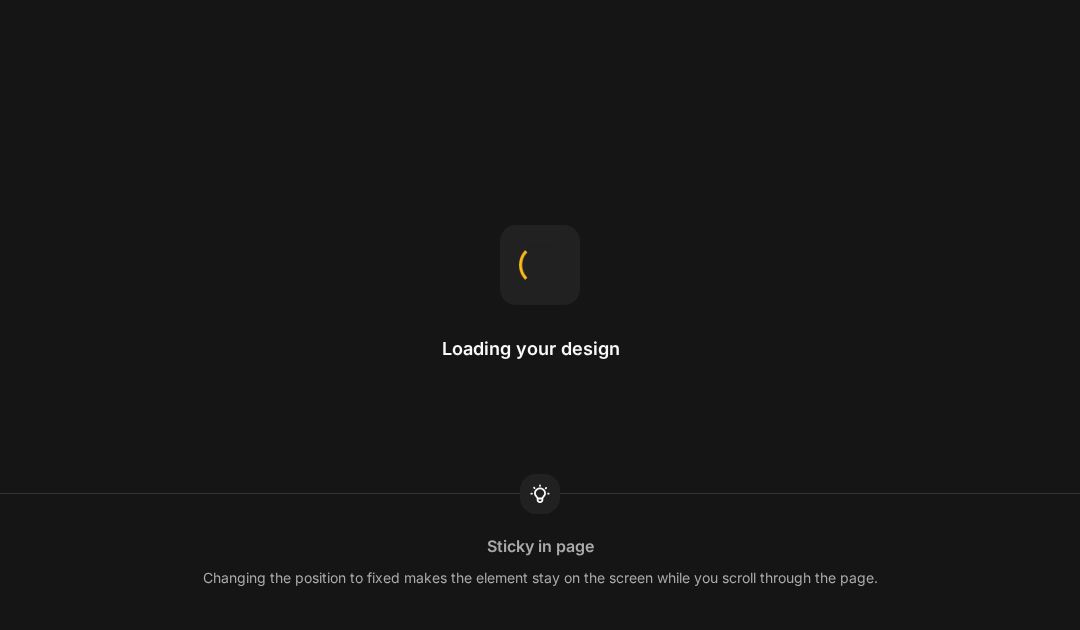 scroll, scrollTop: 0, scrollLeft: 0, axis: both 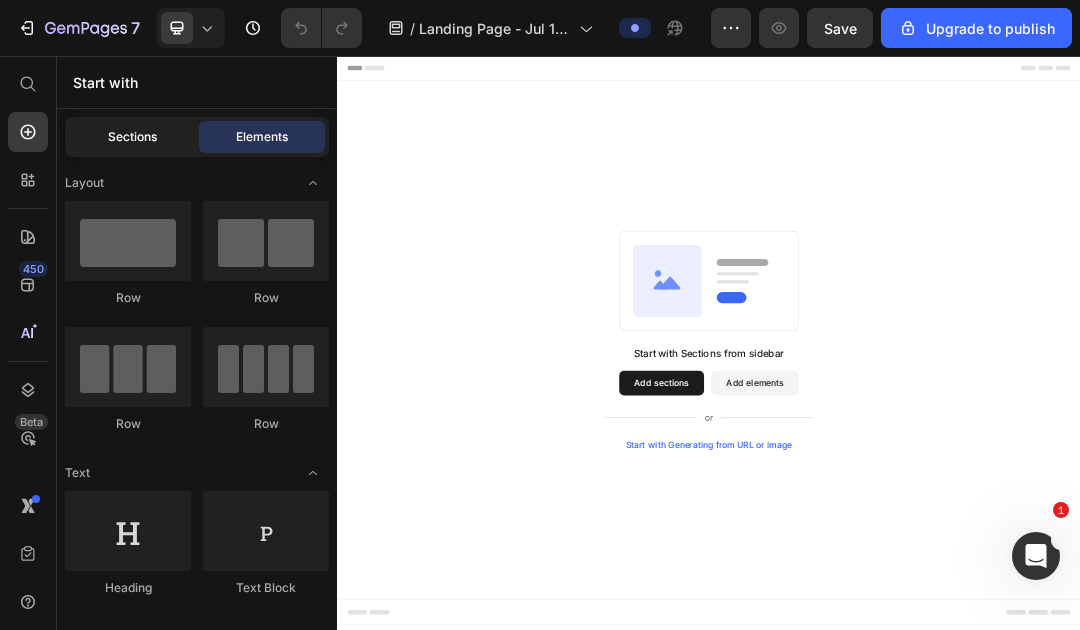 click on "Sections" at bounding box center [132, 137] 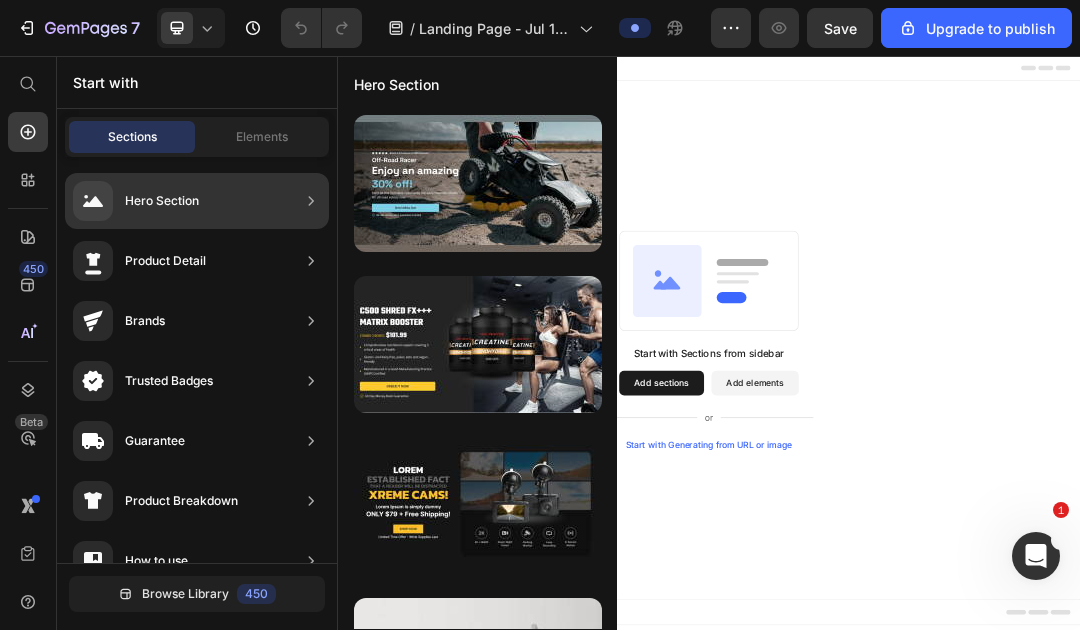 click on "Hero Section" at bounding box center [162, 201] 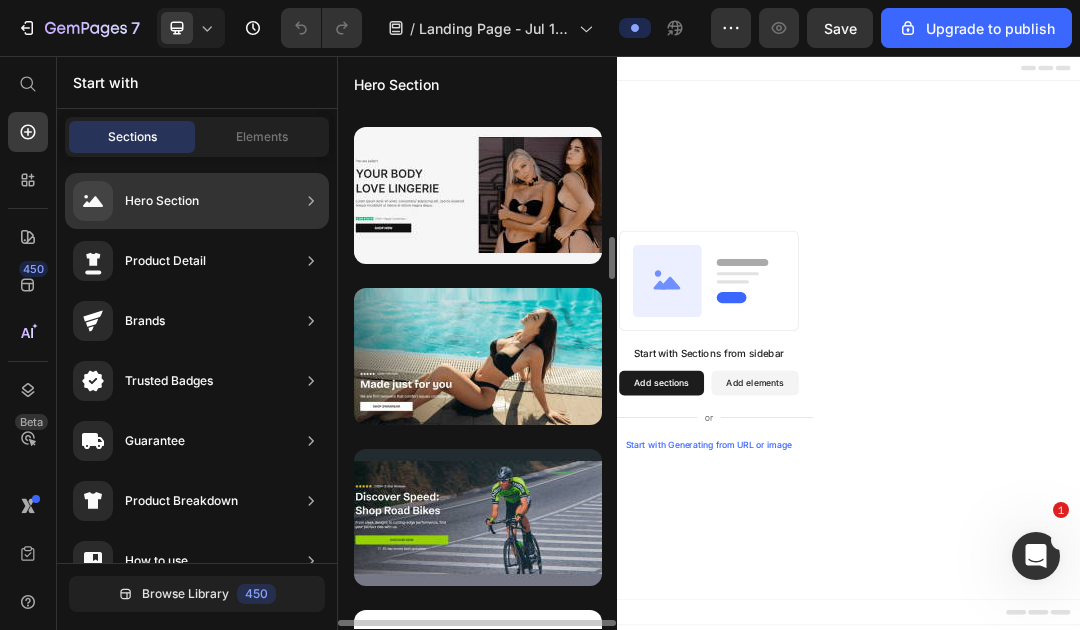 scroll, scrollTop: 1597, scrollLeft: 0, axis: vertical 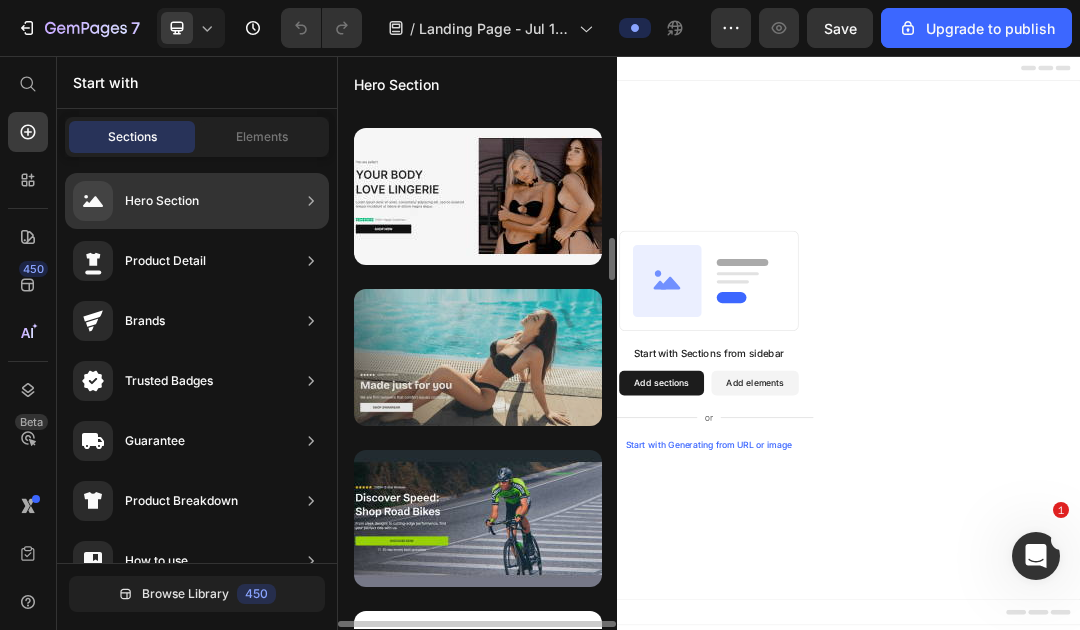 click at bounding box center [478, 357] 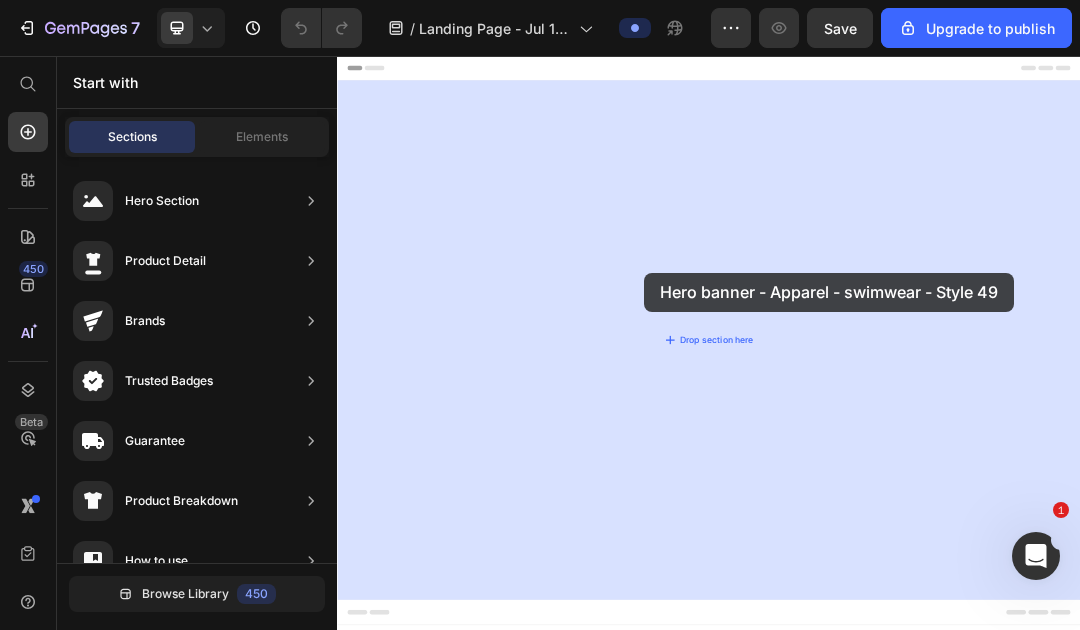 drag, startPoint x: 835, startPoint y: 416, endPoint x: 833, endPoint y: 406, distance: 10.198039 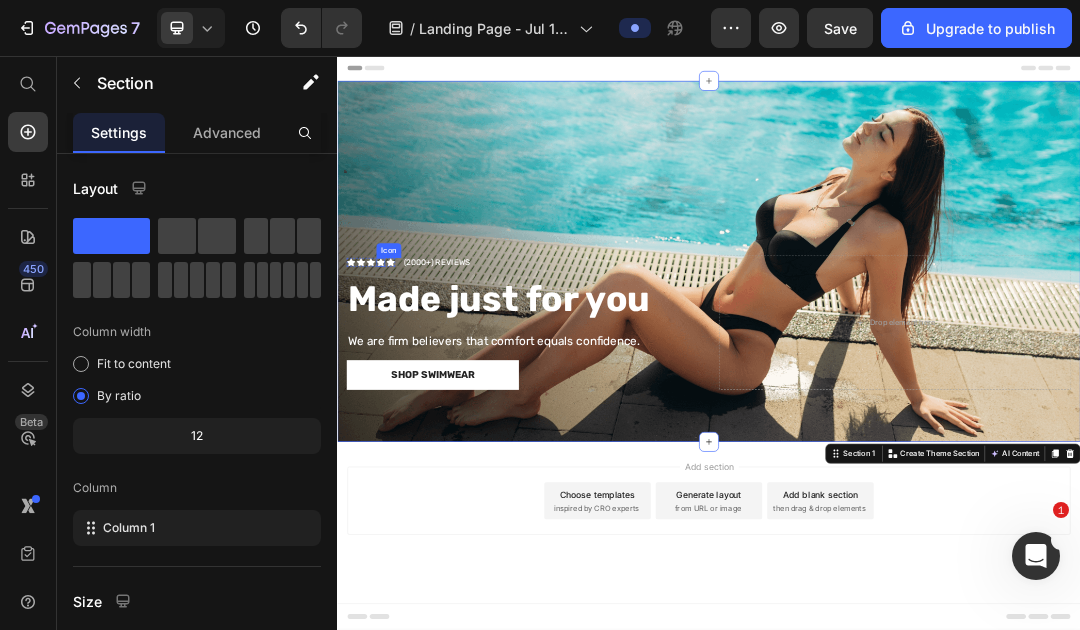 click 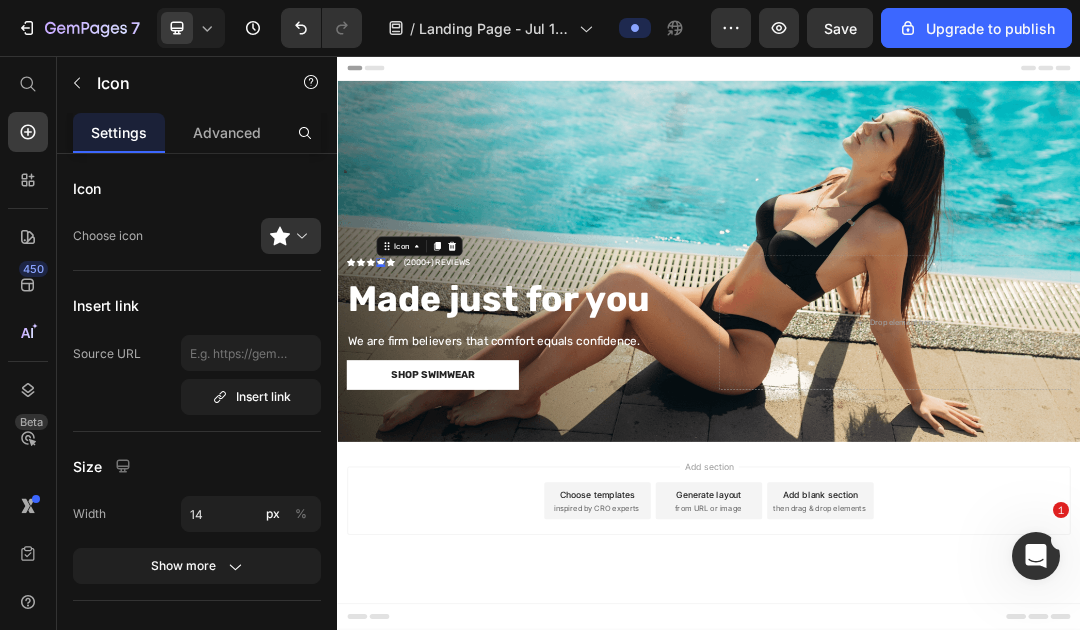 click at bounding box center [407, 395] 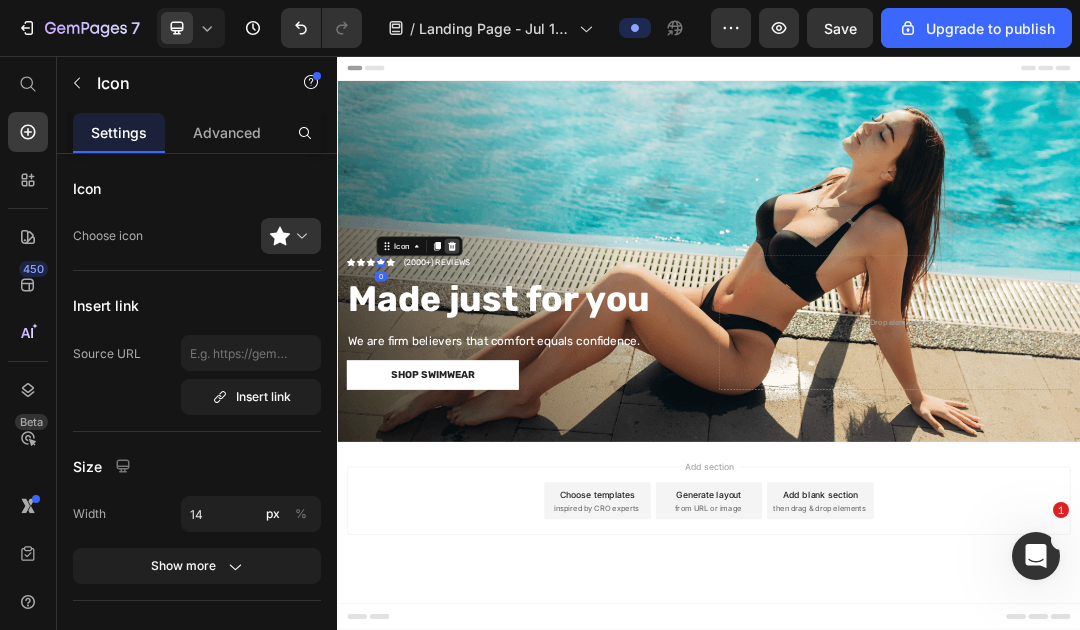 click 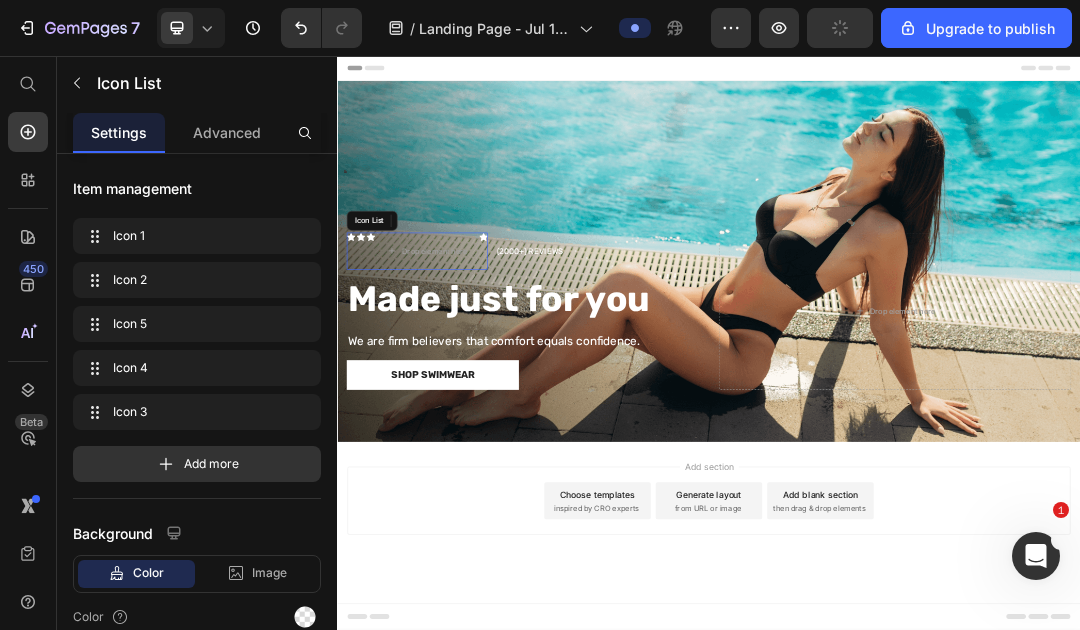 click on "Icon" at bounding box center [359, 372] 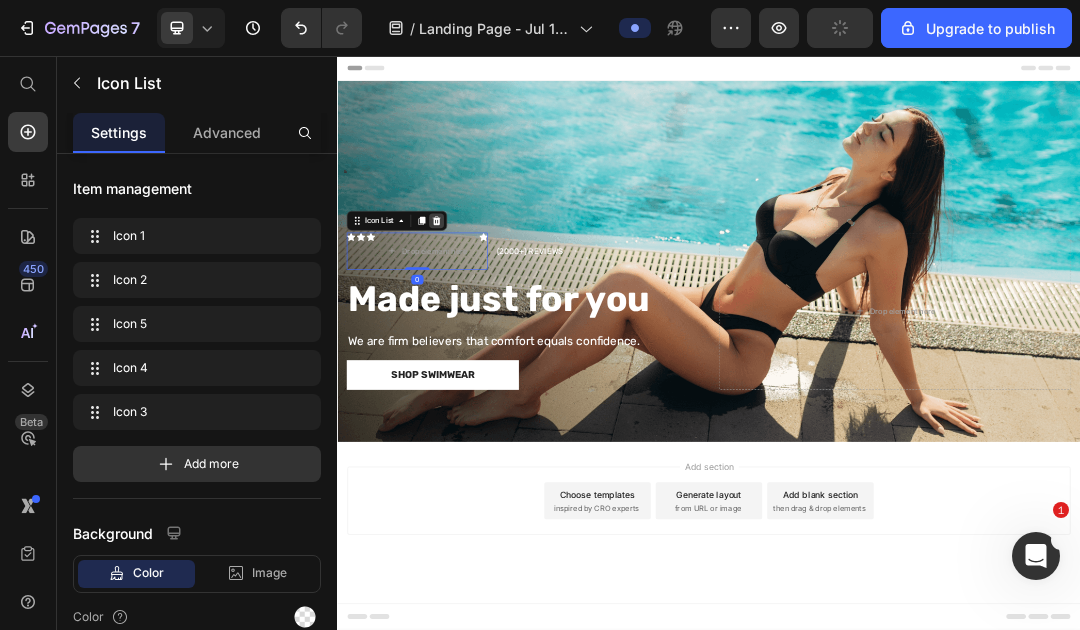 click 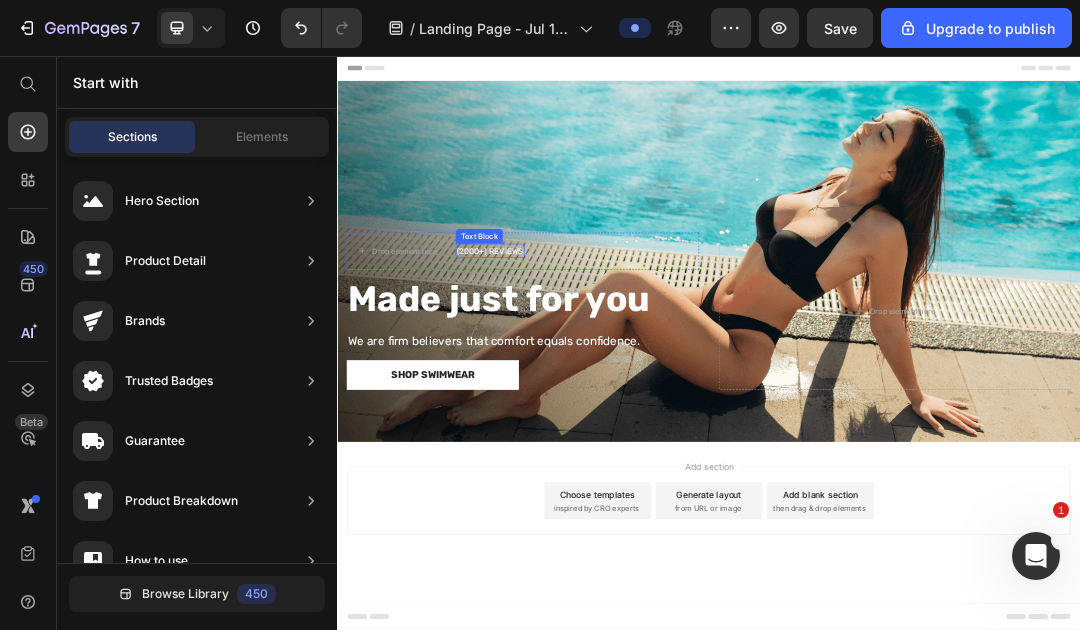 click on "(2000+) REVIEWS" at bounding box center (583, 372) 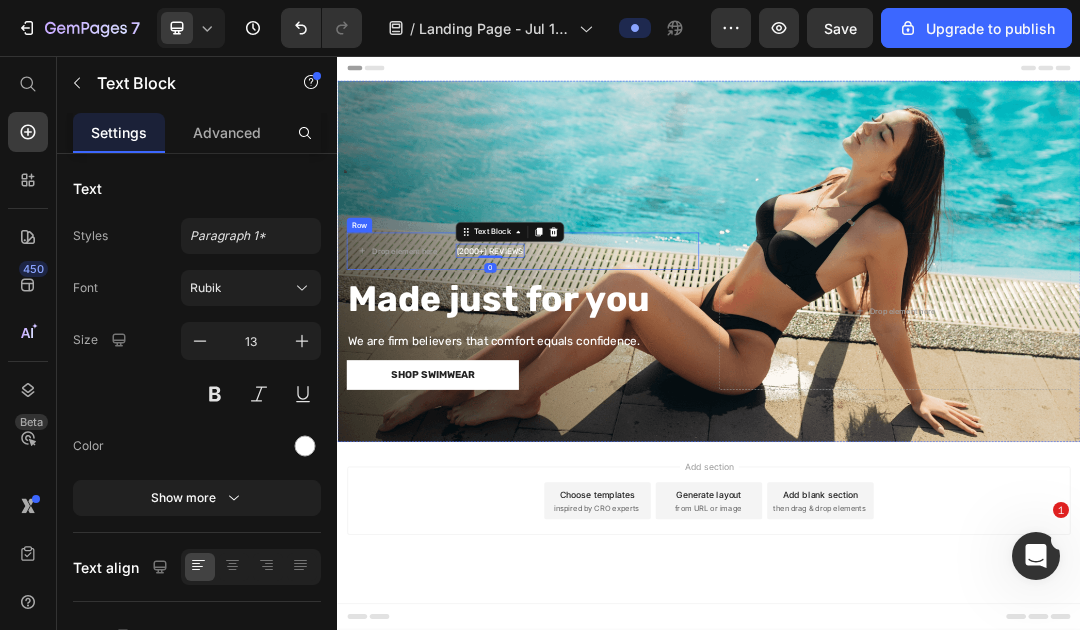click on "Row" at bounding box center [372, 330] 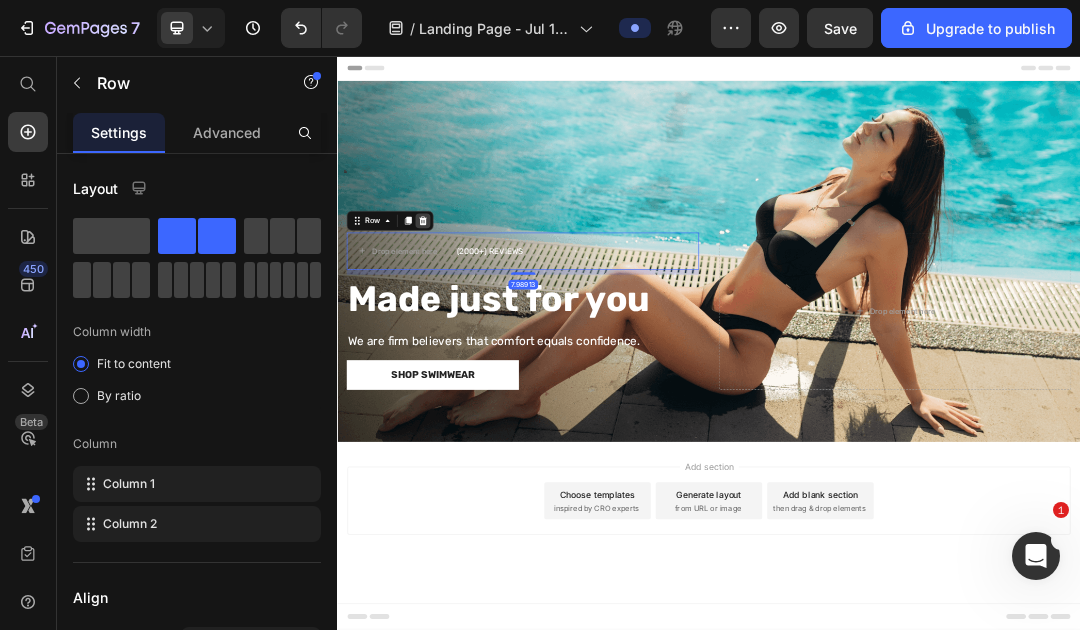 click 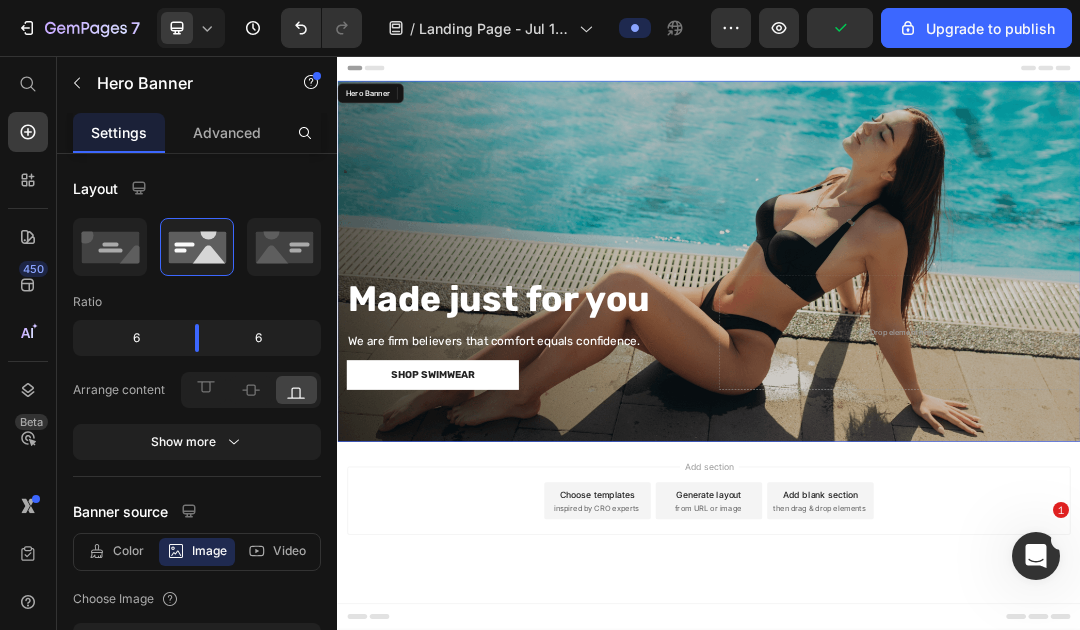 click at bounding box center (937, 388) 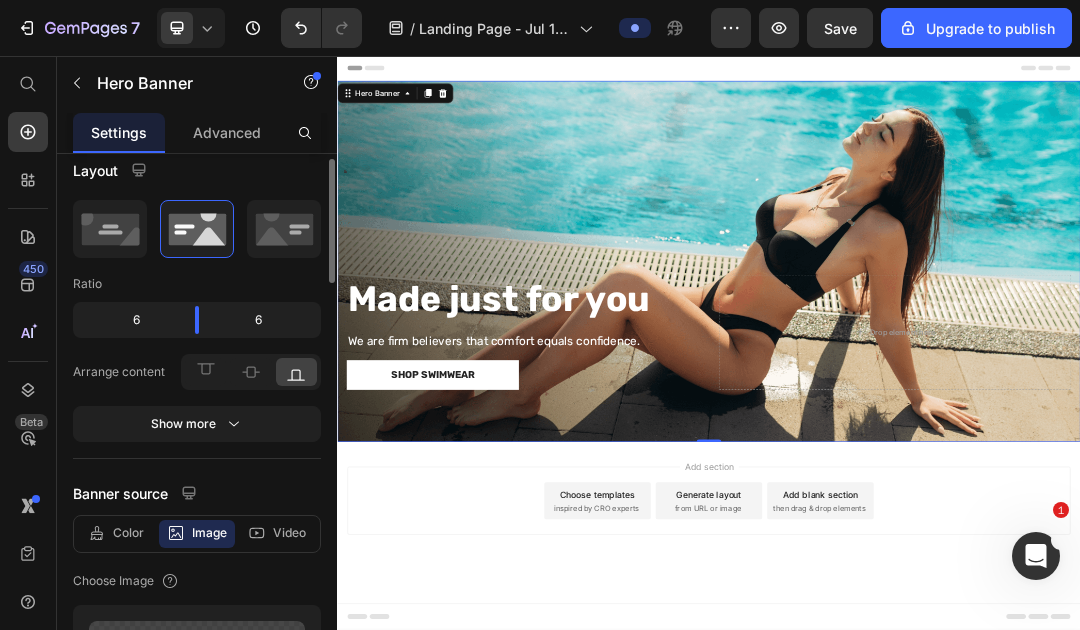 scroll, scrollTop: 264, scrollLeft: 0, axis: vertical 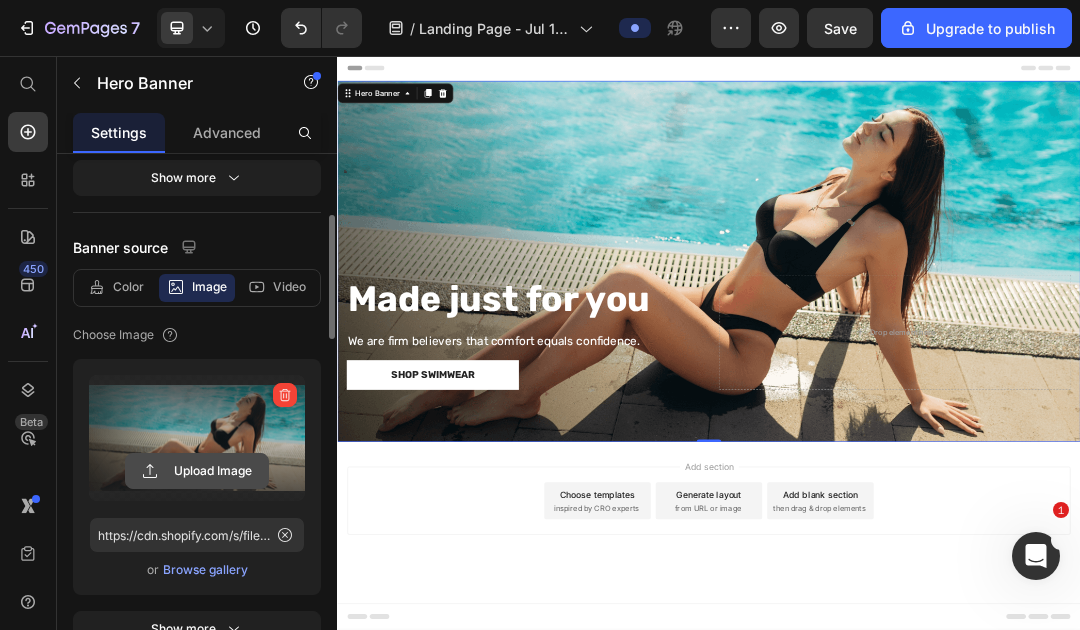 click 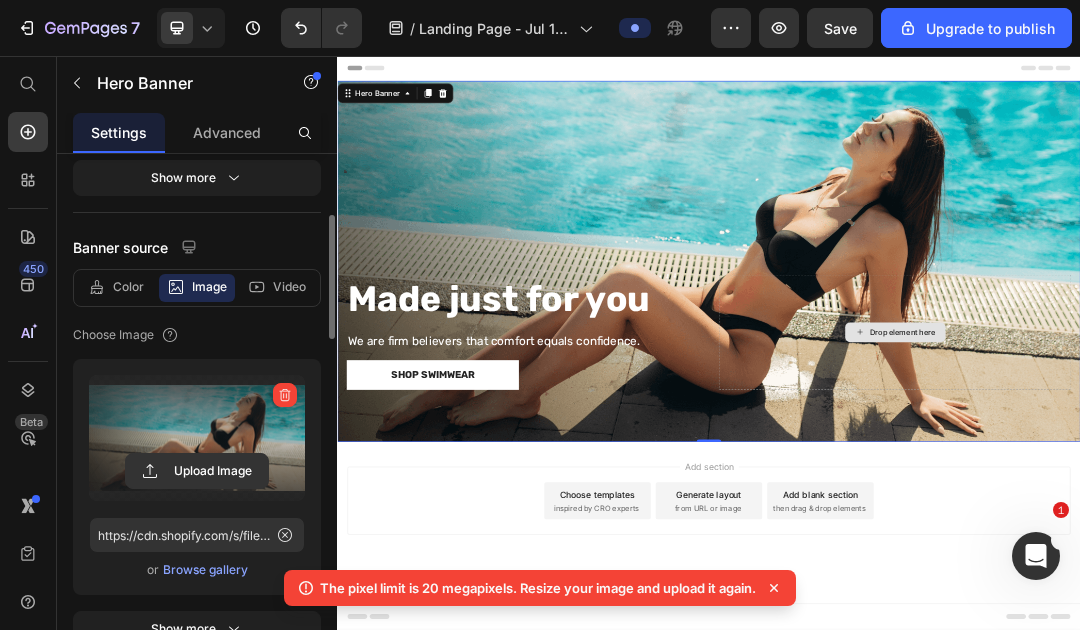 click on "Drop element here" at bounding box center (1237, 503) 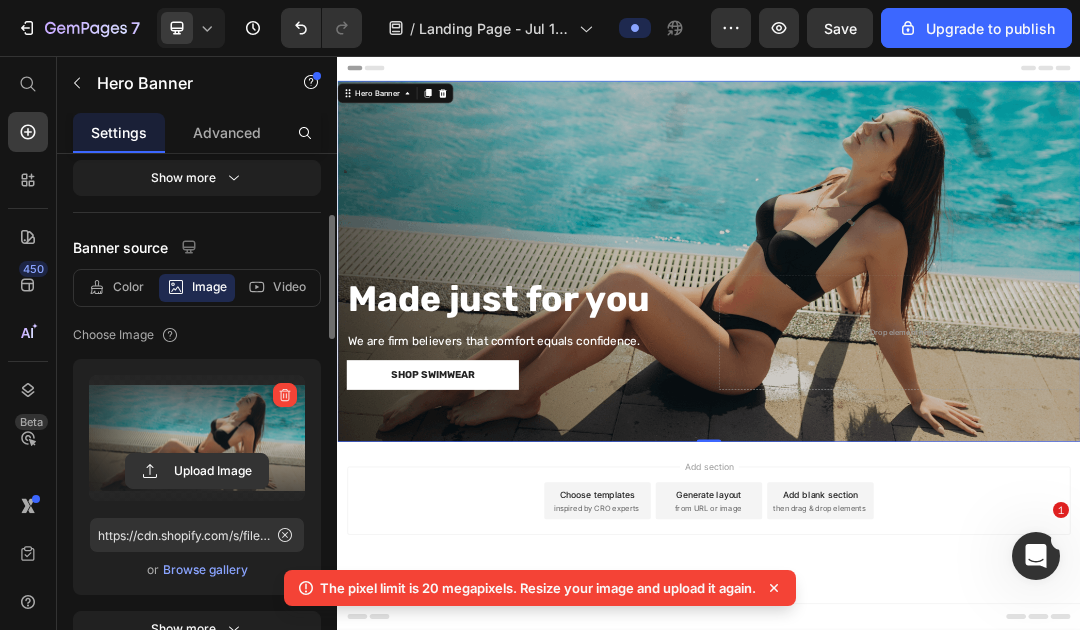 click at bounding box center (937, 388) 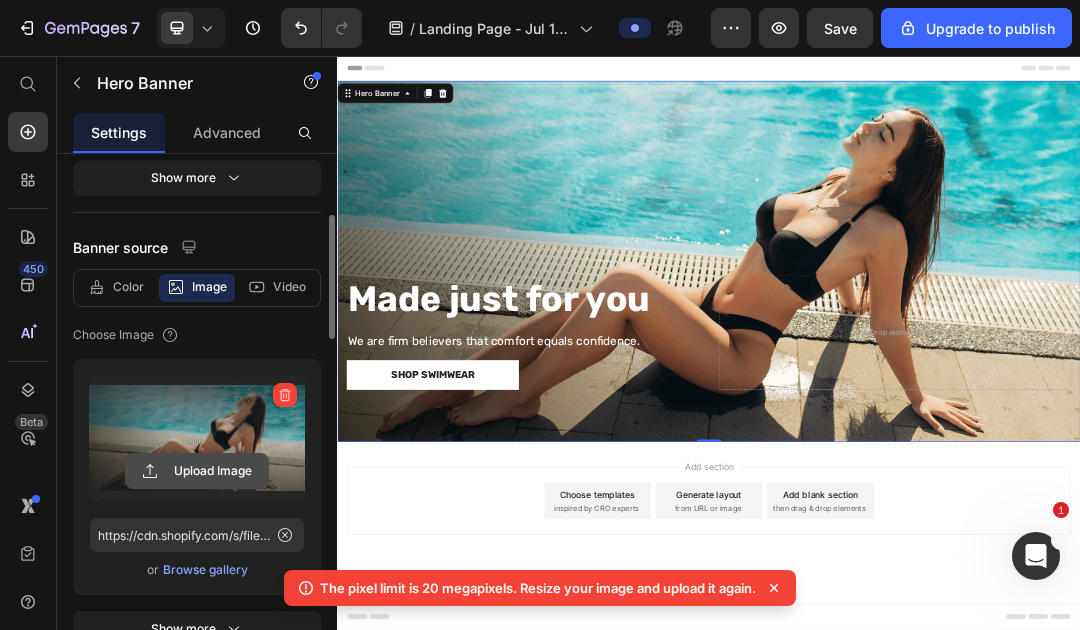 click 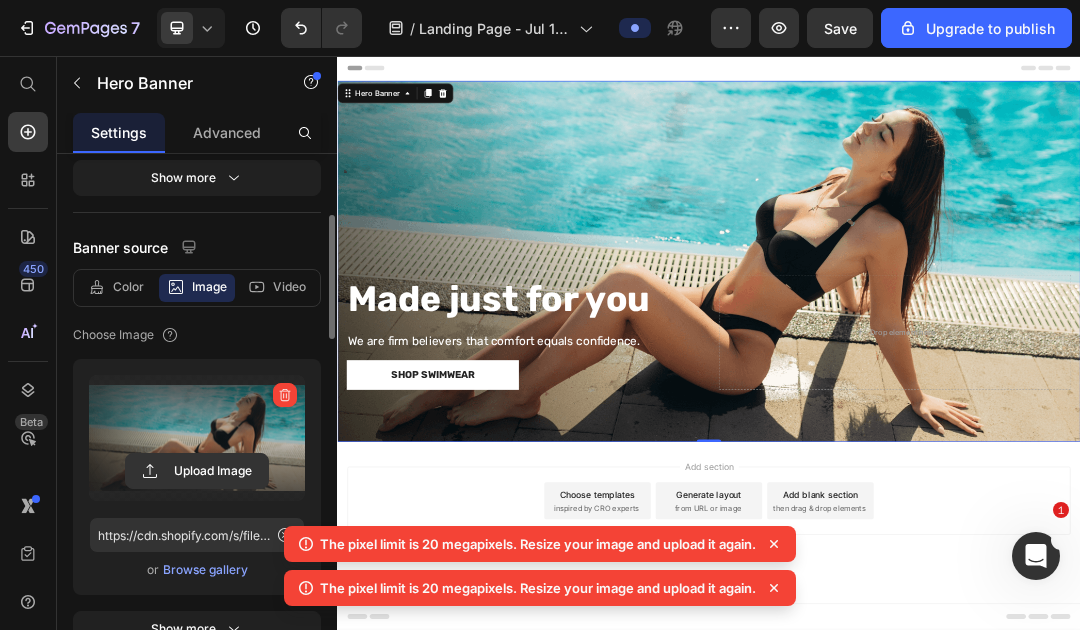 click 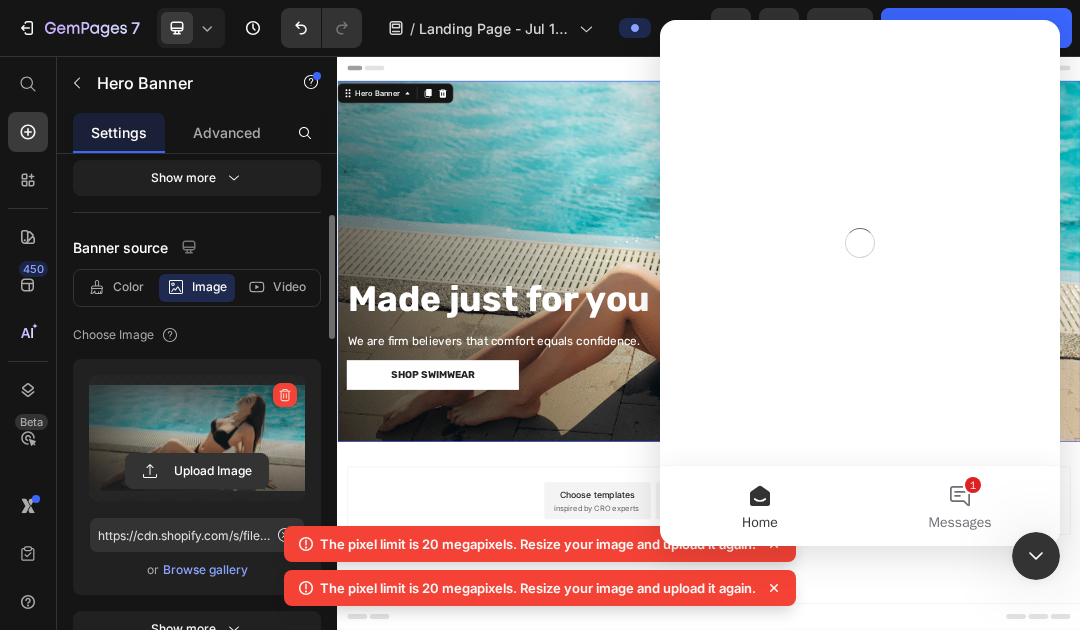 scroll, scrollTop: 0, scrollLeft: 0, axis: both 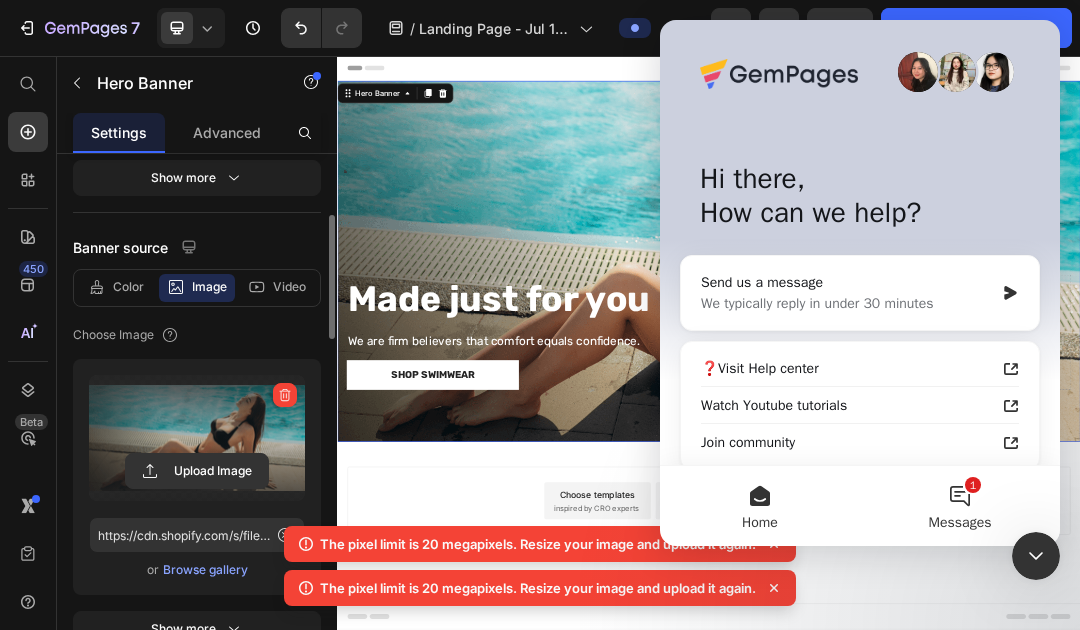 click on "1 Messages" at bounding box center [960, 506] 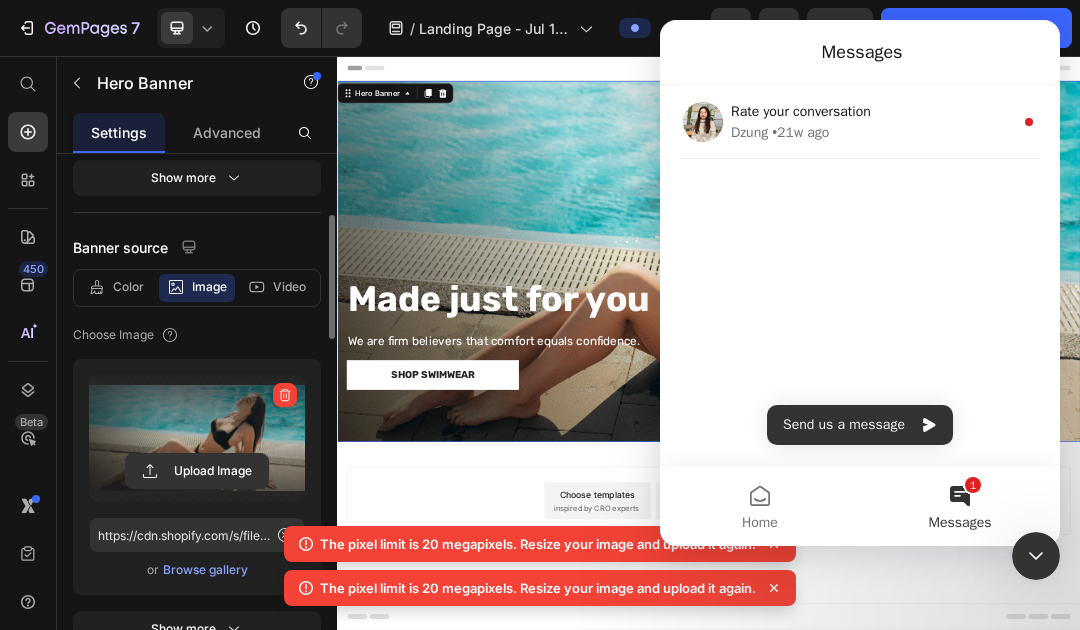 click on "1 Messages" at bounding box center [960, 506] 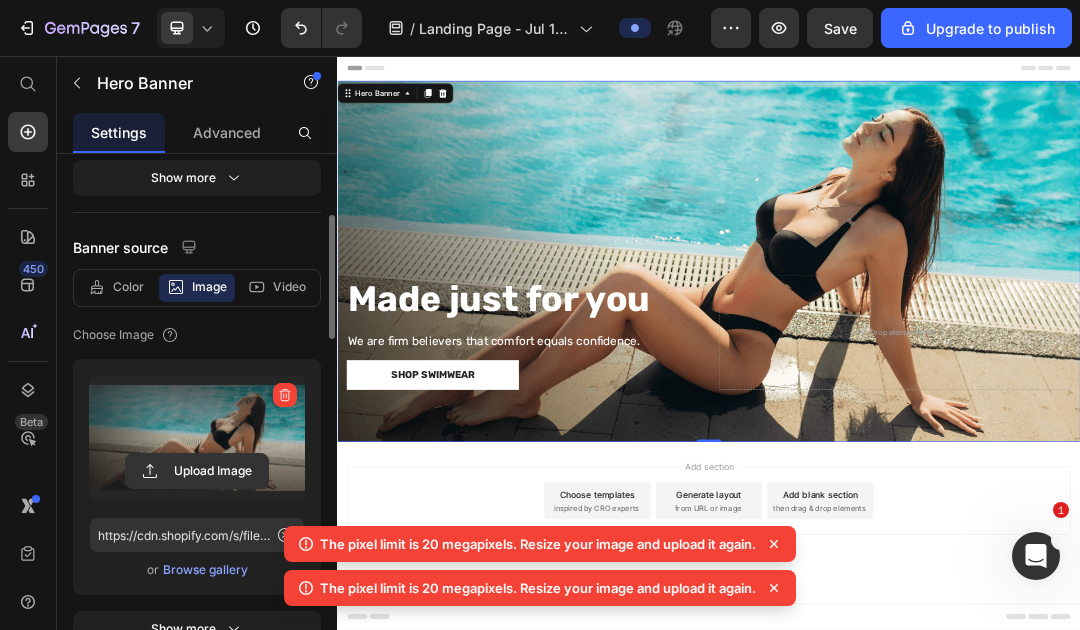 scroll, scrollTop: 0, scrollLeft: 0, axis: both 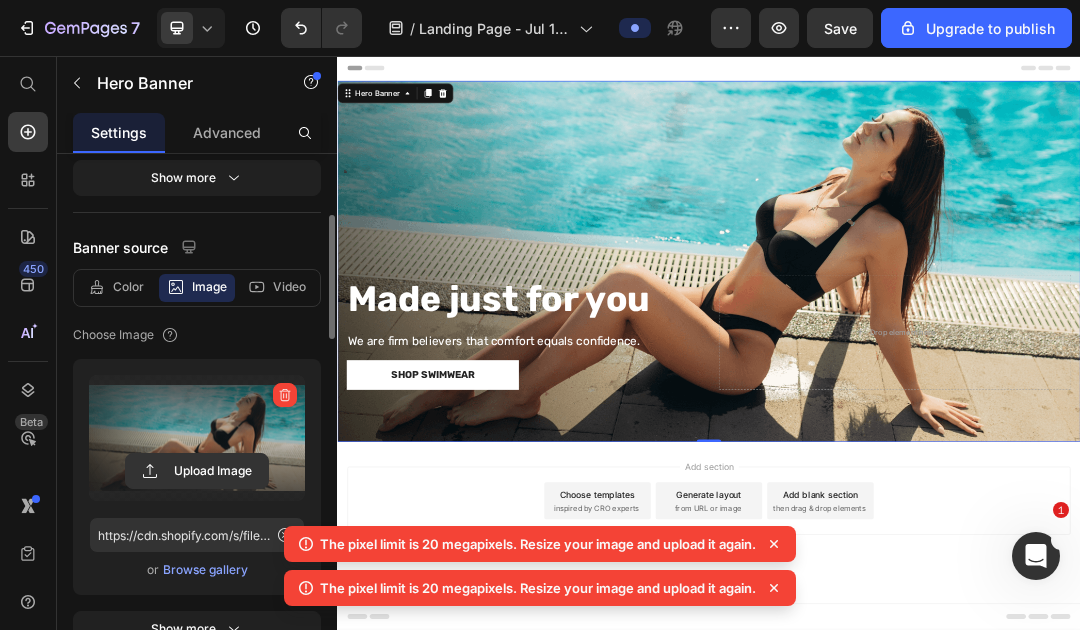 click 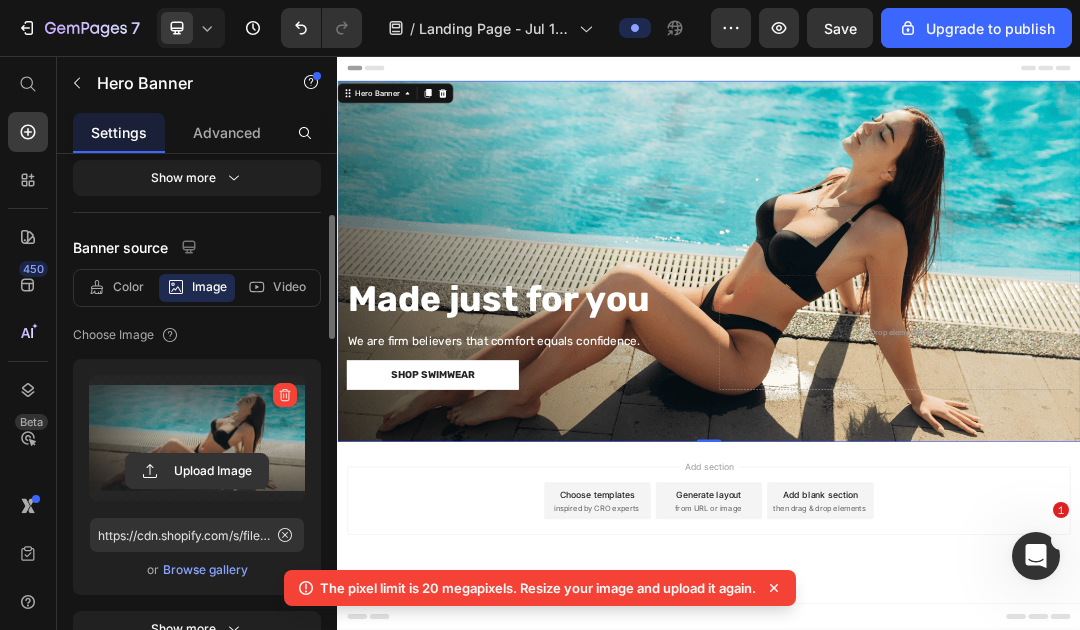 click 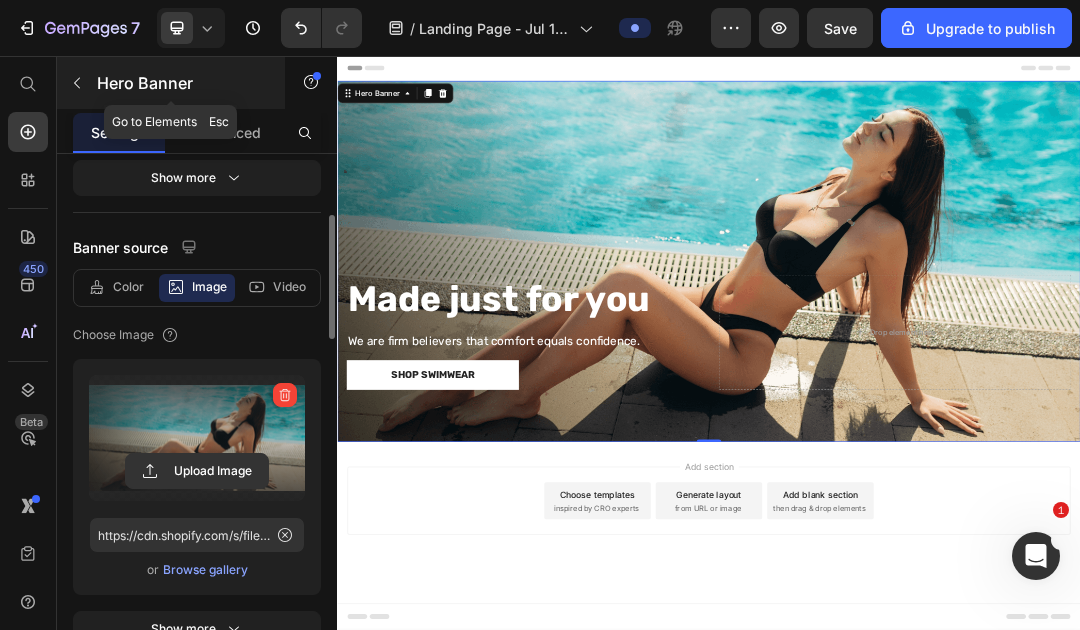 click 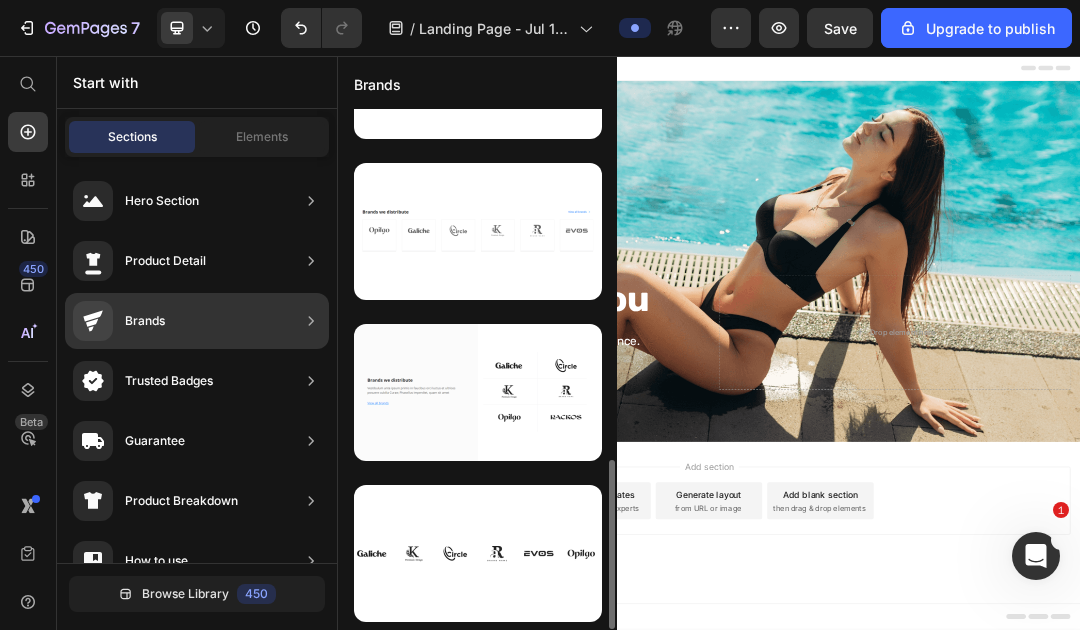 scroll, scrollTop: 434, scrollLeft: 0, axis: vertical 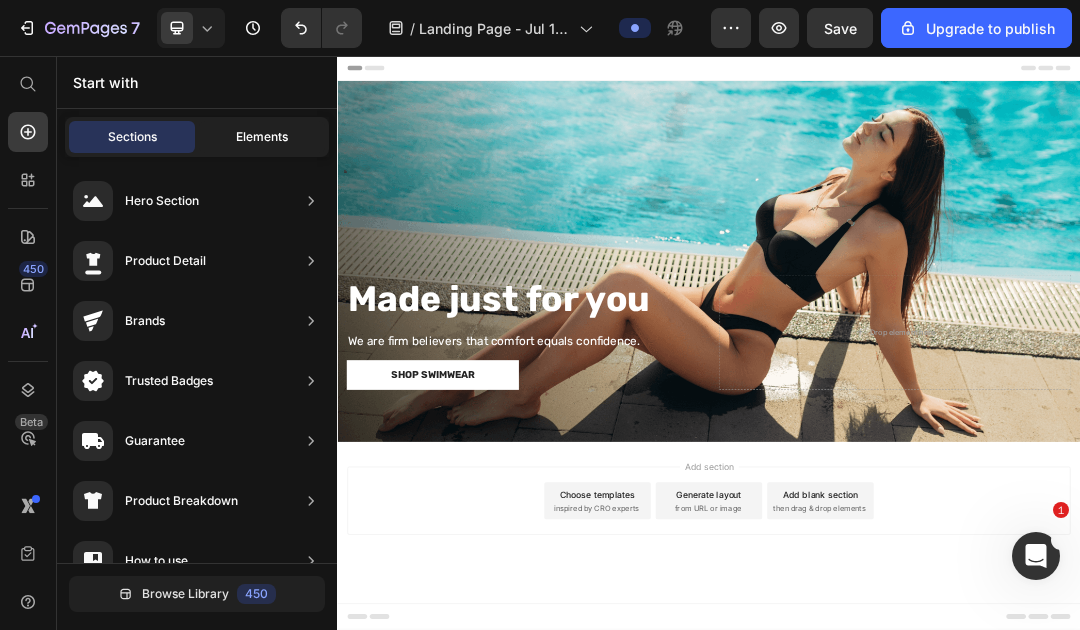 click on "Elements" at bounding box center [262, 137] 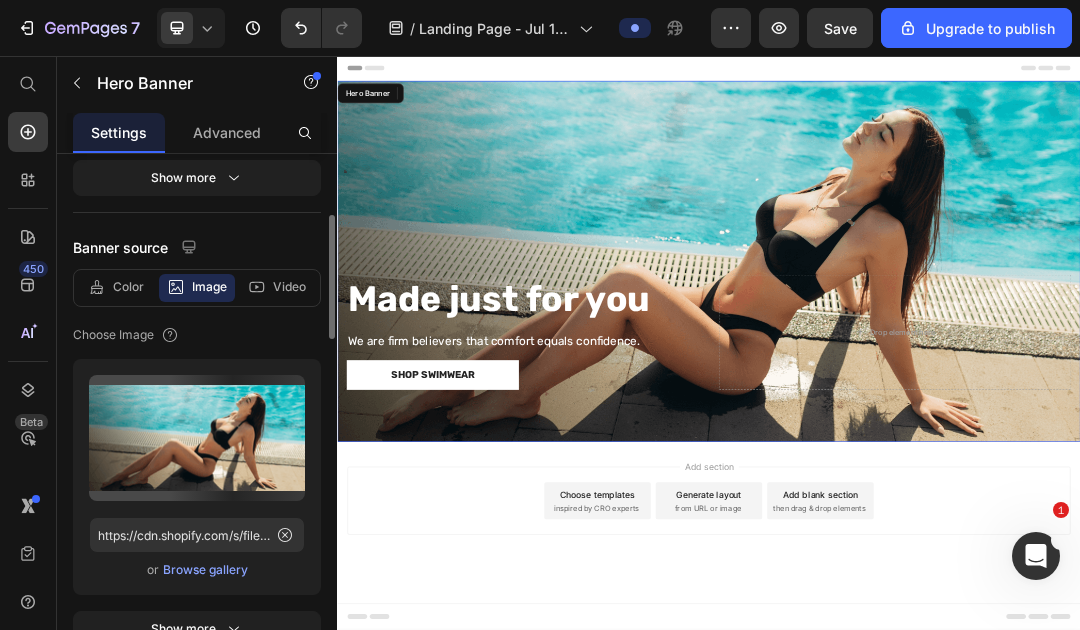 click on "Made just for you Heading We are firm believers that comfort equals confidence. Text Block Shop Swimwear Button
Drop element here" at bounding box center (937, 529) 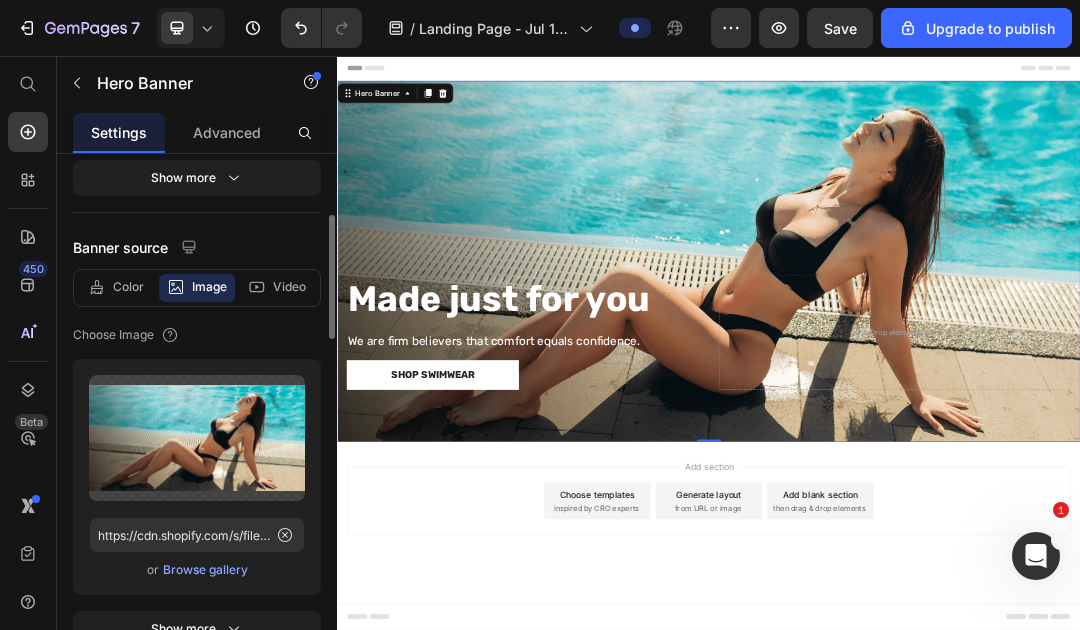 click on "Add section" at bounding box center [937, 719] 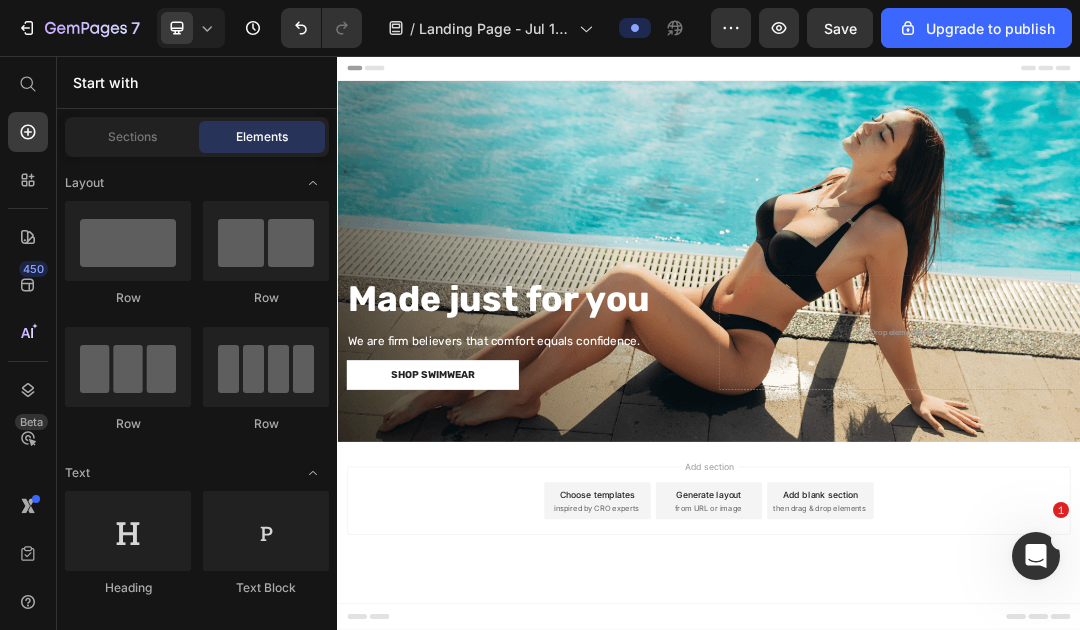 click on "then drag & drop elements" at bounding box center [1115, 788] 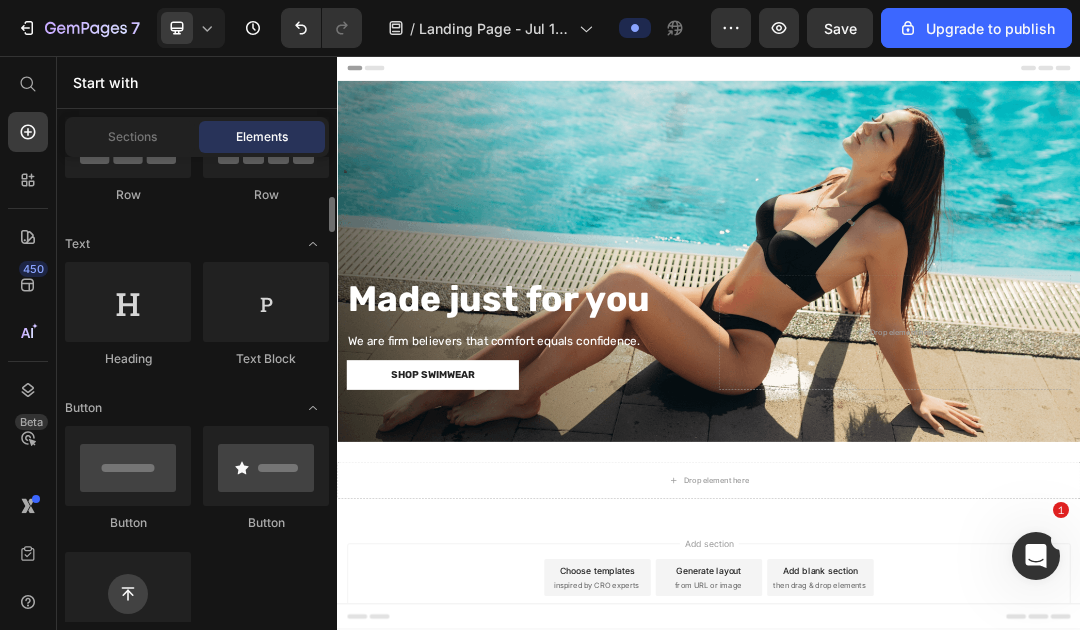 scroll, scrollTop: 253, scrollLeft: 0, axis: vertical 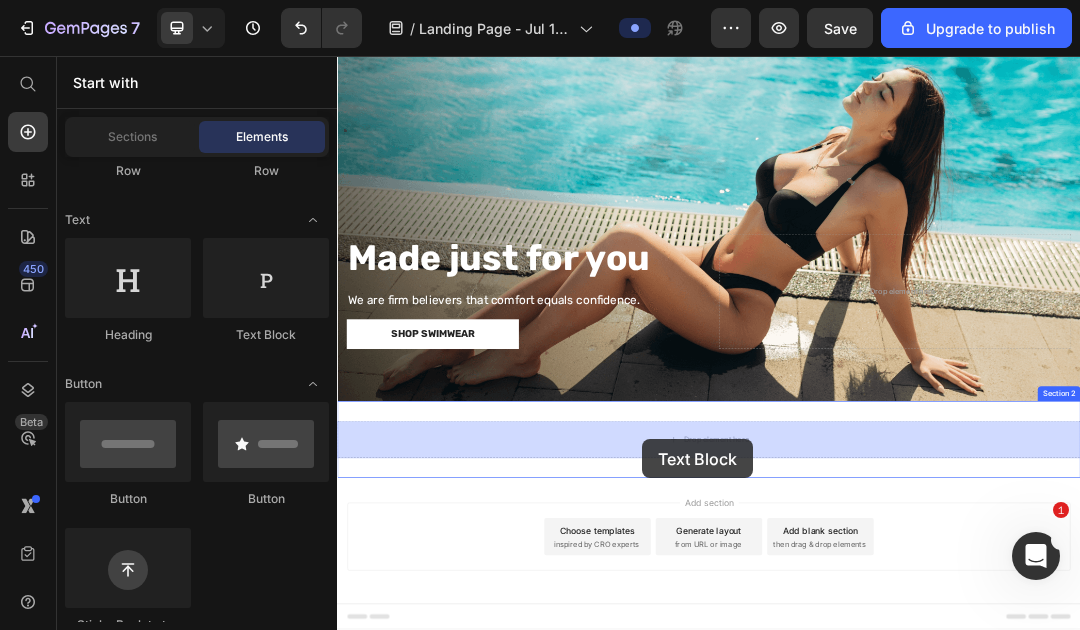 drag, startPoint x: 611, startPoint y: 357, endPoint x: 829, endPoint y: 675, distance: 385.54895 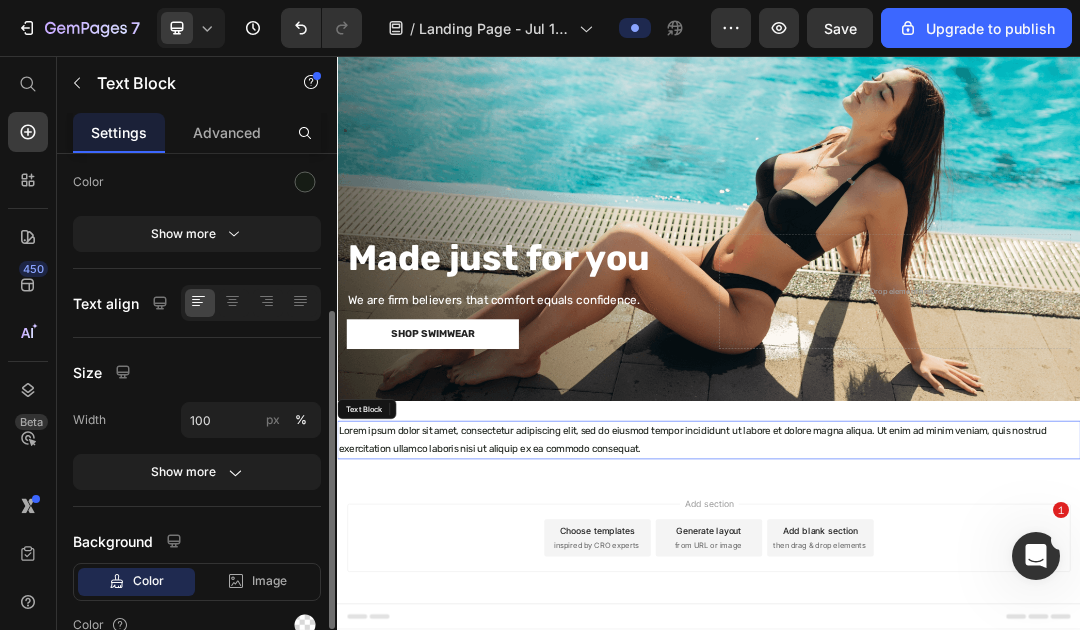 scroll, scrollTop: 0, scrollLeft: 0, axis: both 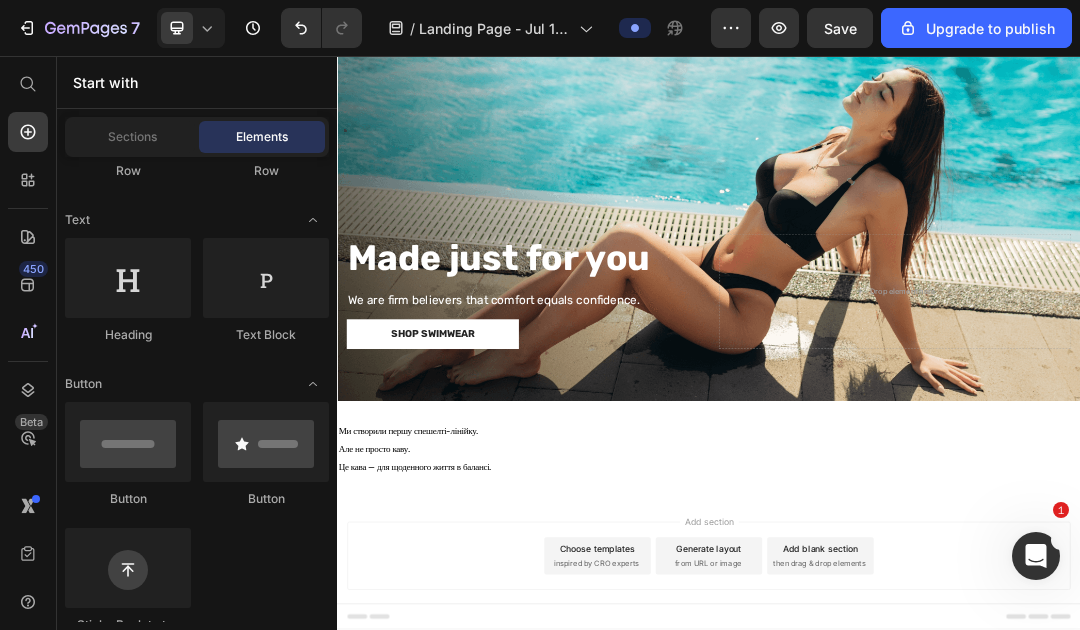 click on "Add section Choose templates inspired by CRO experts Generate layout from URL or image Add blank section then drag & drop elements" at bounding box center (937, 892) 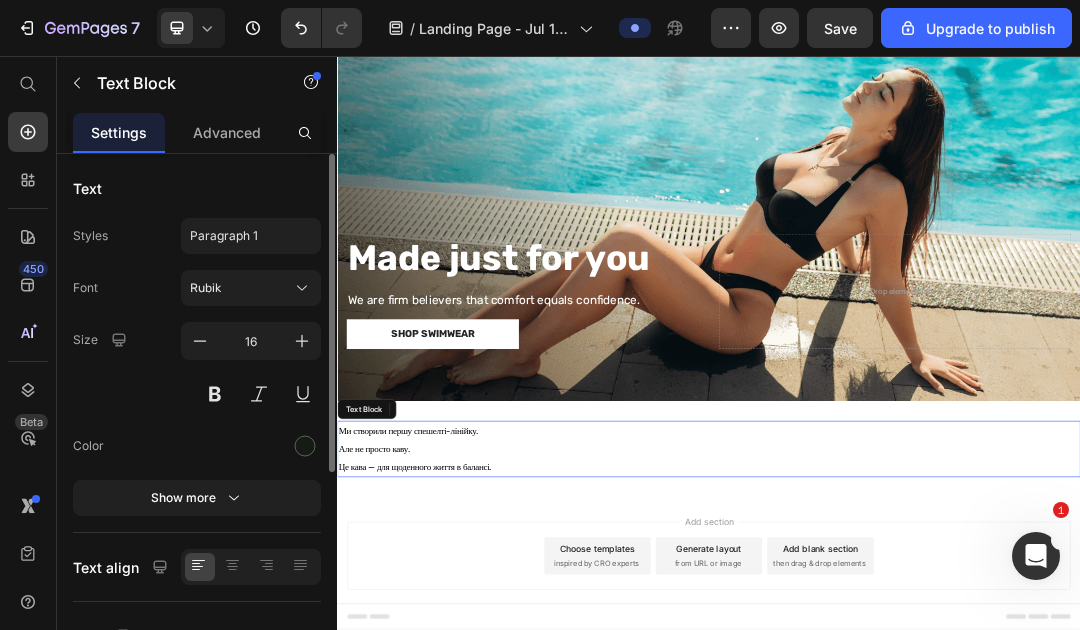 click on "Ми створили першу спешелті-лінійку." at bounding box center (937, 662) 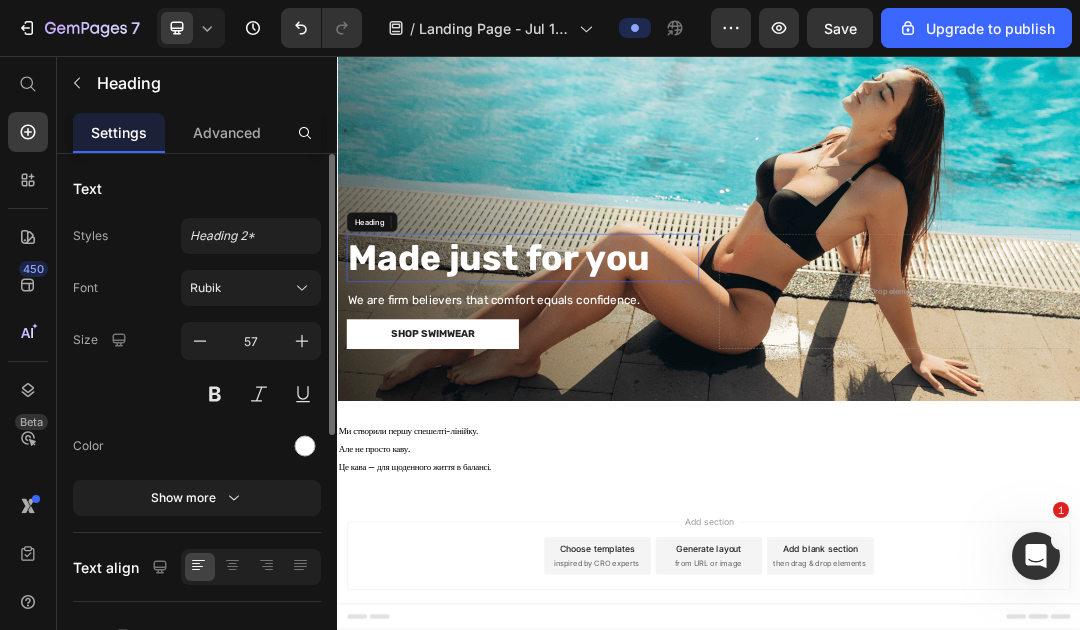 click on "Made just for you" at bounding box center (598, 382) 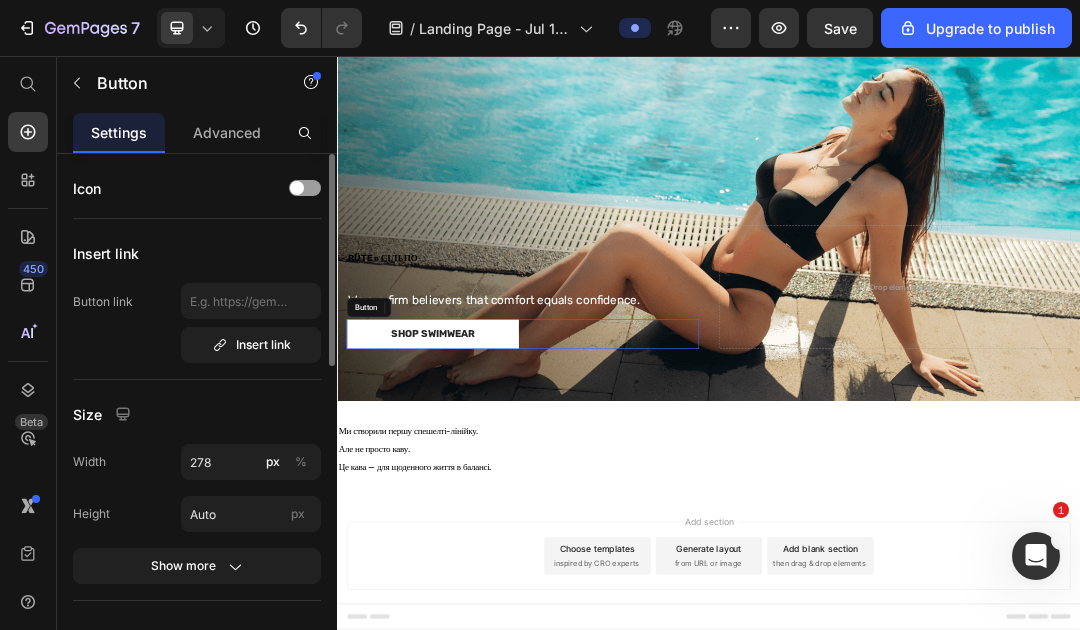 click on "Shop Swimwear Button" at bounding box center (636, 506) 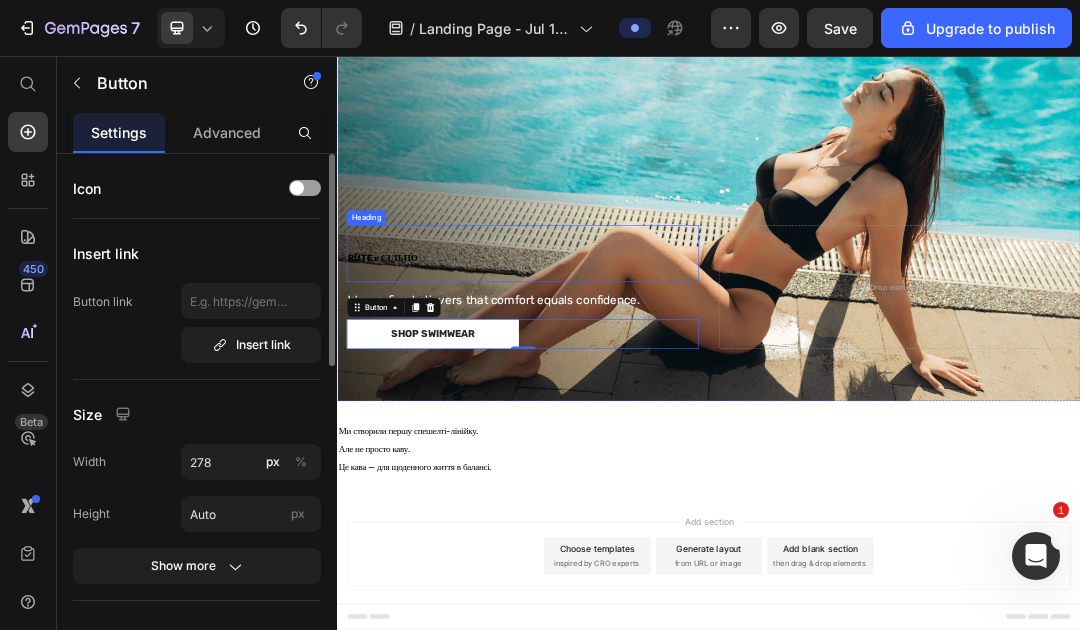 click on "⁠⁠⁠⁠⁠⁠⁠ RÜTE в СІЛЬПО" at bounding box center (636, 376) 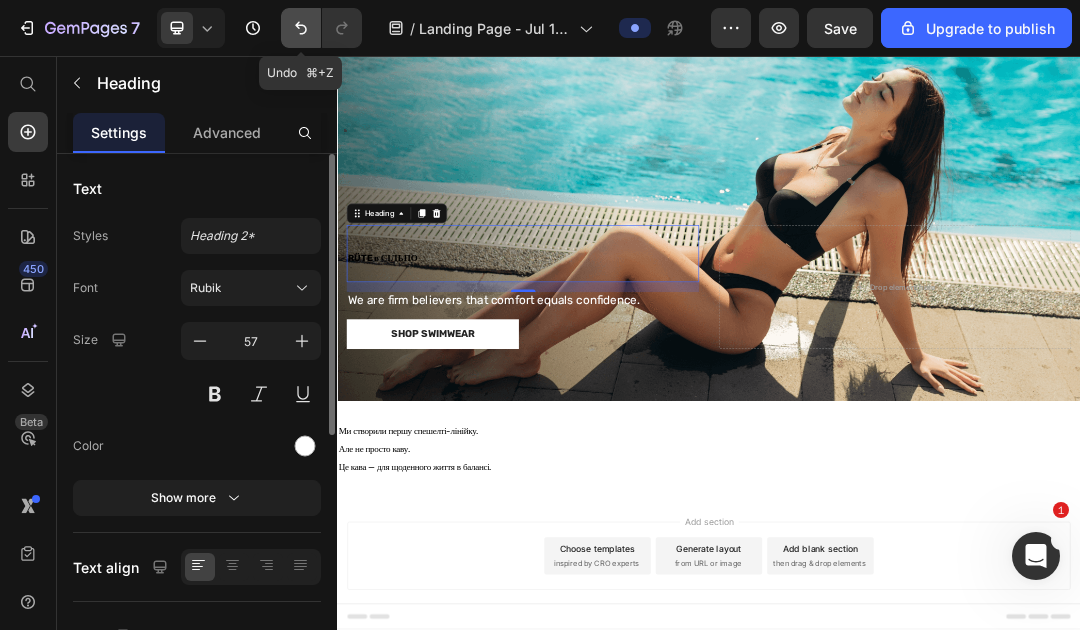 click 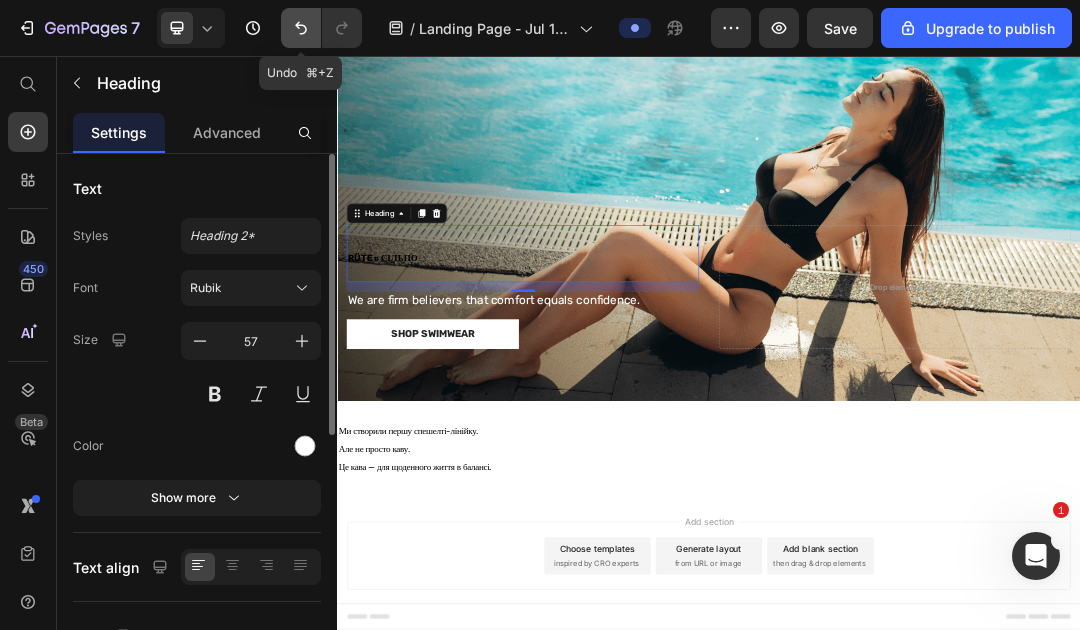 click 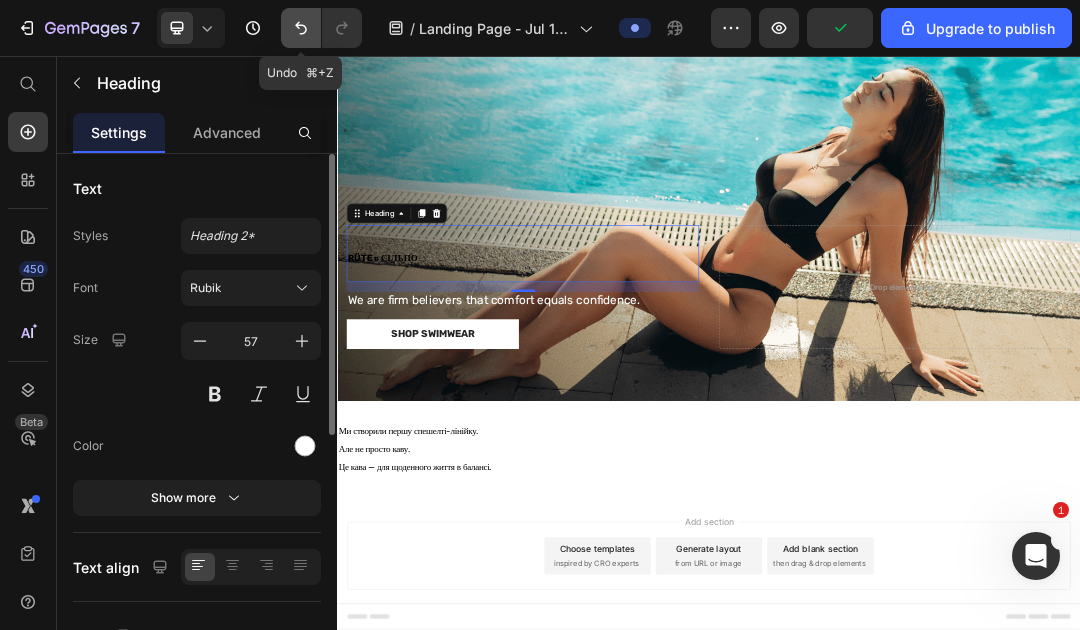 click 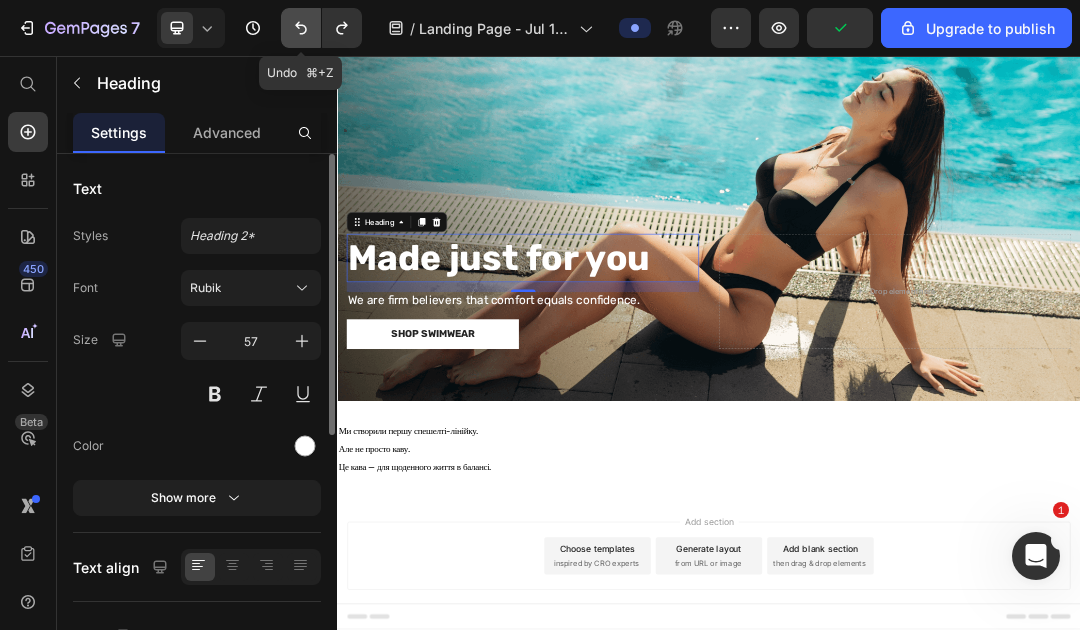 click 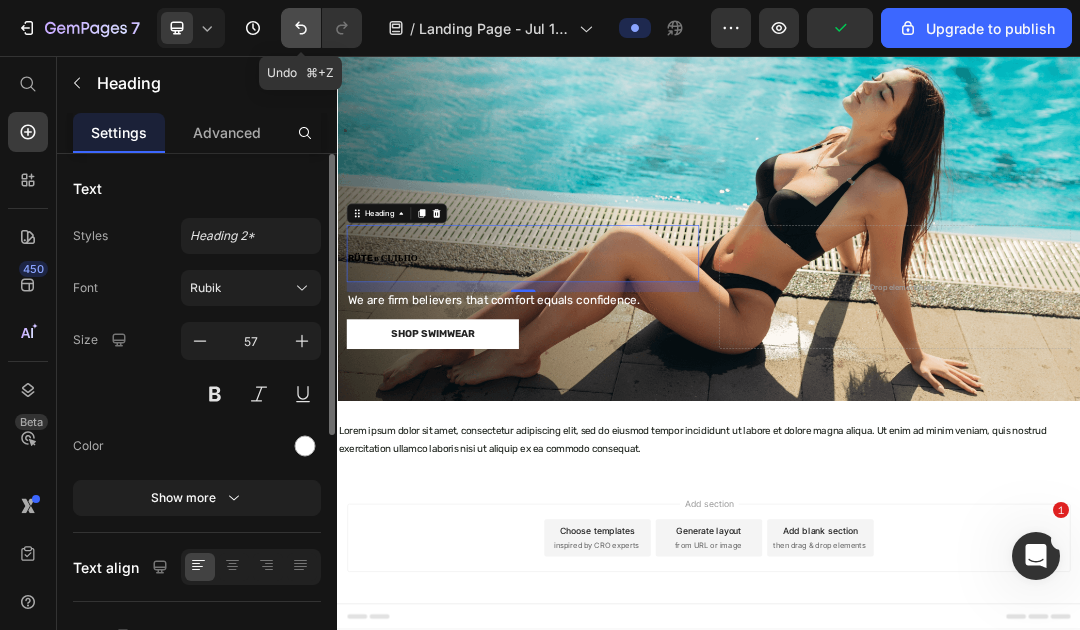 click 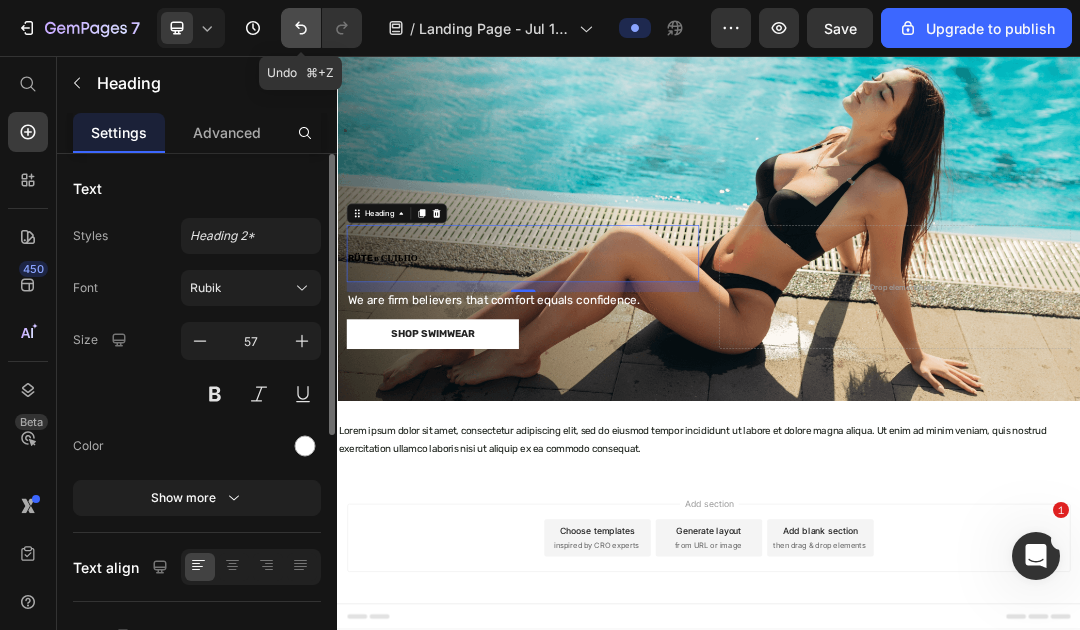 click 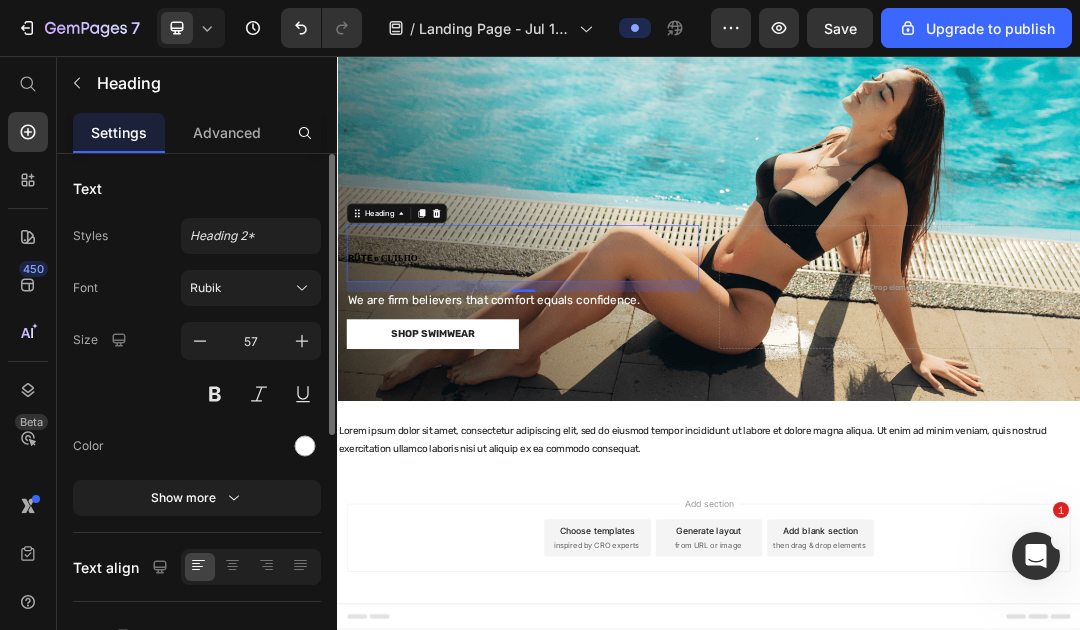 click on "RÜTE в СІЛЬПО" at bounding box center [636, 376] 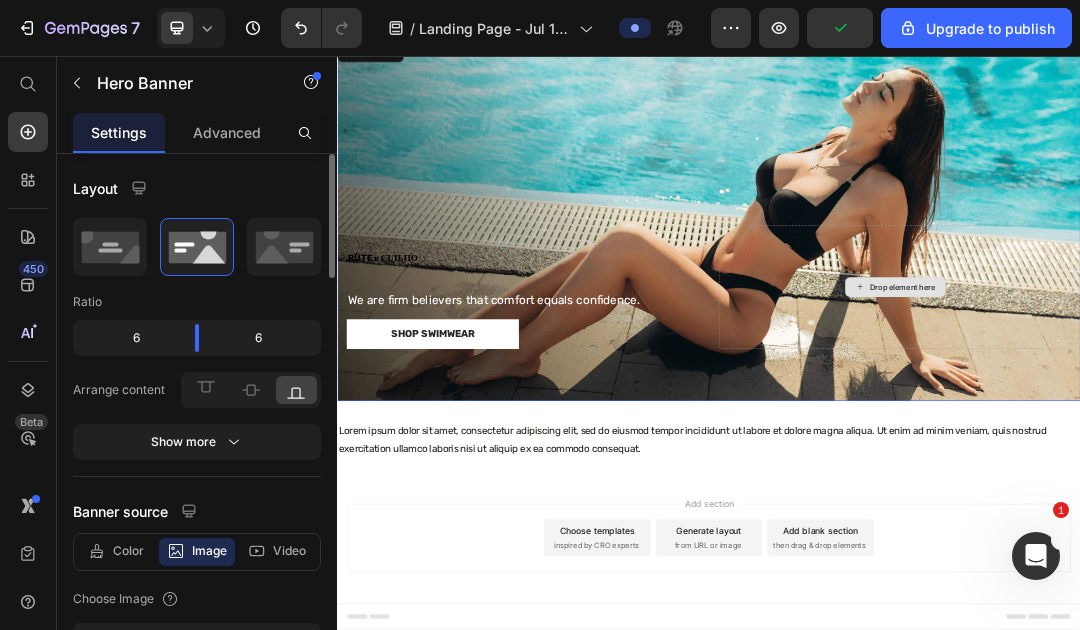 click on "Drop element here" at bounding box center (1237, 430) 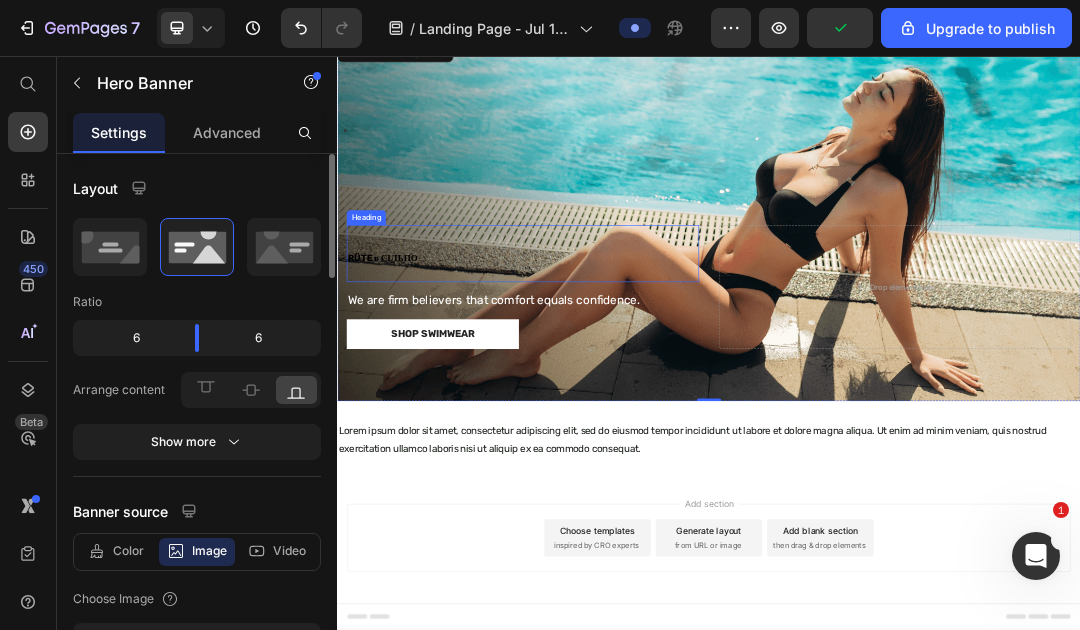 click on "⁠⁠⁠⁠⁠⁠⁠ RÜTE в СІЛЬПО" at bounding box center (636, 376) 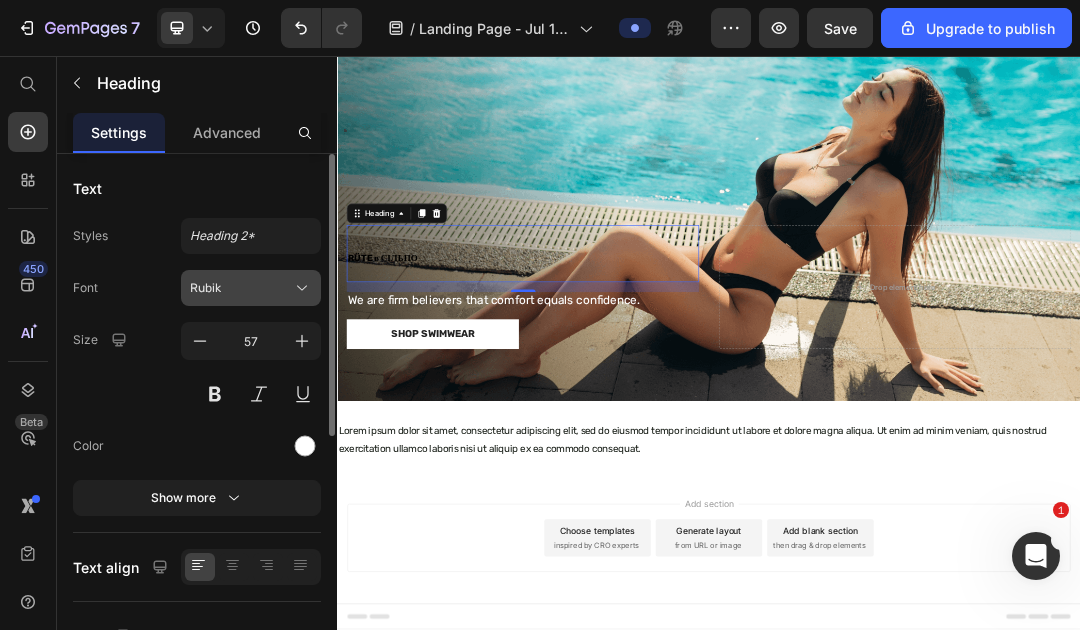 click on "Rubik" at bounding box center [241, 288] 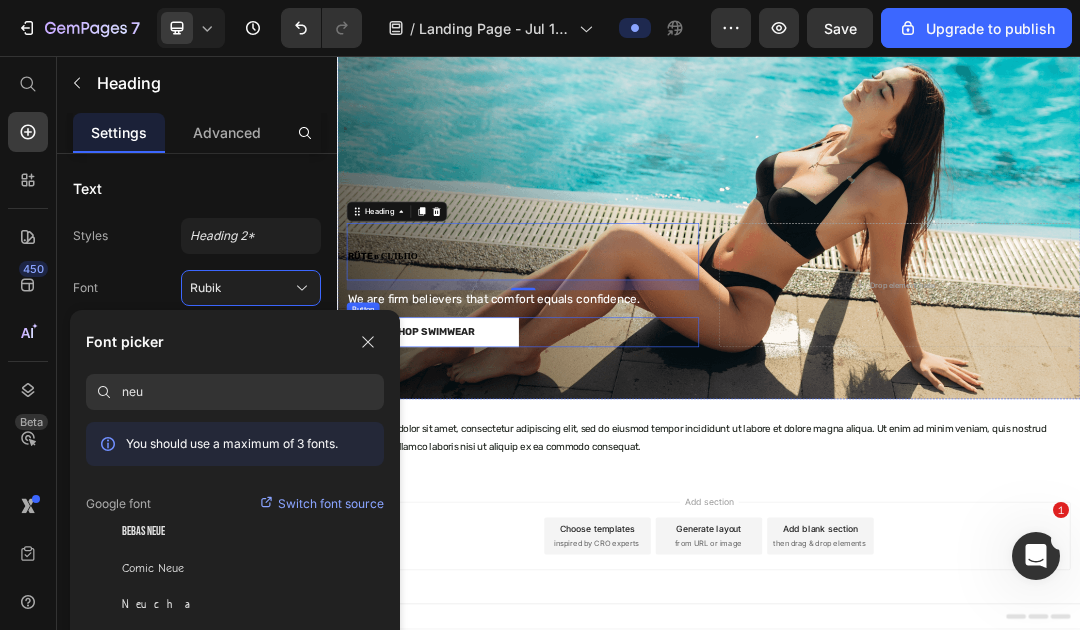 scroll, scrollTop: 68, scrollLeft: 0, axis: vertical 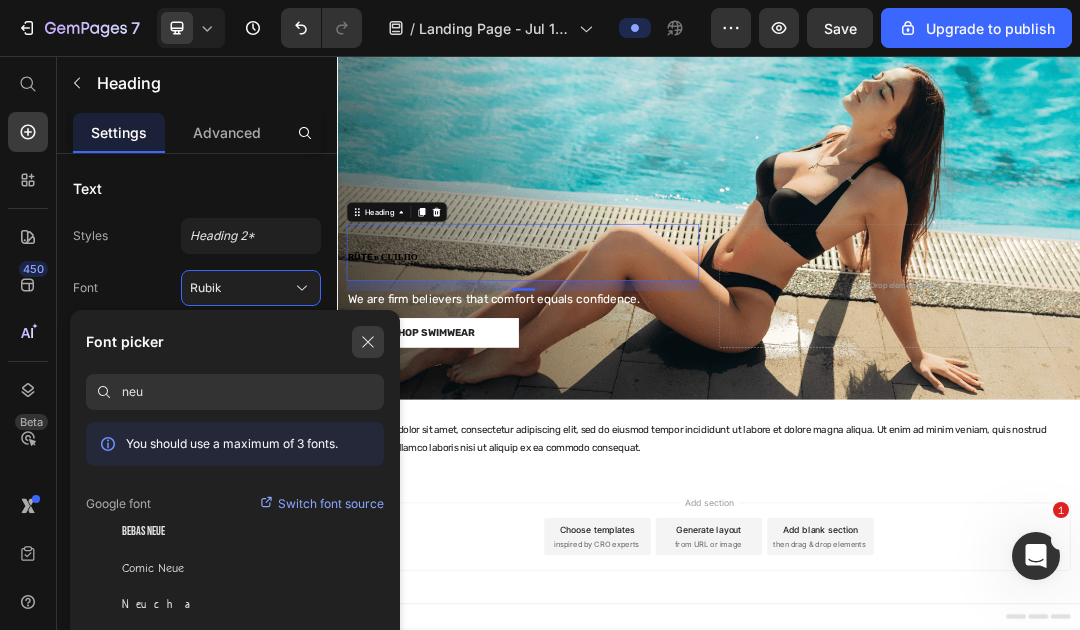 click 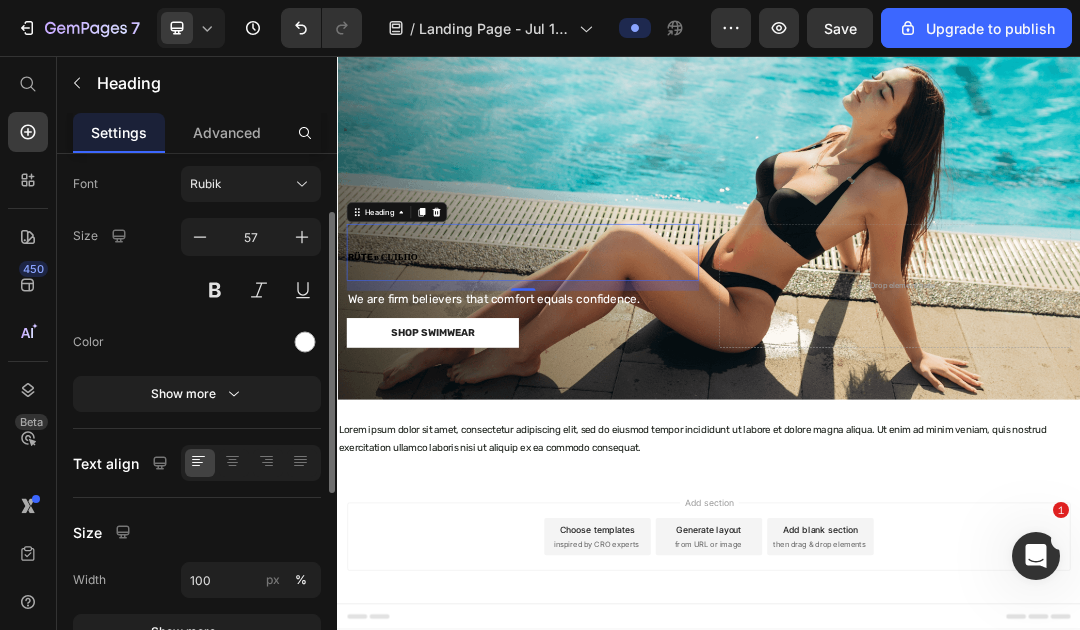 scroll, scrollTop: 106, scrollLeft: 0, axis: vertical 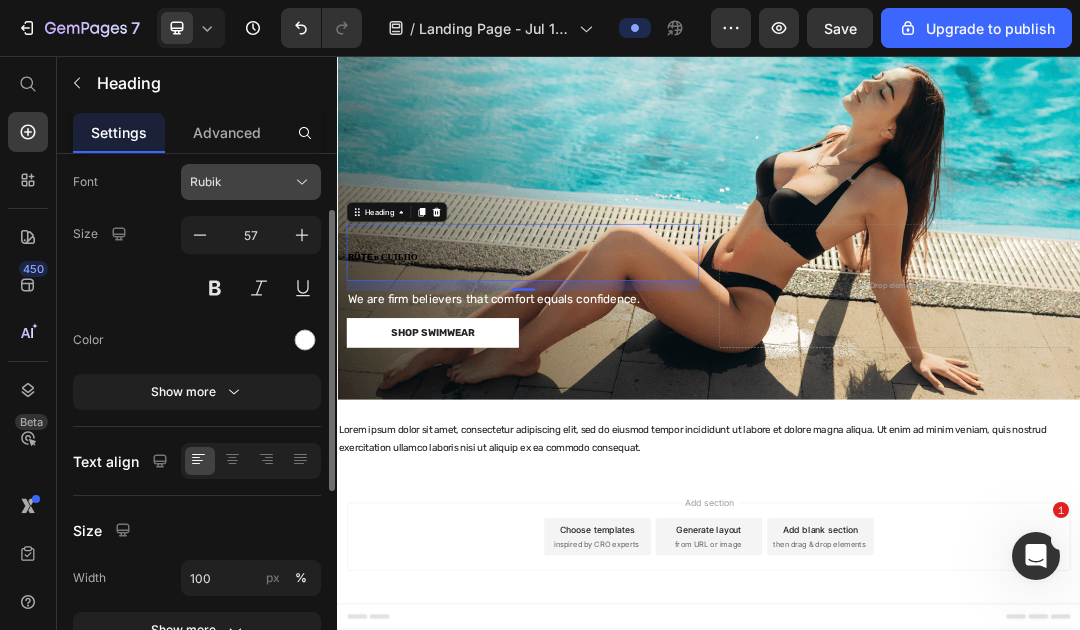 click on "Rubik" at bounding box center (241, 182) 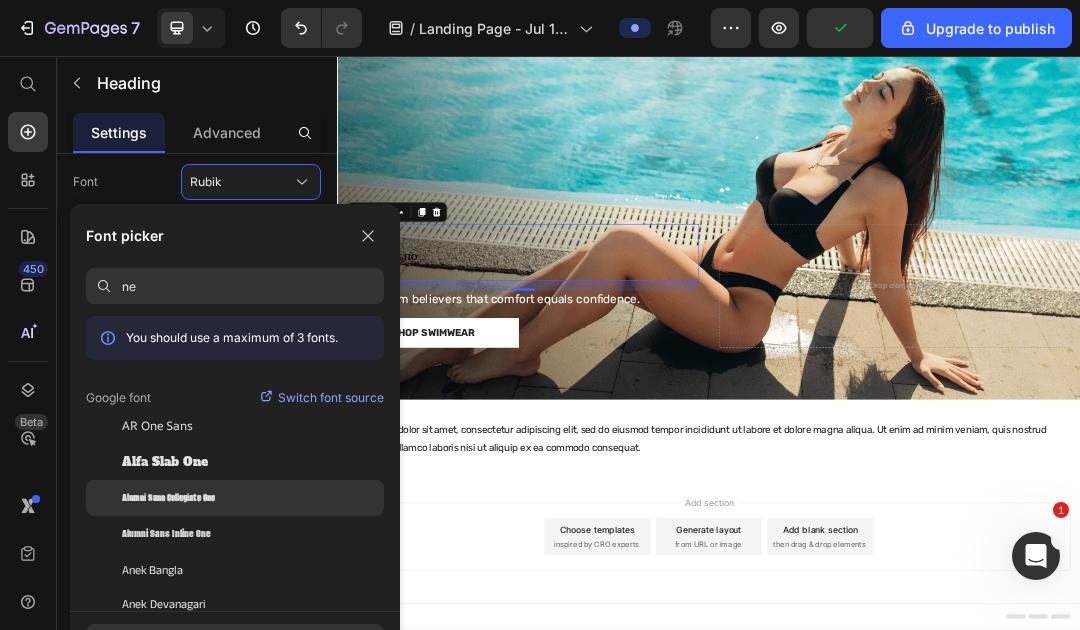 type on "n" 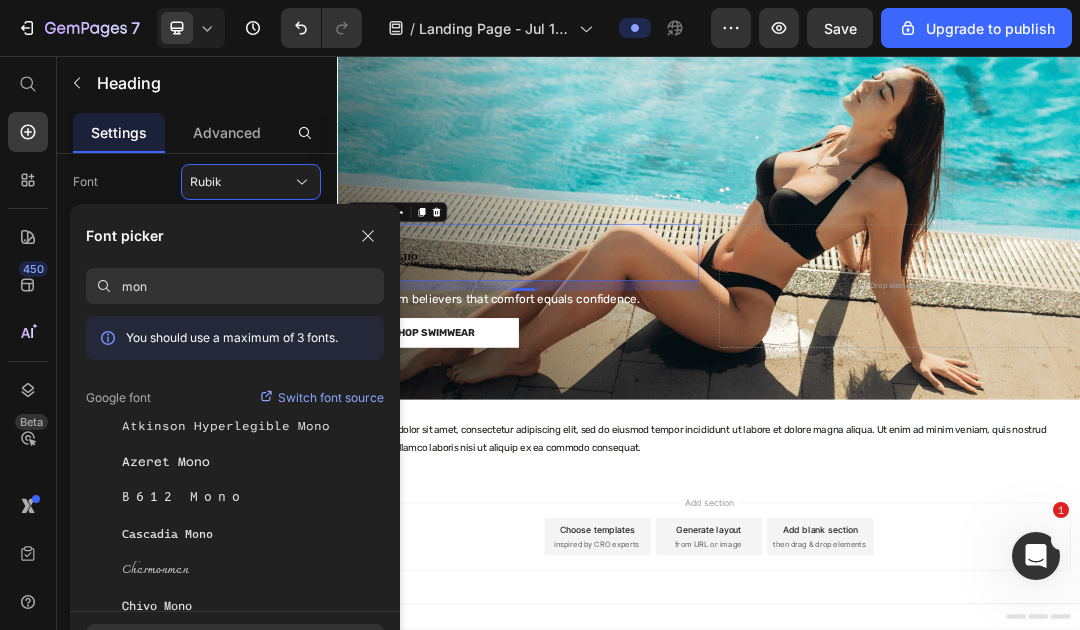 scroll, scrollTop: 0, scrollLeft: 0, axis: both 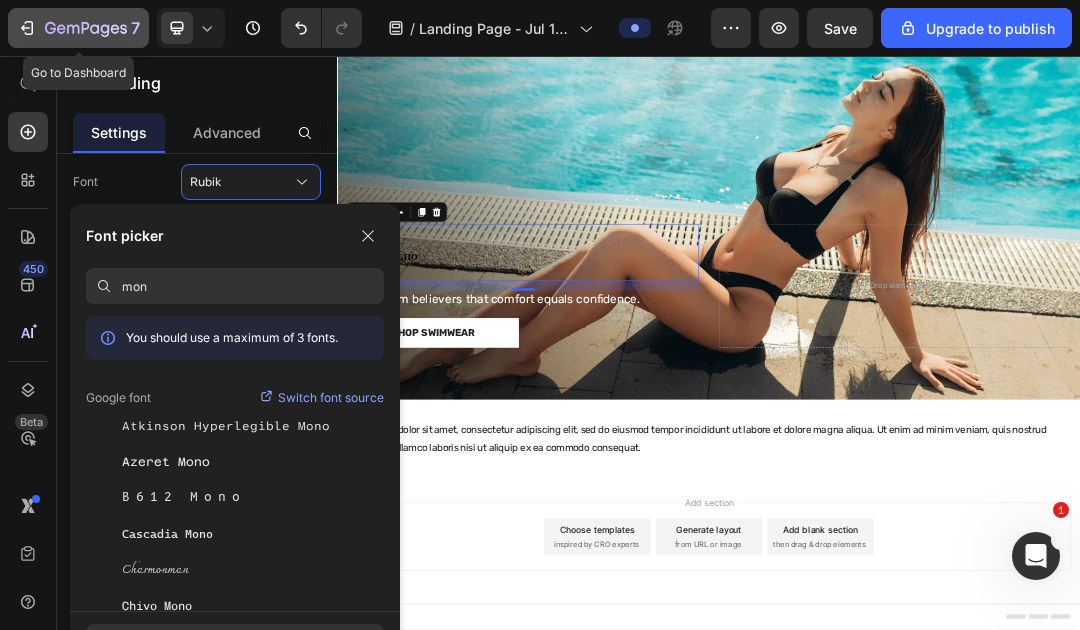 type on "mon" 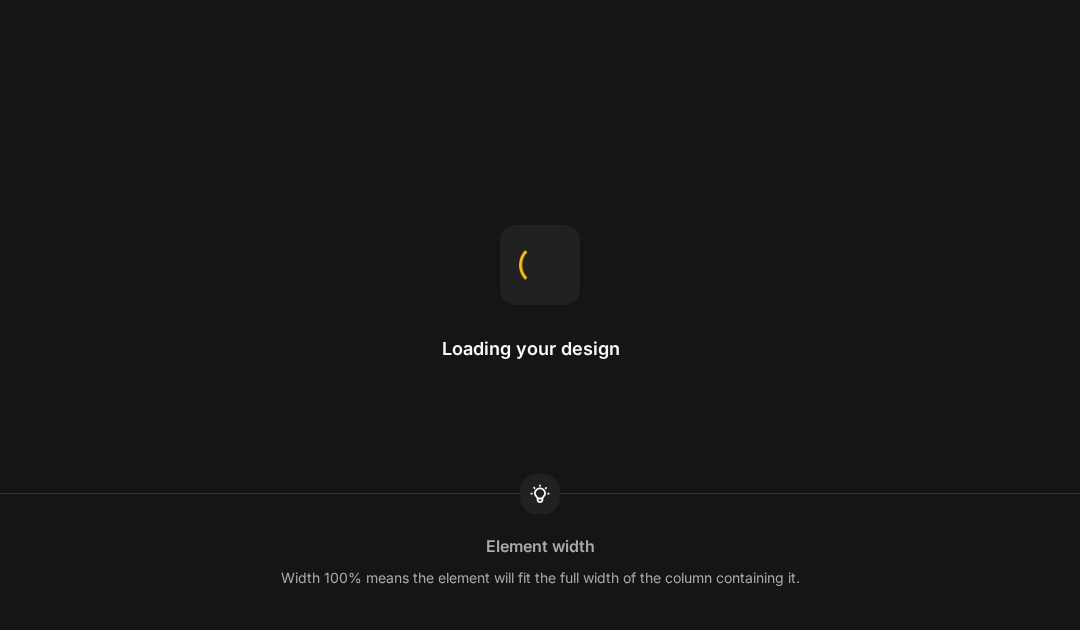 scroll, scrollTop: 0, scrollLeft: 0, axis: both 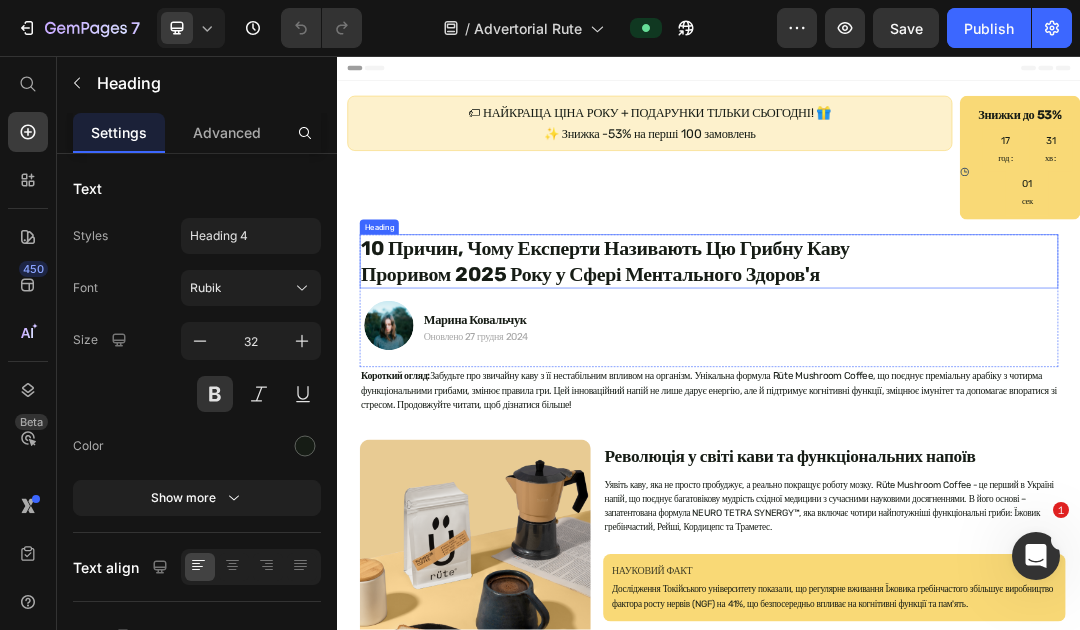 click on "10 Причин, Чому Експерти Називають Цю Грибну Каву  Проривом 2025 Року у Сфері Ментального Здоров'я" at bounding box center [937, 388] 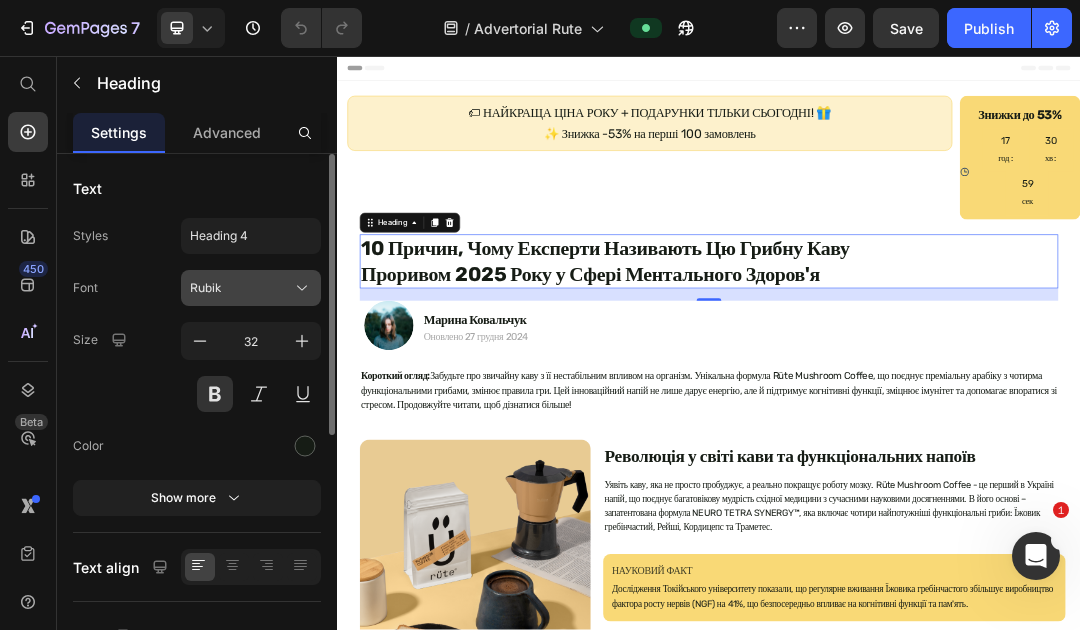 click on "Rubik" at bounding box center (241, 288) 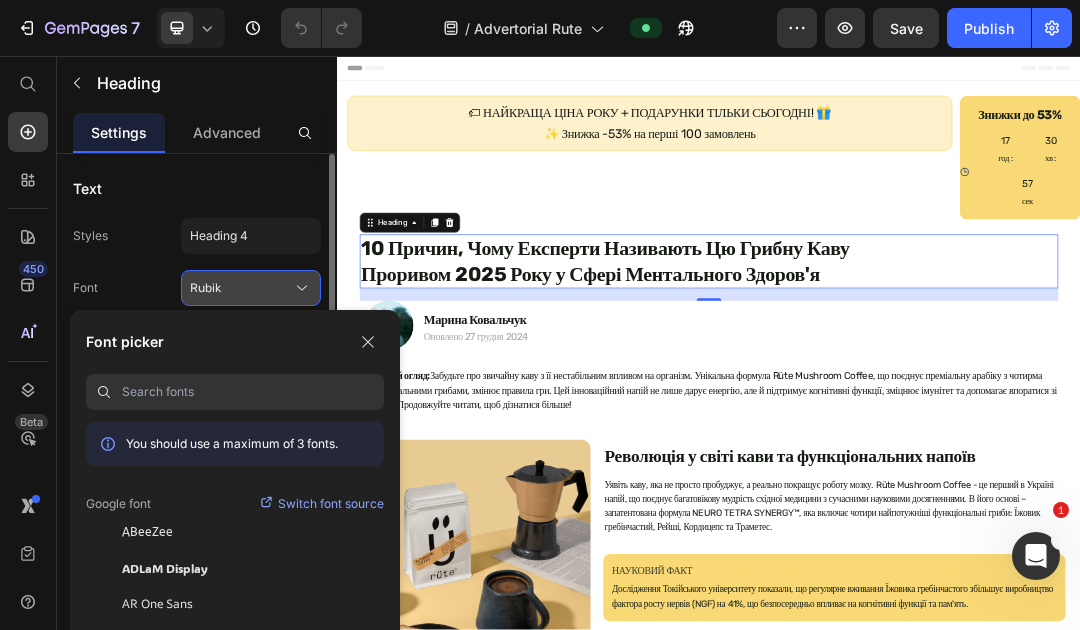 click on "Rubik" at bounding box center (241, 288) 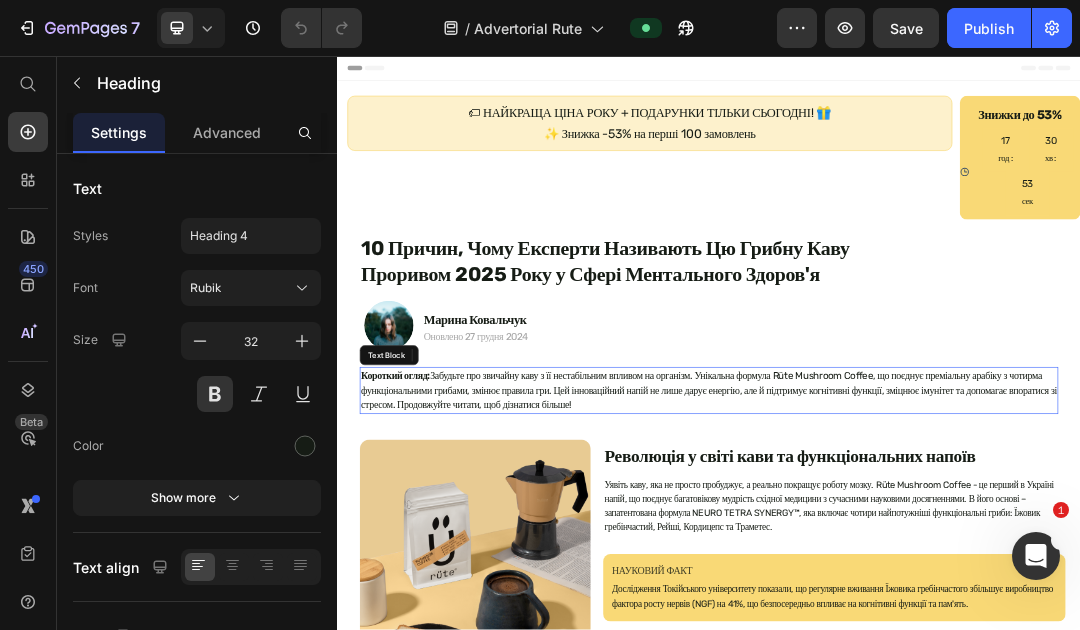 click on "Короткий огляд:  Забудьте про звичайну каву з її нестабільним впливом на організм. Унікальна формула Rüte Mushroom Coffee, що поєднує преміальну арабіку з чотирма функціональними грибами, змінює правила гри. Цей інноваційний напій не лише дарує енергію, але й підтримує когнітивні функції, зміцнює імунітет та допомагає впоратися зі стресом. Продовжуйте читати, щоб дізнатися більше!" at bounding box center [937, 597] 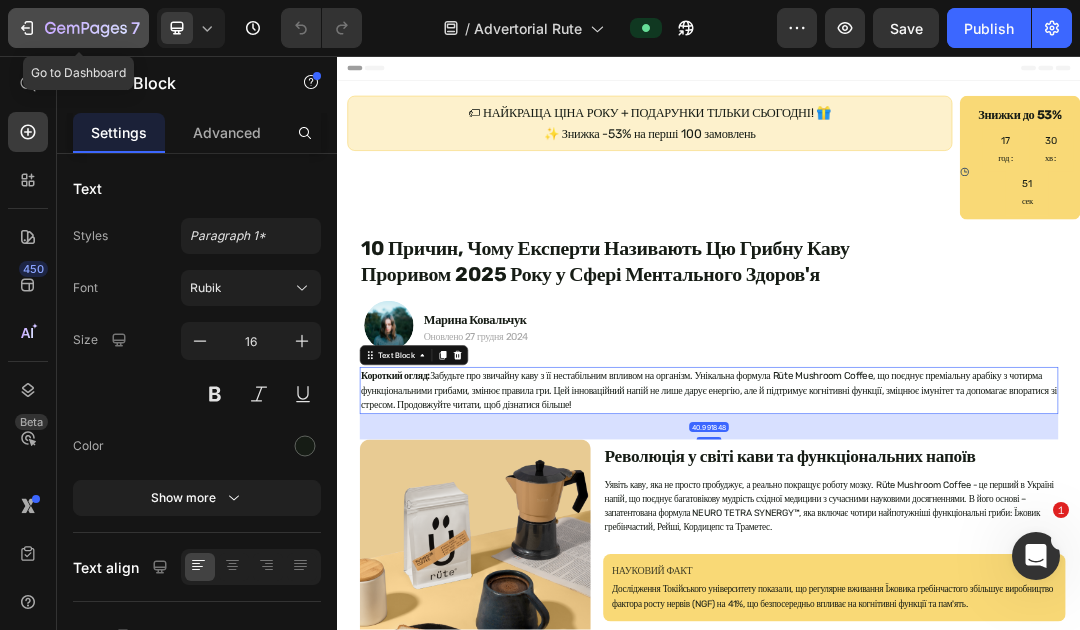 click 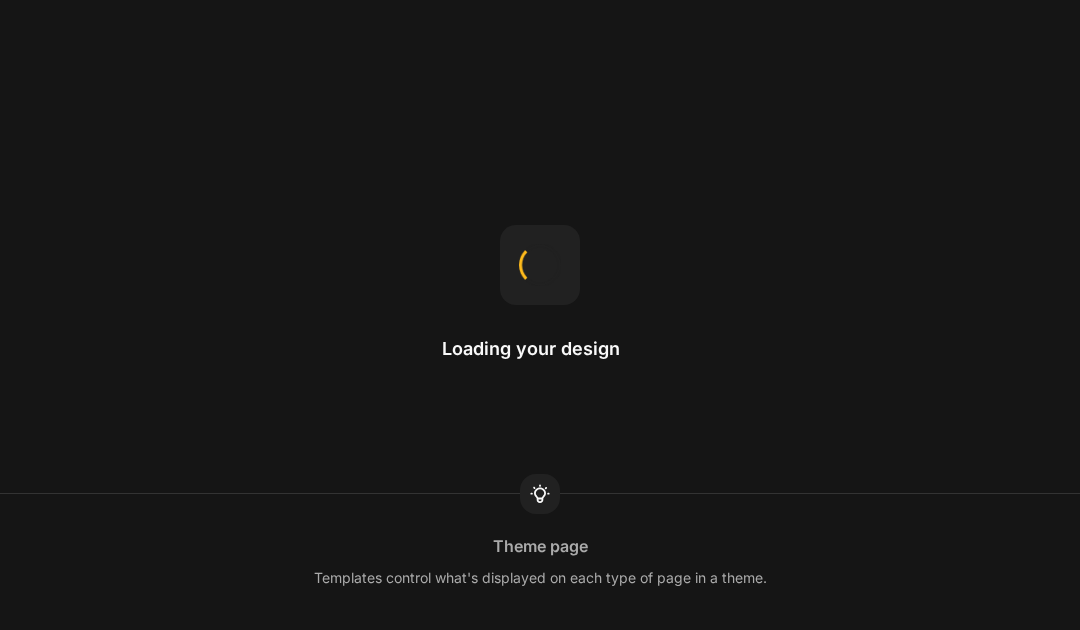 scroll, scrollTop: 0, scrollLeft: 0, axis: both 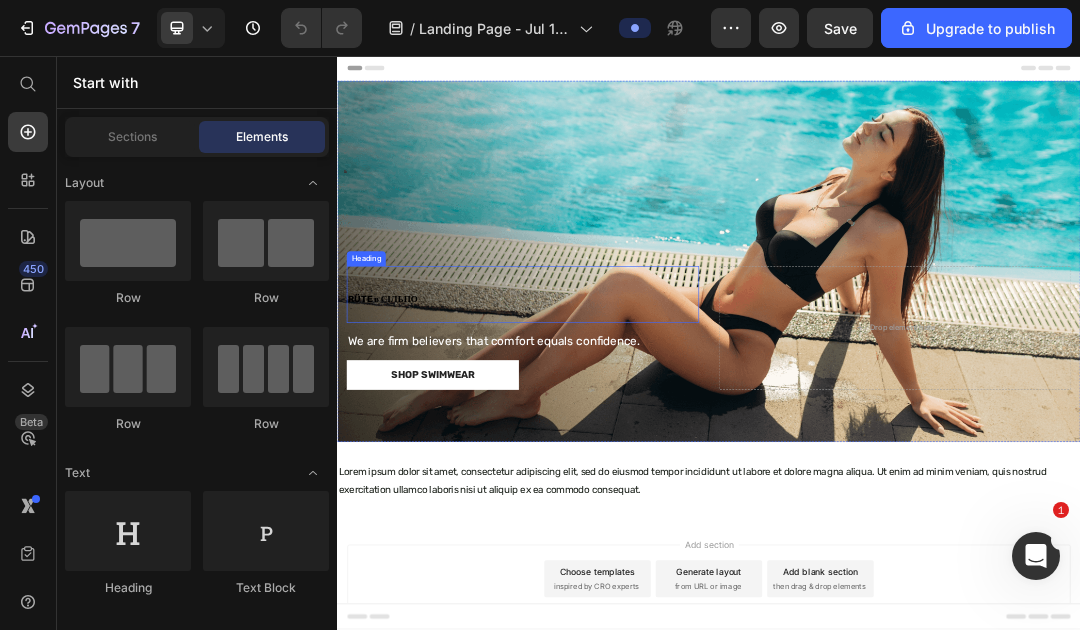 click on "RÜTE в СІЛЬПО" at bounding box center [636, 442] 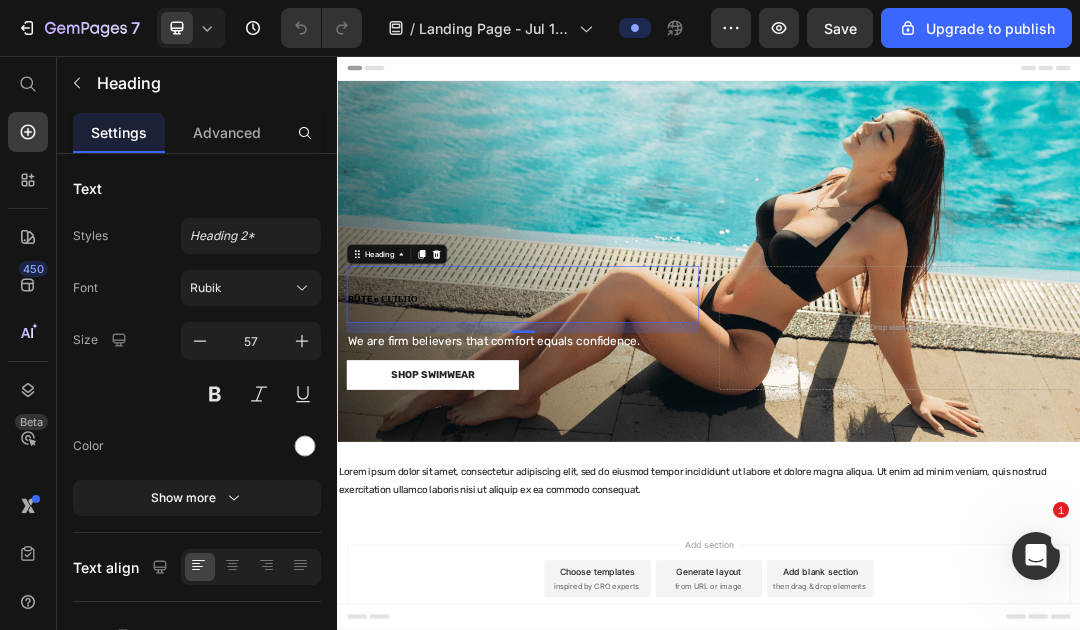 click on "RÜTE в СІЛЬПО" at bounding box center (636, 442) 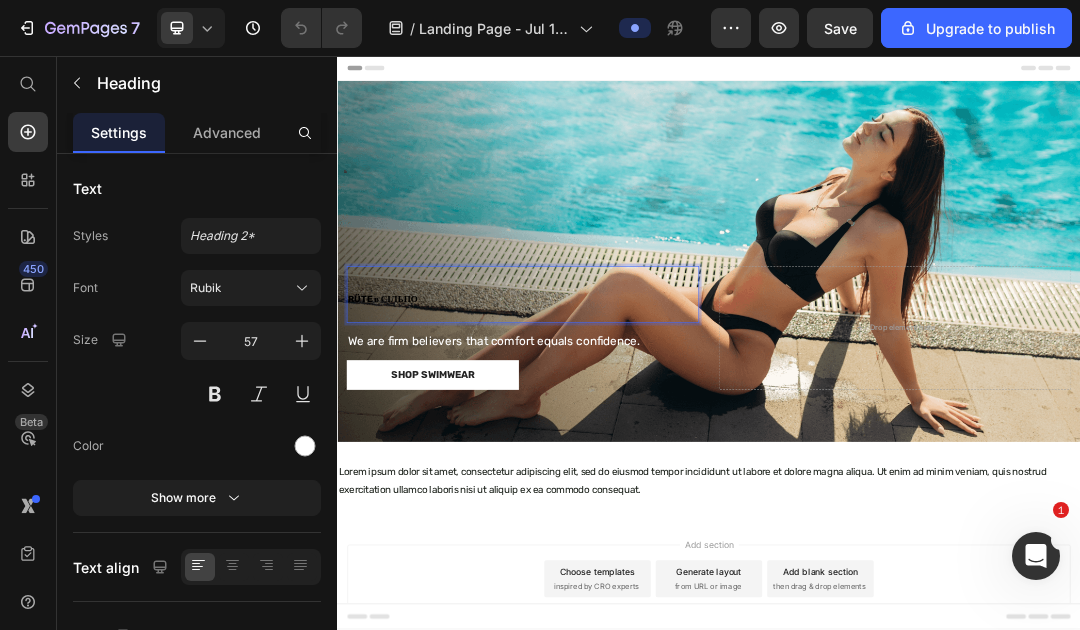 click on "RÜTE в СІЛЬПО" at bounding box center [636, 442] 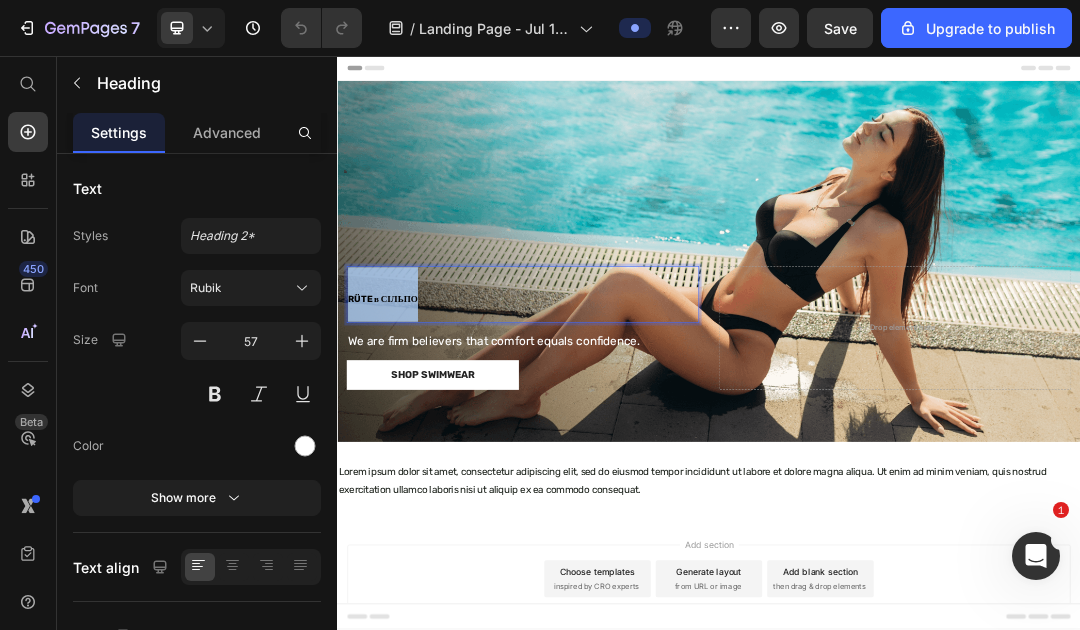 drag, startPoint x: 532, startPoint y: 440, endPoint x: 268, endPoint y: 440, distance: 264 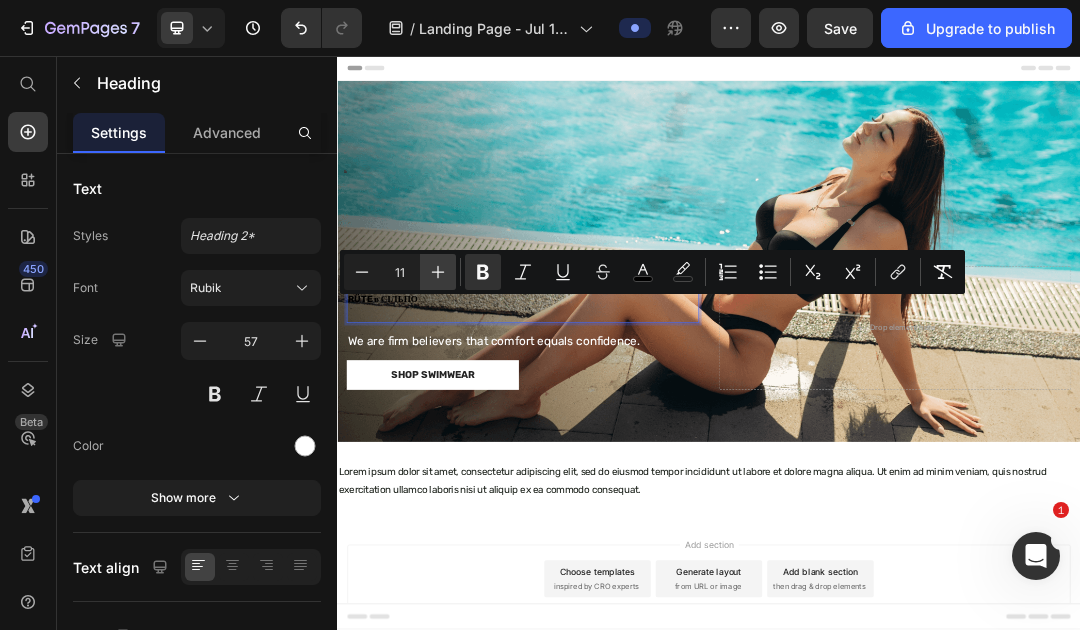 click 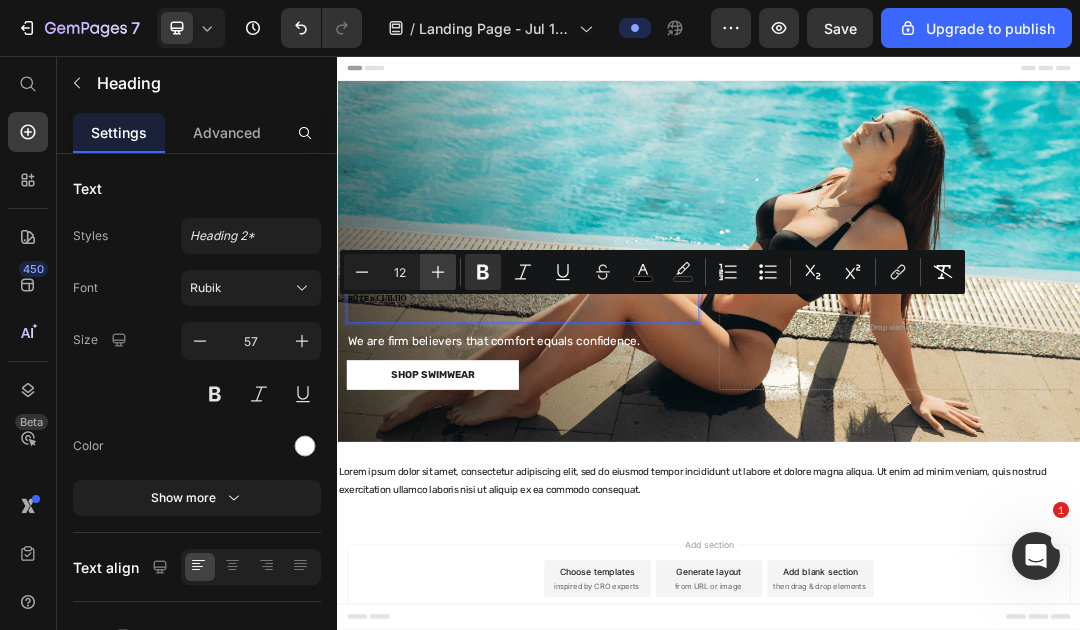 click 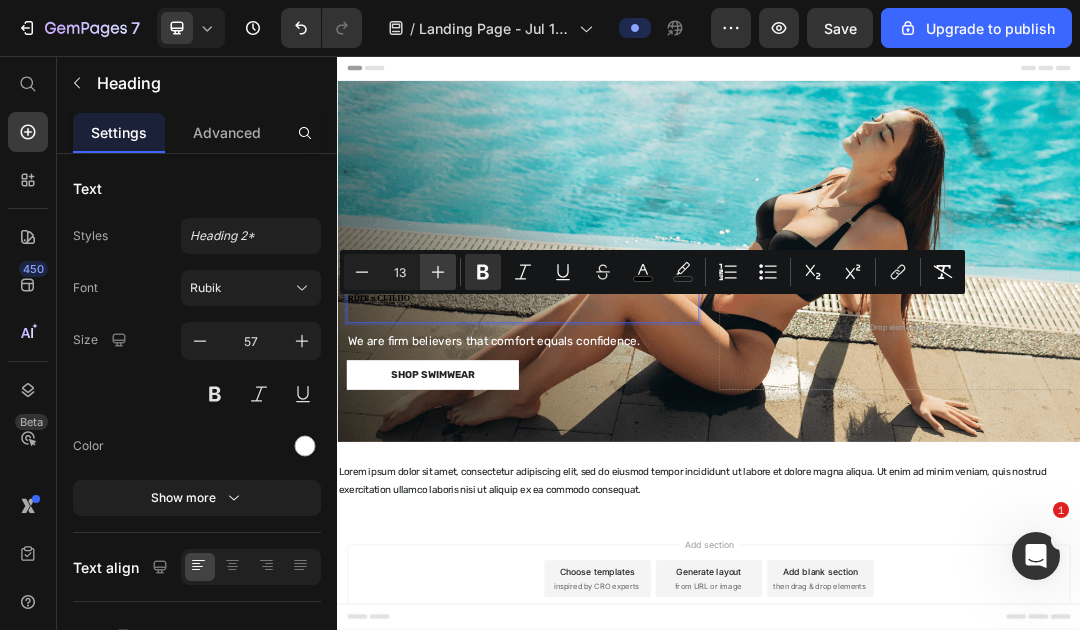 click 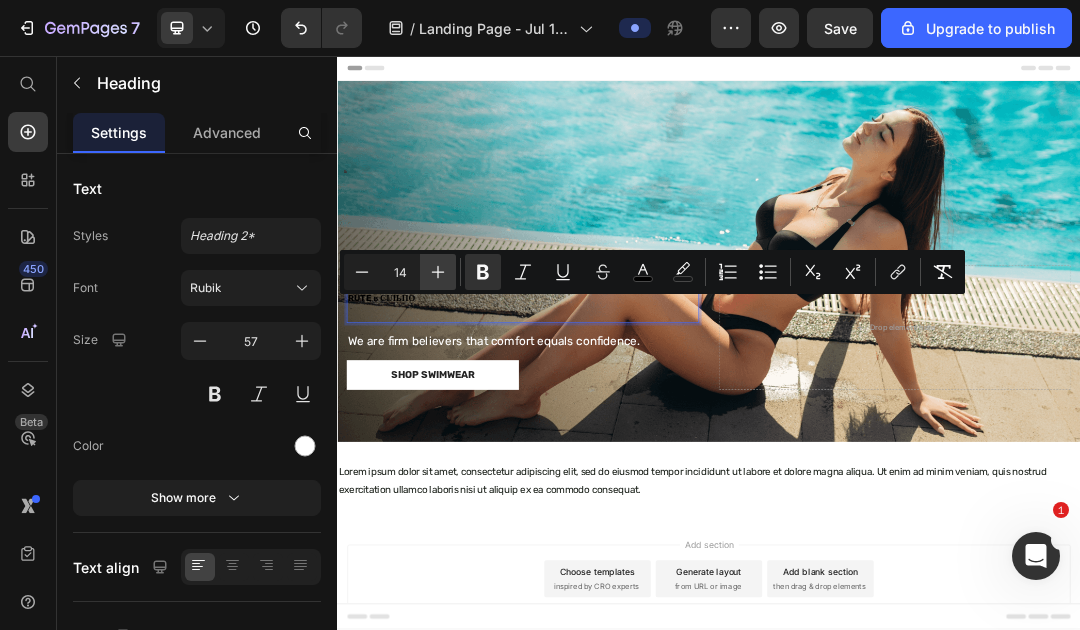 click 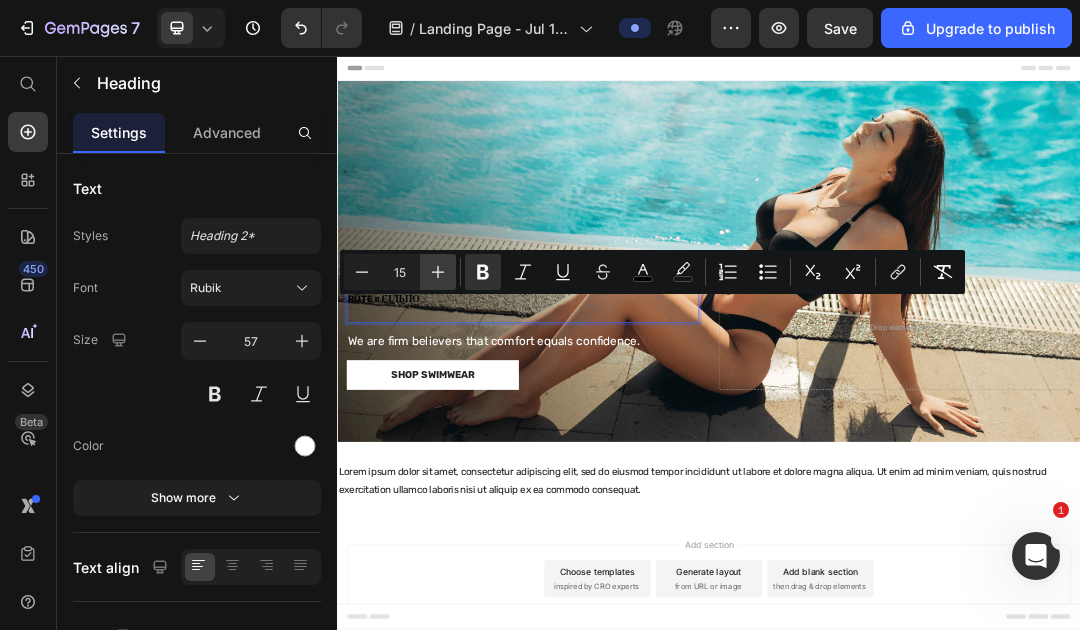 click 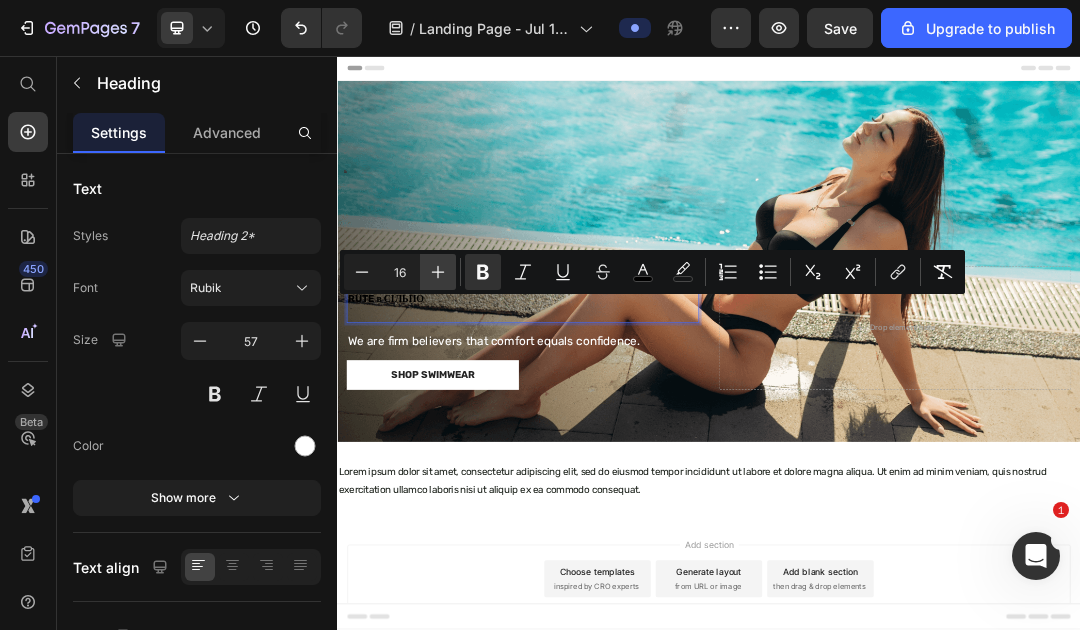 click 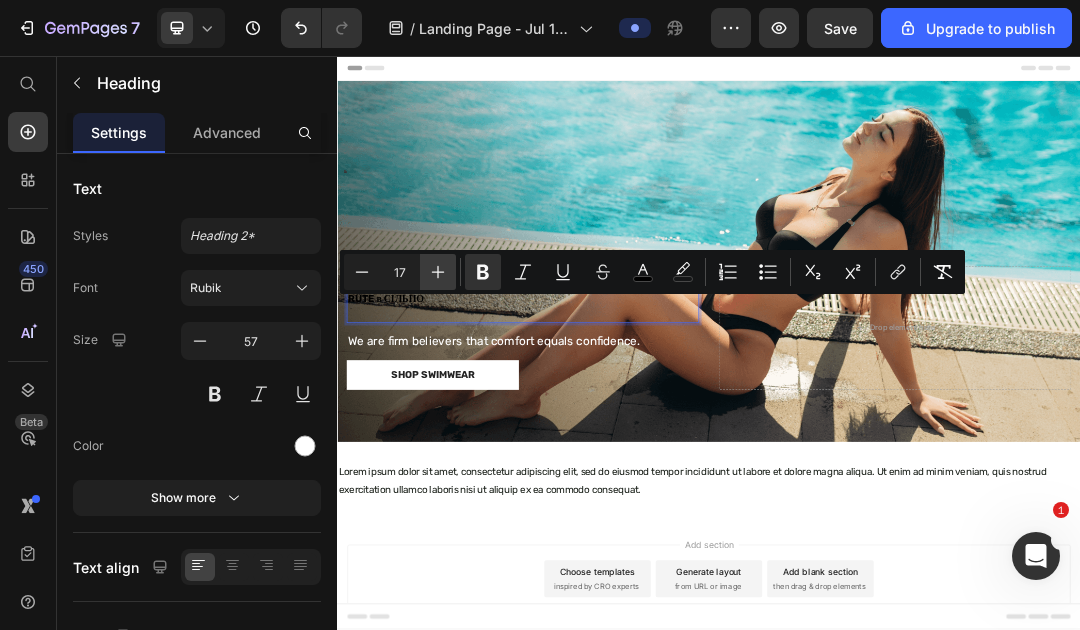 click 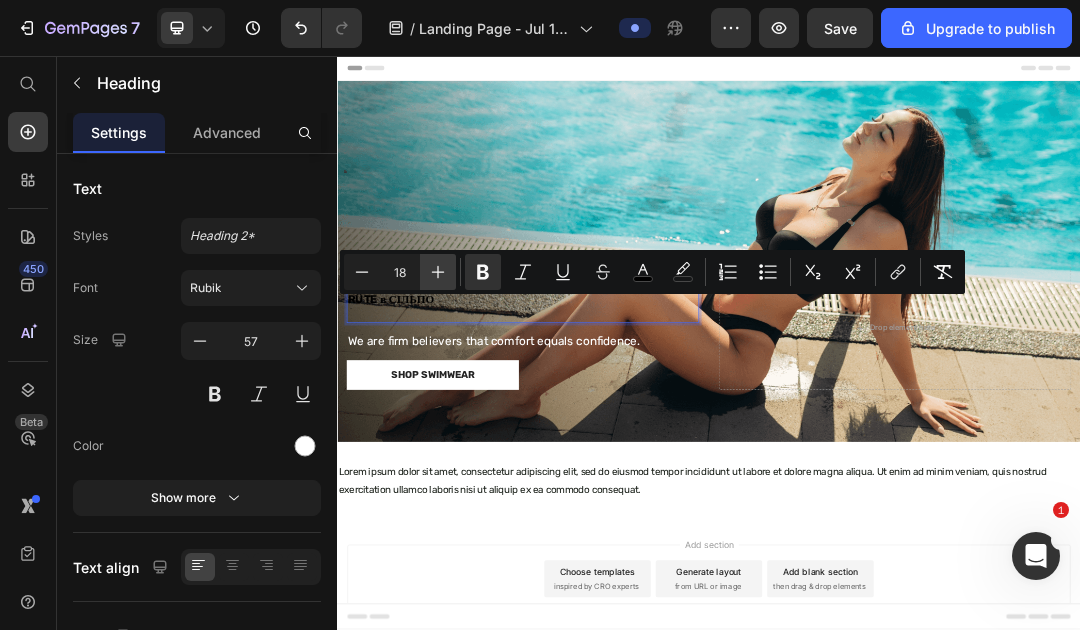 click 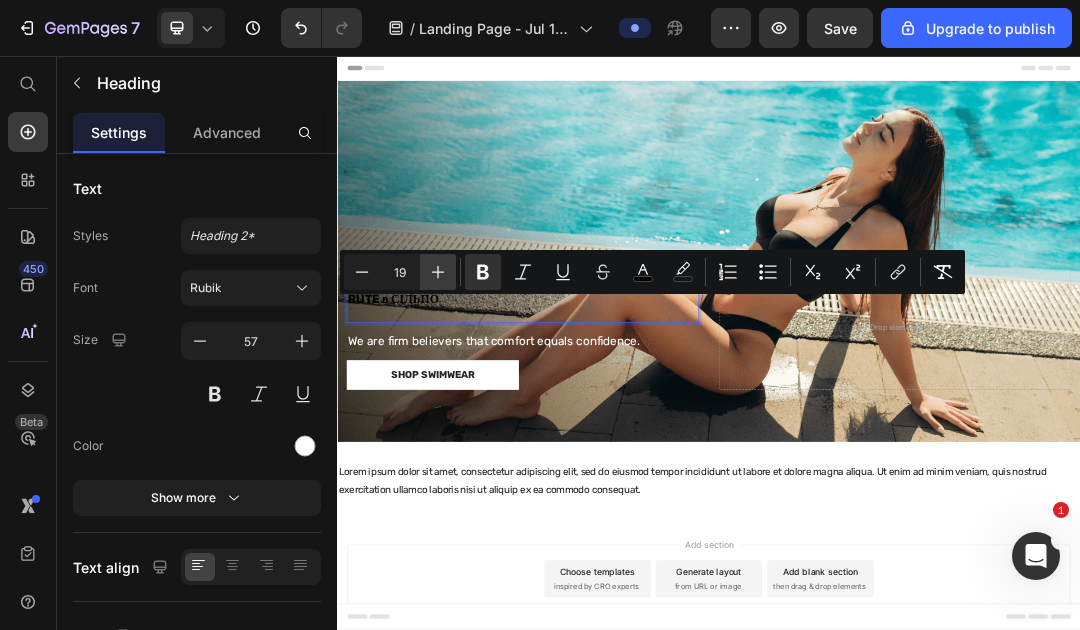 click 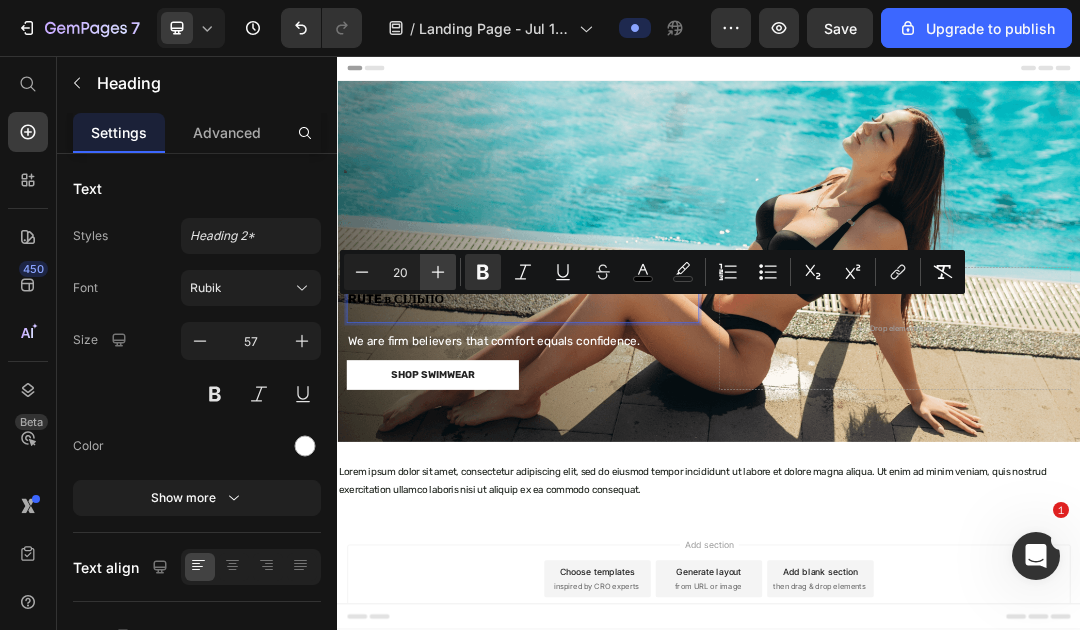 click 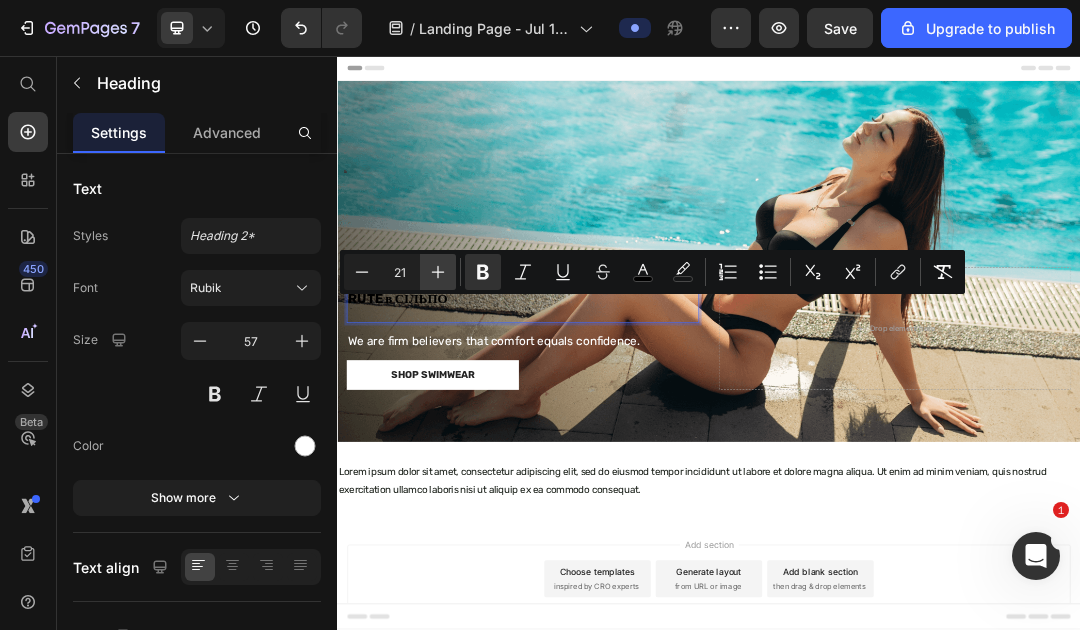 click 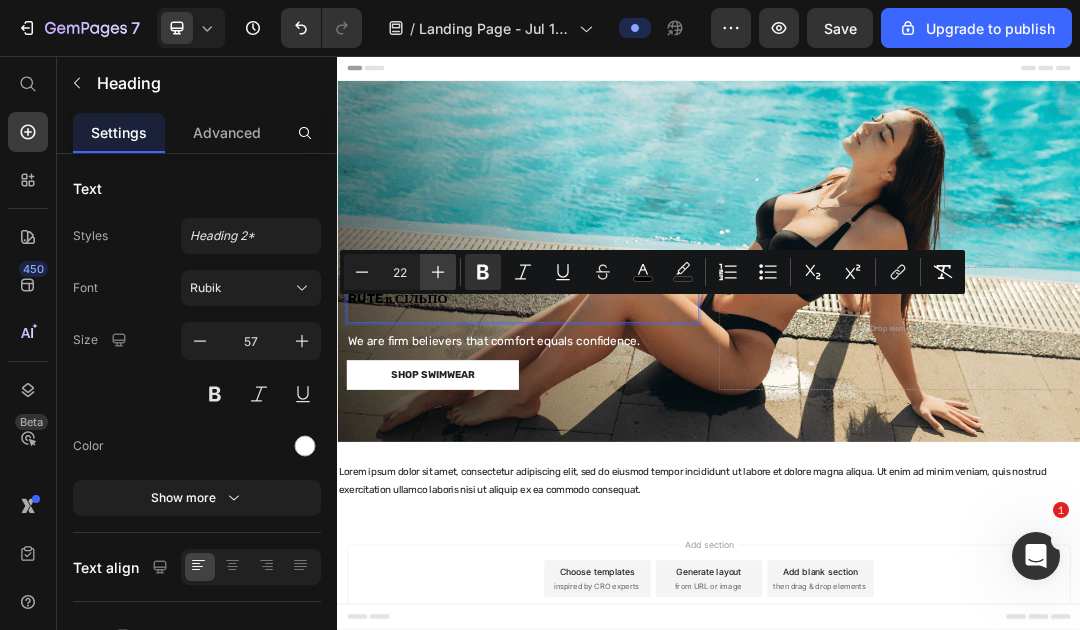click 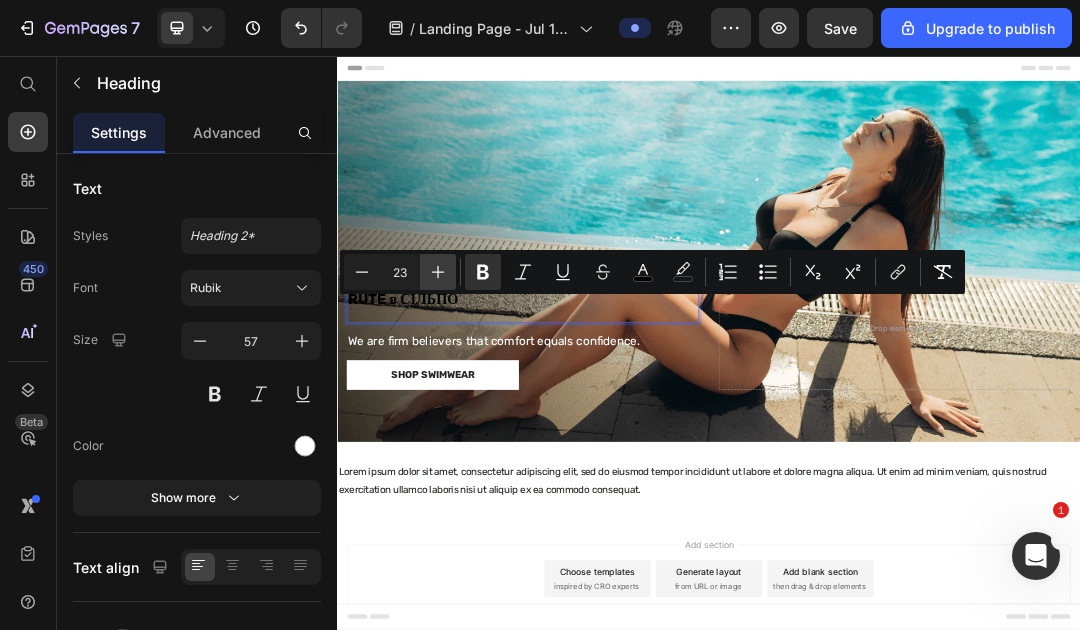 click 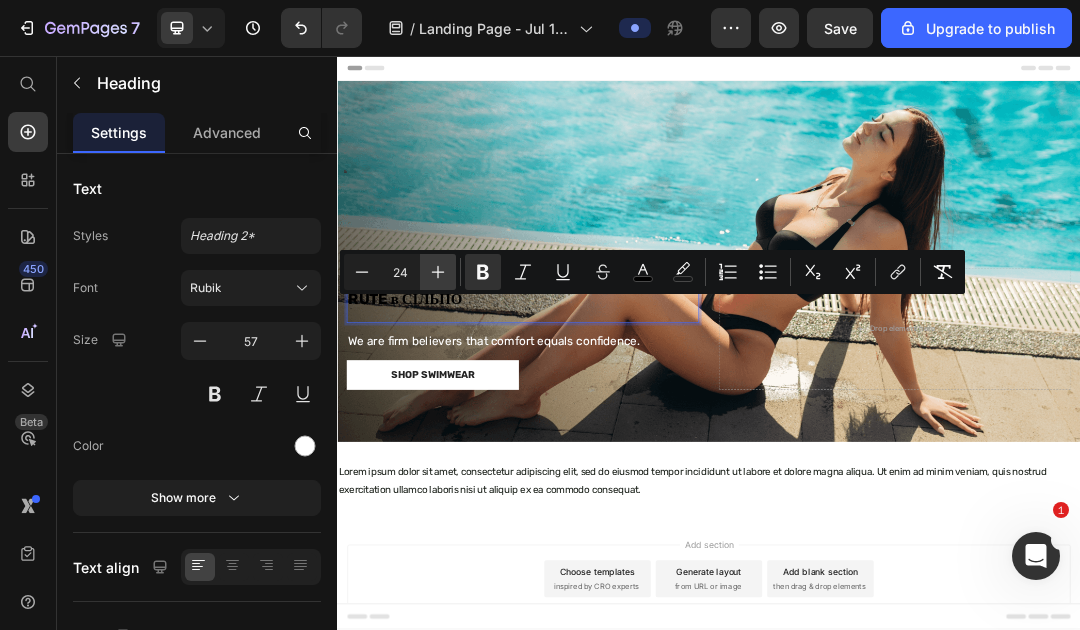 click 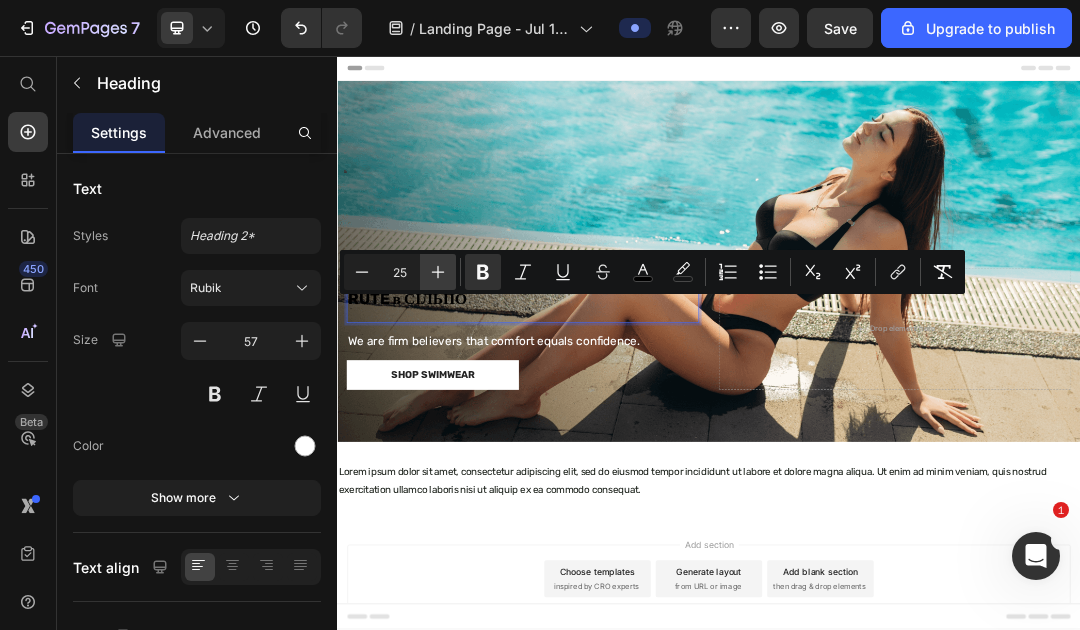 click 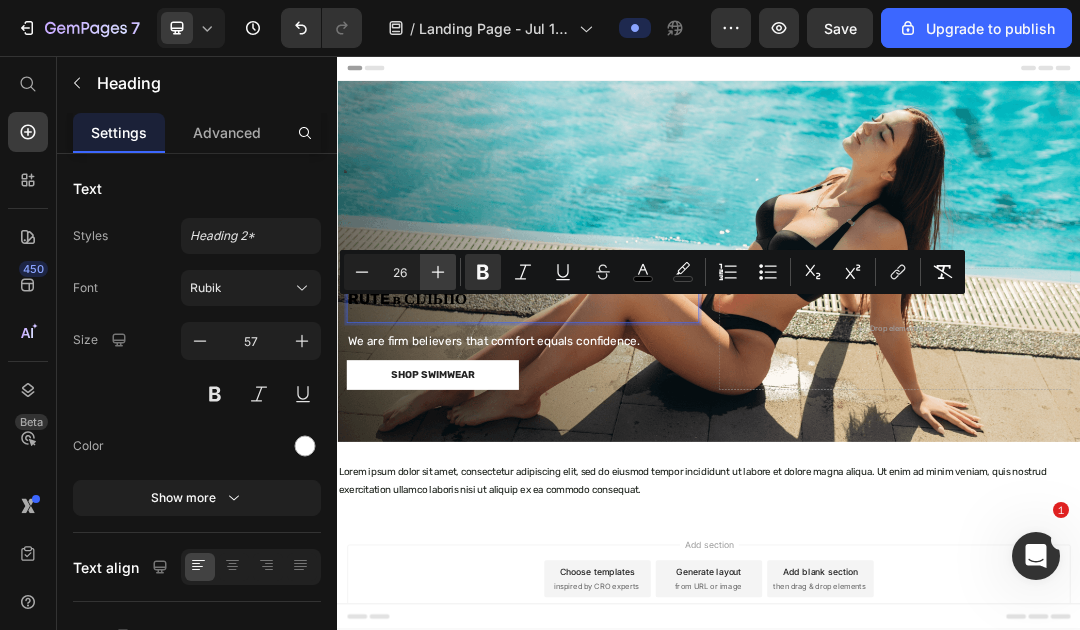click 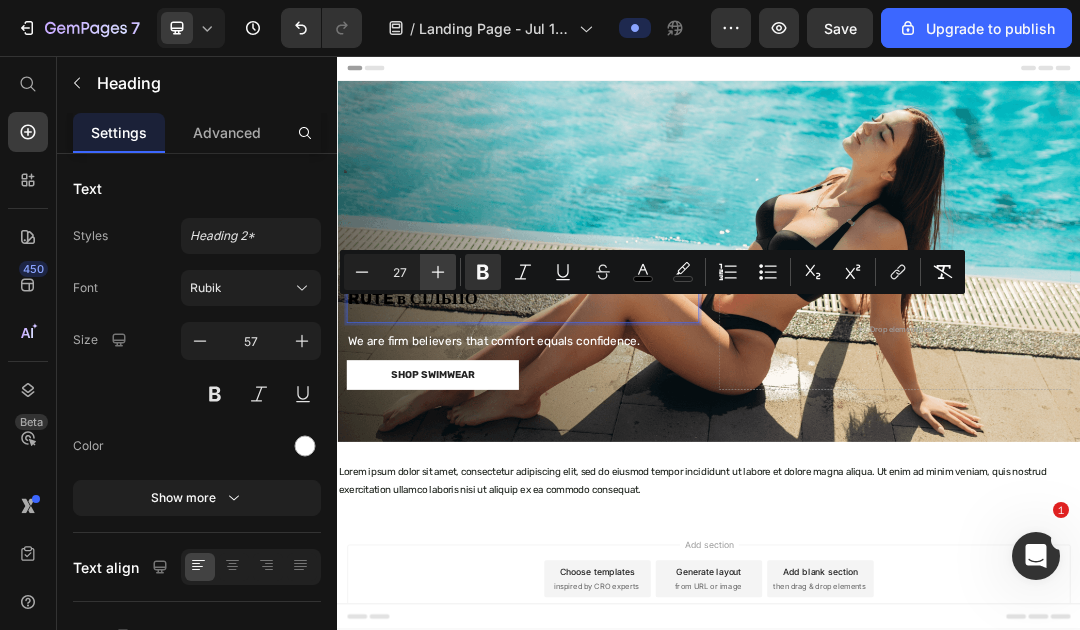 click 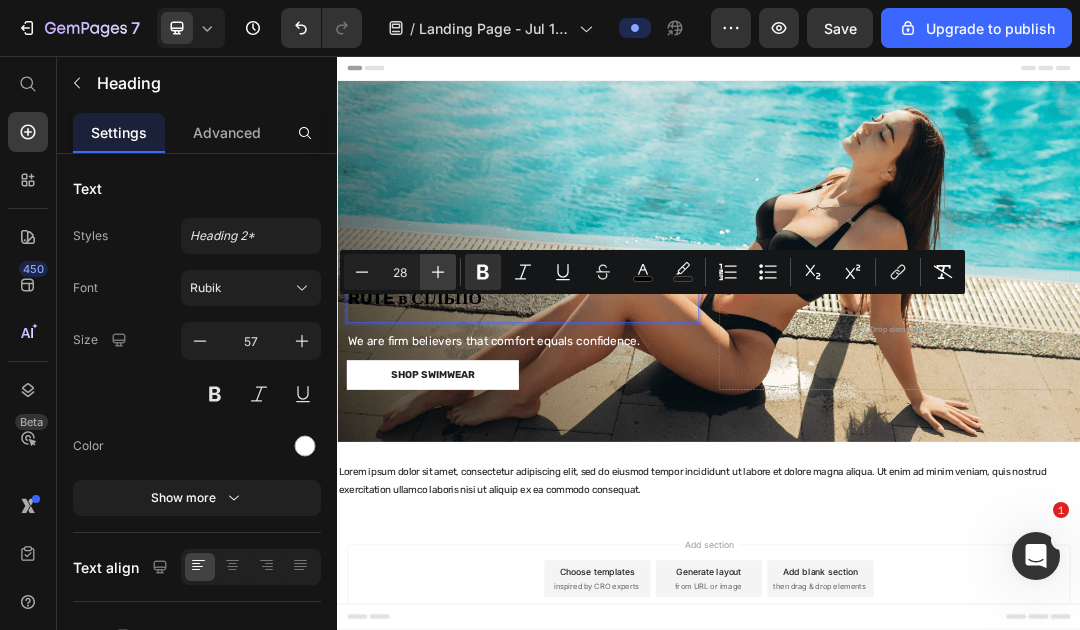 click 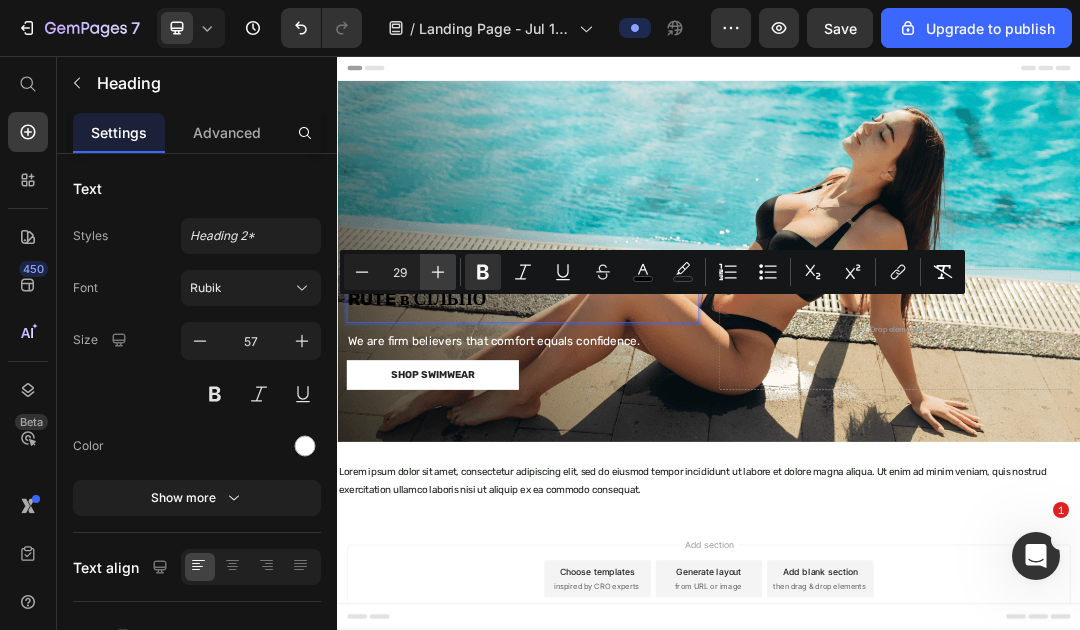 click 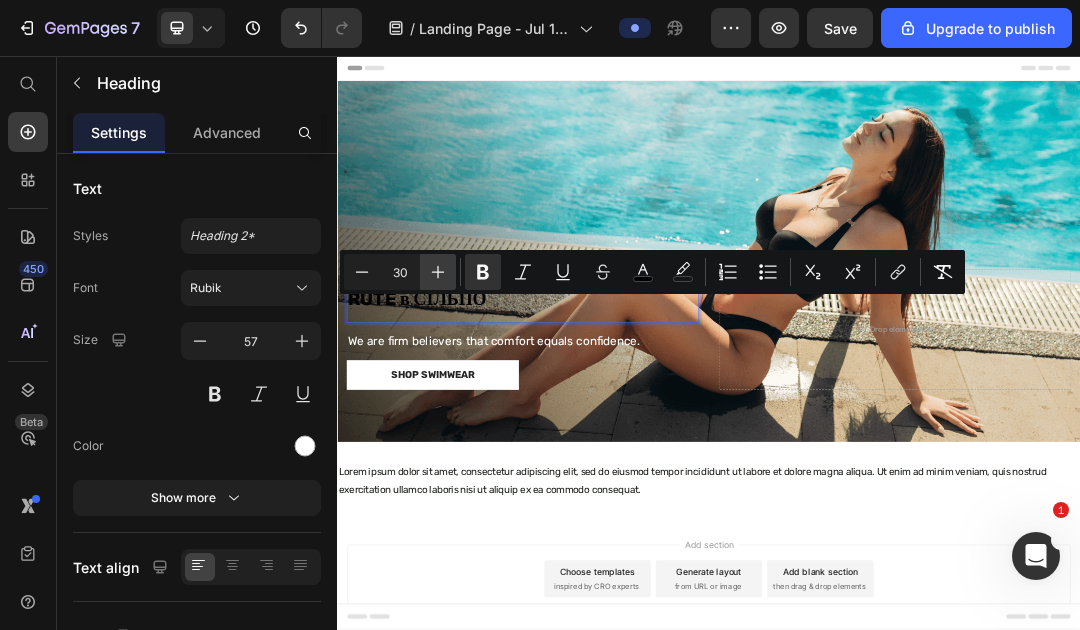 click 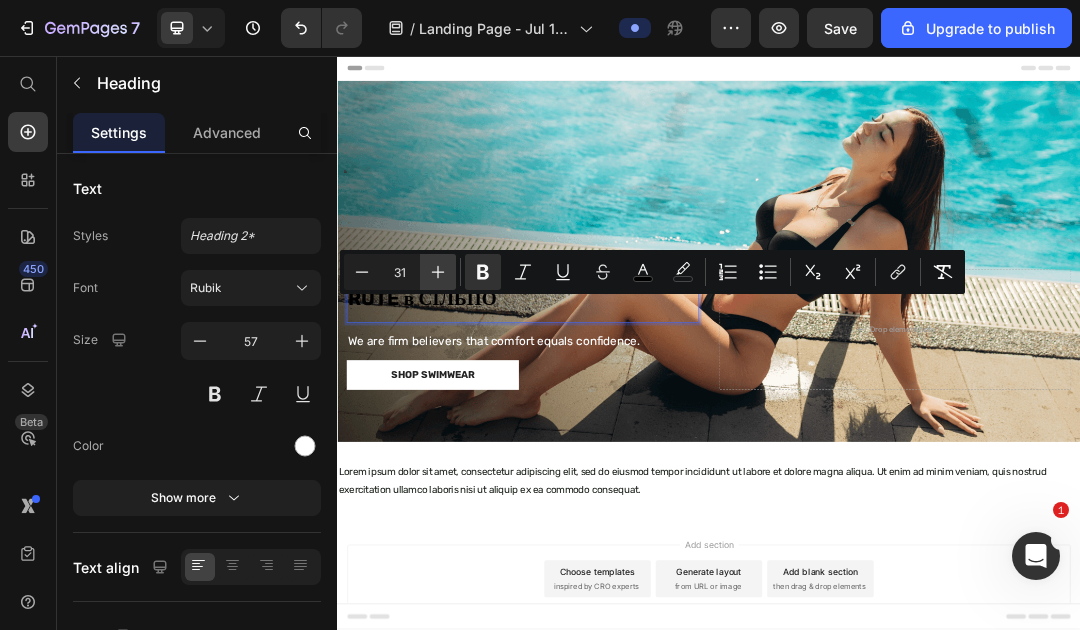 click 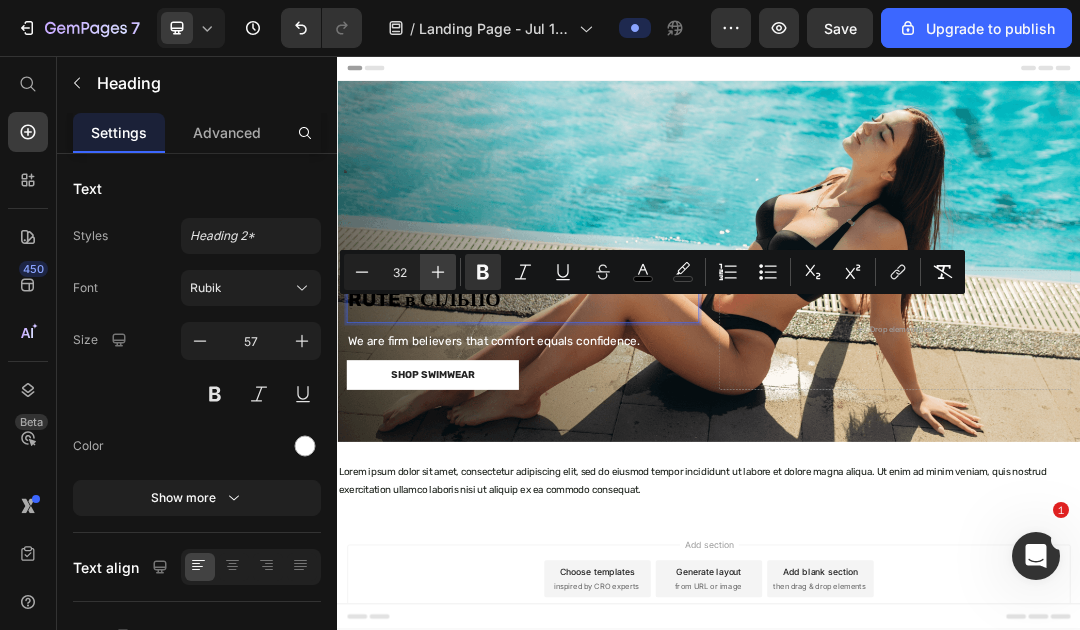 click 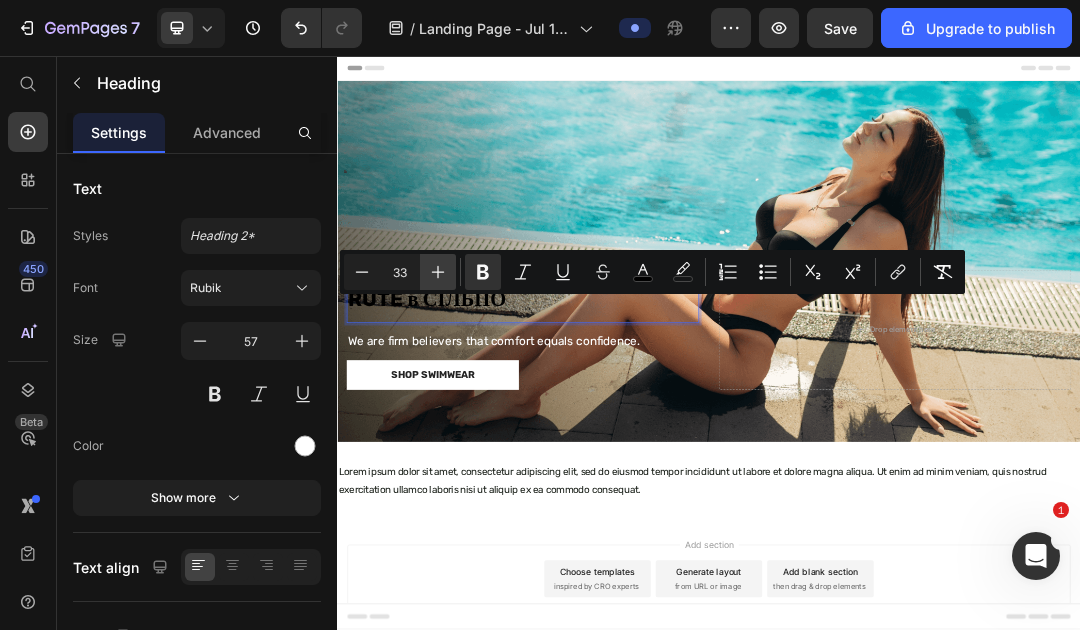 click 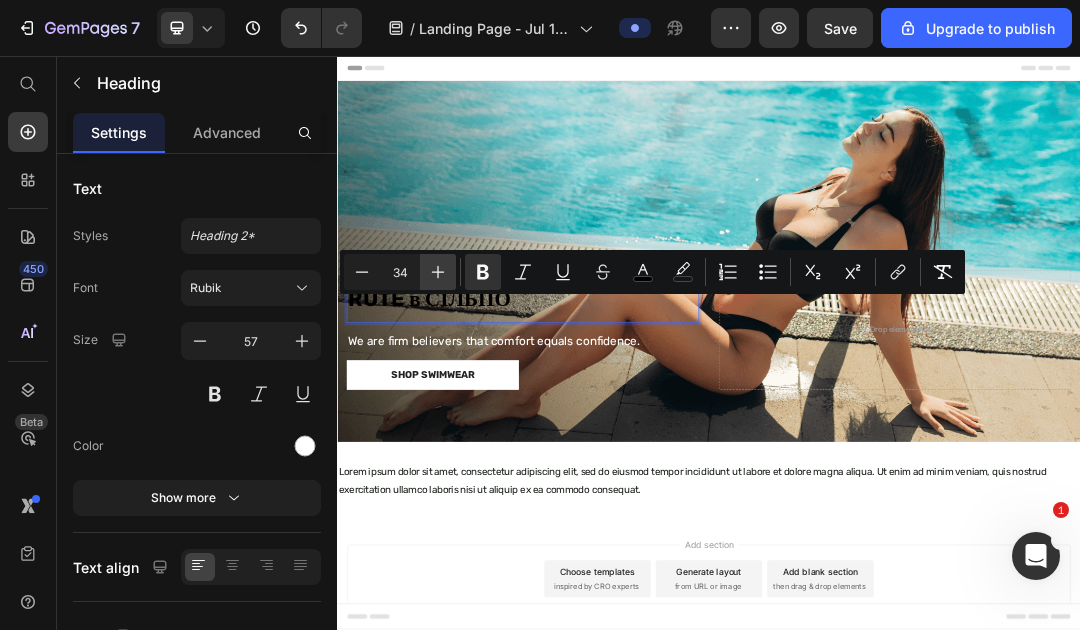 click 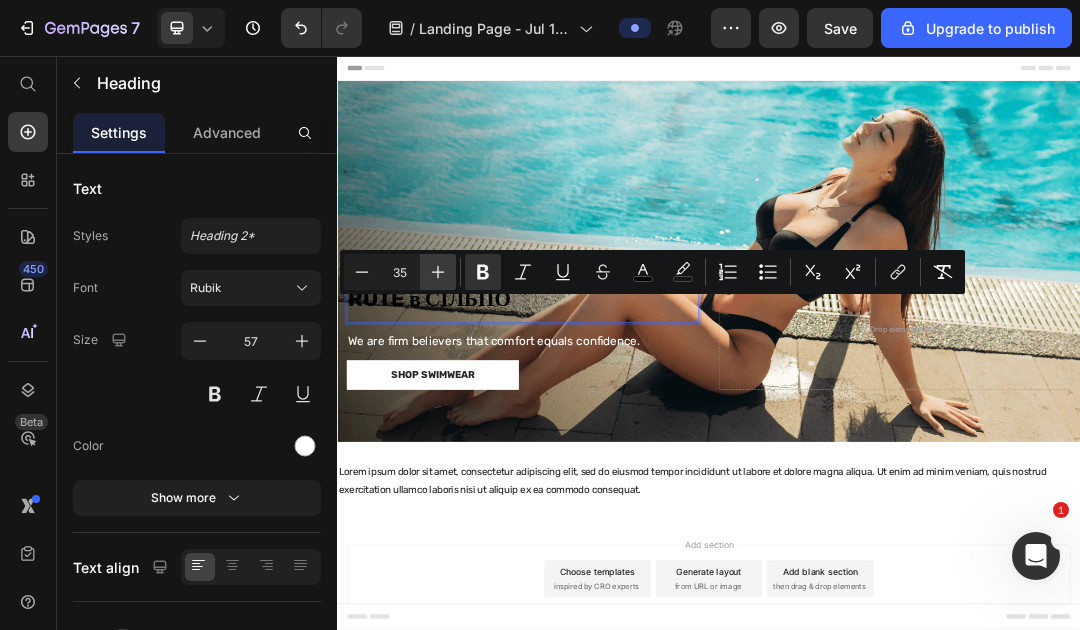 click 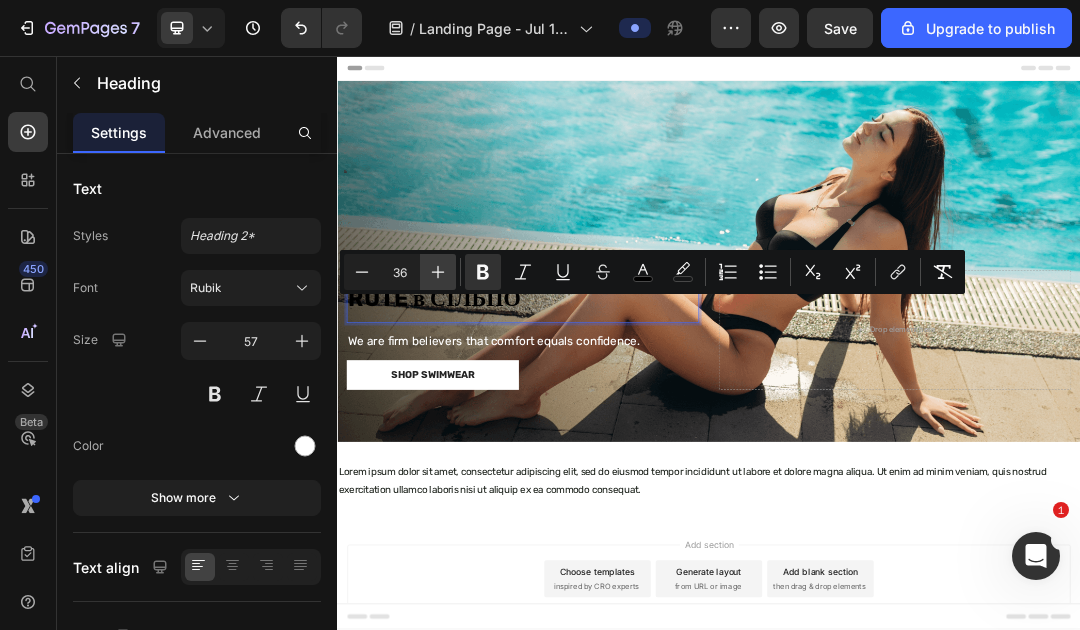 click 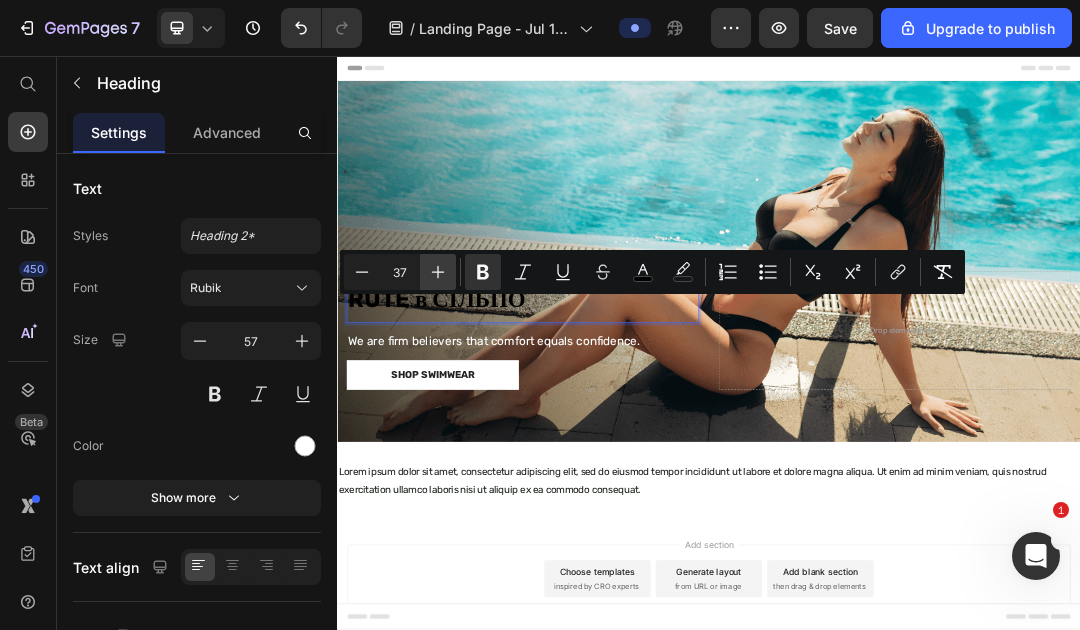 click 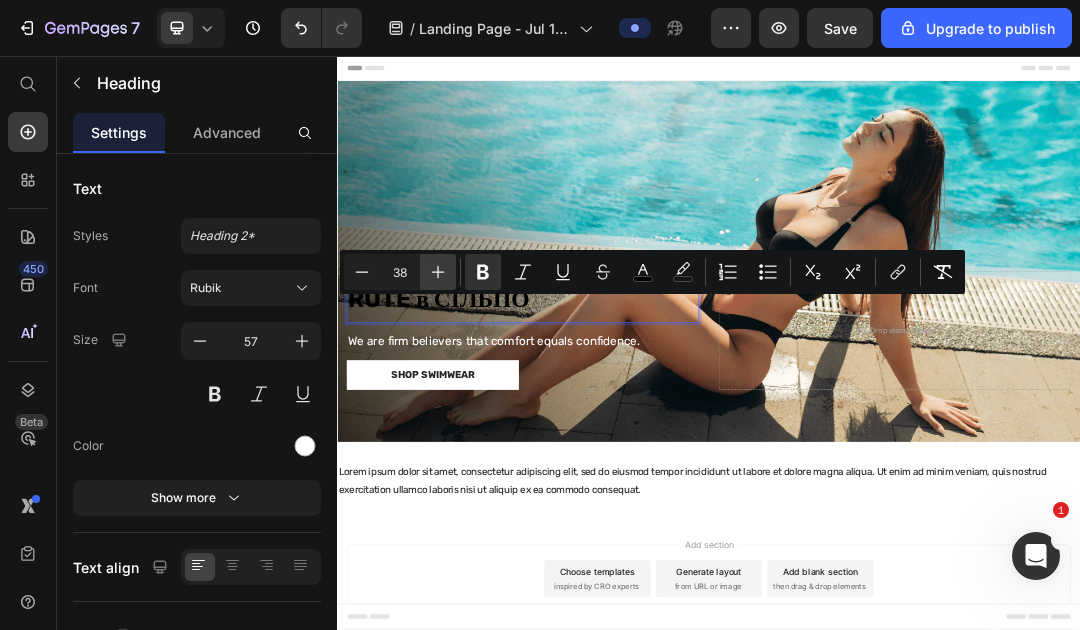 click 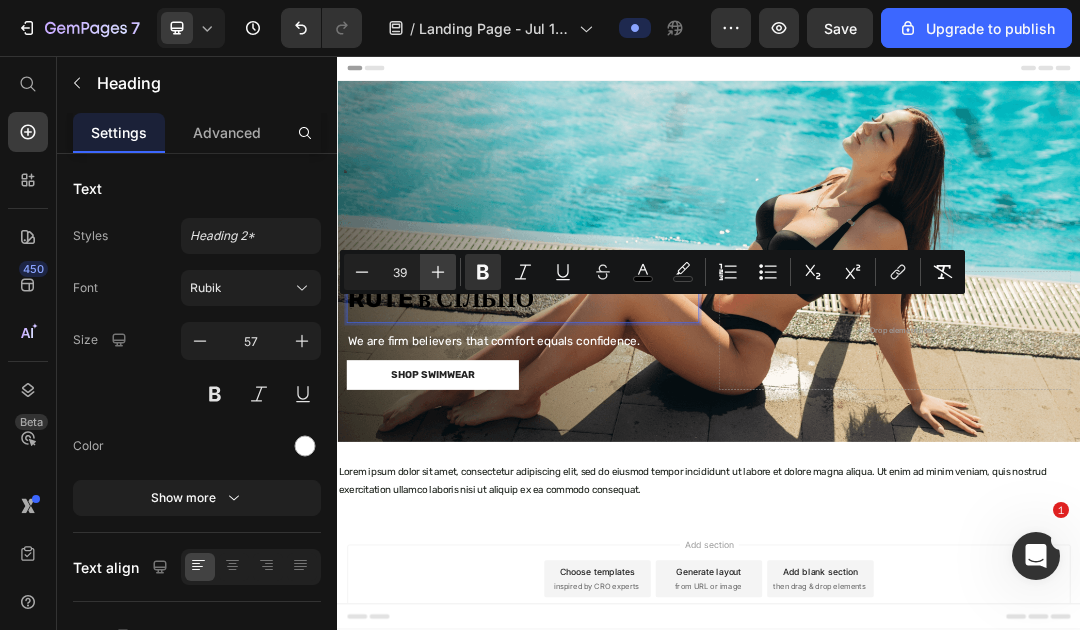 click 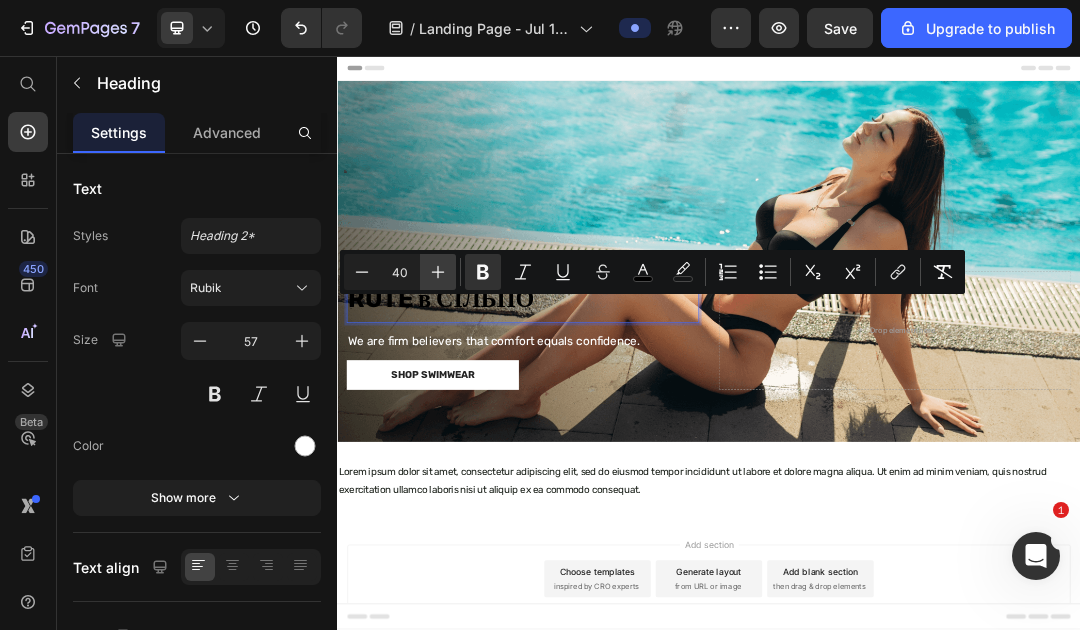 click 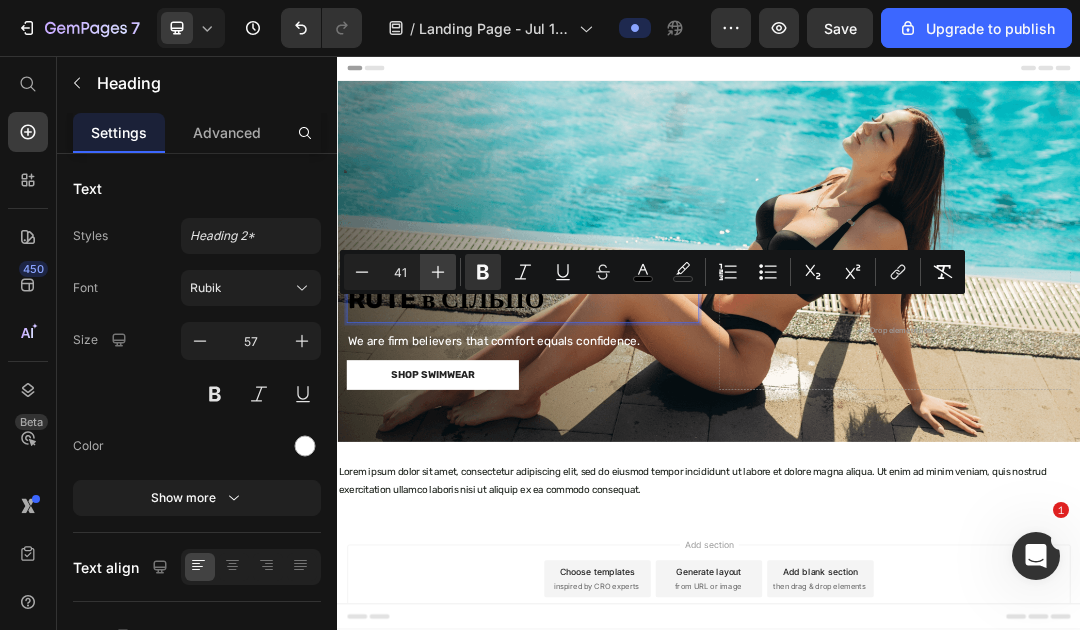 click 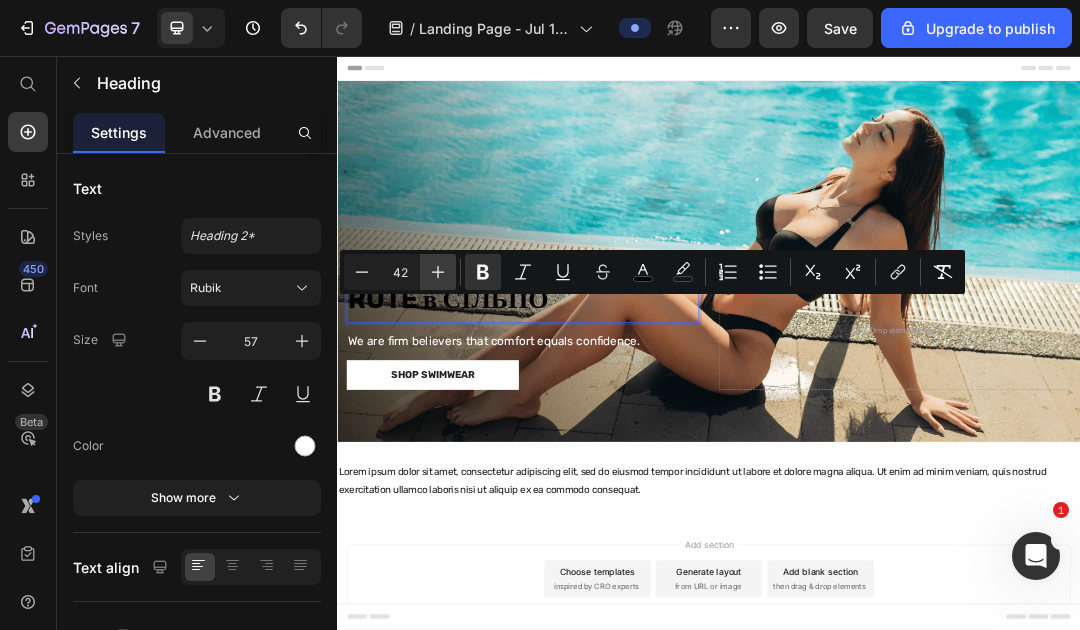 click 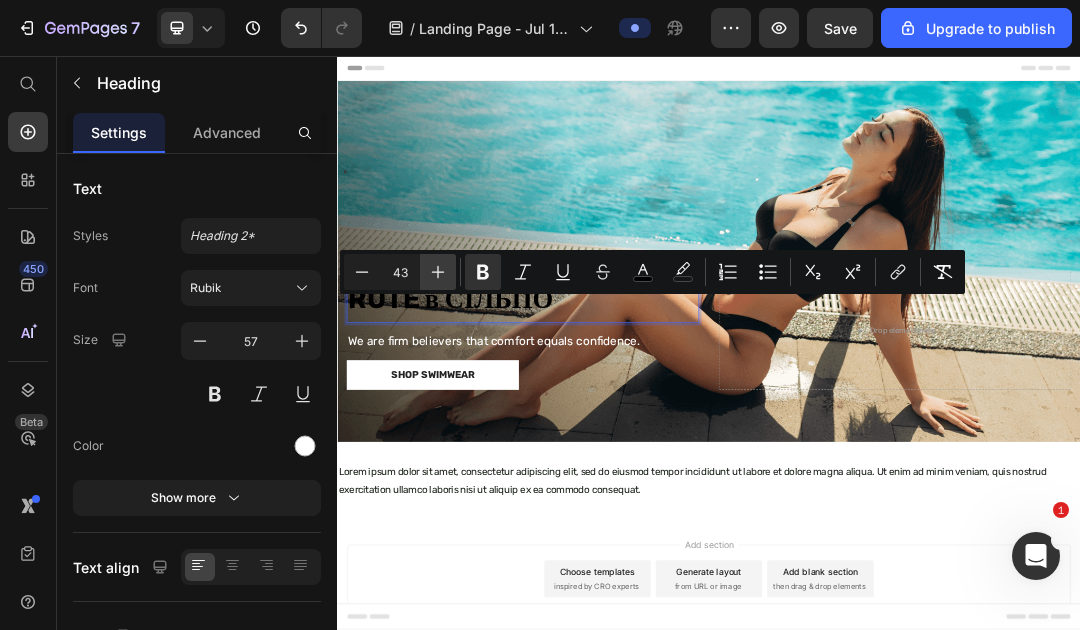click 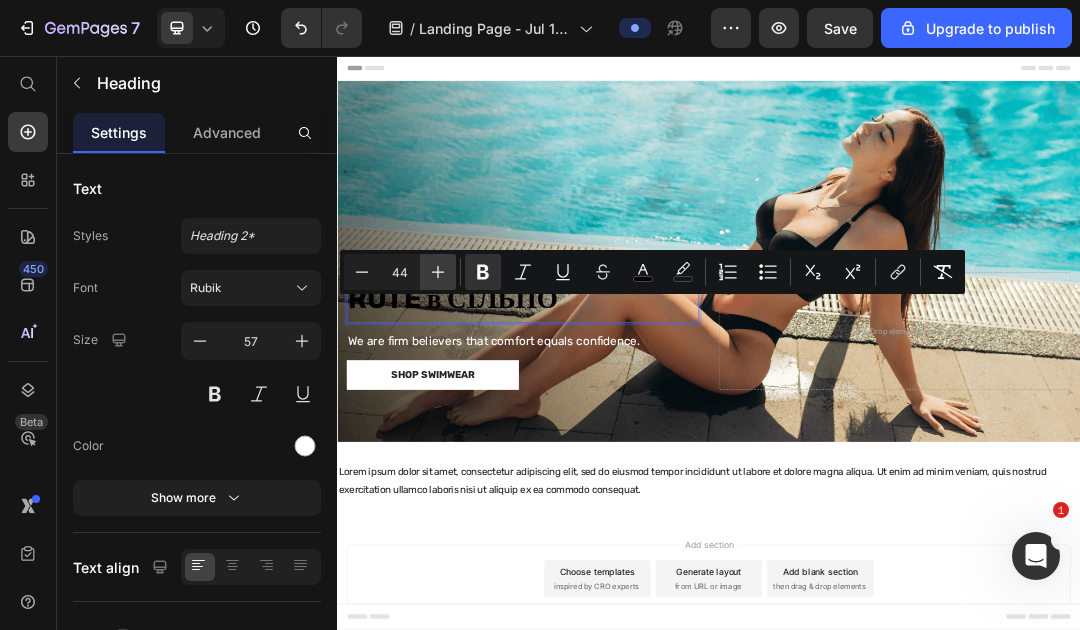 click 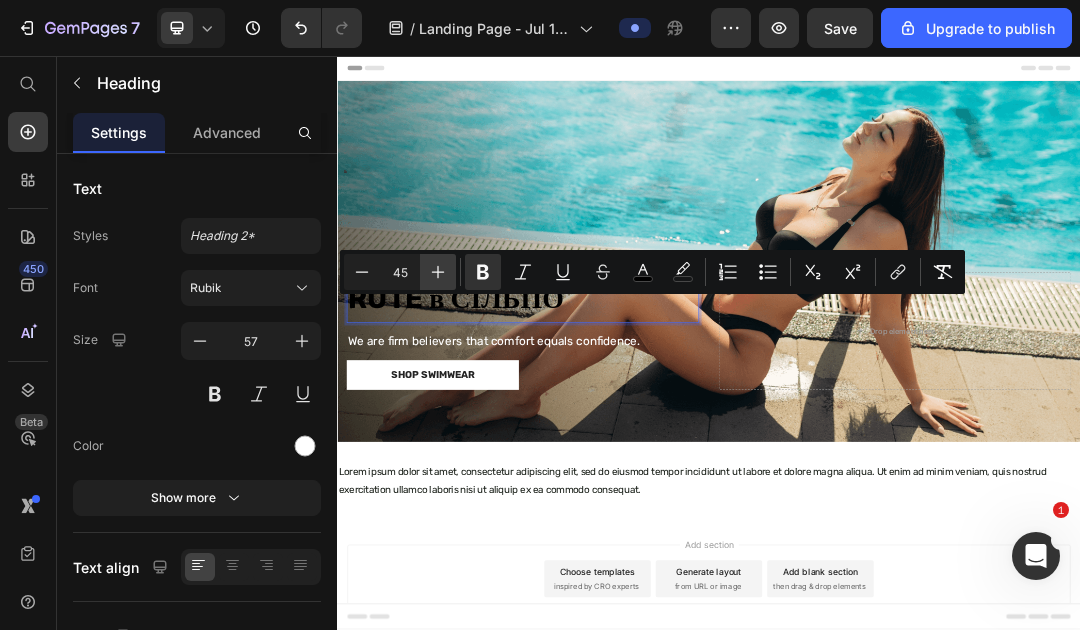 click 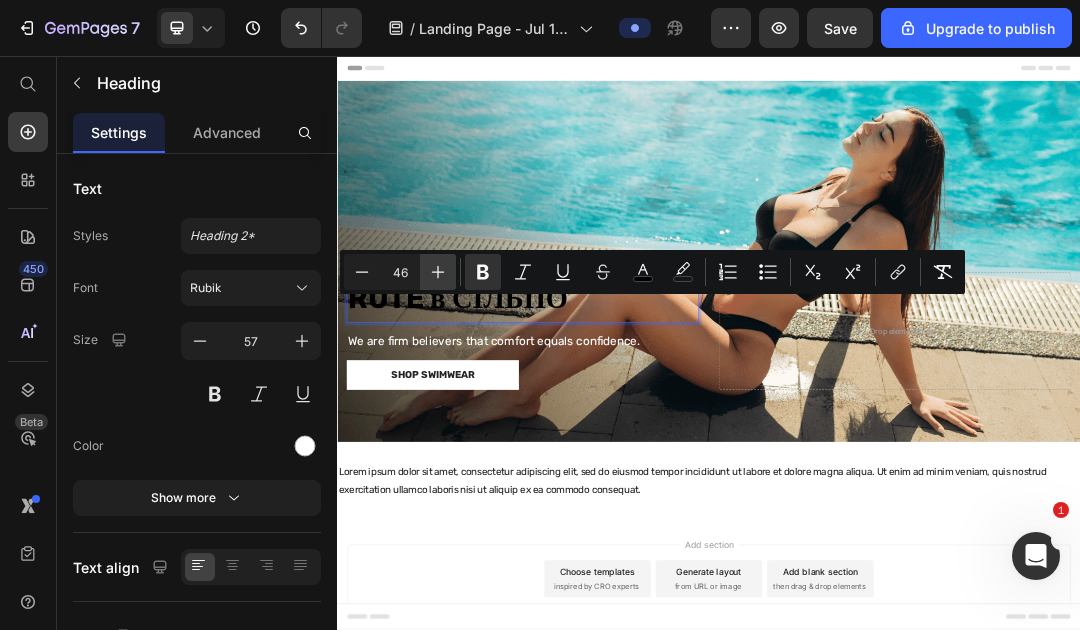 click 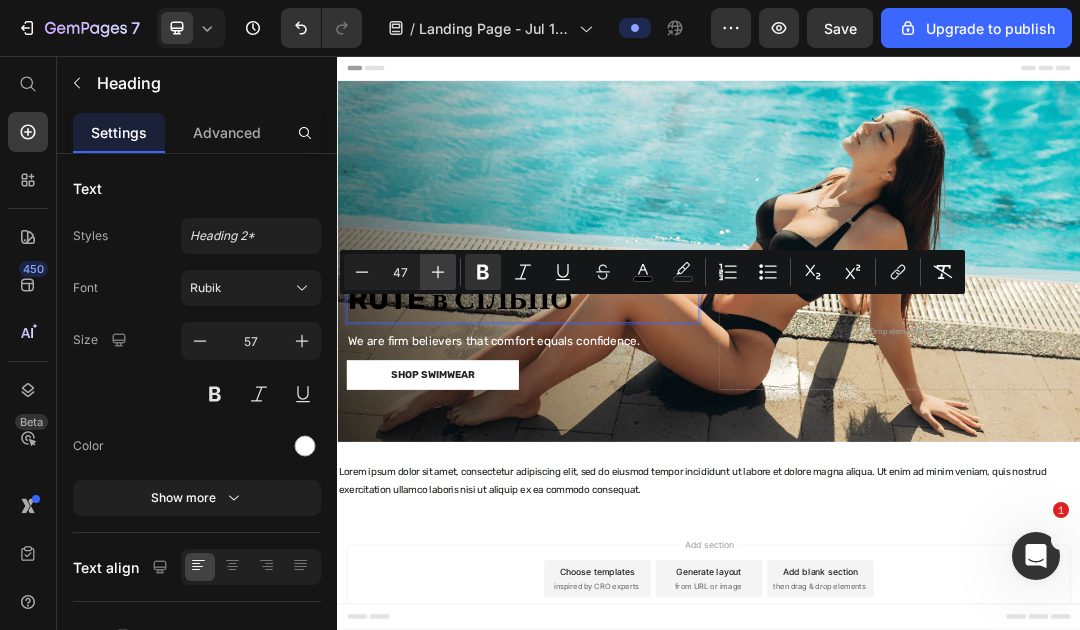 click 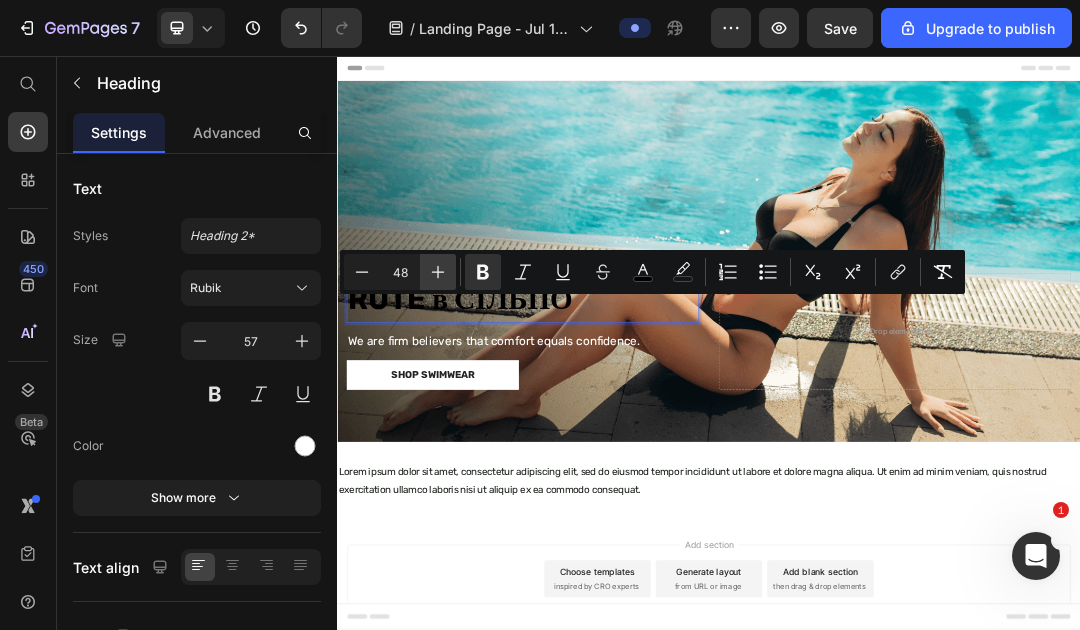 click 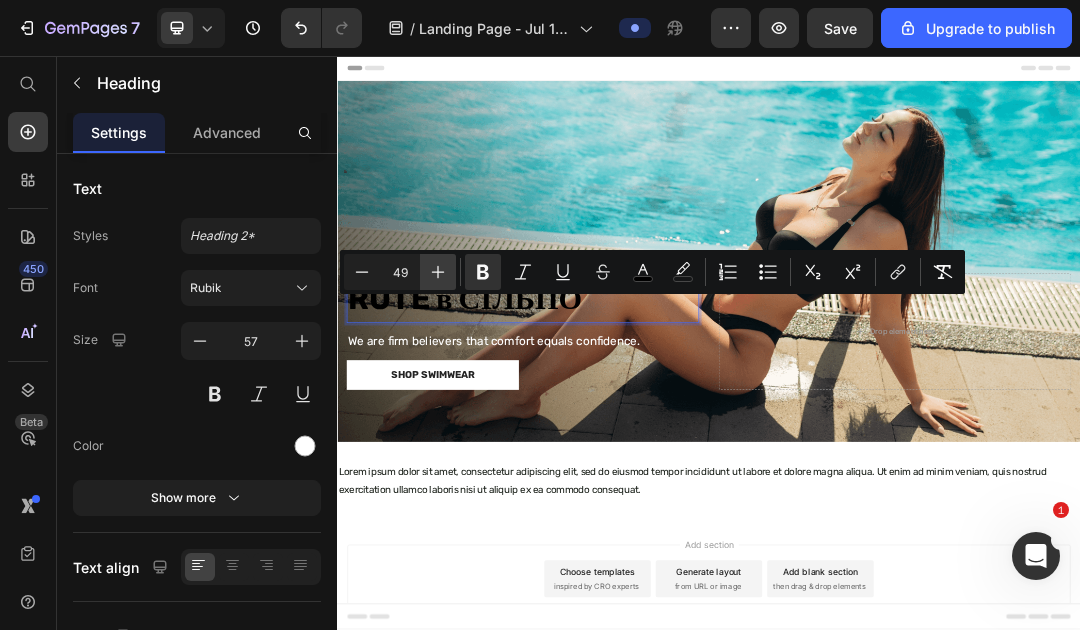 click 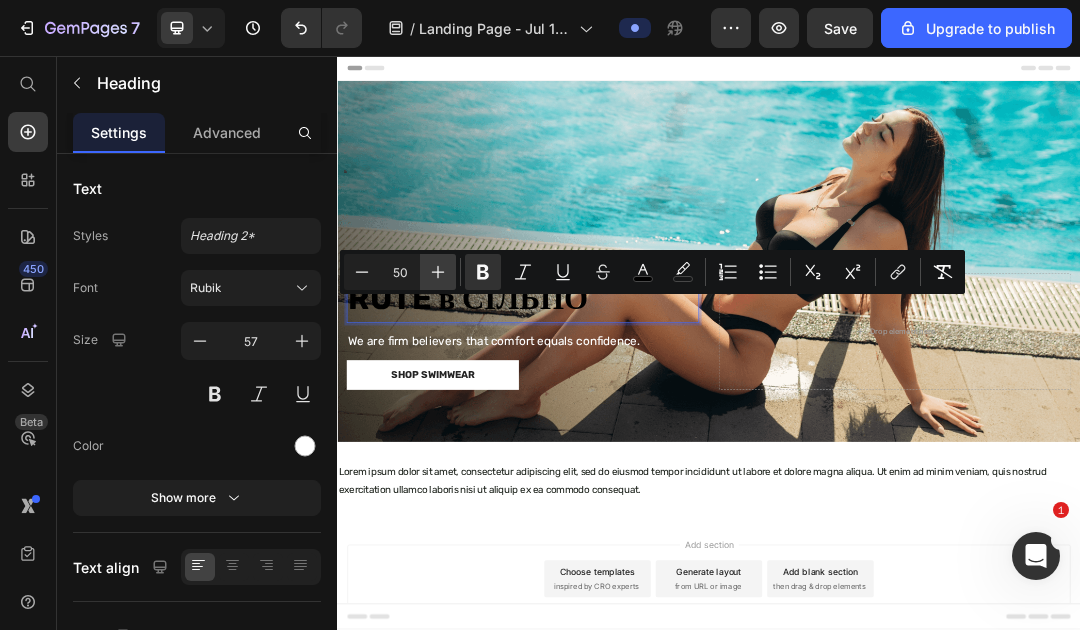click 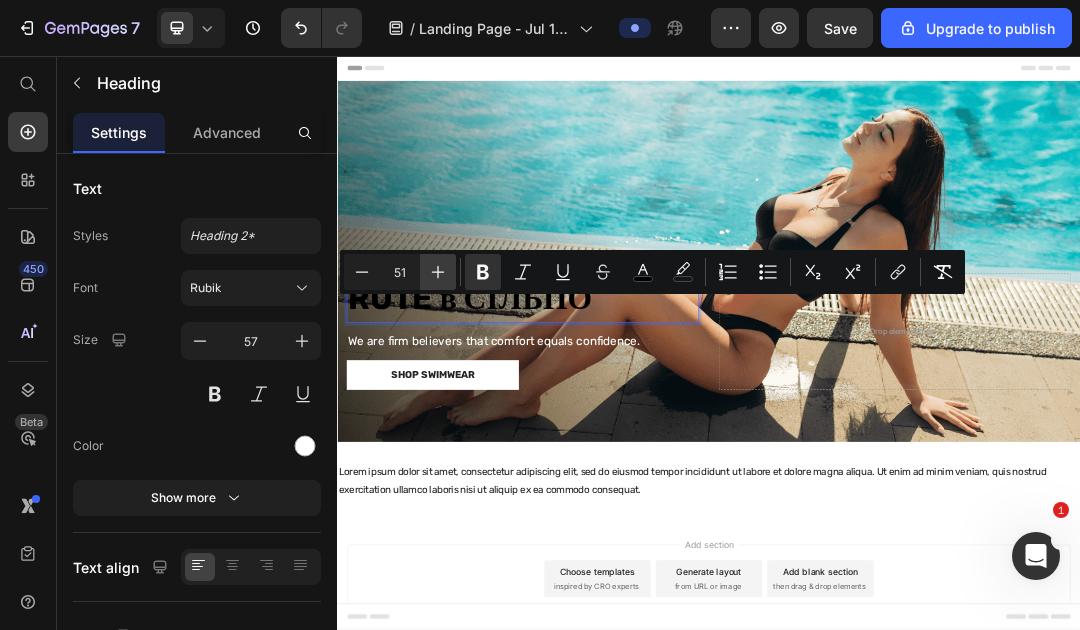 click 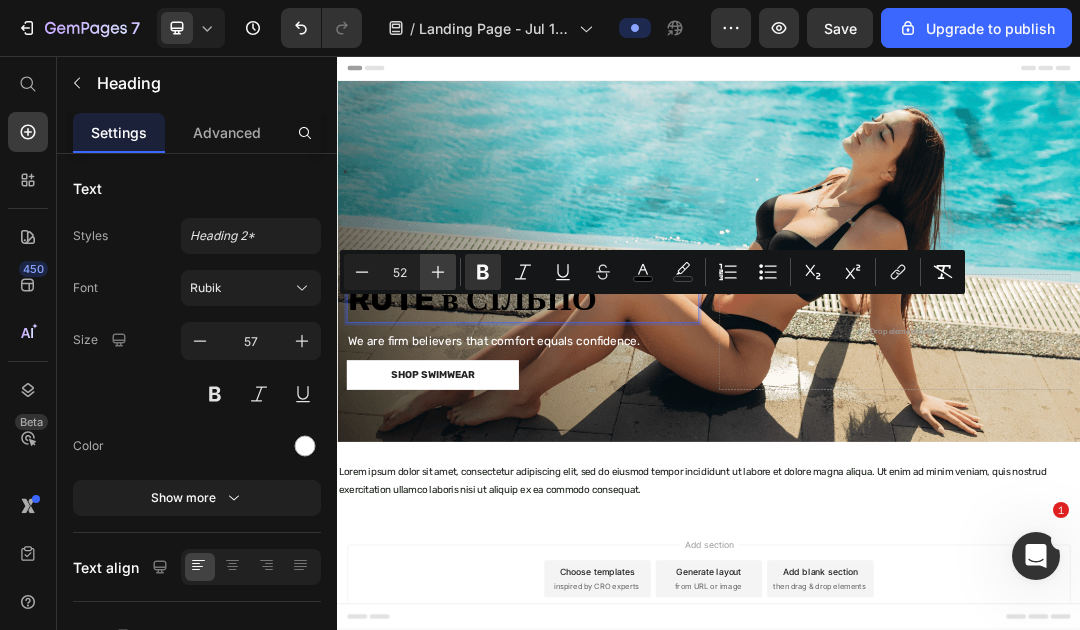 click 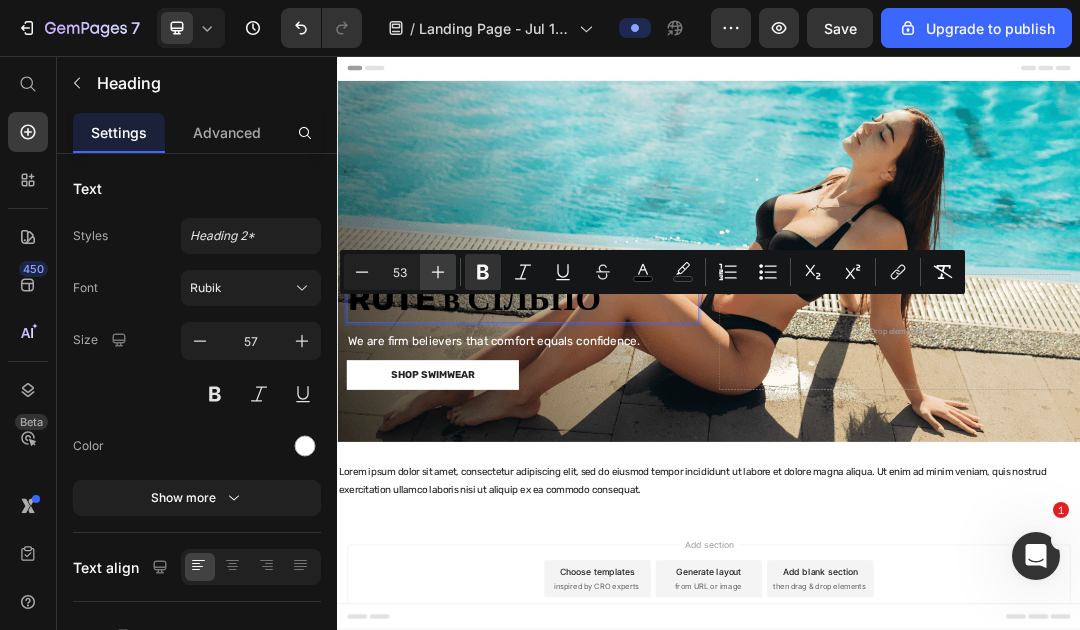 click 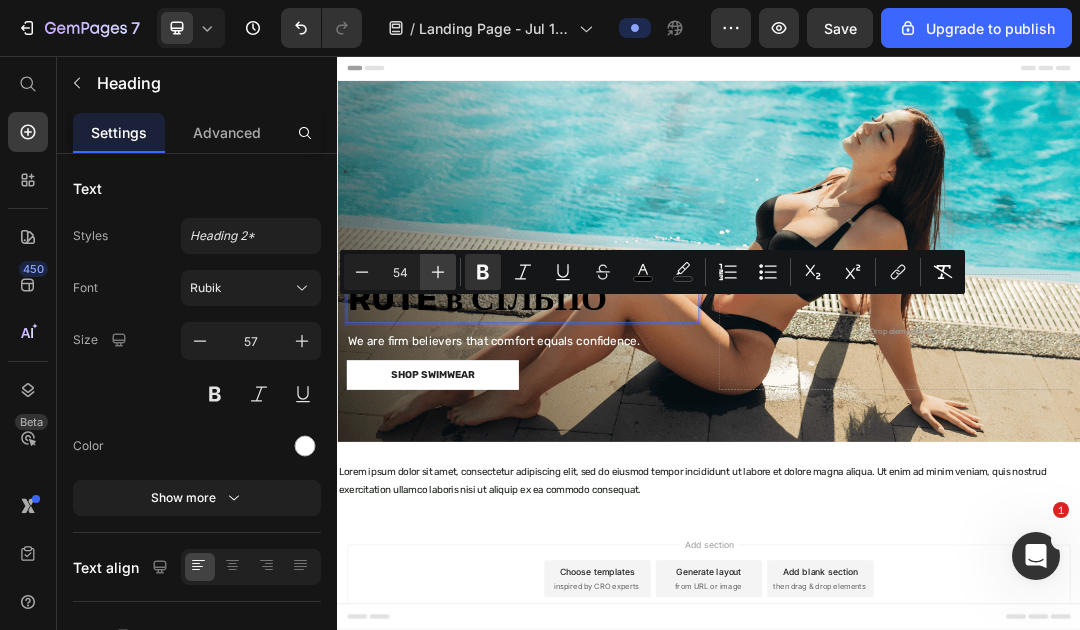 click 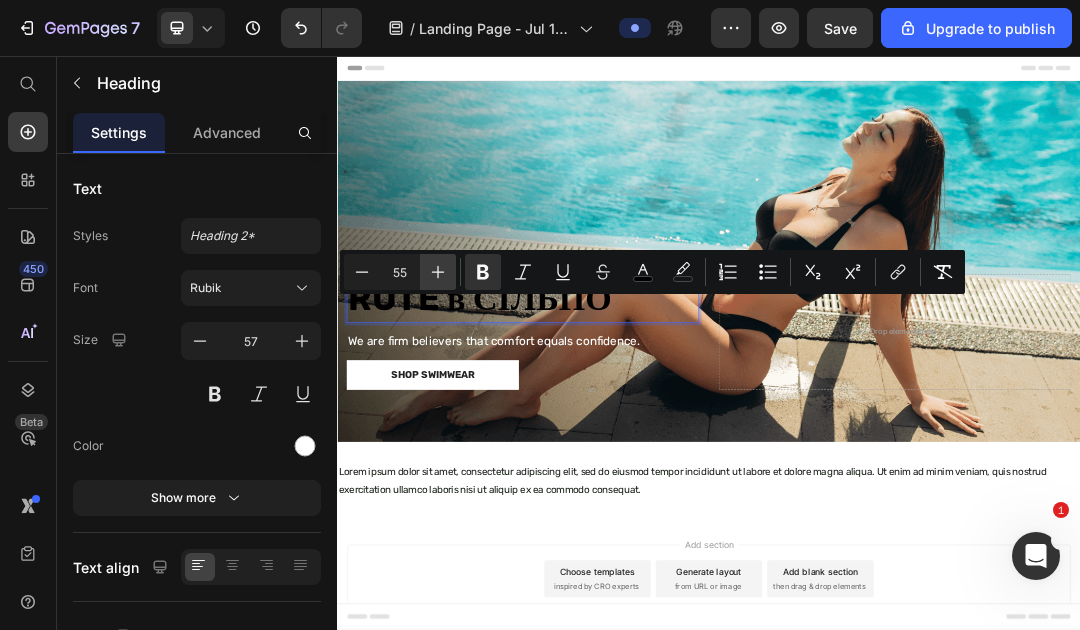 click 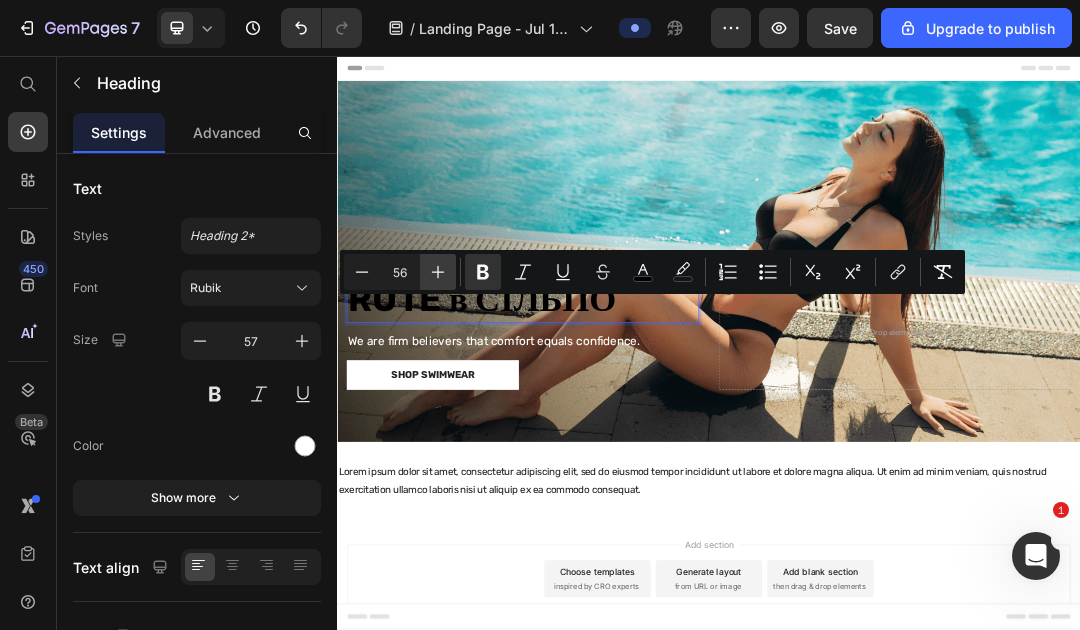 click 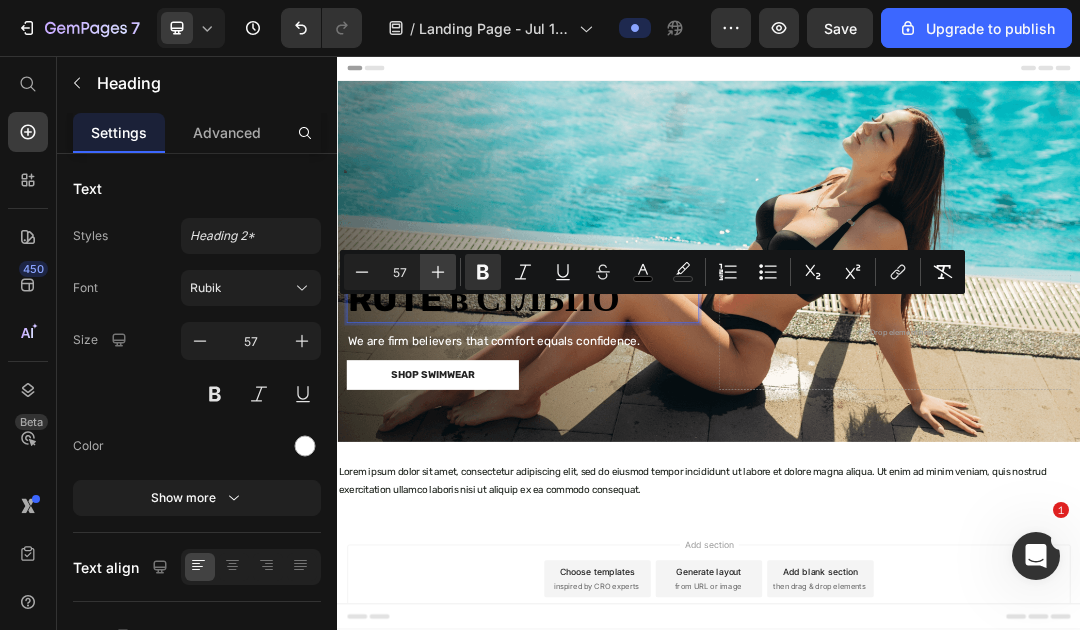 click 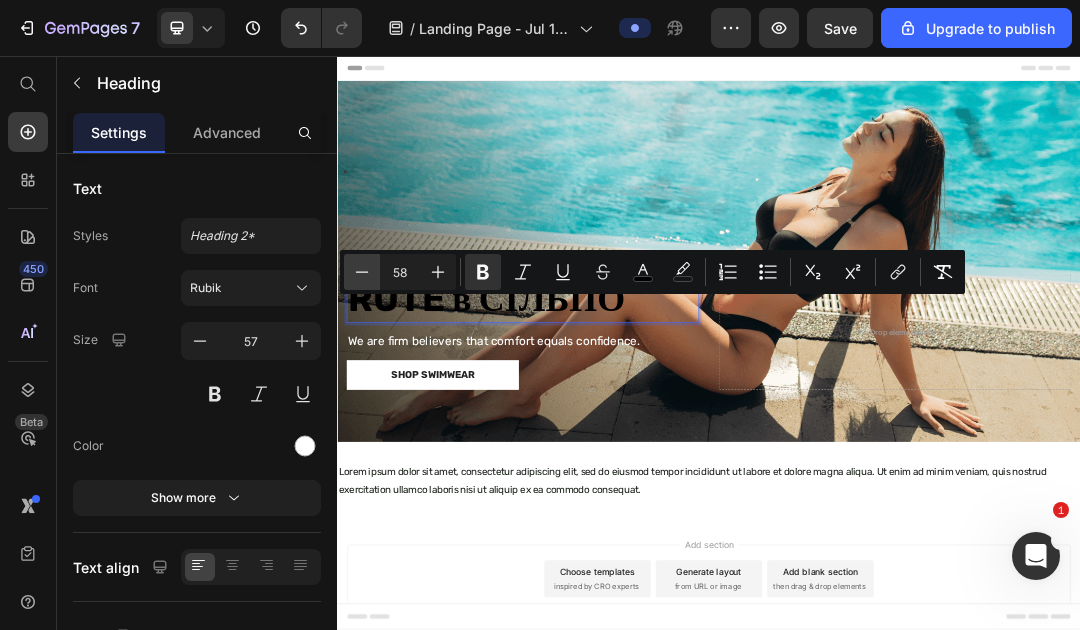 click 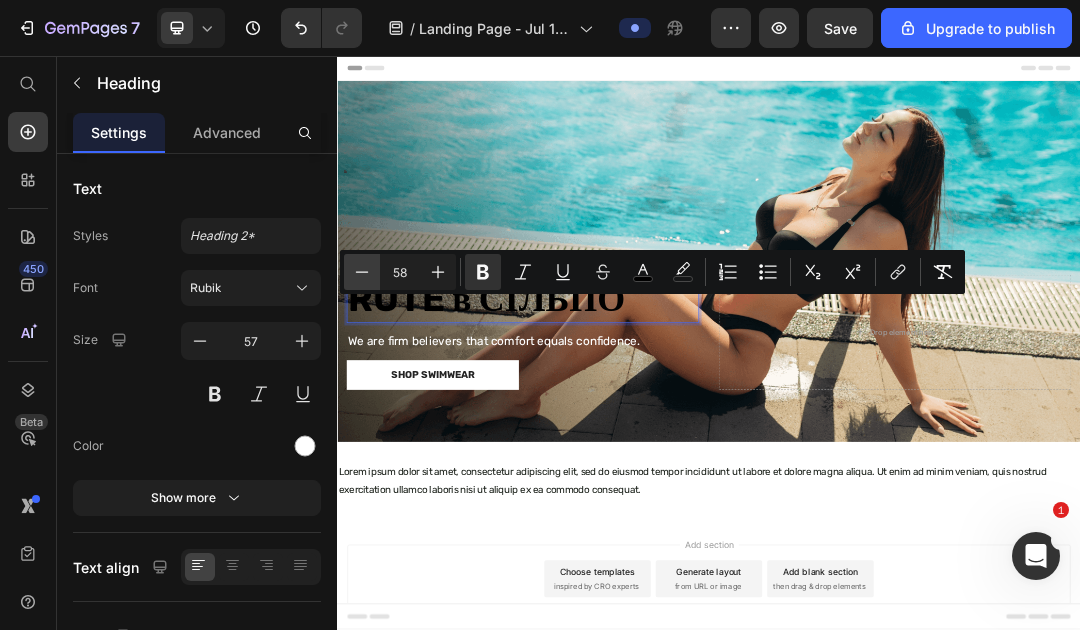 type on "57" 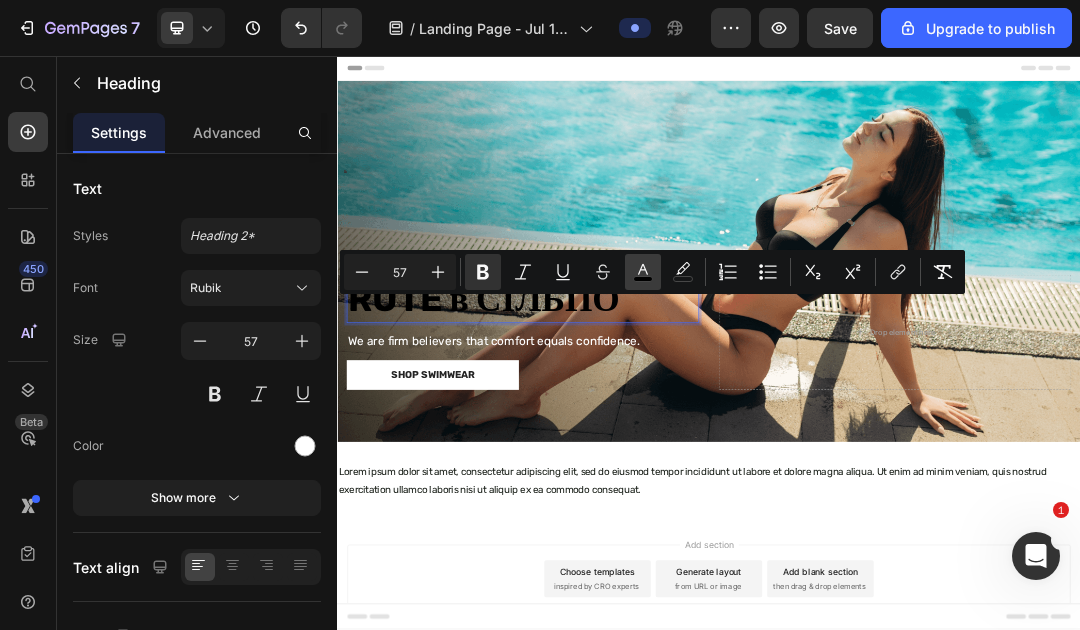 click 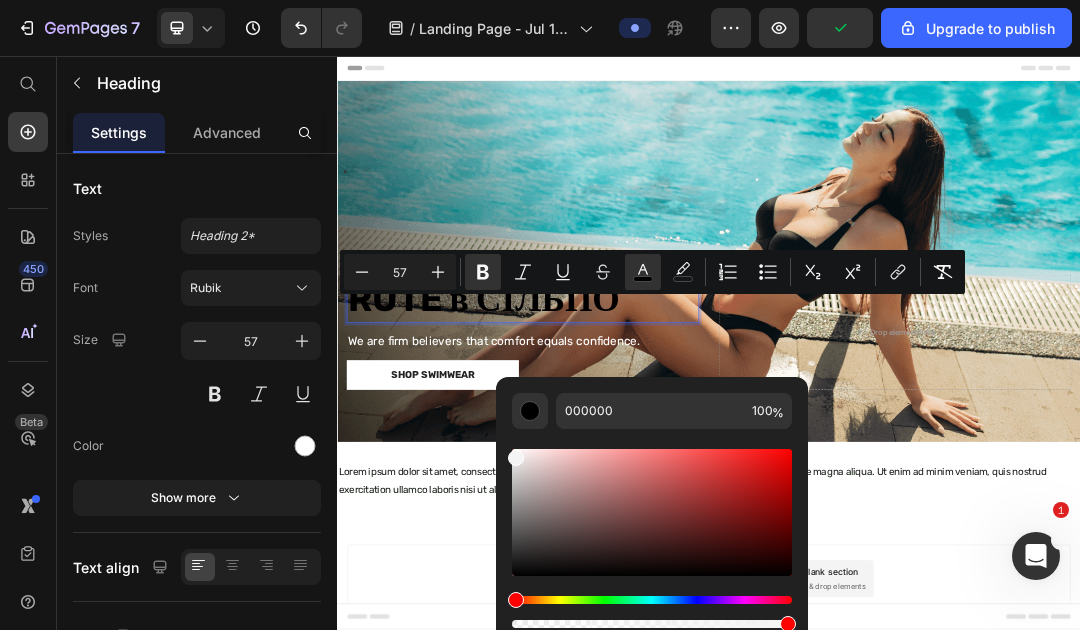 type on "F9F9F9" 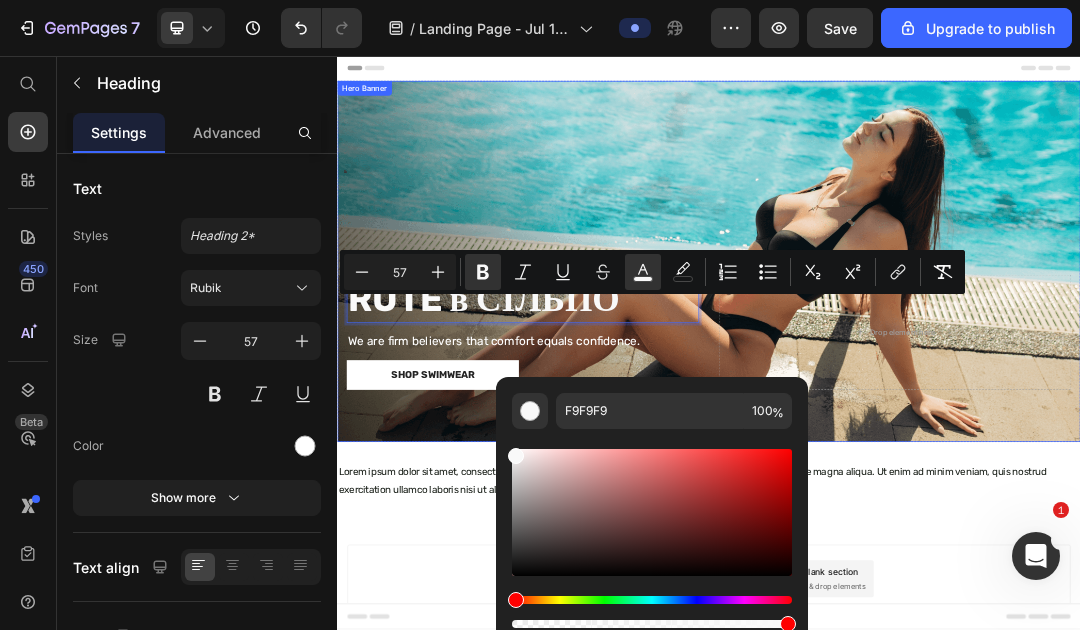 drag, startPoint x: 853, startPoint y: 629, endPoint x: 586, endPoint y: 650, distance: 267.82455 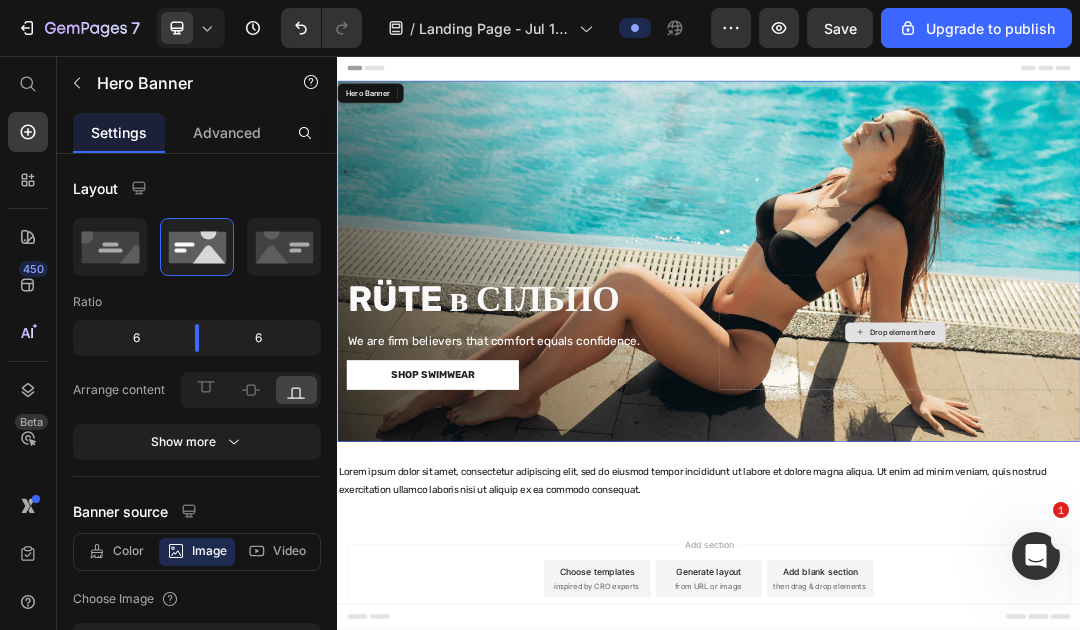 click on "Drop element here" at bounding box center [1237, 503] 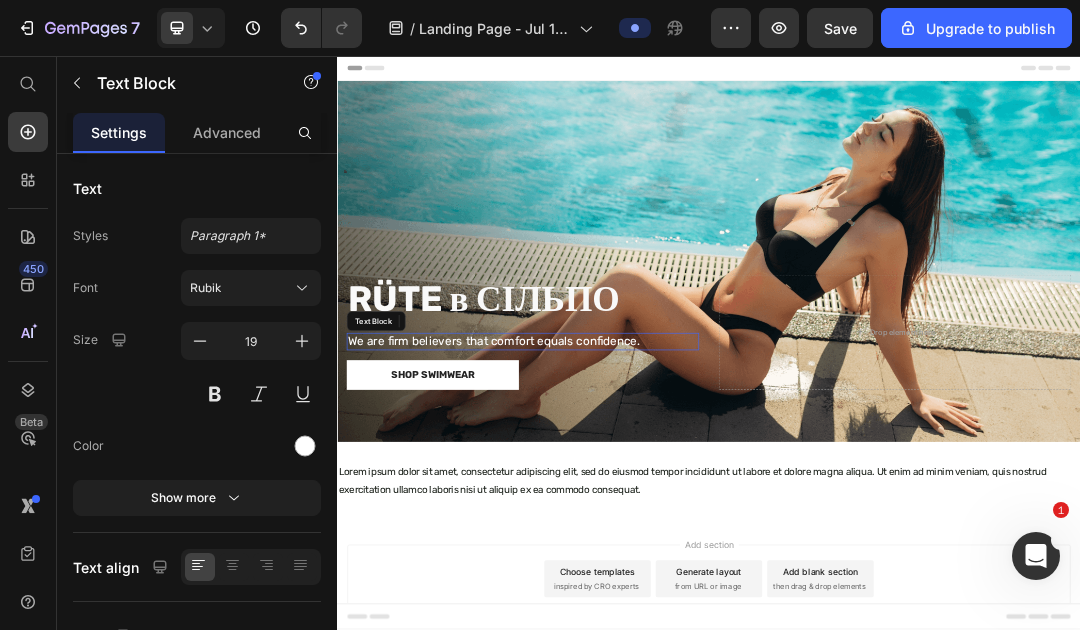 click on "We are firm believers that comfort equals confidence." at bounding box center [636, 518] 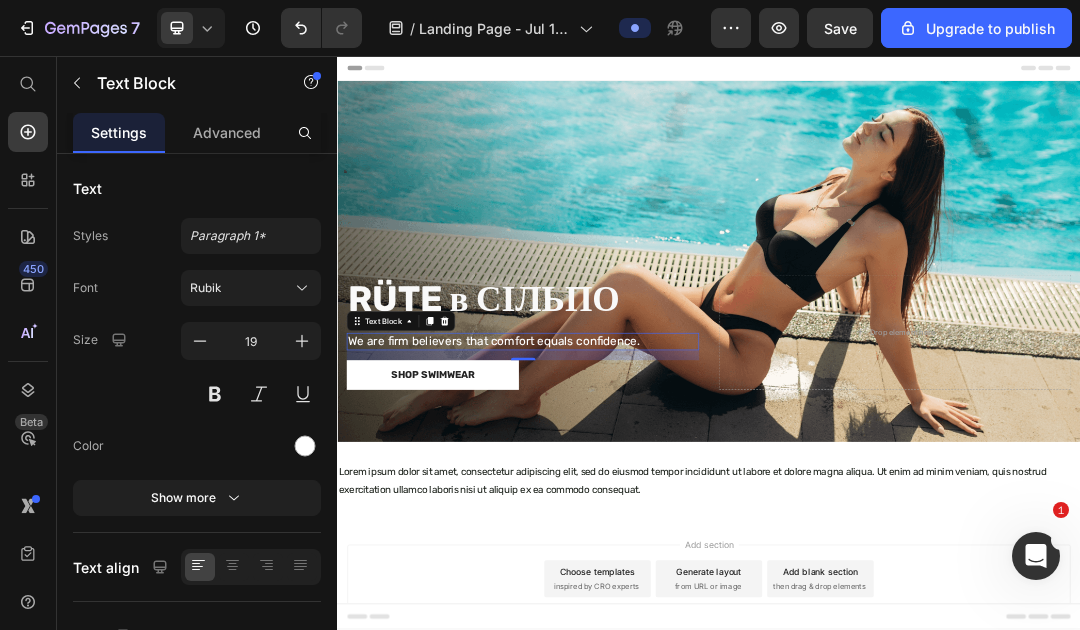 click on "We are firm believers that comfort equals confidence." at bounding box center [636, 518] 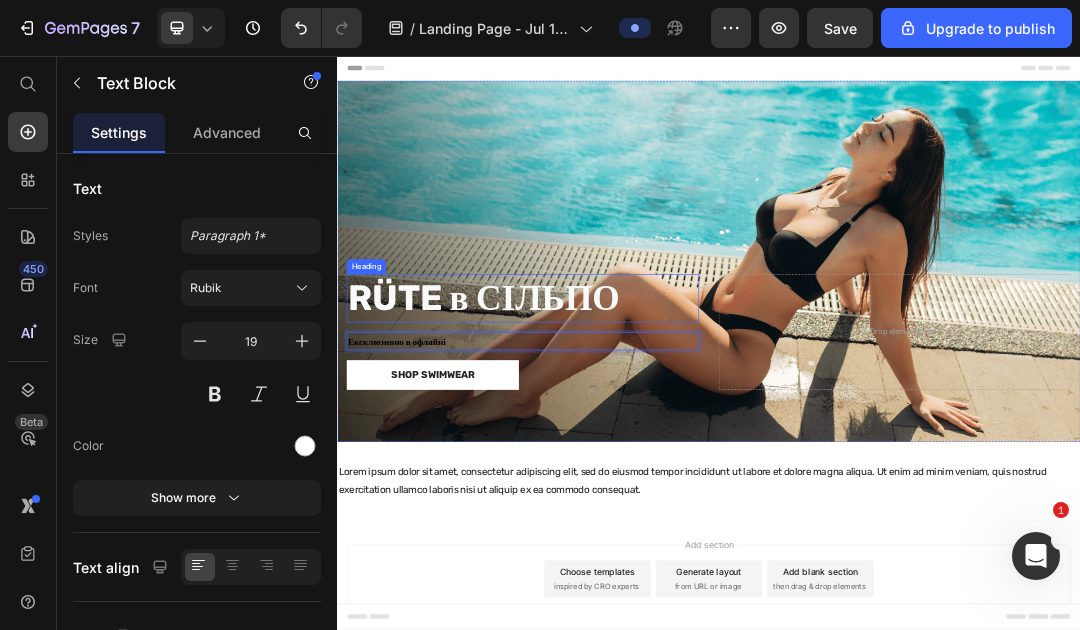 click on "⁠⁠⁠⁠⁠⁠⁠ RÜTE в СІЛЬПО" at bounding box center [636, 448] 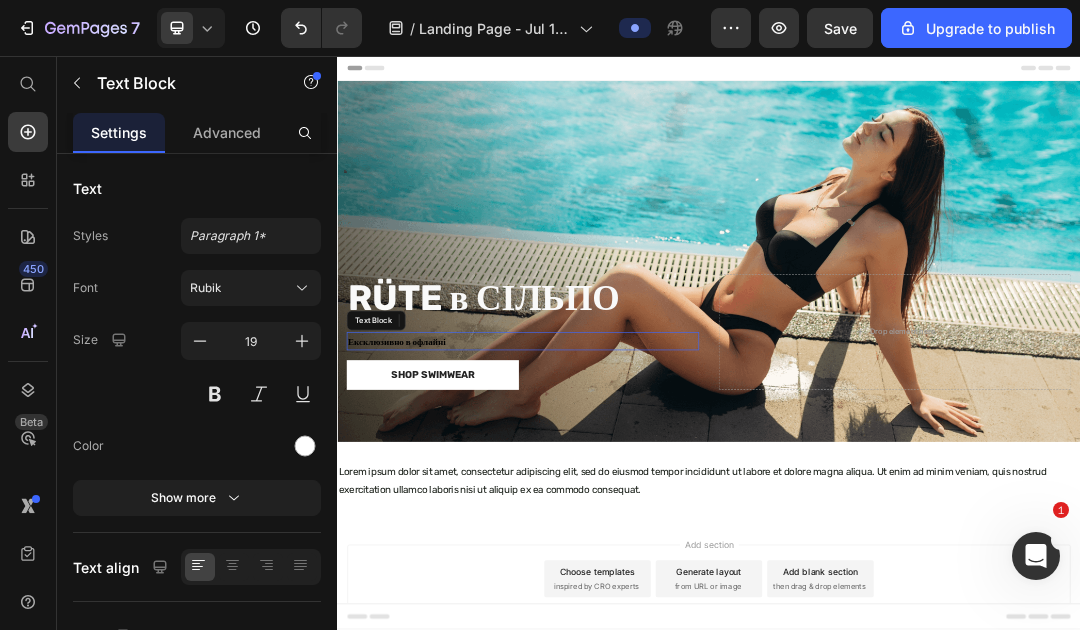 click on "Ексклюзивно в офлайні" at bounding box center (636, 518) 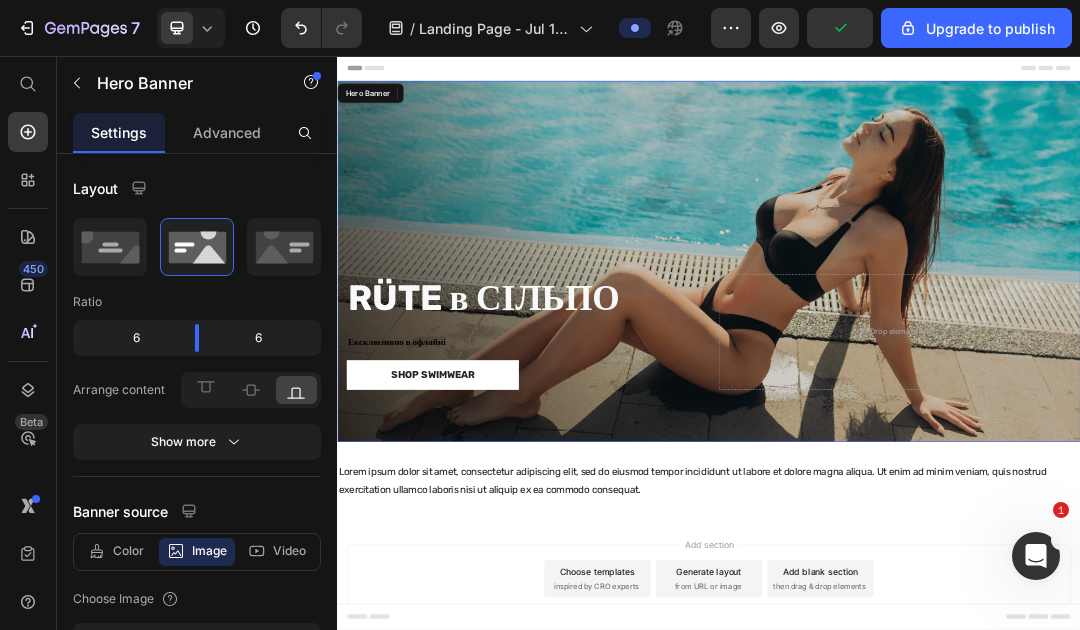 click at bounding box center (937, 388) 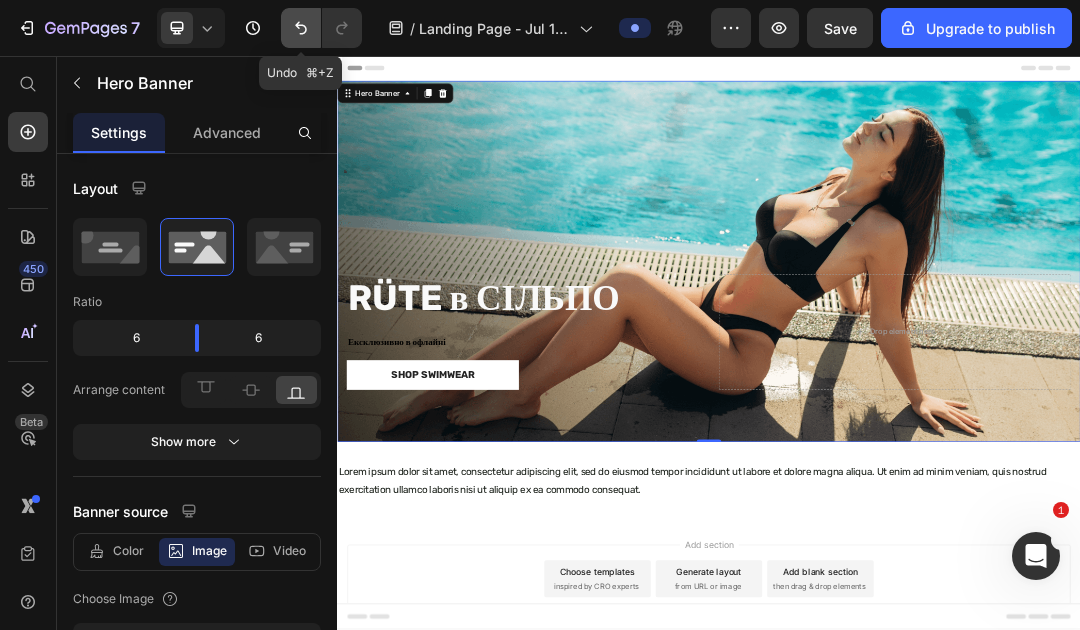 click 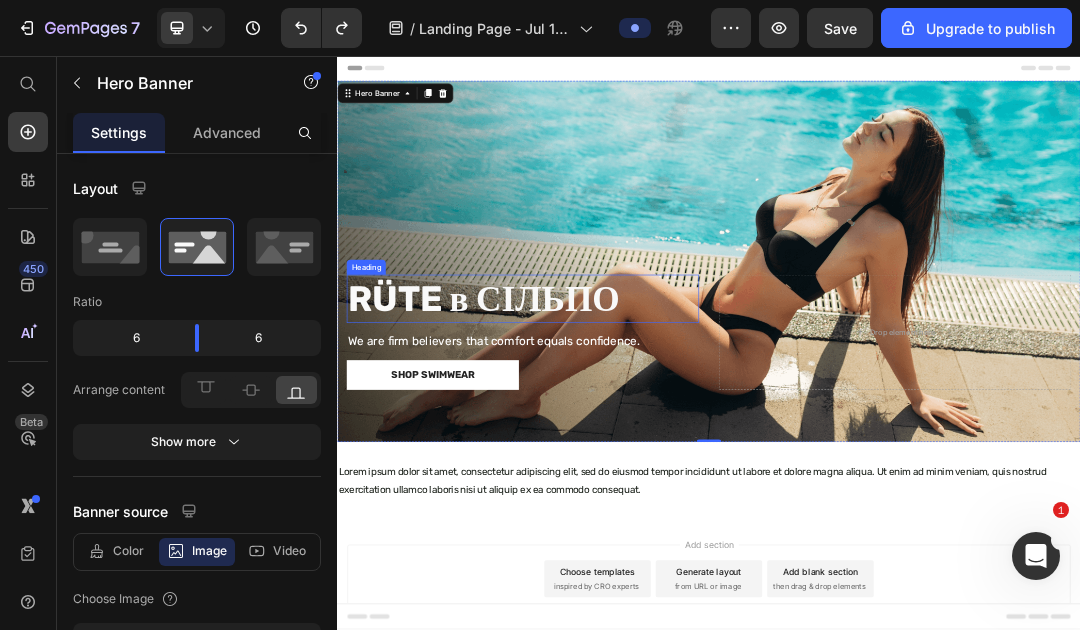 click on "RÜTE в СІЛЬПО" at bounding box center [573, 448] 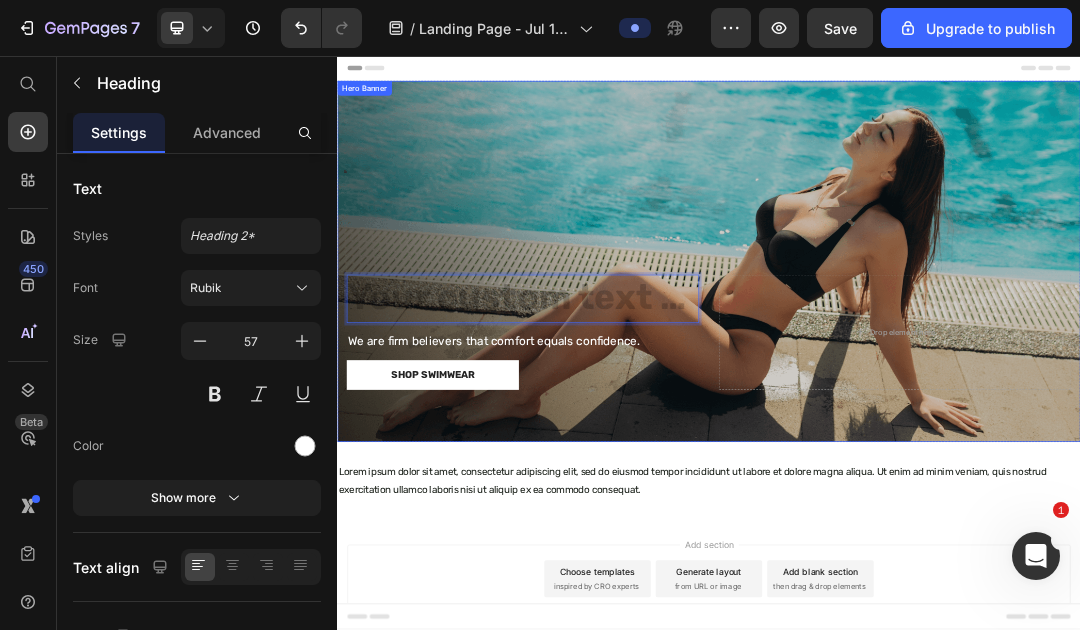 click at bounding box center [937, 388] 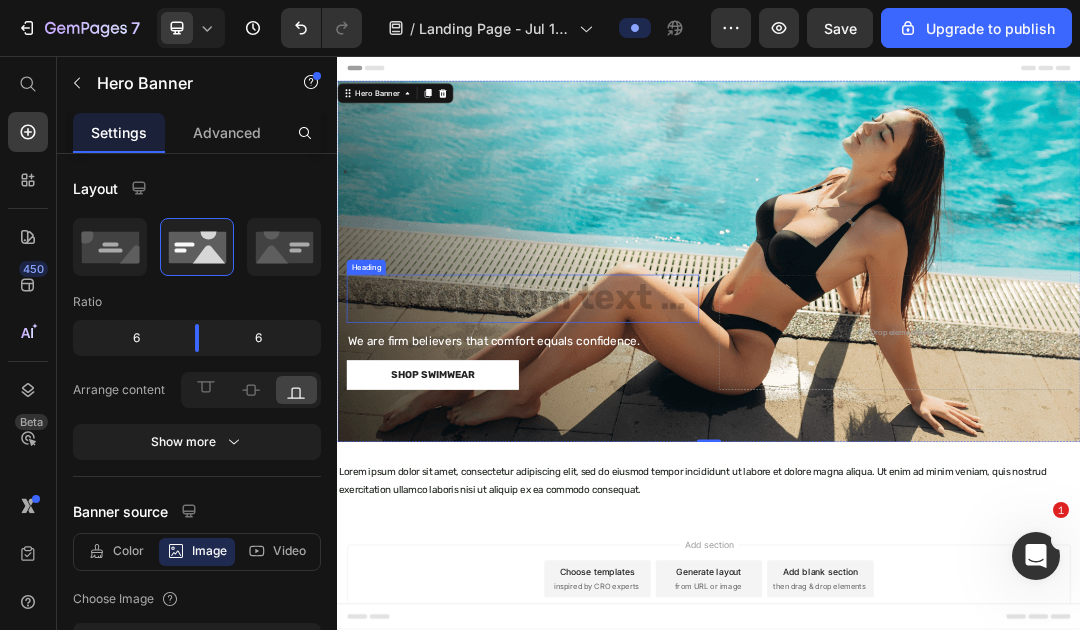 click at bounding box center (636, 449) 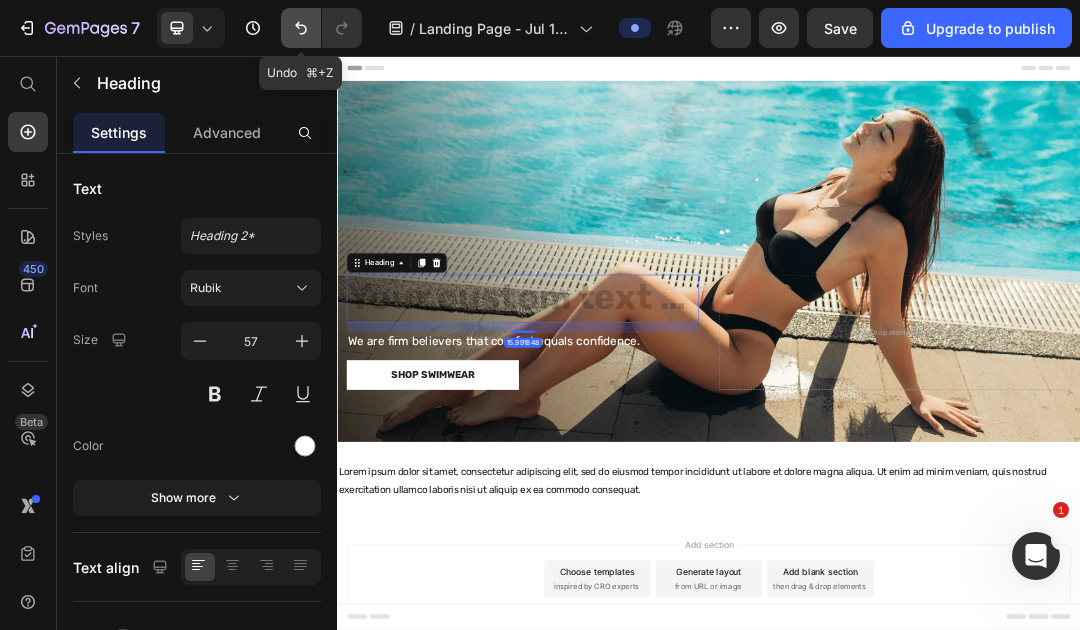click 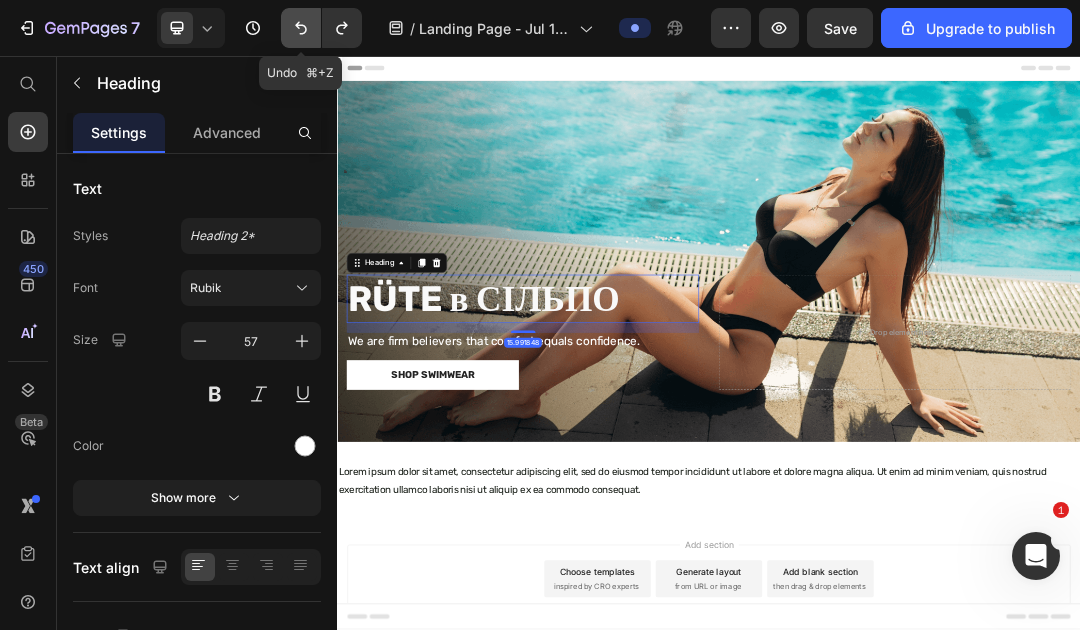 click 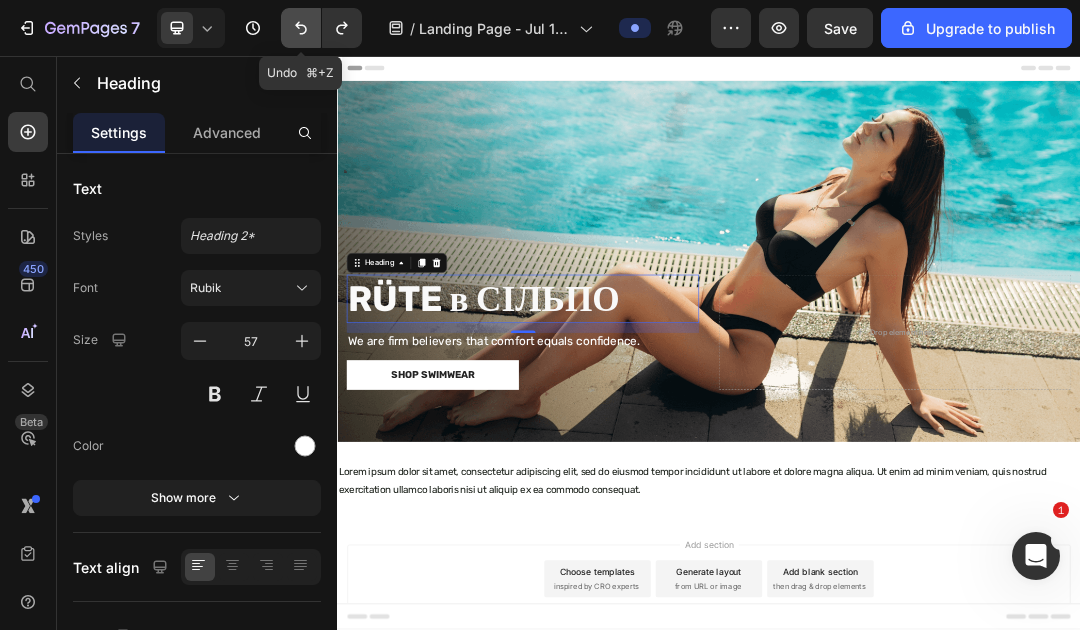 click 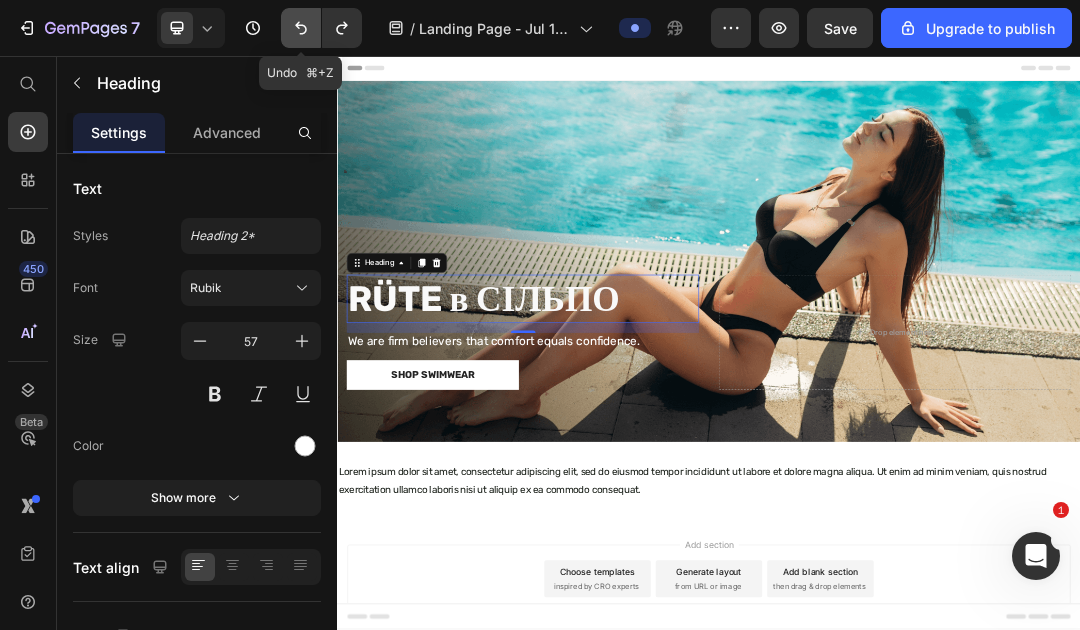 click 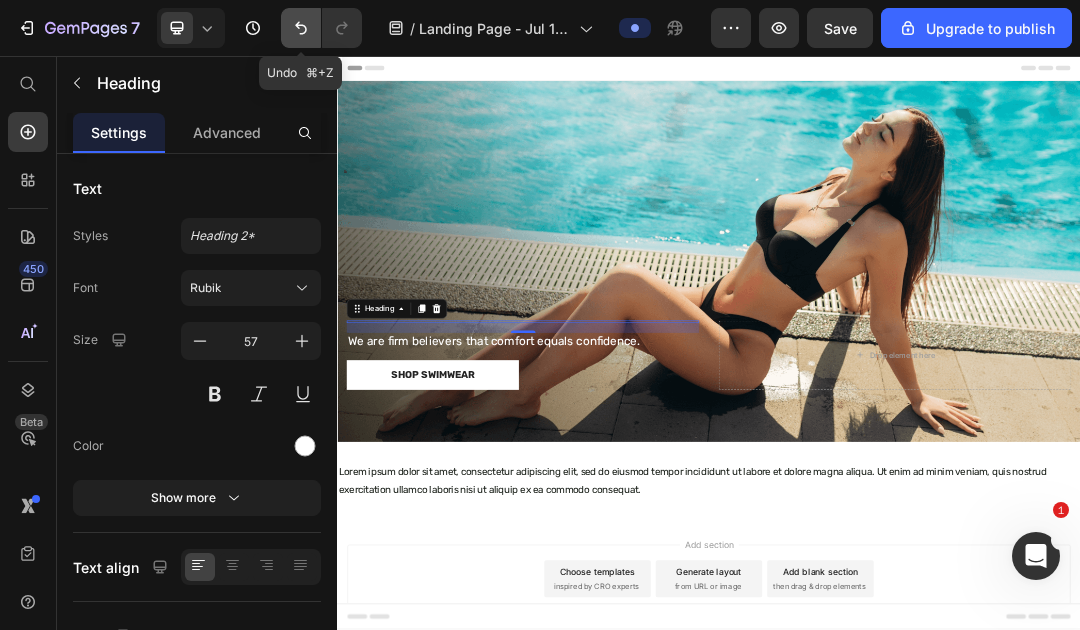 click 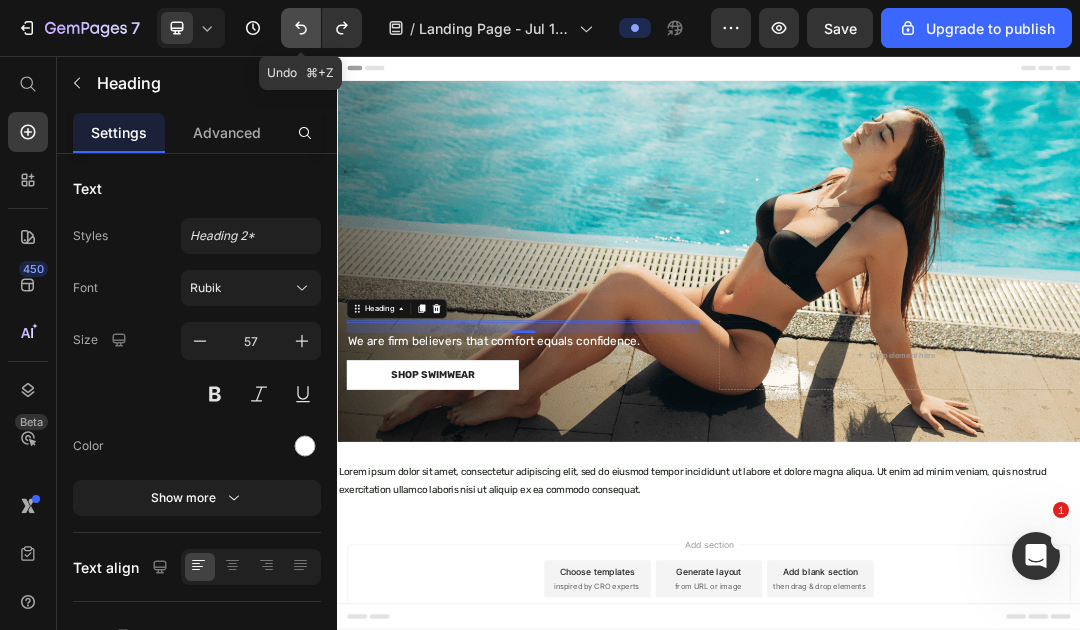 click 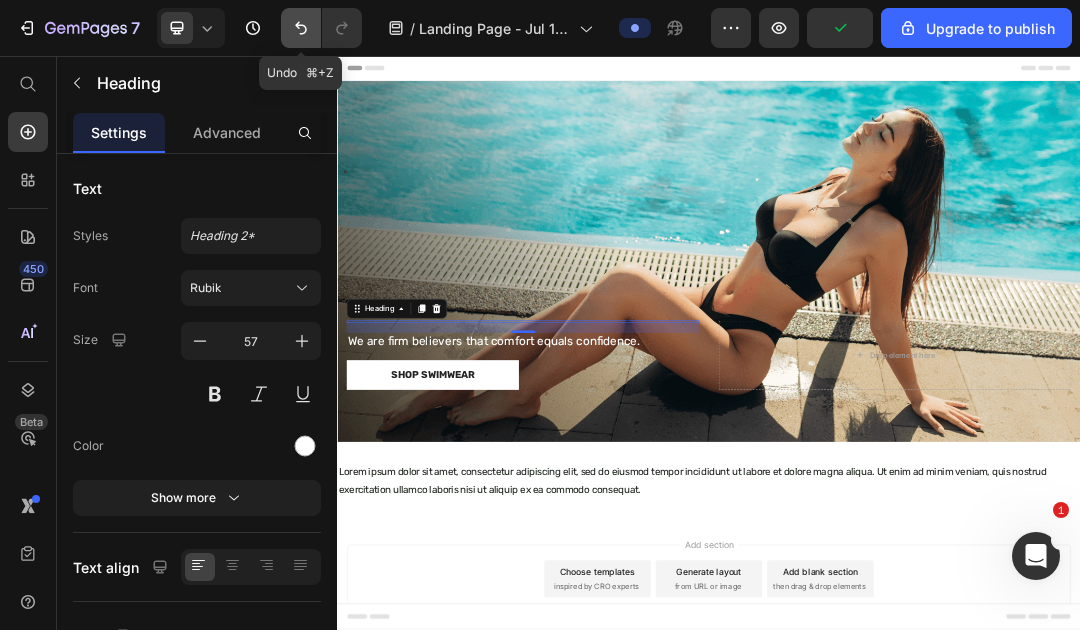 click 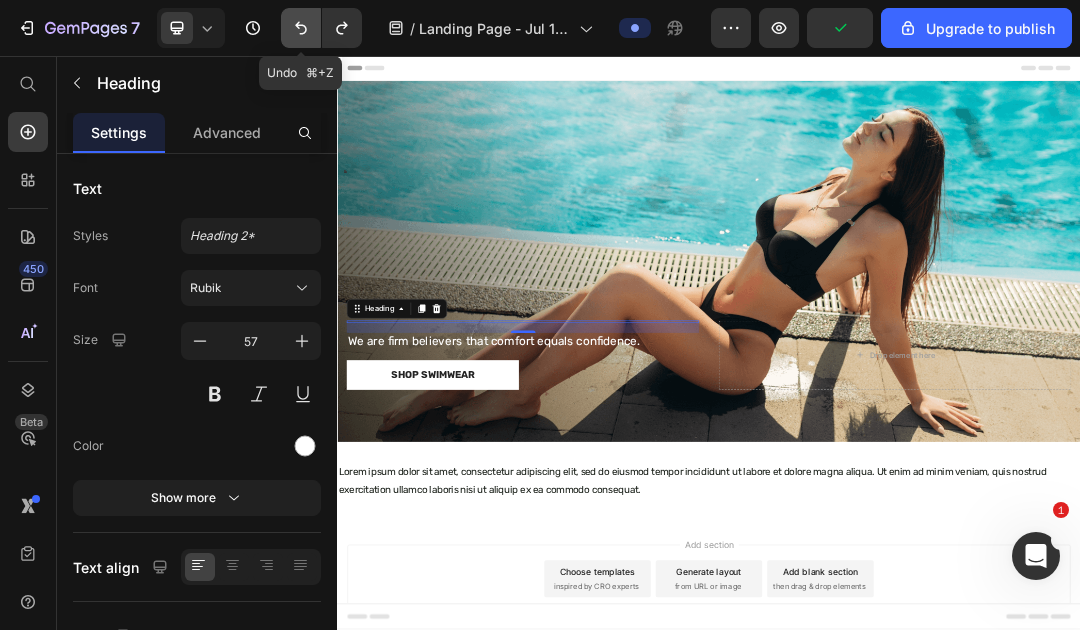 click 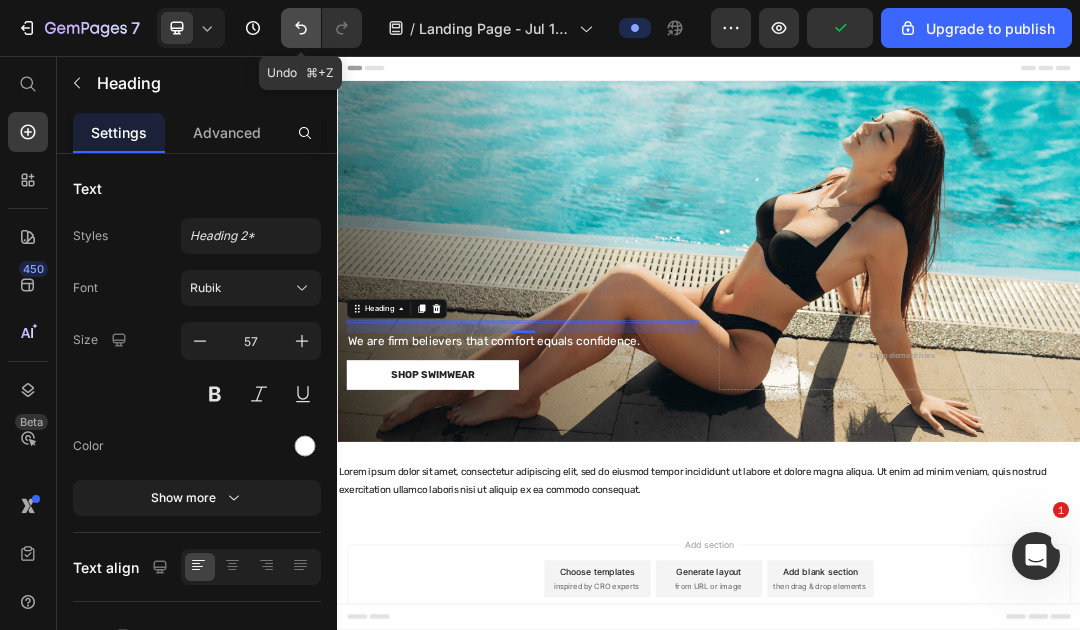 click 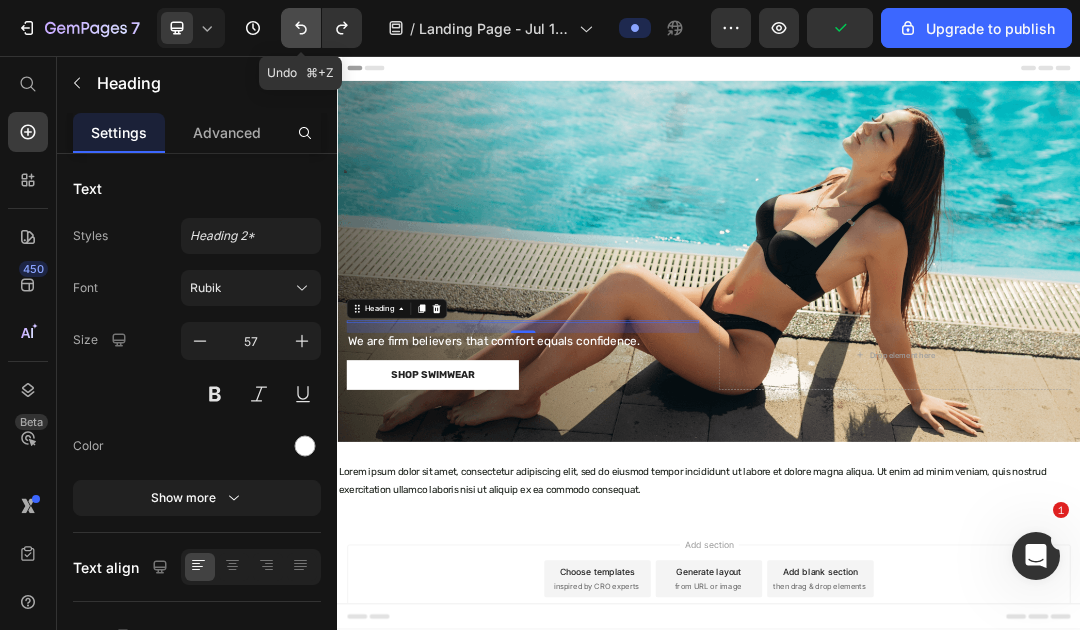 click 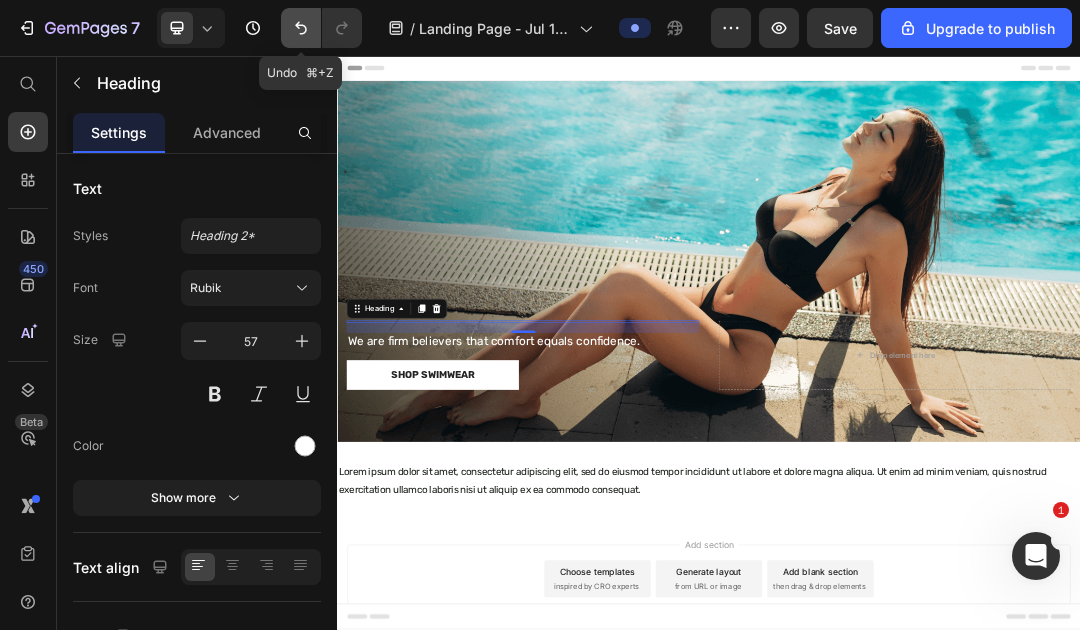 click 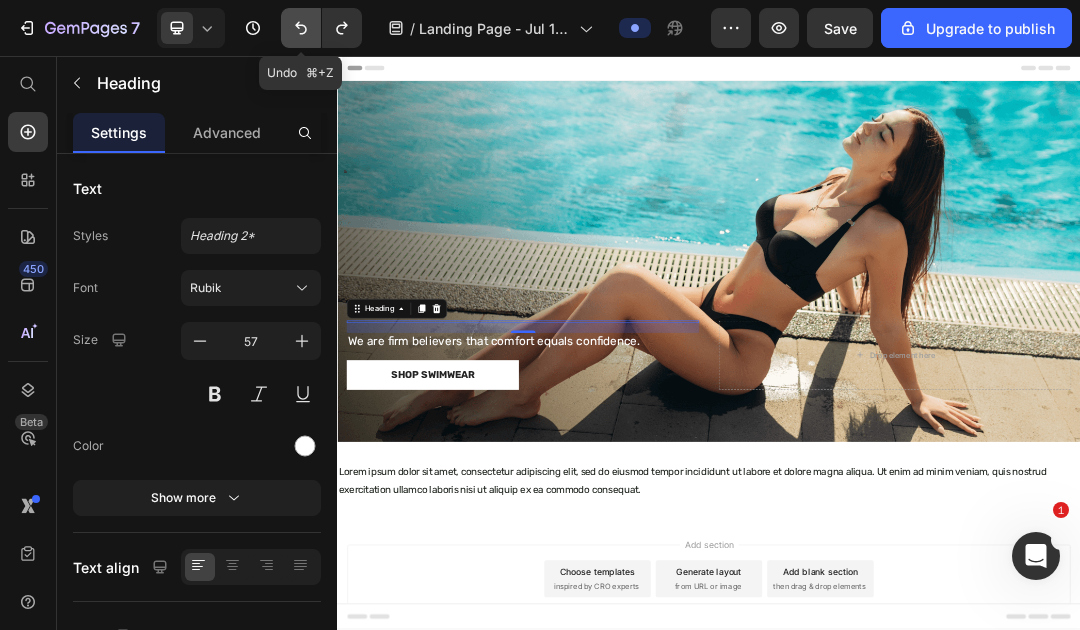 click 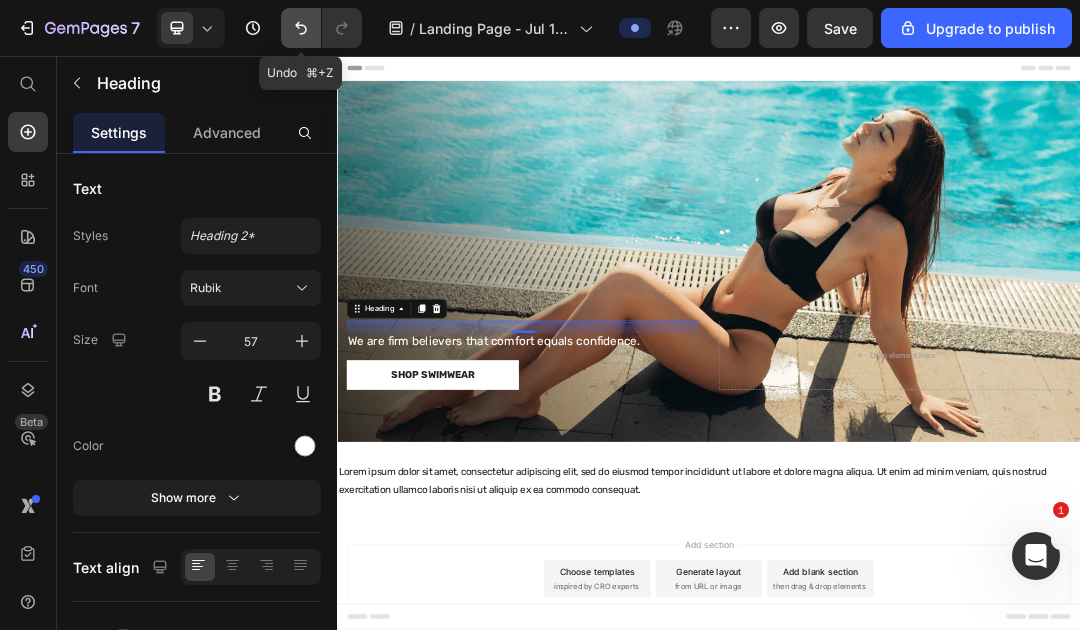 click 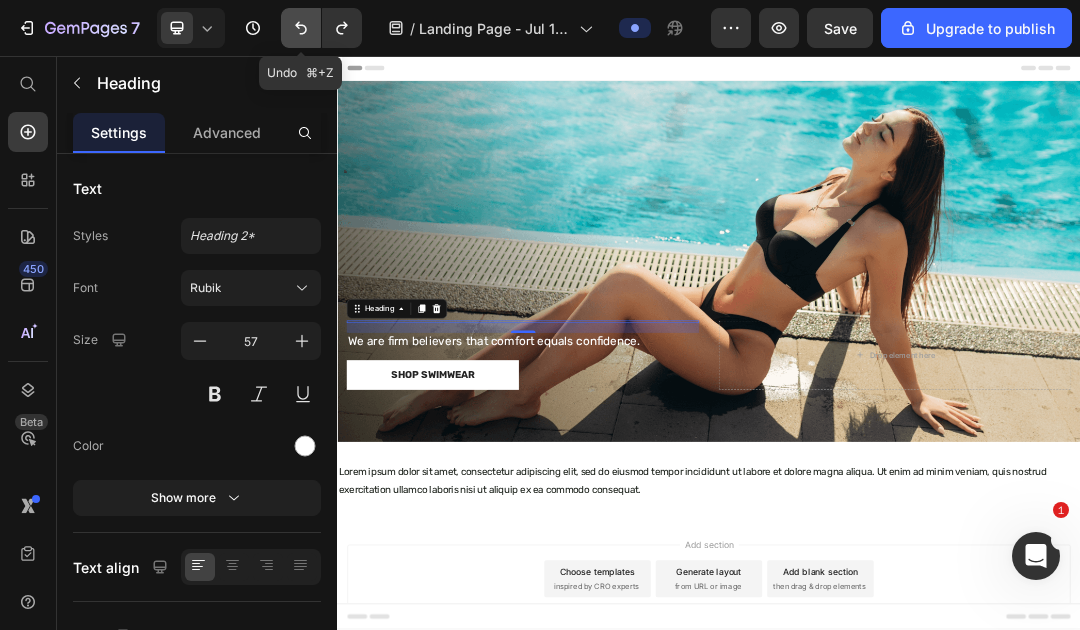 click 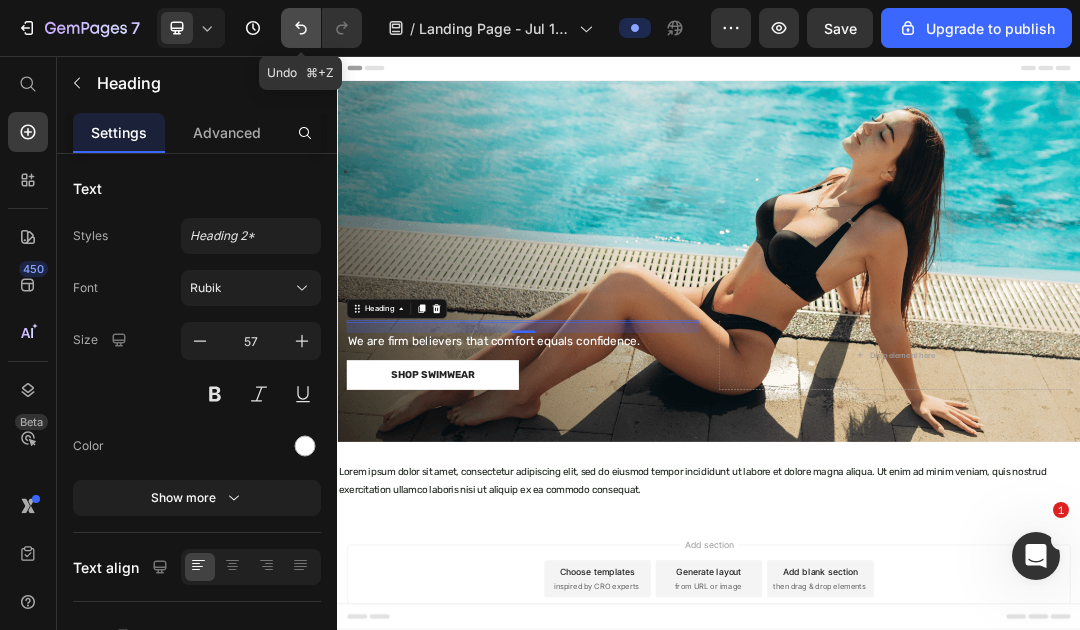 click 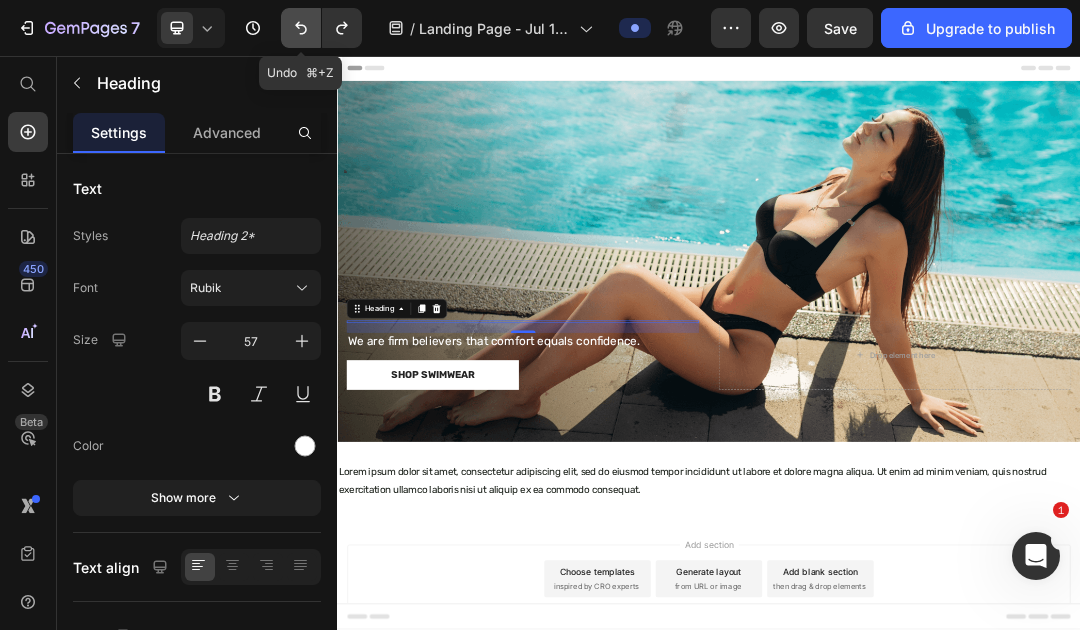 click 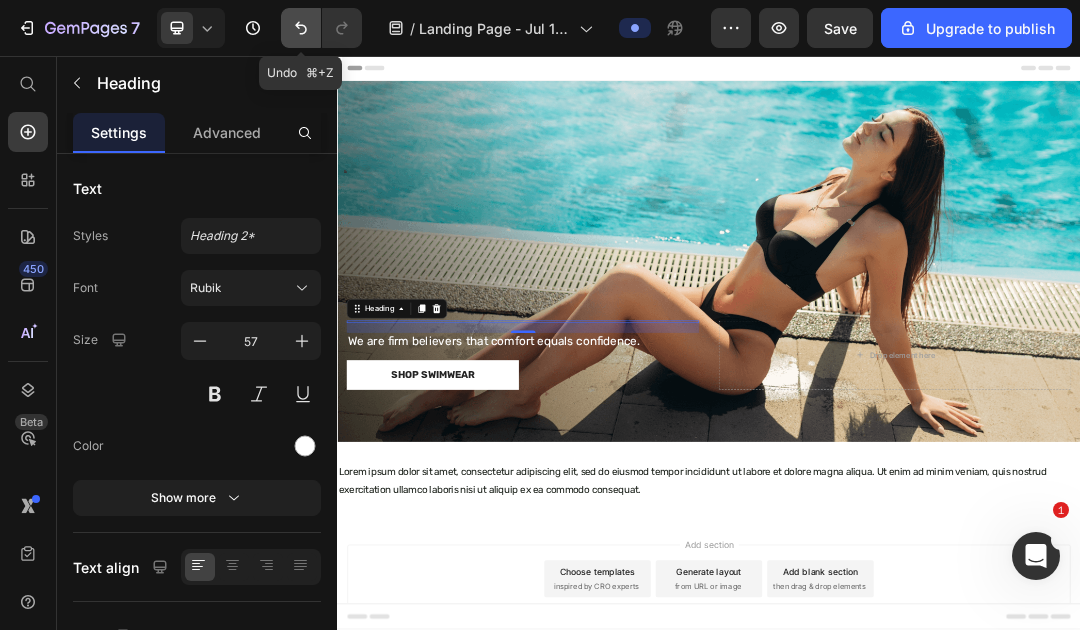 click 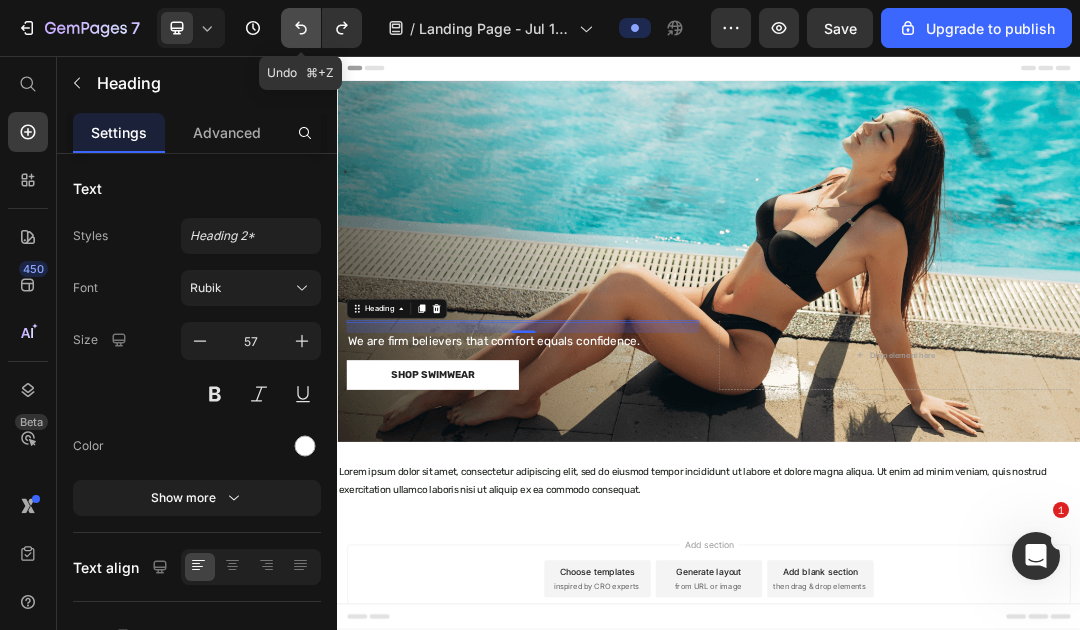 click 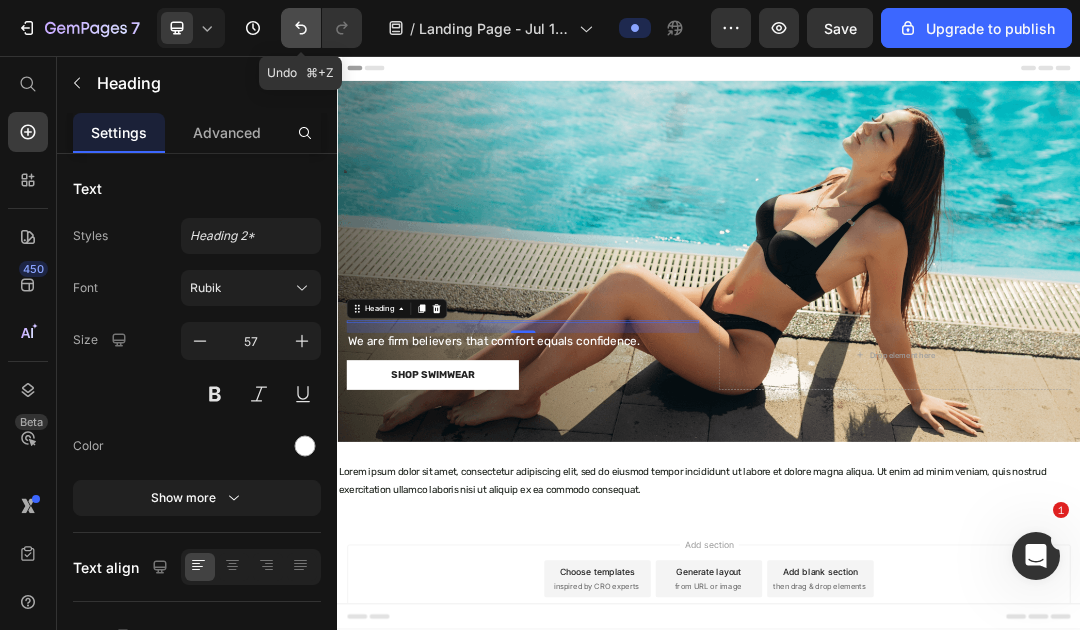 click 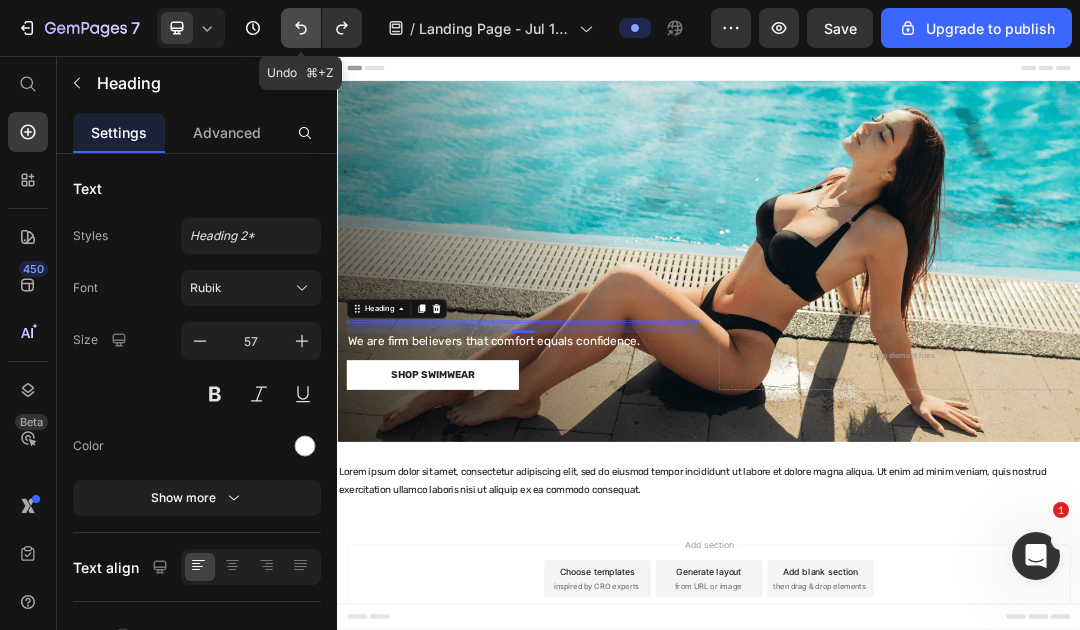 click 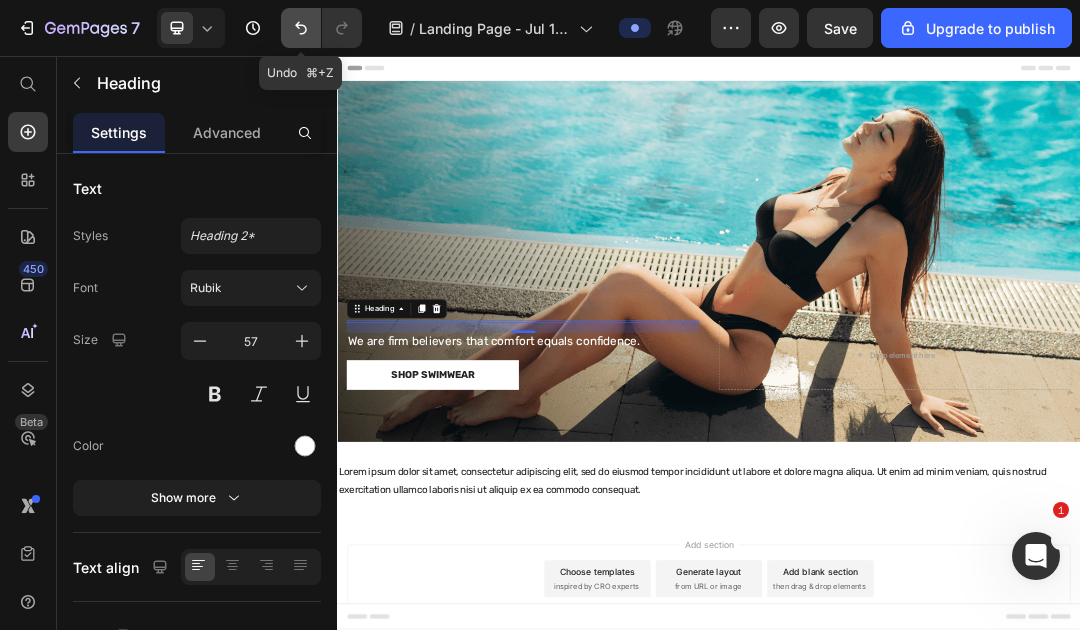 click 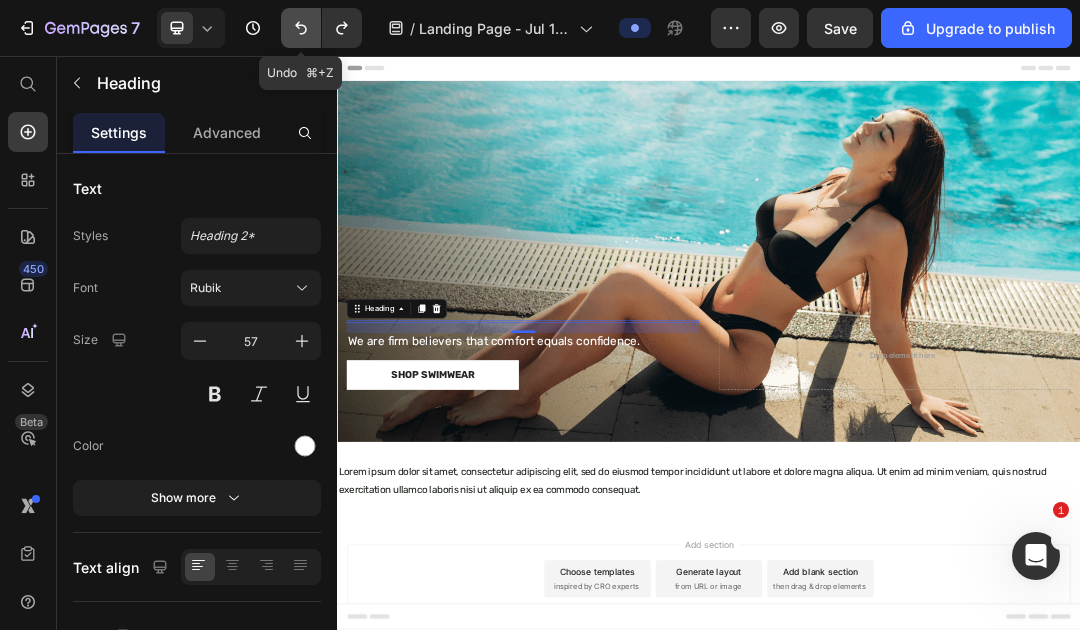 click 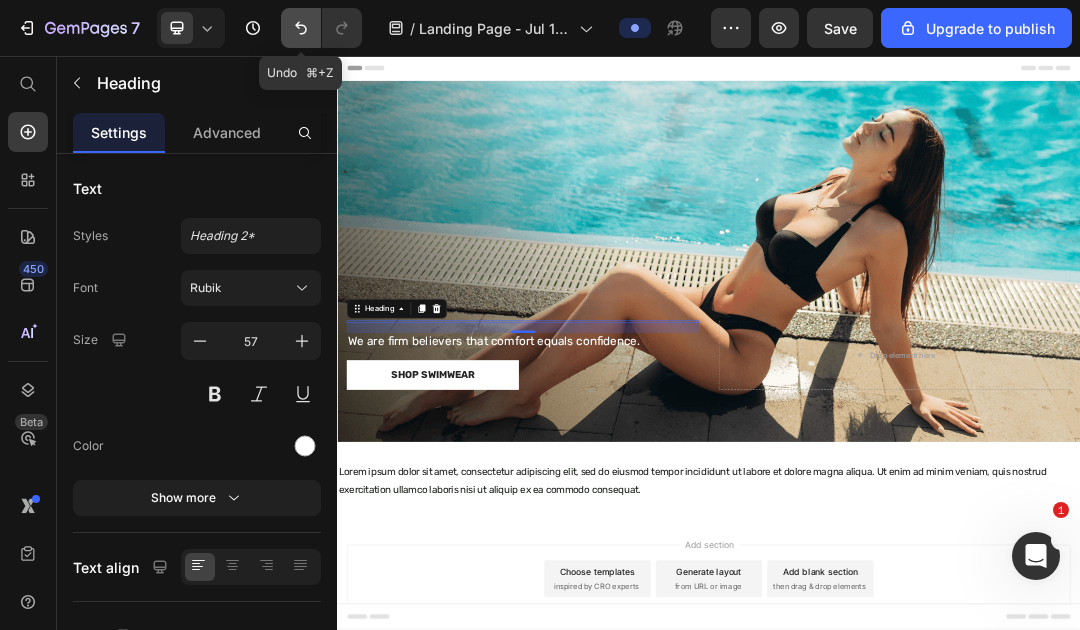 click 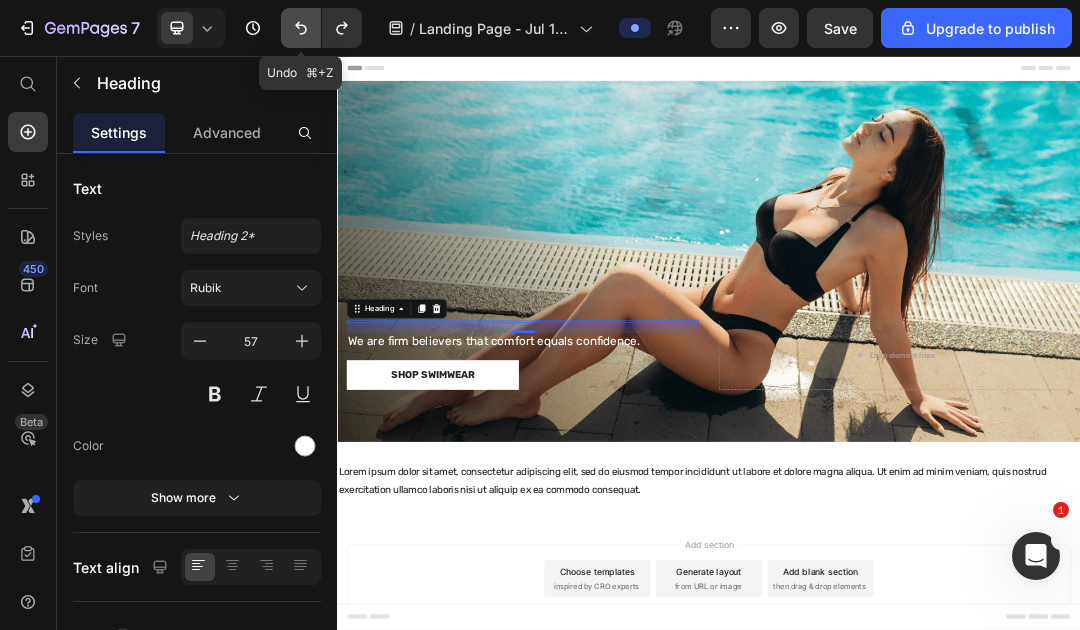 click 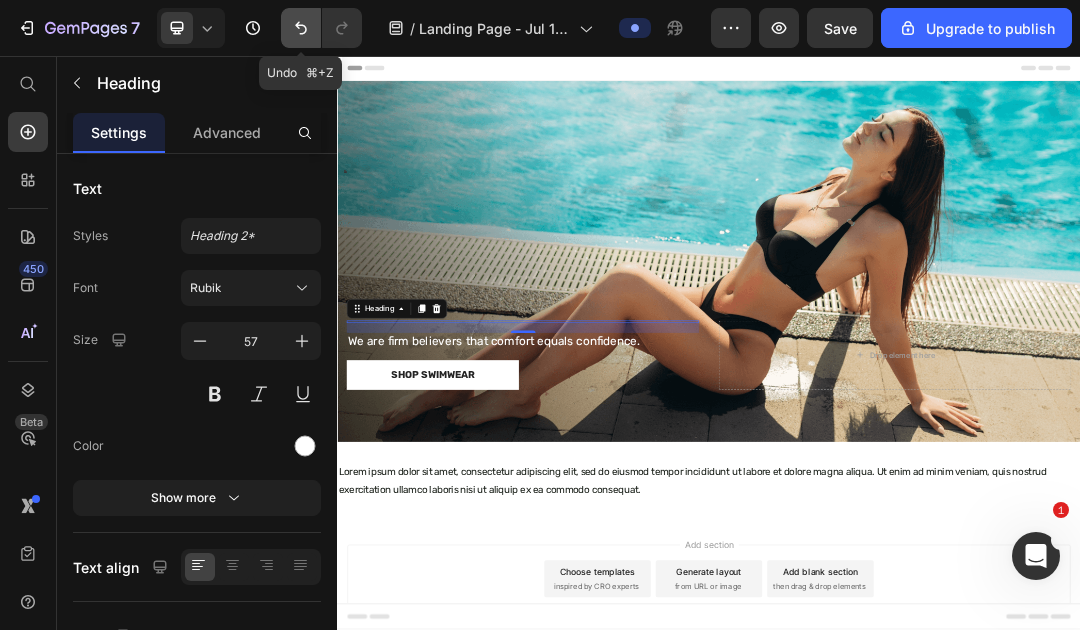 click 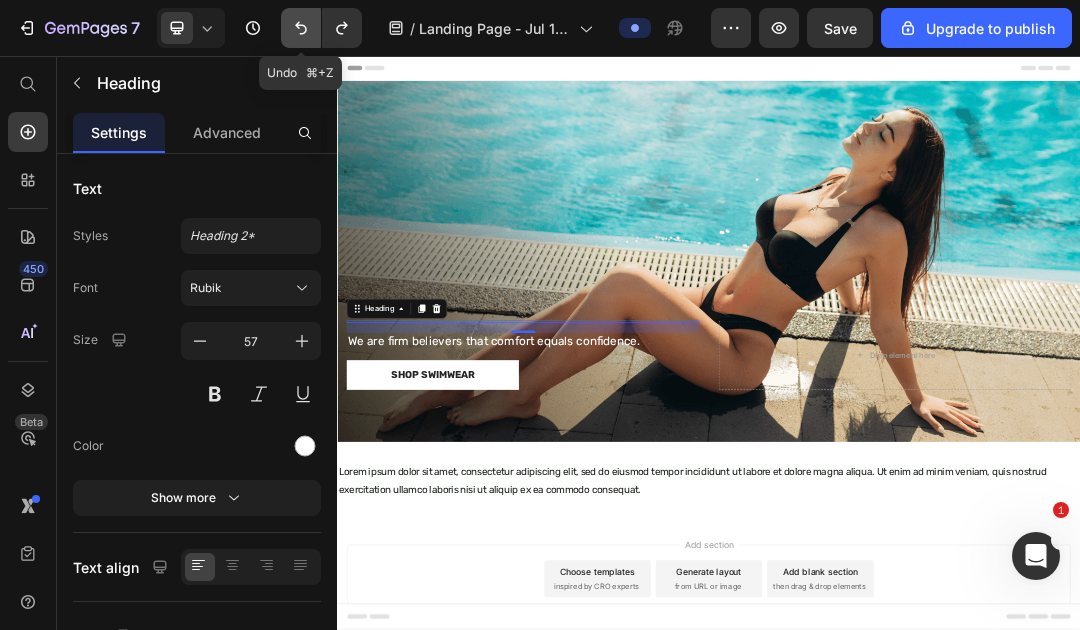 click 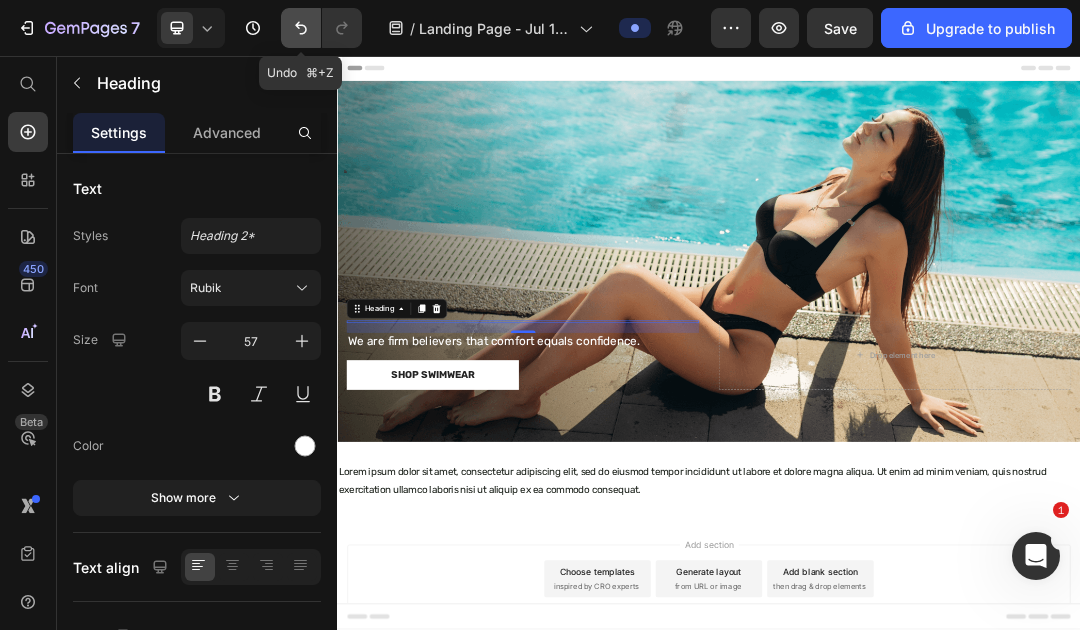 click 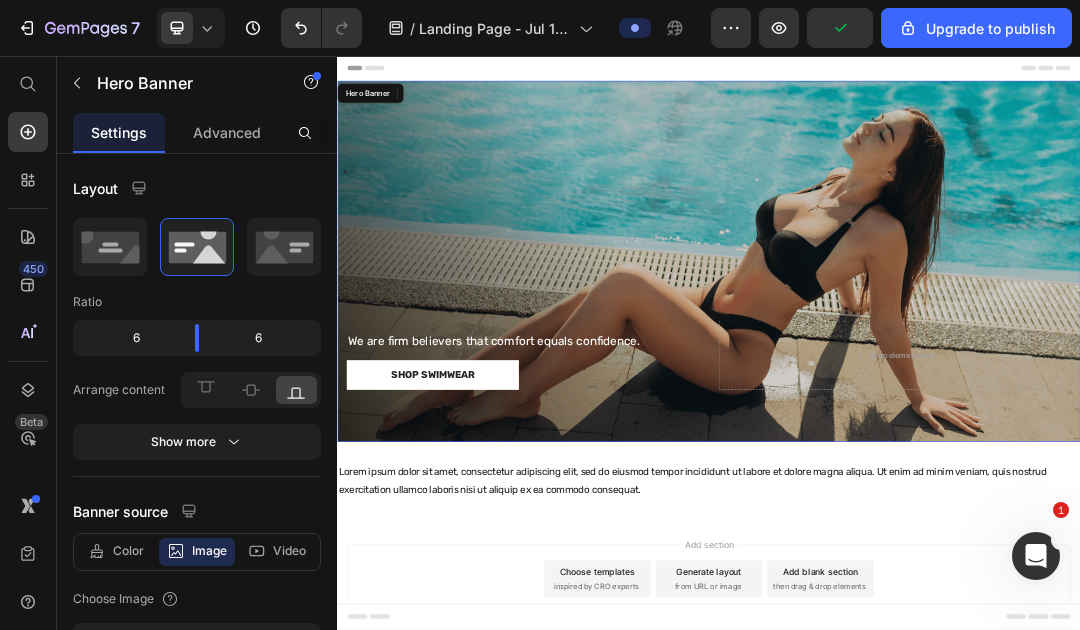 click at bounding box center [937, 388] 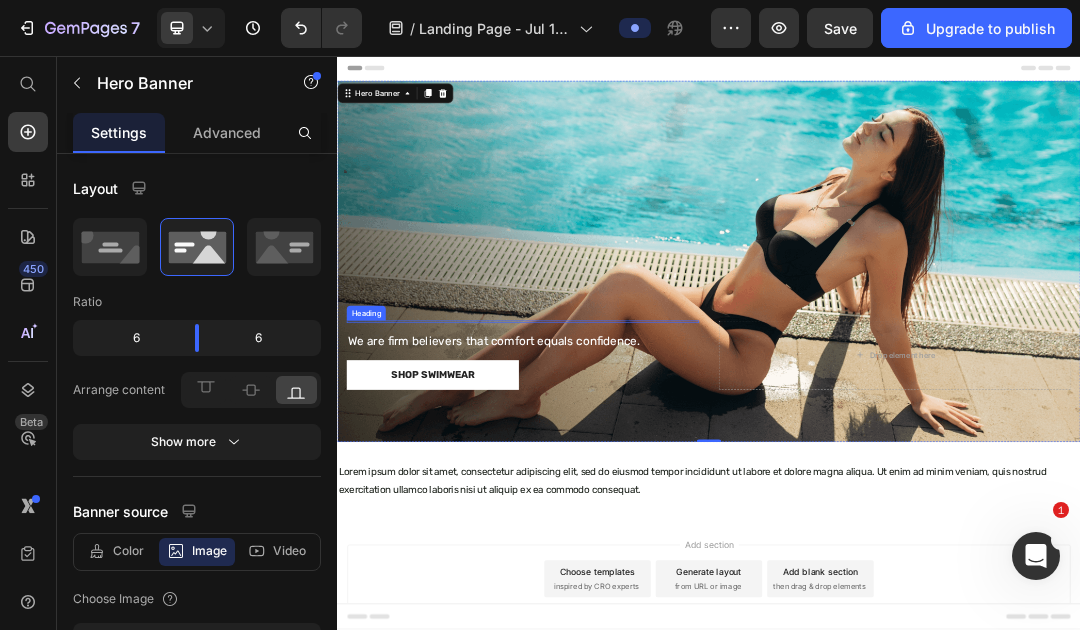 click at bounding box center (636, 486) 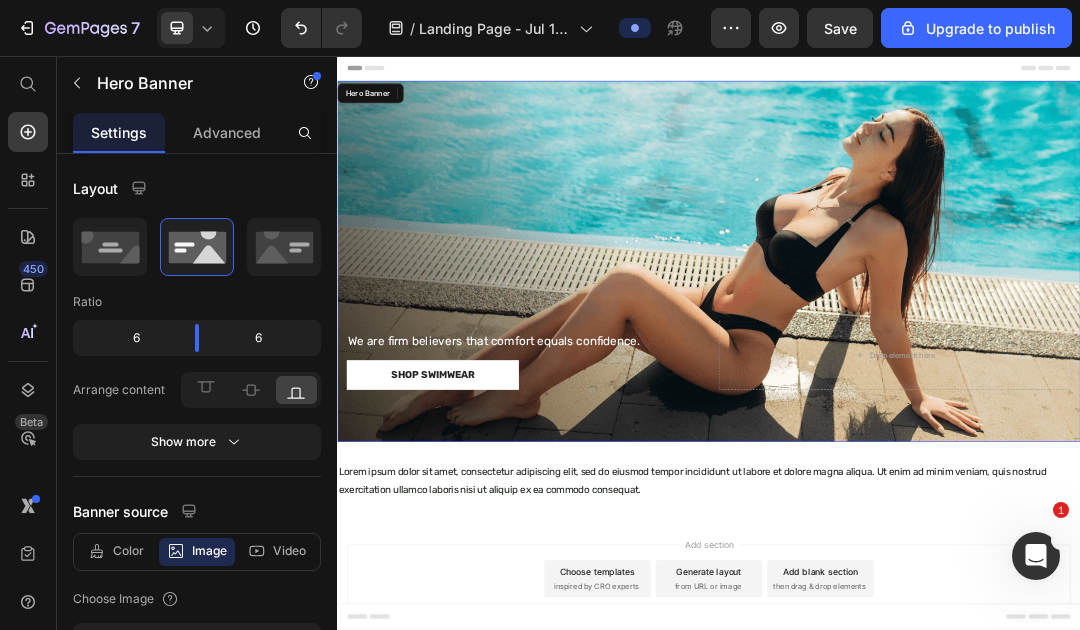 click on "Heading   15.991848 We are firm believers that comfort equals confidence. Text Block Shop Swimwear Button
Drop element here" at bounding box center [937, 566] 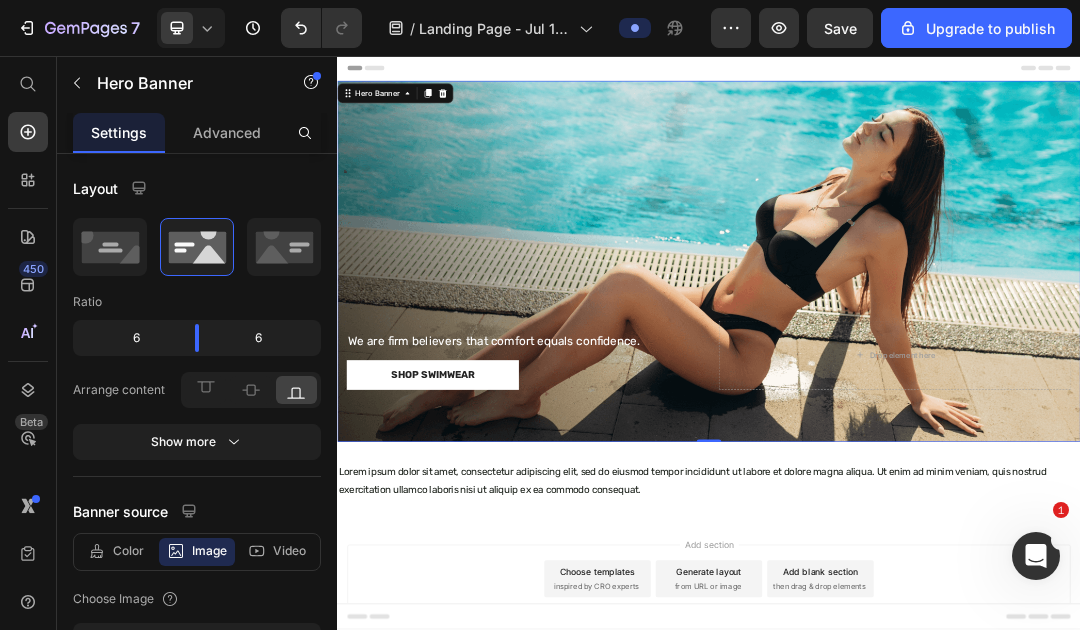 click on "Heading We are firm believers that comfort equals confidence. Text Block Shop Swimwear Button
Drop element here" at bounding box center (937, 566) 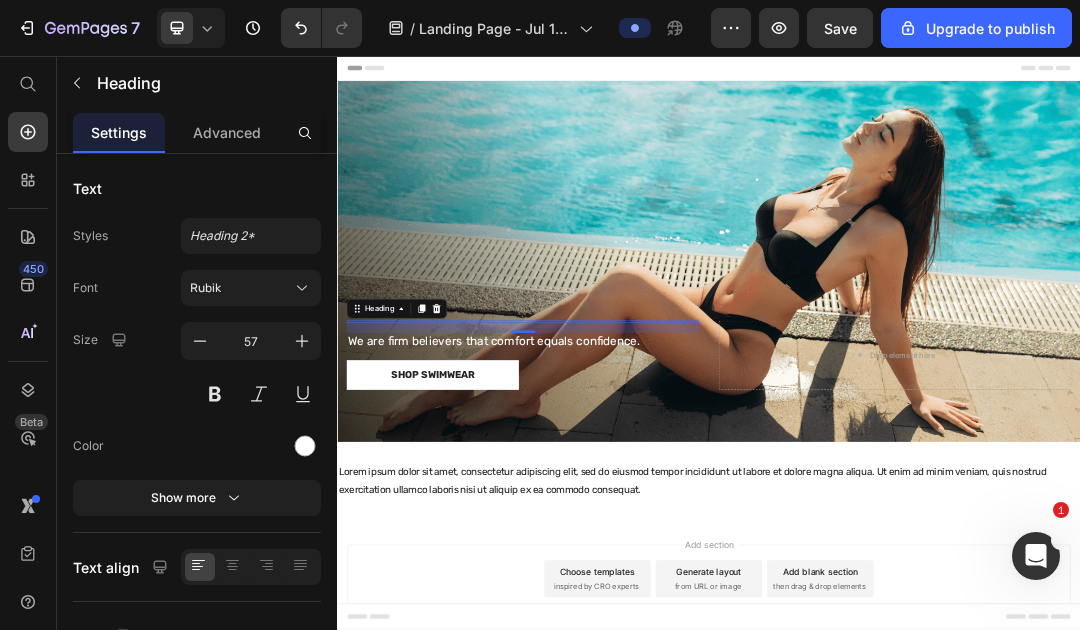 click at bounding box center [636, 486] 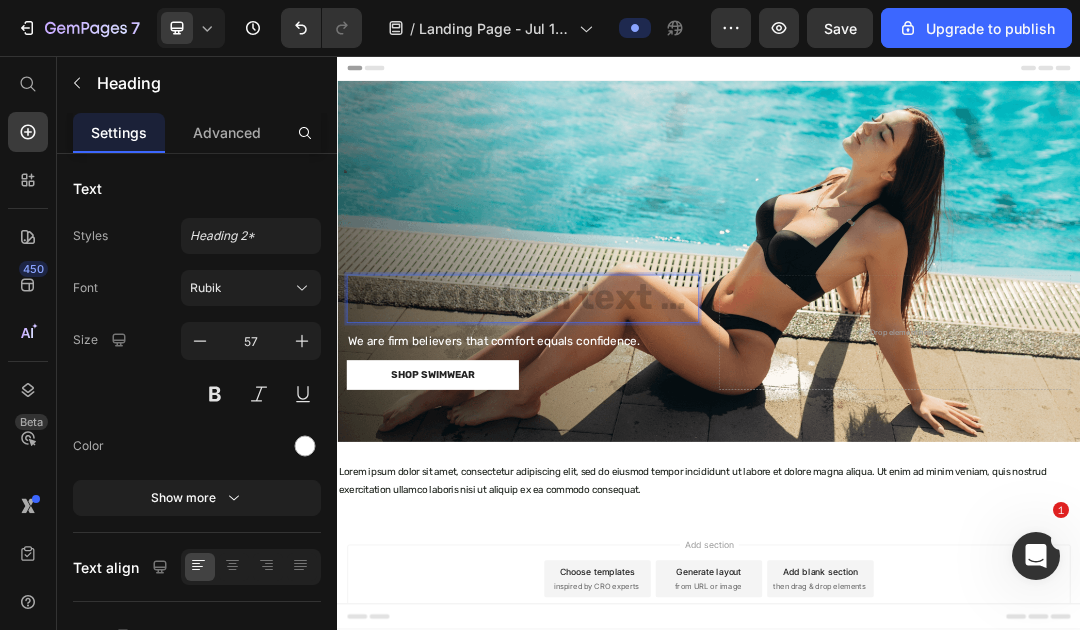 click at bounding box center [636, 449] 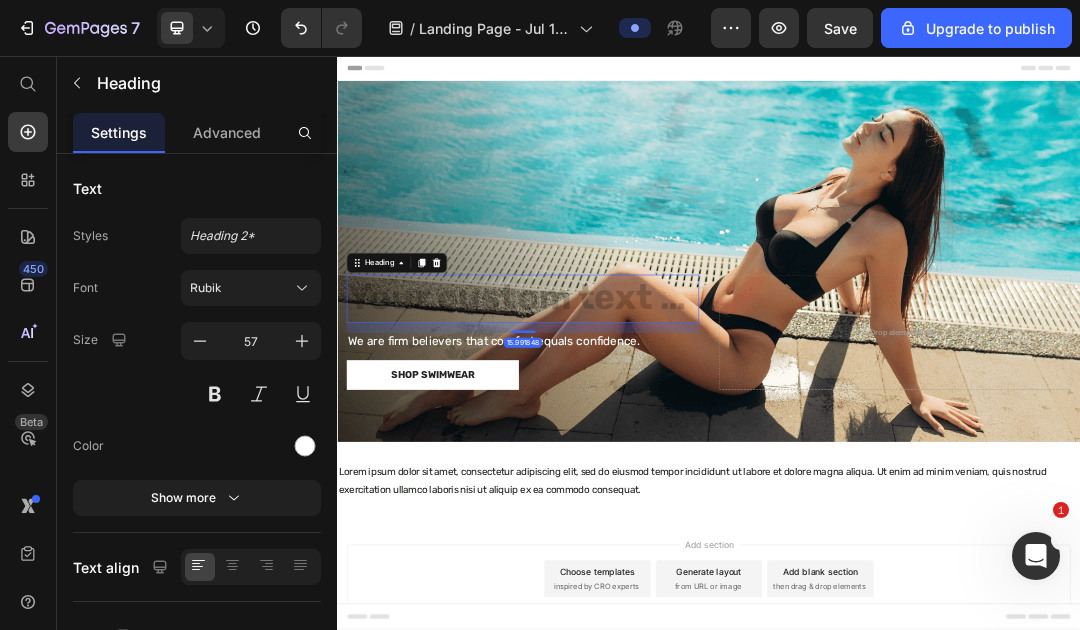 click at bounding box center [636, 449] 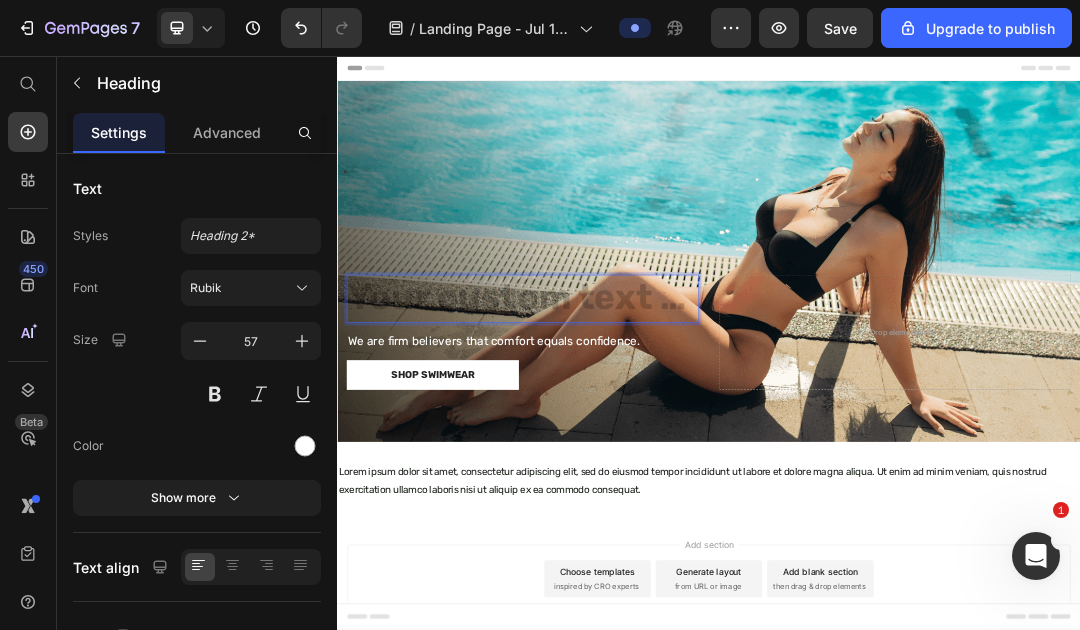 click at bounding box center (636, 449) 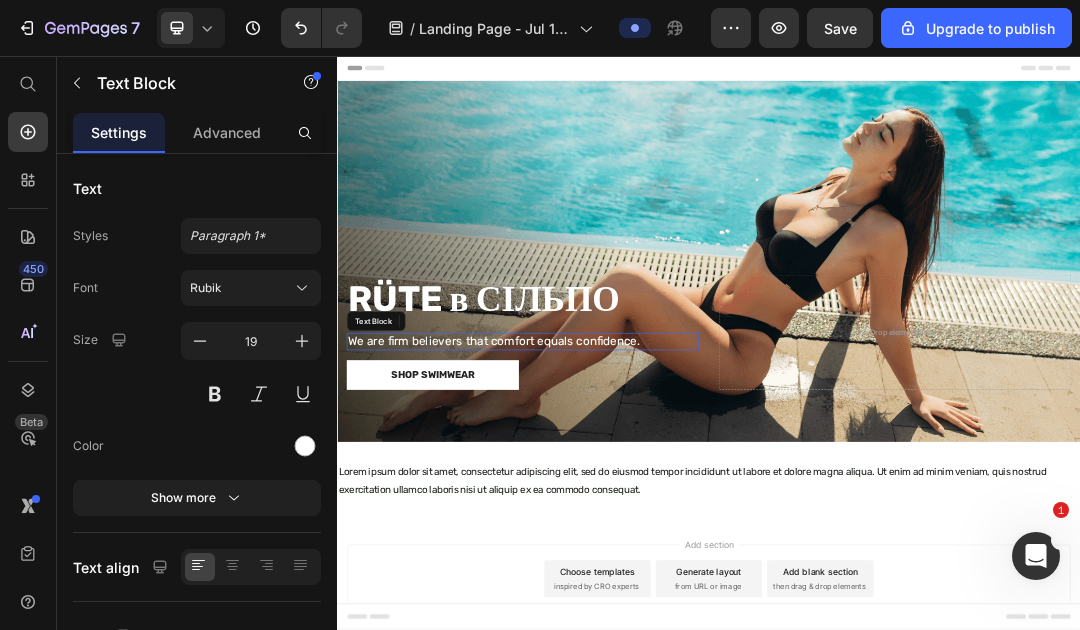 click on "We are firm believers that comfort equals confidence." at bounding box center [636, 518] 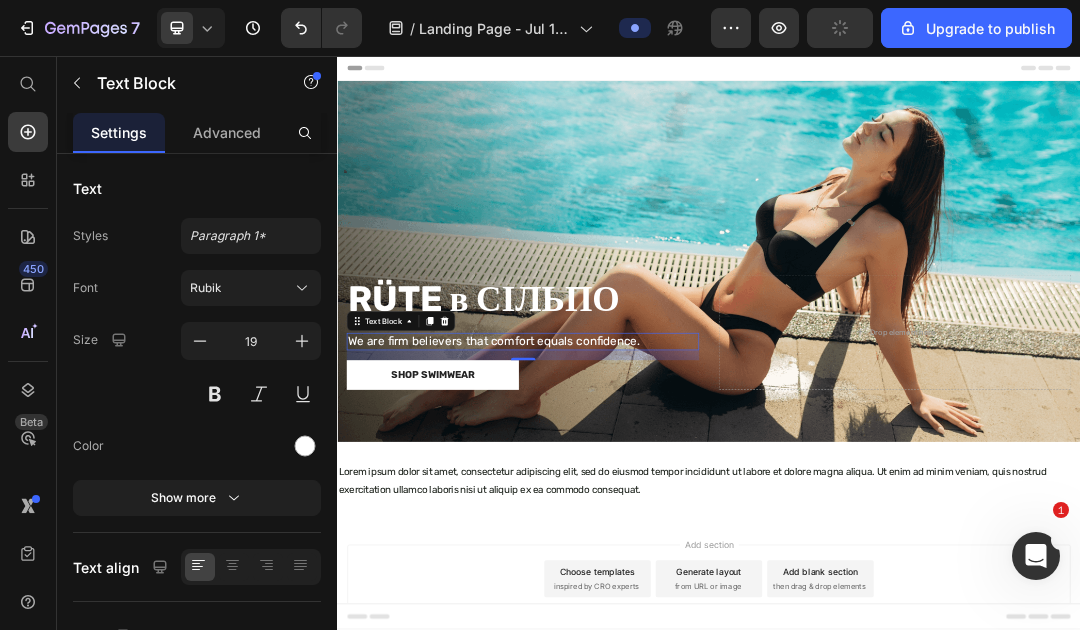 click on "We are firm believers that comfort equals confidence." at bounding box center [636, 518] 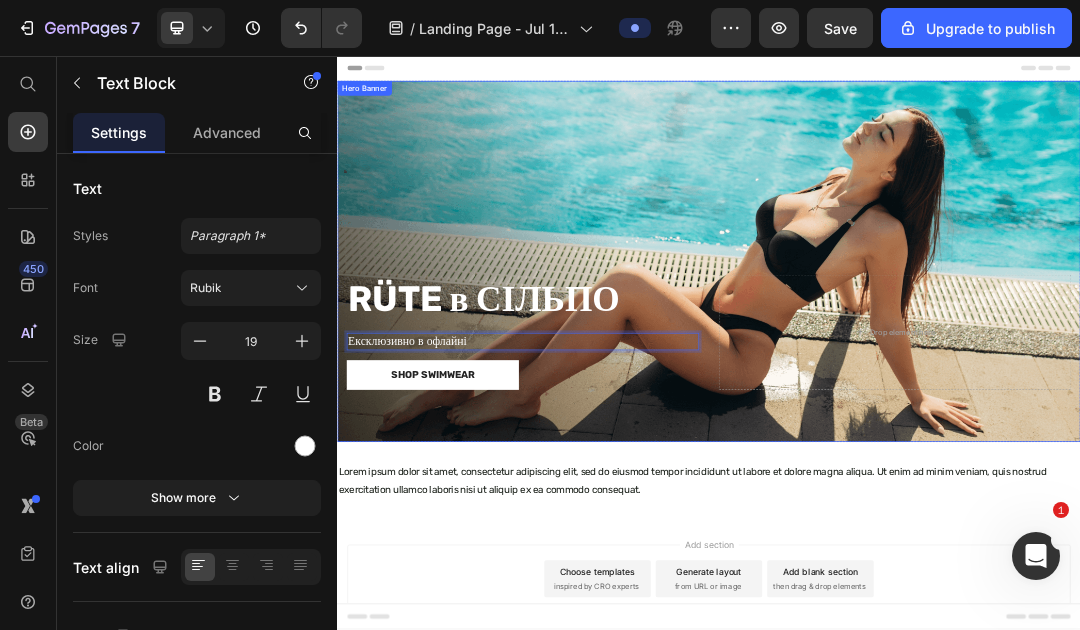 click on "RÜTE в СІЛЬПО Heading Ексклюзивно в офлайні Text Block   15.991848 Shop Swimwear Button
Drop element here" at bounding box center (937, 529) 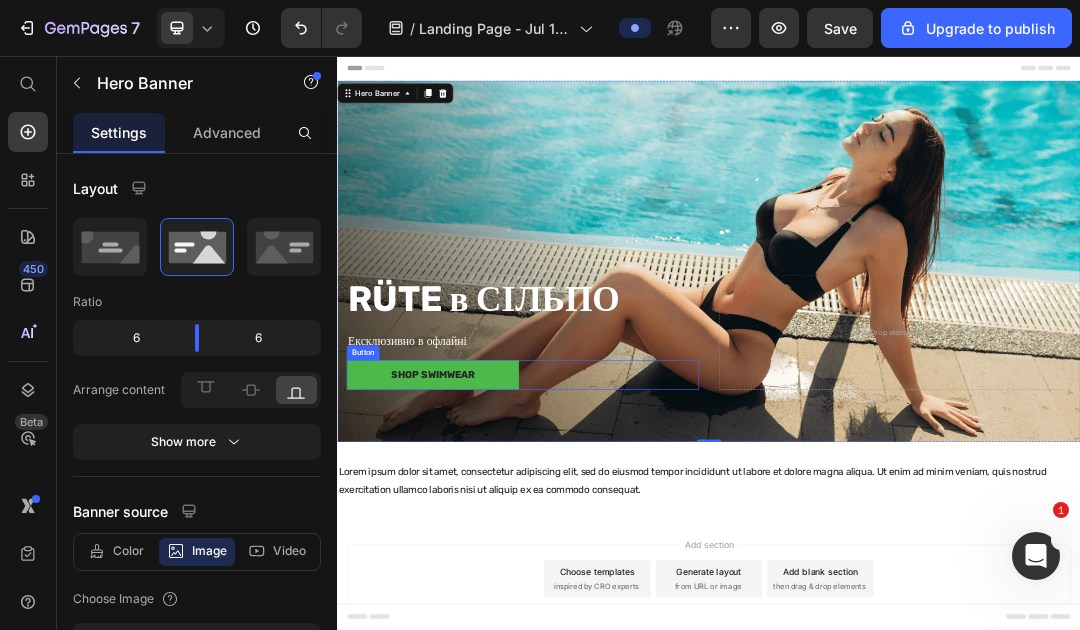click on "Shop Swimwear" at bounding box center [491, 572] 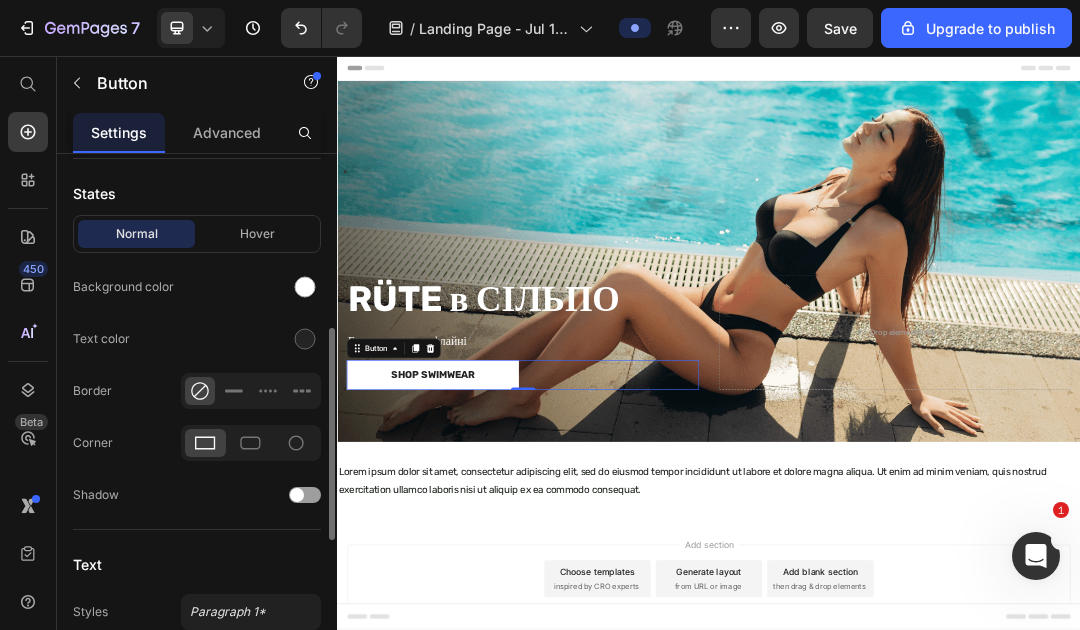 scroll, scrollTop: 442, scrollLeft: 0, axis: vertical 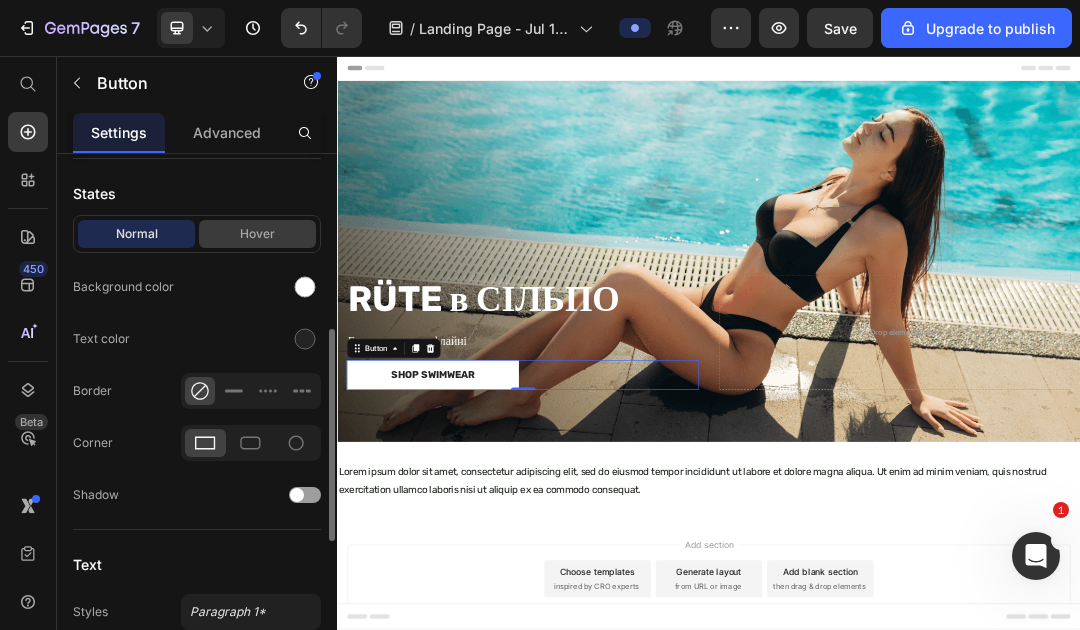 click on "Hover" at bounding box center (257, 234) 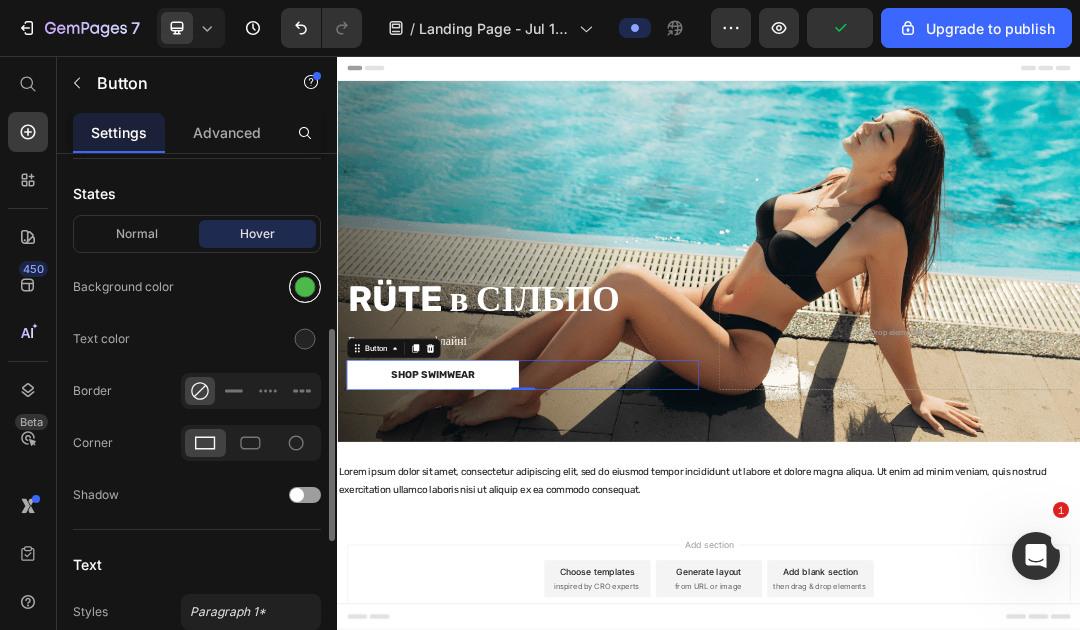 click at bounding box center (305, 287) 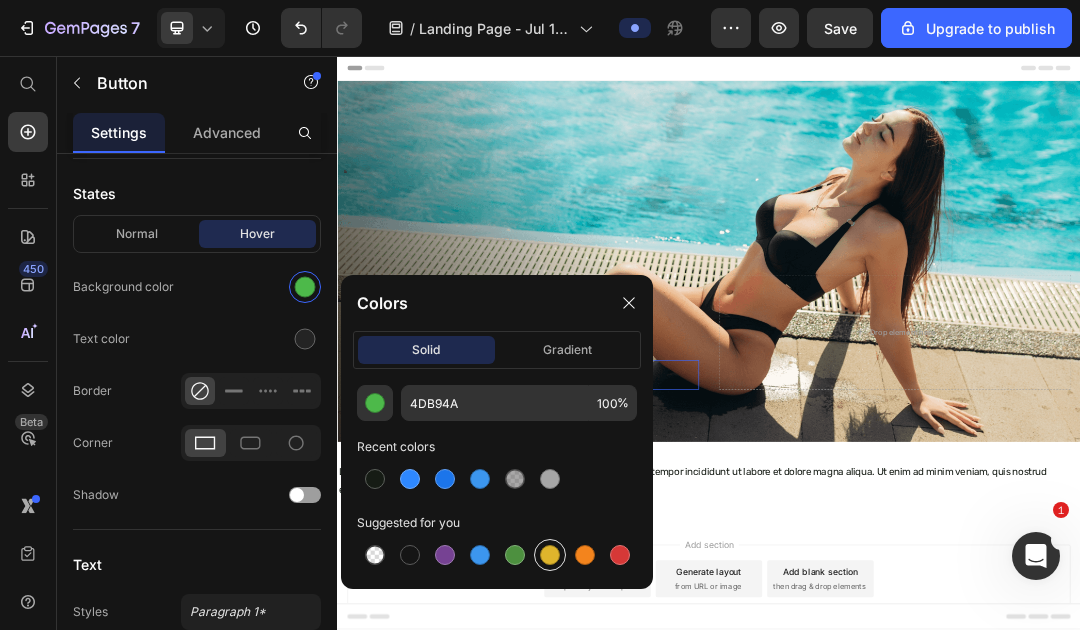 click at bounding box center (550, 555) 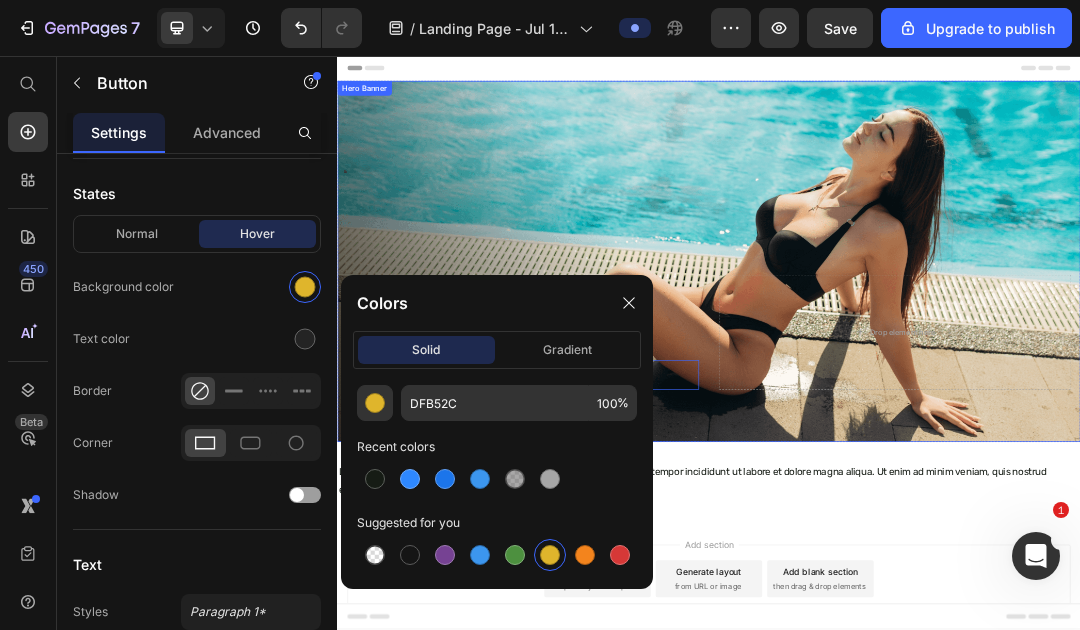 click on "RÜTE в СІЛЬПО Heading Ексклюзивно в офлайні Text Block Shop Swimwear Button   0
Drop element here" at bounding box center [937, 529] 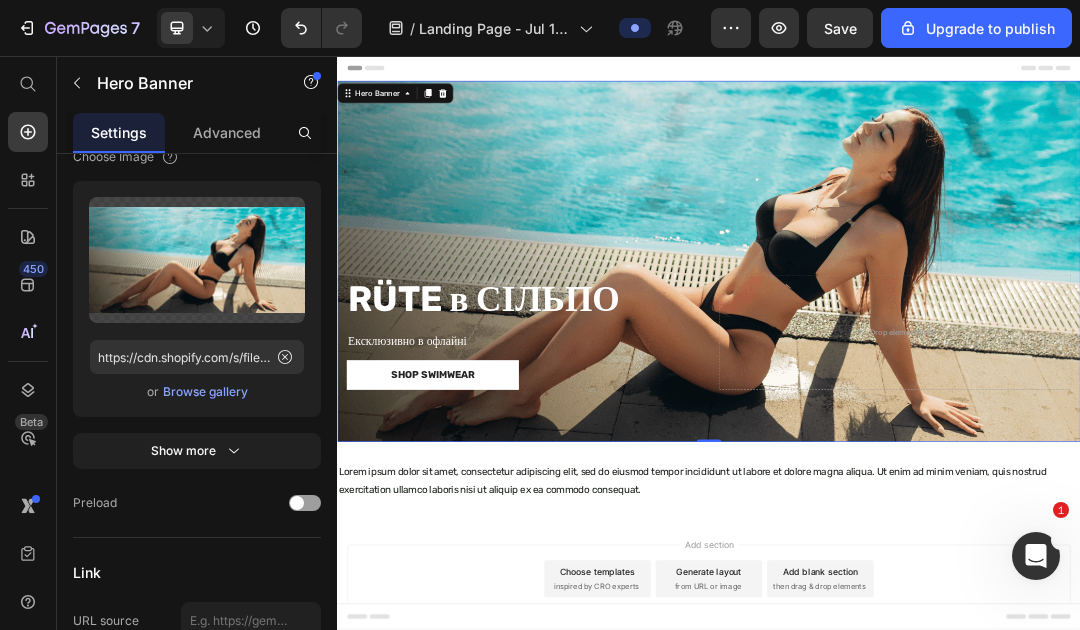 scroll, scrollTop: 0, scrollLeft: 0, axis: both 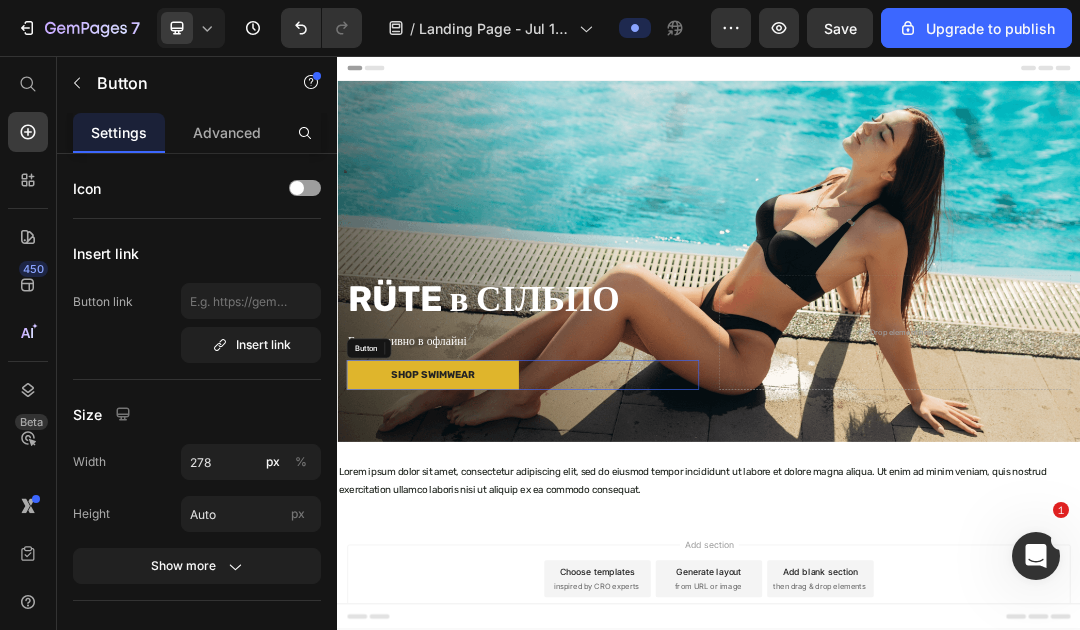 click on "Shop Swimwear" at bounding box center [491, 572] 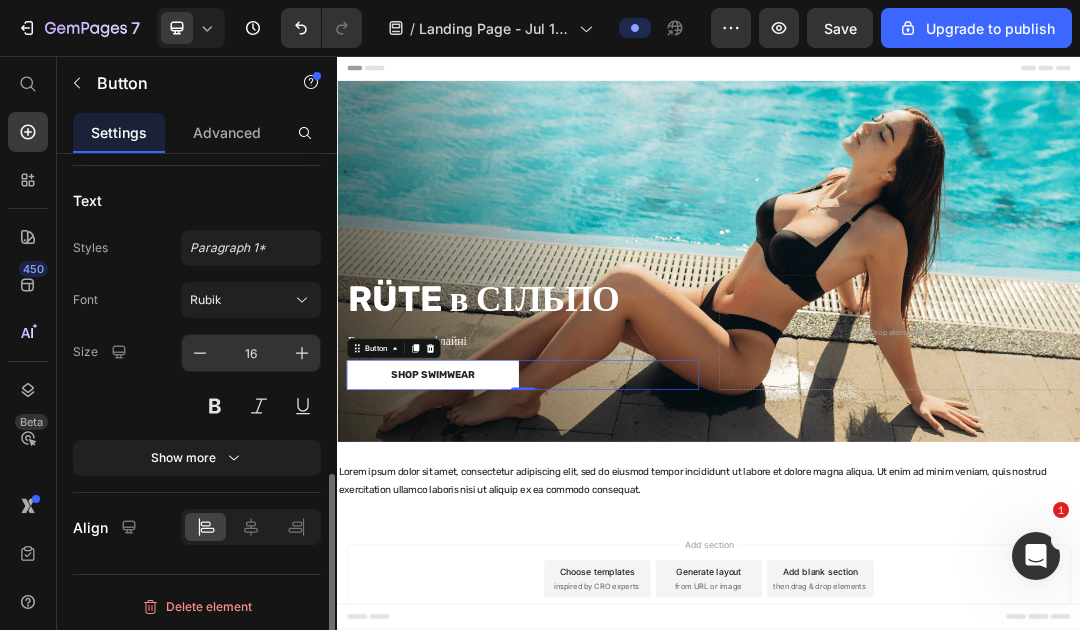 scroll, scrollTop: 806, scrollLeft: 0, axis: vertical 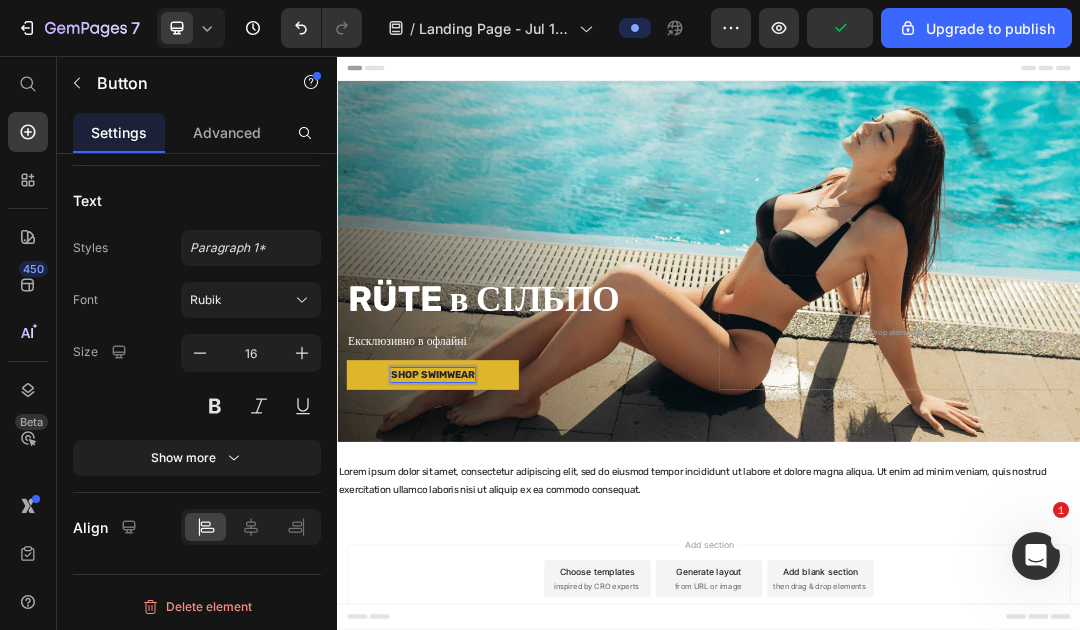 click on "Shop Swimwear" at bounding box center [491, 572] 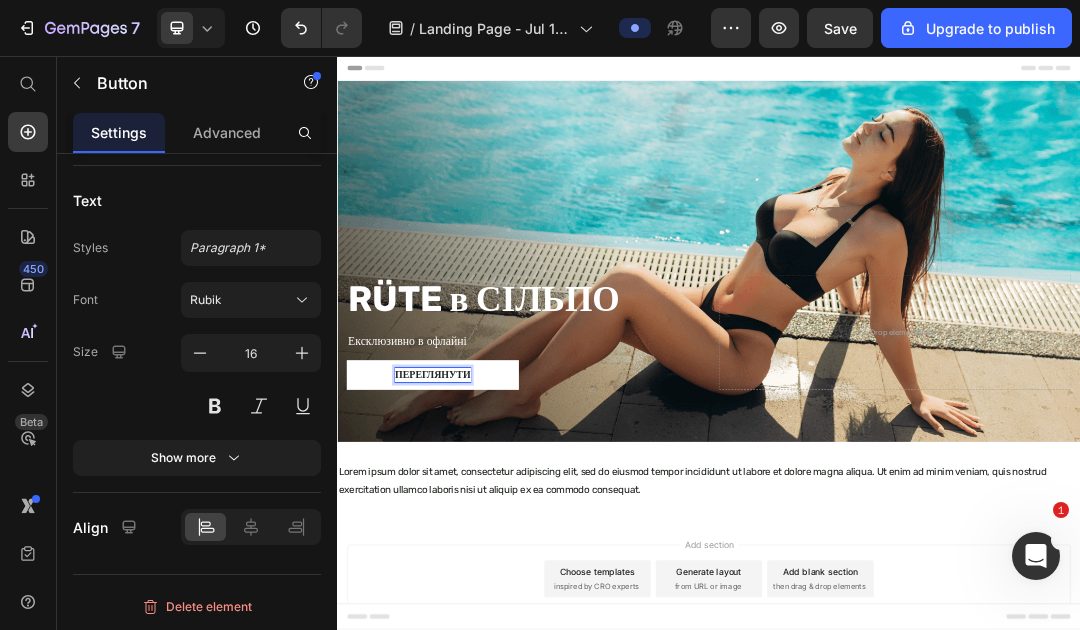 click on "переглянути" at bounding box center [491, 572] 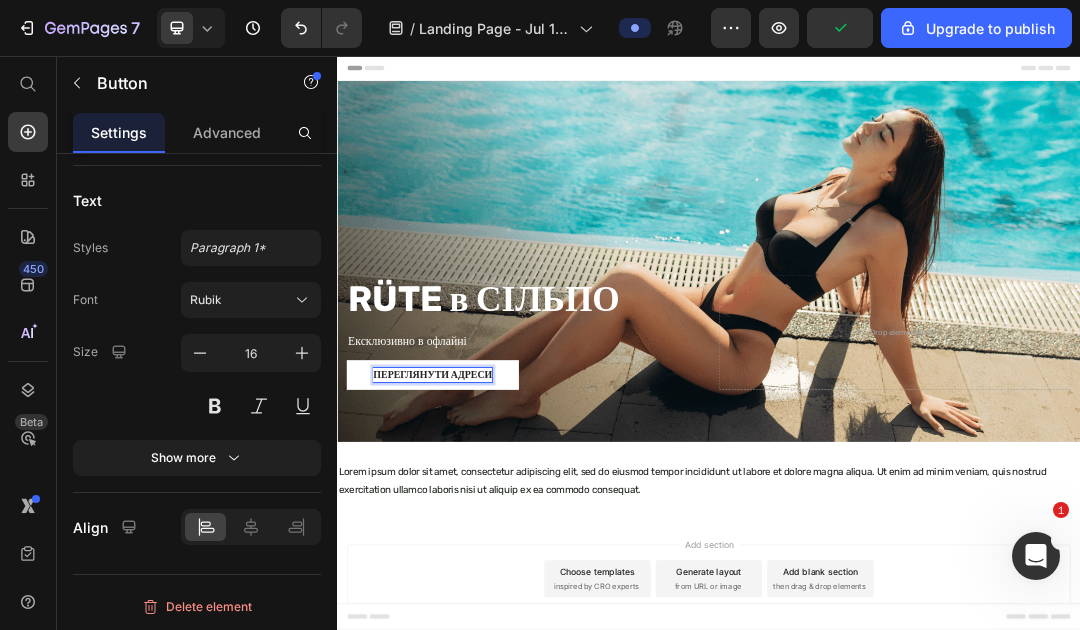 click on "переглянути адреси Button   0" at bounding box center [636, 572] 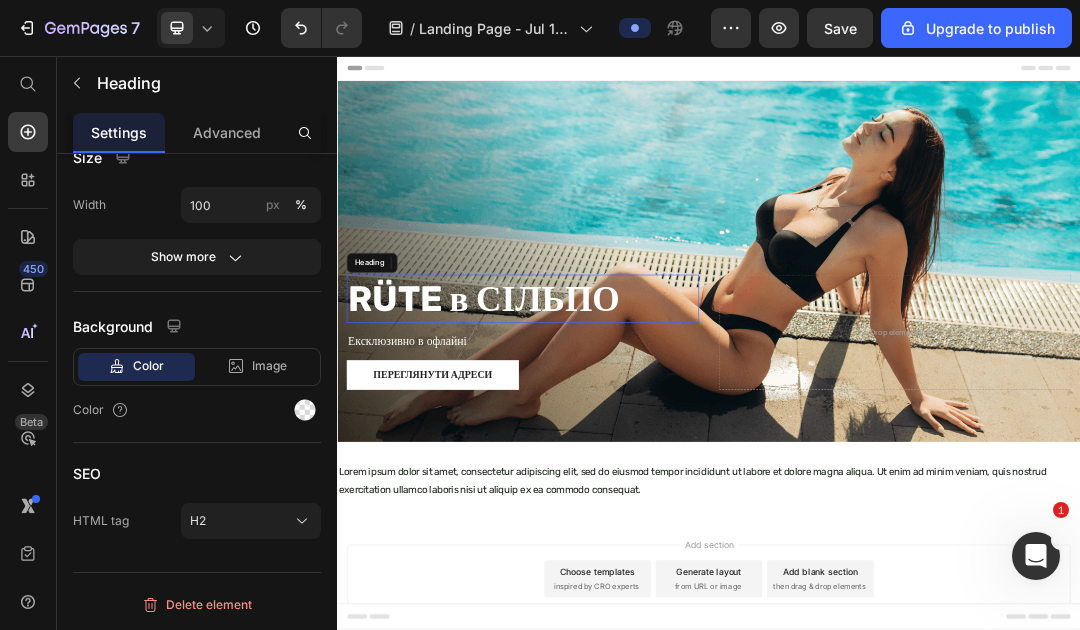 scroll, scrollTop: 0, scrollLeft: 0, axis: both 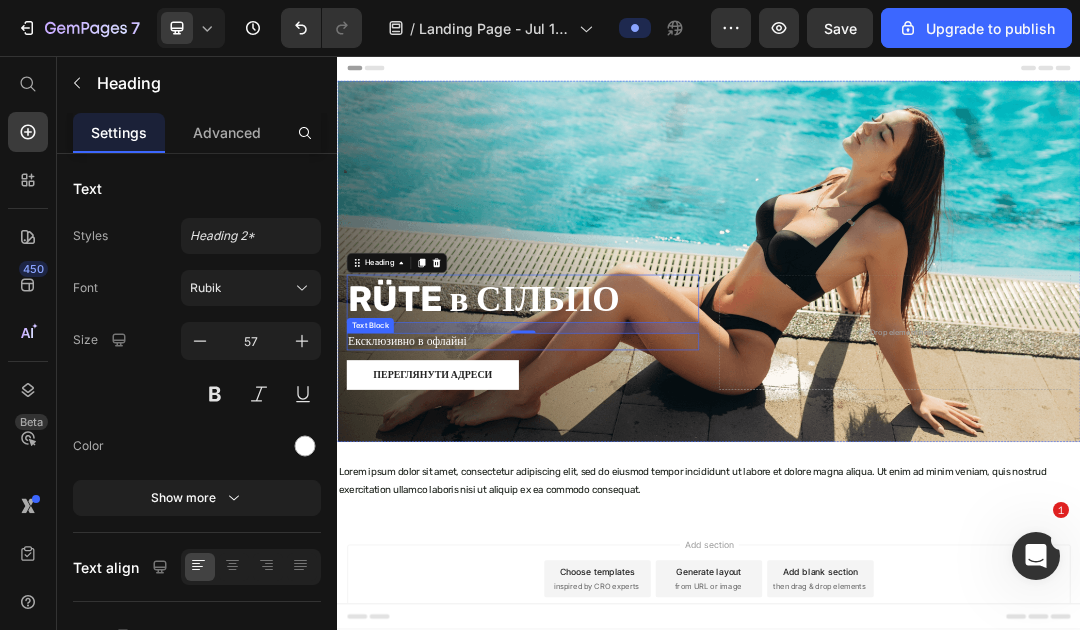 click on "Ексклюзивно в офлайні" at bounding box center [636, 518] 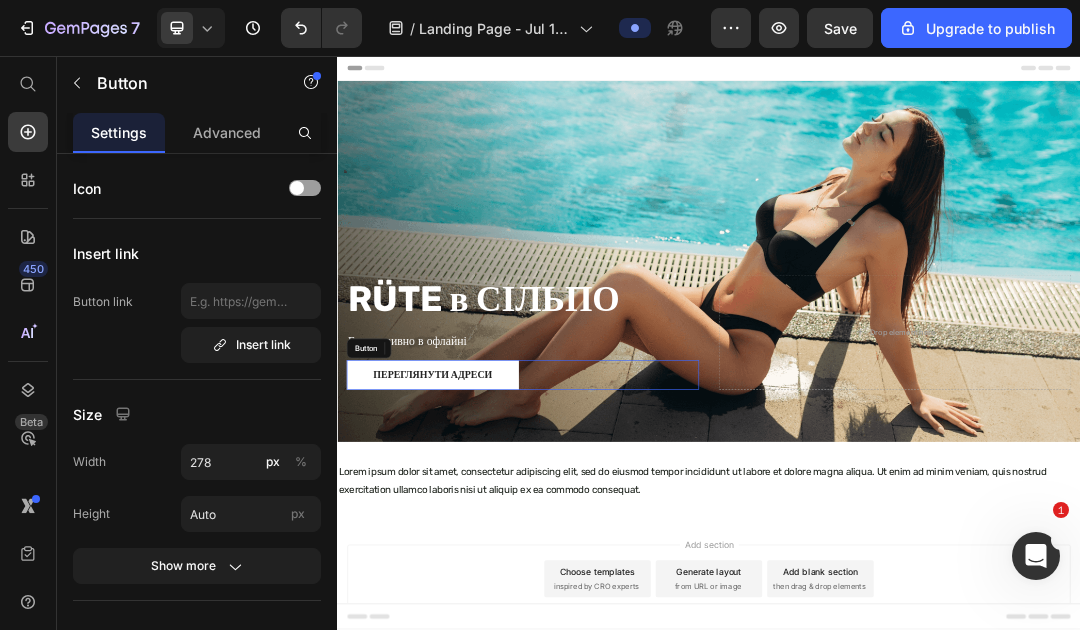 click on "переглянути адреси Button" at bounding box center (636, 572) 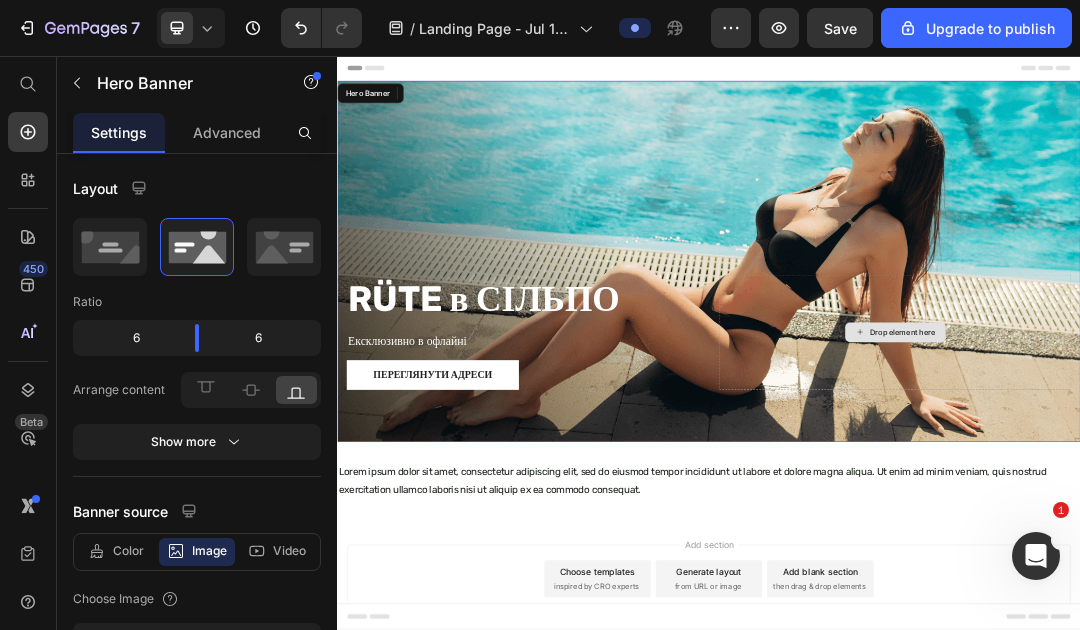 click on "Drop element here" at bounding box center (1237, 503) 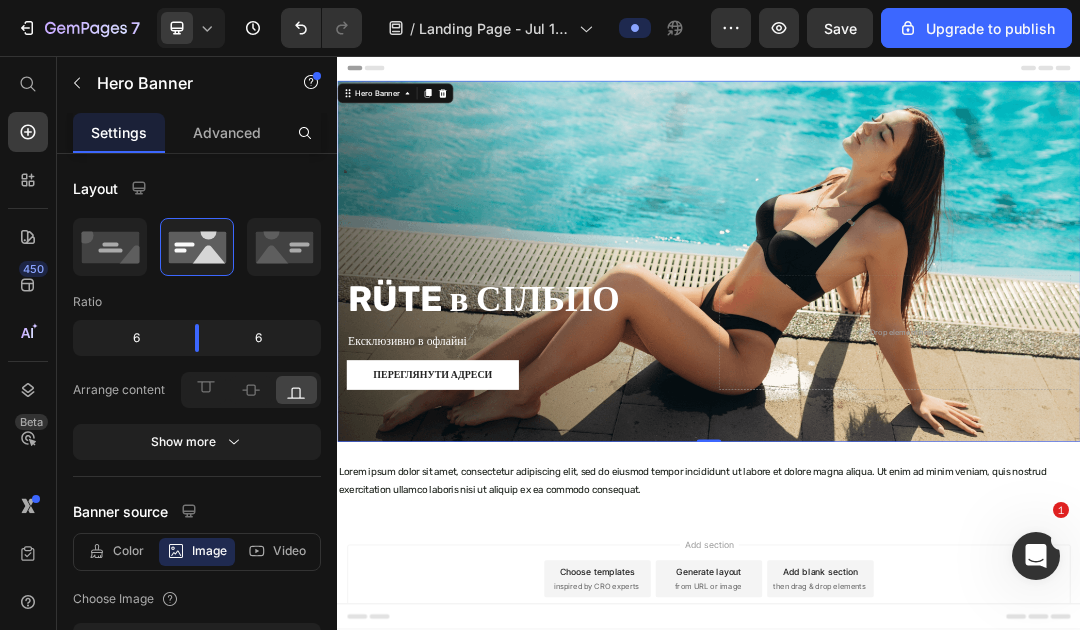 click on "RÜTE в СІЛЬПО Heading Ексклюзивно в офлайні Text Block переглянути адреси Button
Drop element here" at bounding box center (937, 529) 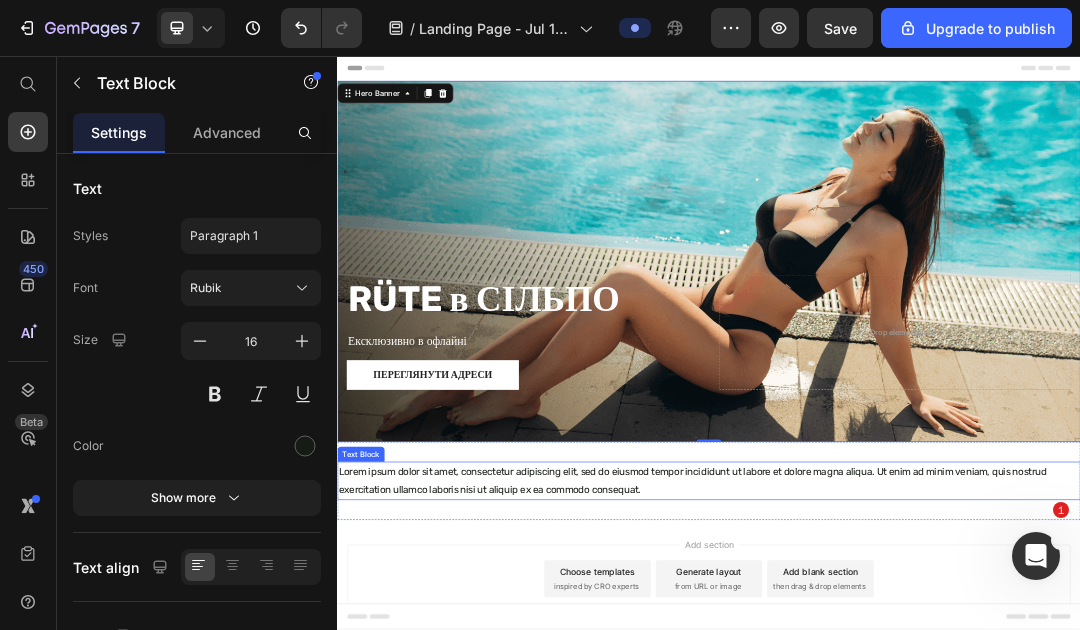 click on "Lorem ipsum dolor sit amet, consectetur adipiscing elit, sed do eiusmod tempor incididunt ut labore et dolore magna aliqua. Ut enim ad minim veniam, quis nostrud exercitation ullamco laboris nisi ut aliquip ex ea commodo consequat." at bounding box center (937, 743) 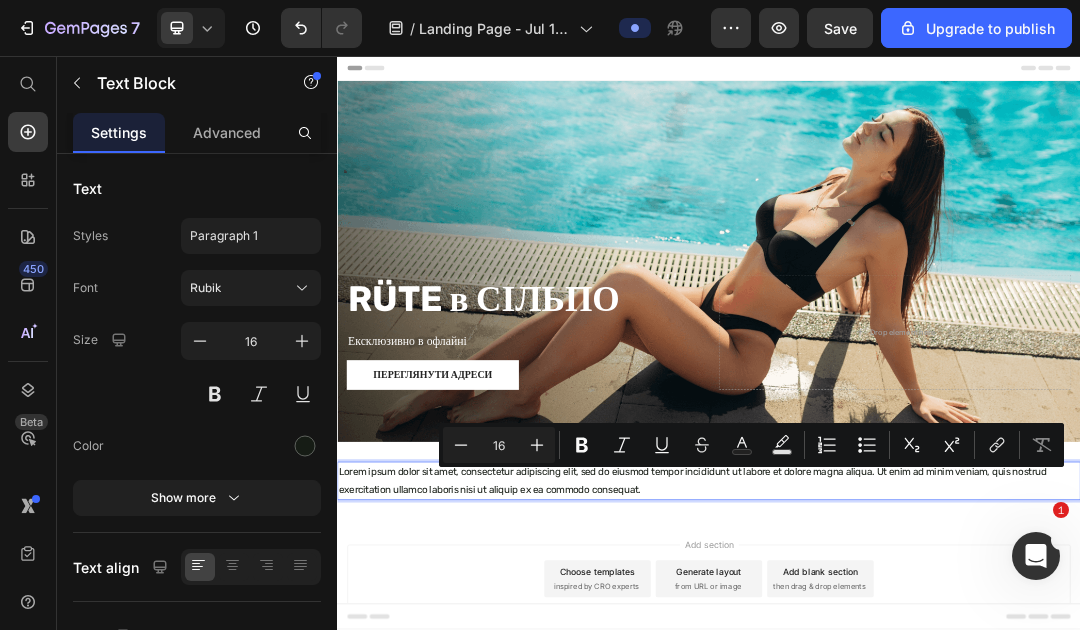 scroll, scrollTop: 147, scrollLeft: 0, axis: vertical 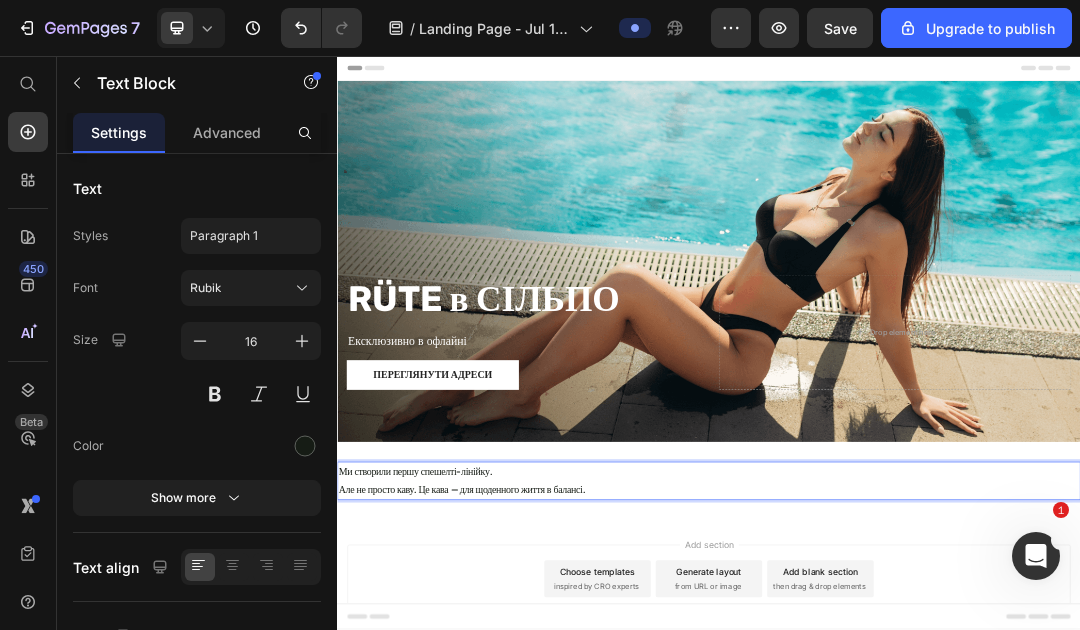 click on "Ми створили першу спешелті-лінійку. Але не просто каву. Це кава — для щоденного життя в балансі." at bounding box center [937, 743] 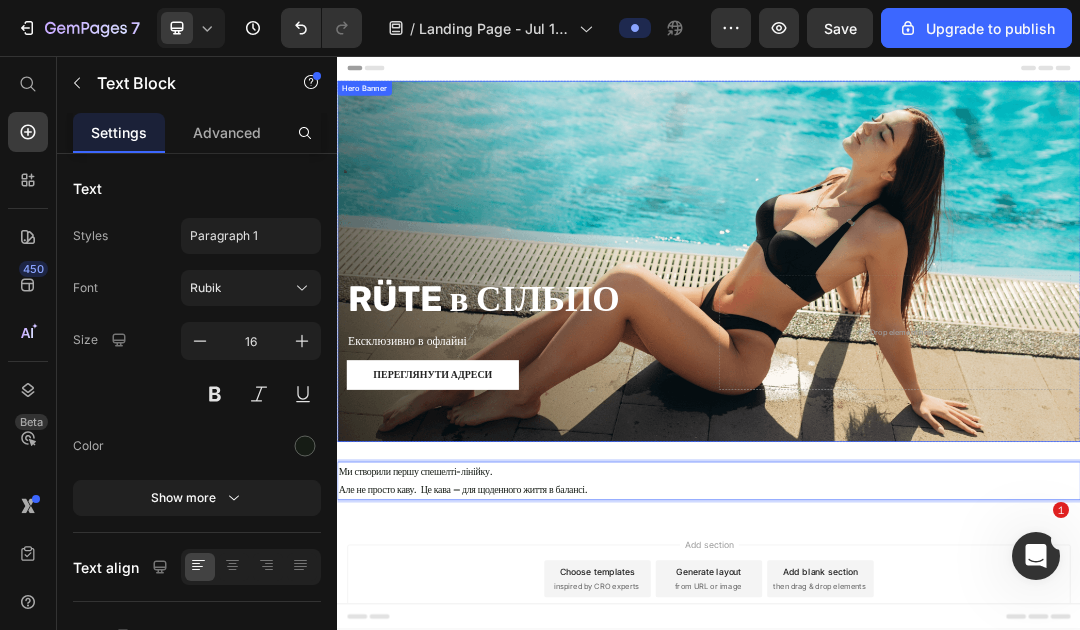 click on "RÜTE в СІЛЬПО Heading Ексклюзивно в офлайні Text Block переглянути адреси Button
Drop element here" at bounding box center [937, 529] 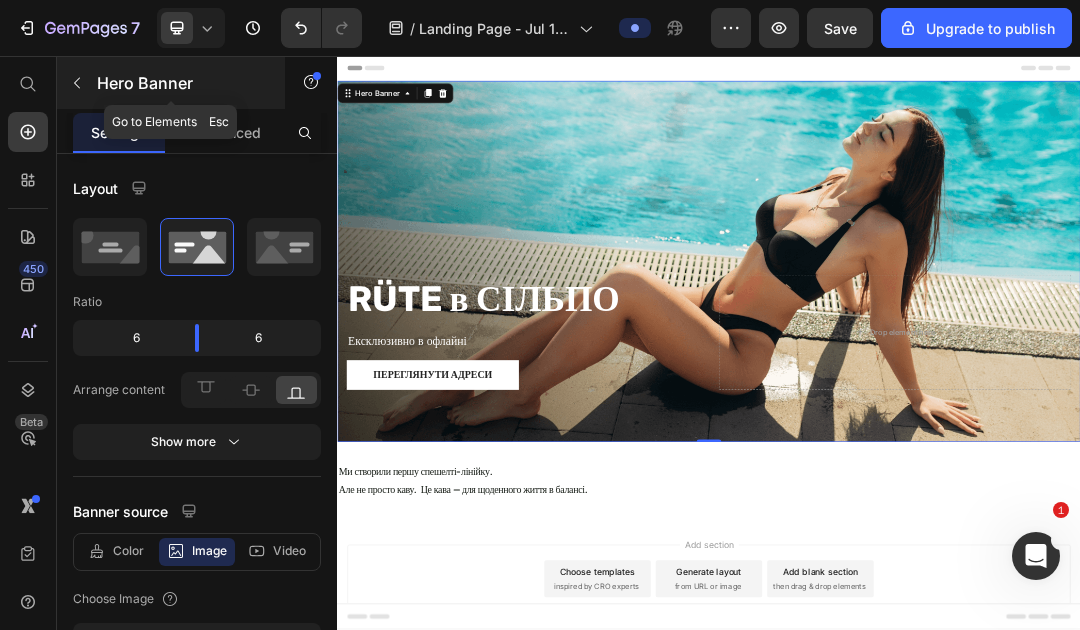click 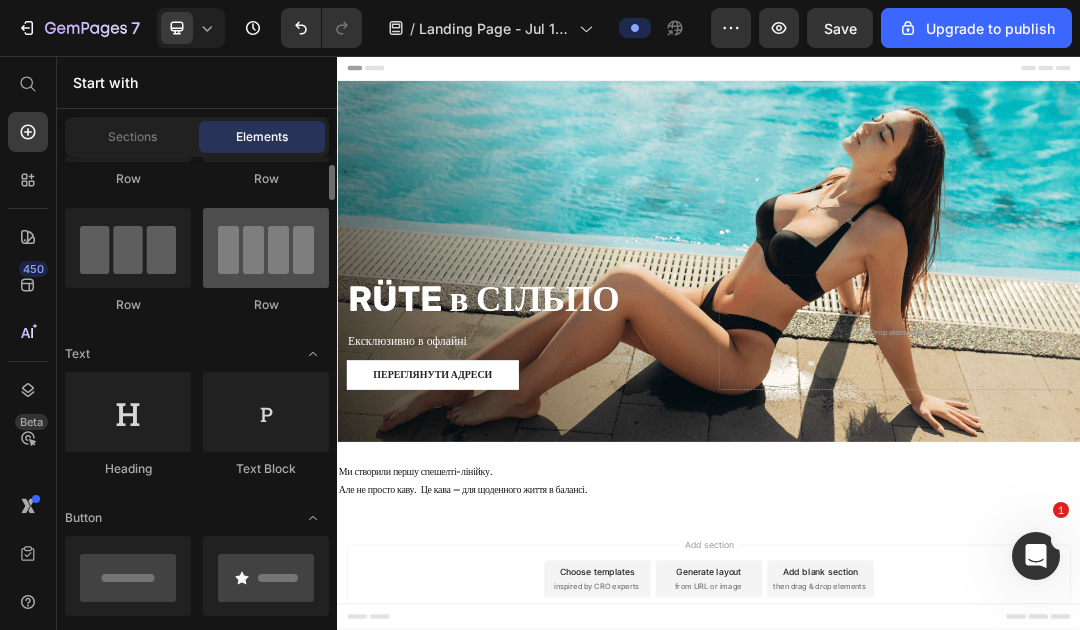 scroll, scrollTop: 0, scrollLeft: 0, axis: both 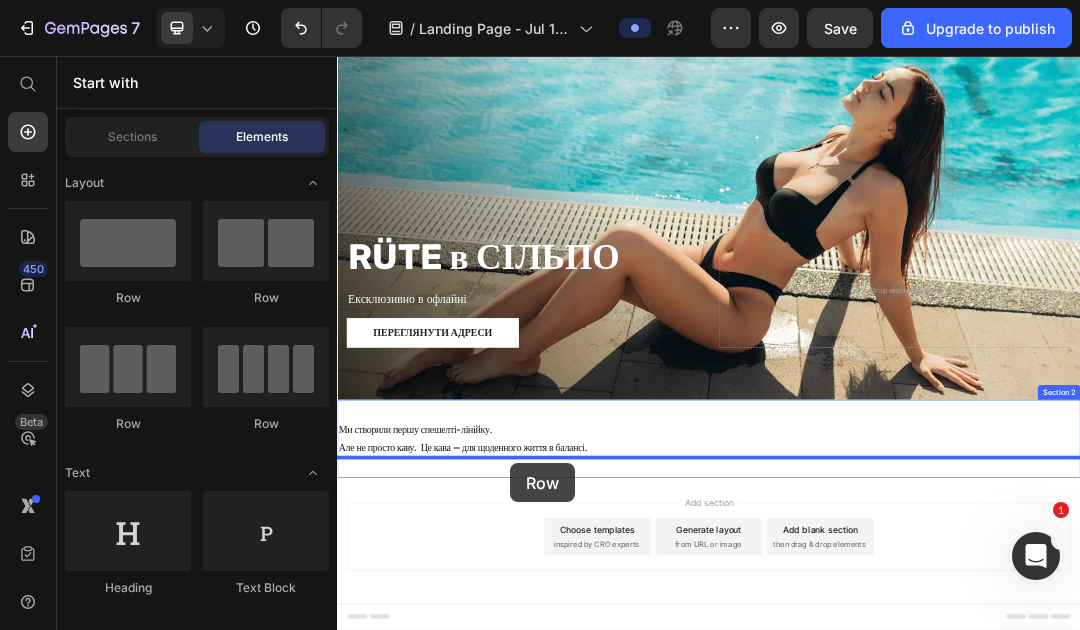 drag, startPoint x: 578, startPoint y: 296, endPoint x: 616, endPoint y: 714, distance: 419.72372 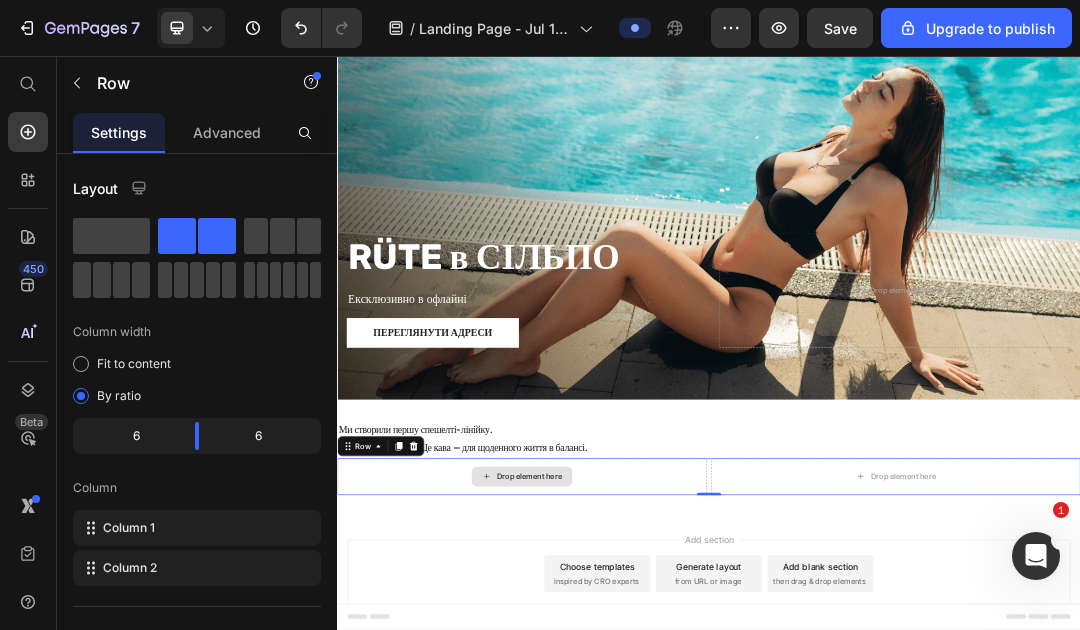 click on "Drop element here" at bounding box center [635, 736] 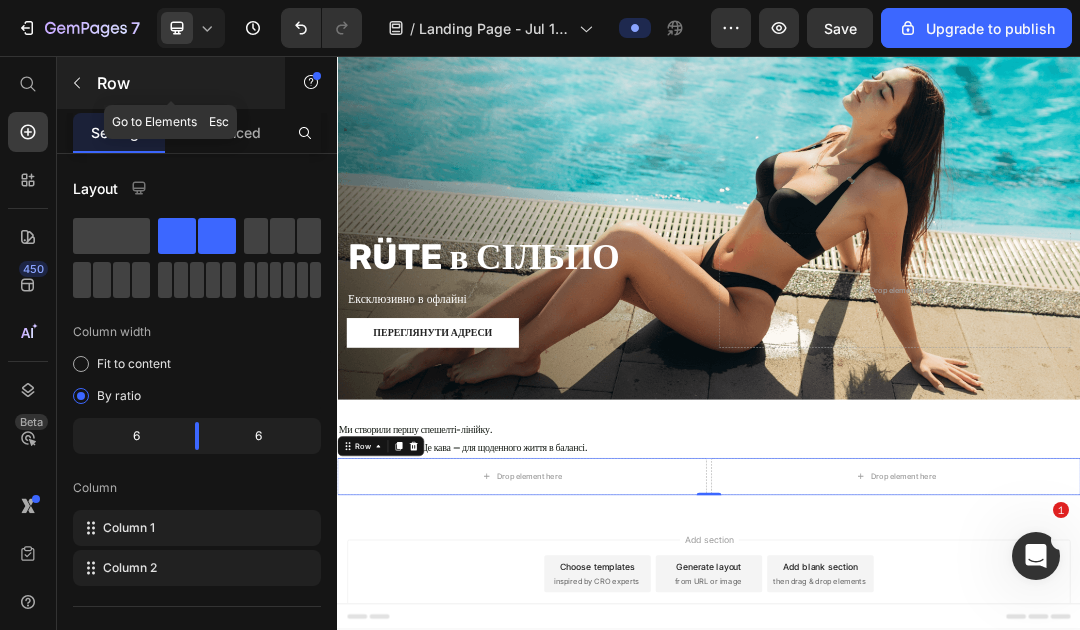 click on "Row" at bounding box center (182, 83) 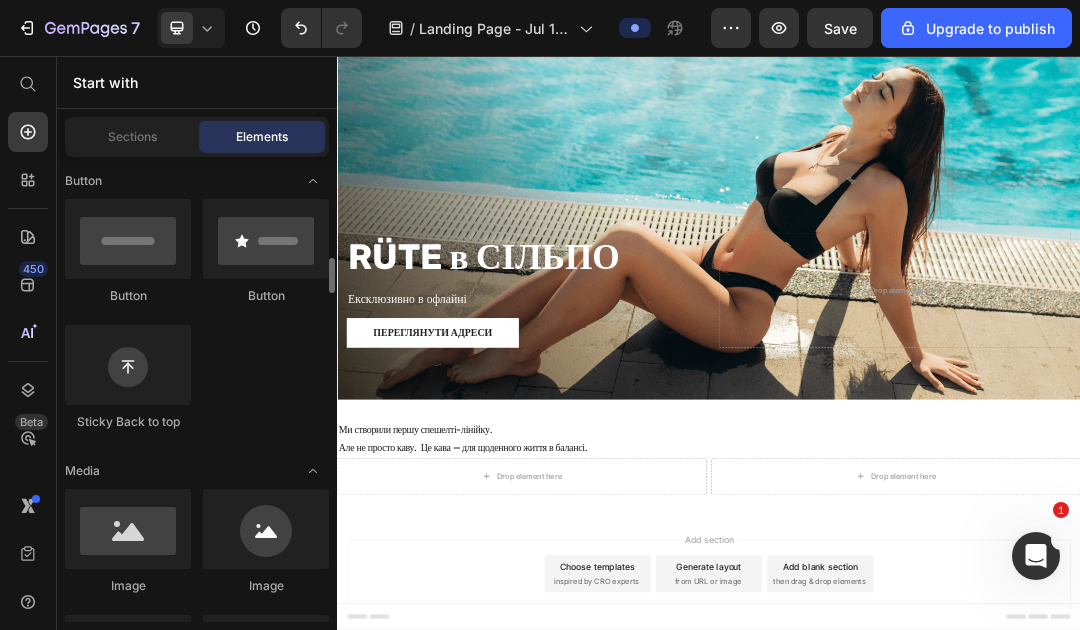 scroll, scrollTop: 593, scrollLeft: 0, axis: vertical 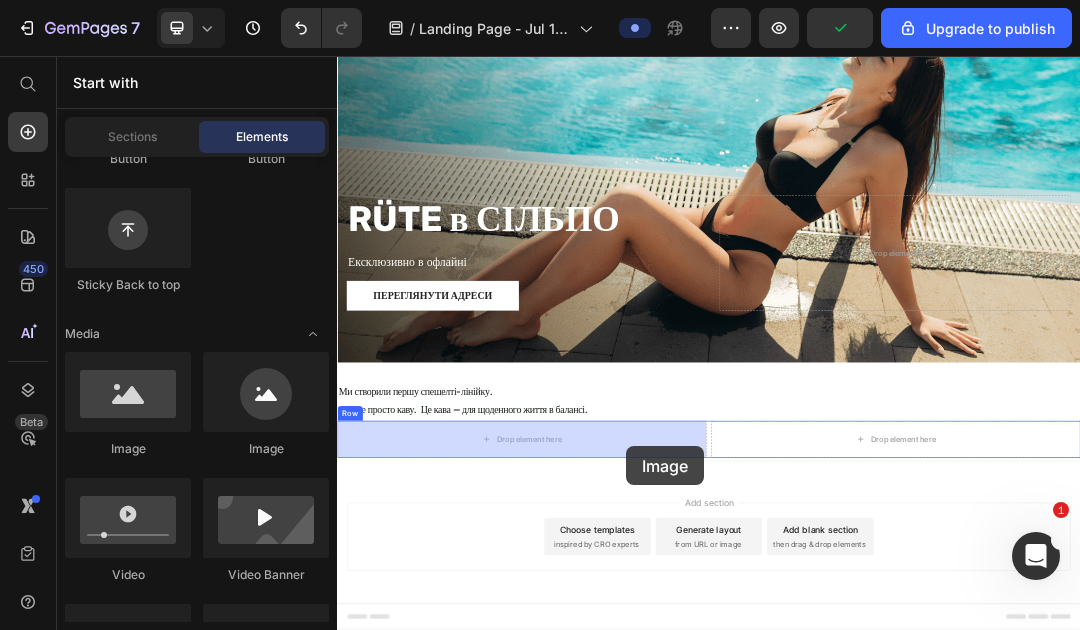 drag, startPoint x: 470, startPoint y: 455, endPoint x: 803, endPoint y: 686, distance: 405.27768 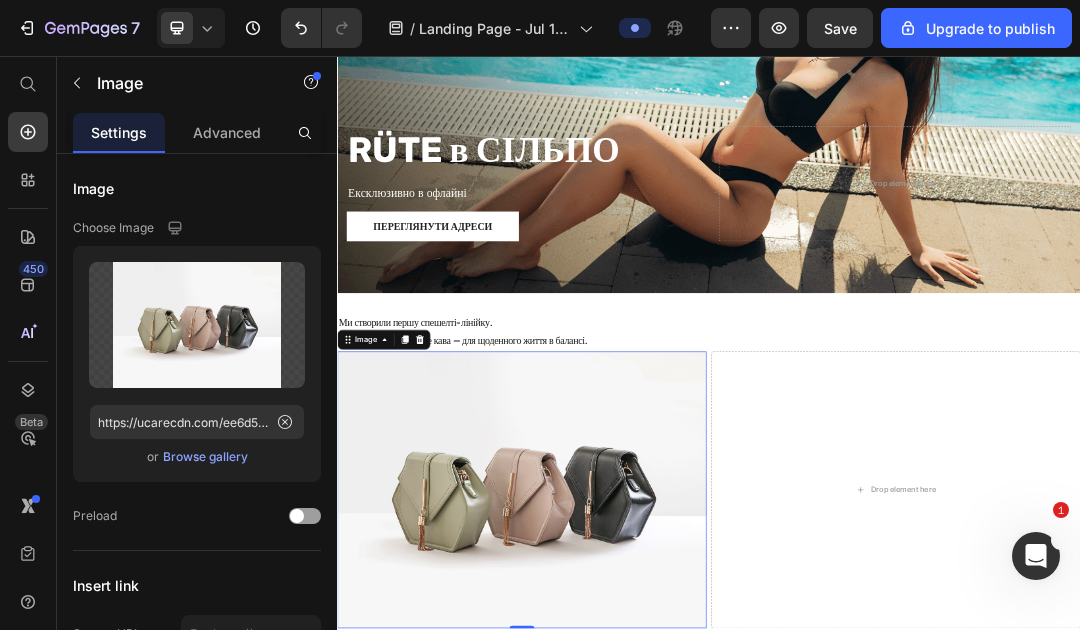 scroll, scrollTop: 240, scrollLeft: 0, axis: vertical 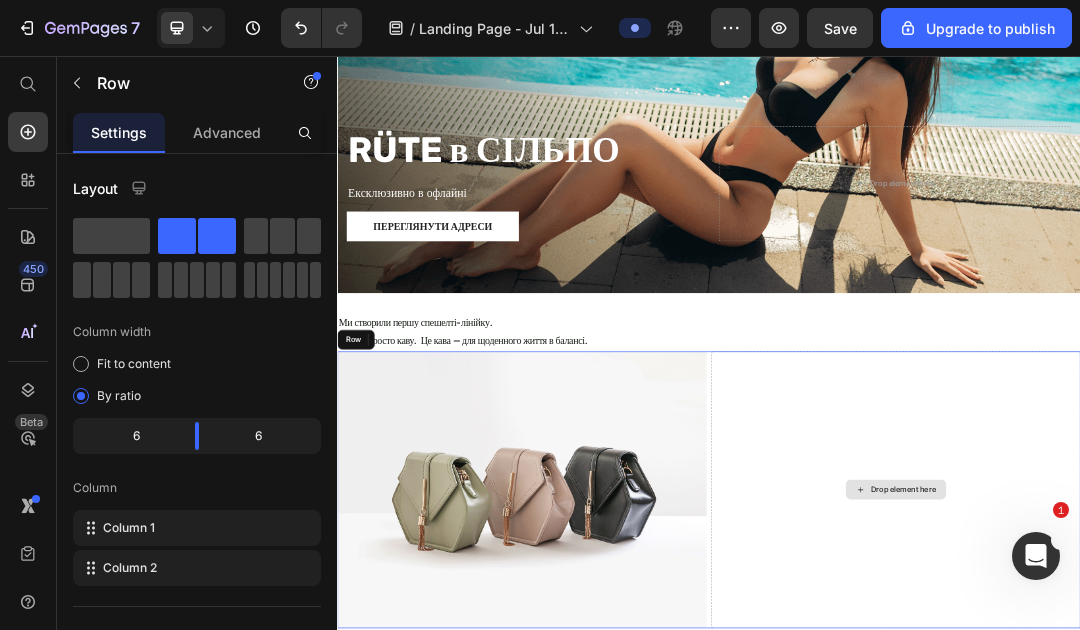 click on "Drop element here" at bounding box center (1239, 757) 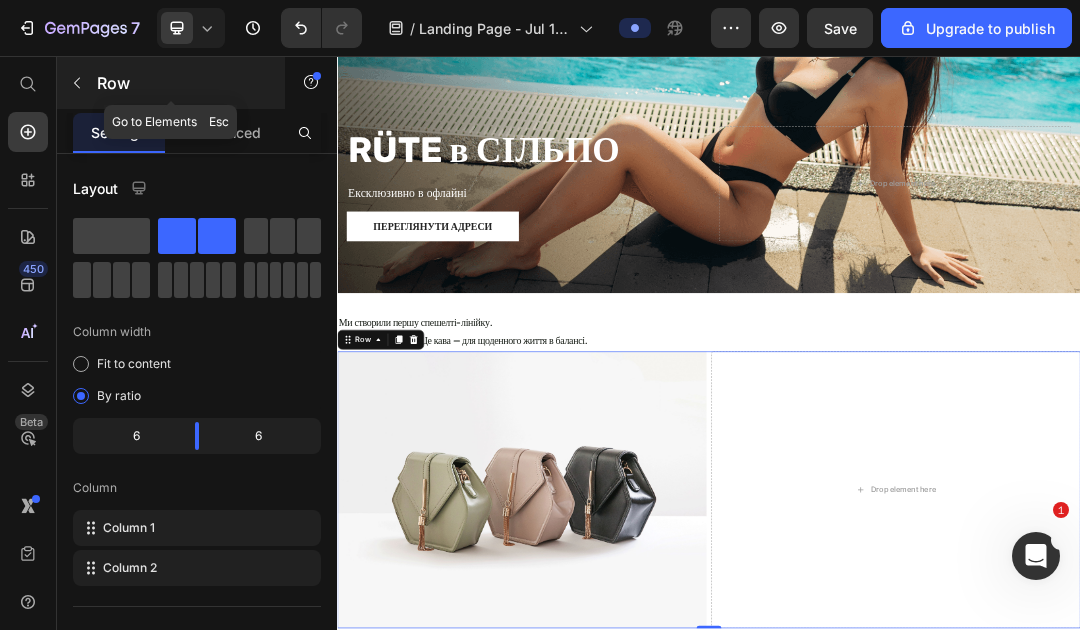click on "Row" at bounding box center (182, 83) 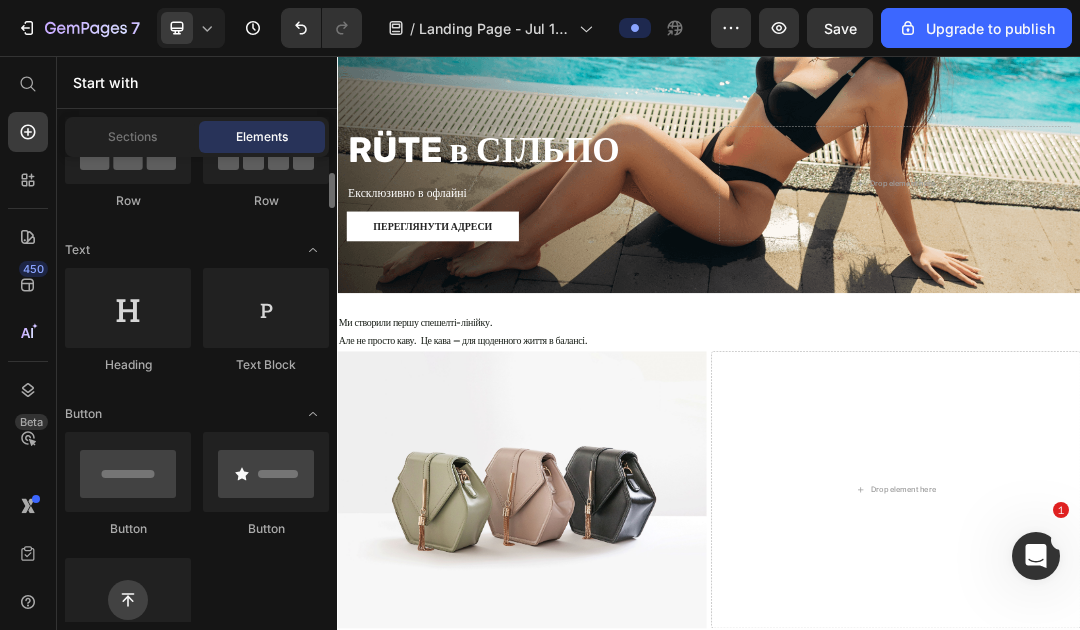 scroll, scrollTop: 221, scrollLeft: 0, axis: vertical 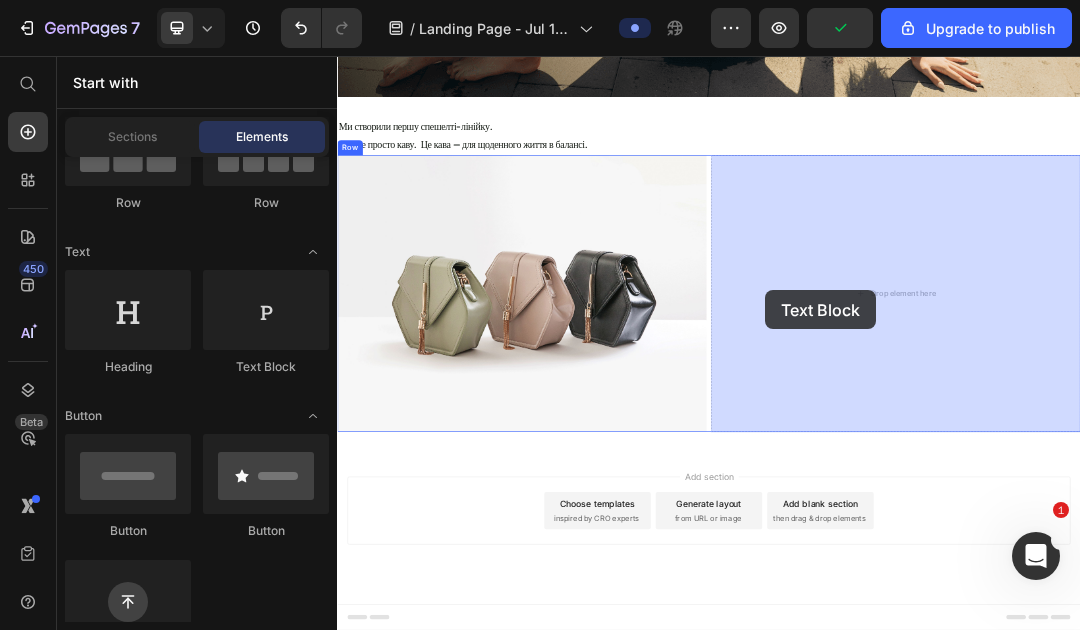 drag, startPoint x: 620, startPoint y: 361, endPoint x: 1028, endPoint y: 434, distance: 414.4792 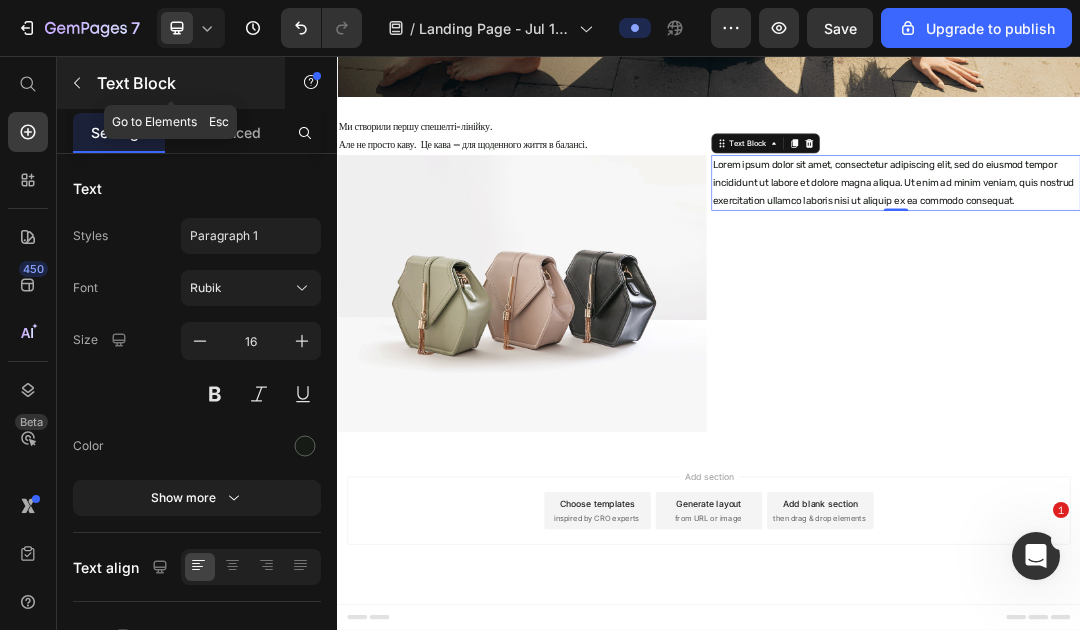 click 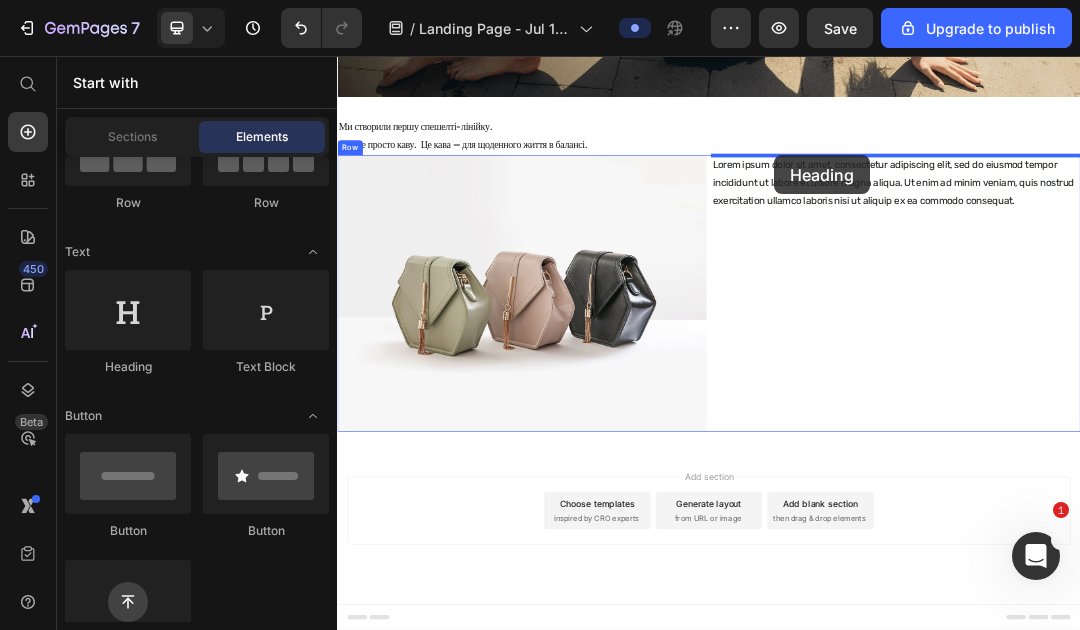 drag, startPoint x: 452, startPoint y: 362, endPoint x: 1043, endPoint y: 216, distance: 608.7668 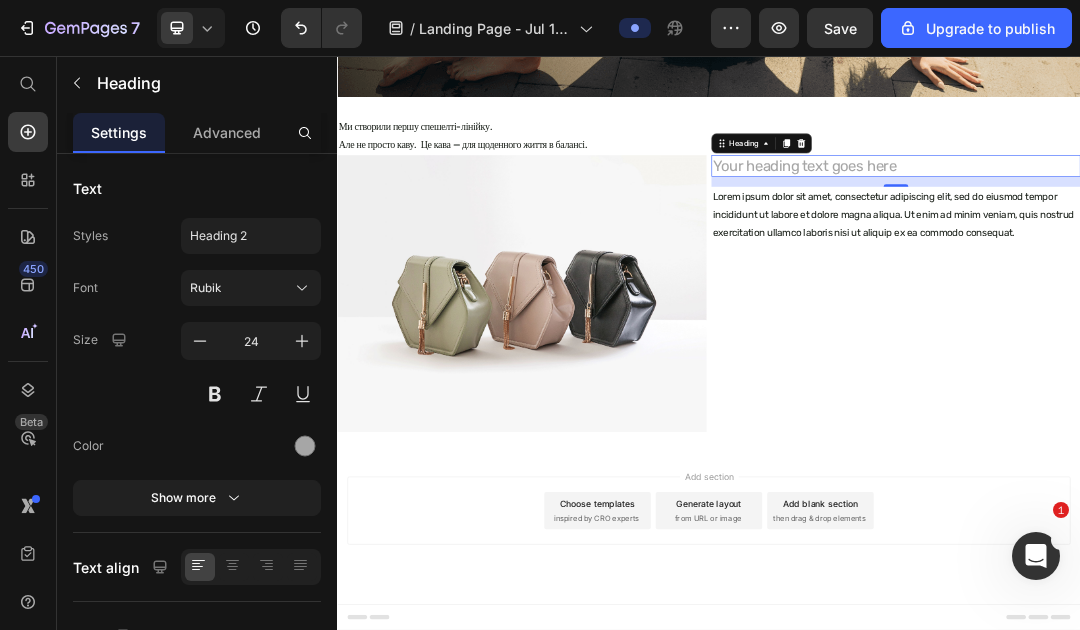 click on "Your heading text goes here" at bounding box center [1239, 234] 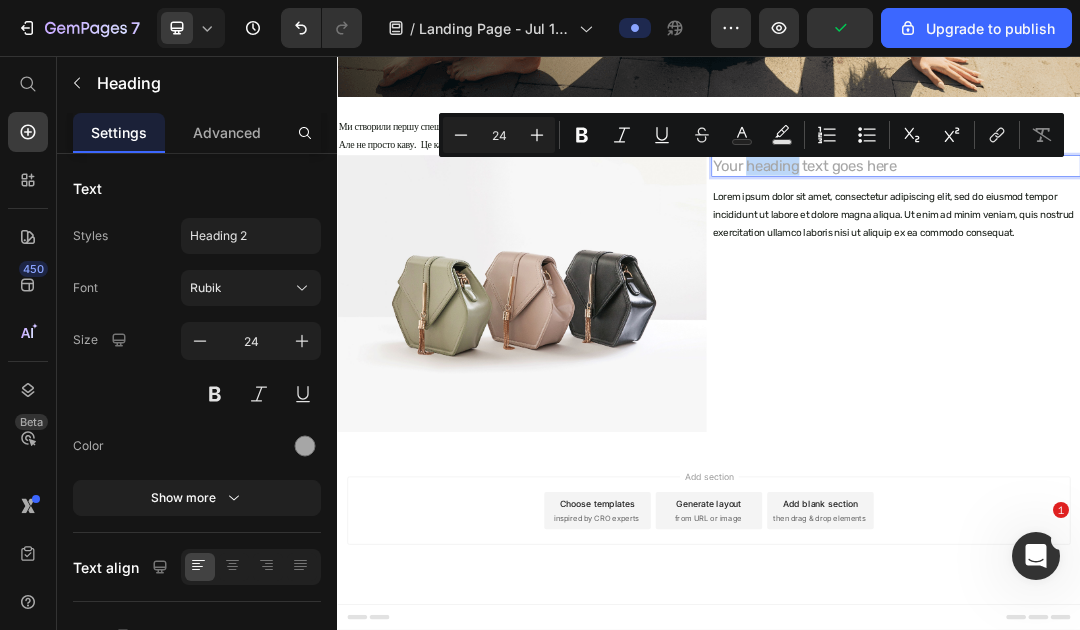 click on "Your heading text goes here" at bounding box center [1239, 234] 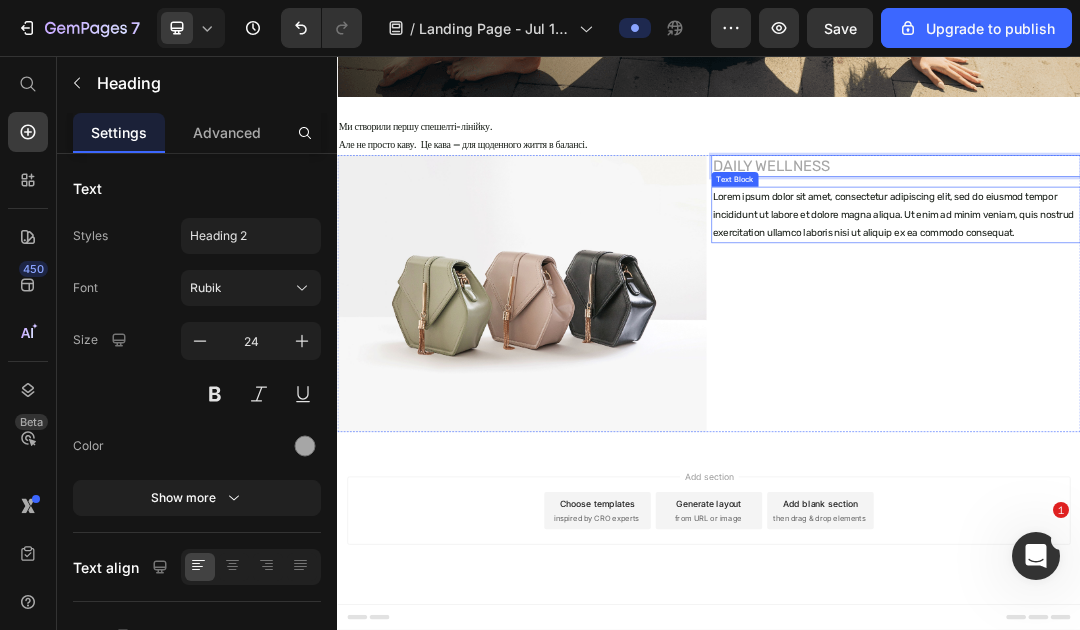 click on "Lorem ipsum dolor sit amet, consectetur adipiscing elit, sed do eiusmod tempor incididunt ut labore et dolore magna aliqua. Ut enim ad minim veniam, quis nostrud exercitation ullamco laboris nisi ut aliquip ex ea commodo consequat." at bounding box center [1239, 313] 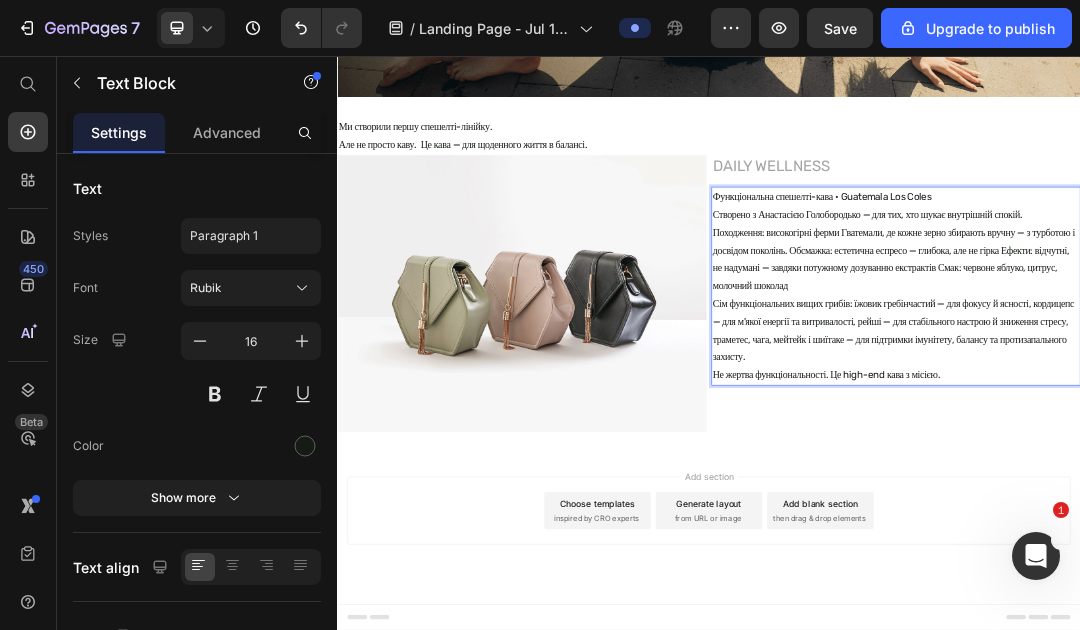 click on "Функціональна спешелті-кава • Guatemala Los Coles Створено з Анастасією Голобородько — для тих, хто шукає внутрішній спокій. Походження: високогірні ферми Гватемали, де кожне зерно збирають вручну — з турботою і досвідом поколінь. Обсмажка: естетична еспресо — глибока, але не гірка Ефекти: відчутні, не надумані — завдяки потужному дозуванню екстрактів Смак: червоне яблуко, цитрус, молочний шоколад Не жертва функціональності. Це high-end кава з місією." at bounding box center (1239, 428) 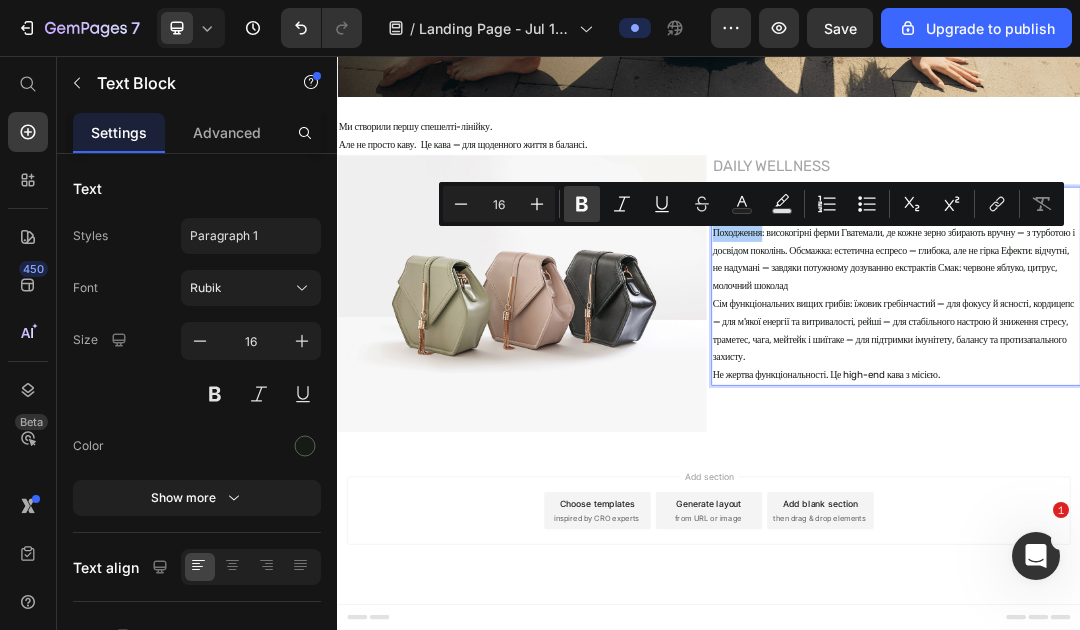 click 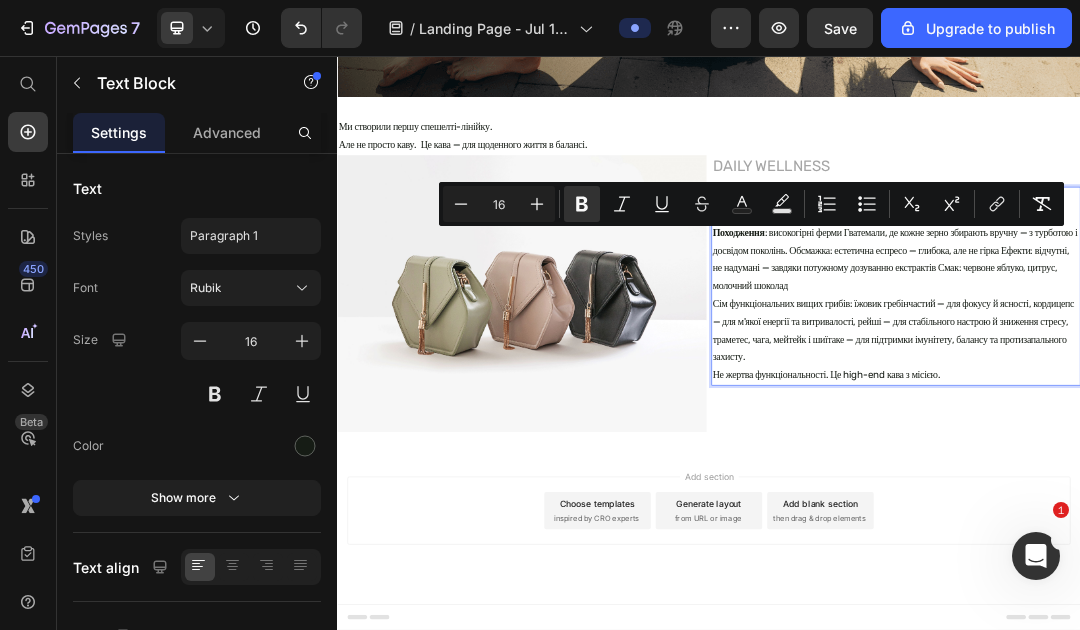 click on "Функціональна спешелті-кава • Guatemala Los Coles Створено з Анастасією Голобородько — для тих, хто шукає внутрішній спокій. Походження : високогірні ферми Гватемали, де кожне зерно збирають вручну — з турботою і досвідом поколінь. Обсмажка: естетична еспресо — глибока, але не гірка Ефекти: відчутні, не надумані — завдяки потужному дозуванню екстрактів Смак: червоне яблуко, цитрус, молочний шоколад Не жертва функціональності. Це high-end кава з місією." at bounding box center [1239, 428] 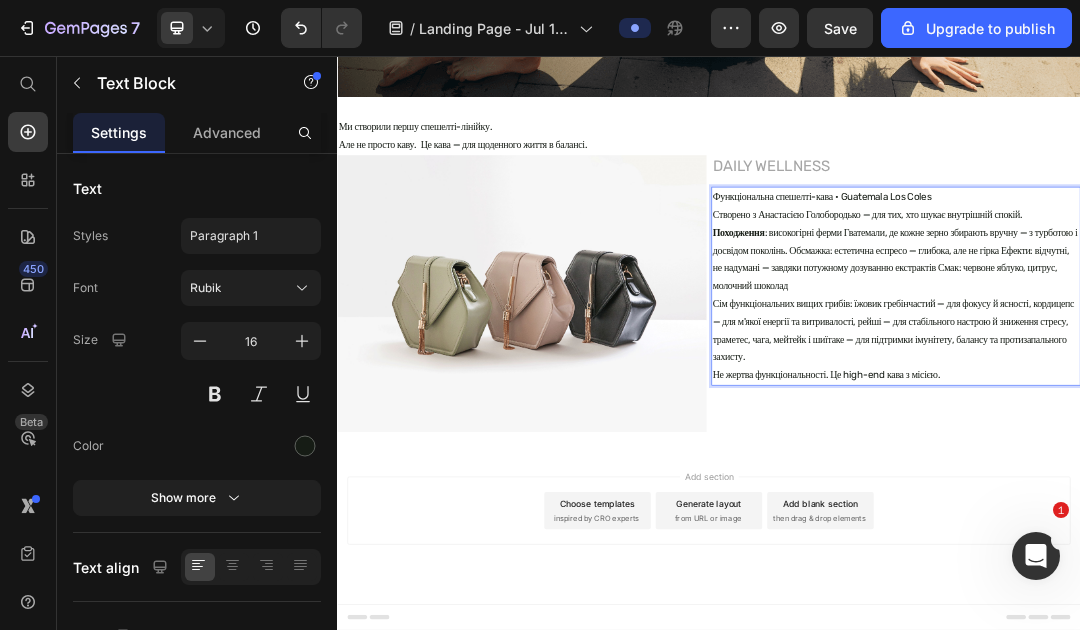 click on "Функціональна спешелті-кава • Guatemala Los Coles Створено з Анастасією Голобородько — для тих, хто шукає внутрішній спокій. Походження : високогірні ферми Гватемали, де кожне зерно збирають вручну — з турботою і досвідом поколінь. Обсмажка: естетична еспресо — глибока, але не гірка Ефекти: відчутні, не надумані — завдяки потужному дозуванню екстрактів Смак: червоне яблуко, цитрус, молочний шоколад Не жертва функціональності. Це high-end кава з місією." at bounding box center [1239, 428] 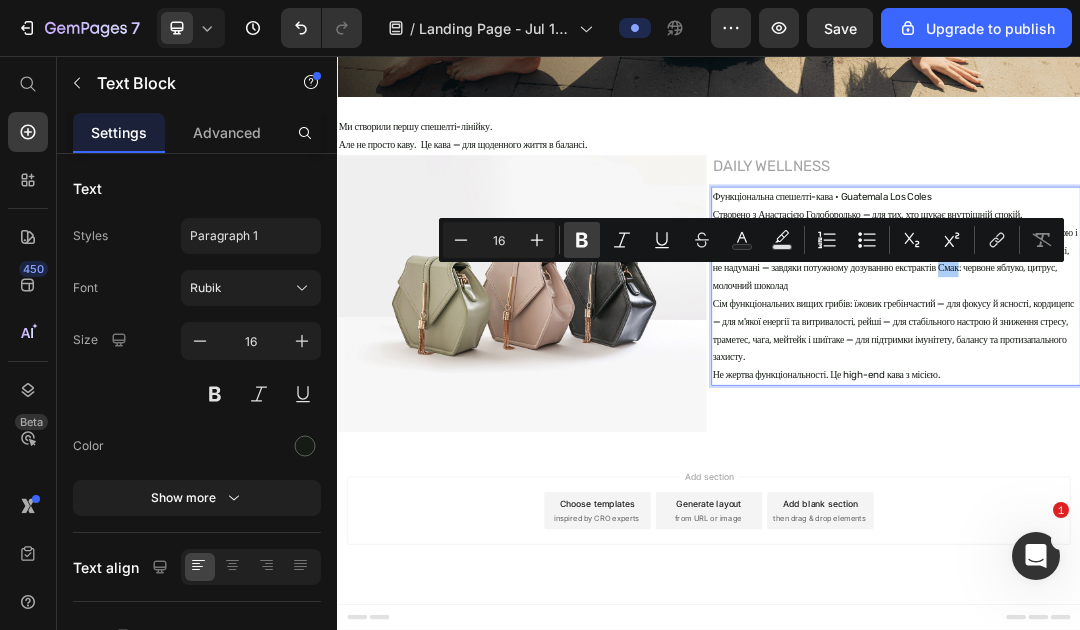 click 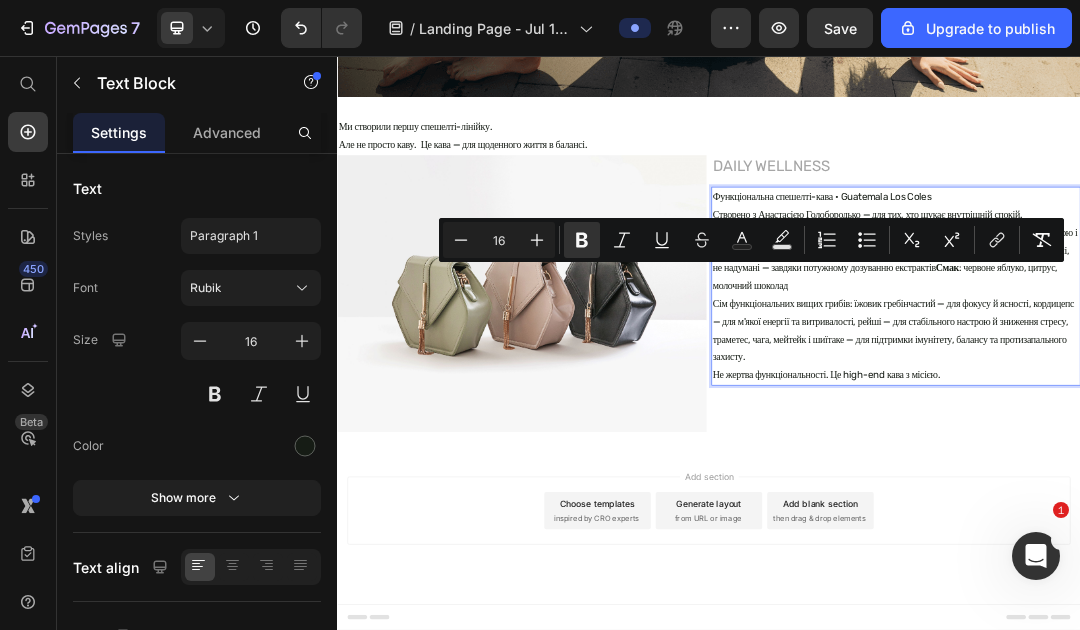 click on "Функціональна спешелті-кава • Guatemala Los Coles Створено з Анастасією Голобородько — для тих, хто шукає внутрішній спокій. Походження : високогірні ферми Гватемали, де кожне зерно збирають вручну — з турботою і досвідом поколінь. Обсмажка: естетична еспресо — глибока, але не гірка Ефекти: відчутні, не надумані — завдяки потужному дозуванню екстрактів  Смак : червоне яблуко, цитрус, молочний шоколад Не жертва функціональності. Це high-end кава з місією." at bounding box center (1239, 428) 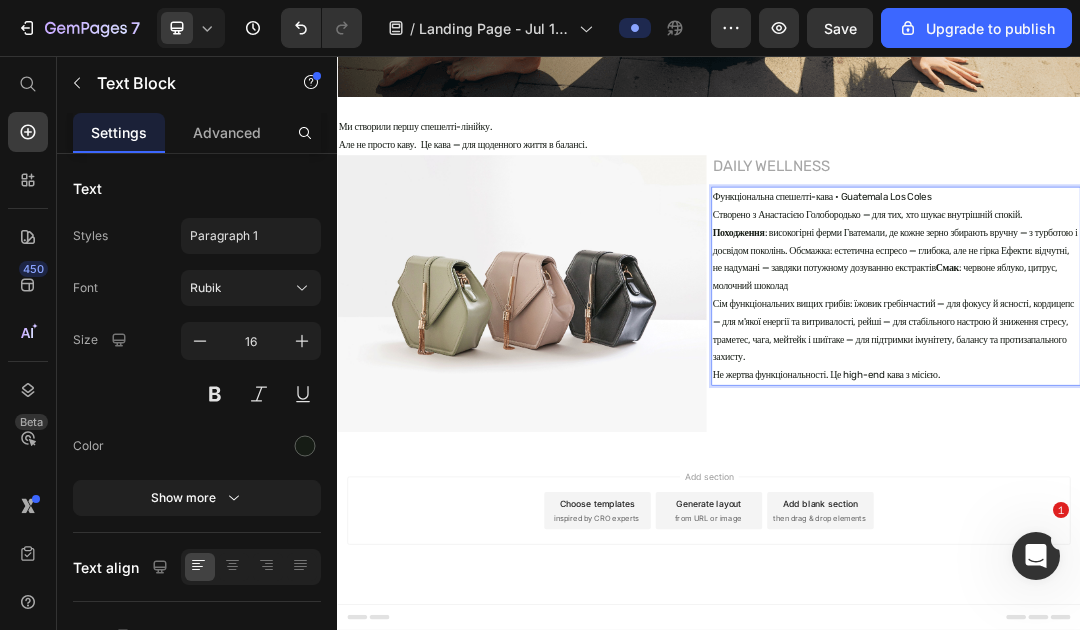 click on "Функціональна спешелті-кава • Guatemala Los Coles Створено з Анастасією Голобородько — для тих, хто шукає внутрішній спокій. Походження : високогірні ферми Гватемали, де кожне зерно збирають вручну — з турботою і досвідом поколінь. Обсмажка: естетична еспресо — глибока, але не гірка Ефекти: відчутні, не надумані — завдяки потужному дозуванню екстрактів  Смак : червоне яблуко, цитрус, молочний шоколад Не жертва функціональності. Це high-end кава з місією." at bounding box center (1239, 428) 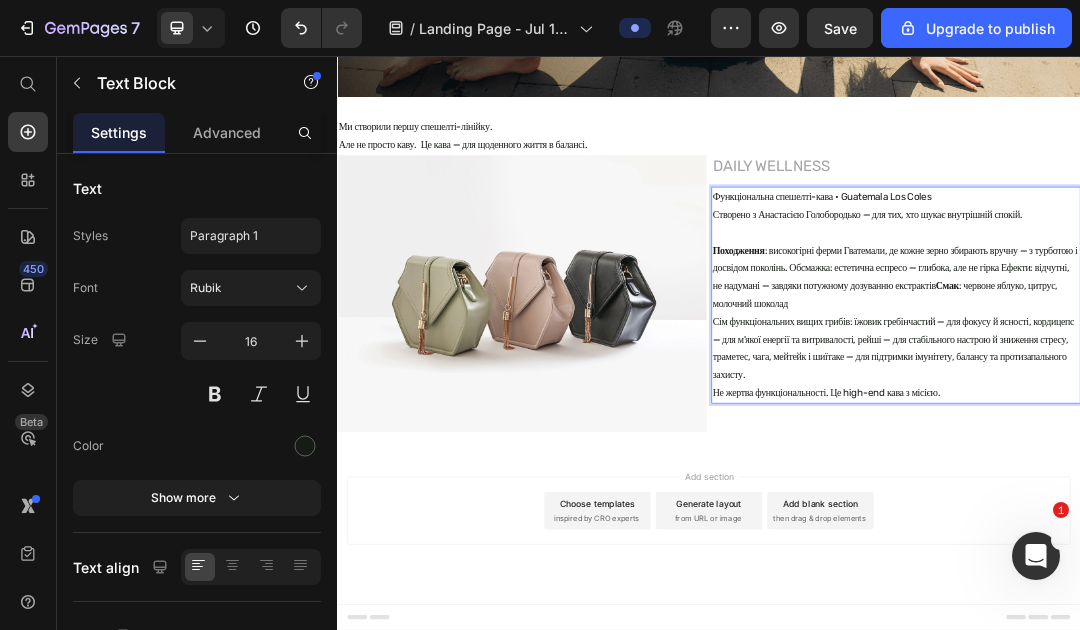 click on "⁠⁠⁠⁠⁠⁠⁠ Походження : високогірні ферми Гватемали, де кожне зерно збирають вручну — з турботою і досвідом поколінь. Обсмажка: естетична еспресо — глибока, але не гірка Ефекти: відчутні, не надумані — завдяки потужному дозуванню екстрактів  Смак : червоне яблуко, цитрус, молочний шоколад Не жертва функціональності. Це high-end кава з місією." at bounding box center [1239, 472] 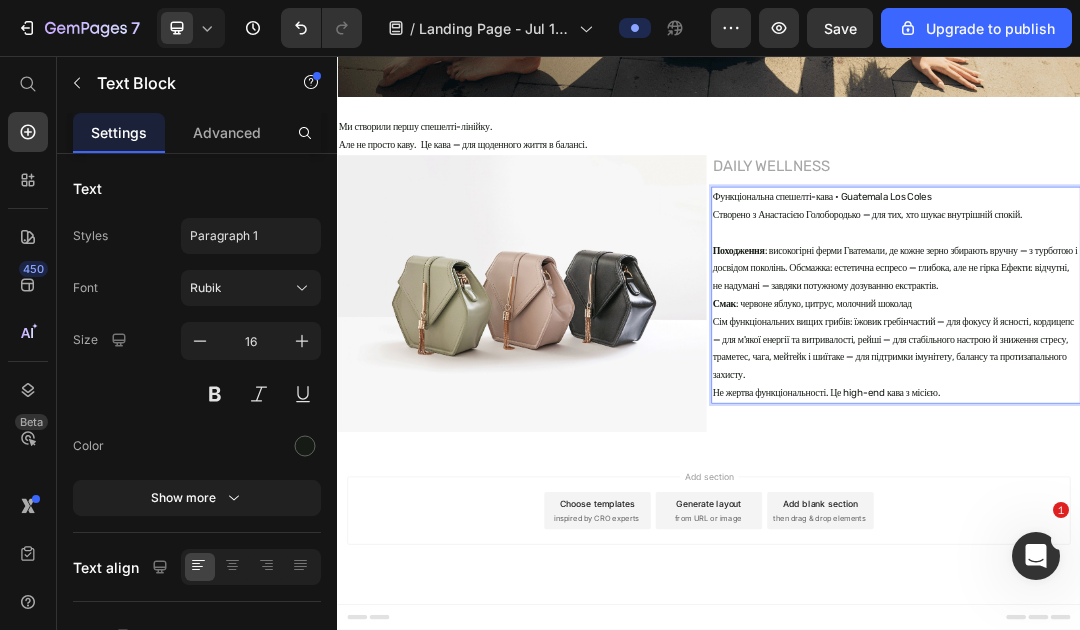 click on "Походження : високогірні ферми Гватемали, де кожне зерно збирають вручну — з турботою і досвідом поколінь. Обсмажка: естетична еспресо — глибока, але не гірка Ефекти: відчутні, не надумані — завдяки потужному дозуванню екстрактів." at bounding box center (1239, 385) 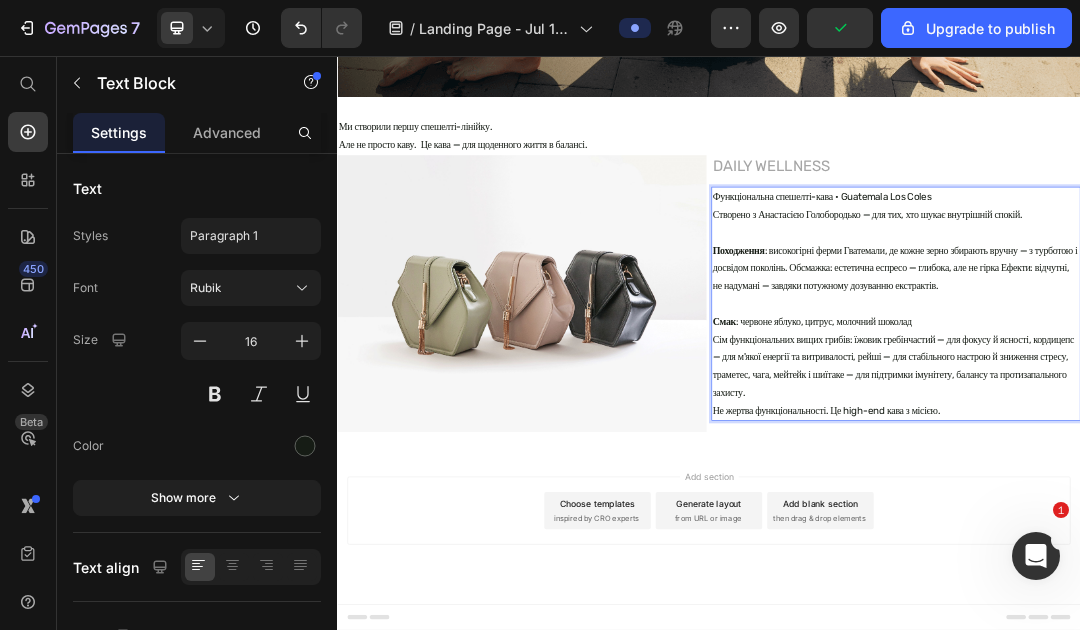 click on "Смак : червоне яблуко, цитрус, молочний шоколад Сім функціональних вищих грибів: їжовик гребінчастий — для фокусу й ясності, кордицепс — для м'якої енергії та витривалості, рейші — для стабільного настрою й зниження стресу, траметес, чага, мейтейк і шиїтаке — для підтримки імунітету, балансу та протизапального захисту. Не жертва функціональності. Це high-end кава з місією." at bounding box center (1239, 558) 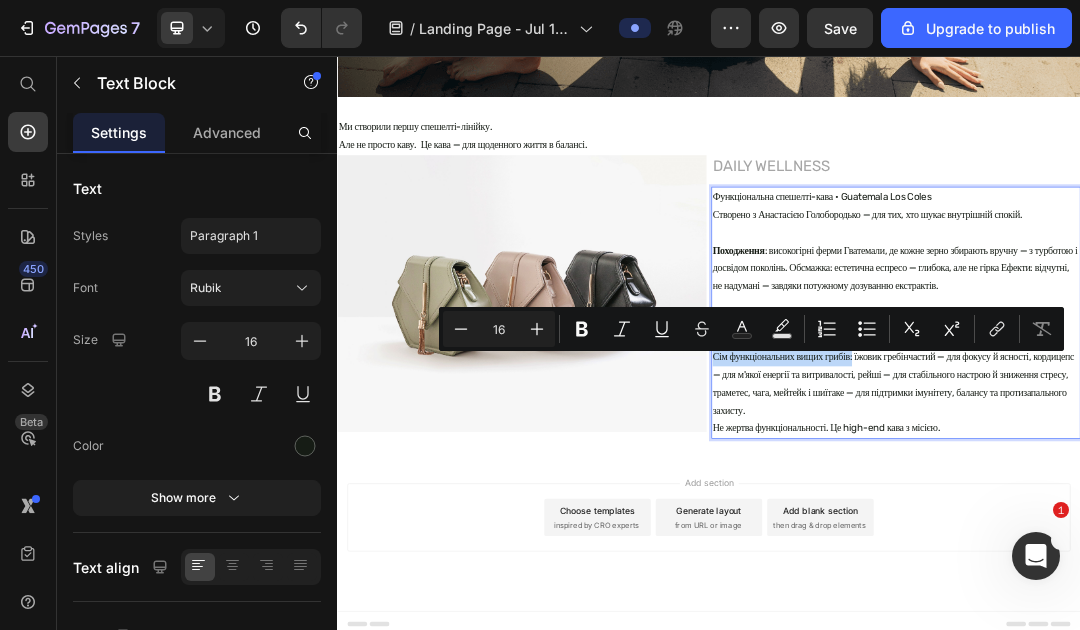 drag, startPoint x: 945, startPoint y: 540, endPoint x: 1192, endPoint y: 541, distance: 247.00203 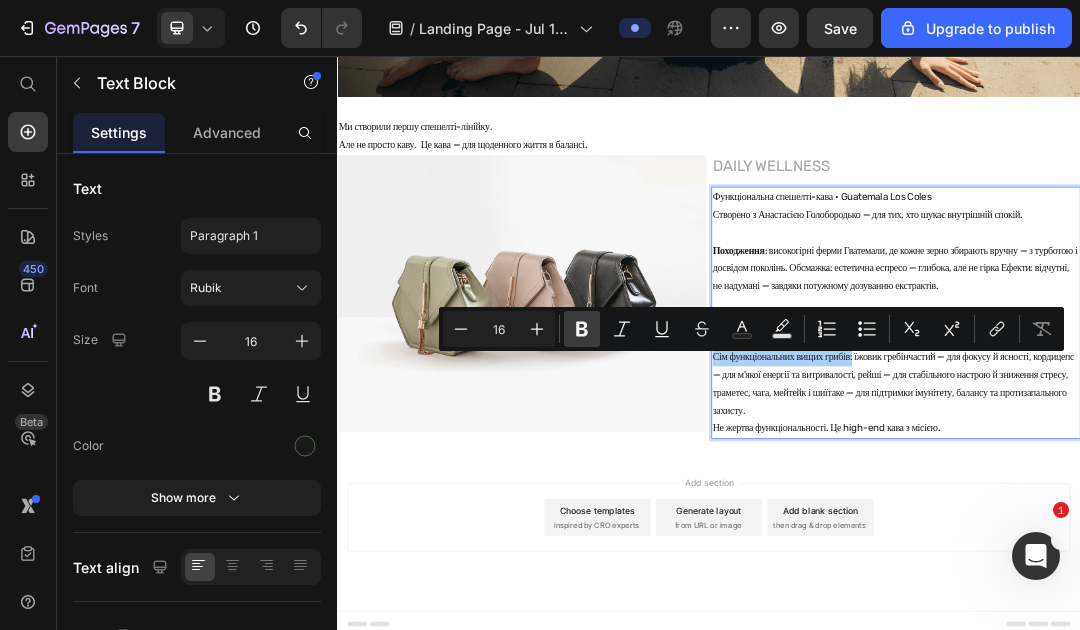 click 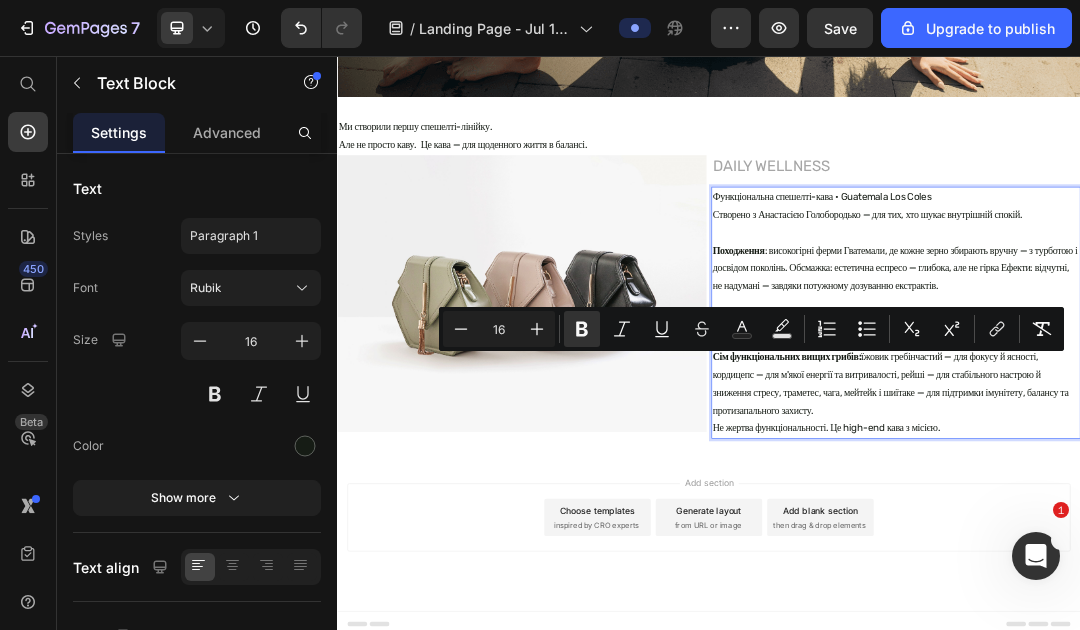 click on "Сім функціональних вищих грибів:  їжовик гребінчастий — для фокусу й ясності, кордицепс — для м'якої енергії та витривалості, рейші — для стабільного настрою й зниження стресу, траметес, чага, мейтейк і шиїтаке — для підтримки імунітету, балансу та протизапального захисту. Не жертва функціональності. Це high-end кава з місією." at bounding box center [1239, 587] 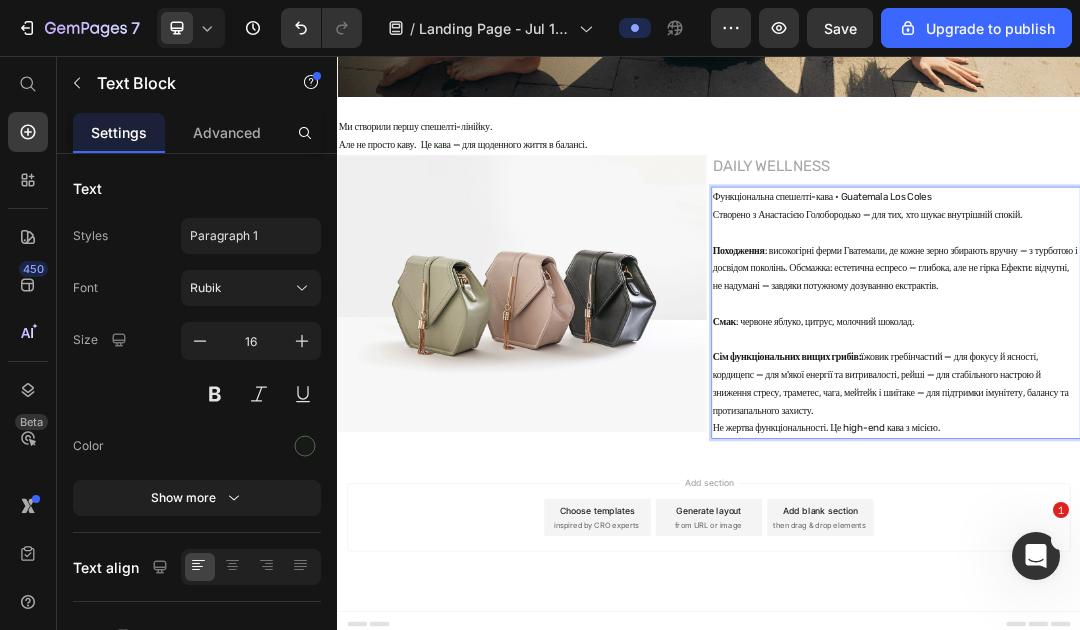 click on "Сім функціональних вищих грибів:  їжовик гребінчастий — для фокусу й ясності, кордицепс — для м'якої енергії та витривалості, рейші — для стабільного настрою й зниження стресу, траметес, чага, мейтейк і шиїтаке — для підтримки імунітету, балансу та протизапального захисту. Не жертва функціональності. Це high-end кава з місією." at bounding box center [1239, 587] 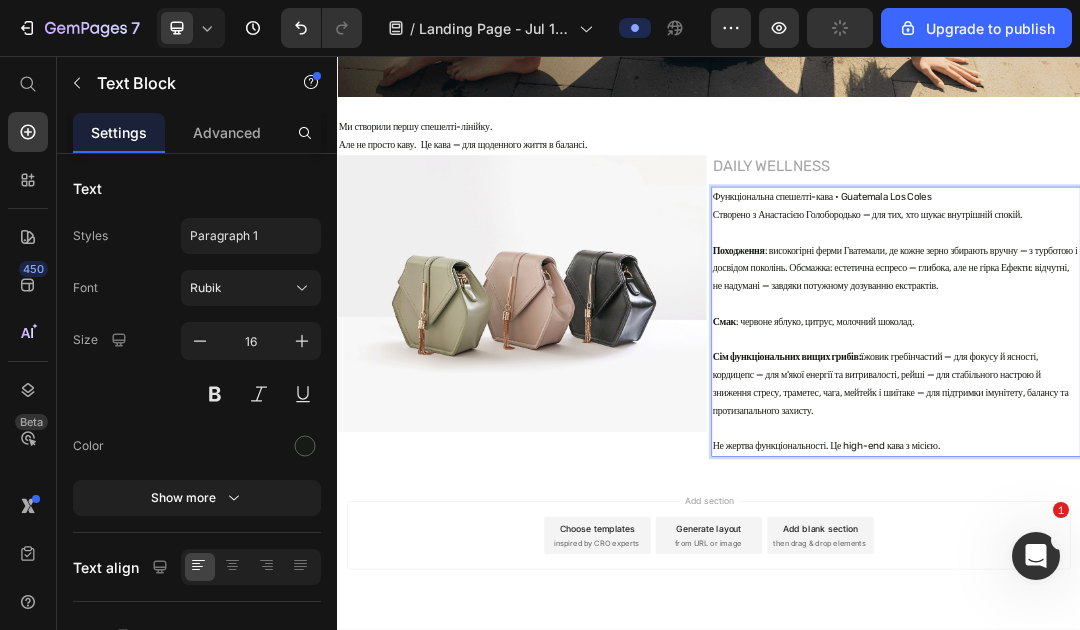 scroll, scrollTop: 54, scrollLeft: 0, axis: vertical 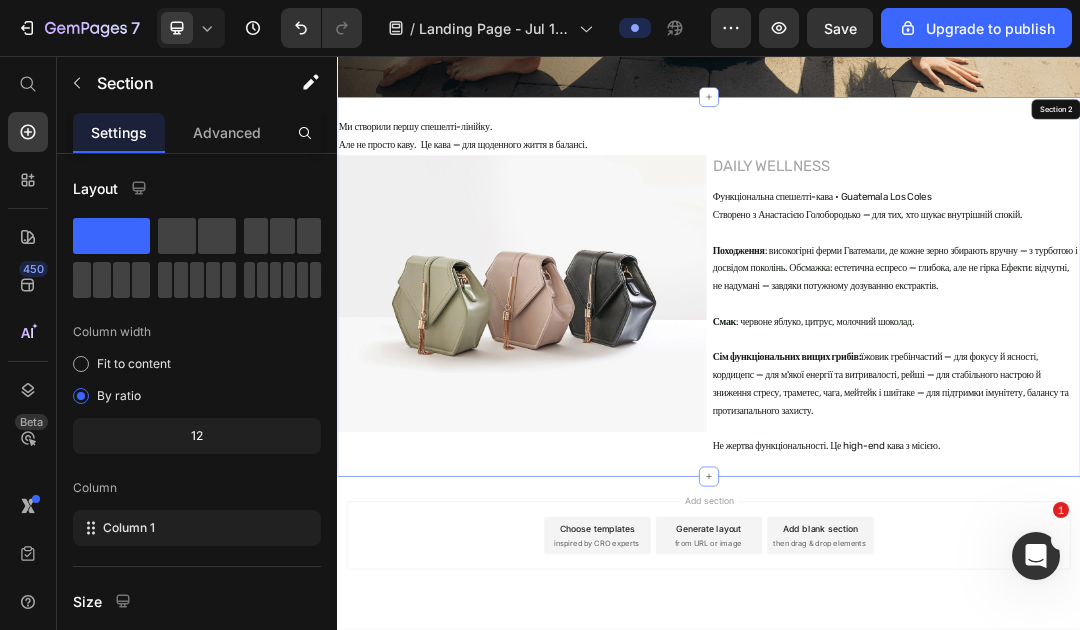 click on "Ми створили першу спешелті-лінійку. Але не просто каву.  Це кава — для щоденного життя в балансі. Text Block Image DAILY WELLNESS Heading Функціональна спешелті-кава • Guatemala Los Coles Створено з Анастасією Голобородько — для тих, хто шукає внутрішній спокій. Походження : високогірні ферми Гватемали, де кожне зерно збирають вручну — з турботою і досвідом поколінь. Обсмажка: естетична еспресо — глибока, але не гірка Ефекти: відчутні, не надумані — завдяки потужному дозуванню екстрактів. Смак : червоне яблуко, цитрус, молочний шоколад. Сім функціональних вищих грибів: Text Block   0" at bounding box center (937, 429) 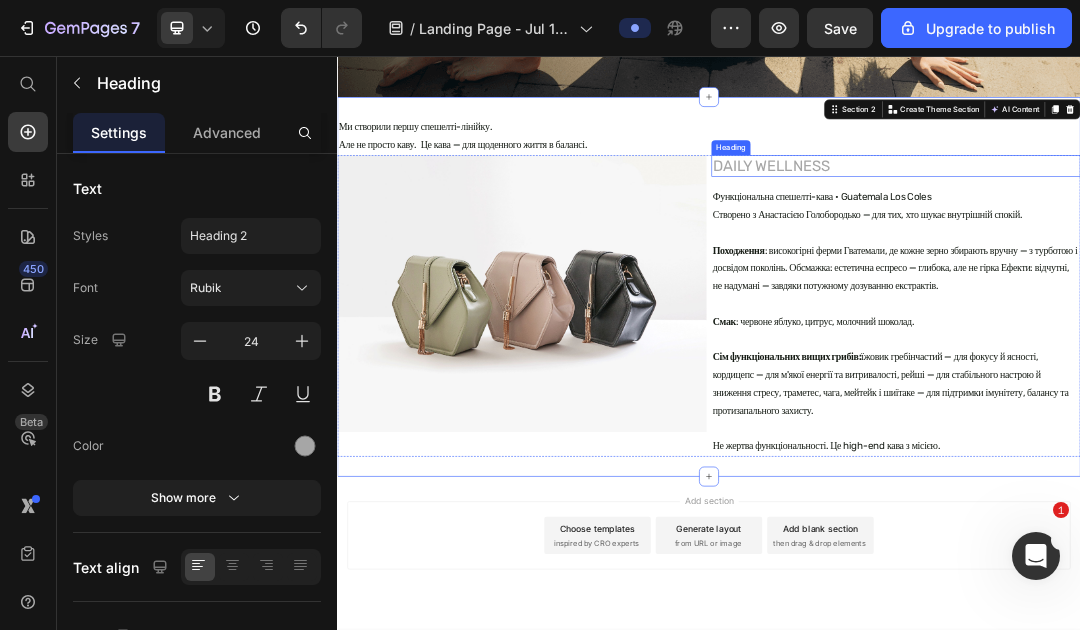click on "DAILY WELLNESS" at bounding box center [1239, 234] 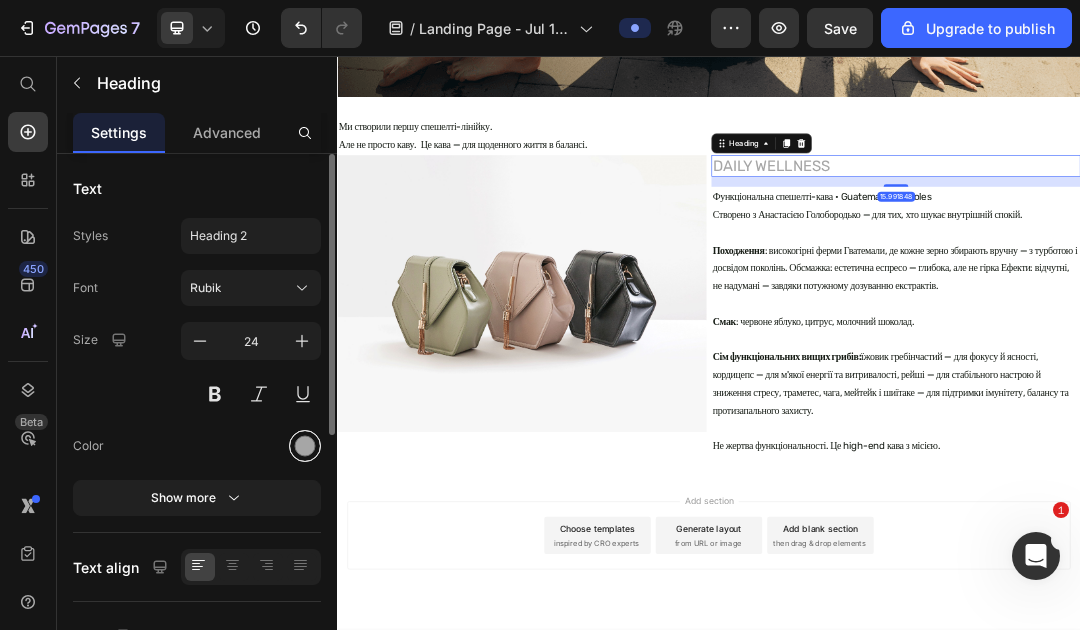 click at bounding box center (305, 446) 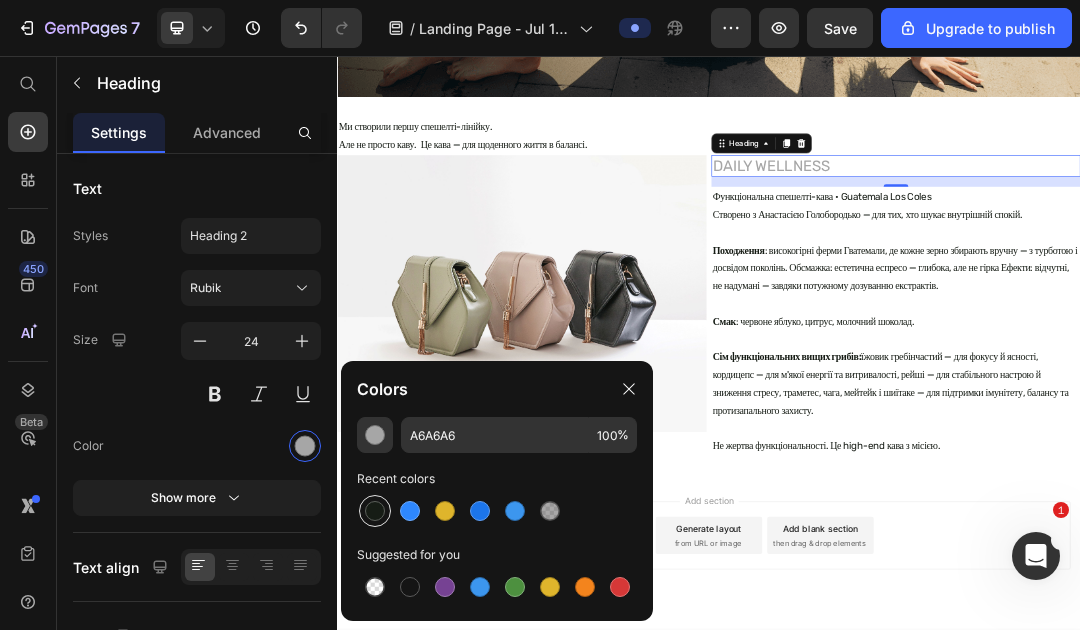 click at bounding box center [375, 511] 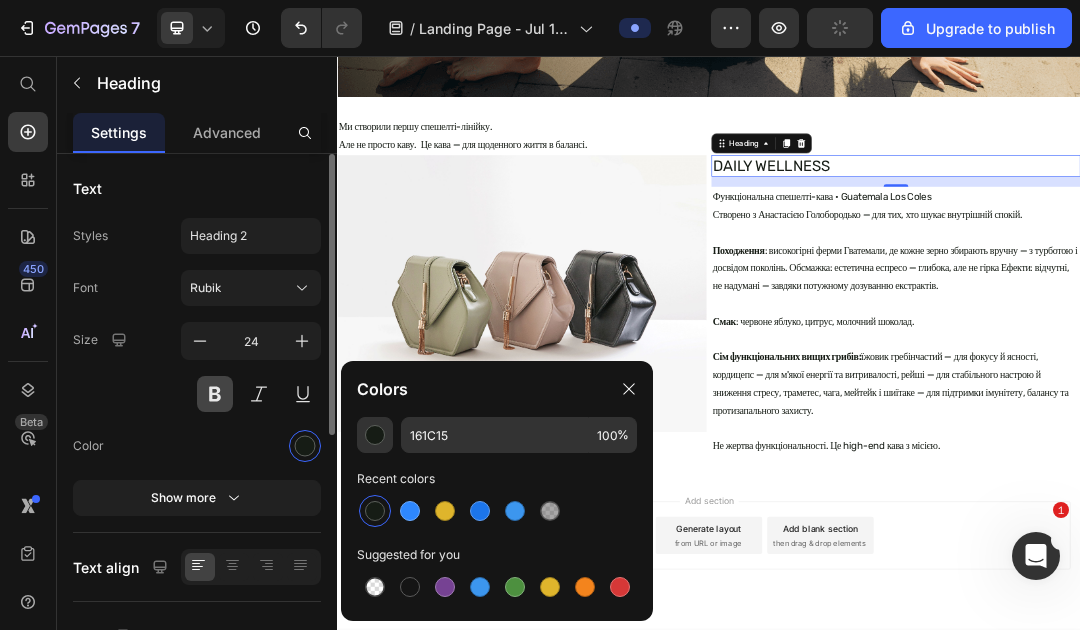 click at bounding box center [215, 394] 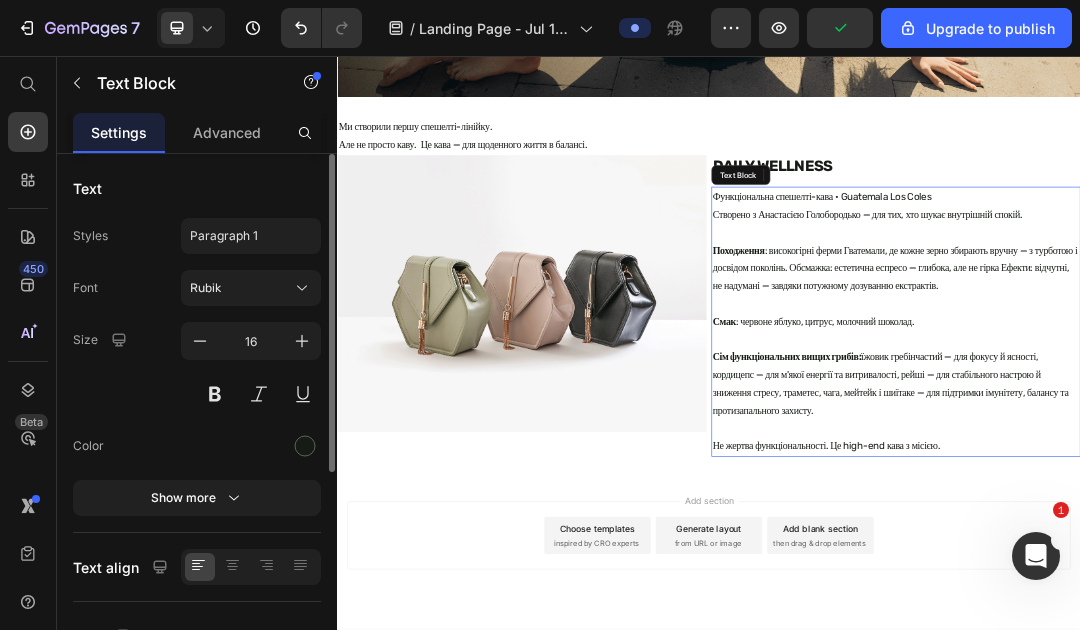 click on "Походження : високогірні ферми Гватемали, де кожне зерно збирають вручну — з турботою і досвідом поколінь. Обсмажка: естетична еспресо — глибока, але не гірка Ефекти: відчутні, не надумані — завдяки потужному дозуванню екстрактів." at bounding box center (1239, 385) 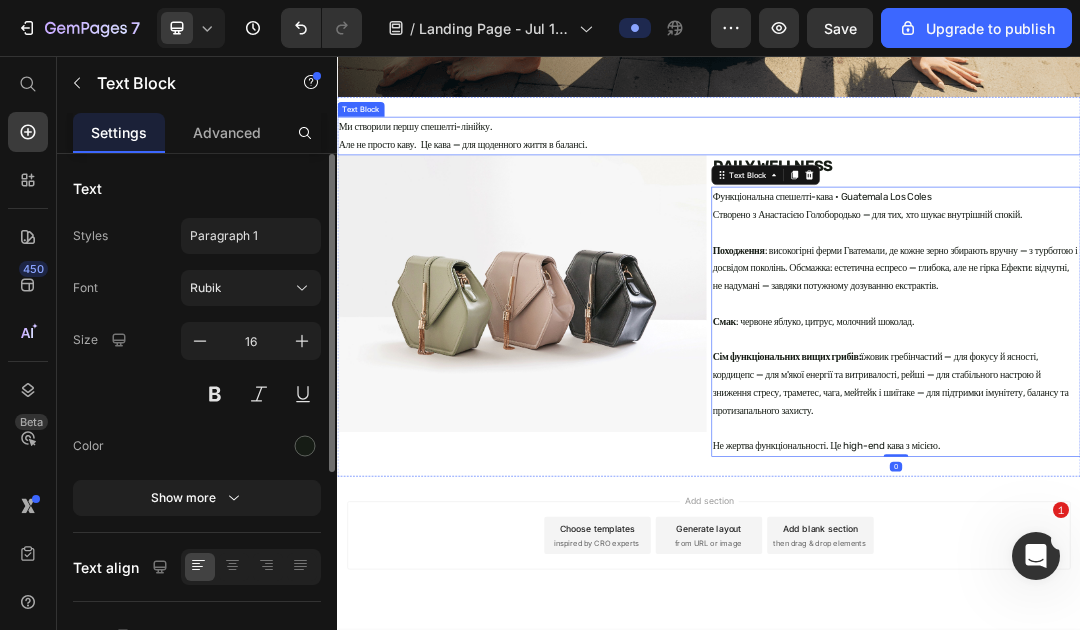 click on "Ми створили першу спешелті-лінійку. Але не просто каву.  Це кава — для щоденного життя в балансі." at bounding box center [937, 186] 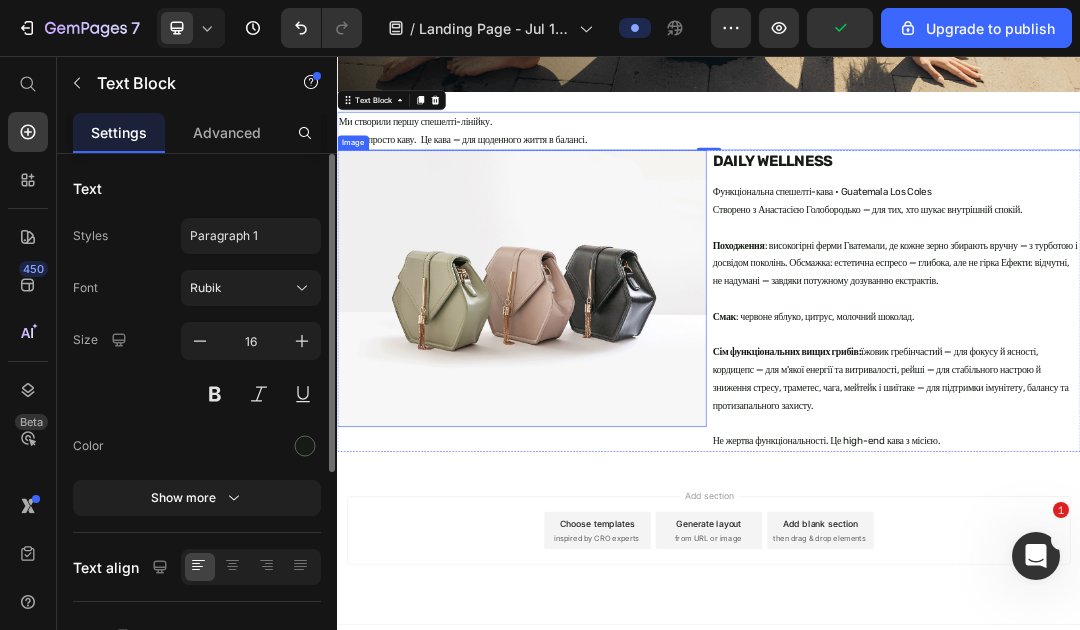 scroll, scrollTop: 468, scrollLeft: 0, axis: vertical 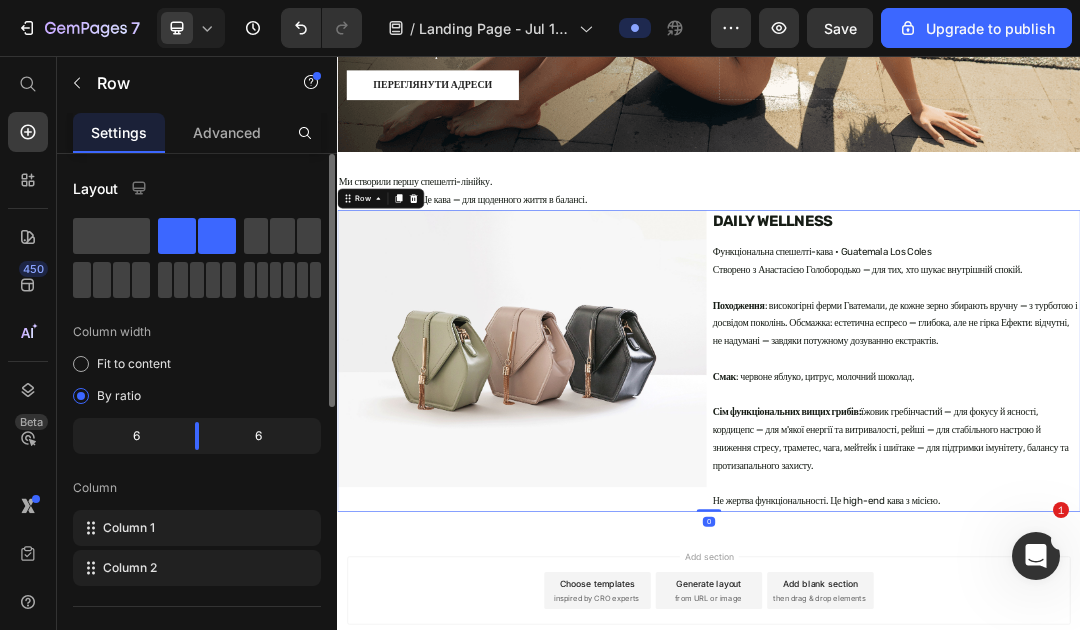 click on "Image" at bounding box center [635, 549] 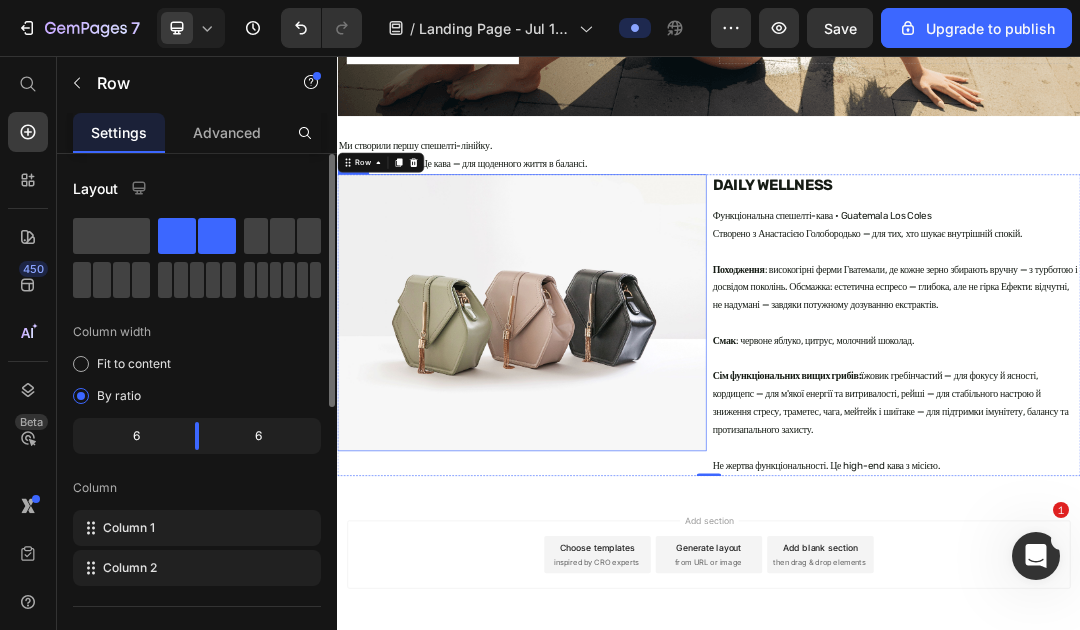 scroll, scrollTop: 526, scrollLeft: 0, axis: vertical 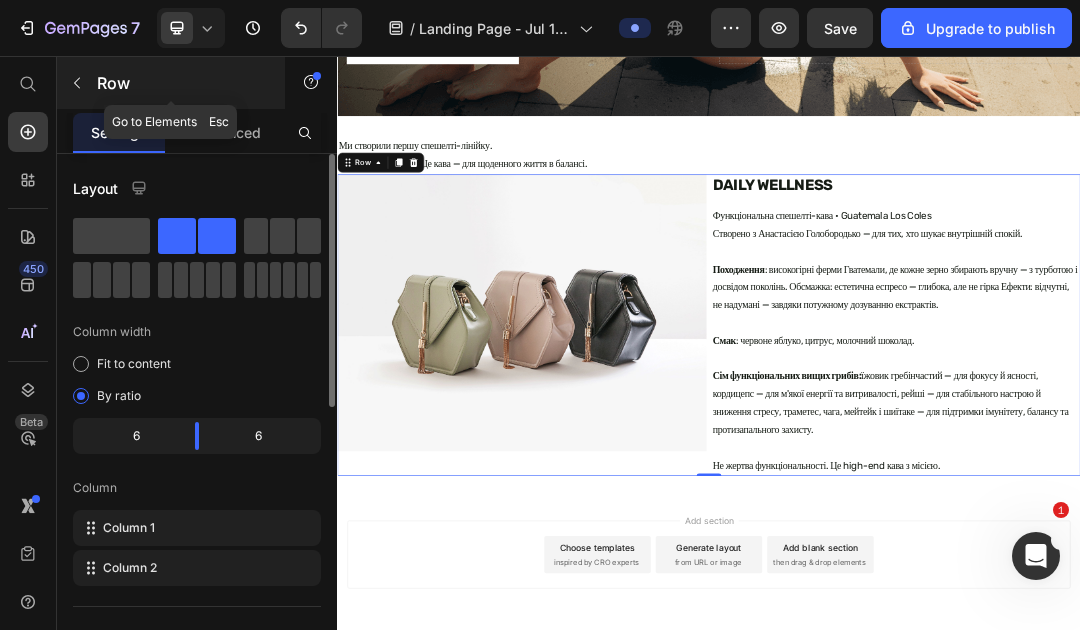 click 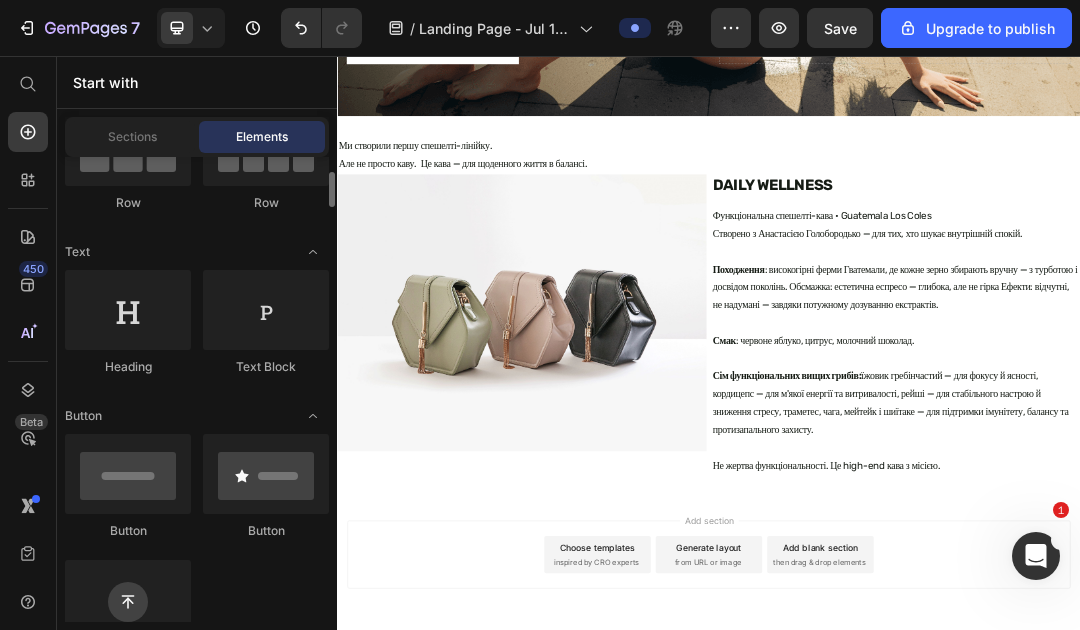 scroll, scrollTop: 0, scrollLeft: 0, axis: both 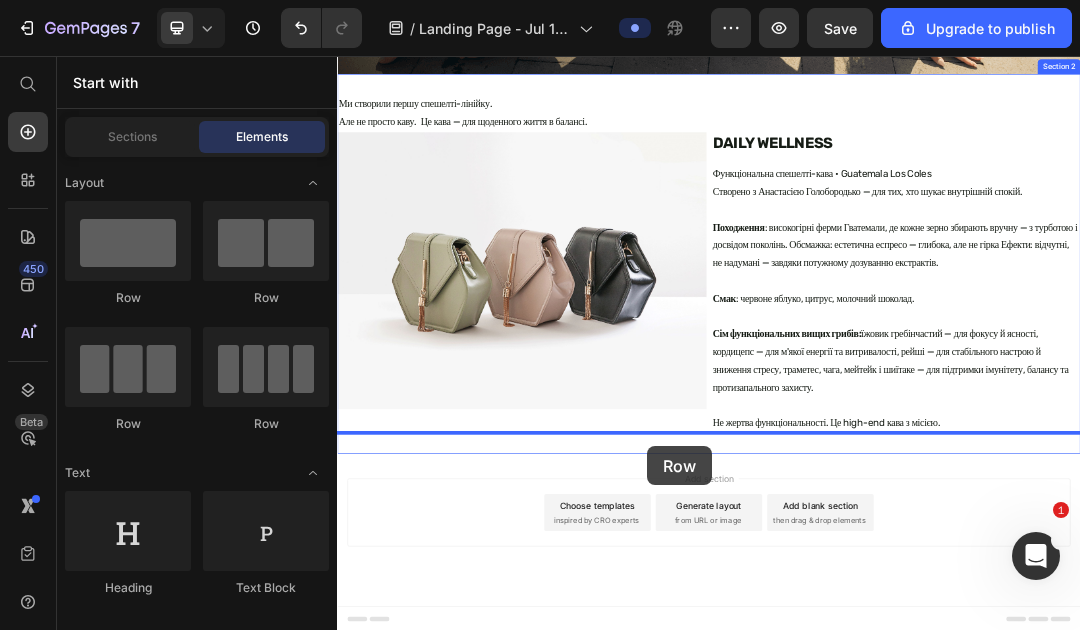 drag, startPoint x: 583, startPoint y: 290, endPoint x: 838, endPoint y: 686, distance: 471 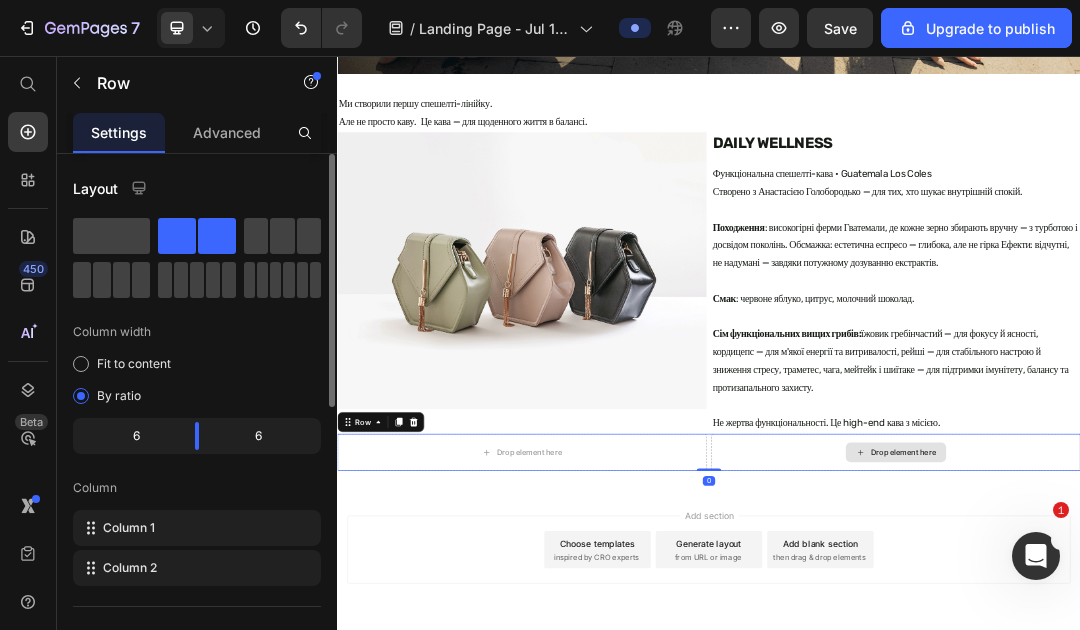 click on "Drop element here" at bounding box center (1239, 697) 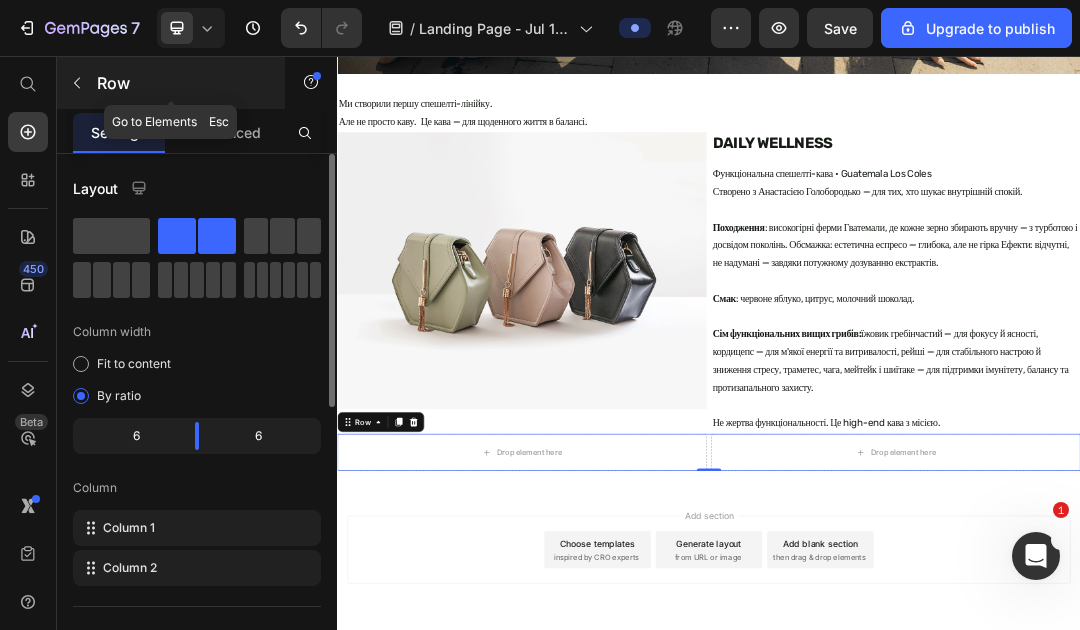 click at bounding box center (77, 83) 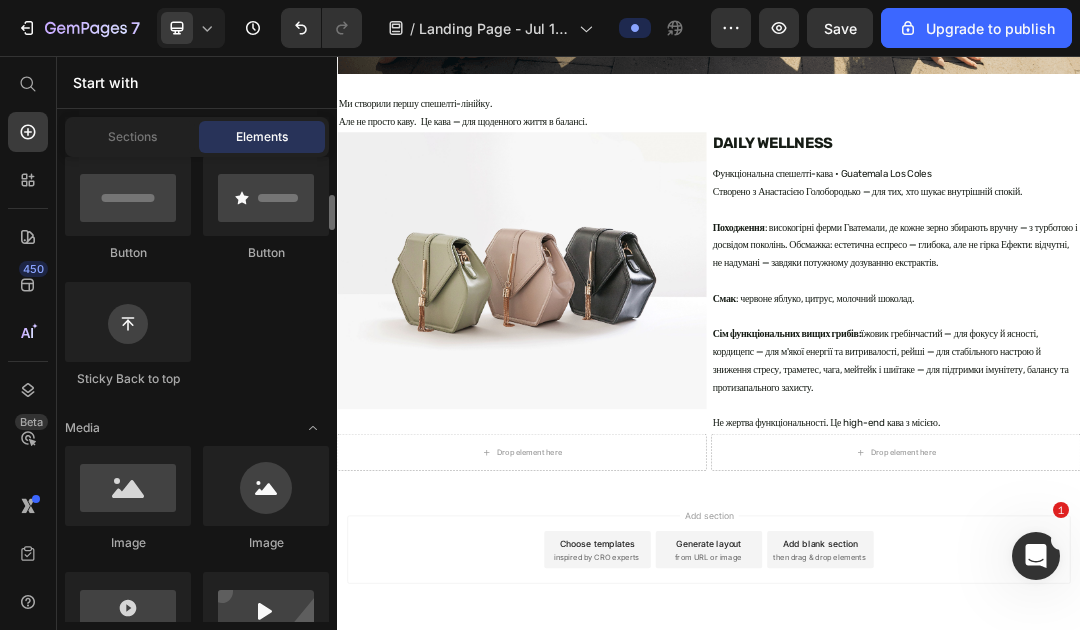 scroll, scrollTop: 604, scrollLeft: 0, axis: vertical 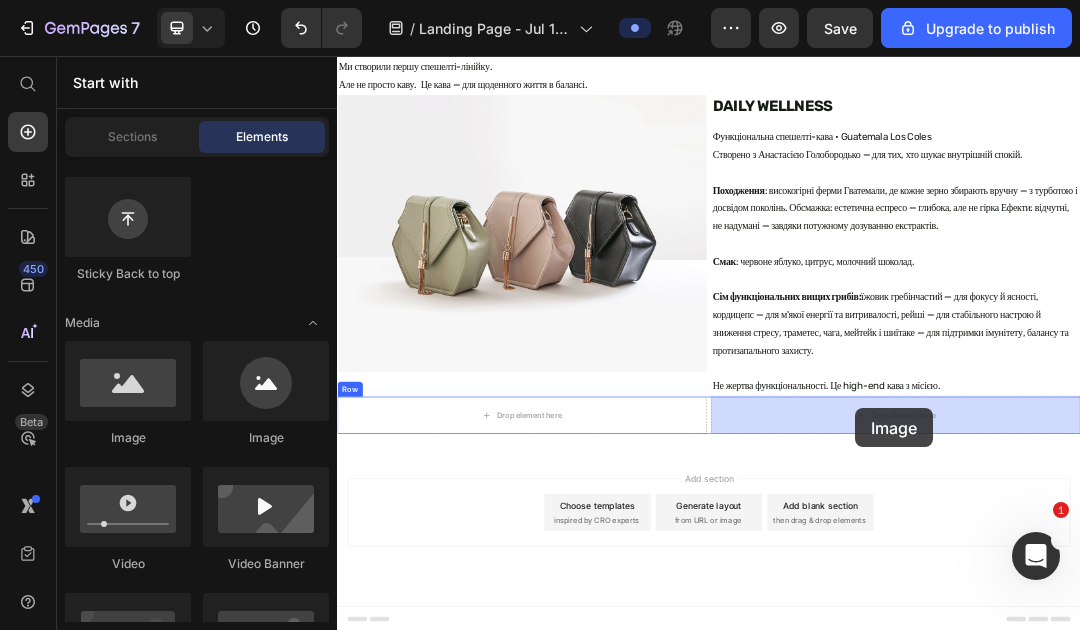 drag, startPoint x: 448, startPoint y: 436, endPoint x: 1174, endPoint y: 625, distance: 750.198 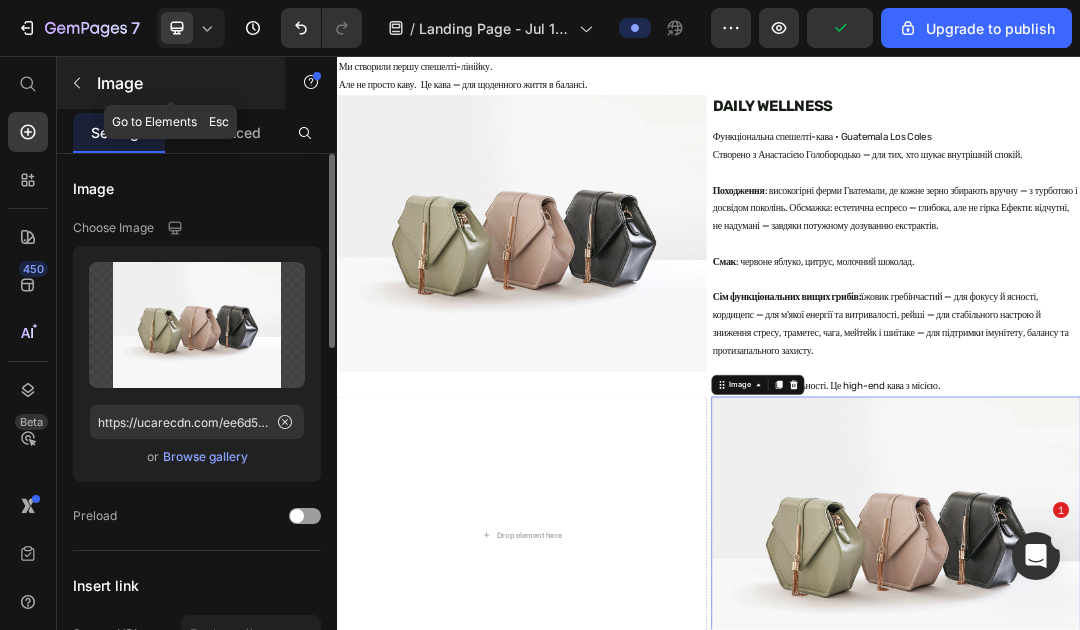 click at bounding box center (77, 83) 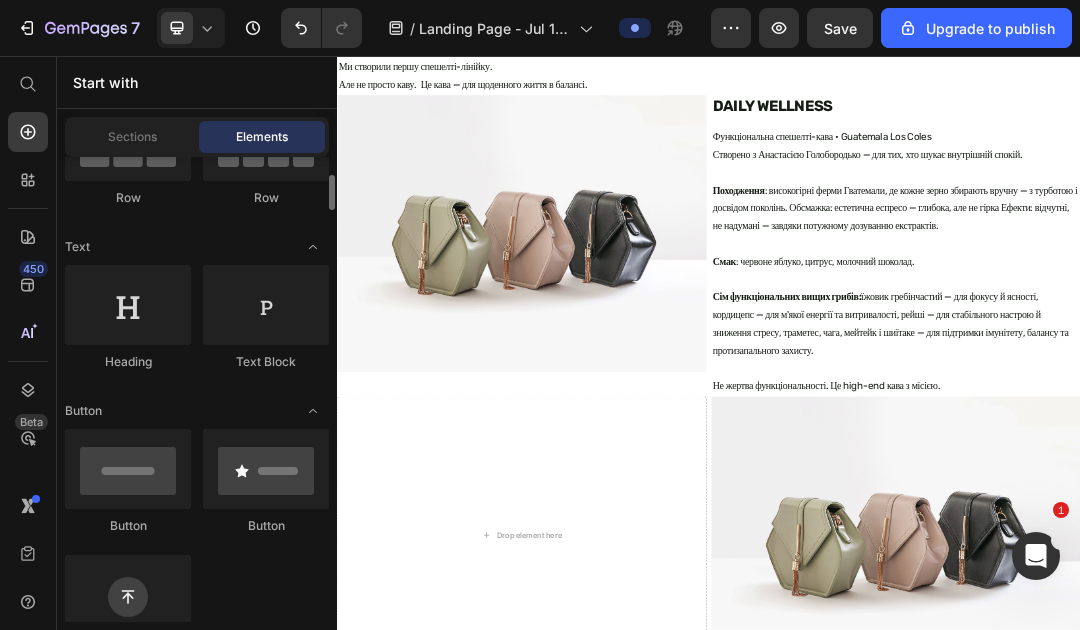 scroll, scrollTop: 227, scrollLeft: 0, axis: vertical 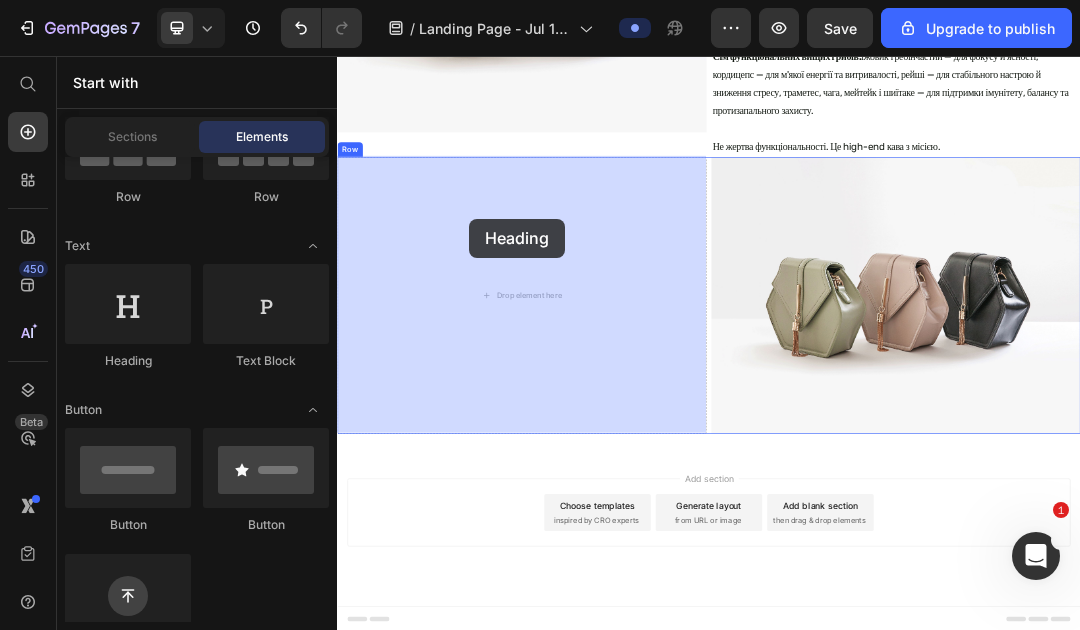 drag, startPoint x: 455, startPoint y: 379, endPoint x: 545, endPoint y: 310, distance: 113.40635 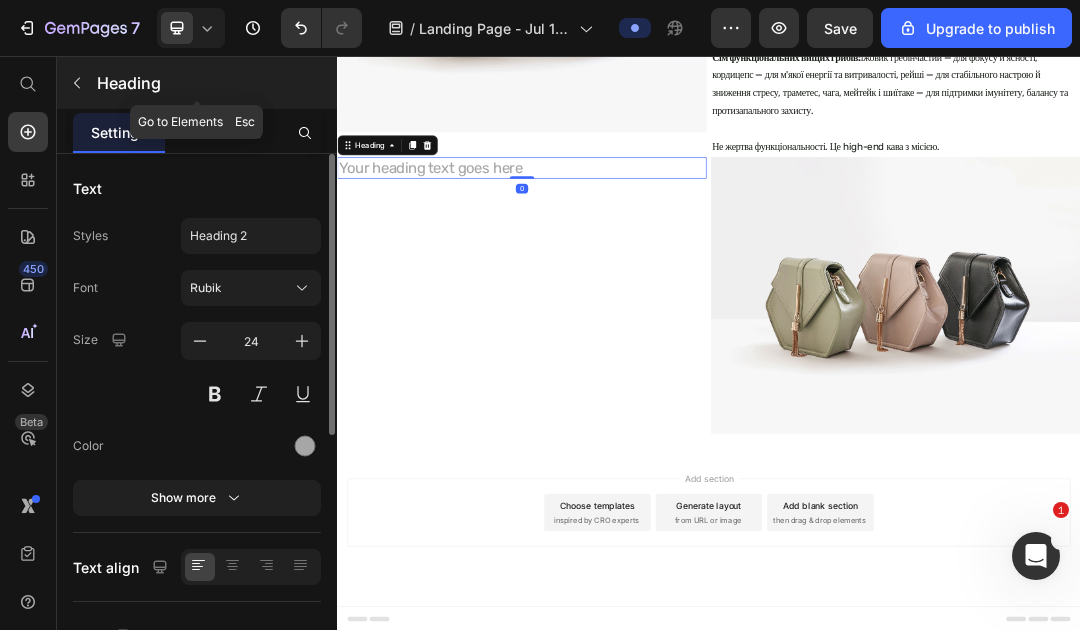 click at bounding box center (77, 83) 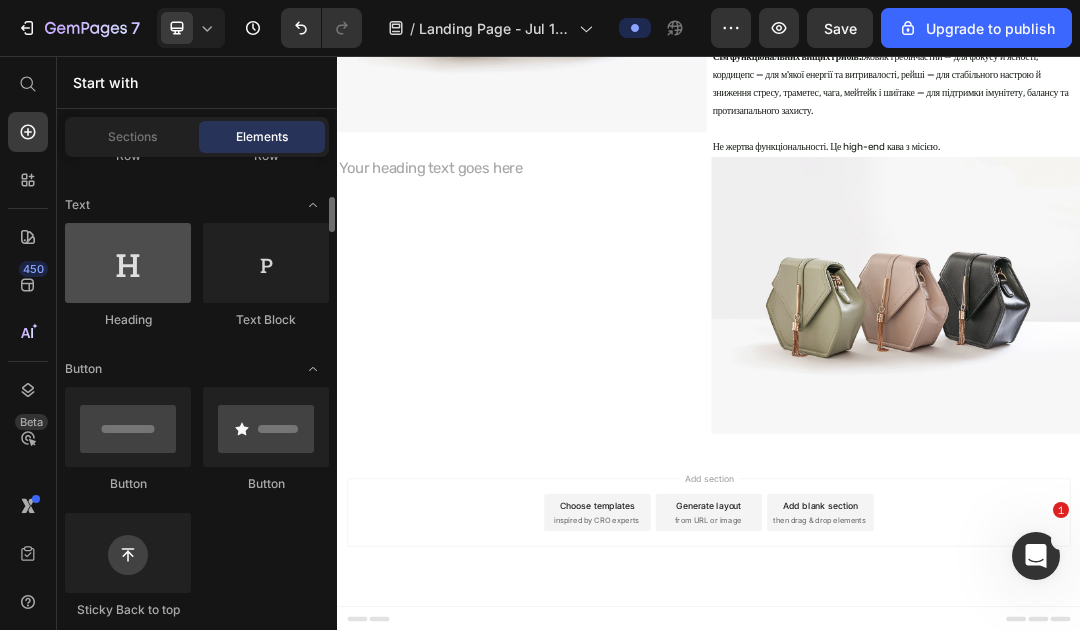 scroll, scrollTop: 287, scrollLeft: 0, axis: vertical 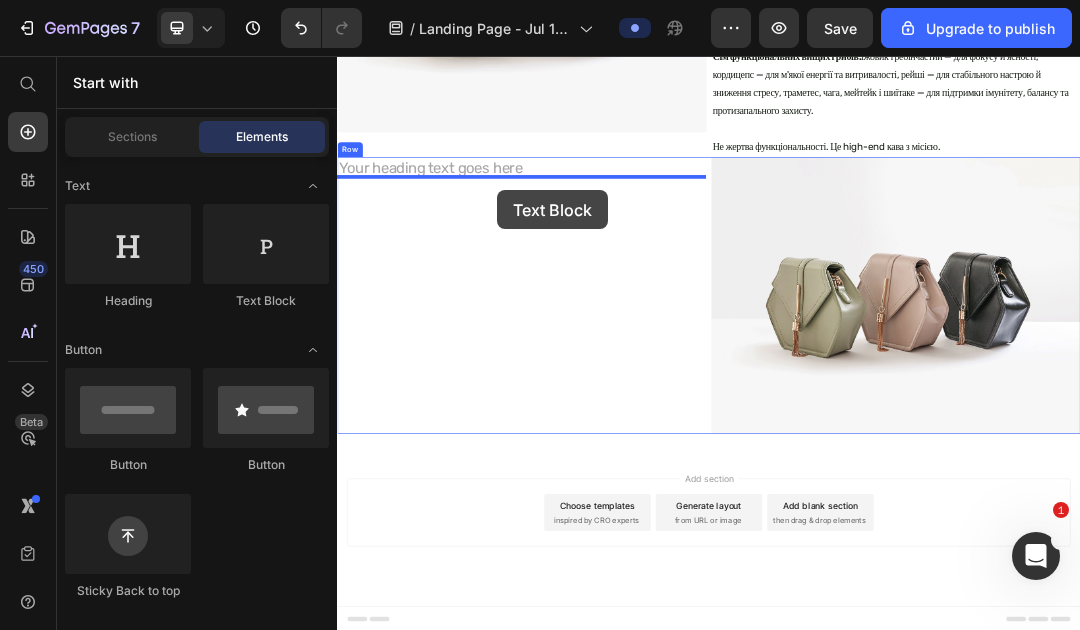 drag, startPoint x: 580, startPoint y: 297, endPoint x: 596, endPoint y: 273, distance: 28.84441 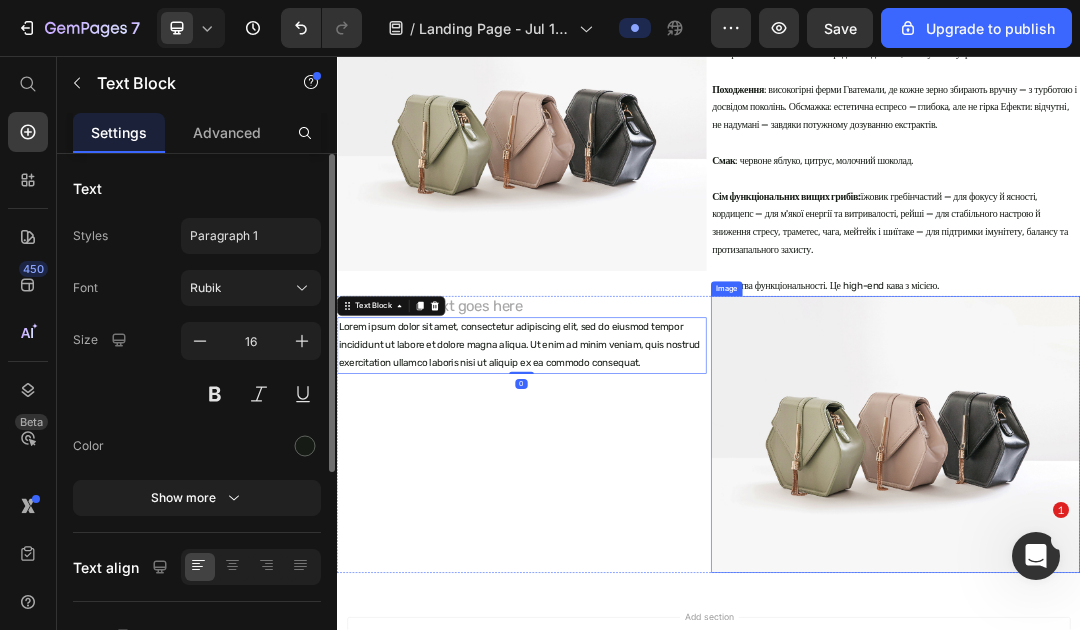 scroll, scrollTop: 810, scrollLeft: 0, axis: vertical 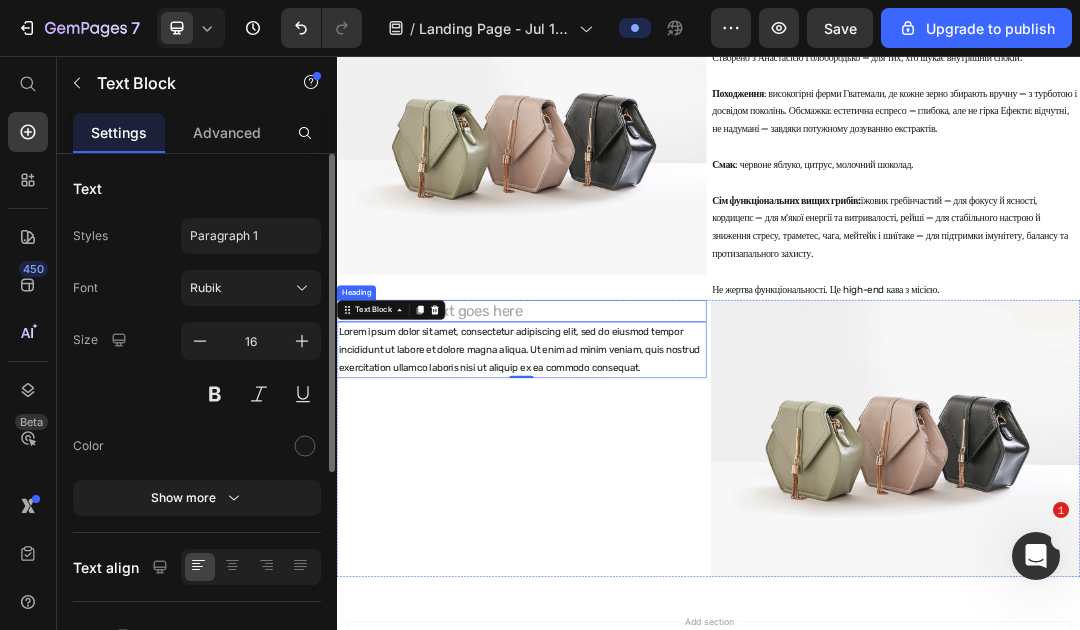 click on "Your heading text goes here" at bounding box center (635, 468) 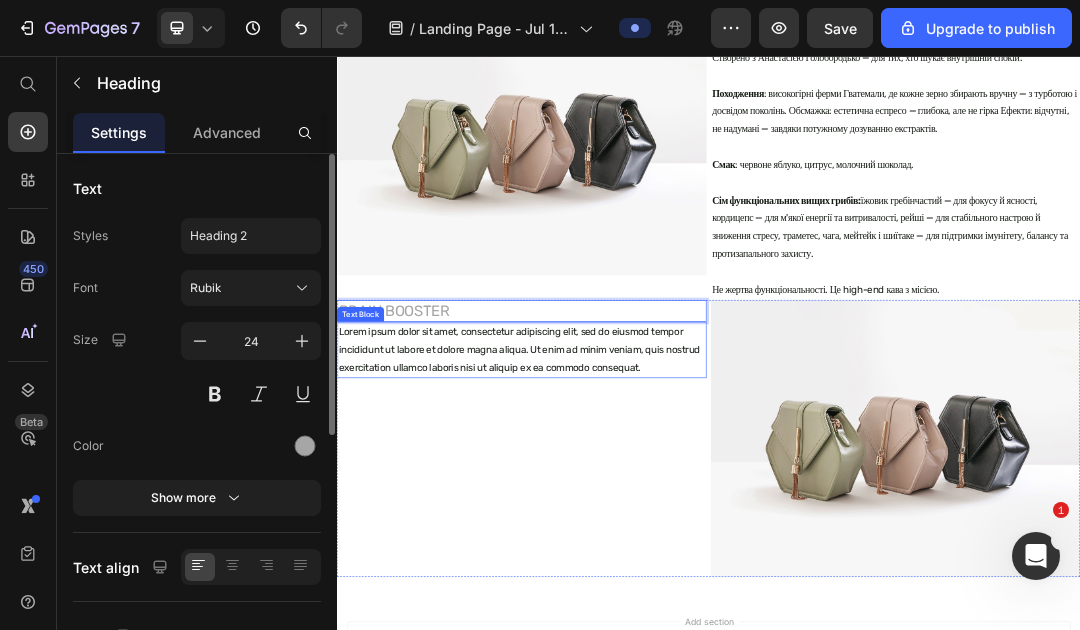 click on "Lorem ipsum dolor sit amet, consectetur adipiscing elit, sed do eiusmod tempor incididunt ut labore et dolore magna aliqua. Ut enim ad minim veniam, quis nostrud exercitation ullamco laboris nisi ut aliquip ex ea commodo consequat." at bounding box center [635, 531] 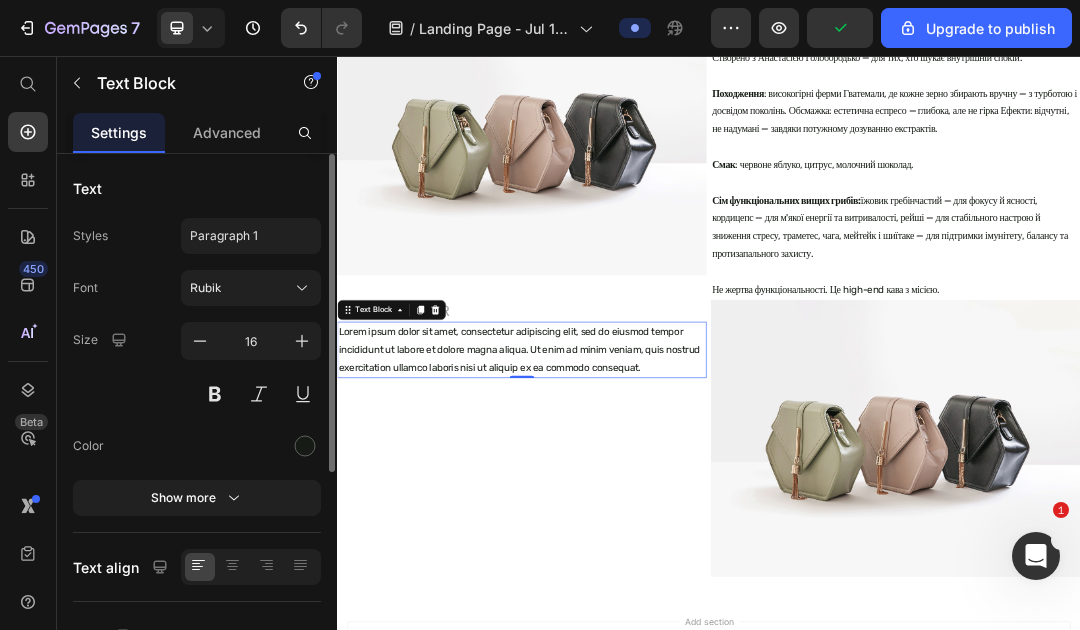 click on "Lorem ipsum dolor sit amet, consectetur adipiscing elit, sed do eiusmod tempor incididunt ut labore et dolore magna aliqua. Ut enim ad minim veniam, quis nostrud exercitation ullamco laboris nisi ut aliquip ex ea commodo consequat." at bounding box center (635, 531) 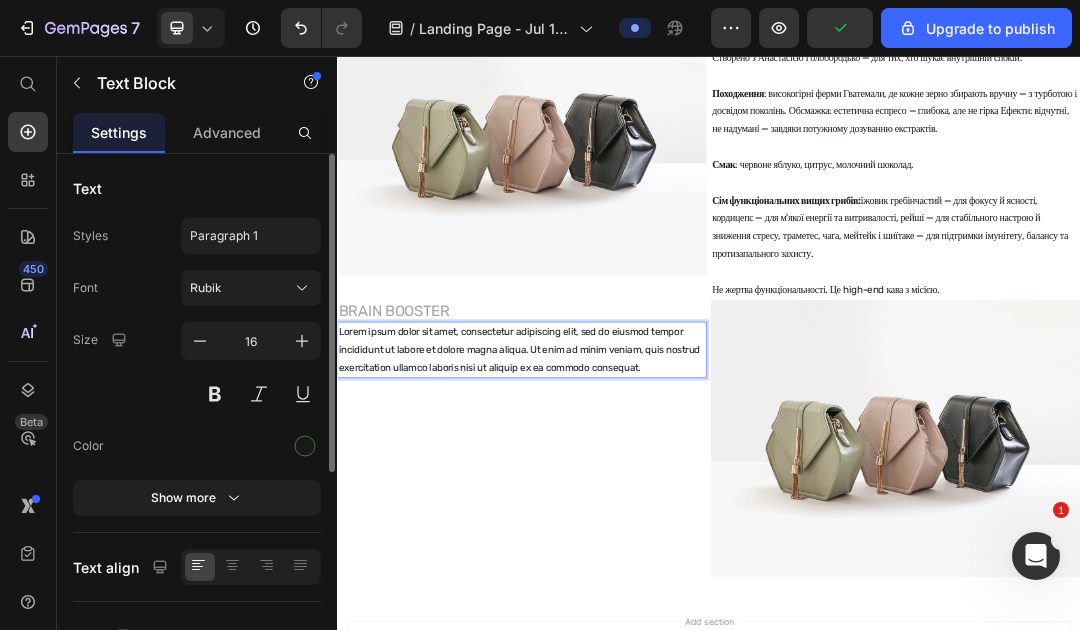click on "Lorem ipsum dolor sit amet, consectetur adipiscing elit, sed do eiusmod tempor incididunt ut labore et dolore magna aliqua. Ut enim ad minim veniam, quis nostrud exercitation ullamco laboris nisi ut aliquip ex ea commodo consequat." at bounding box center (635, 531) 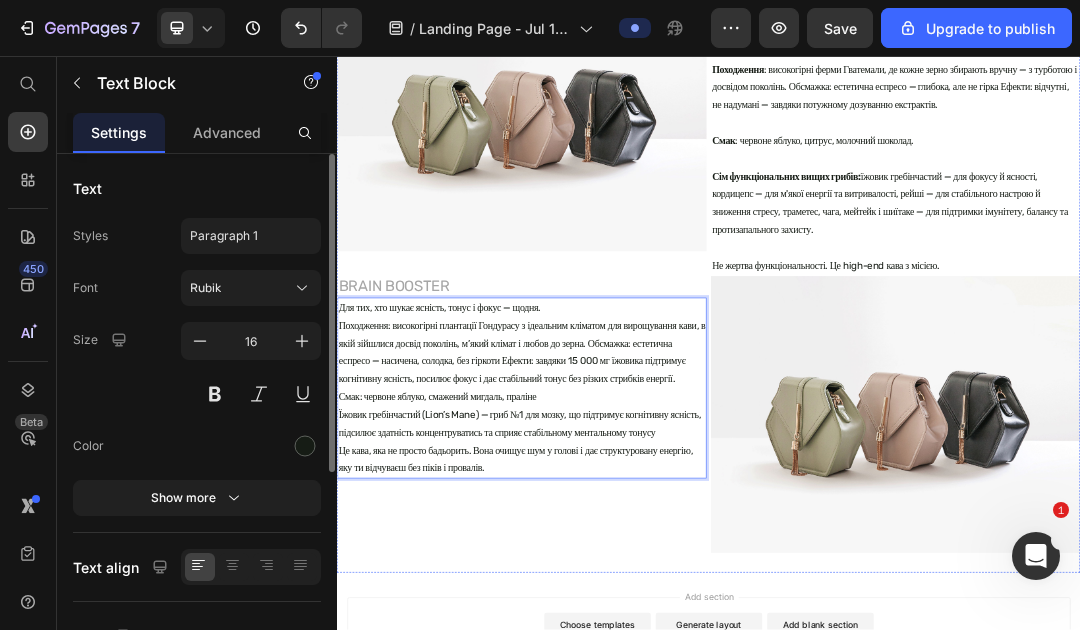 scroll, scrollTop: 850, scrollLeft: 0, axis: vertical 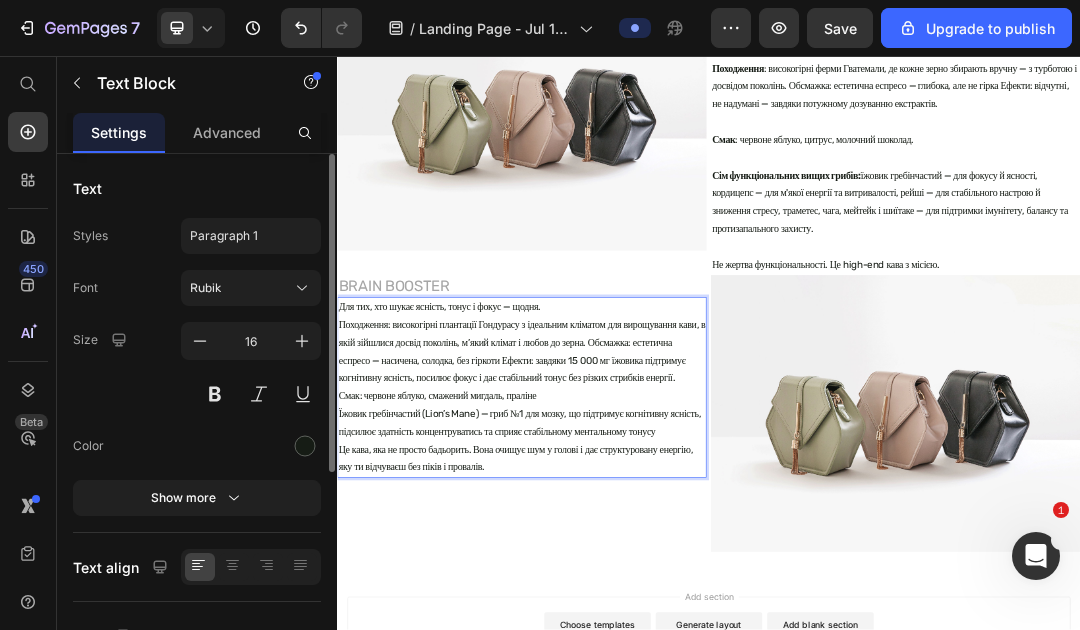 click on "Для тих, хто шукає ясність, тонус і фокус — щодня. Походження: високогірні плантації Гондурасу з ідеальним кліматом для вирощування кави, в якій зійшлися досвід поколінь, м’який клімат і любов до зерна. Обсмажка: естетична еспресо — насичена, солодка, без гіркоти Ефекти: завдяки 15 000 мг їжовика підтримує когнітивну ясність, посилює фокус і дає стабільний тонус без різких стрибків енергії. Смак: червоне яблуко, смажений мигдаль, праліне" at bounding box center [635, 592] 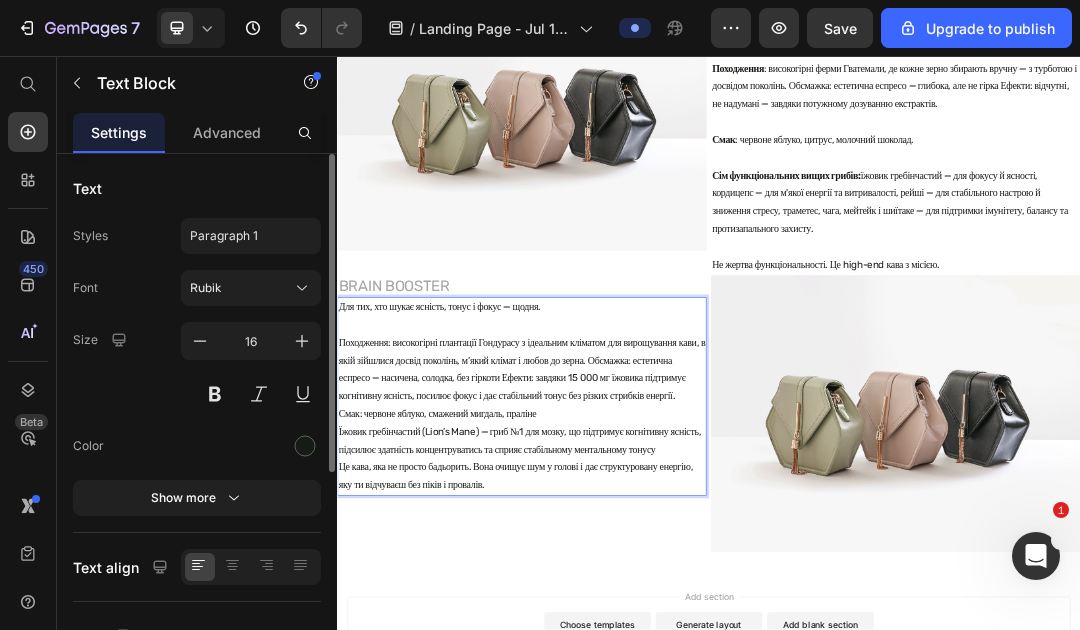 click on "⁠⁠⁠⁠⁠⁠⁠ Походження: високогірні плантації Гондурасу з ідеальним кліматом для вирощування кави, в якій зійшлися досвід поколінь, м’який клімат і любов до зерна. Обсмажка: естетична еспресо — насичена, солодка, без гіркоти Ефекти: завдяки 15 000 мг їжовика підтримує когнітивну ясність, посилює фокус і дає стабільний тонус без різких стрибків енергії. Смак: червоне яблуко, смажений мигдаль, праліне Це кава, яка не просто бадьорить. Вона очищує шум у голові і дає структуровану енергію, яку ти відчуваєш без піків і провалів." at bounding box center (635, 621) 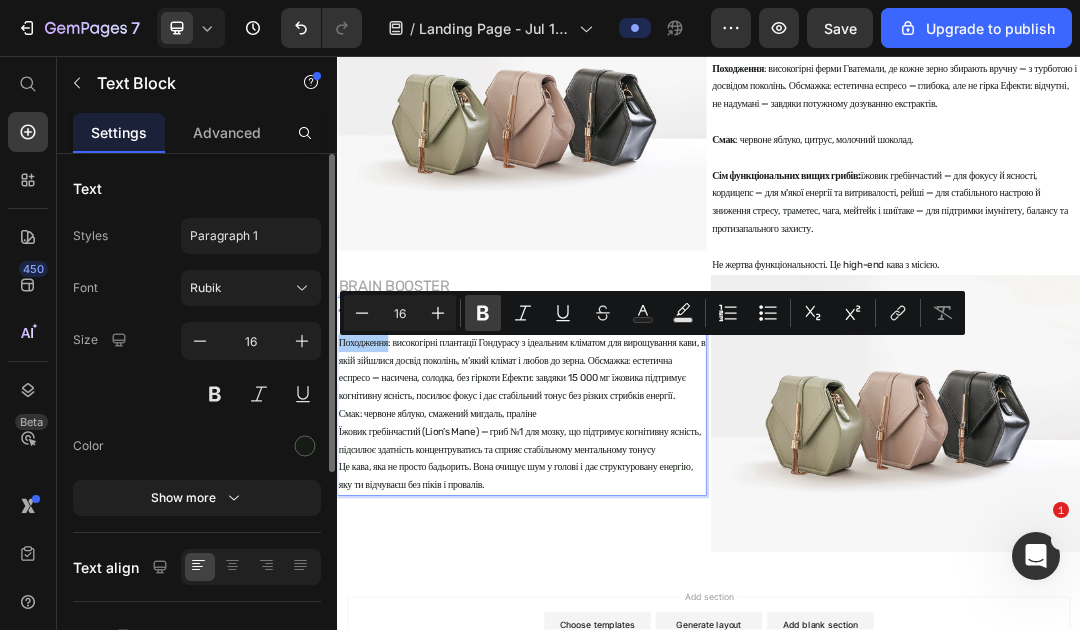 click 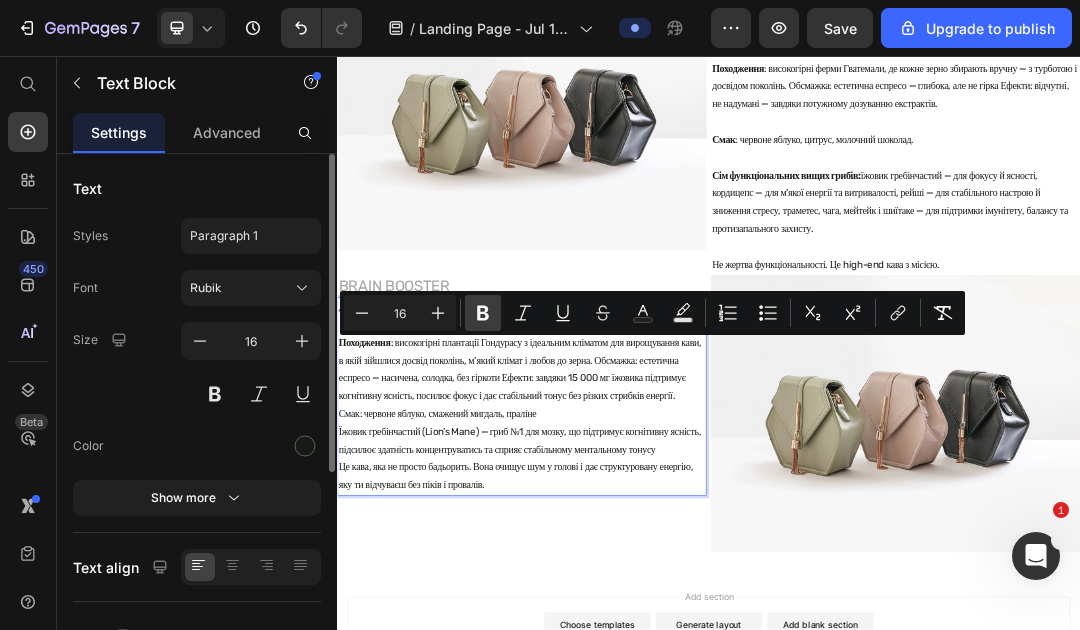 scroll, scrollTop: 146, scrollLeft: 0, axis: vertical 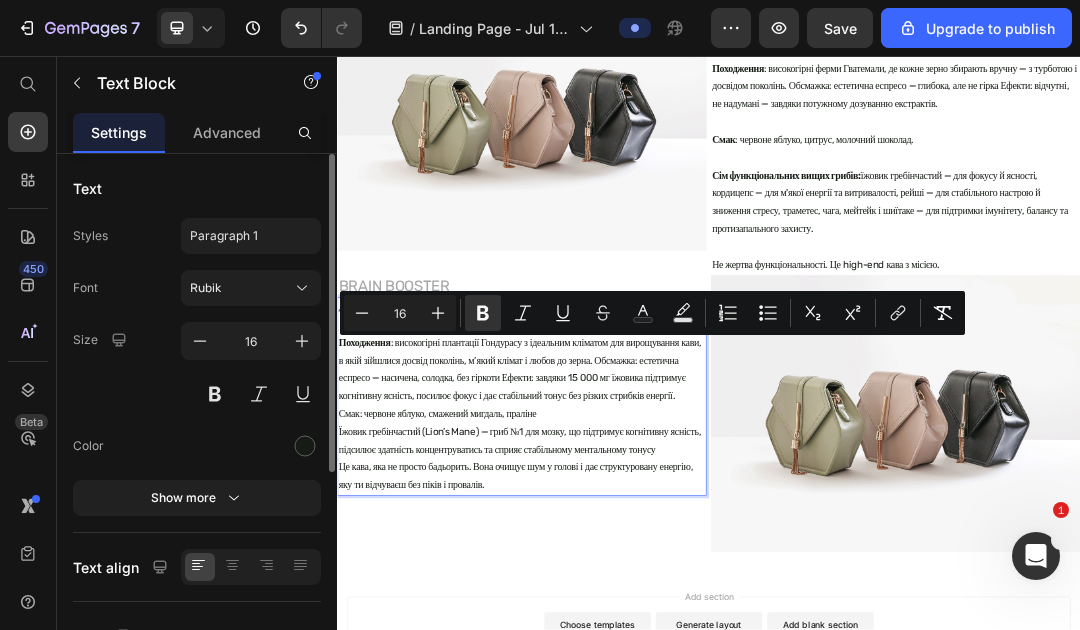 click on "Походження : високогірні плантації Гондурасу з ідеальним кліматом для вирощування кави, в якій зійшлися досвід поколінь, м’який клімат і любов до зерна. Обсмажка: естетична еспресо — насичена, солодка, без гіркоти Ефекти: завдяки 15 000 мг їжовика підтримує когнітивну ясність, посилює фокус і дає стабільний тонус без різких стрибків енергії. Смак: червоне яблуко, смажений мигдаль, праліне  Їжовик гребінчастий (Lion’s Mane) — гриб №1 для мозку, що підтримує когнітивну ясність, підсилює здатність концентруватись та сприяє стабільному ментальному тонусу" at bounding box center (635, 621) 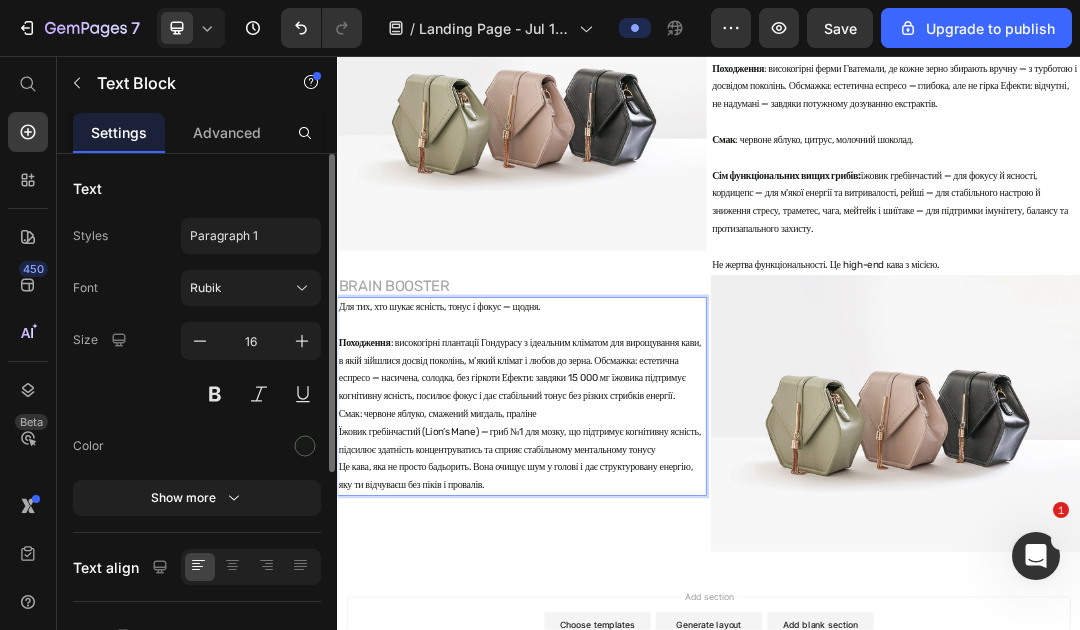 click on "Походження : високогірні плантації Гондурасу з ідеальним кліматом для вирощування кави, в якій зійшлися досвід поколінь, м’який клімат і любов до зерна. Обсмажка: естетична еспресо — насичена, солодка, без гіркоти Ефекти: завдяки 15 000 мг їжовика підтримує когнітивну ясність, посилює фокус і дає стабільний тонус без різких стрибків енергії. Смак: червоне яблуко, смажений мигдаль, праліне  Їжовик гребінчастий (Lion’s Mane) — гриб №1 для мозку, що підтримує когнітивну ясність, підсилює здатність концентруватись та сприяє стабільному ментальному тонусу" at bounding box center (635, 621) 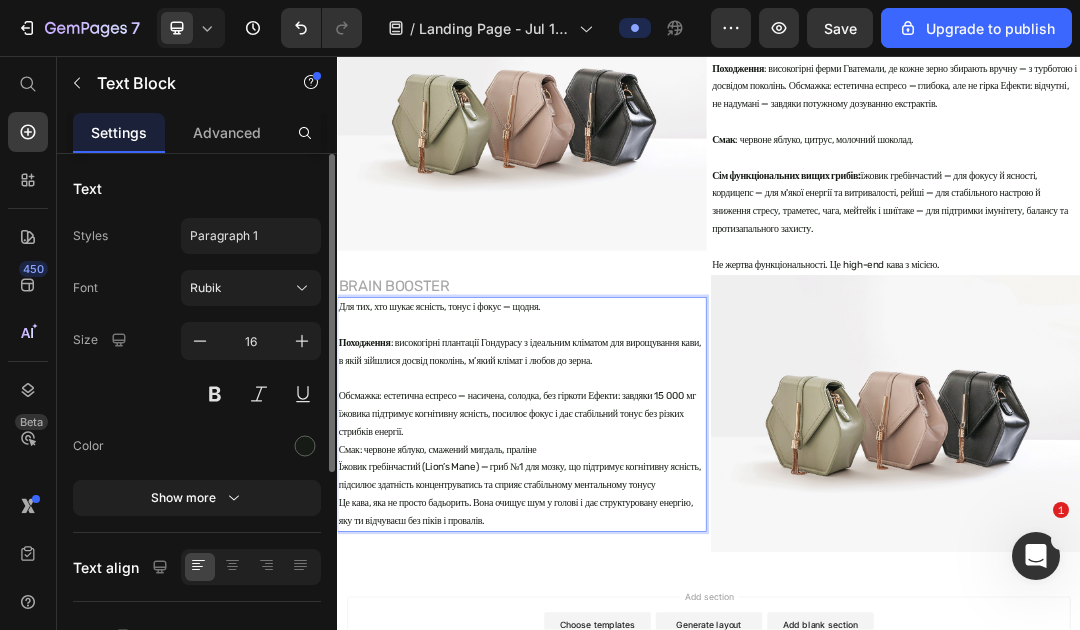 scroll, scrollTop: 175, scrollLeft: 0, axis: vertical 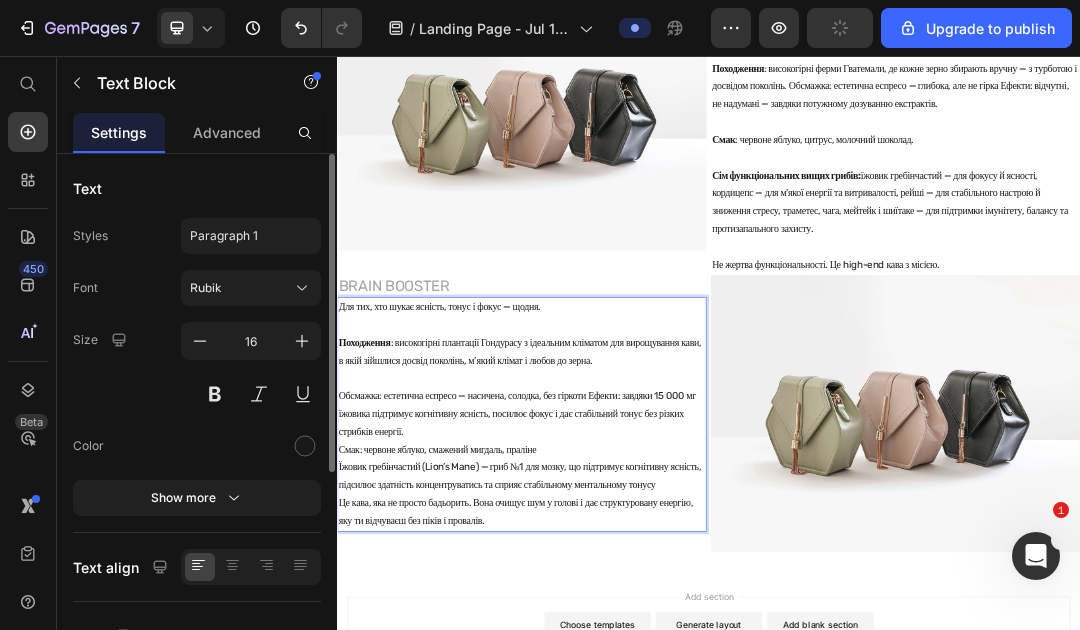 click on "Обсмажка: естетична еспресо — насичена, солодка, без гіркоти Ефекти: завдяки 15 000 мг їжовика підтримує когнітивну ясність, посилює фокус і дає стабільний тонус без різких стрибків енергії. Смак: червоне яблуко, смажений мигдаль, праліне  Їжовик гребінчастий (Lion’s Mane) — гриб №1 для мозку, що підтримує когнітивну ясність, підсилює здатність концентруватись та сприяє стабільному ментальному тонусу Це кава, яка не просто бадьорить. Вона очищує шум у голові і дає структуровану енергію, яку ти відчуваєш без піків і провалів." at bounding box center [635, 707] 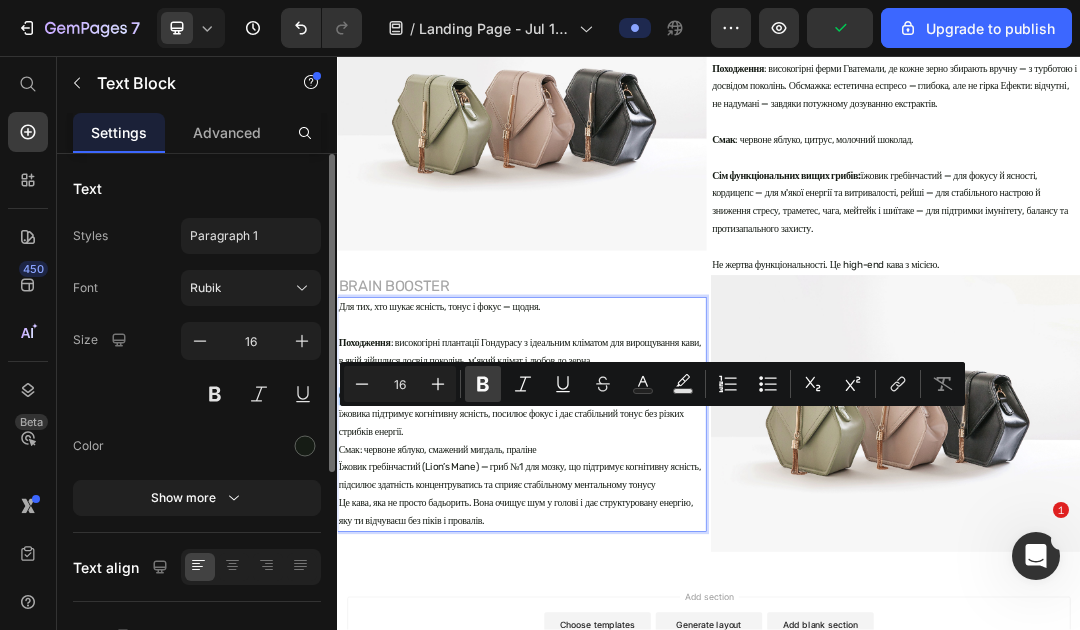 click 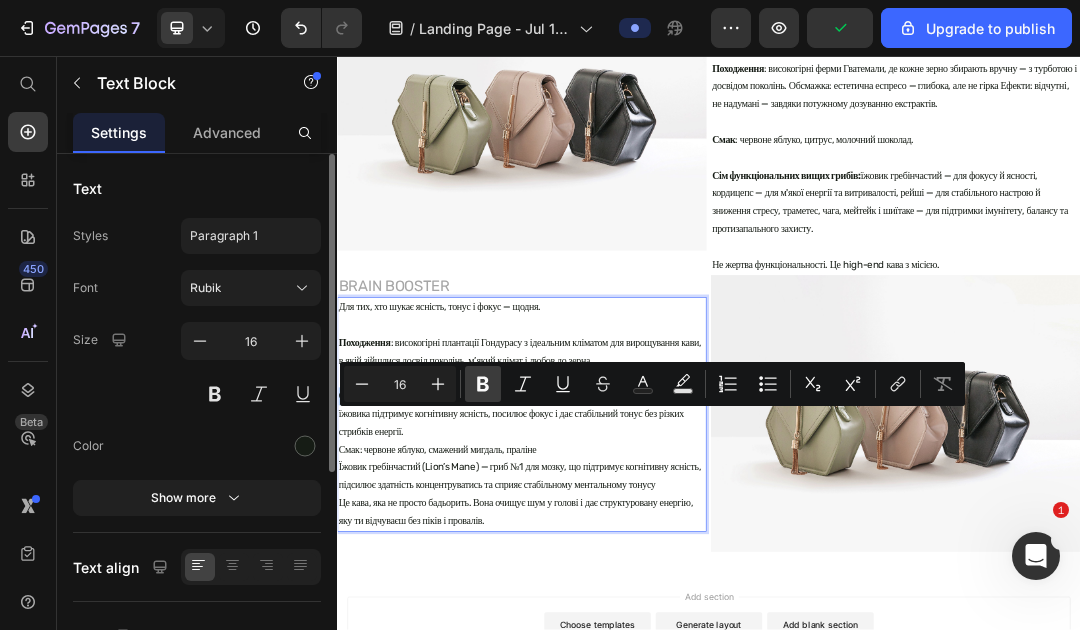 scroll, scrollTop: 174, scrollLeft: 0, axis: vertical 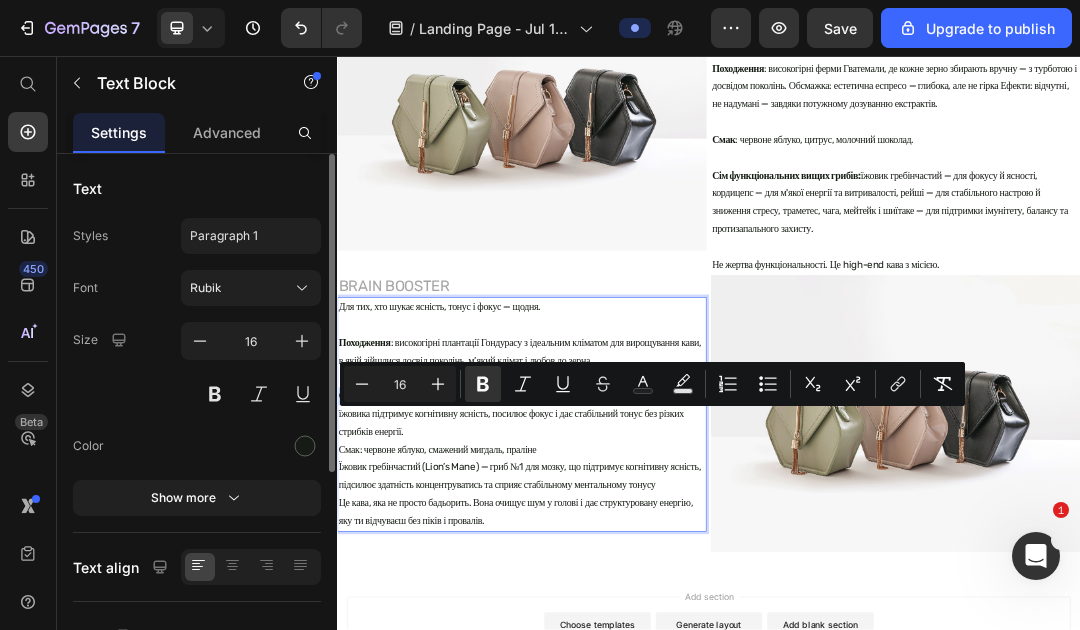 click on "Обсмажка : естетична еспресо — насичена, солодка, без гіркоти Ефекти: завдяки 15 000 мг їжовика підтримує когнітивну ясність, посилює фокус і дає стабільний тонус без різких стрибків енергії. Смак: червоне яблуко, смажений мигдаль, праліне  Їжовик гребінчастий (Lion’s Mane) — гриб №1 для мозку, що підтримує когнітивну ясність, підсилює здатність концентруватись та сприяє стабільному ментальному тонусу Це кава, яка не просто бадьорить. Вона очищує шум у голові і дає структуровану енергію, яку ти відчуваєш без піків і провалів." at bounding box center [635, 707] 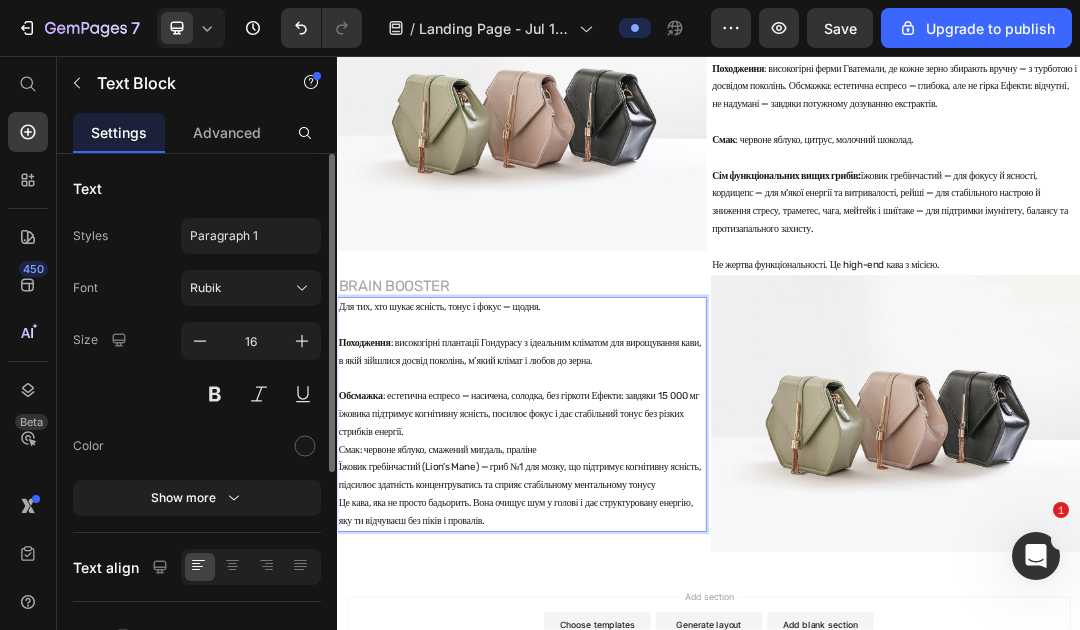 click on "Обсмажка : естетична еспресо — насичена, солодка, без гіркоти Ефекти: завдяки 15 000 мг їжовика підтримує когнітивну ясність, посилює фокус і дає стабільний тонус без різких стрибків енергії. Смак: червоне яблуко, смажений мигдаль, праліне  Їжовик гребінчастий (Lion’s Mane) — гриб №1 для мозку, що підтримує когнітивну ясність, підсилює здатність концентруватись та сприяє стабільному ментальному тонусу Це кава, яка не просто бадьорить. Вона очищує шум у голові і дає структуровану енергію, яку ти відчуваєш без піків і провалів." at bounding box center [635, 707] 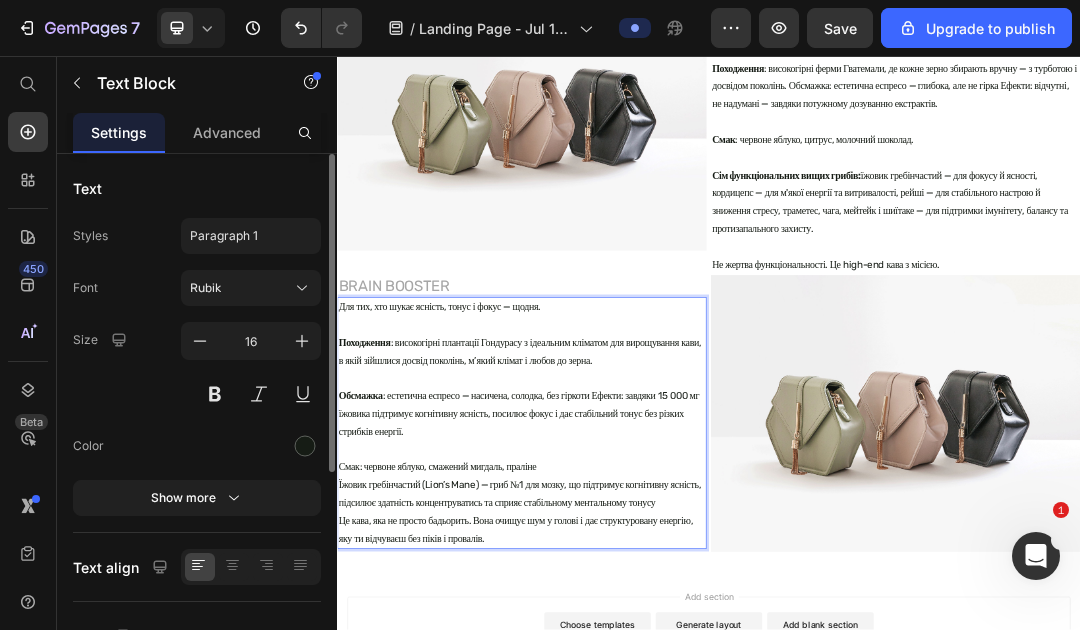 scroll, scrollTop: 289, scrollLeft: 0, axis: vertical 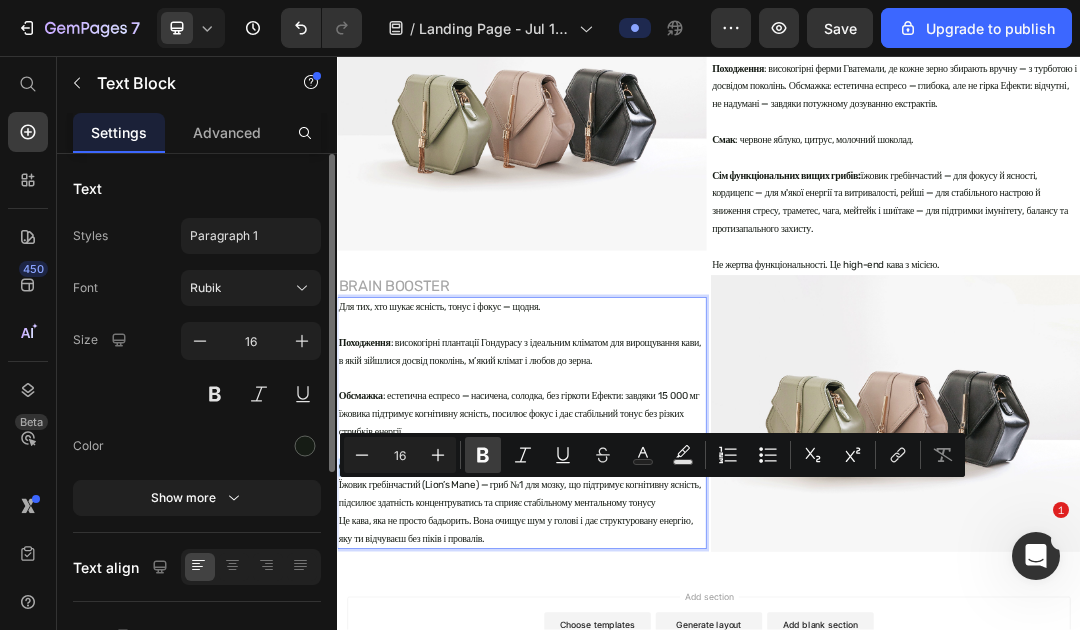 click 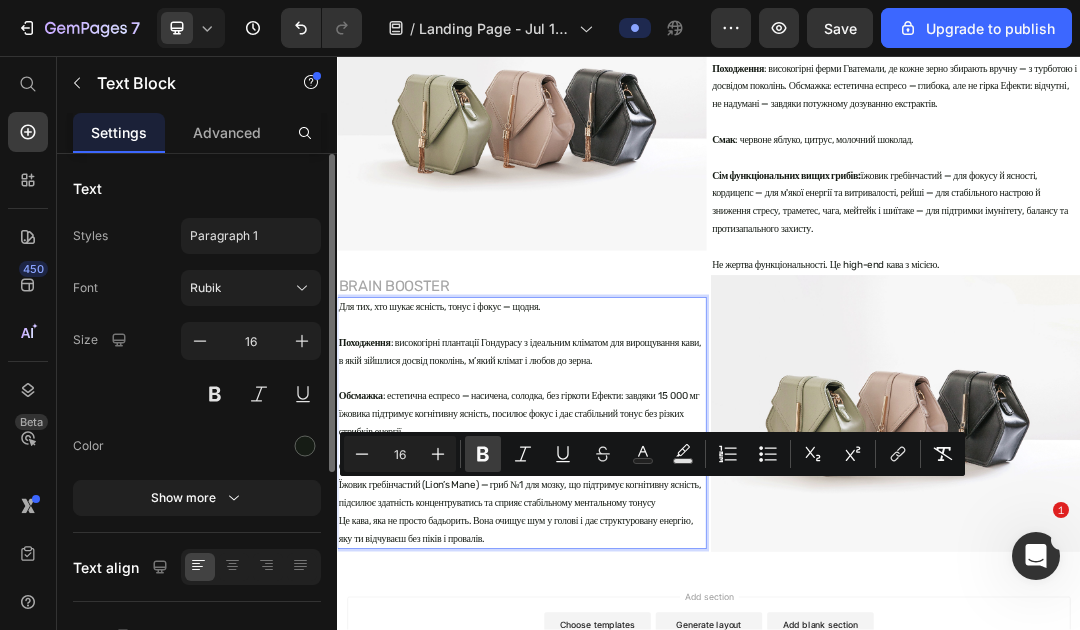 scroll, scrollTop: 288, scrollLeft: 0, axis: vertical 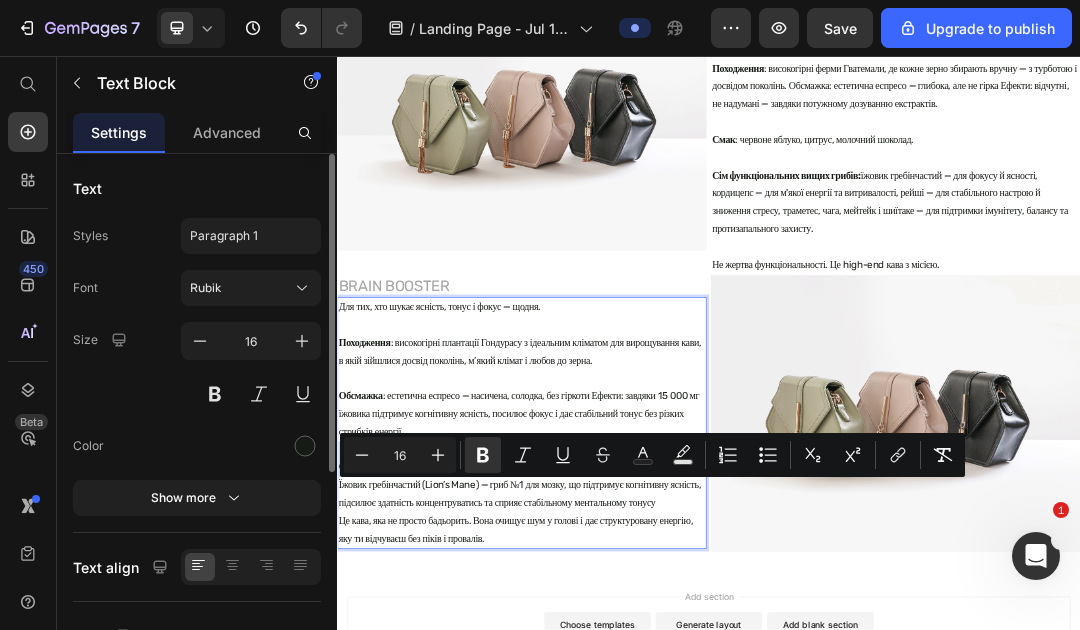 click on "Походження : високогірні плантації Гондурасу з ідеальним кліматом для вирощування кави, в якій зійшлися досвід поколінь, м’який клімат і любов до зерна." at bounding box center [635, 520] 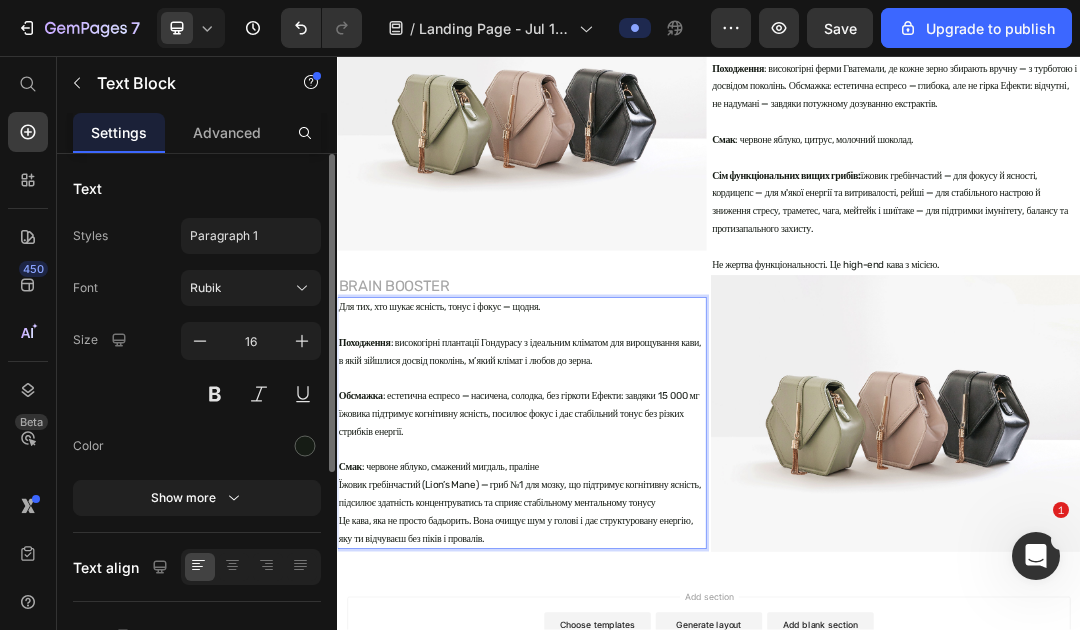 click on "Смак : червоне яблуко, смажений мигдаль, праліне  Їжовик гребінчастий (Lion’s Mane) — гриб №1 для мозку, що підтримує когнітивну ясність, підсилює здатність концентруватись та сприяє стабільному ментальному тонусу Це кава, яка не просто бадьорить. Вона очищує шум у голові і дає структуровану енергію, яку ти відчуваєш без піків і провалів." at bounding box center (635, 765) 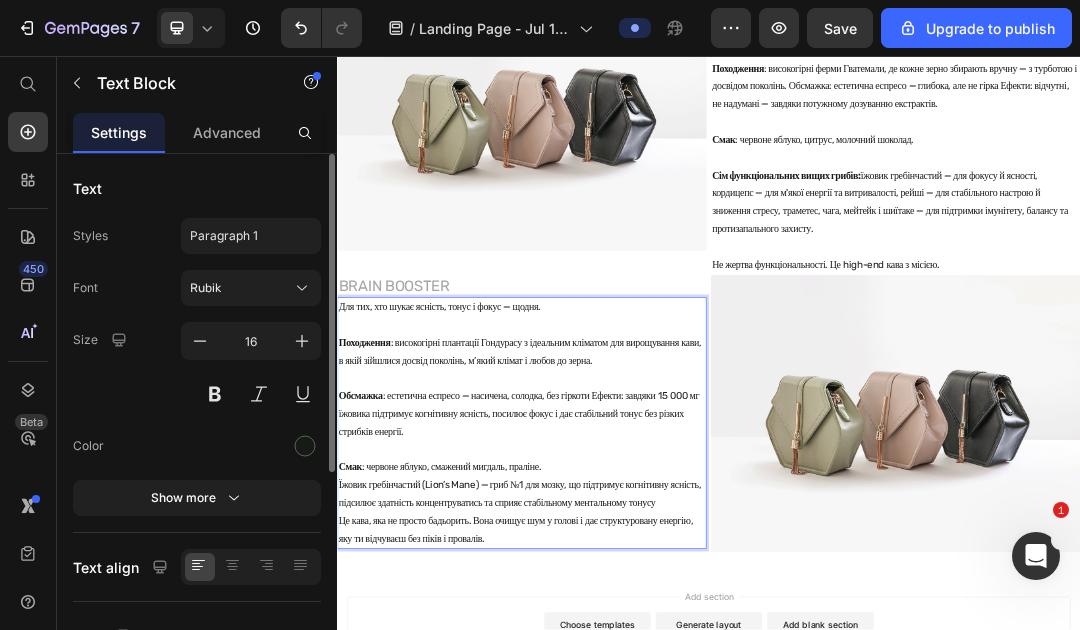 scroll, scrollTop: 435, scrollLeft: 0, axis: vertical 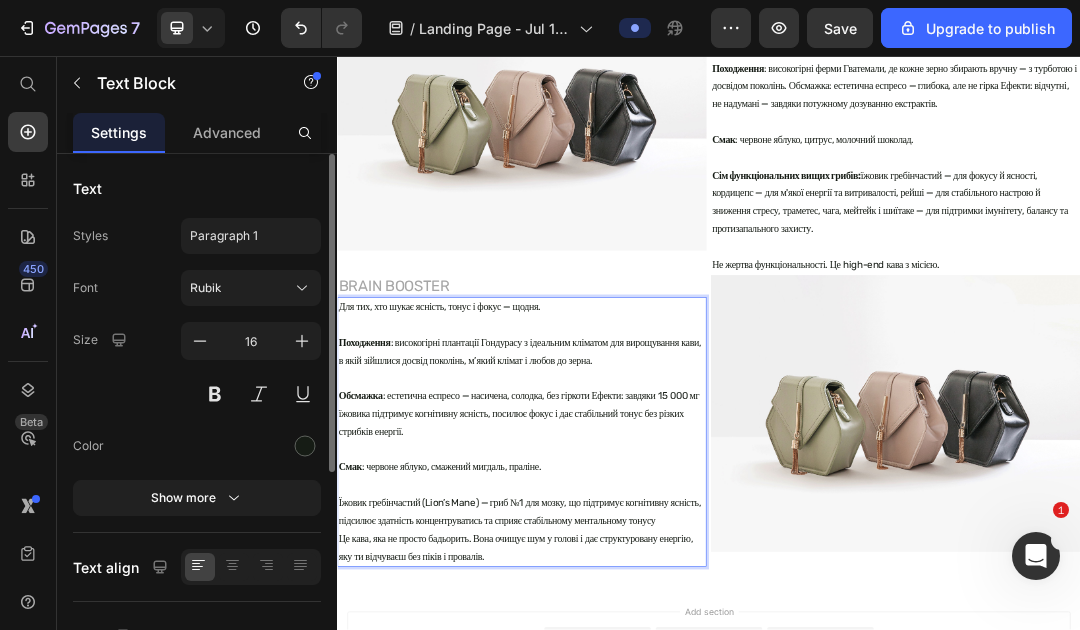 click on "⁠⁠⁠⁠⁠⁠⁠  Їжовик гребінчастий (Lion’s Mane) — гриб №1 для мозку, що підтримує когнітивну ясність, підсилює здатність концентруватись та сприяє стабільному ментальному тонусу Це кава, яка не просто бадьорить. Вона очищує шум у голові і дає структуровану енергію, яку ти відчуваєш без піків і провалів." at bounding box center [635, 808] 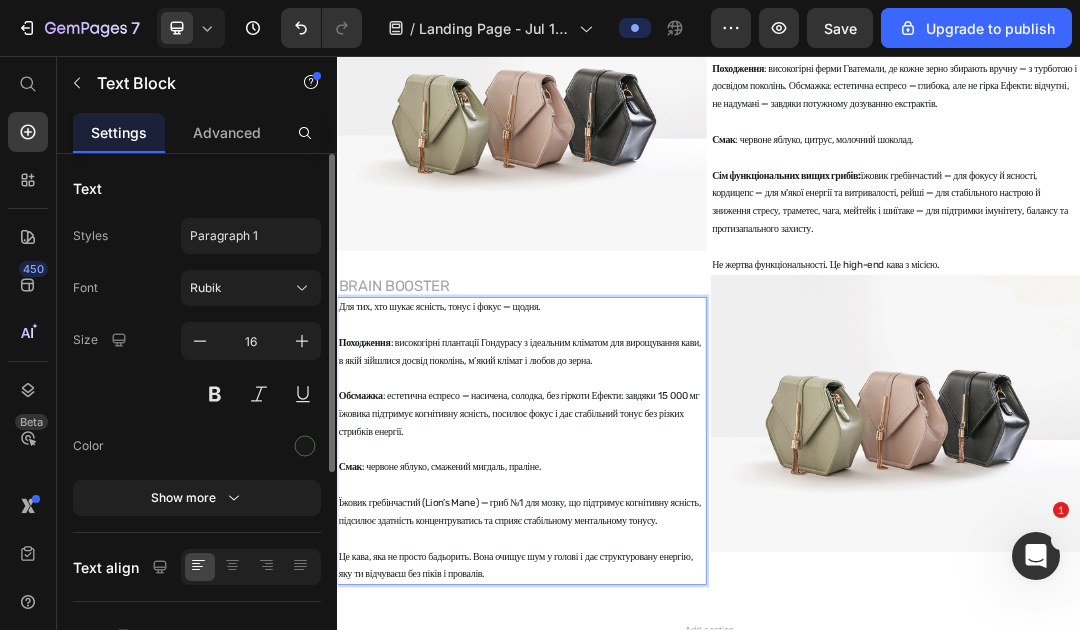scroll, scrollTop: 582, scrollLeft: 0, axis: vertical 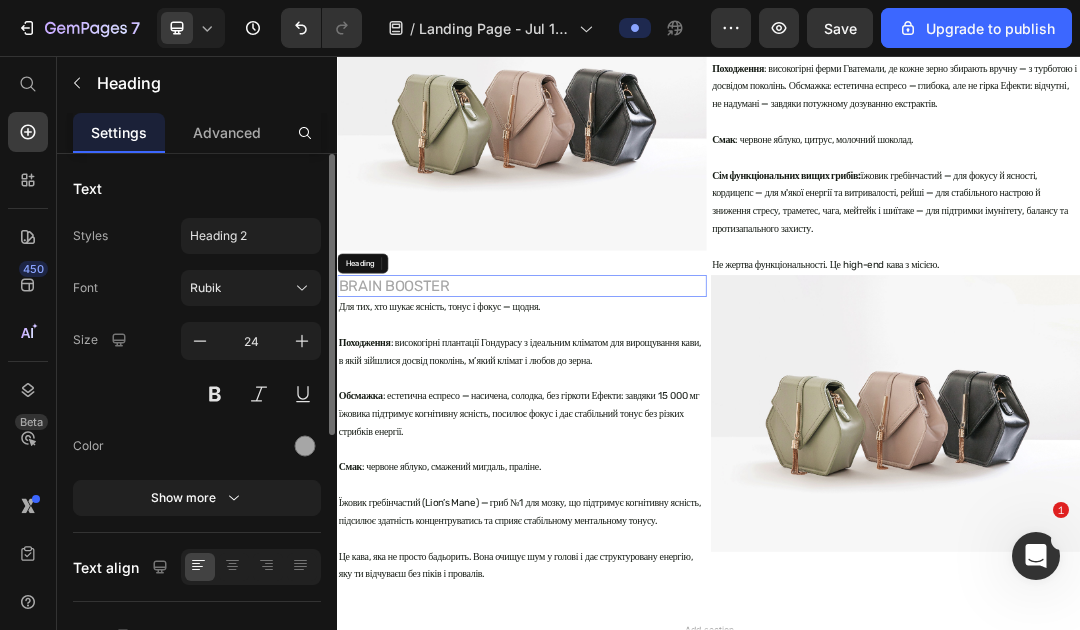click on "BRAIN BOOSTER" at bounding box center [635, 428] 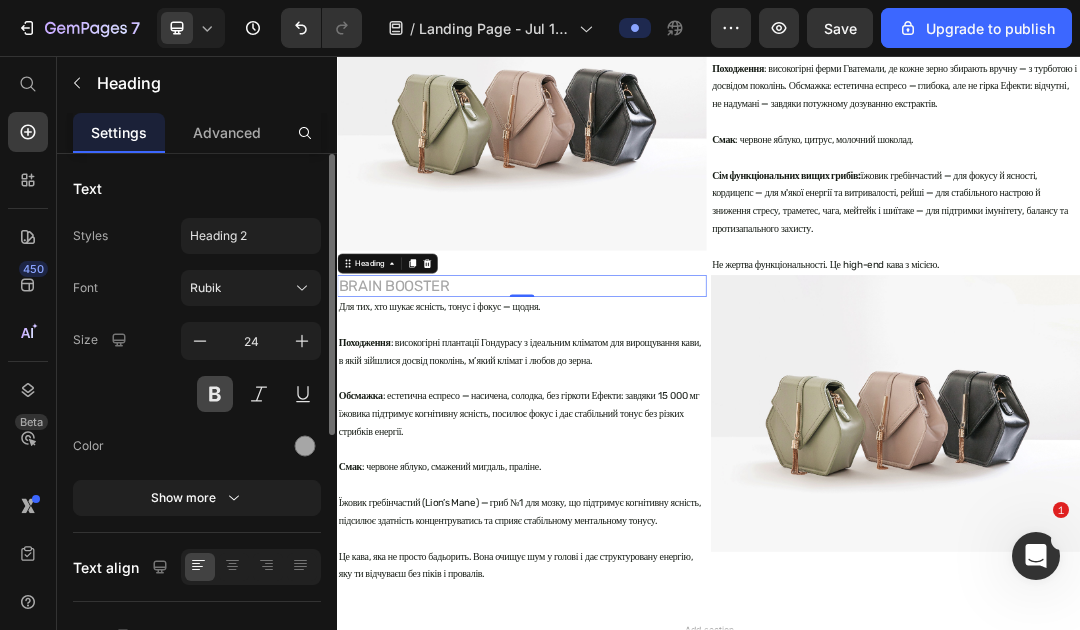 click at bounding box center [215, 394] 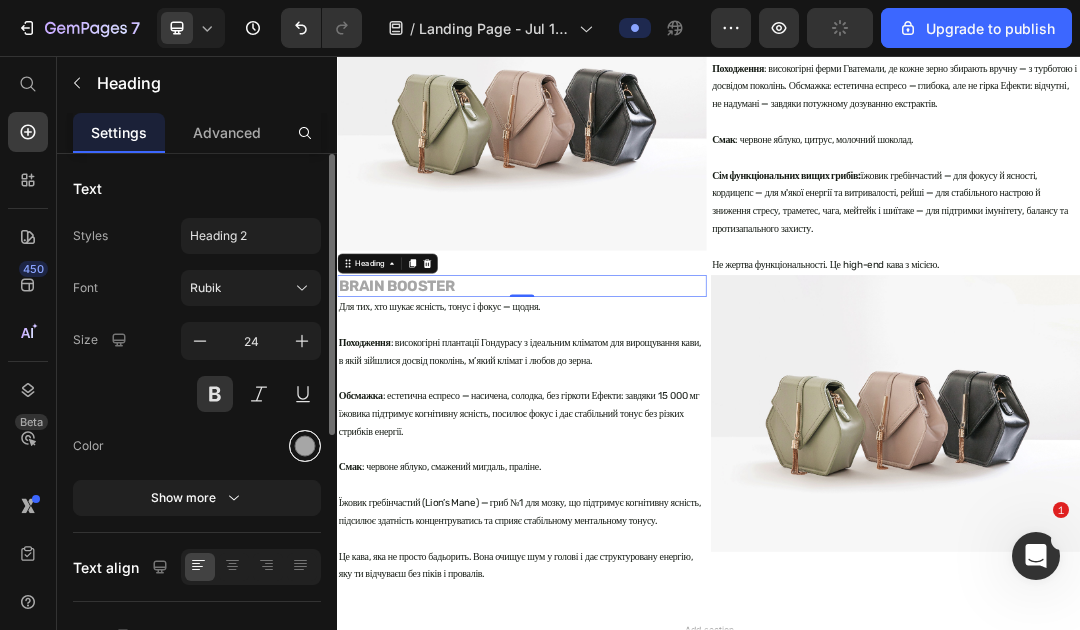 click at bounding box center [305, 446] 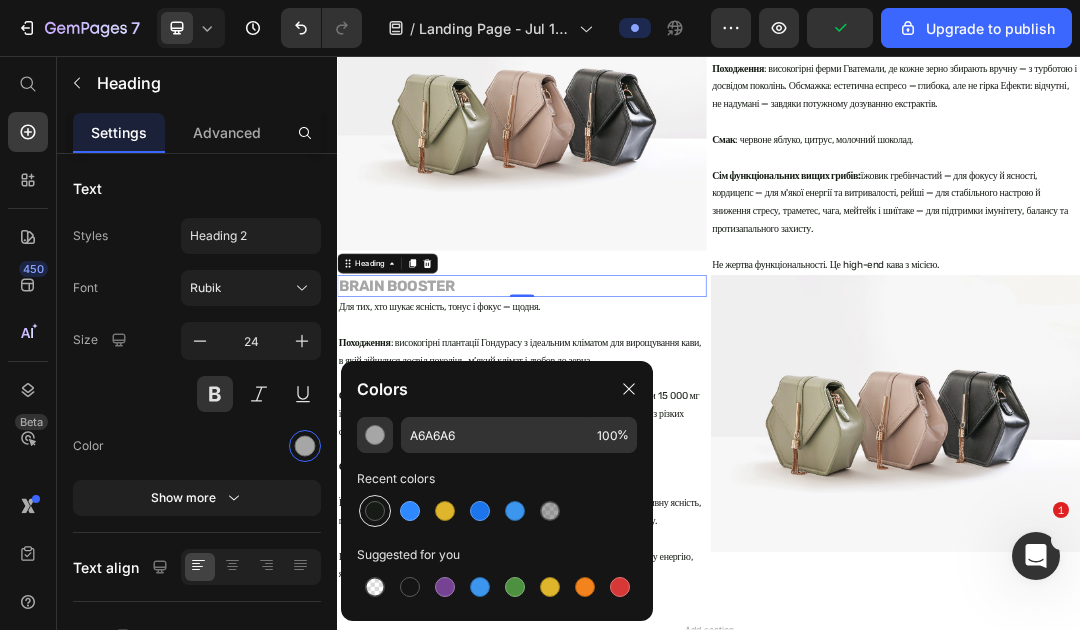 click at bounding box center [375, 511] 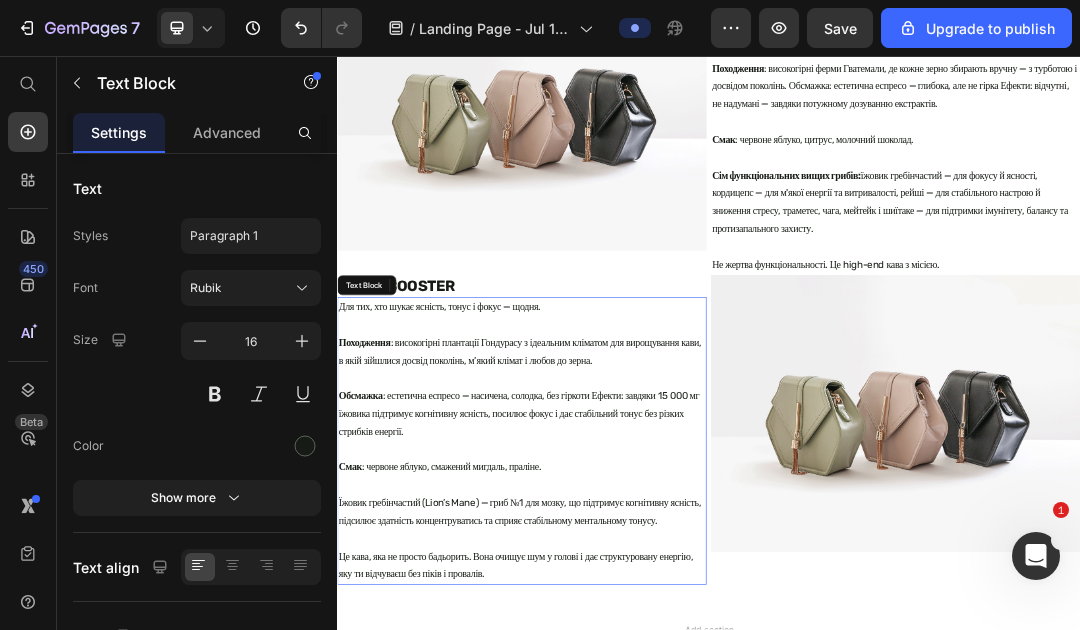 click on "Походження : високогірні плантації Гондурасу з ідеальним кліматом для вирощування кави, в якій зійшлися досвід поколінь, м’який клімат і любов до зерна." at bounding box center [635, 520] 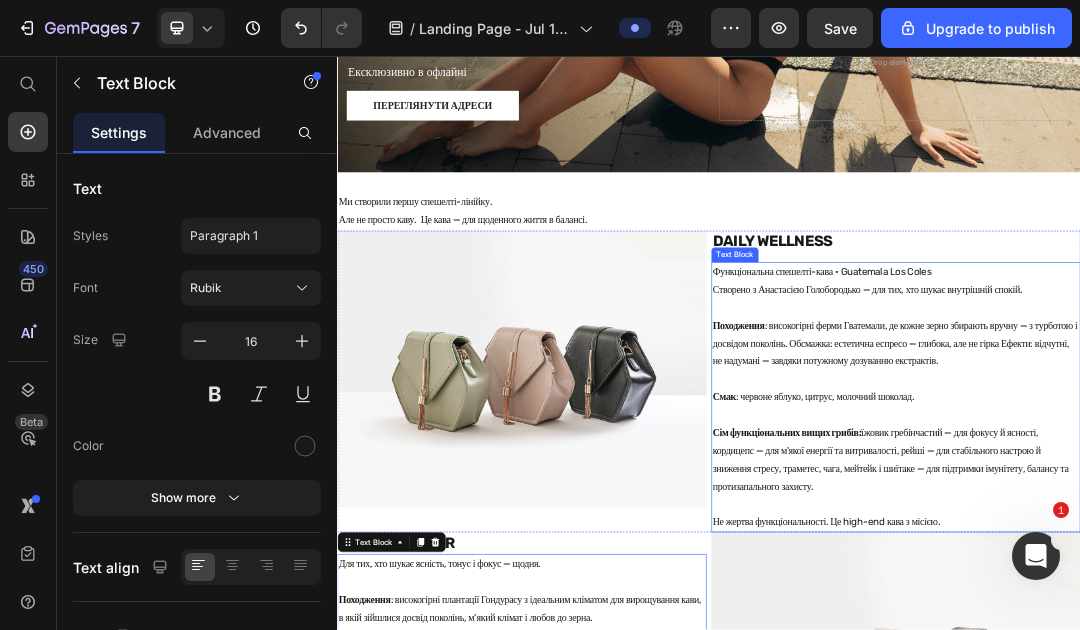 scroll, scrollTop: 446, scrollLeft: 0, axis: vertical 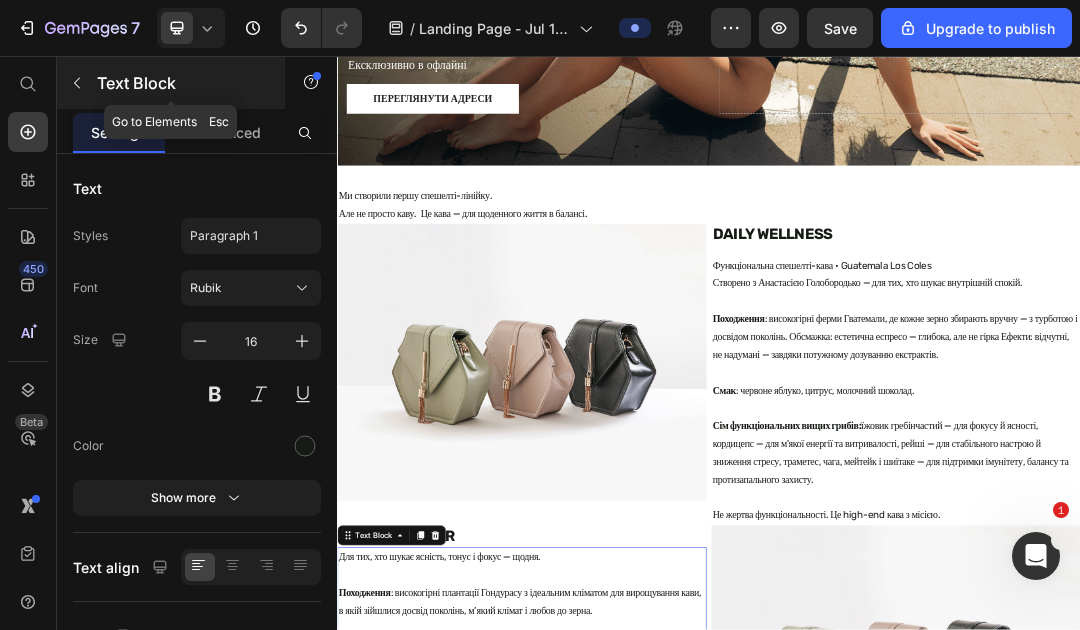 click at bounding box center [77, 83] 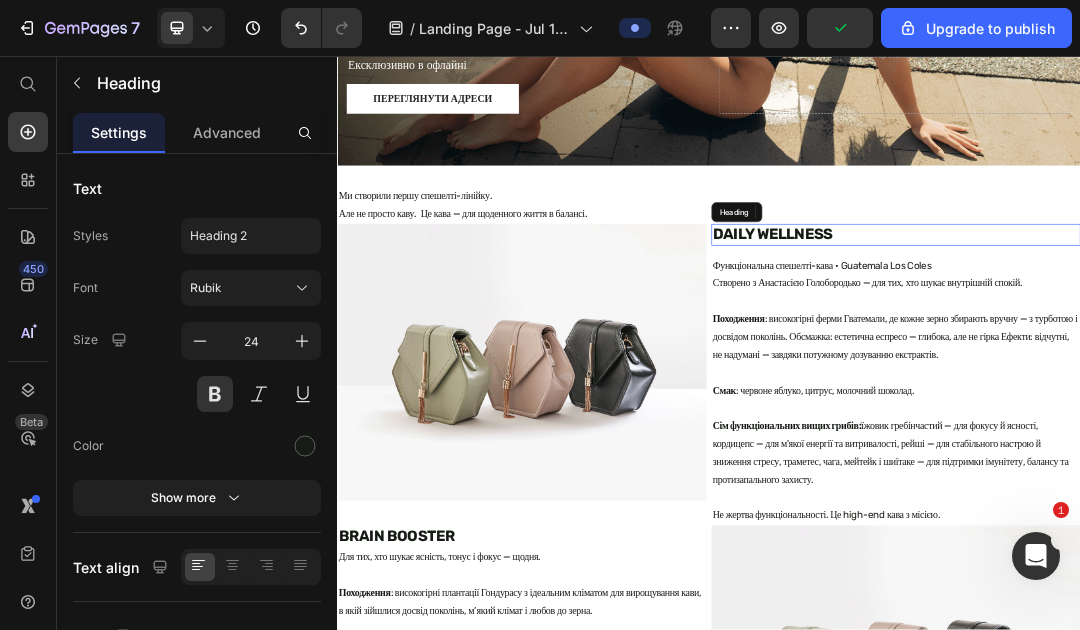 click on "DAILY WELLNESS" at bounding box center [1239, 345] 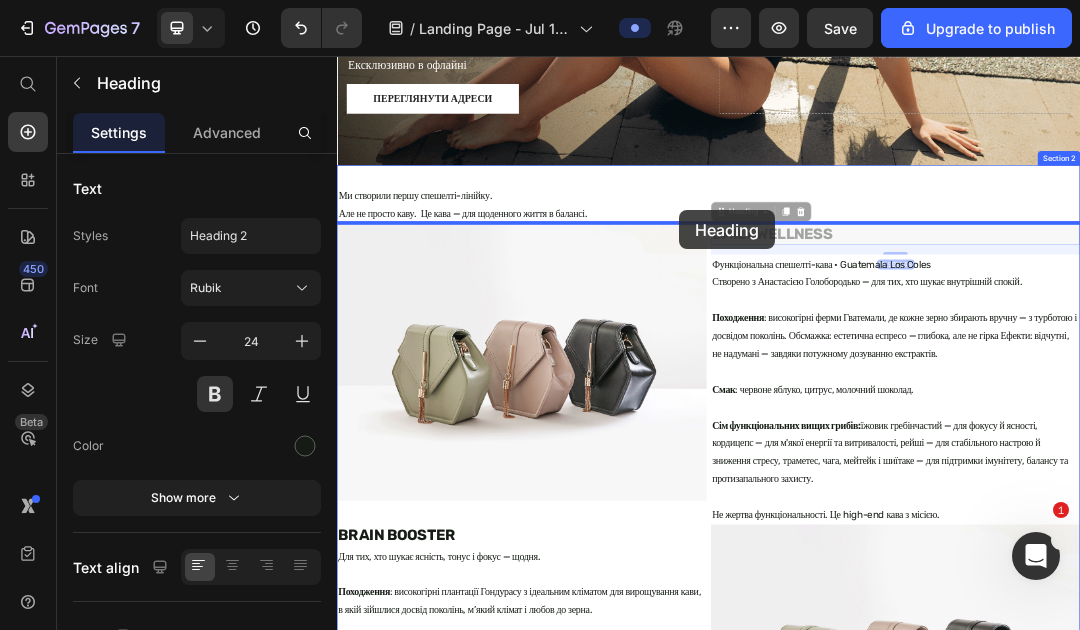 drag, startPoint x: 962, startPoint y: 312, endPoint x: 890, endPoint y: 305, distance: 72.33948 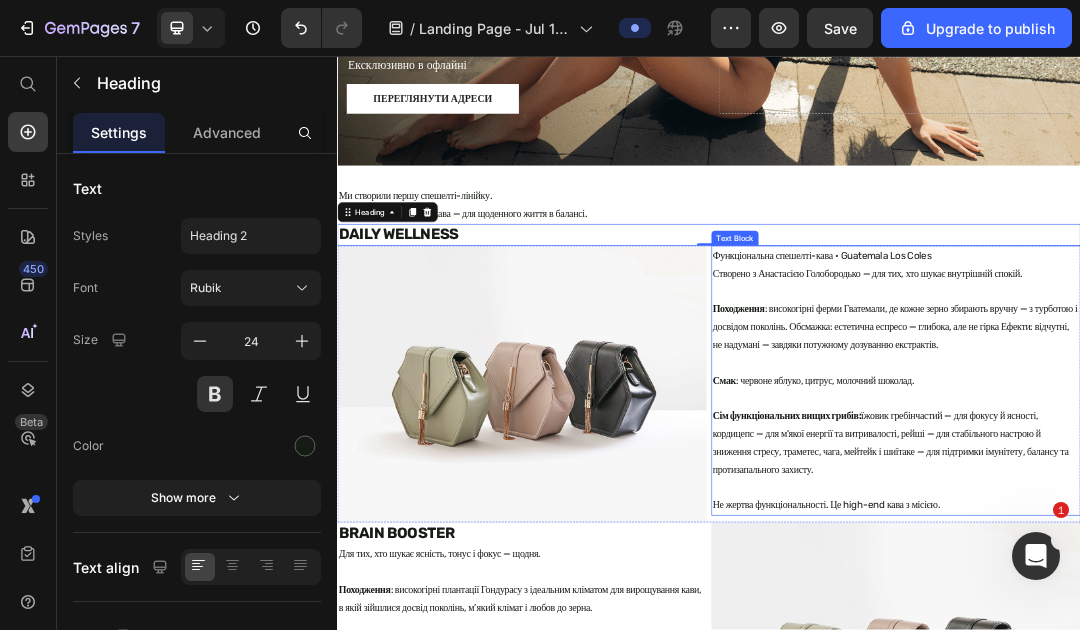 click on "Походження : високогірні ферми Гватемали, де кожне зерно збирають вручну — з турботою і досвідом поколінь. Обсмажка: естетична еспресо — глибока, але не гірка Ефекти: відчутні, не надумані — завдяки потужному дозуванню екстрактів." at bounding box center [1239, 480] 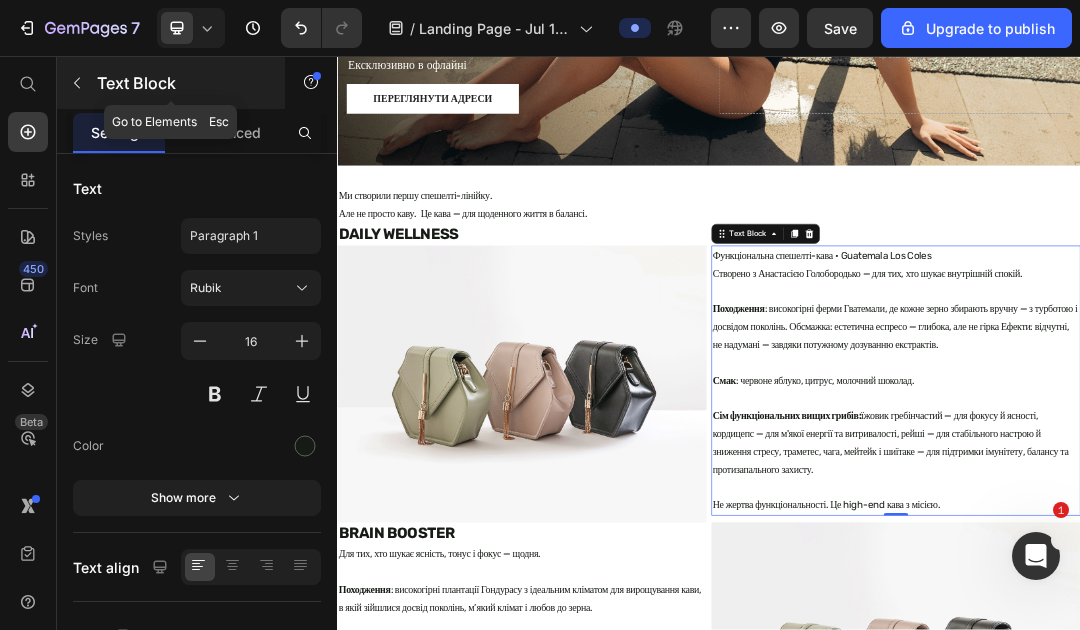 click at bounding box center (77, 83) 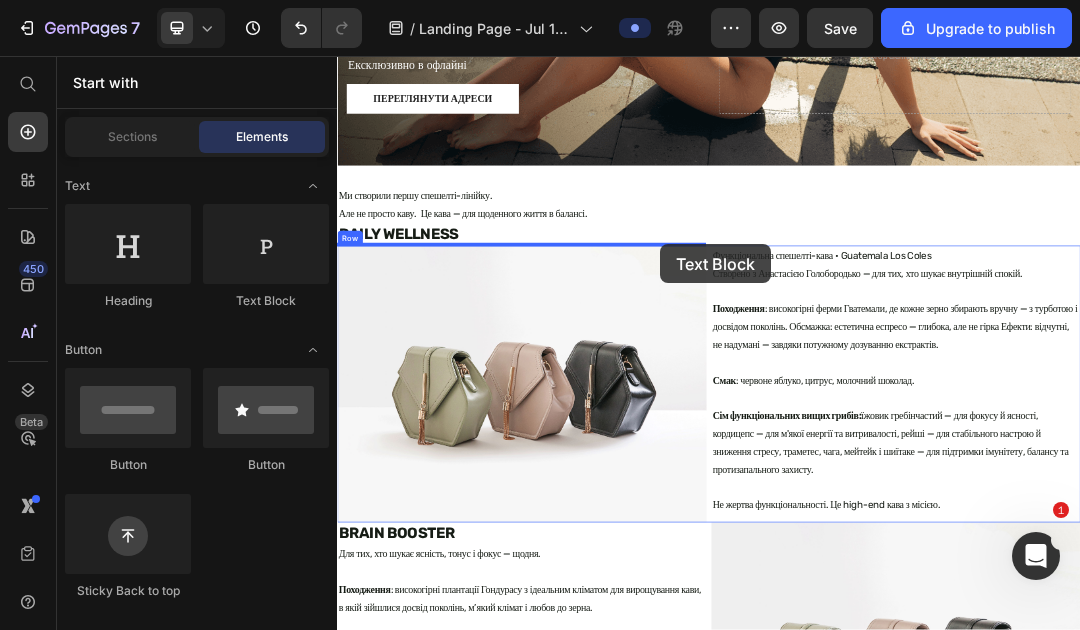 drag, startPoint x: 597, startPoint y: 310, endPoint x: 858, endPoint y: 360, distance: 265.74612 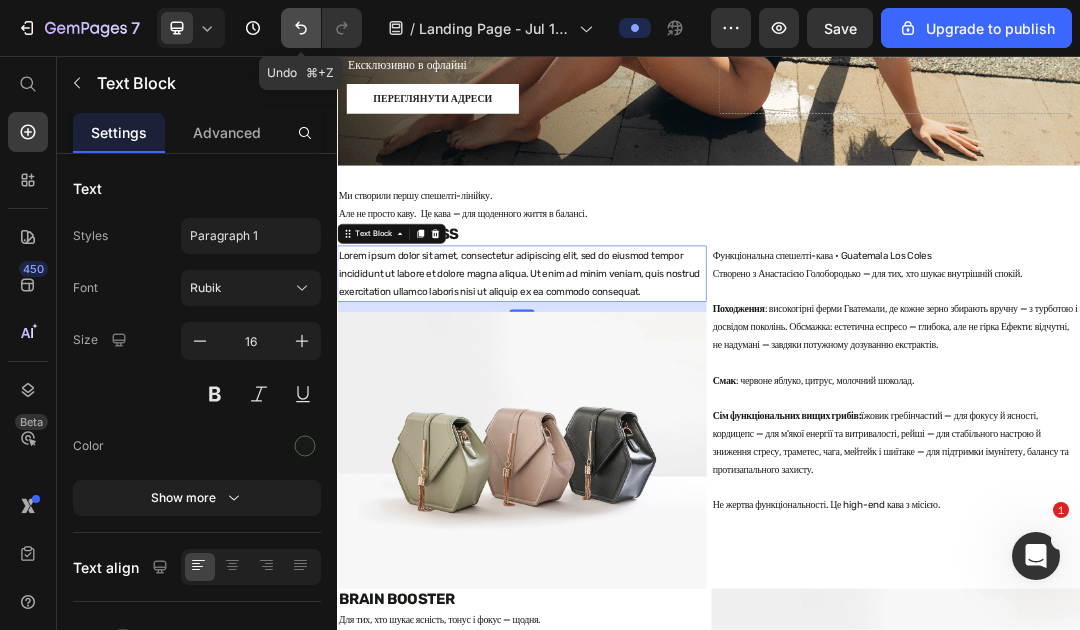 click 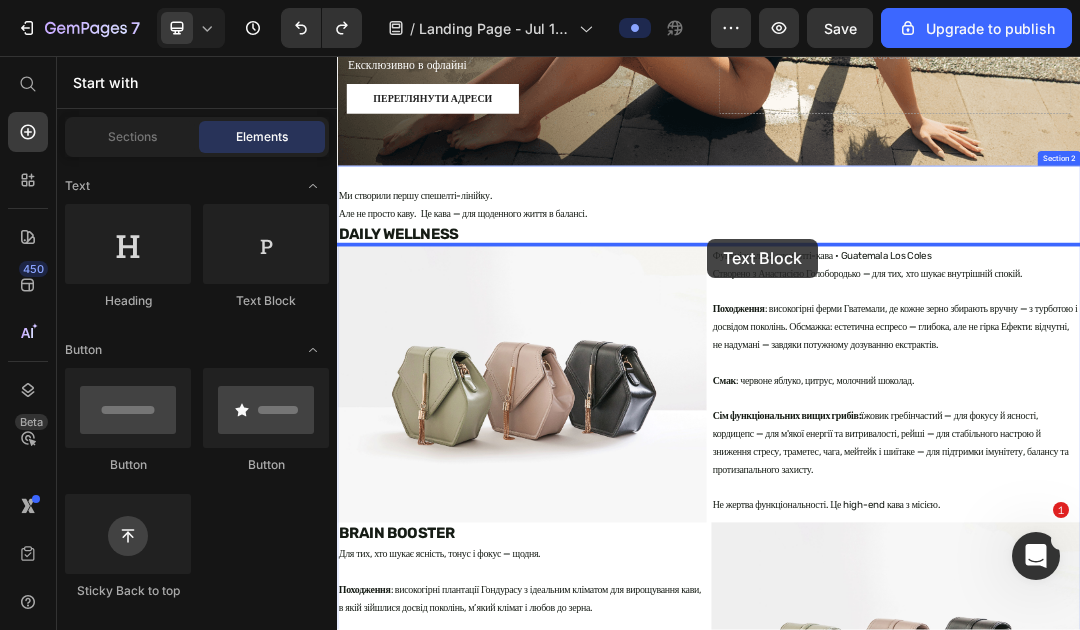 drag, startPoint x: 590, startPoint y: 307, endPoint x: 934, endPoint y: 351, distance: 346.80255 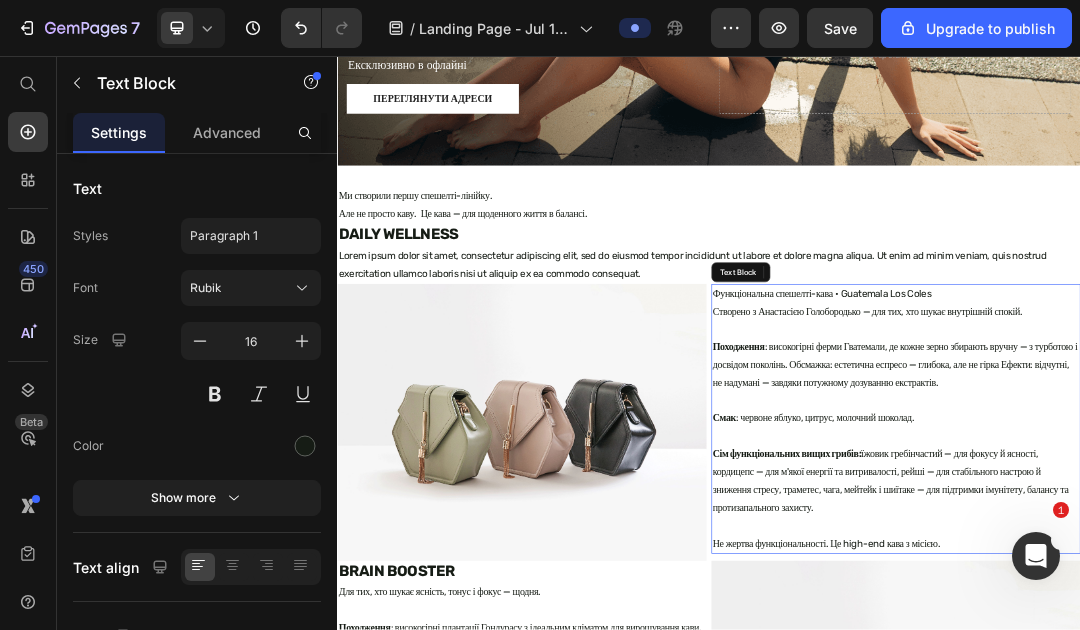 click on "Функціональна спешелті-кава • Guatemala Los Coles Створено з Анастасією Голобородько — для тих, хто шукає внутрішній спокій." at bounding box center (1239, 456) 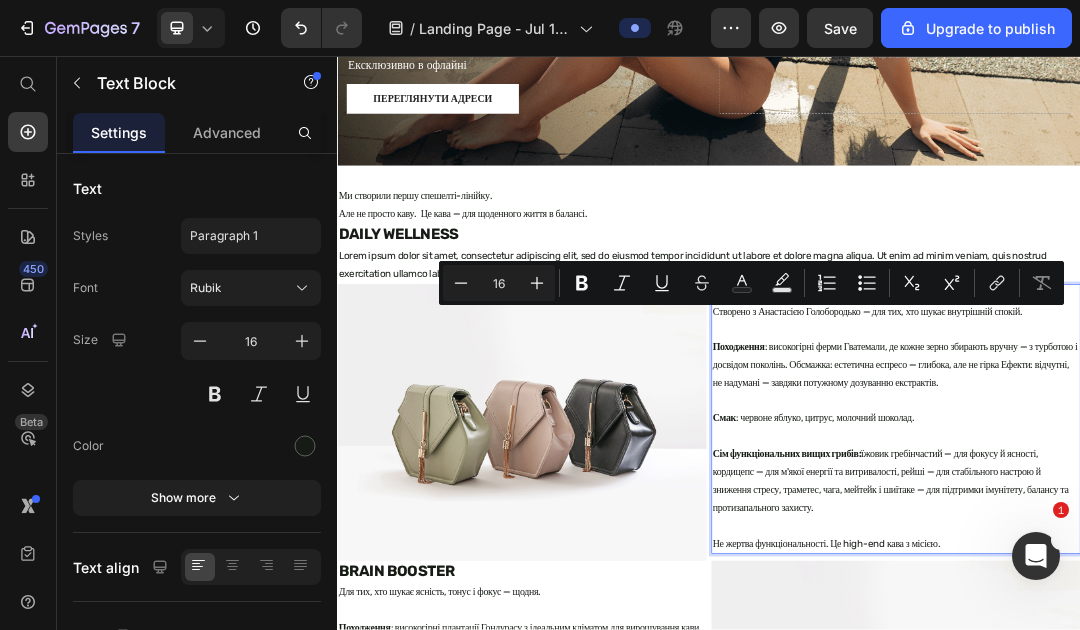 click on "Походження : високогірні ферми Гватемали, де кожне зерно збирають вручну — з турботою і досвідом поколінь. Обсмажка: естетична еспресо — глибока, але не гірка Ефекти: відчутні, не надумані — завдяки потужному дозуванню екстрактів." at bounding box center (1239, 541) 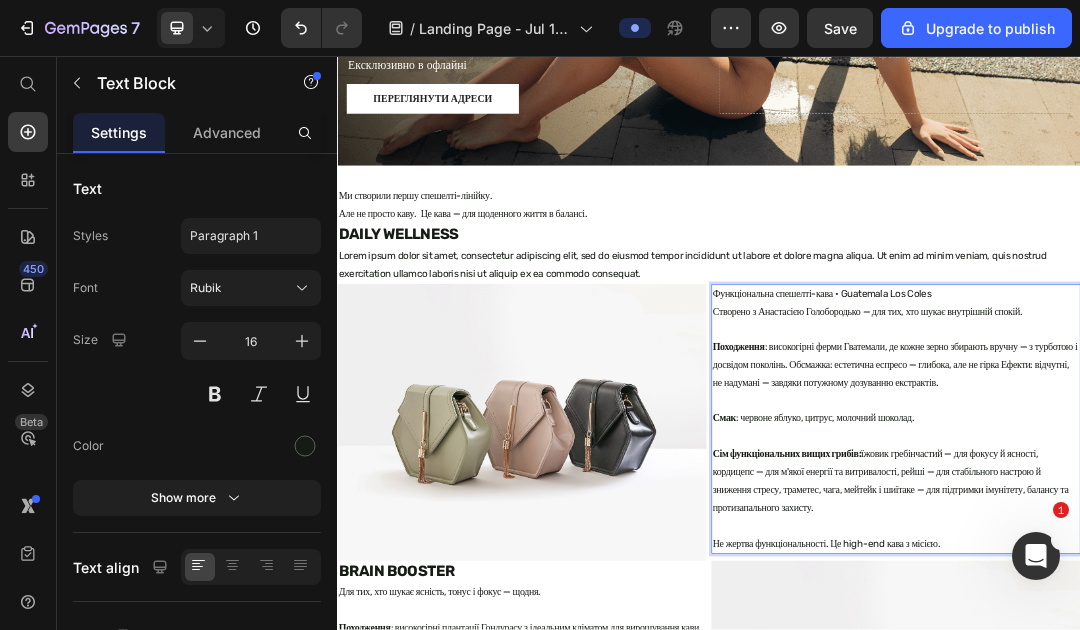 click on "Функціональна спешелті-кава • Guatemala Los Coles Створено з Анастасією Голобородько — для тих, хто шукає внутрішній спокій." at bounding box center [1239, 456] 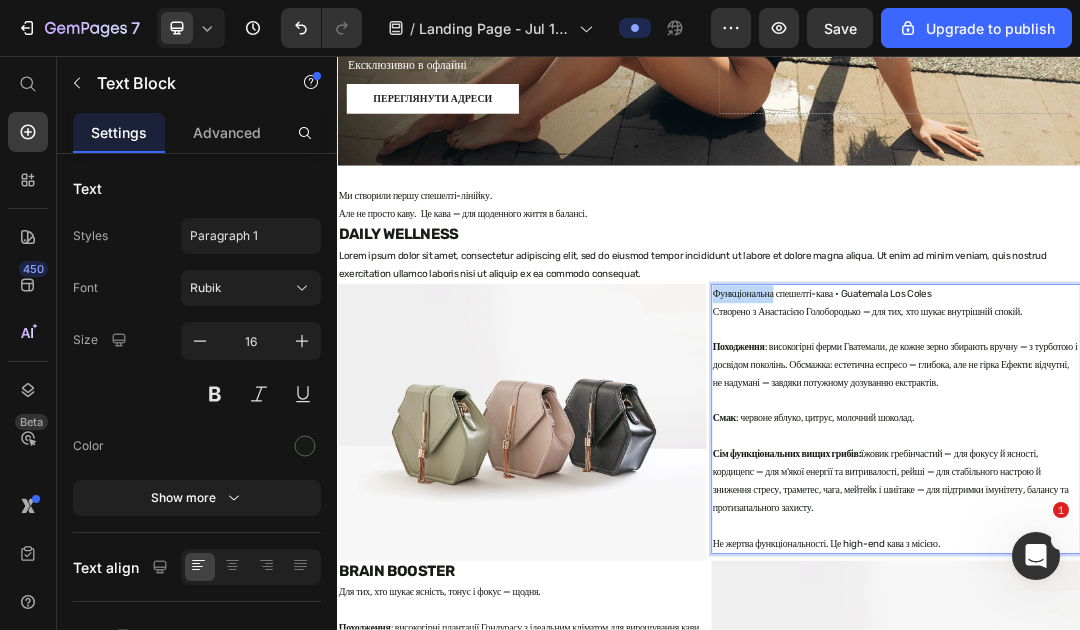 click on "Функціональна спешелті-кава • Guatemala Los Coles Створено з Анастасією Голобородько — для тих, хто шукає внутрішній спокій." at bounding box center (1239, 456) 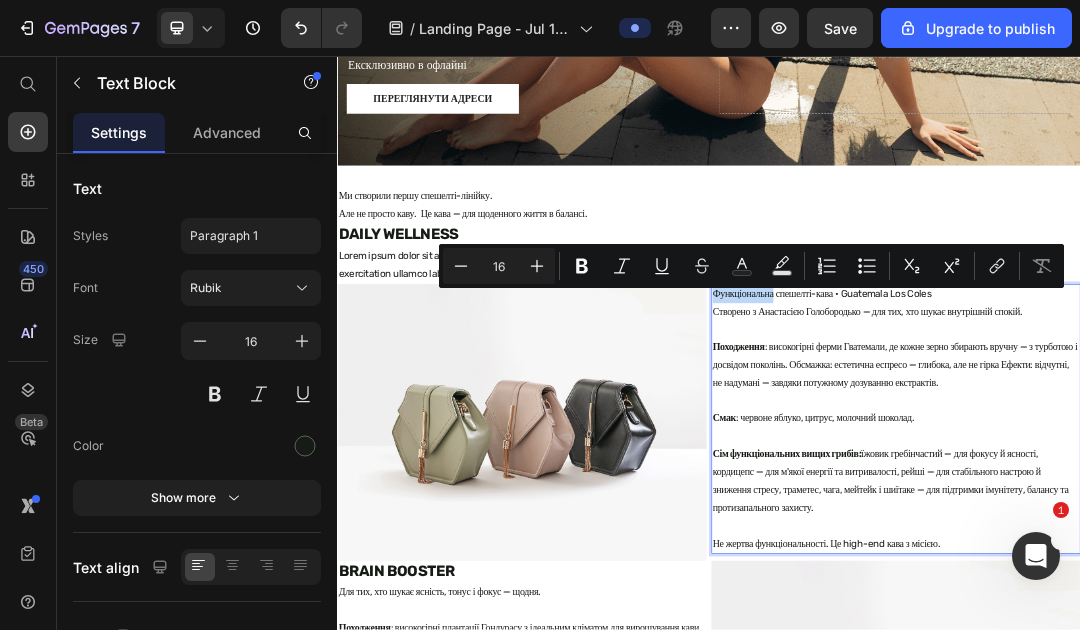 click on "Функціональна спешелті-кава • Guatemala Los Coles Створено з Анастасією Голобородько — для тих, хто шукає внутрішній спокій." at bounding box center [1239, 456] 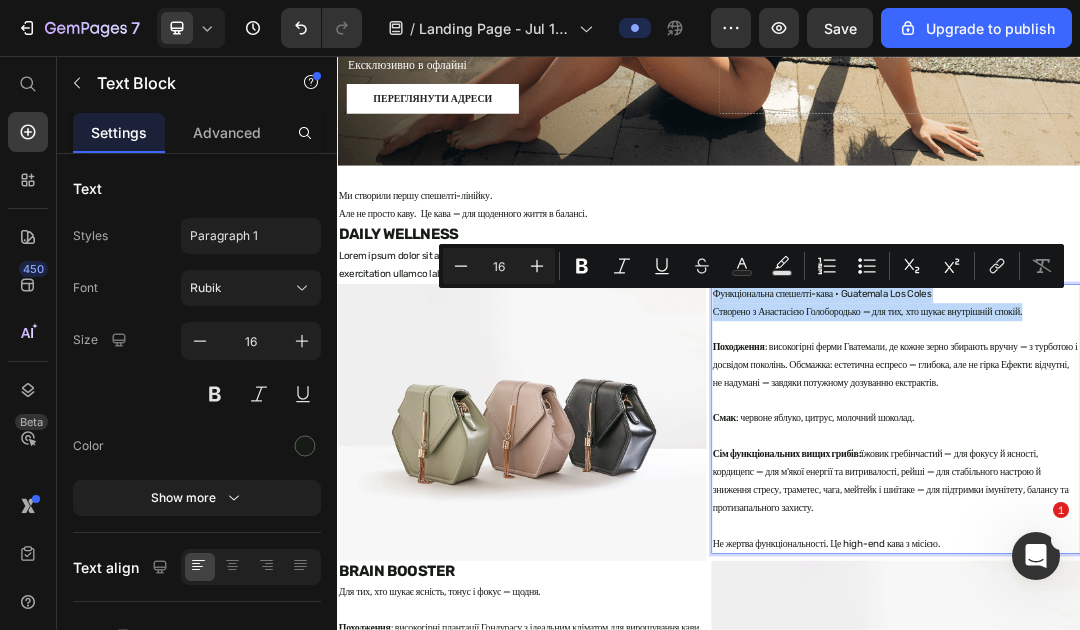 drag, startPoint x: 945, startPoint y: 433, endPoint x: 1553, endPoint y: 467, distance: 608.9499 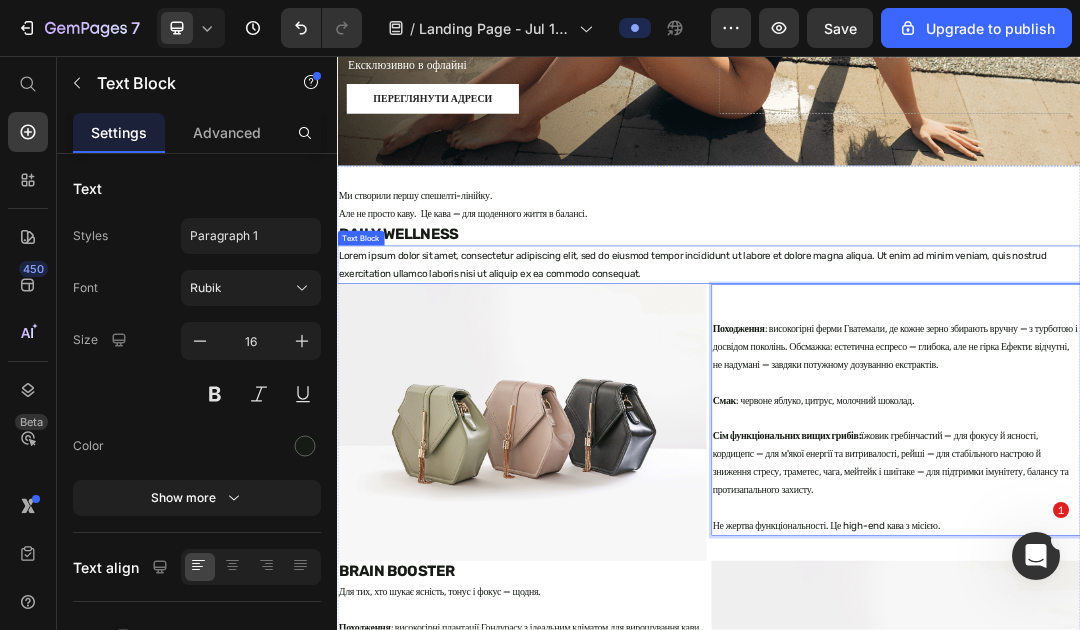 click on "Lorem ipsum dolor sit amet, consectetur adipiscing elit, sed do eiusmod tempor incididunt ut labore et dolore magna aliqua. Ut enim ad minim veniam, quis nostrud exercitation ullamco laboris nisi ut aliquip ex ea commodo consequat." at bounding box center (937, 394) 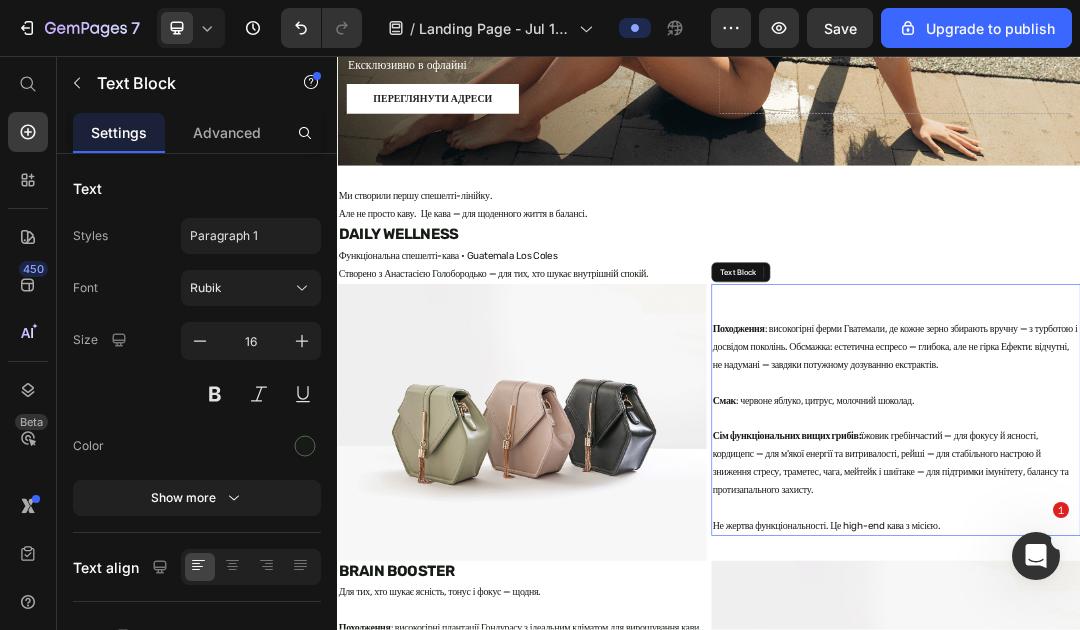 click on "Походження : високогірні ферми Гватемали, де кожне зерно збирають вручну — з турботою і досвідом поколінь. Обсмажка: естетична еспресо — глибока, але не гірка Ефекти: відчутні, не надумані — завдяки потужному дозуванню екстрактів." at bounding box center [1239, 513] 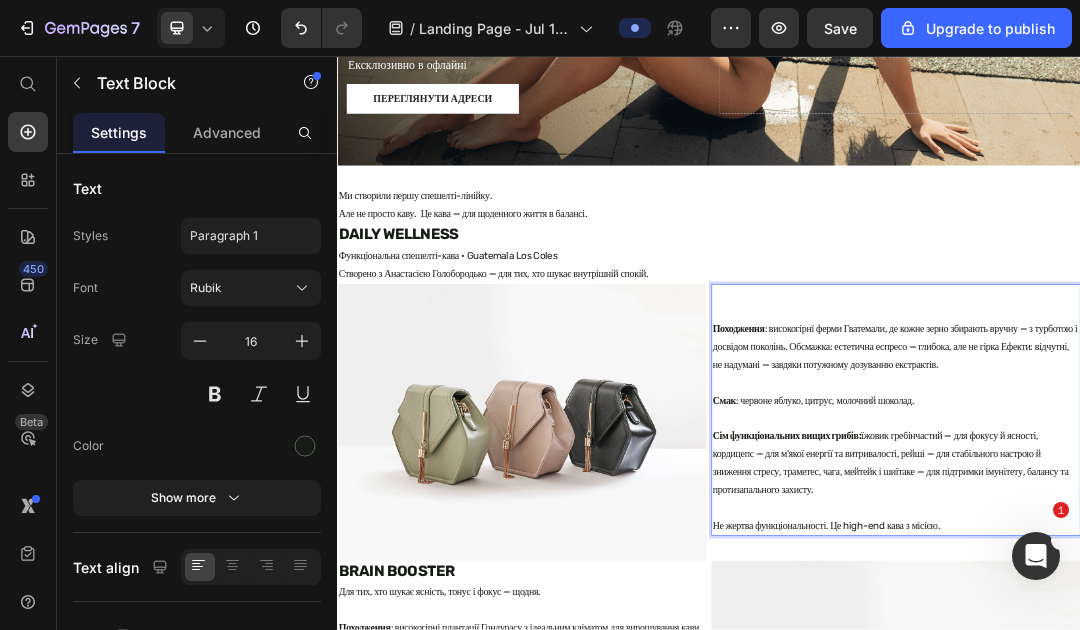 click on "⁠⁠⁠⁠⁠⁠⁠ Походження : високогірні ферми Гватемали, де кожне зерно збирають вручну — з турботою і досвідом поколінь. Обсмажка: естетична еспресо — глибока, але не гірка Ефекти: відчутні, не надумані — завдяки потужному дозуванню екстрактів." at bounding box center [1239, 513] 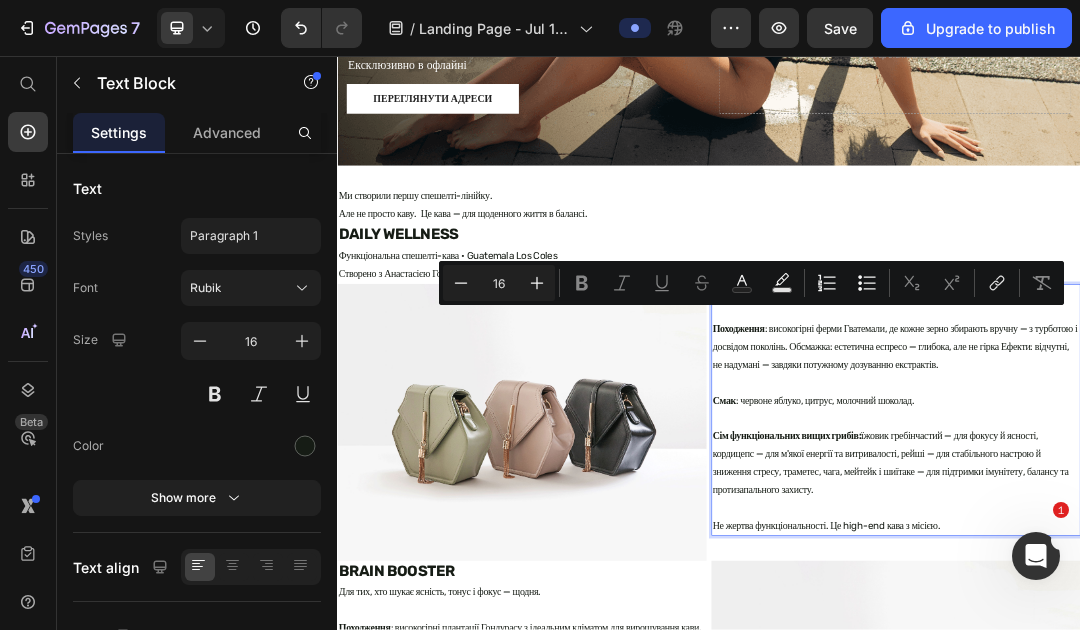 click on "Походження : високогірні ферми Гватемали, де кожне зерно збирають вручну — з турботою і досвідом поколінь. Обсмажка: естетична еспресо — глибока, але не гірка Ефекти: відчутні, не надумані — завдяки потужному дозуванню екстрактів." at bounding box center (1239, 513) 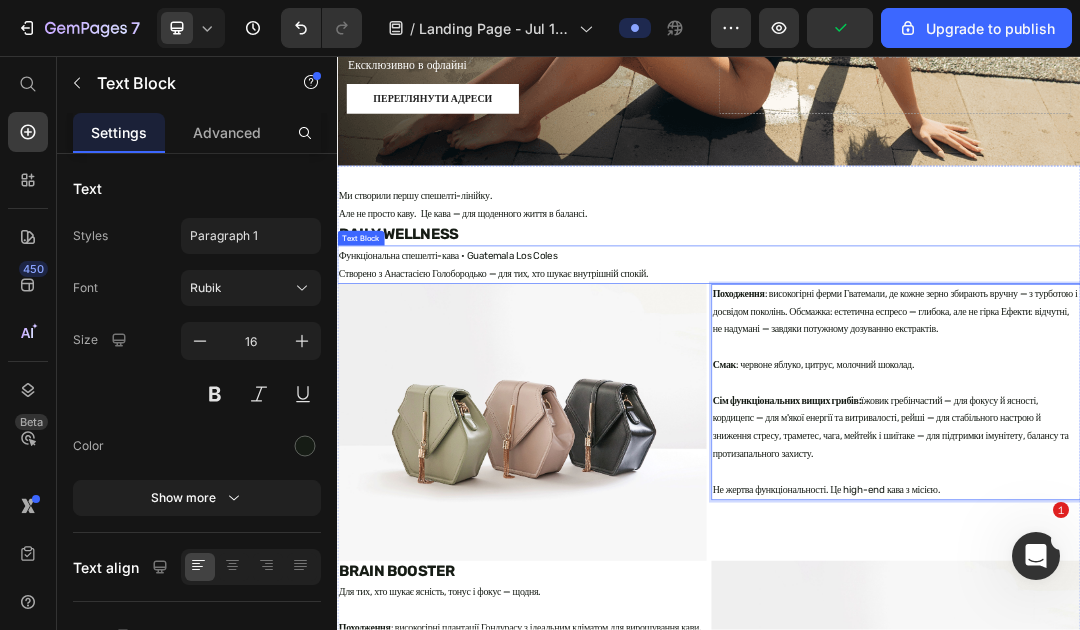 click on "Функціональна спешелті-кава • Guatemala Los Coles Створено з Анастасією Голобородько — для тих, хто шукає внутрішній спокій." at bounding box center [937, 394] 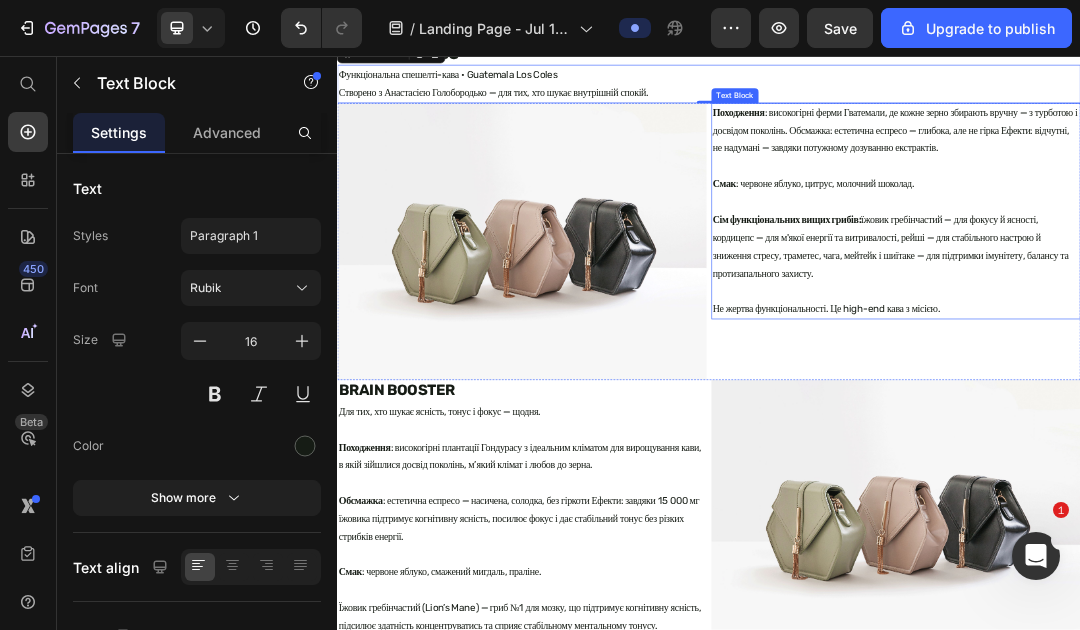 scroll, scrollTop: 740, scrollLeft: 0, axis: vertical 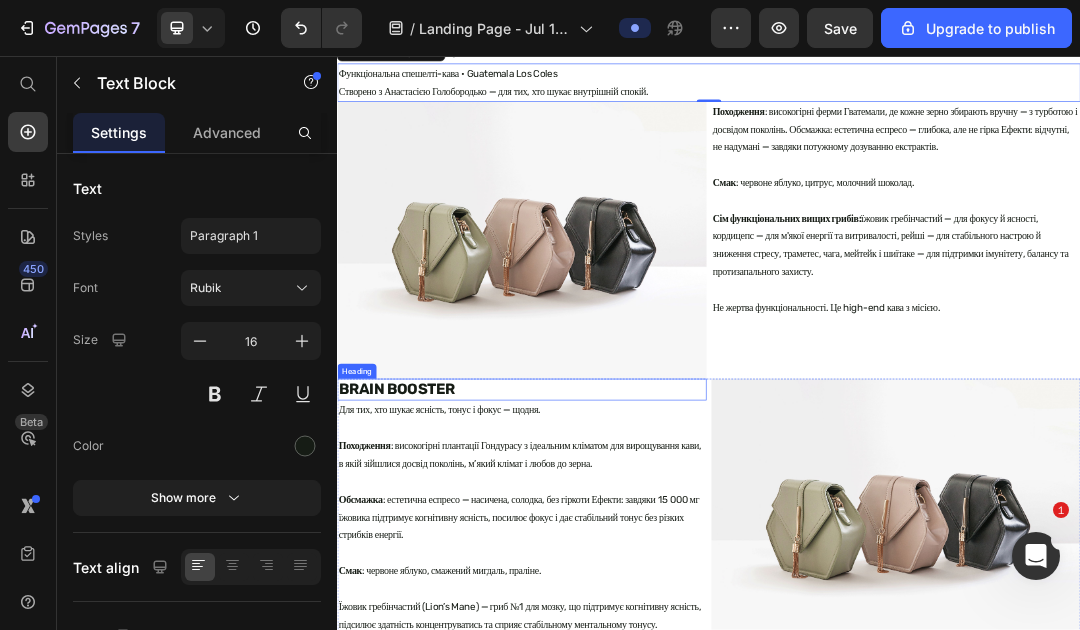 click on "BRAIN BOOSTER" at bounding box center (635, 595) 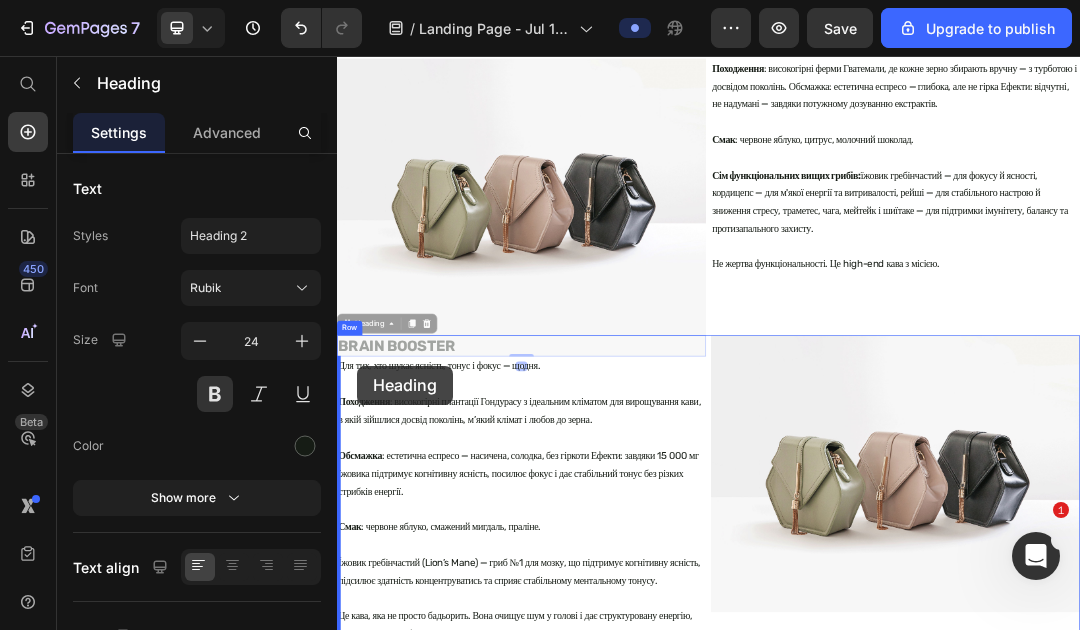 scroll, scrollTop: 826, scrollLeft: 0, axis: vertical 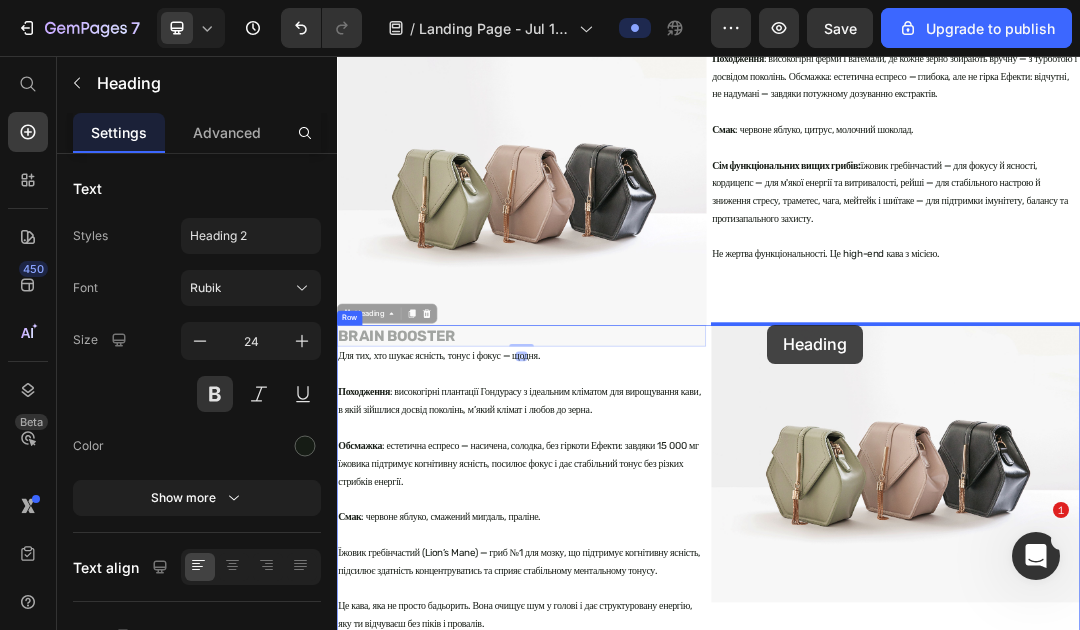 drag, startPoint x: 347, startPoint y: 558, endPoint x: 1032, endPoint y: 490, distance: 688.3669 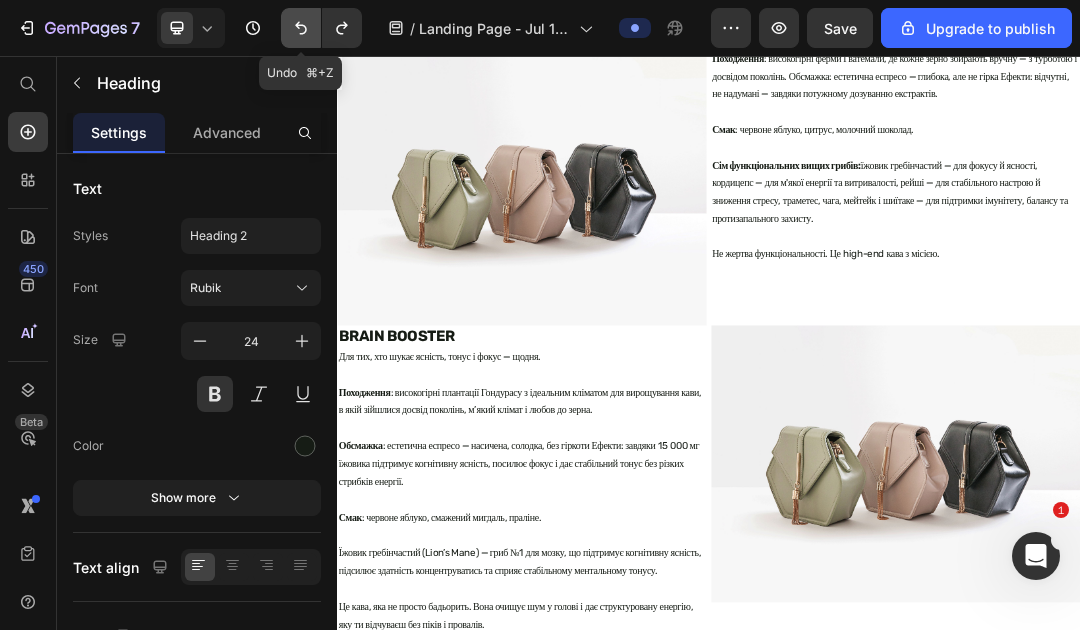 click 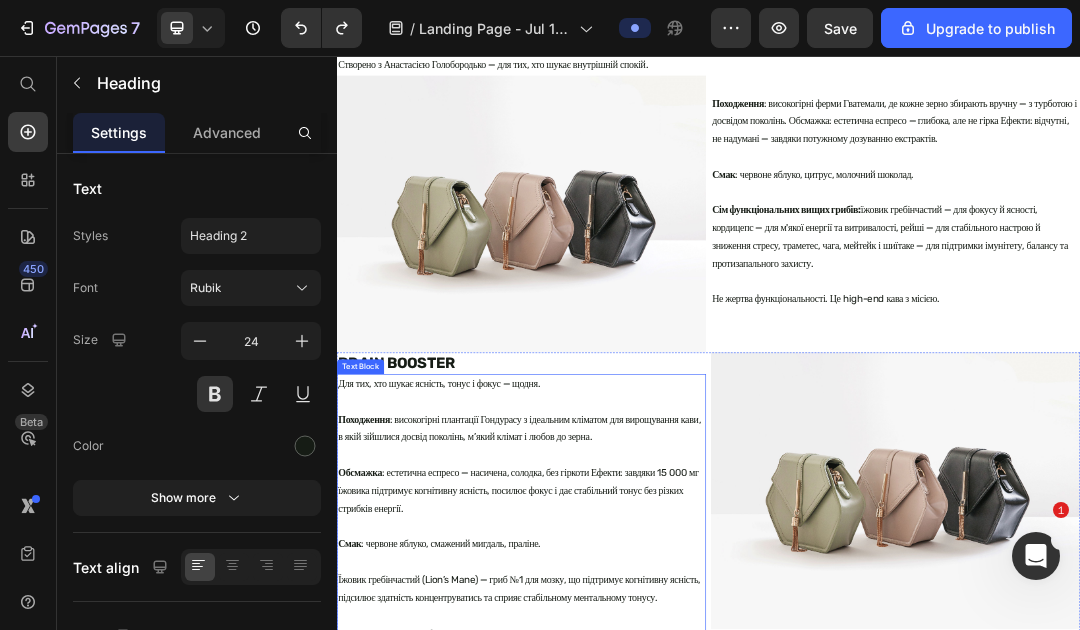 scroll, scrollTop: 786, scrollLeft: 0, axis: vertical 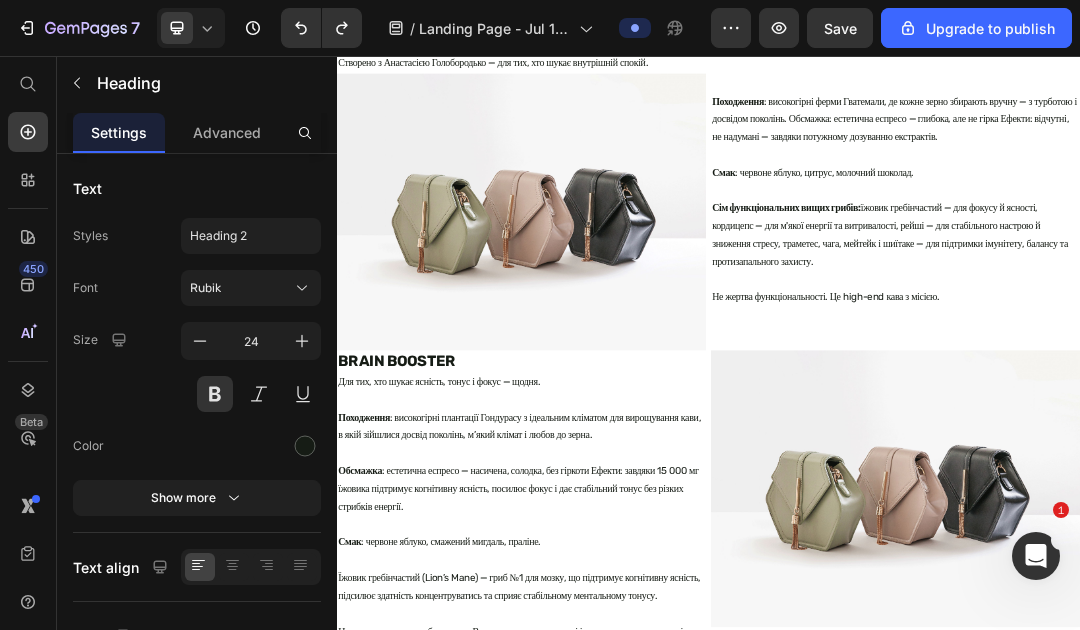 click on "BRAIN BOOSTER" at bounding box center [635, 549] 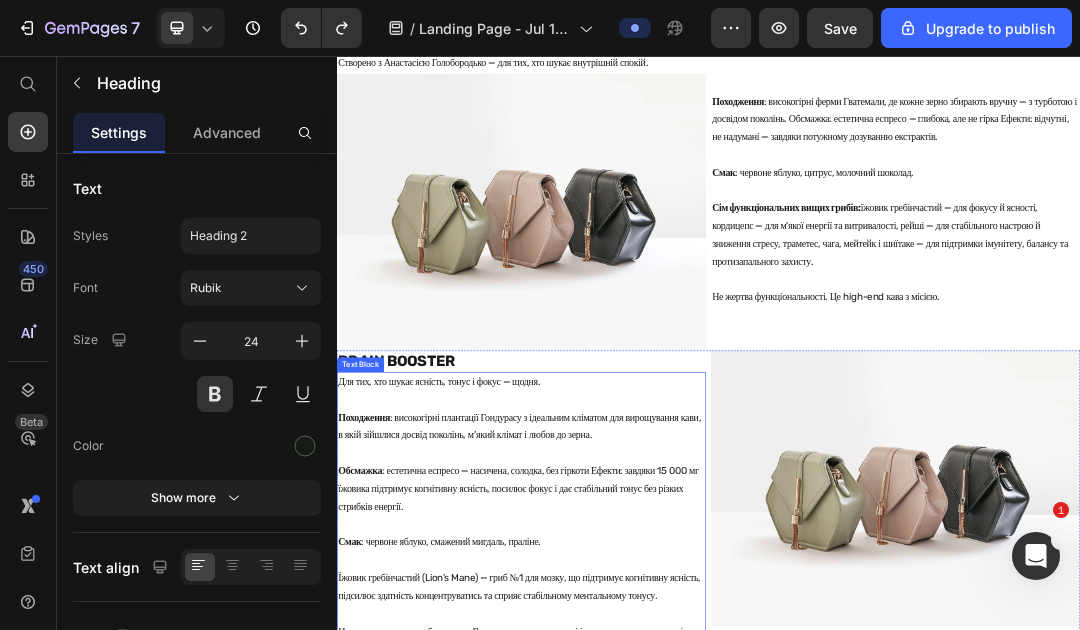 click on "Походження : високогірні плантації Гондурасу з ідеальним кліматом для вирощування кави, в якій зійшлися досвід поколінь, м’який клімат і любов до зерна." at bounding box center [635, 641] 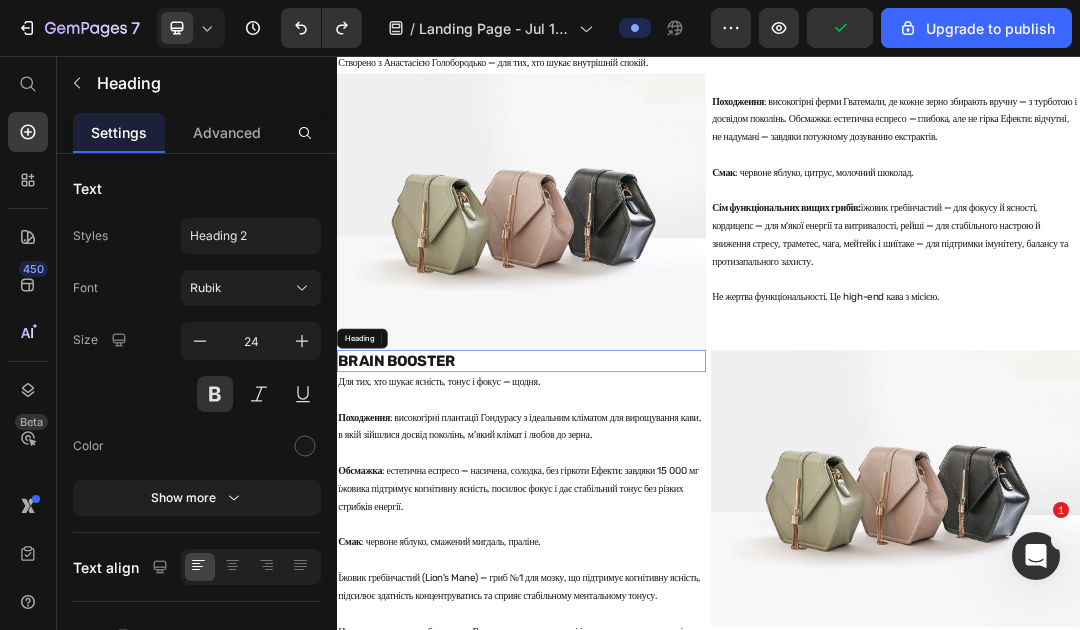 click on "BRAIN BOOSTER" at bounding box center (635, 549) 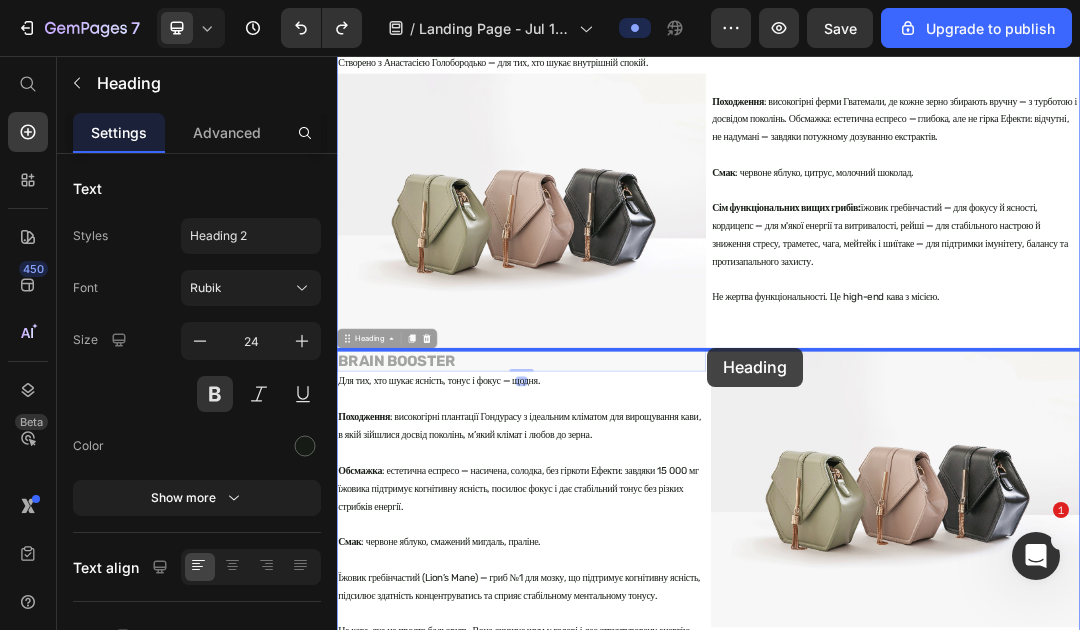 drag, startPoint x: 351, startPoint y: 510, endPoint x: 934, endPoint y: 527, distance: 583.2478 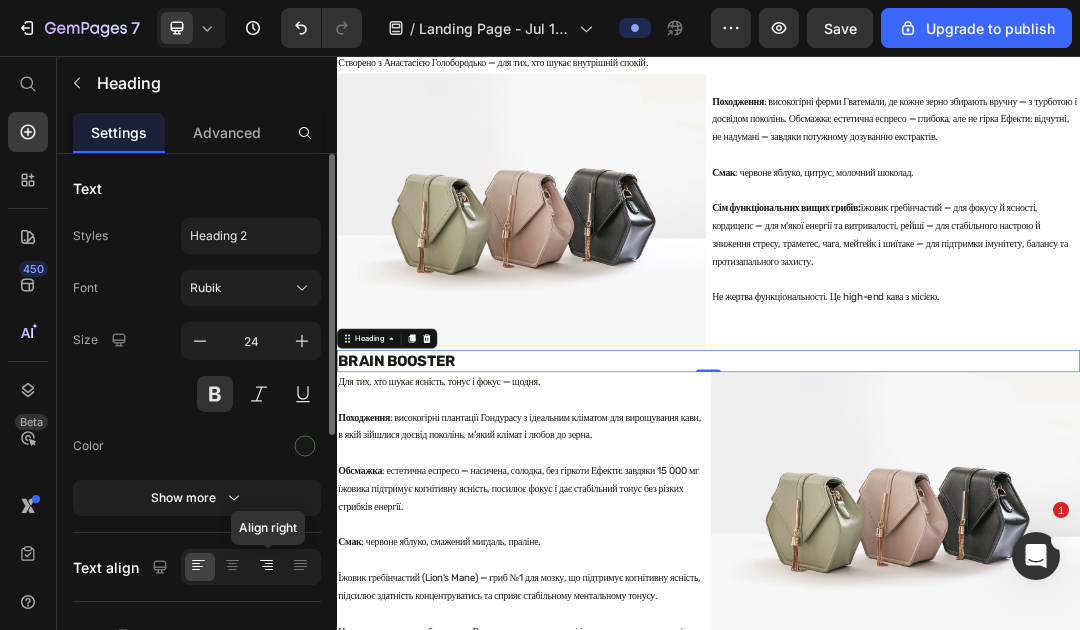 click 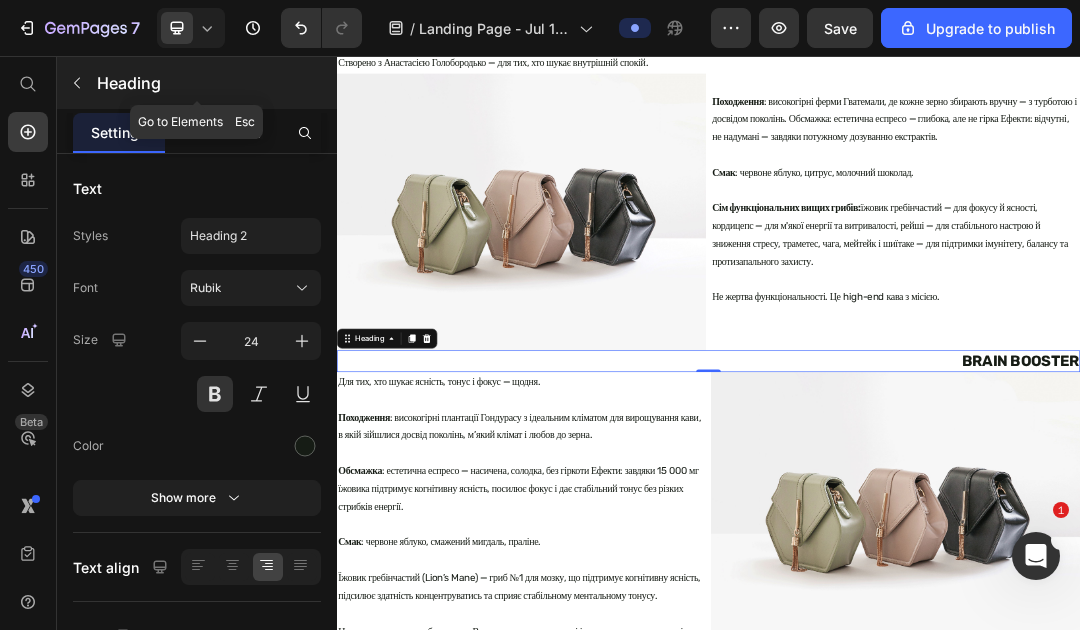click 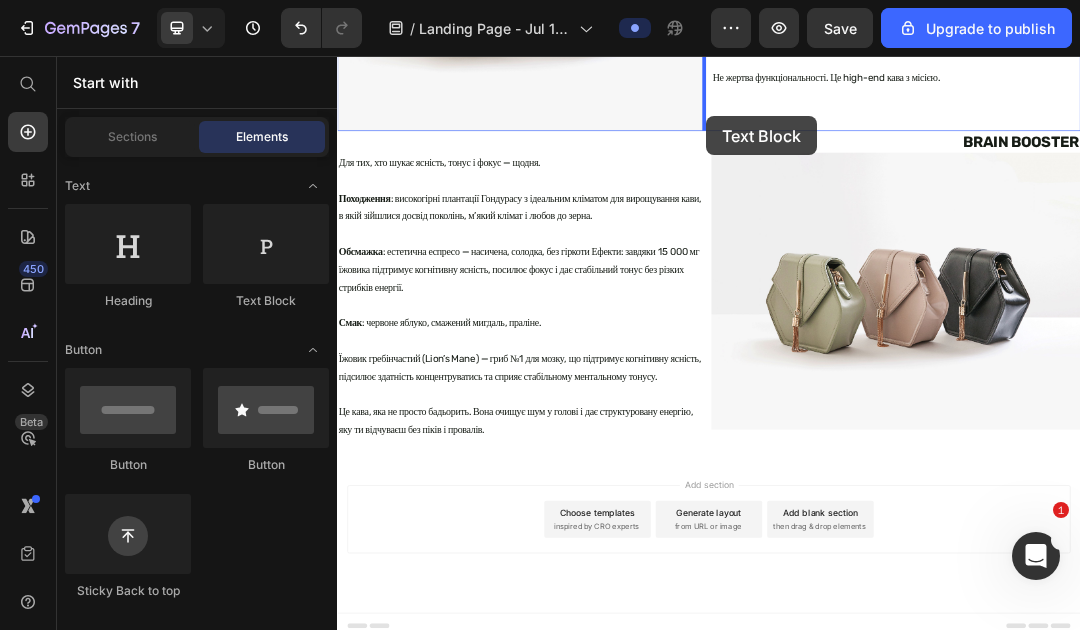 scroll, scrollTop: 1135, scrollLeft: 0, axis: vertical 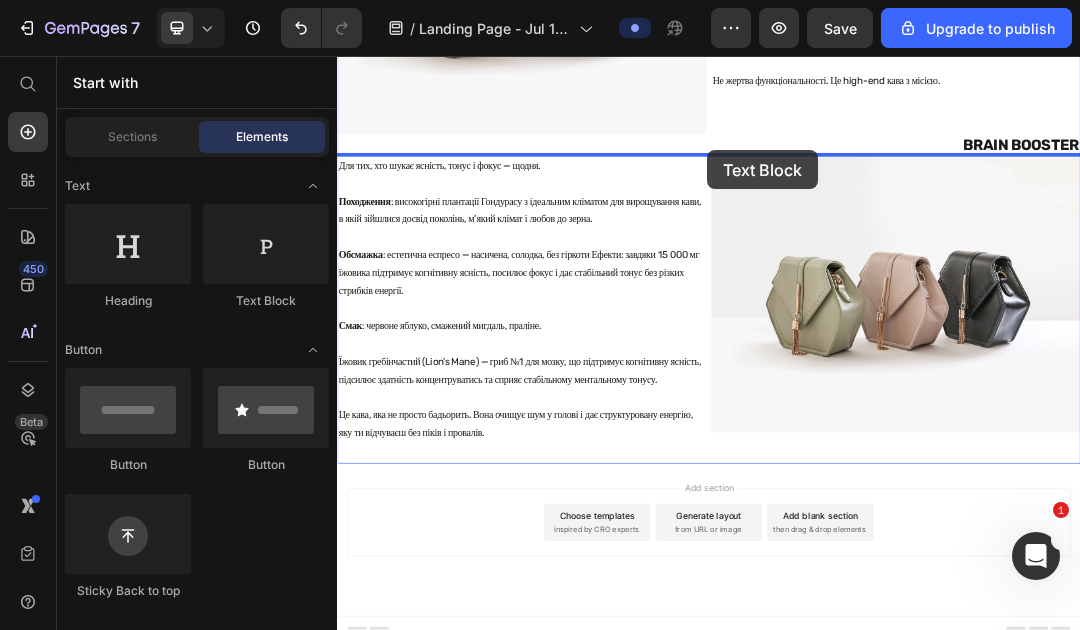 drag, startPoint x: 601, startPoint y: 301, endPoint x: 934, endPoint y: 208, distance: 345.74268 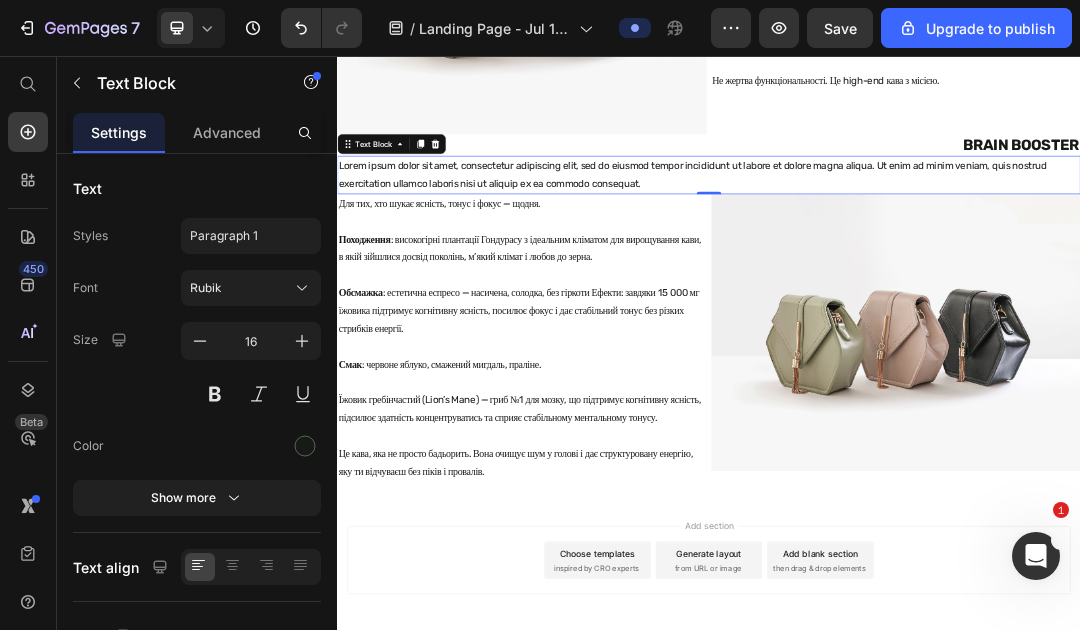 click on "Lorem ipsum dolor sit amet, consectetur adipiscing elit, sed do eiusmod tempor incididunt ut labore et dolore magna aliqua. Ut enim ad minim veniam, quis nostrud exercitation ullamco laboris nisi ut aliquip ex ea commodo consequat." at bounding box center (937, 249) 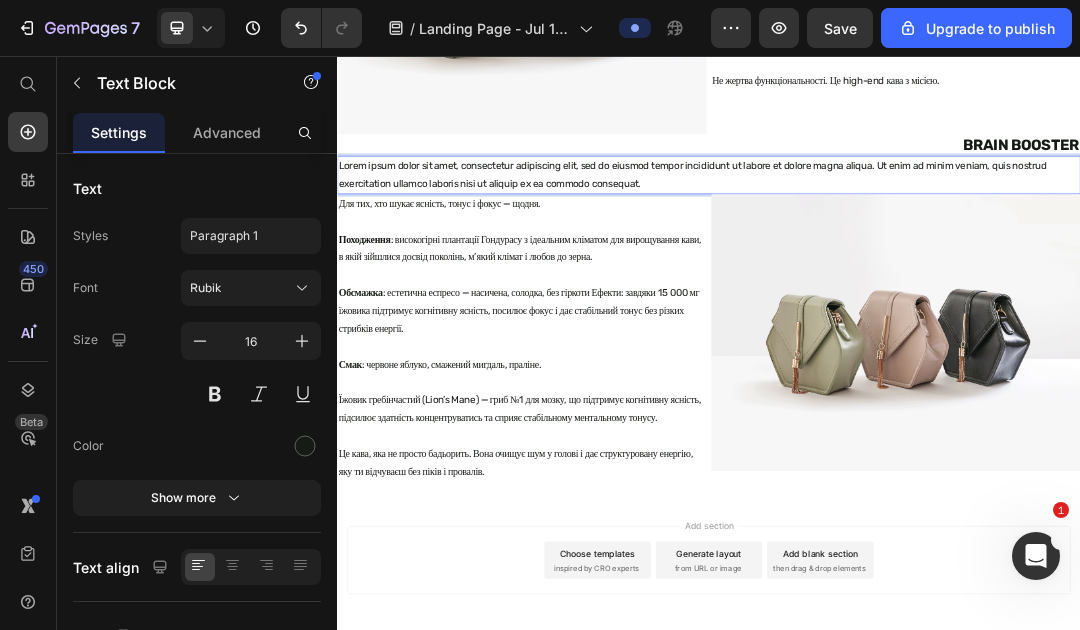 click on "Lorem ipsum dolor sit amet, consectetur adipiscing elit, sed do eiusmod tempor incididunt ut labore et dolore magna aliqua. Ut enim ad minim veniam, quis nostrud exercitation ullamco laboris nisi ut aliquip ex ea commodo consequat." at bounding box center (937, 249) 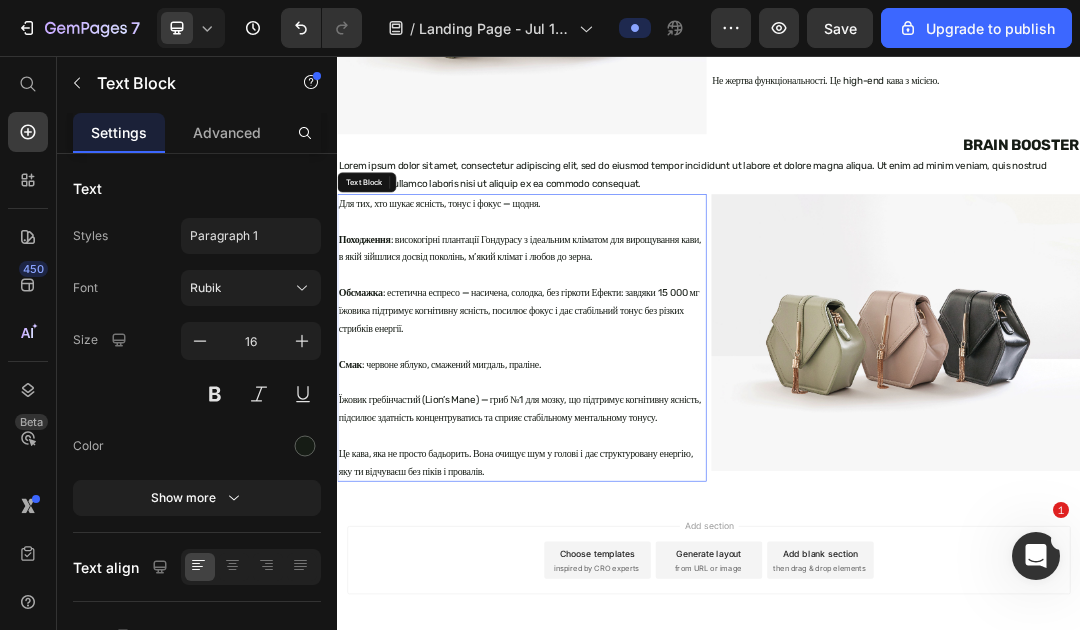 click on "Походження : високогірні плантації Гондурасу з ідеальним кліматом для вирощування кави, в якій зійшлися досвід поколінь, м’який клімат і любов до зерна." at bounding box center [635, 353] 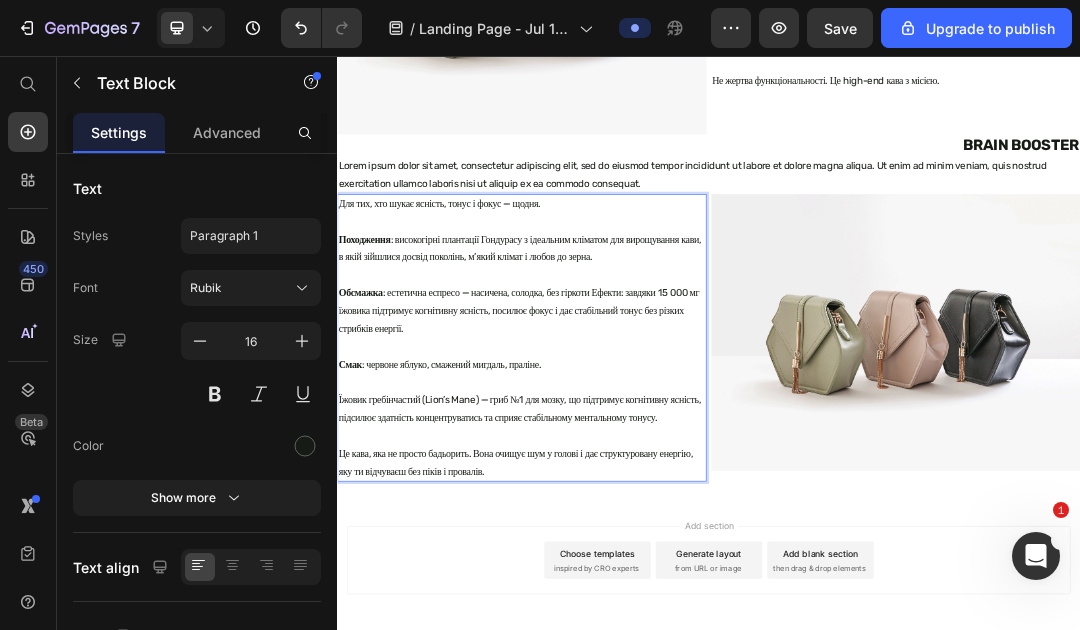 click on "⁠⁠⁠⁠⁠⁠⁠ Походження : високогірні плантації Гондурасу з ідеальним кліматом для вирощування кави, в якій зійшлися досвід поколінь, м’який клімат і любов до зерна." at bounding box center (635, 353) 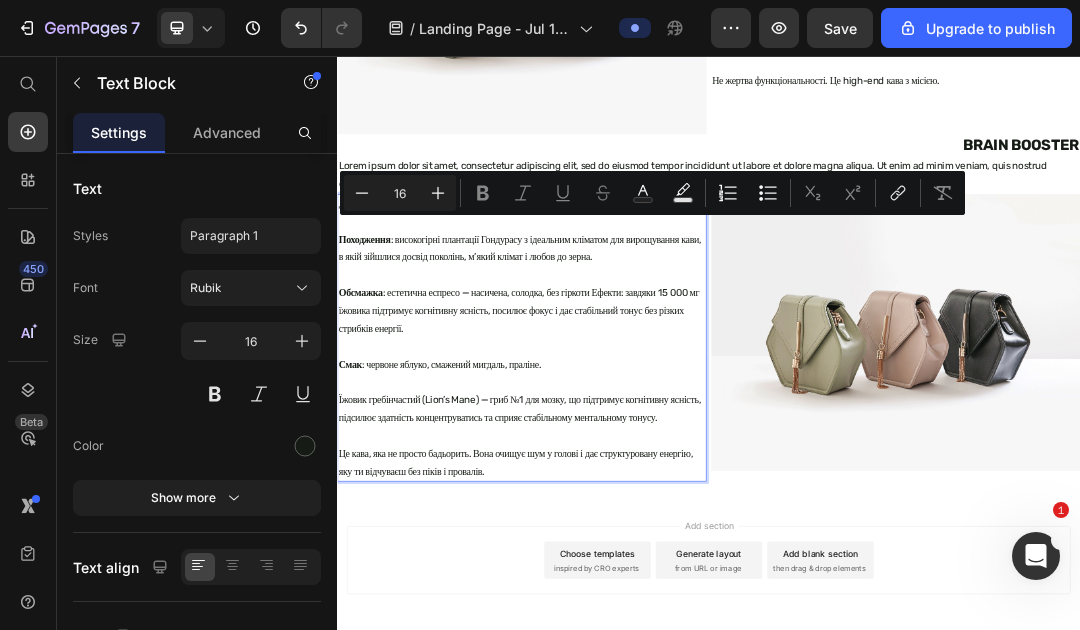 click on "Походження : високогірні плантації Гондурасу з ідеальним кліматом для вирощування кави, в якій зійшлися досвід поколінь, м’який клімат і любов до зерна." at bounding box center (635, 353) 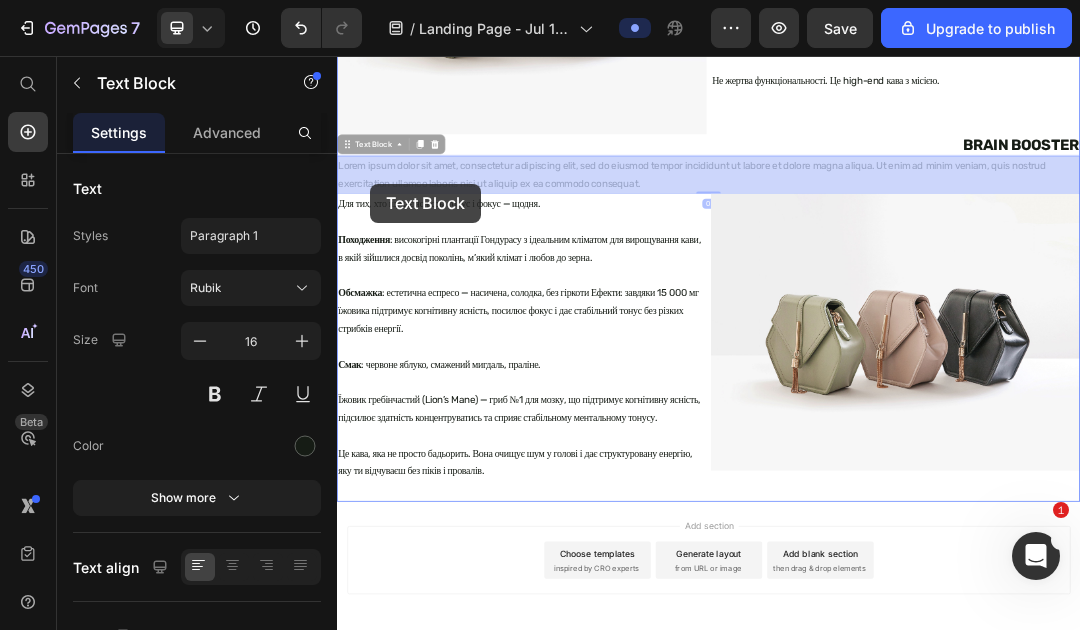 drag, startPoint x: 732, startPoint y: 267, endPoint x: 656, endPoint y: 267, distance: 76 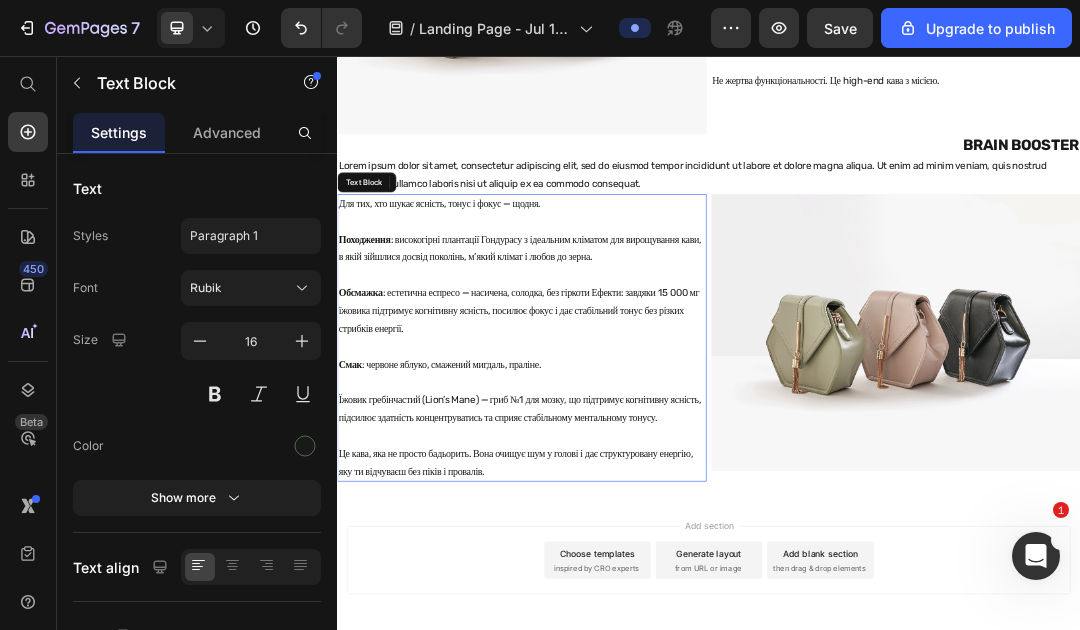 click at bounding box center (635, 411) 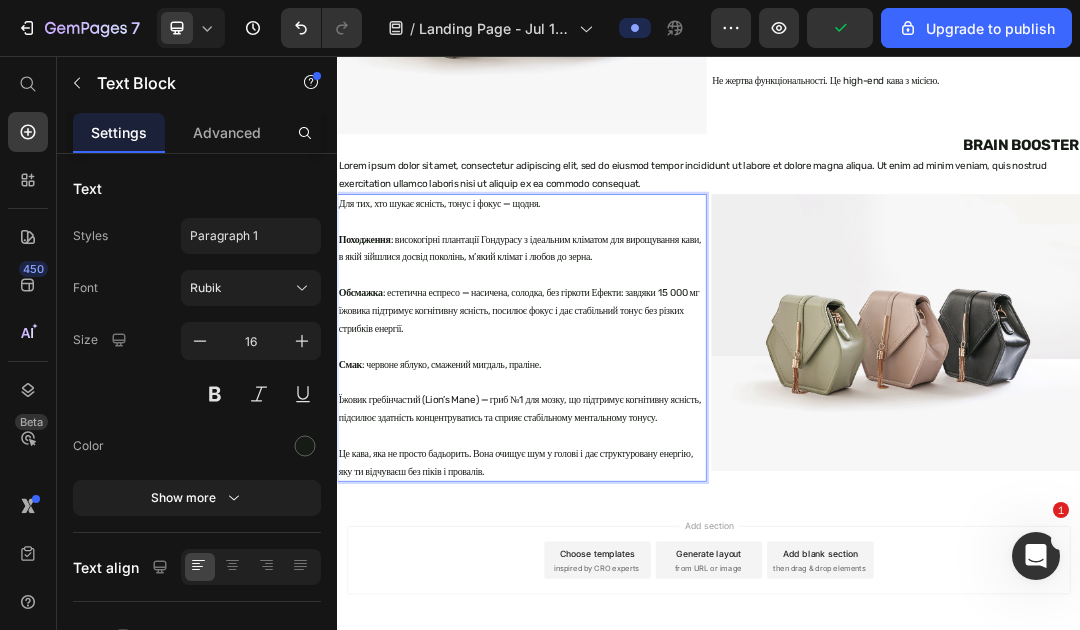 click on "Для тих, хто шукає ясність, тонус і фокус — щодня." at bounding box center (635, 296) 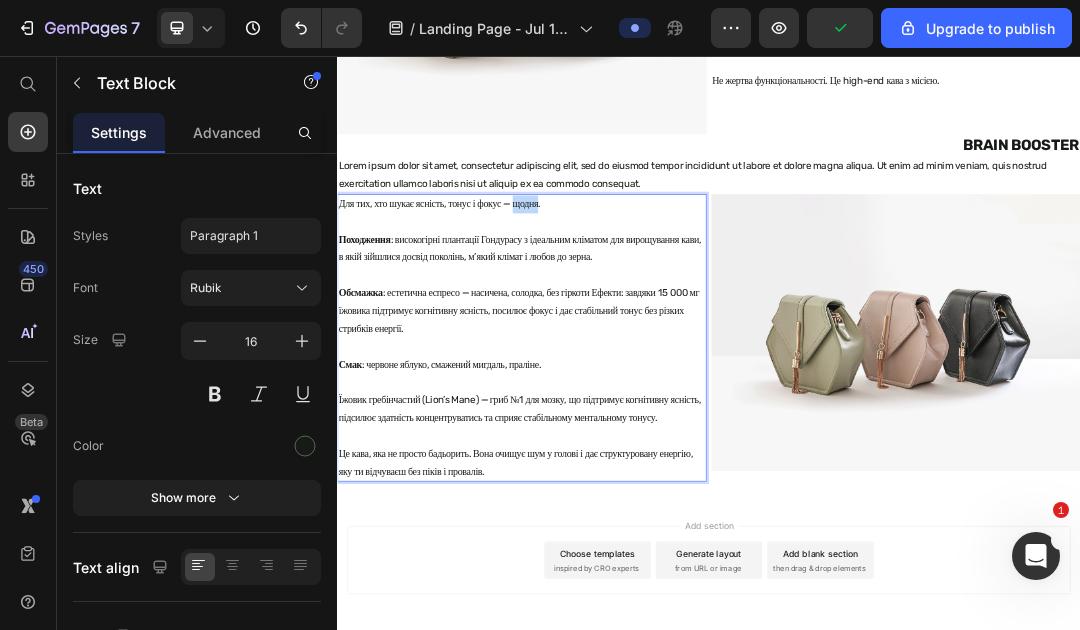 click on "Для тих, хто шукає ясність, тонус і фокус — щодня." at bounding box center [635, 296] 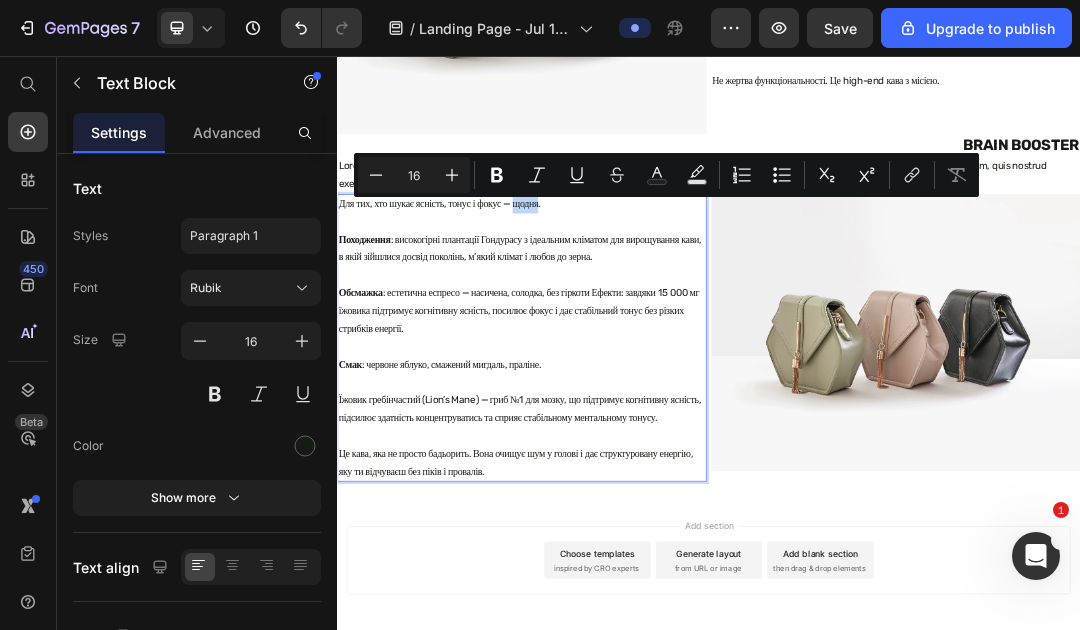 click on "Для тих, хто шукає ясність, тонус і фокус — щодня." at bounding box center (635, 296) 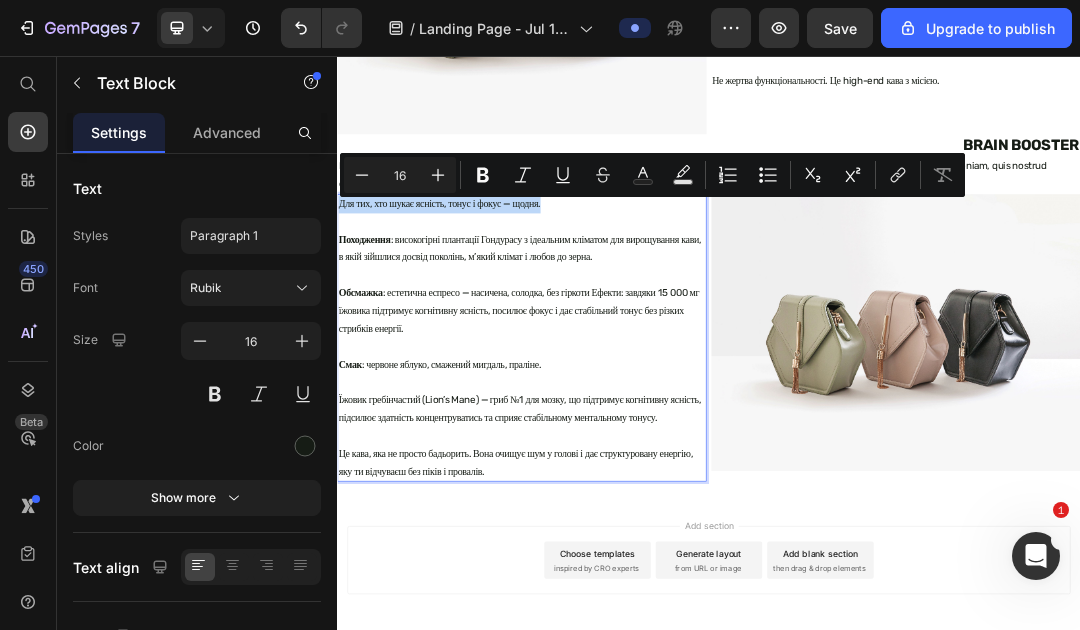 drag, startPoint x: 721, startPoint y: 288, endPoint x: 336, endPoint y: 292, distance: 385.02078 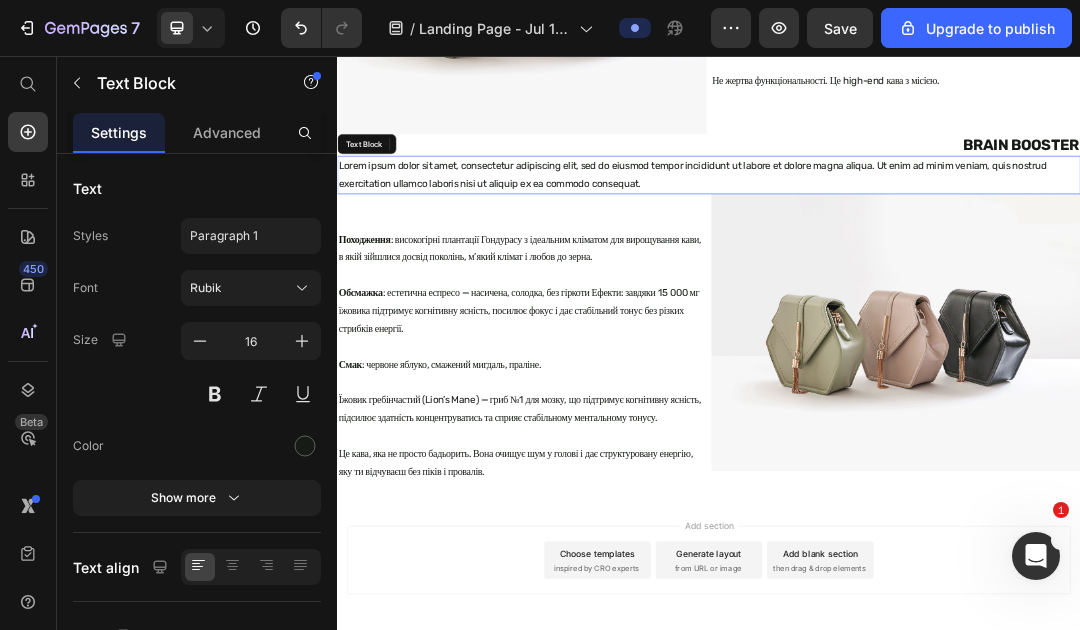 click on "Lorem ipsum dolor sit amet, consectetur adipiscing elit, sed do eiusmod tempor incididunt ut labore et dolore magna aliqua. Ut enim ad minim veniam, quis nostrud exercitation ullamco laboris nisi ut aliquip ex ea commodo consequat." at bounding box center (937, 249) 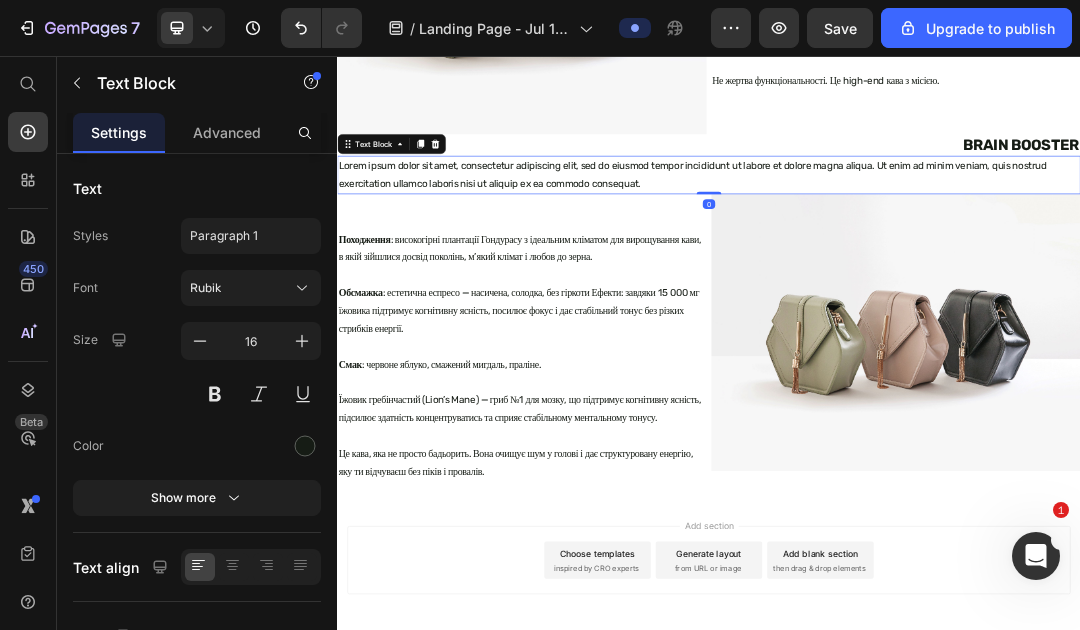 click on "Lorem ipsum dolor sit amet, consectetur adipiscing elit, sed do eiusmod tempor incididunt ut labore et dolore magna aliqua. Ut enim ad minim veniam, quis nostrud exercitation ullamco laboris nisi ut aliquip ex ea commodo consequat." at bounding box center (937, 249) 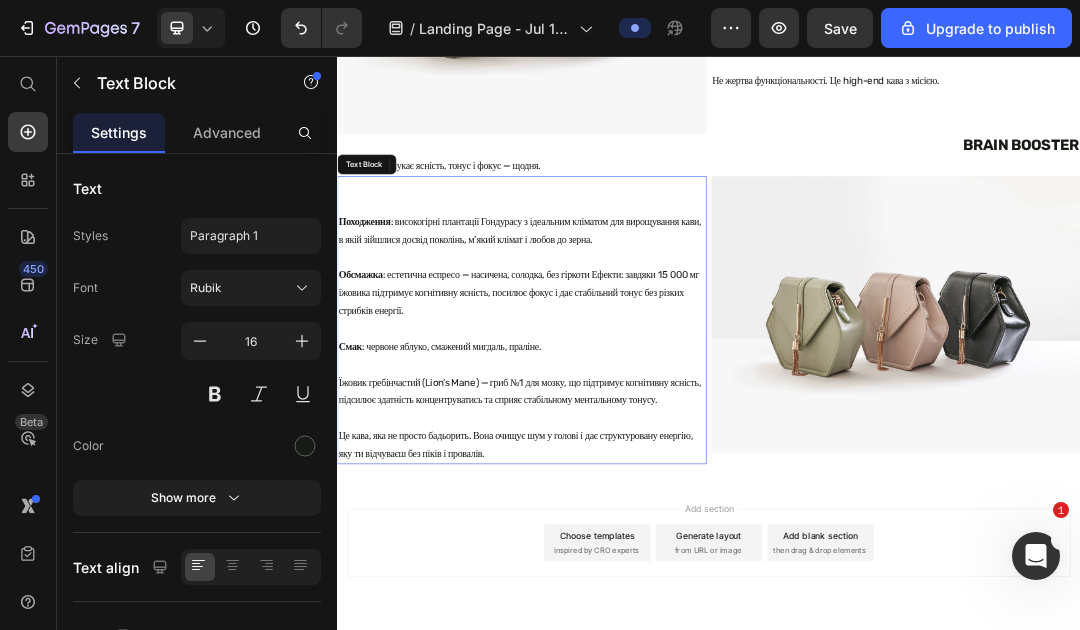 click on "Походження : високогірні плантації Гондурасу з ідеальним кліматом для вирощування кави, в якій зійшлися досвід поколінь, м’який клімат і любов до зерна." at bounding box center (635, 325) 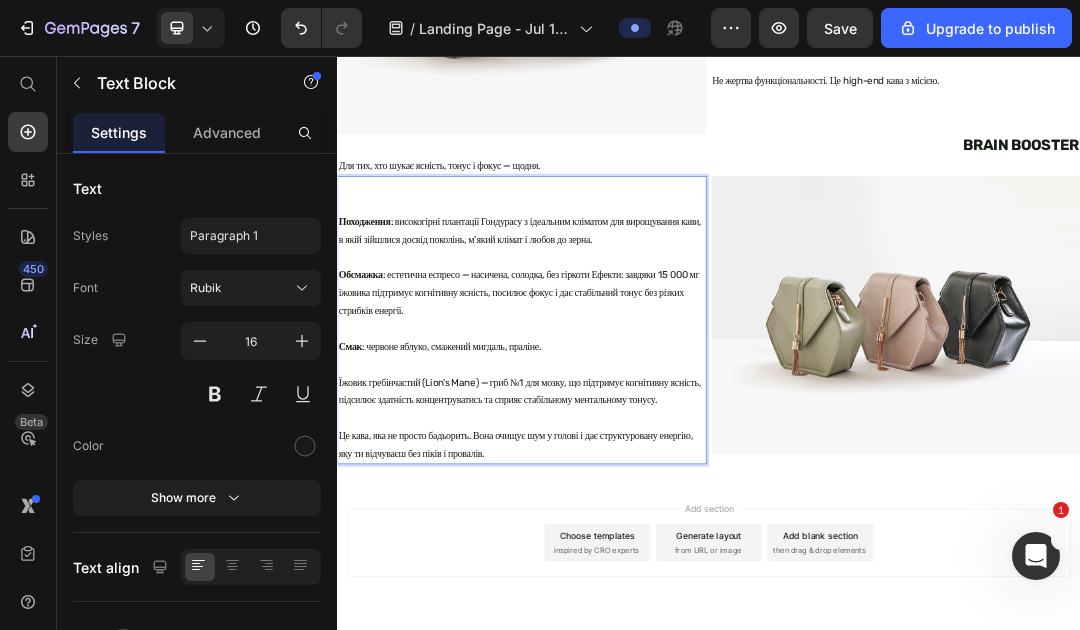 click on "⁠⁠⁠⁠⁠⁠⁠ Походження : високогірні плантації Гондурасу з ідеальним кліматом для вирощування кави, в якій зійшлися досвід поколінь, м’який клімат і любов до зерна." at bounding box center (635, 325) 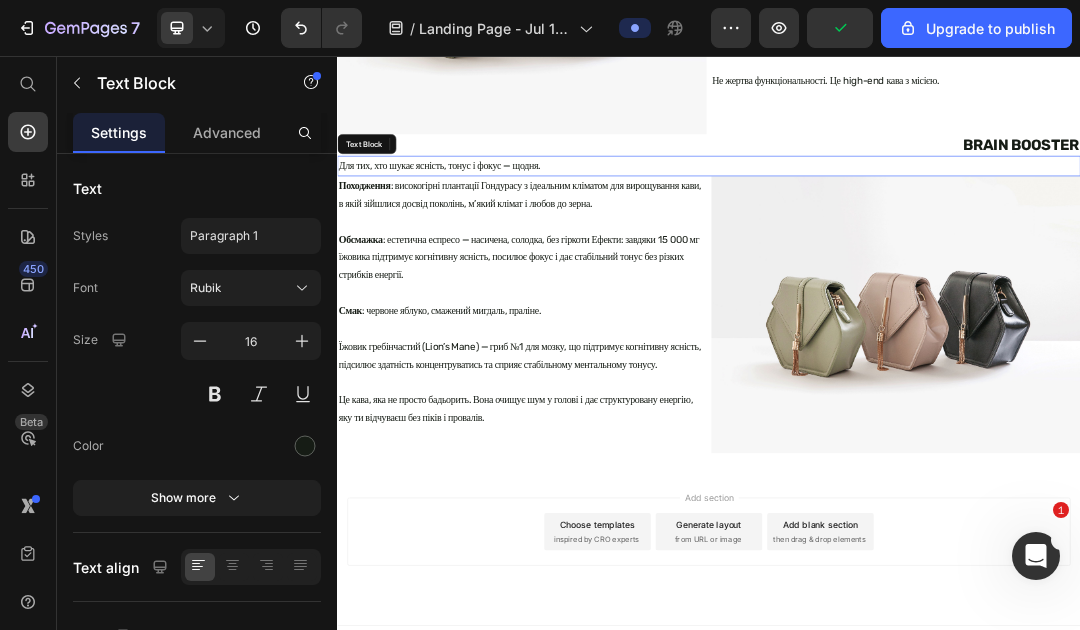 click on "Для тих, хто шукає ясність, тонус і фокус — щодня." at bounding box center [937, 234] 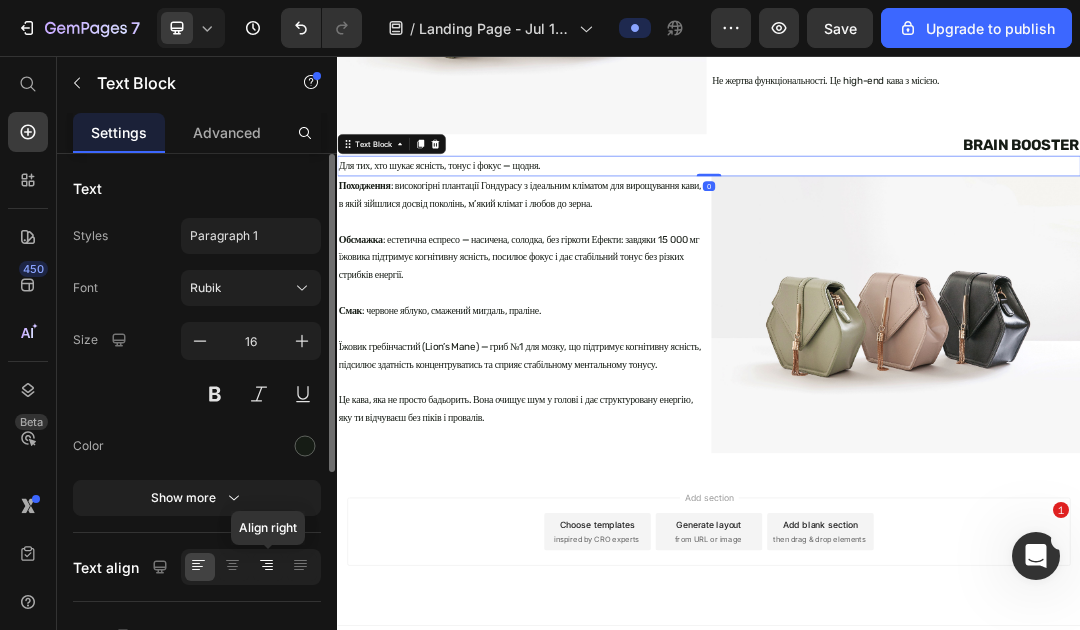 click 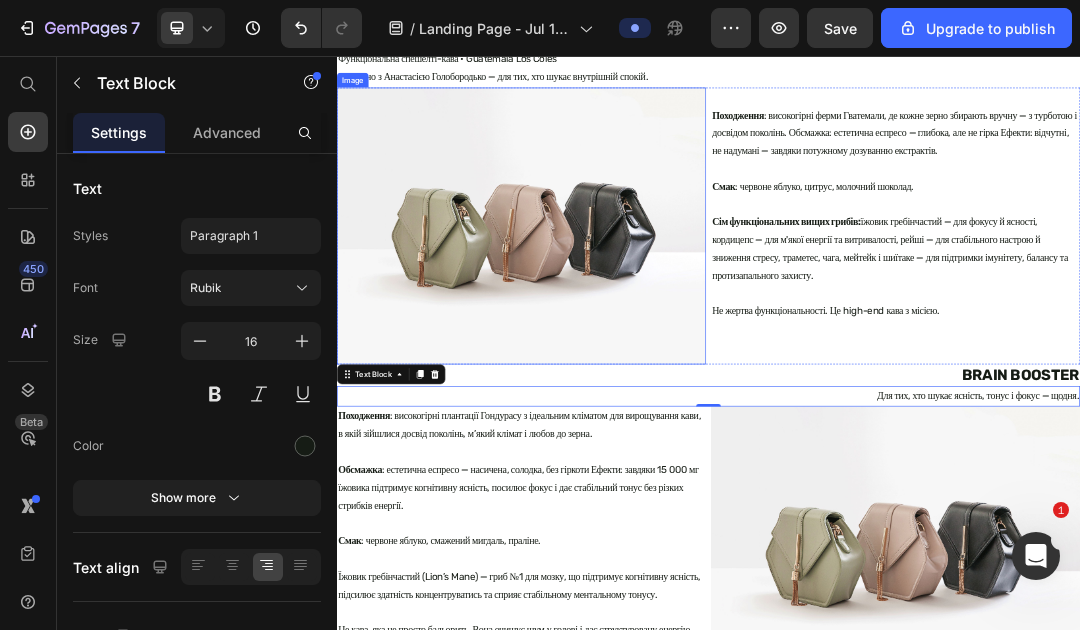 scroll, scrollTop: 792, scrollLeft: 0, axis: vertical 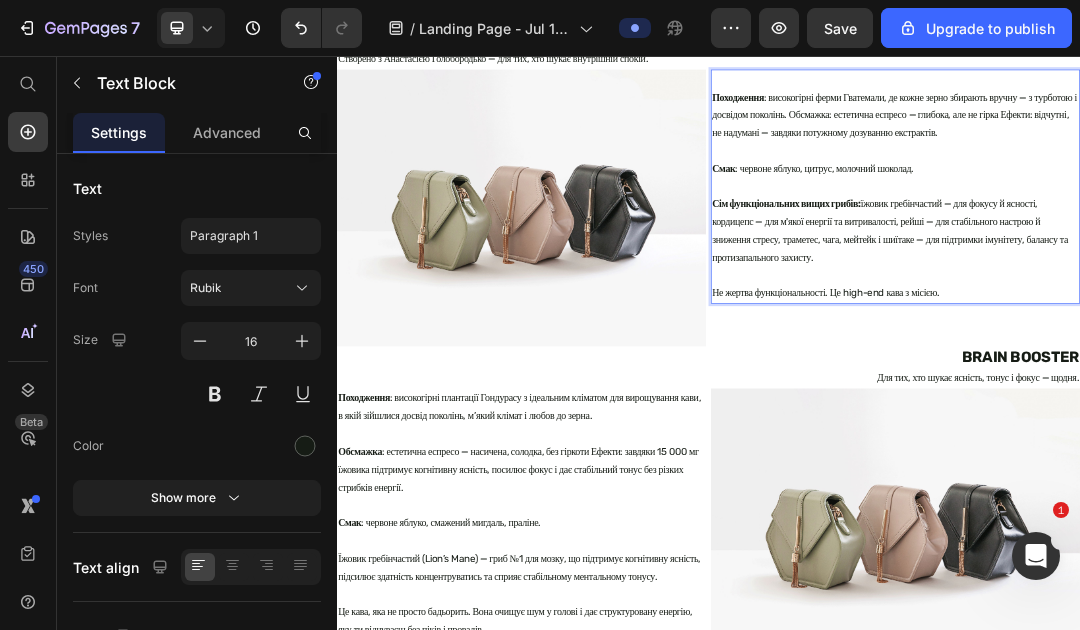 click on "⁠⁠⁠⁠⁠⁠⁠ Походження : високогірні ферми Гватемали, де кожне зерно збирають вручну — з турботою і досвідом поколінь. Обсмажка: естетична еспресо — глибока, але не гірка Ефекти: відчутні, не надумані — завдяки потужному дозуванню екстрактів." at bounding box center (1239, 138) 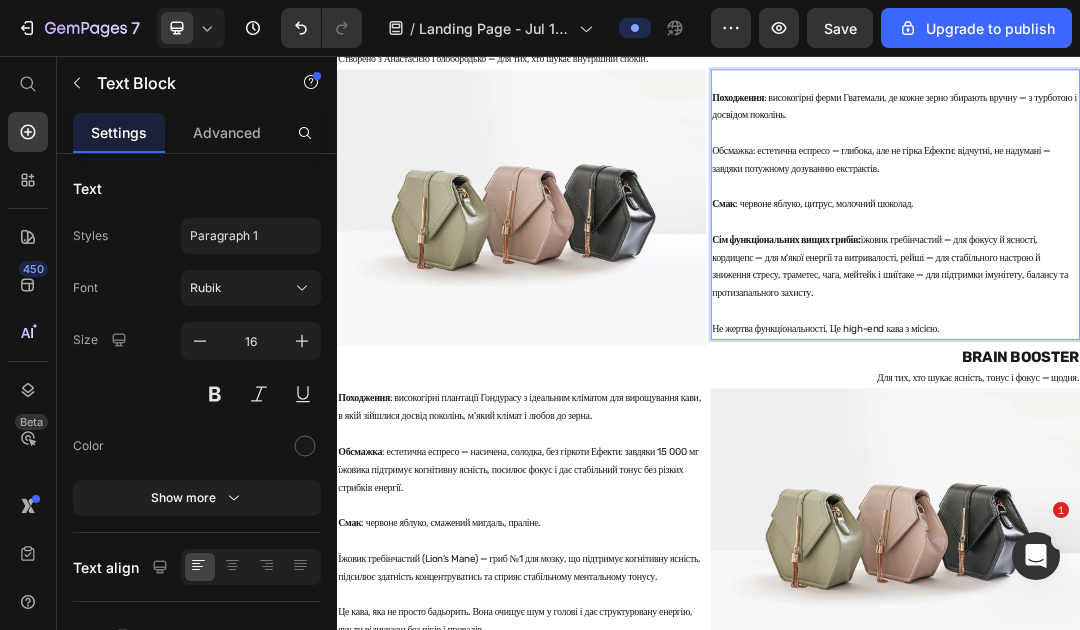 click on "Обсмажка: естетична еспресо — глибока, але не гірка Ефекти: відчутні, не надумані — завдяки потужному дозуванню екстрактів." at bounding box center [1239, 225] 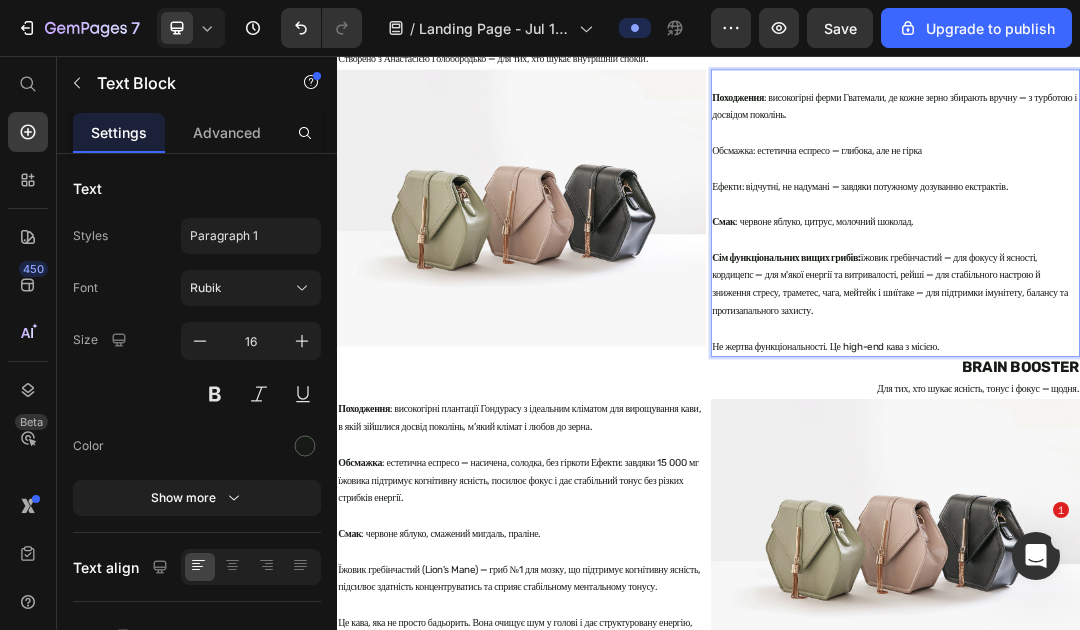 click on "Обсмажка: естетична еспресо — глибока, але не гірка" at bounding box center (1239, 210) 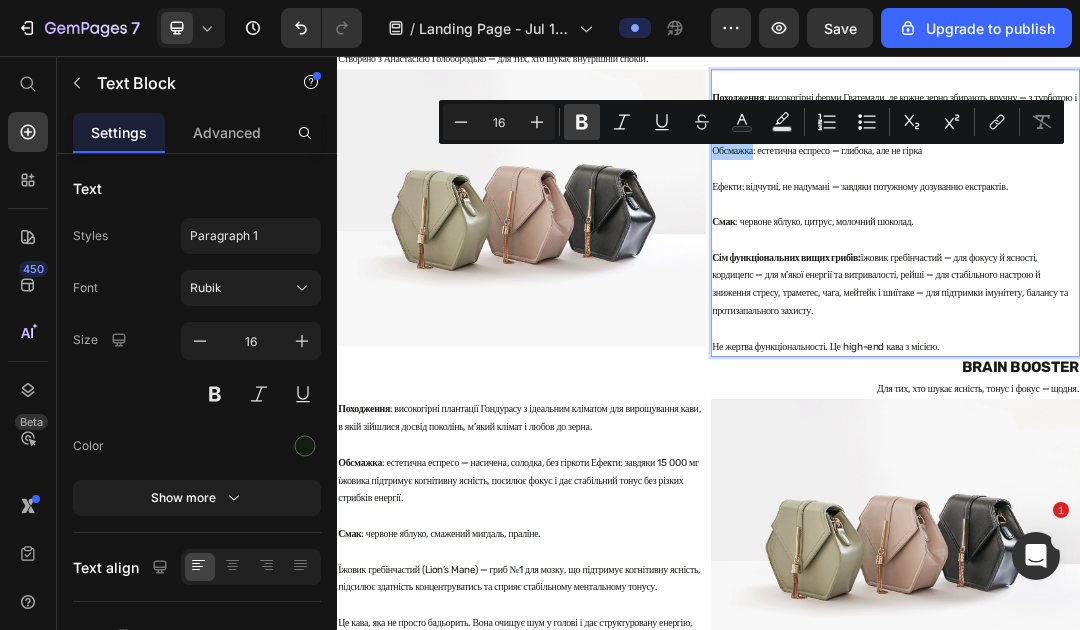 click 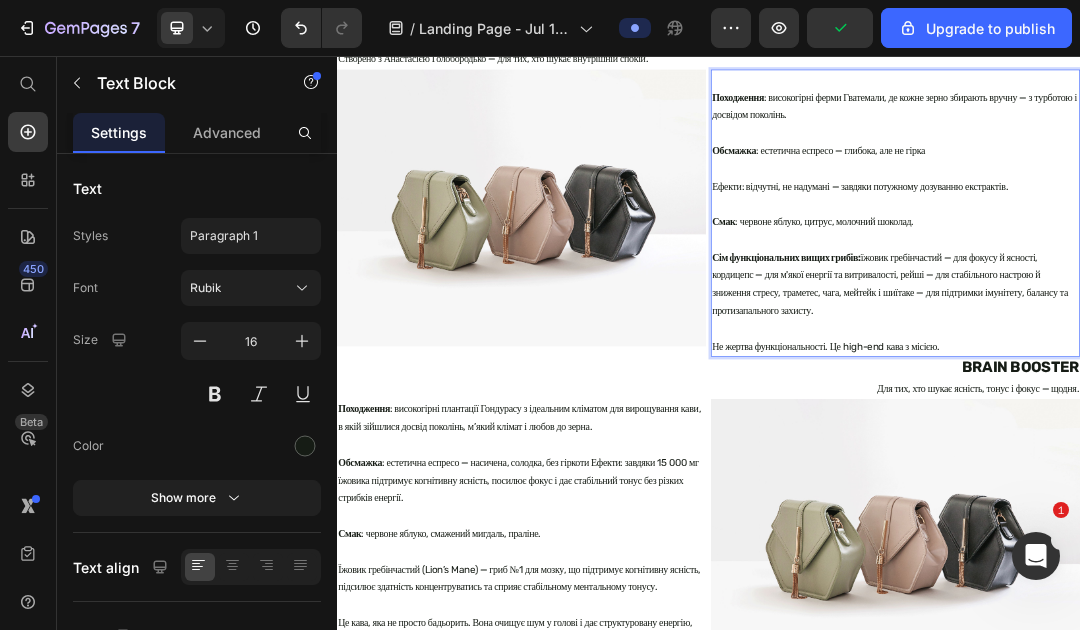 click on "Ефекти: відчутні, не надумані — завдяки потужному дозуванню екстрактів." at bounding box center (1239, 268) 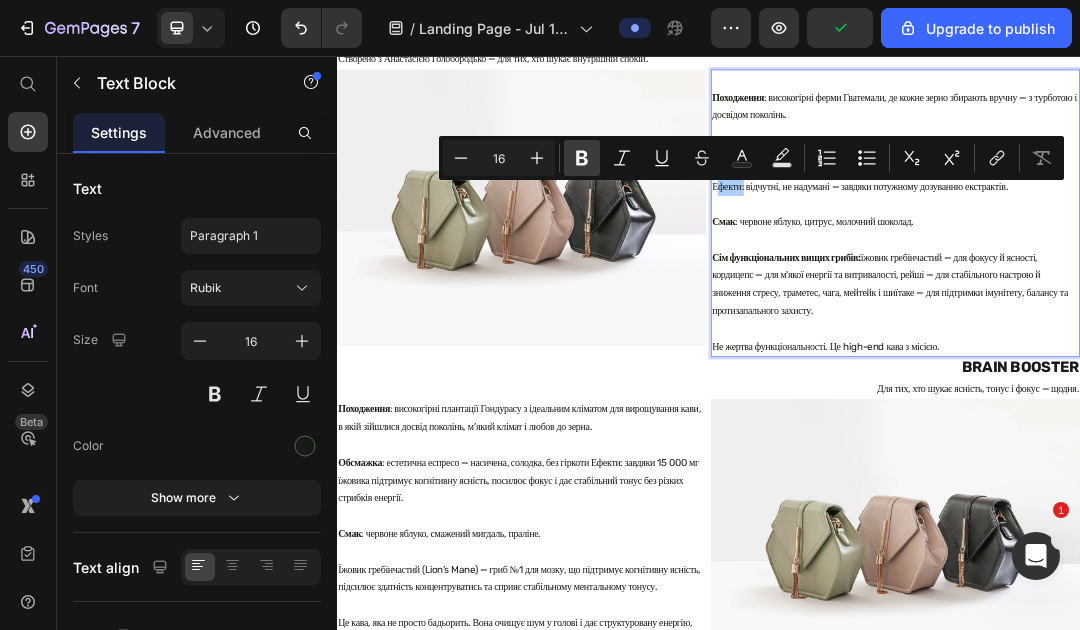 click 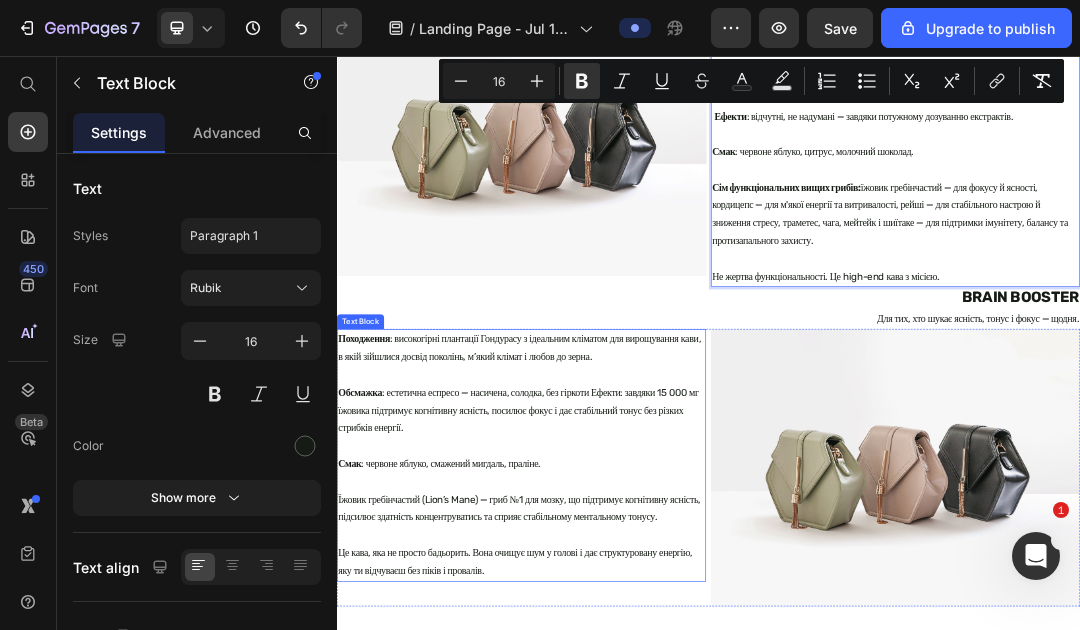 scroll, scrollTop: 922, scrollLeft: 0, axis: vertical 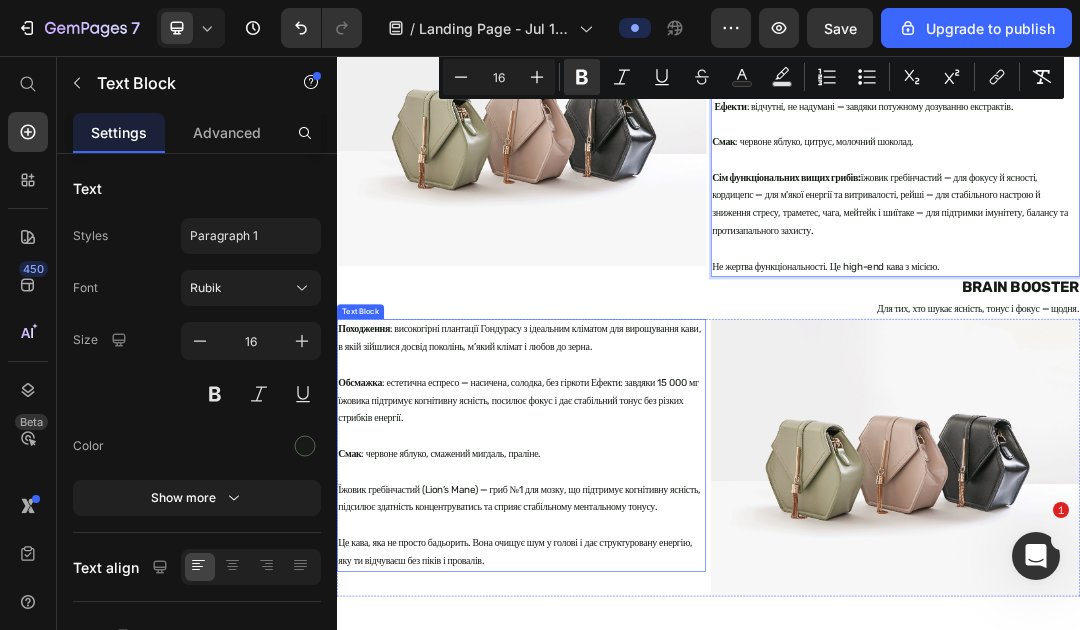 click on "Їжовик гребінчастий (Lion’s Mane) — гриб №1 для мозку, що підтримує когнітивну ясність, підсилює здатність концентруватись та сприяє стабільному ментальному тонусу." at bounding box center [635, 757] 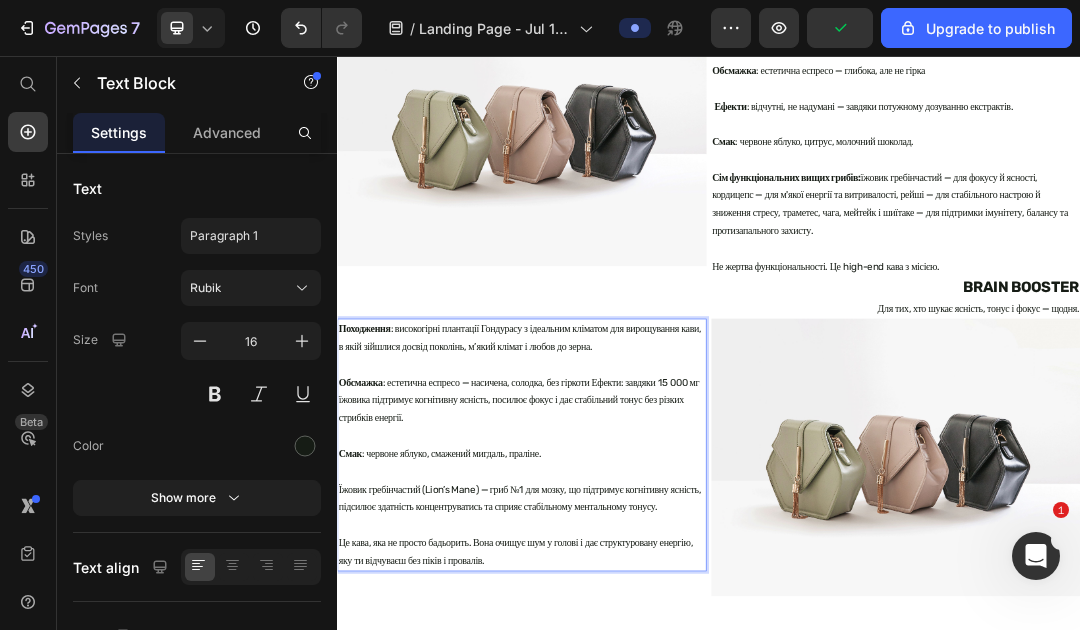 click on "Їжовик гребінчастий (Lion’s Mane) — гриб №1 для мозку, що підтримує когнітивну ясність, підсилює здатність концентруватись та сприяє стабільному ментальному тонусу." at bounding box center (635, 757) 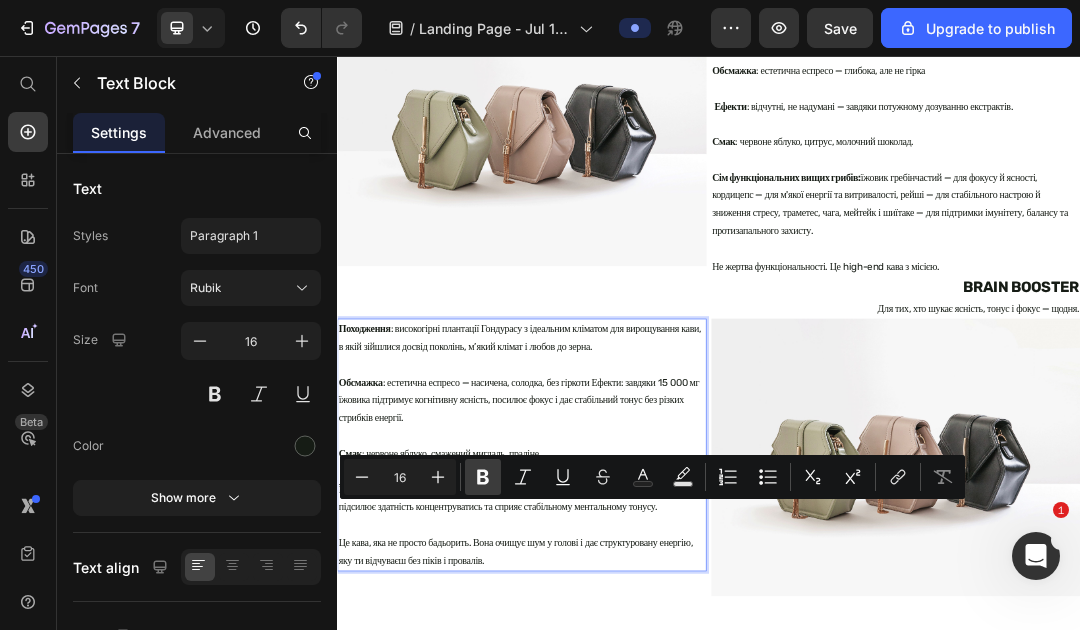 click 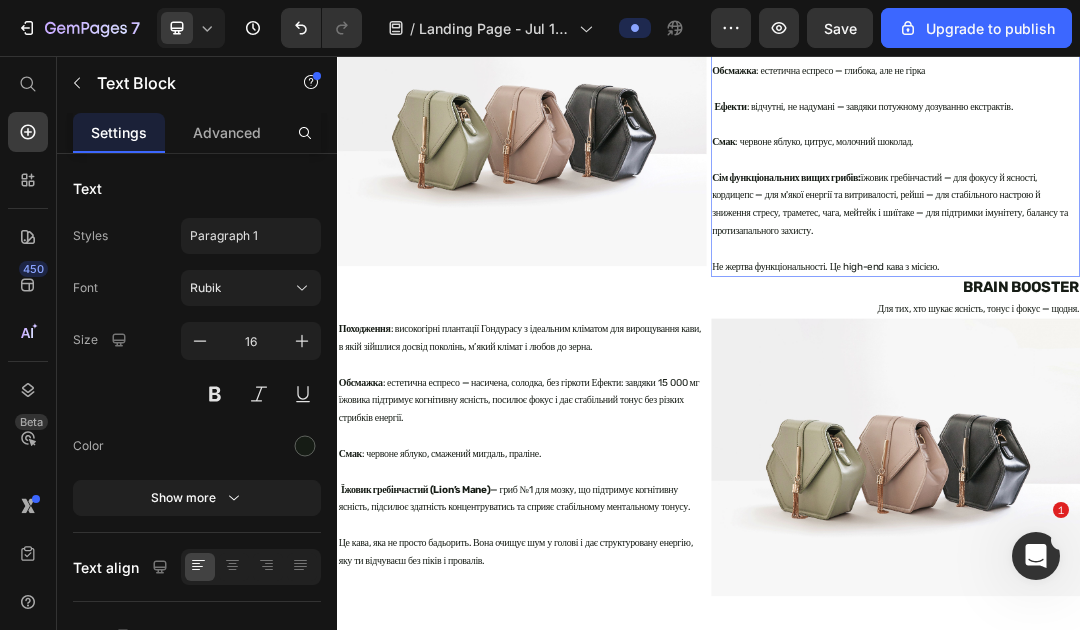 click on "Не жертва функціональності. Це high-end кава з місією." at bounding box center [1239, 383] 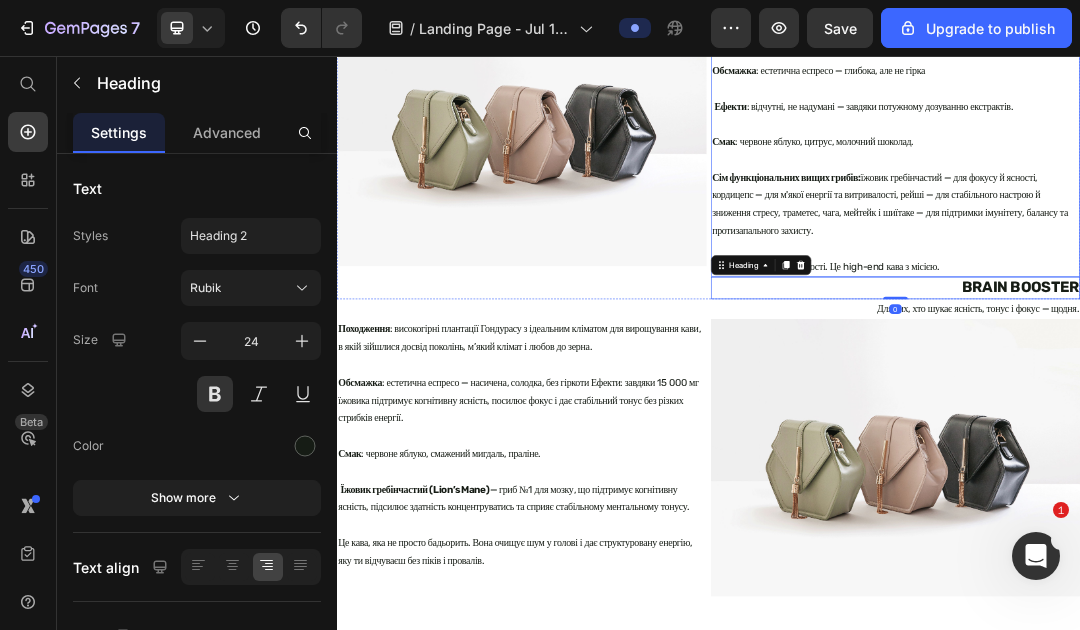 click on "Не жертва функціональності. Це high-end кава з місією." at bounding box center (1239, 383) 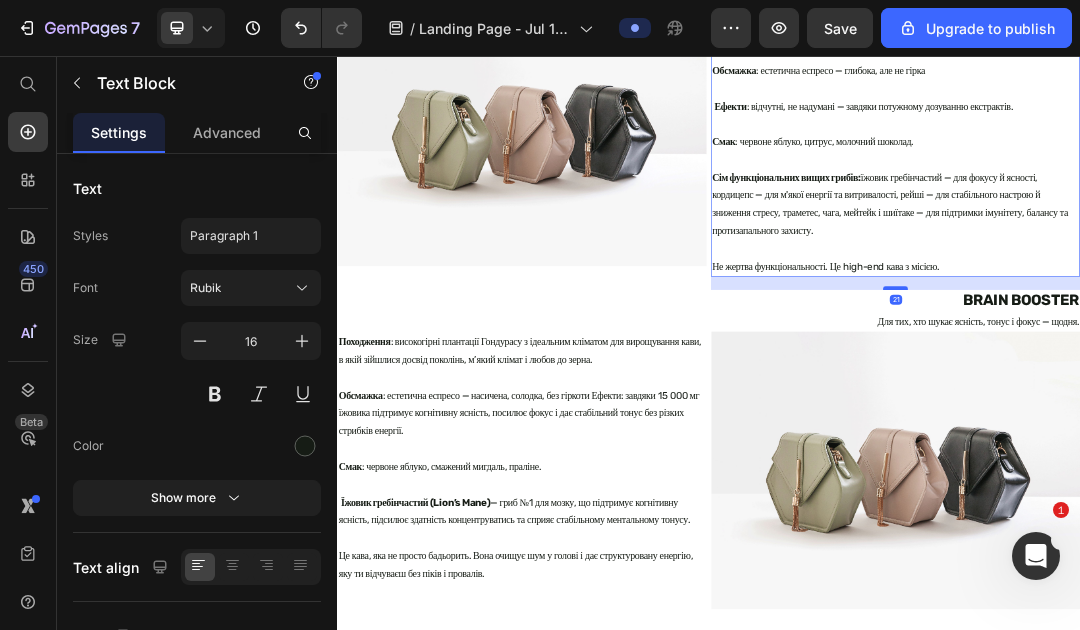 drag, startPoint x: 1243, startPoint y: 406, endPoint x: 1240, endPoint y: 427, distance: 21.213203 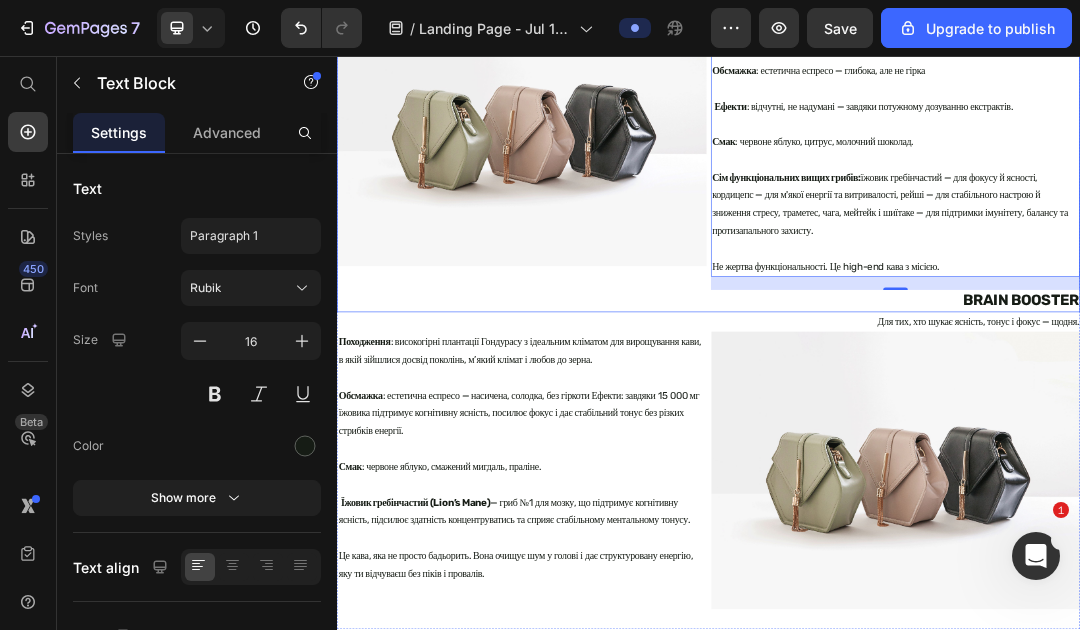 click on "Image" at bounding box center [635, 209] 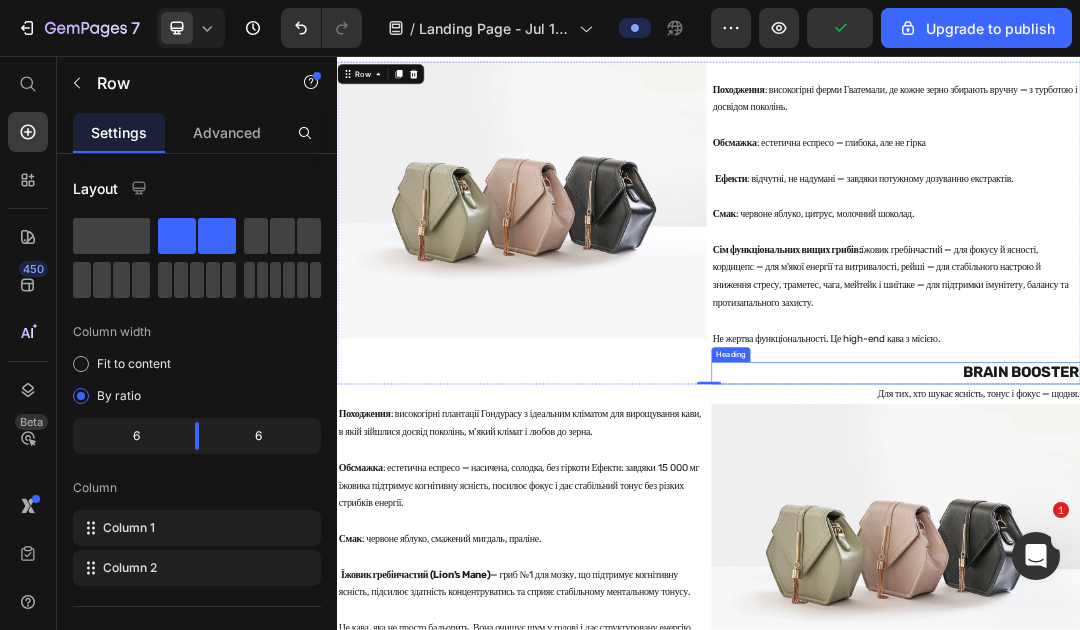scroll, scrollTop: 608, scrollLeft: 0, axis: vertical 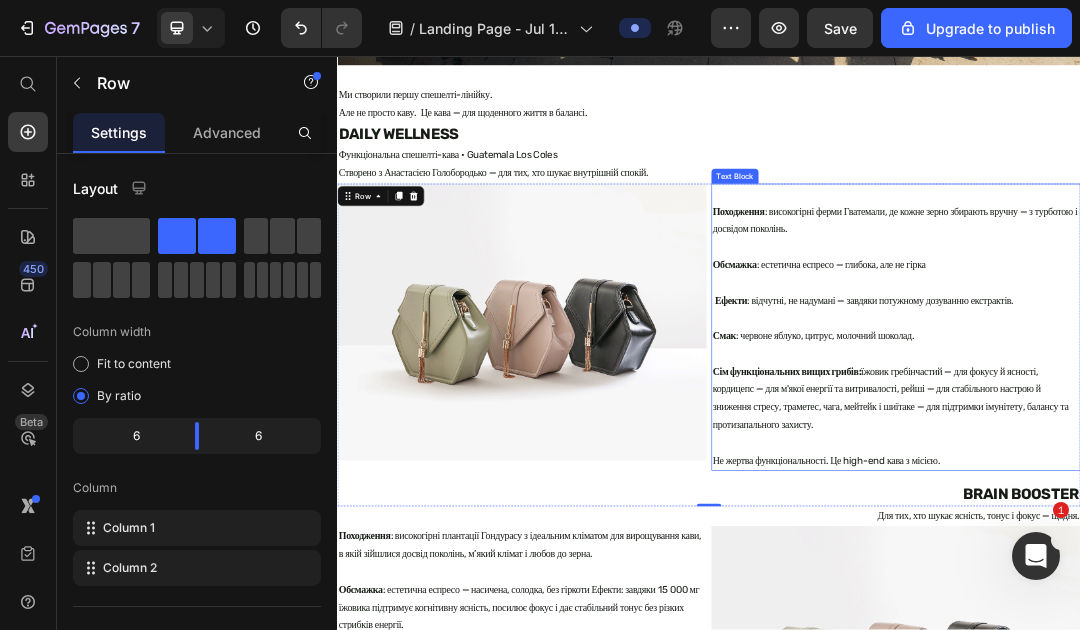 click on "Походження : високогірні ферми Гватемали, де кожне зерно збирають вручну — з турботою і досвідом поколінь." at bounding box center [1239, 308] 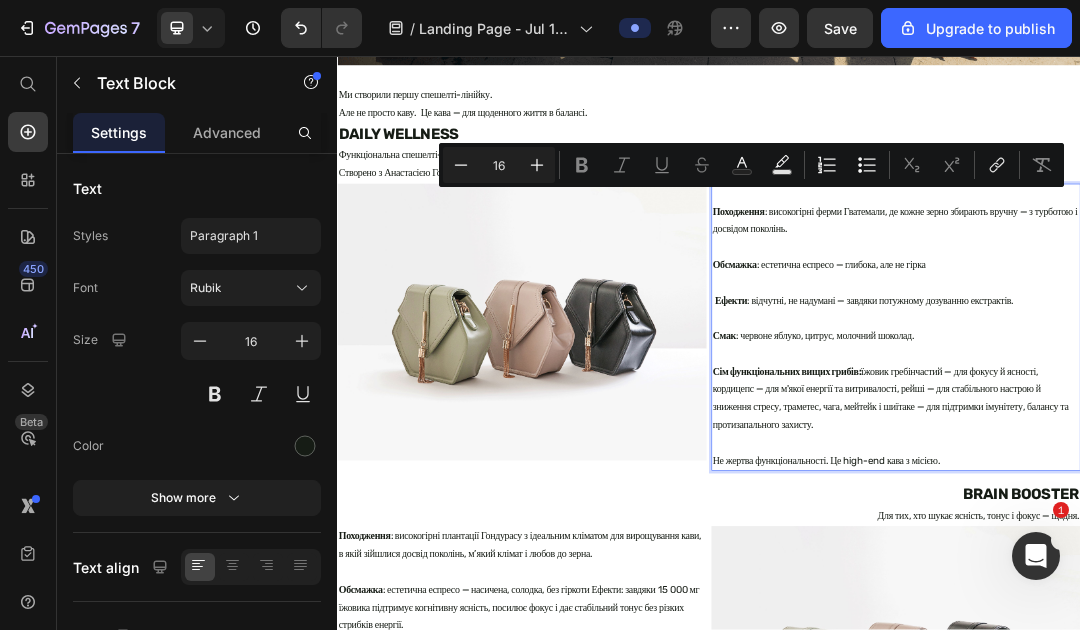 click on "Походження : високогірні ферми Гватемали, де кожне зерно збирають вручну — з турботою і досвідом поколінь." at bounding box center [1239, 308] 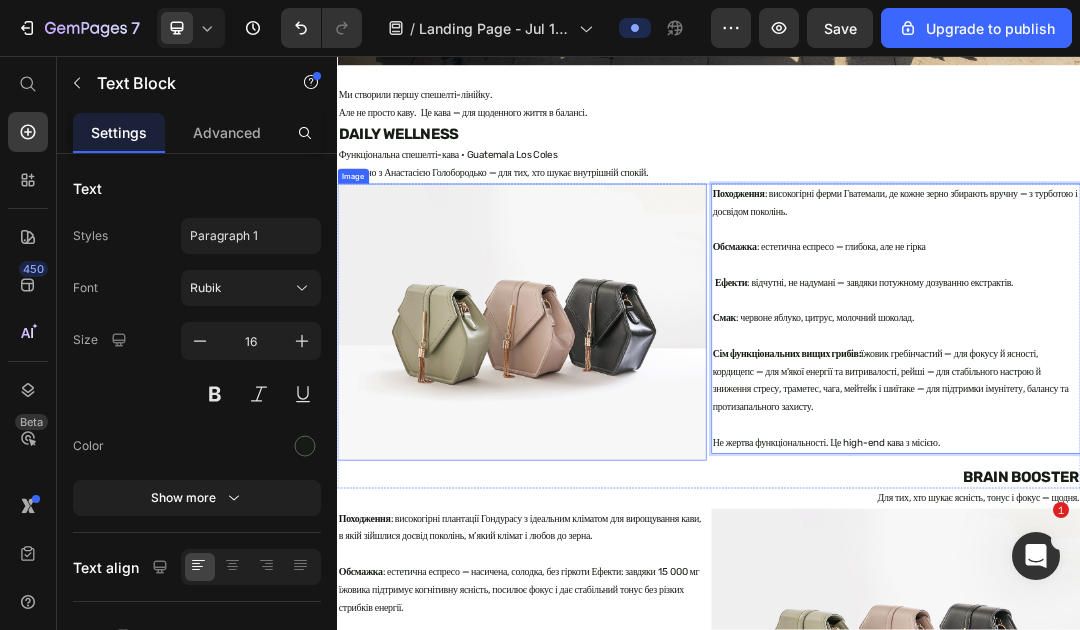 click at bounding box center (635, 486) 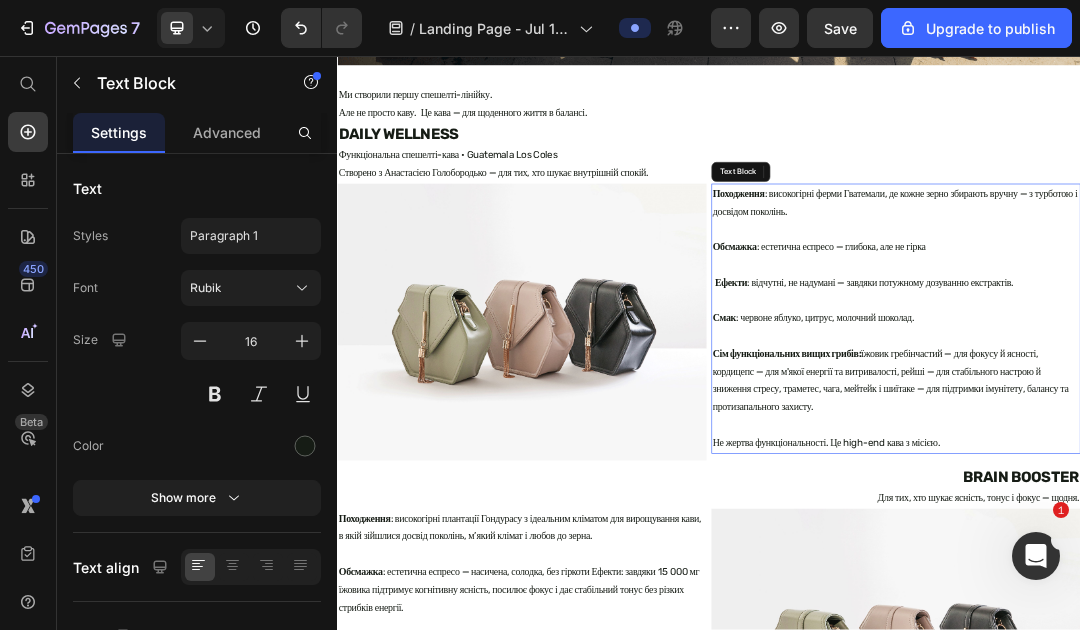 click at bounding box center [1239, 452] 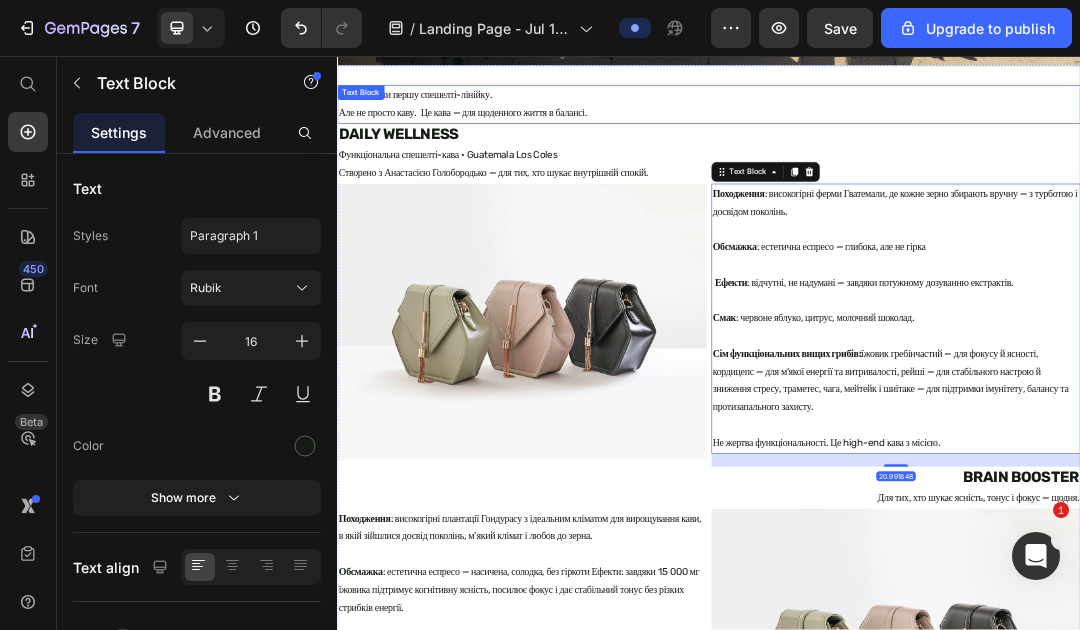 click on "Ми створили першу спешелті-лінійку. Але не просто каву.  Це кава — для щоденного життя в балансі." at bounding box center (937, 135) 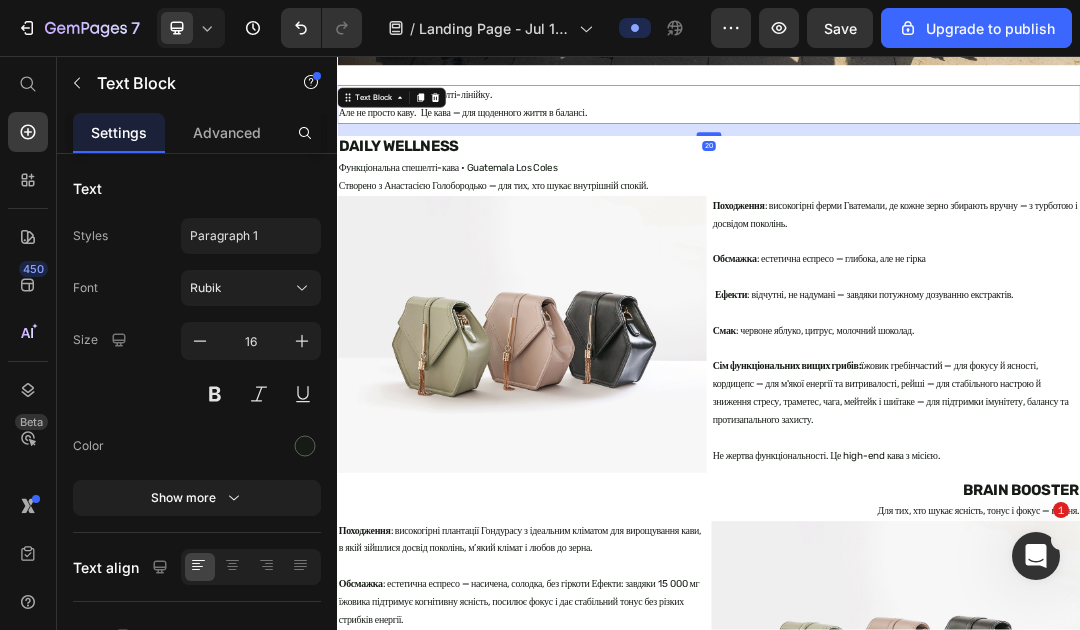 drag, startPoint x: 943, startPoint y: 162, endPoint x: 943, endPoint y: 182, distance: 20 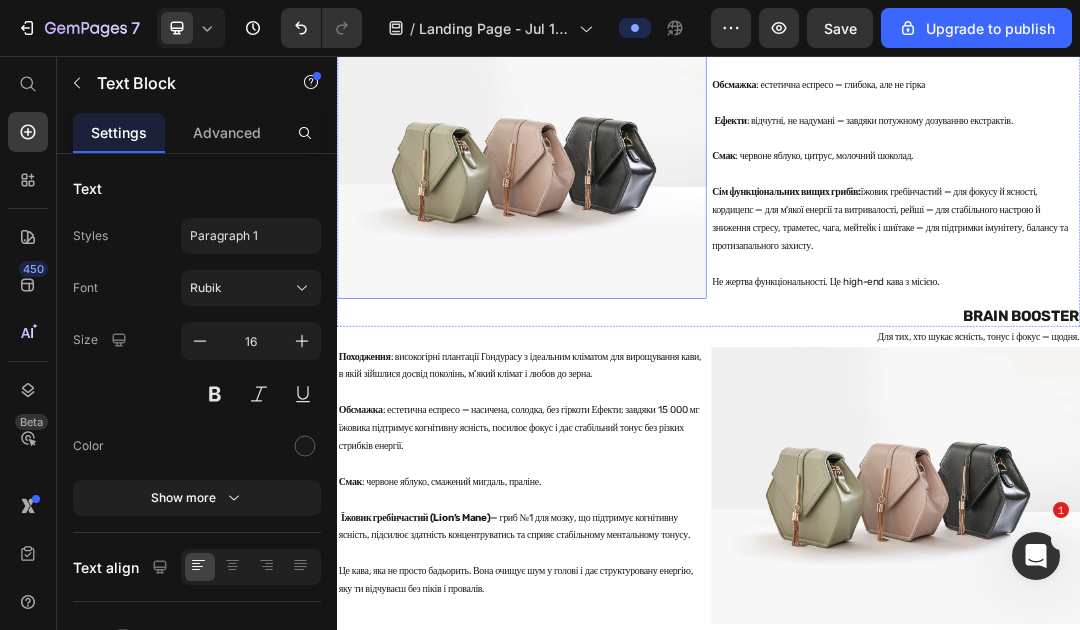 scroll, scrollTop: 890, scrollLeft: 0, axis: vertical 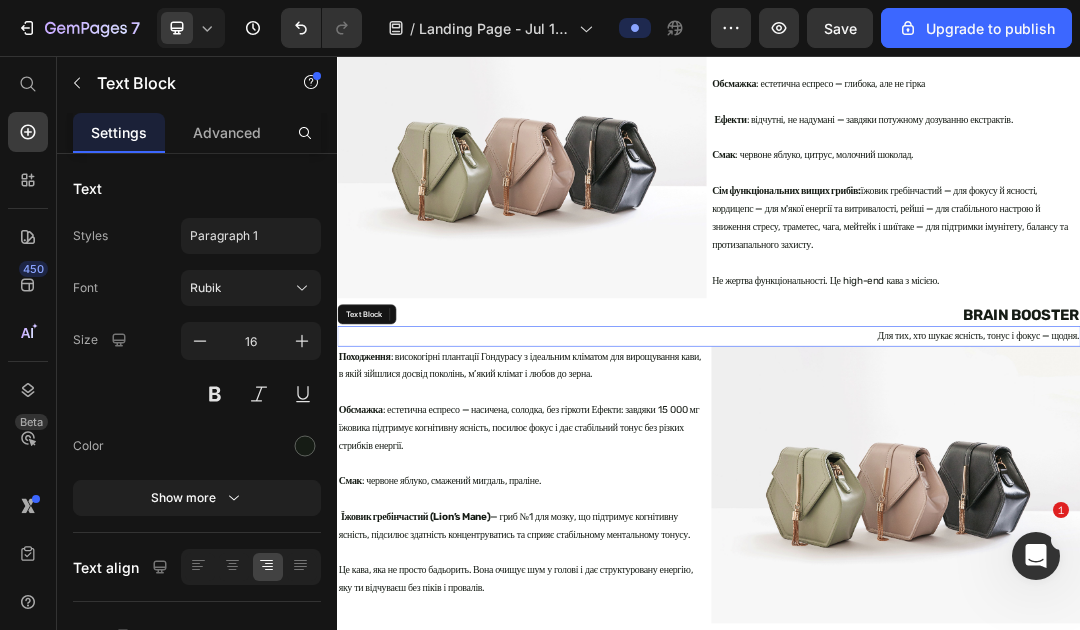 click on "Для тих, хто шукає ясність, тонус і фокус — щодня." at bounding box center (937, 509) 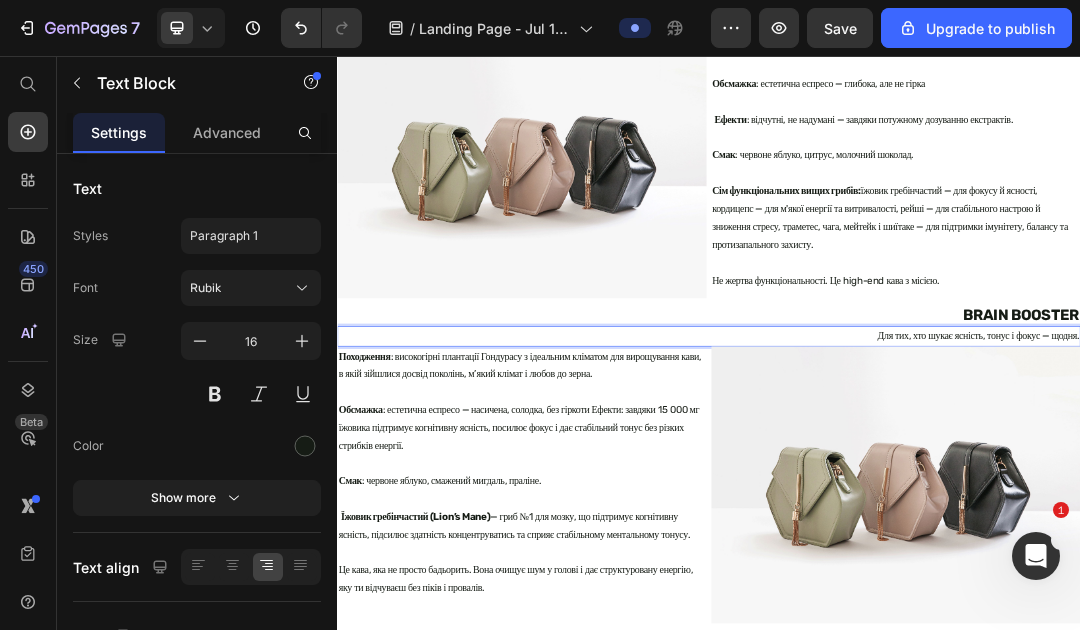 click on "Для тих, хто шукає ясність, тонус і фокус — щодня." at bounding box center (937, 509) 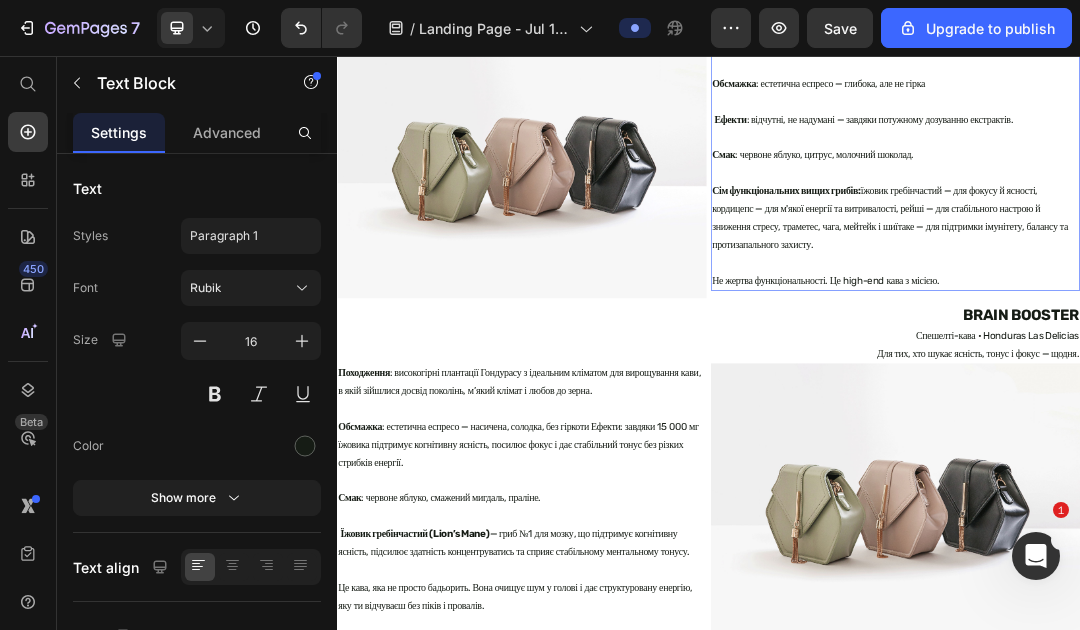 click on "Сім функціональних вищих грибів:  їжовик гребінчастий — для фокусу й ясності, кордицепс — для м'якої енергії та витривалості, рейші — для стабільного настрою й зниження стресу, траметес, чага, мейтейк і шиїтаке — для підтримки імунітету, балансу та протизапального захисту." at bounding box center (1239, 305) 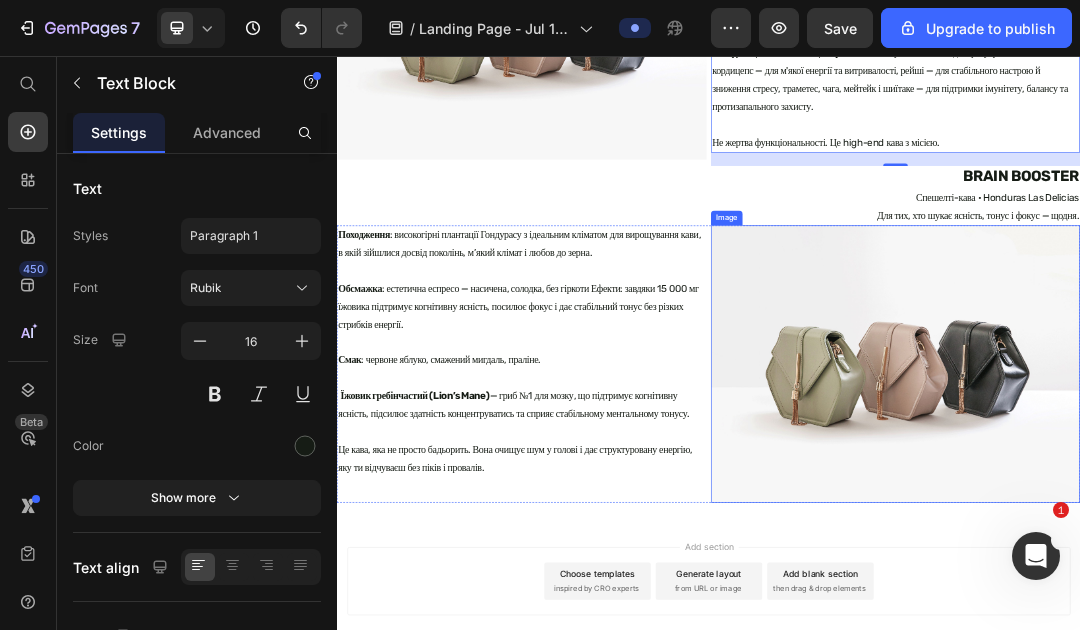 scroll, scrollTop: 1121, scrollLeft: 0, axis: vertical 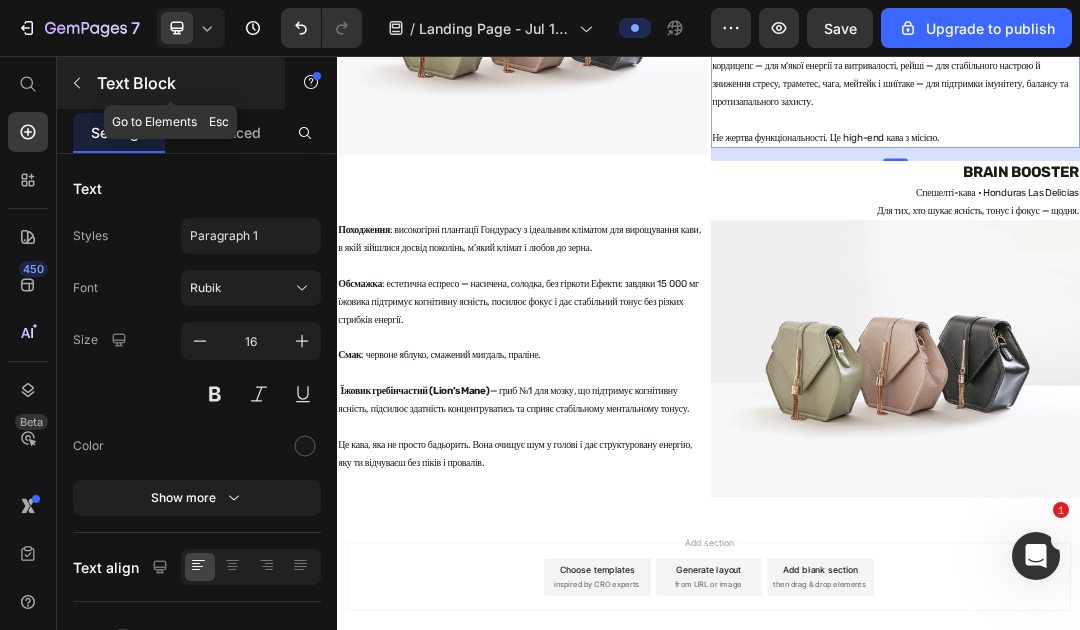 click 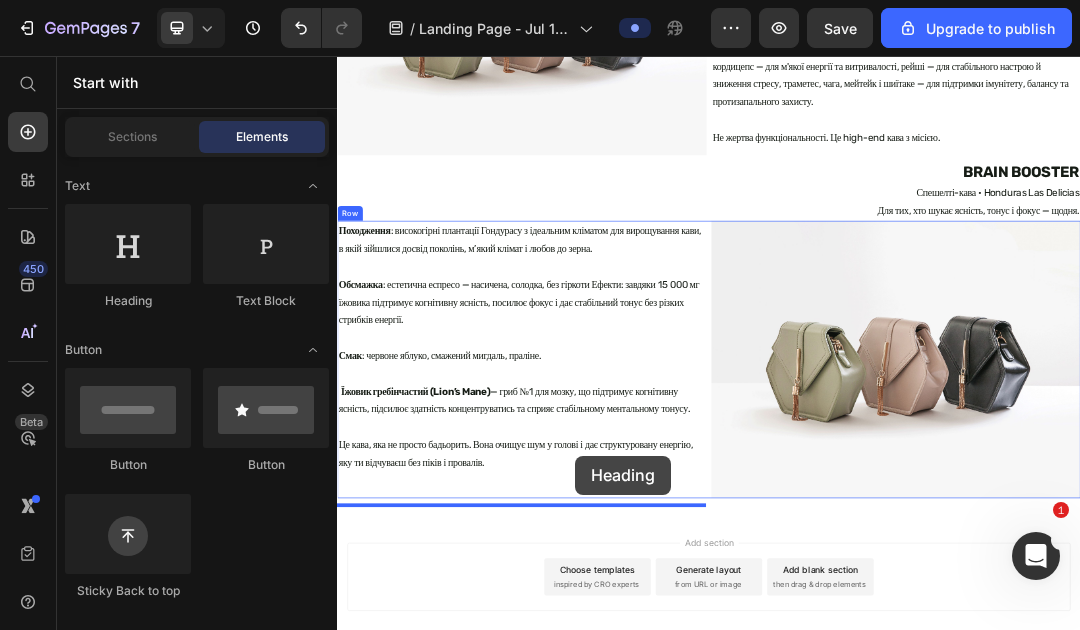 scroll, scrollTop: 1240, scrollLeft: 0, axis: vertical 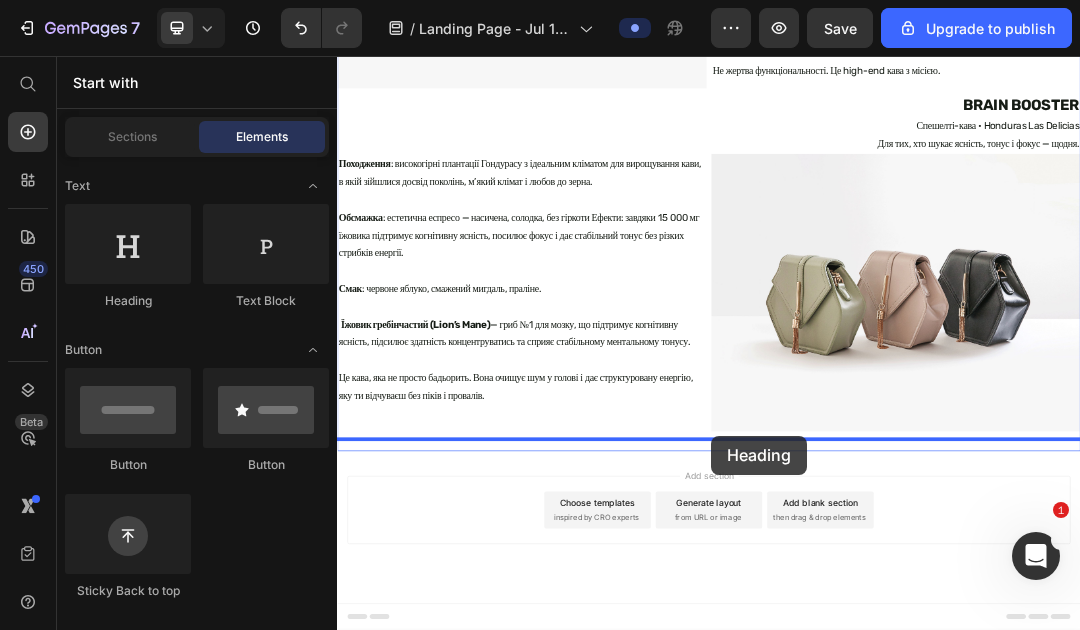 drag, startPoint x: 466, startPoint y: 310, endPoint x: 941, endPoint y: 669, distance: 595.40405 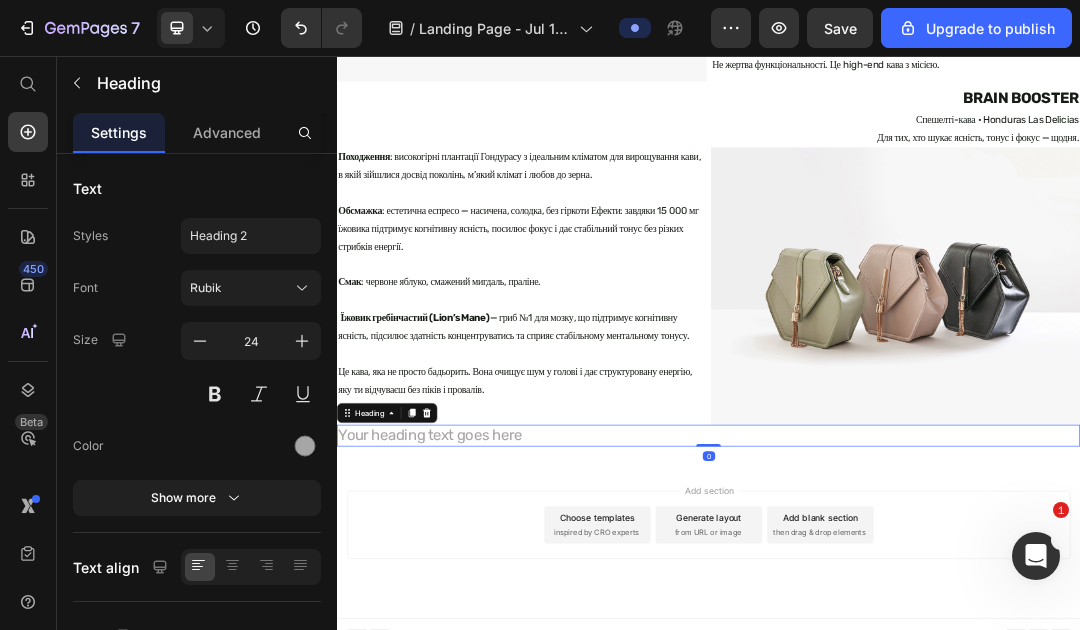 click on "Your heading text goes here" at bounding box center (937, 669) 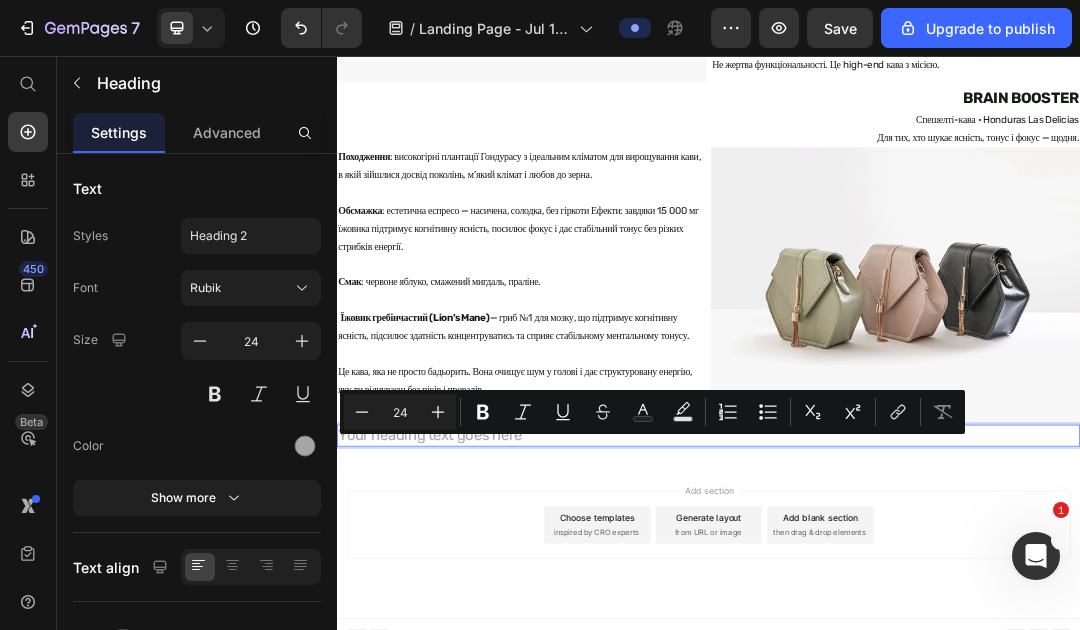 scroll, scrollTop: 84, scrollLeft: 0, axis: vertical 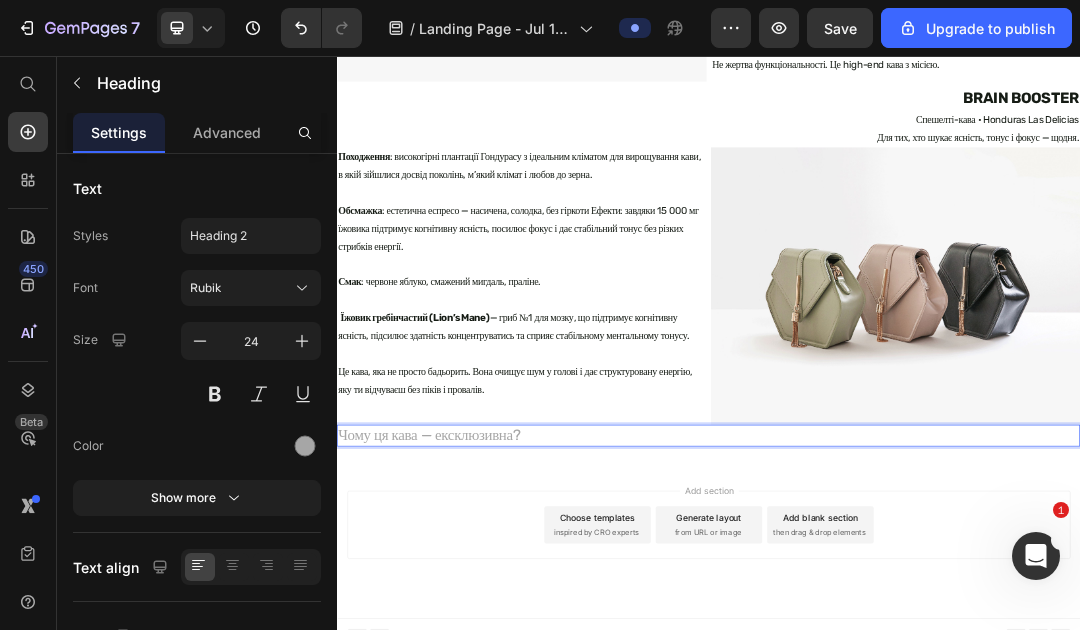 click on "Add section Choose templates inspired by CRO experts Generate layout from URL or image Add blank section then drag & drop elements" at bounding box center [937, 842] 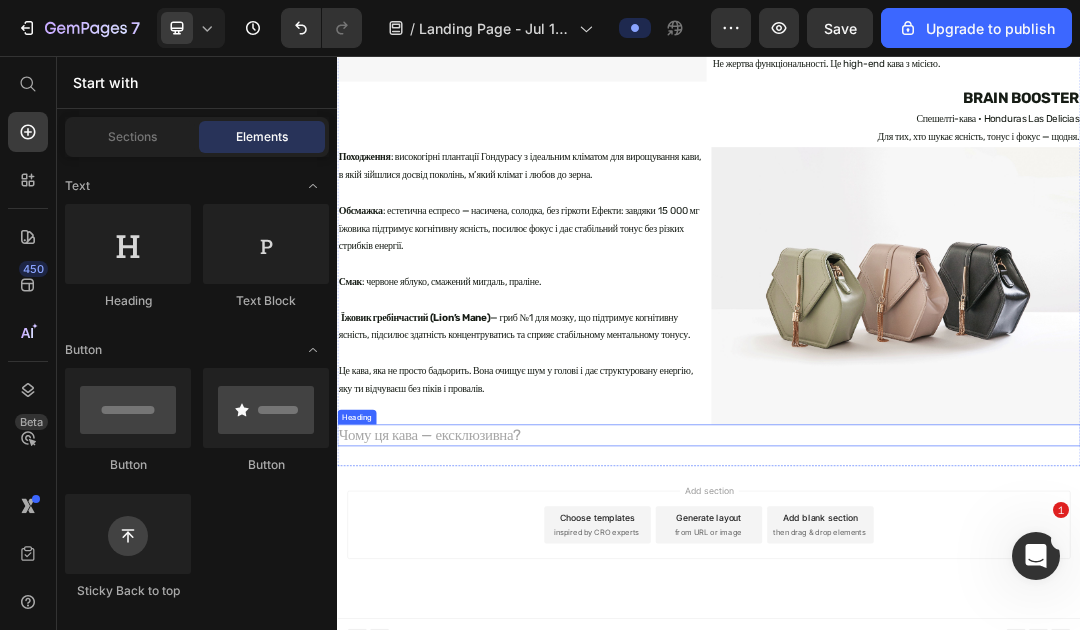 click on "Чому ця кава — ексклюзивна?" at bounding box center [937, 669] 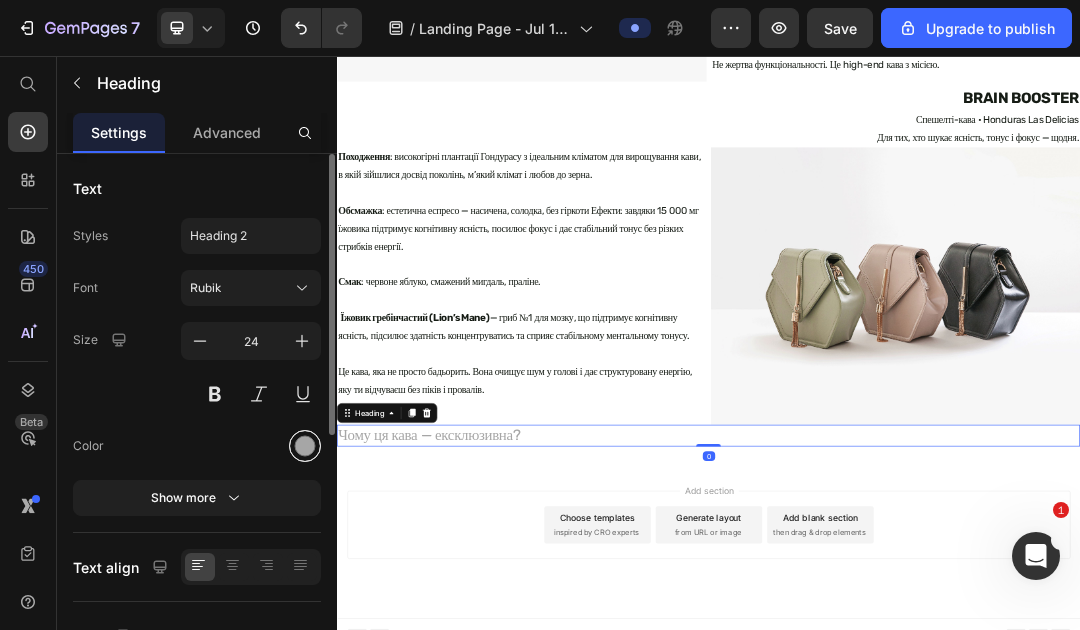 click at bounding box center [305, 446] 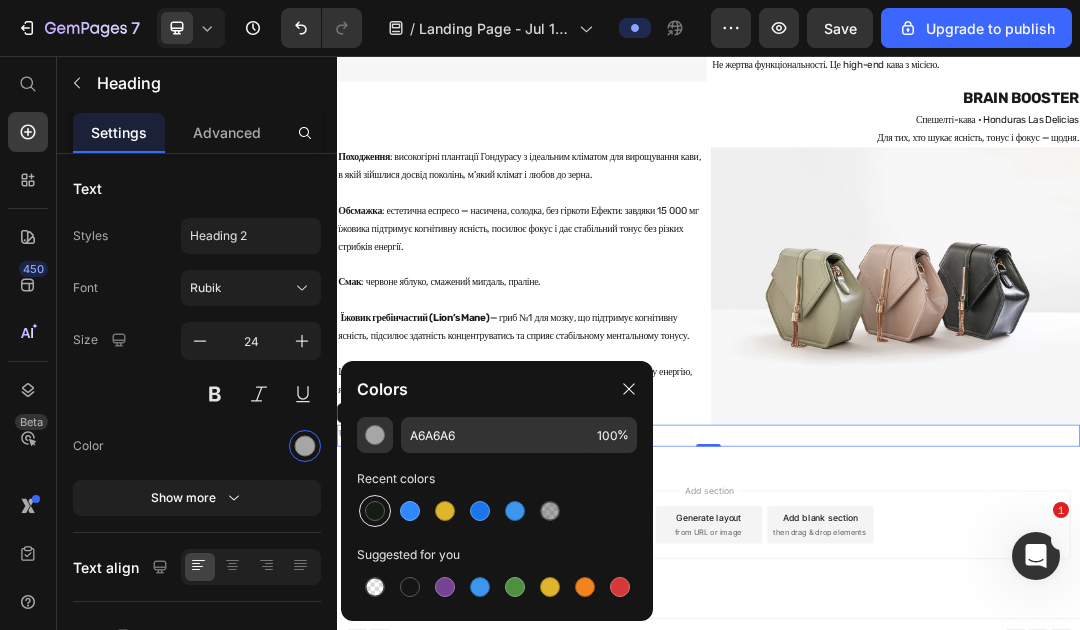 click at bounding box center [375, 511] 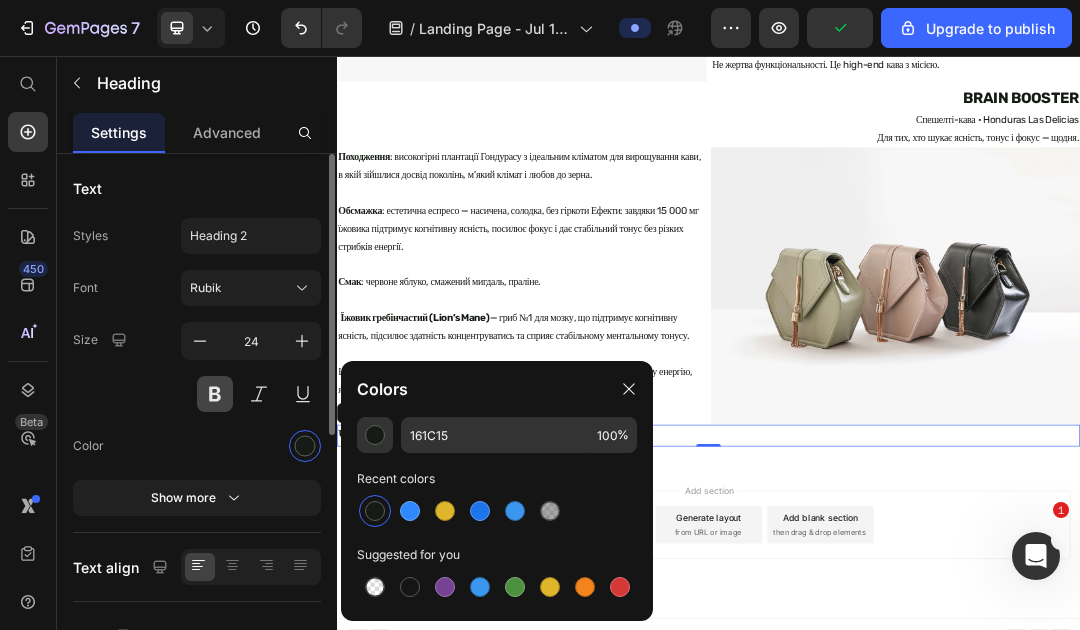 click at bounding box center (215, 394) 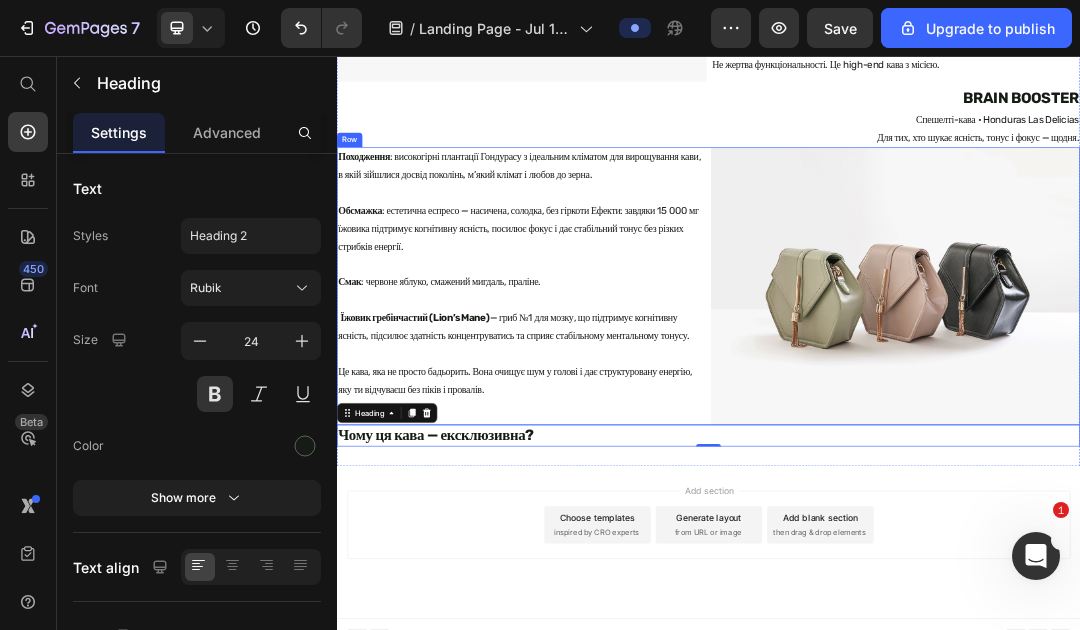 click on "Image" at bounding box center [1239, 427] 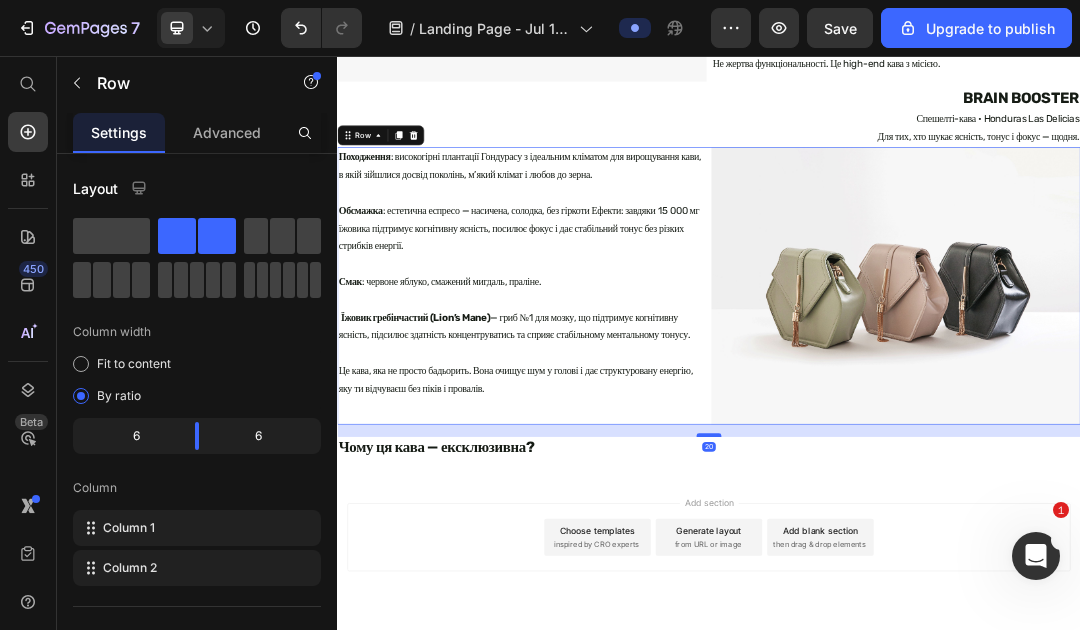 drag, startPoint x: 941, startPoint y: 662, endPoint x: 941, endPoint y: 680, distance: 18 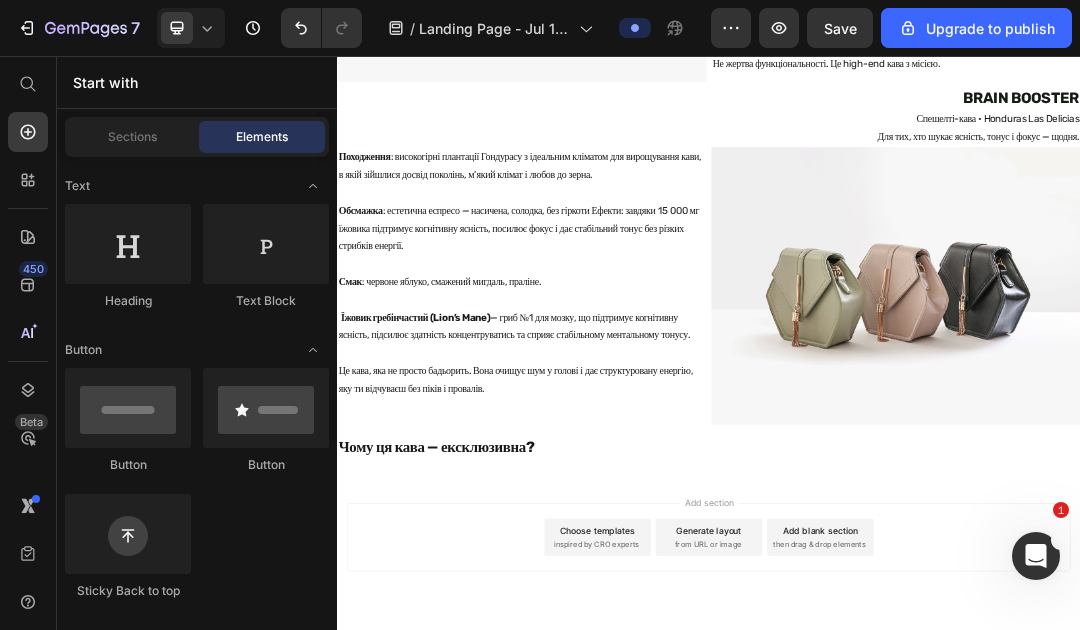 click on "Add section Choose templates inspired by CRO experts Generate layout from URL or image Add blank section then drag & drop elements" at bounding box center (937, 862) 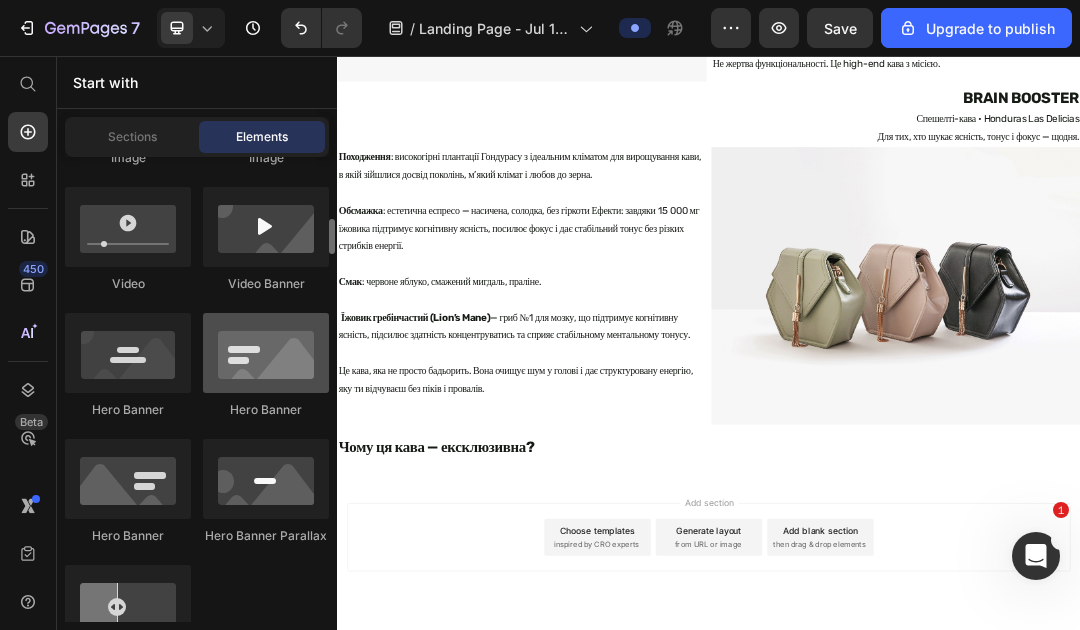 scroll, scrollTop: 884, scrollLeft: 0, axis: vertical 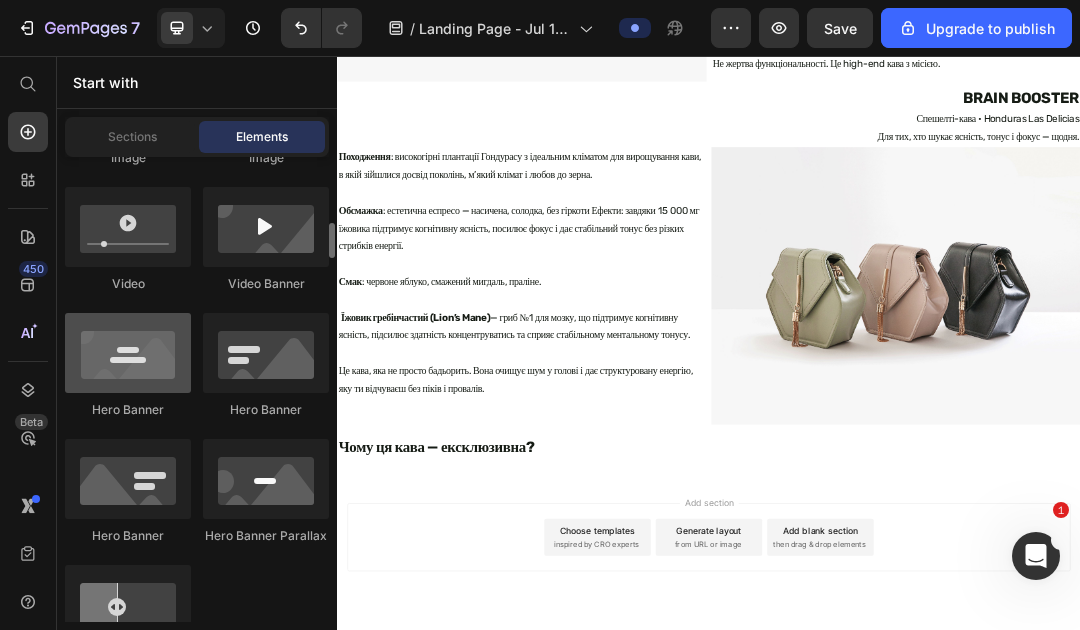 click at bounding box center [128, 353] 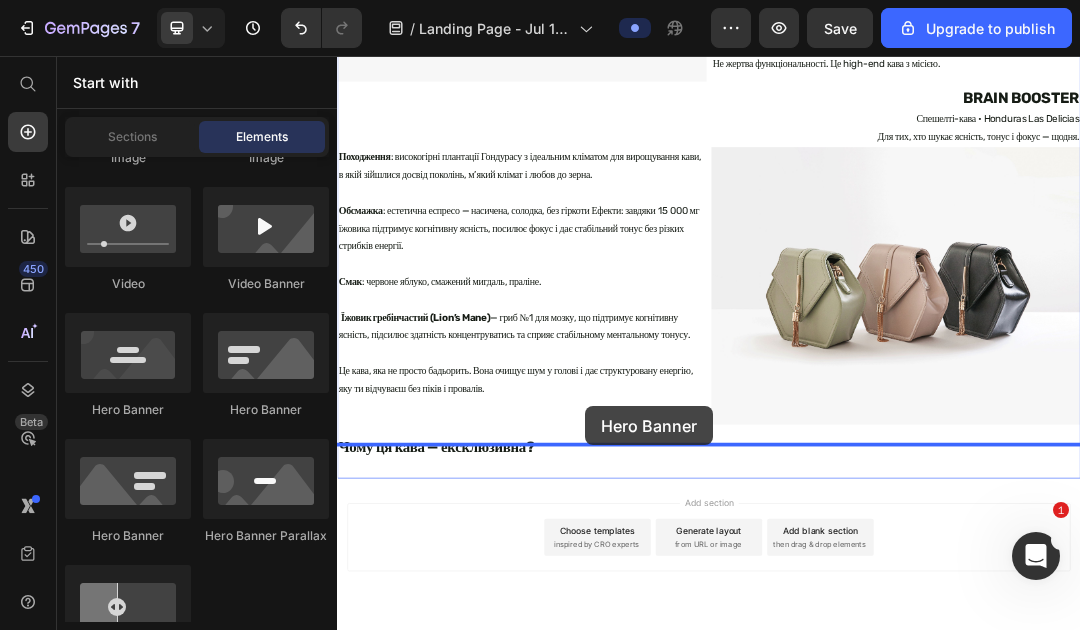 scroll, scrollTop: 1294, scrollLeft: 0, axis: vertical 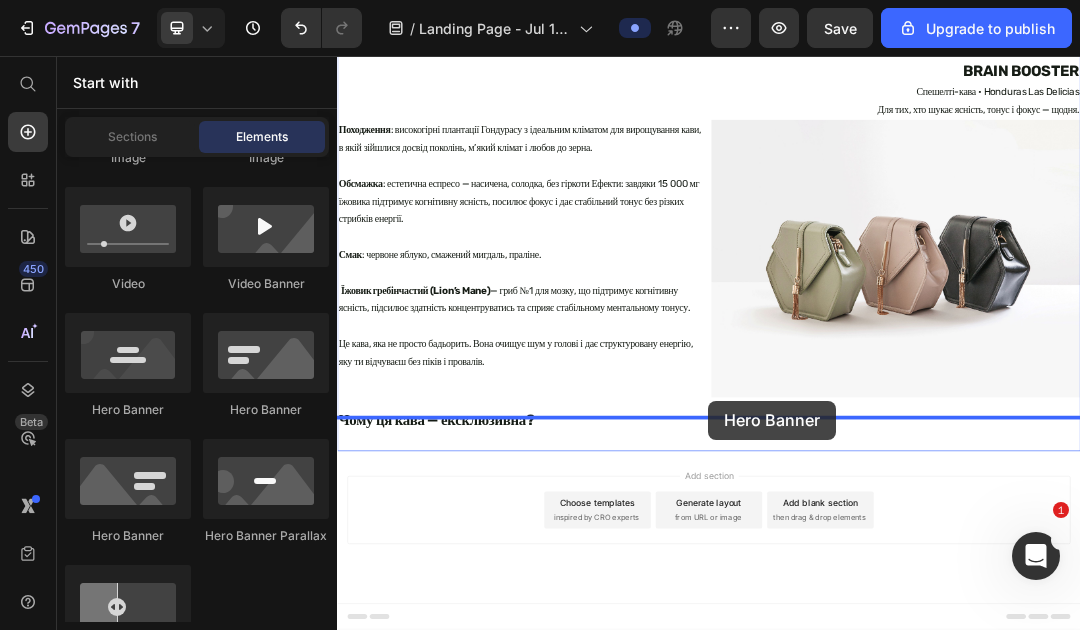 drag, startPoint x: 452, startPoint y: 409, endPoint x: 936, endPoint y: 614, distance: 525.6244 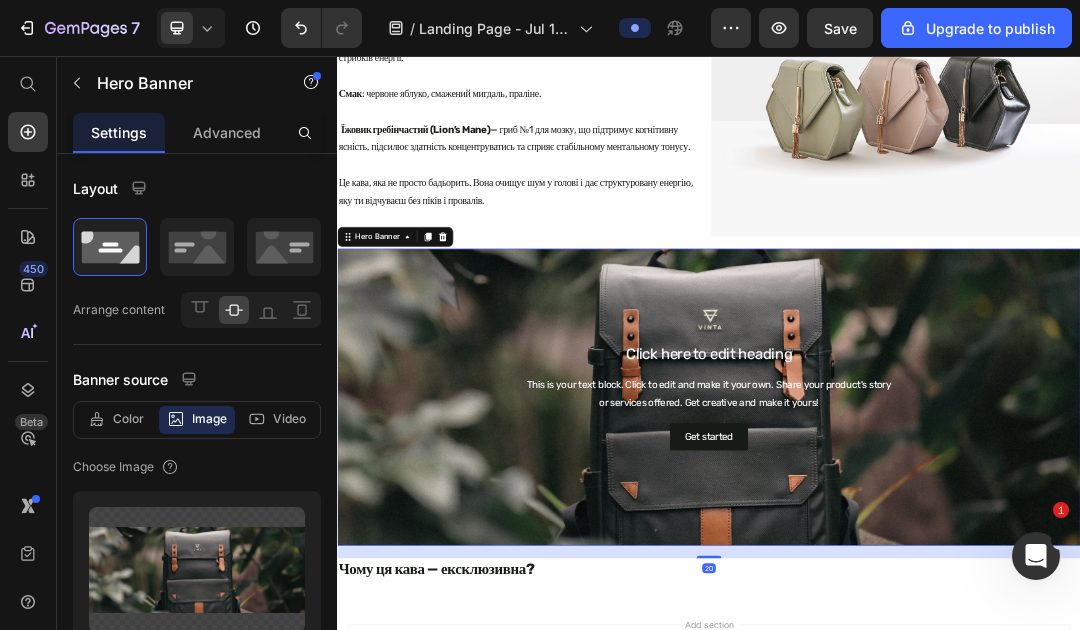 scroll, scrollTop: 1548, scrollLeft: 0, axis: vertical 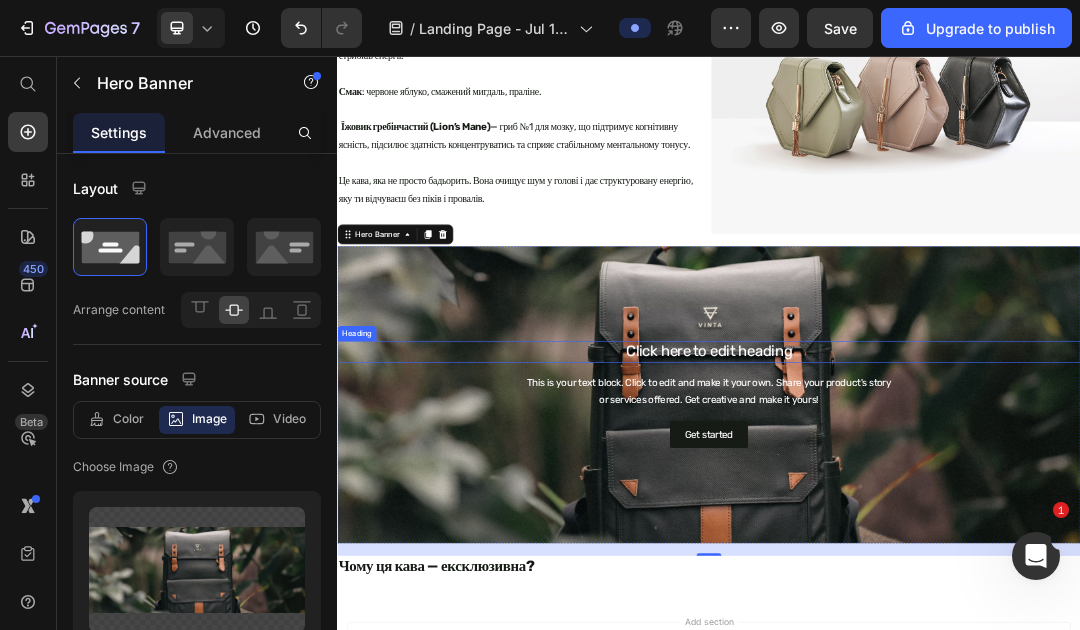 click on "Click here to edit heading" at bounding box center [937, 534] 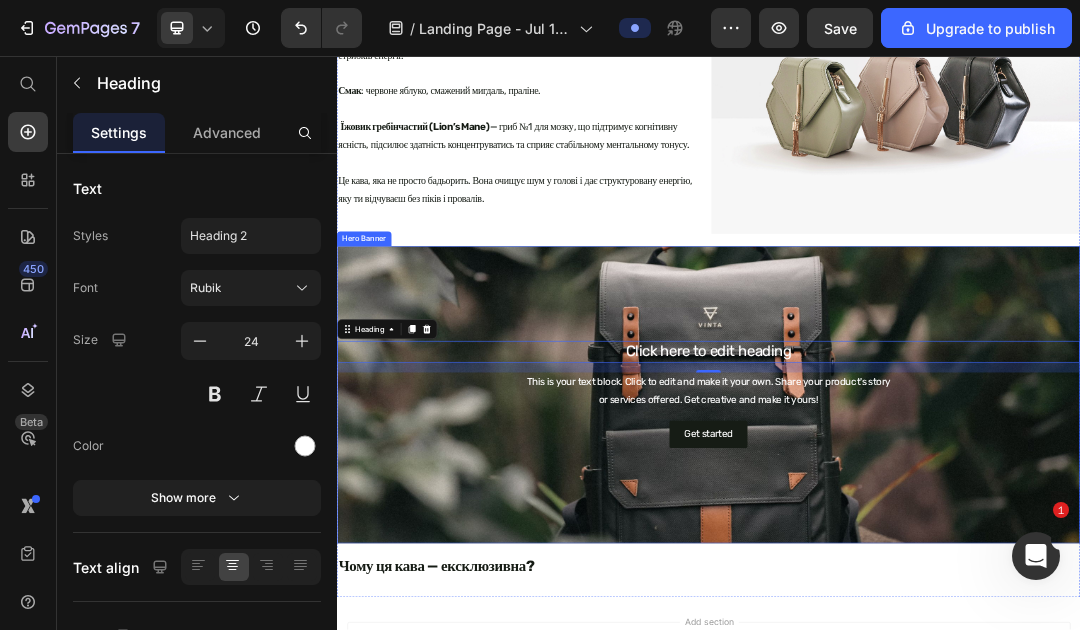 click at bounding box center (937, 604) 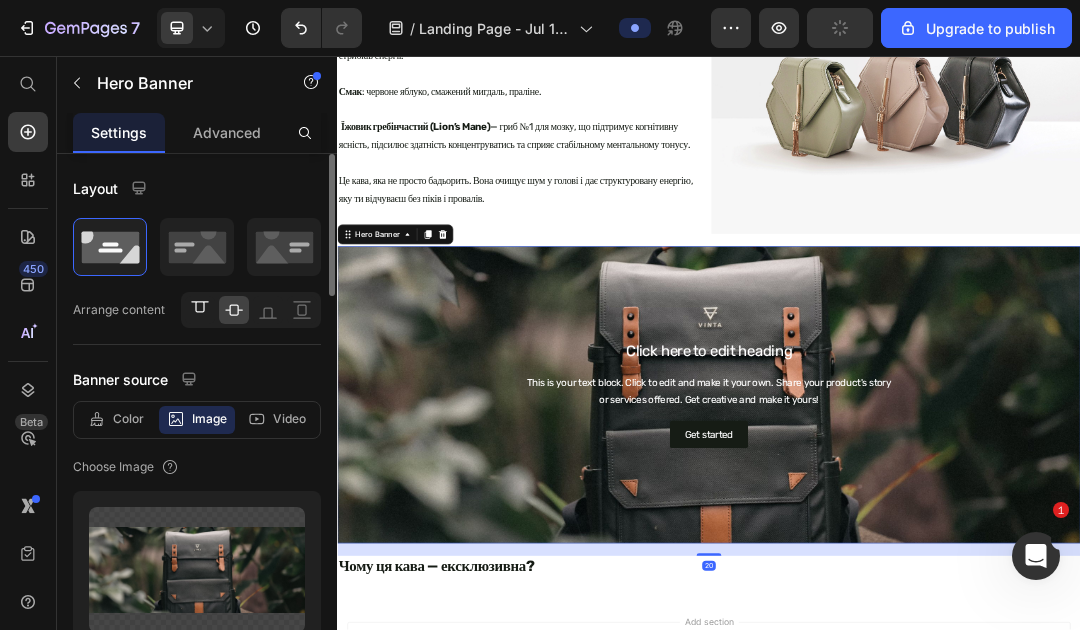 click 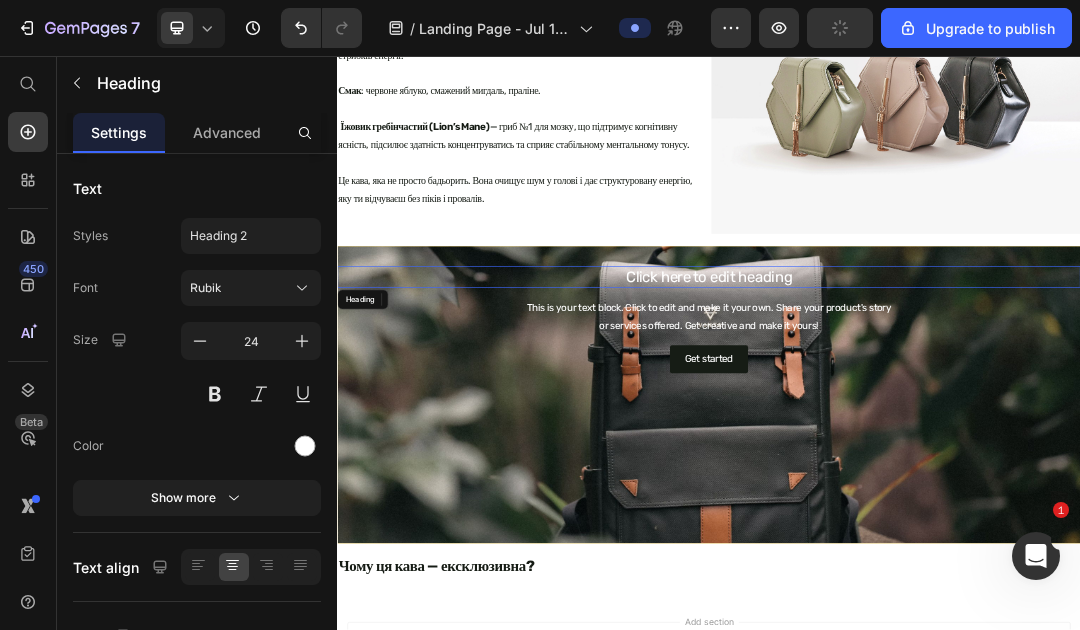 click on "Click here to edit heading" at bounding box center [937, 413] 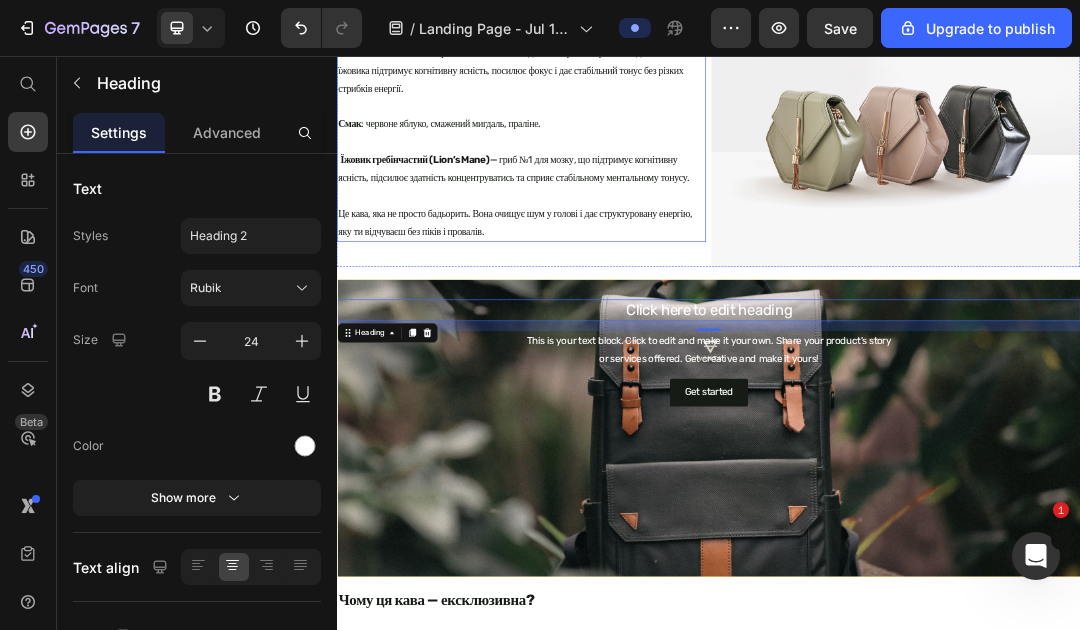 scroll, scrollTop: 1617, scrollLeft: 0, axis: vertical 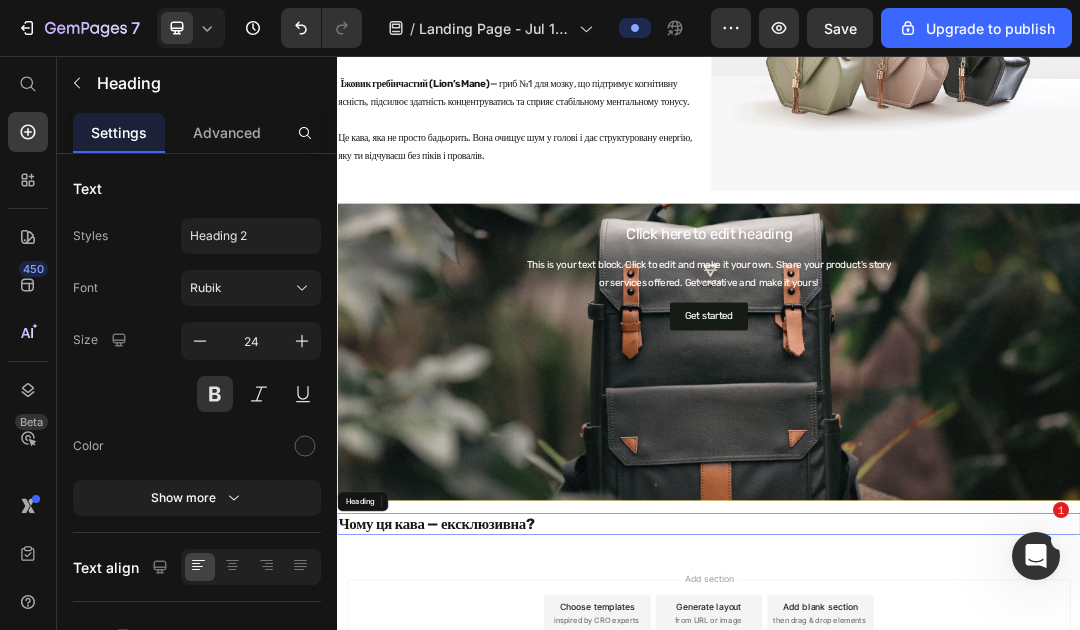click on "Чому ця кава — ексклюзивна?" at bounding box center (937, 812) 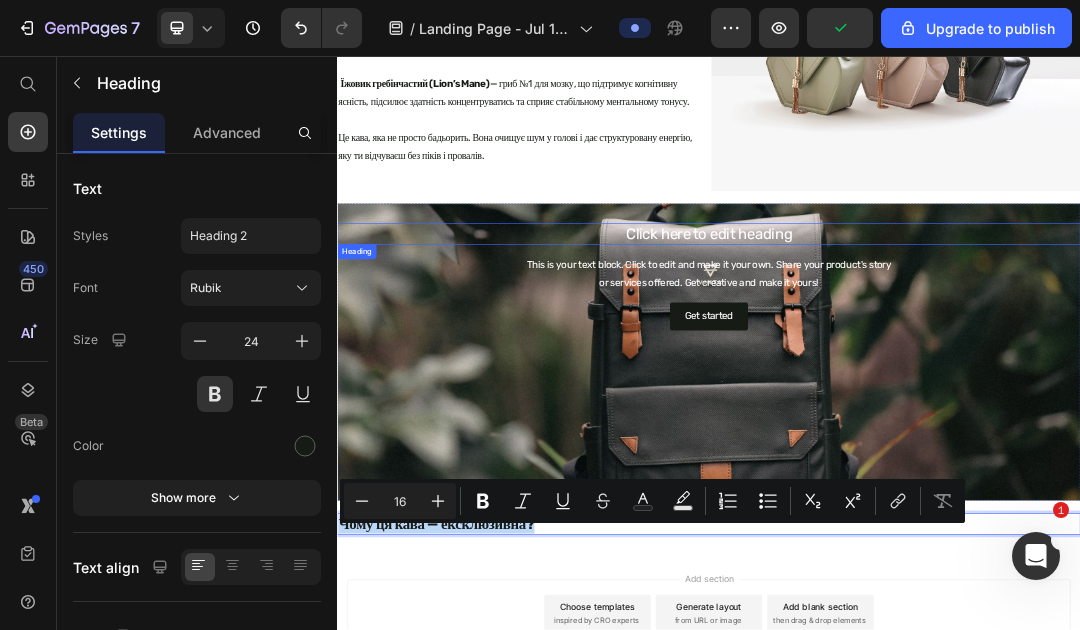 click on "Click here to edit heading" at bounding box center [937, 344] 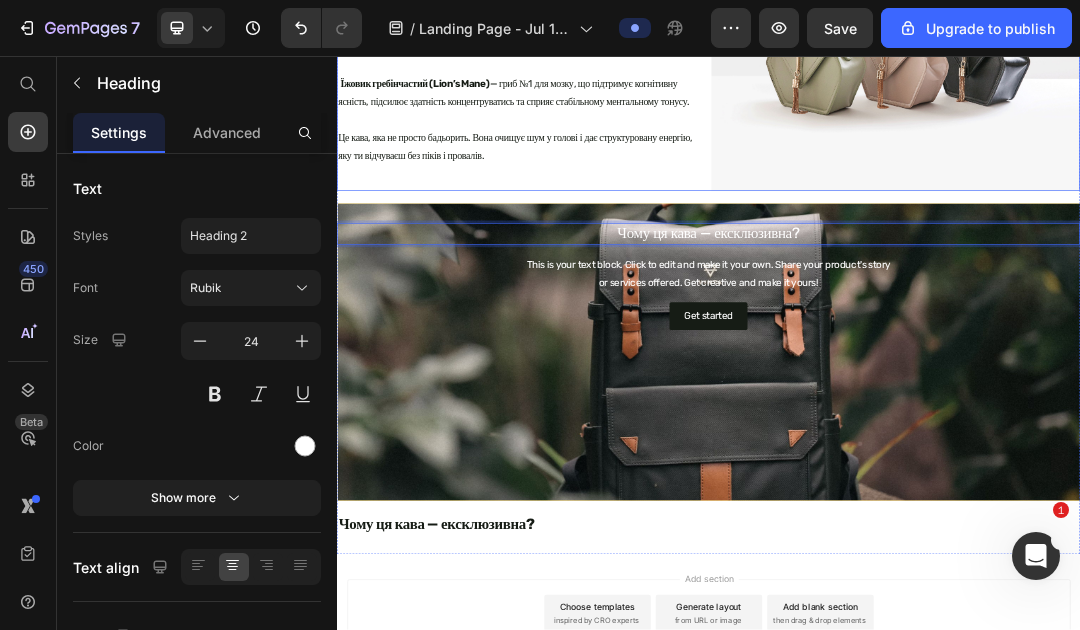 click on "Image" at bounding box center [1239, 50] 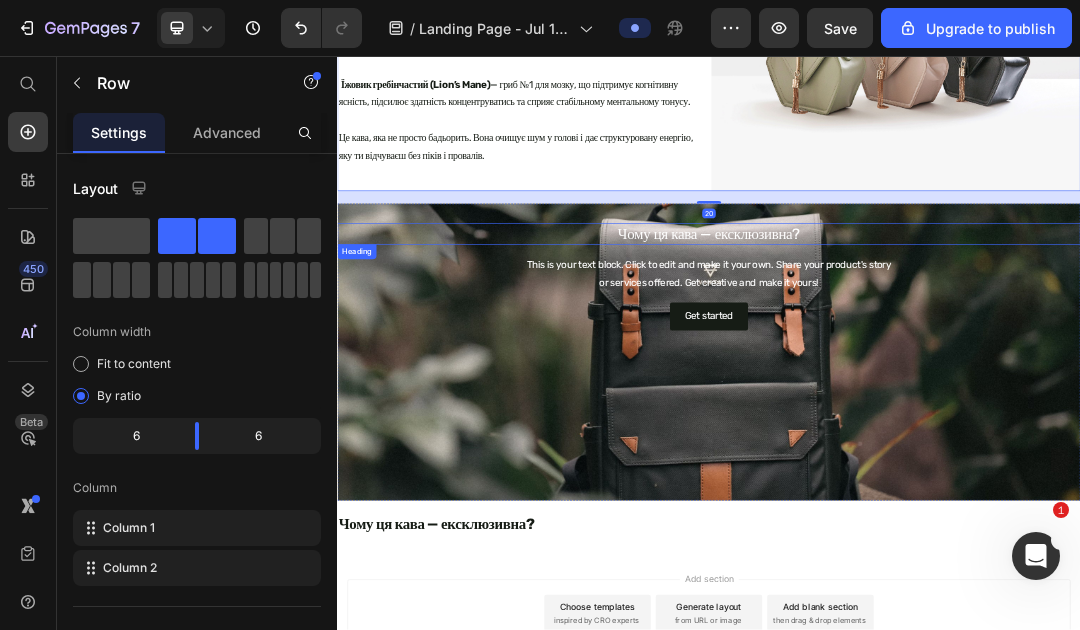 click on "Чому ця кава — ексклюзивна?" at bounding box center (937, 344) 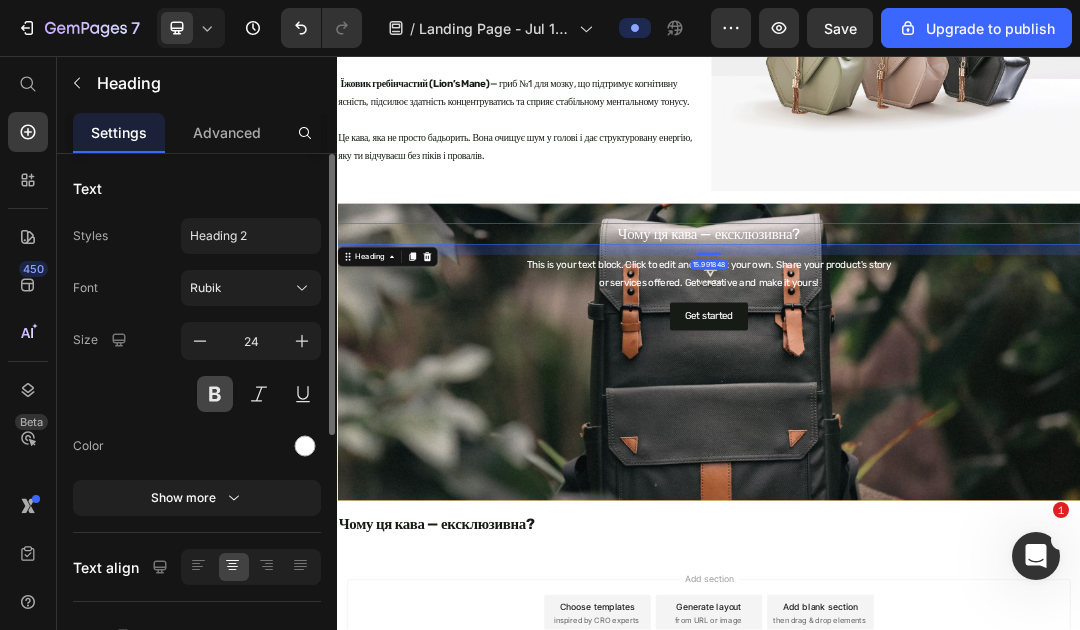 click at bounding box center (215, 394) 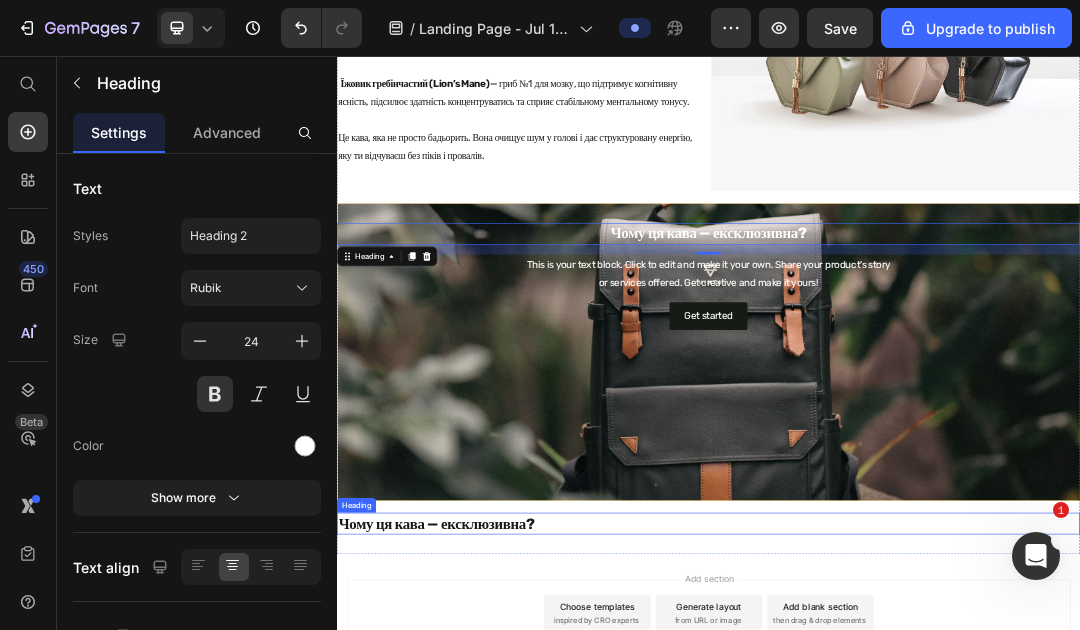 click on "Чому ця кава — ексклюзивна?" at bounding box center [937, 812] 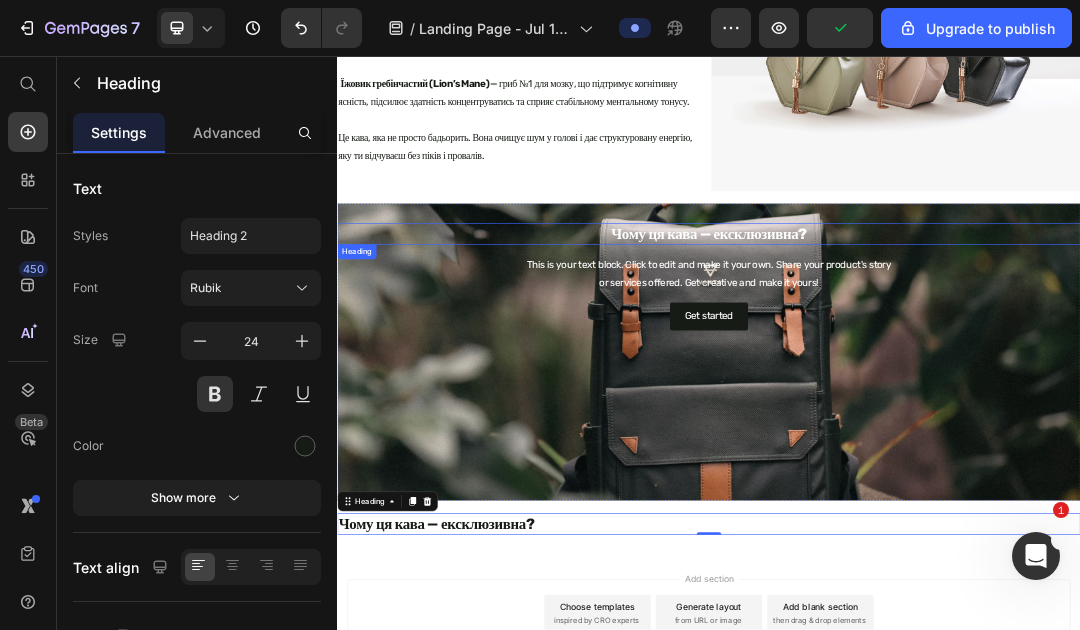 click on "Чому ця кава — ексклюзивна?" at bounding box center [937, 344] 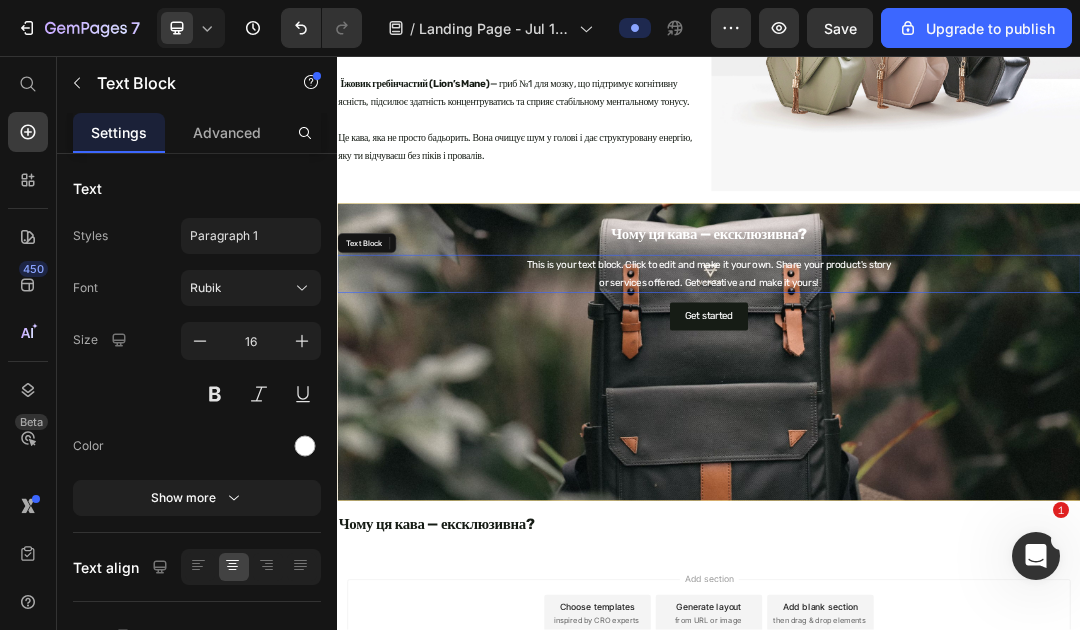click on "This is your text block. Click to edit and make it your own. Share your product's story                   or services offered. Get creative and make it yours!" at bounding box center (937, 409) 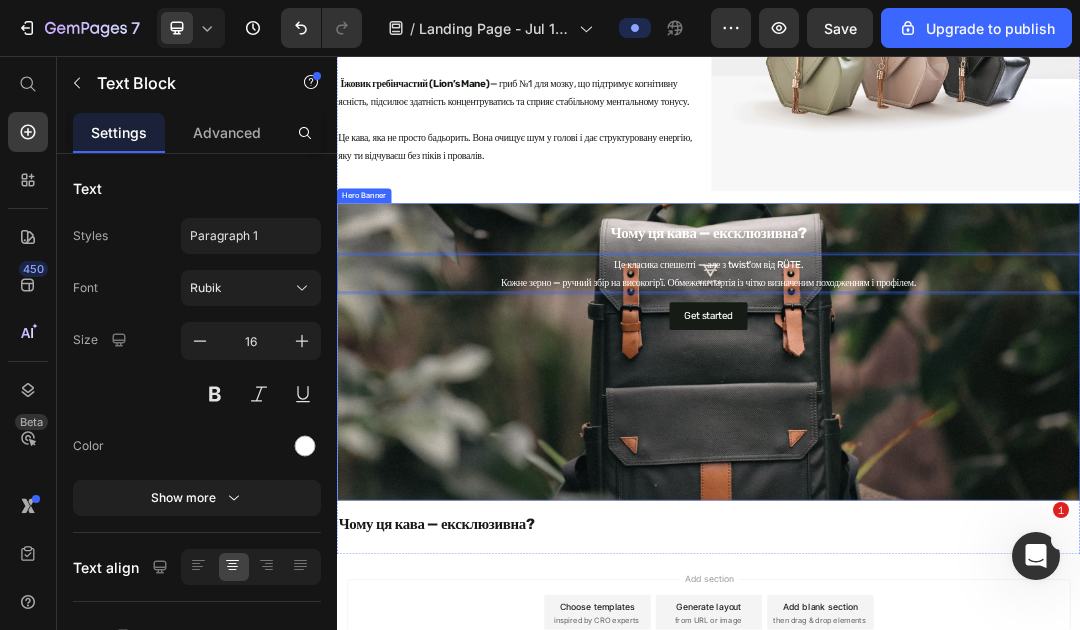 click at bounding box center [937, 535] 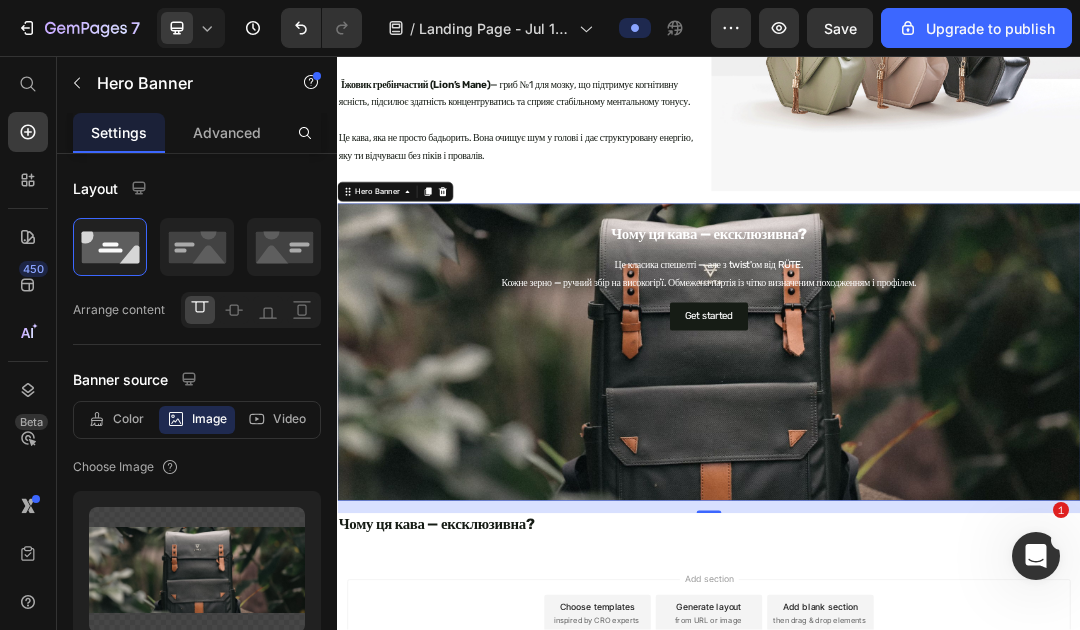 click at bounding box center [937, 535] 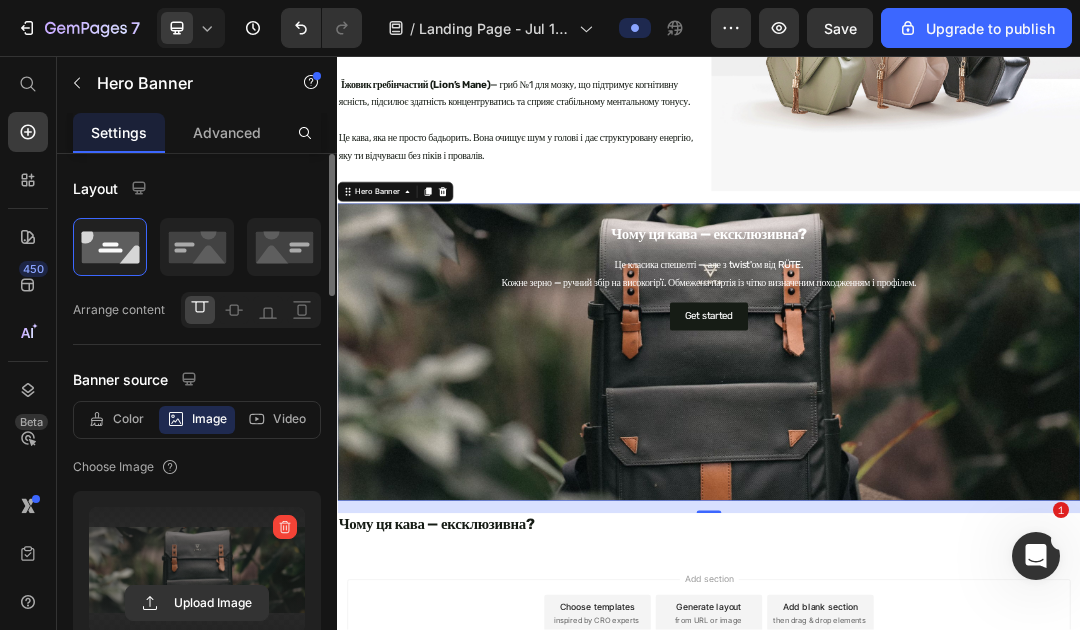 click at bounding box center [197, 570] 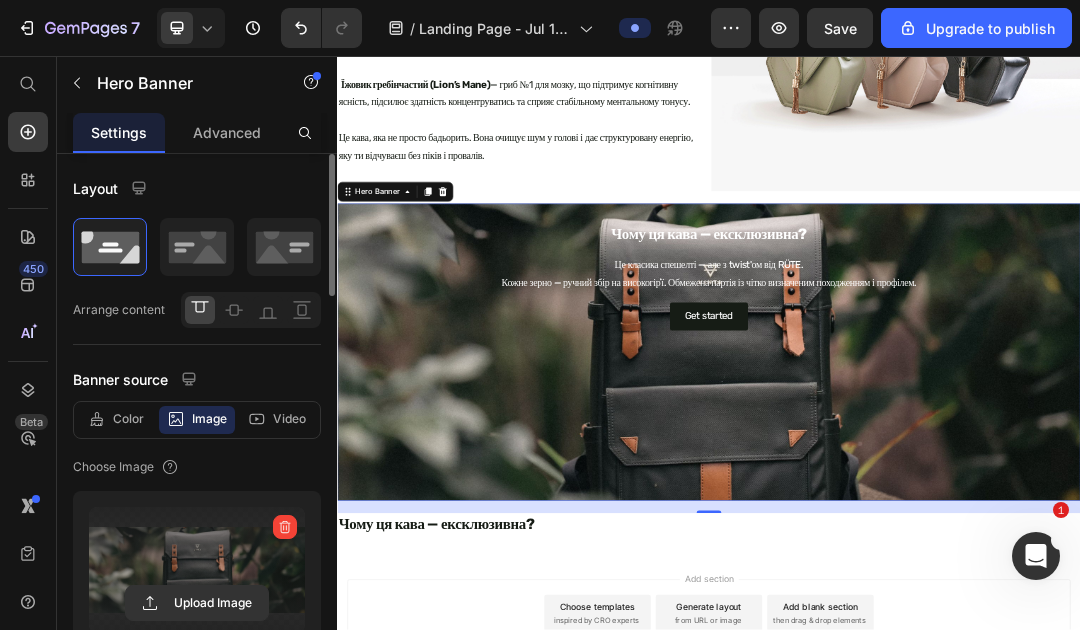 type on "C:\fakepath\1 961.png" 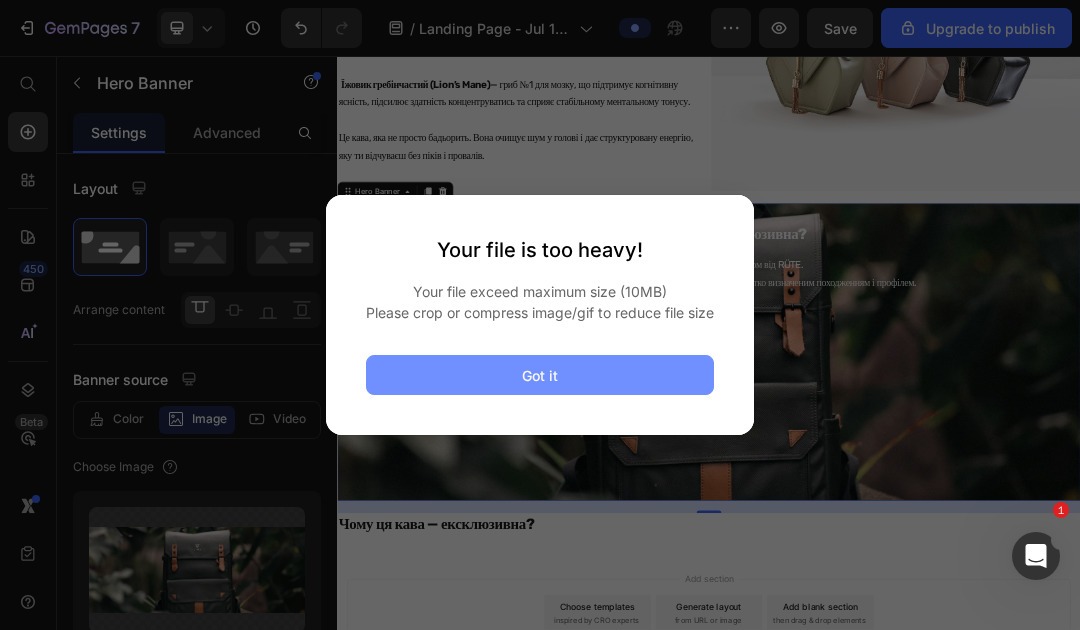 click on "Got it" at bounding box center [540, 375] 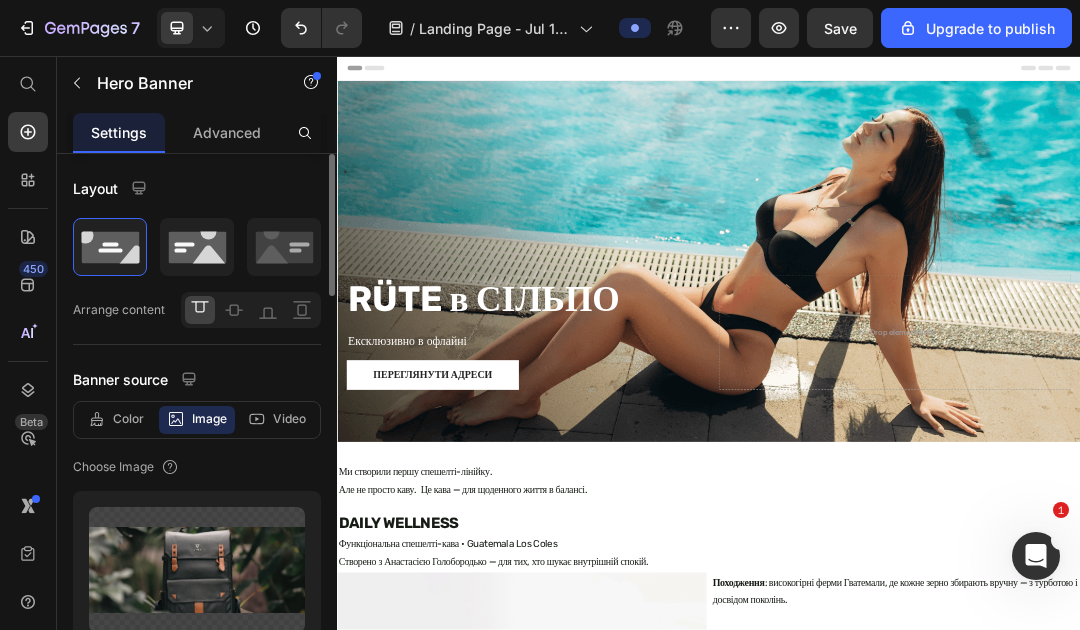 scroll, scrollTop: 0, scrollLeft: 0, axis: both 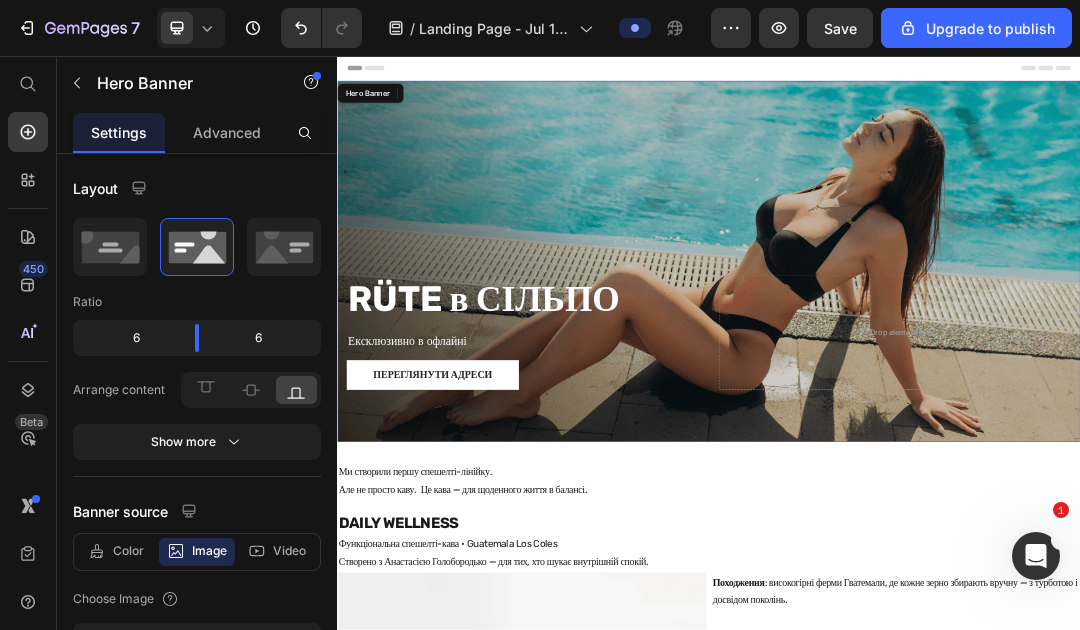 click at bounding box center [937, 388] 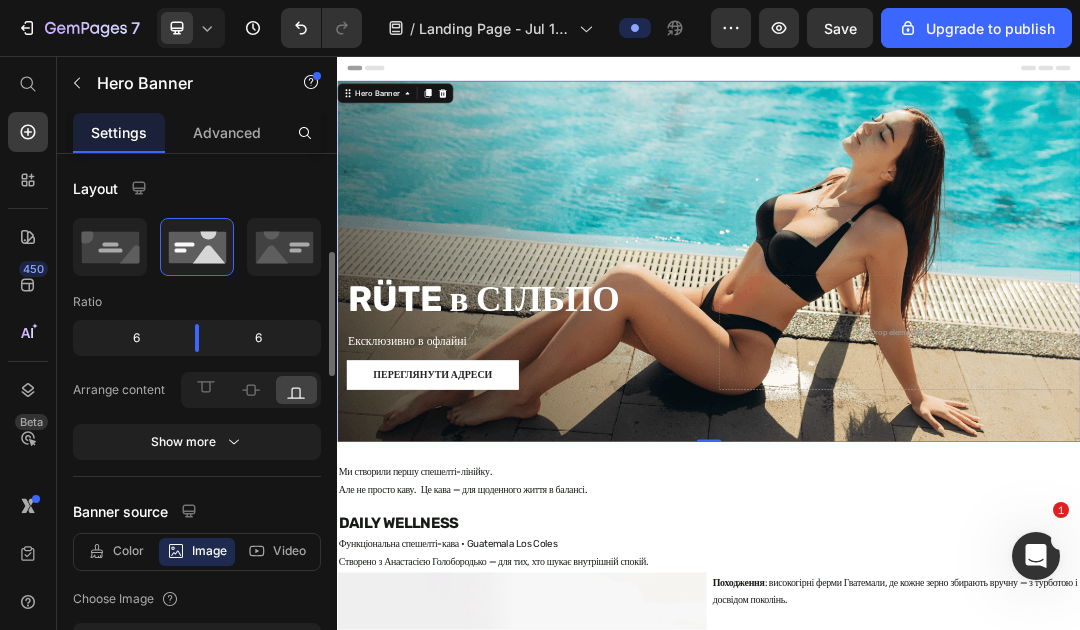 scroll, scrollTop: 307, scrollLeft: 0, axis: vertical 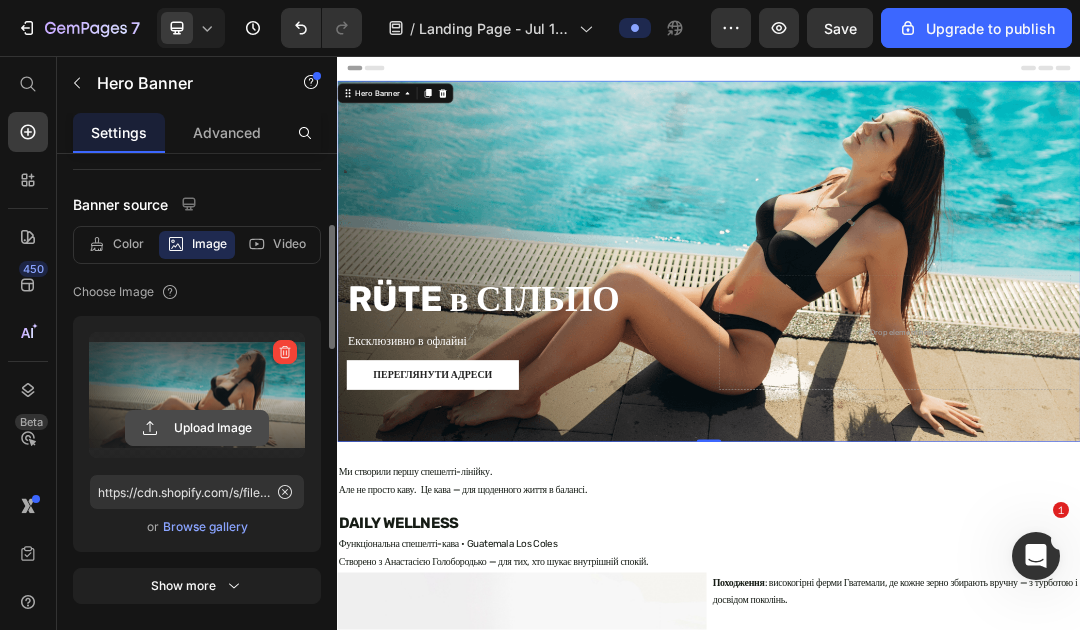 click 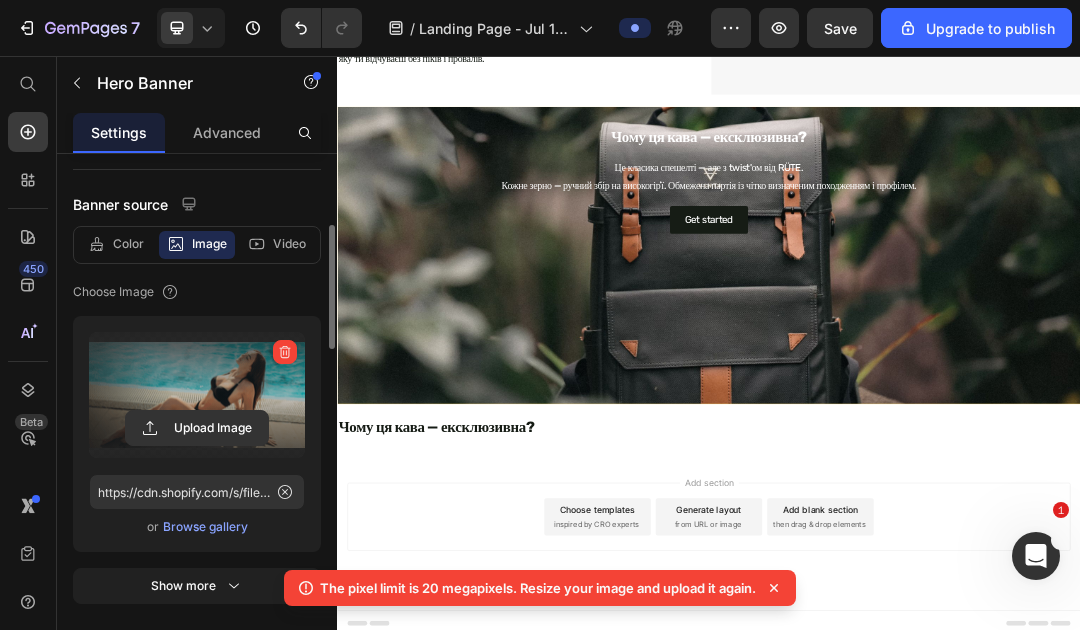 scroll, scrollTop: 1788, scrollLeft: 0, axis: vertical 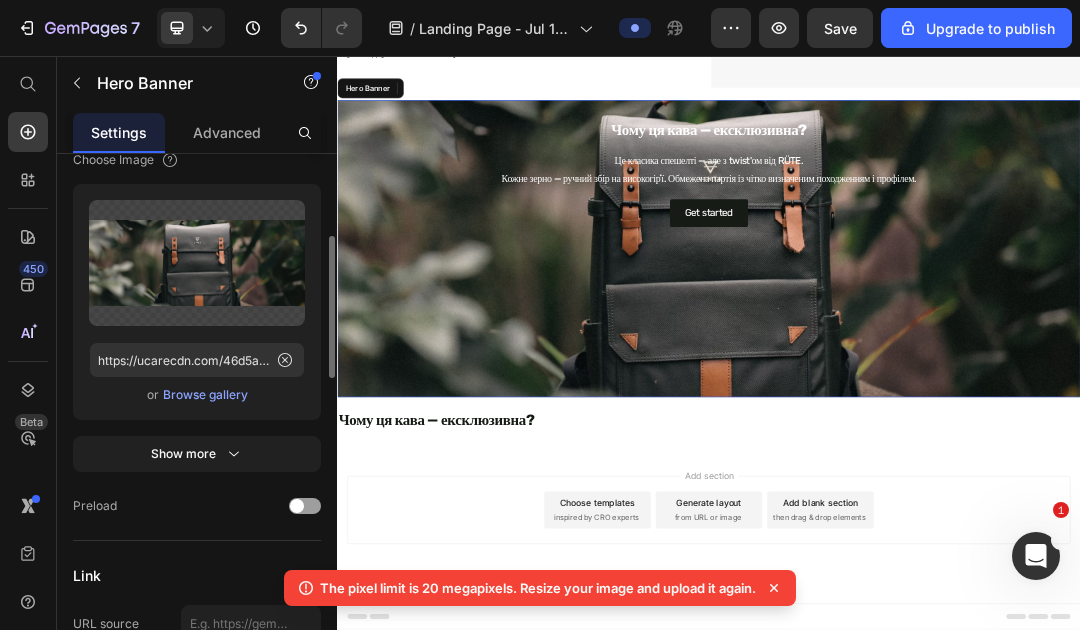 click at bounding box center (937, 368) 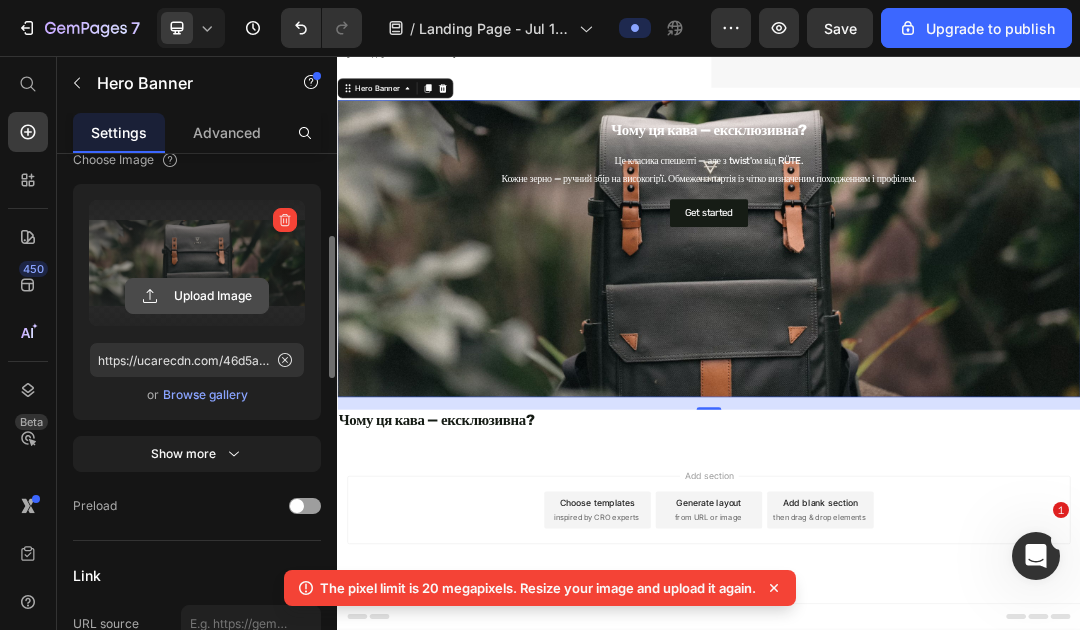 click 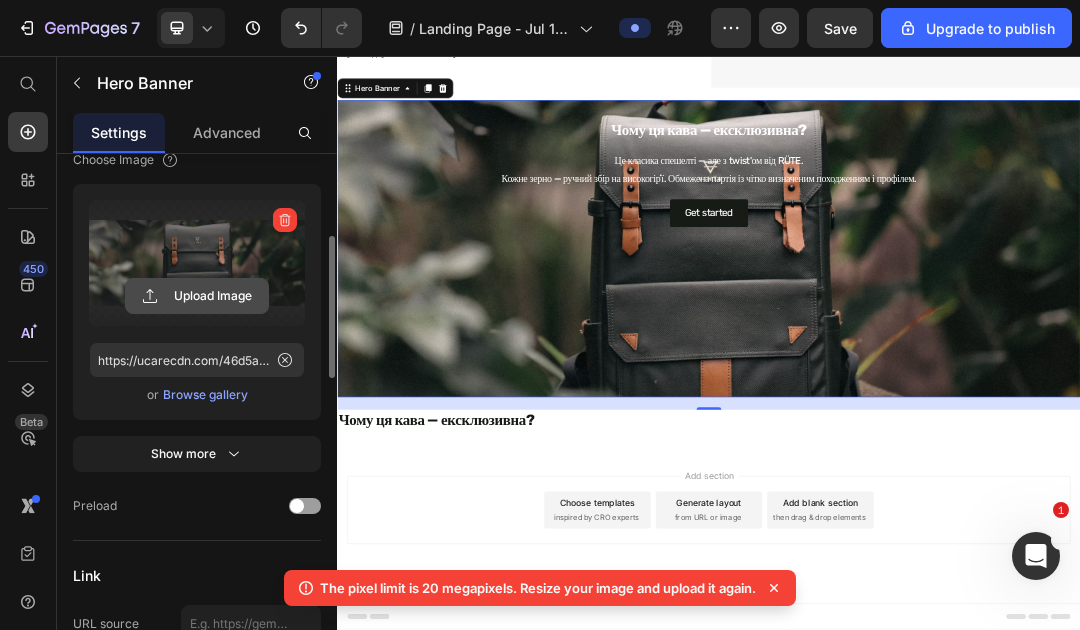 type on "C:\fakepath\guatemala.png" 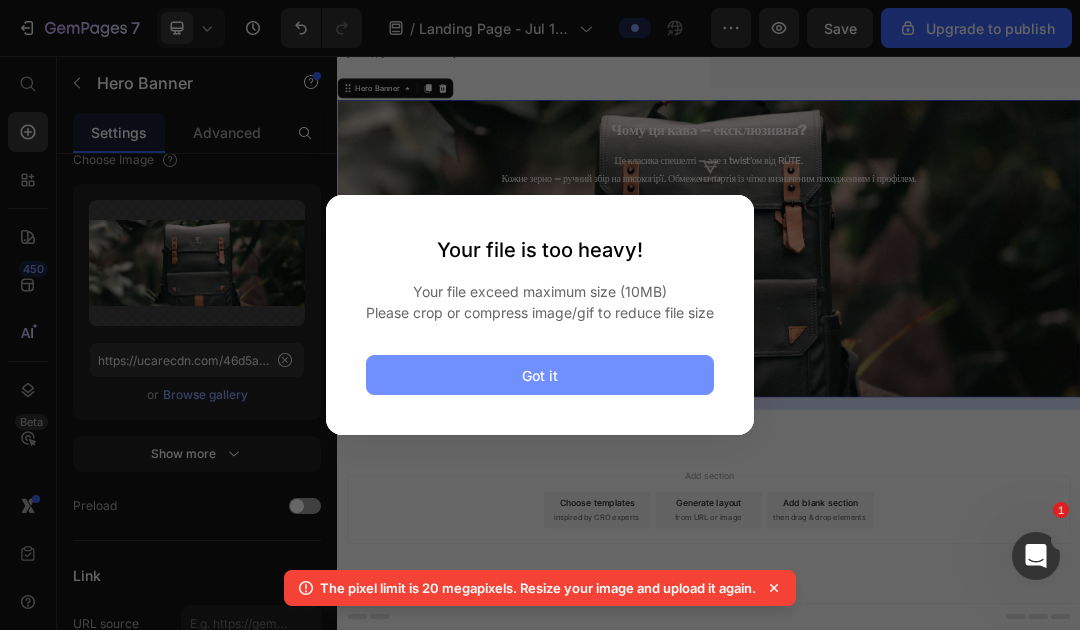 click on "Got it" at bounding box center (540, 375) 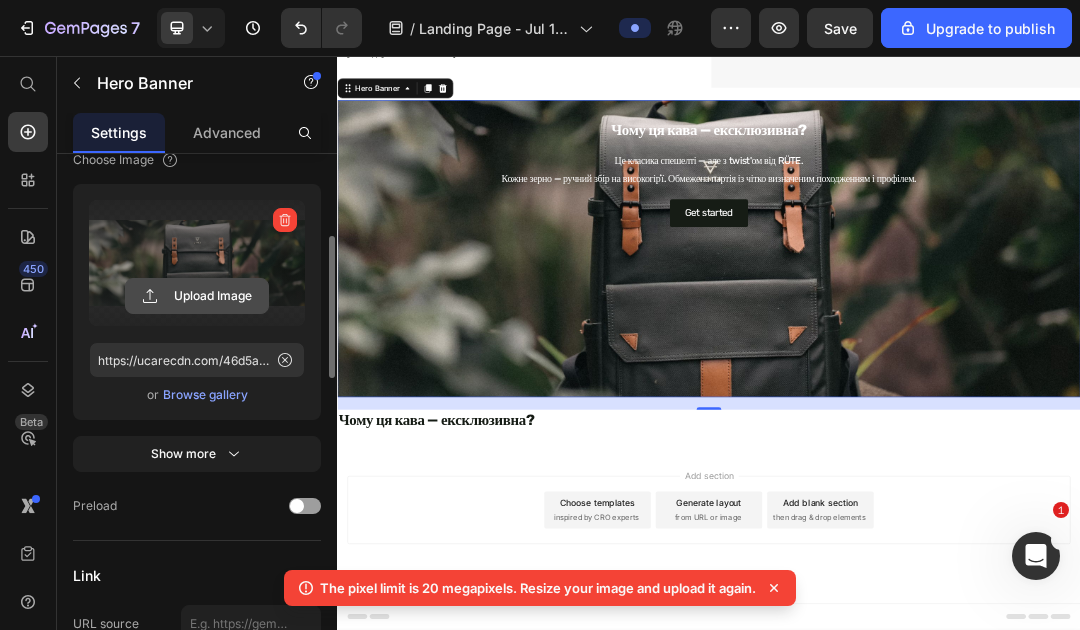 click 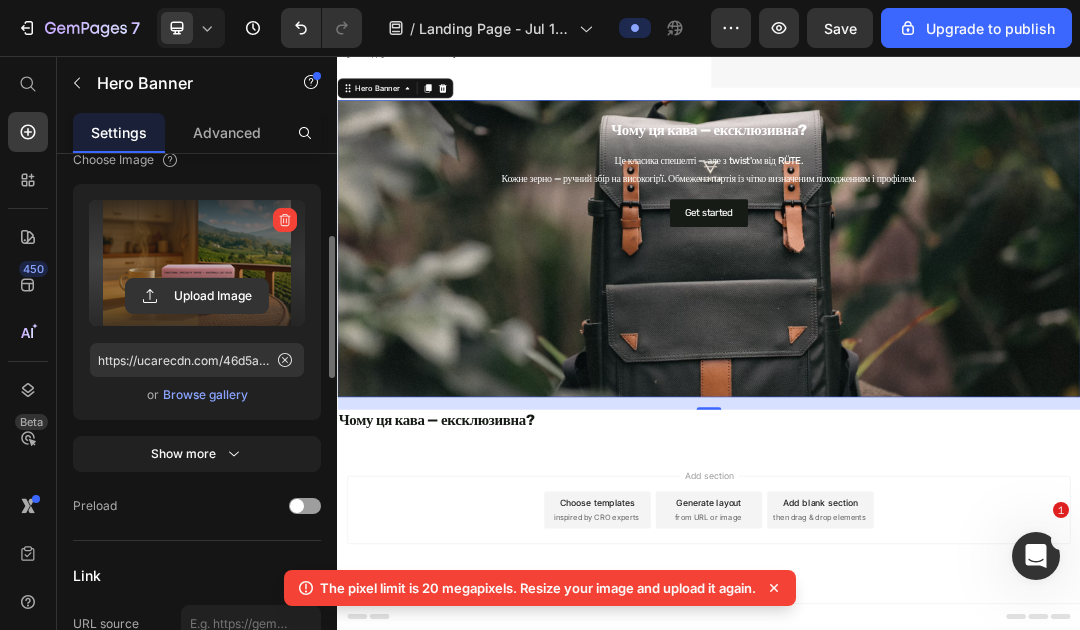 type on "https://cdn.shopify.com/s/files/1/0679/1285/9887/files/gempages_551498451787973482-635cd368-9b61-4e96-b402-7e369b6f0805.webp" 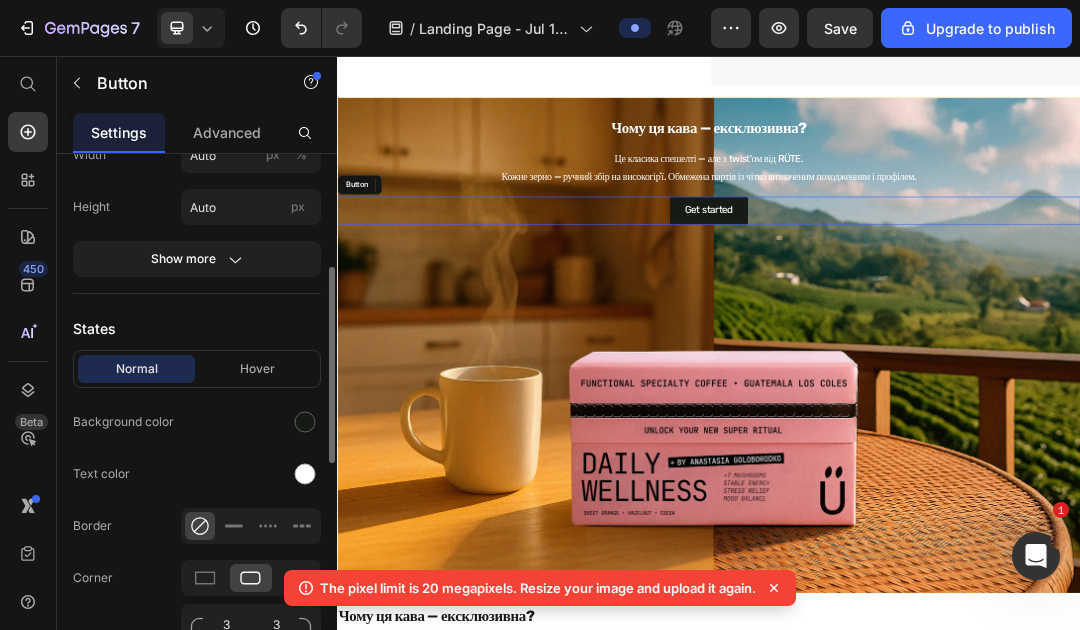scroll, scrollTop: 0, scrollLeft: 0, axis: both 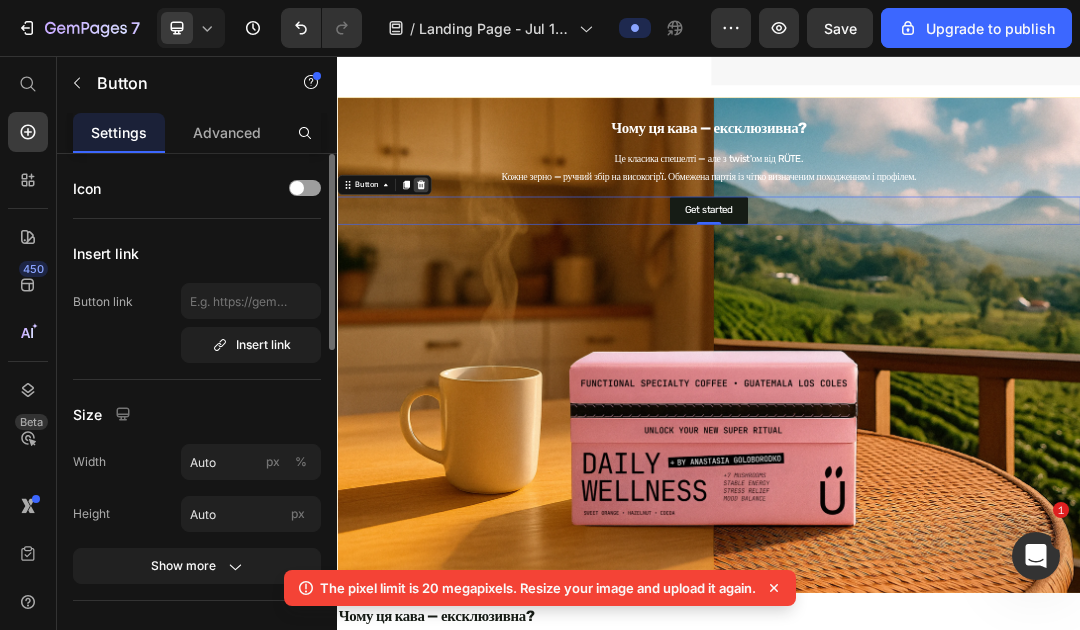 click 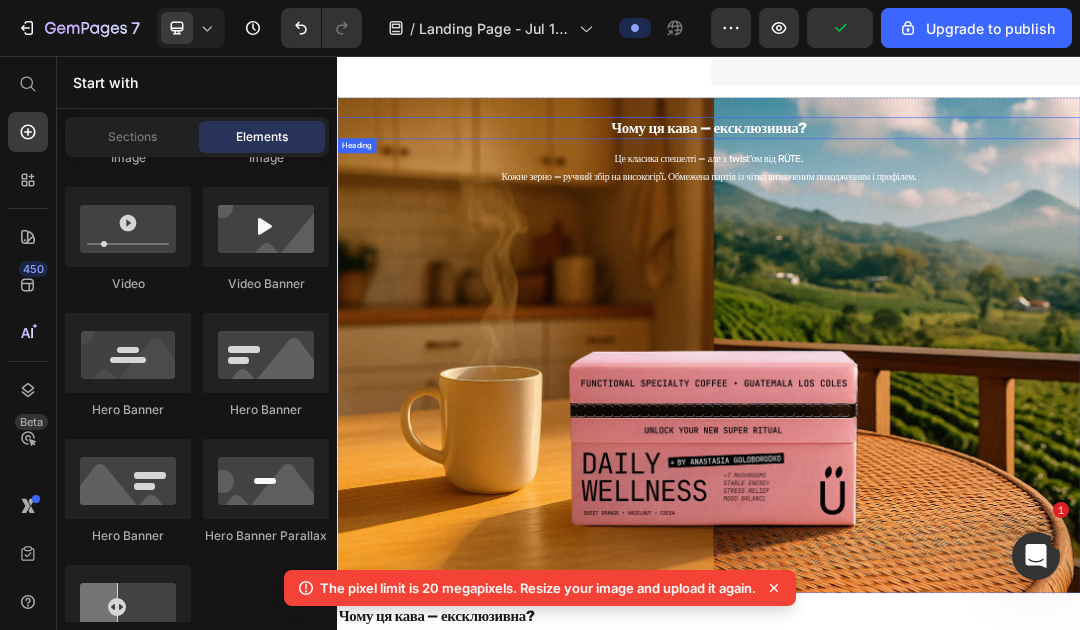 click on "Чому ця кава — ексклюзивна?" at bounding box center [937, 173] 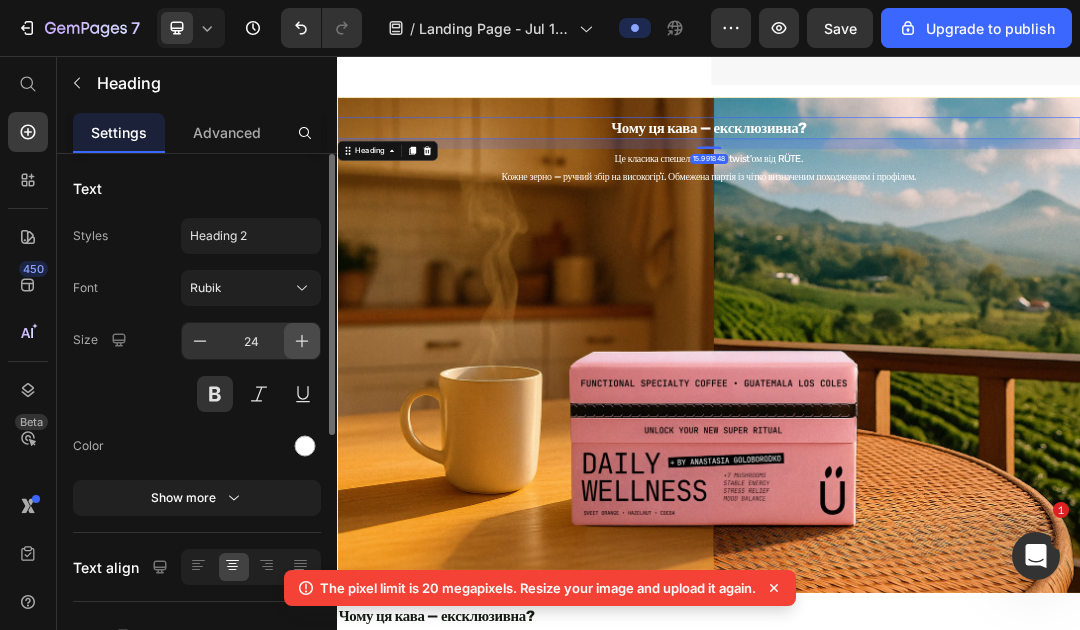 click 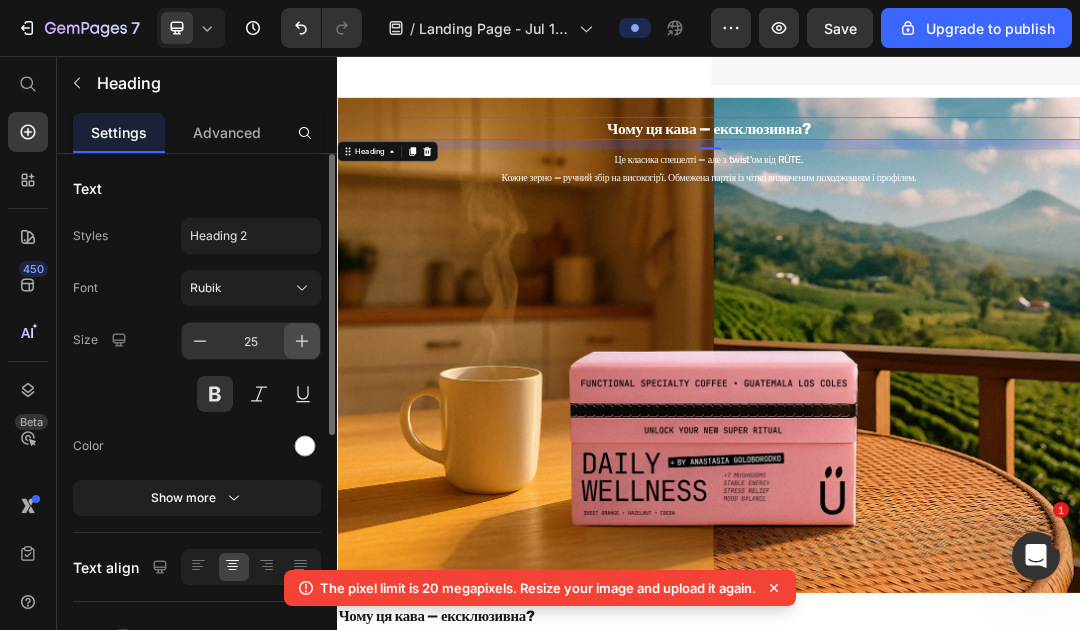 click 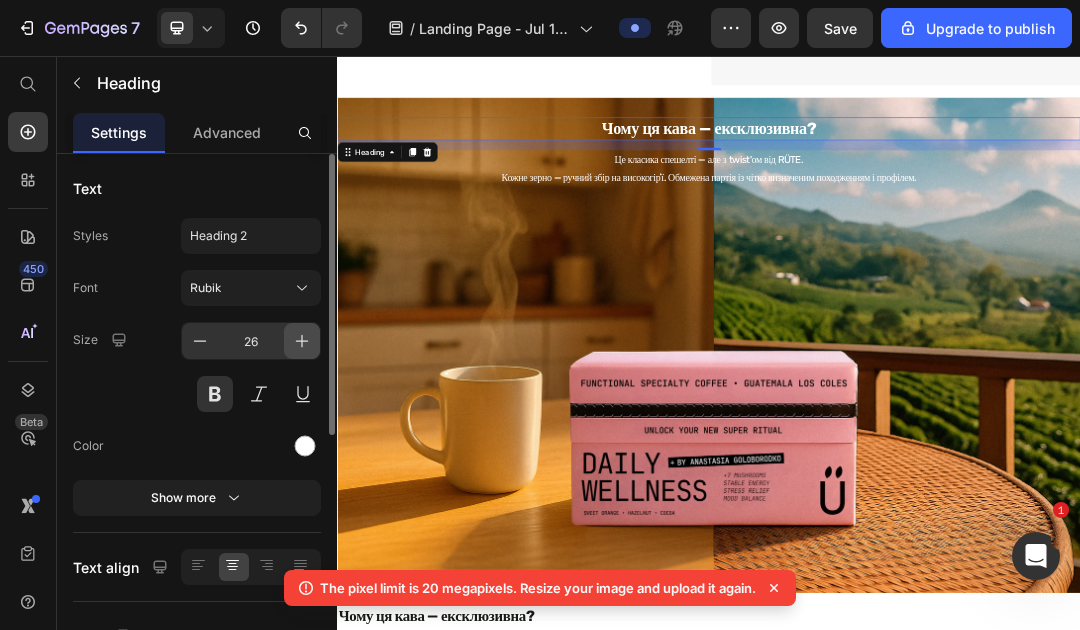 click 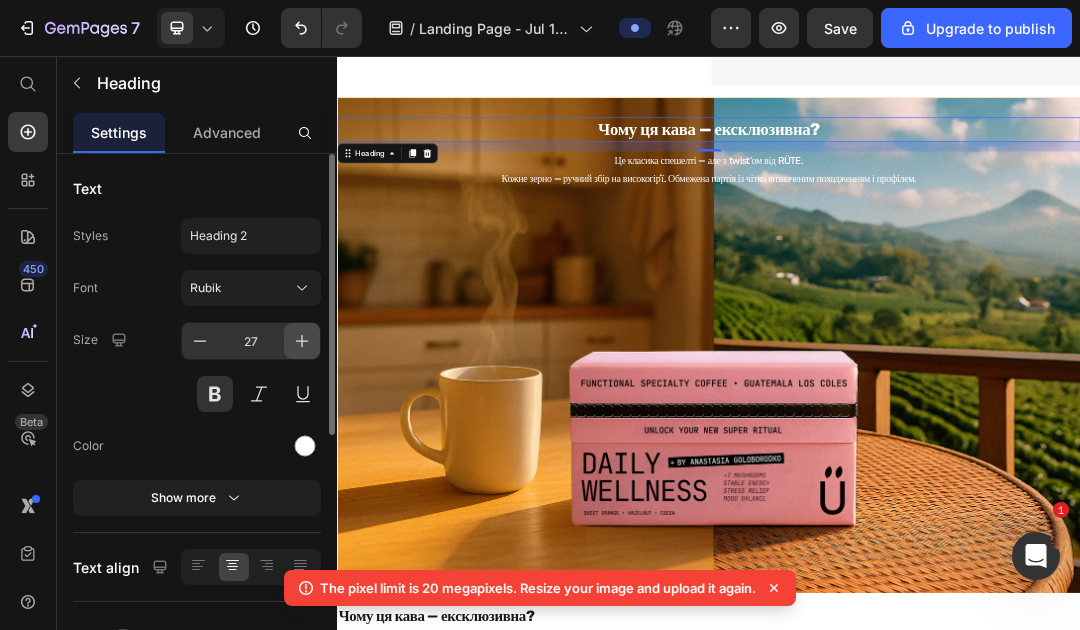 click 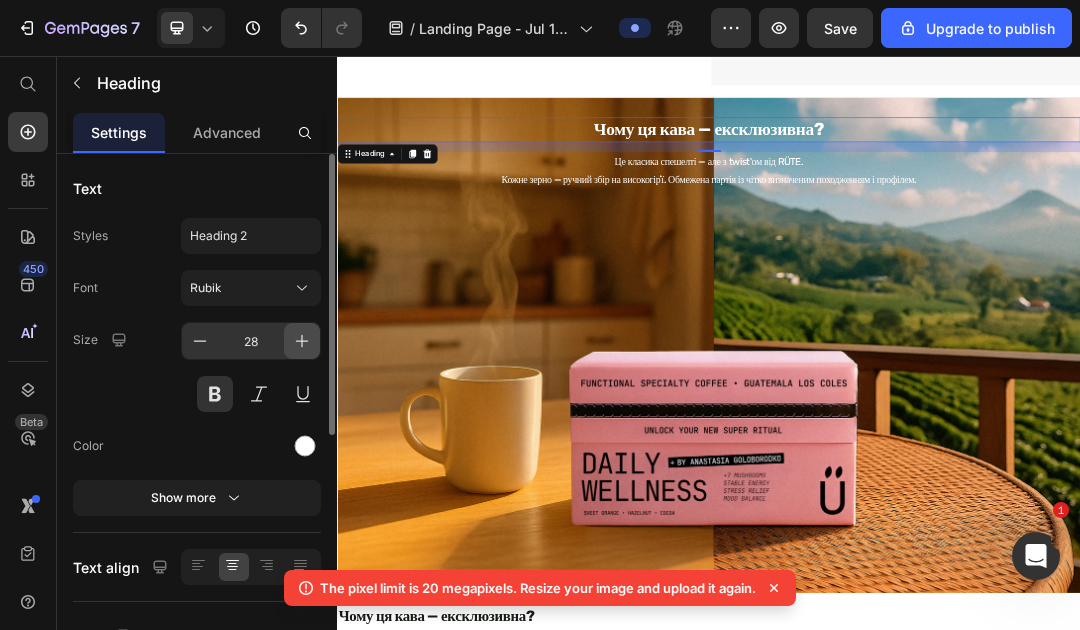 click 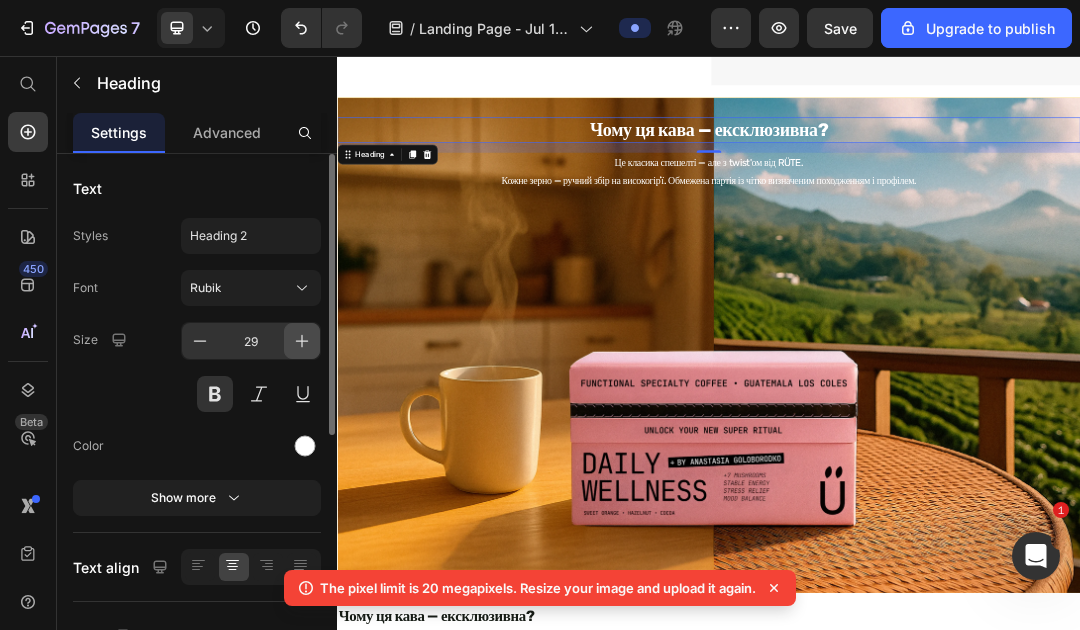 click 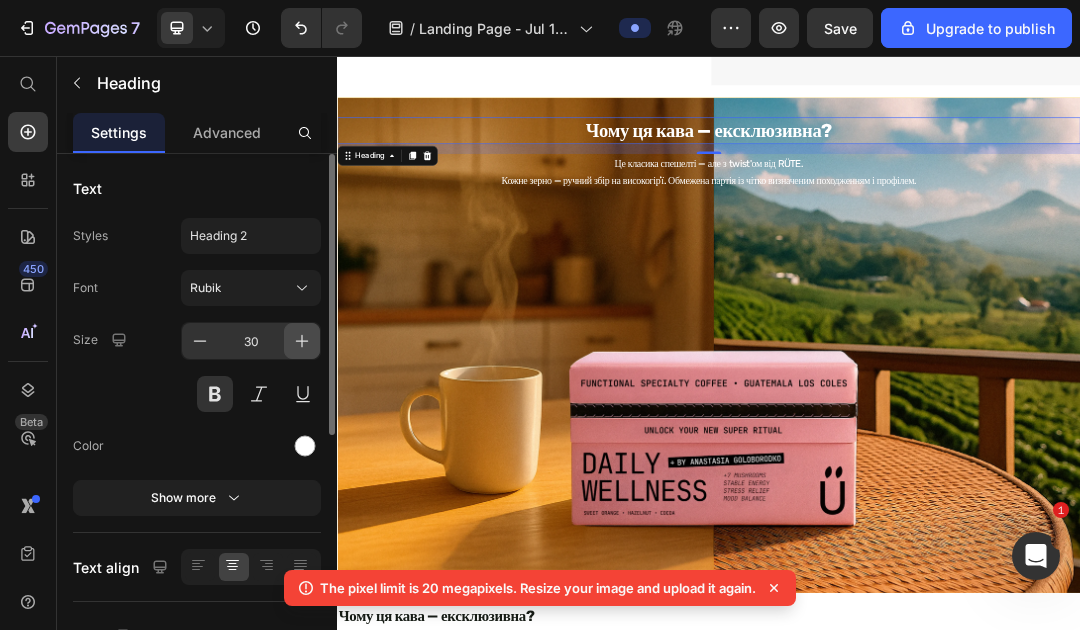 click 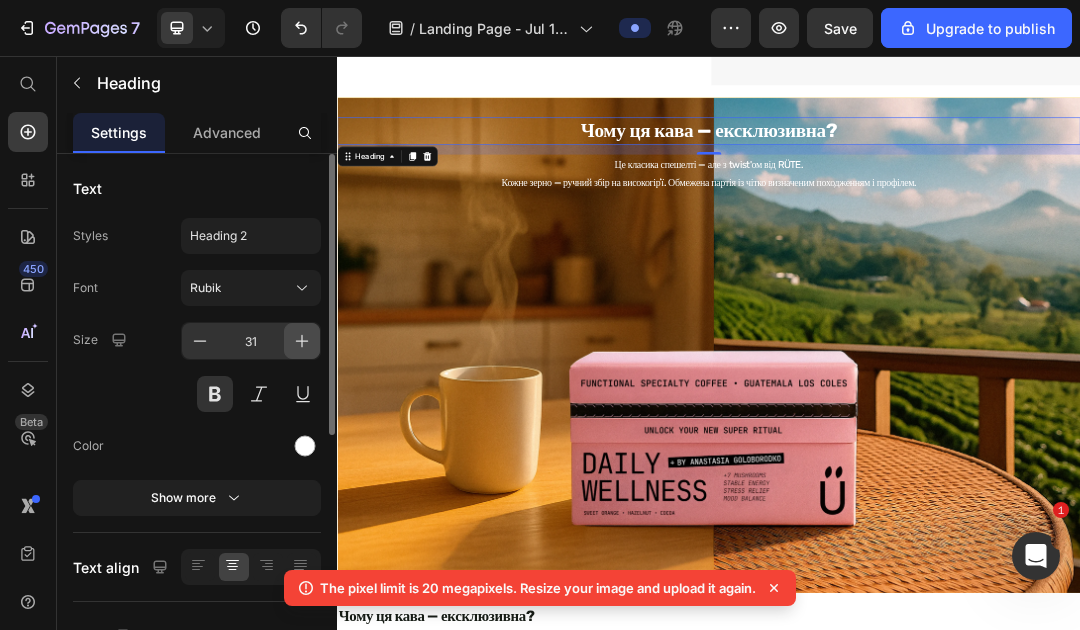 click 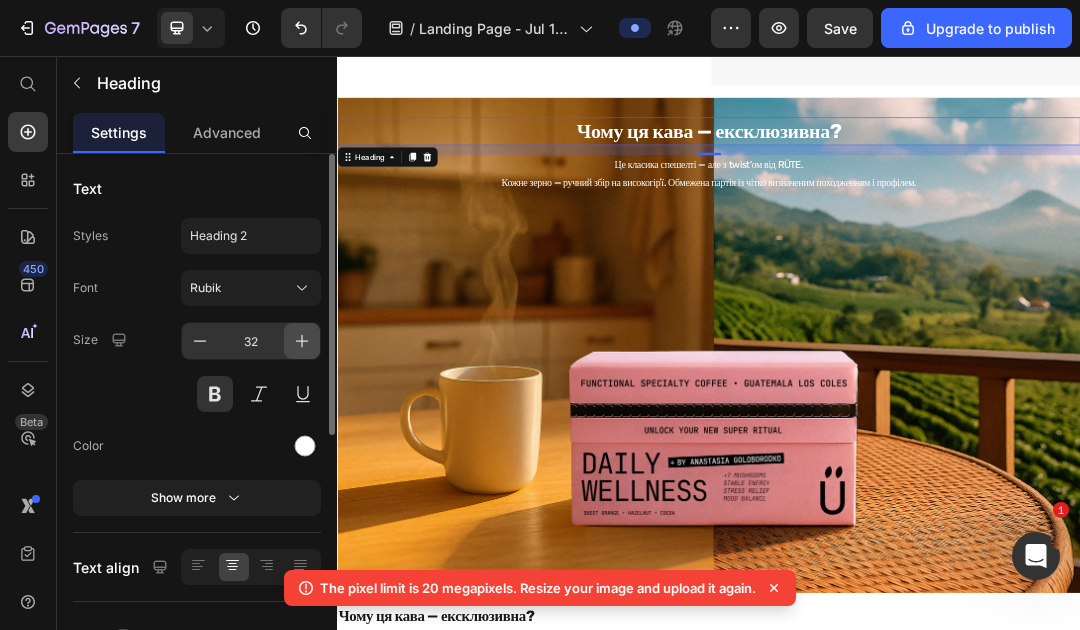click 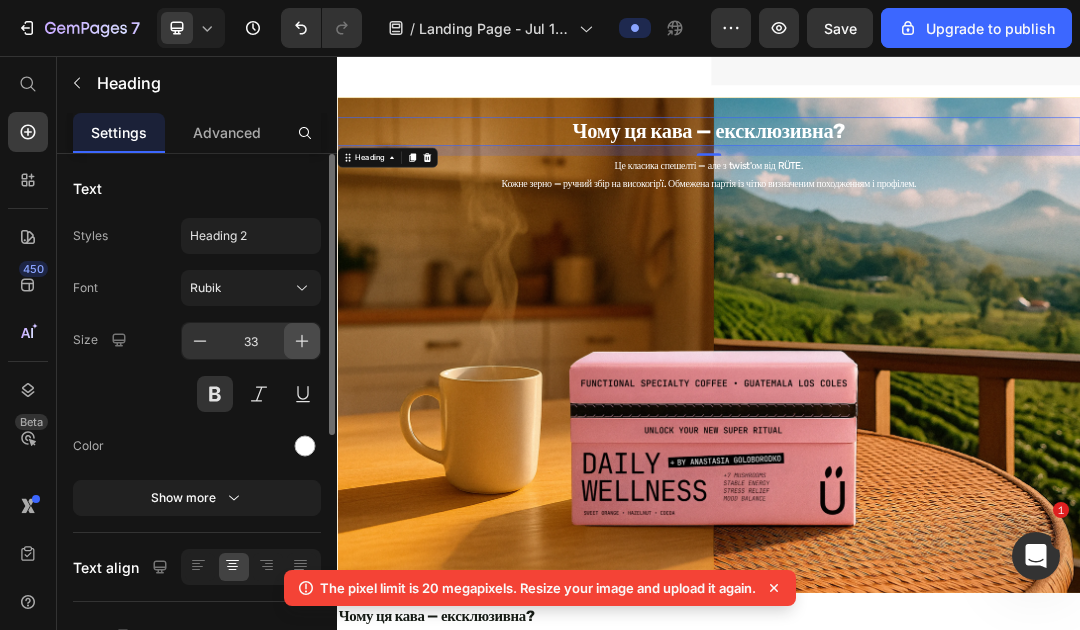 click 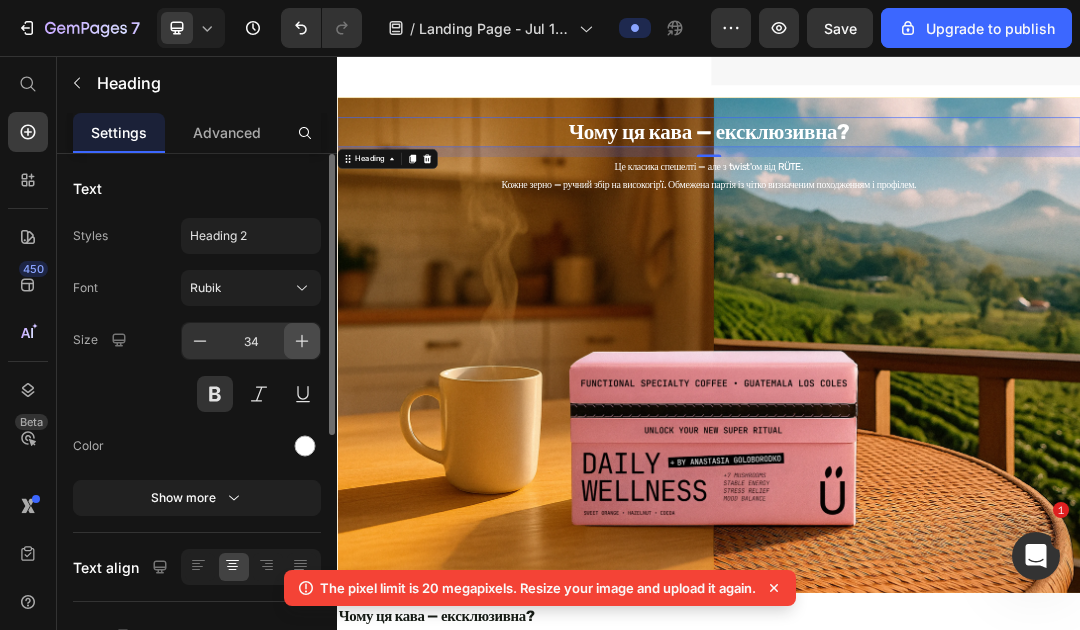 click 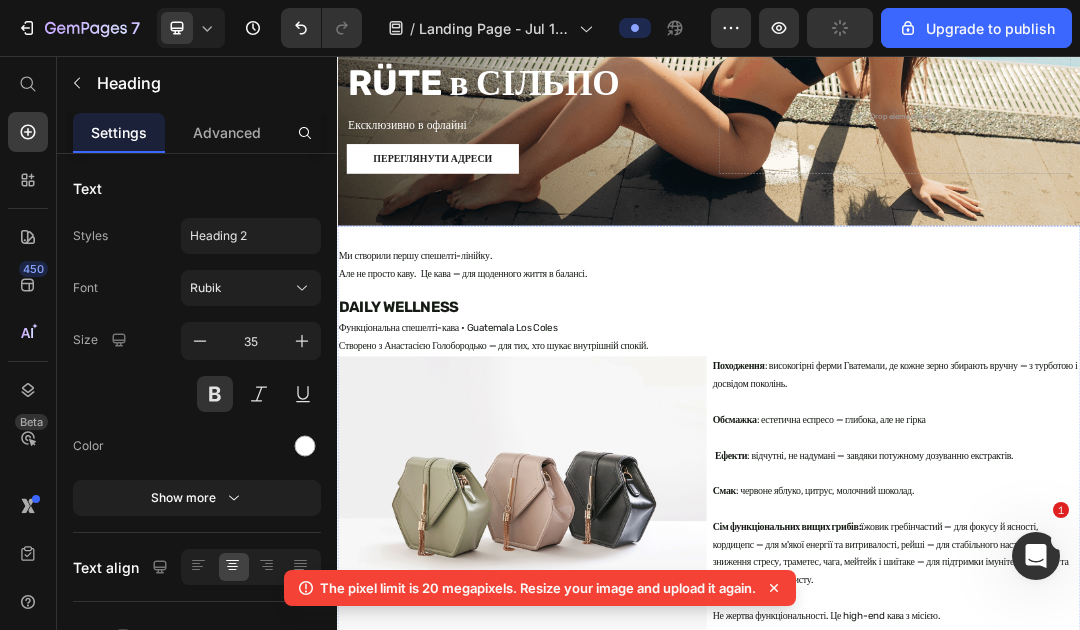 scroll, scrollTop: 147, scrollLeft: 0, axis: vertical 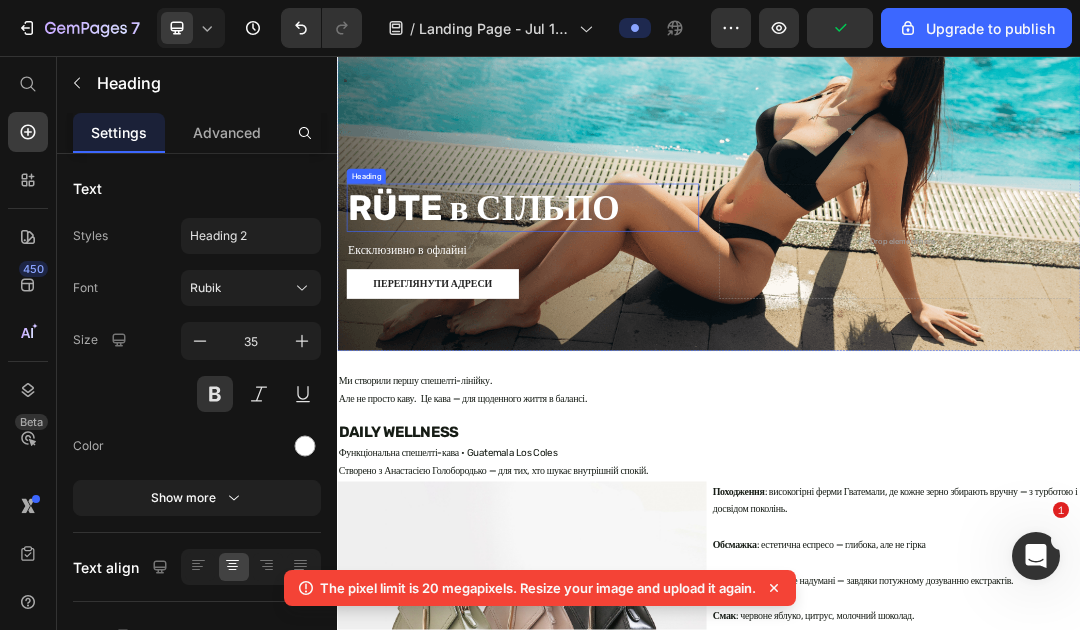 click on "RÜTE в СІЛЬПО" at bounding box center (636, 302) 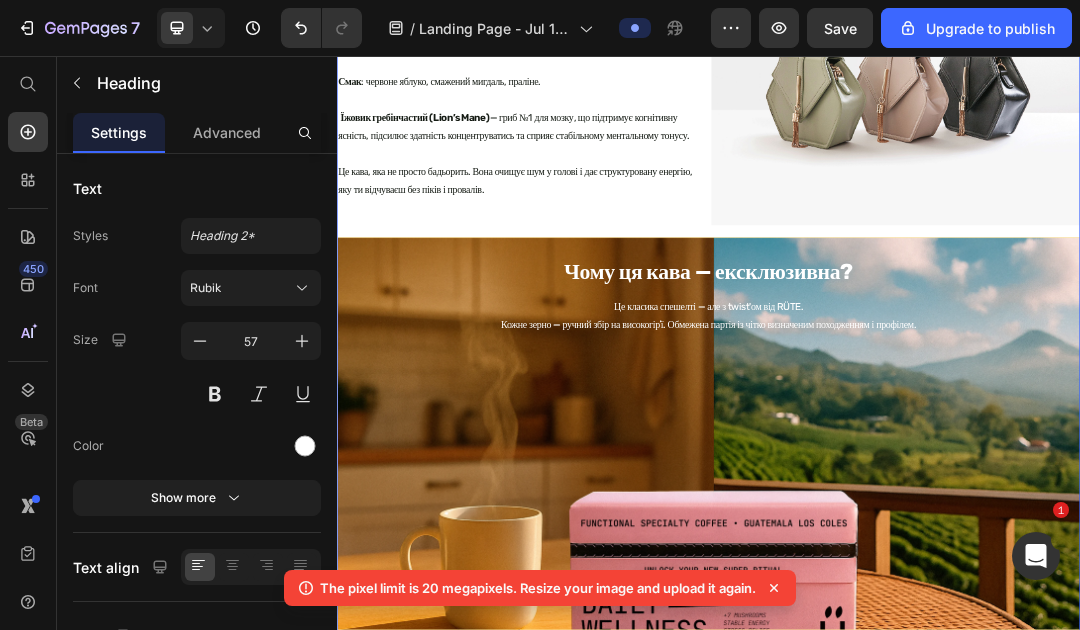 scroll, scrollTop: 1735, scrollLeft: 0, axis: vertical 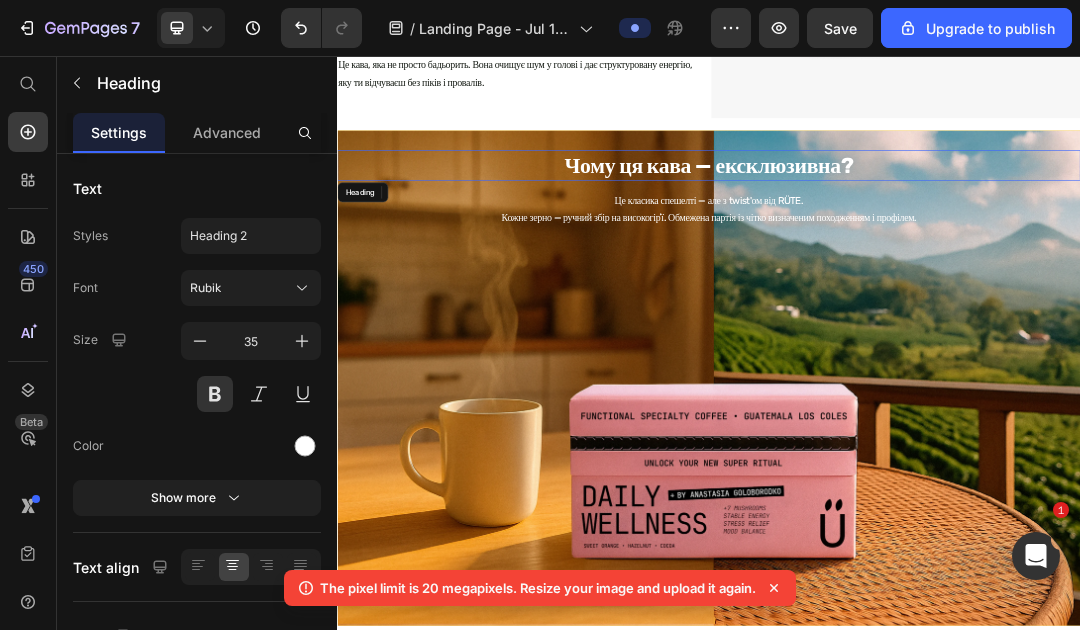 click on "Чому ця кава — ексклюзивна?" at bounding box center [937, 234] 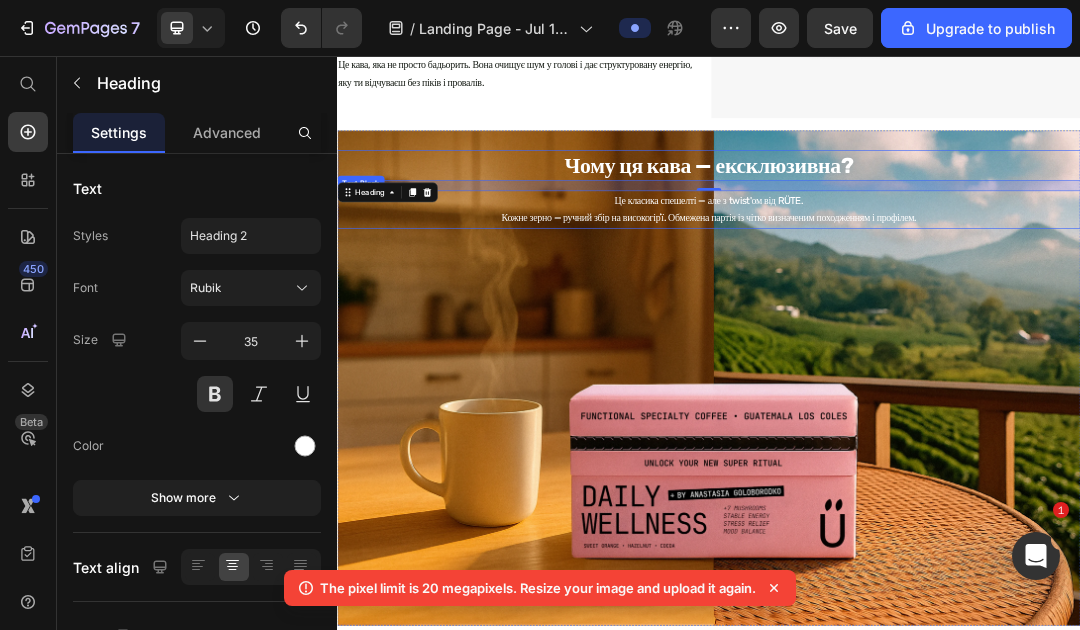 click on "Це класика спешелті — але з twist'ом від RÜTE. Кожне зерно — ручний збір на високогірʼї. Обмежена партія із чітко визначеним походженням і профілем." at bounding box center [937, 305] 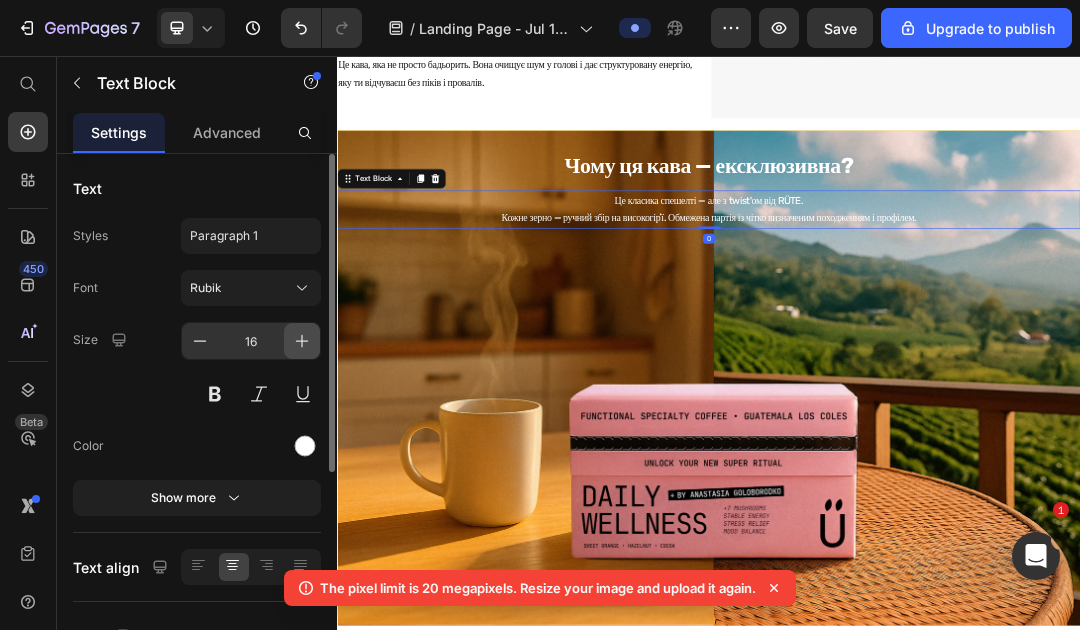 click 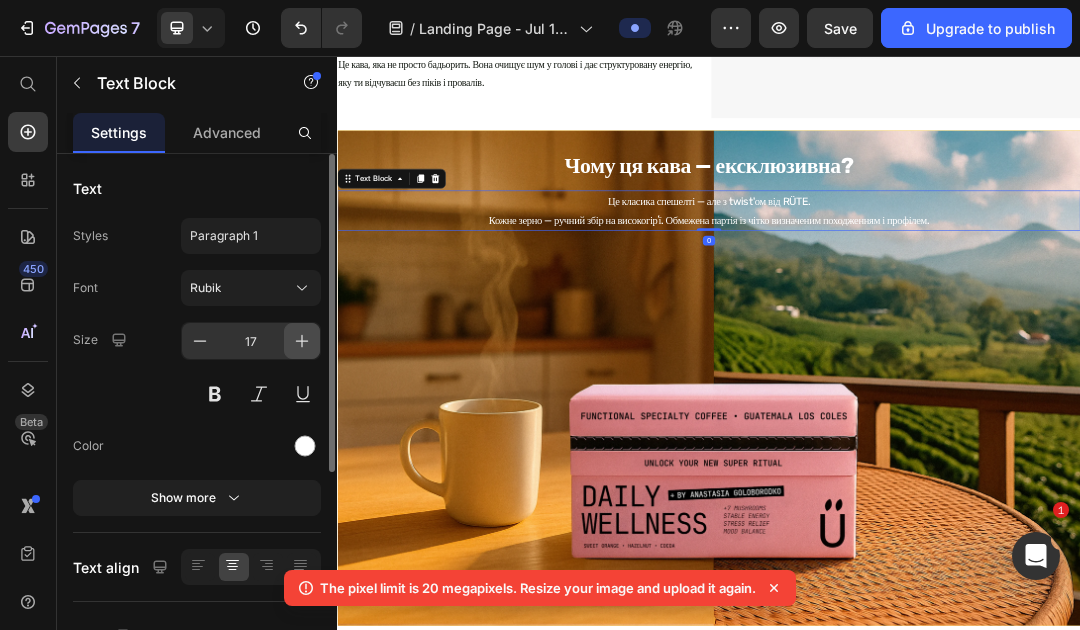 click 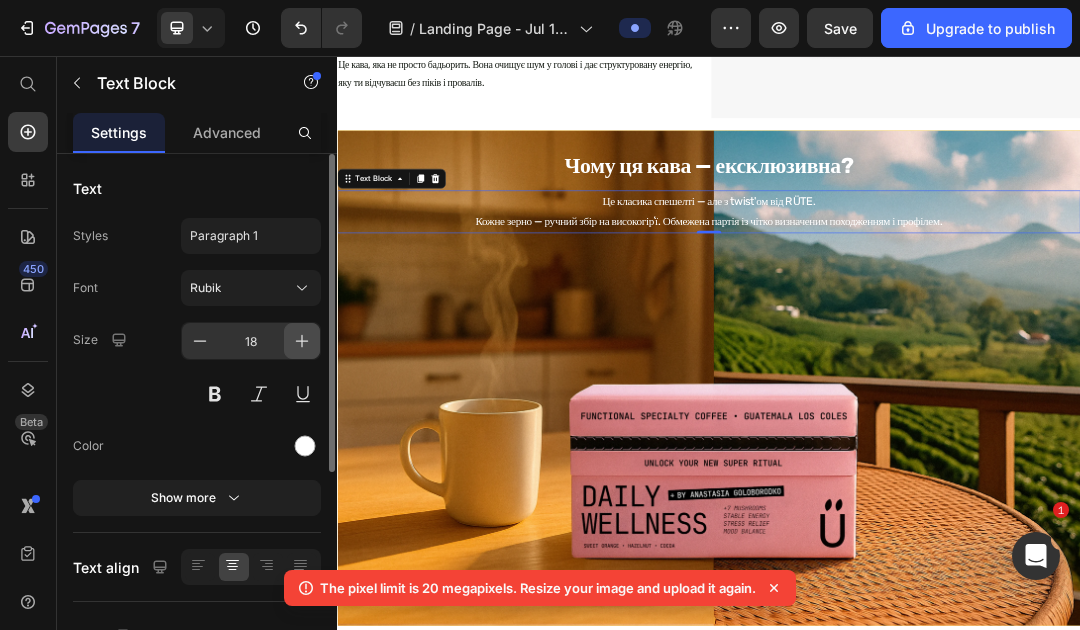 click 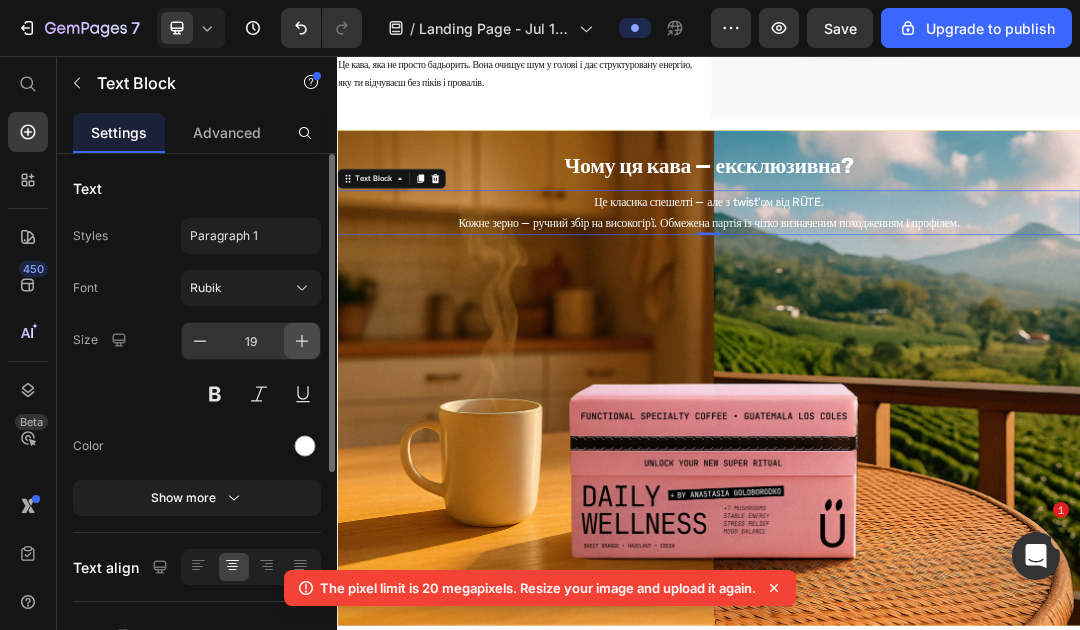 click 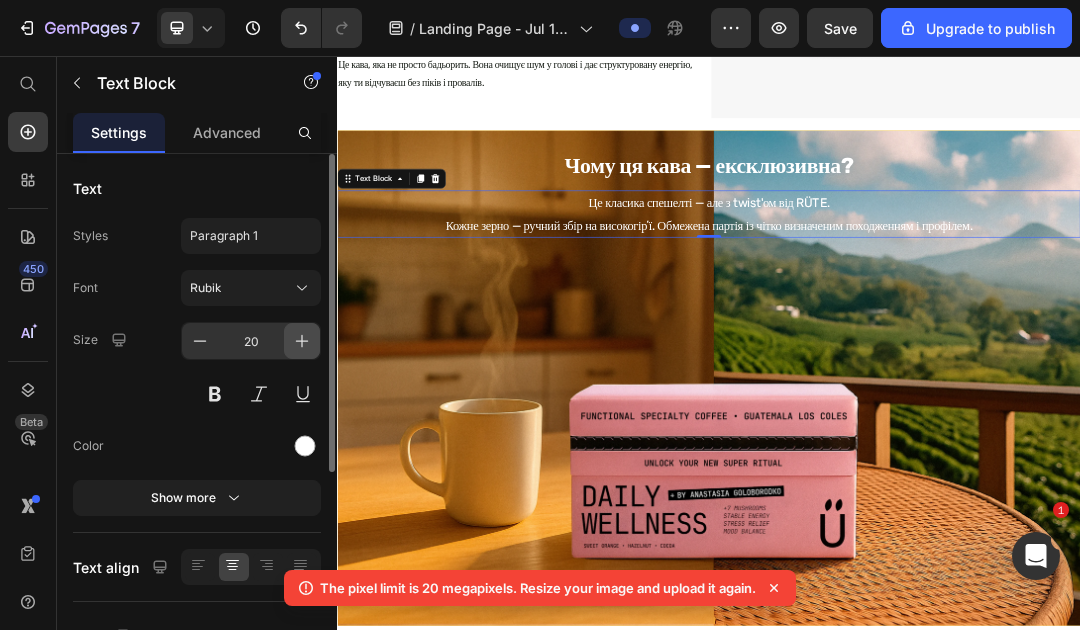 click 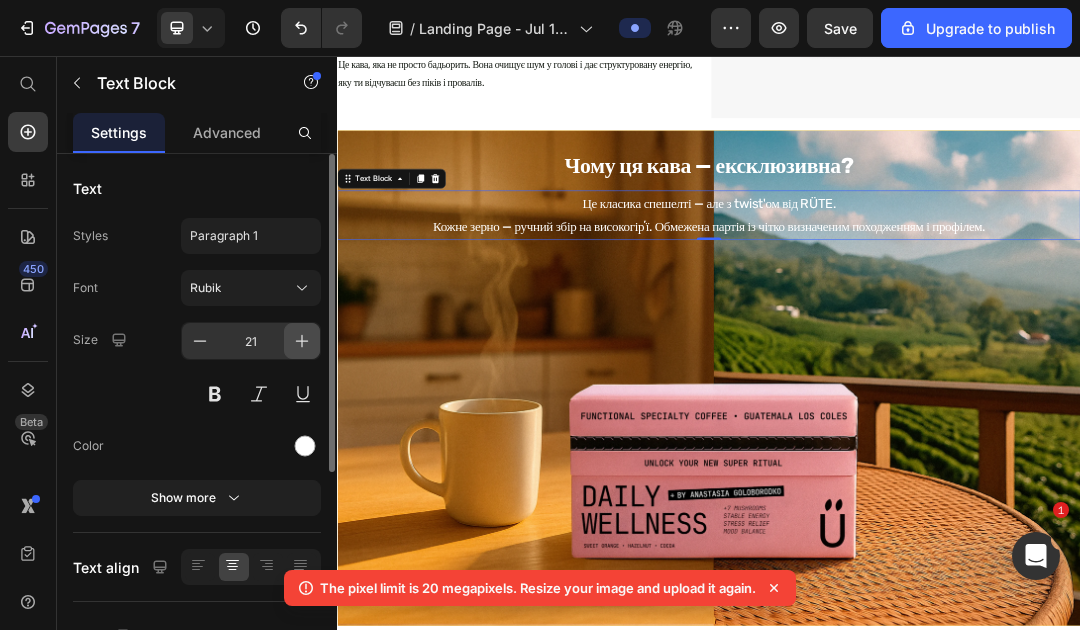 click 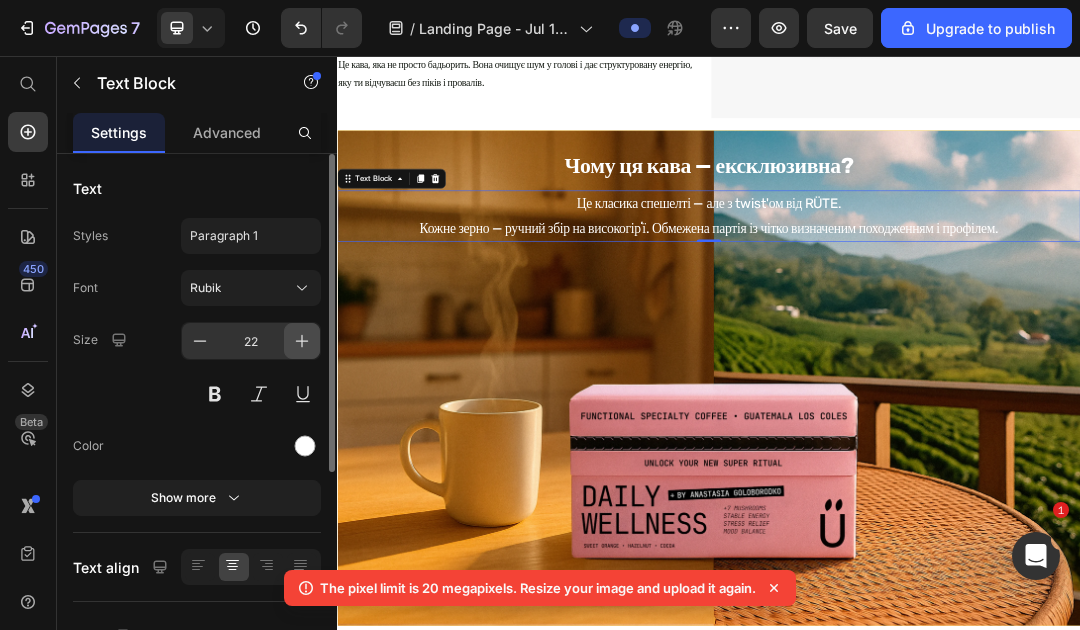 click 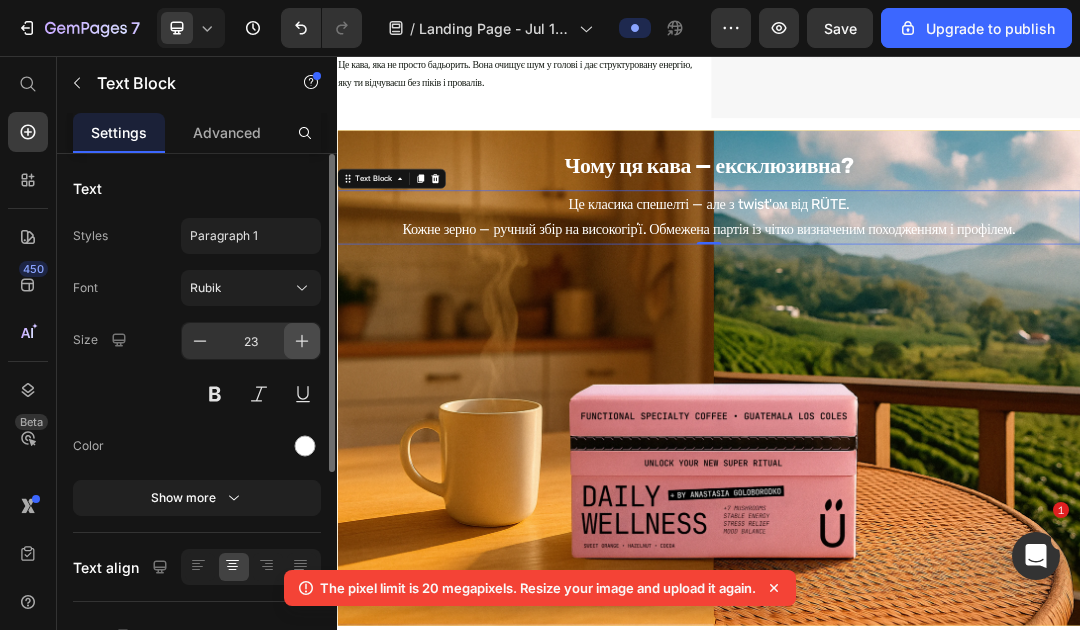 click 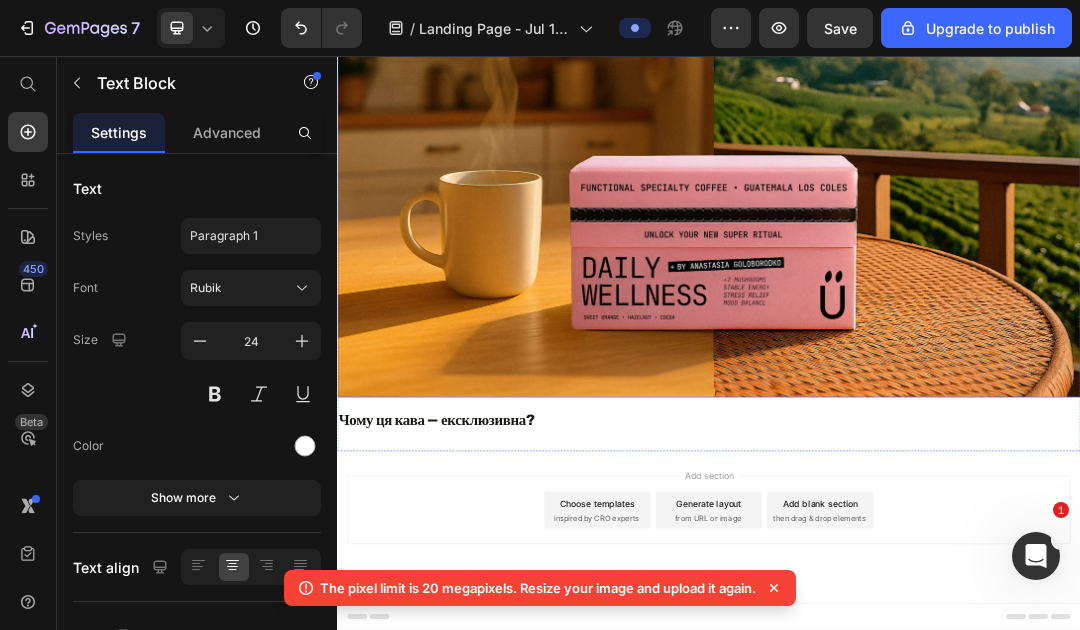 scroll, scrollTop: 2114, scrollLeft: 0, axis: vertical 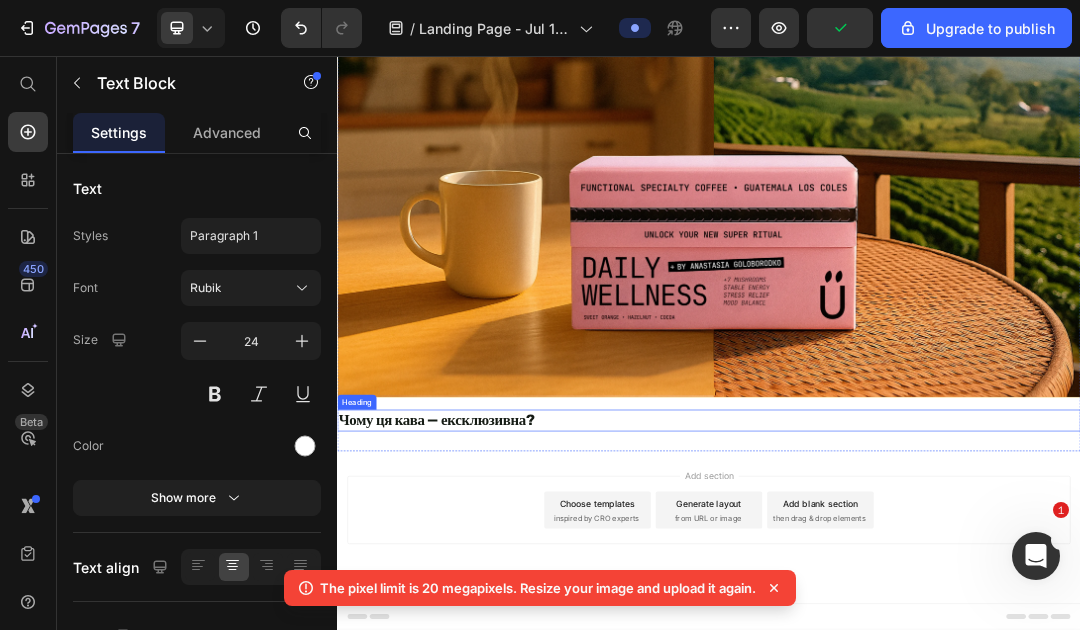 click on "Чому ця кава — ексклюзивна?" at bounding box center (937, 645) 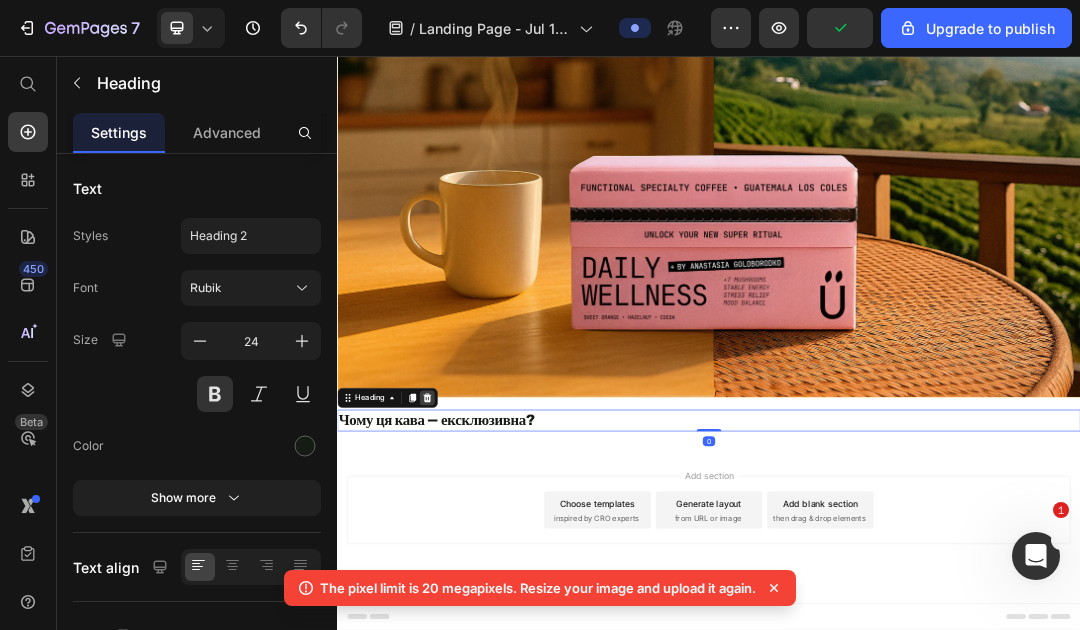 click 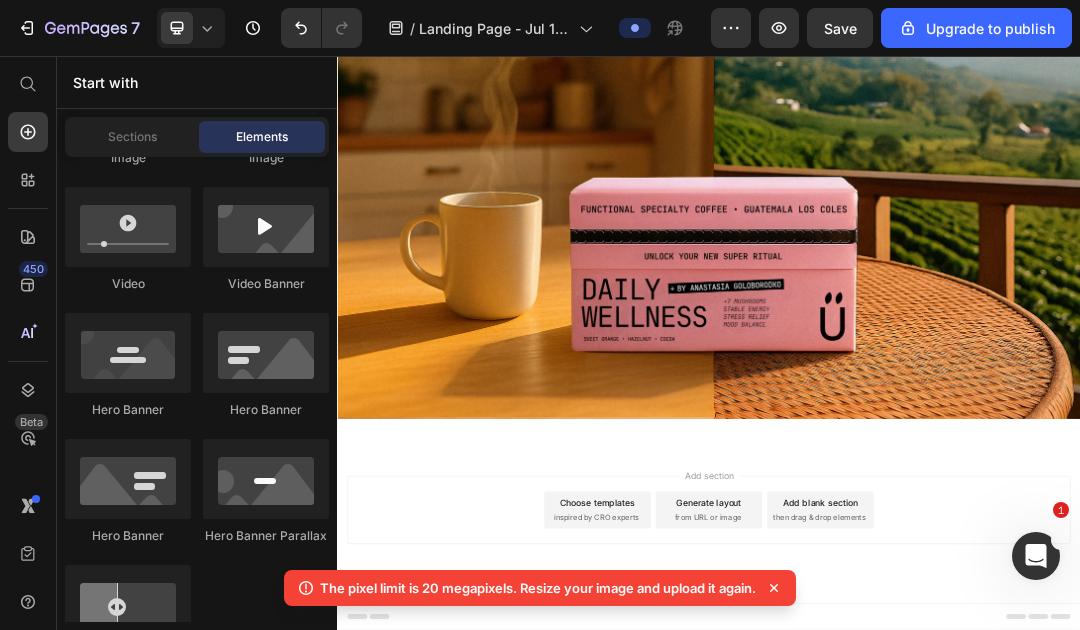 scroll, scrollTop: 0, scrollLeft: 0, axis: both 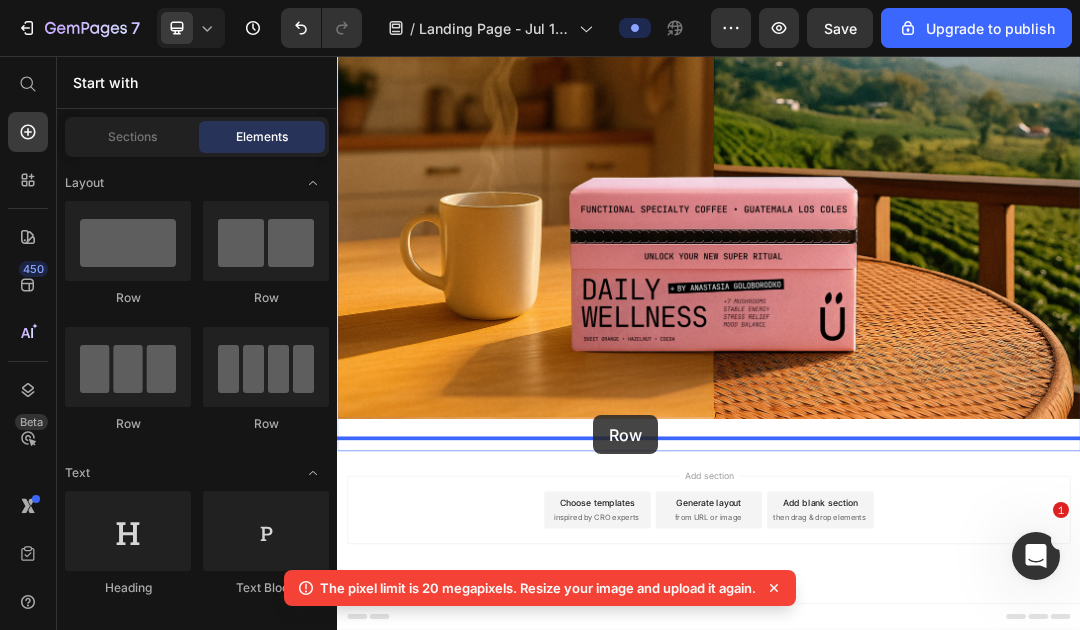 drag, startPoint x: 597, startPoint y: 302, endPoint x: 750, endPoint y: 638, distance: 369.19507 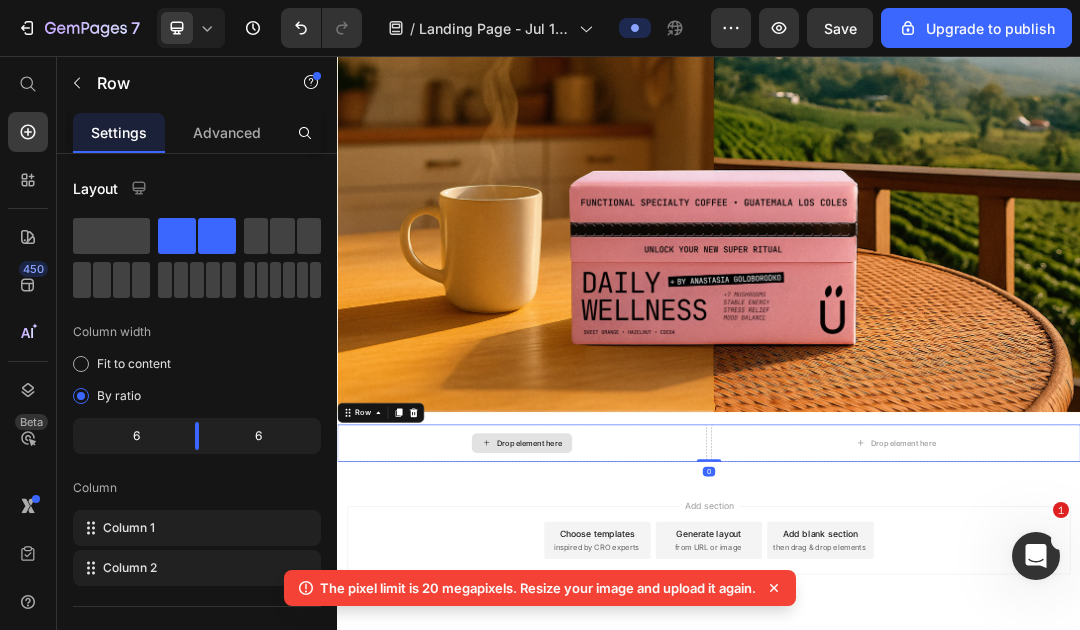 click on "Drop element here" at bounding box center (635, 682) 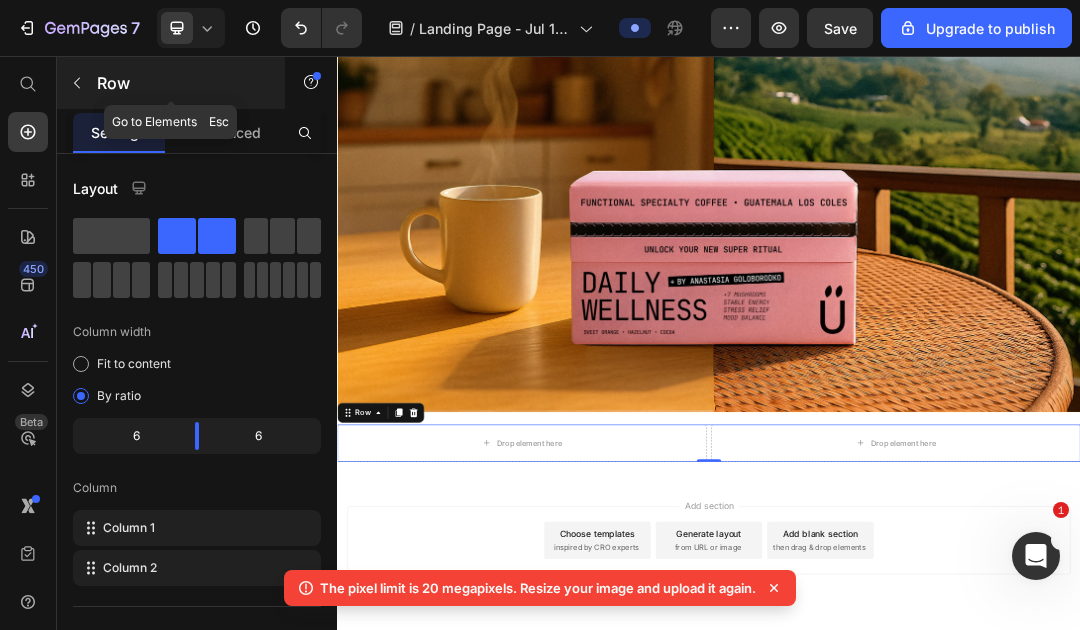 click 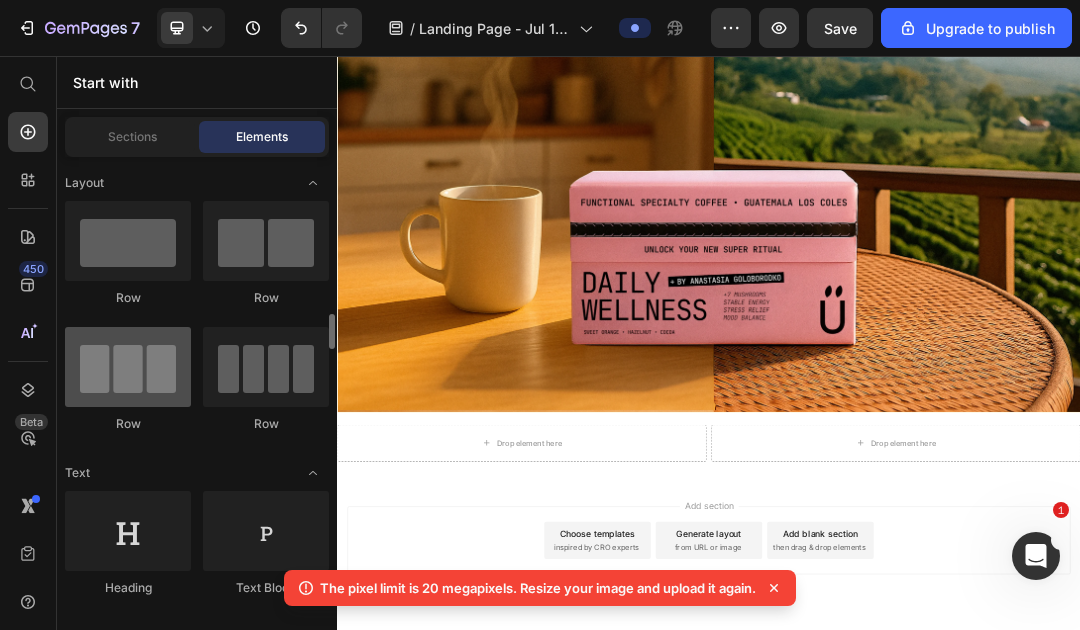 scroll, scrollTop: 184, scrollLeft: 0, axis: vertical 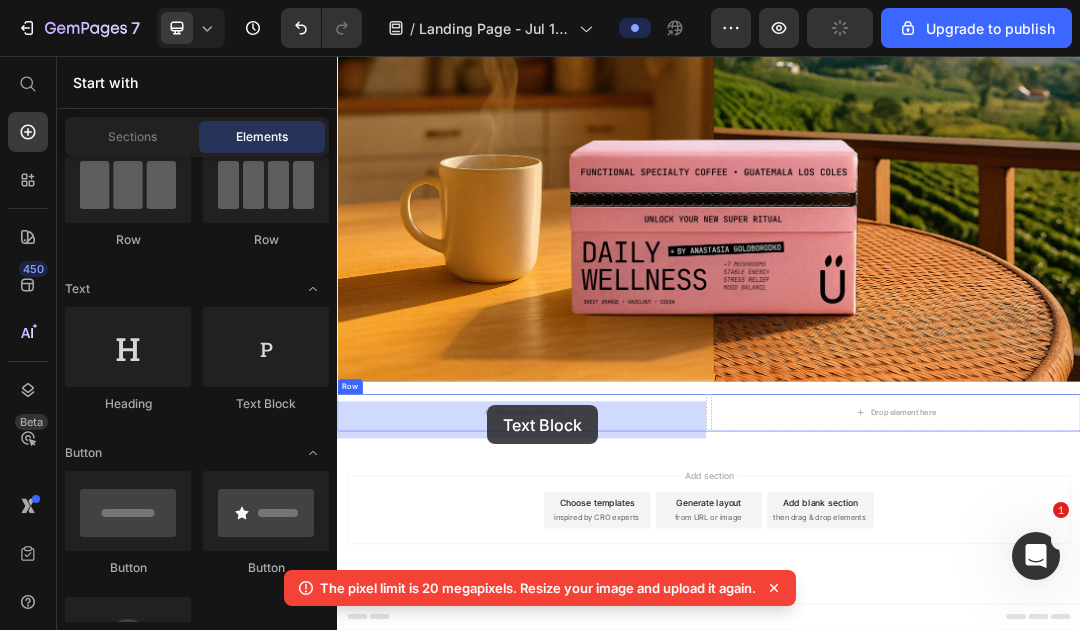 drag, startPoint x: 577, startPoint y: 404, endPoint x: 580, endPoint y: 620, distance: 216.02083 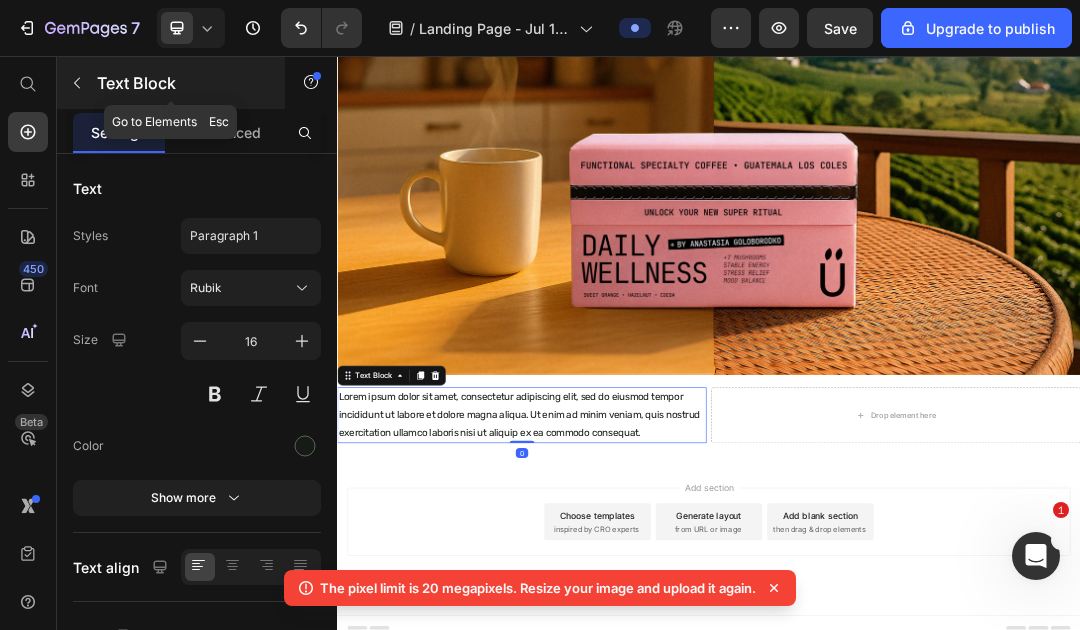 click 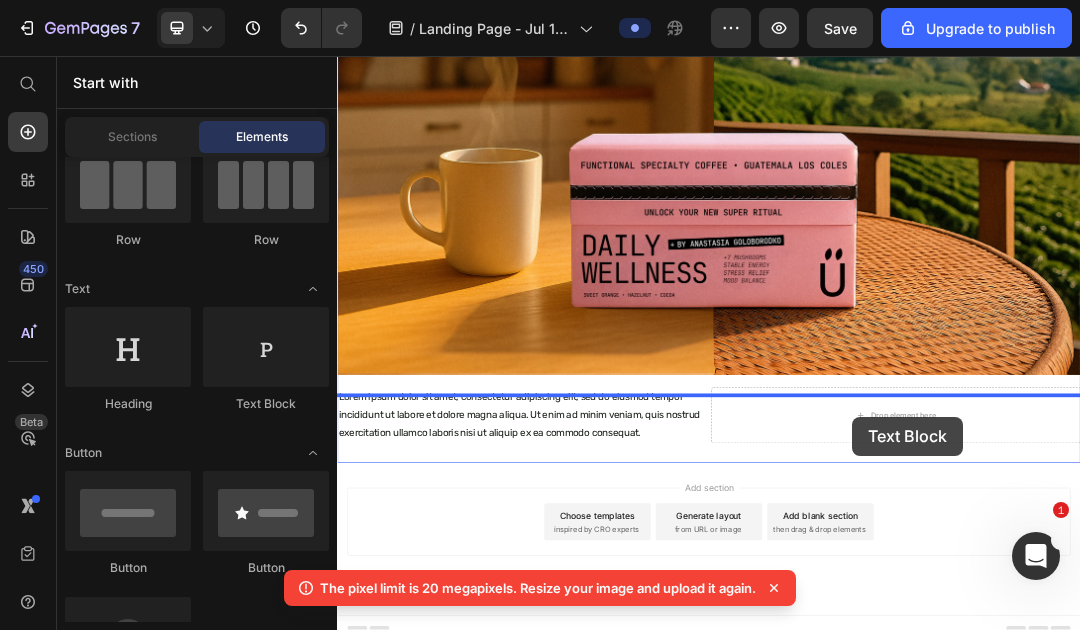 scroll, scrollTop: 2170, scrollLeft: 0, axis: vertical 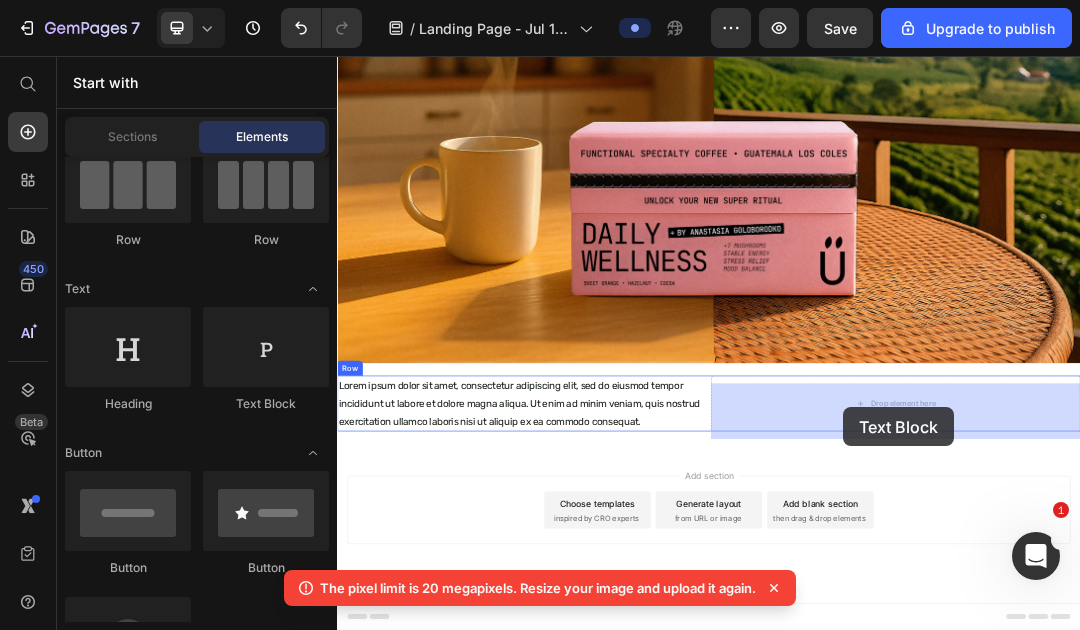drag, startPoint x: 583, startPoint y: 393, endPoint x: 1155, endPoint y: 620, distance: 615.3966 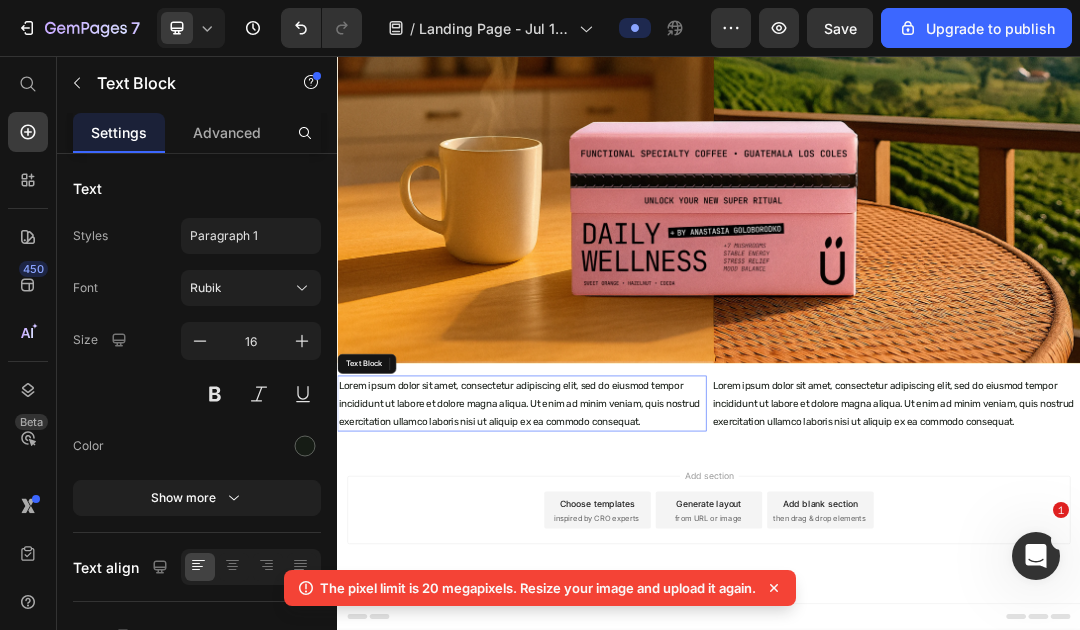click on "Lorem ipsum dolor sit amet, consectetur adipiscing elit, sed do eiusmod tempor incididunt ut labore et dolore magna aliqua. Ut enim ad minim veniam, quis nostrud exercitation ullamco laboris nisi ut aliquip ex ea commodo consequat." at bounding box center (635, 618) 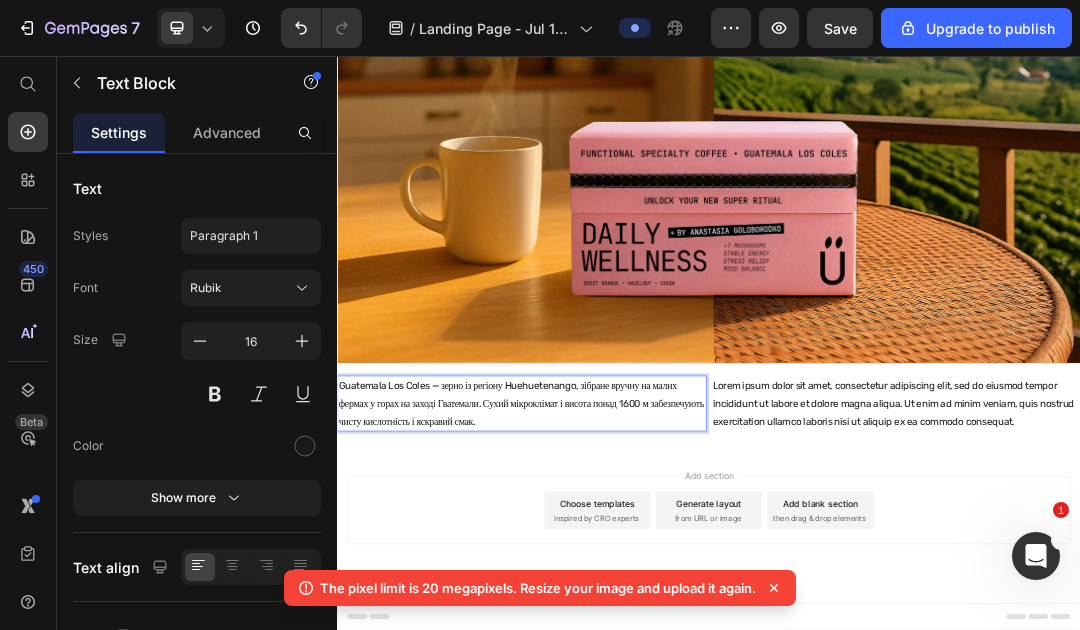 scroll, scrollTop: 45, scrollLeft: 0, axis: vertical 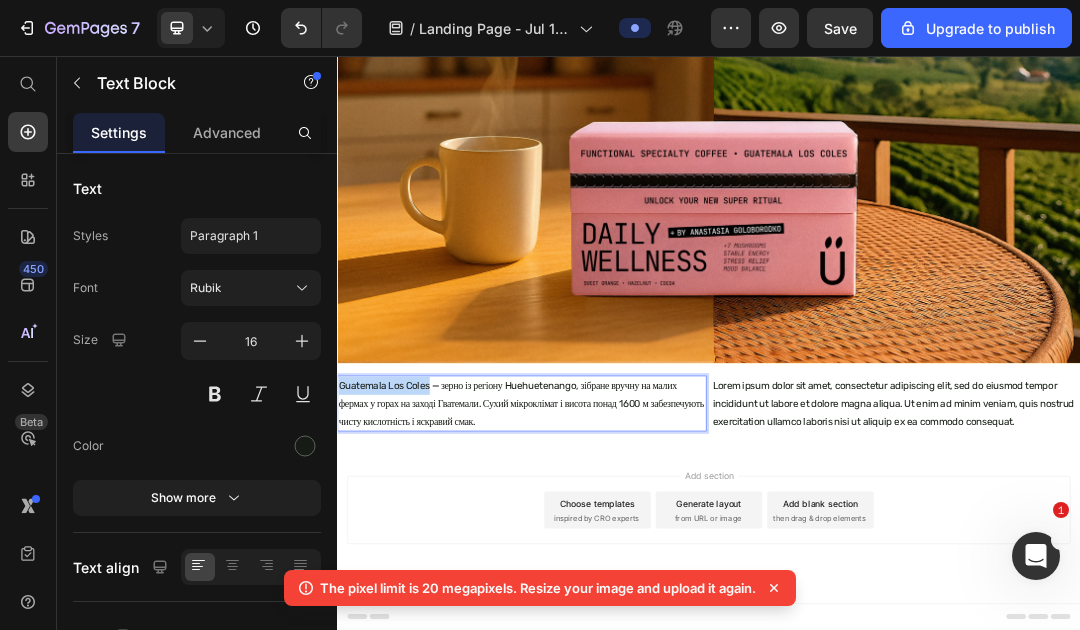 drag, startPoint x: 482, startPoint y: 588, endPoint x: 340, endPoint y: 589, distance: 142.00352 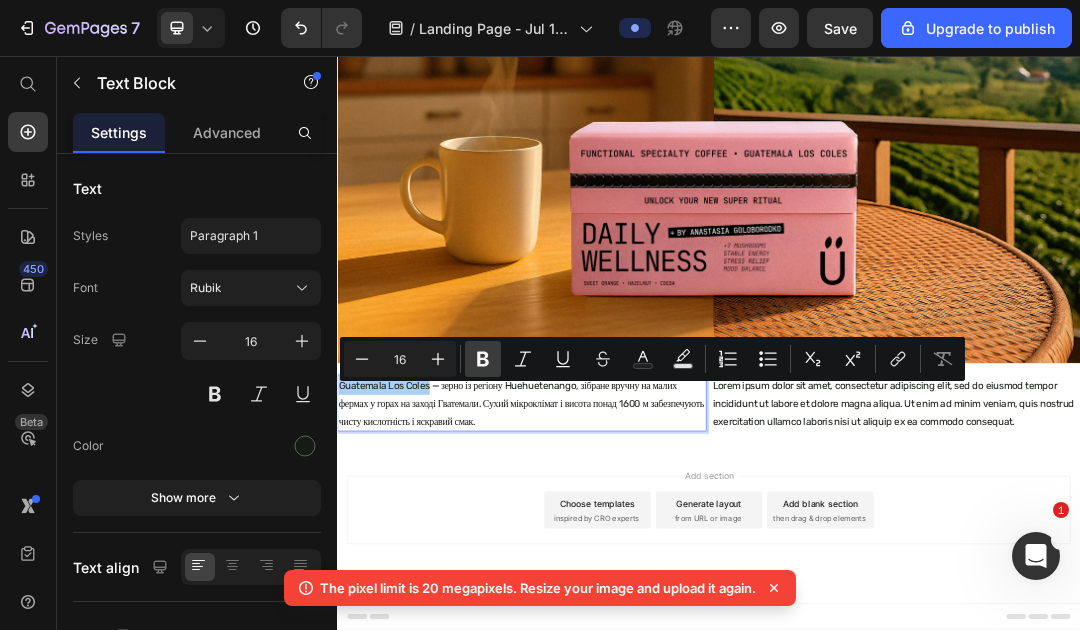 click 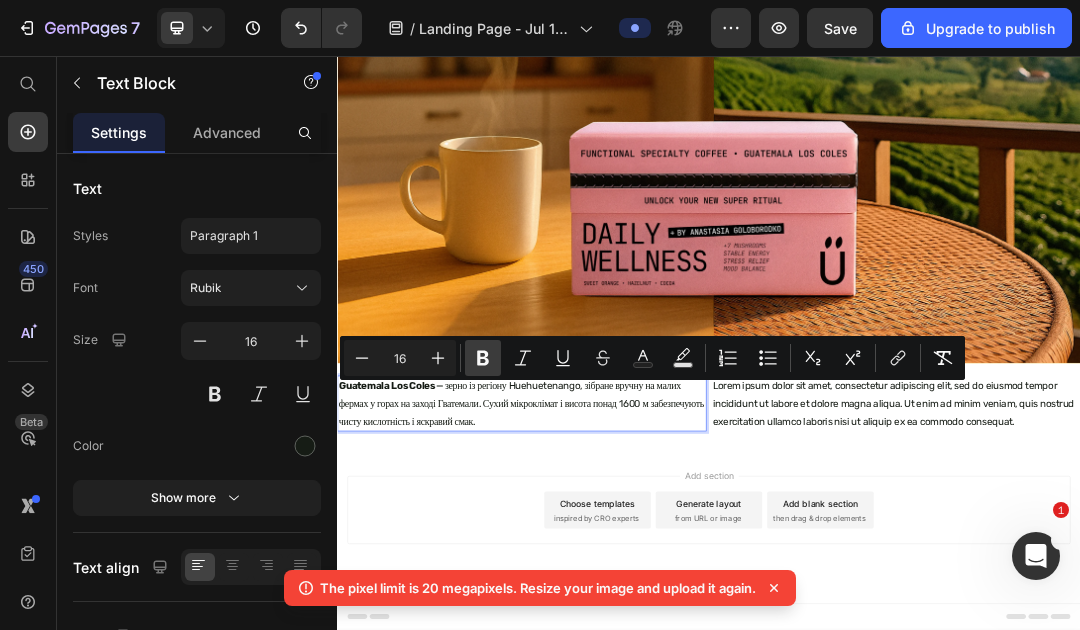scroll, scrollTop: 44, scrollLeft: 0, axis: vertical 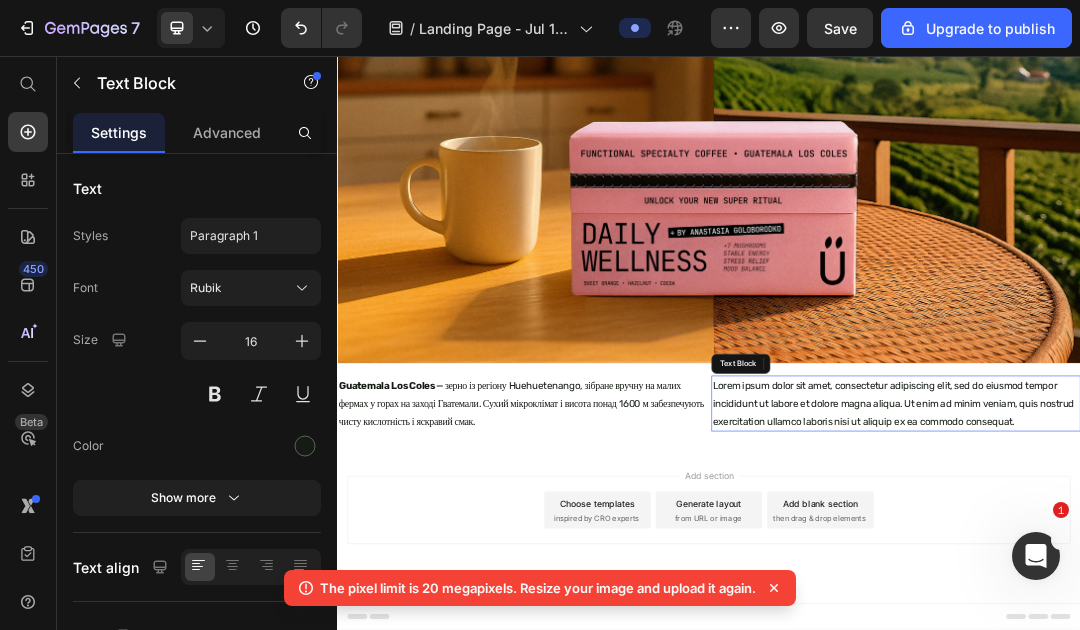 click on "Lorem ipsum dolor sit amet, consectetur adipiscing elit, sed do eiusmod tempor incididunt ut labore et dolore magna aliqua. Ut enim ad minim veniam, quis nostrud exercitation ullamco laboris nisi ut aliquip ex ea commodo consequat." at bounding box center (1239, 618) 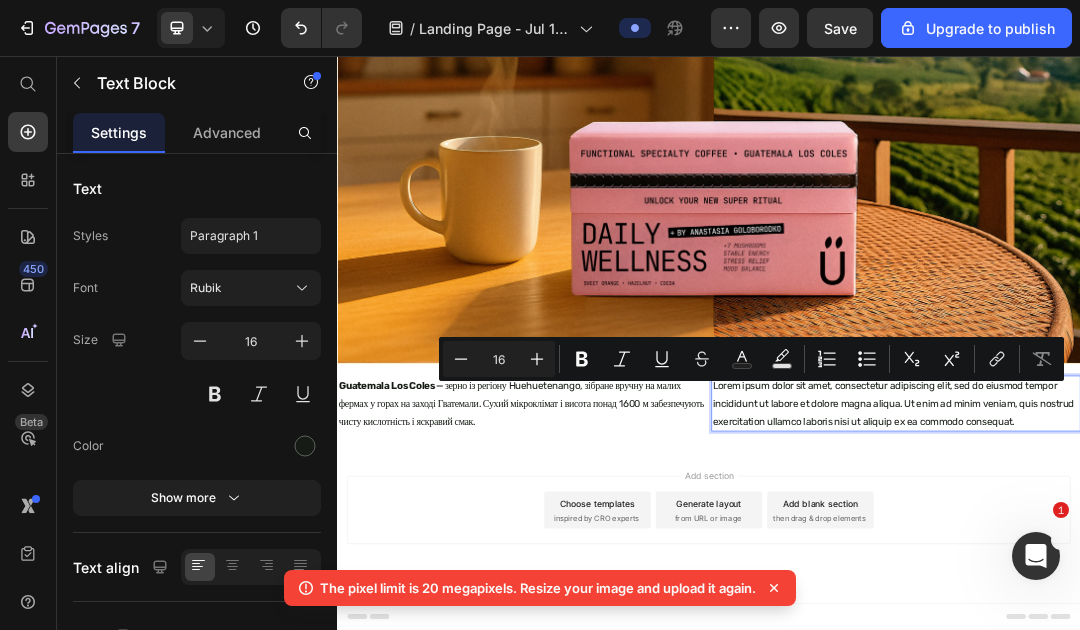 scroll, scrollTop: 74, scrollLeft: 0, axis: vertical 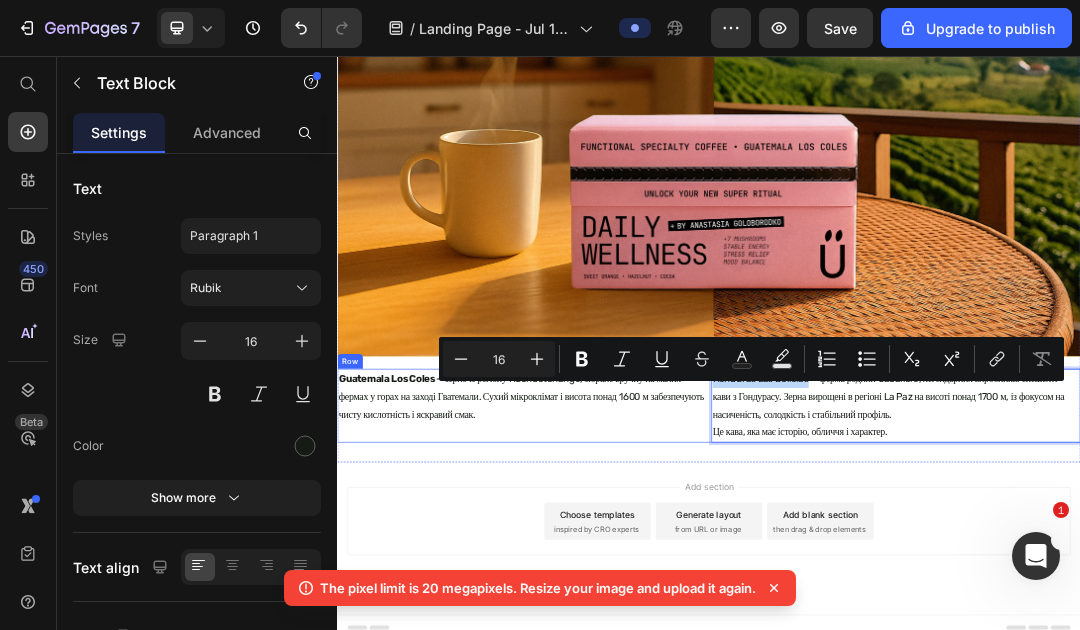 drag, startPoint x: 1097, startPoint y: 586, endPoint x: 929, endPoint y: 588, distance: 168.0119 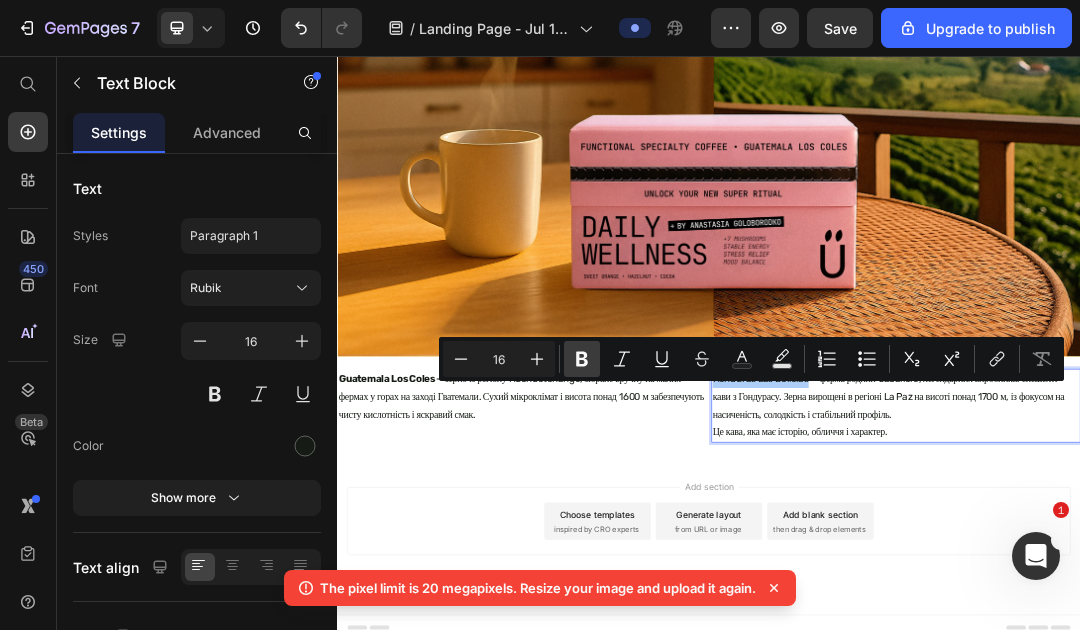 click 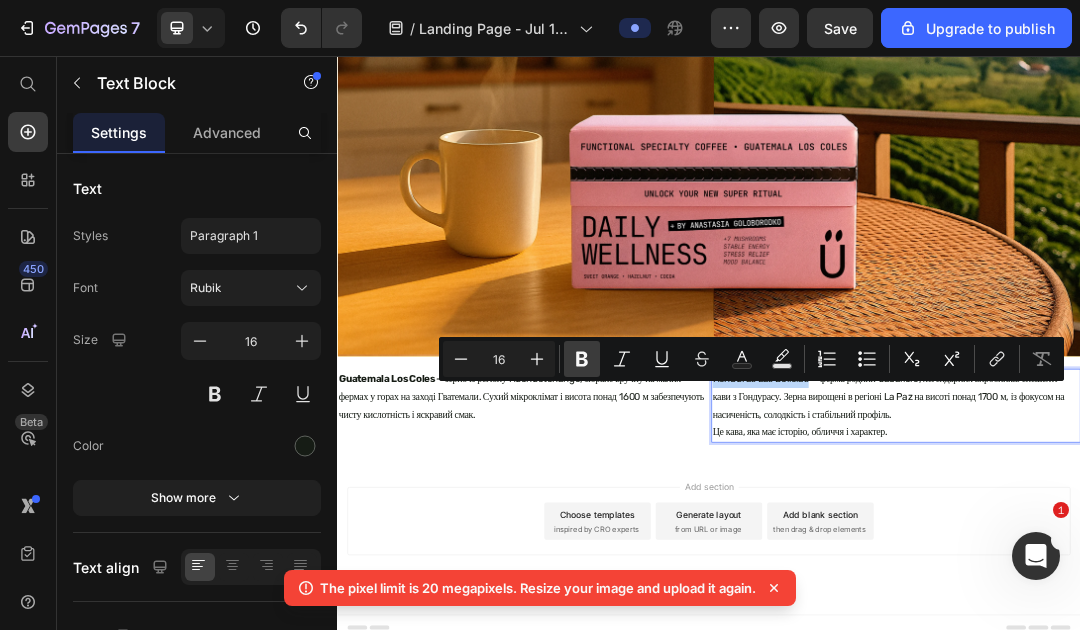 scroll, scrollTop: 73, scrollLeft: 0, axis: vertical 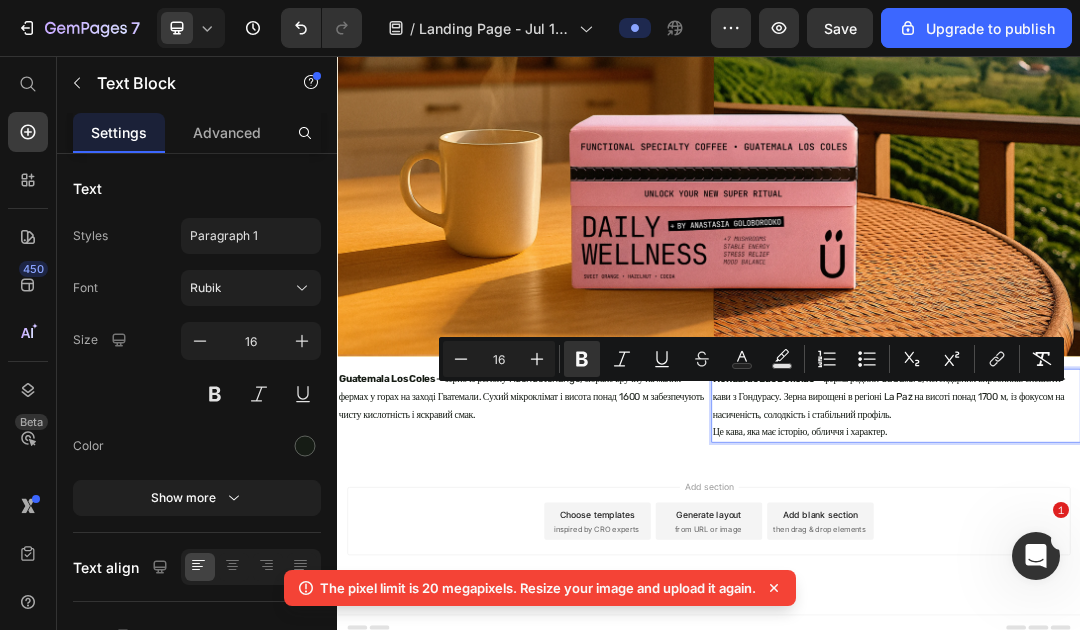 click on "Honduras Las Delicias  — ферма родини Caballero, легендарних виробників спешелті-кави з Гондурасу. Зерна вирощені в регіоні La Paz на висоті понад 1700 м, із фокусом на насиченість, солодкість і стабільний профіль. Це кава, яка має історію, обличчя і характер." at bounding box center [1239, 621] 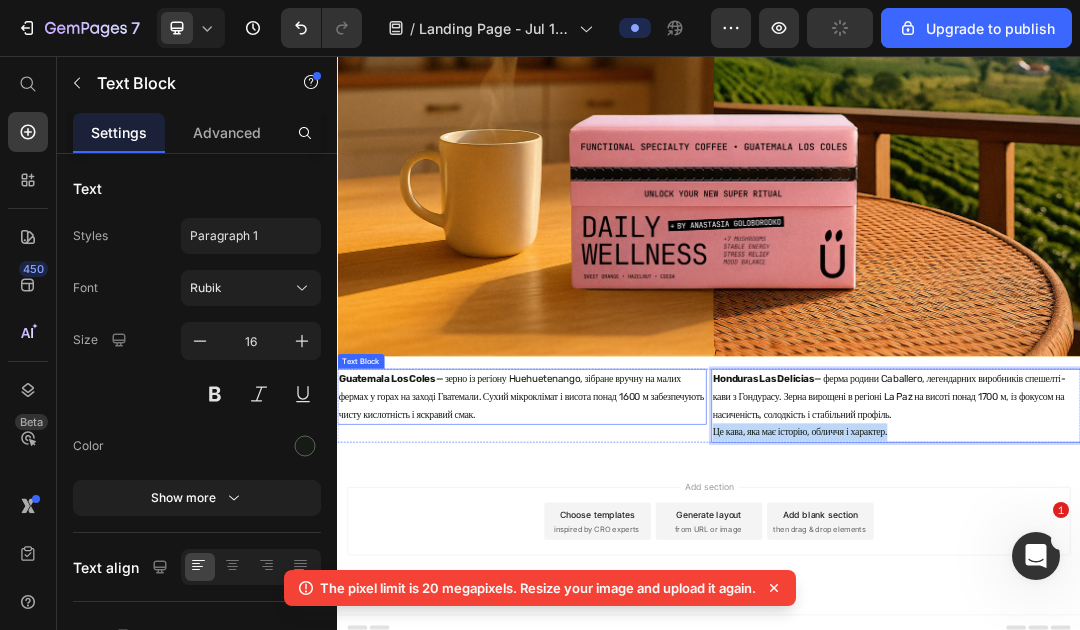 drag, startPoint x: 1302, startPoint y: 673, endPoint x: 922, endPoint y: 660, distance: 380.2223 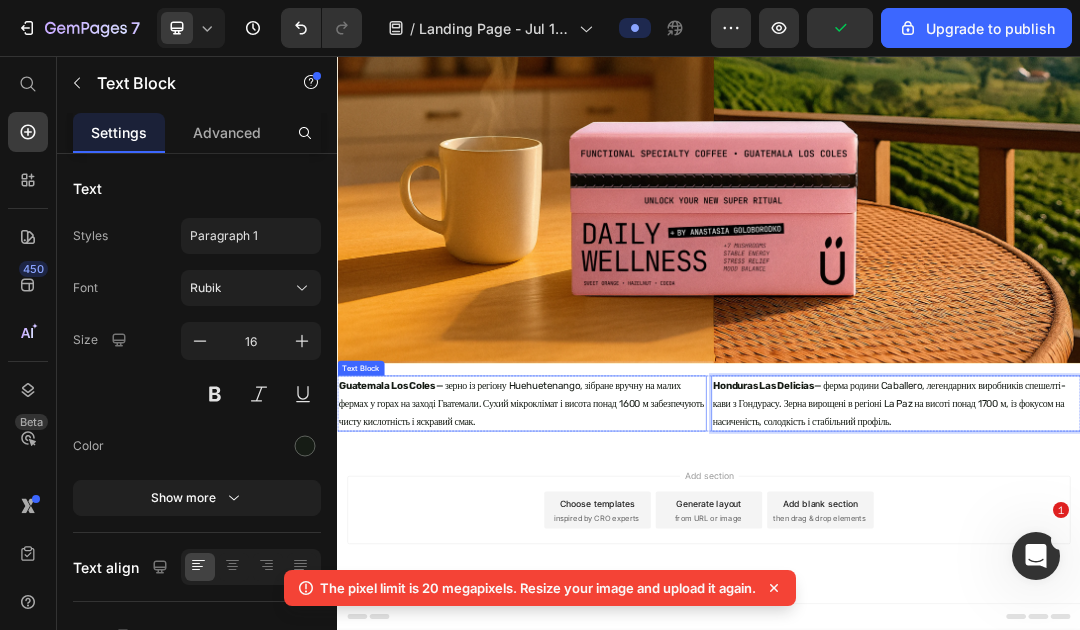 scroll, scrollTop: 118, scrollLeft: 0, axis: vertical 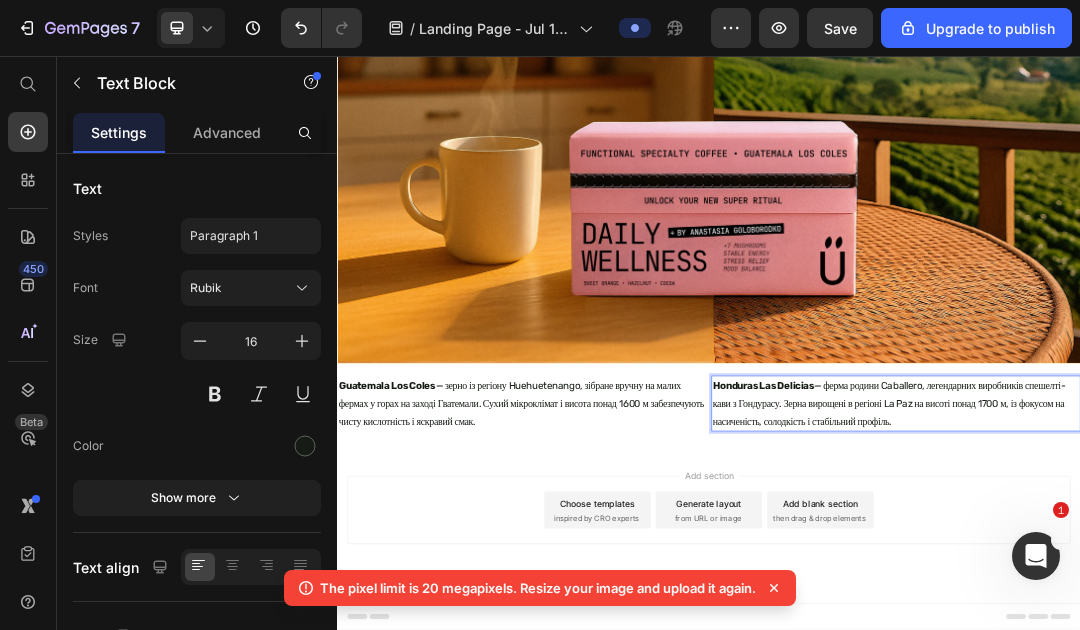 click on "Honduras Las Delicias  — ферма родини Caballero, легендарних виробників спешелті-кави з Гондурасу. Зерна вирощені в регіоні La Paz на висоті понад 1700 м, із фокусом на насиченість, солодкість і стабільний профіль." at bounding box center [1239, 618] 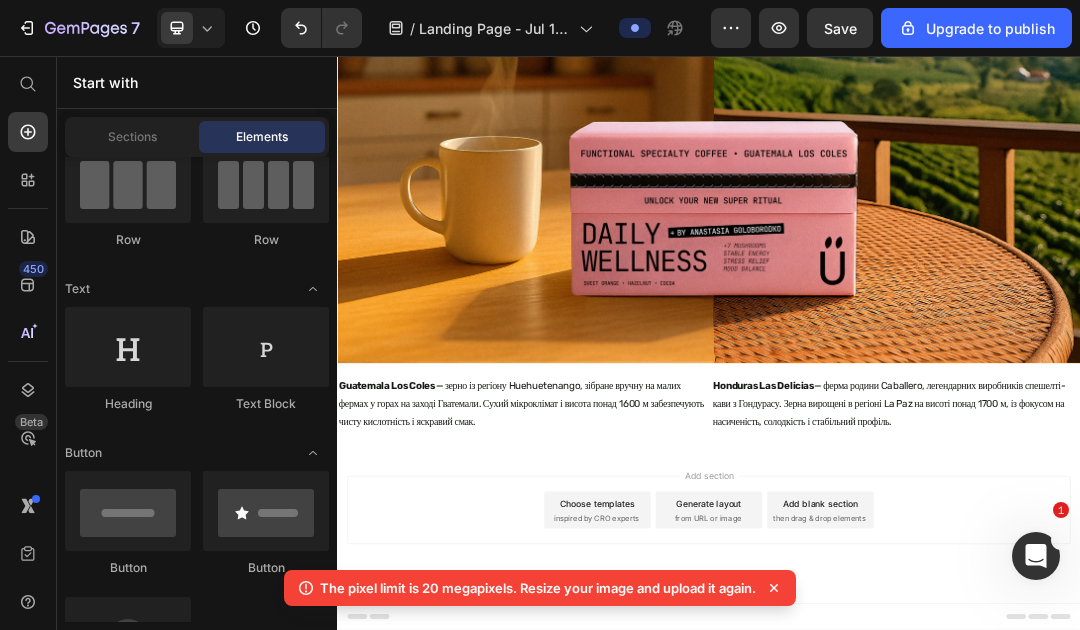 click on "Add section Choose templates inspired by CRO experts Generate layout from URL or image Add blank section then drag & drop elements" at bounding box center [937, 818] 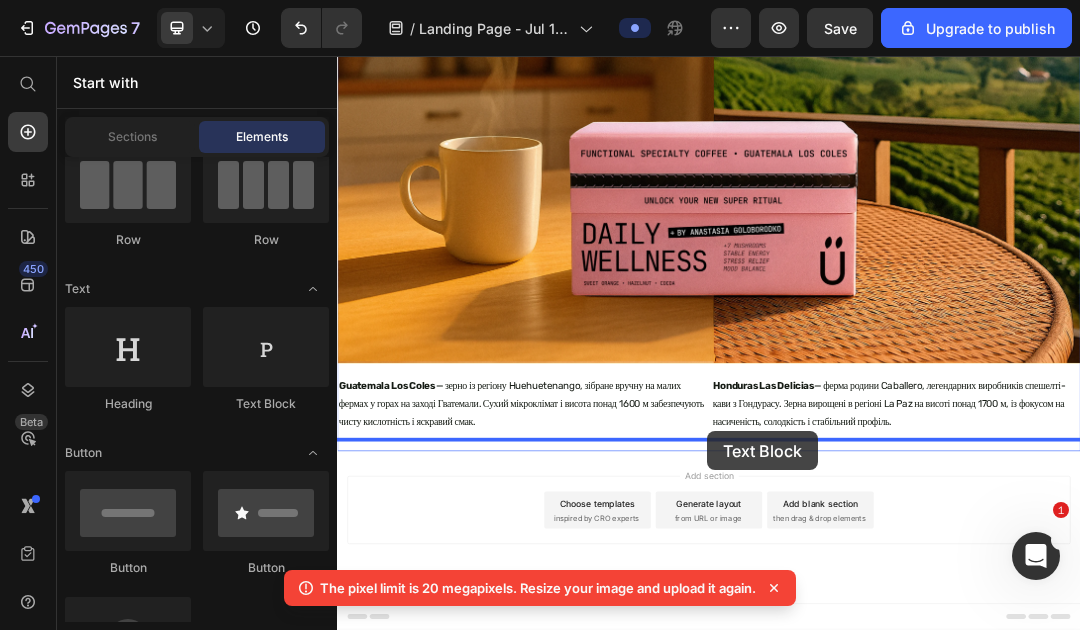 drag, startPoint x: 598, startPoint y: 437, endPoint x: 934, endPoint y: 662, distance: 404.3773 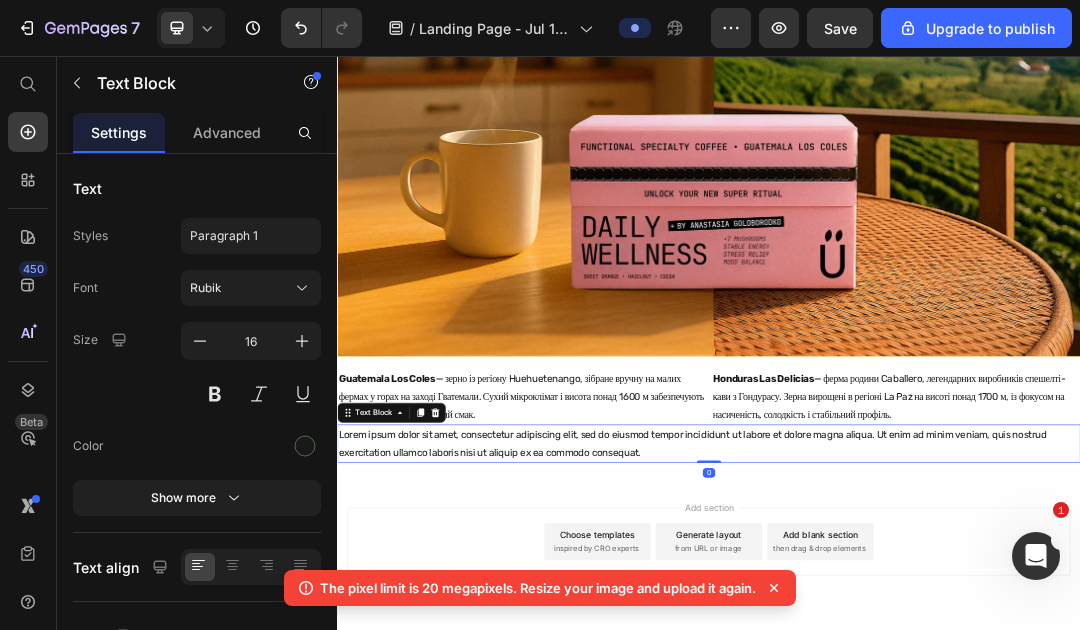 click on "Lorem ipsum dolor sit amet, consectetur adipiscing elit, sed do eiusmod tempor incididunt ut labore et dolore magna aliqua. Ut enim ad minim veniam, quis nostrud exercitation ullamco laboris nisi ut aliquip ex ea commodo consequat." at bounding box center (937, 683) 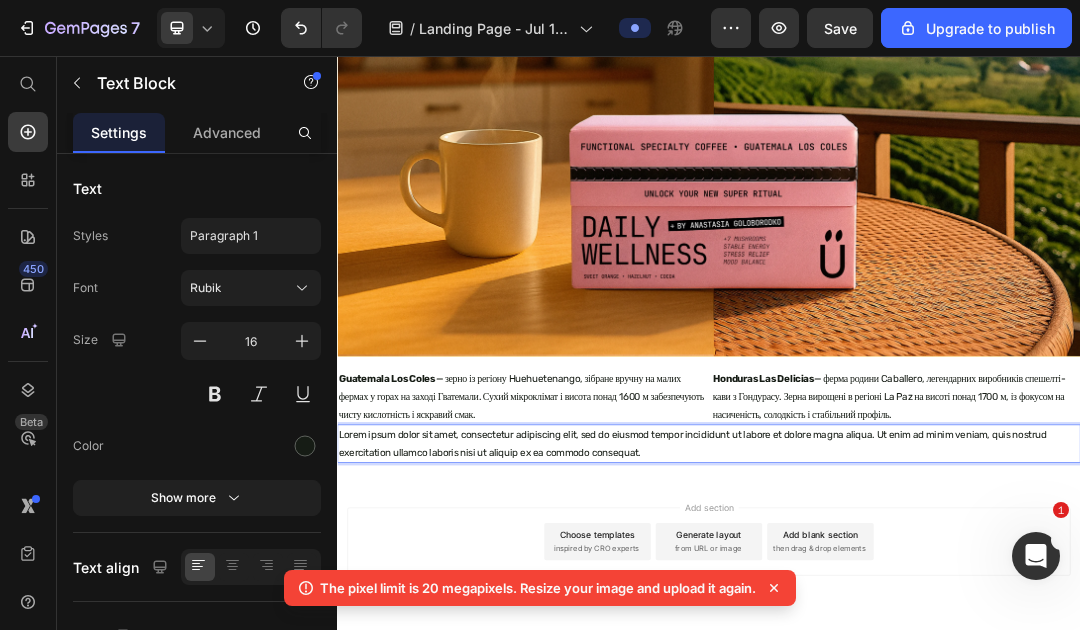 click on "Lorem ipsum dolor sit amet, consectetur adipiscing elit, sed do eiusmod tempor incididunt ut labore et dolore magna aliqua. Ut enim ad minim veniam, quis nostrud exercitation ullamco laboris nisi ut aliquip ex ea commodo consequat." at bounding box center (937, 683) 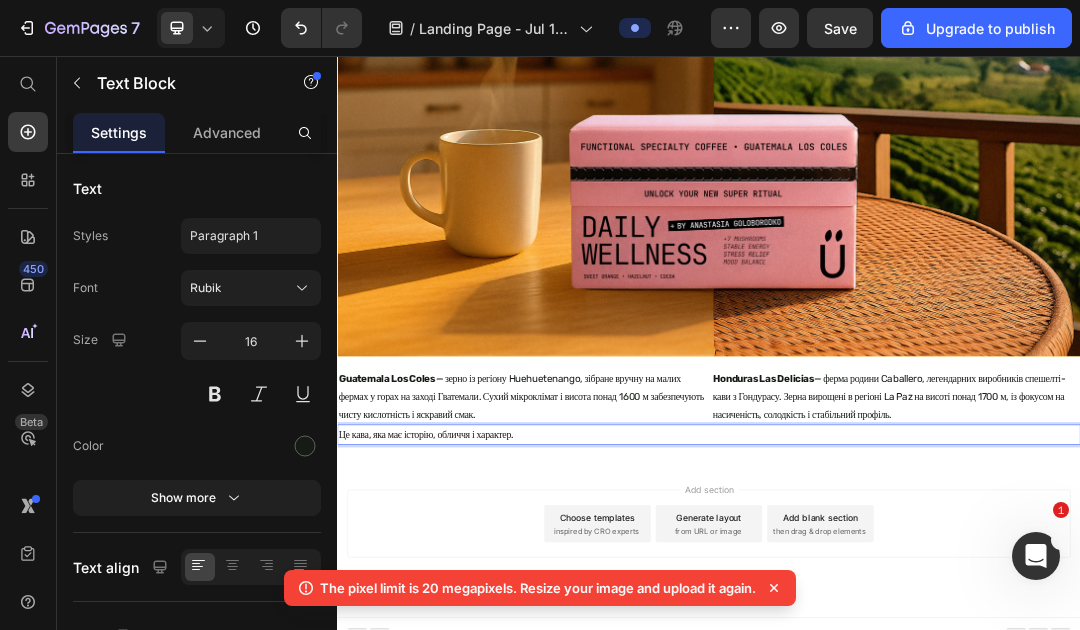 scroll, scrollTop: 78, scrollLeft: 0, axis: vertical 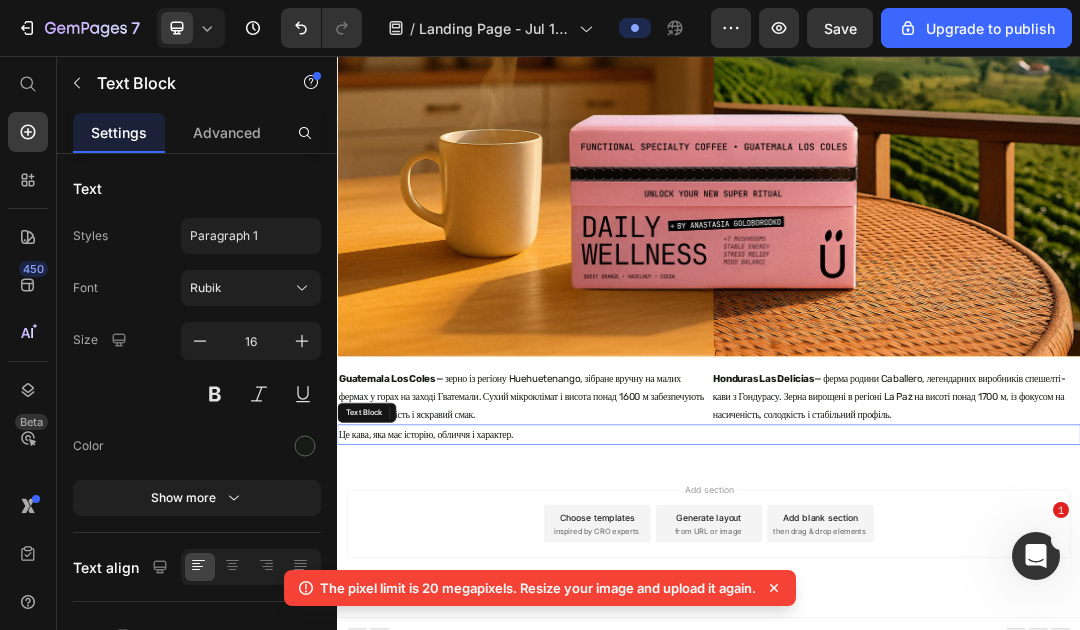 click on "Це кава, яка має історію, обличчя і характер." at bounding box center (937, 668) 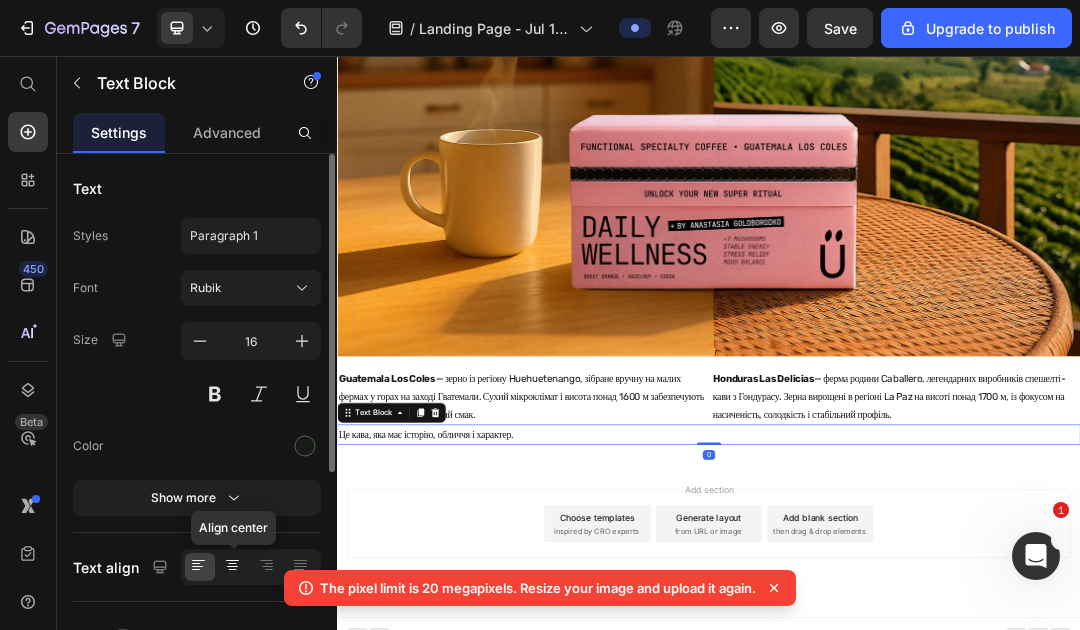 click 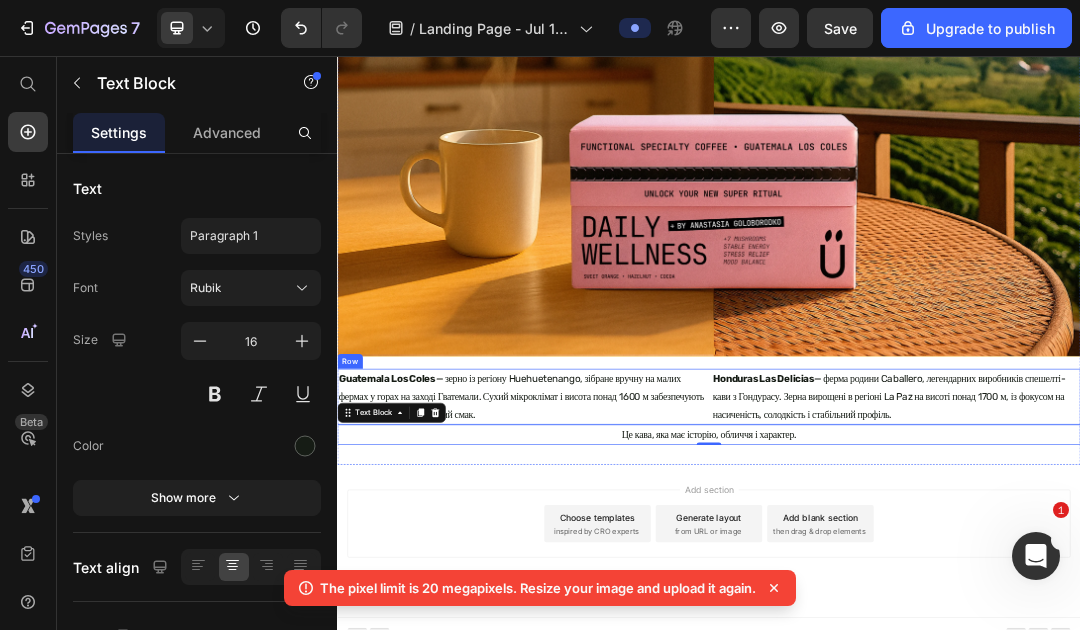 click on "Guatemala Los Coles  — зерно із регіону Huehuetenango, зібране вручну на малих фермах у горах на заході Гватемали. Сухий мікроклімат і висота понад 1600 м забезпечують чисту кислотність і яскравий смак. Text Block Honduras Las Delicias  — ферма родини Caballero, легендарних виробників спешелті-кави з Гондурасу. Зерна вирощені в регіоні La Paz на висоті понад 1700 м, із фокусом на насиченість, солодкість і стабільний профіль. Text Block Row" at bounding box center [937, 607] 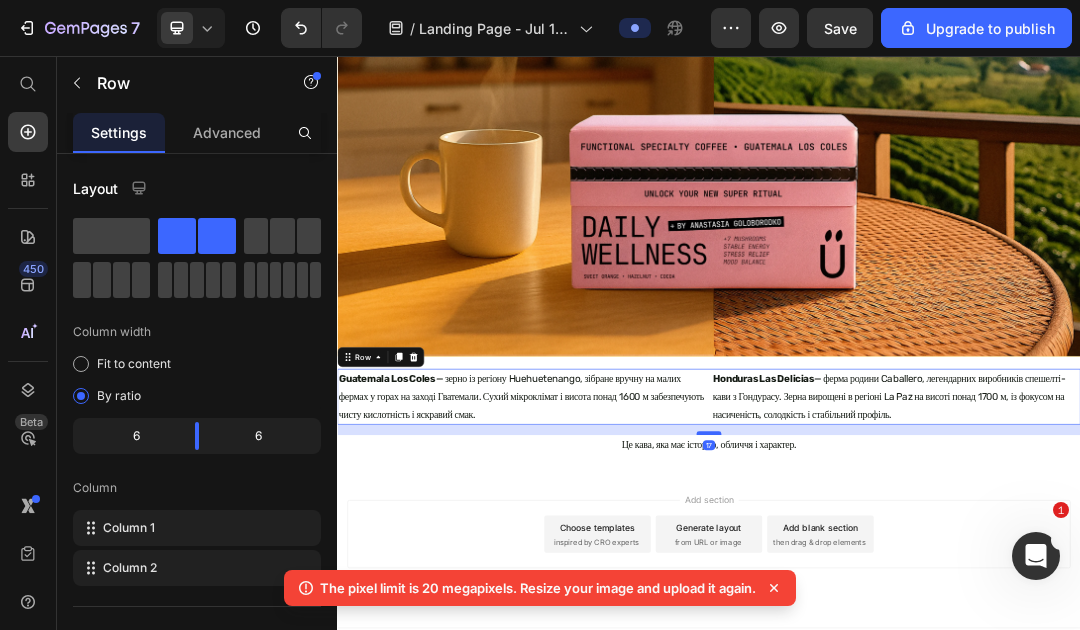 drag, startPoint x: 933, startPoint y: 660, endPoint x: 931, endPoint y: 677, distance: 17.117243 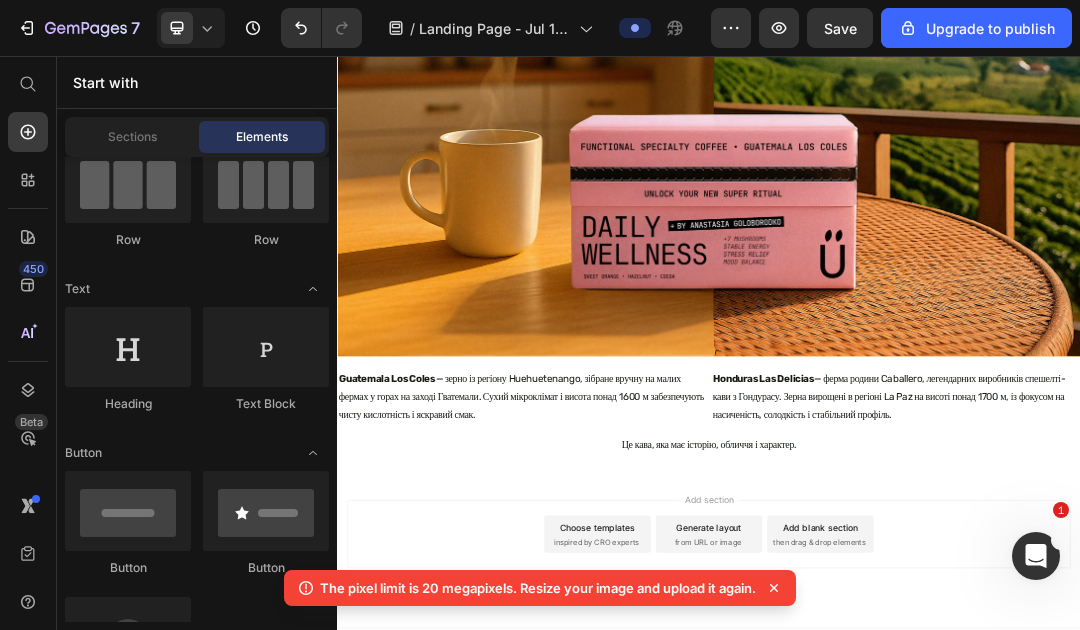 click on "Add section Choose templates inspired by CRO experts Generate layout from URL or image Add blank section then drag & drop elements" at bounding box center [937, 829] 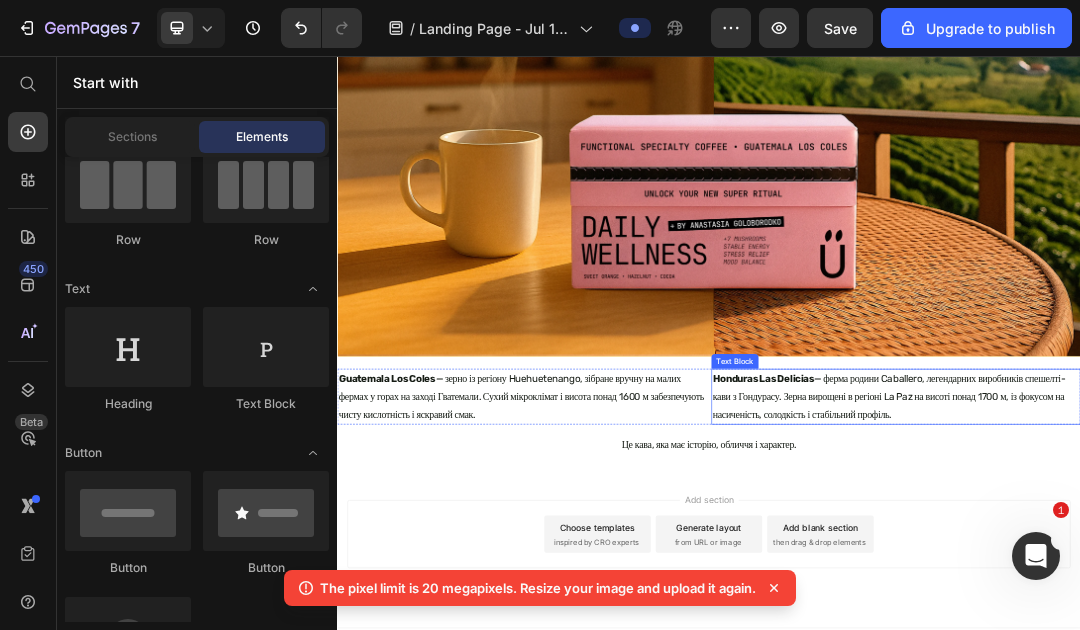 click on "Honduras Las Delicias" at bounding box center [1025, 577] 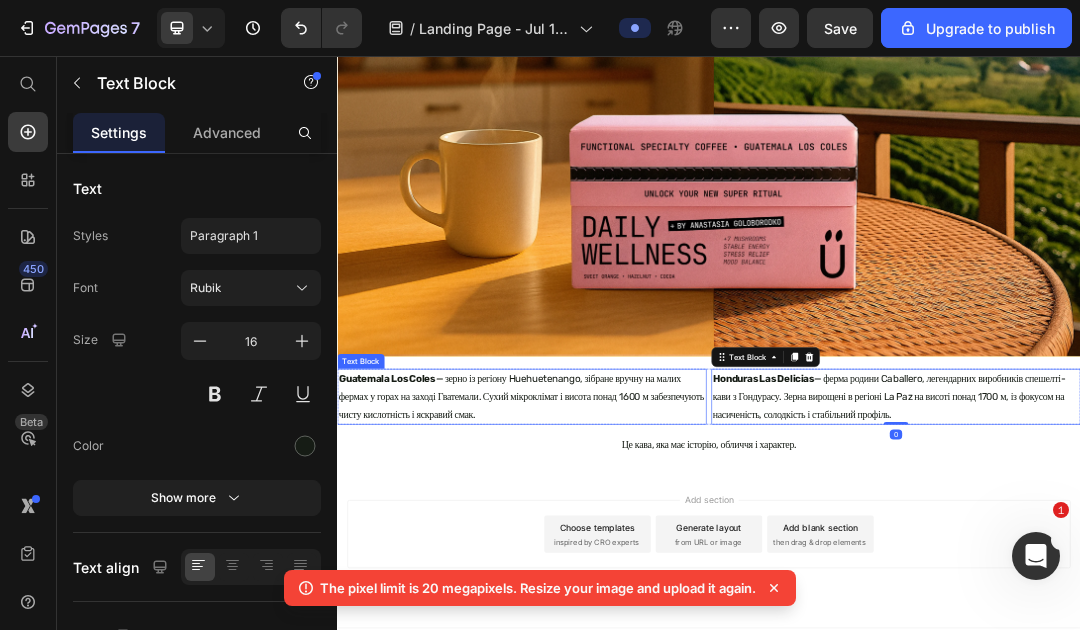 click on "Guatemala Los Coles  — зерно із регіону Huehuetenango, зібране вручну на малих фермах у горах на заході Гватемали. Сухий мікроклімат і висота понад 1600 м забезпечують чисту кислотність і яскравий смак." at bounding box center (635, 607) 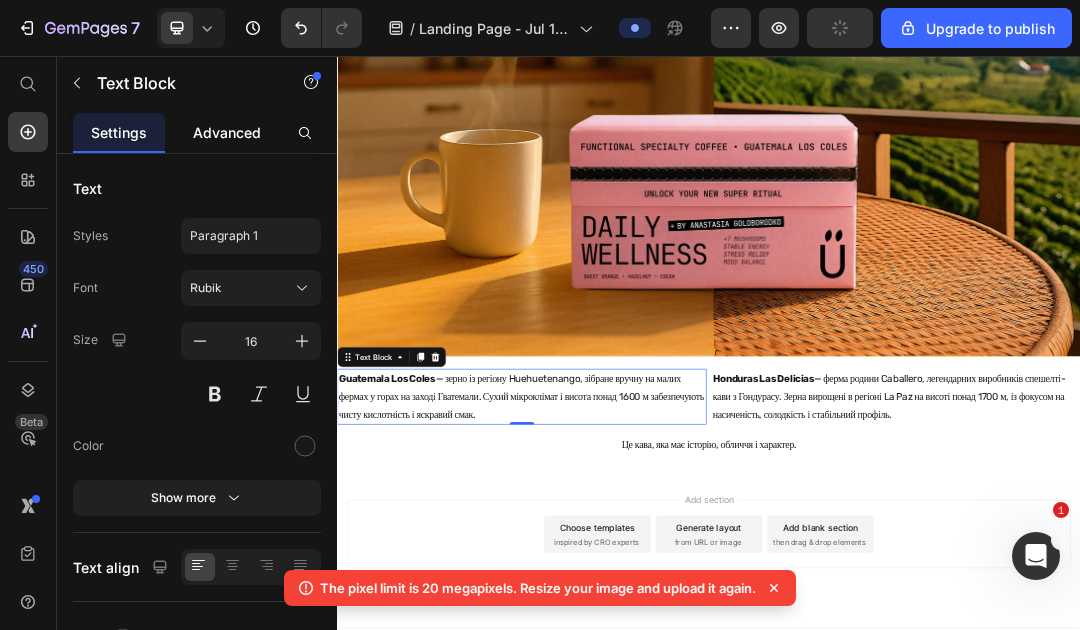 click on "Advanced" at bounding box center (227, 132) 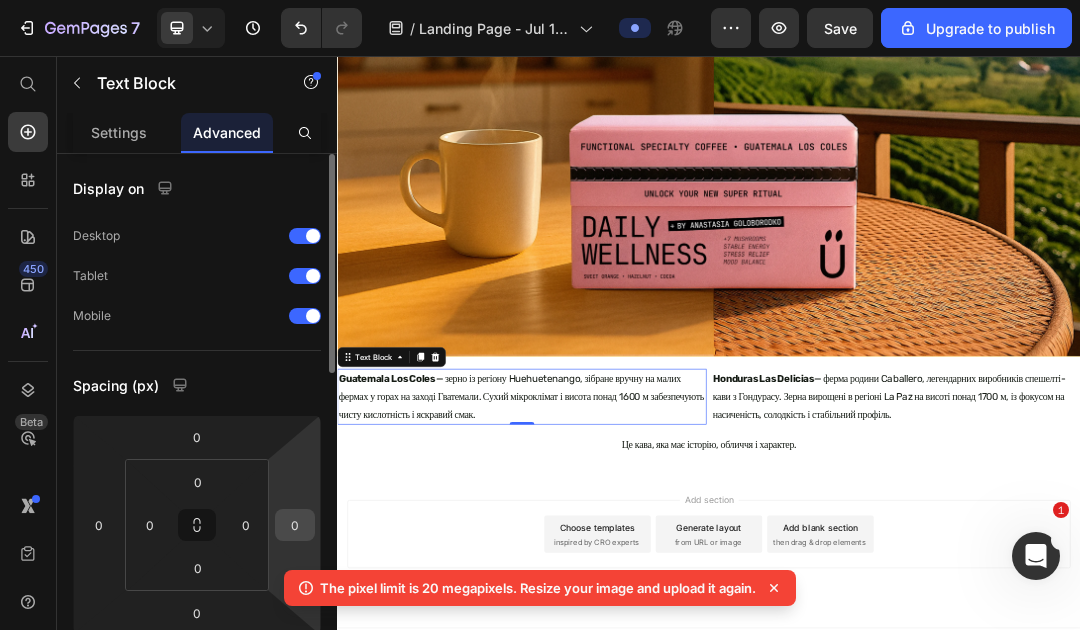 click on "0" at bounding box center (295, 525) 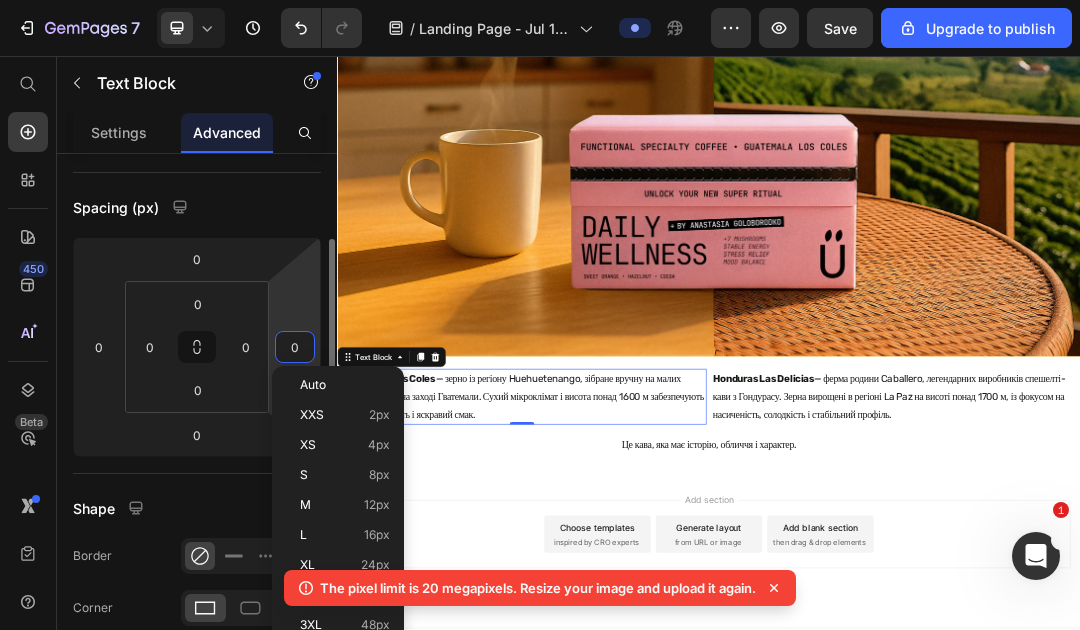 scroll, scrollTop: 193, scrollLeft: 0, axis: vertical 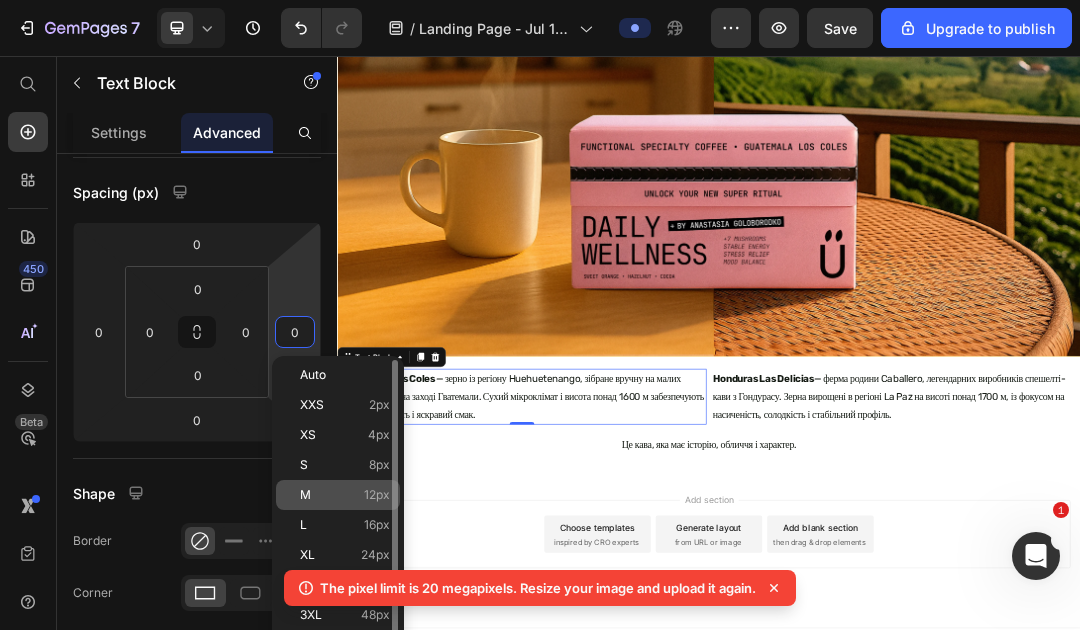 click on "M 12px" at bounding box center [345, 495] 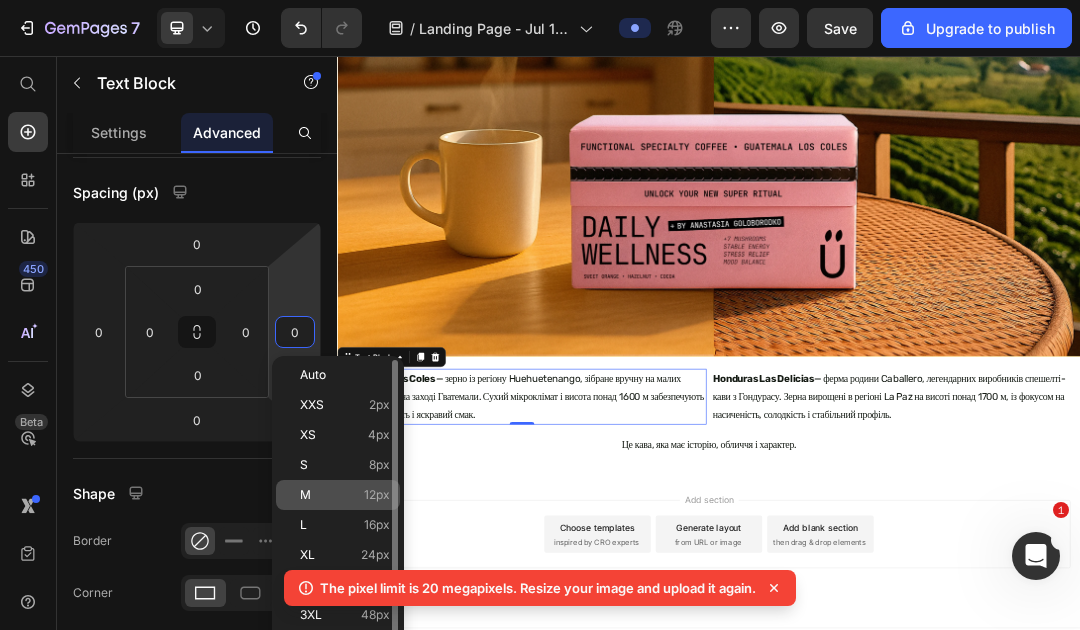 type on "12" 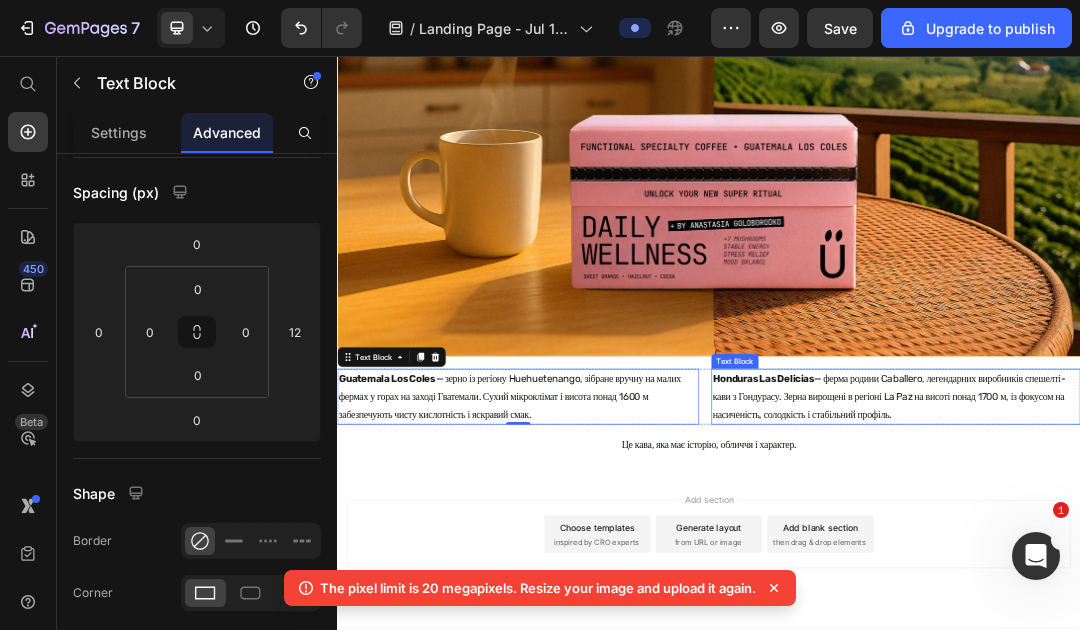 click on "Honduras Las Delicias  — ферма родини Caballero, легендарних виробників спешелті-кави з Гондурасу. Зерна вирощені в регіоні La Paz на висоті понад 1700 м, із фокусом на насиченість, солодкість і стабільний профіль." at bounding box center [1239, 607] 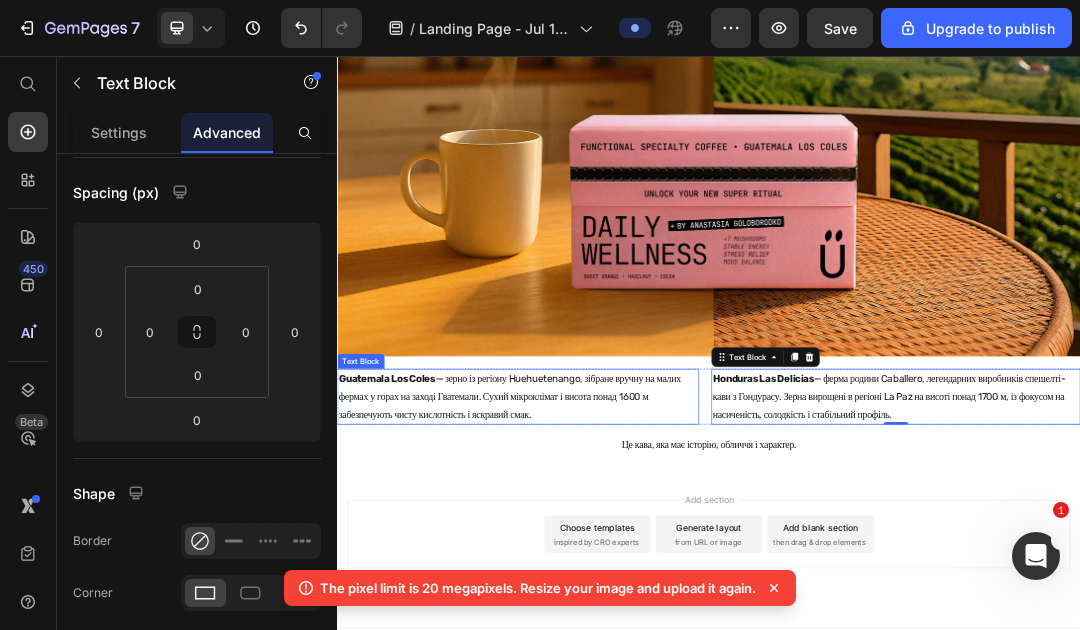 click on "Guatemala Los Coles  — зерно із регіону Huehuetenango, зібране вручну на малих фермах у горах на заході Гватемали. Сухий мікроклімат і висота понад 1600 м забезпечують чисту кислотність і яскравий смак." at bounding box center (629, 607) 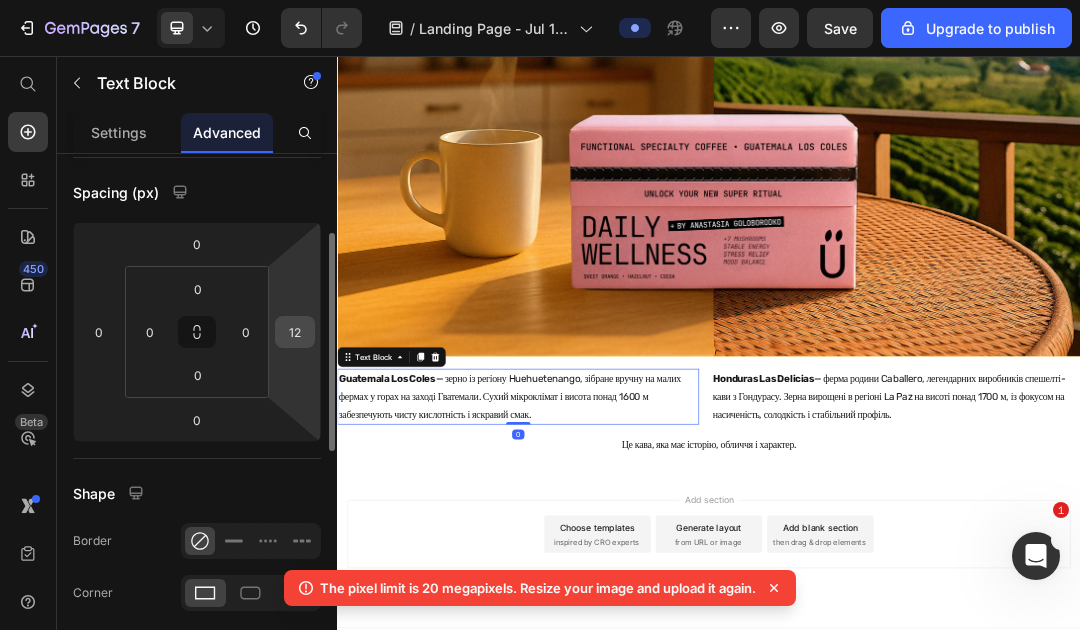 click on "12" at bounding box center (295, 332) 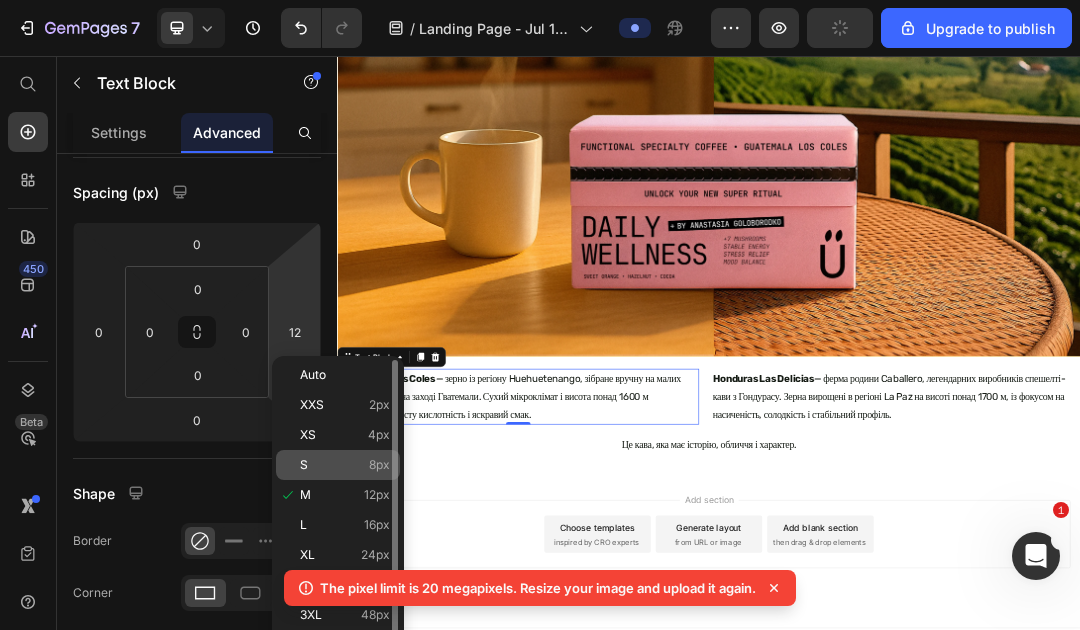 click on "S 8px" at bounding box center [345, 465] 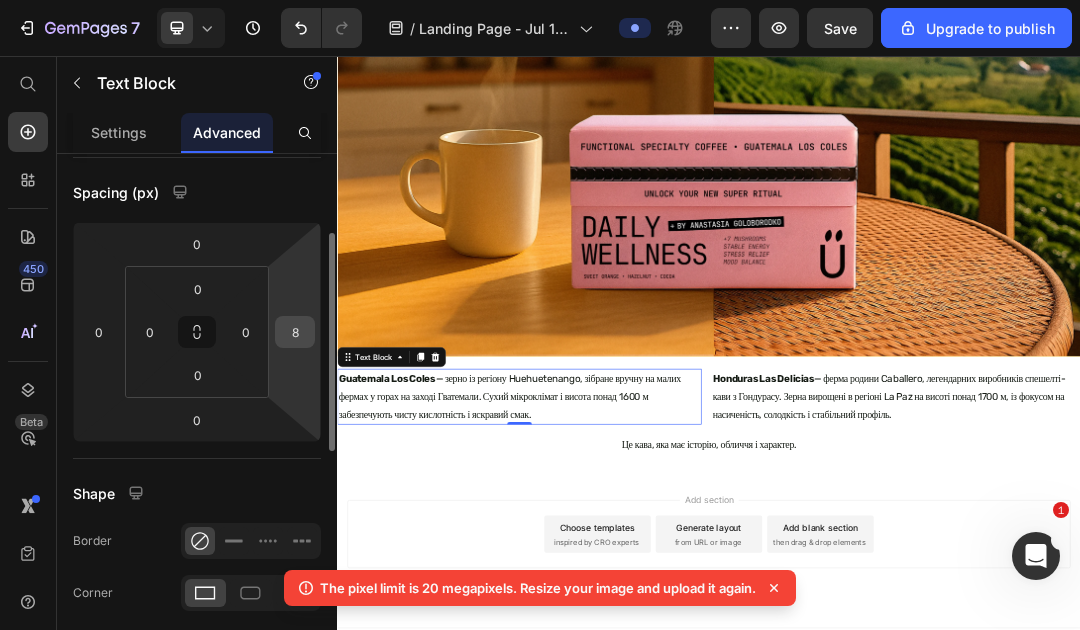 click on "8" at bounding box center (295, 332) 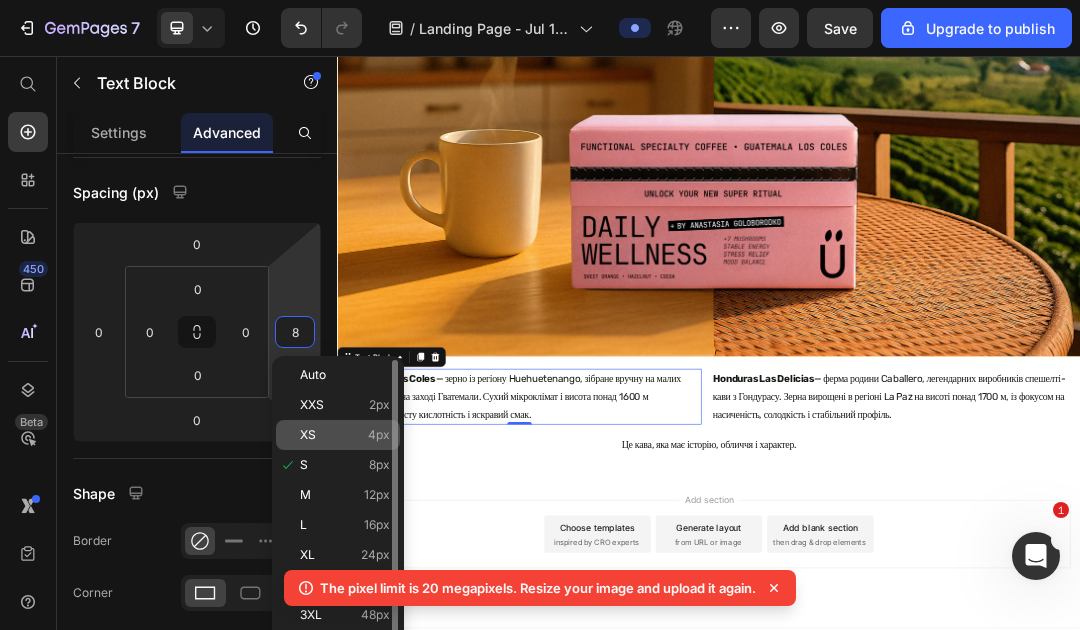 click on "XS 4px" at bounding box center [345, 435] 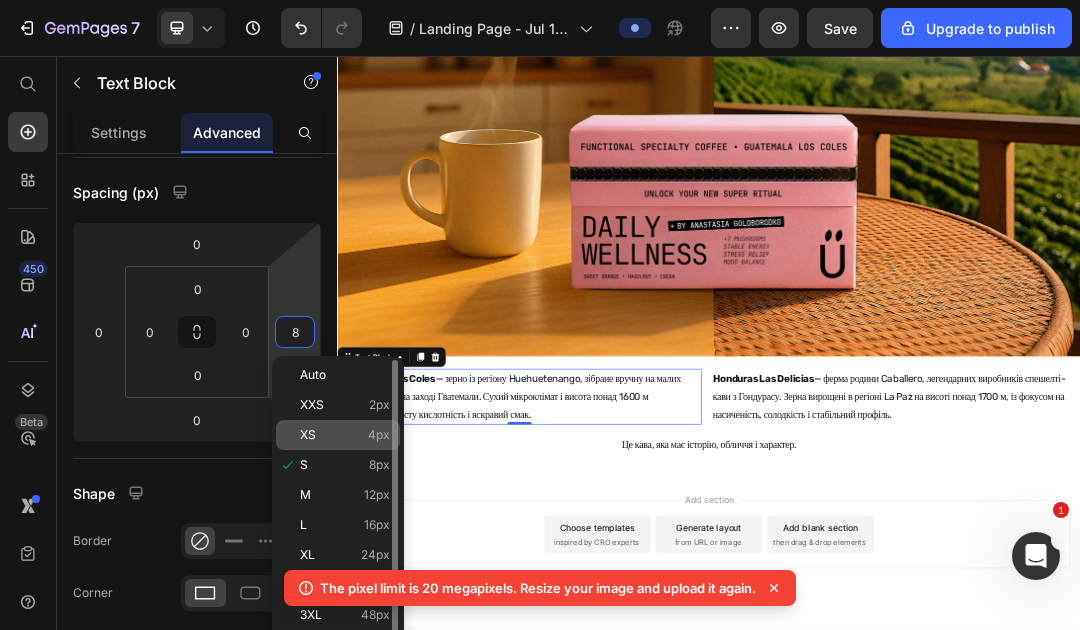 type on "4" 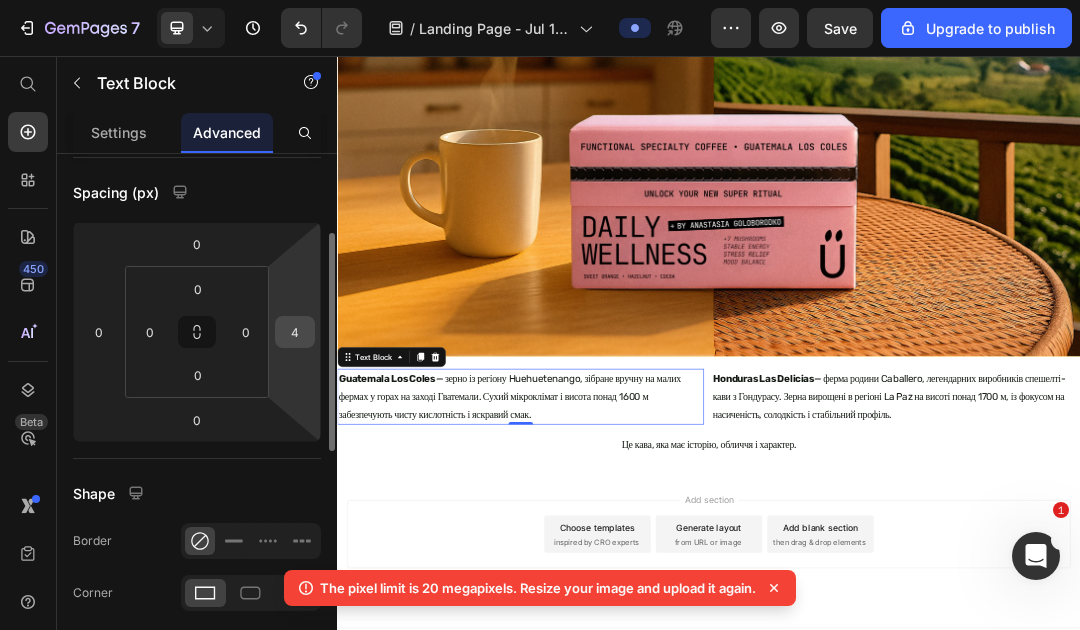 click on "4" at bounding box center [295, 332] 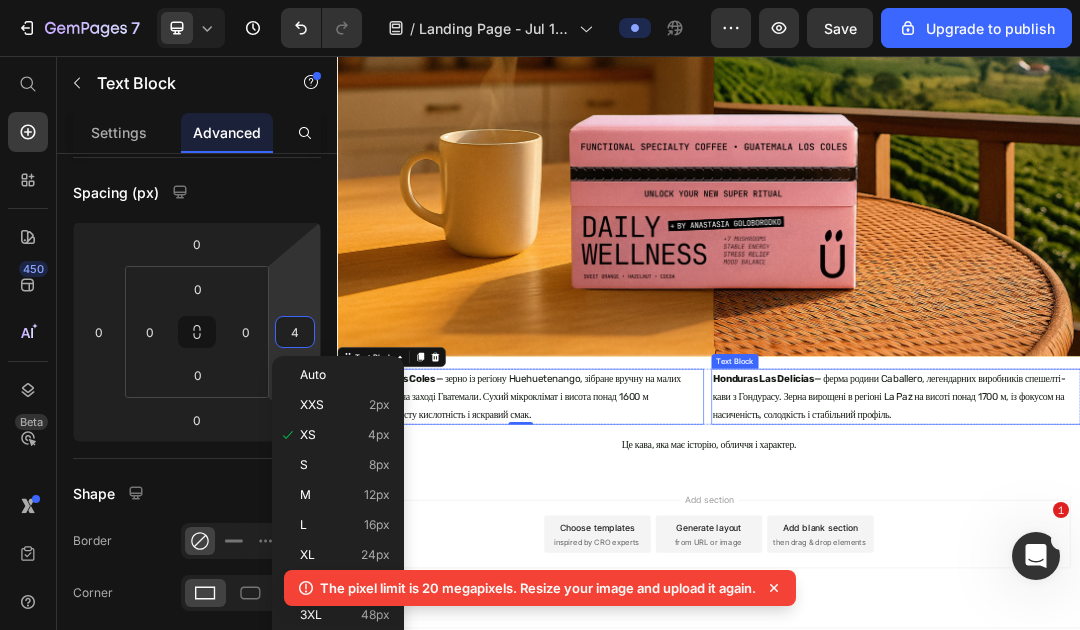 click on "Honduras Las Delicias" at bounding box center [1025, 577] 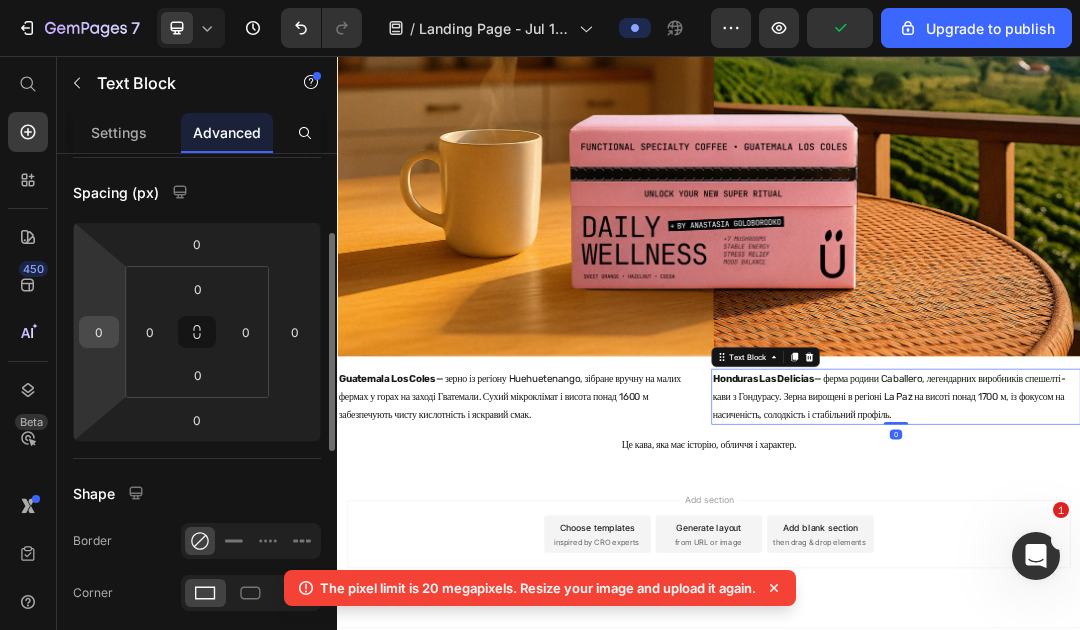 click on "0" at bounding box center (99, 332) 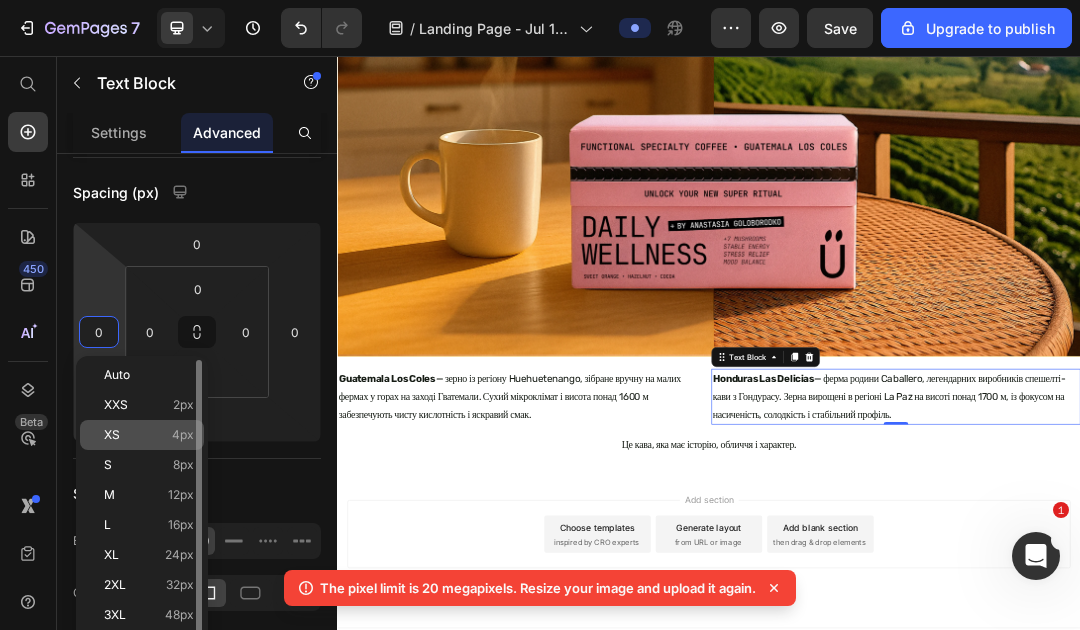 click on "XS 4px" at bounding box center [149, 435] 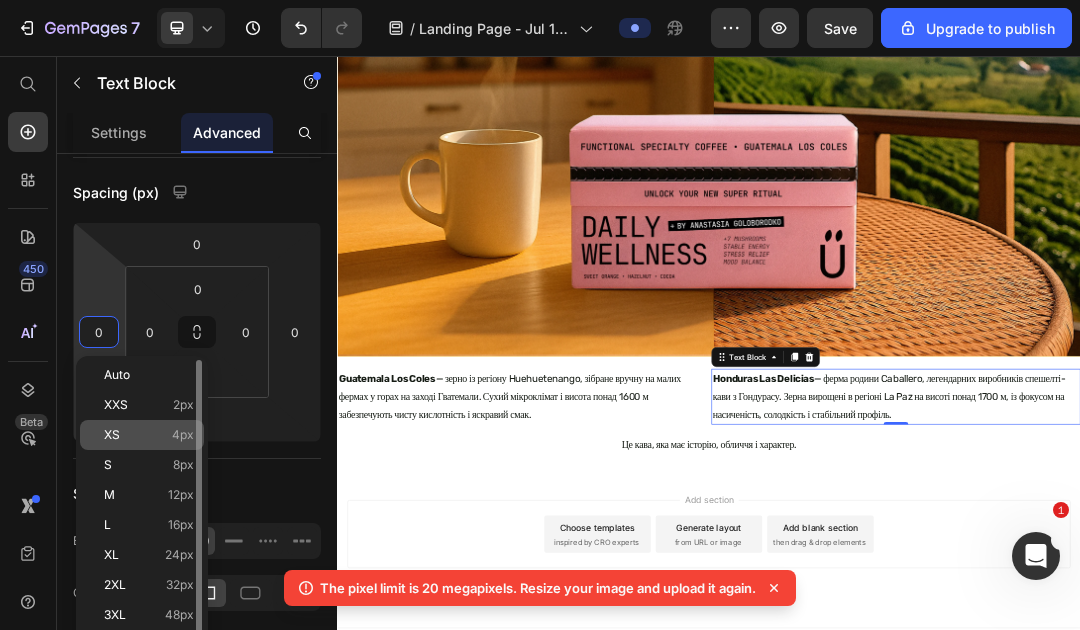 type on "4" 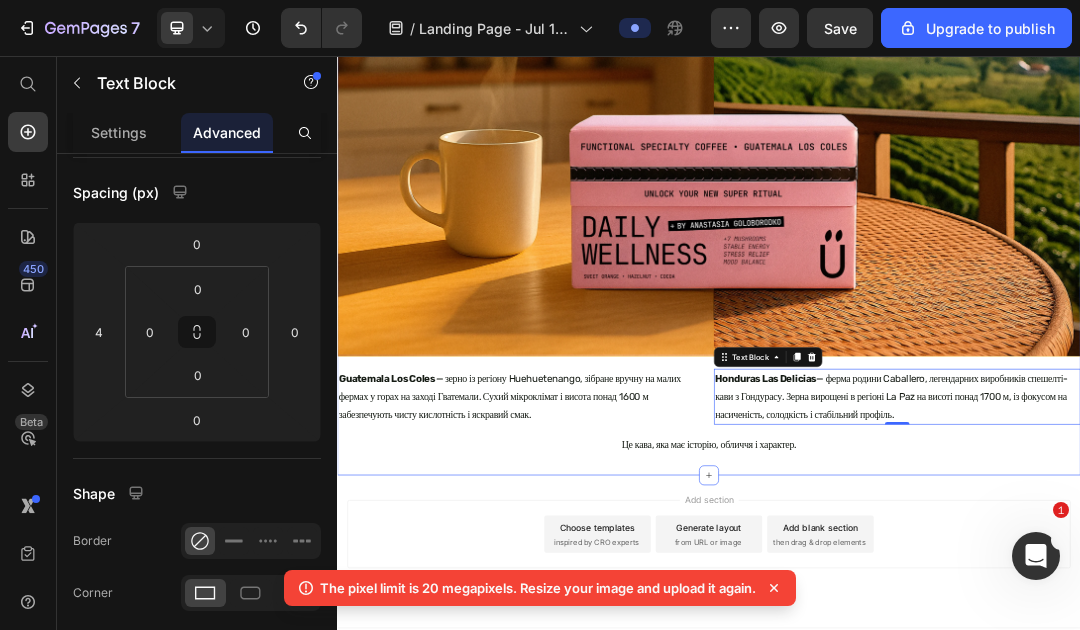 click on "Ми створили першу спешелті-лінійку. Але не просто каву.  Це кава — для щоденного життя в балансі. Text Block DAILY WELLNESS Heading Функціональна спешелті-кава • Guatemala Los Coles Створено з Анастасією Голобородько — для тих, хто шукає внутрішній спокій. Text Block Image Походження : високогірні ферми Гватемали, де кожне зерно збирають вручну — з турботою і досвідом поколінь.  Обсмажка : естетична еспресо — глибока, але не гірка   Ефекти : відчутні, не надумані — завдяки потужному дозуванню екстрактів. Смак : червоне яблуко, цитрус, молочний шоколад. Сім функціональних вищих грибів:" at bounding box center [937, -378] 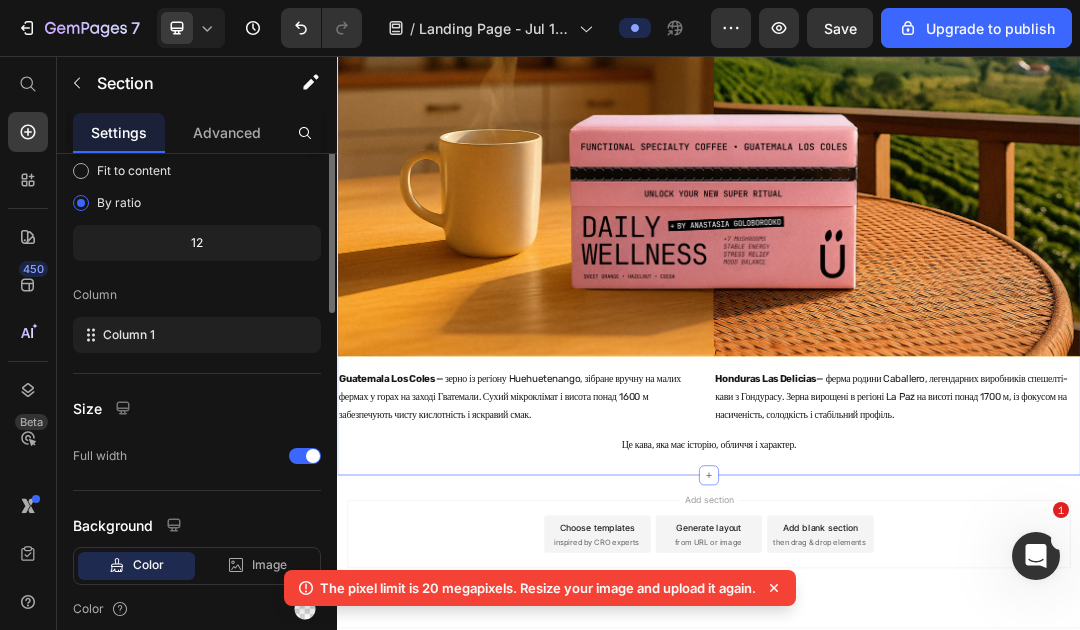 scroll, scrollTop: 0, scrollLeft: 0, axis: both 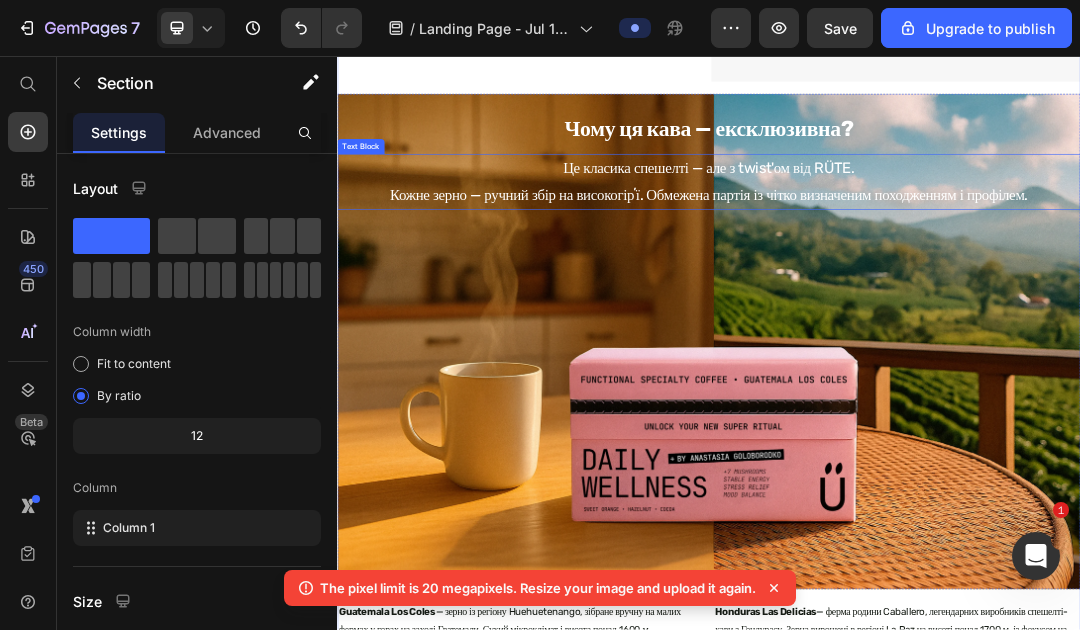 click on "Це класика спешелті — але з twist'ом від RÜTE. Кожне зерно — ручний збір на високогірʼї. Обмежена партія із чітко визначеним походженням і профілем." at bounding box center [937, 260] 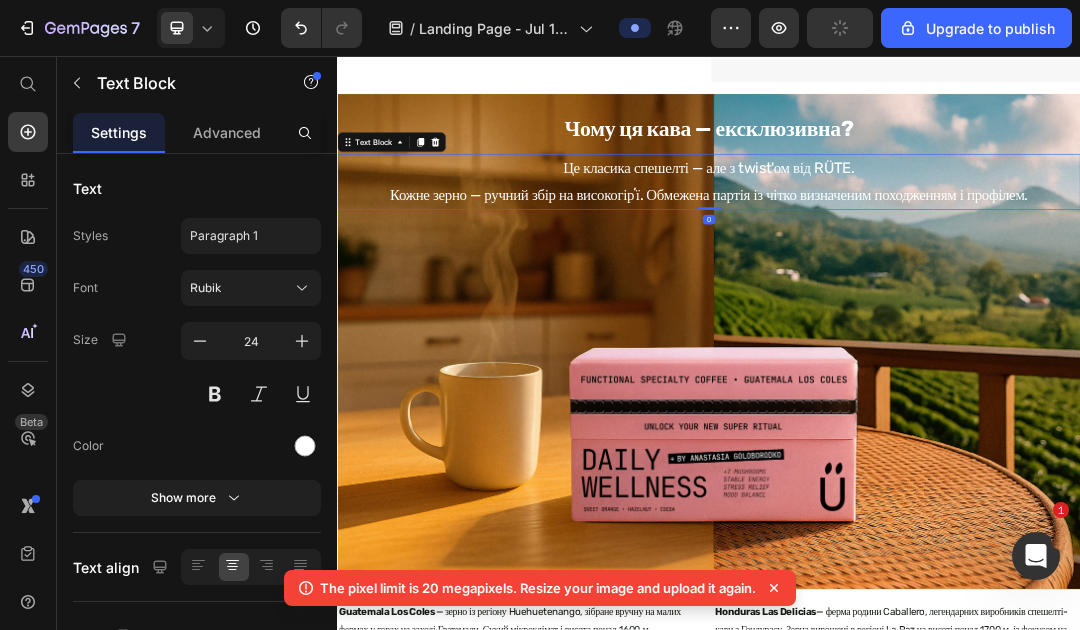 click on "Це класика спешелті — але з twist'ом від RÜTE. Кожне зерно — ручний збір на високогірʼї. Обмежена партія із чітко визначеним походженням і профілем." at bounding box center [937, 260] 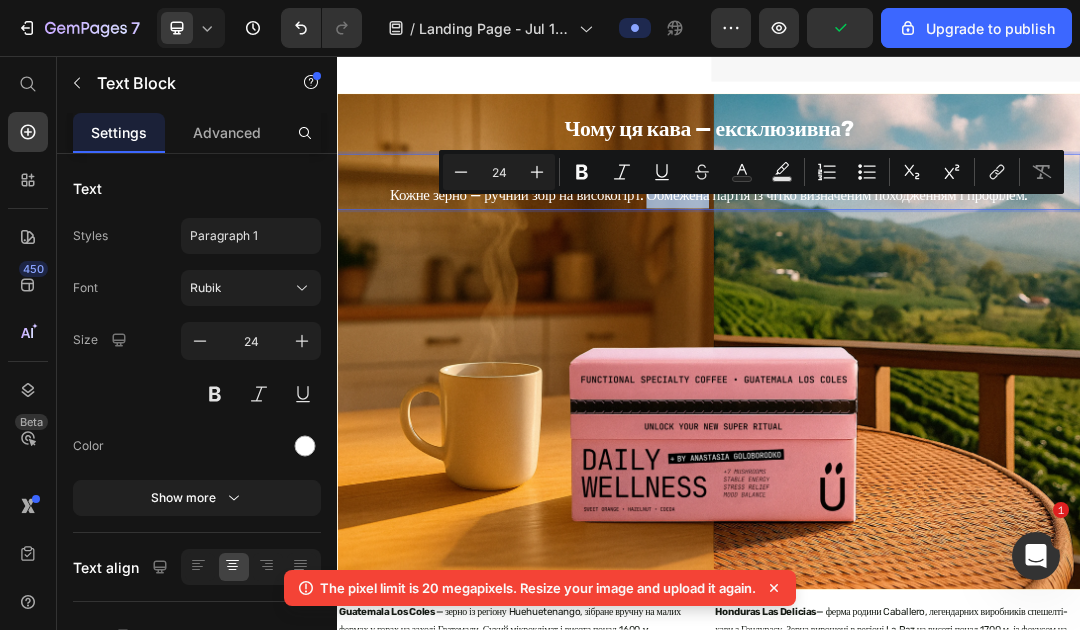 click on "Це класика спешелті — але з twist'ом від RÜTE. Кожне зерно — ручний збір на високогірʼї. Обмежена партія із чітко визначеним походженням і профілем." at bounding box center (937, 260) 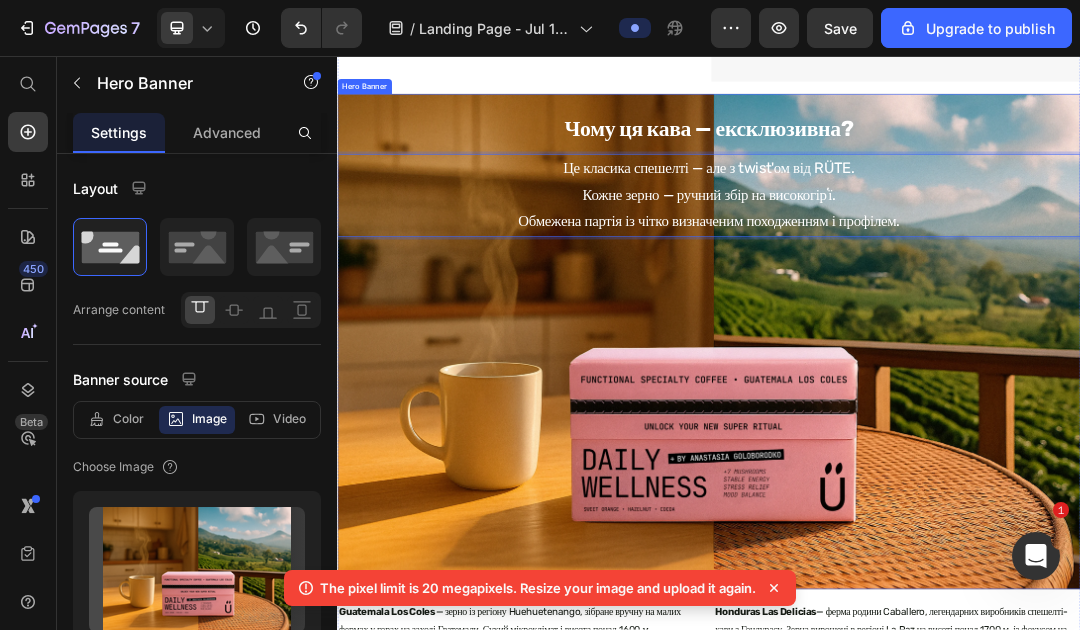 click at bounding box center (937, 518) 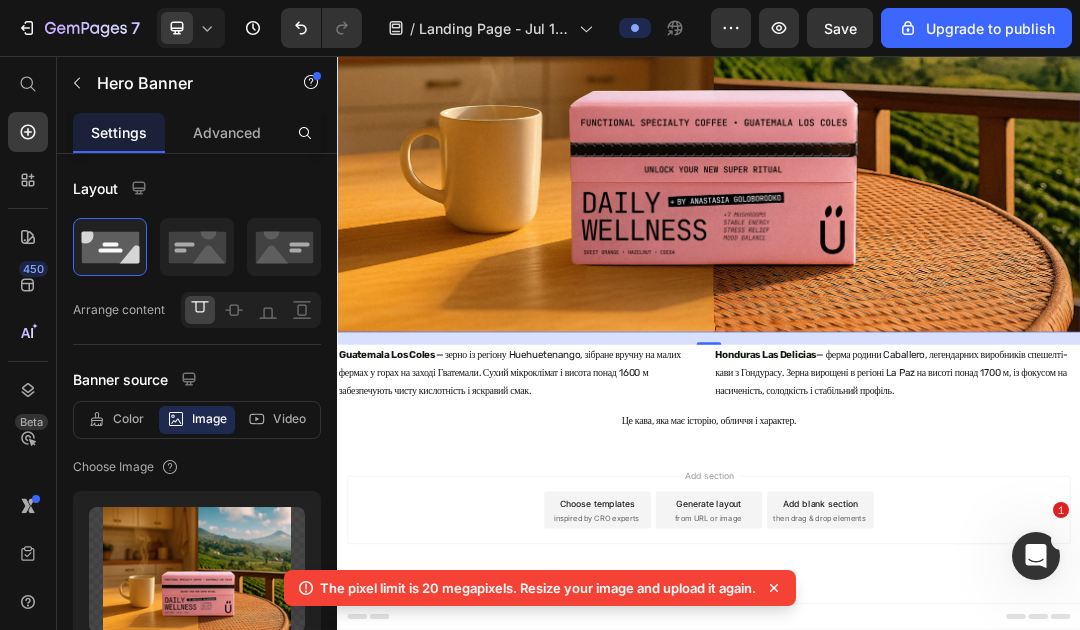 scroll, scrollTop: 2220, scrollLeft: 0, axis: vertical 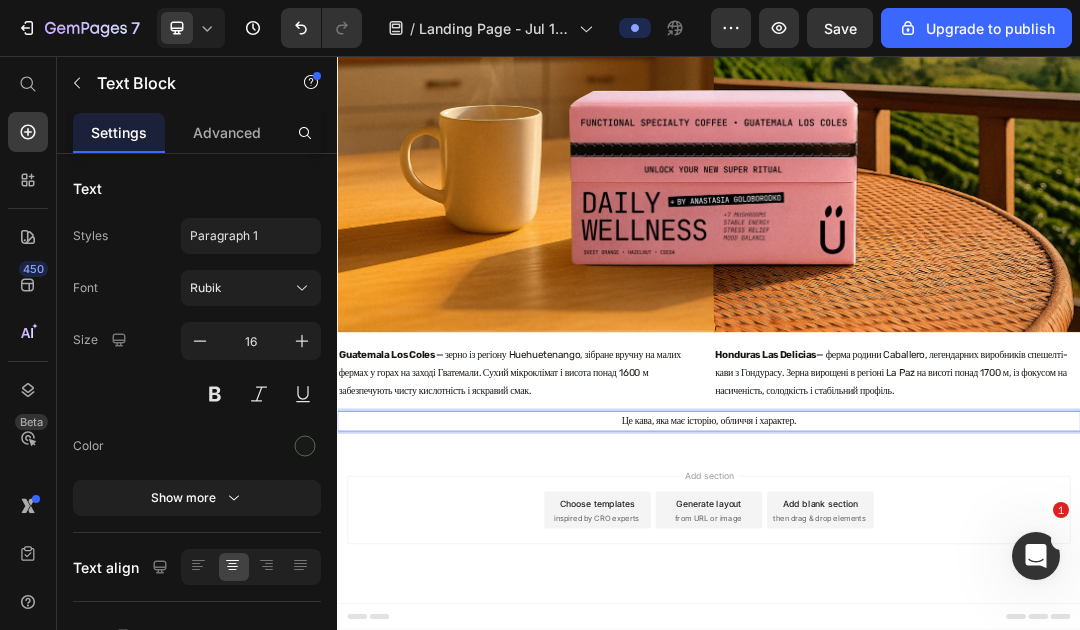 click on "Це кава, яка має історію, обличчя і характер." at bounding box center (937, 646) 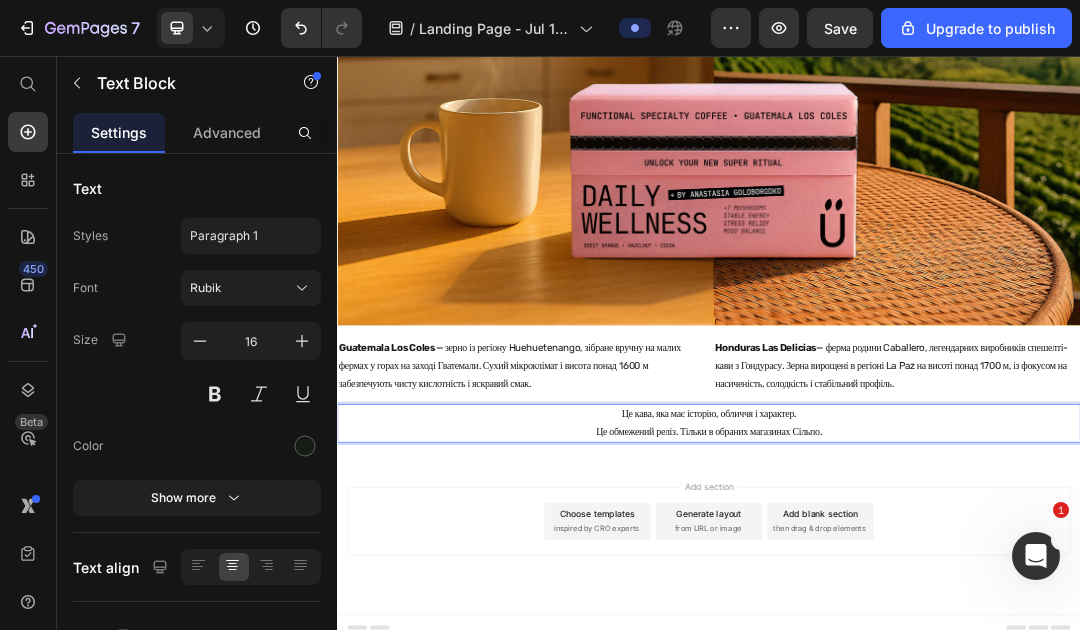 scroll, scrollTop: 154, scrollLeft: 0, axis: vertical 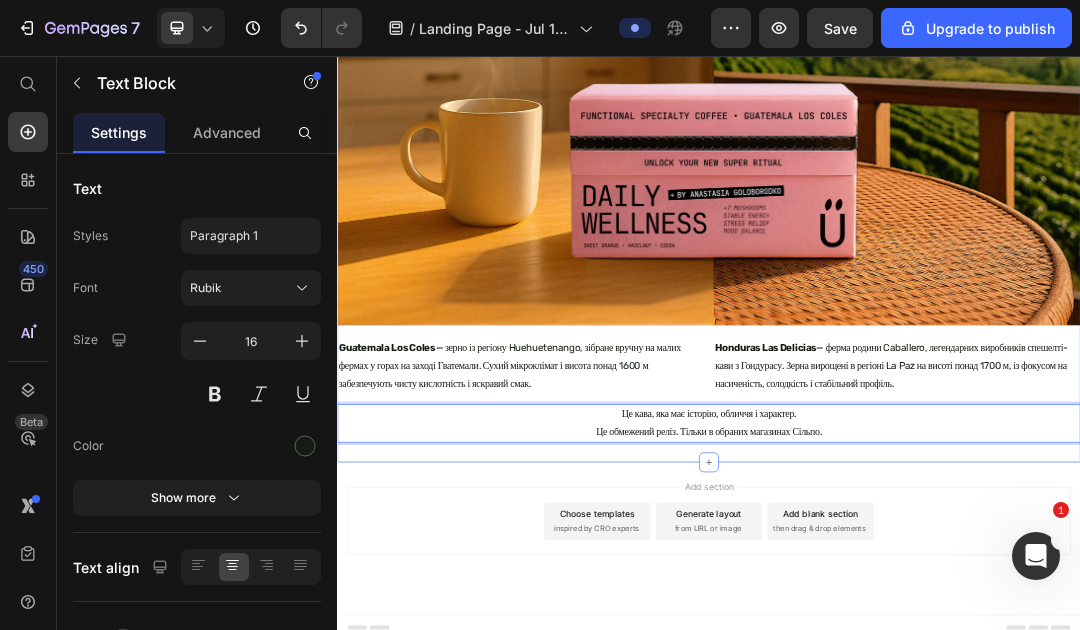 click on "Ми створили першу спешелті-лінійку. Але не просто каву.  Це кава — для щоденного життя в балансі. Text Block DAILY WELLNESS Heading Функціональна спешелті-кава • Guatemala Los Coles Створено з Анастасією Голобородько — для тих, хто шукає внутрішній спокій. Text Block Image Походження : високогірні ферми Гватемали, де кожне зерно збирають вручну — з турботою і досвідом поколінь.  Обсмажка : естетична еспресо — глибока, але не гірка   Ефекти : відчутні, не надумані — завдяки потужному дозуванню екстрактів. Смак : червоне яблуко, цитрус, молочний шоколад. Сім функціональних вищих грибів:" at bounding box center [937, -414] 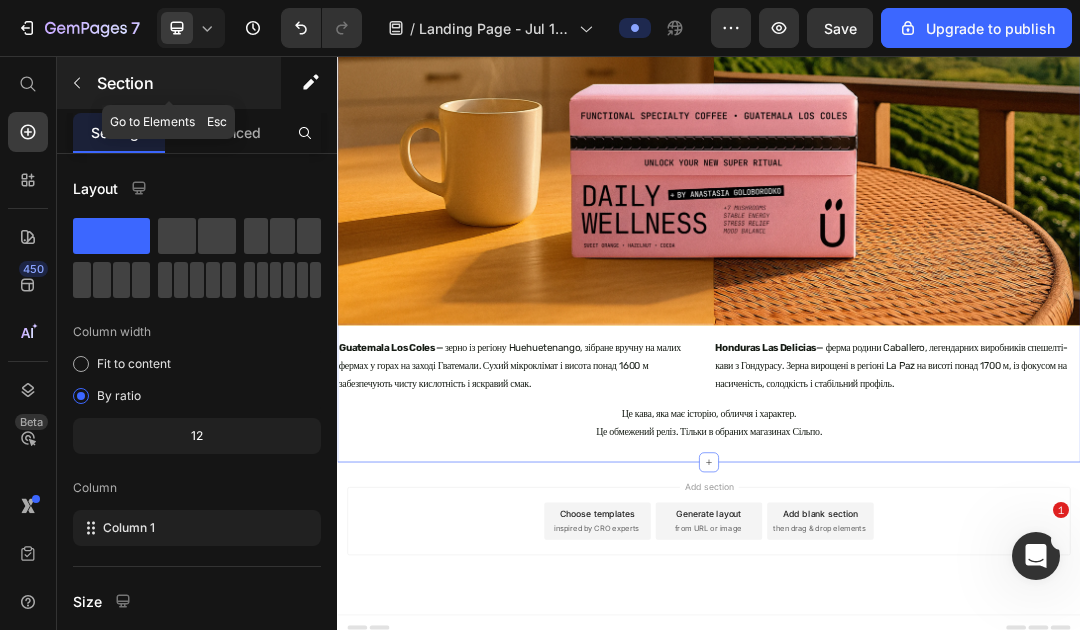 click 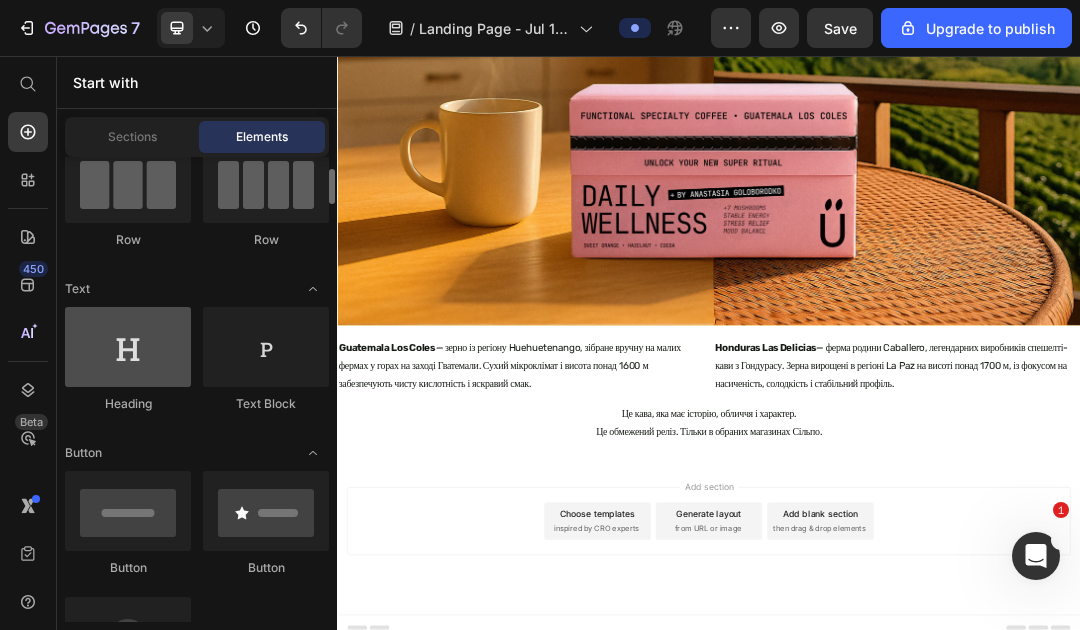 scroll, scrollTop: 0, scrollLeft: 0, axis: both 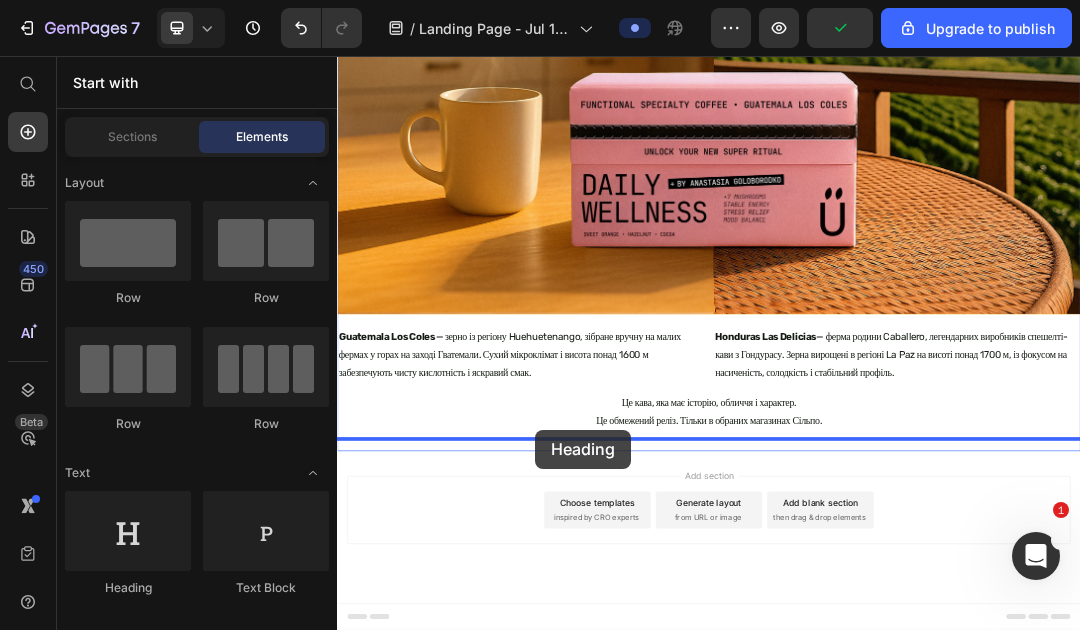 drag, startPoint x: 462, startPoint y: 567, endPoint x: 656, endPoint y: 662, distance: 216.01157 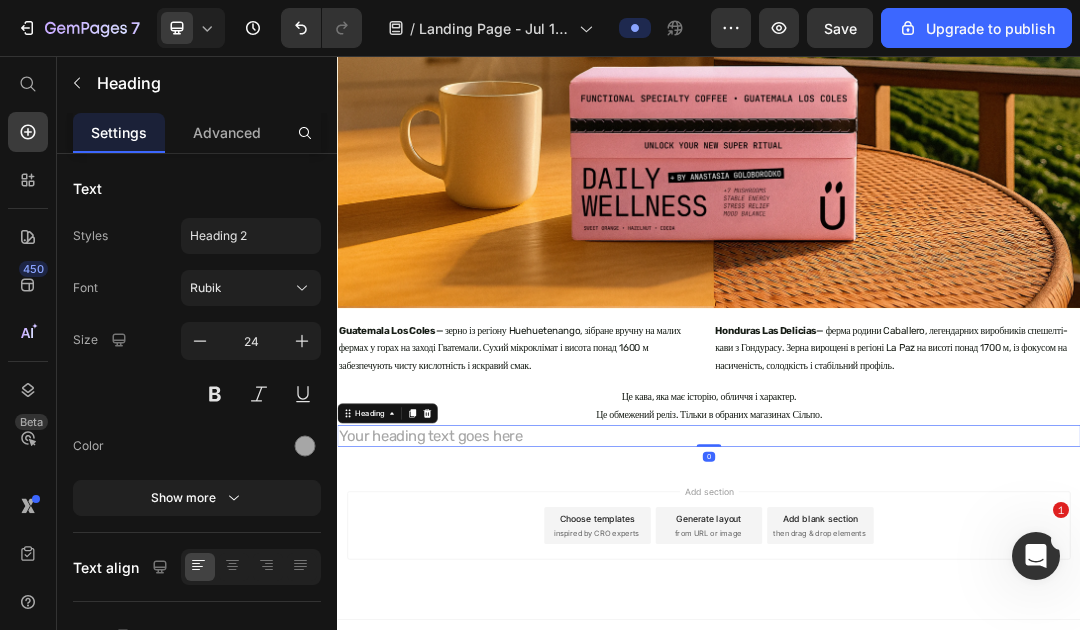 click on "Your heading text goes here" at bounding box center (937, 670) 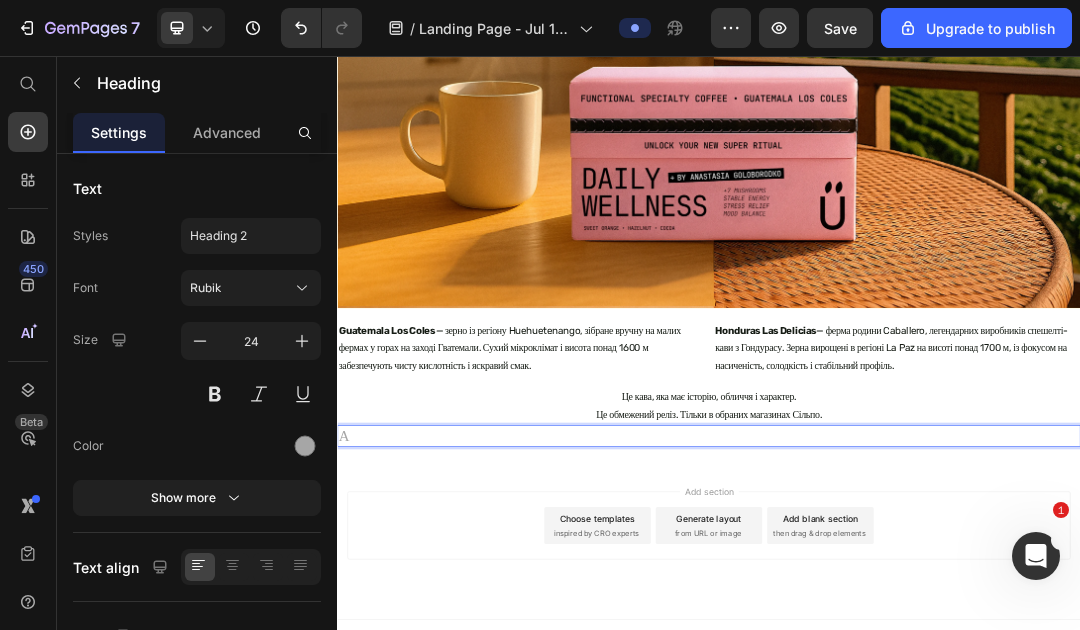 scroll, scrollTop: 589, scrollLeft: 0, axis: vertical 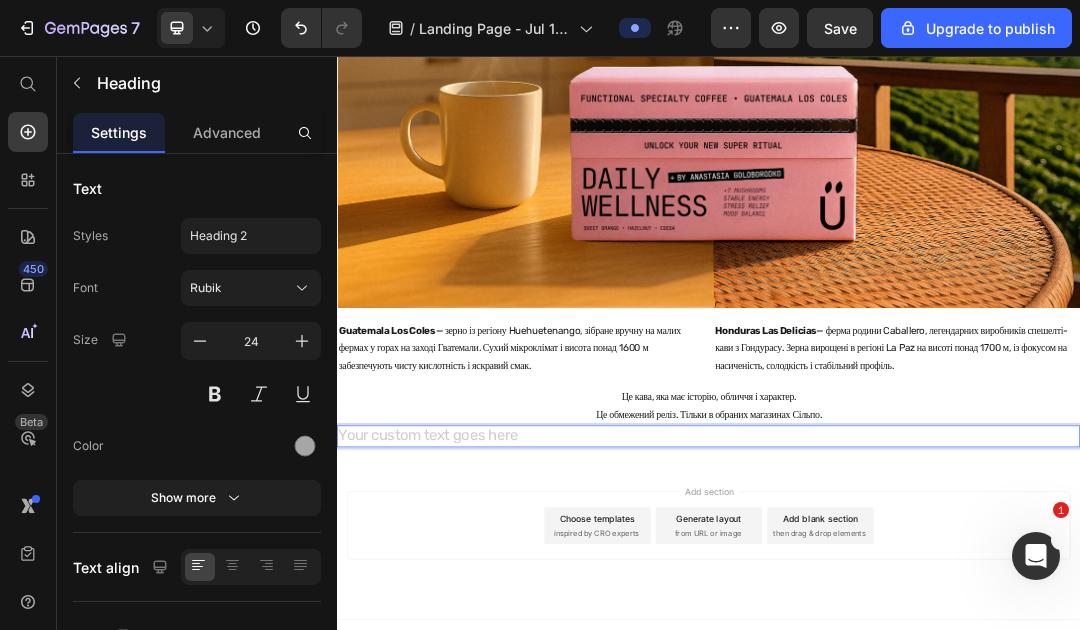 click on "Add section Choose templates inspired by CRO experts Generate layout from URL or image Add blank section then drag & drop elements" at bounding box center (937, 843) 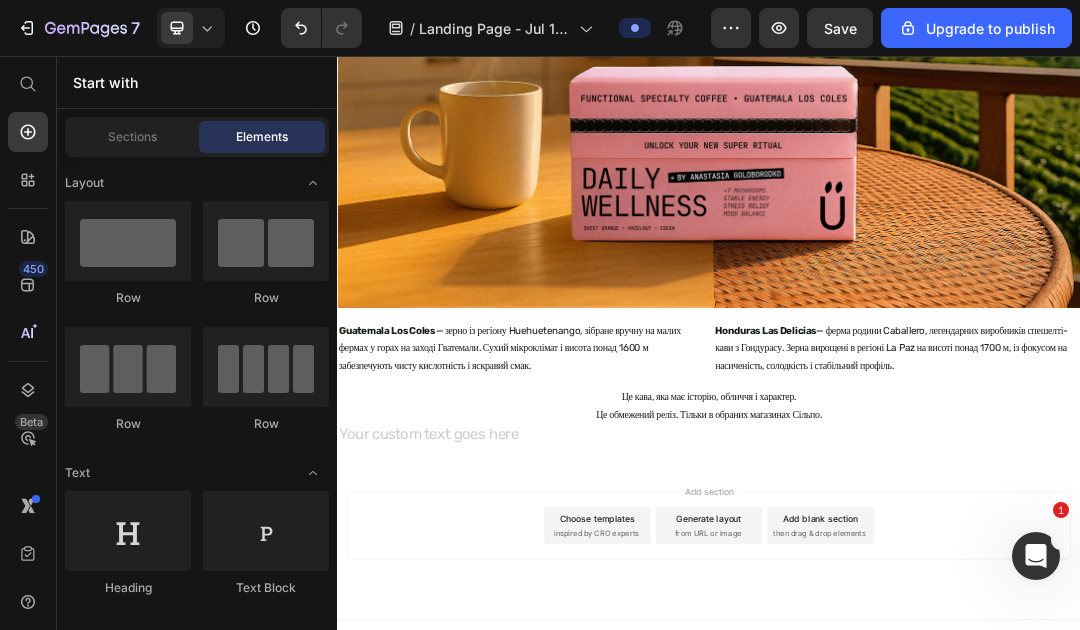 scroll, scrollTop: 0, scrollLeft: 0, axis: both 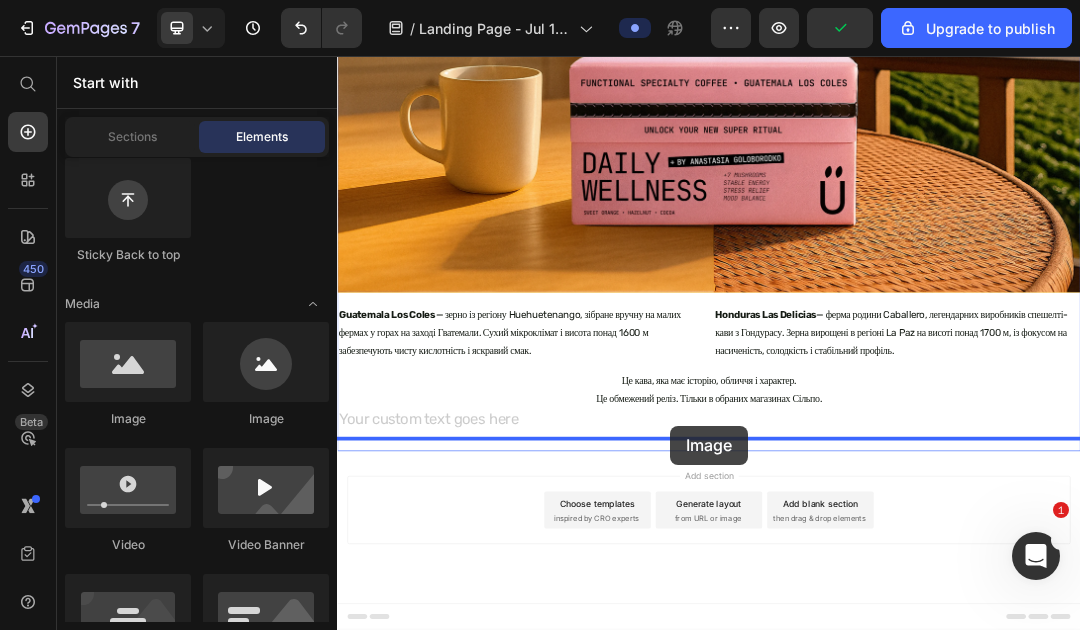 drag, startPoint x: 455, startPoint y: 431, endPoint x: 874, endPoint y: 657, distance: 476.06406 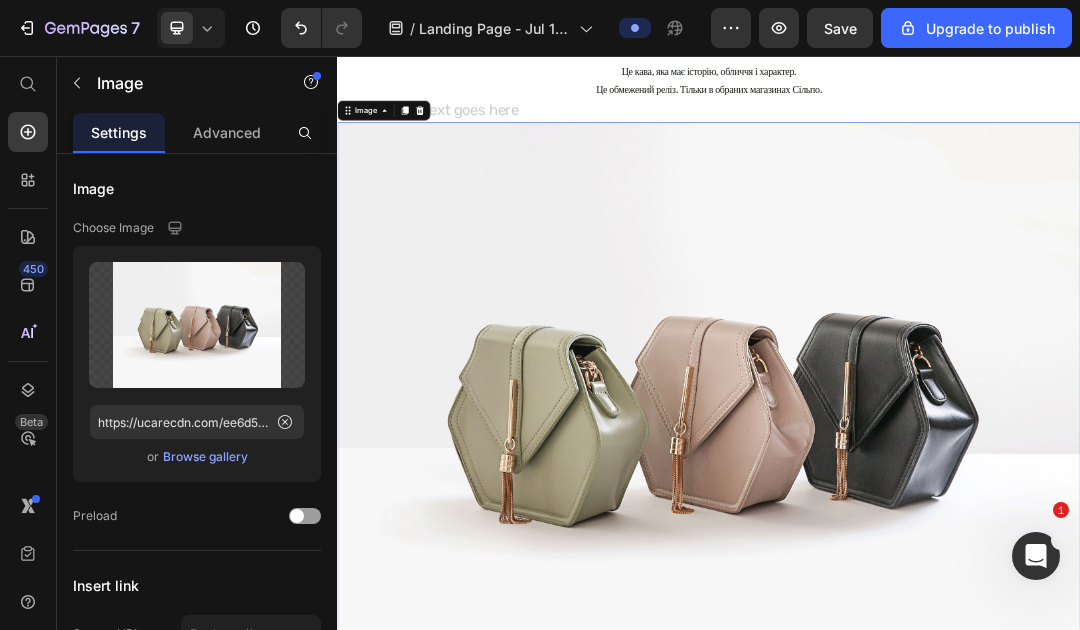 scroll, scrollTop: 2793, scrollLeft: 0, axis: vertical 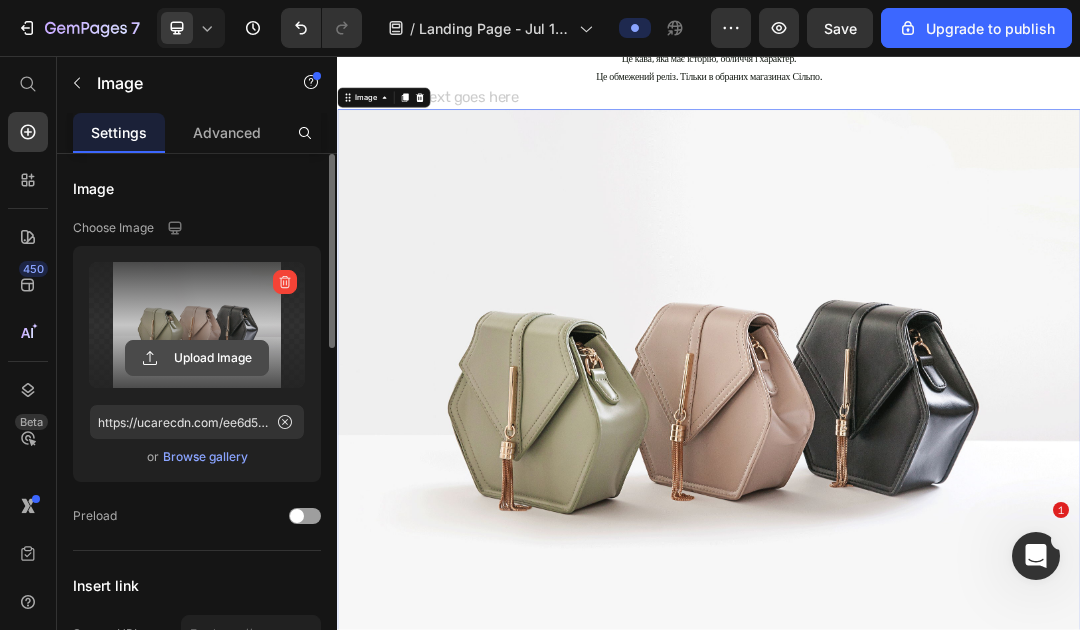 click 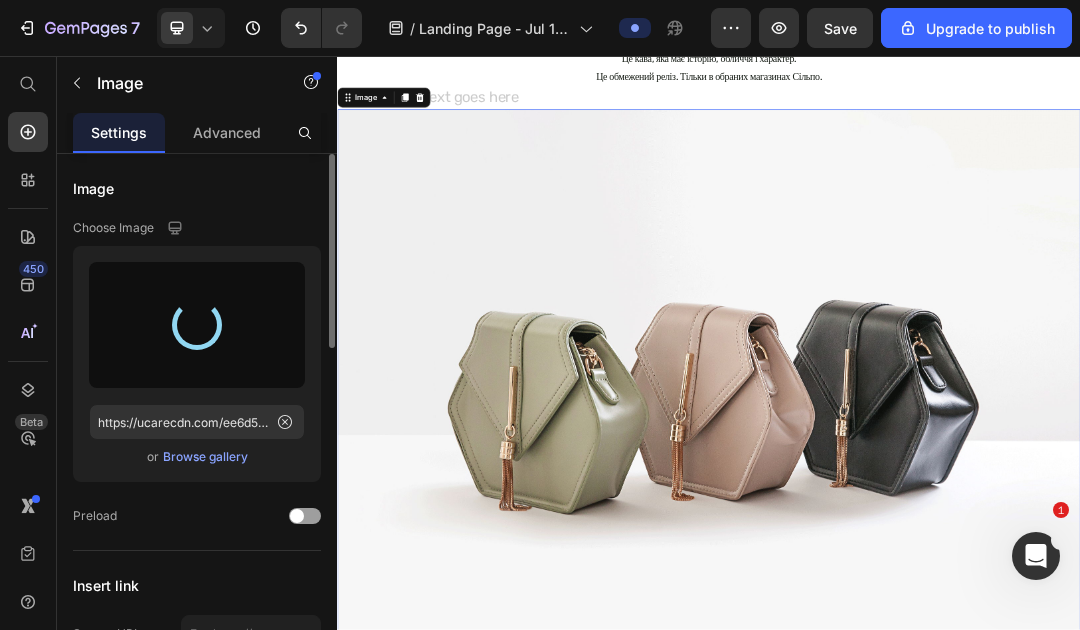type on "https://cdn.shopify.com/s/files/1/0679/1285/9887/files/gempages_551498451787973482-b4bd7009-e125-4ca3-bb2f-9a9ab2aae5c7.webp" 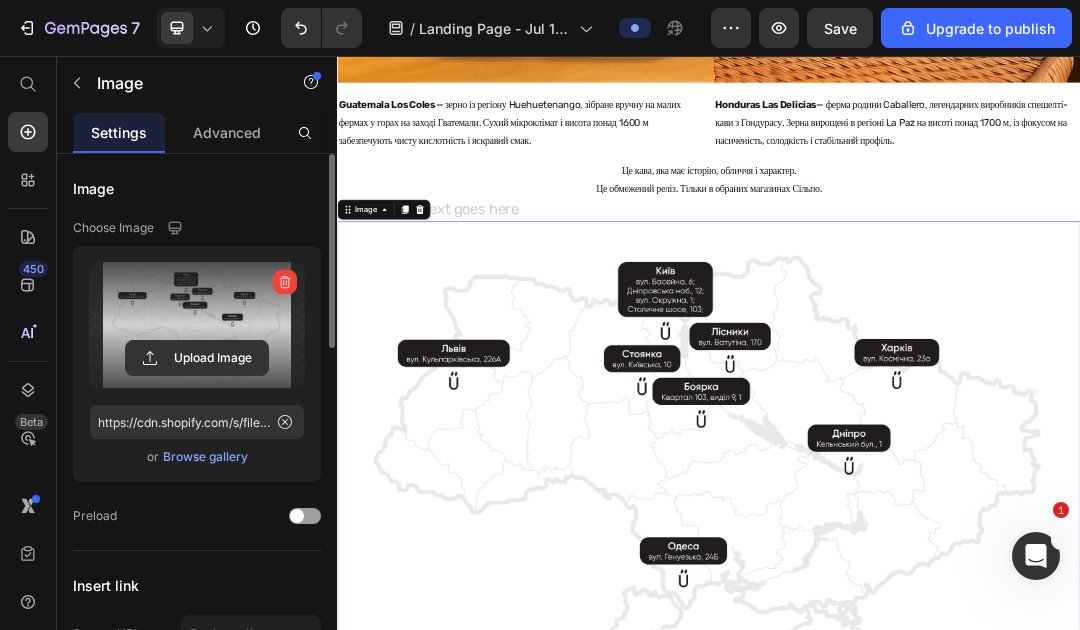 scroll, scrollTop: 2616, scrollLeft: 0, axis: vertical 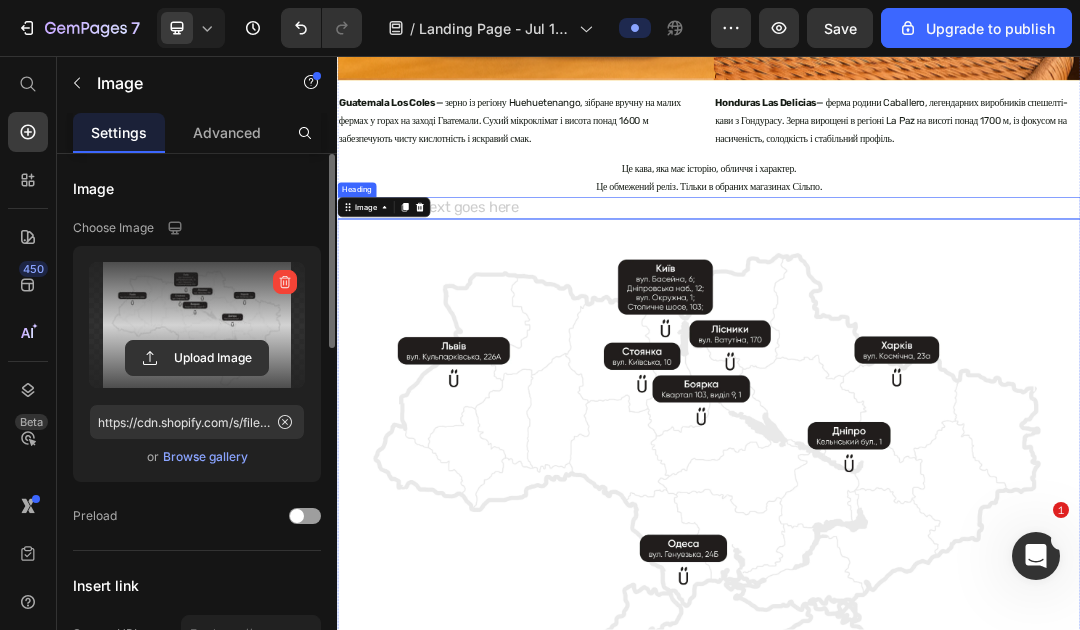 click at bounding box center (937, 302) 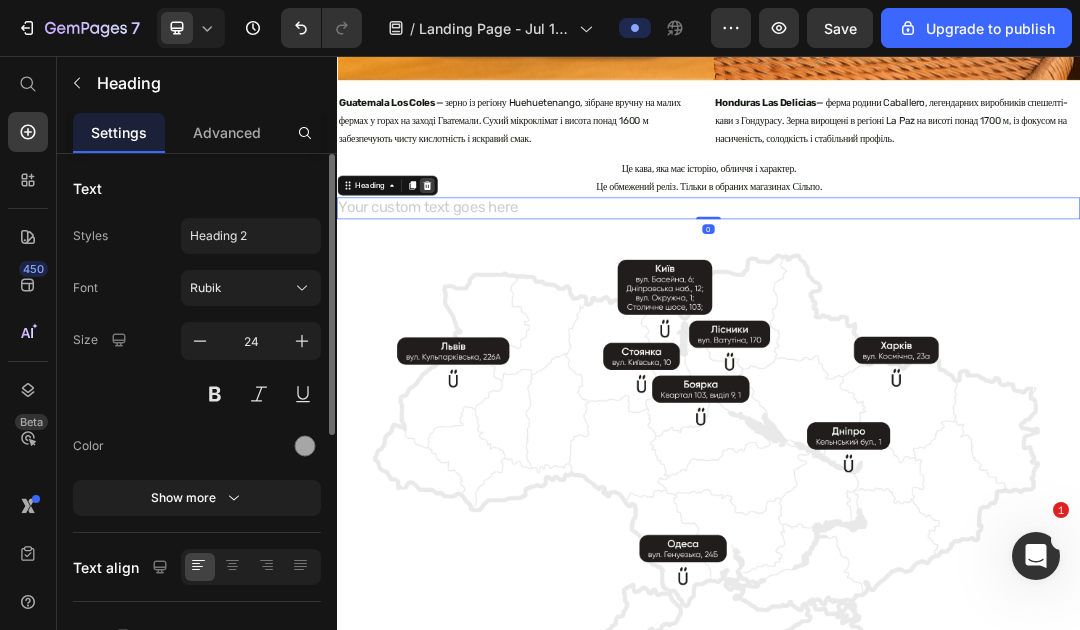 click 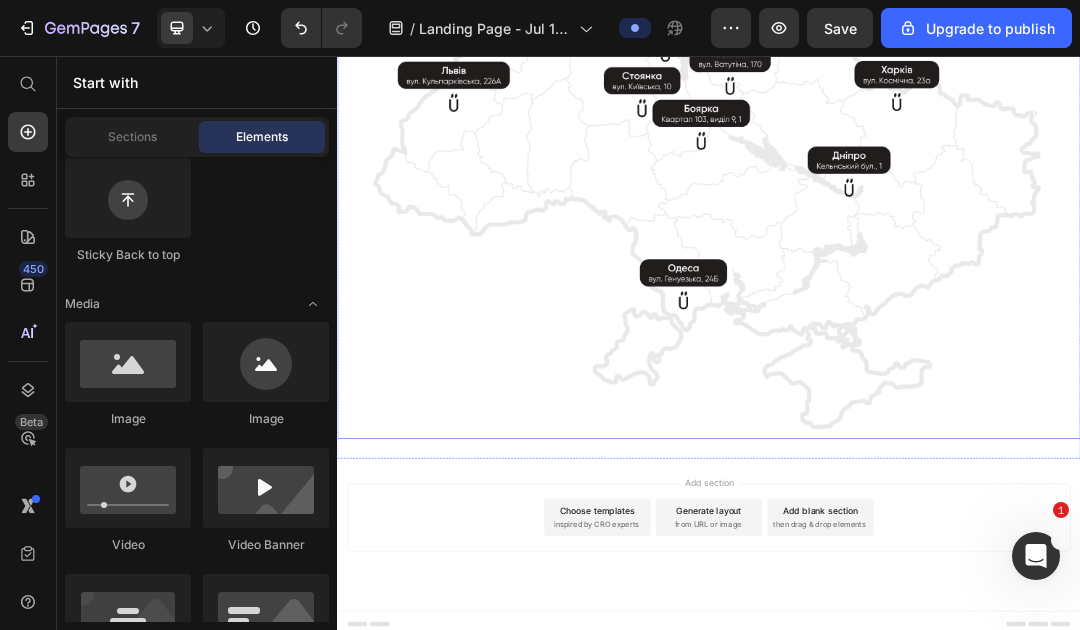 scroll, scrollTop: 3029, scrollLeft: 0, axis: vertical 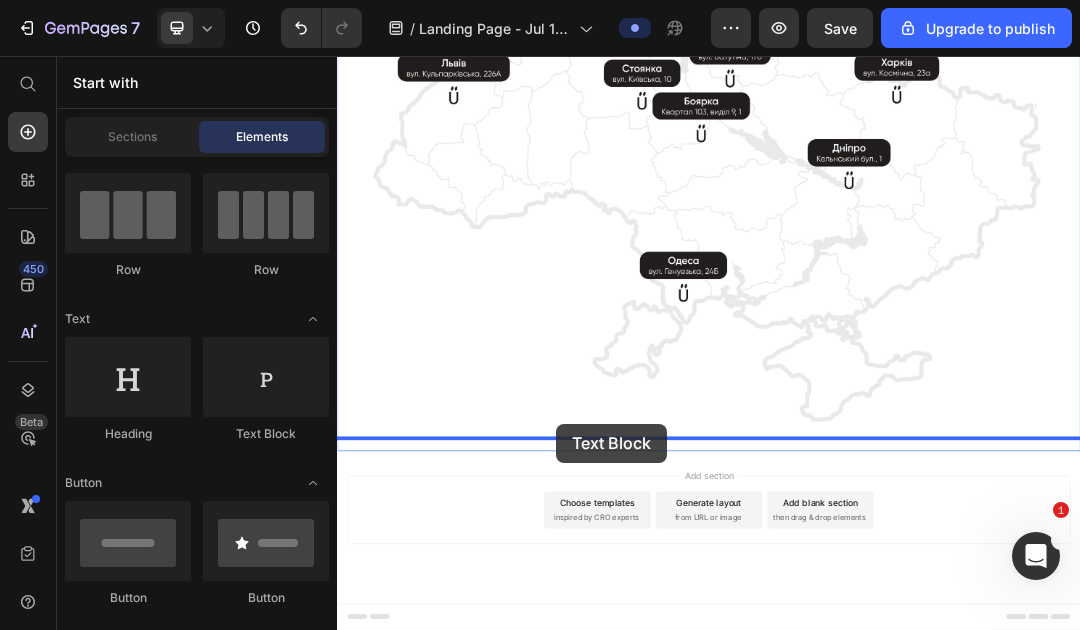 drag, startPoint x: 617, startPoint y: 438, endPoint x: 691, endPoint y: 650, distance: 224.54398 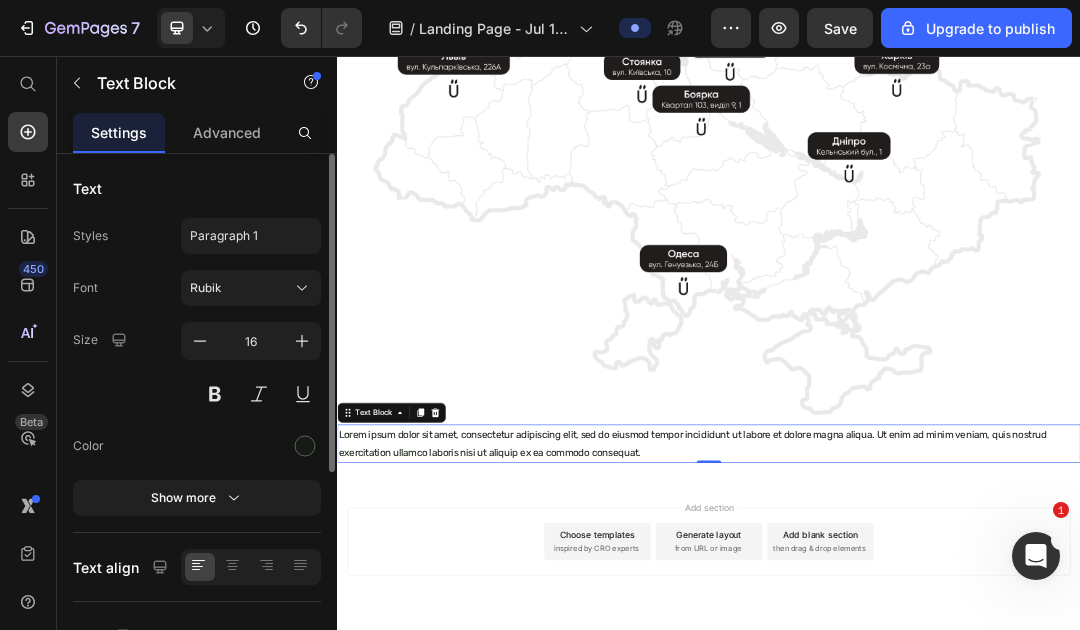 click on "Lorem ipsum dolor sit amet, consectetur adipiscing elit, sed do eiusmod tempor incididunt ut labore et dolore magna aliqua. Ut enim ad minim veniam, quis nostrud exercitation ullamco laboris nisi ut aliquip ex ea commodo consequat." at bounding box center (937, 683) 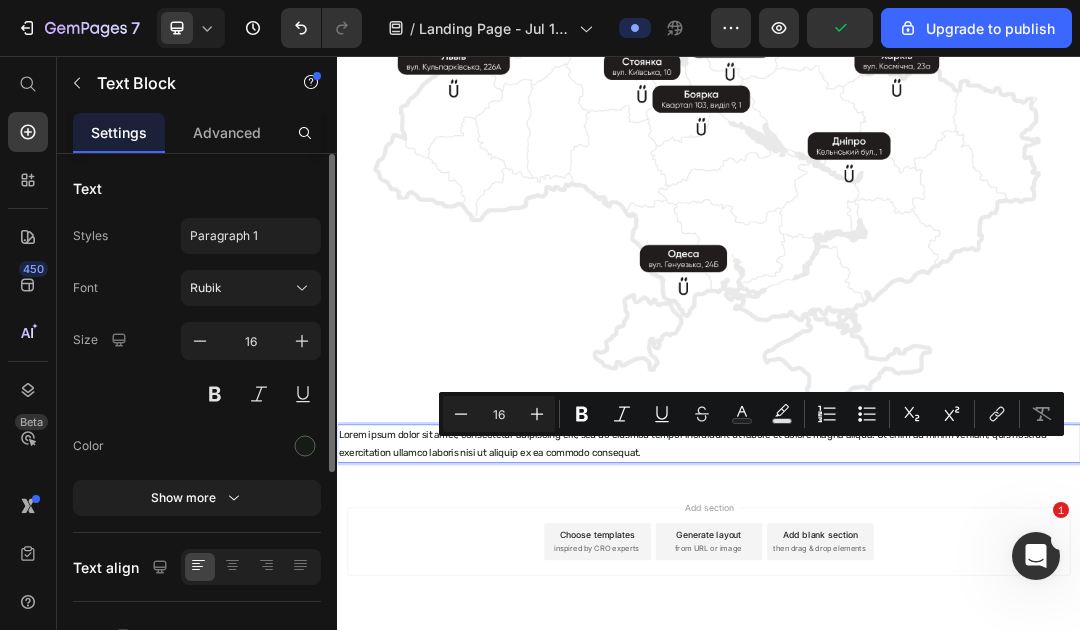 scroll, scrollTop: 106, scrollLeft: 0, axis: vertical 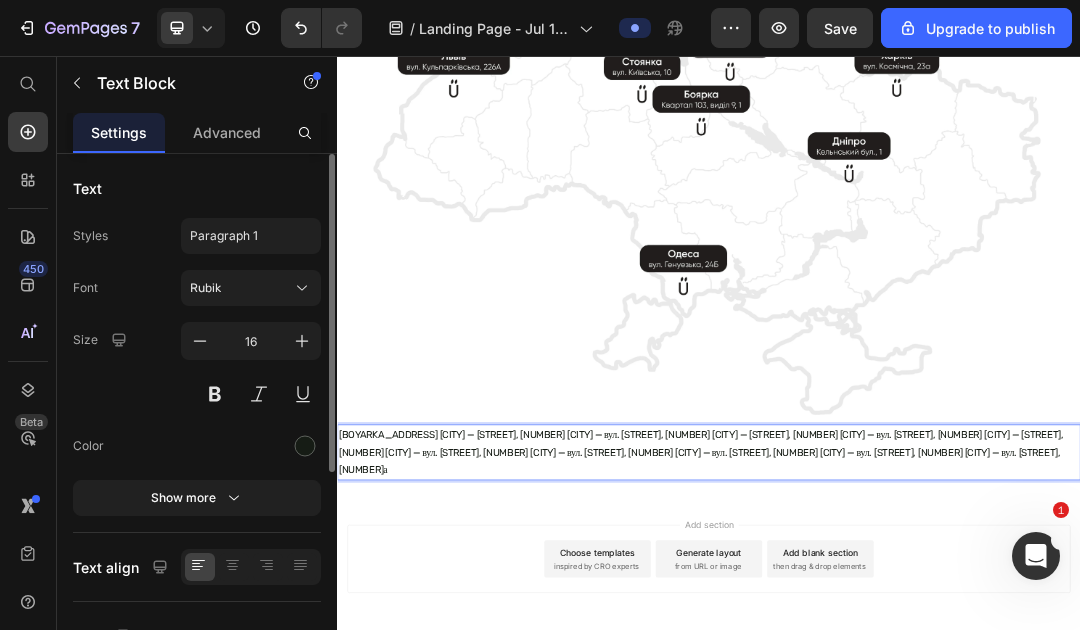 click on "Боярка — Квартал 103, виділ 9, 1 Дніпро — Кельнський бул., 1 Київ — вул. Басейна, 6 Київ — Дніпровська наб., 12 Київ — вул. Окружна, 1 Київ — Столичне шосе, 103 Лісники — вул. Ватутіна, 170 Львів — вул. Кульпарківська, 226А Одеса — вул. Генуезька, 24Б Стоянка — вул. Київська, 10 Харків — вул. Космічна, 23а" at bounding box center [937, 697] 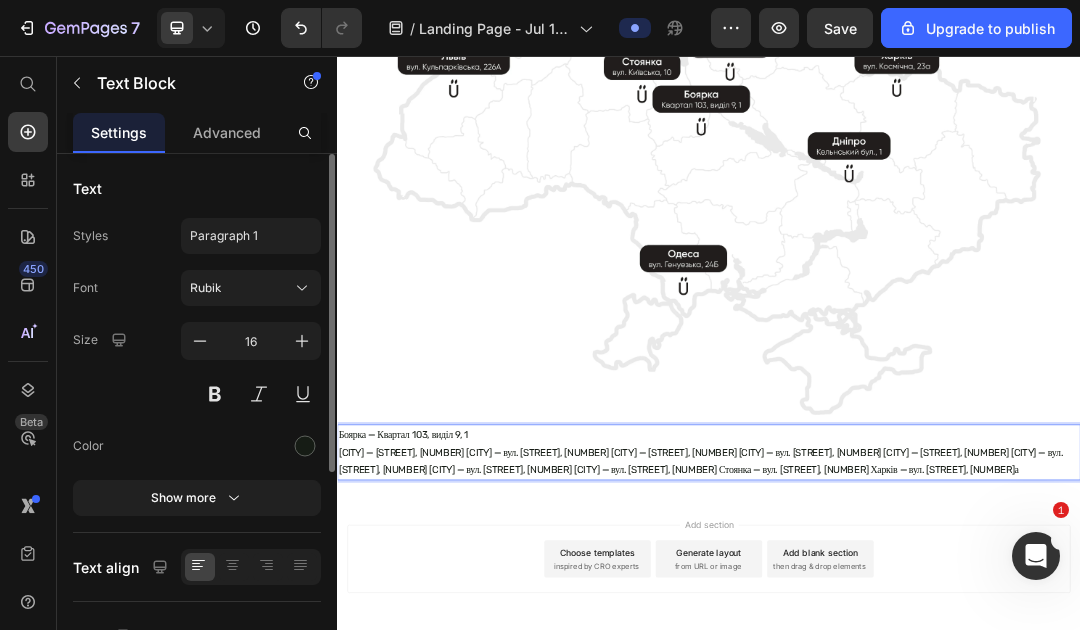 click on "Дніпро — Кельнський бул., 1 Київ — вул. Басейна, 6 Київ — Дніпровська наб., 12 Київ — вул. Окружна, 1 Київ — Столичне шосе, 103 Лісники — вул. Ватутіна, 170 Львів — вул. Кульпарківська, 226А Одеса — вул. Генуезька, 24Б Стоянка — вул. Київська, 10 Харків — вул. Космічна, 23а" at bounding box center [937, 712] 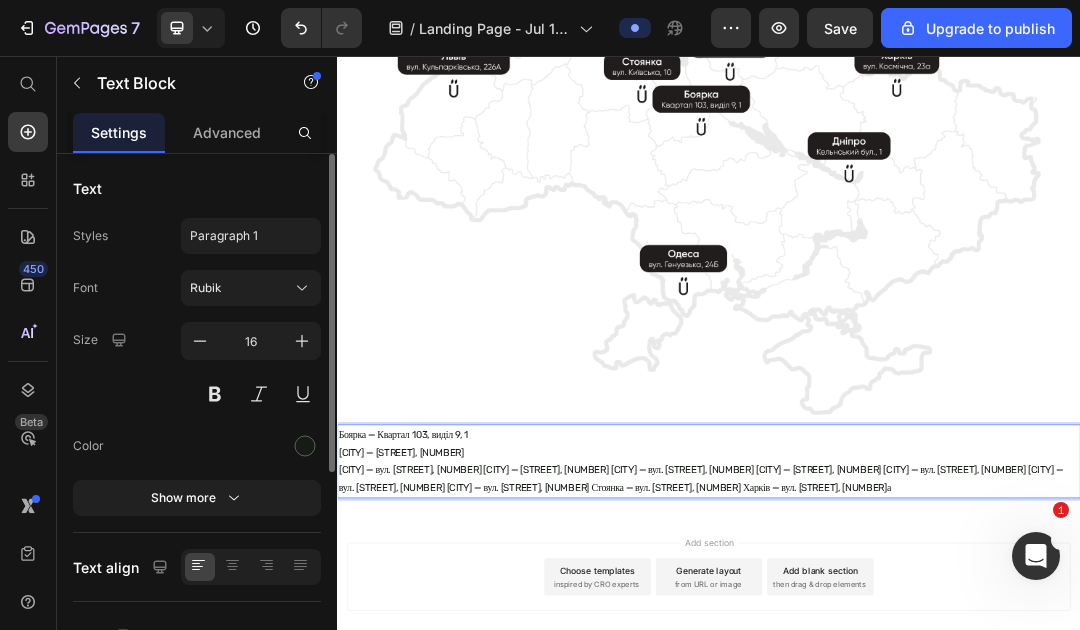 click on "Київ — вул. Басейна, 6 Київ — Дніпровська наб., 12 Київ — вул. Окружна, 1 Київ — Столичне шосе, 103 Лісники — вул. Ватутіна, 170 Львів — вул. Кульпарківська, 226А Одеса — вул. Генуезька, 24Б Стоянка — вул. Київська, 10 Харків — вул. Космічна, 23а" at bounding box center (937, 741) 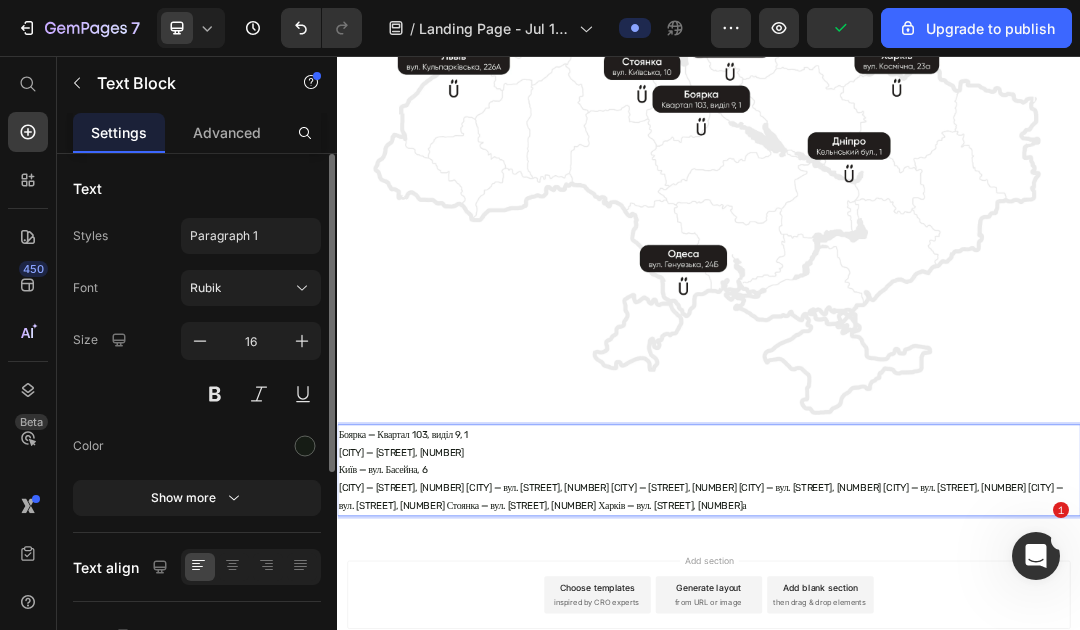 scroll, scrollTop: 493, scrollLeft: 0, axis: vertical 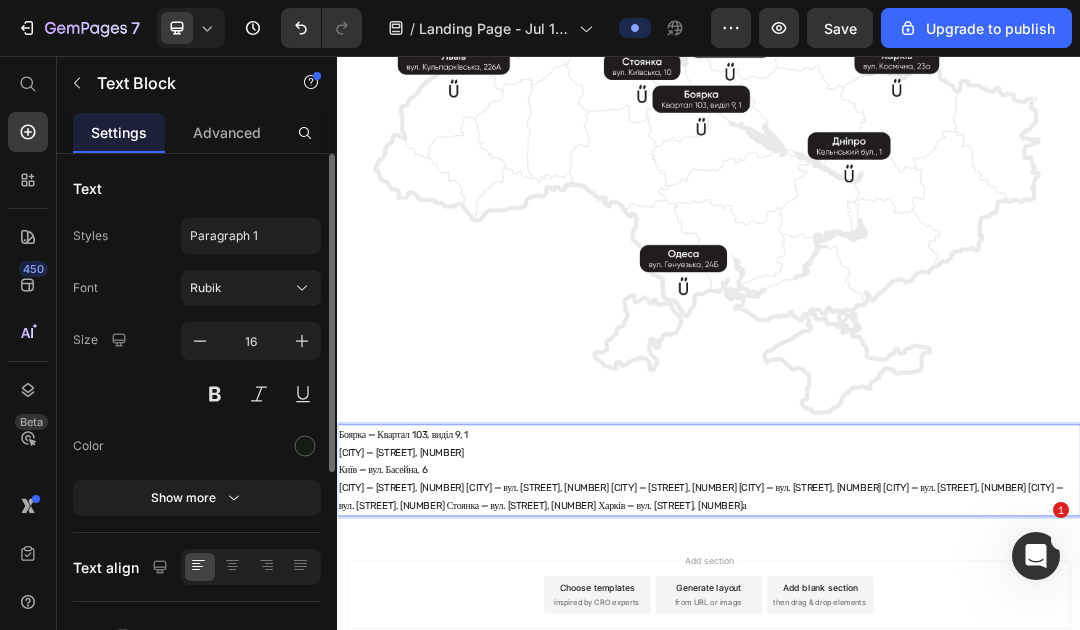 click on "Київ — Дніпровська наб., 12 Київ — вул. Окружна, 1 Київ — Столичне шосе, 103 Лісники — вул. Ватутіна, 170 Львів — вул. Кульпарківська, 226А Одеса — вул. Генуезька, 24Б Стоянка — вул. Київська, 10 Харків — вул. Космічна, 23а" at bounding box center (937, 769) 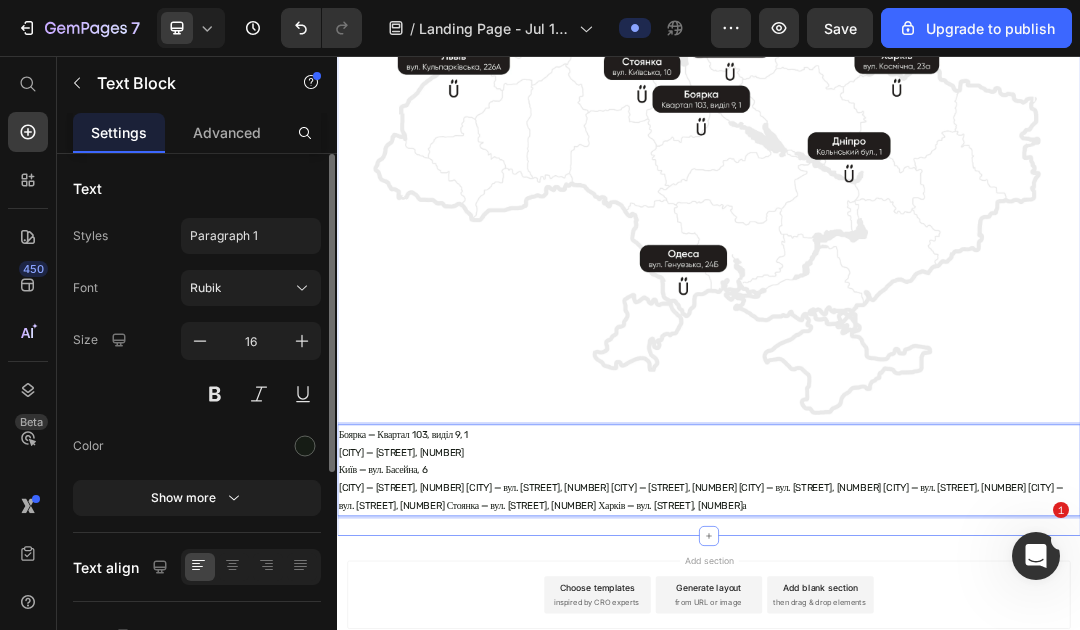 scroll, scrollTop: 640, scrollLeft: 0, axis: vertical 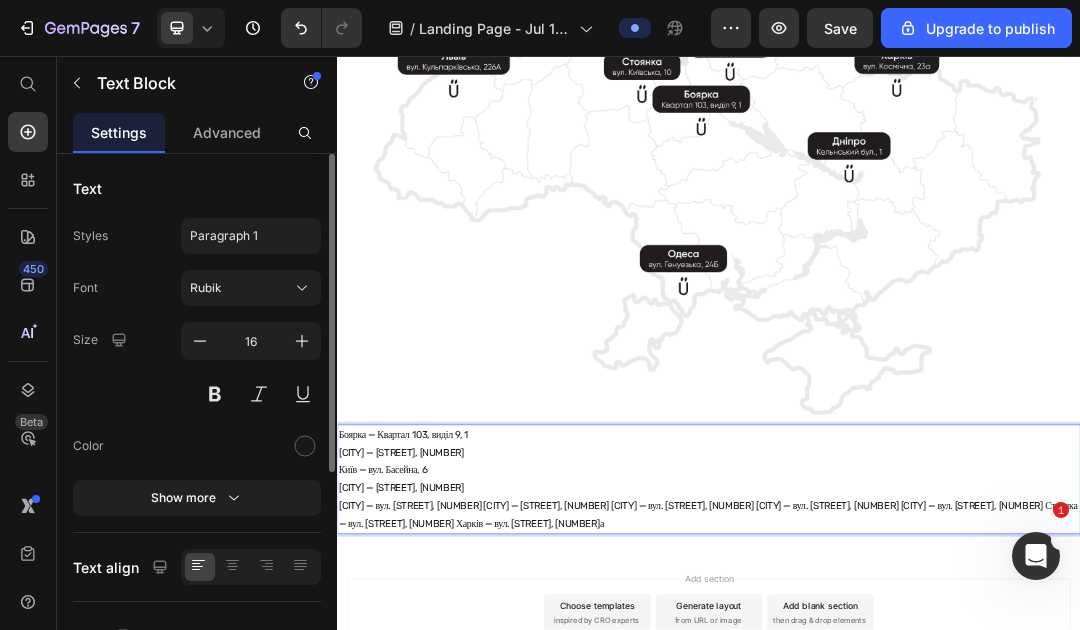 click on "Київ — вул. Окружна, 1 Київ — Столичне шосе, 103 Лісники — вул. Ватутіна, 170 Львів — вул. Кульпарківська, 226А Одеса — вул. Генуезька, 24Б Стоянка — вул. Київська, 10 Харків — вул. Космічна, 23а" at bounding box center [937, 798] 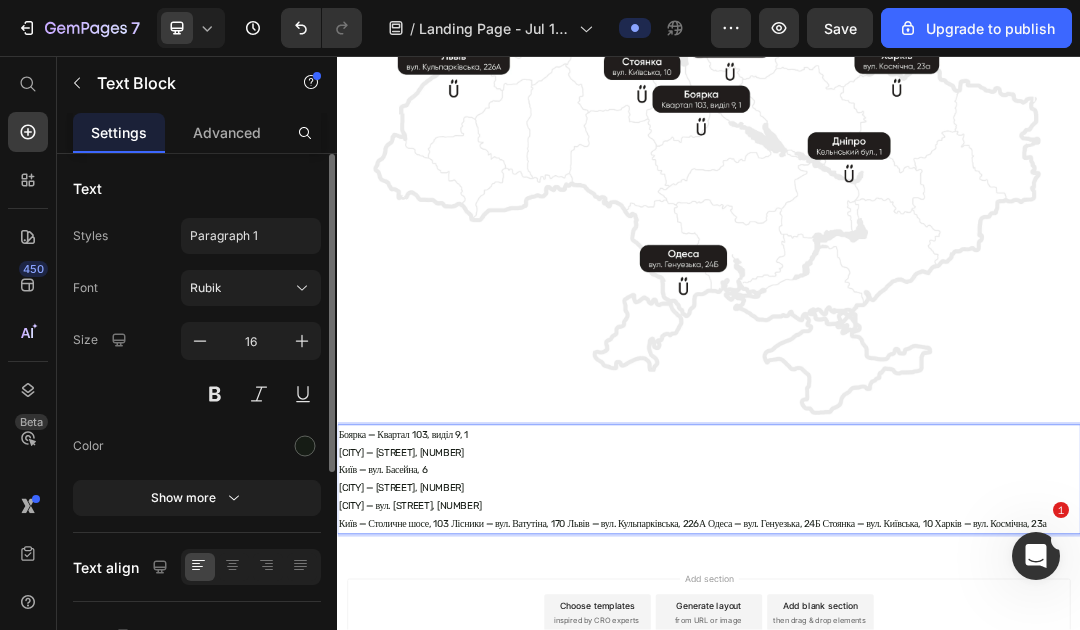 scroll, scrollTop: 787, scrollLeft: 0, axis: vertical 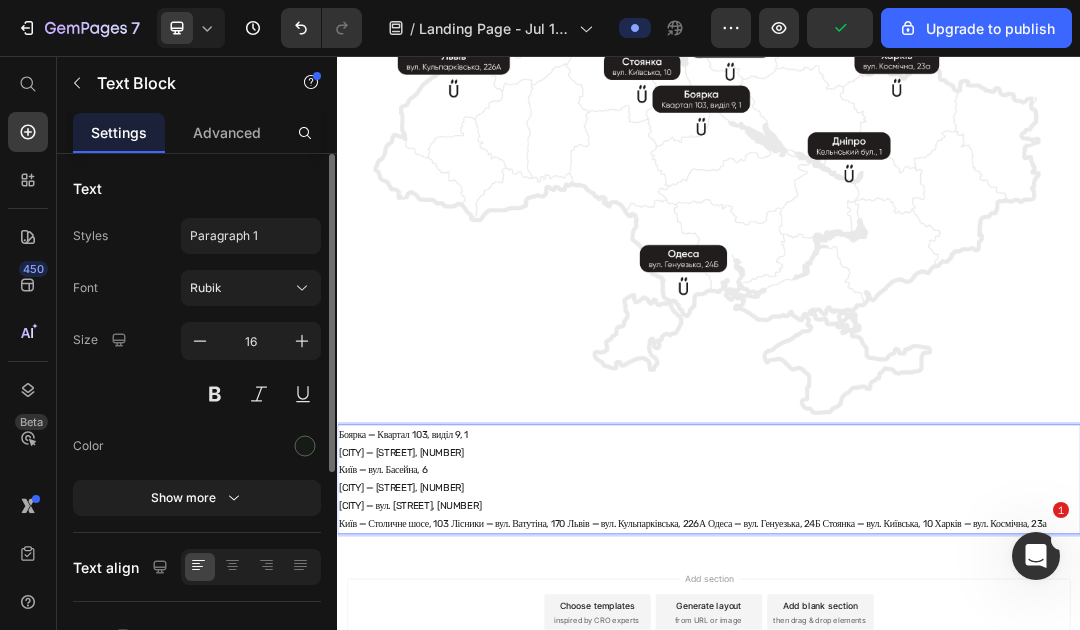click on "Київ — Столичне шосе, 103 Лісники — вул. Ватутіна, 170 Львів — вул. Кульпарківська, 226А Одеса — вул. Генуезька, 24Б Стоянка — вул. Київська, 10 Харків — вул. Космічна, 23а" at bounding box center [937, 812] 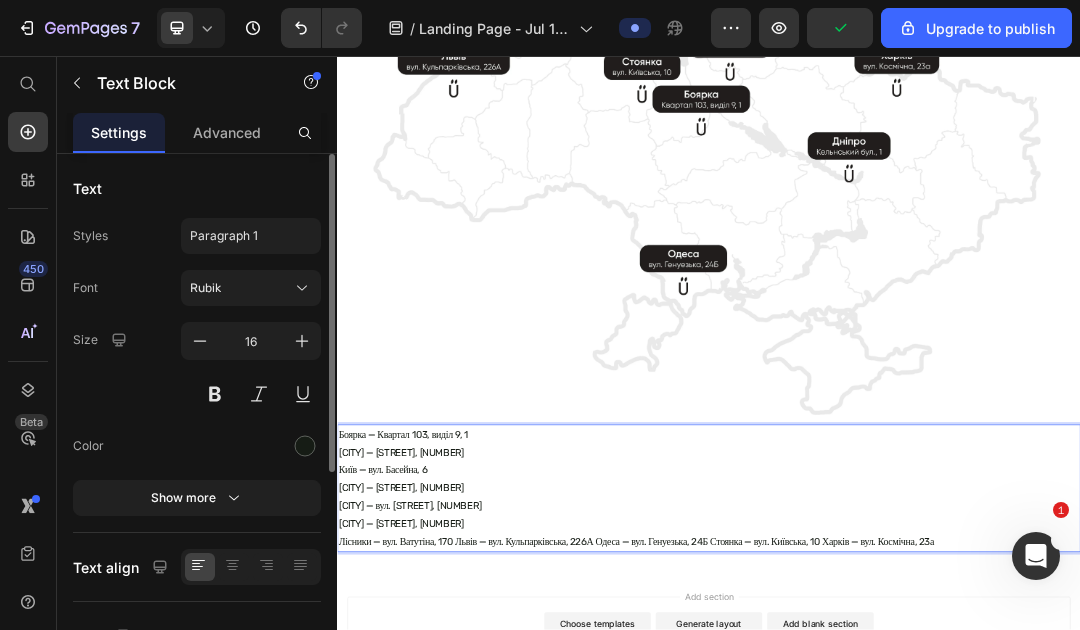 scroll, scrollTop: 934, scrollLeft: 0, axis: vertical 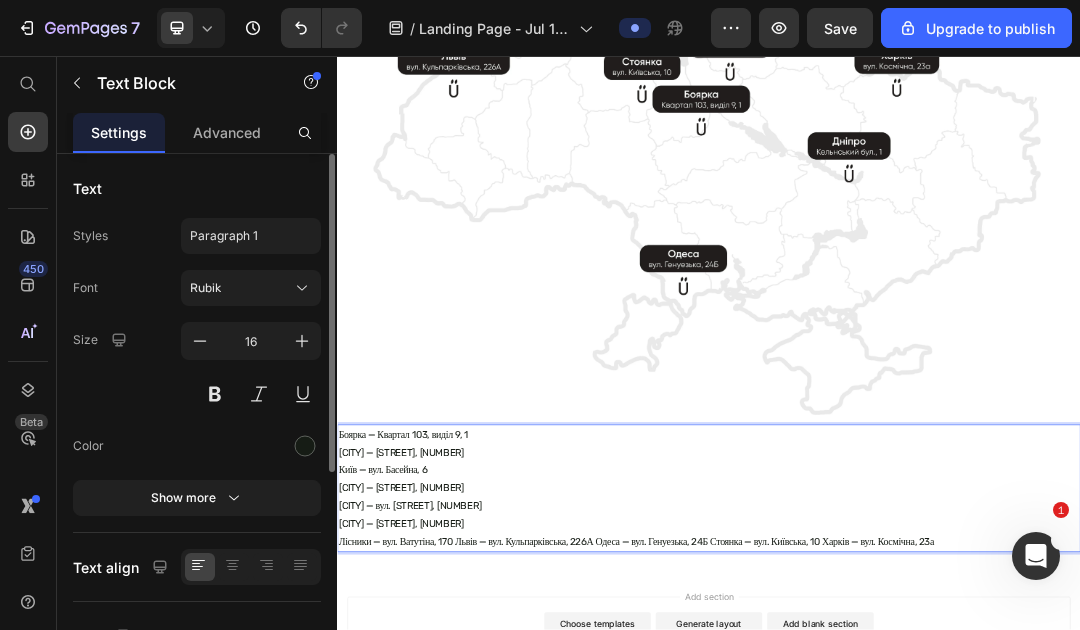 click on "Лісники — вул. Ватутіна, 170 Львів — вул. Кульпарківська, 226А Одеса — вул. Генуезька, 24Б Стоянка — вул. Київська, 10 Харків — вул. Космічна, 23а" at bounding box center [937, 841] 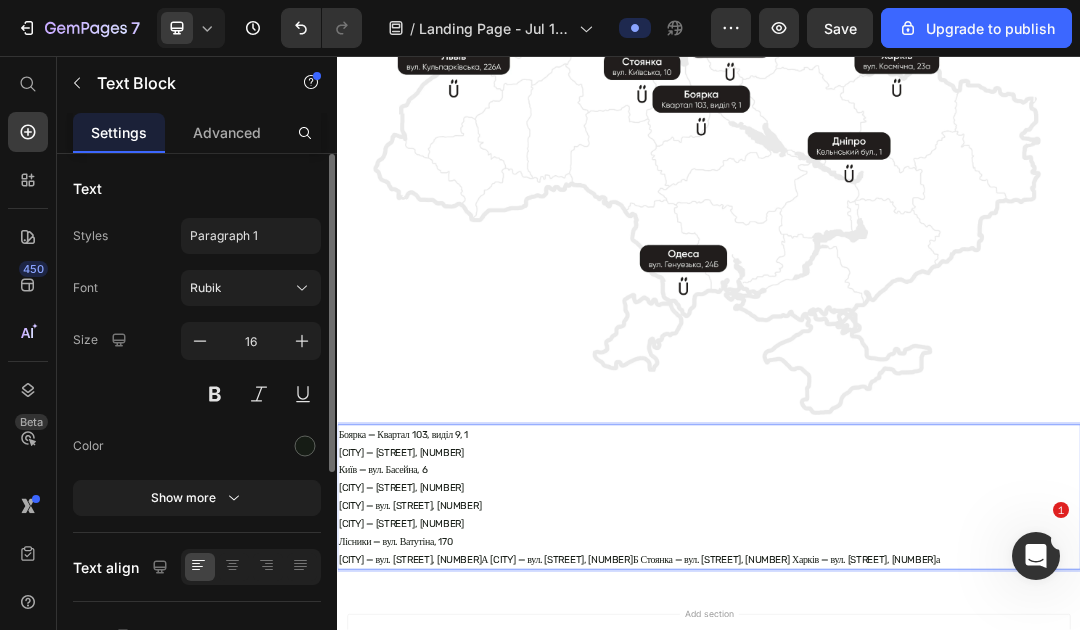 scroll, scrollTop: 1081, scrollLeft: 0, axis: vertical 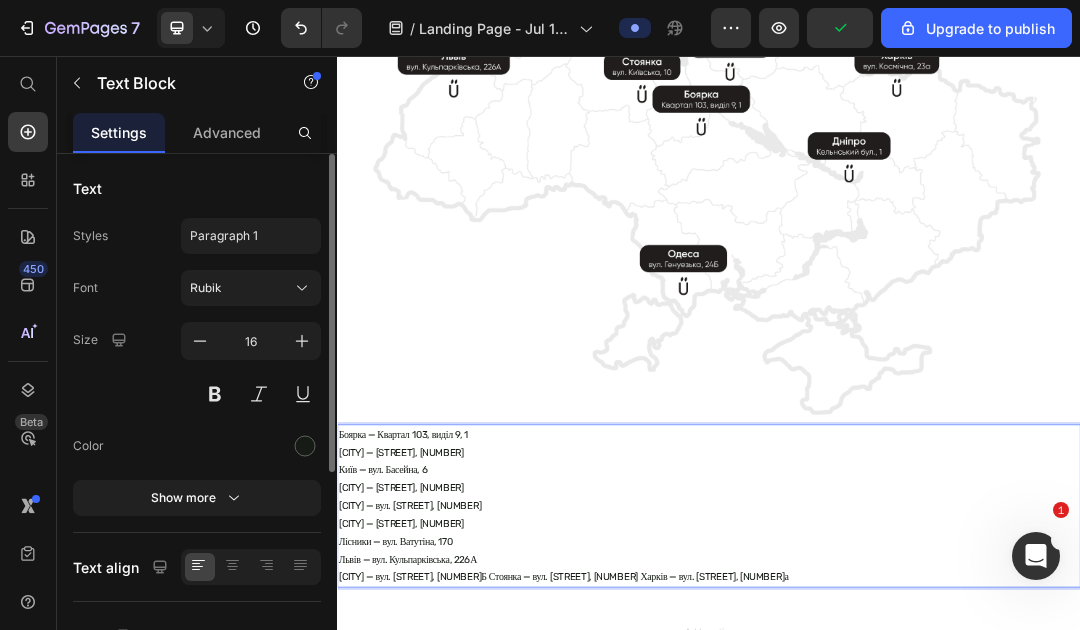 click on "Одеса — вул. Генуезька, 24Б Стоянка — вул. Київська, 10 Харків — вул. Космічна, 23а" at bounding box center [937, 898] 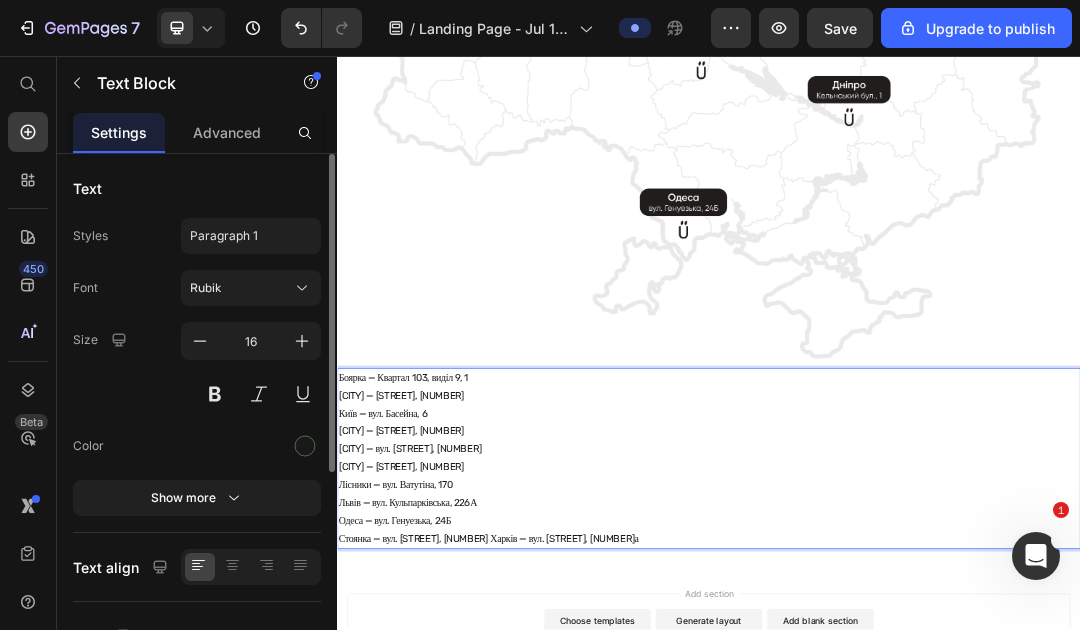 scroll, scrollTop: 3182, scrollLeft: 0, axis: vertical 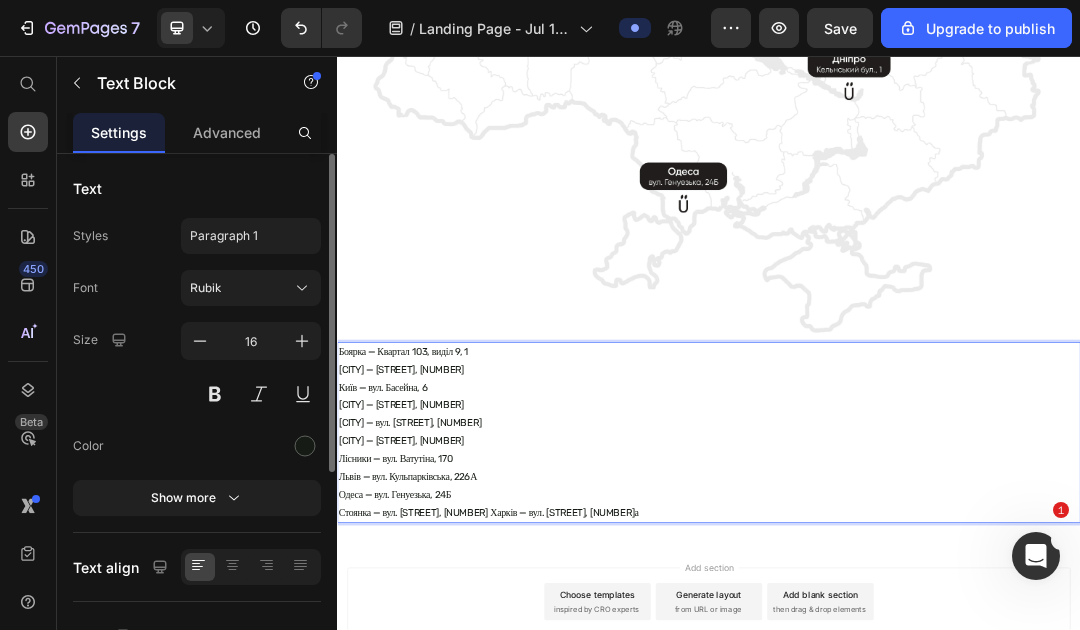 click on "Стоянка — вул. Київська, 10 Харків — вул. Космічна, 23а" at bounding box center (937, 794) 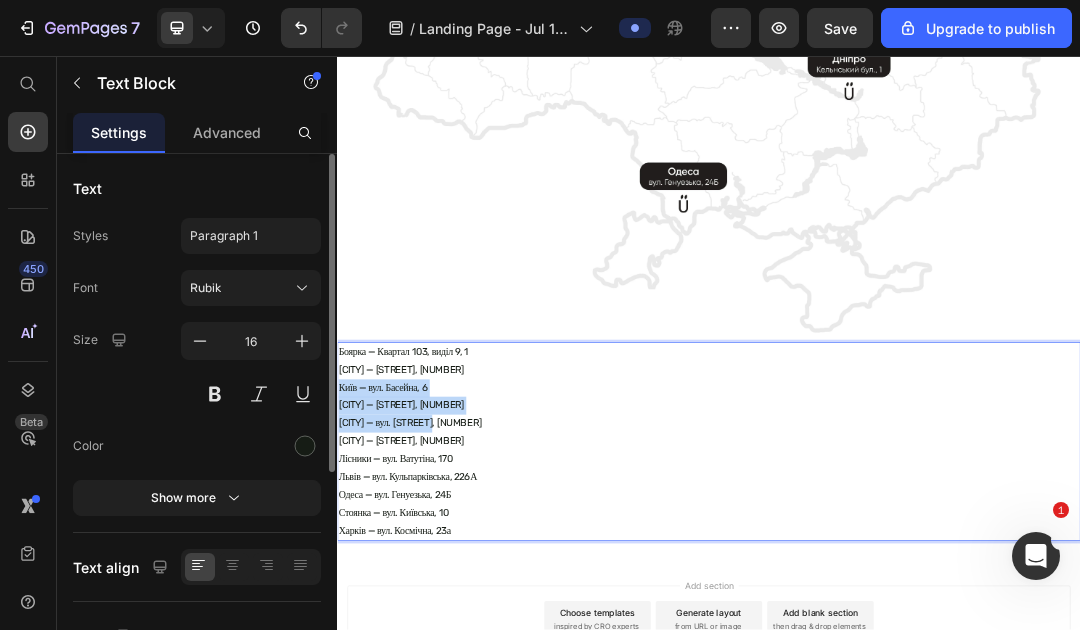 drag, startPoint x: 513, startPoint y: 655, endPoint x: 340, endPoint y: 602, distance: 180.93645 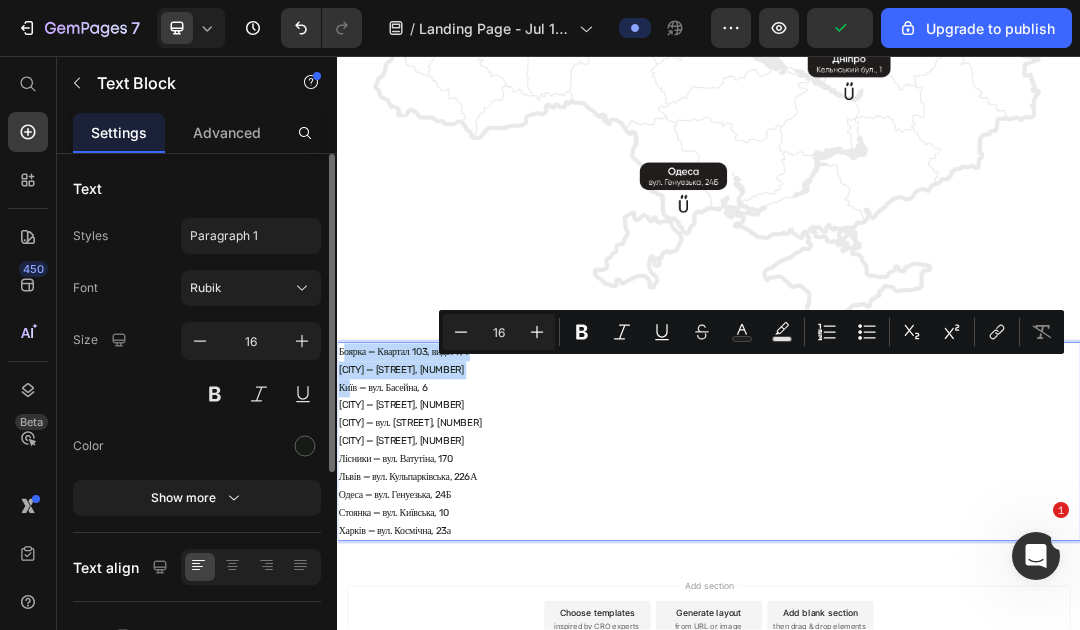 drag, startPoint x: 354, startPoint y: 602, endPoint x: 345, endPoint y: 555, distance: 47.853943 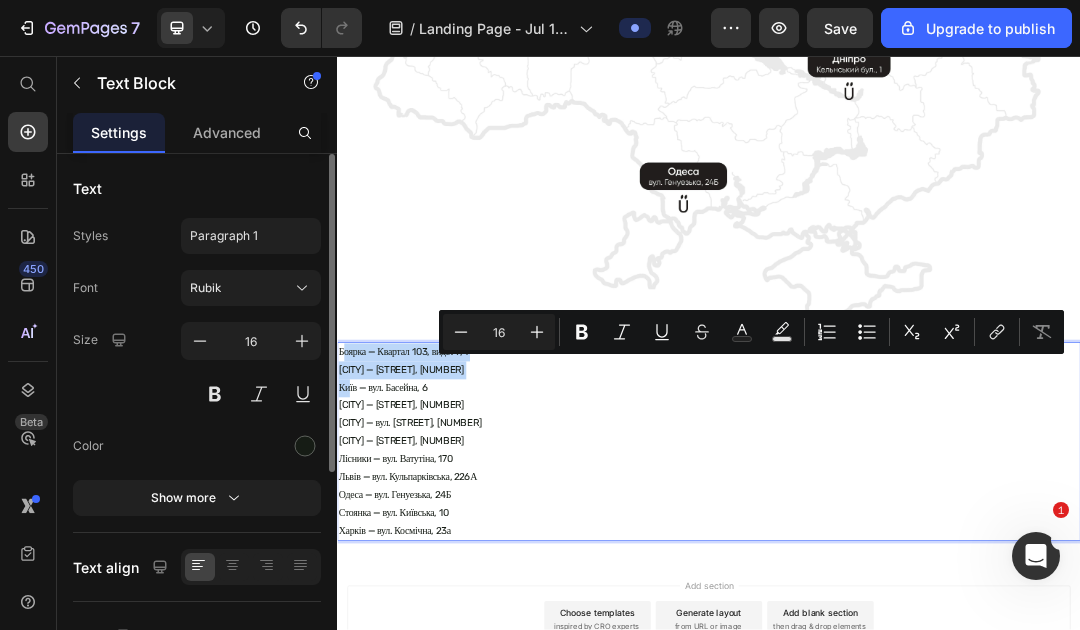 click on "[CITY] — [STREET], [NUMBER]" at bounding box center (937, 621) 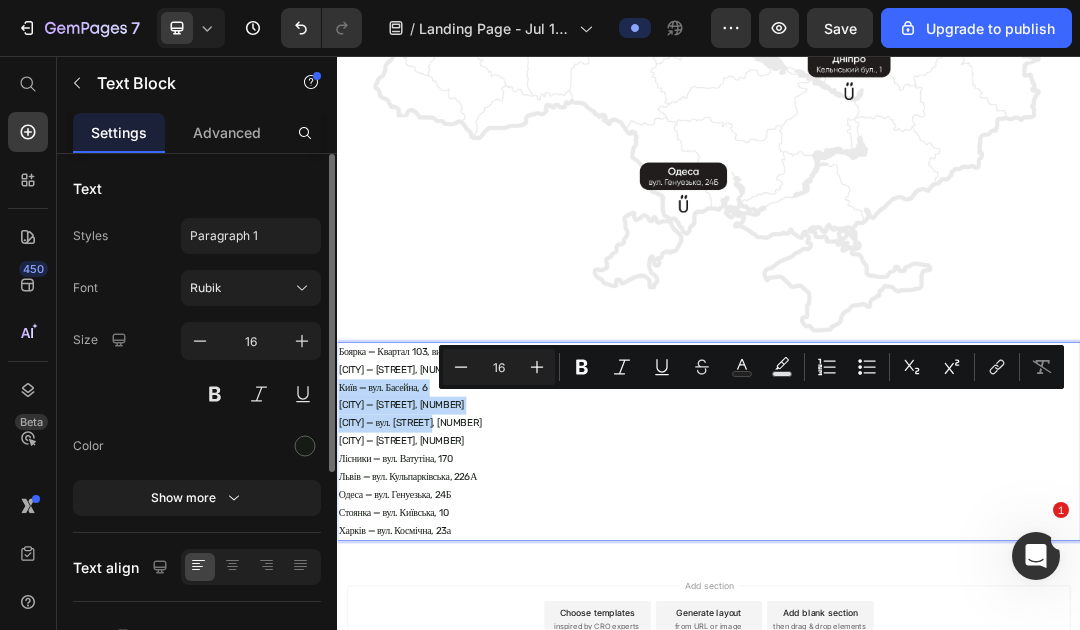 drag, startPoint x: 520, startPoint y: 660, endPoint x: 337, endPoint y: 602, distance: 191.97136 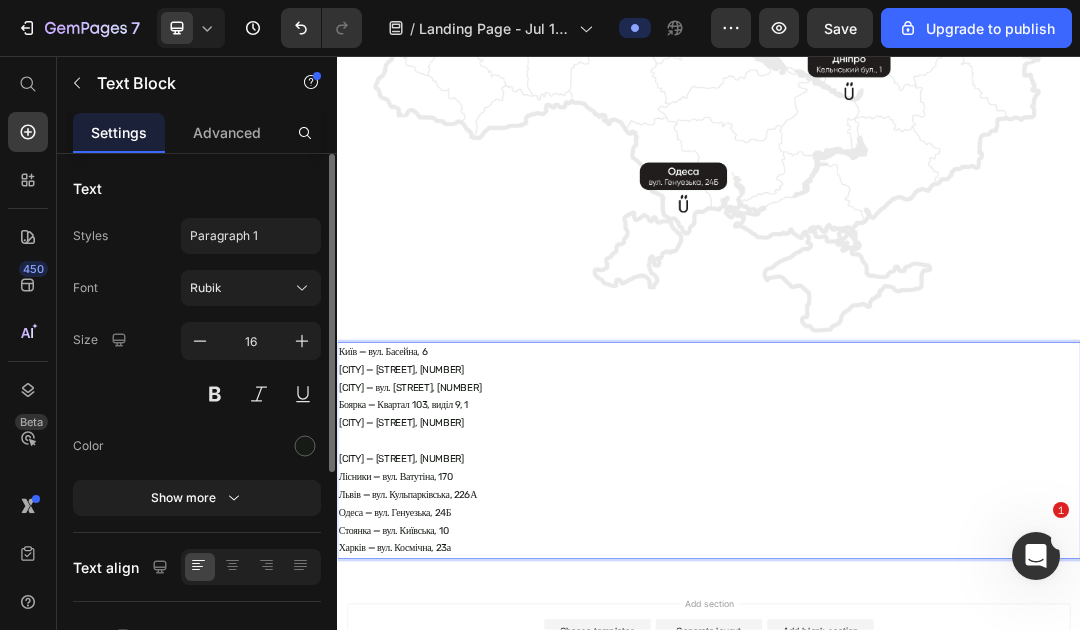 scroll, scrollTop: 1523, scrollLeft: 0, axis: vertical 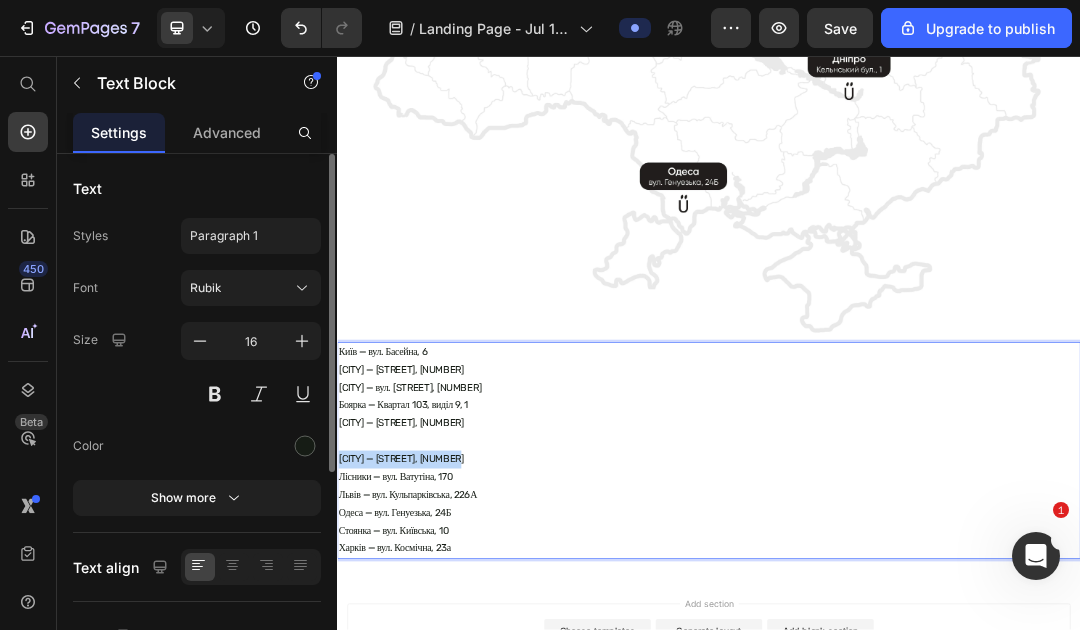 drag, startPoint x: 546, startPoint y: 711, endPoint x: 336, endPoint y: 721, distance: 210.23796 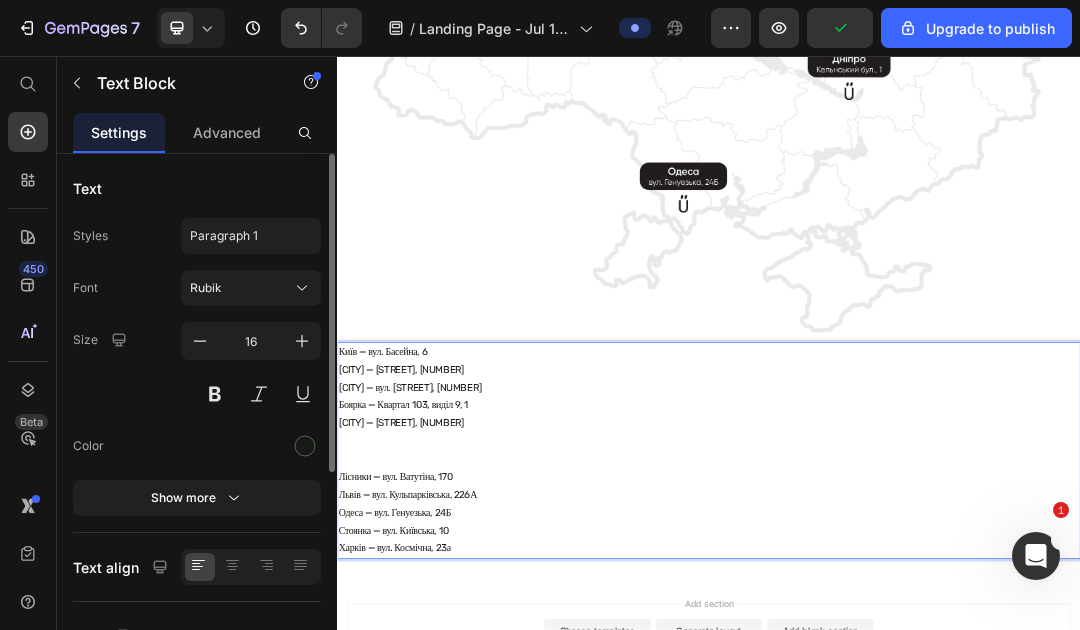 click on "[CITY] — [STREET], [NUMBER]" at bounding box center (937, 593) 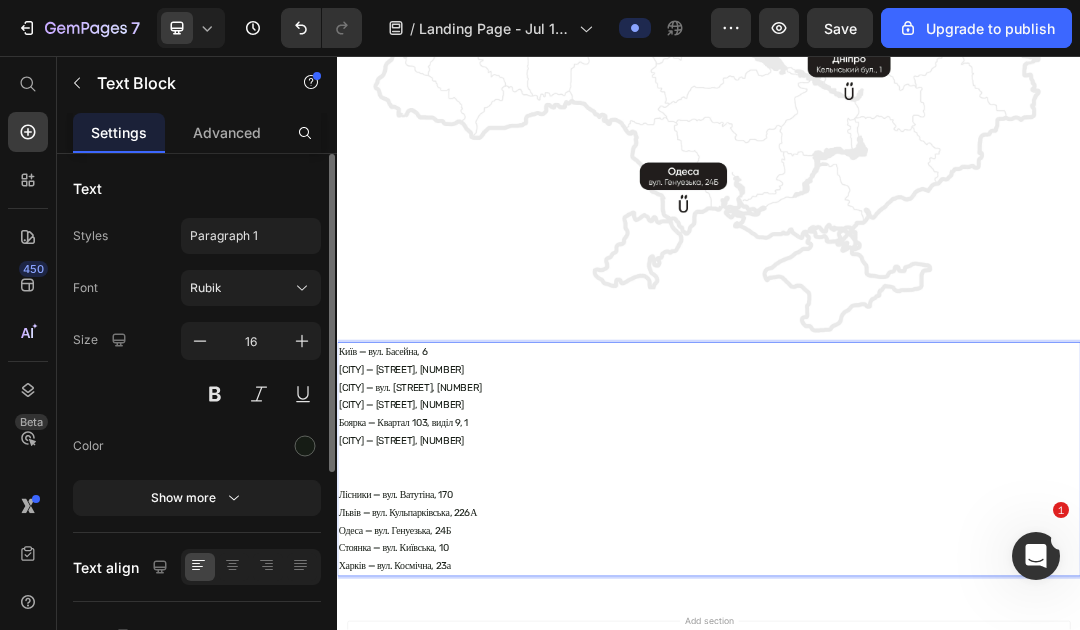 scroll, scrollTop: 1588, scrollLeft: 0, axis: vertical 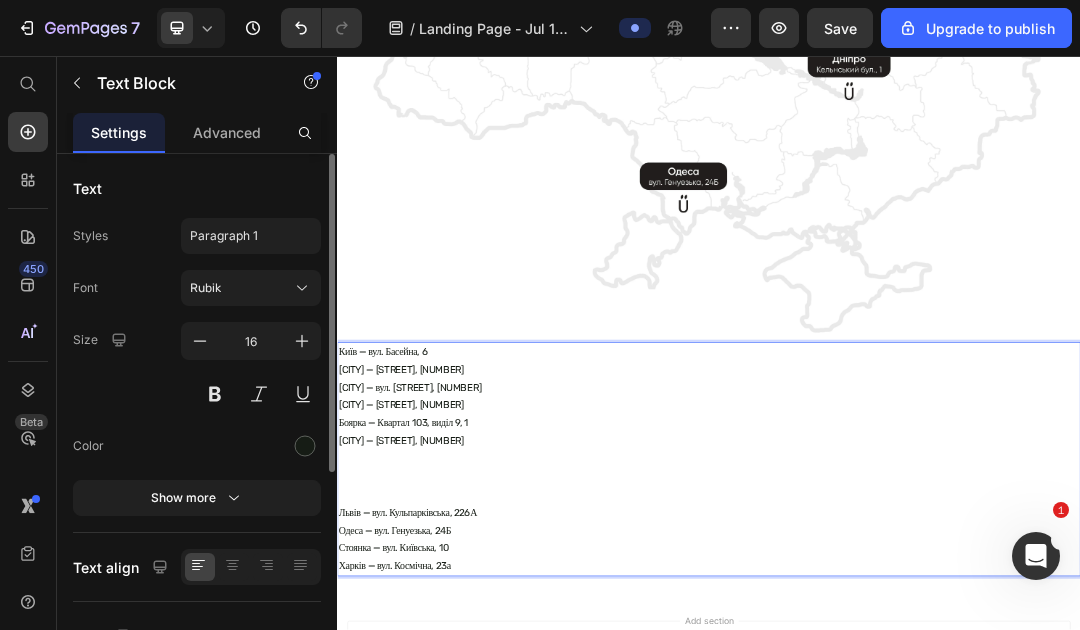 click on "Боярка — Квартал 103, виділ 9, 1" at bounding box center (937, 650) 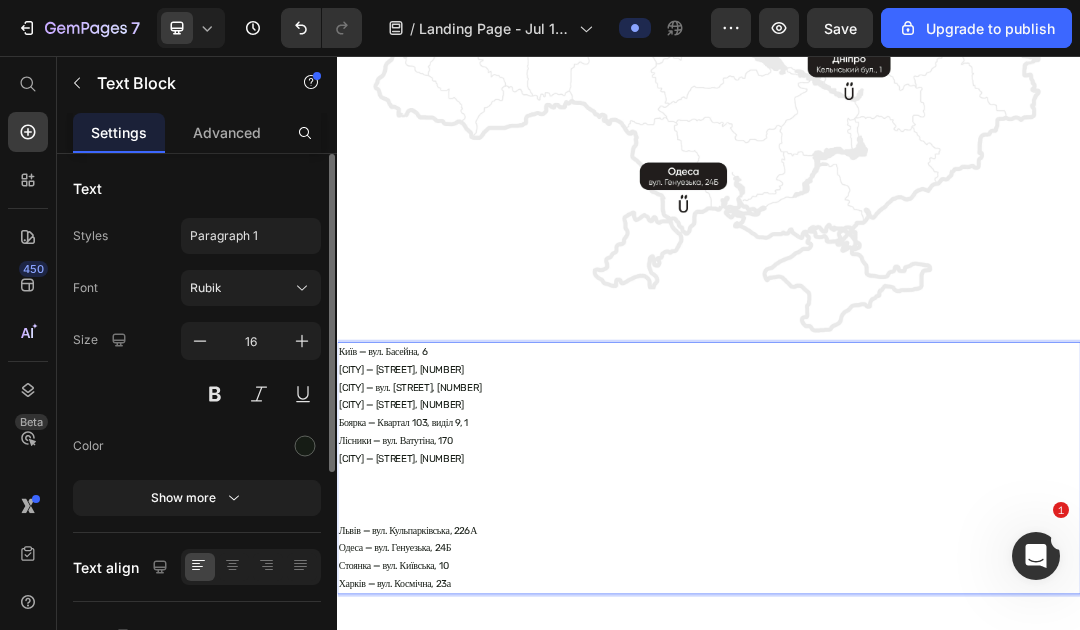 scroll, scrollTop: 1769, scrollLeft: 0, axis: vertical 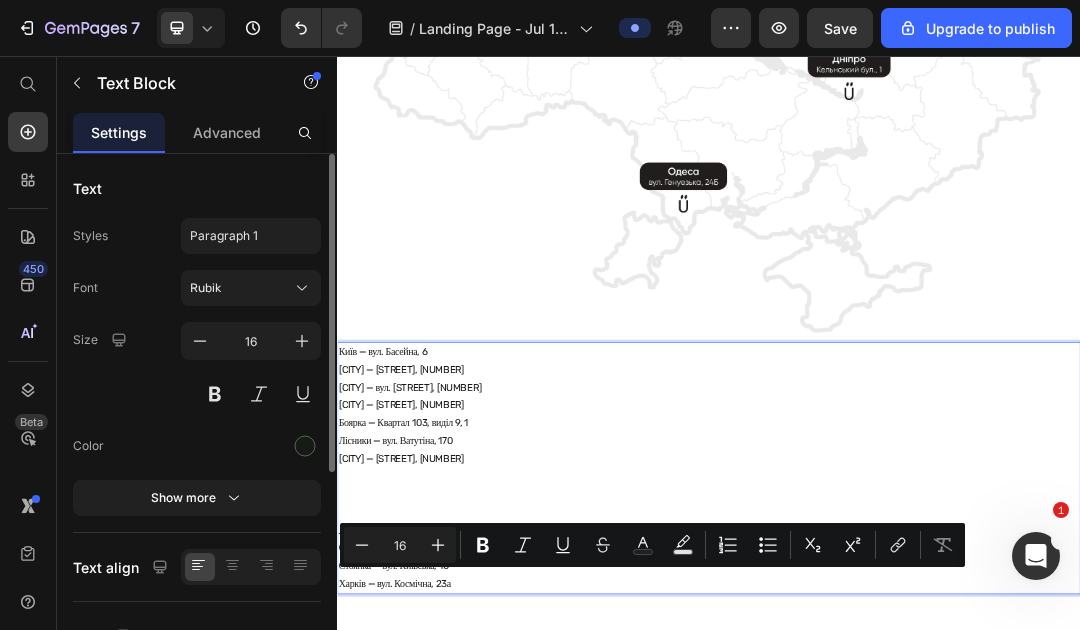 drag, startPoint x: 563, startPoint y: 887, endPoint x: 332, endPoint y: 889, distance: 231.00865 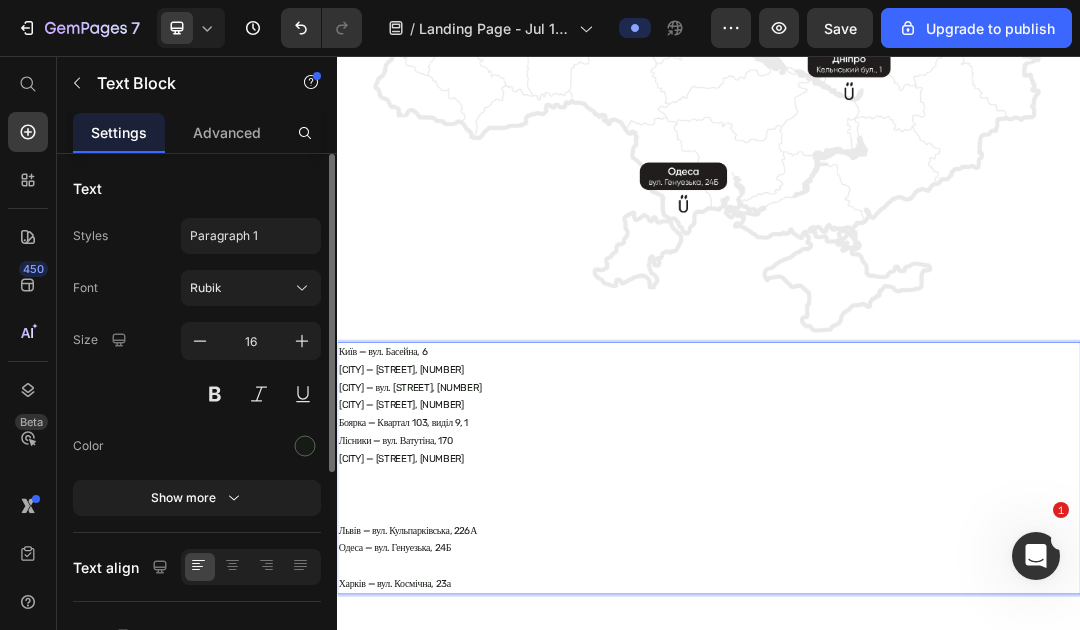 click on "Лісники — вул. Ватутіна, 170" at bounding box center [937, 679] 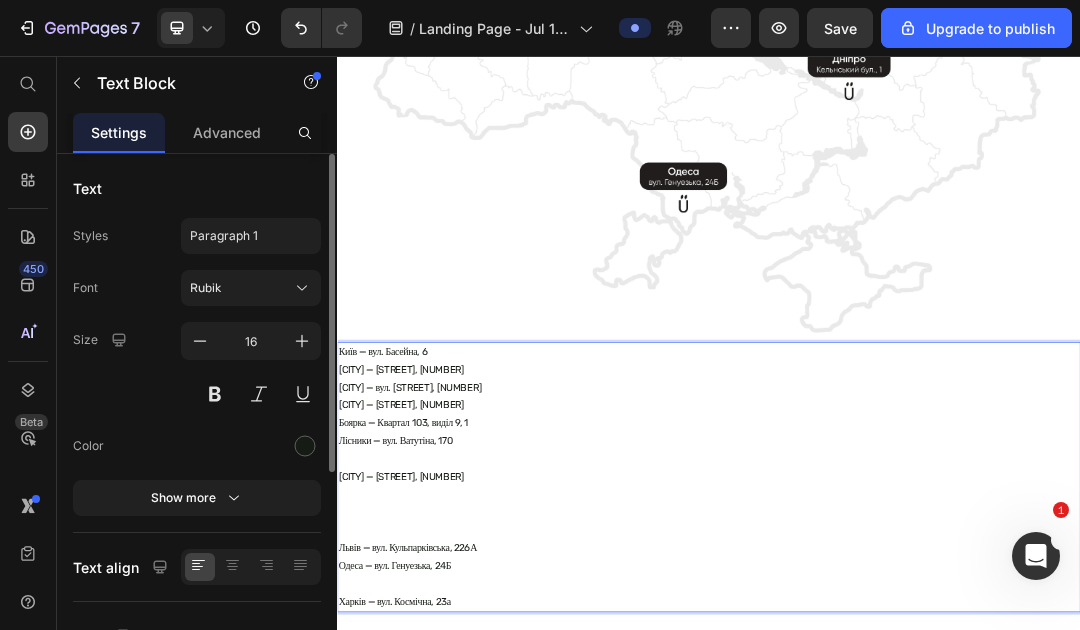 scroll, scrollTop: 2006, scrollLeft: 0, axis: vertical 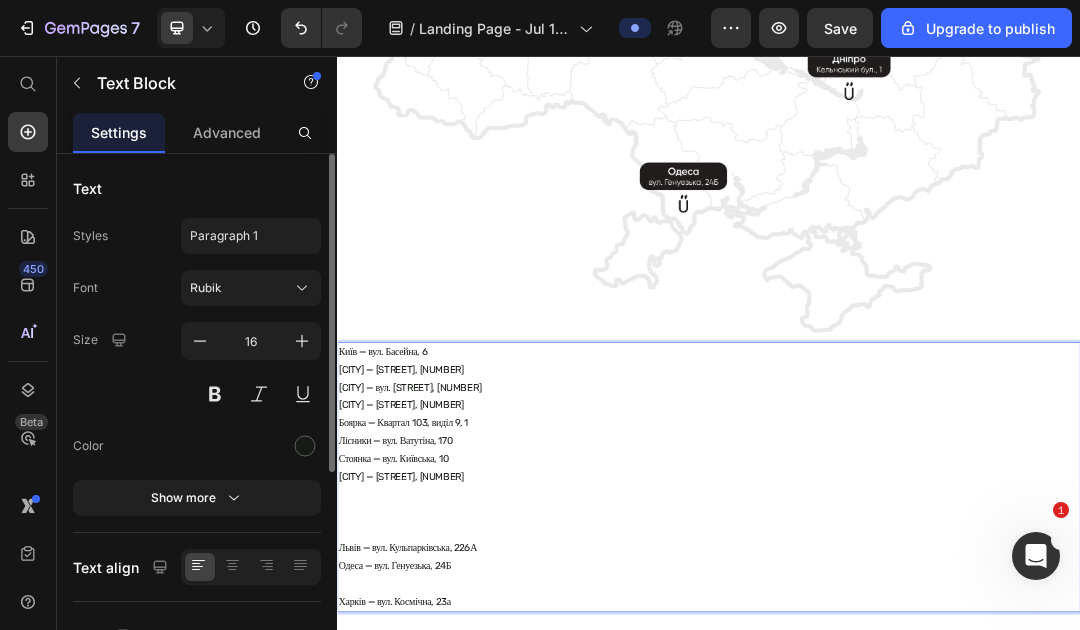 click at bounding box center (937, 823) 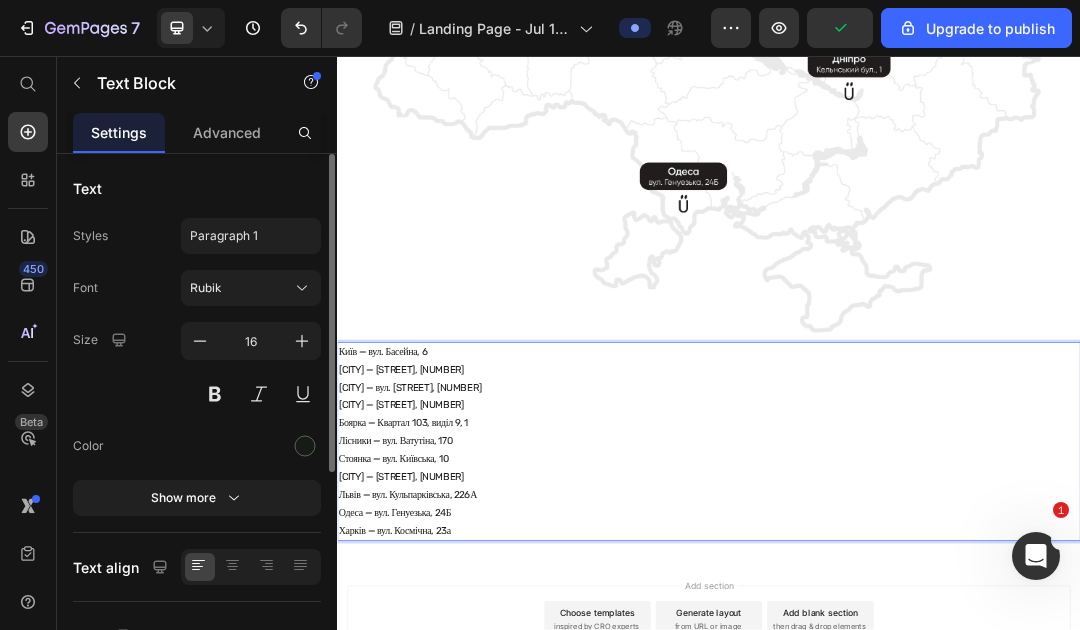 scroll, scrollTop: 2593, scrollLeft: 0, axis: vertical 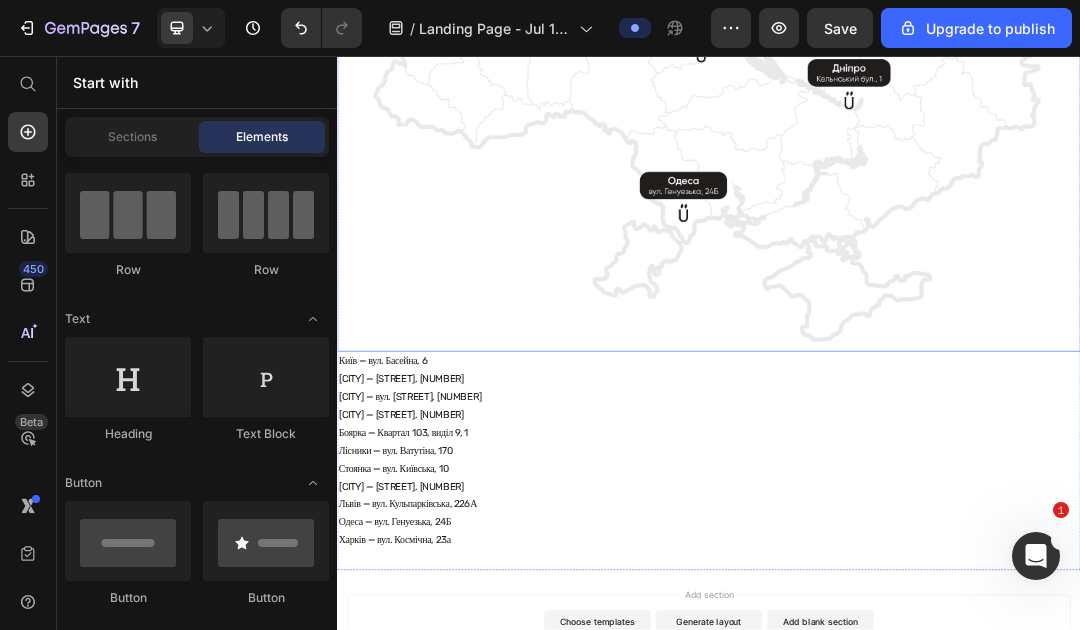 click at bounding box center (937, 134) 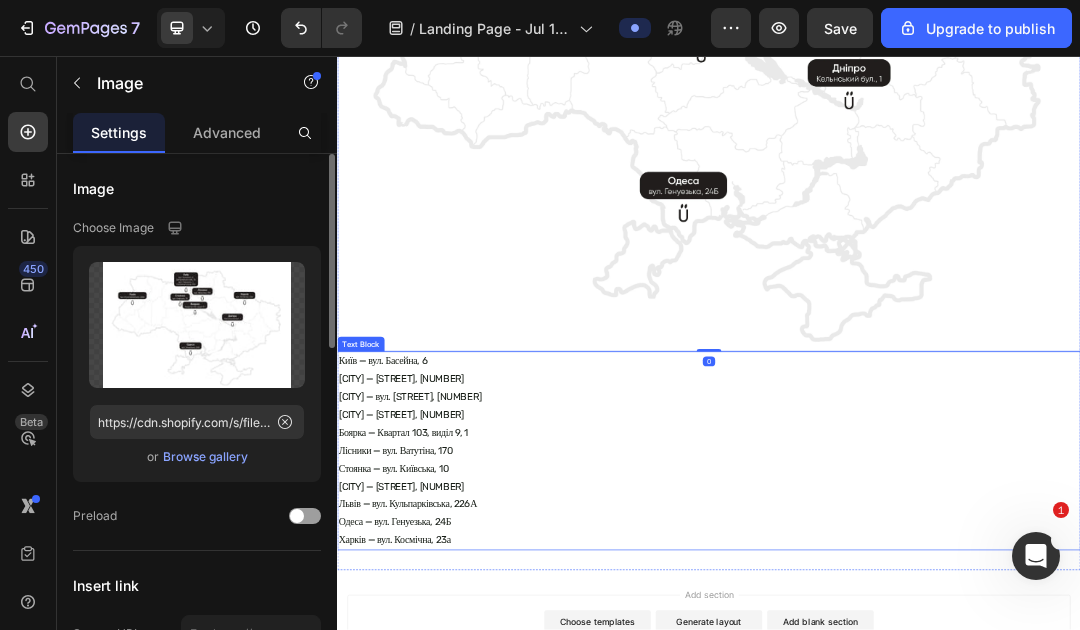 click on "Київ — вул. Басейна, 6" at bounding box center [937, 550] 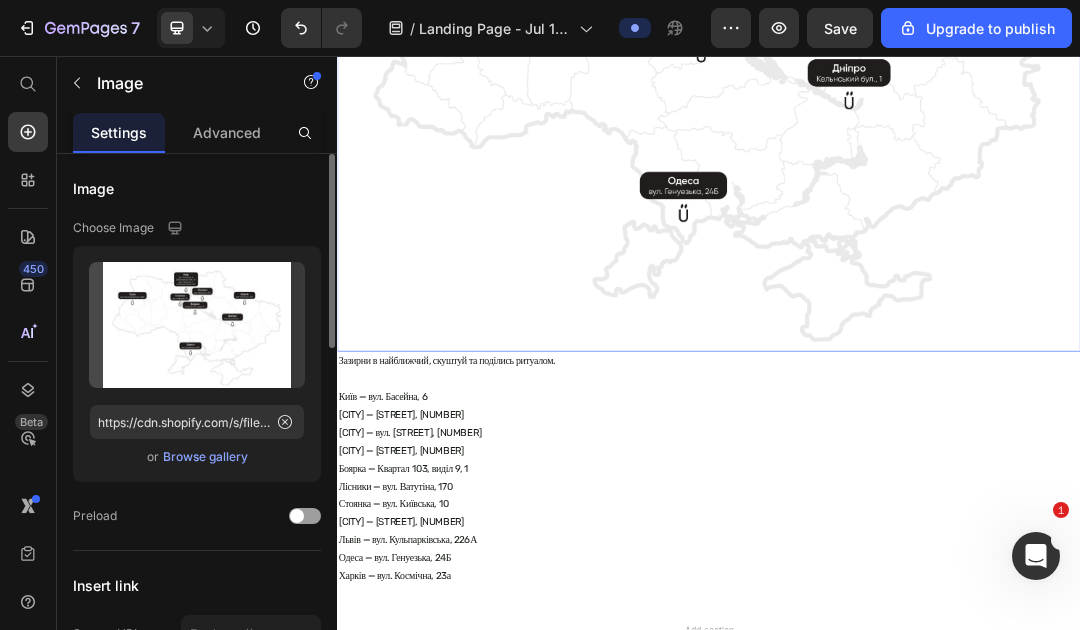 click at bounding box center (937, 134) 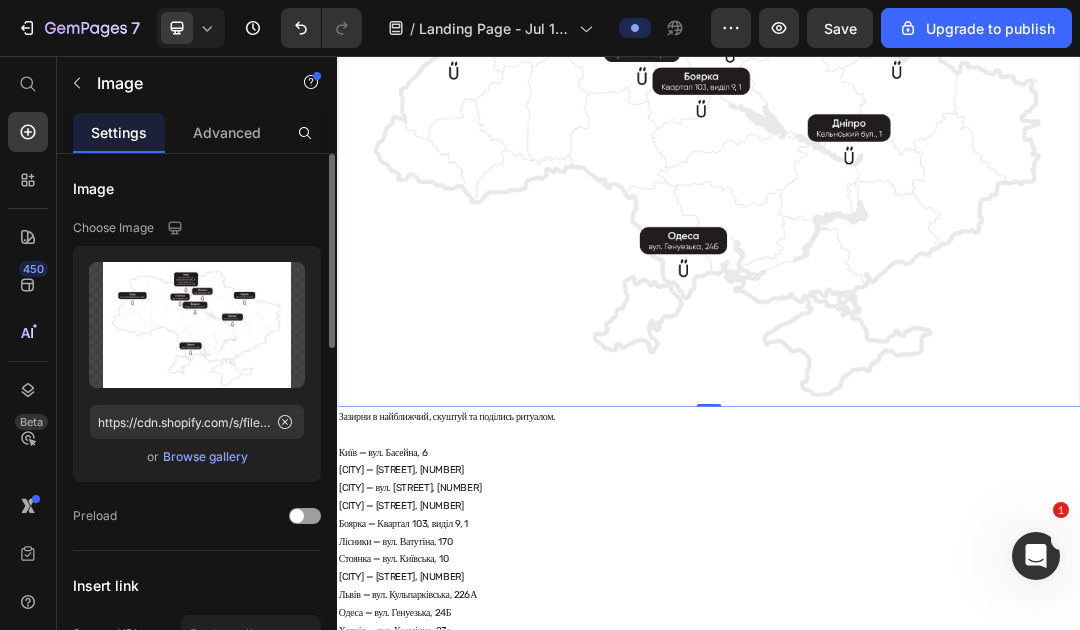 scroll, scrollTop: 3127, scrollLeft: 0, axis: vertical 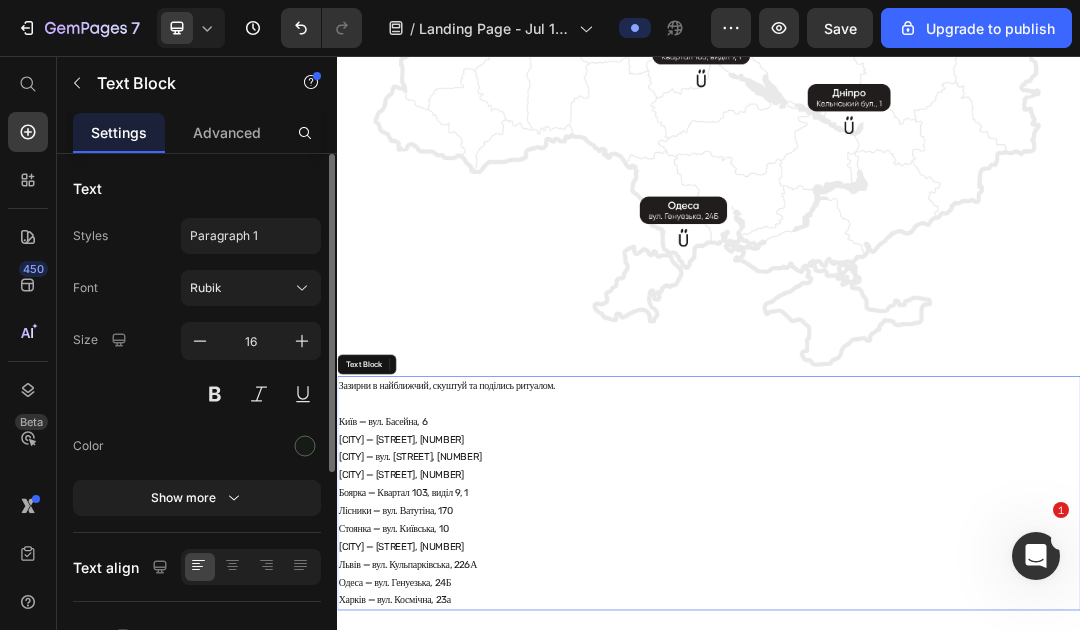 click on "Зазирни в найближчий, скуштуй та поділись ритуалом." at bounding box center [937, 590] 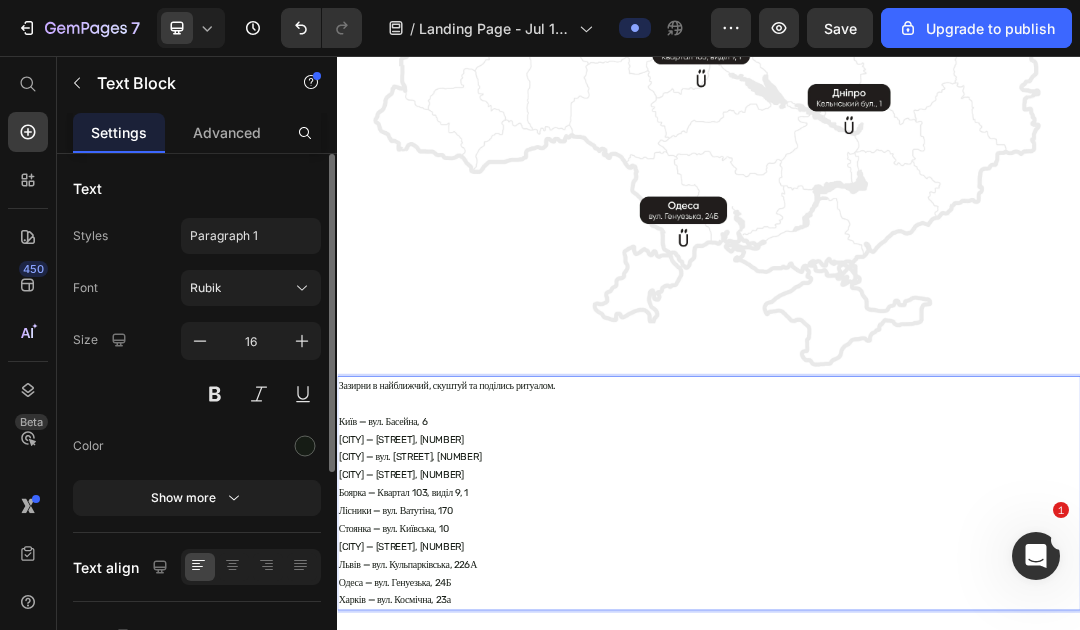 click on "Зазирни в найближчий, скуштуй та поділись ритуалом." at bounding box center [937, 590] 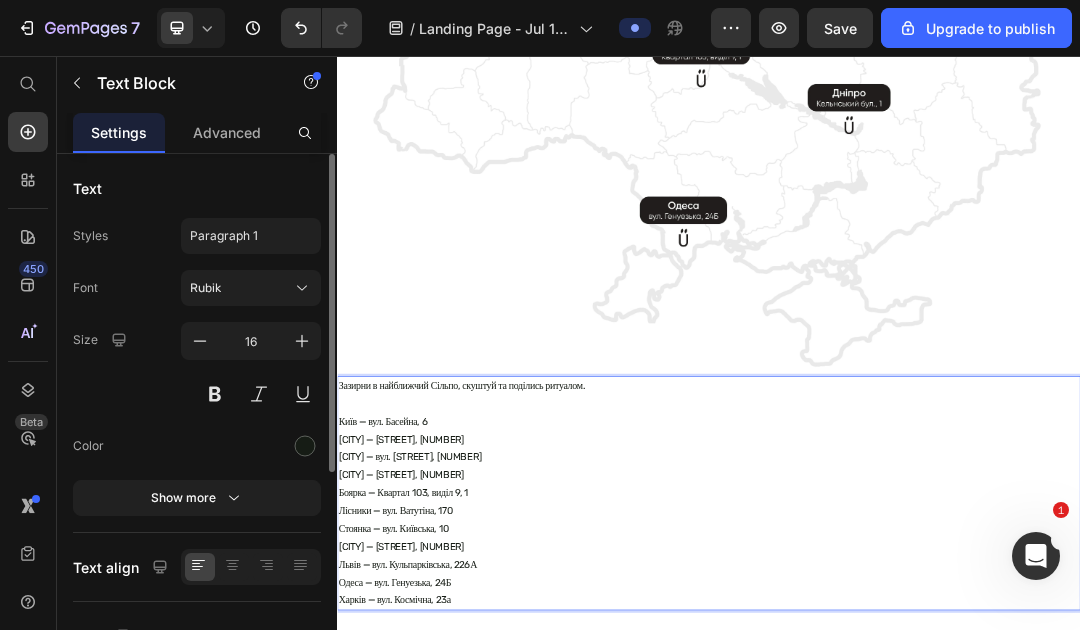 click on "Київ — вул. Басейна, 6" at bounding box center (937, 648) 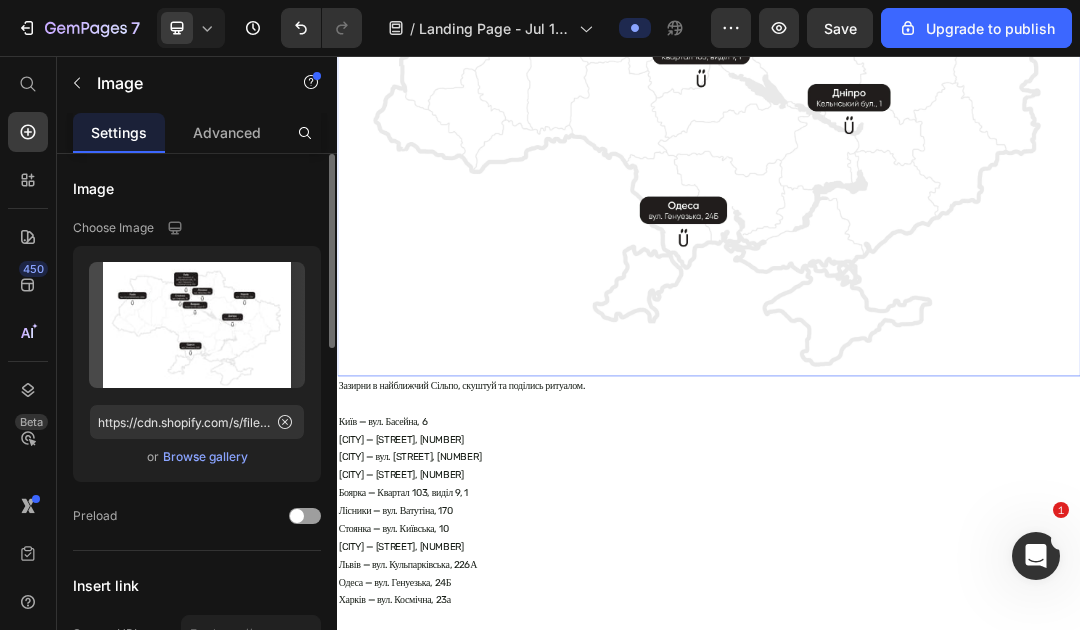 click at bounding box center [937, 174] 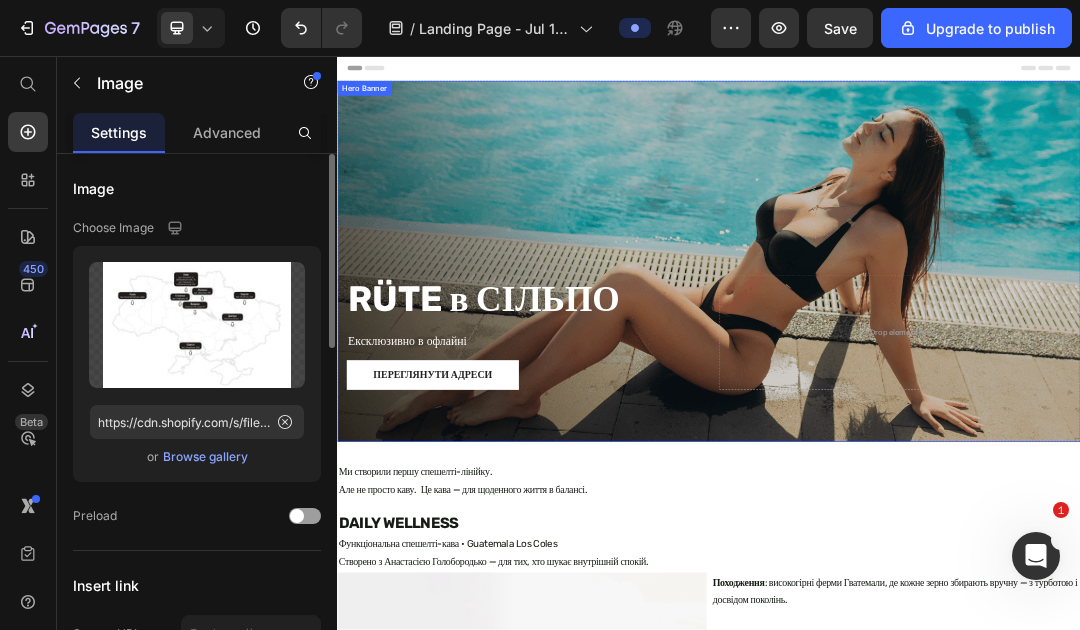 scroll, scrollTop: 0, scrollLeft: 0, axis: both 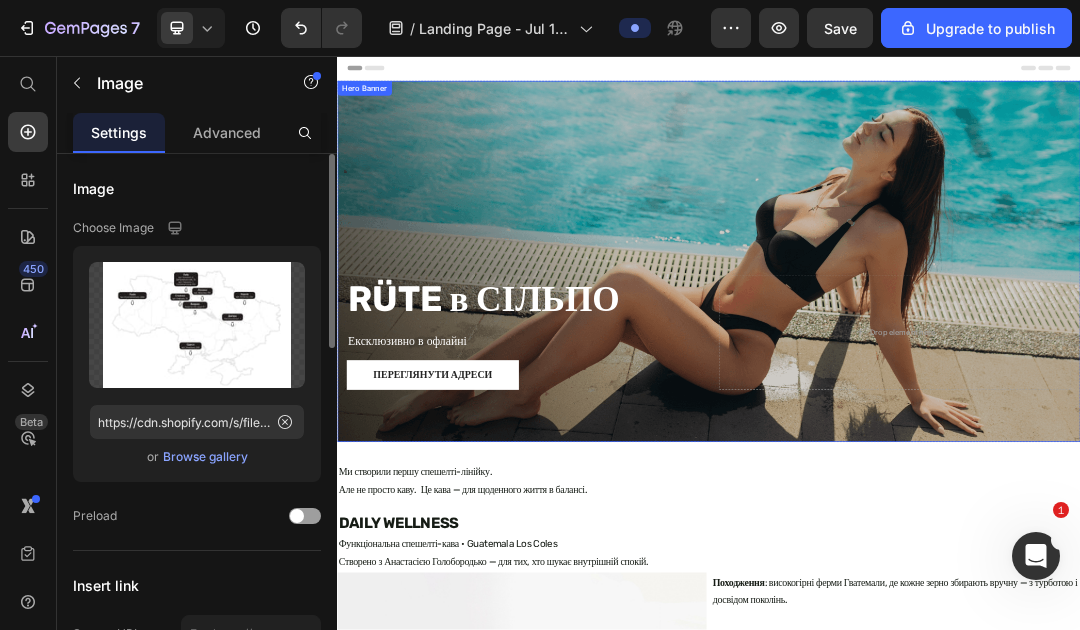 click at bounding box center [937, 388] 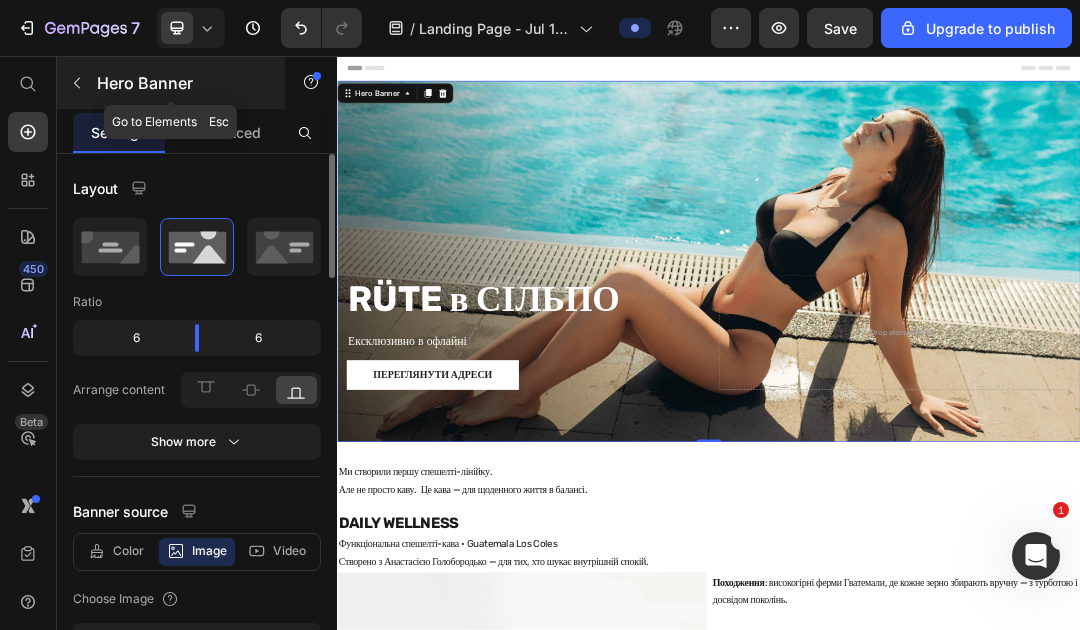 click 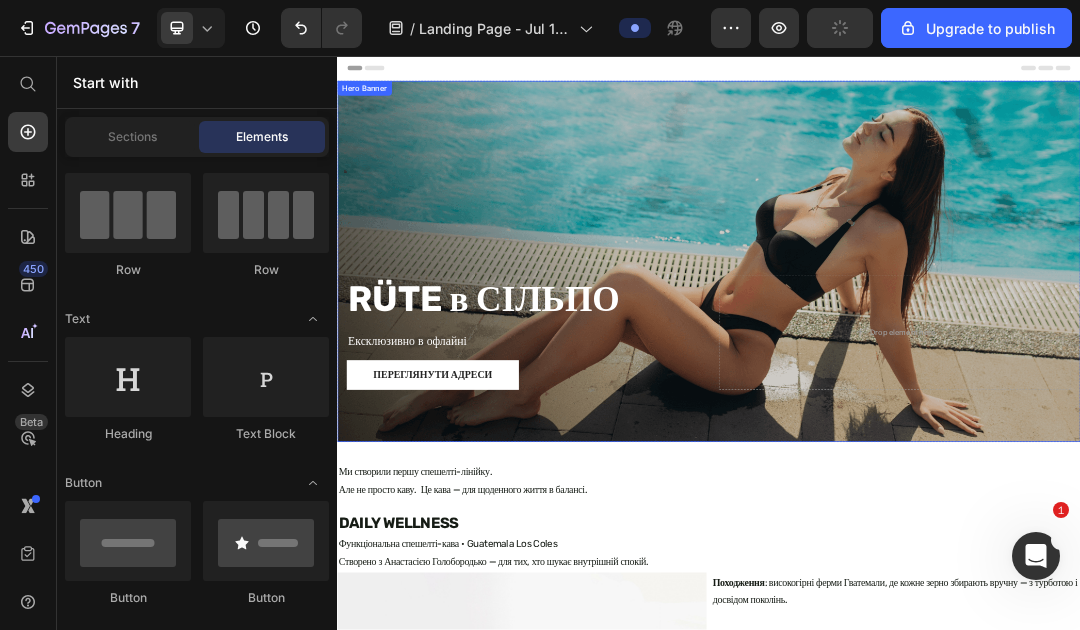 click at bounding box center (937, 388) 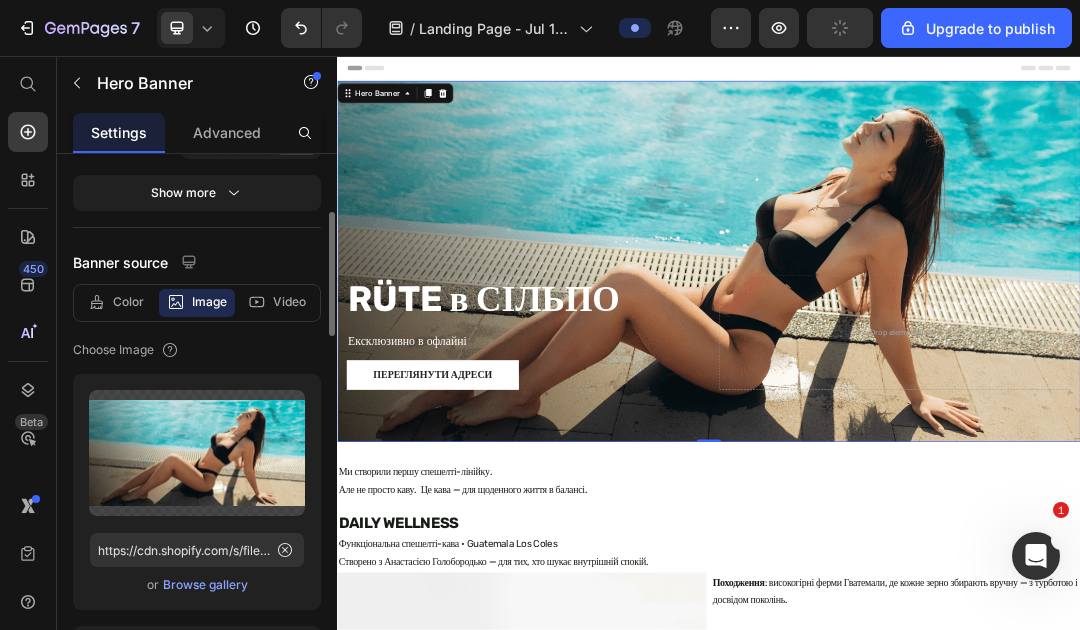 scroll, scrollTop: 339, scrollLeft: 0, axis: vertical 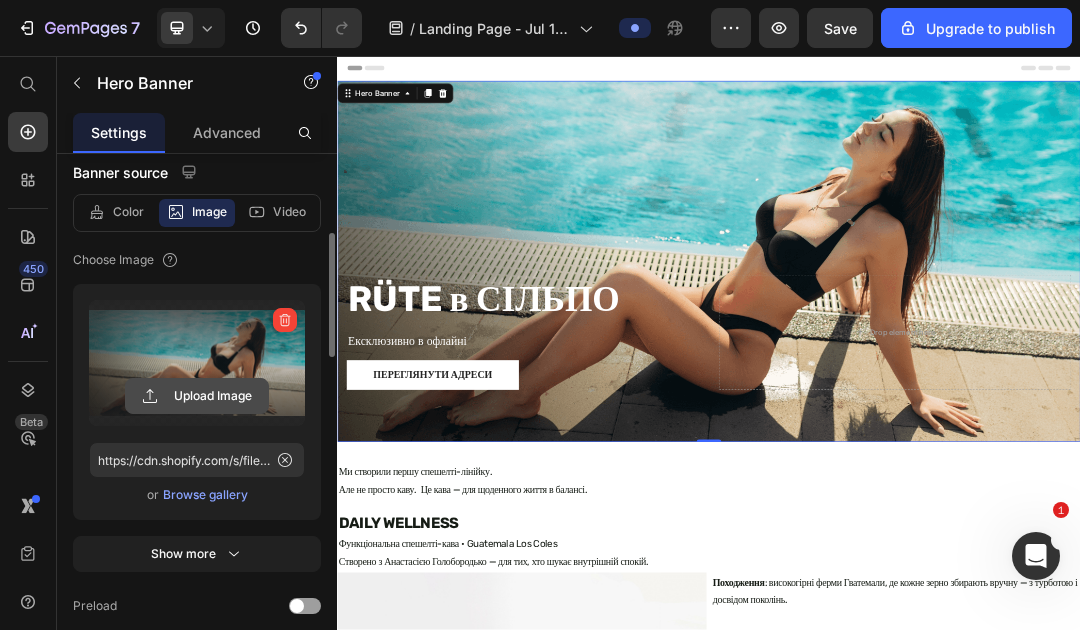 click 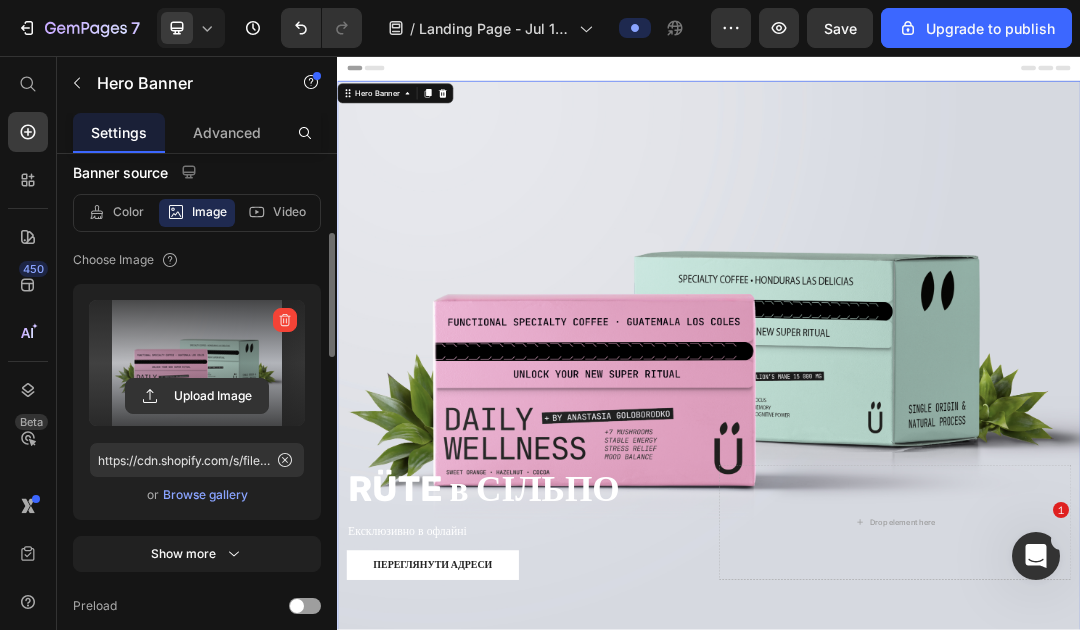 type on "https://cdn.shopify.com/s/files/1/0679/1285/9887/files/gempages_551498451787973482-fe5eb69a-f757-415c-9304-03bb00ec94ee.png" 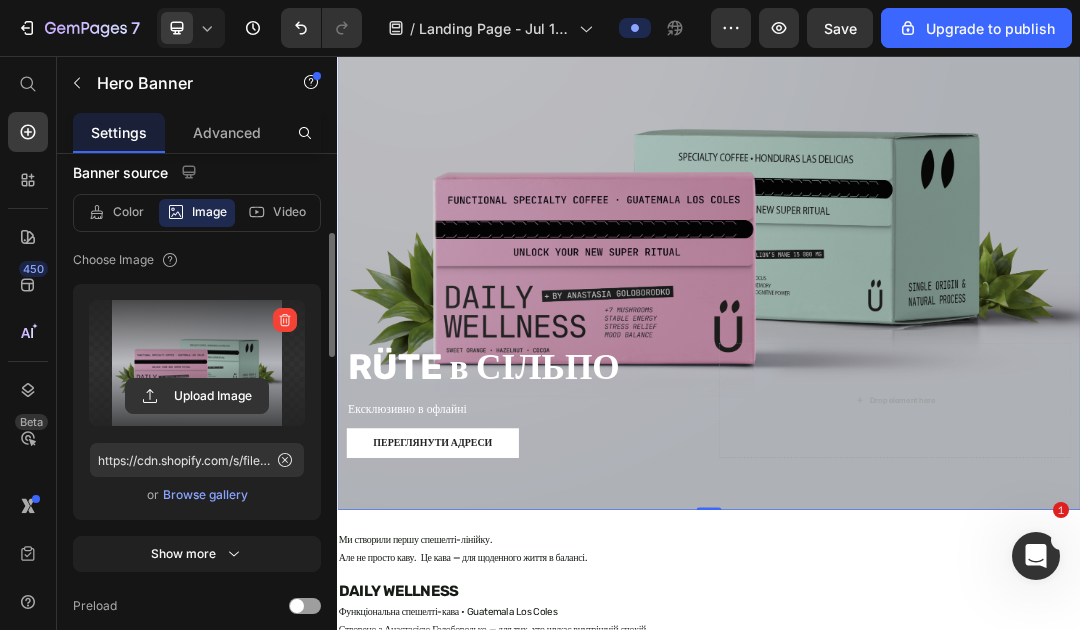 scroll, scrollTop: 226, scrollLeft: 0, axis: vertical 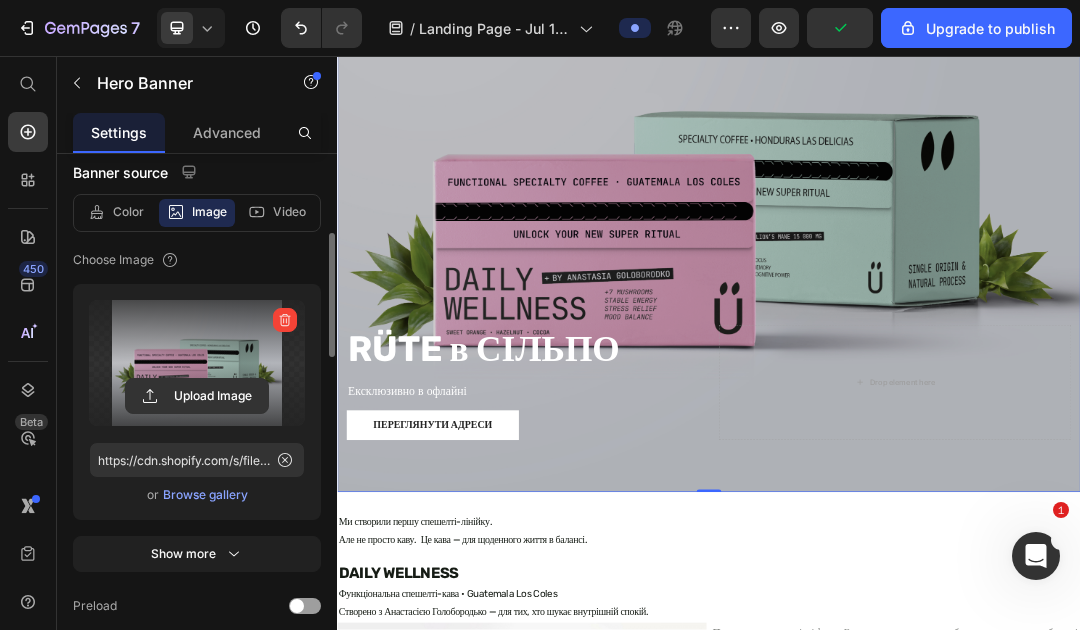 click at bounding box center (937, 316) 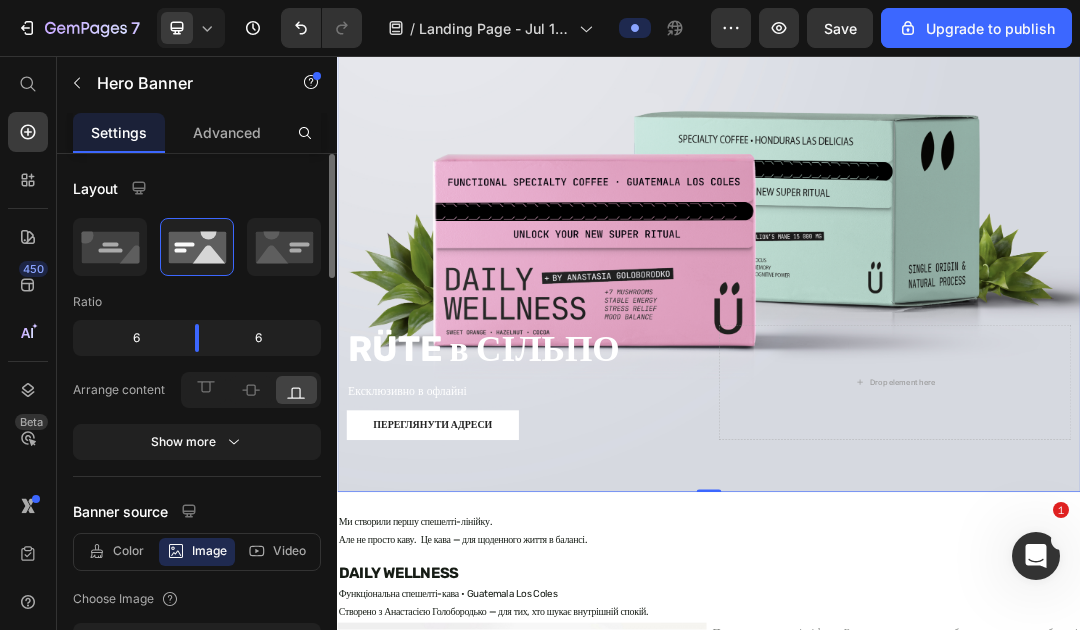 scroll, scrollTop: 2, scrollLeft: 0, axis: vertical 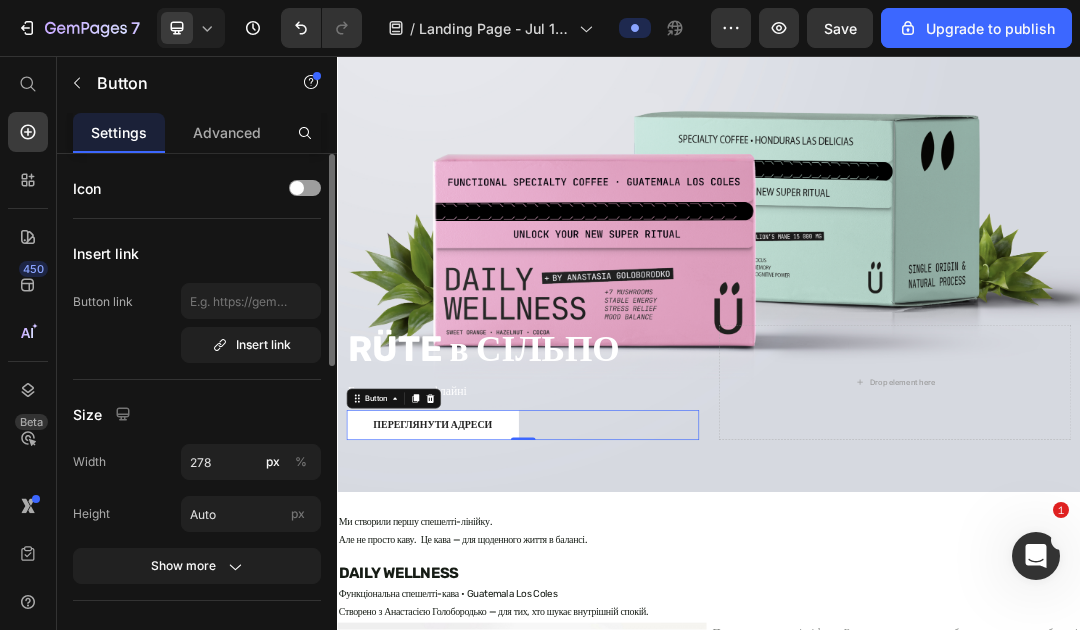 click on "переглянути адреси Button   0" at bounding box center (636, 653) 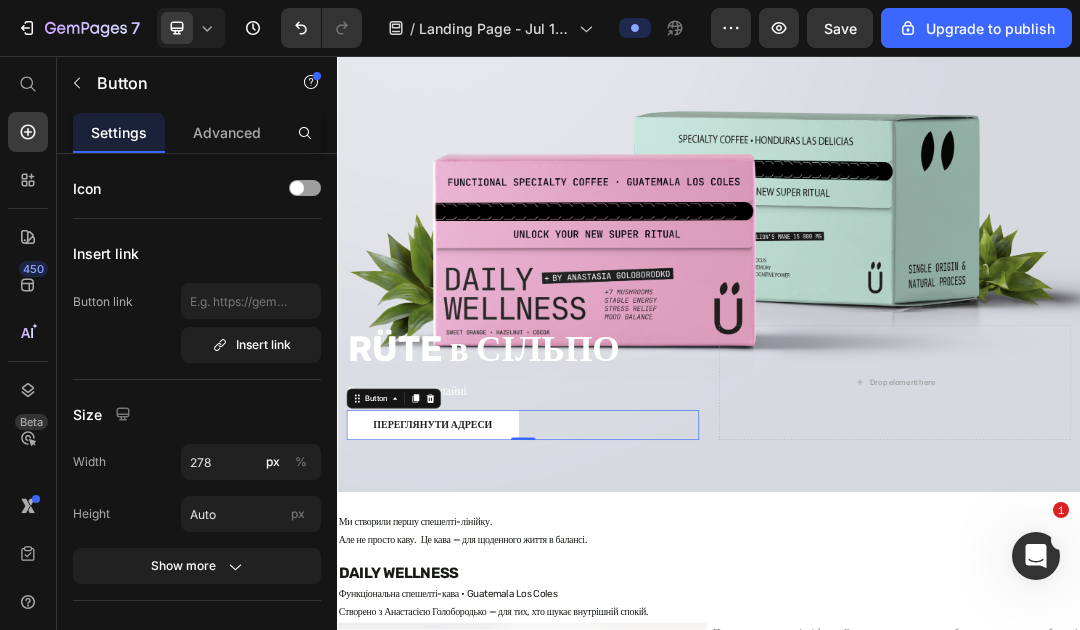 click on "переглянути адреси Button   0" at bounding box center [636, 653] 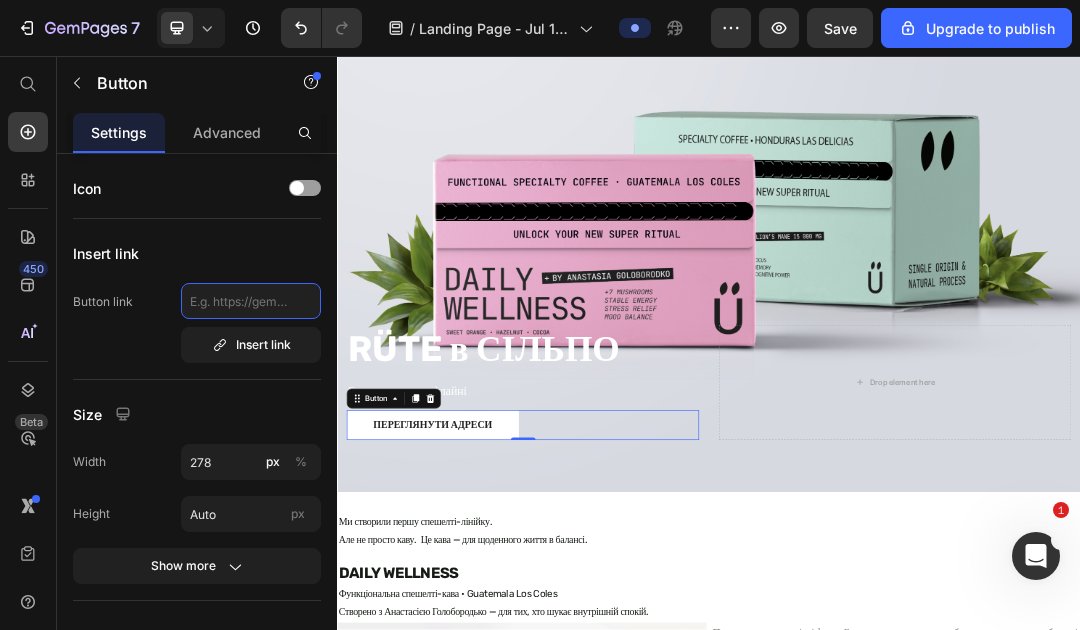click 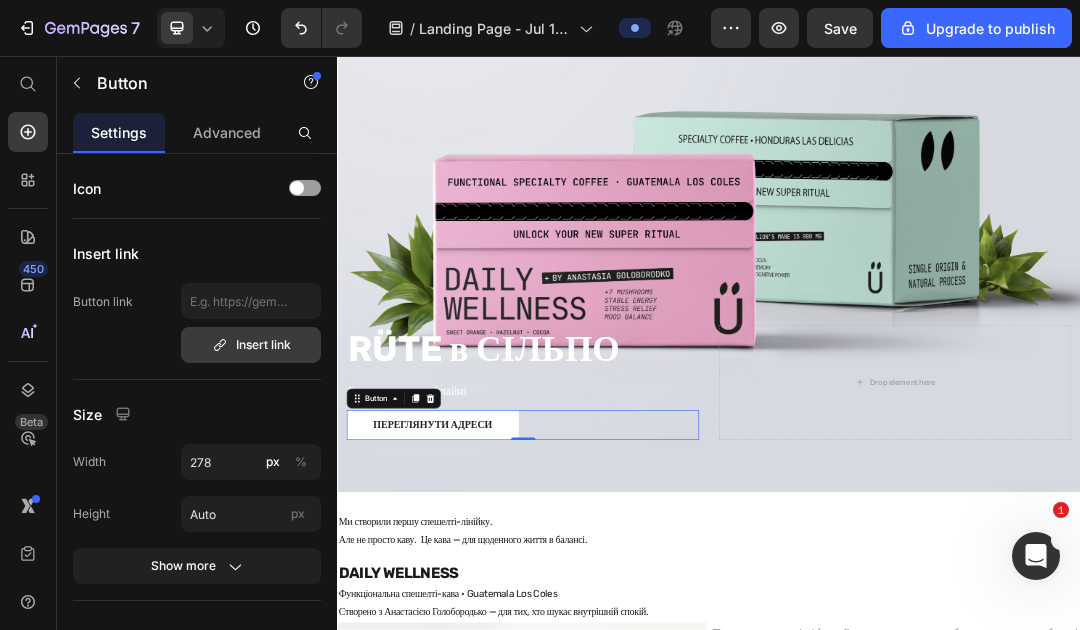 click on "Insert link" at bounding box center (251, 345) 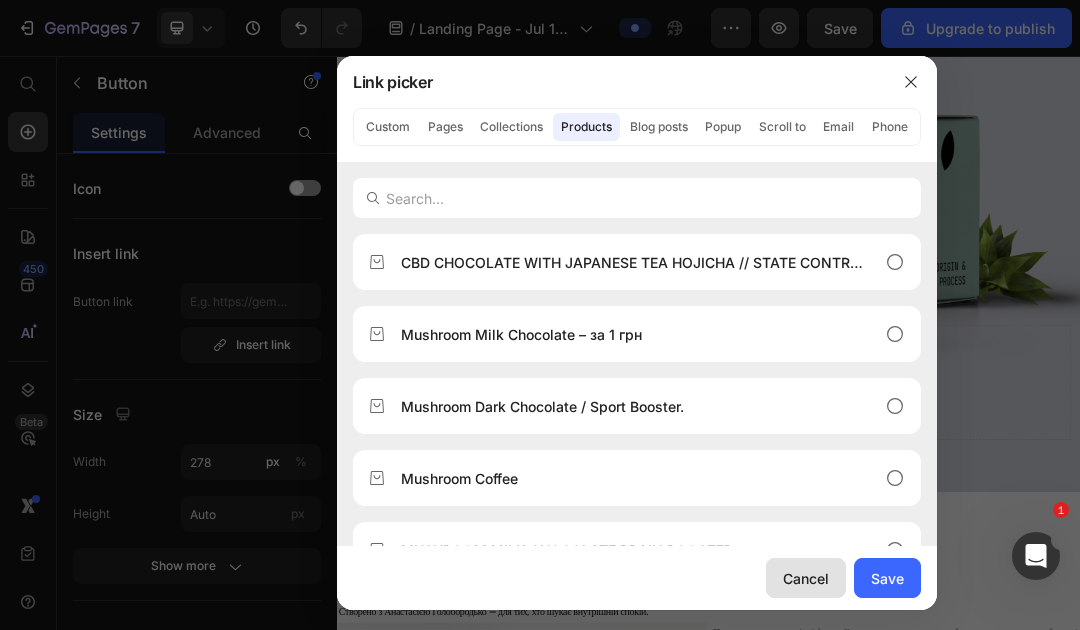 click on "Cancel" at bounding box center (806, 578) 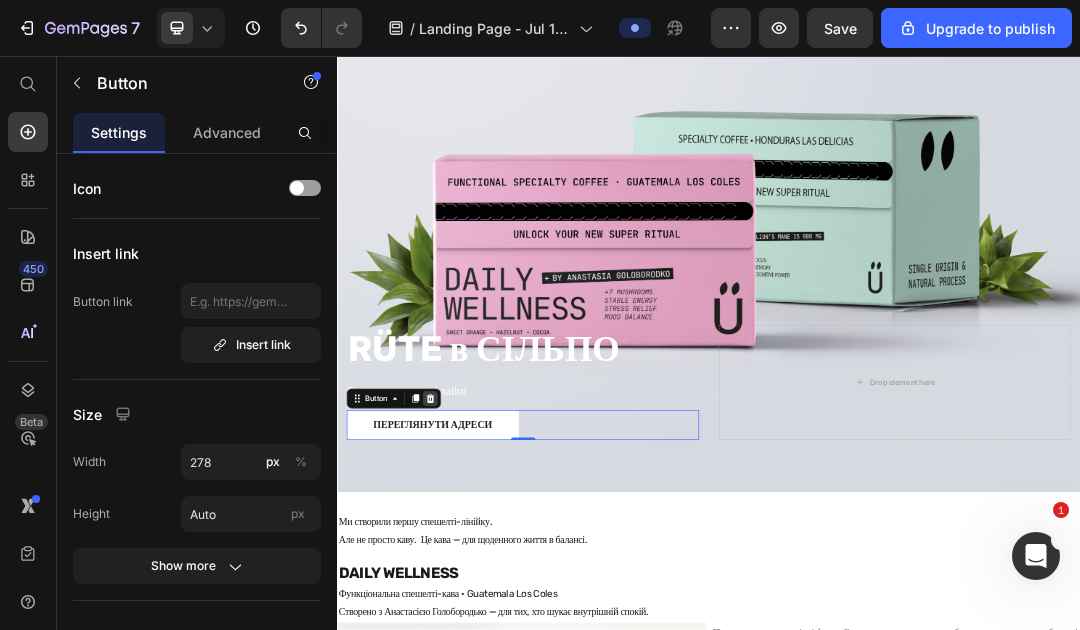 click 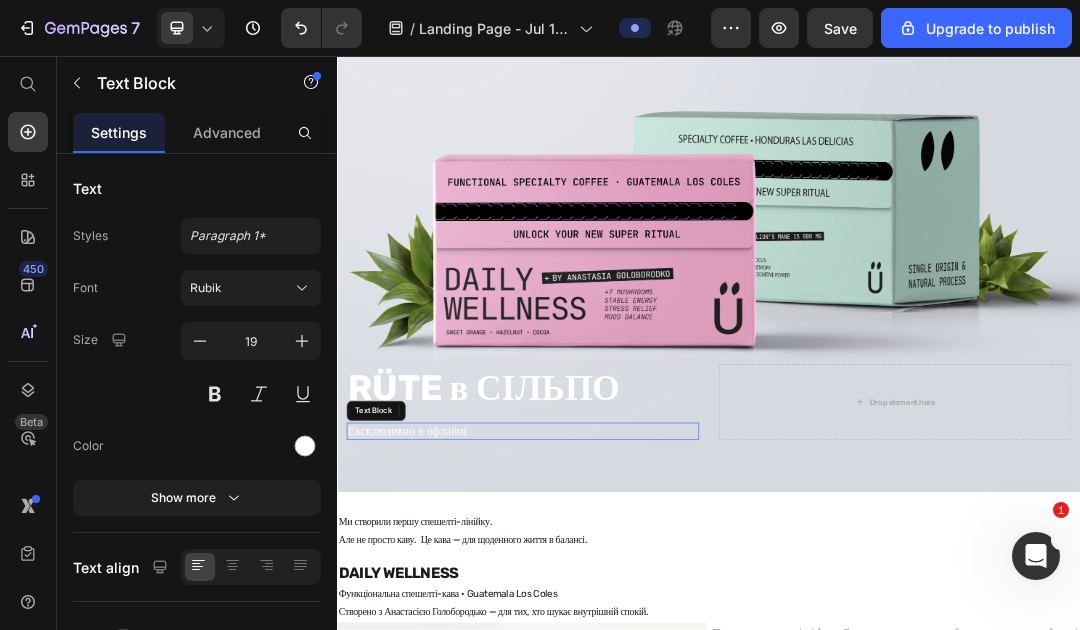 click on "Ексклюзивно в офлайні" at bounding box center [636, 663] 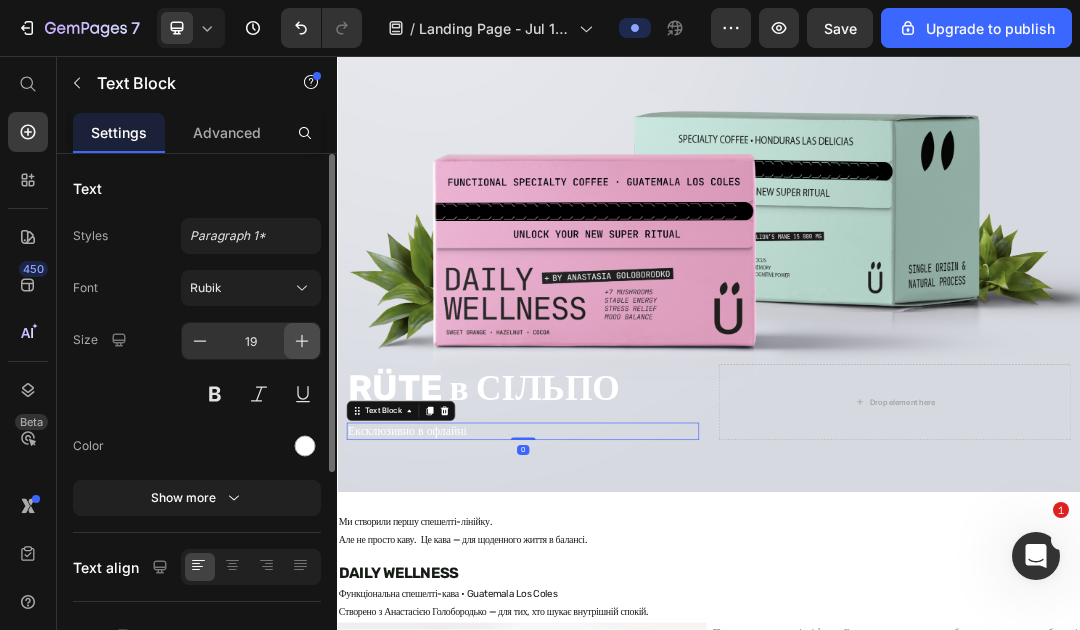 click 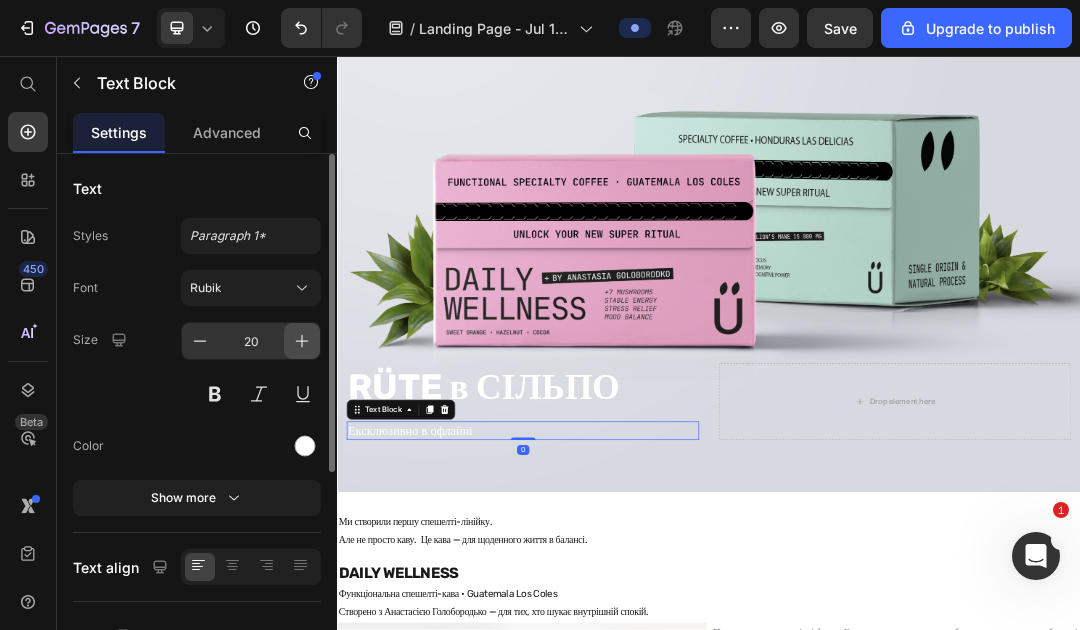 click 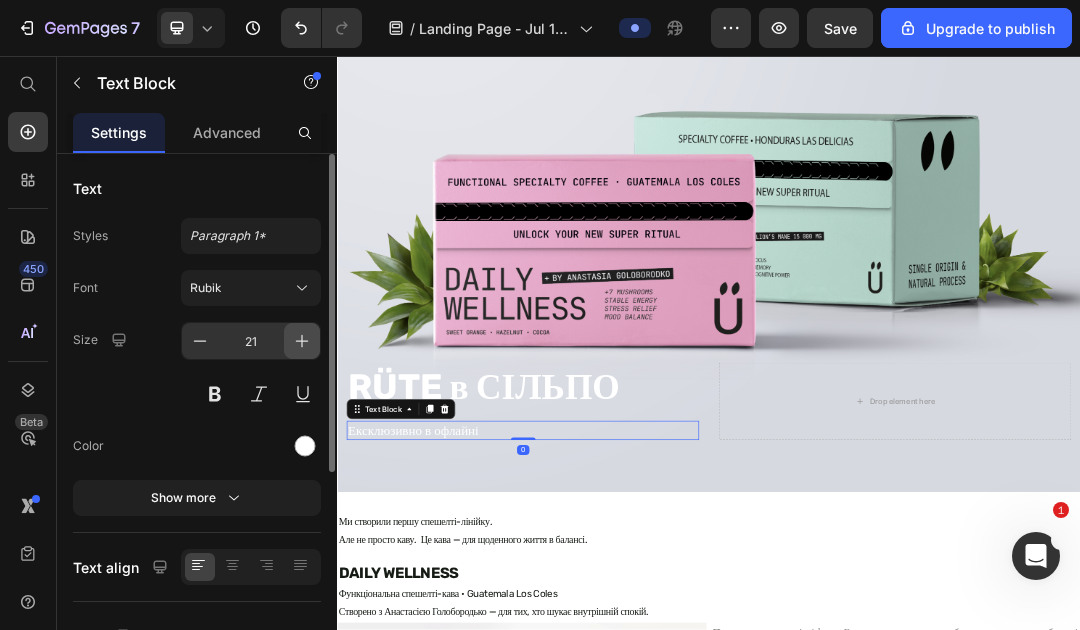 click 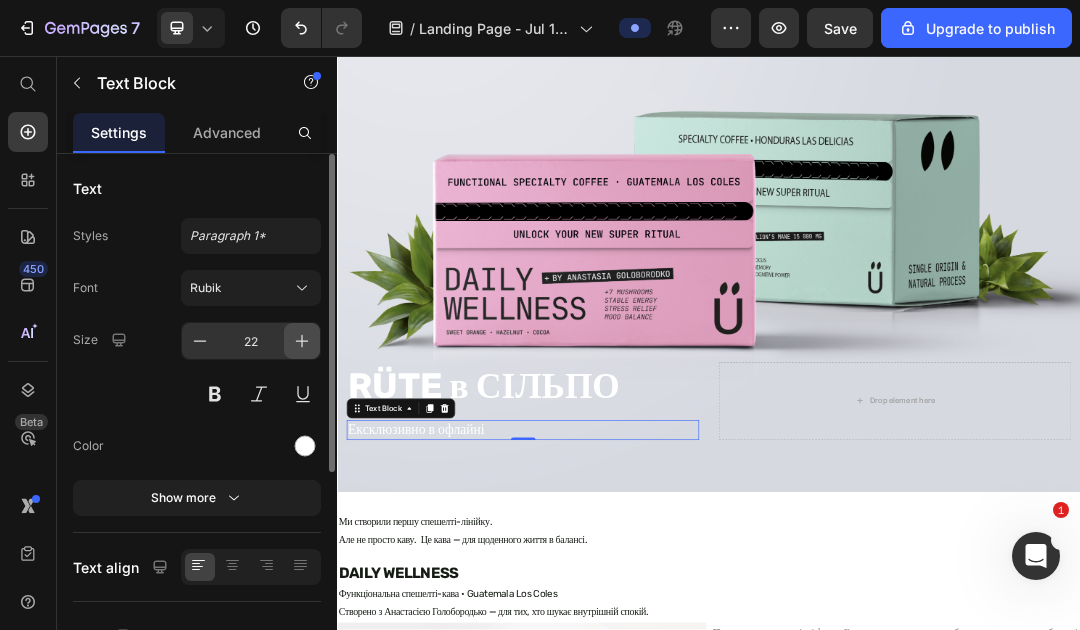 click 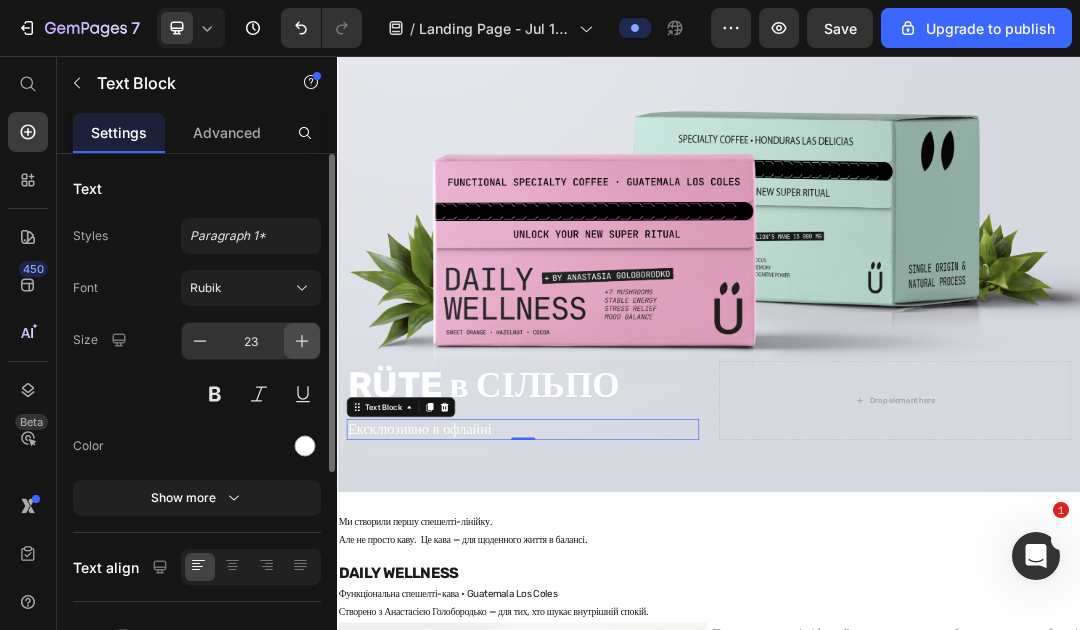 click 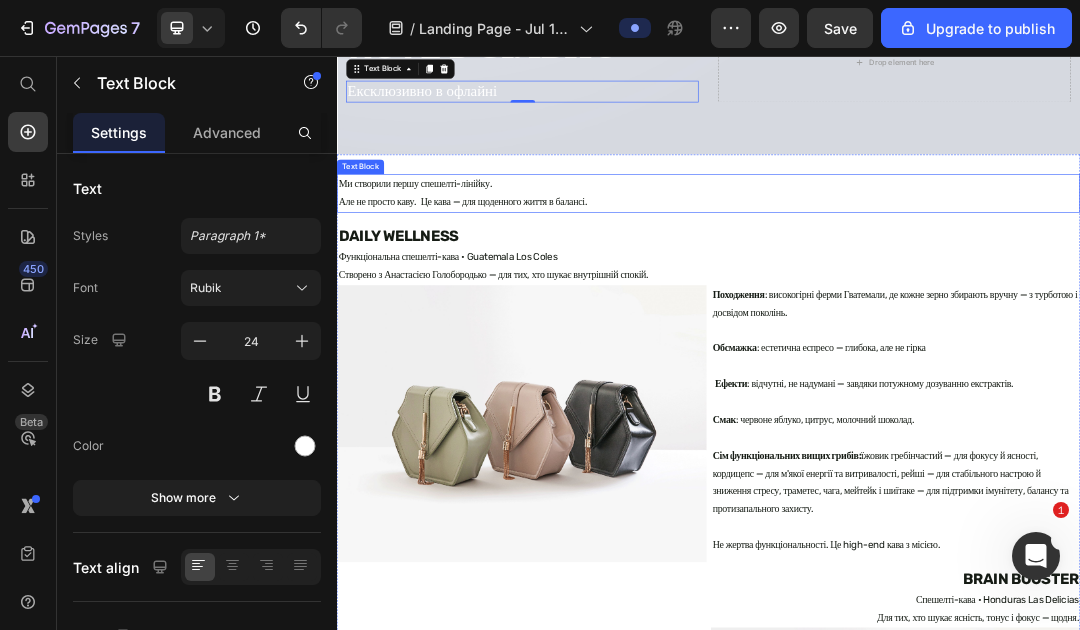 scroll, scrollTop: 776, scrollLeft: 0, axis: vertical 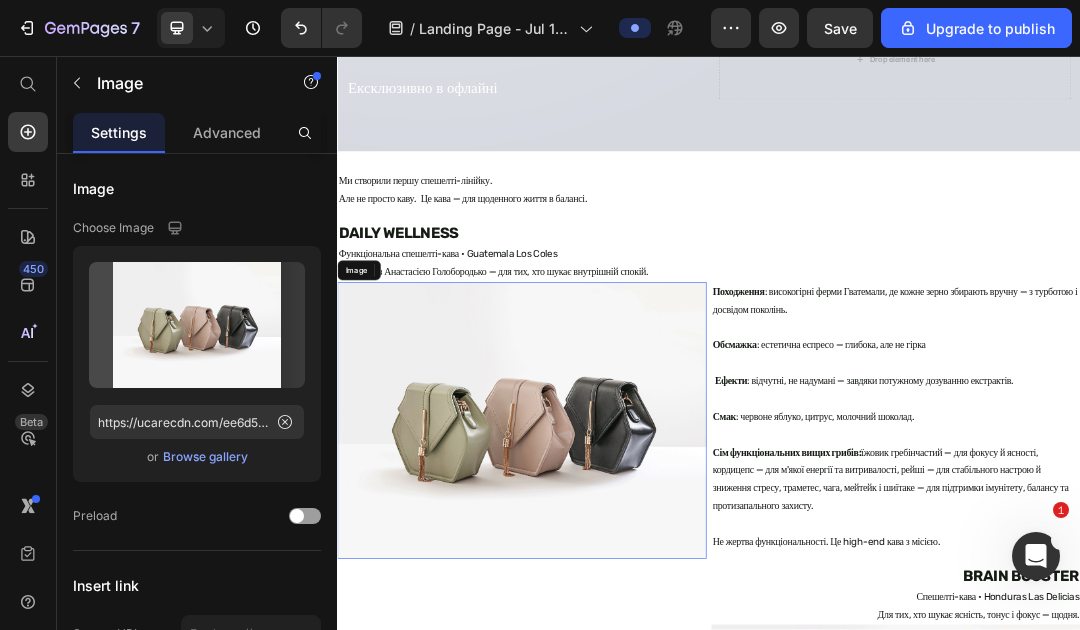 click at bounding box center [635, 645] 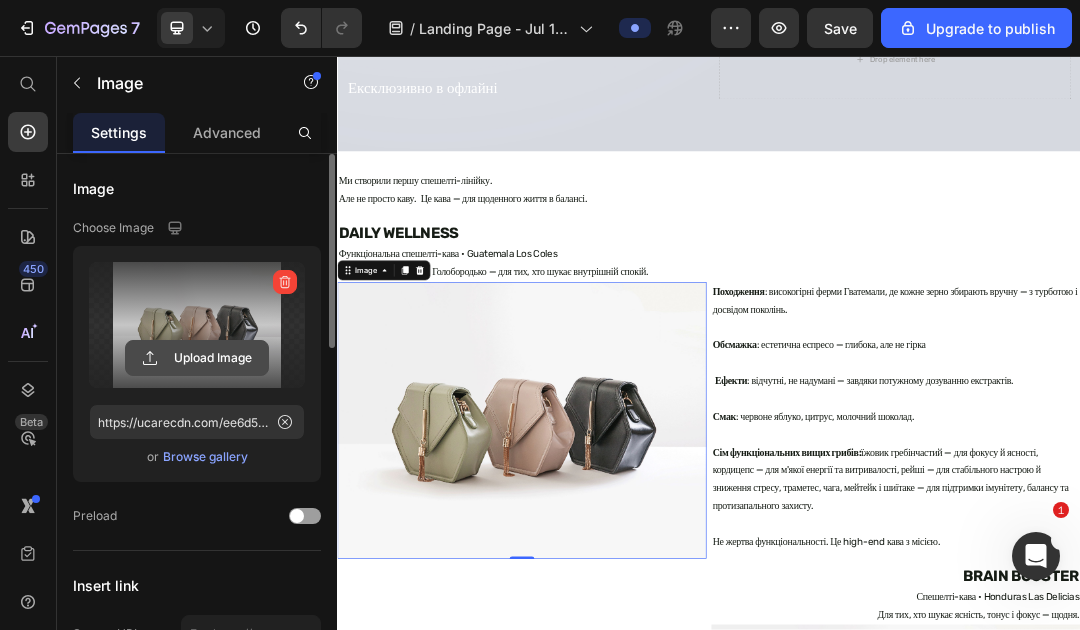 click 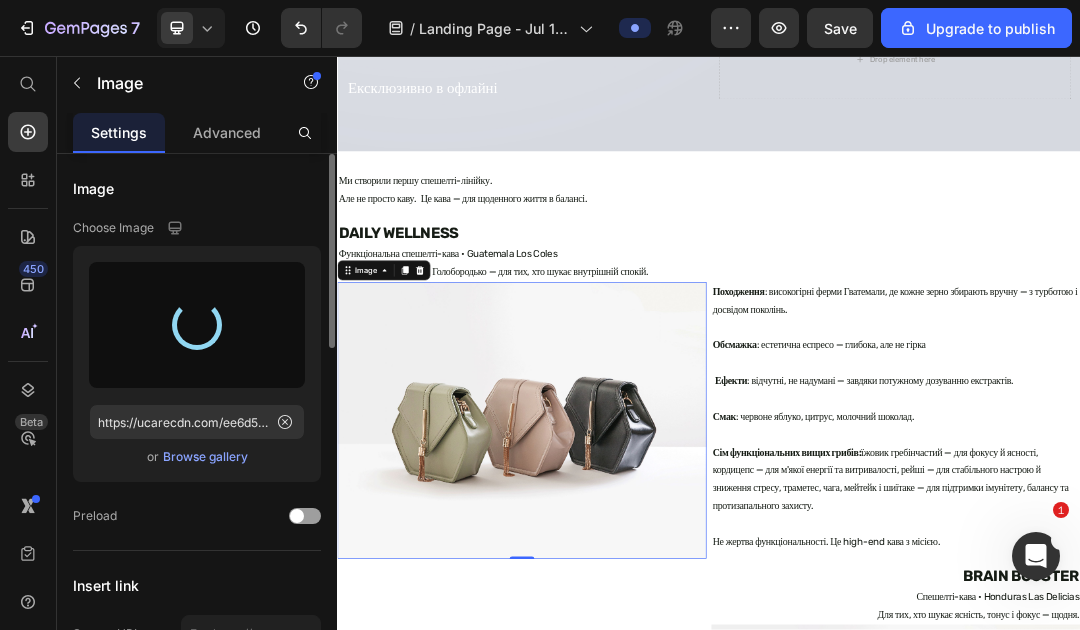 scroll, scrollTop: 563, scrollLeft: 0, axis: vertical 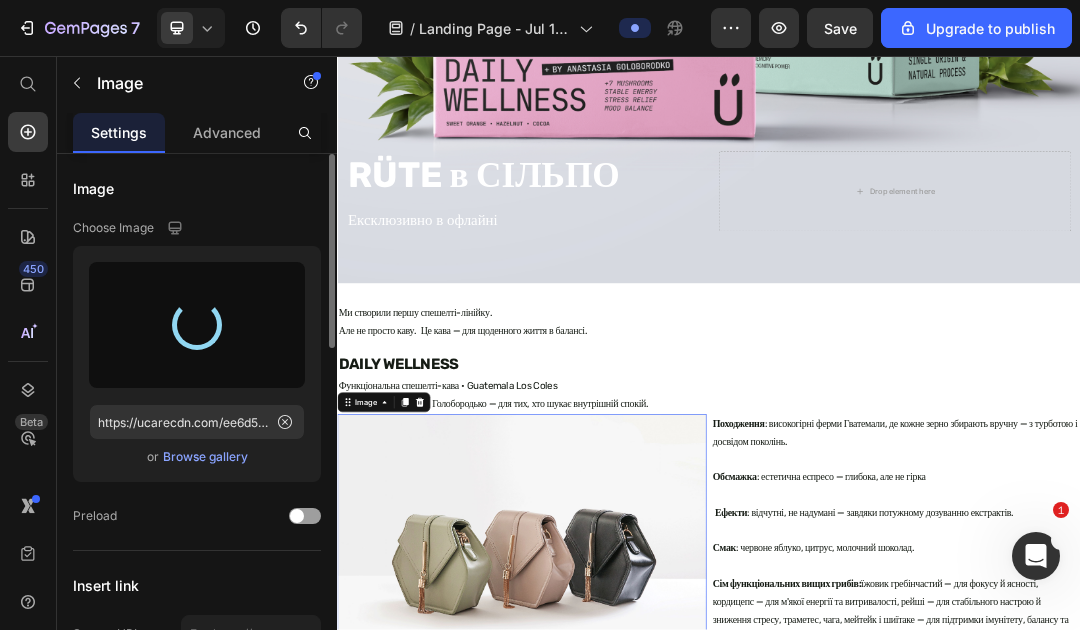 type on "https://cdn.shopify.com/s/files/1/0679/1285/9887/files/gempages_551498451787973482-1709ccc1-ec67-4931-b494-4ccd59359478.png" 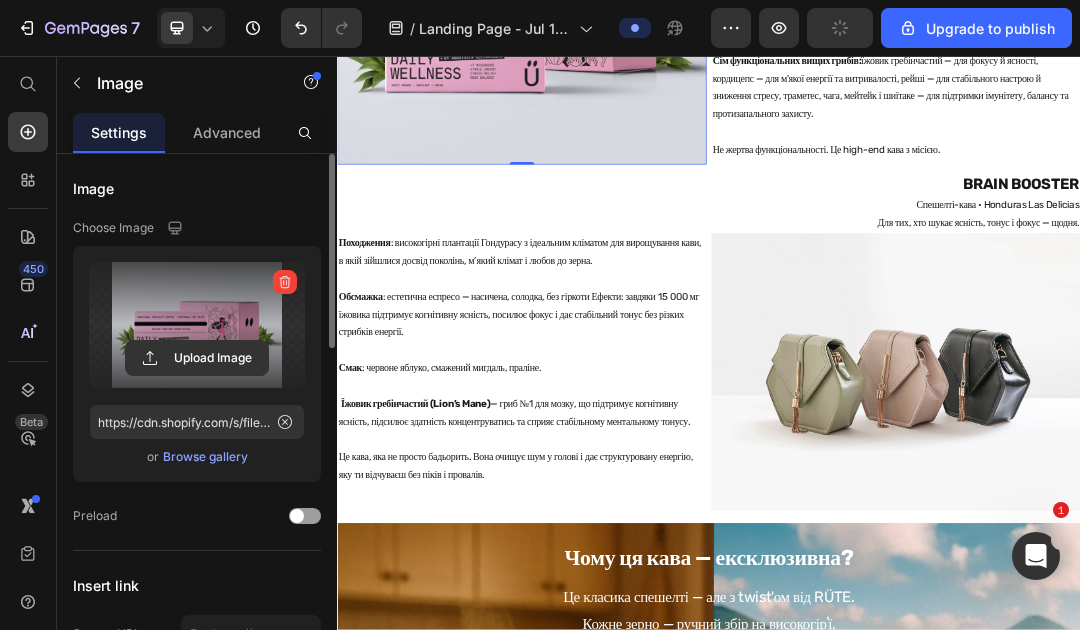 scroll, scrollTop: 1488, scrollLeft: 0, axis: vertical 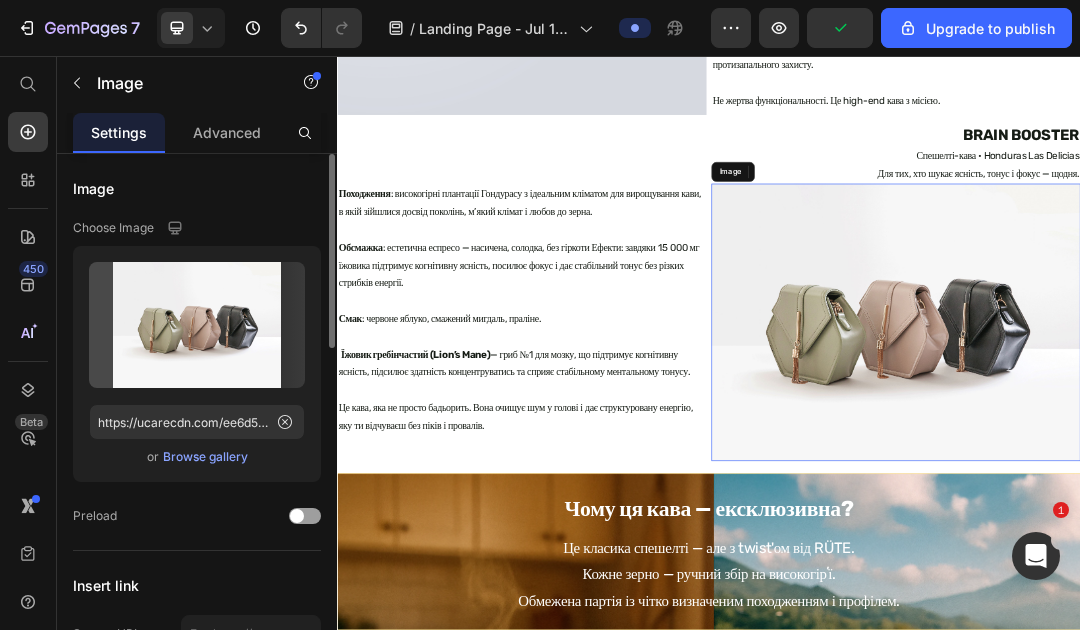 click 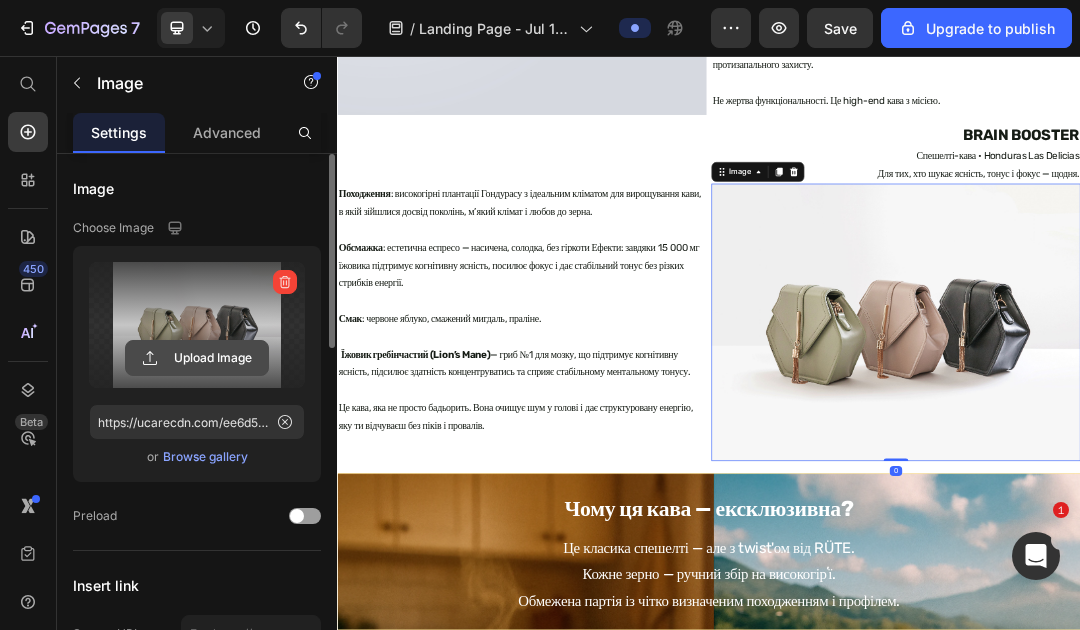 click 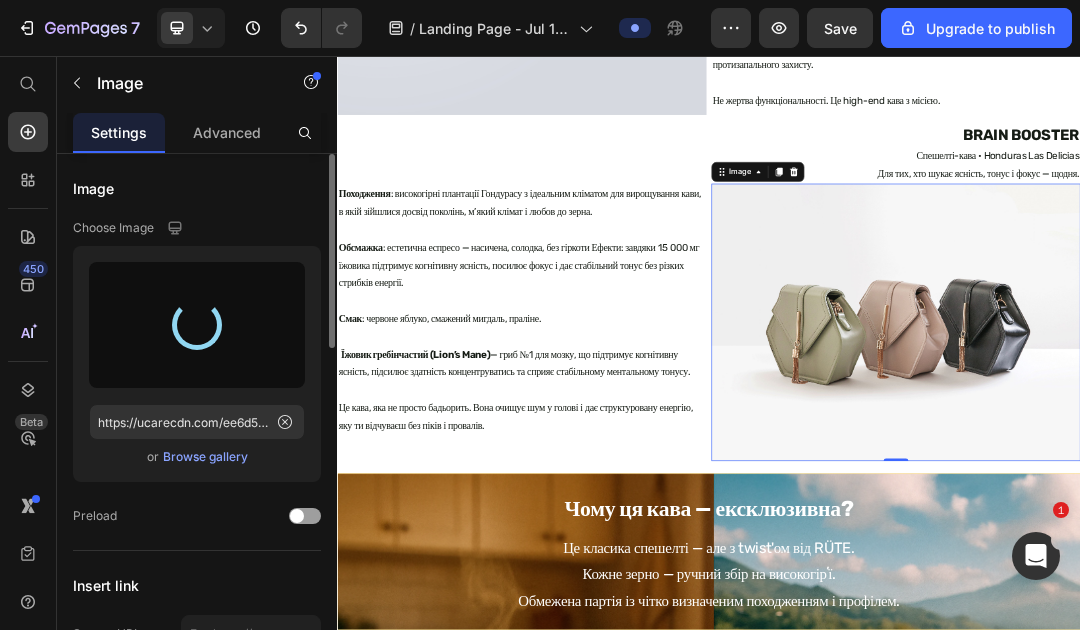 type on "https://cdn.shopify.com/s/files/1/0679/1285/9887/files/gempages_551498451787973482-12c3f77c-2f11-4bd2-8cf8-ff459a8769cc.png" 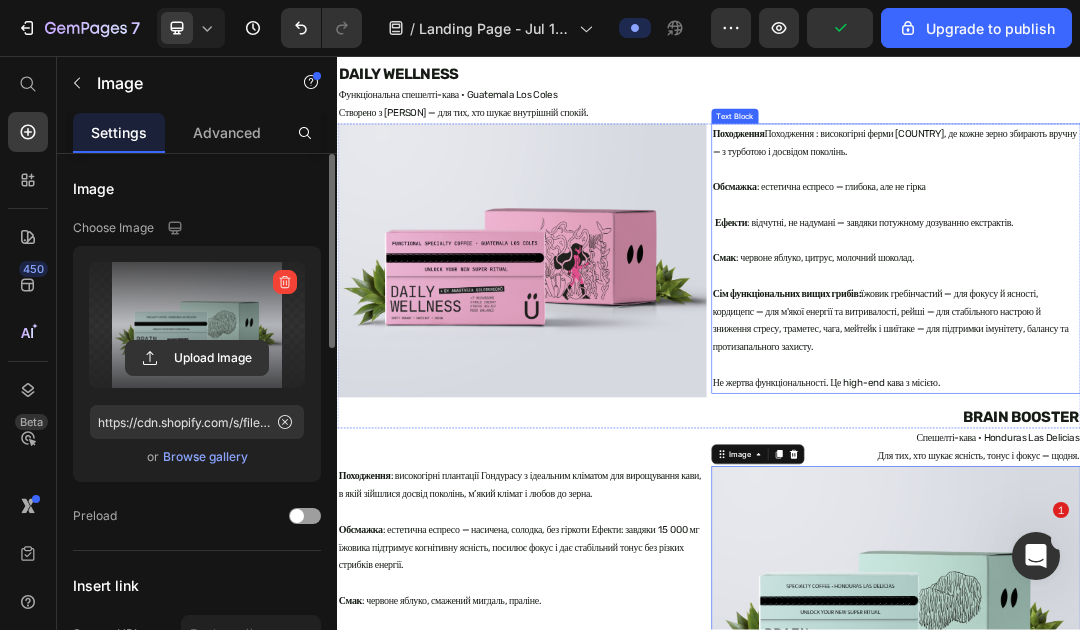 scroll, scrollTop: 1034, scrollLeft: 0, axis: vertical 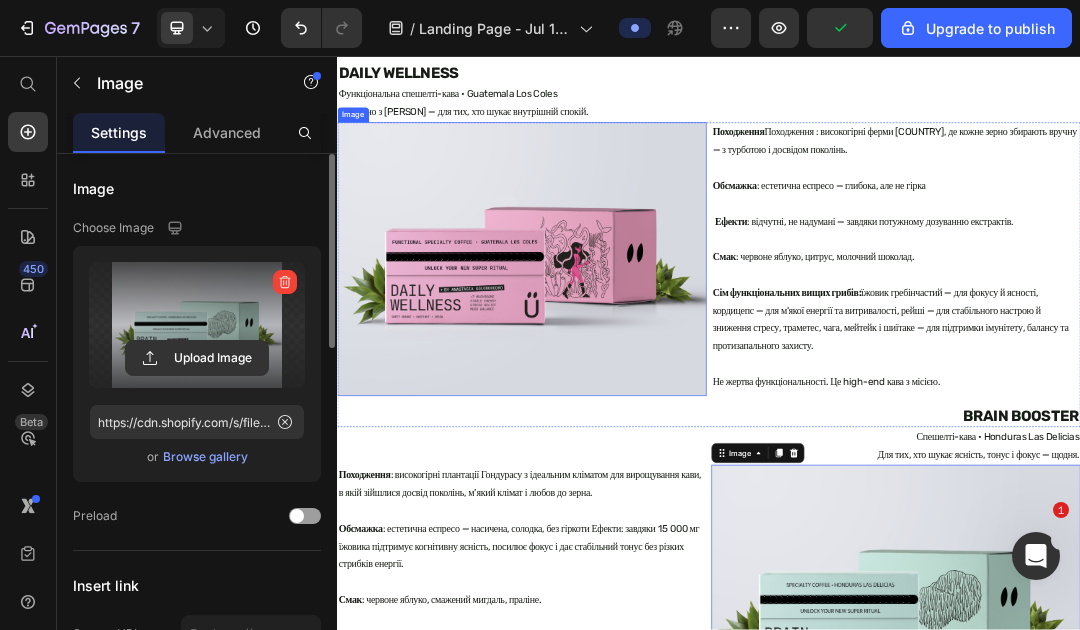 click 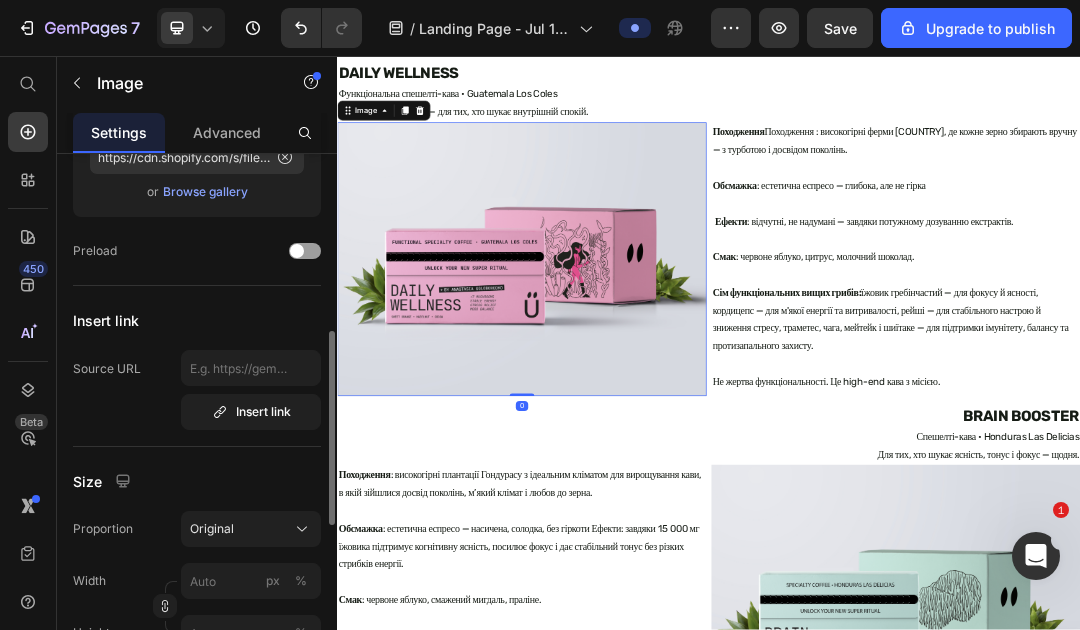 scroll, scrollTop: 0, scrollLeft: 0, axis: both 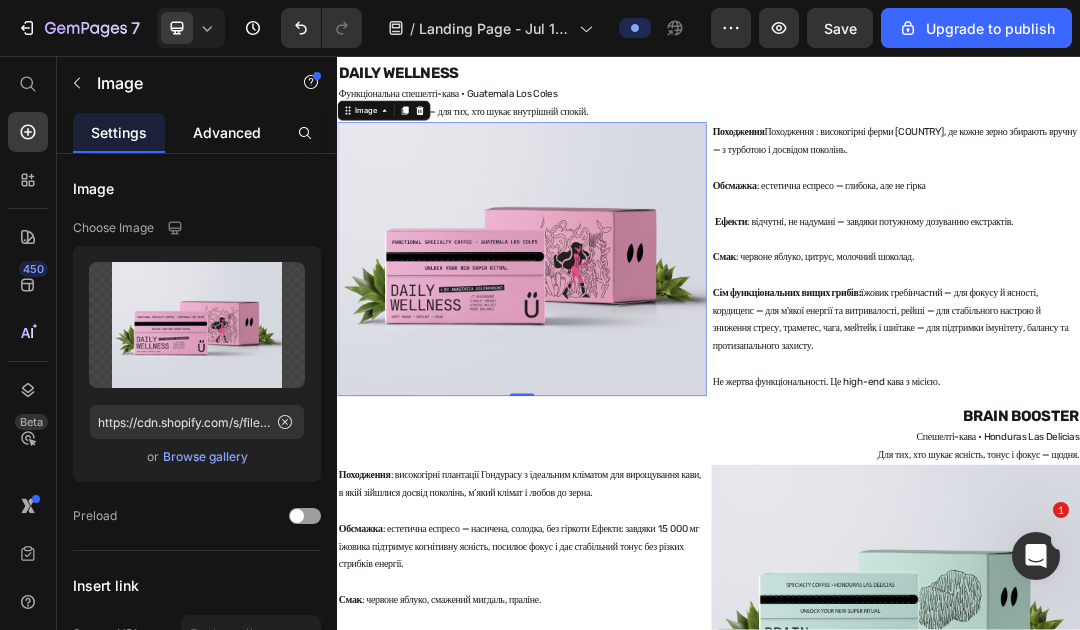 click on "Advanced" 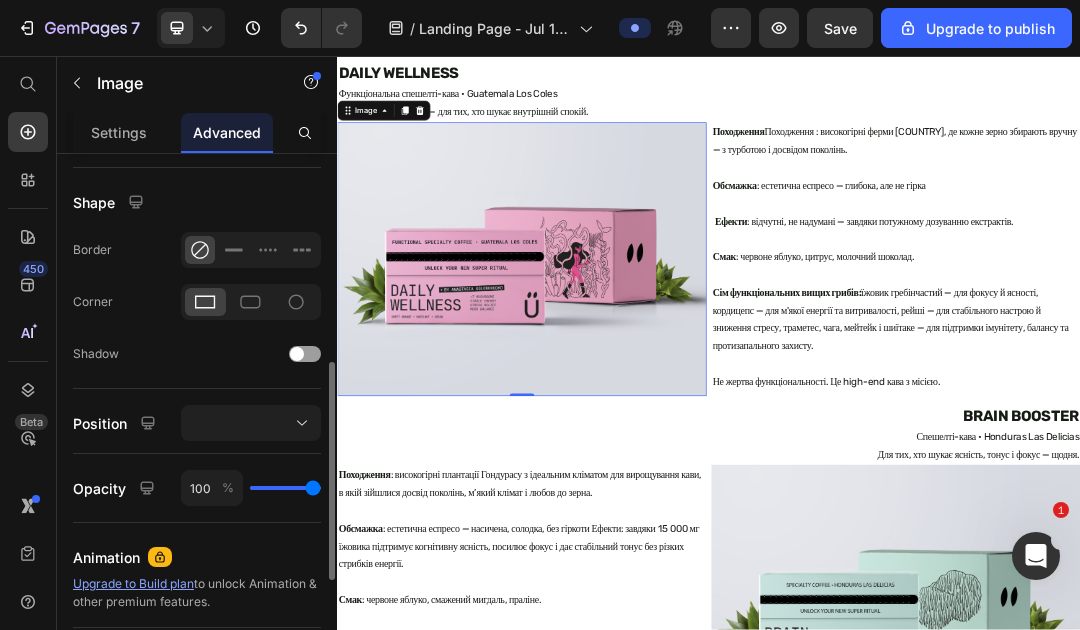scroll, scrollTop: 491, scrollLeft: 0, axis: vertical 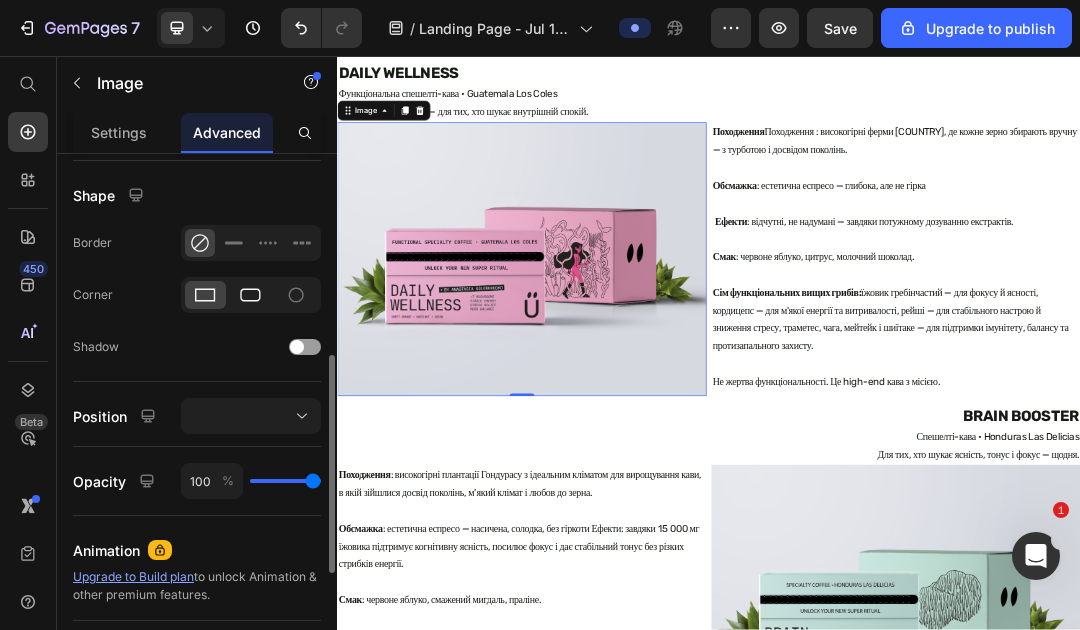 click 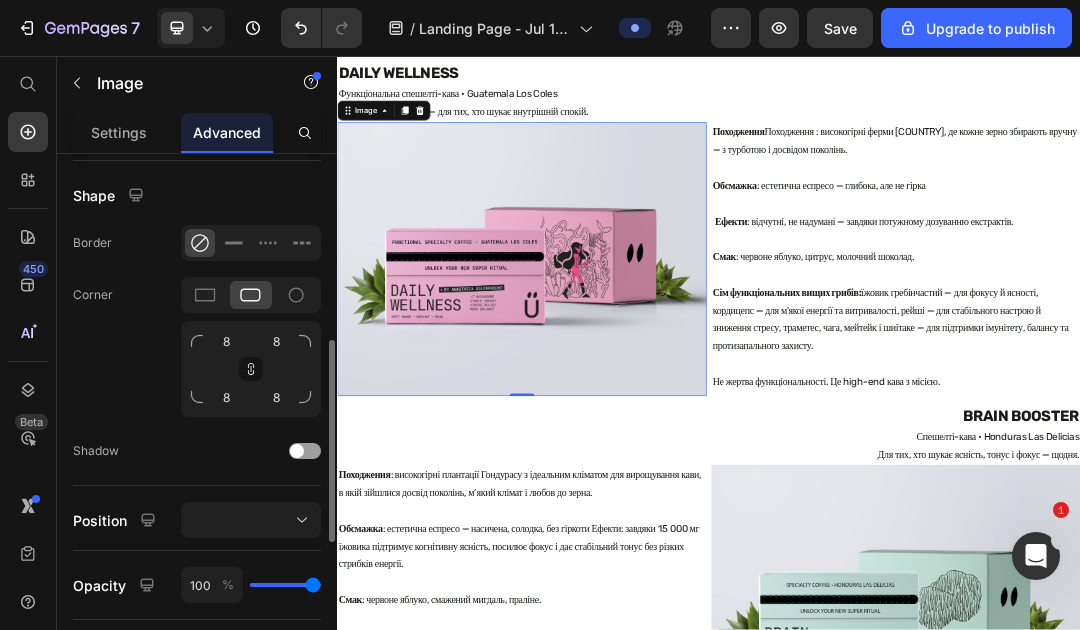 click 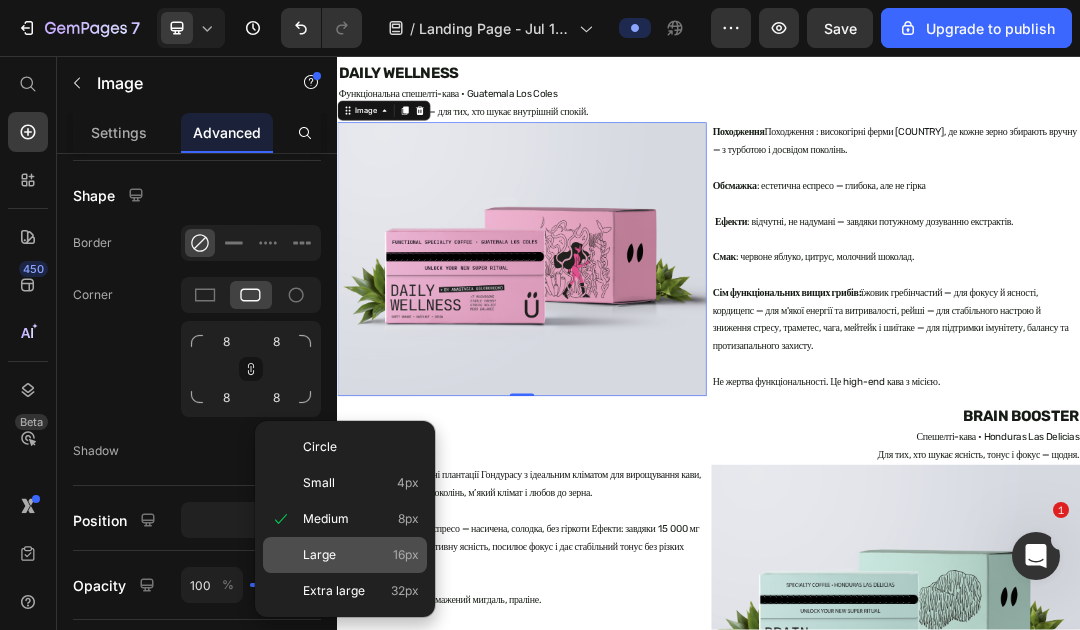 click on "Large" 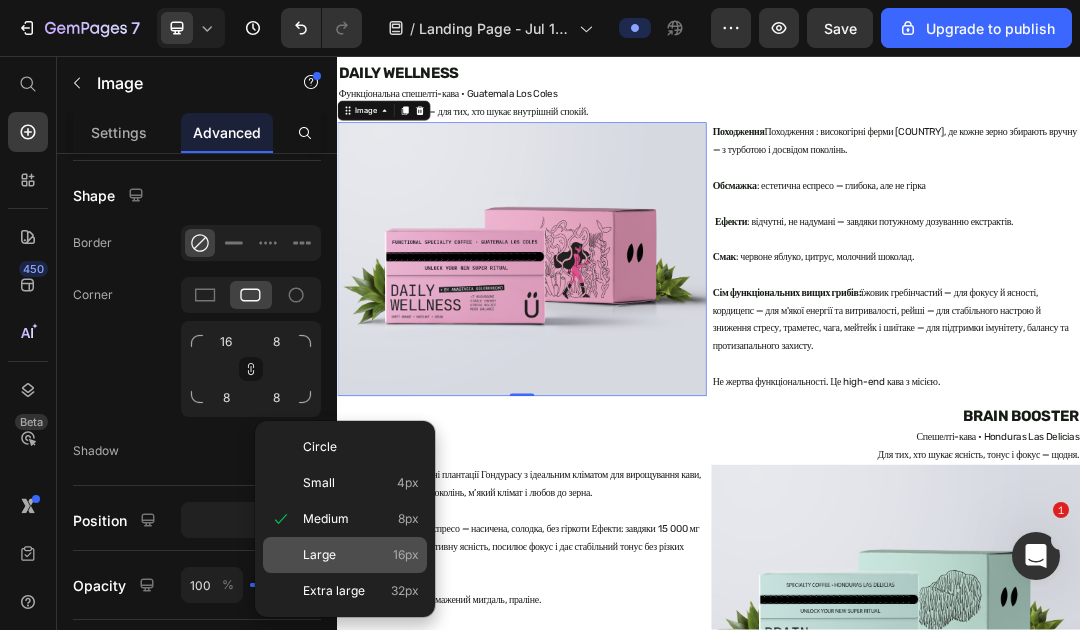 type on "16" 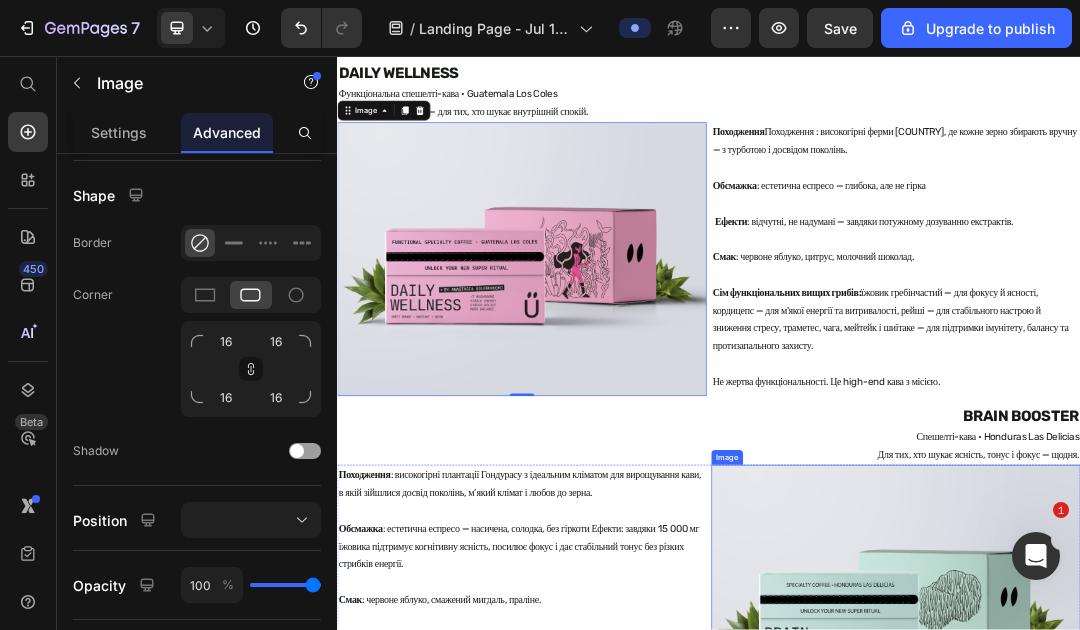 click 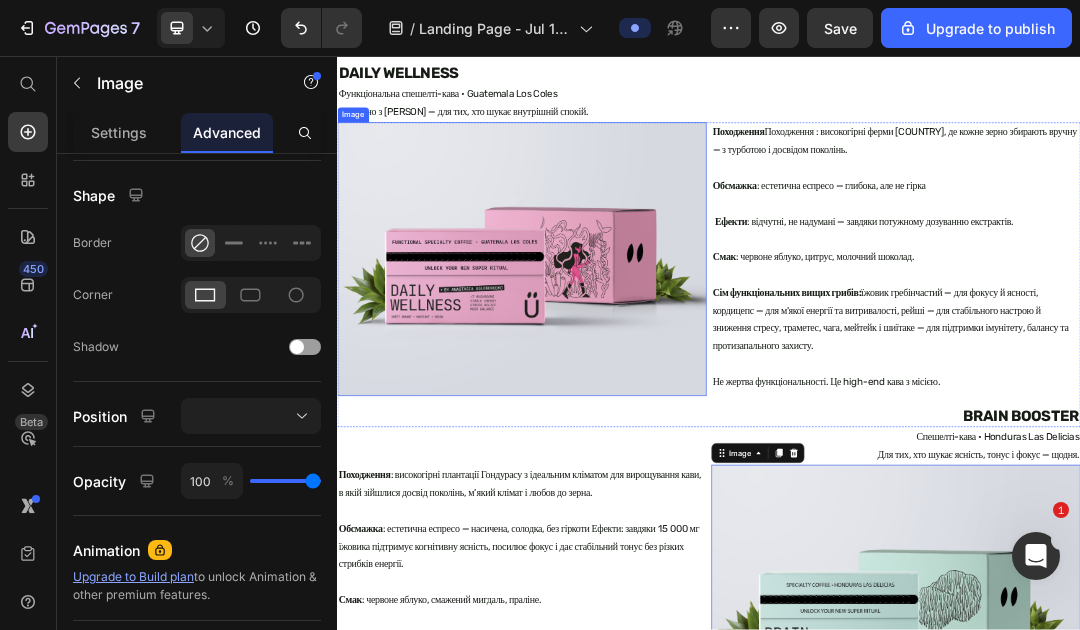 click 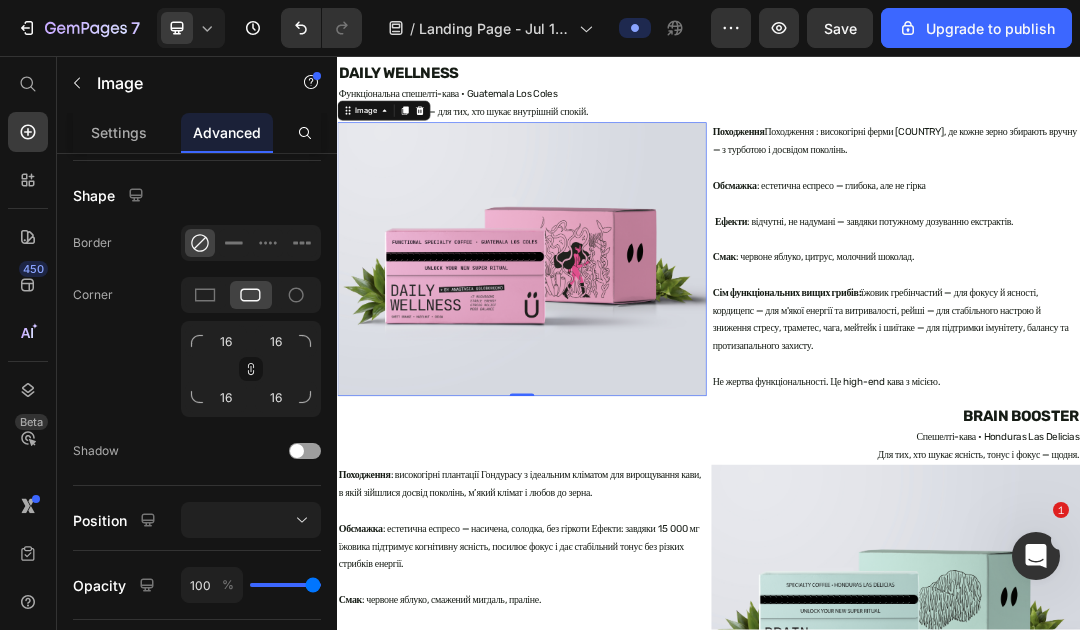 click 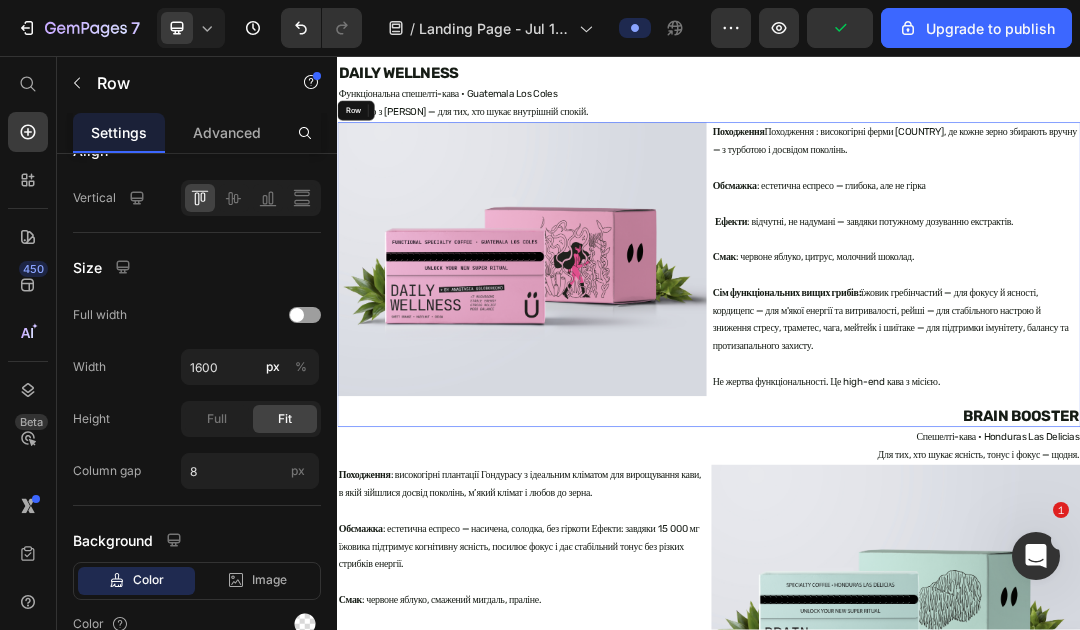 click on "Image   0" 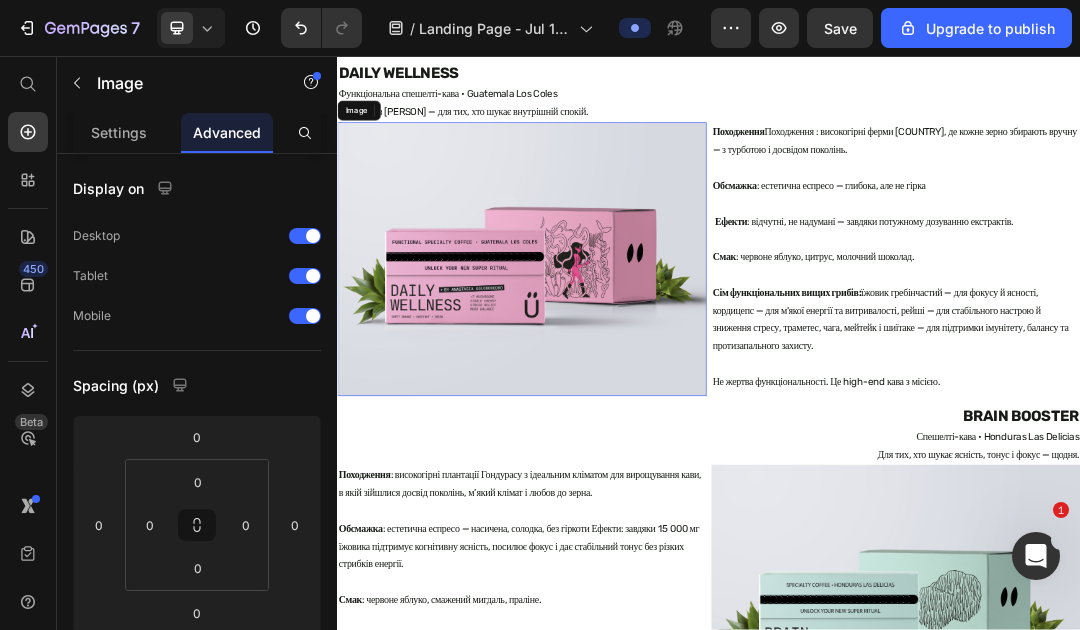click 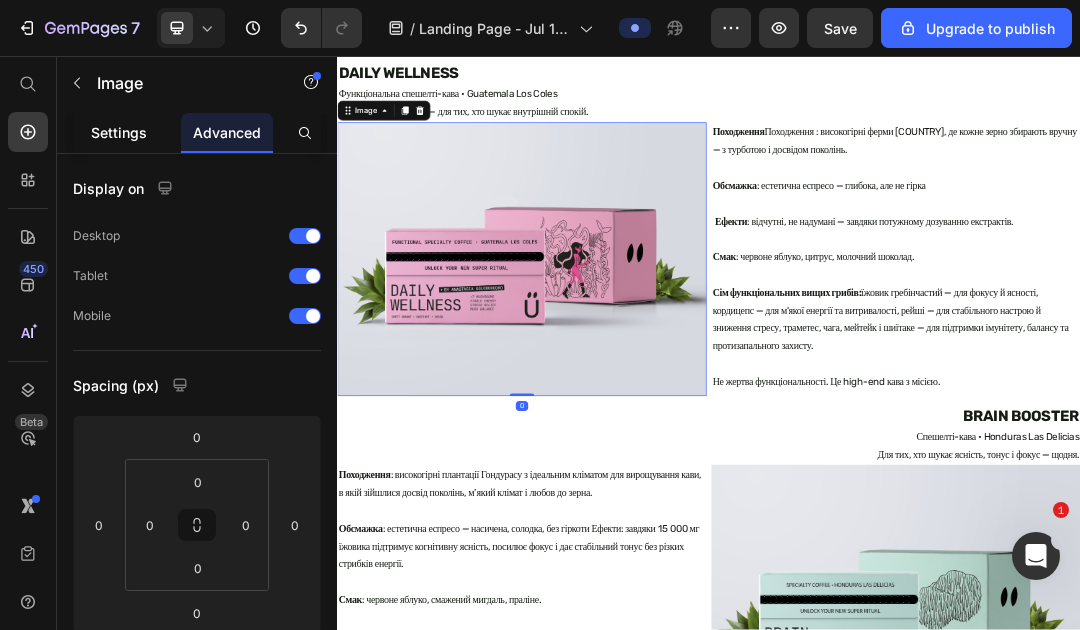 click on "Settings" 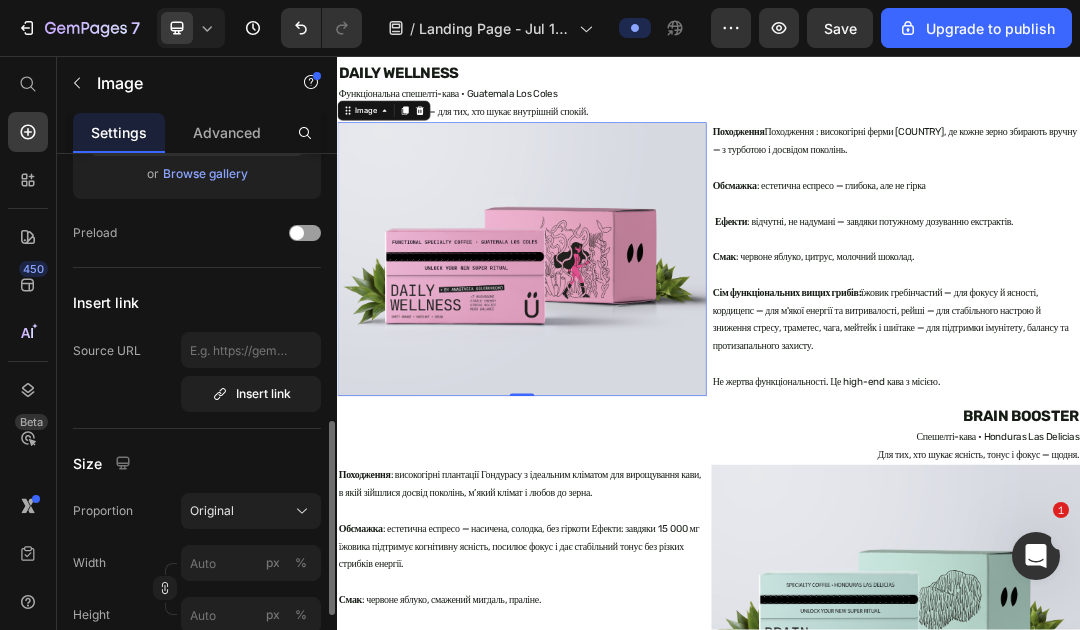 scroll, scrollTop: 422, scrollLeft: 0, axis: vertical 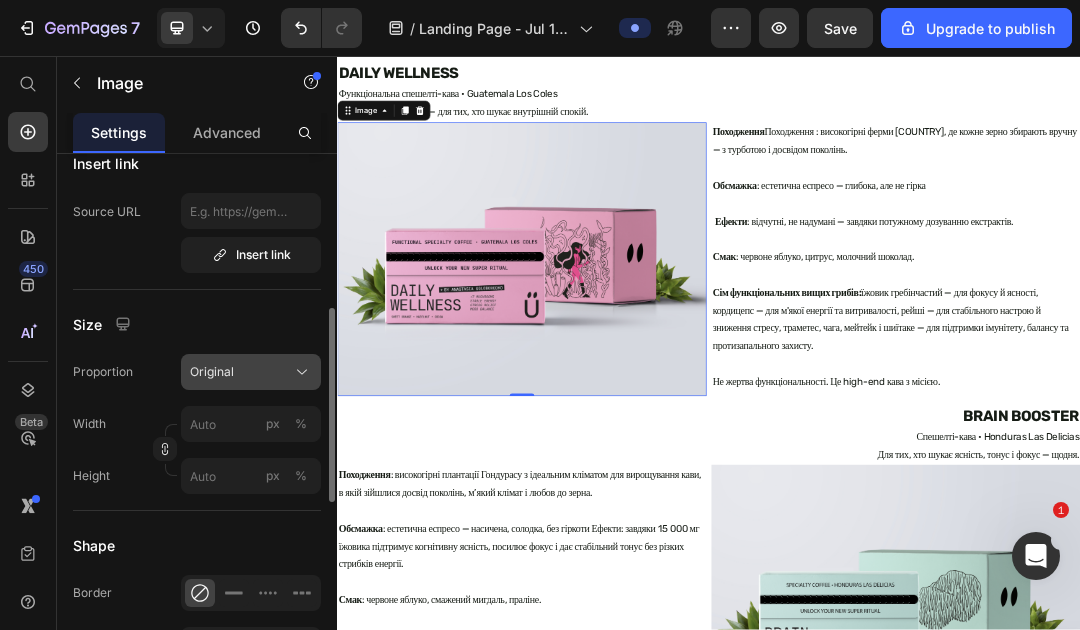 click on "Original" 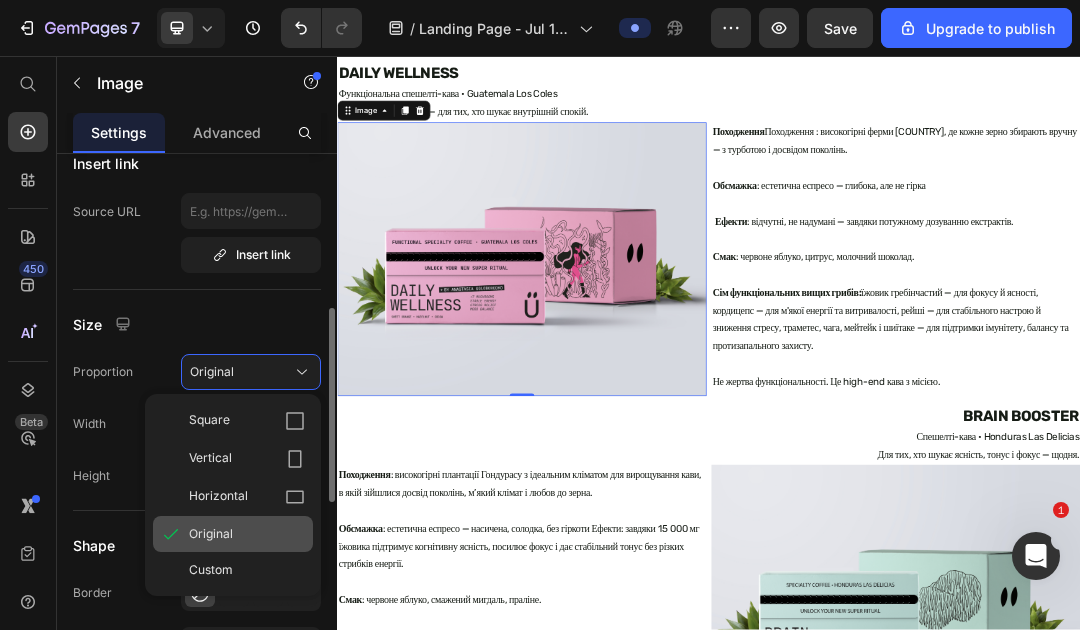 click on "Original" 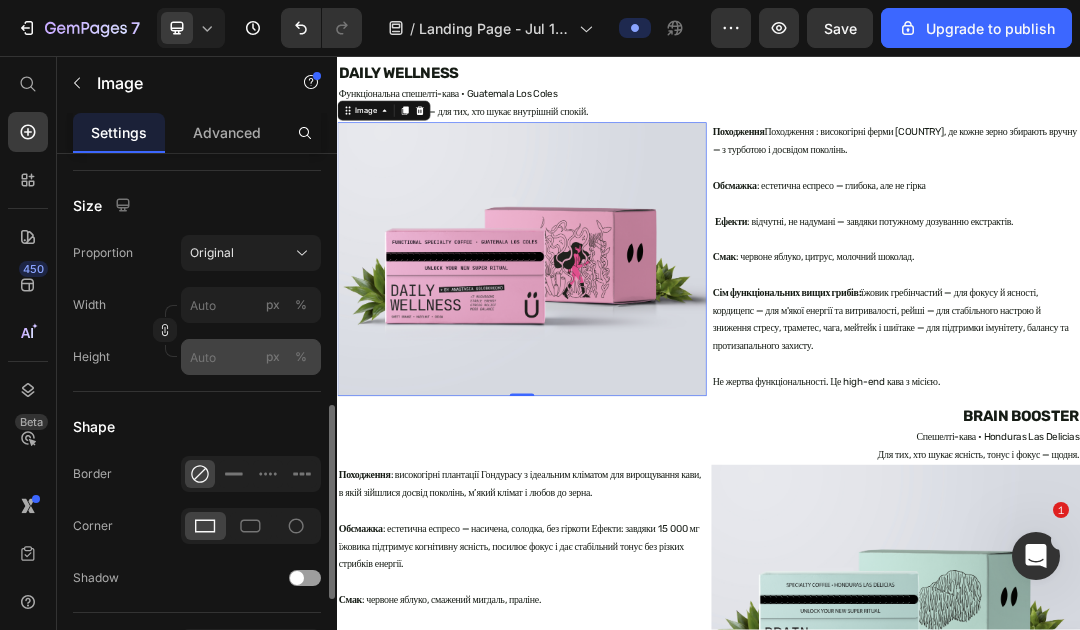 scroll, scrollTop: 580, scrollLeft: 0, axis: vertical 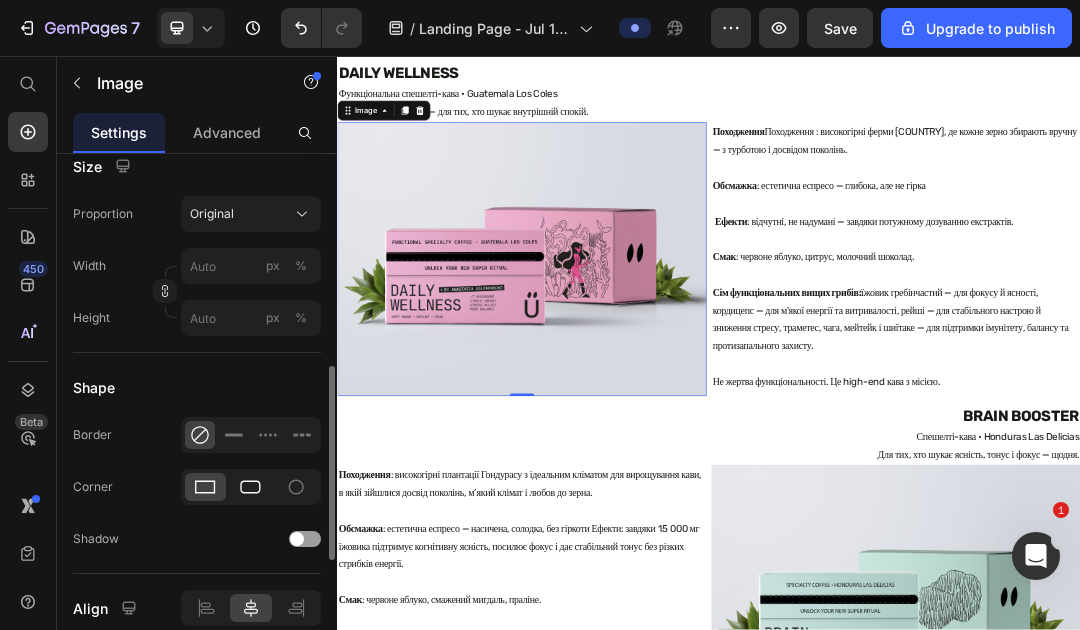 click 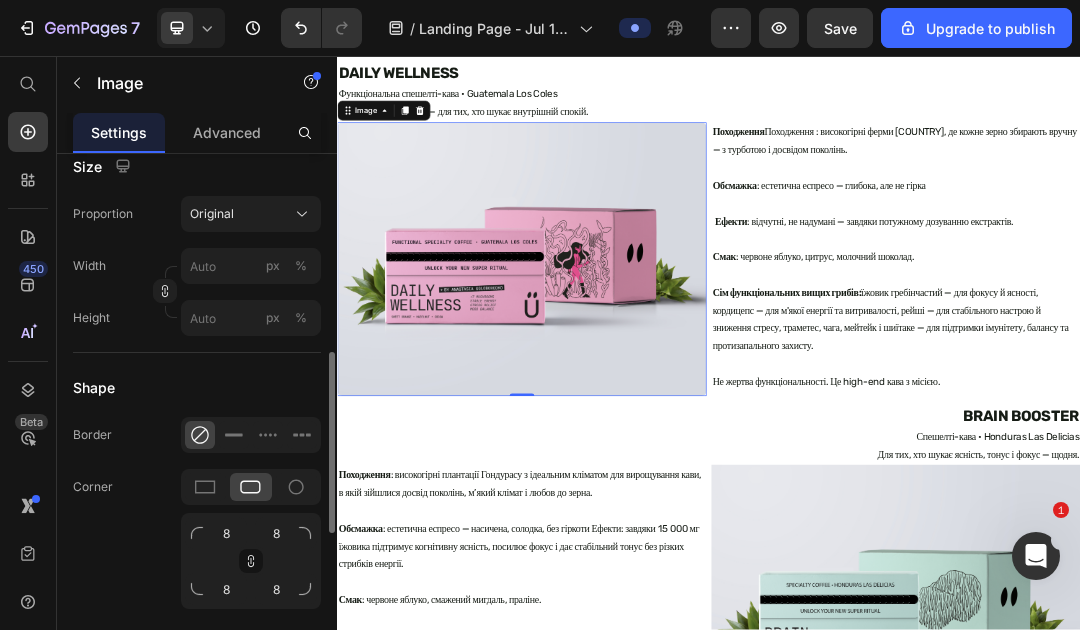 click 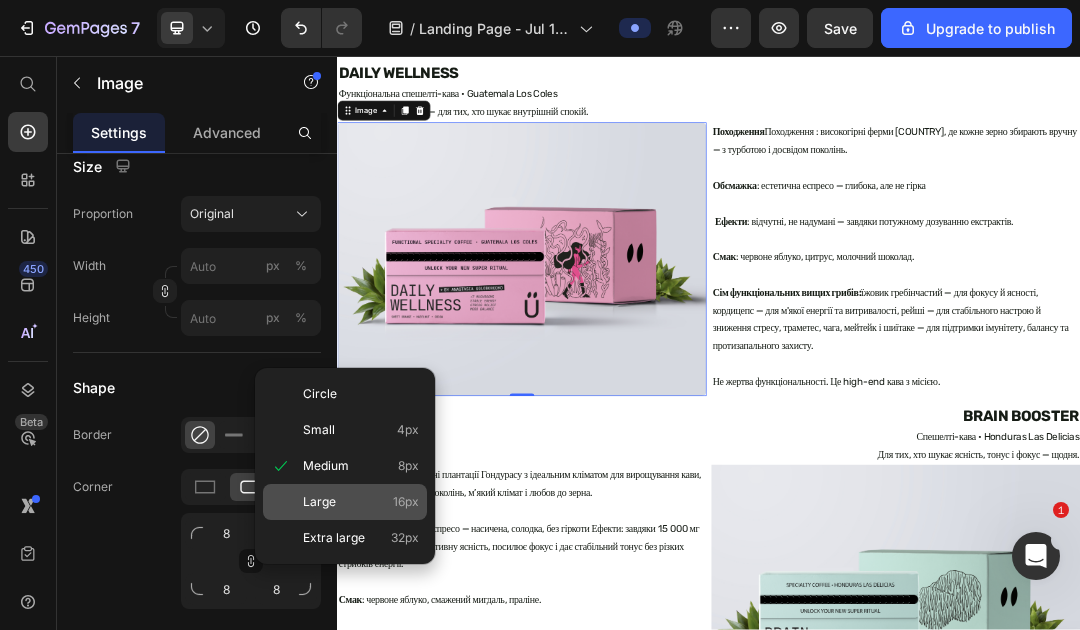 click on "Large 16px" 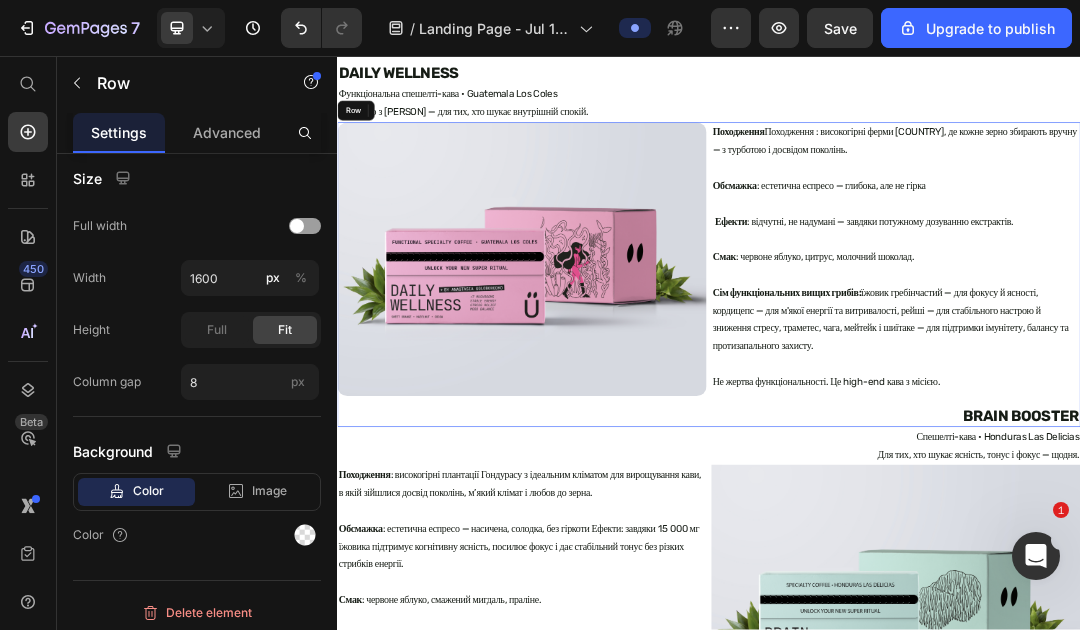 click on "Image   0" 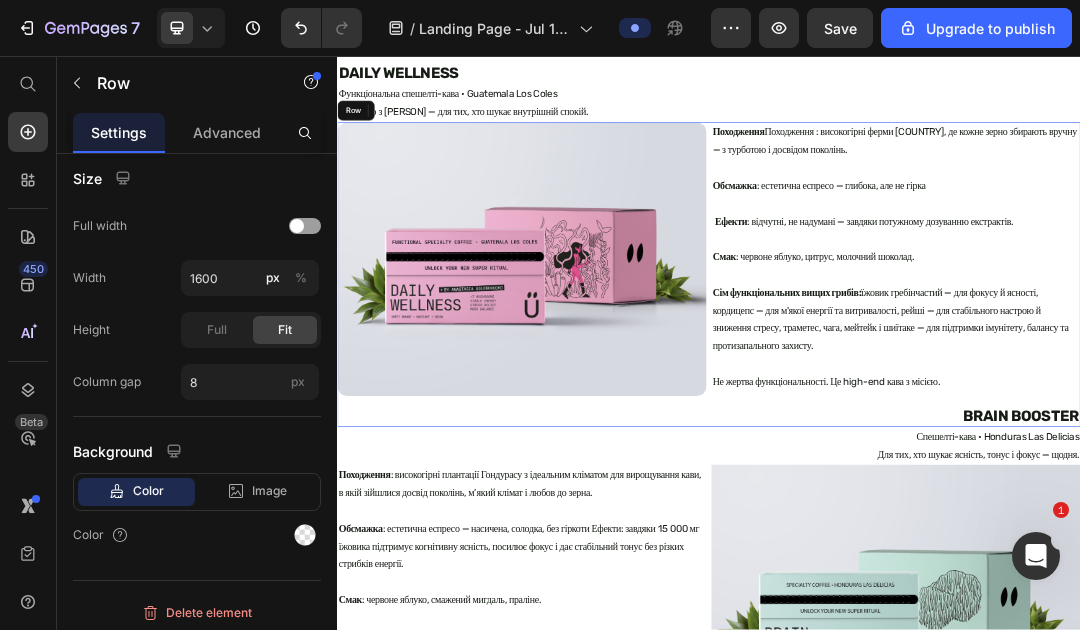 scroll, scrollTop: 0, scrollLeft: 0, axis: both 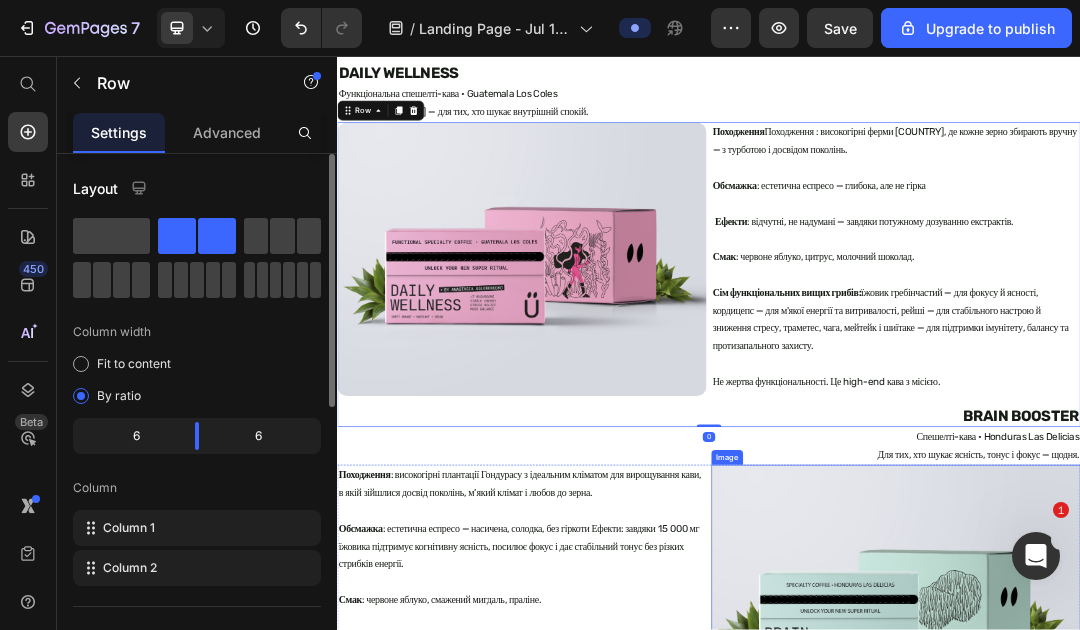 click 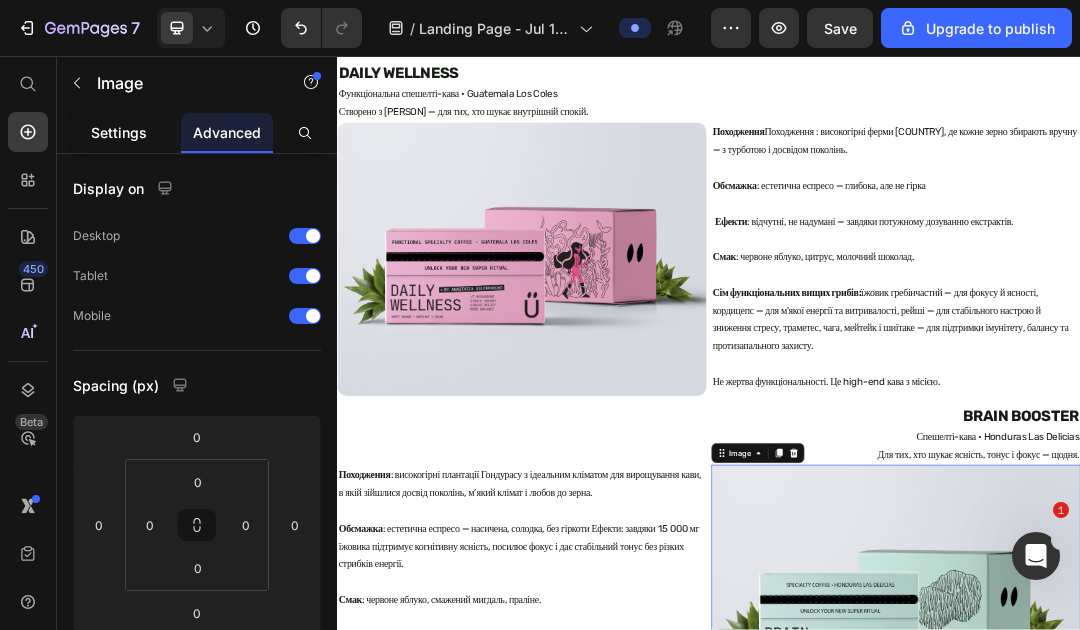 click on "Settings" 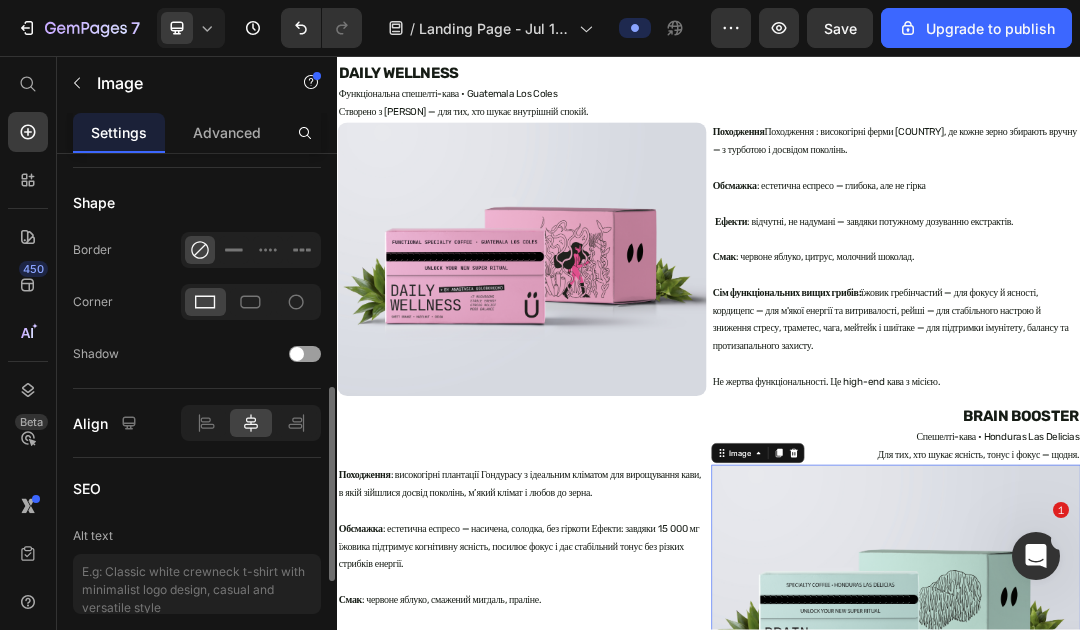 scroll, scrollTop: 792, scrollLeft: 0, axis: vertical 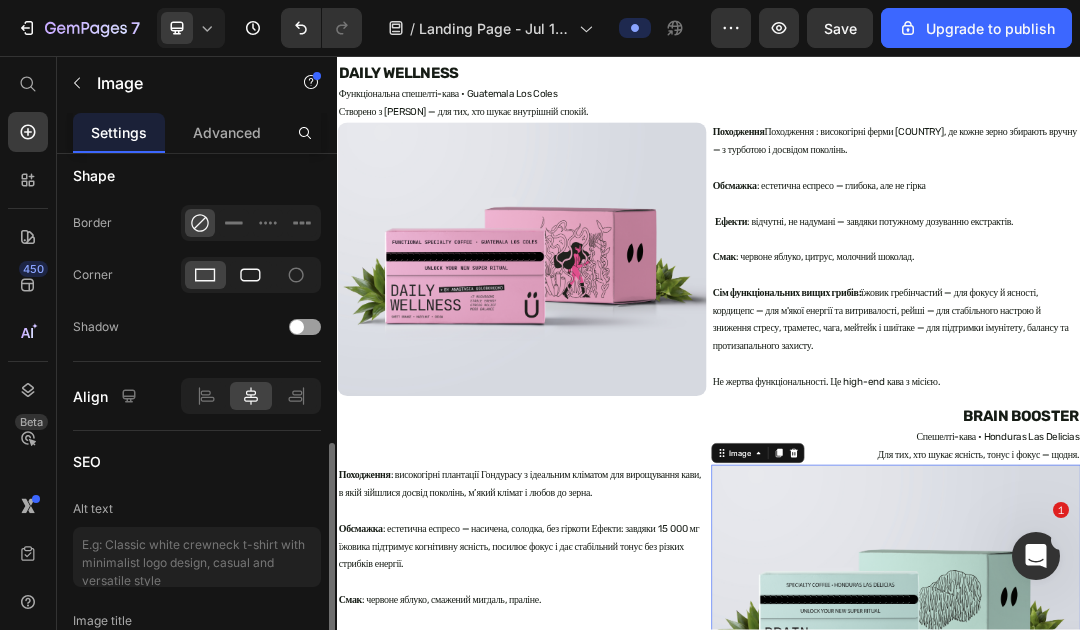 click 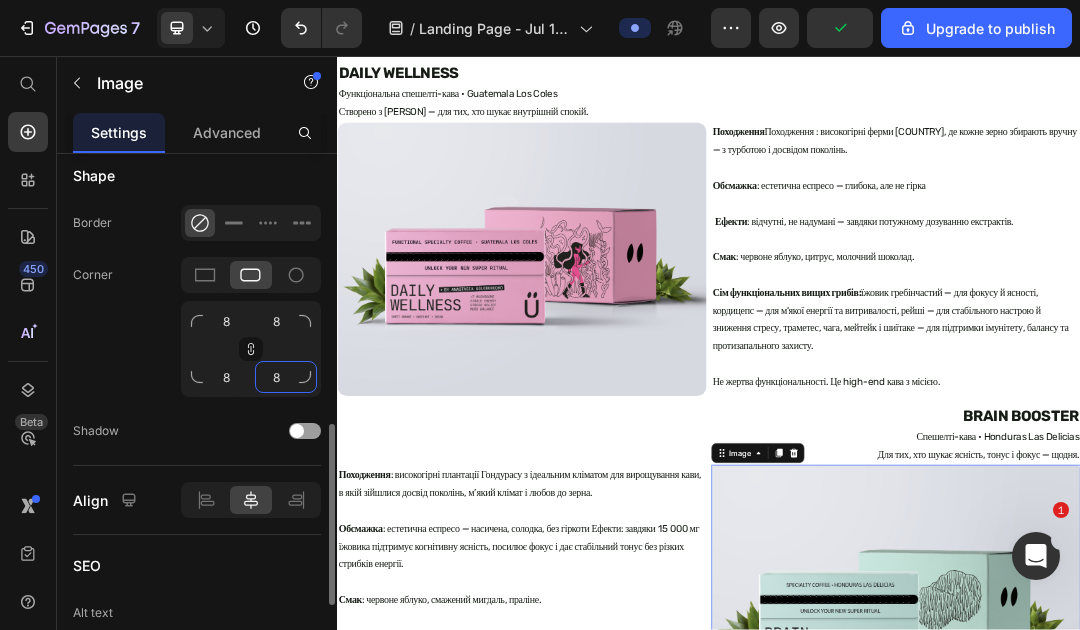 click on "8" 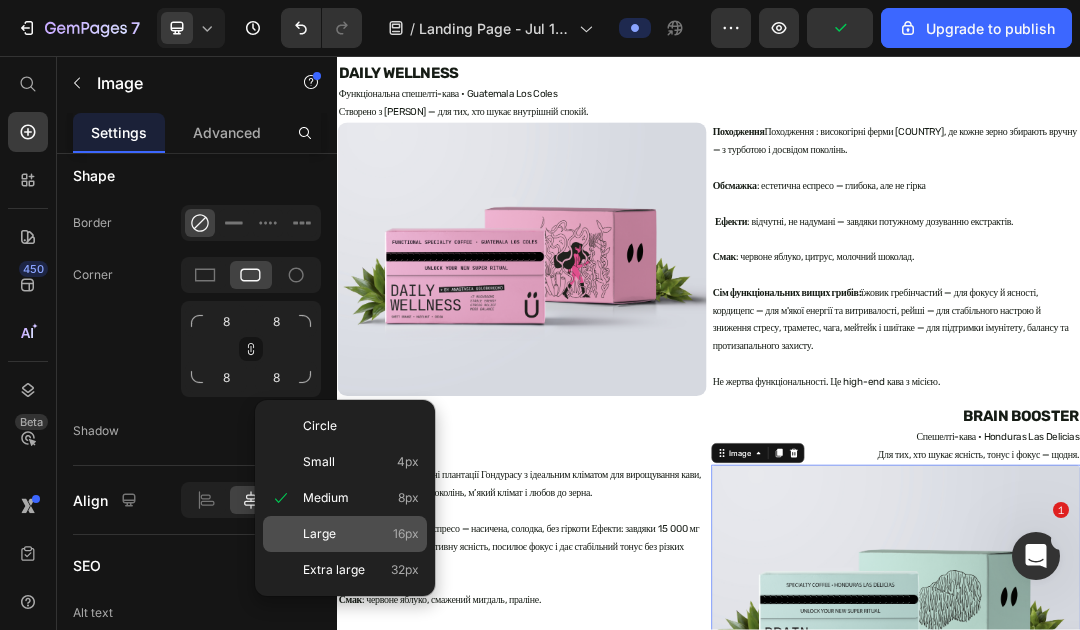 click on "Large 16px" 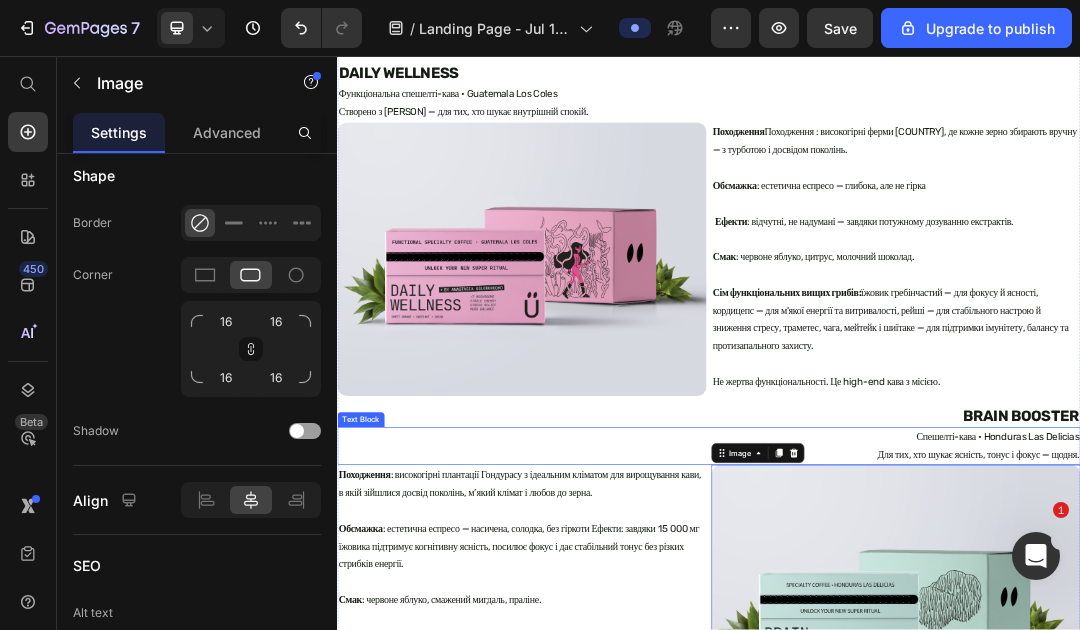 click on "Спешелті-кава • Honduras Las Delicias" 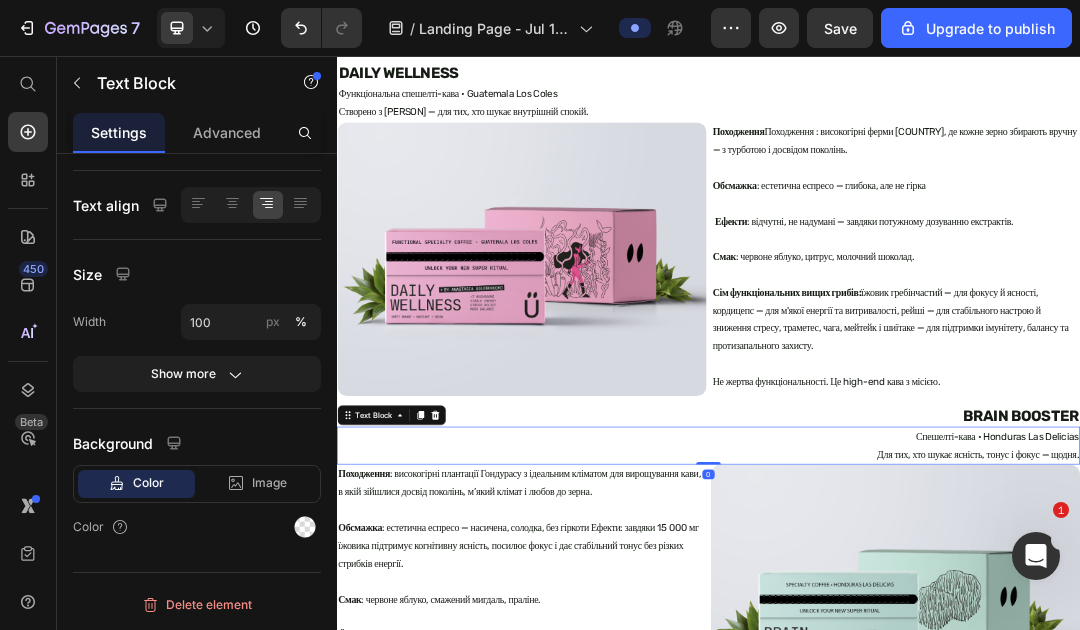 scroll, scrollTop: 0, scrollLeft: 0, axis: both 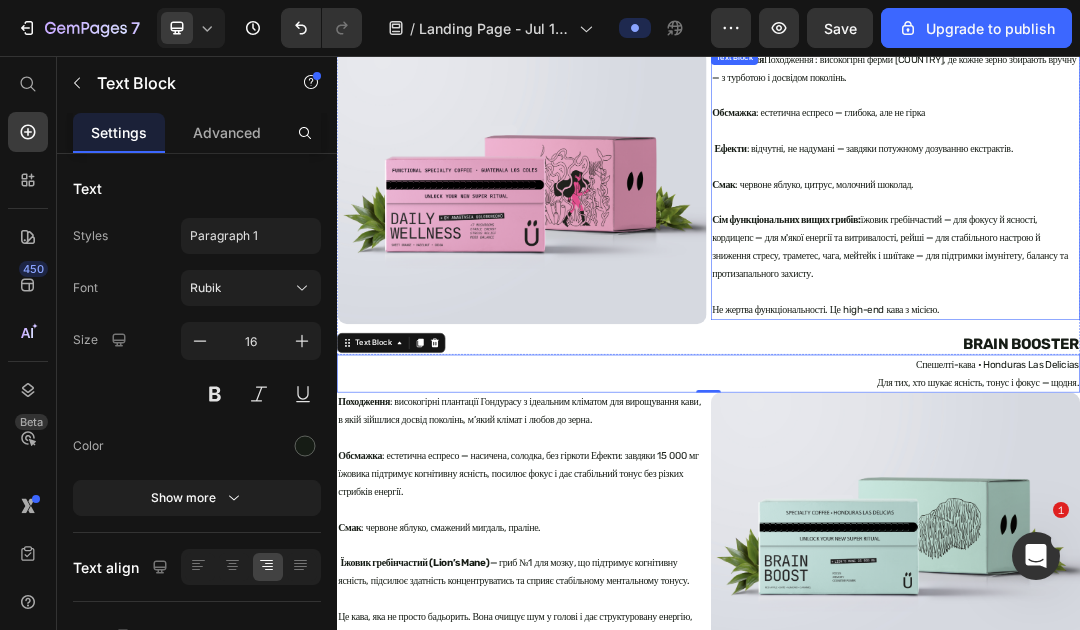 click on "Не жертва функціональності. Це high-end кава з місією." 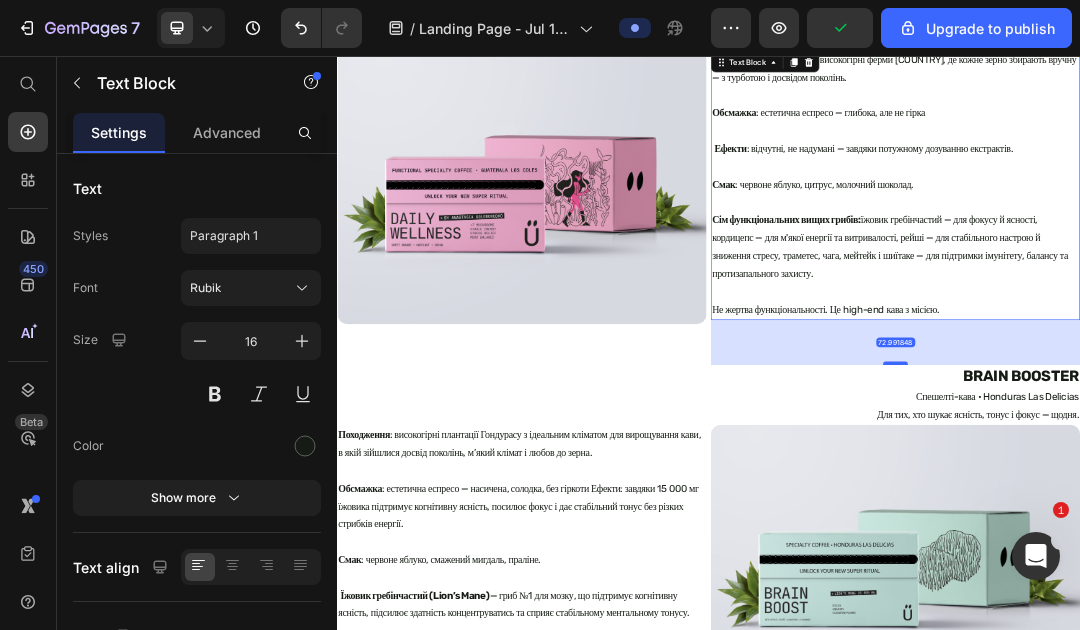 drag, startPoint x: 905, startPoint y: 440, endPoint x: 912, endPoint y: 491, distance: 51.47815 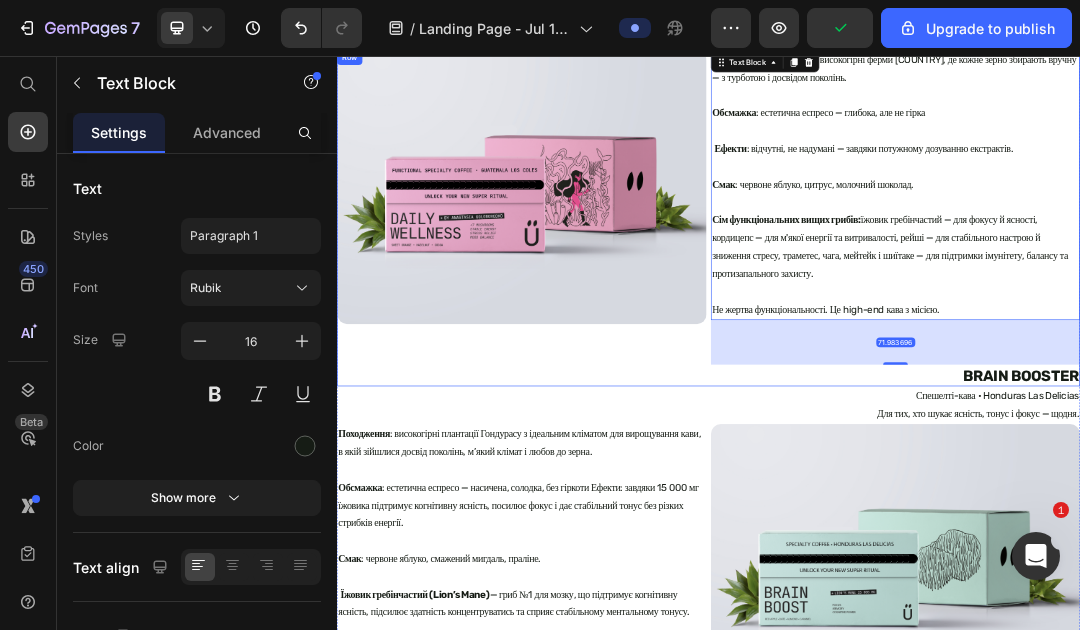 click on "Image" 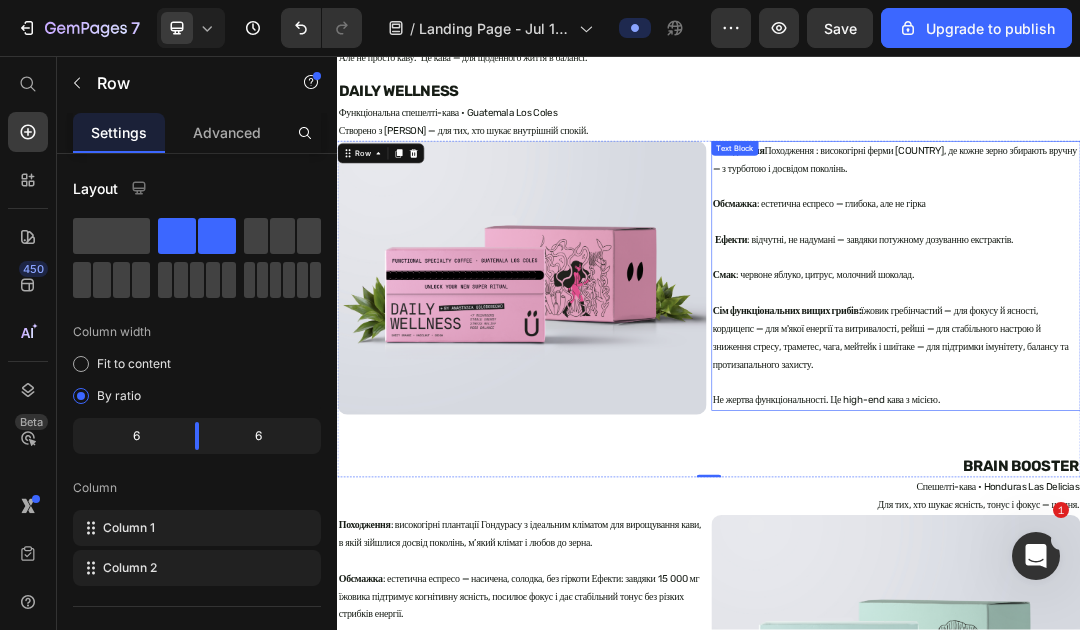 scroll, scrollTop: 1006, scrollLeft: 0, axis: vertical 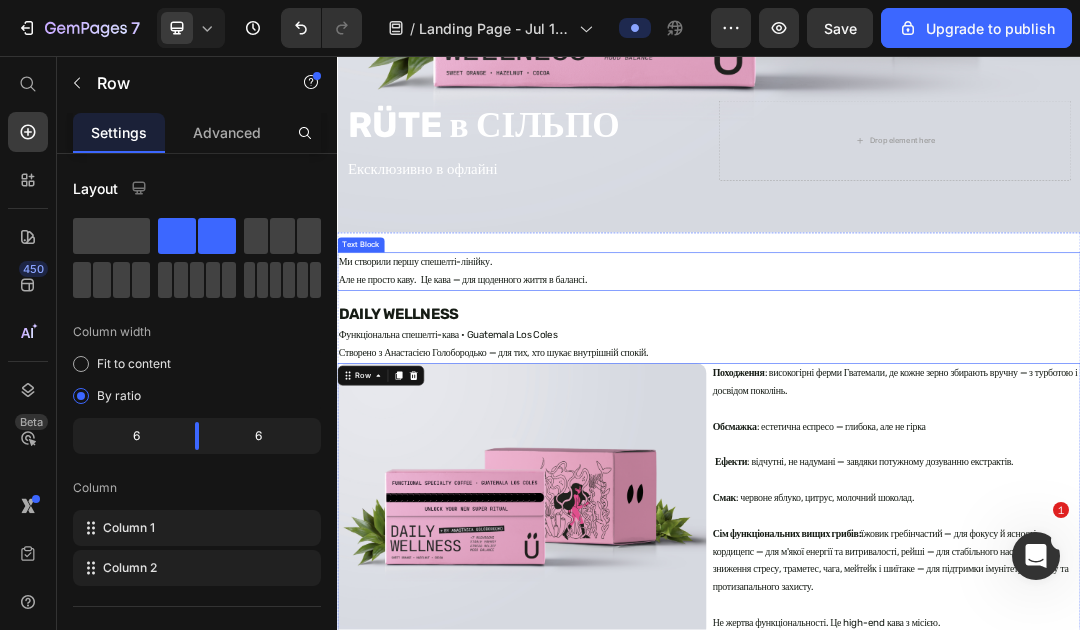 click on "Ми створили першу спешелті-лінійку. Але не просто каву.  Це кава — для щоденного життя в балансі." at bounding box center (937, 405) 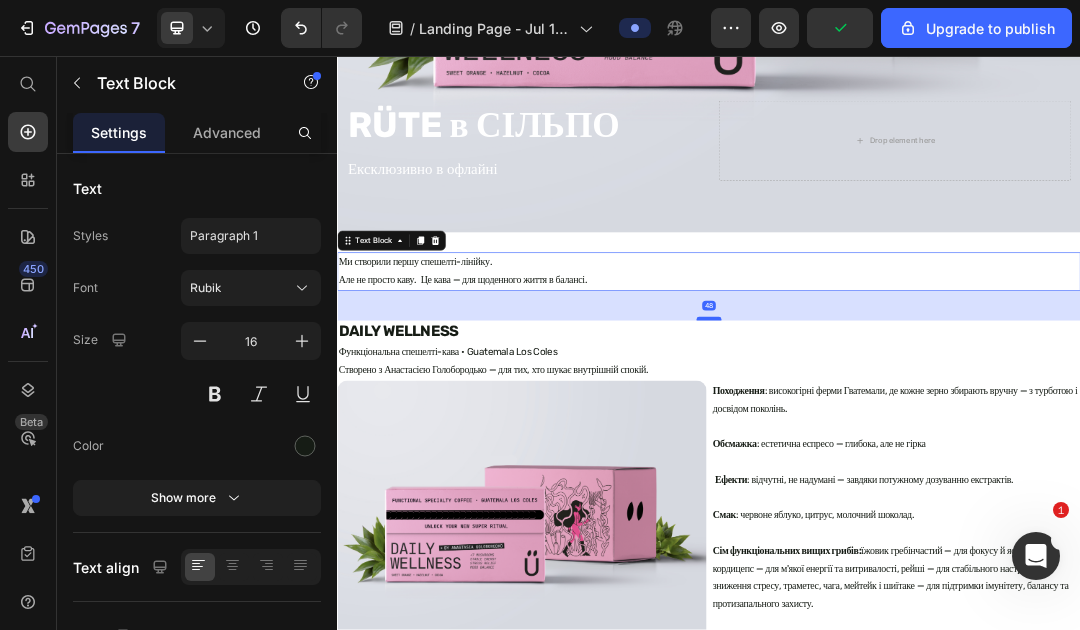 drag, startPoint x: 931, startPoint y: 451, endPoint x: 931, endPoint y: 479, distance: 28 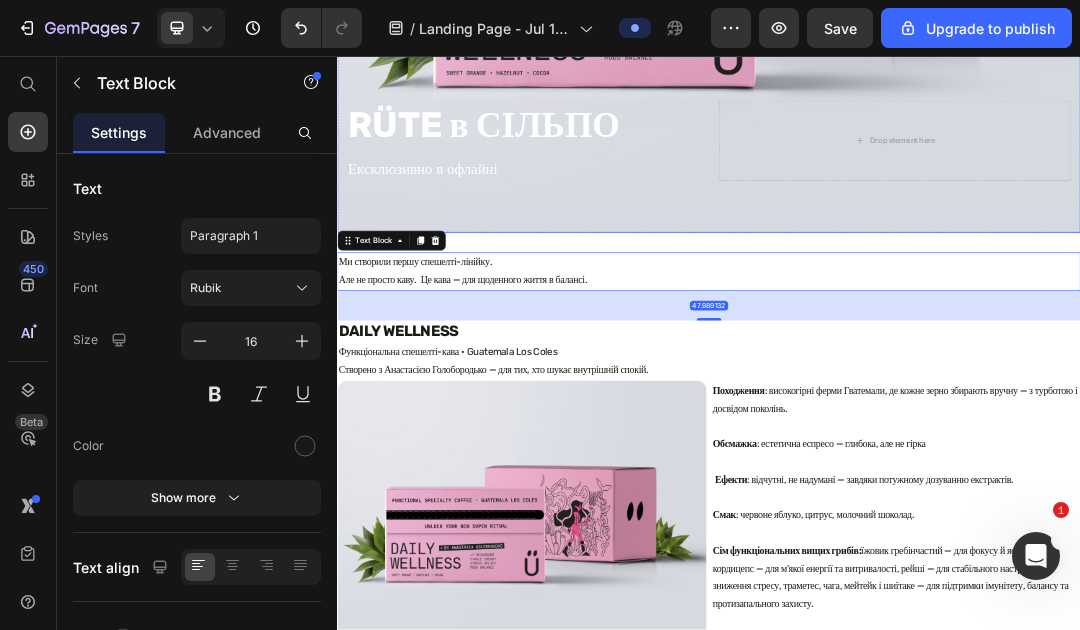 click on "RÜTE в СІЛЬПО Heading Ексклюзивно в офлайні Text Block
Drop element here" at bounding box center (937, 219) 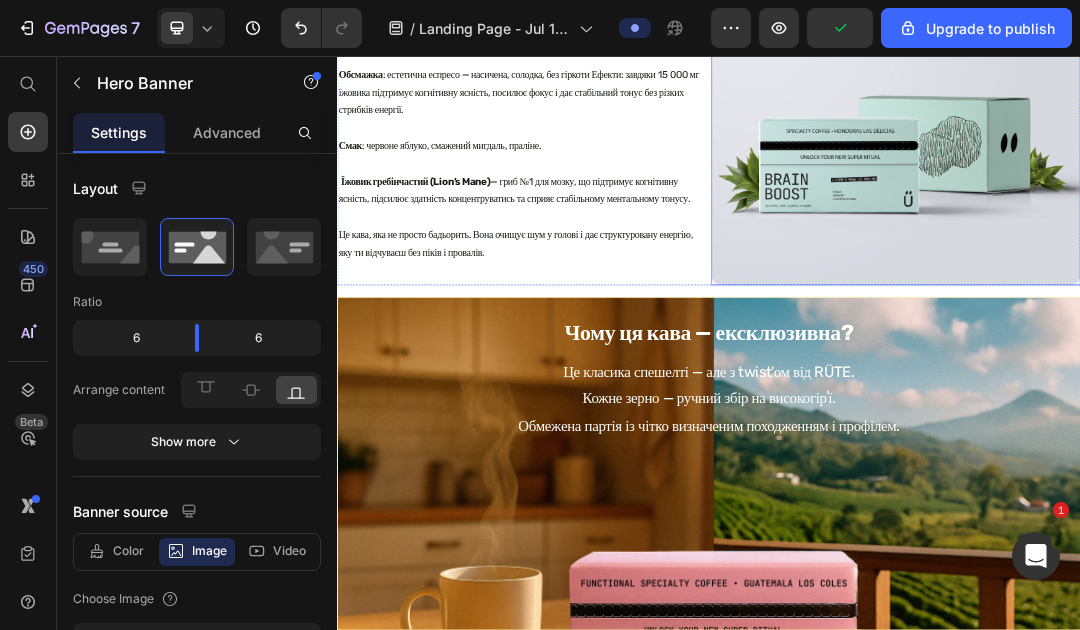 scroll, scrollTop: 1858, scrollLeft: 0, axis: vertical 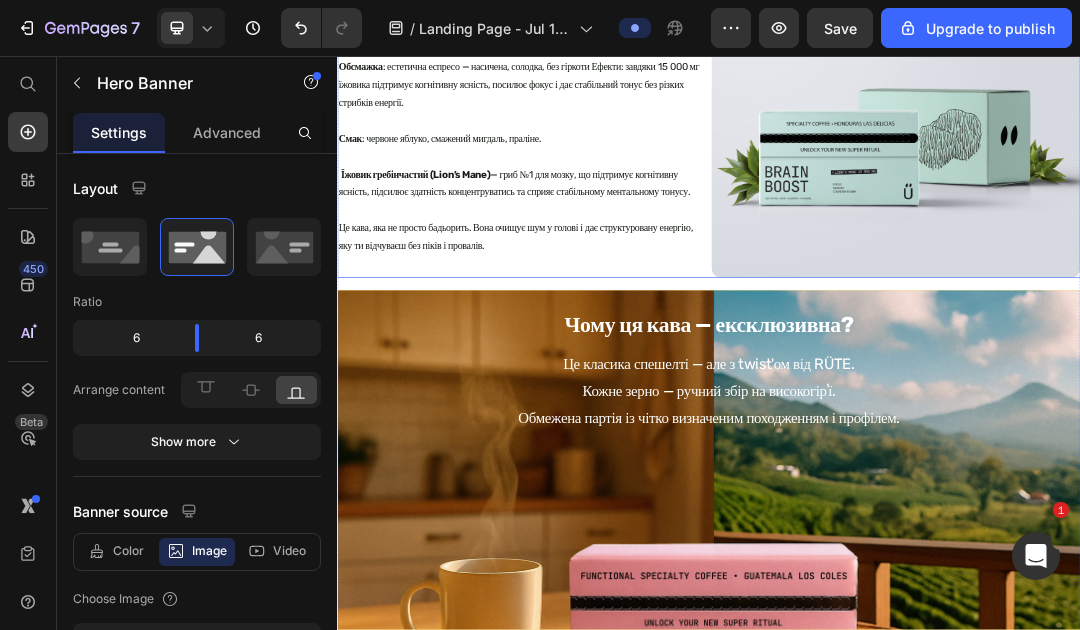 click on "Image" at bounding box center [1239, 193] 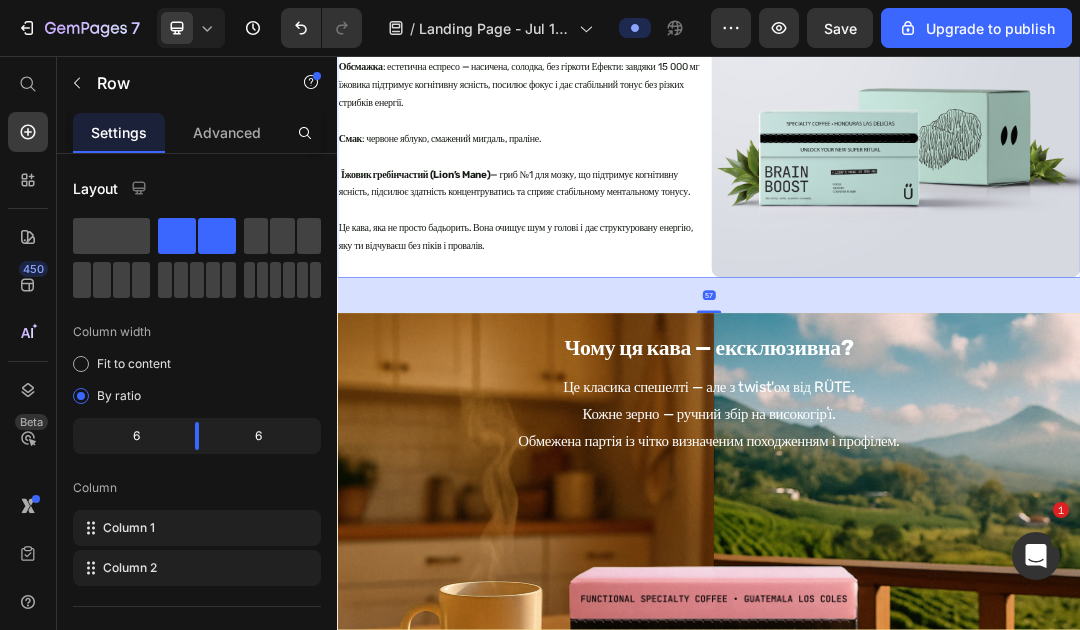 drag, startPoint x: 933, startPoint y: 445, endPoint x: 931, endPoint y: 482, distance: 37.054016 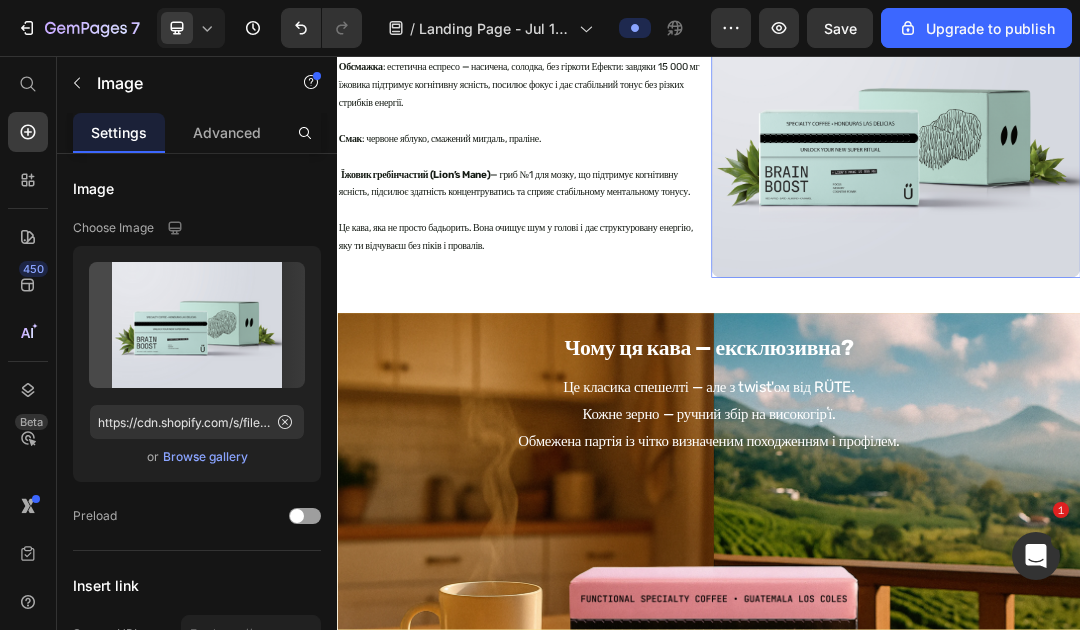 click at bounding box center [1239, 193] 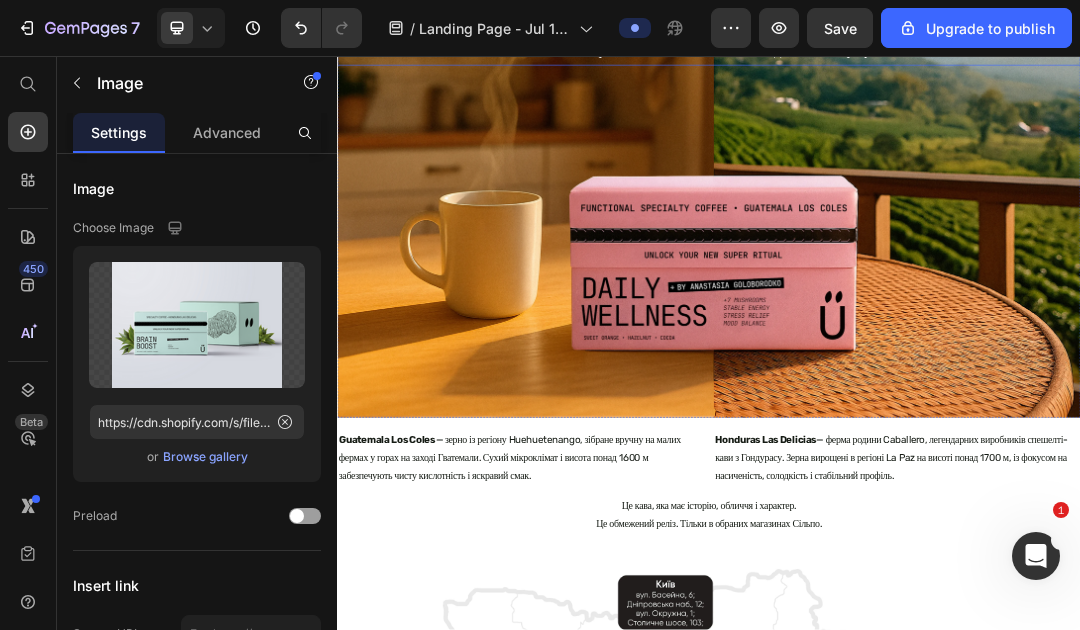 scroll, scrollTop: 2500, scrollLeft: 0, axis: vertical 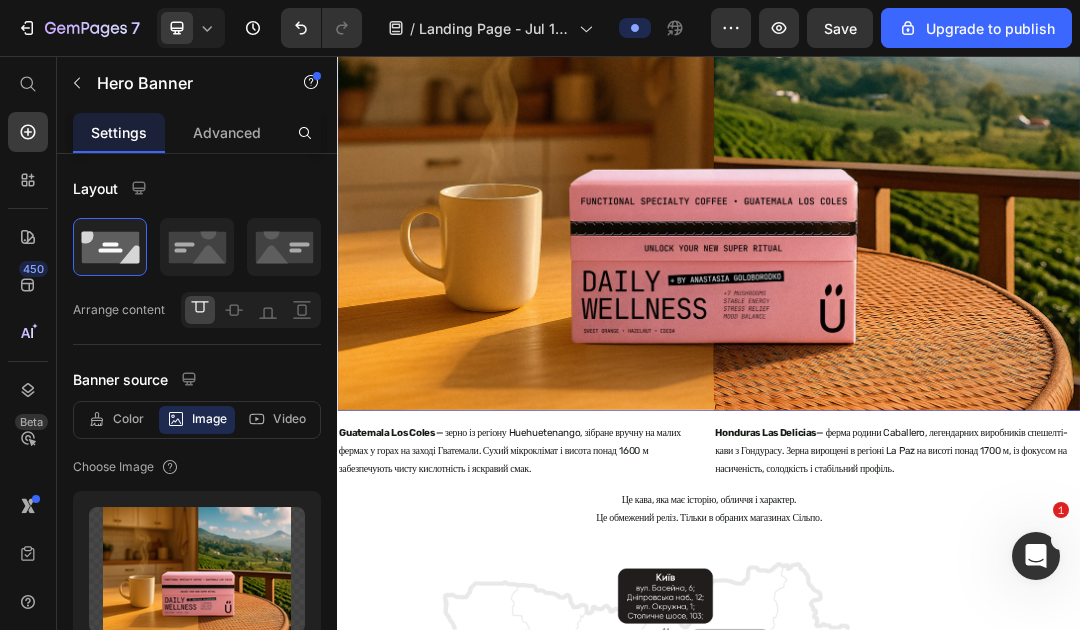 click at bounding box center [937, 230] 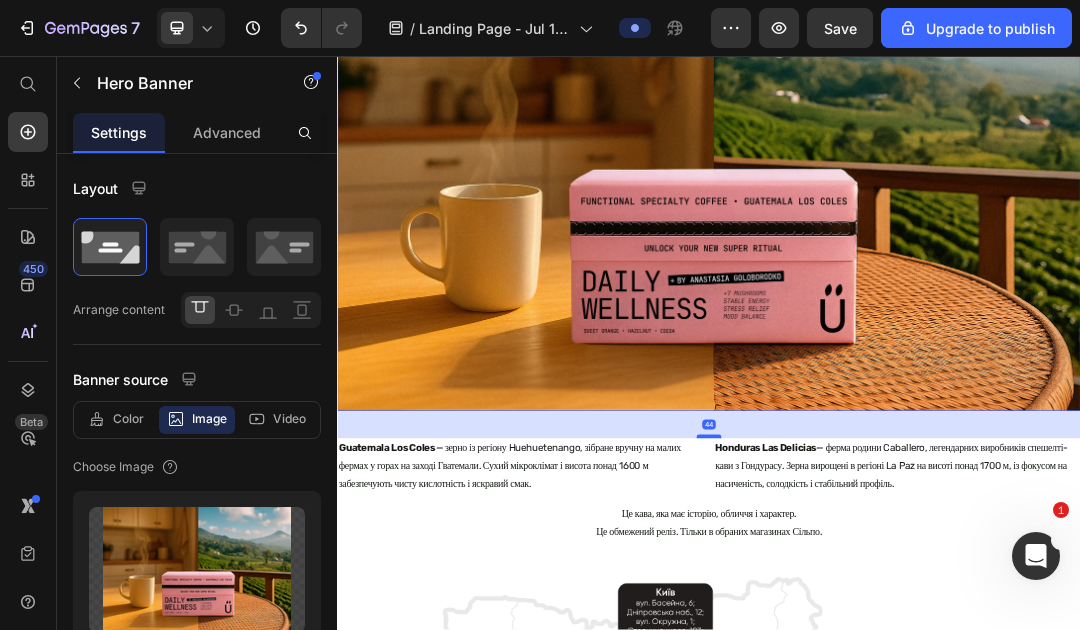 drag, startPoint x: 931, startPoint y: 663, endPoint x: 931, endPoint y: 687, distance: 24 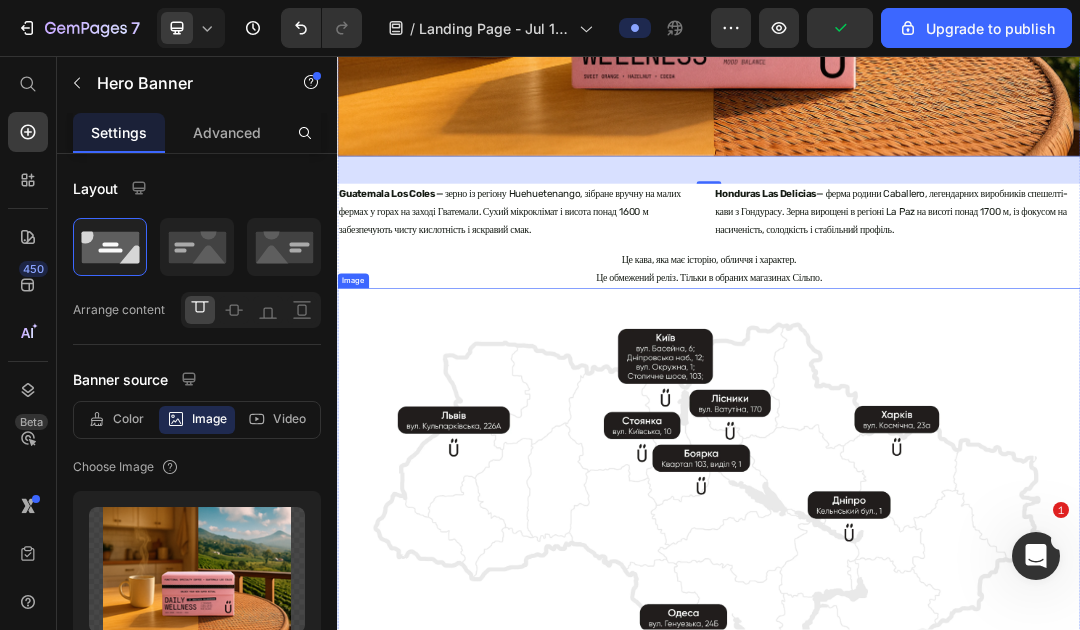 scroll, scrollTop: 2917, scrollLeft: 0, axis: vertical 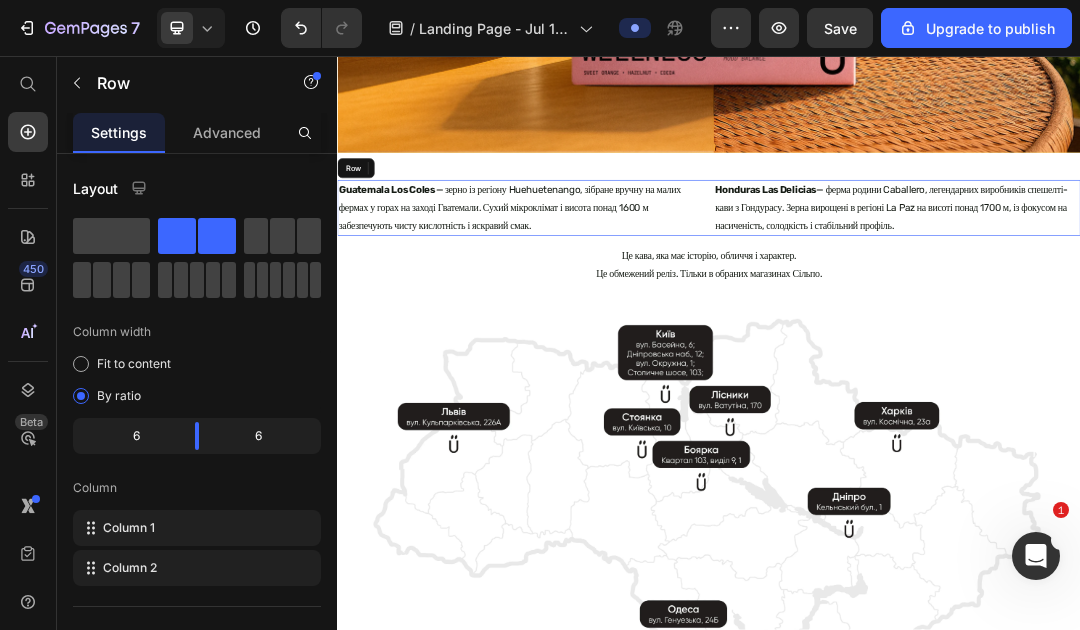 click on "Guatemala Los Coles  — зерно із регіону Huehuetenango, зібране вручну на малих фермах у горах на заході Гватемали. Сухий мікроклімат і висота понад 1600 м забезпечують чисту кислотність і яскравий смак. Text Block" at bounding box center (635, 302) 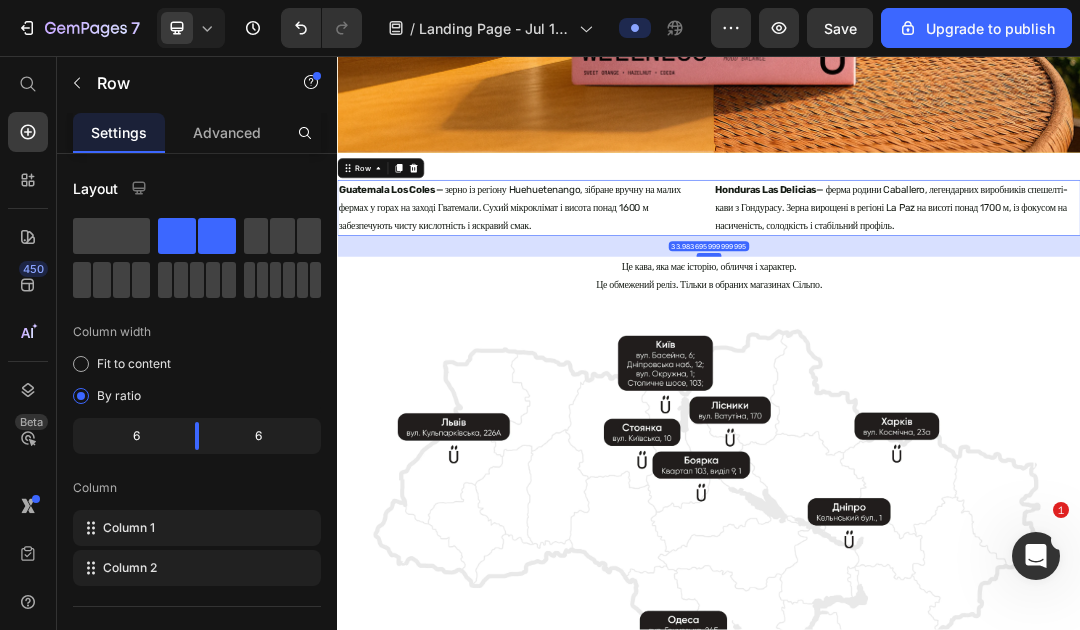 drag, startPoint x: 929, startPoint y: 378, endPoint x: 927, endPoint y: 395, distance: 17.117243 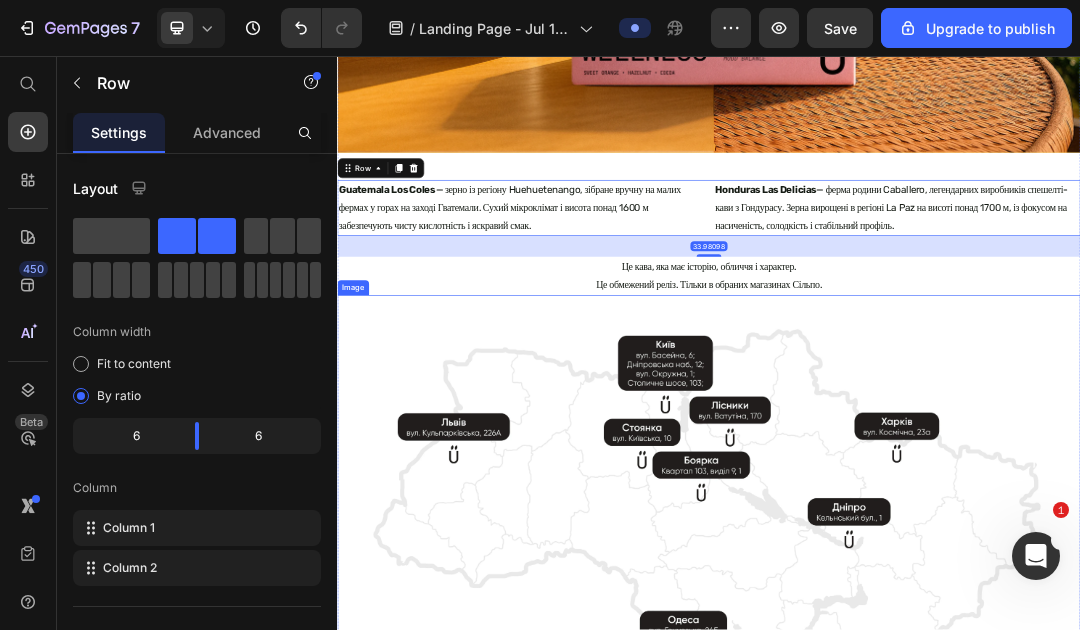 click at bounding box center (937, 843) 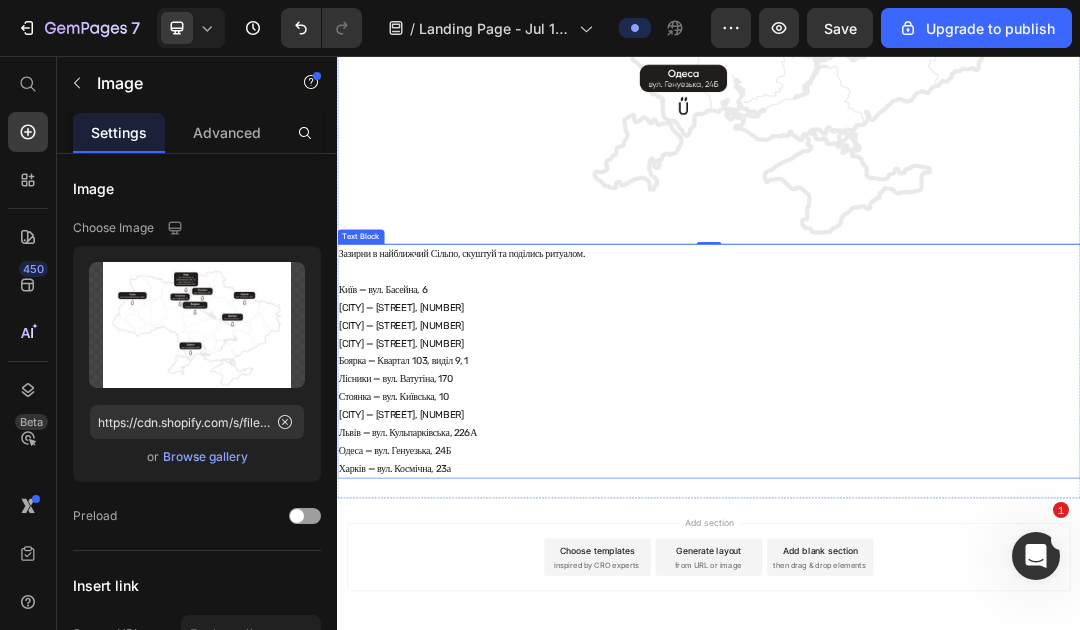 scroll, scrollTop: 3805, scrollLeft: 0, axis: vertical 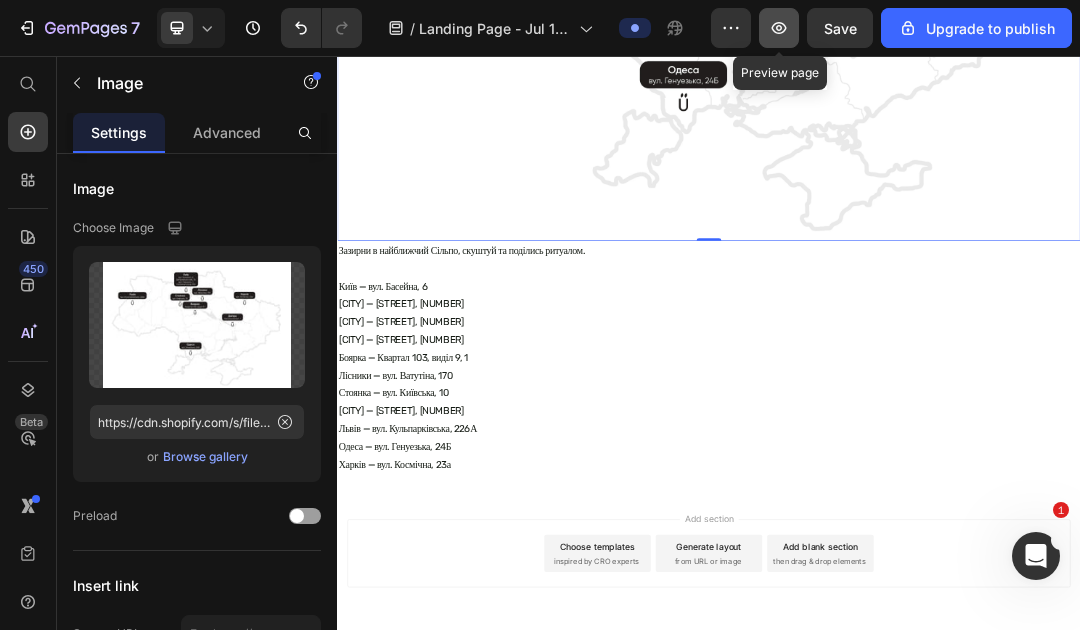 click 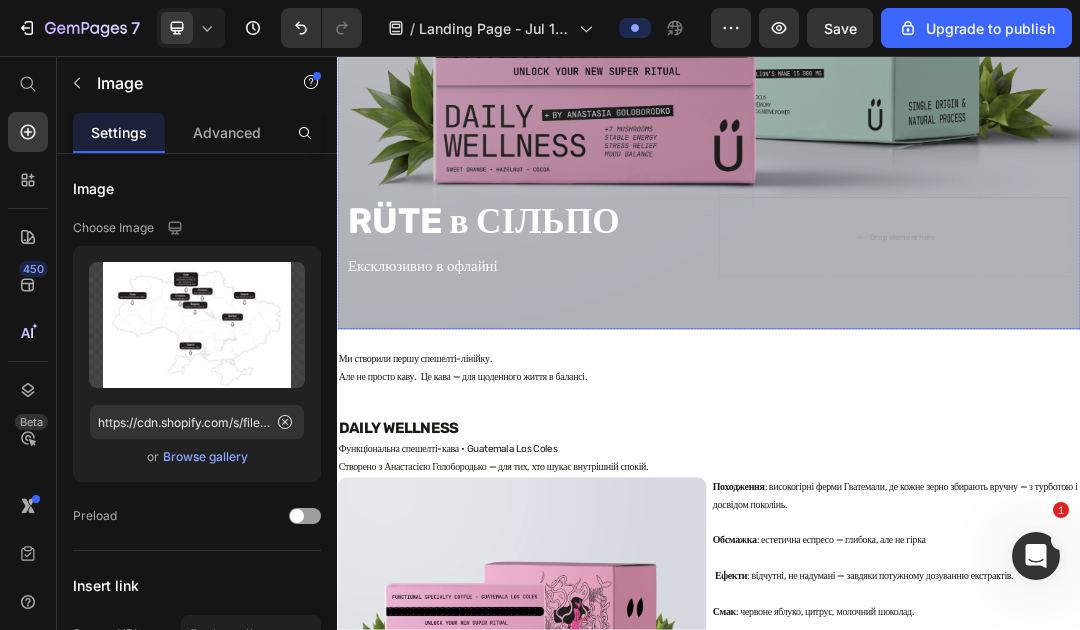 scroll, scrollTop: 506, scrollLeft: 0, axis: vertical 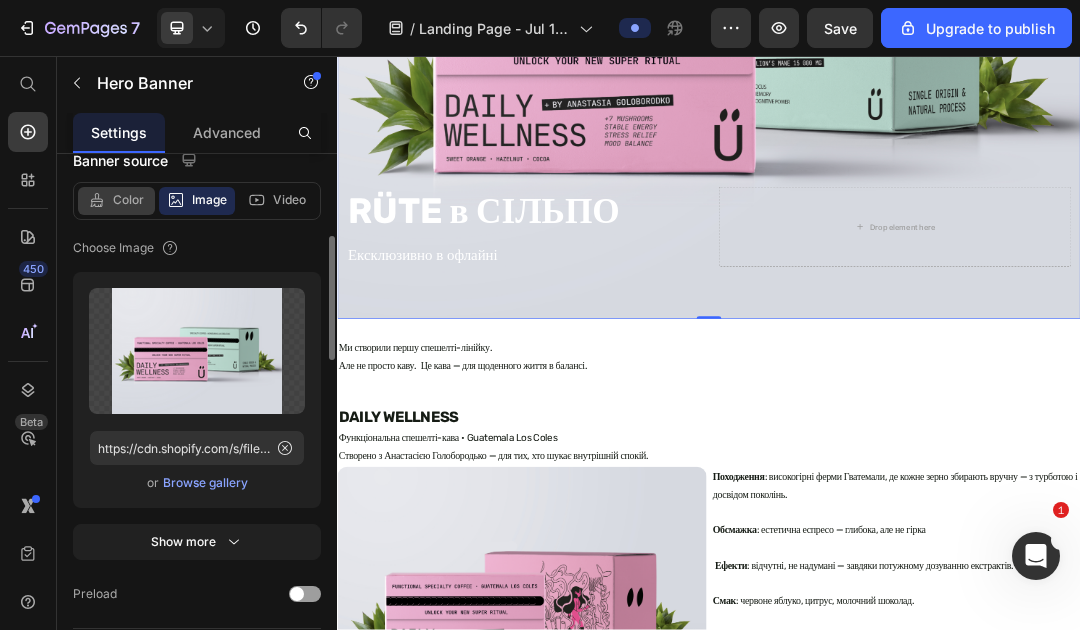click on "Color" 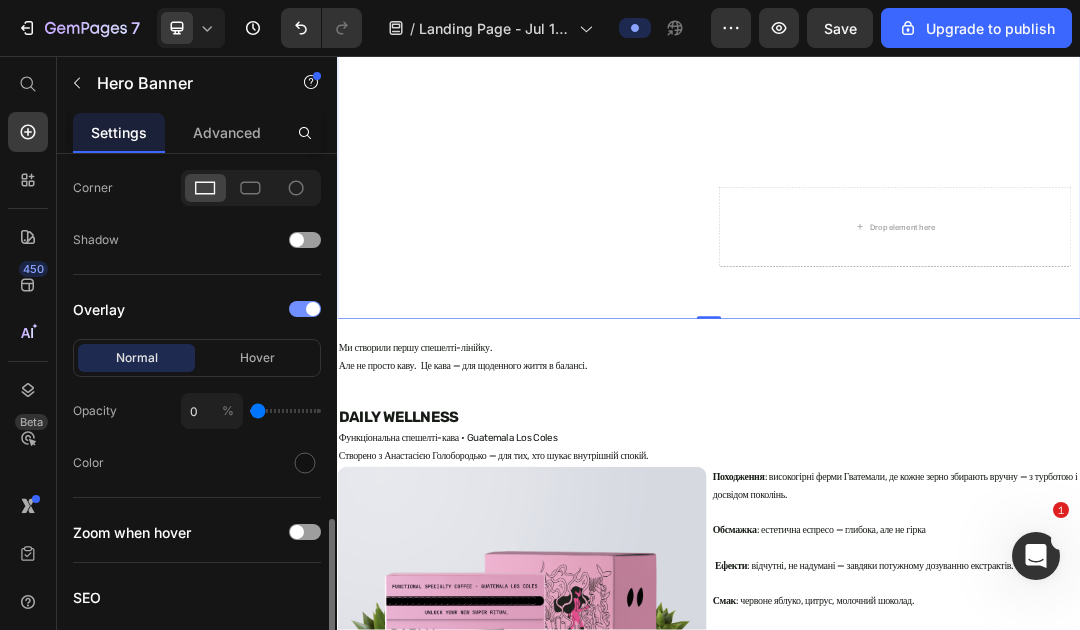 scroll, scrollTop: 1148, scrollLeft: 0, axis: vertical 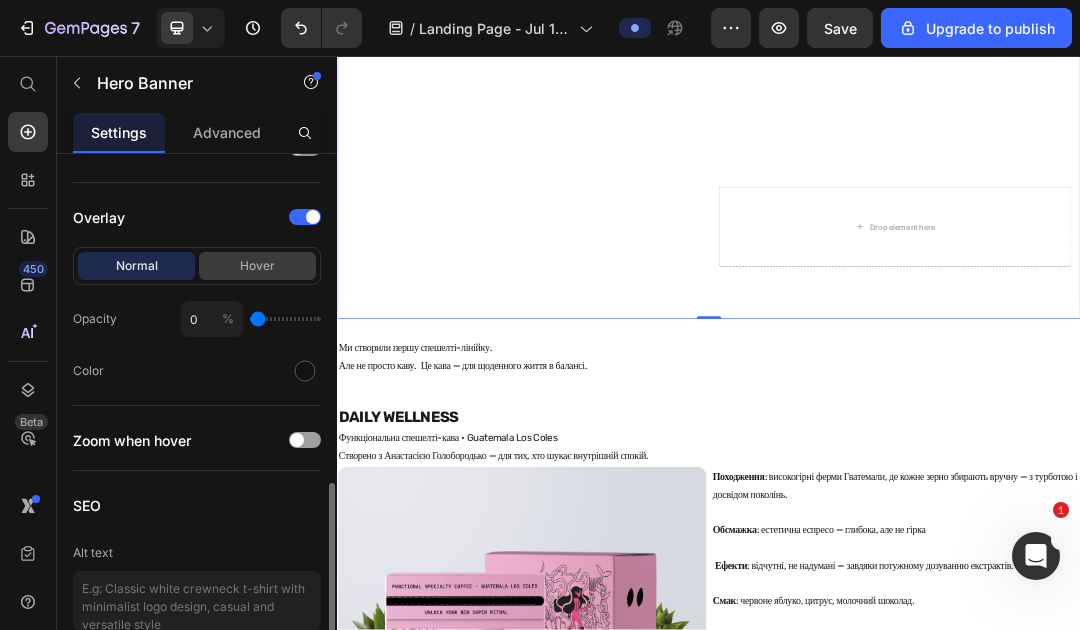 click on "Hover" at bounding box center [257, 266] 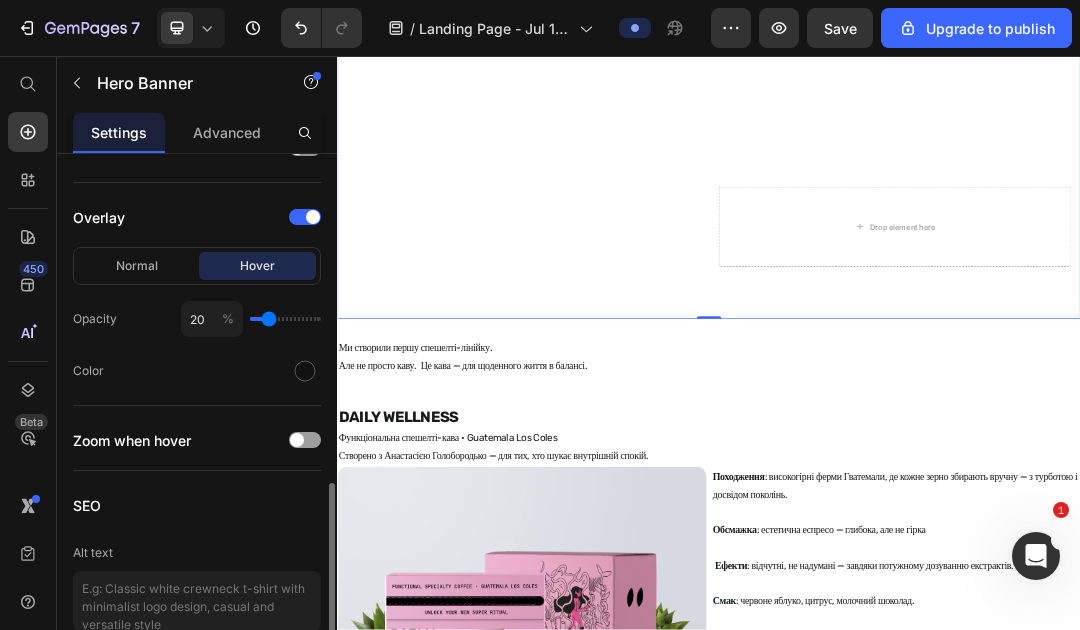 type on "11" 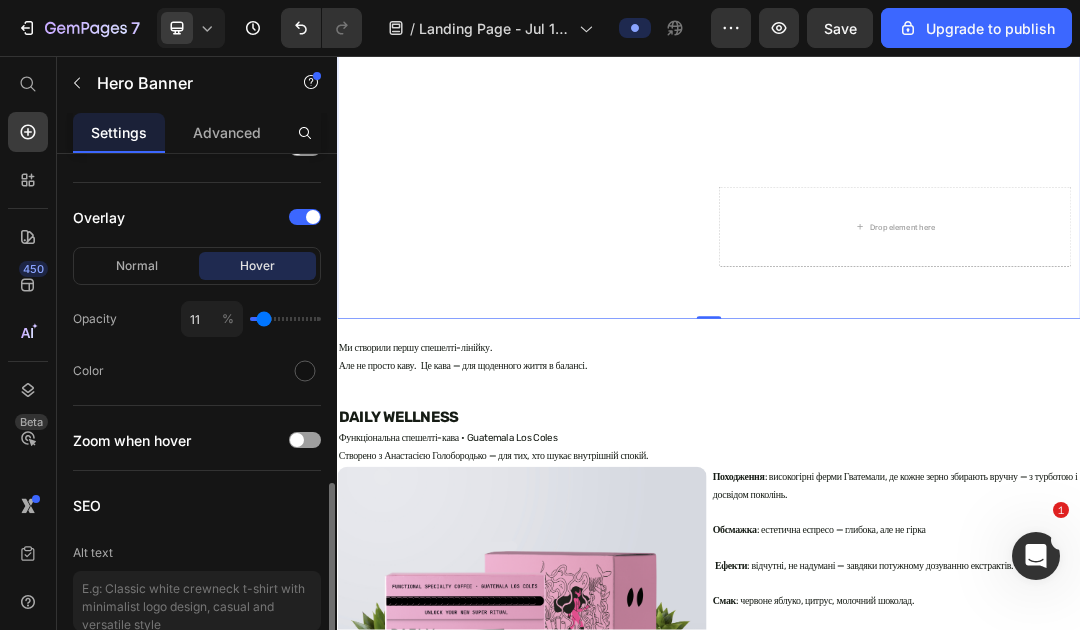 type on "10" 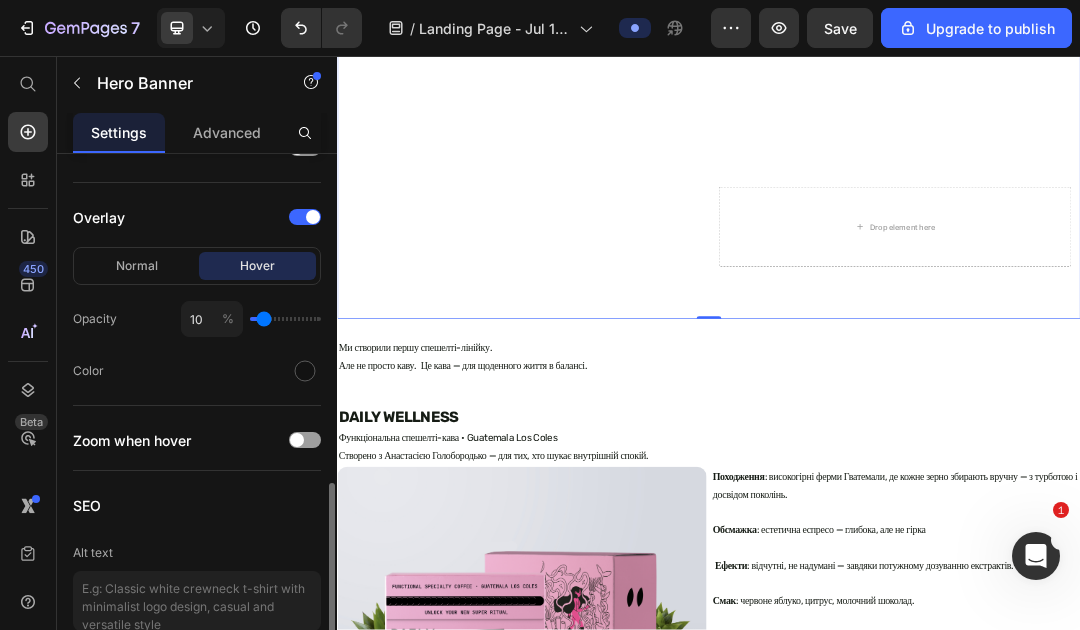 type on "8" 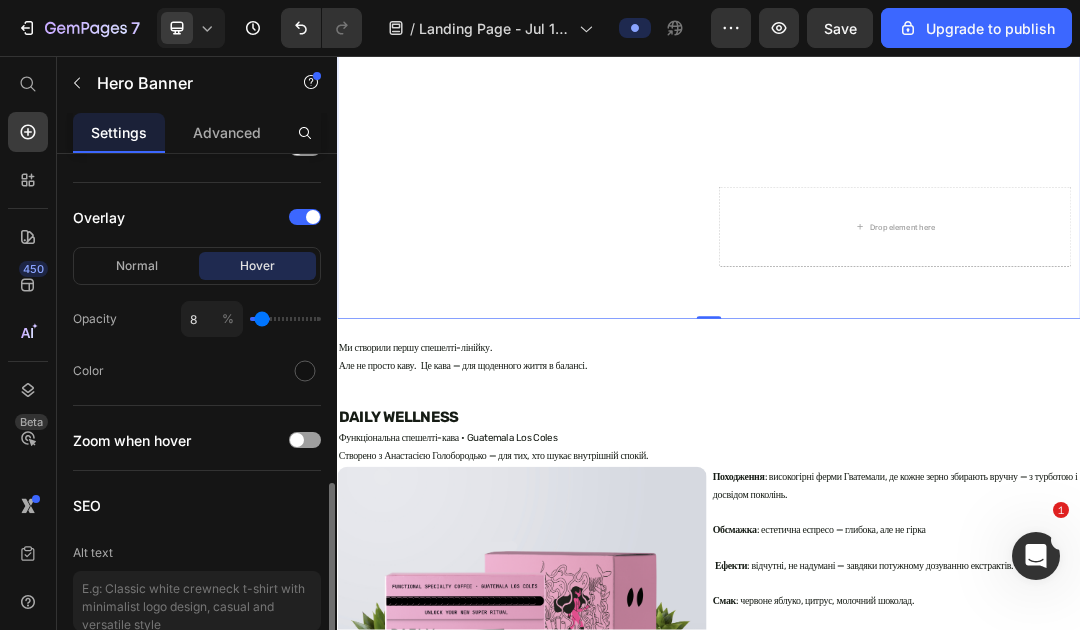 type on "5" 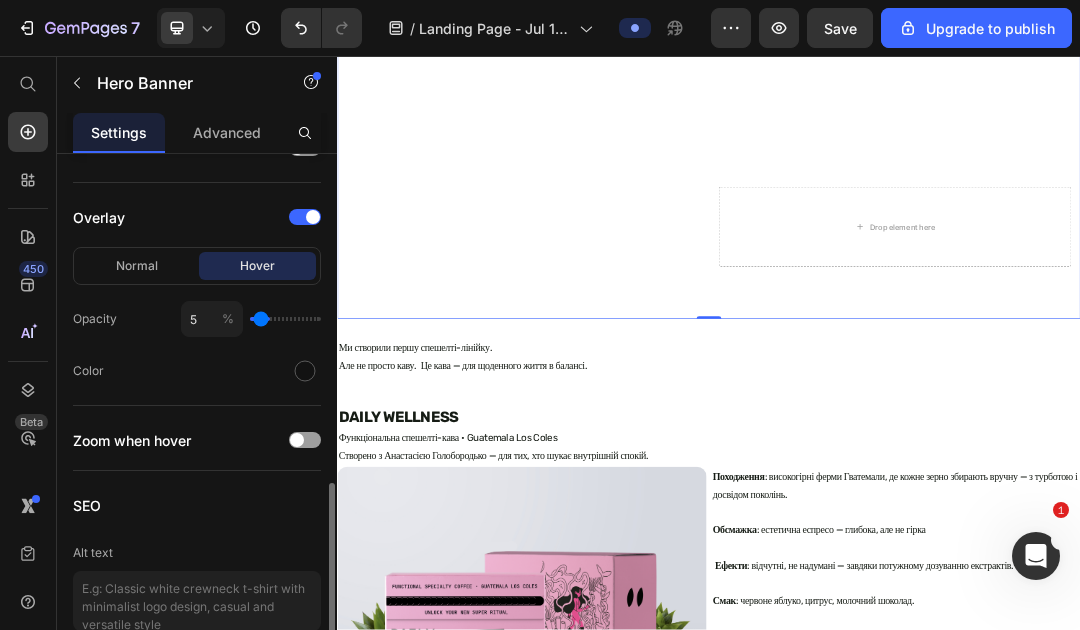 type on "0" 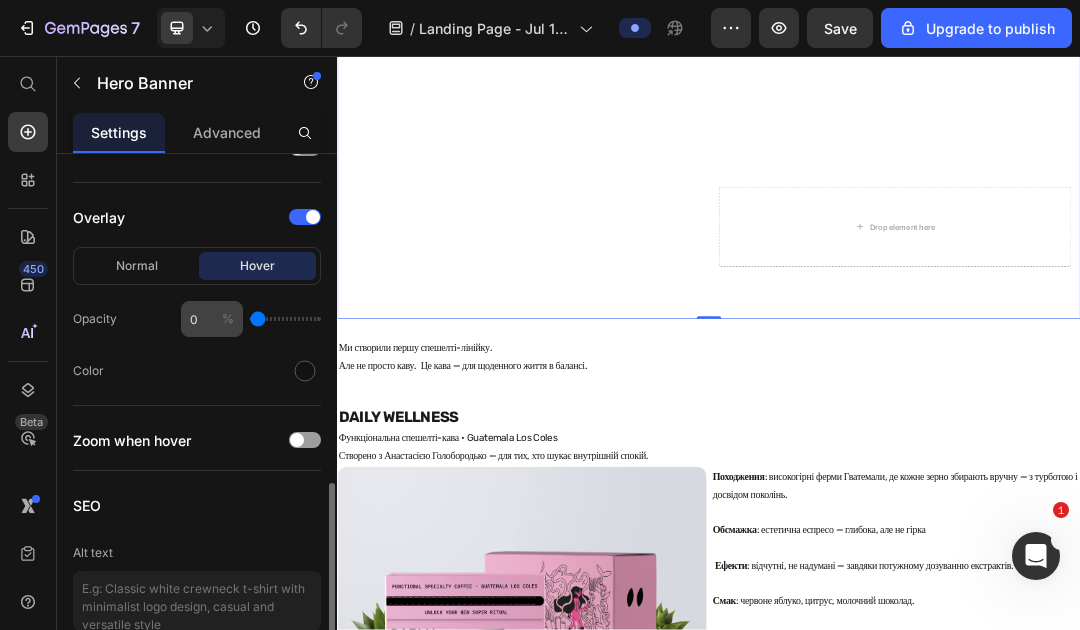 drag, startPoint x: 264, startPoint y: 316, endPoint x: 224, endPoint y: 317, distance: 40.012497 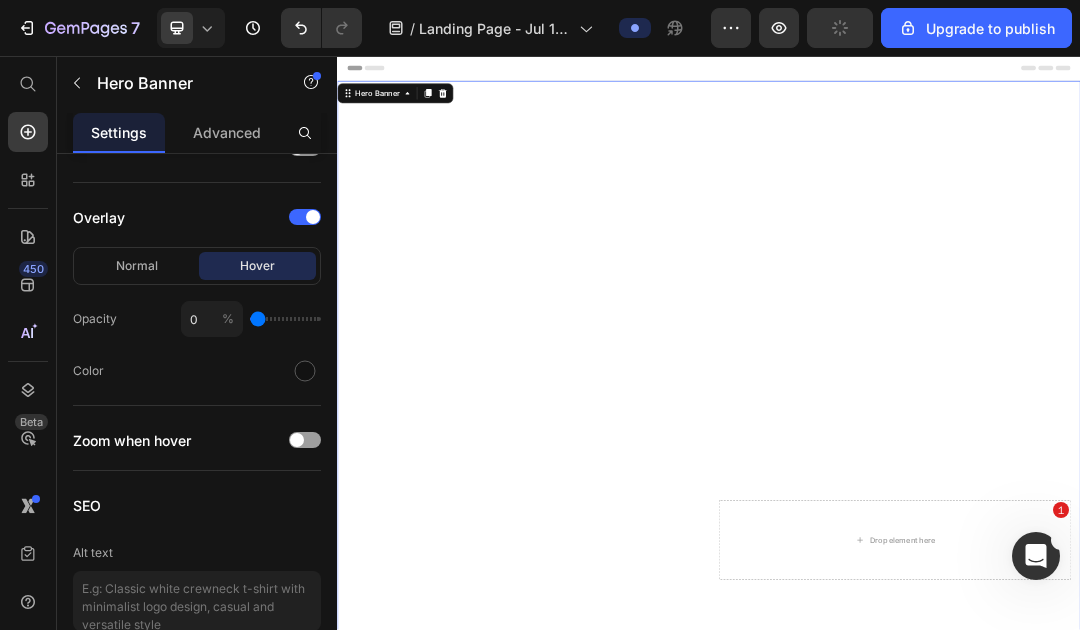 scroll, scrollTop: 0, scrollLeft: 0, axis: both 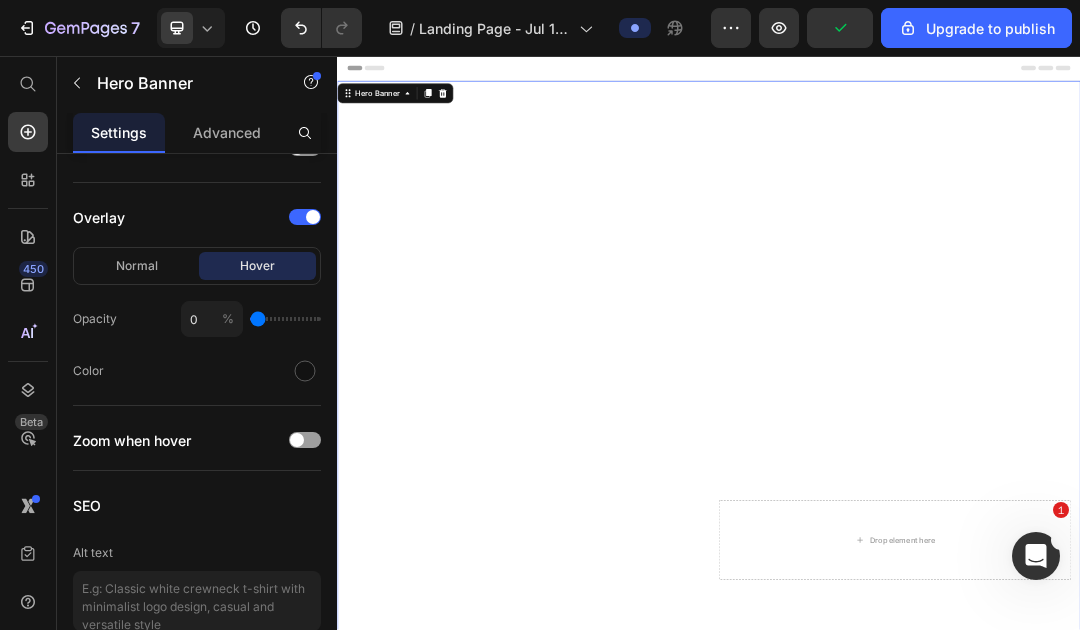 click at bounding box center [937, 542] 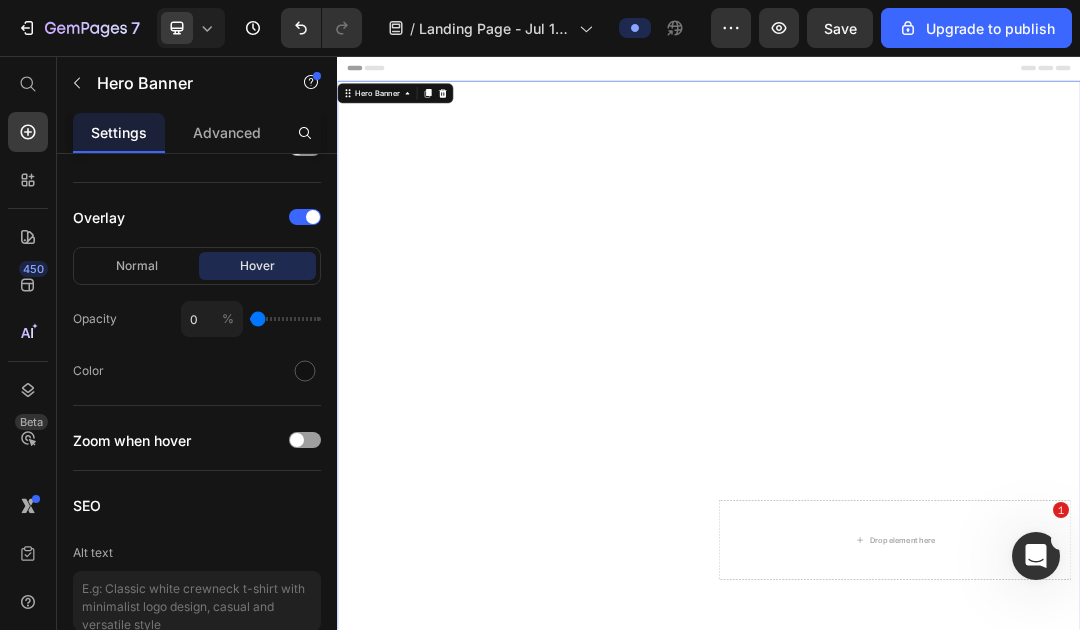 scroll, scrollTop: 0, scrollLeft: 0, axis: both 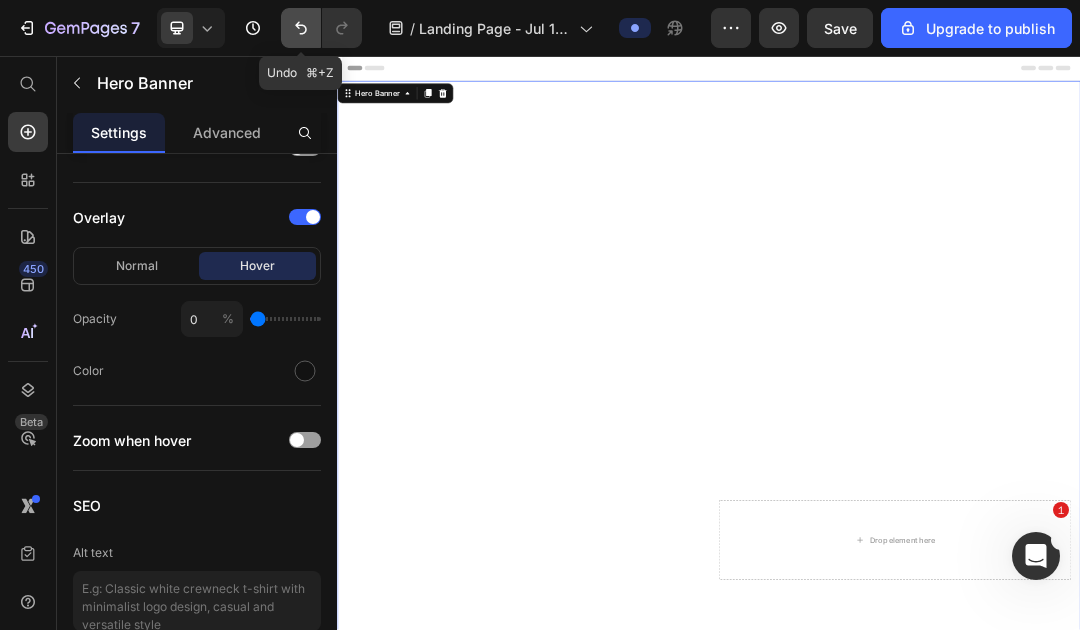 click 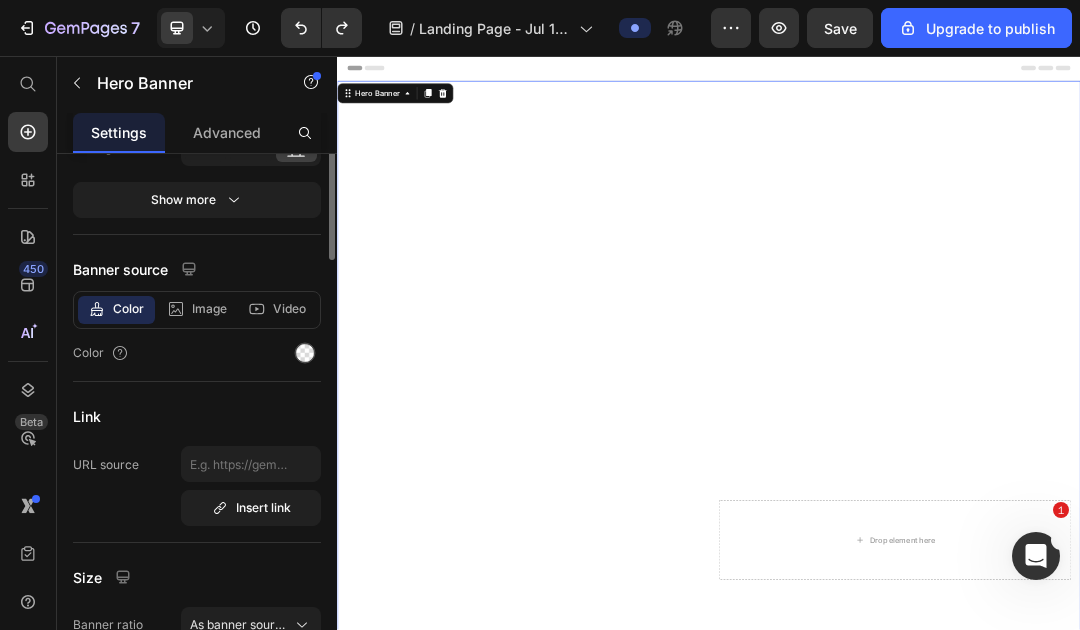 scroll, scrollTop: 0, scrollLeft: 0, axis: both 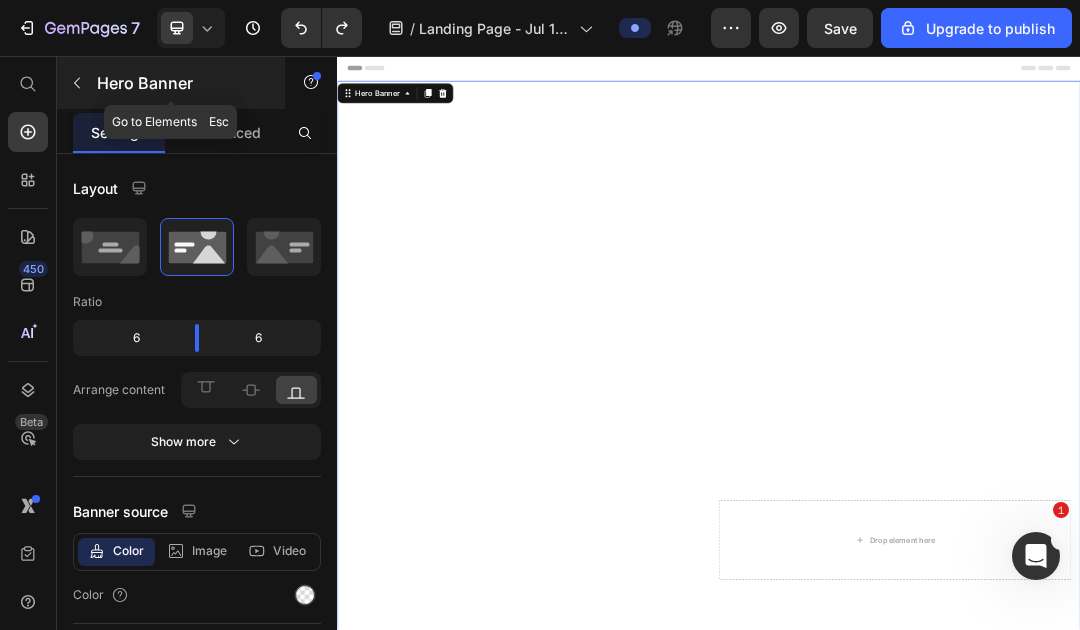 click on "Hero Banner" at bounding box center (182, 83) 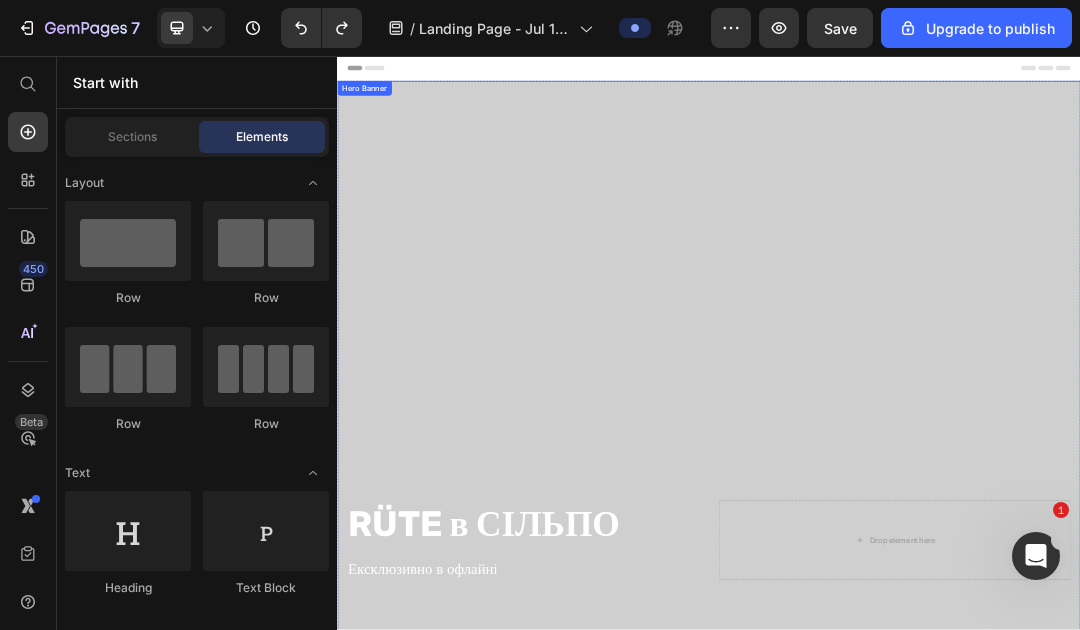 click at bounding box center [937, 542] 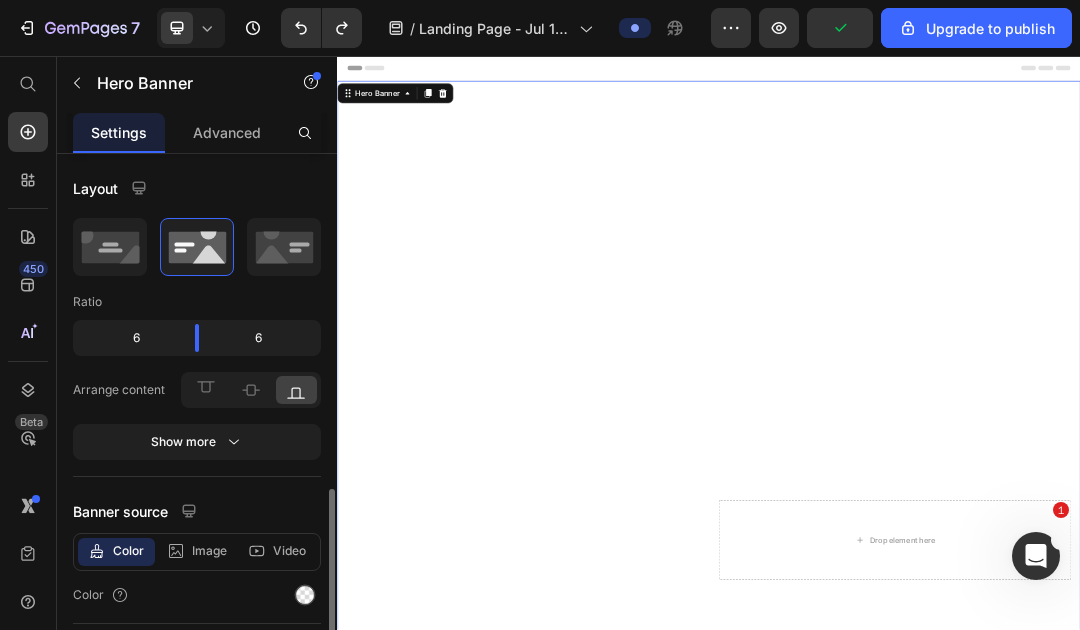 scroll, scrollTop: 291, scrollLeft: 0, axis: vertical 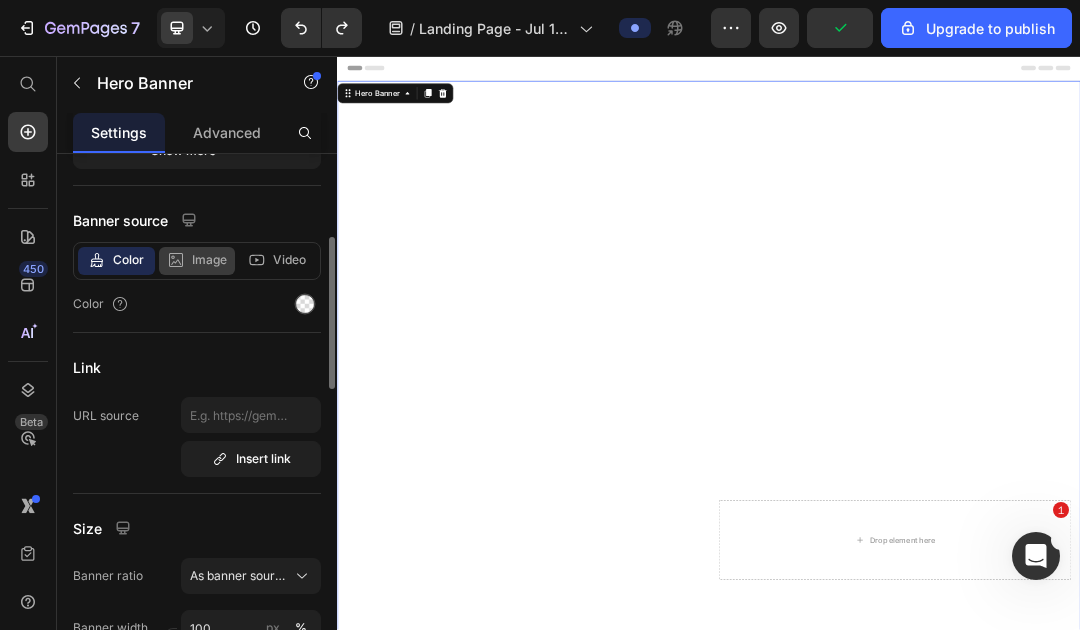 click on "Image" at bounding box center [209, 260] 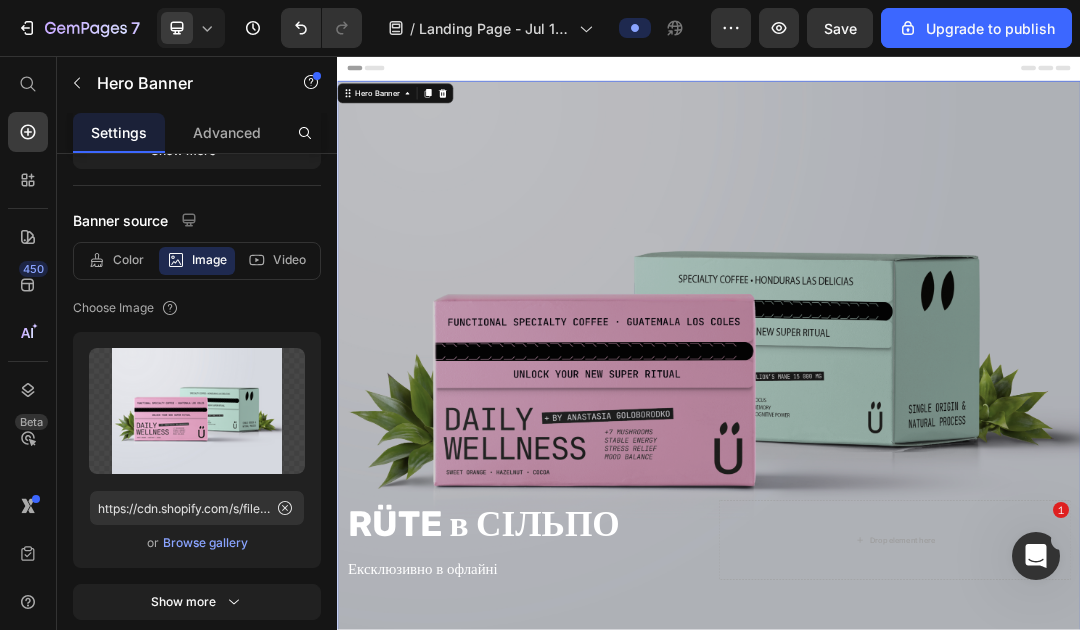 scroll, scrollTop: 0, scrollLeft: 0, axis: both 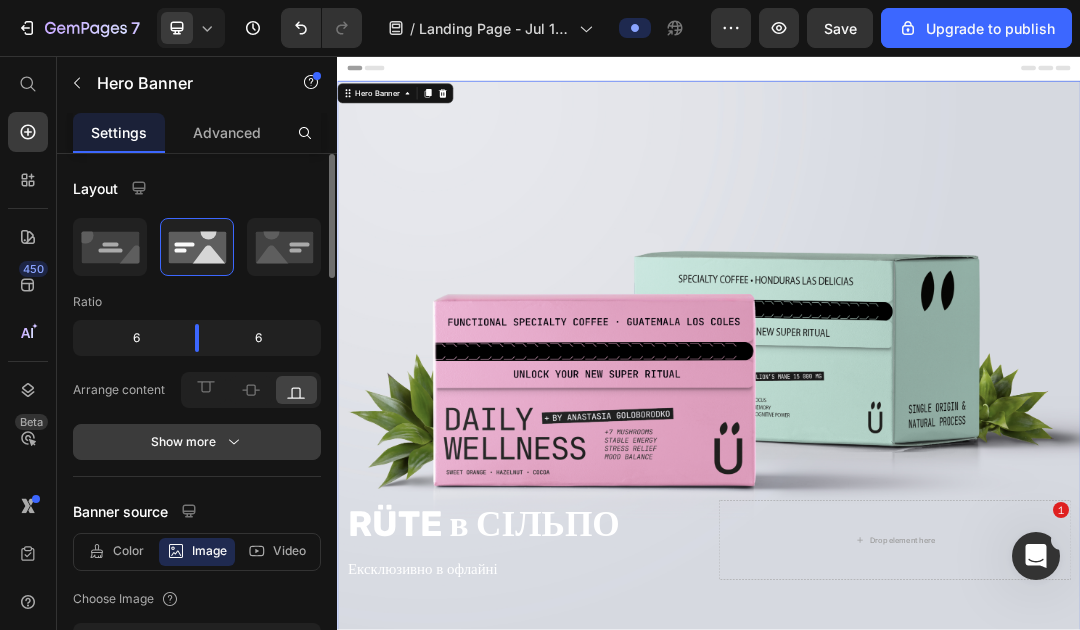 click 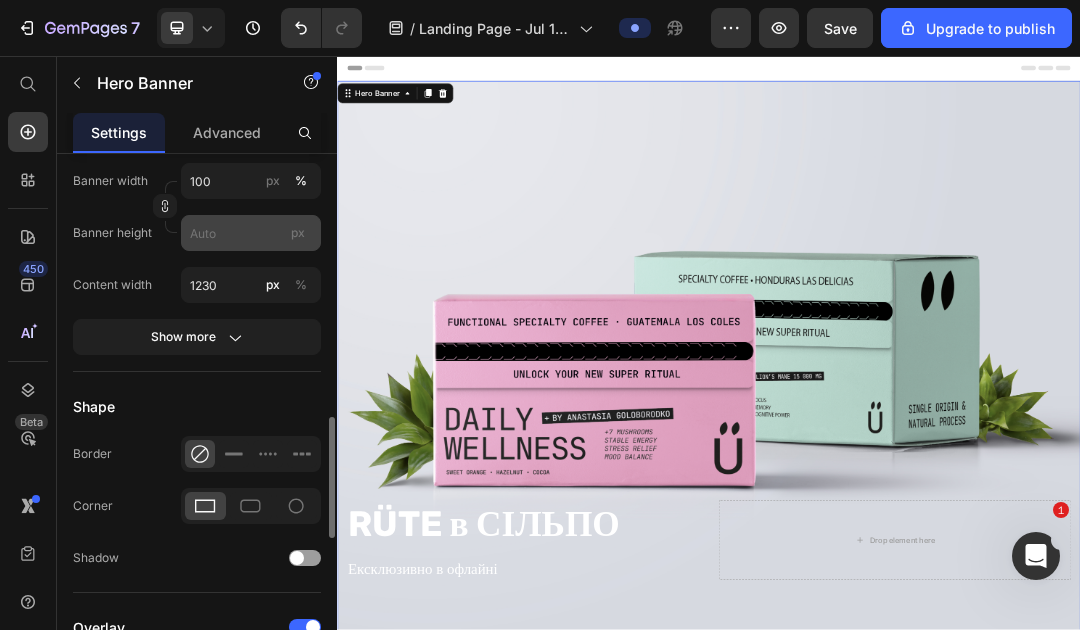 scroll, scrollTop: 1147, scrollLeft: 0, axis: vertical 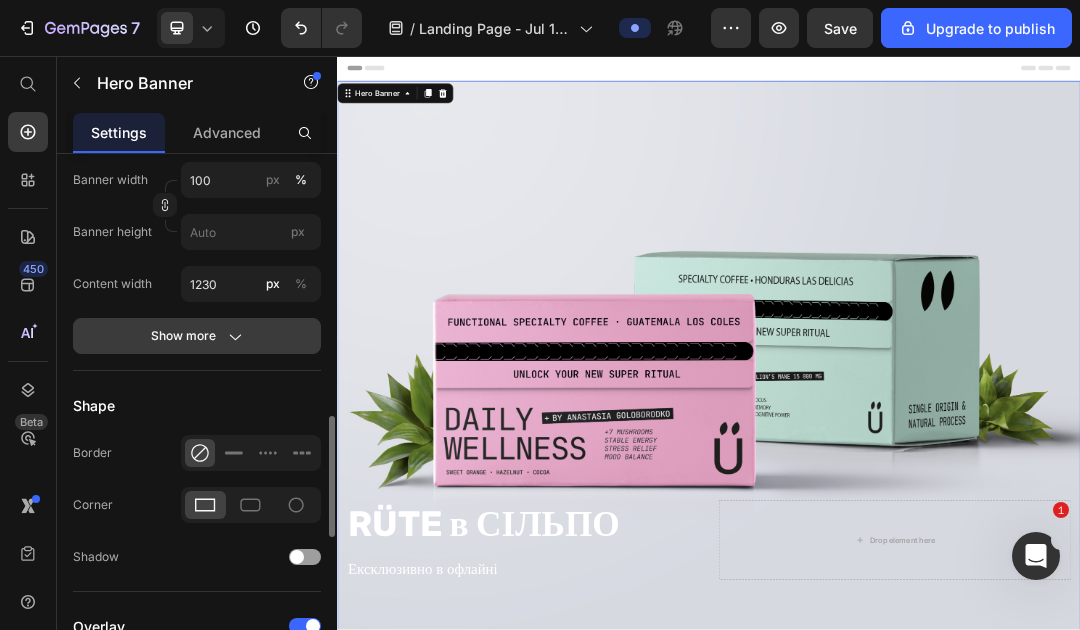 click on "Show more" at bounding box center (197, 336) 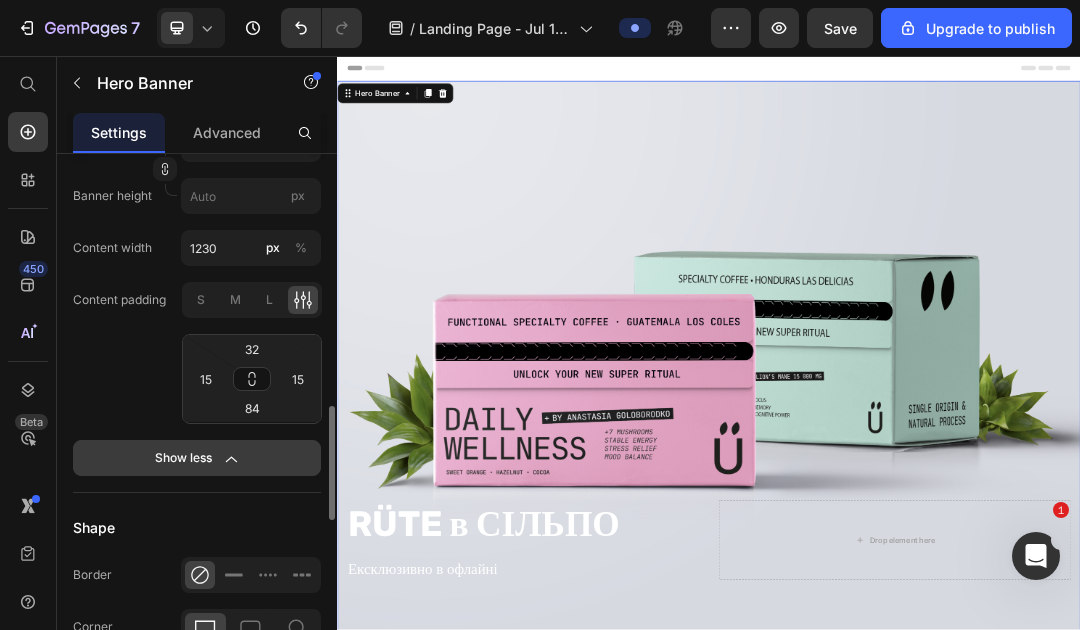 scroll, scrollTop: 1185, scrollLeft: 0, axis: vertical 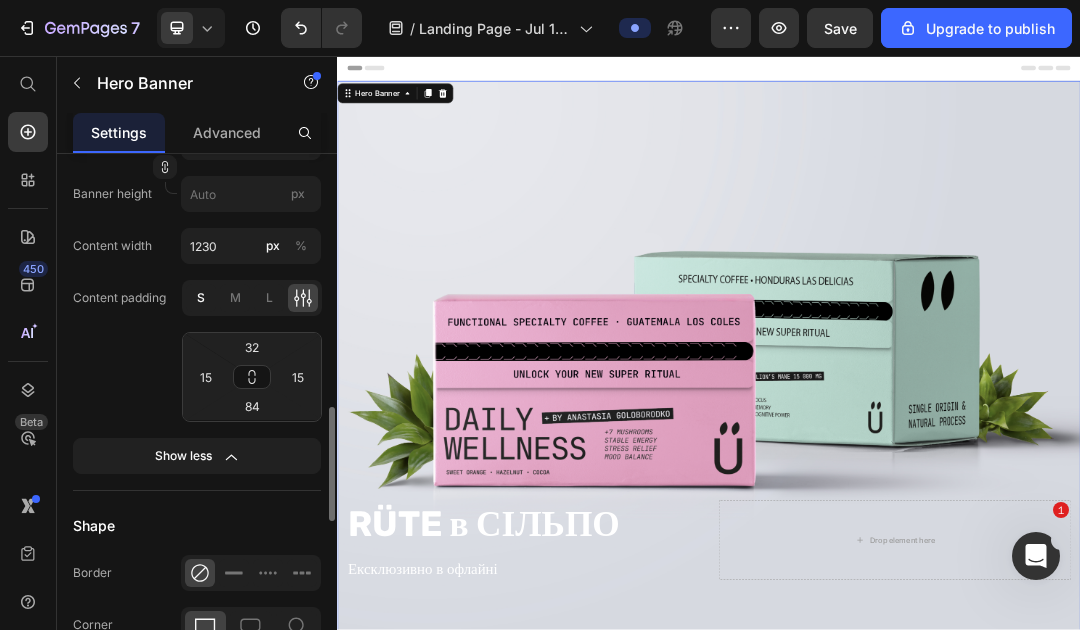 click on "S" 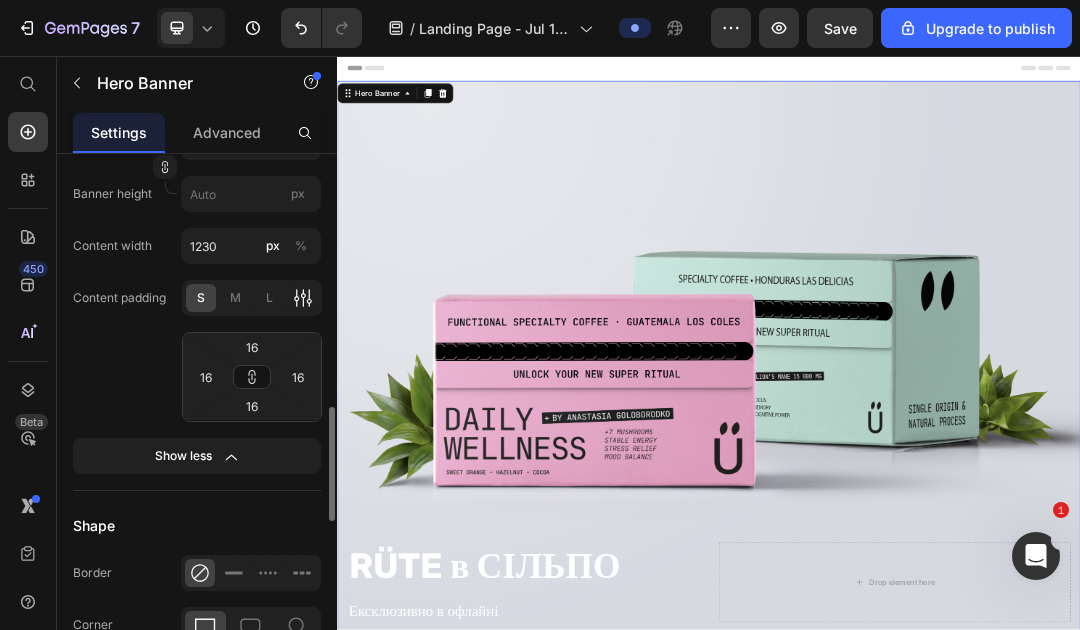 click 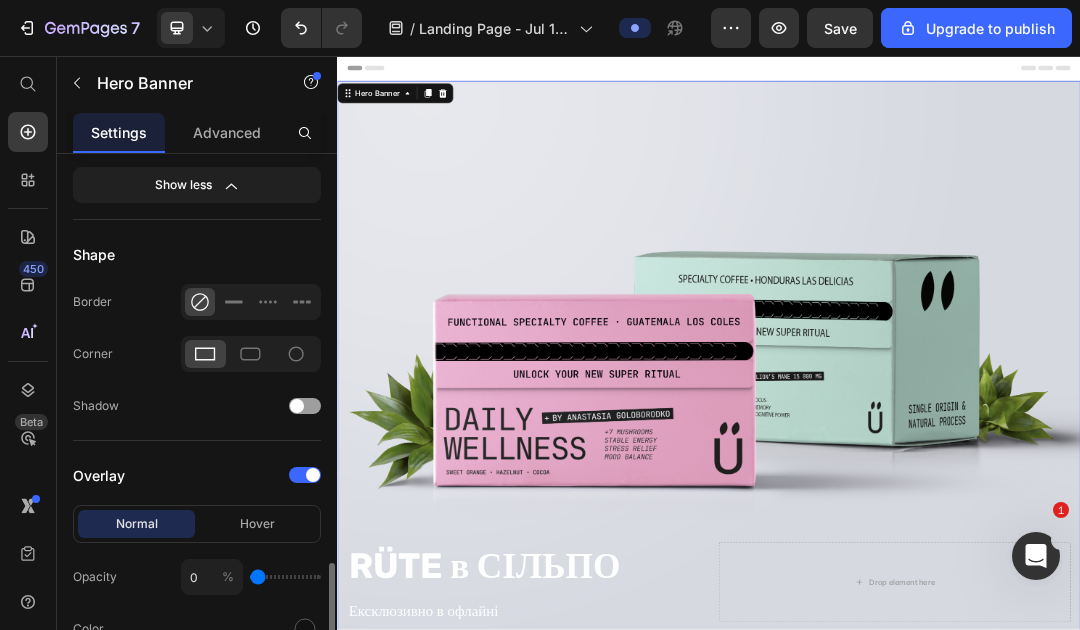 scroll, scrollTop: 1547, scrollLeft: 0, axis: vertical 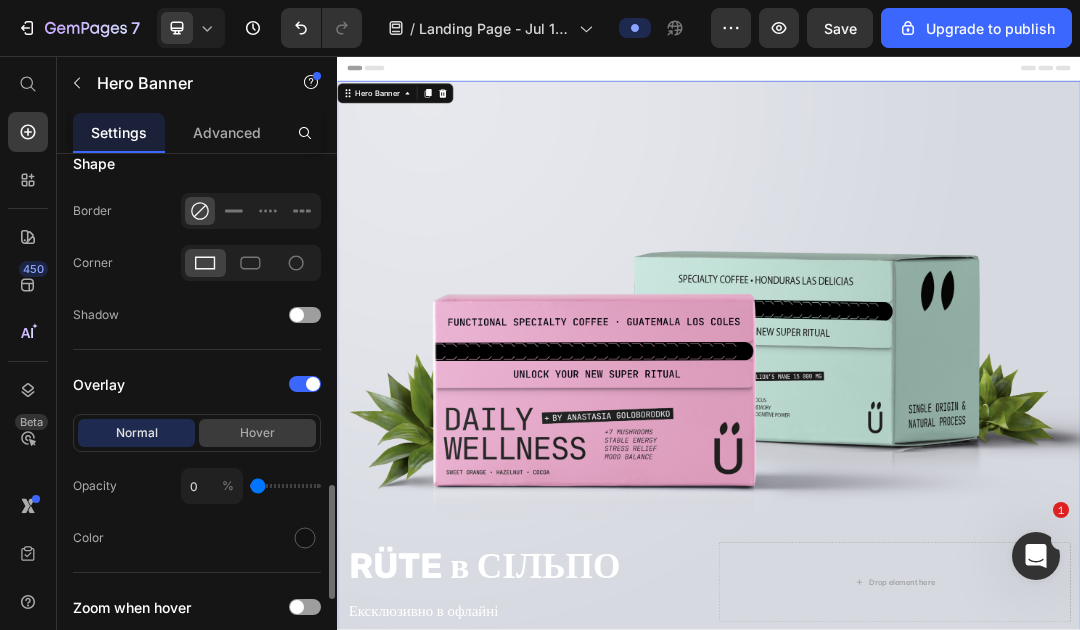 click on "Hover" at bounding box center [257, 433] 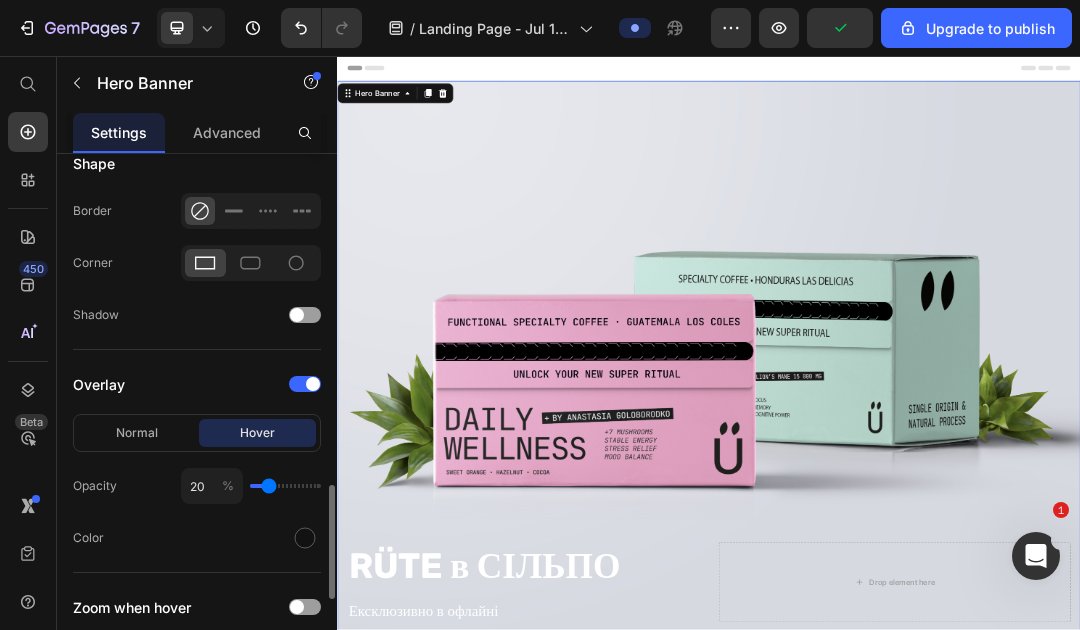 type on "21" 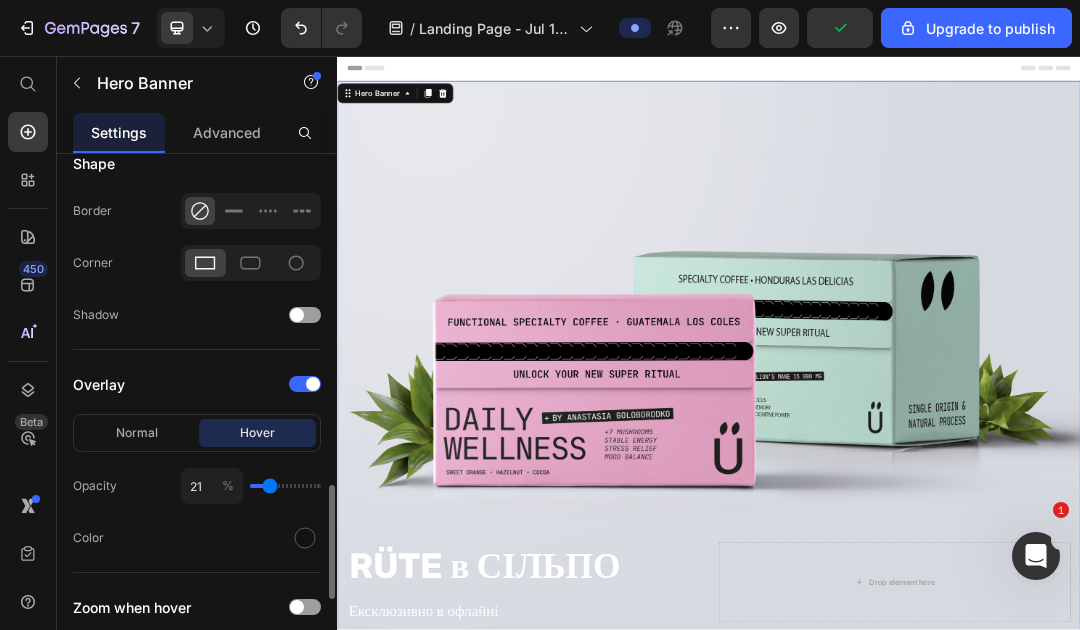 type on "18" 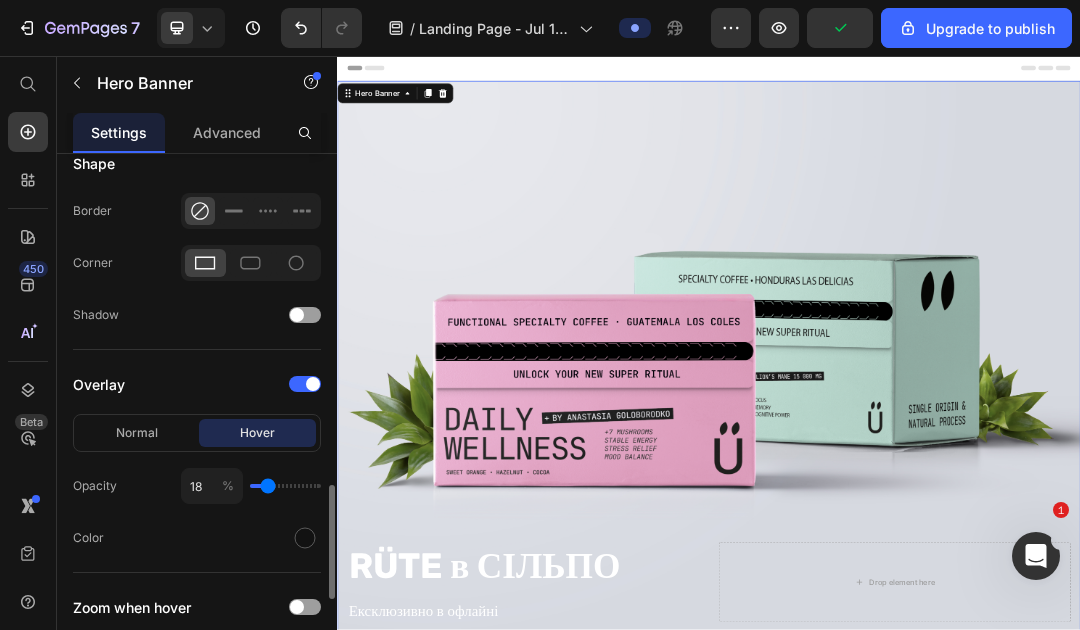 type on "11" 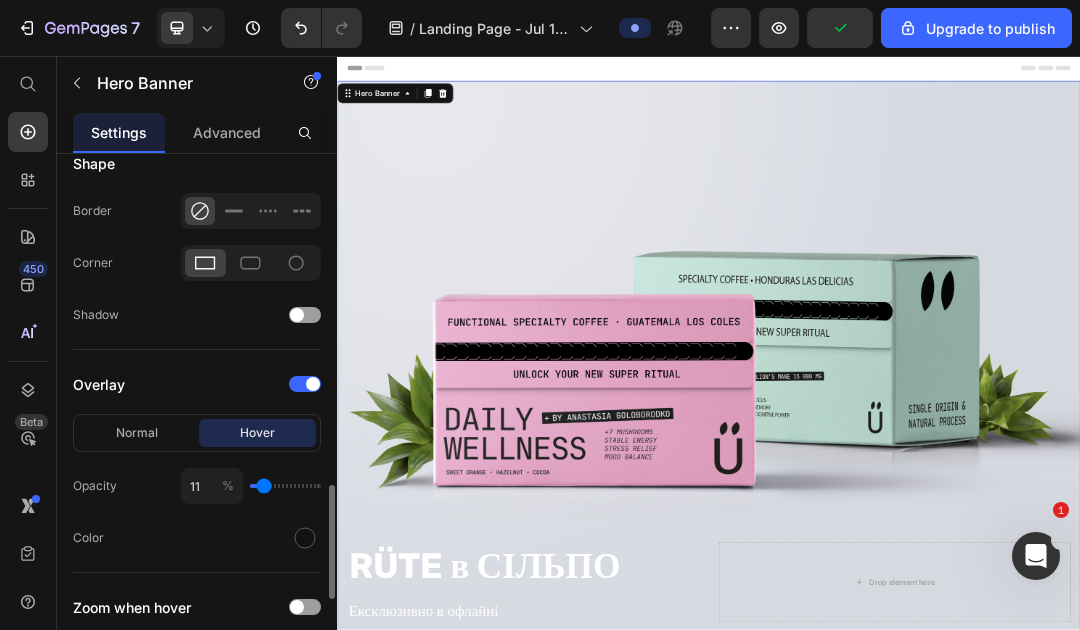 type on "3" 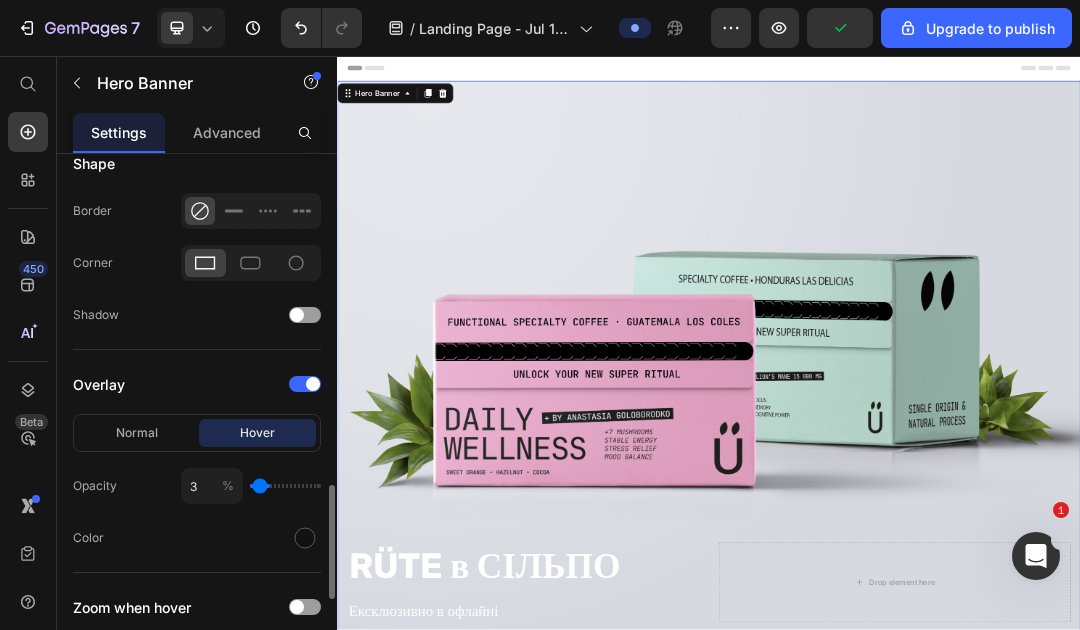 type on "0" 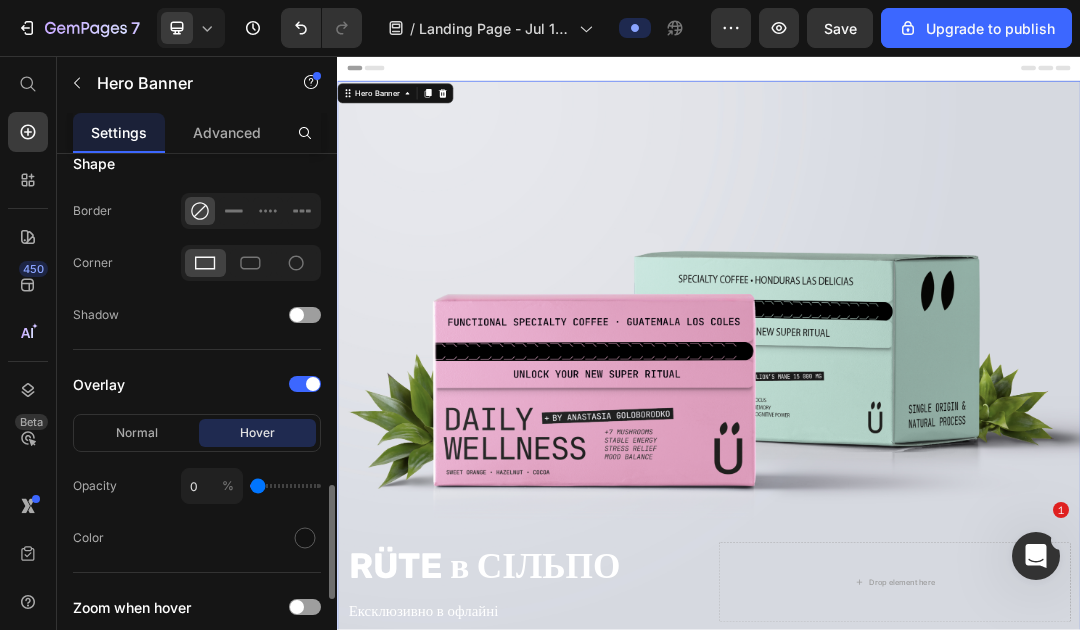 drag, startPoint x: 270, startPoint y: 480, endPoint x: 228, endPoint y: 483, distance: 42.107006 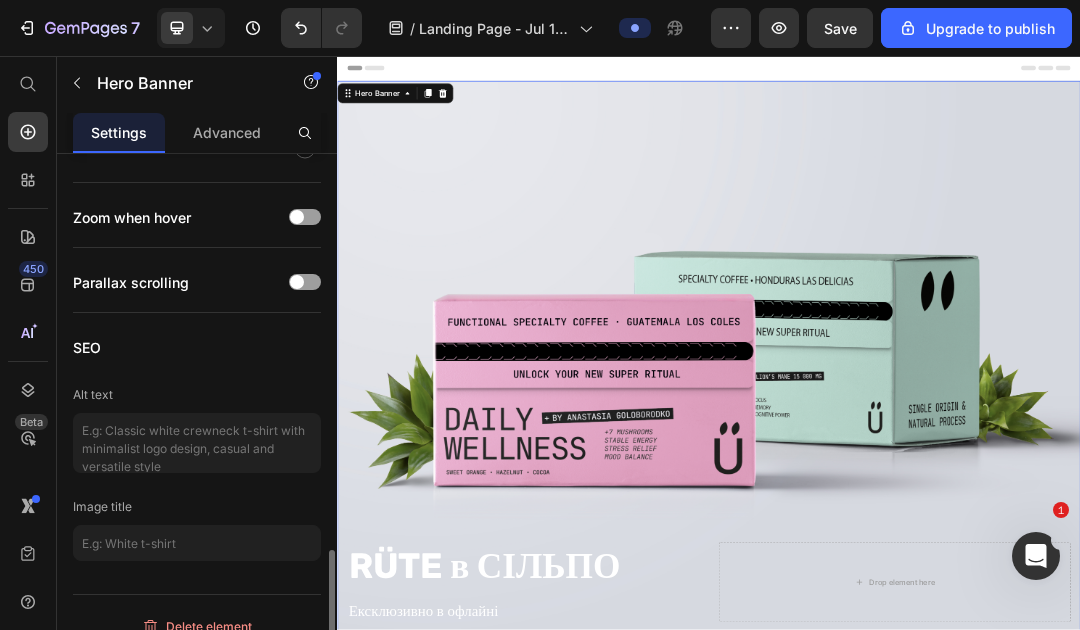 scroll, scrollTop: 1955, scrollLeft: 0, axis: vertical 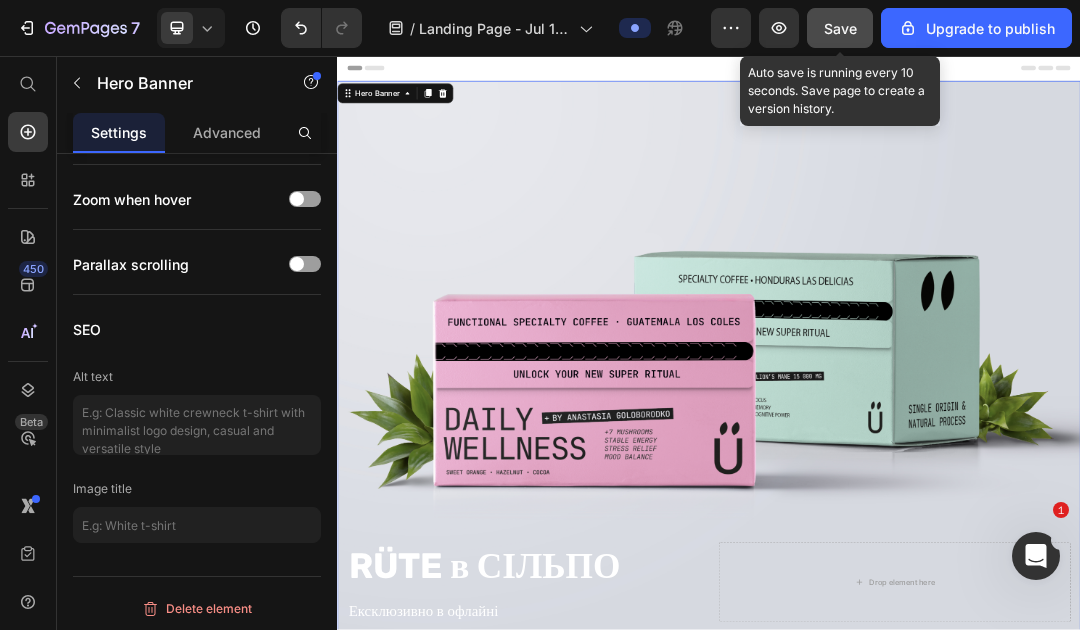 click on "Save" at bounding box center (840, 28) 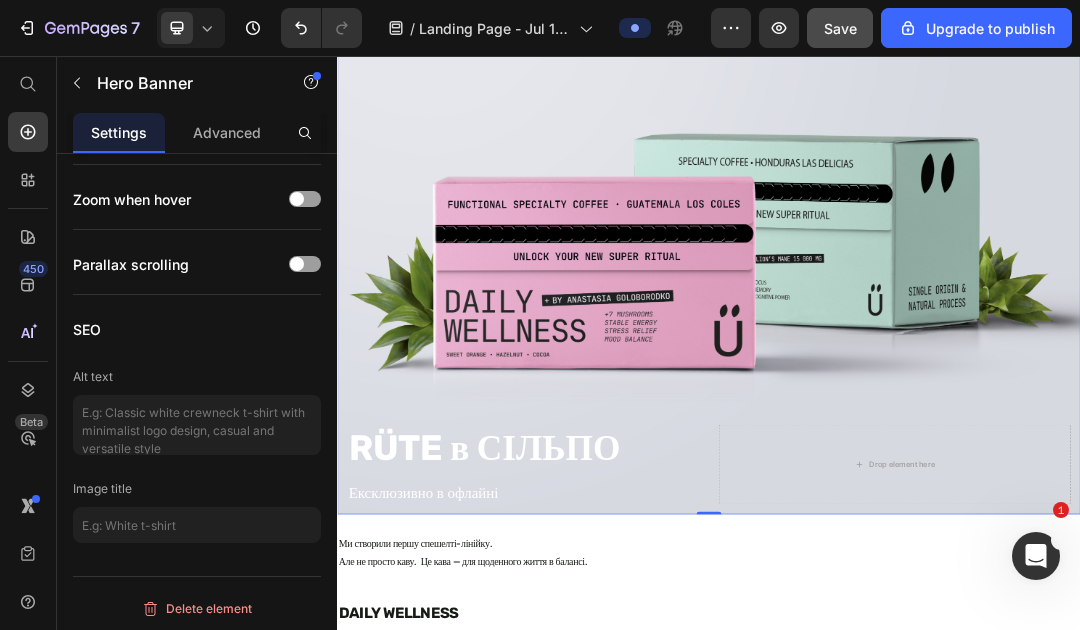 scroll, scrollTop: 596, scrollLeft: 0, axis: vertical 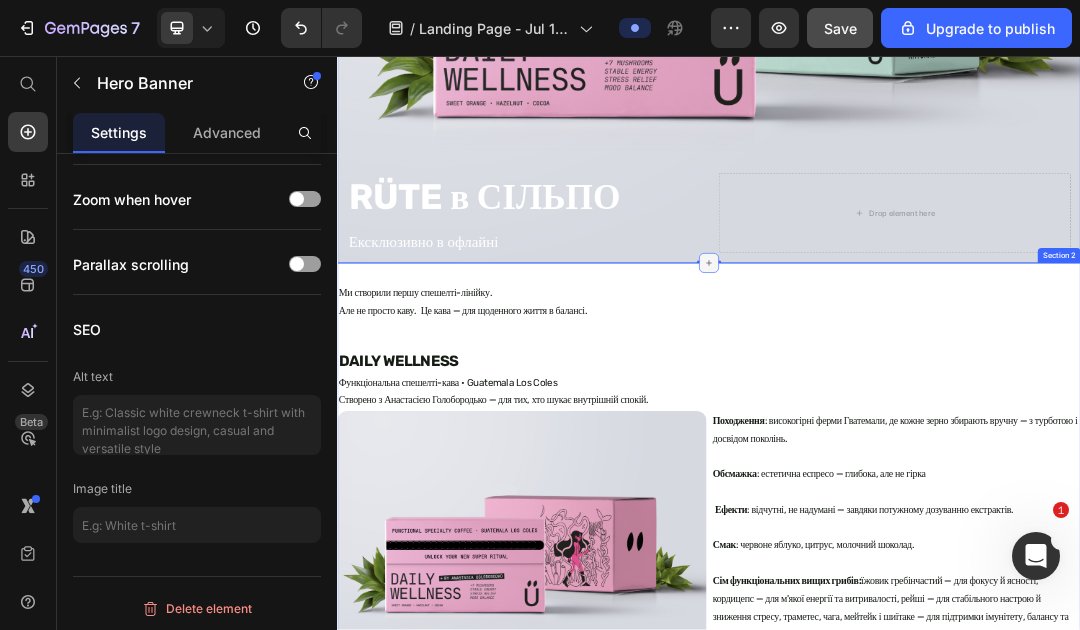 click at bounding box center (937, 391) 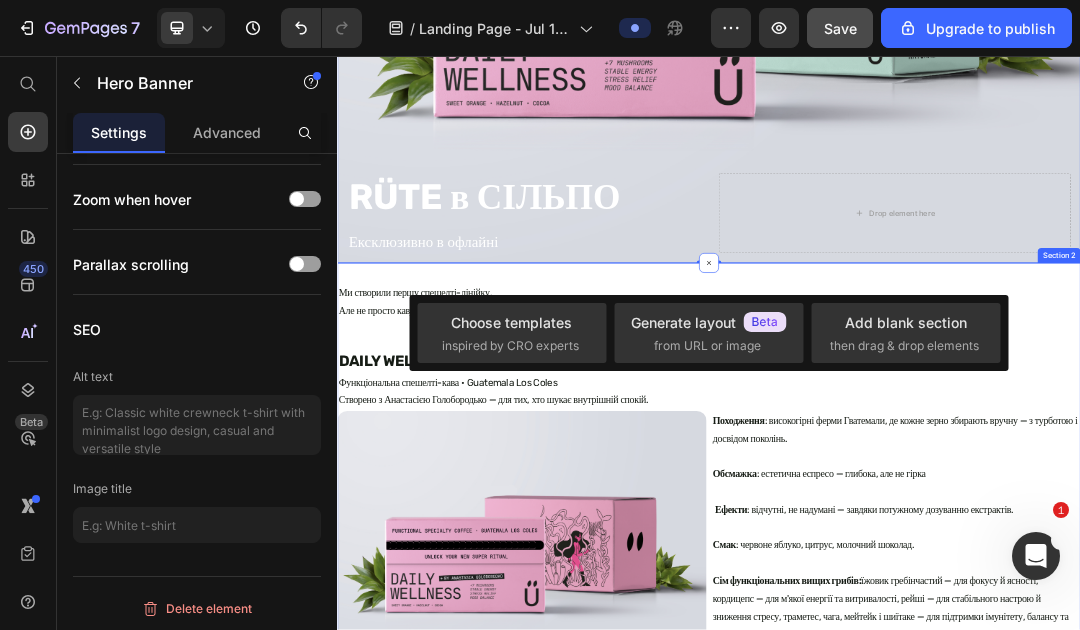 click on "Ми створили першу спешелті-лінійку. Але не просто каву.  Це кава — для щоденного життя в балансі. Text Block DAILY WELLNESS Heading Функціональна спешелті-кава • Guatemala Los Coles Створено з Анастасією Голобородько — для тих, хто шукає внутрішній спокій. Text Block Image Походження : високогірні ферми Гватемали, де кожне зерно збирають вручну — з турботою і досвідом поколінь.  Обсмажка : естетична еспресо — глибока, але не гірка   Ефекти : відчутні, не надумані — завдяки потужному дозуванню екстрактів. Смак : червоне яблуко, цитрус, молочний шоколад. Сім функціональних вищих грибів:" at bounding box center [937, 2182] 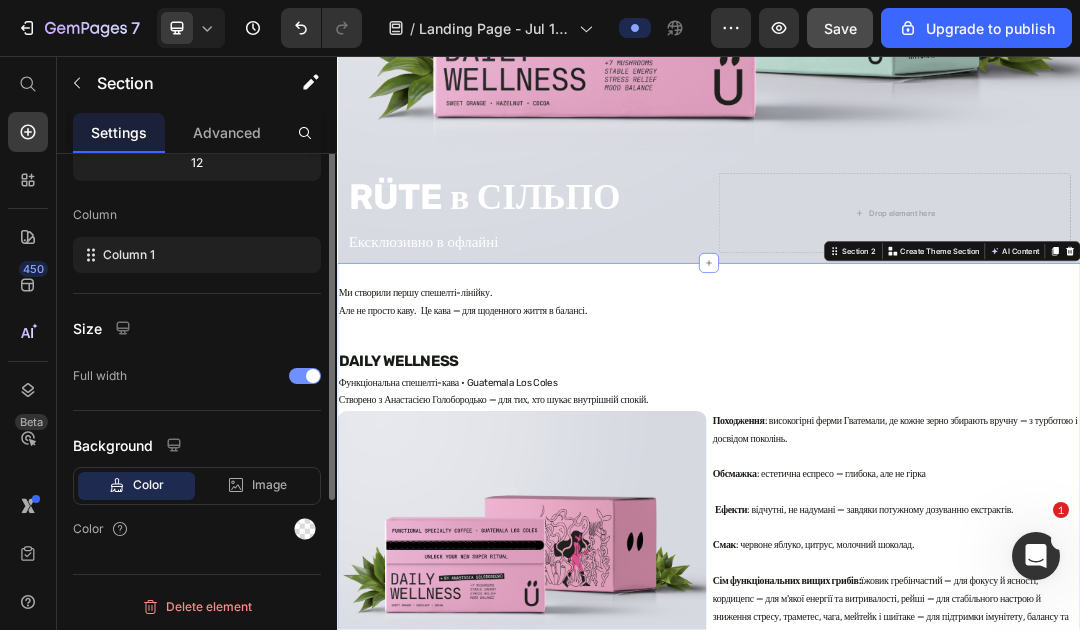 scroll, scrollTop: 0, scrollLeft: 0, axis: both 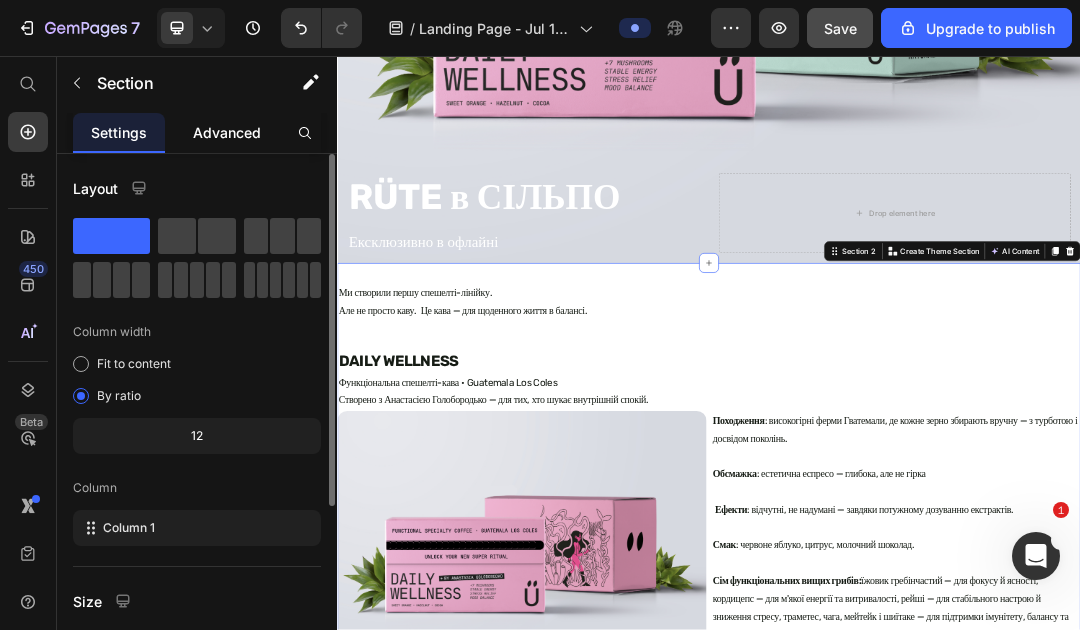 click on "Advanced" at bounding box center [227, 132] 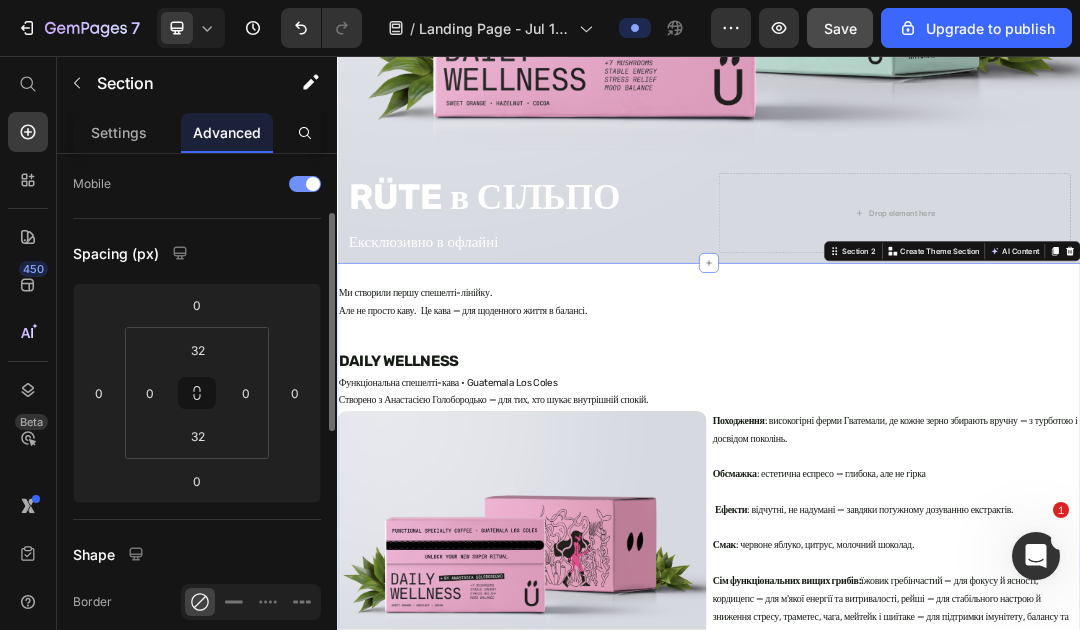scroll, scrollTop: 136, scrollLeft: 0, axis: vertical 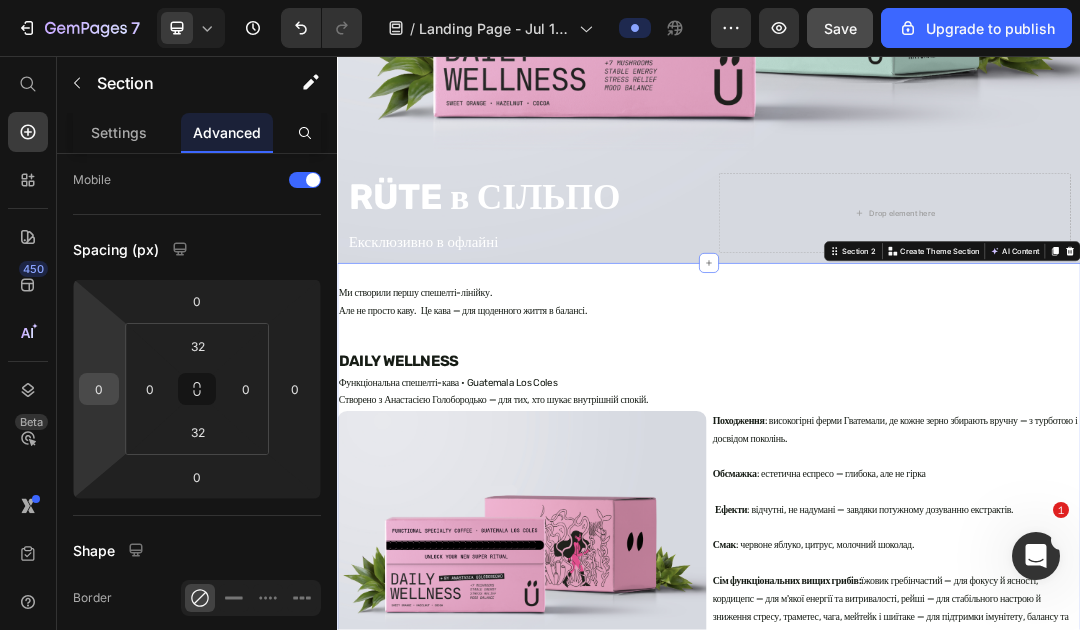 click on "0" at bounding box center (99, 389) 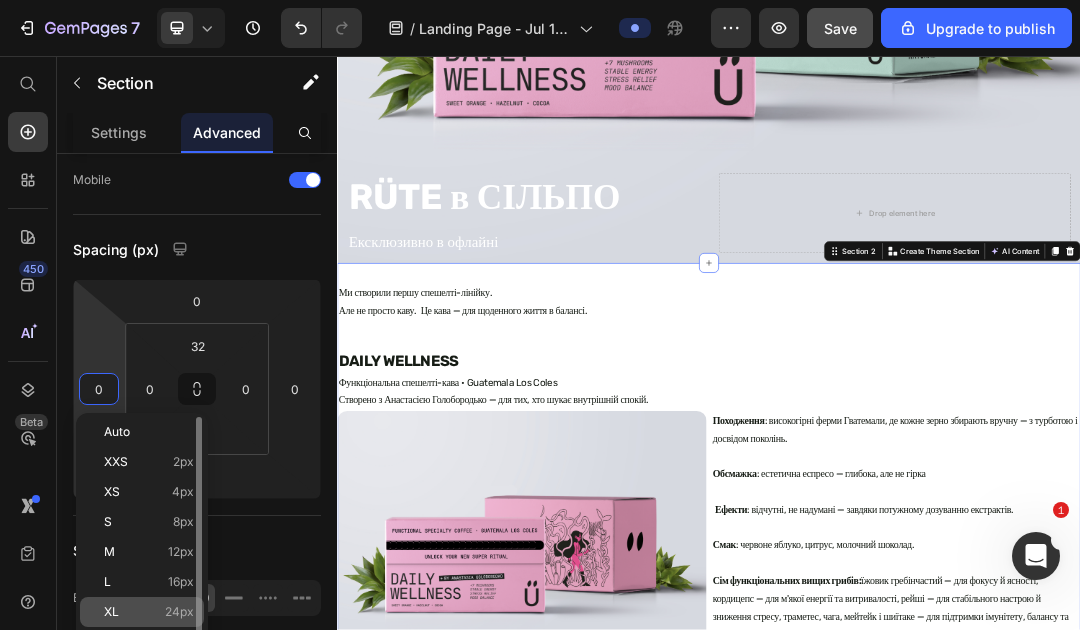 click on "XL 24px" at bounding box center [149, 612] 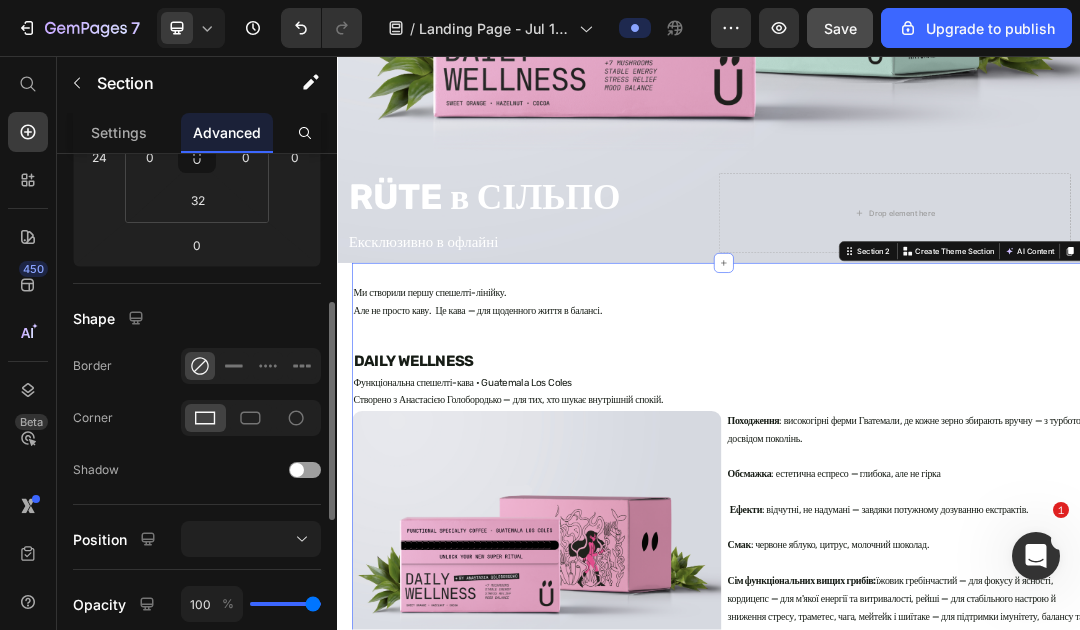 scroll, scrollTop: 368, scrollLeft: 0, axis: vertical 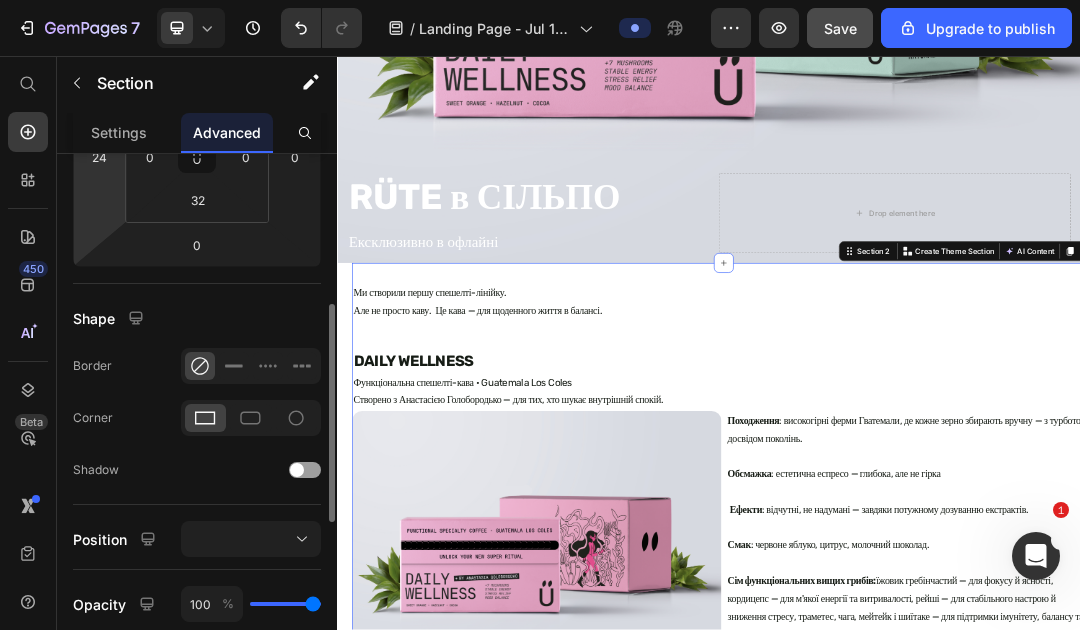 click on "7   /  Landing Page - Jul 11, 16:45:04 Preview  Save  Upgrade to publish 450 Beta Start with Sections Elements Hero Section Product Detail Brands Trusted Badges Guarantee Product Breakdown How to use Testimonials Compare Bundle FAQs Social Proof Brand Story Product List Collection Blog List Contact Sticky Add to Cart Custom Footer Browse Library 450 Layout
Row
Row
Row
Row Text
Heading
Text Block Button
Button
Button
Sticky Back to top Media
Image
Image" at bounding box center (540, 0) 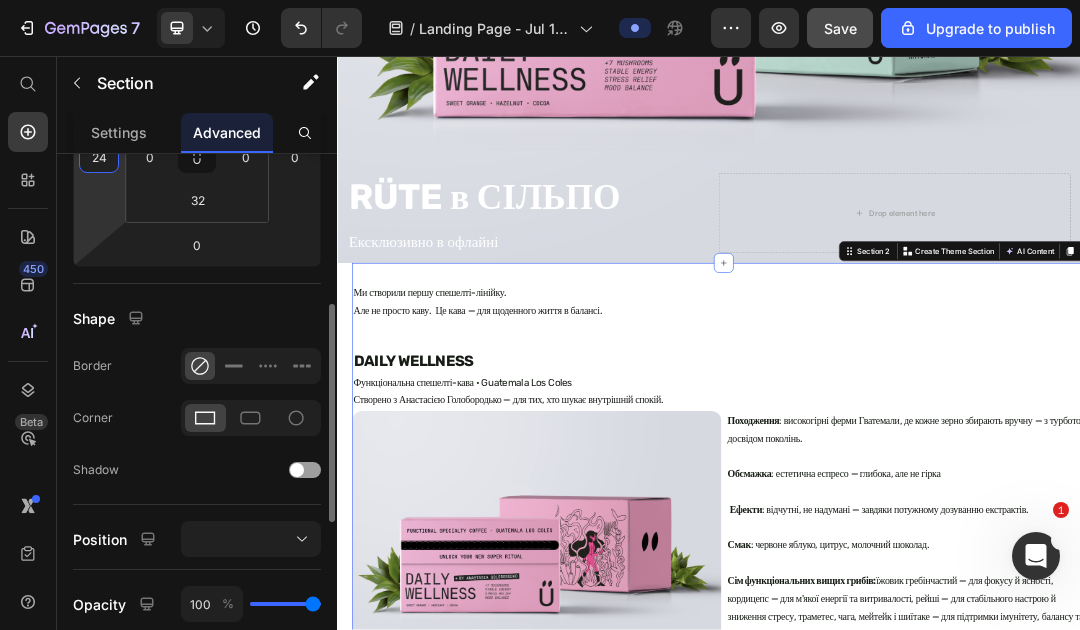 click on "24" at bounding box center (99, 157) 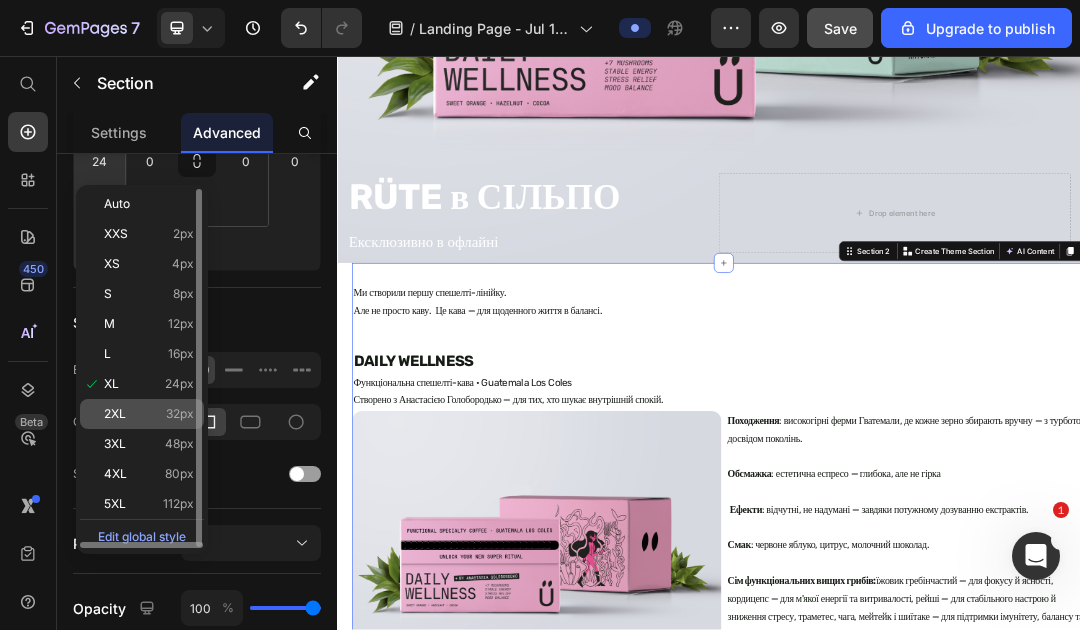 click on "2XL" at bounding box center (115, 414) 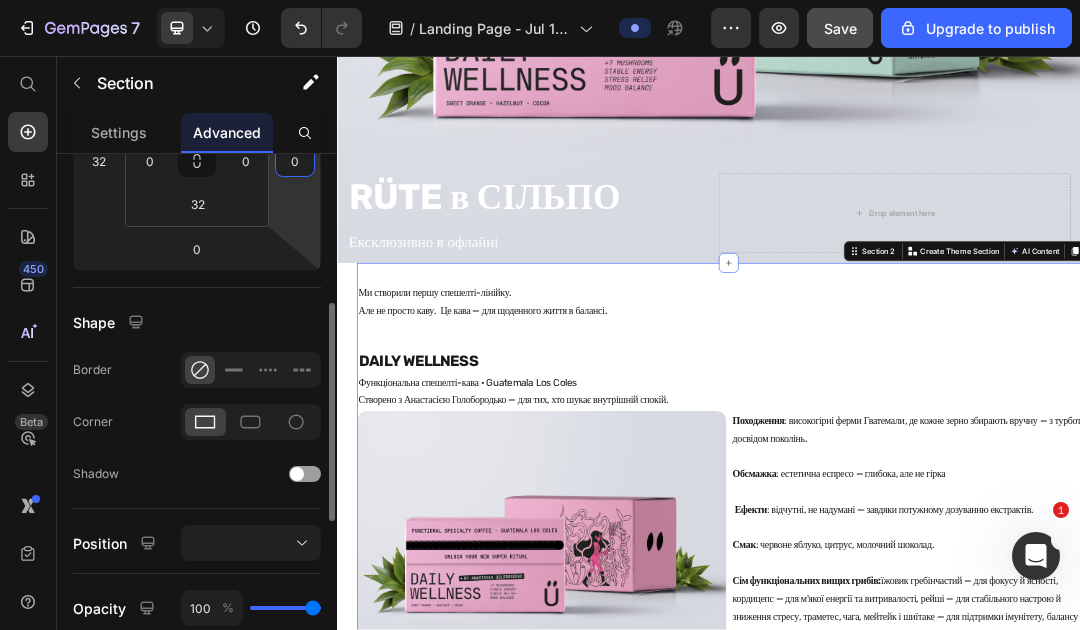 click on "0" at bounding box center [295, 161] 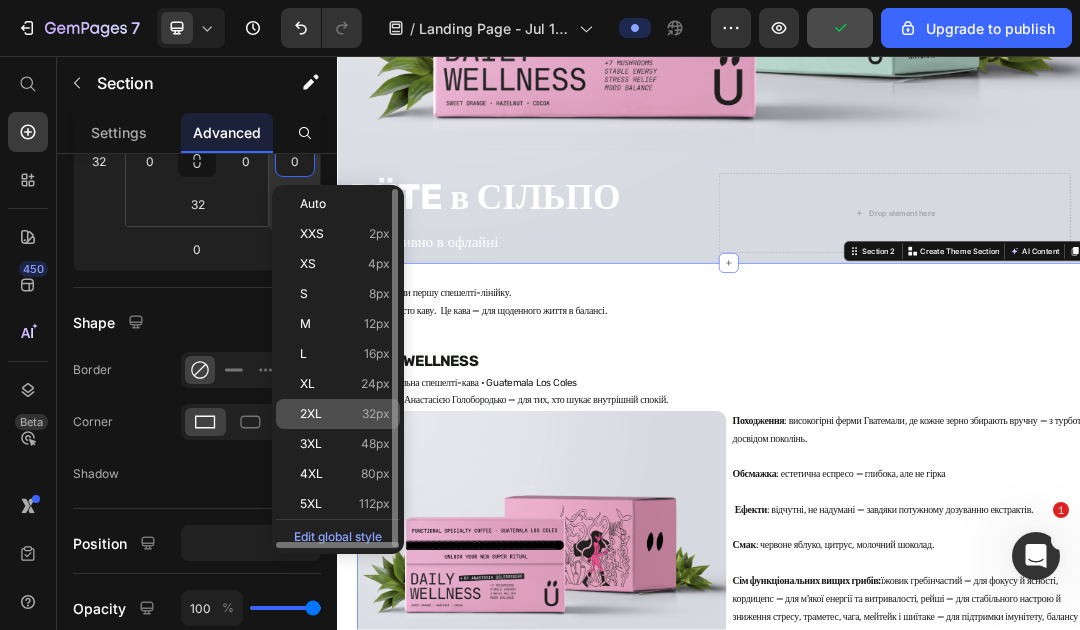 click on "2XL 32px" at bounding box center (345, 414) 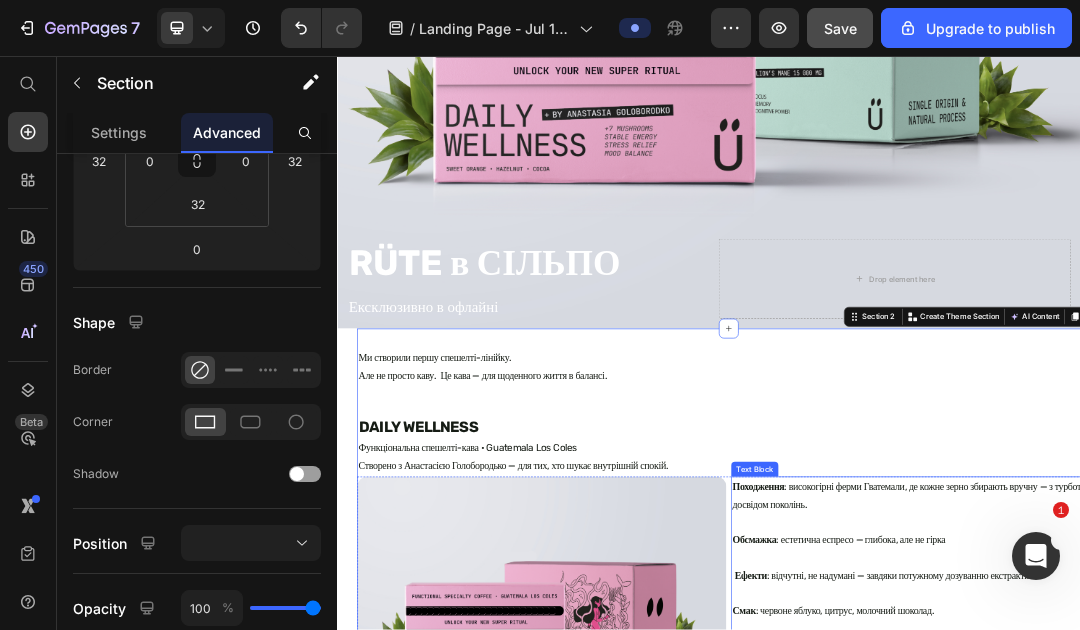 scroll, scrollTop: 488, scrollLeft: 0, axis: vertical 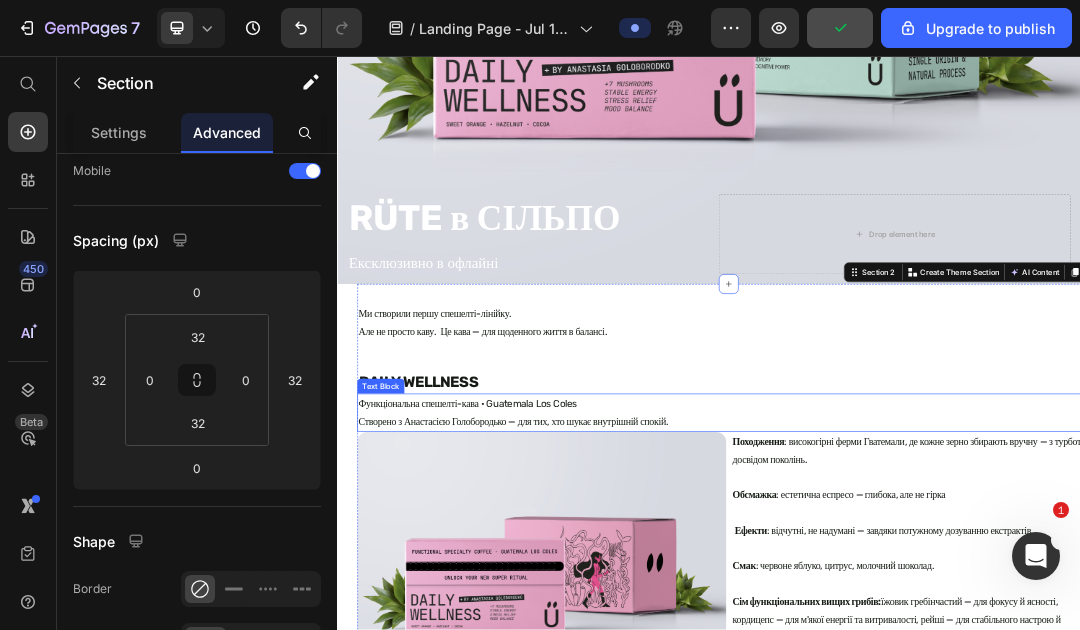 click on "Функціональна спешелті-кава • Guatemala Los Coles Створено з Анастасією Голобородько — для тих, хто шукає внутрішній спокій." at bounding box center [969, 633] 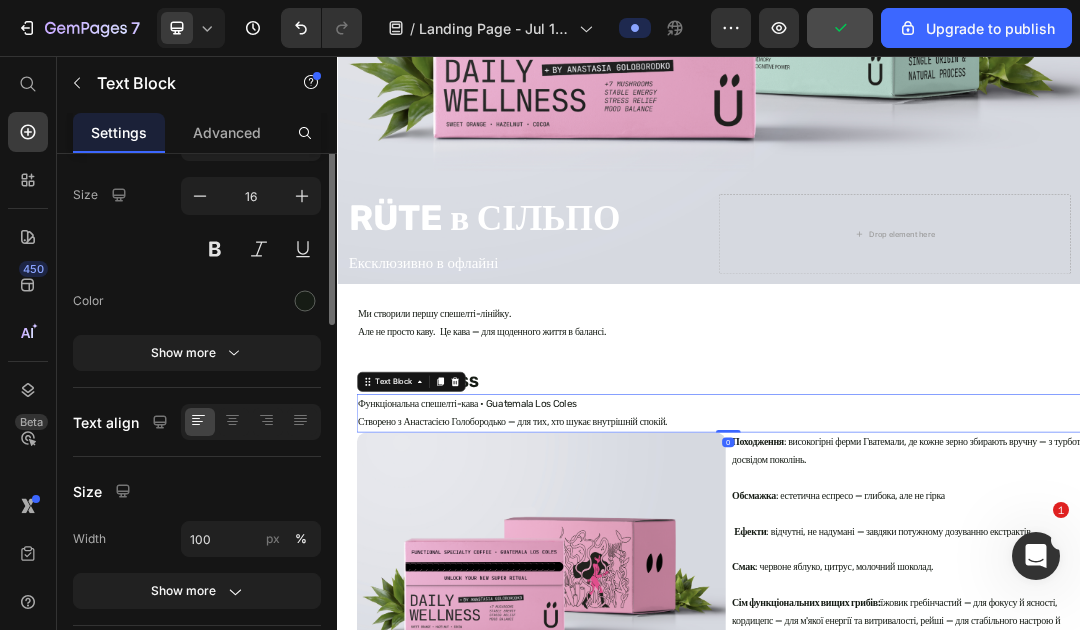 scroll, scrollTop: 0, scrollLeft: 0, axis: both 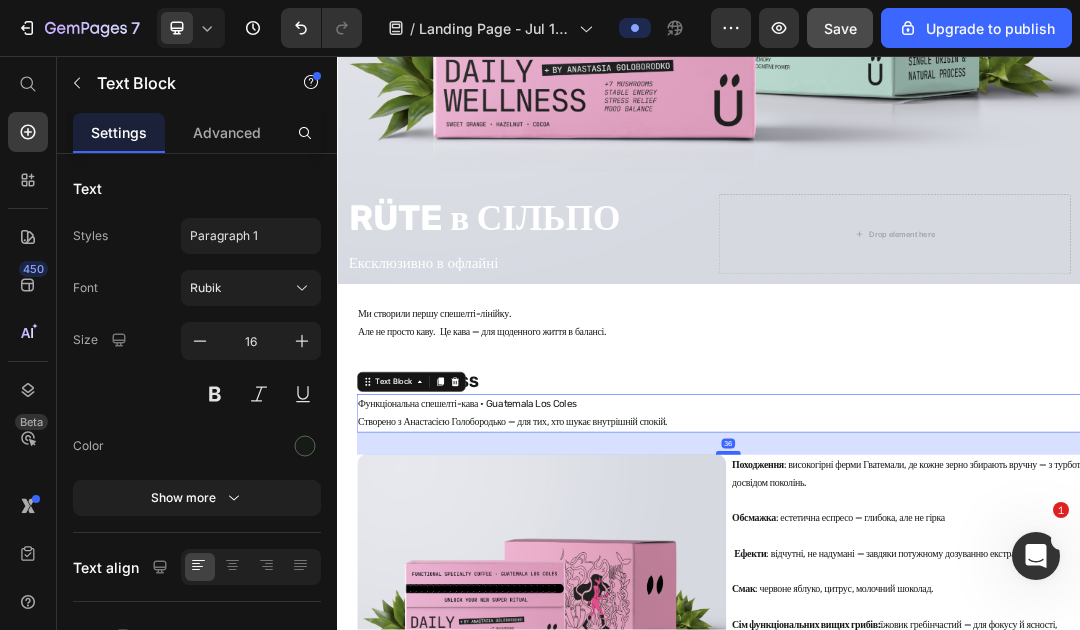 drag, startPoint x: 963, startPoint y: 659, endPoint x: 961, endPoint y: 695, distance: 36.05551 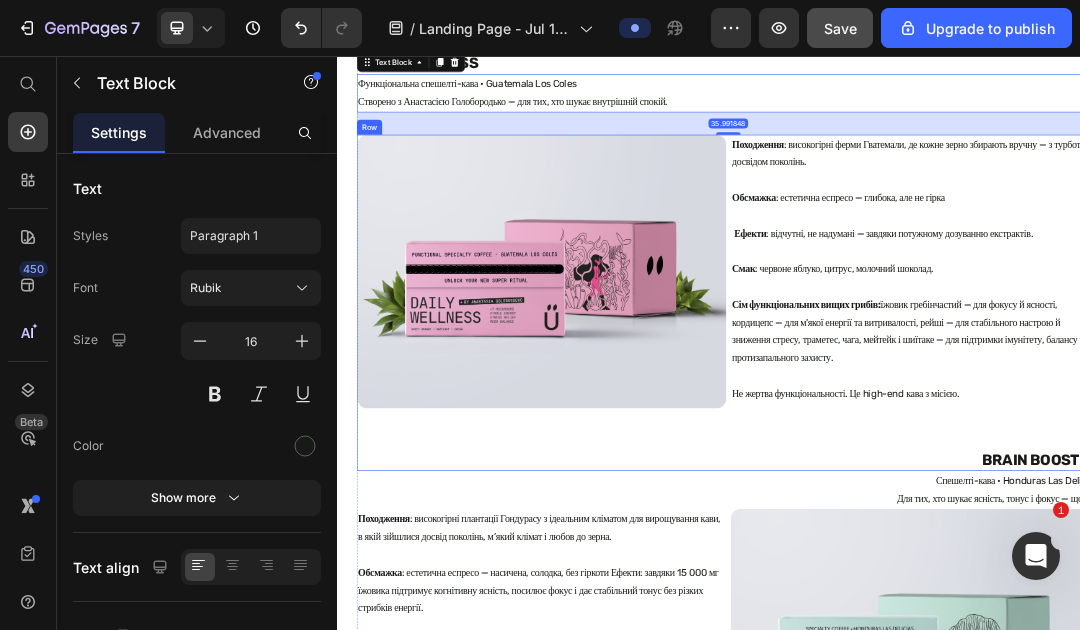 scroll, scrollTop: 1160, scrollLeft: 0, axis: vertical 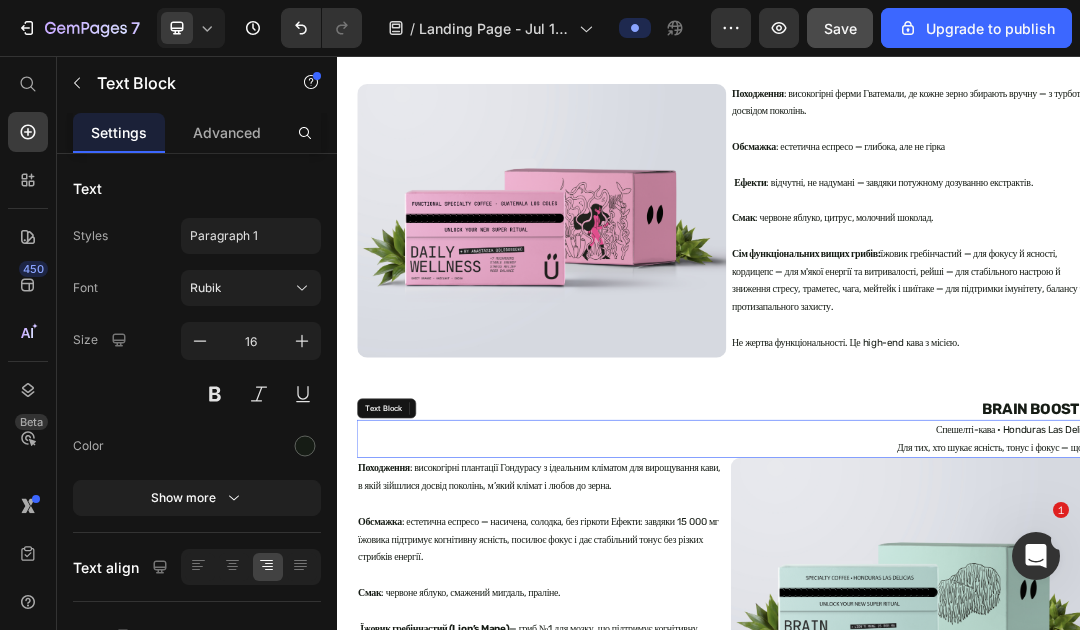 click on "Спешелті-кава • Honduras Las Delicias" at bounding box center [969, 661] 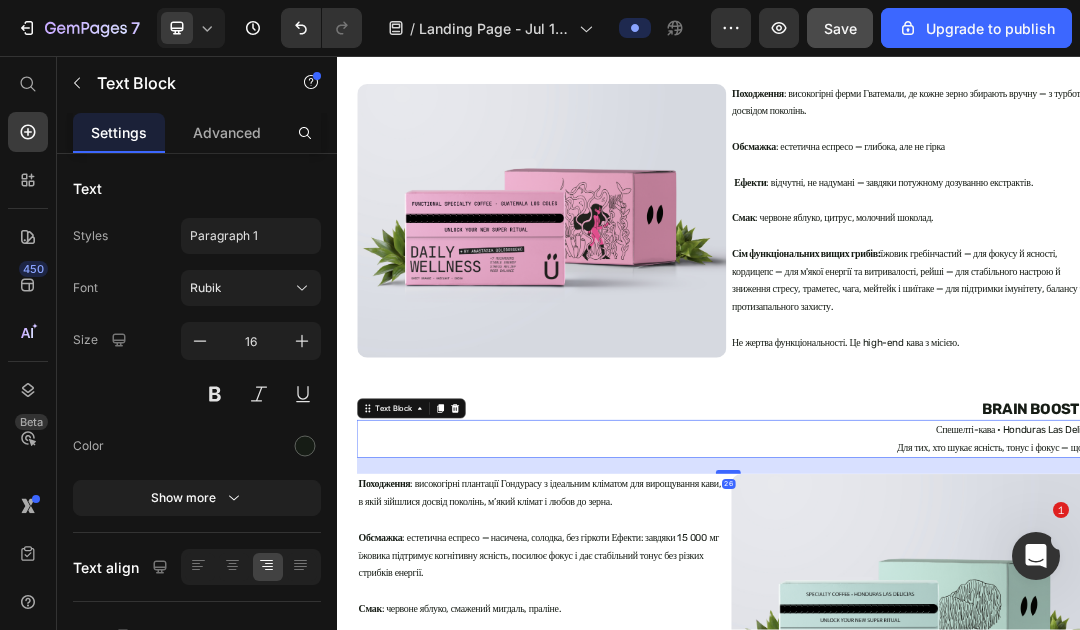 drag, startPoint x: 962, startPoint y: 700, endPoint x: 961, endPoint y: 726, distance: 26.019224 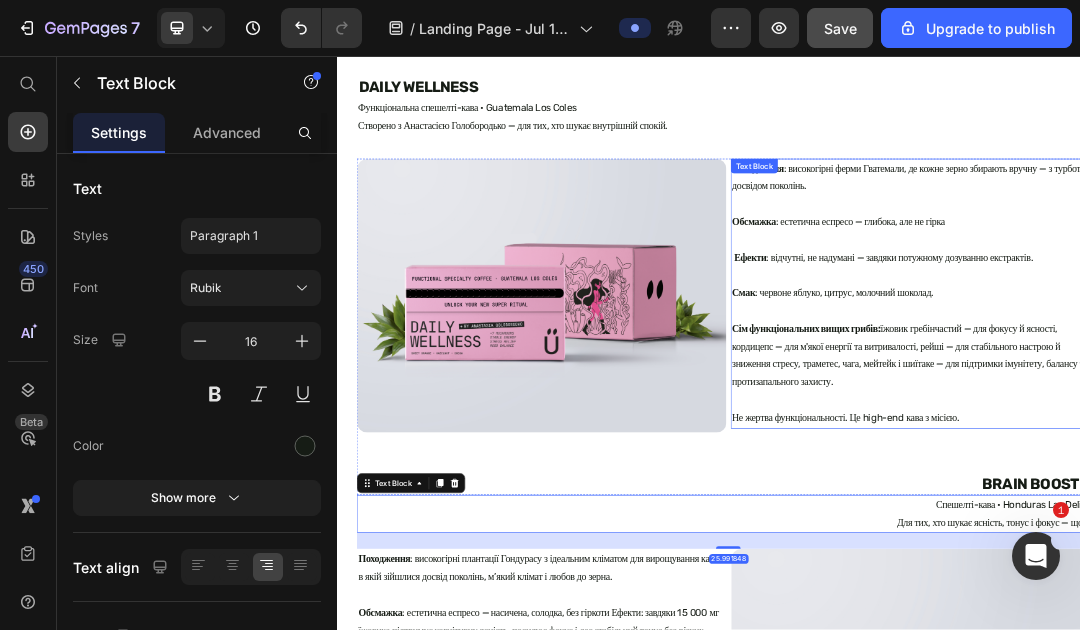 scroll, scrollTop: 1045, scrollLeft: 0, axis: vertical 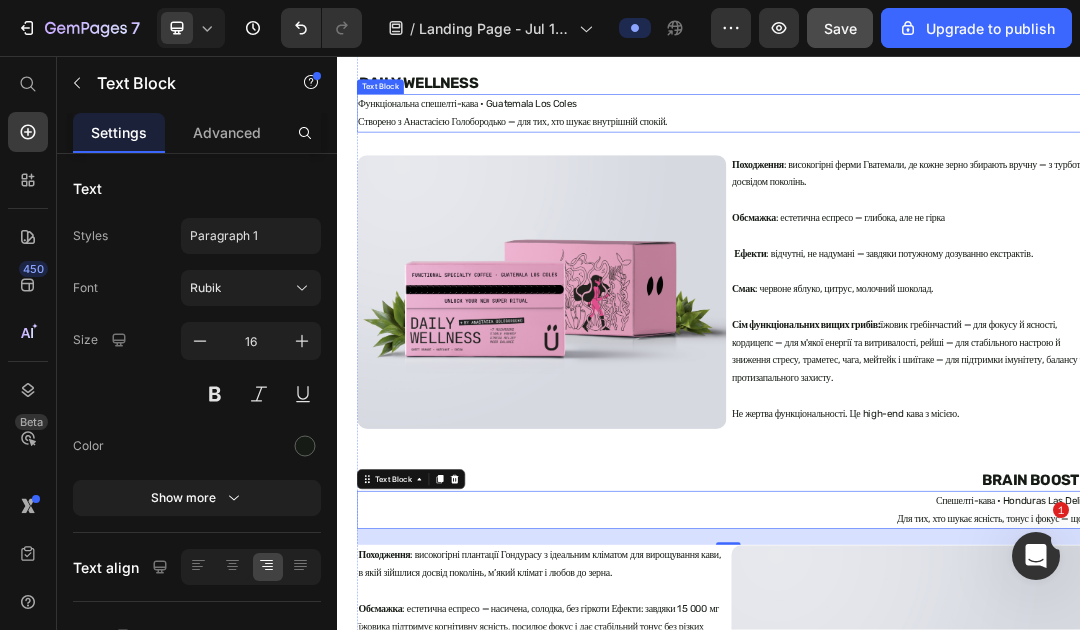click on "Функціональна спешелті-кава • Guatemala Los Coles Створено з Анастасією Голобородько — для тих, хто шукає внутрішній спокій." at bounding box center [969, 150] 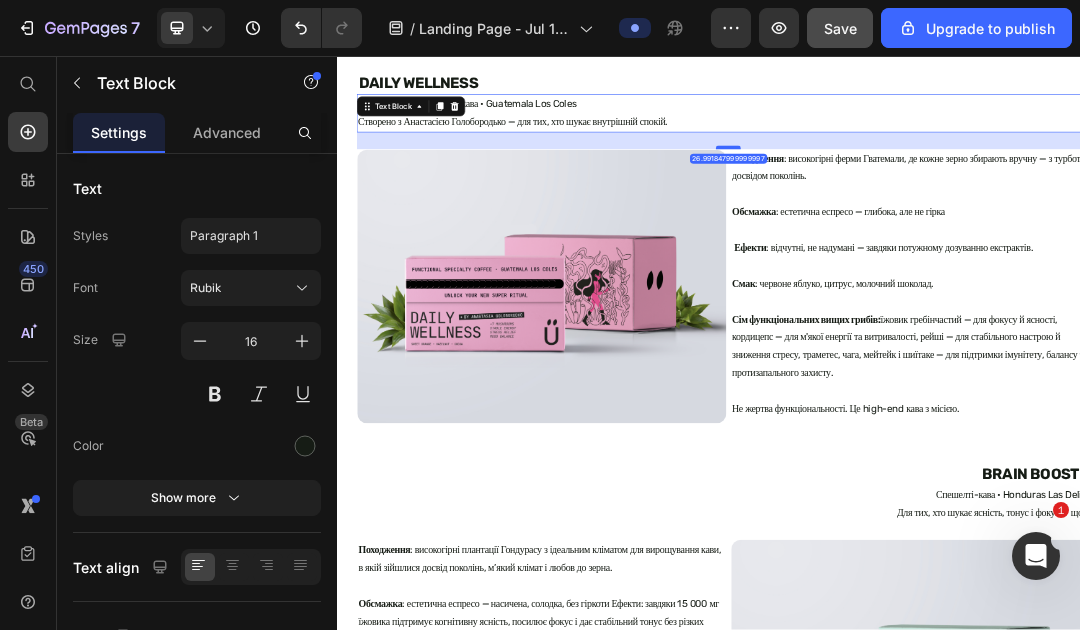 click at bounding box center (969, 205) 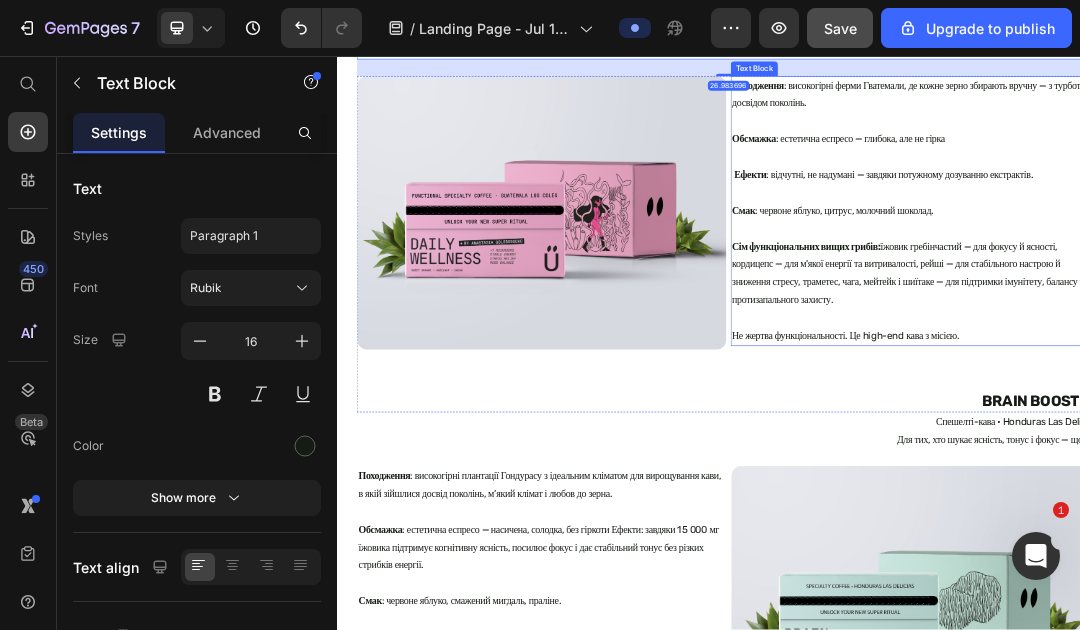scroll, scrollTop: 1167, scrollLeft: 0, axis: vertical 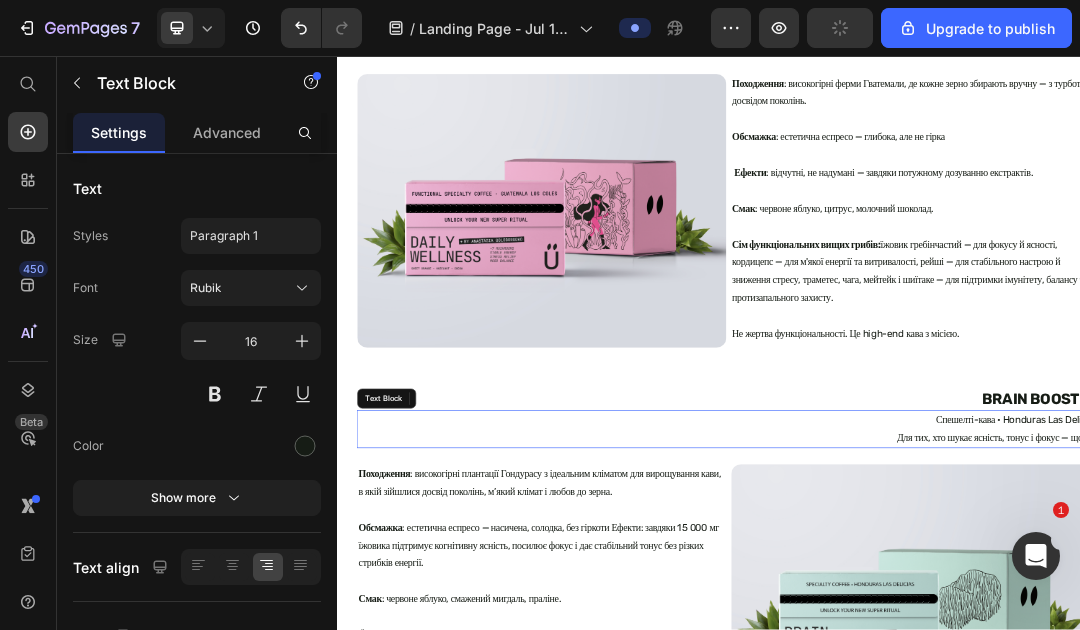 click on "Для тих, хто шукає ясність, тонус і фокус — щодня." at bounding box center [969, 674] 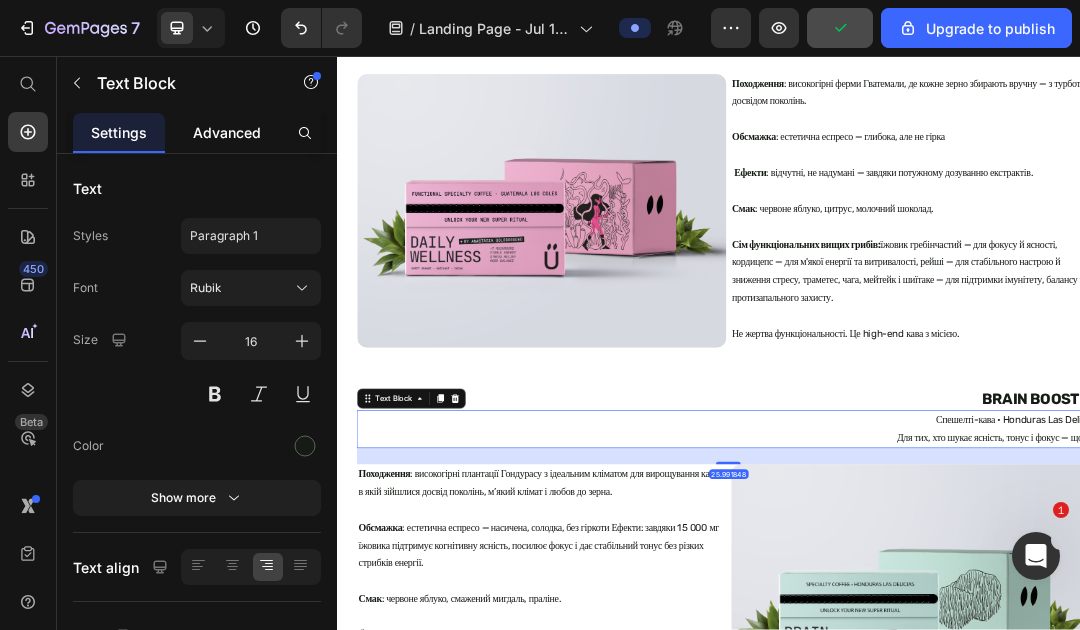 click on "Advanced" at bounding box center [227, 132] 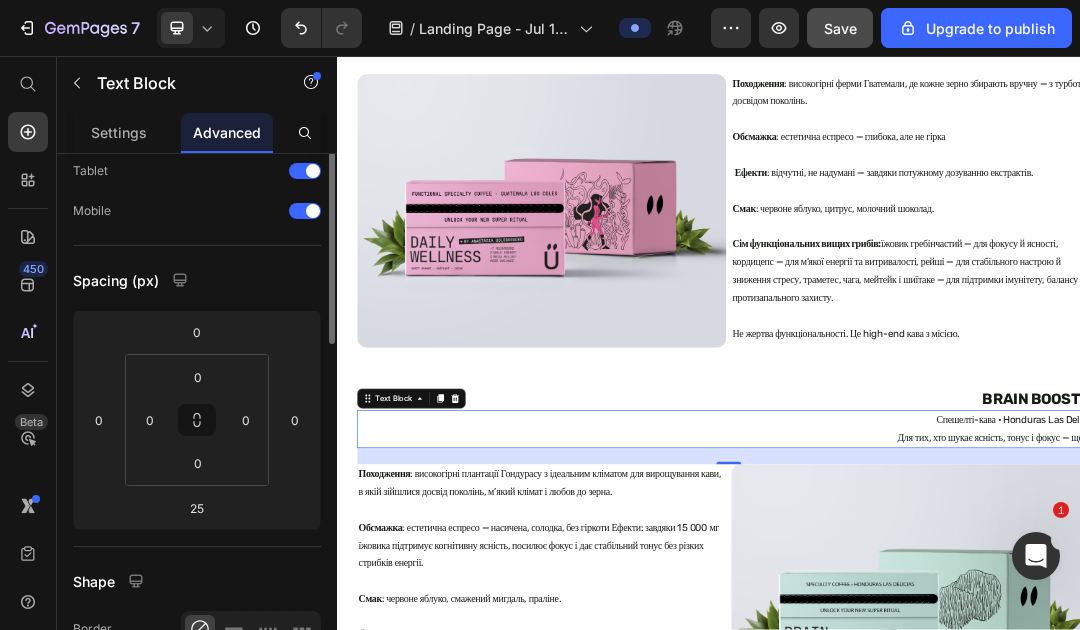 scroll, scrollTop: 106, scrollLeft: 0, axis: vertical 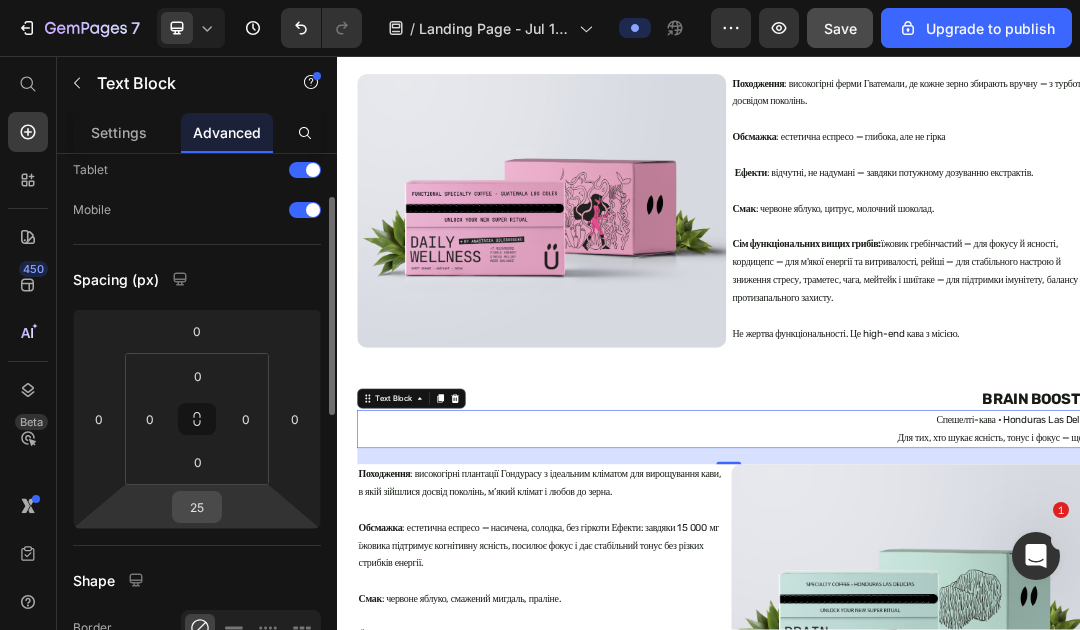 click on "25" at bounding box center (197, 507) 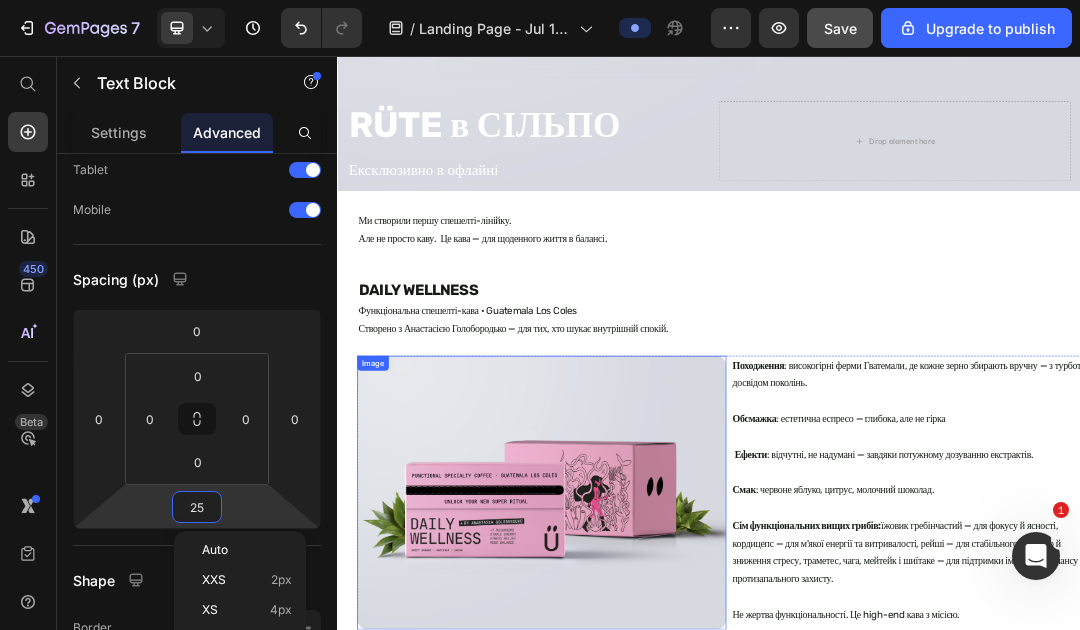 scroll, scrollTop: 713, scrollLeft: 0, axis: vertical 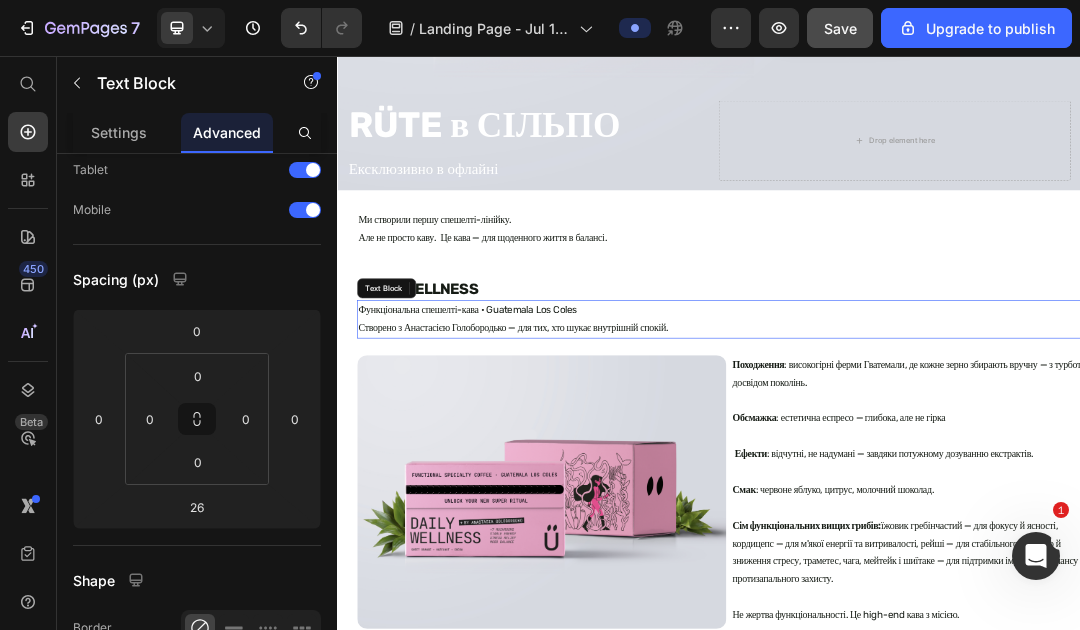 click on "Функціональна спешелті-кава • Guatemala Los Coles Створено з Анастасією Голобородько — для тих, хто шукає внутрішній спокій." at bounding box center [969, 482] 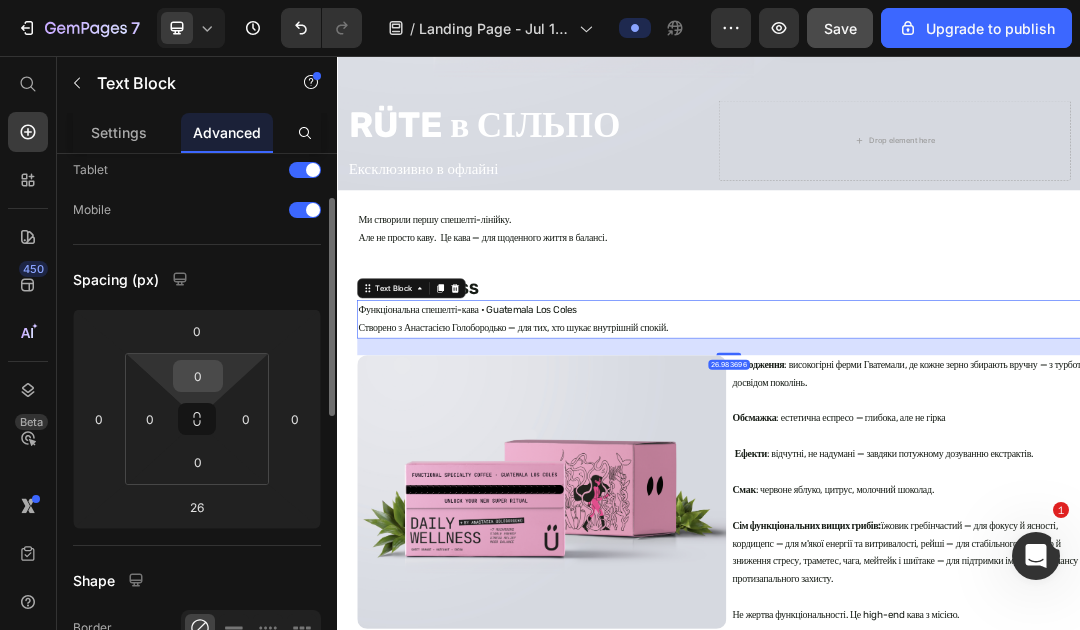 scroll, scrollTop: 134, scrollLeft: 0, axis: vertical 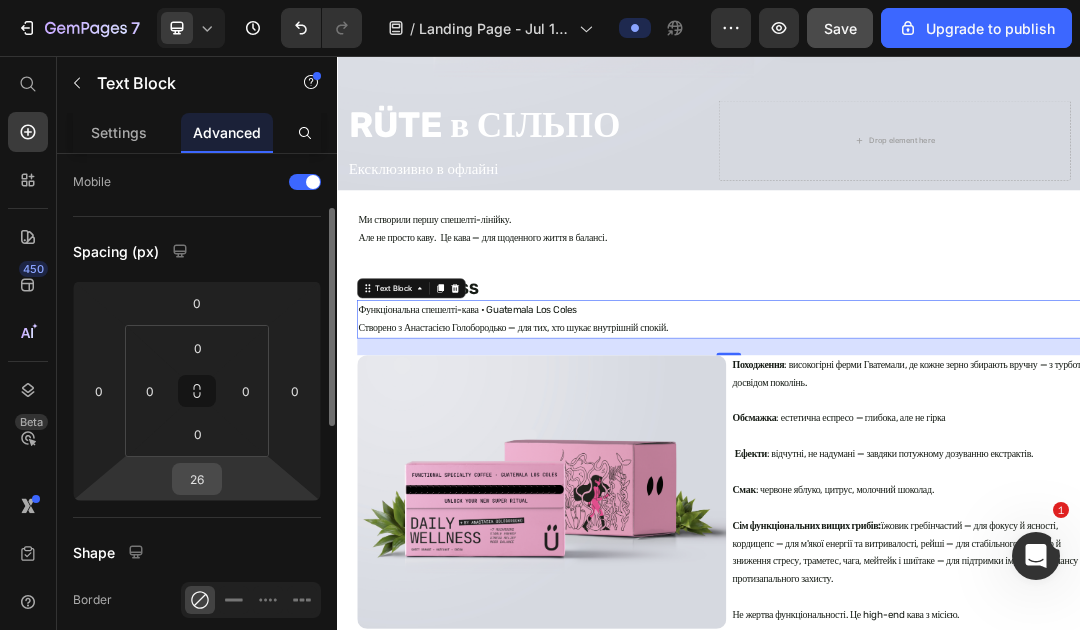 click on "26" at bounding box center [197, 479] 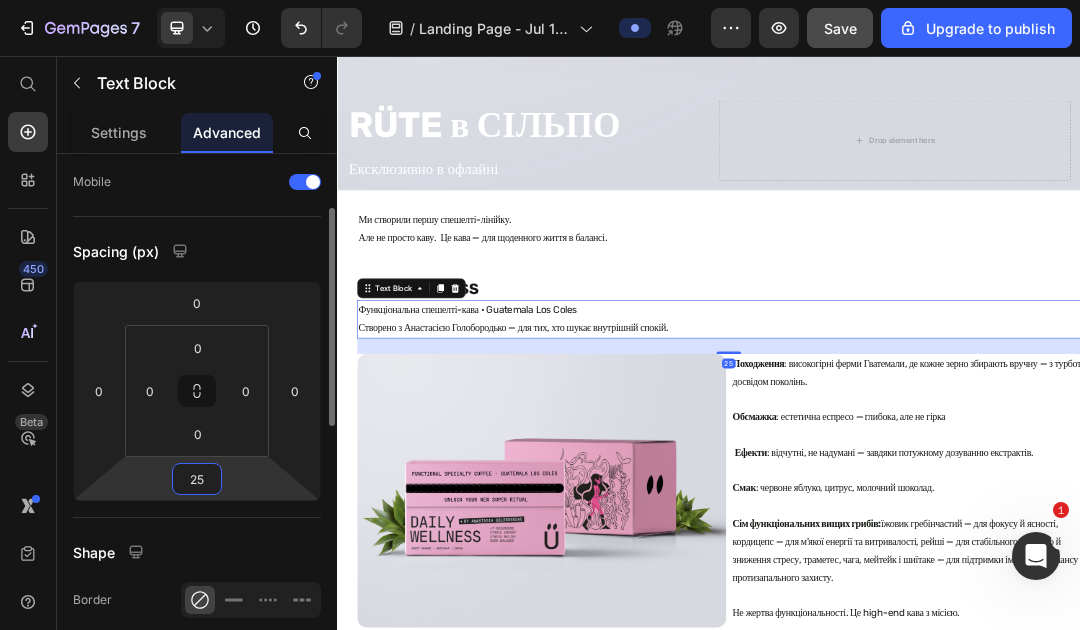 type on "25" 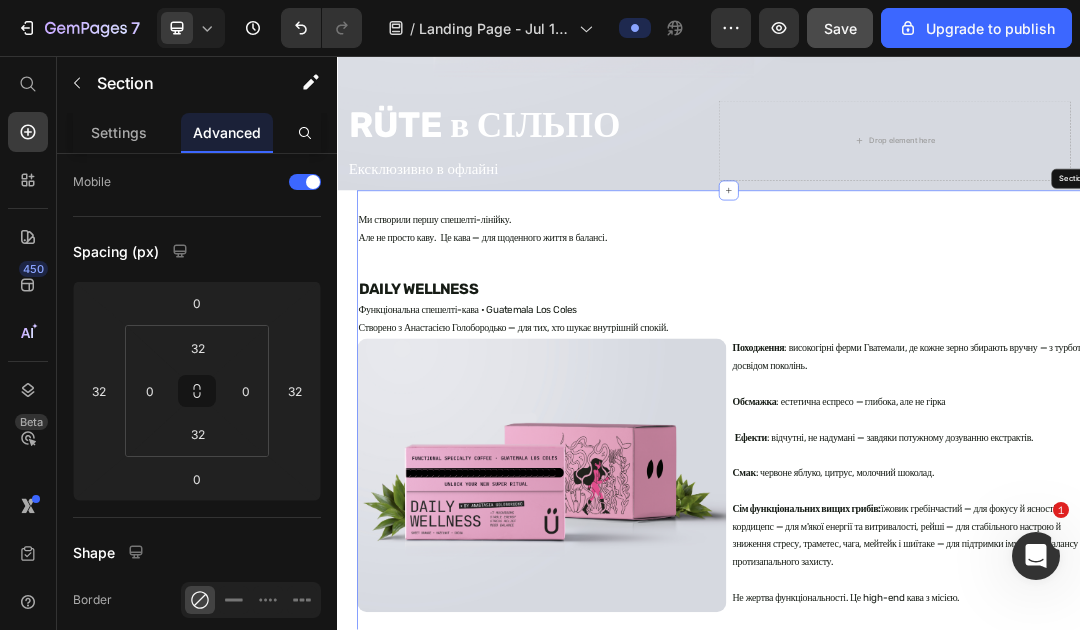 click on "Ми створили першу спешелті-лінійку. Але не просто каву.  Це кава — для щоденного життя в балансі. Text Block DAILY WELLNESS Heading Функціональна спешелті-кава • Guatemala Los Coles Створено з Анастасією Голобородько — для тих, хто шукає внутрішній спокій. Text Block   25 Image Походження : високогірні ферми Гватемали, де кожне зерно збирають вручну — з турботою і досвідом поколінь.  Обсмажка : естетична еспресо — глибока, але не гірка   Ефекти : відчутні, не надумані — завдяки потужному дозуванню екстрактів. Смак : червоне яблуко, цитрус, молочний шоколад. Text Block BRAIN BOOSTER Heading Row Text Block   Row" at bounding box center (969, 2065) 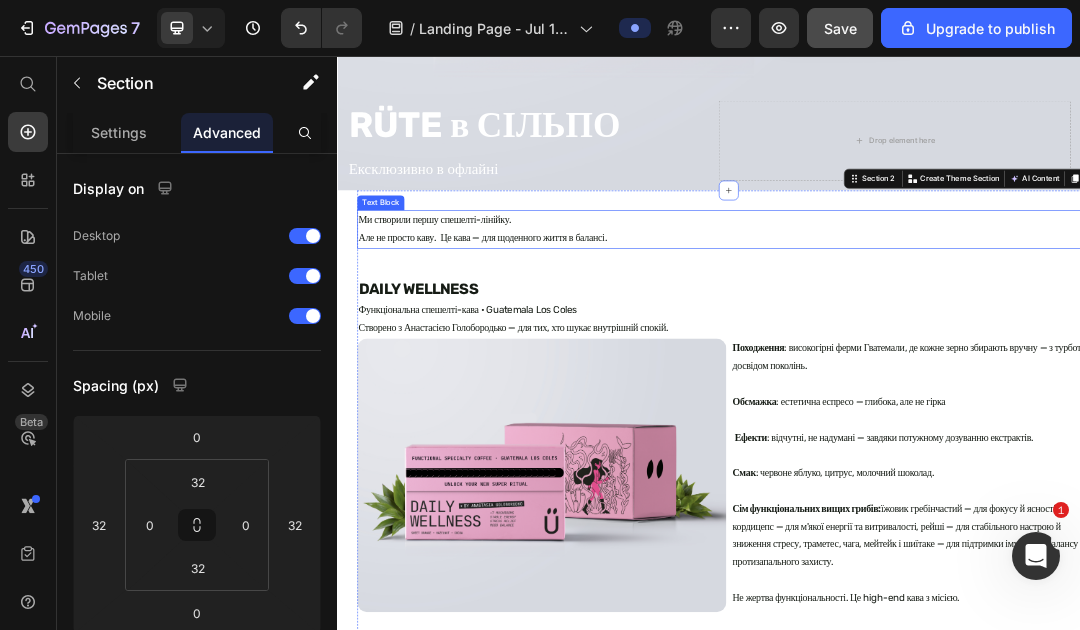 click on "Ми створили першу спешелті-лінійку. Але не просто каву.  Це кава — для щоденного життя в балансі." at bounding box center (969, 337) 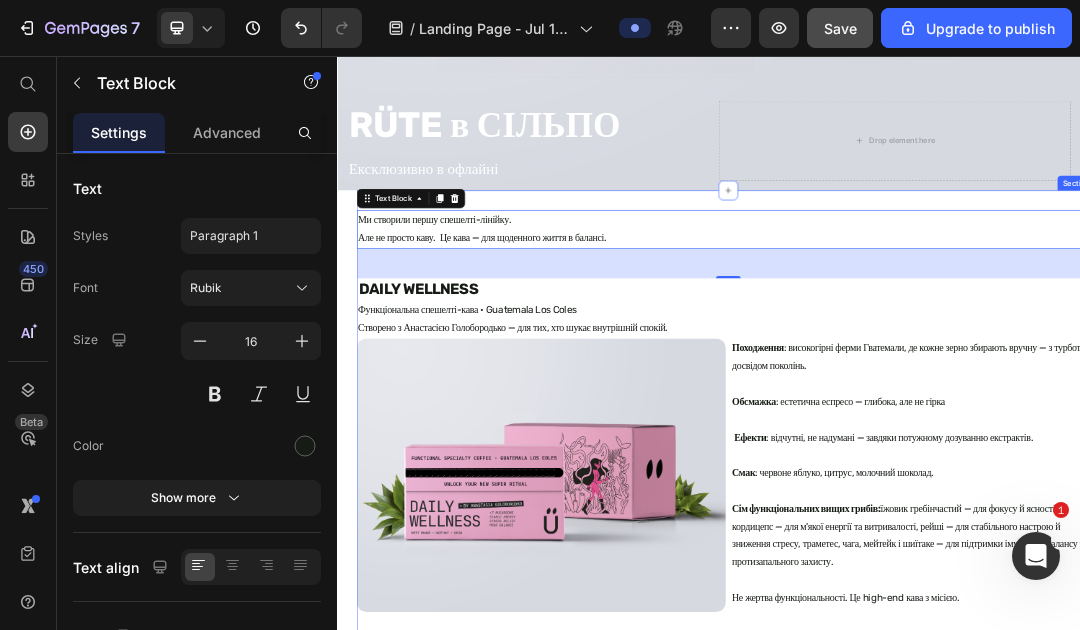 click on "Ми створили першу спешелті-лінійку. Але не просто каву.  Це кава — для щоденного життя в балансі. Text Block   47.989132 DAILY WELLNESS Heading Функціональна спешелті-кава • Guatemala Los Coles Створено з Анастасією Голобородько — для тих, хто шукає внутрішній спокій. Text Block Image Походження : високогірні ферми Гватемали, де кожне зерно збирають вручну — з турботою і досвідом поколінь.  Обсмажка : естетична еспресо — глибока, але не гірка   Ефекти : відчутні, не надумані — завдяки потужному дозуванню екстрактів. Смак : червоне яблуко, цитрус, молочний шоколад. Text Block BRAIN BOOSTER Heading Row Text Block" at bounding box center [969, 2065] 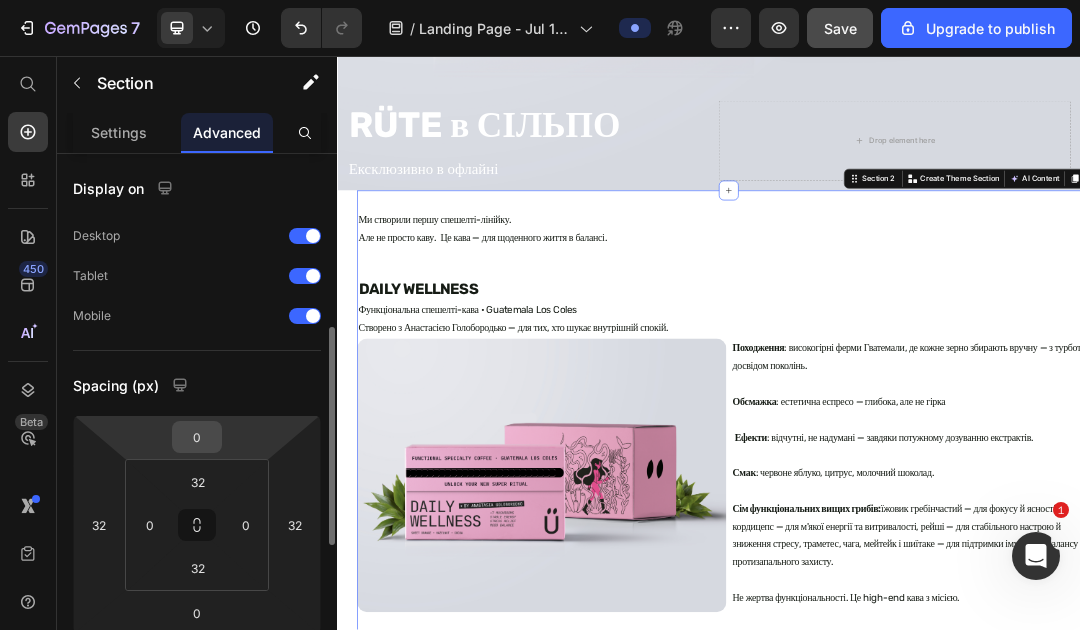 scroll, scrollTop: 123, scrollLeft: 0, axis: vertical 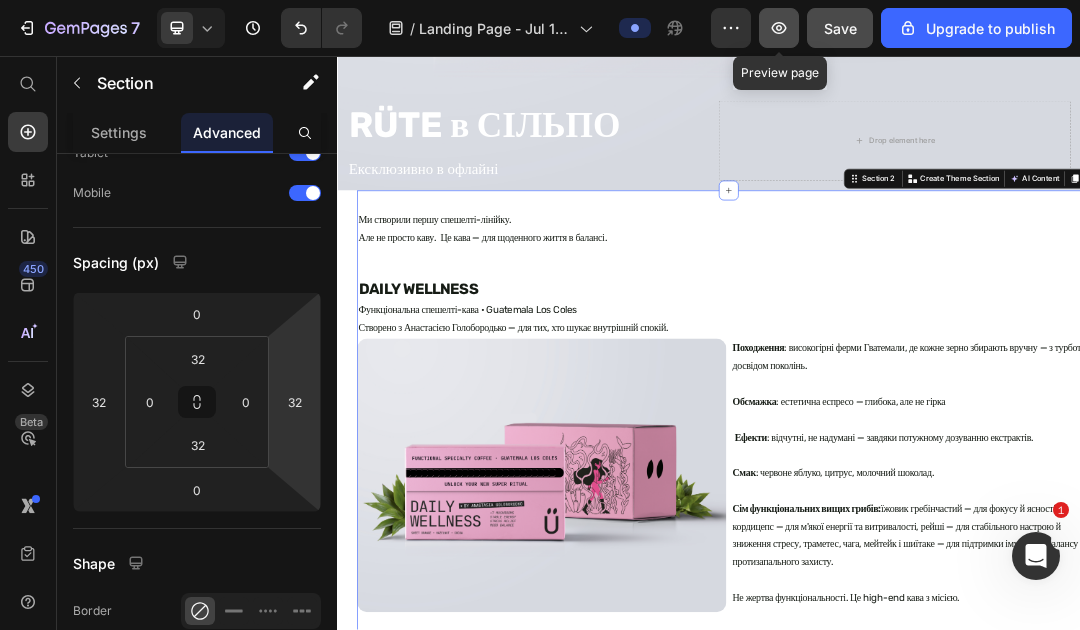 click 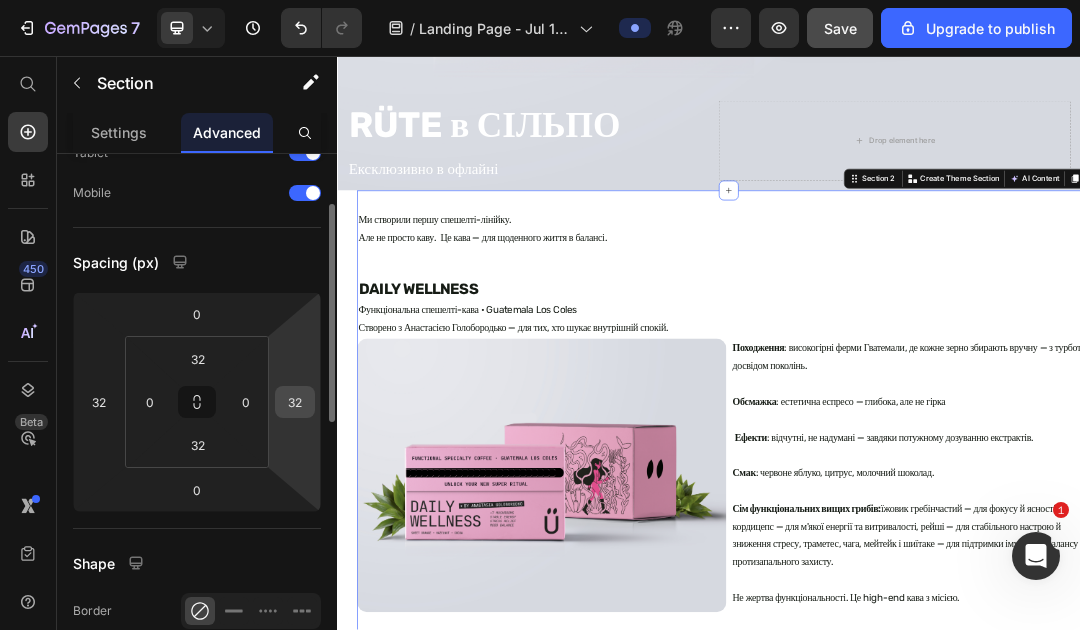 click on "32" at bounding box center [295, 402] 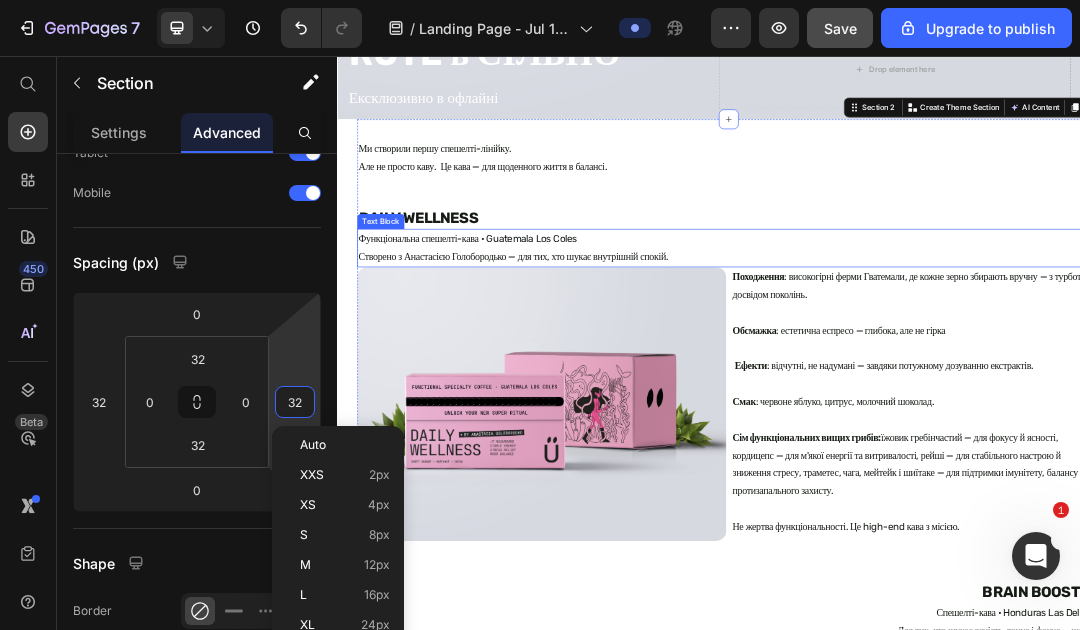 scroll, scrollTop: 827, scrollLeft: 0, axis: vertical 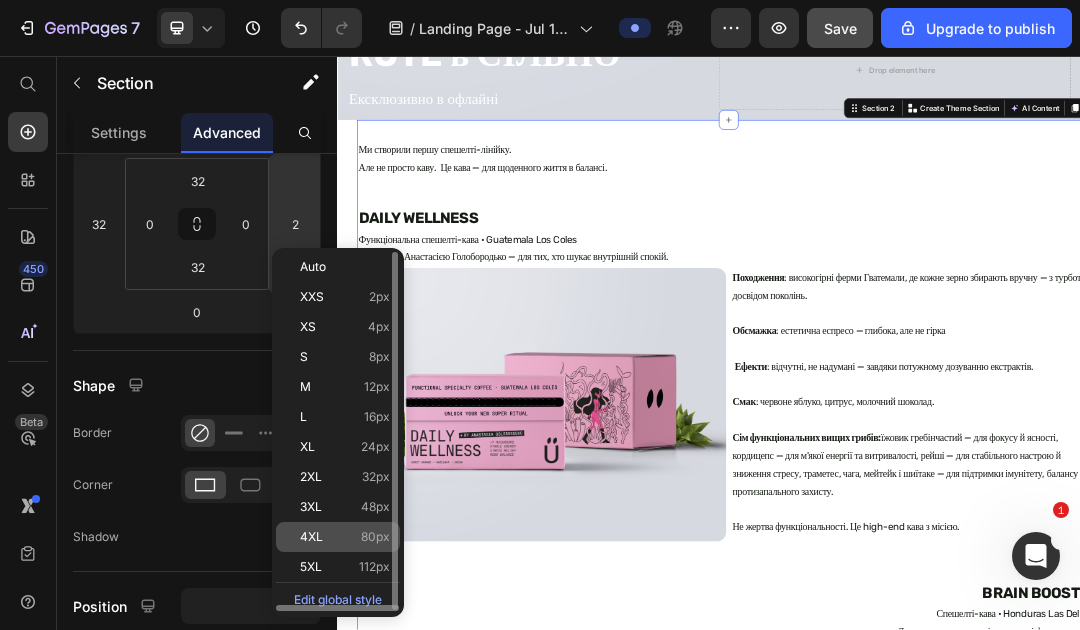 click on "4XL 80px" at bounding box center [345, 537] 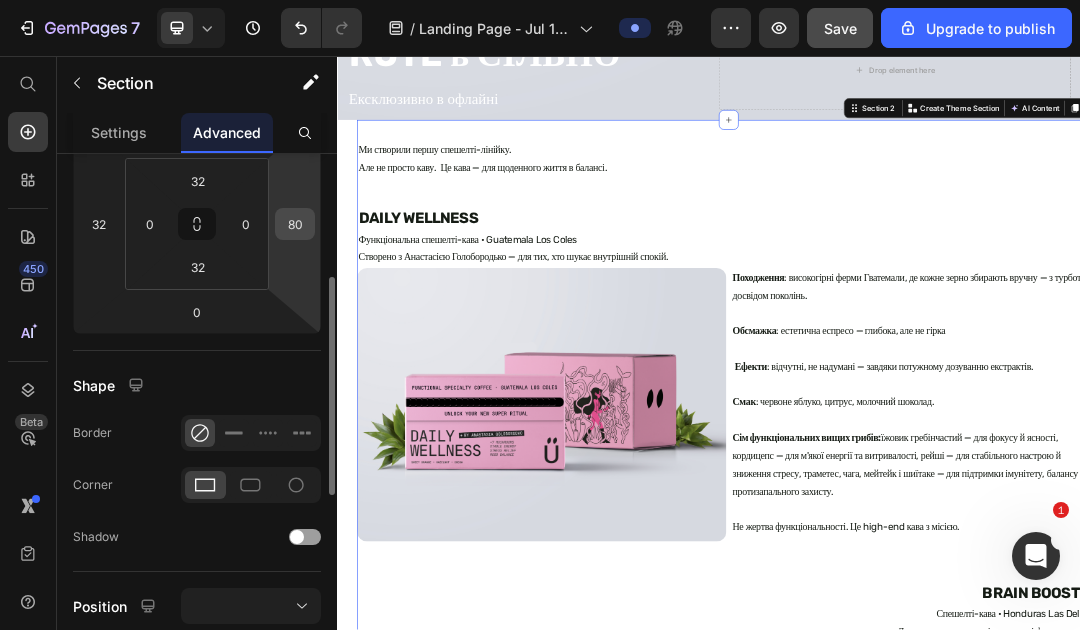 click on "80" at bounding box center [295, 224] 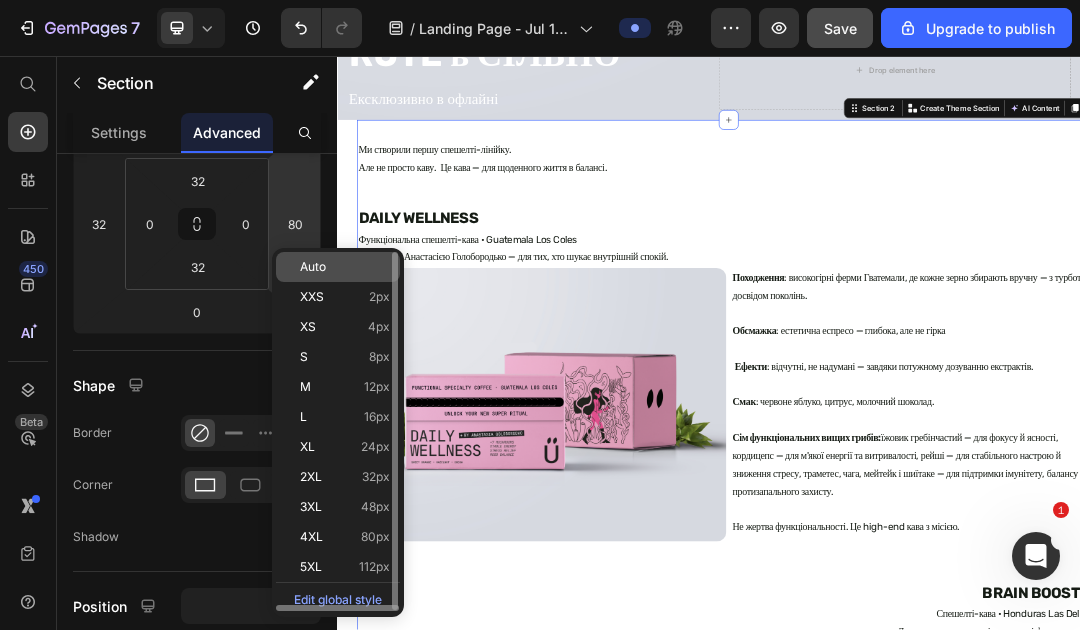 type on "4" 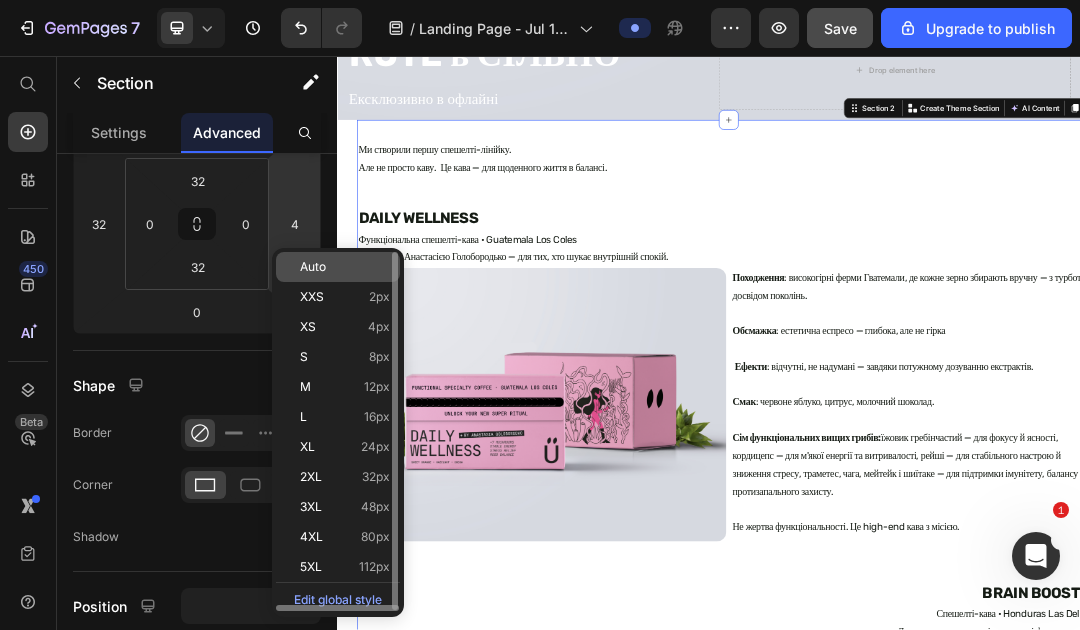 click on "Auto" at bounding box center [345, 267] 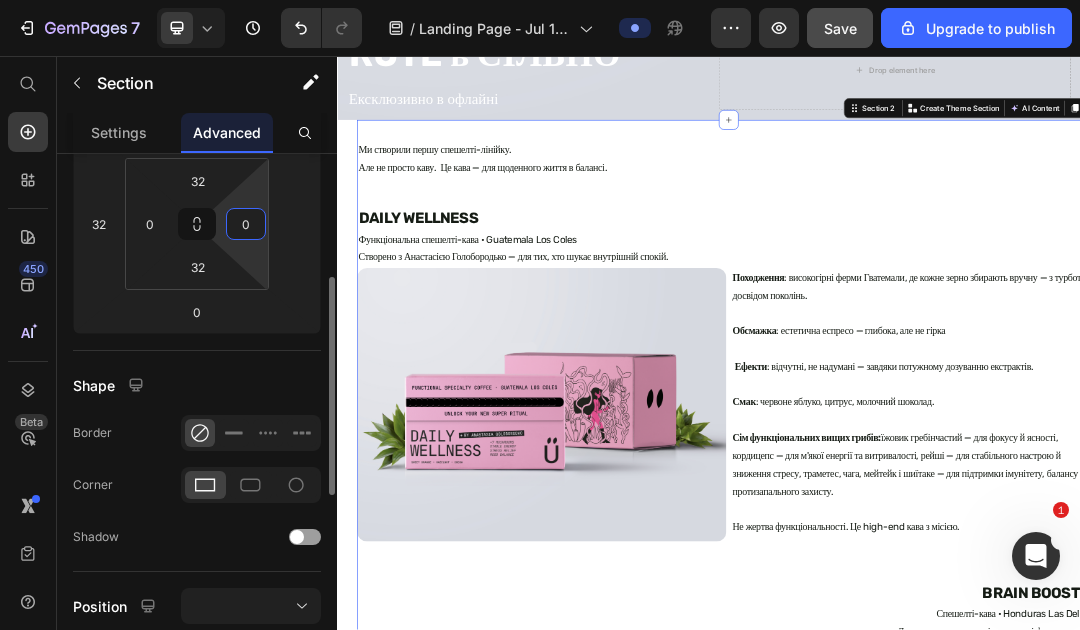 click on "0" at bounding box center (246, 224) 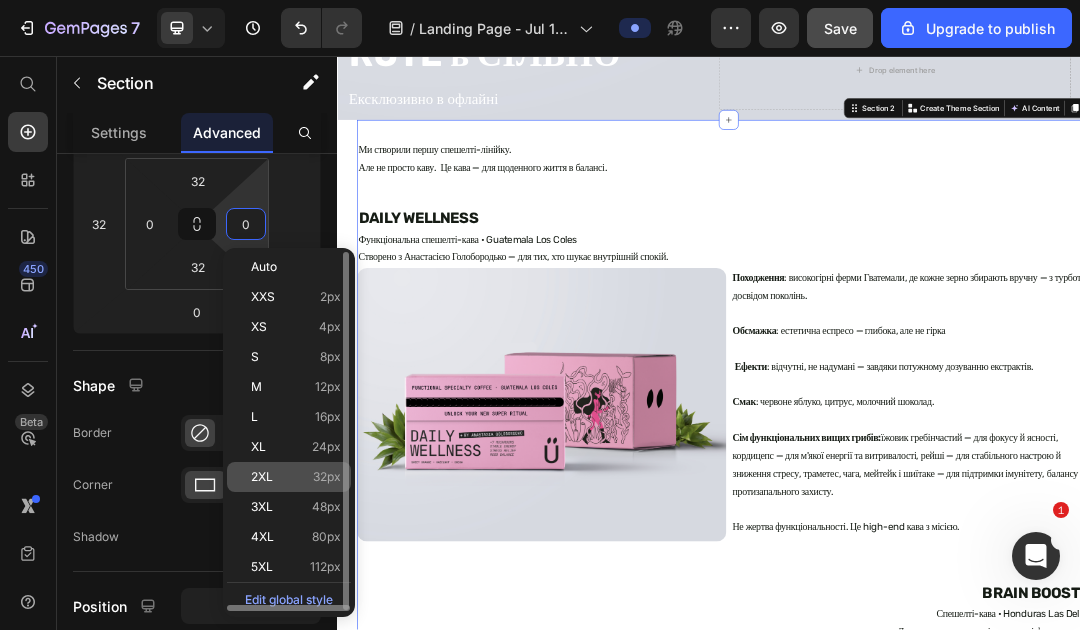 click on "2XL 32px" 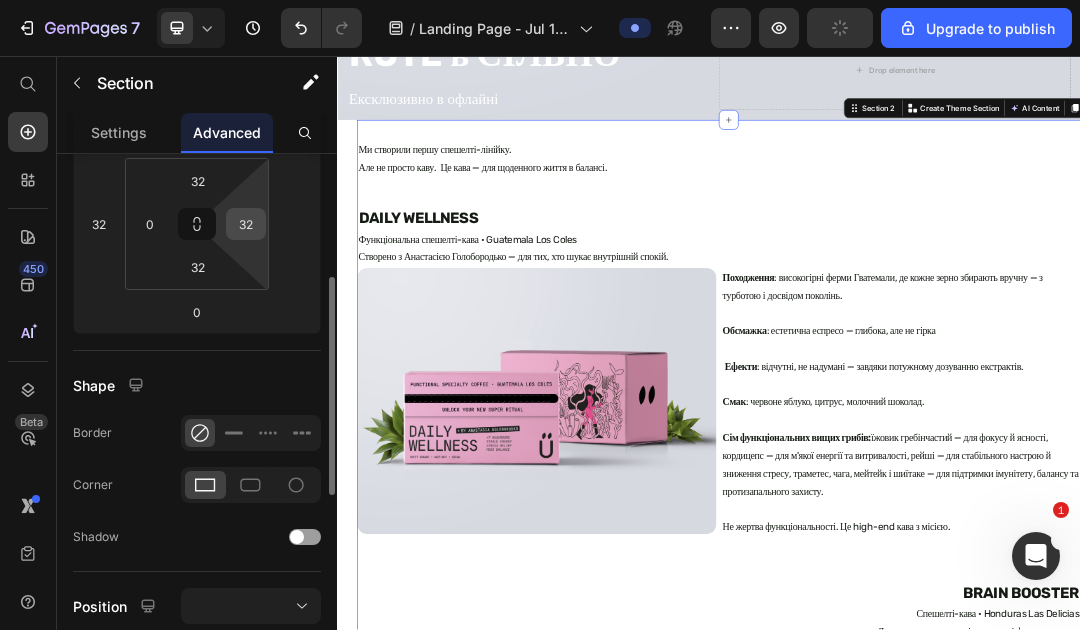 click on "32" at bounding box center [246, 224] 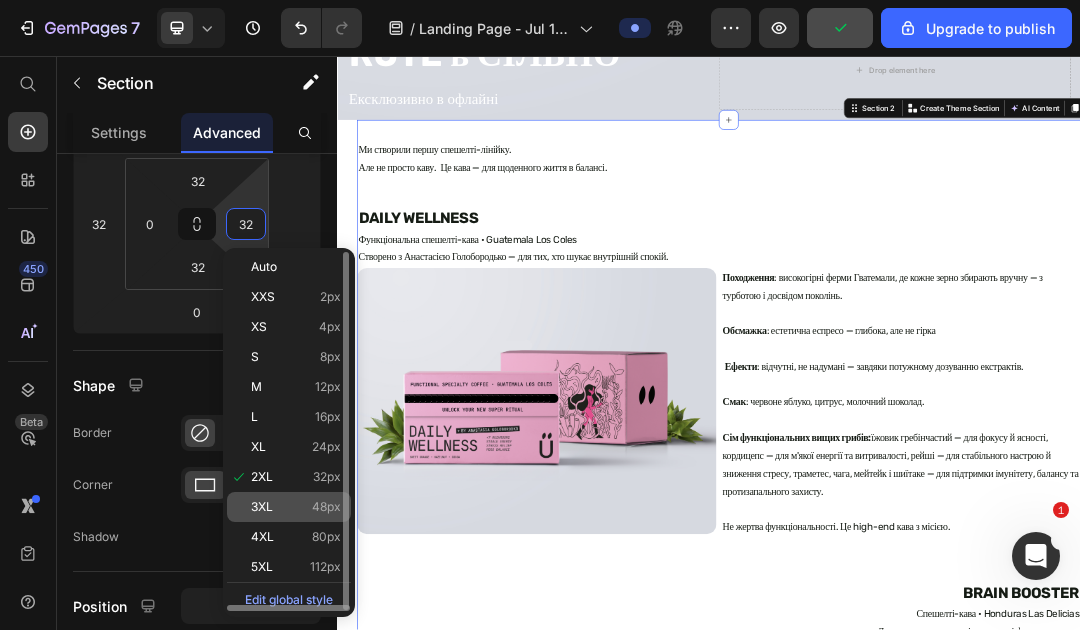 click on "3XL 48px" at bounding box center [296, 507] 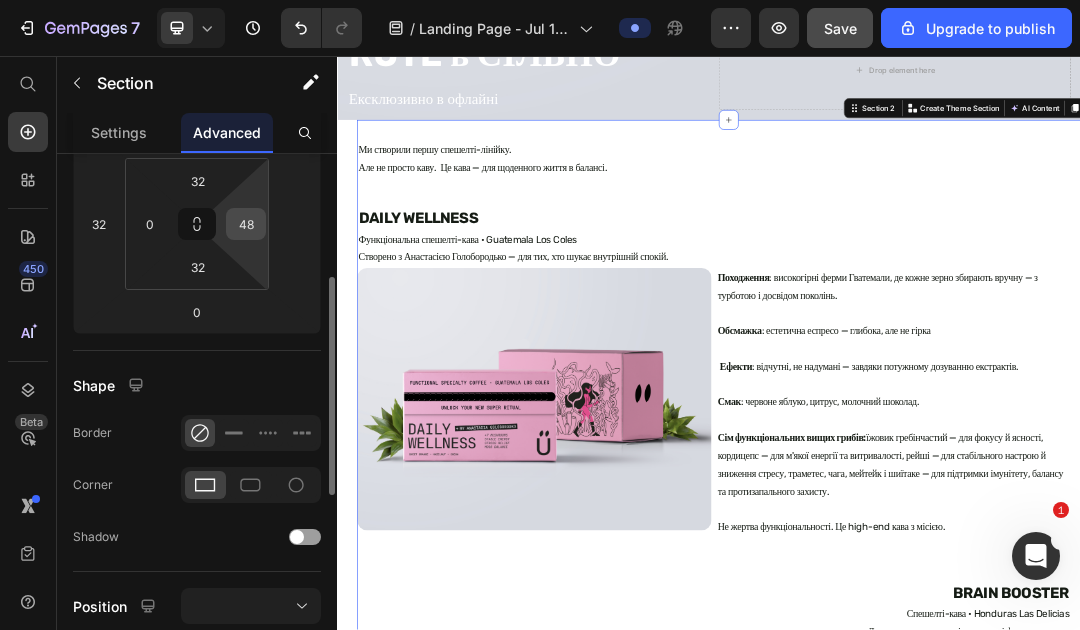 click on "48" at bounding box center [246, 224] 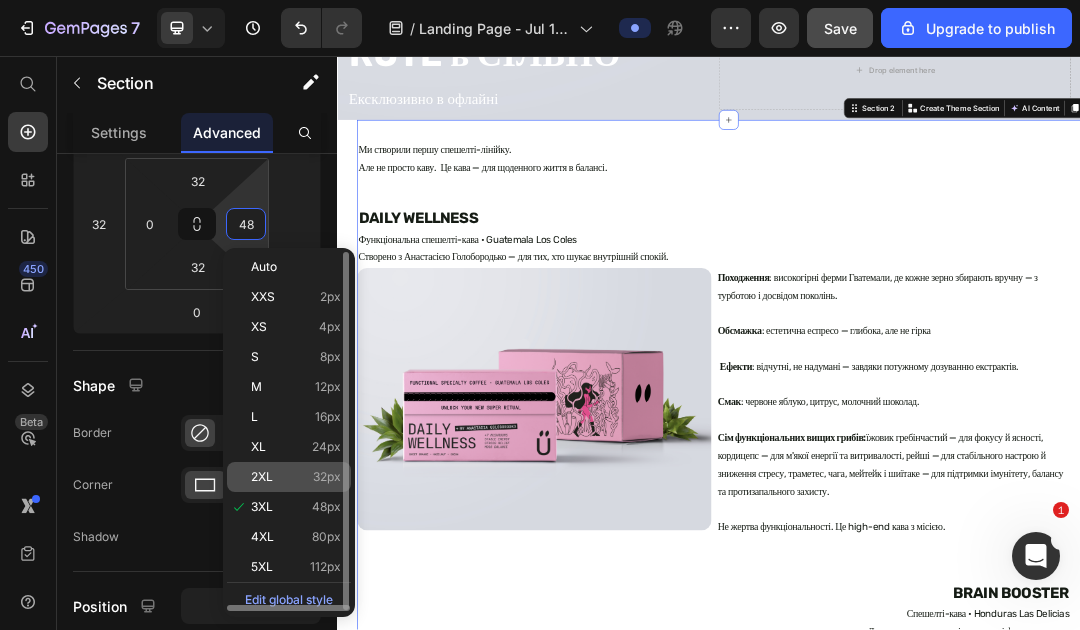 click on "2XL 32px" 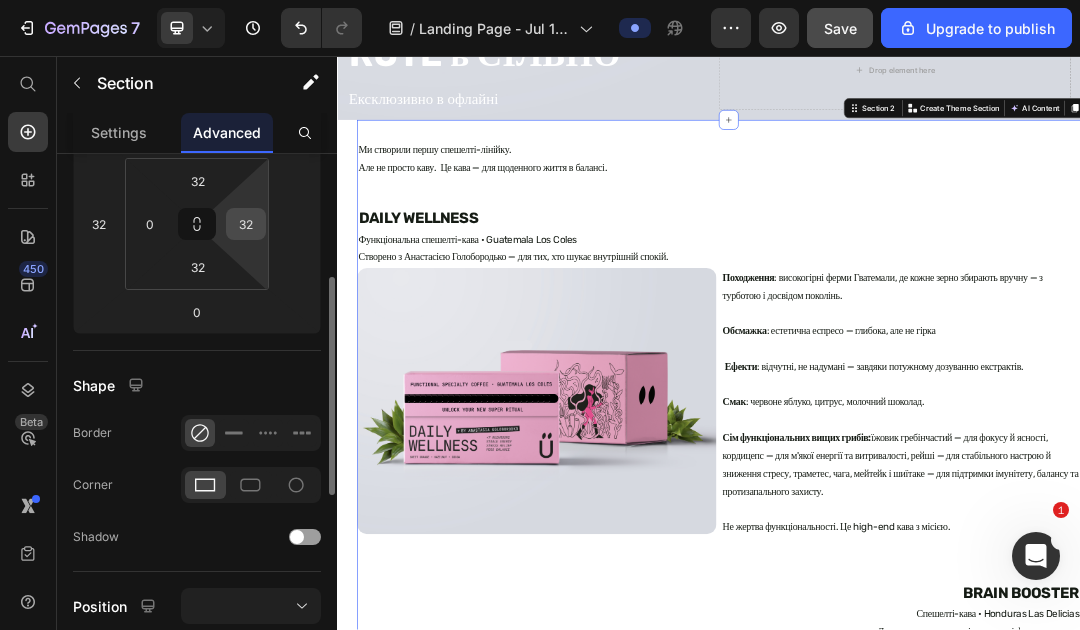 click on "32" at bounding box center (246, 224) 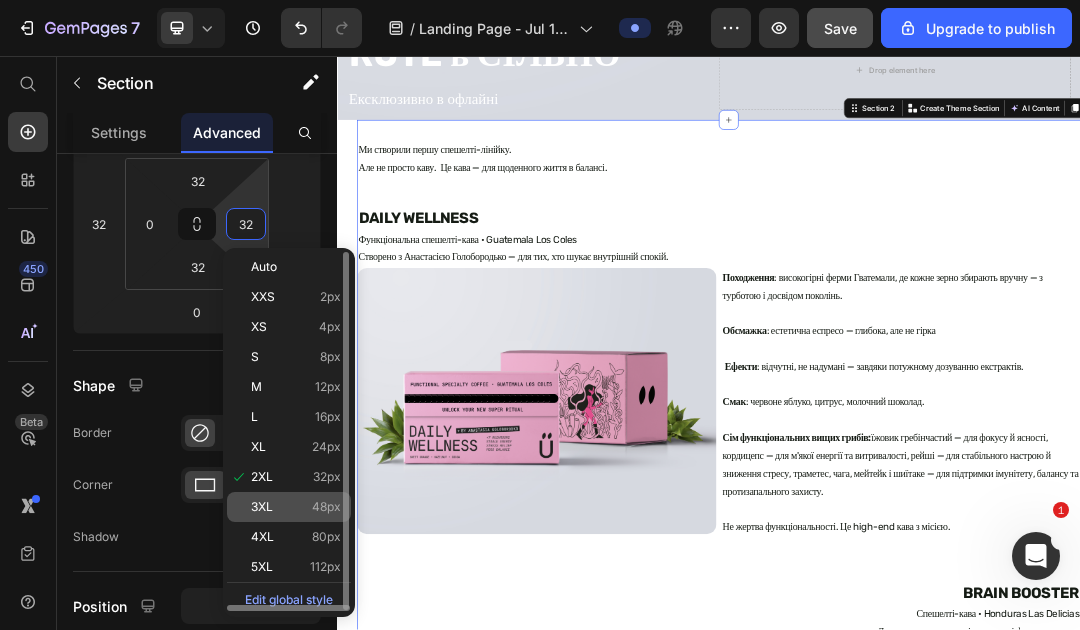 click on "3XL 48px" at bounding box center (296, 507) 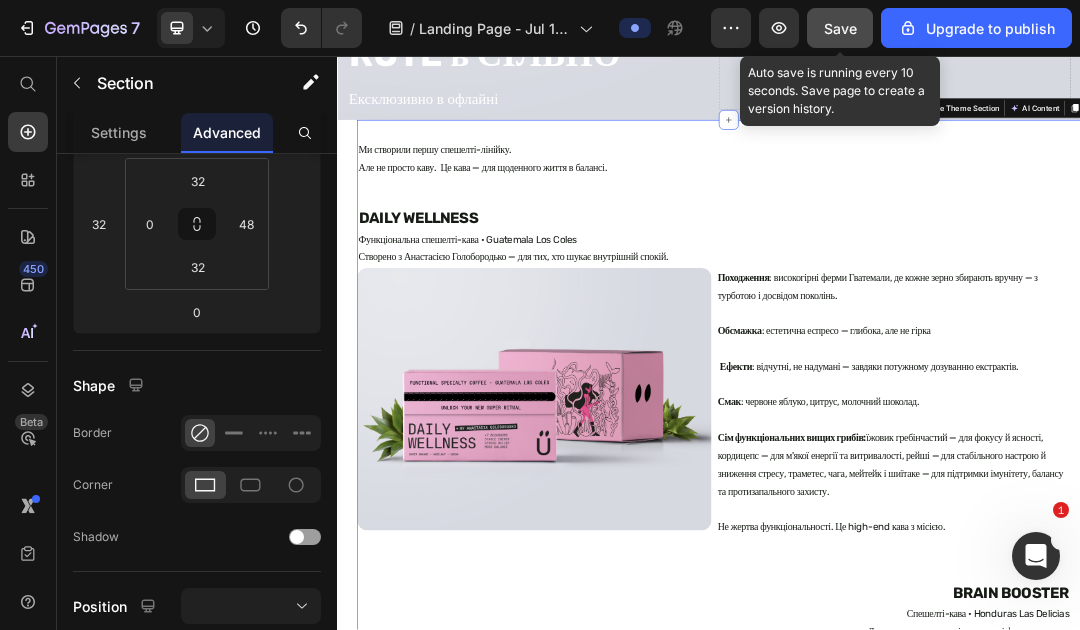 click on "Save" at bounding box center (840, 28) 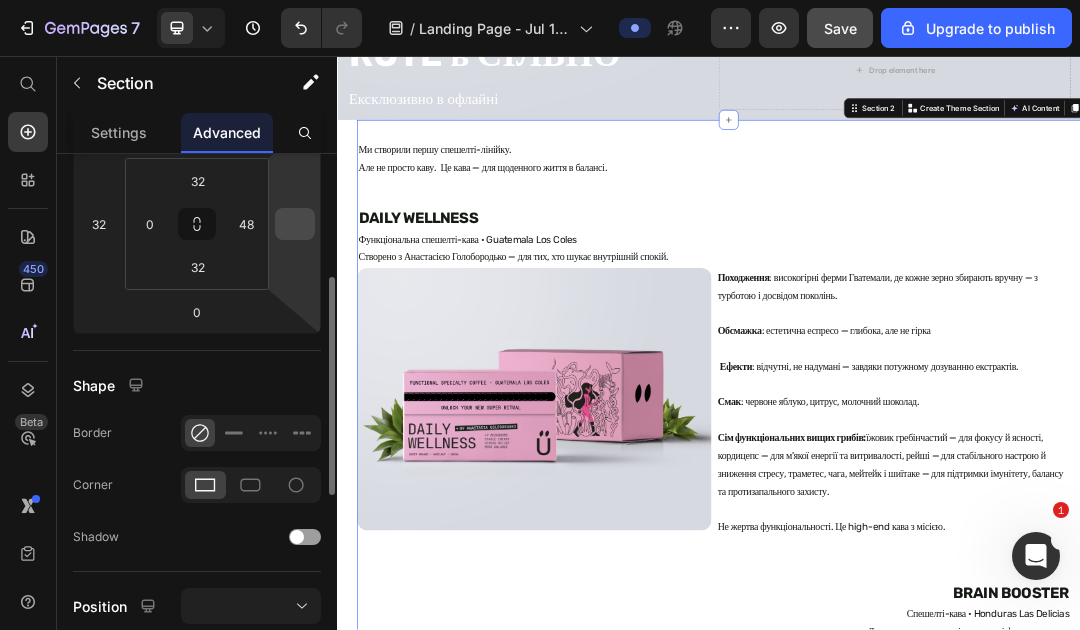 click at bounding box center [295, 224] 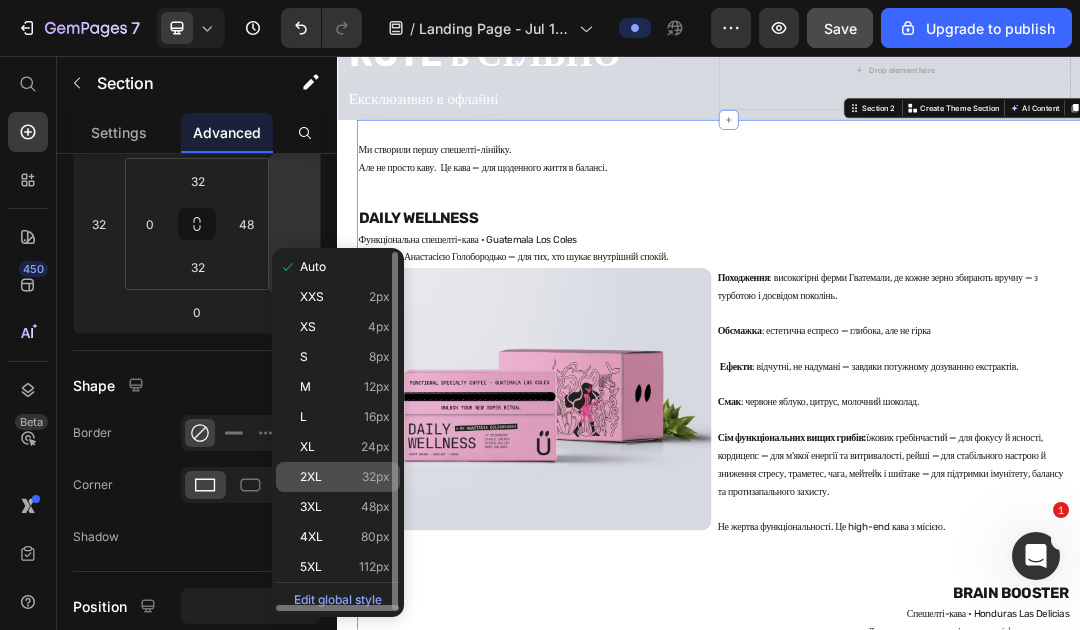 click on "2XL 32px" at bounding box center (345, 477) 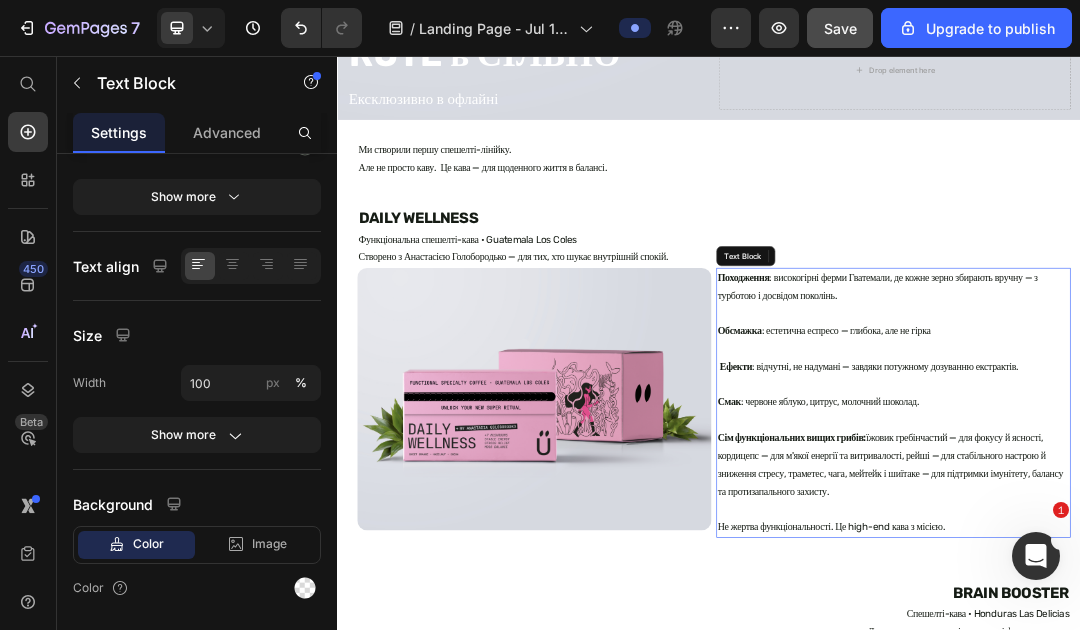 click on "Походження : високогірні ферми Гватемали, де кожне зерно збирають вручну — з турботою і досвідом поколінь." at bounding box center [1235, 430] 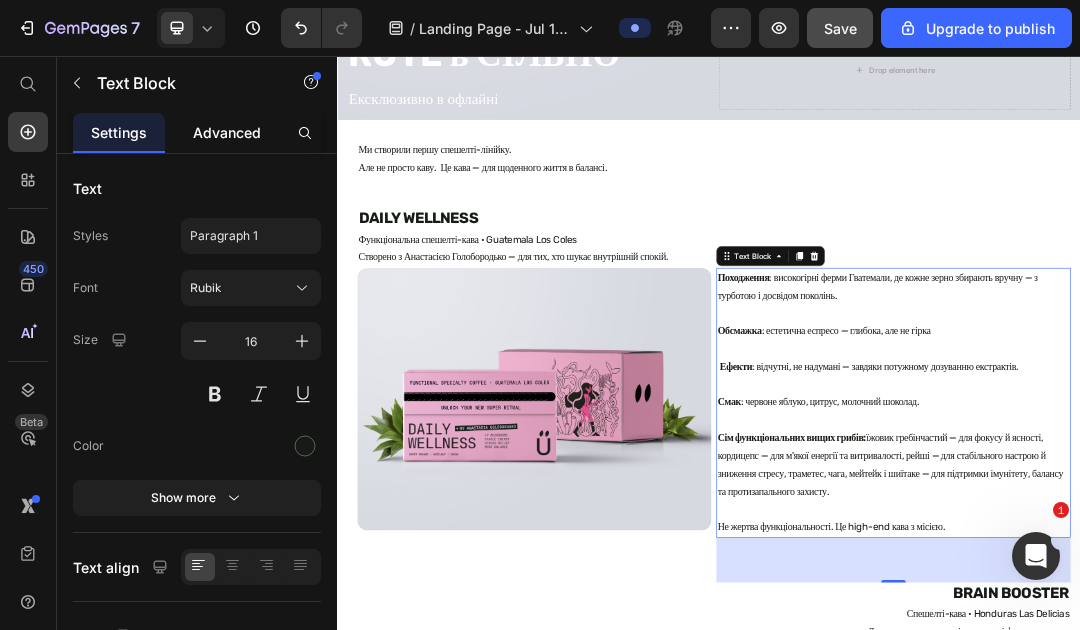 click on "Advanced" at bounding box center (227, 132) 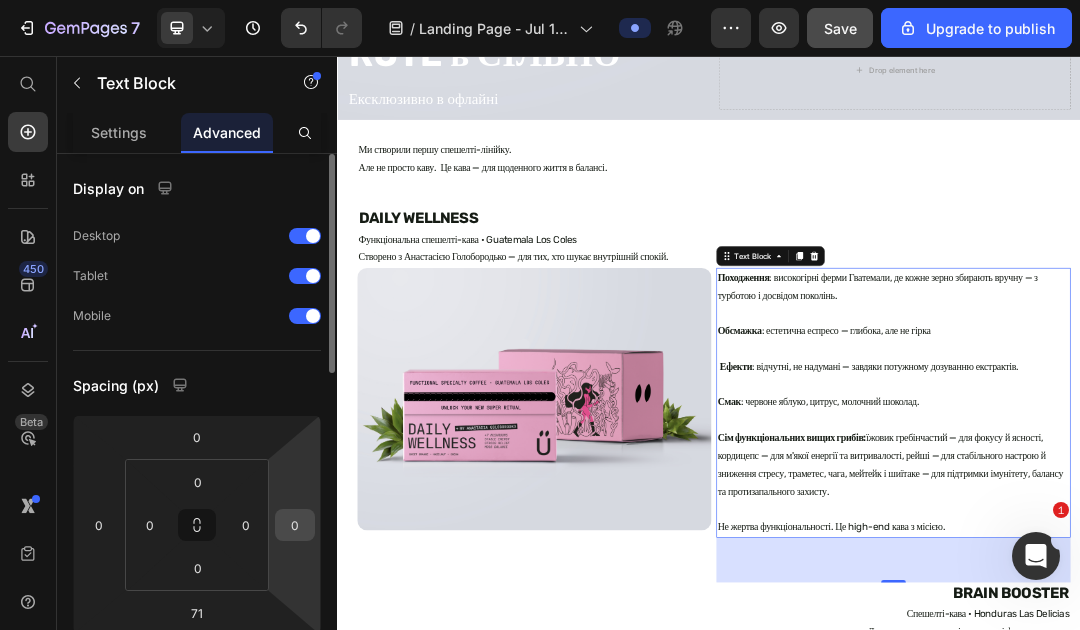 click on "0" at bounding box center (295, 525) 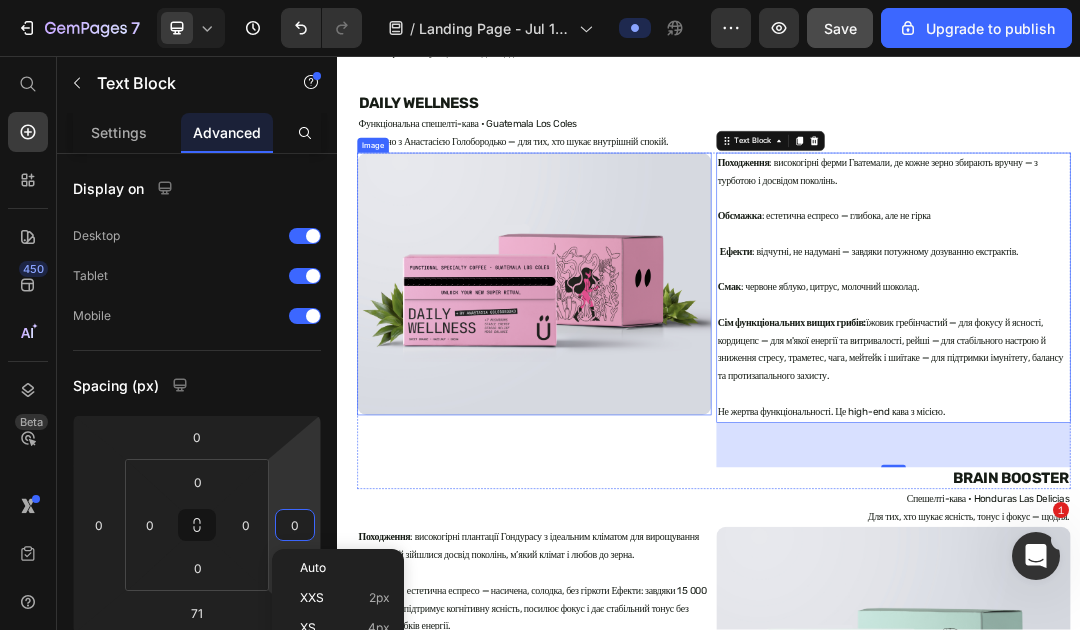 scroll, scrollTop: 1024, scrollLeft: 0, axis: vertical 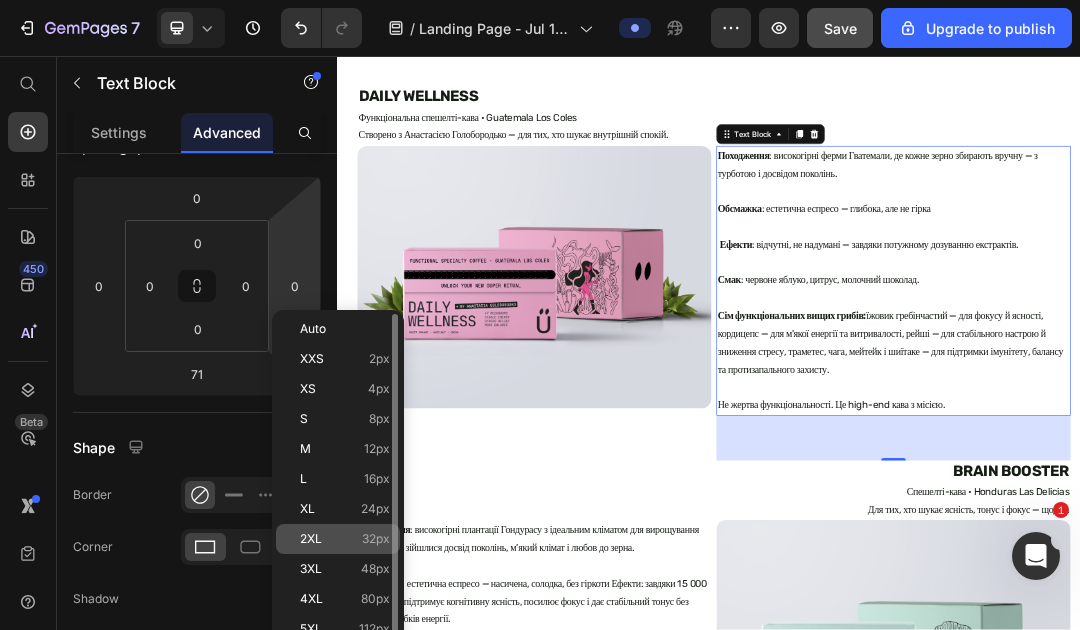 click on "2XL 32px" 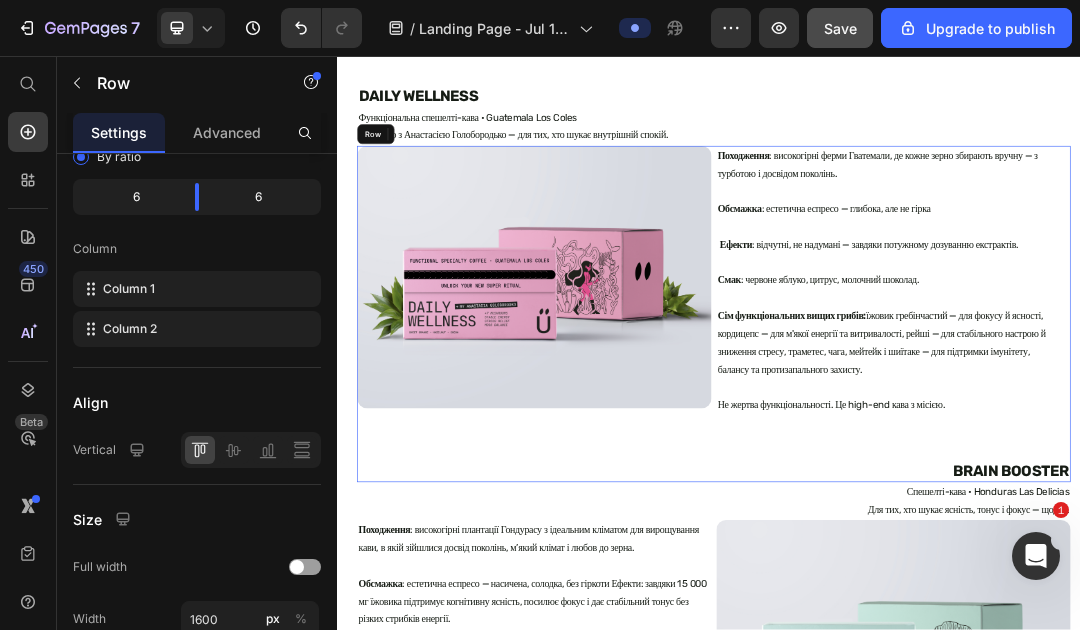 click on "Image" at bounding box center [655, 473] 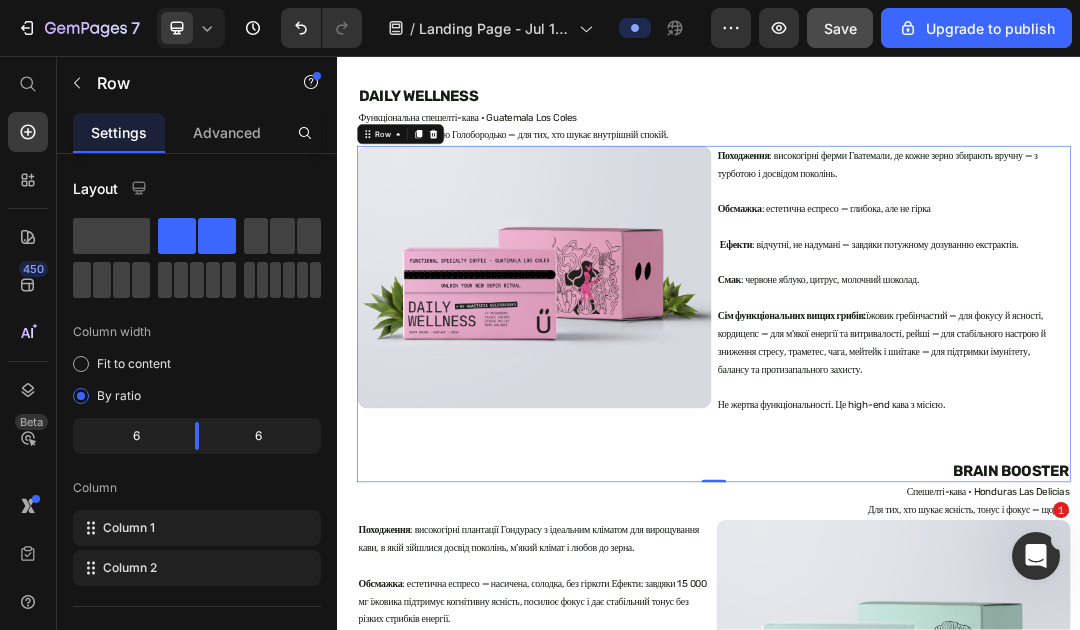 click on "Походження : високогірні ферми Гватемали, де кожне зерно збирають вручну — з турботою і досвідом поколінь.  Обсмажка : естетична еспресо — глибока, але не гірка   Ефекти : відчутні, не надумані — завдяки потужному дозуванню екстрактів. Смак : червоне яблуко, цитрус, молочний шоколад. Сім функціональних вищих грибів:  їжовик гребінчастий — для фокусу й ясності, кордицепс — для м'якої енергії та витривалості, рейші — для стабільного настрою й зниження стресу, траметес, чага, мейтейк і шиїтаке — для підтримки імунітету, балансу та протизапального захисту." at bounding box center [1235, 473] 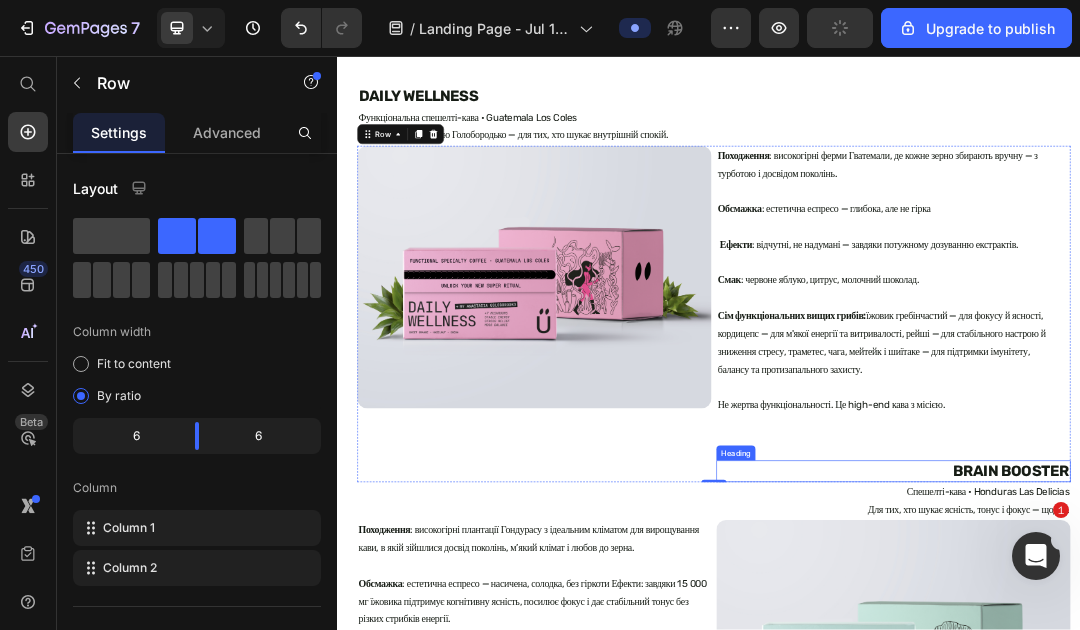 click on "BRAIN BOOSTER" at bounding box center [1235, 727] 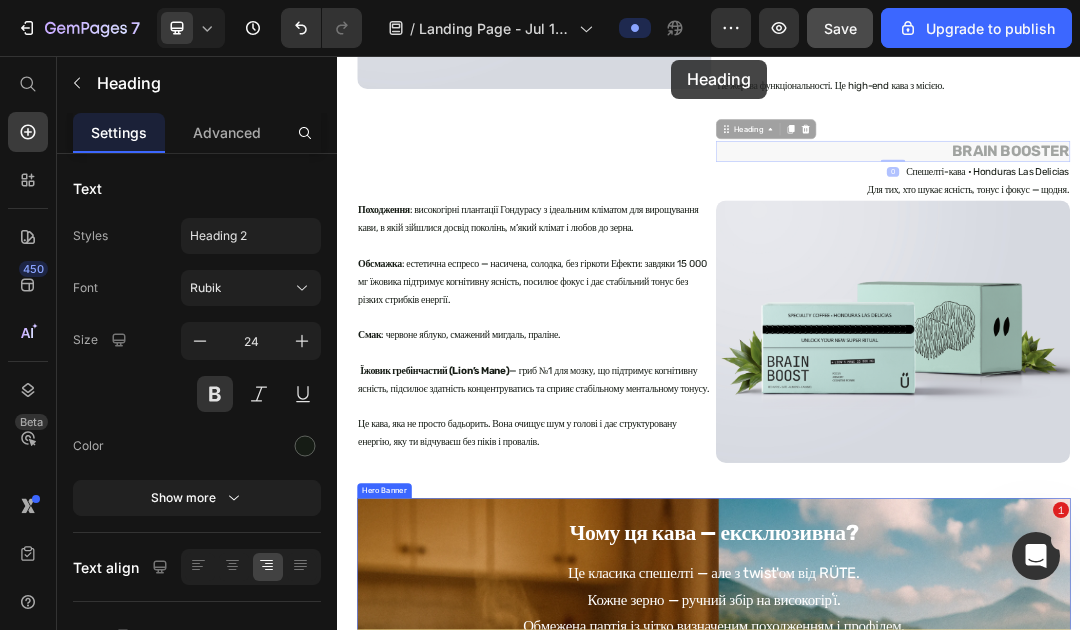 scroll, scrollTop: 1454, scrollLeft: 0, axis: vertical 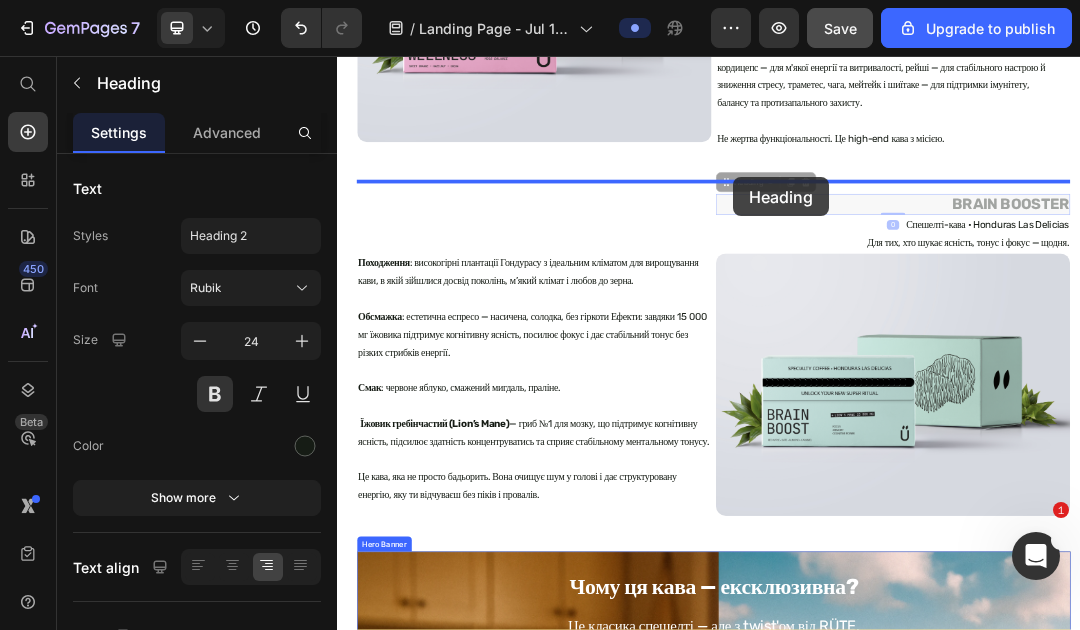 drag, startPoint x: 955, startPoint y: 716, endPoint x: 977, endPoint y: 252, distance: 464.52127 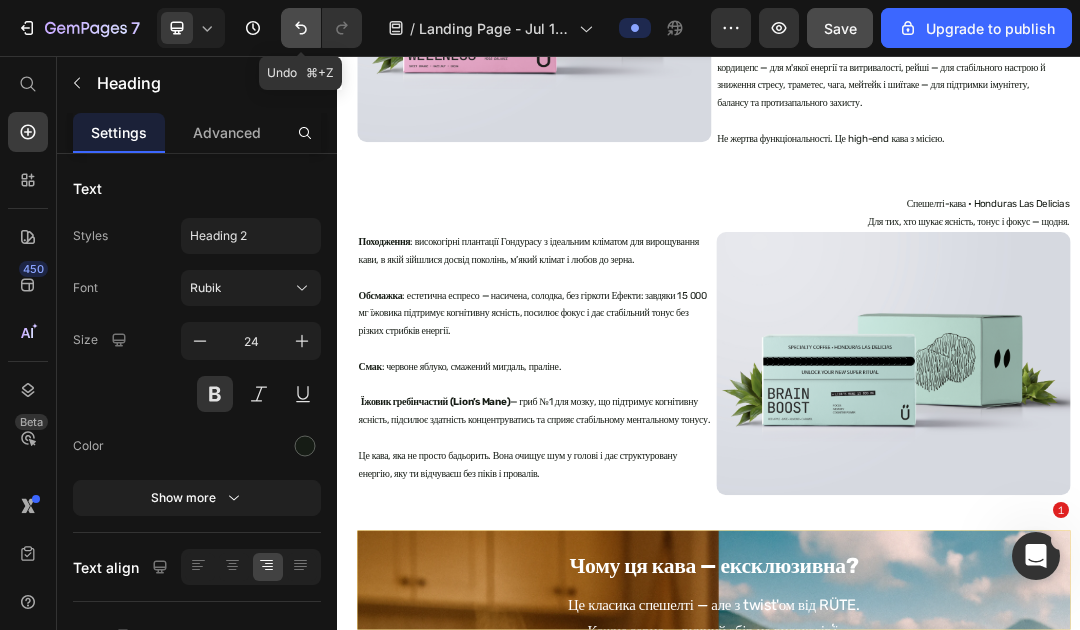 click 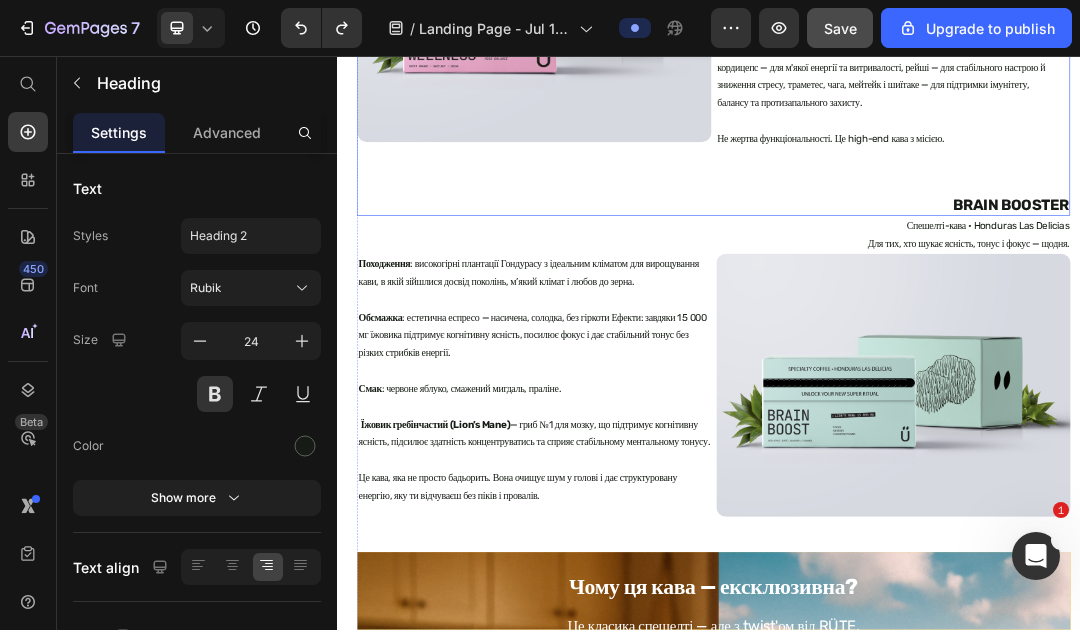 click on "Походження : високогірні ферми Гватемали, де кожне зерно збирають вручну — з турботою і досвідом поколінь.  Обсмажка : естетична еспресо — глибока, але не гірка   Ефекти : відчутні, не надумані — завдяки потужному дозуванню екстрактів. Смак : червоне яблуко, цитрус, молочний шоколад. Сім функціональних вищих грибів:  їжовик гребінчастий — для фокусу й ясності, кордицепс — для м'якої енергії та витривалості, рейші — для стабільного настрою й зниження стресу, траметес, чага, мейтейк і шиїтаке — для підтримки імунітету, балансу та протизапального захисту." at bounding box center [1235, 43] 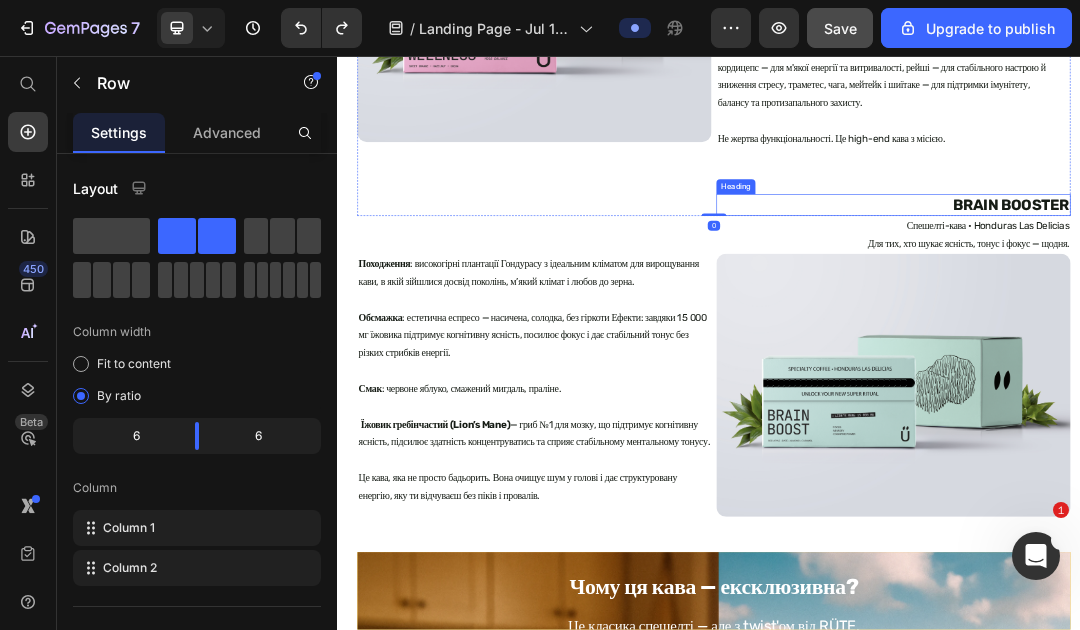 click on "BRAIN BOOSTER" at bounding box center (1235, 297) 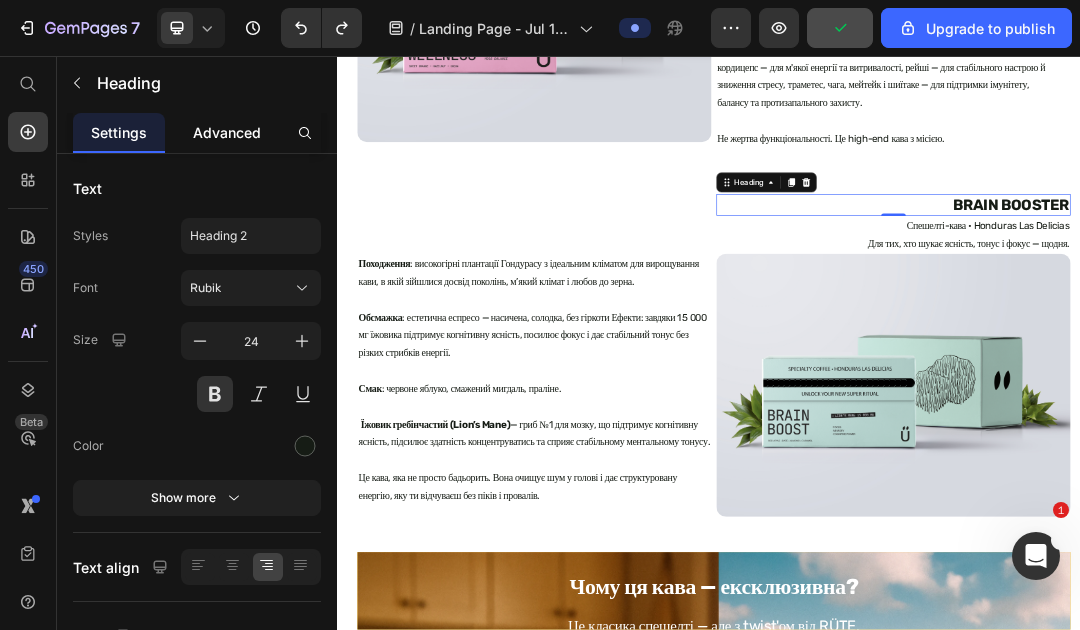 click on "Advanced" at bounding box center (227, 132) 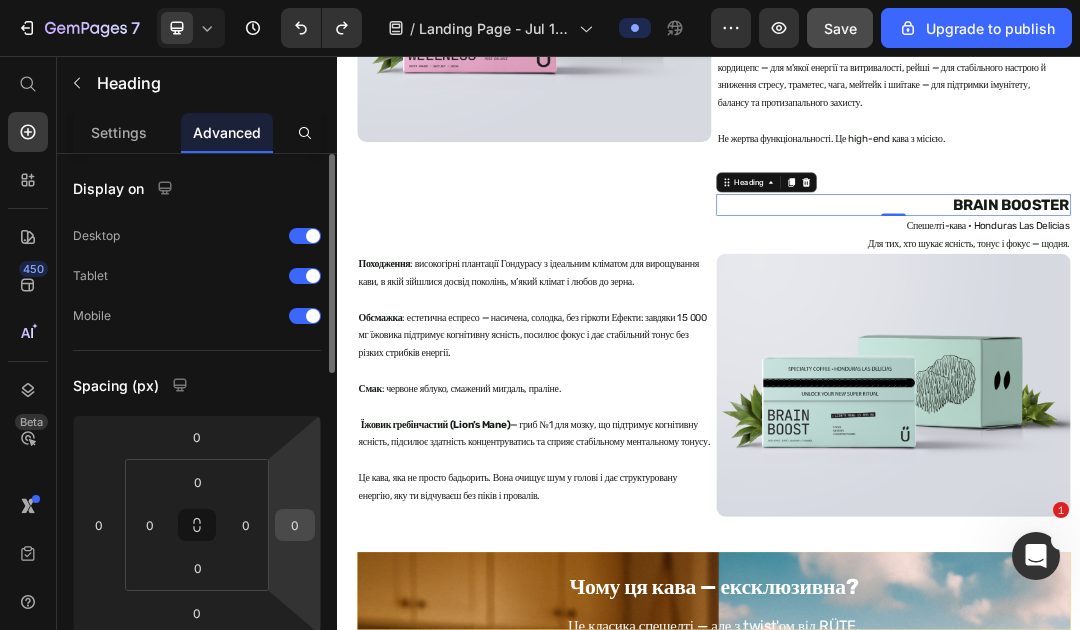click on "0" at bounding box center [295, 525] 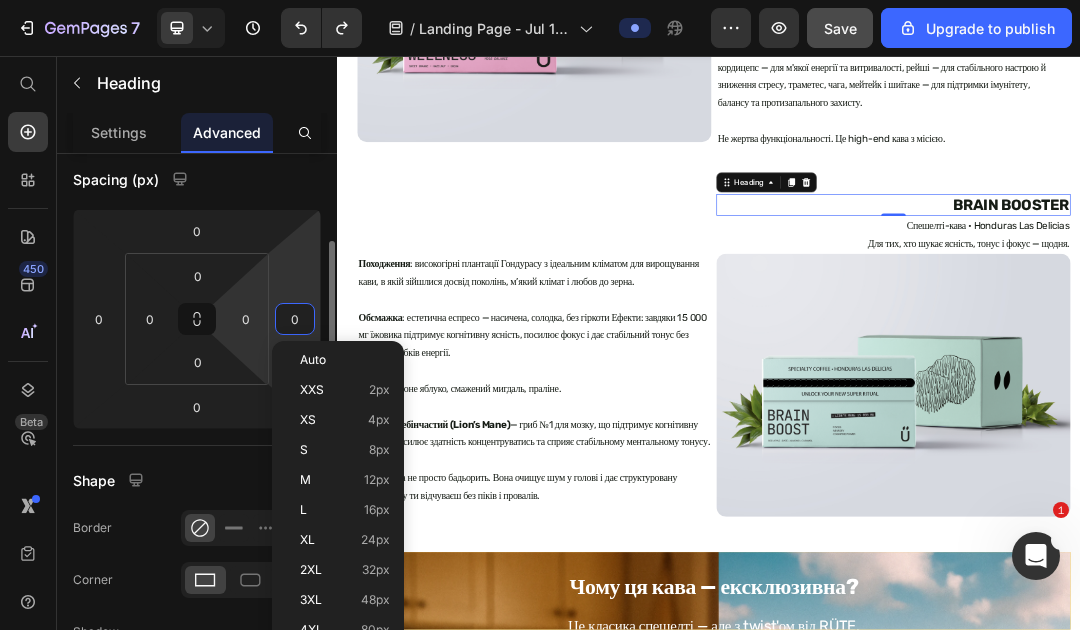 scroll, scrollTop: 208, scrollLeft: 0, axis: vertical 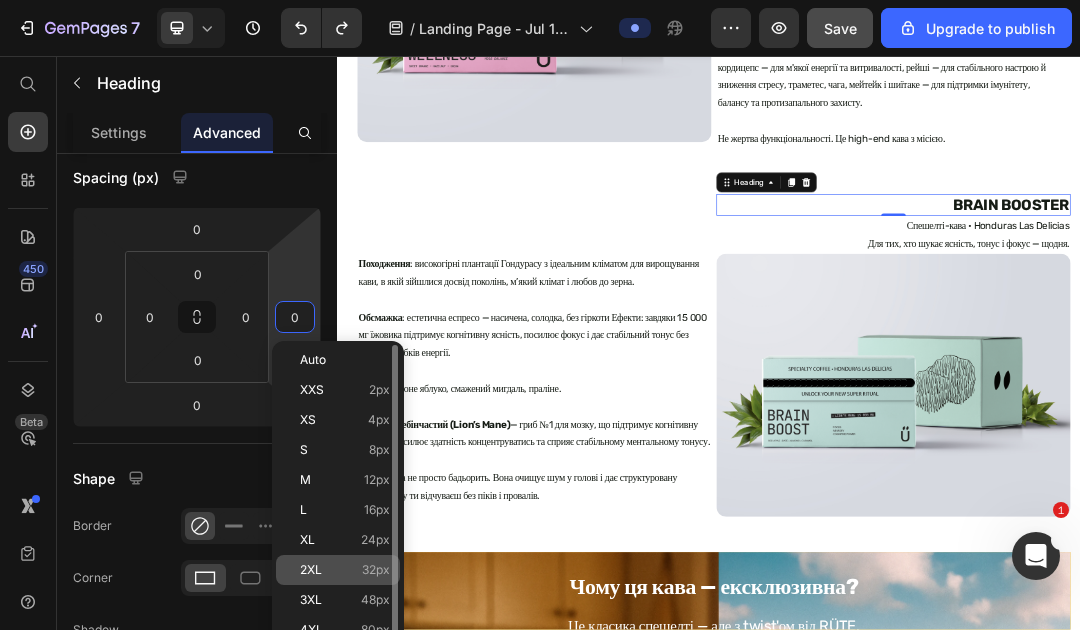 click on "2XL 32px" at bounding box center [345, 570] 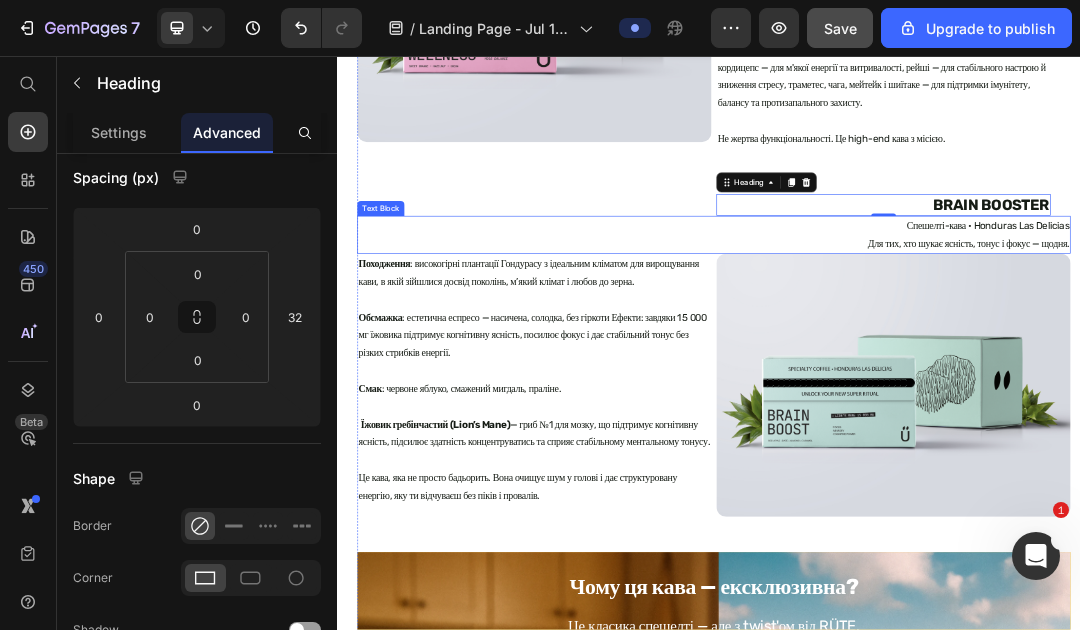click on "Спешелті-кава • Honduras Las Delicias" at bounding box center (945, 331) 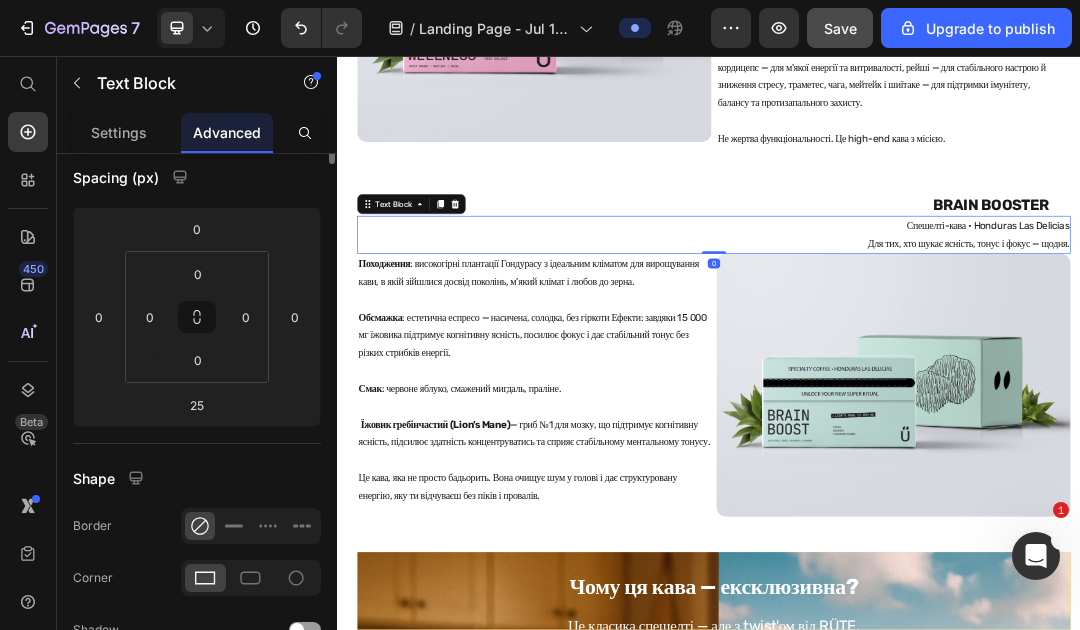 scroll, scrollTop: 0, scrollLeft: 0, axis: both 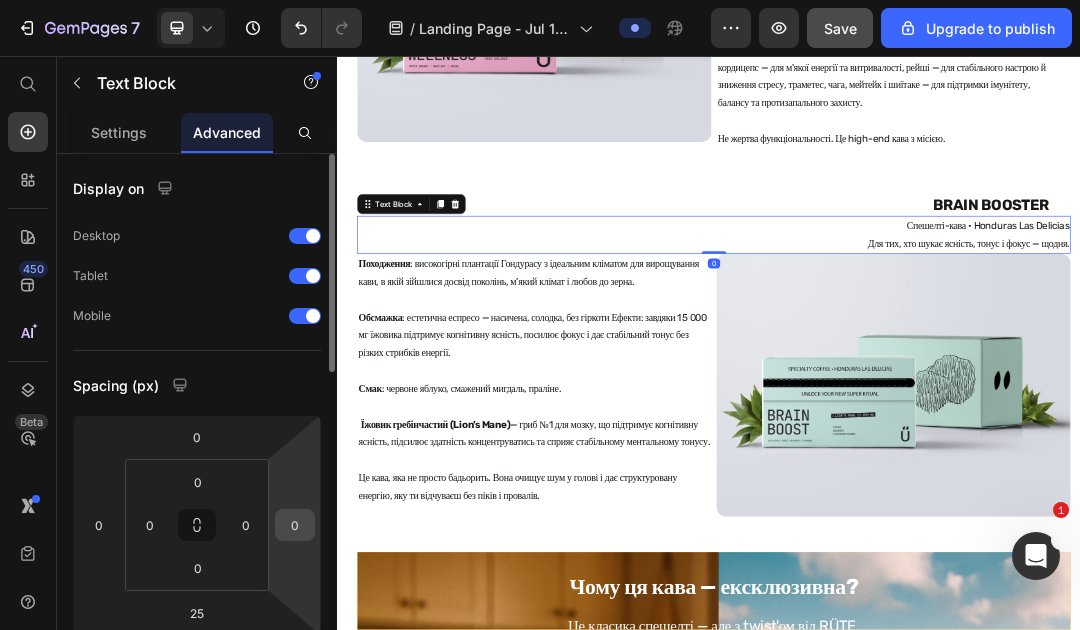 click on "0" at bounding box center (295, 525) 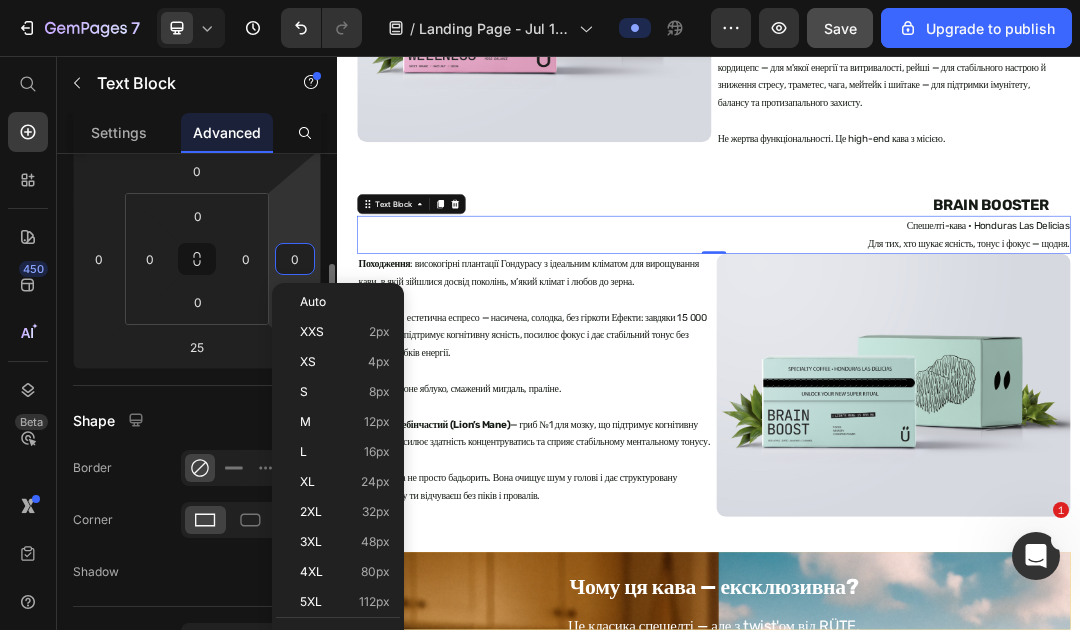 scroll, scrollTop: 268, scrollLeft: 0, axis: vertical 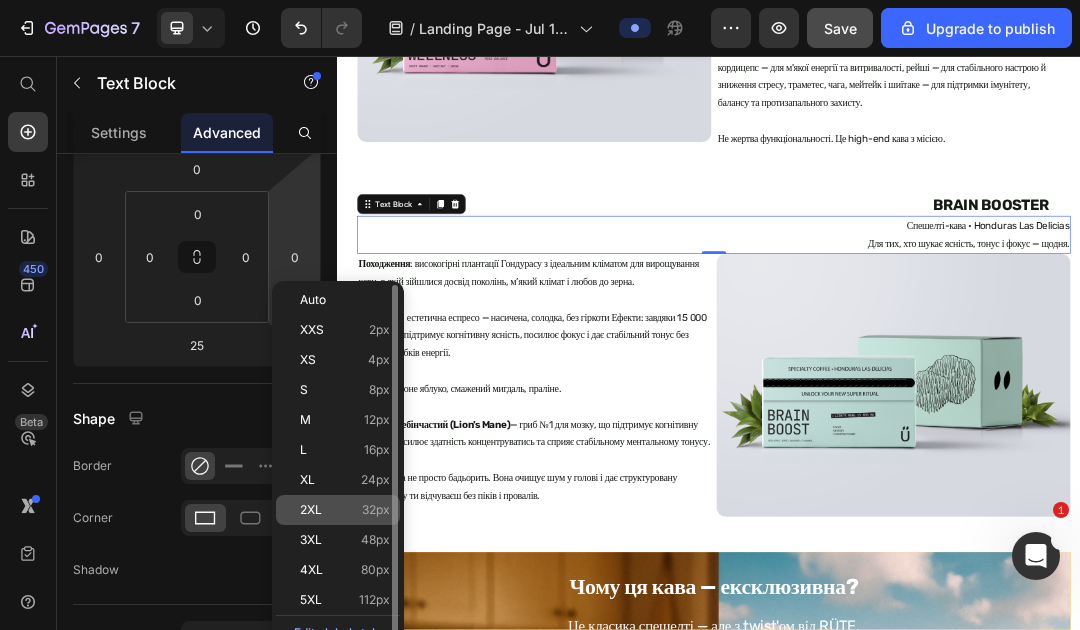 click on "2XL 32px" at bounding box center [345, 510] 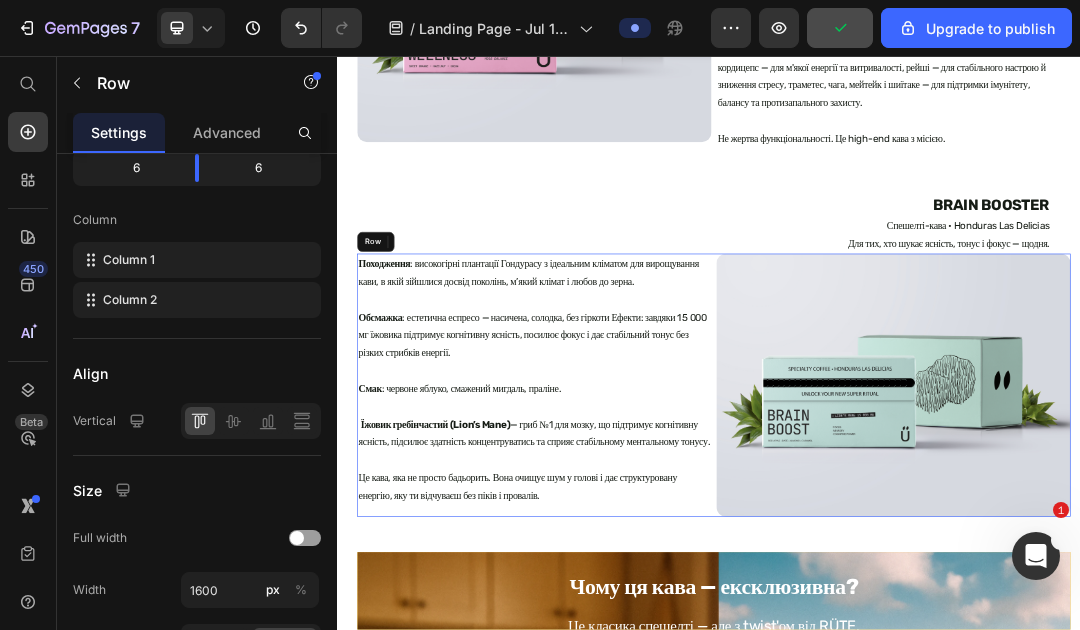 click on "Походження : високогірні плантації Гондурасу з ідеальним кліматом для вирощування кави, в якій зійшлися досвід поколінь, м’який клімат і любов до зерна.  Обсмажка : естетична еспресо — насичена, солодка, без гіркоти Ефекти: завдяки 15 000 мг їжовика підтримує когнітивну ясність, посилює фокус і дає стабільний тонус без різких стрибків енергії. Смак : червоне яблуко, смажений мигдаль, праліне.   Їжовик гребінчастий (Lion’s Mane)  — гриб №1 для мозку, що підтримує когнітивну ясність, підсилює здатність концентруватись та сприяє стабільному ментальному тонусу." at bounding box center (945, 588) 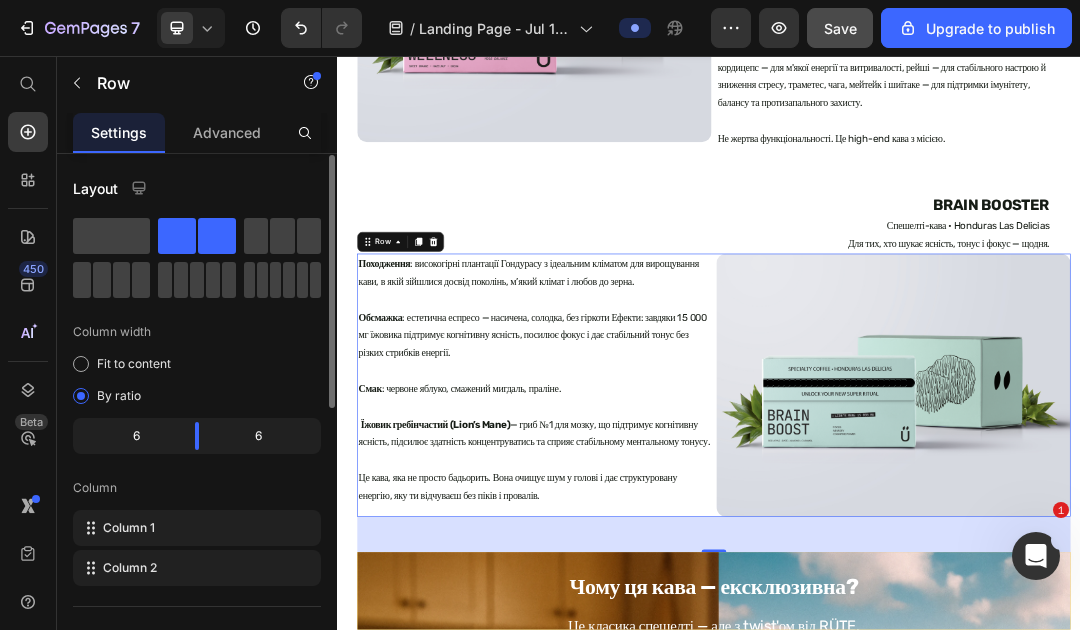 scroll, scrollTop: 1, scrollLeft: 0, axis: vertical 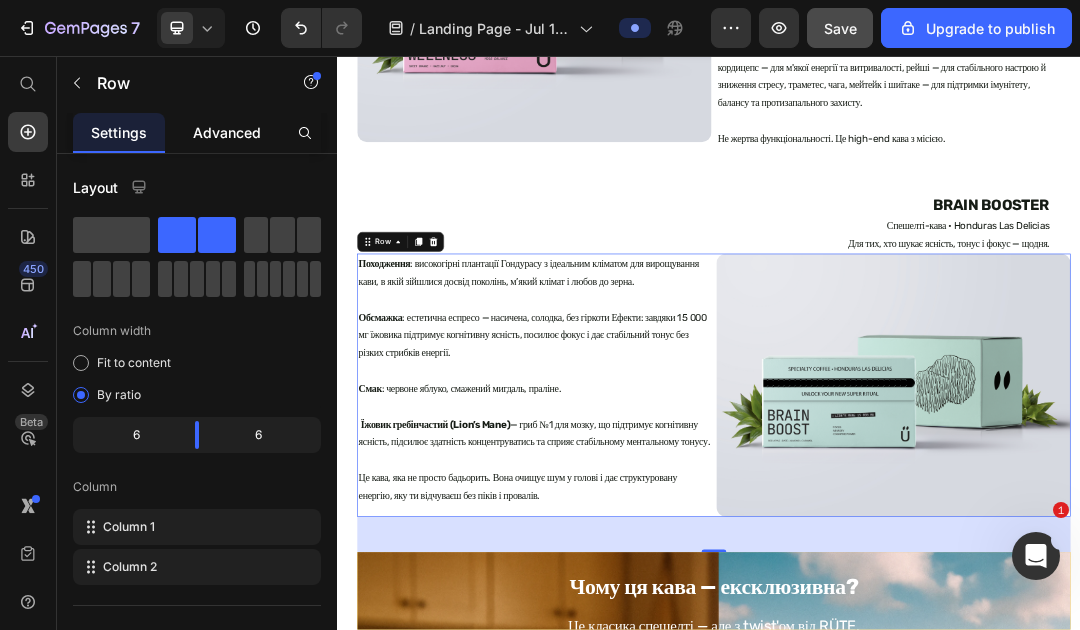 click on "Advanced" at bounding box center [227, 132] 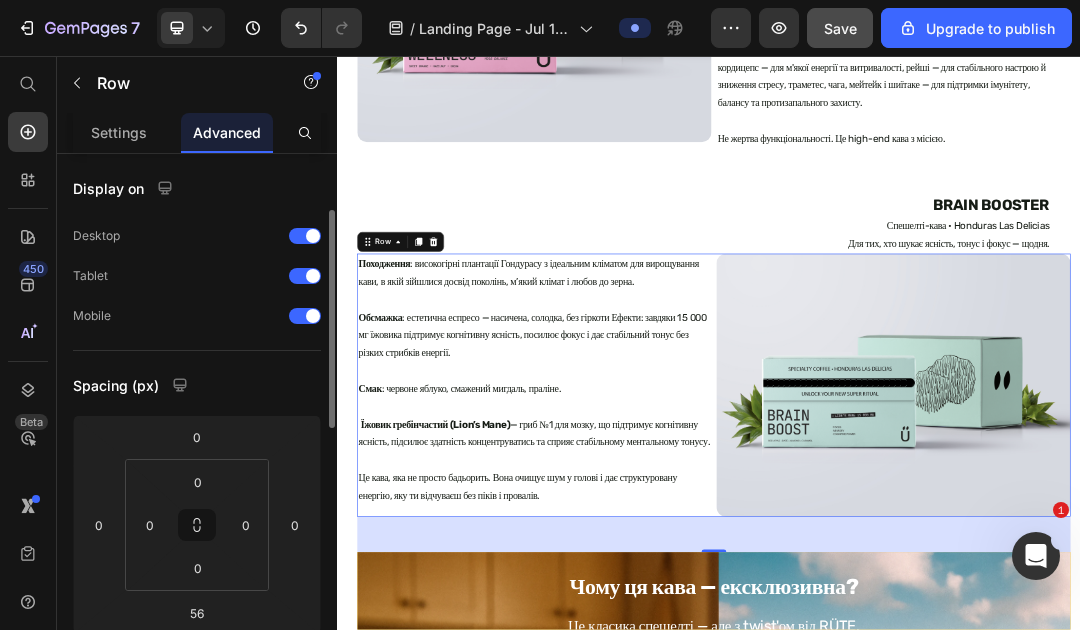 scroll, scrollTop: 160, scrollLeft: 0, axis: vertical 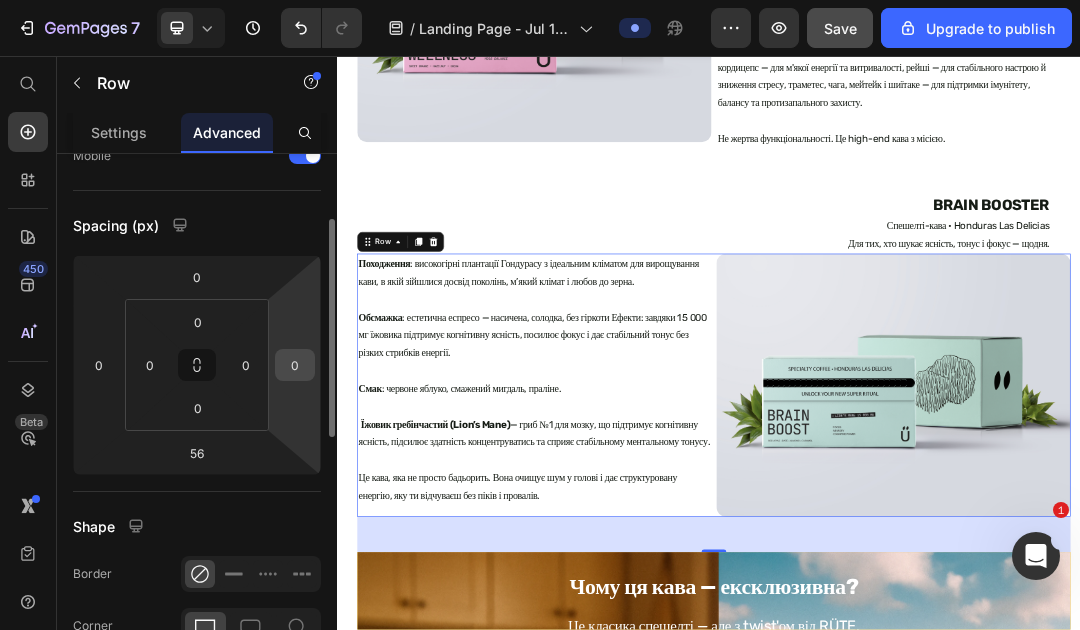 click on "0" at bounding box center (295, 365) 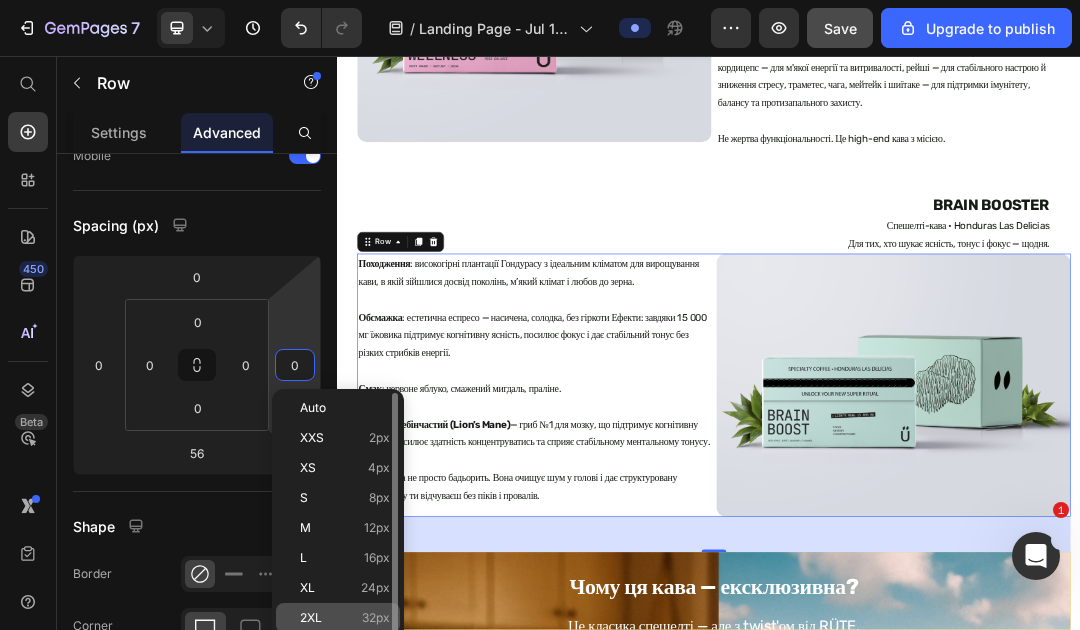 click on "2XL" at bounding box center (311, 618) 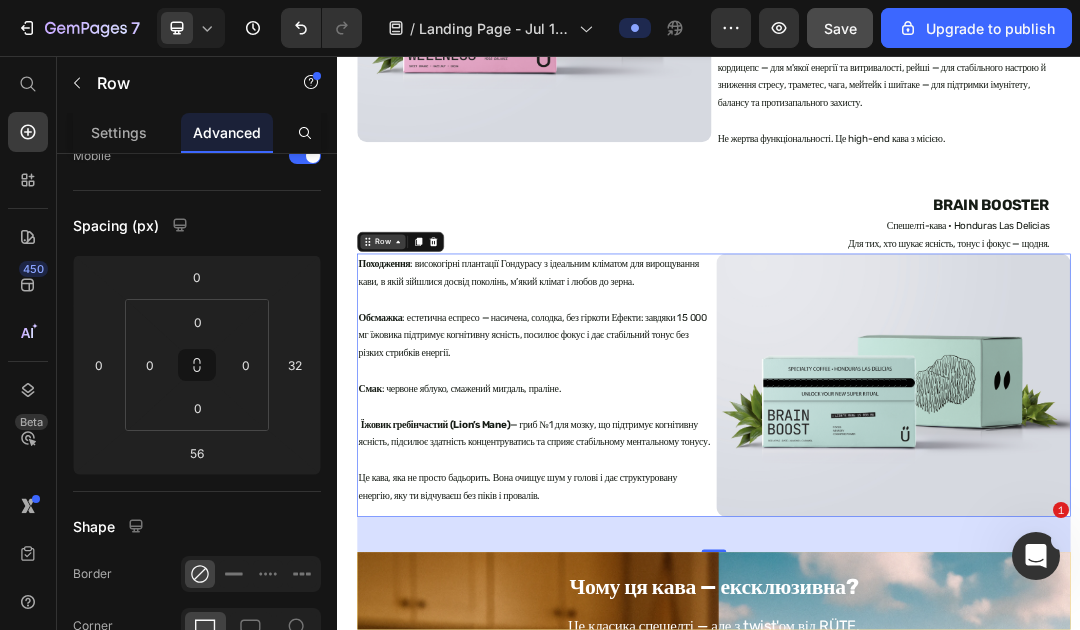 click 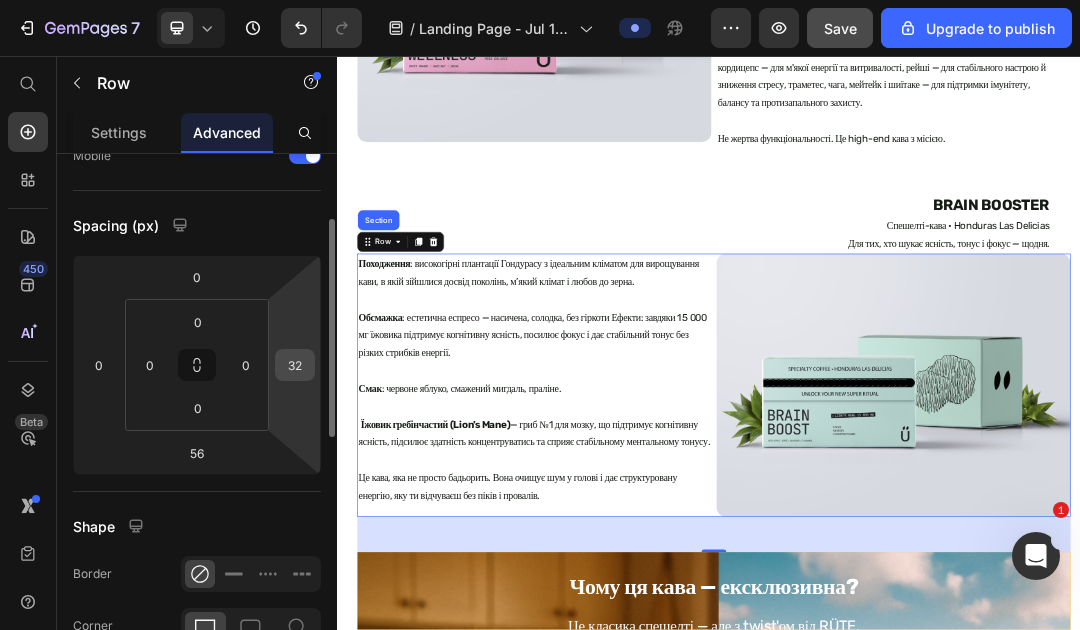click on "32" at bounding box center [295, 365] 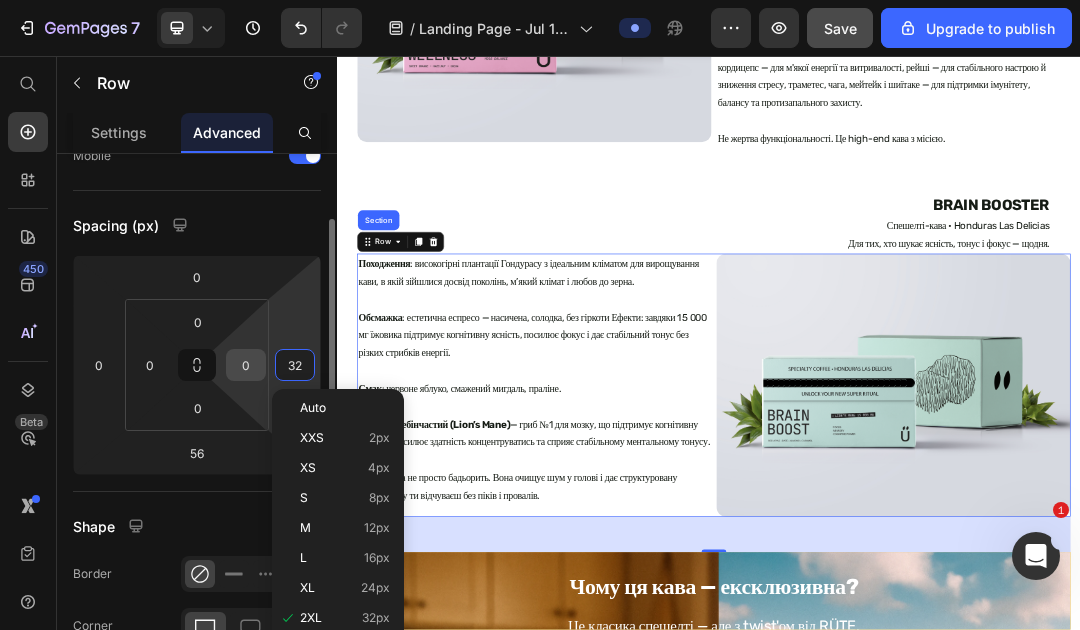 type on "2" 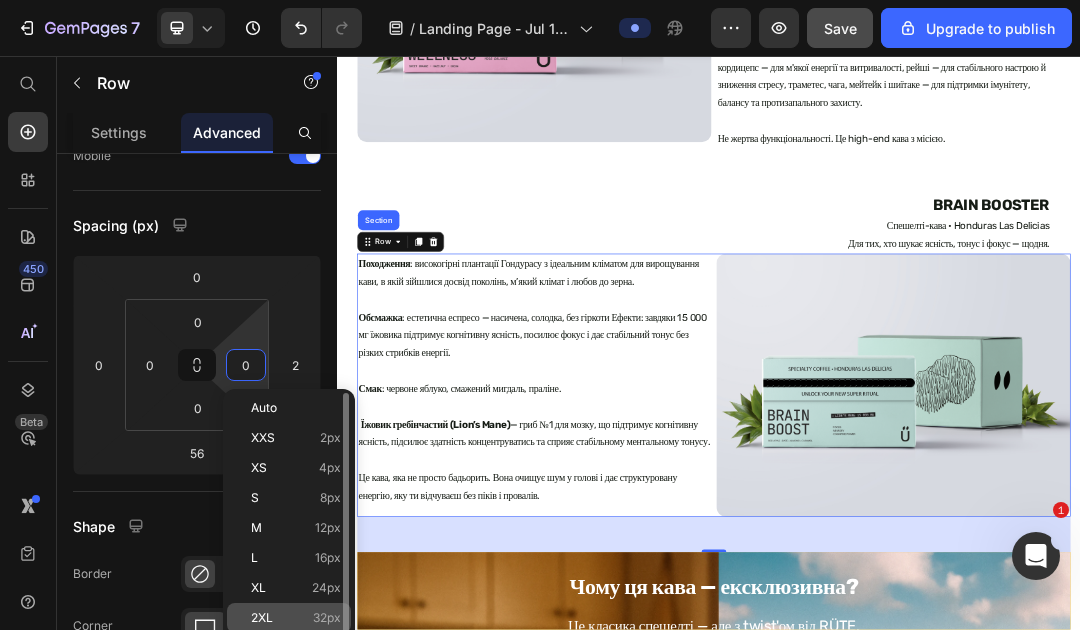 click on "2XL 32px" 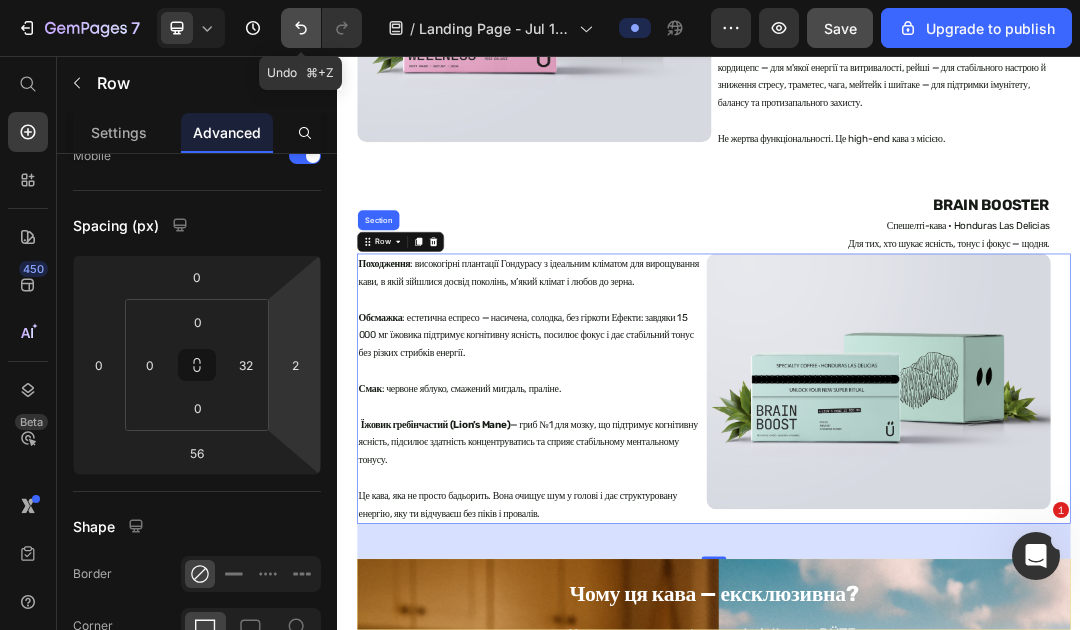 click 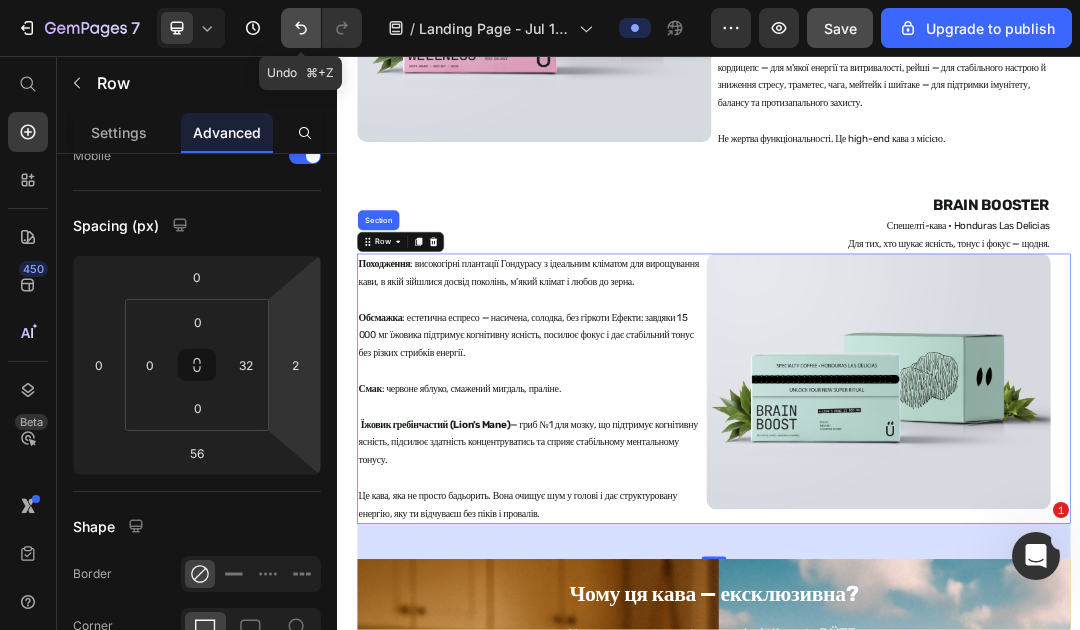 type on "0" 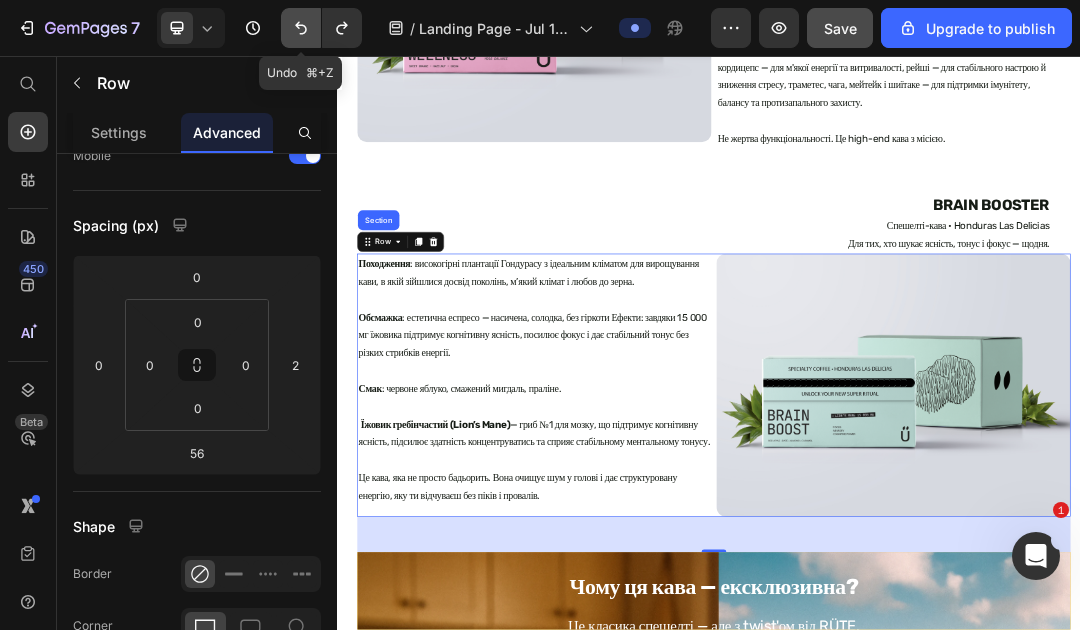click 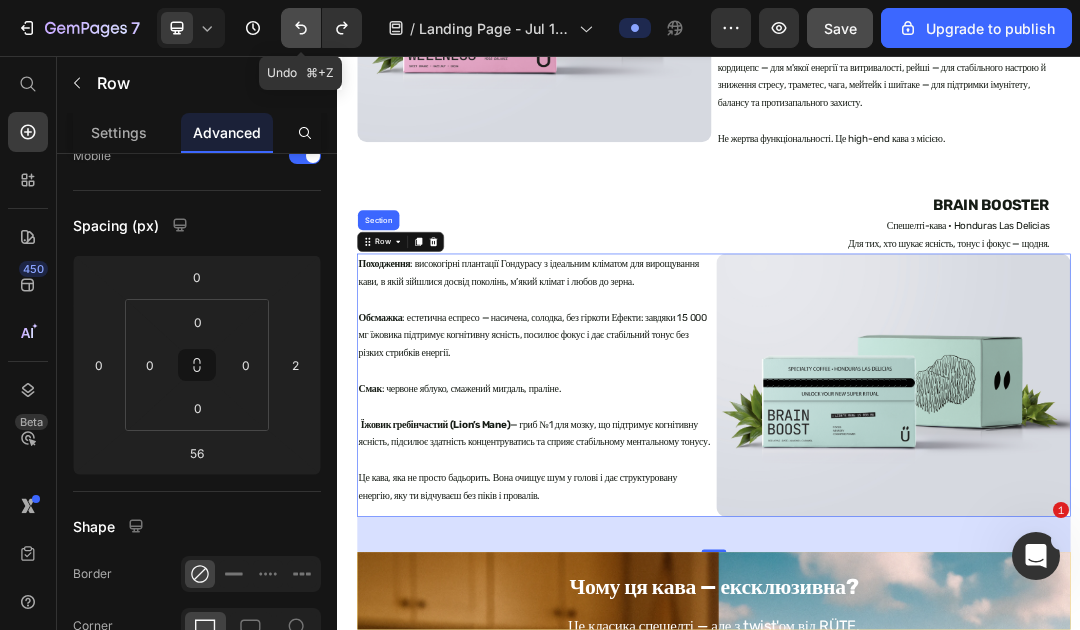 click 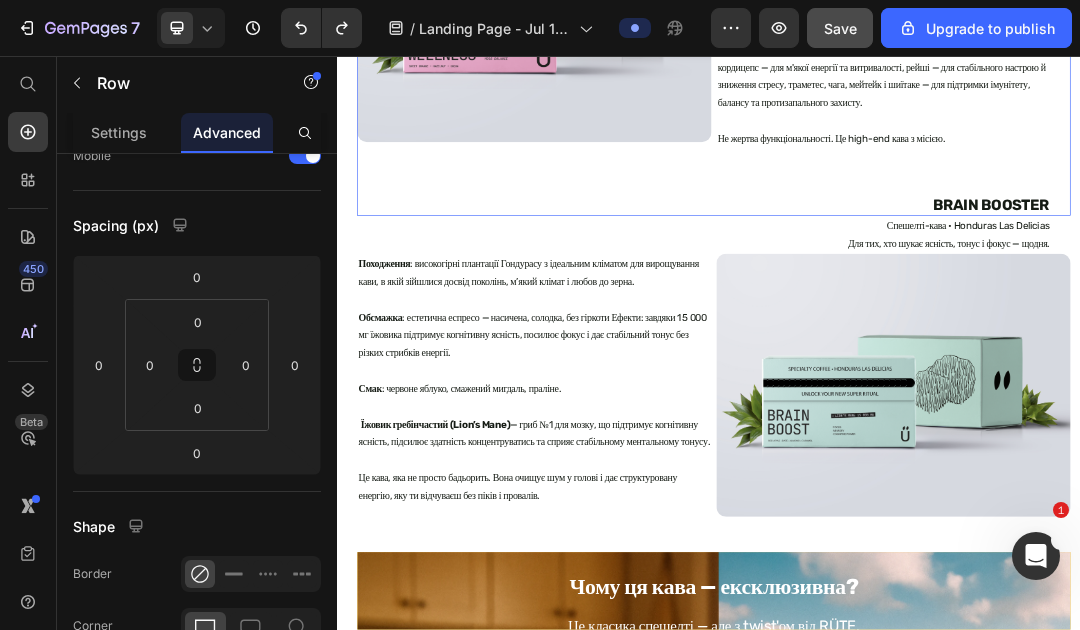 click on "Походження : високогірні ферми Гватемали, де кожне зерно збирають вручну — з турботою і досвідом поколінь.  Обсмажка : естетична еспресо — глибока, але не гірка   Ефекти : відчутні, не надумані — завдяки потужному дозуванню екстрактів. Смак : червоне яблуко, цитрус, молочний шоколад. Сім функціональних вищих грибів:  їжовик гребінчастий — для фокусу й ясності, кордицепс — для м'якої енергії та витривалості, рейші — для стабільного настрою й зниження стресу, траметес, чага, мейтейк і шиїтаке — для підтримки імунітету, балансу та протизапального захисту." at bounding box center [1235, 43] 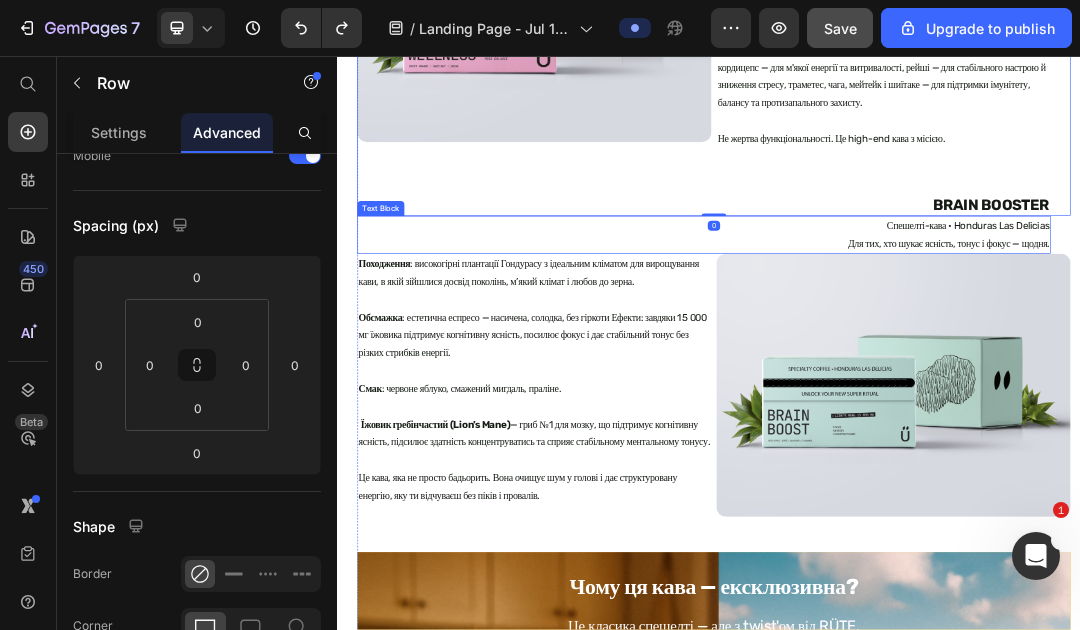 click on "Спешелті-кава • Honduras Las Delicias" at bounding box center (929, 331) 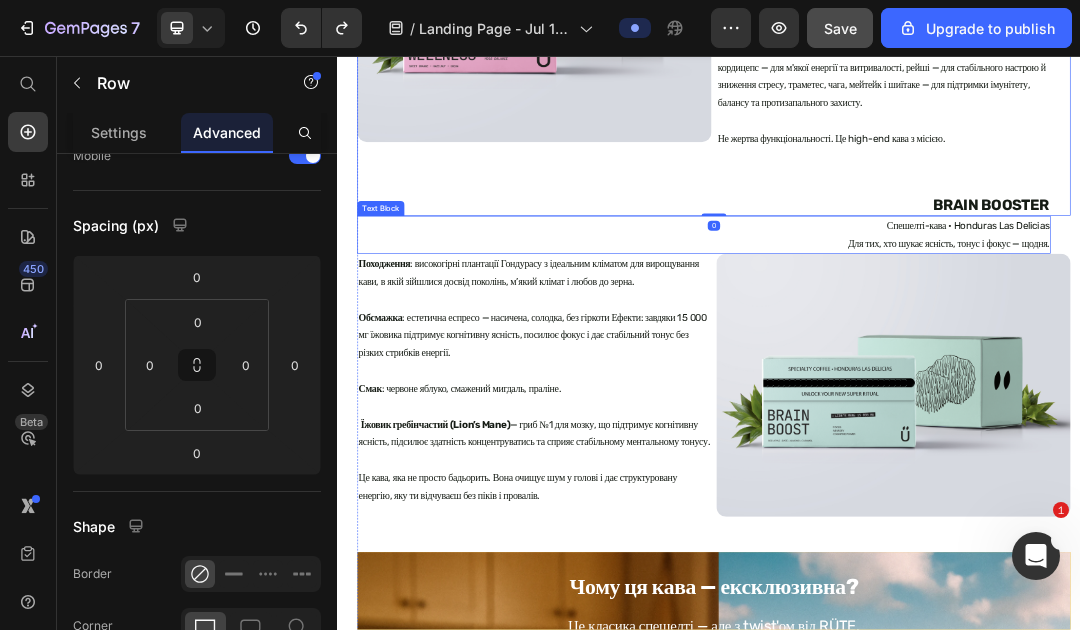 scroll, scrollTop: 0, scrollLeft: 0, axis: both 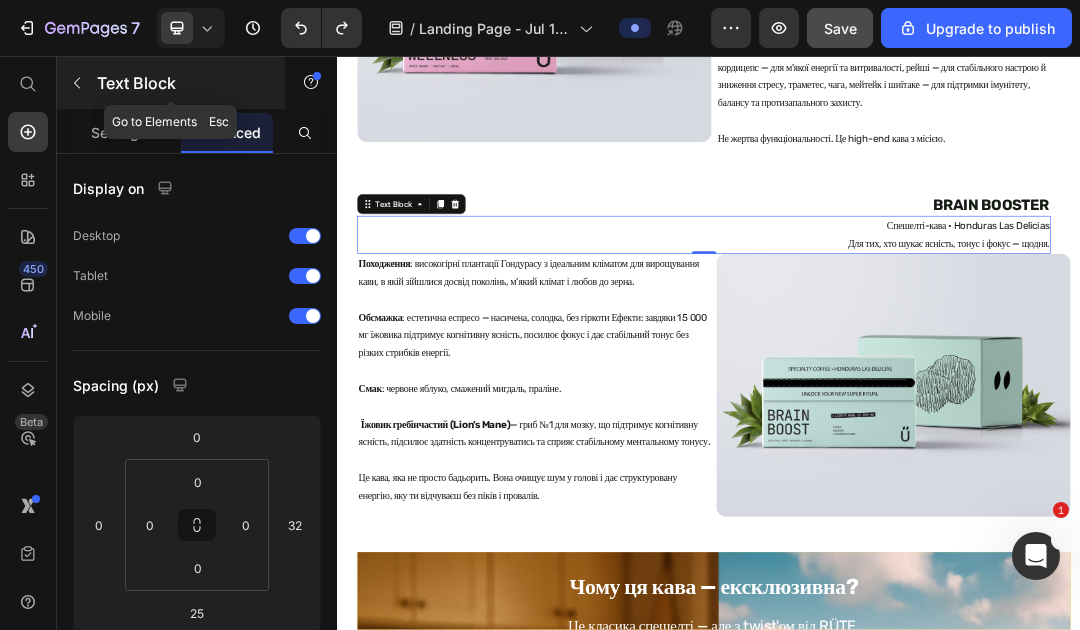 click at bounding box center [77, 83] 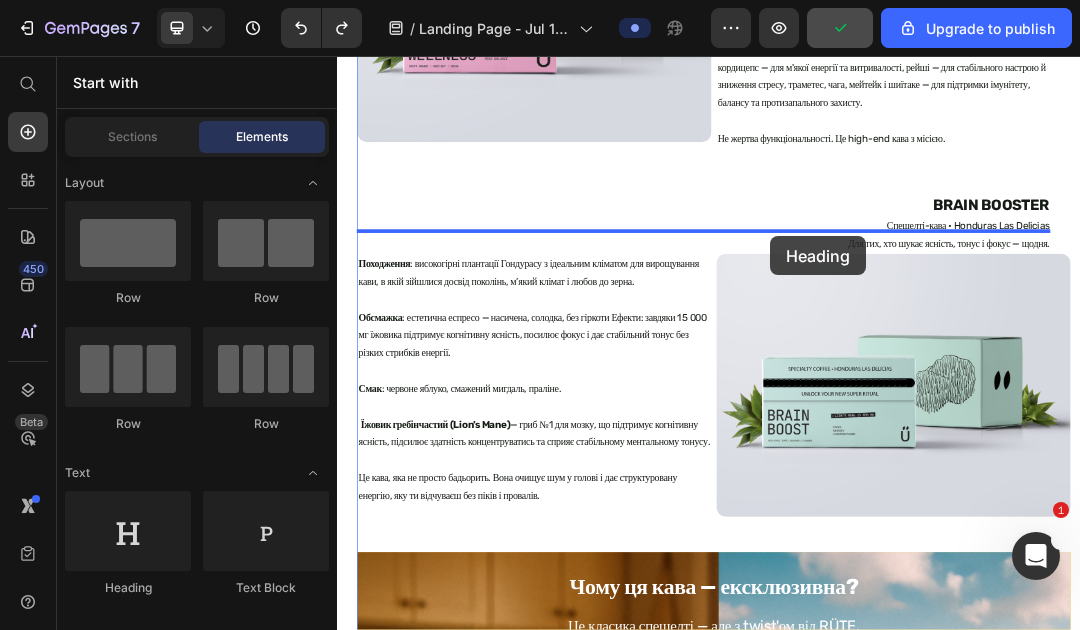 drag, startPoint x: 470, startPoint y: 439, endPoint x: 1037, endPoint y: 347, distance: 574.41534 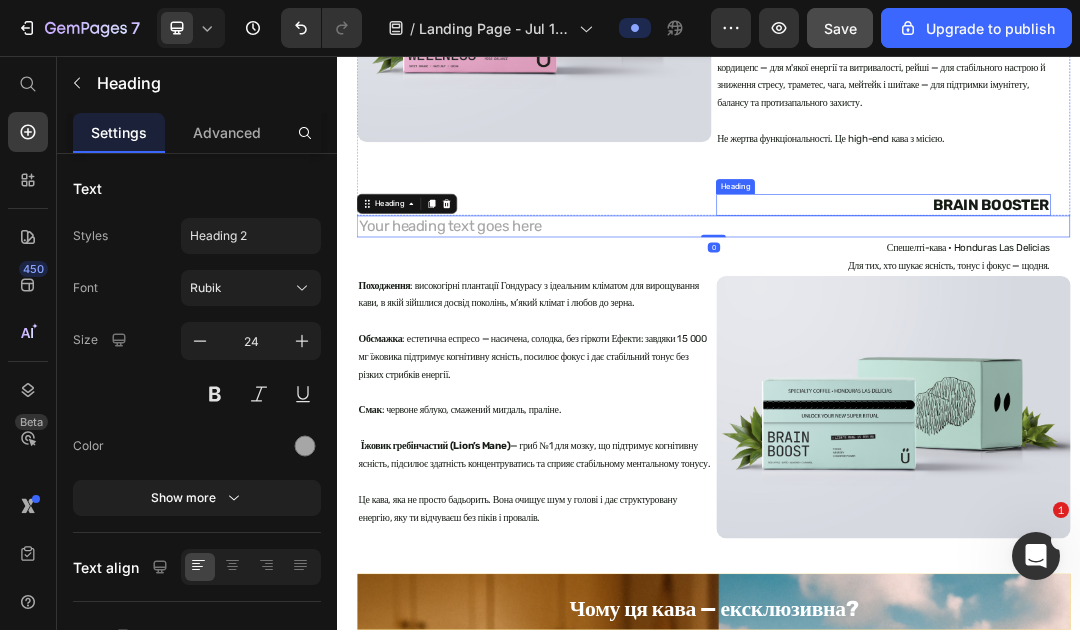 click on "BRAIN BOOSTER" at bounding box center [1219, 297] 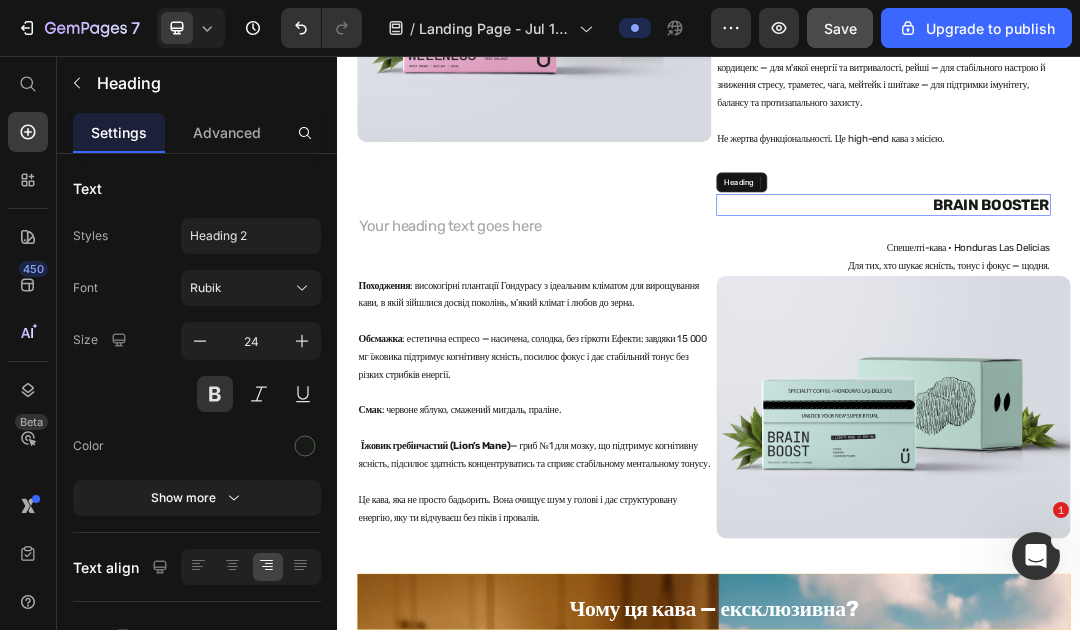 click on "BRAIN BOOSTER" at bounding box center (1219, 297) 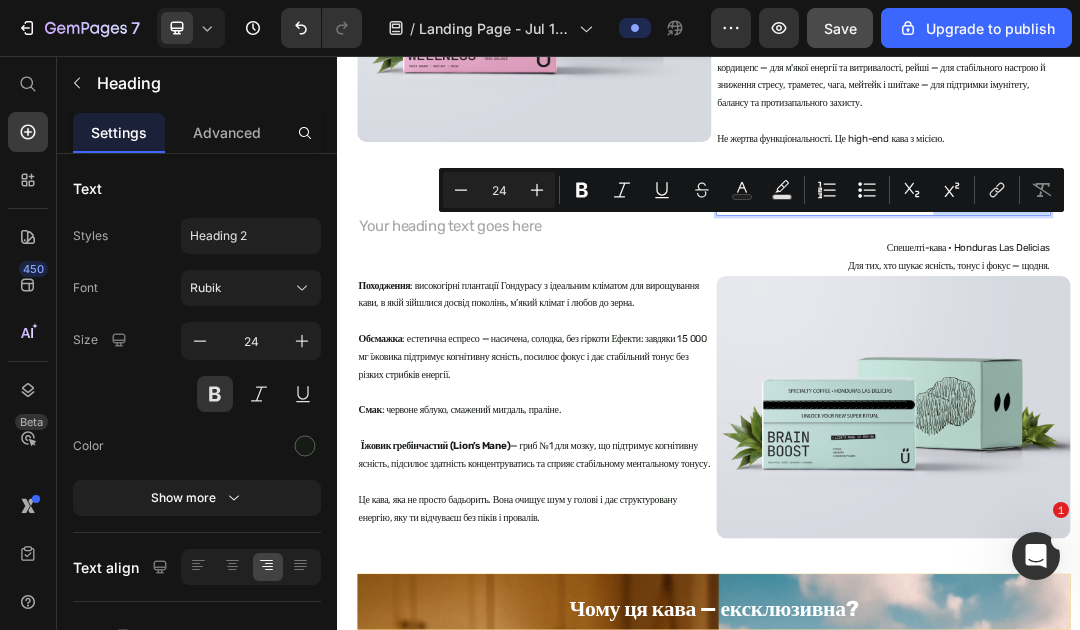 copy on "BRAIN BOOSTER" 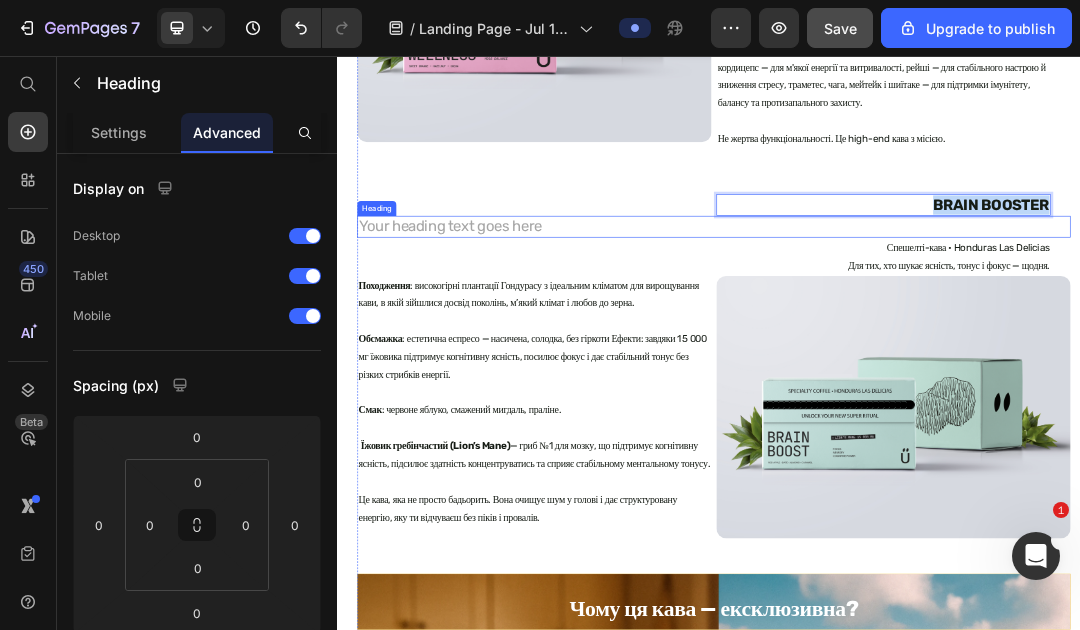 click on "Your heading text goes here" at bounding box center (945, 332) 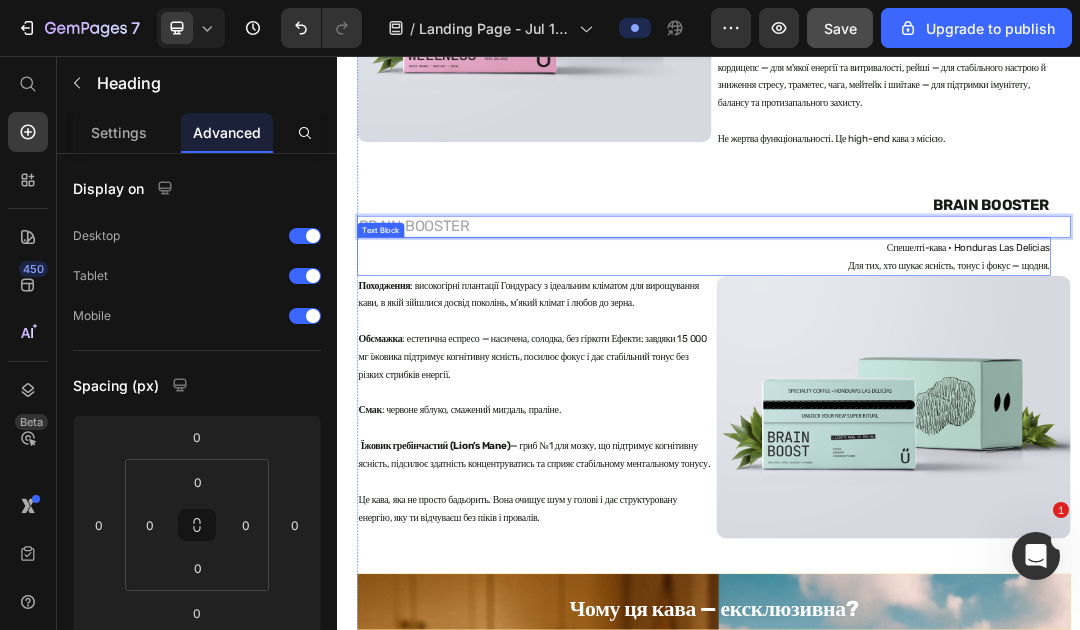 click on "Спешелті-кава • Honduras Las Delicias" at bounding box center (929, 366) 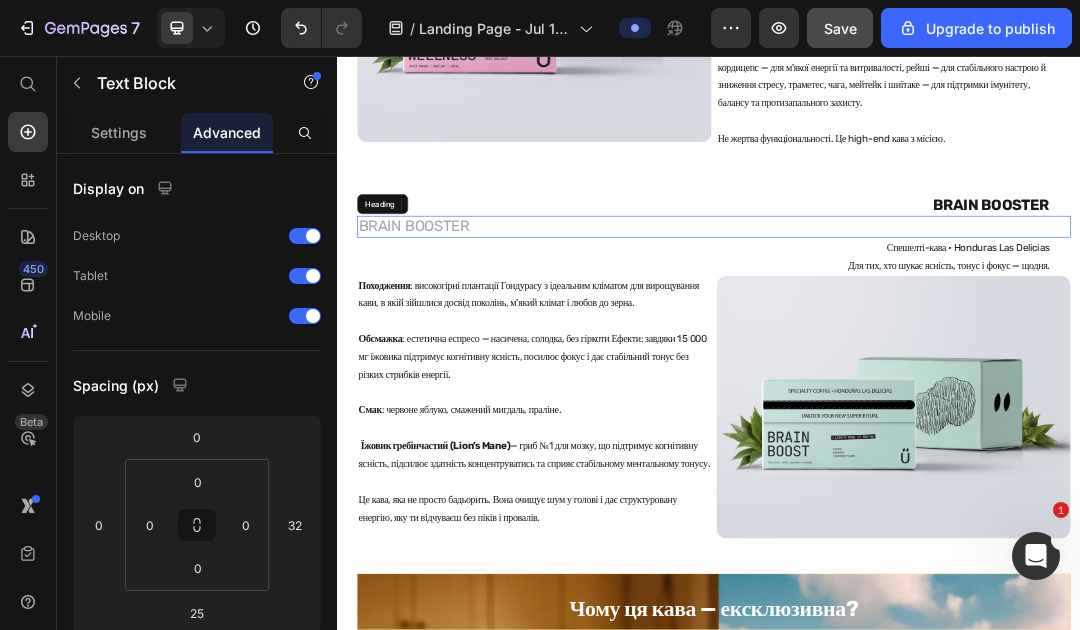 click on "BRAIN BOOSTER" at bounding box center (945, 332) 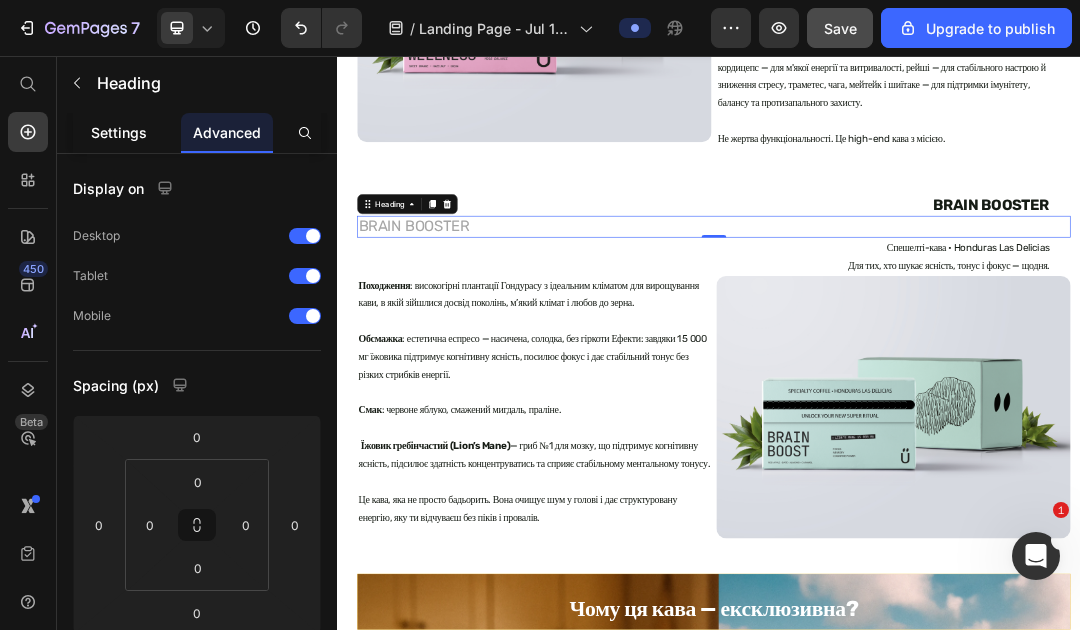 click on "Settings" at bounding box center (119, 132) 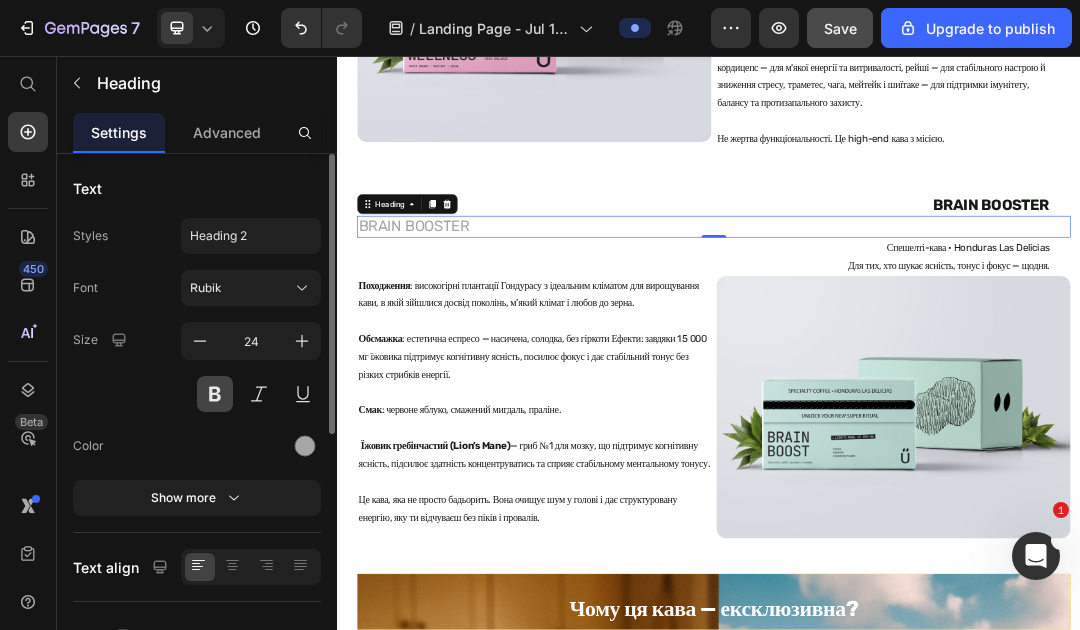 click at bounding box center (215, 394) 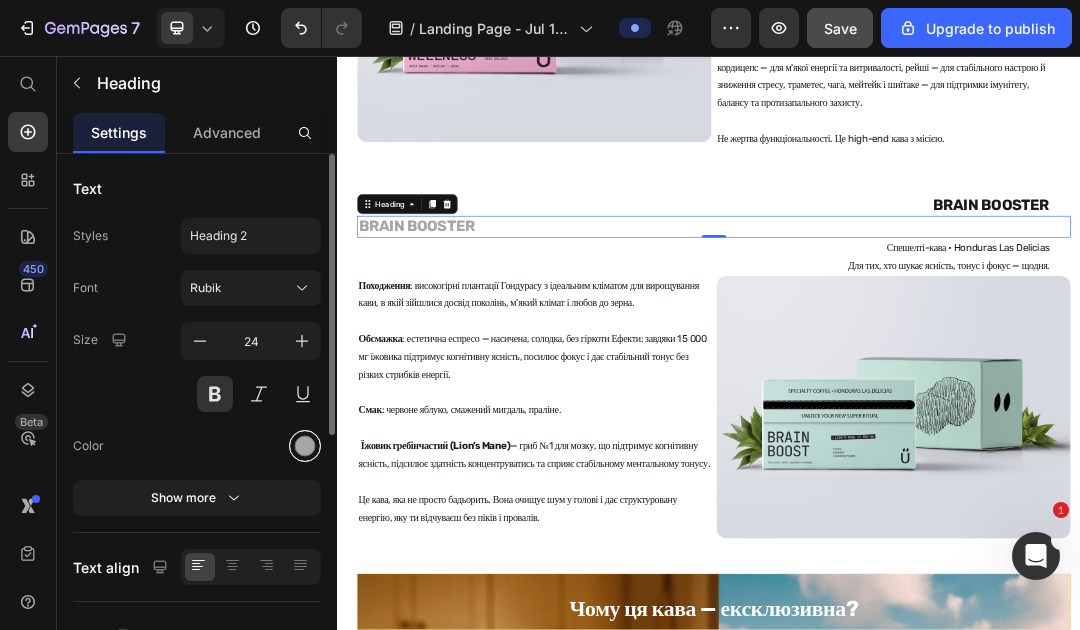 click at bounding box center (305, 446) 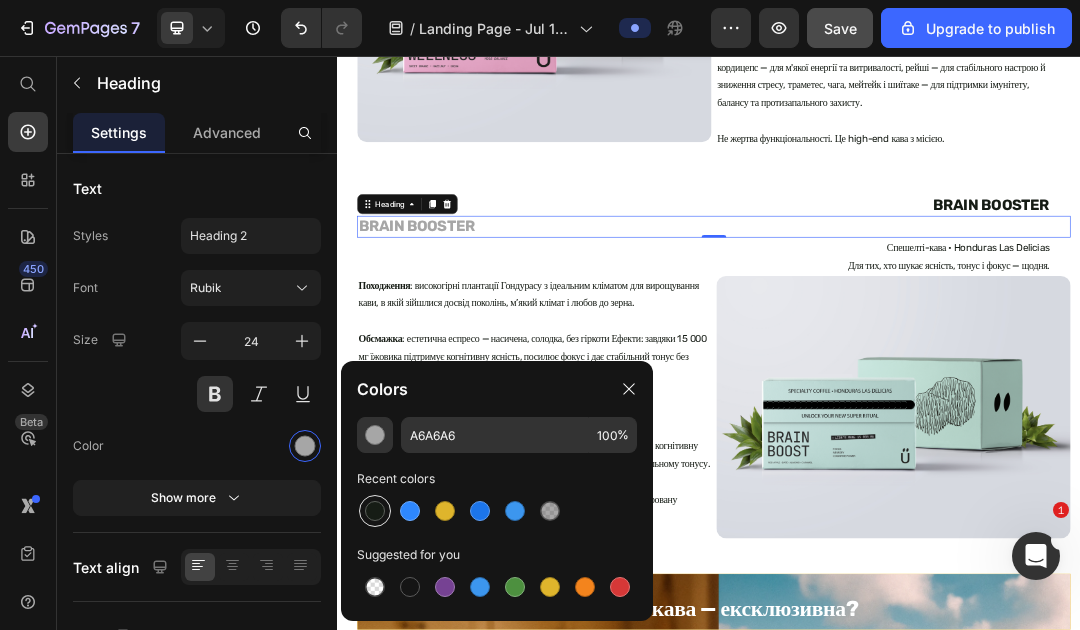 click at bounding box center (375, 511) 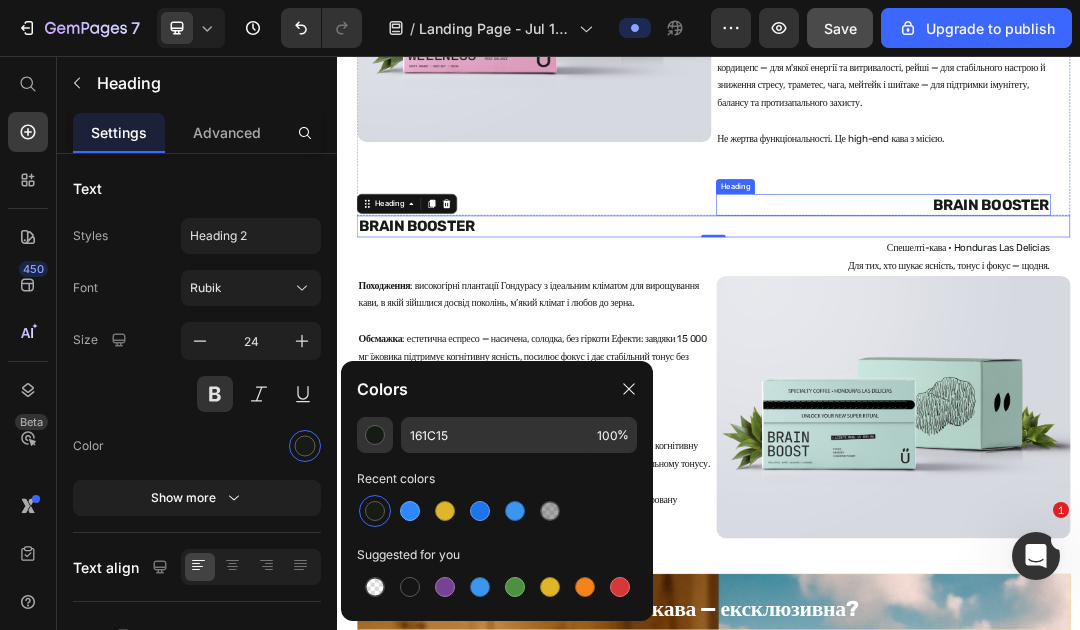 click on "BRAIN BOOSTER" at bounding box center [1219, 297] 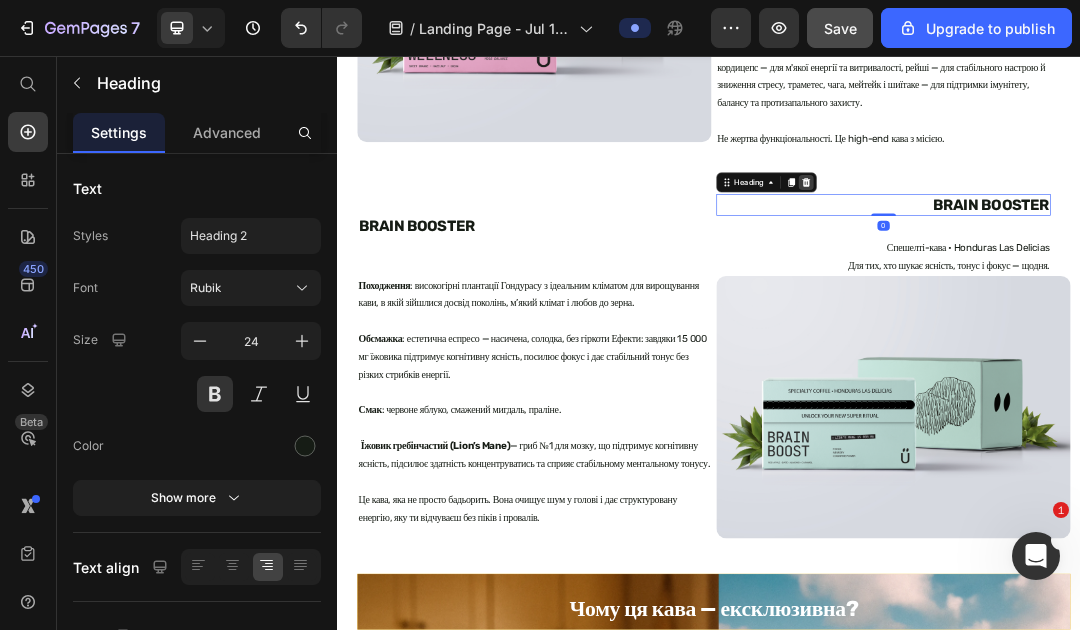 click 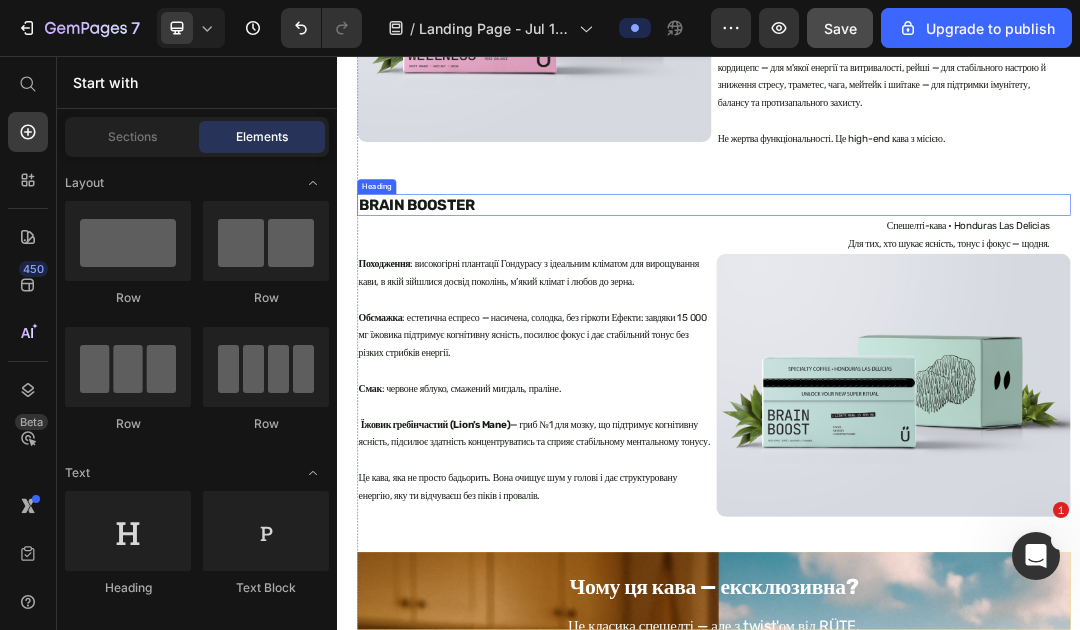click on "BRAIN BOOSTER" at bounding box center (945, 297) 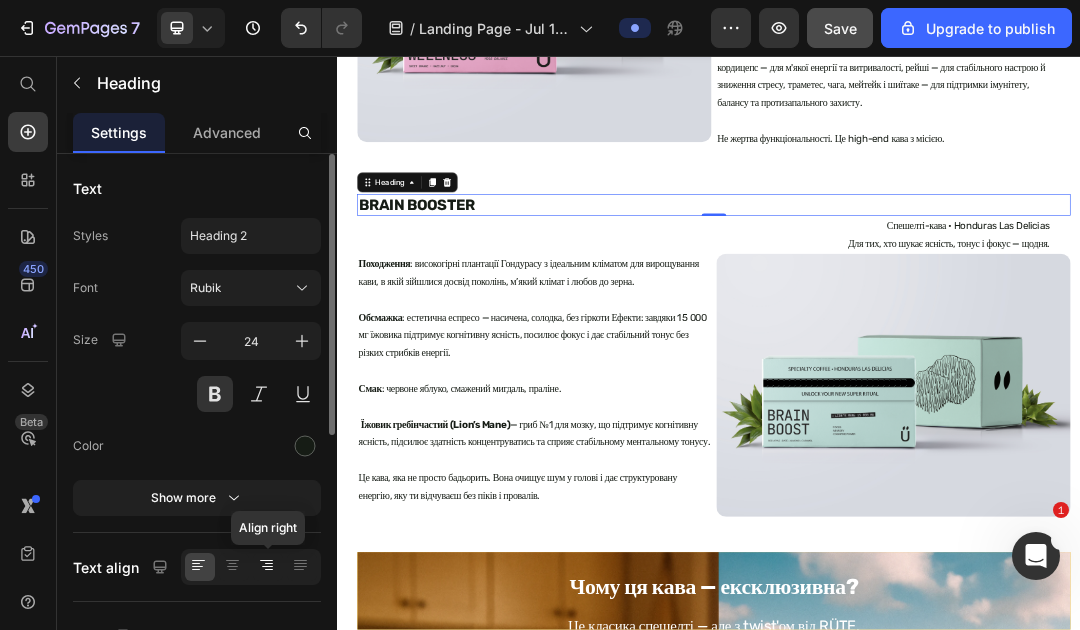 click 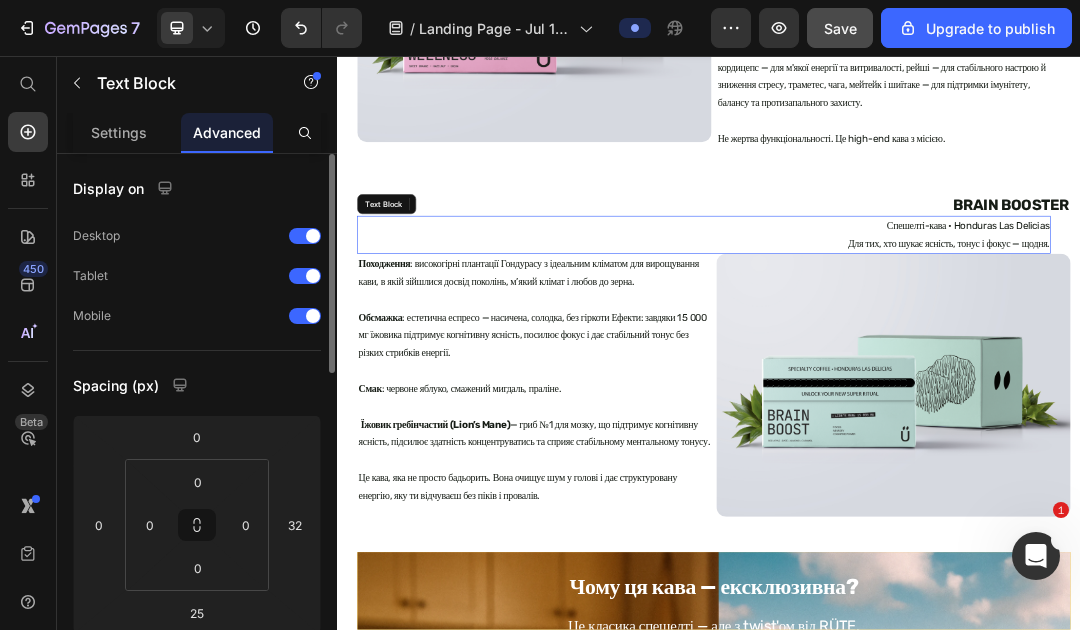 click on "Спешелті-кава • Honduras Las Delicias" at bounding box center (929, 331) 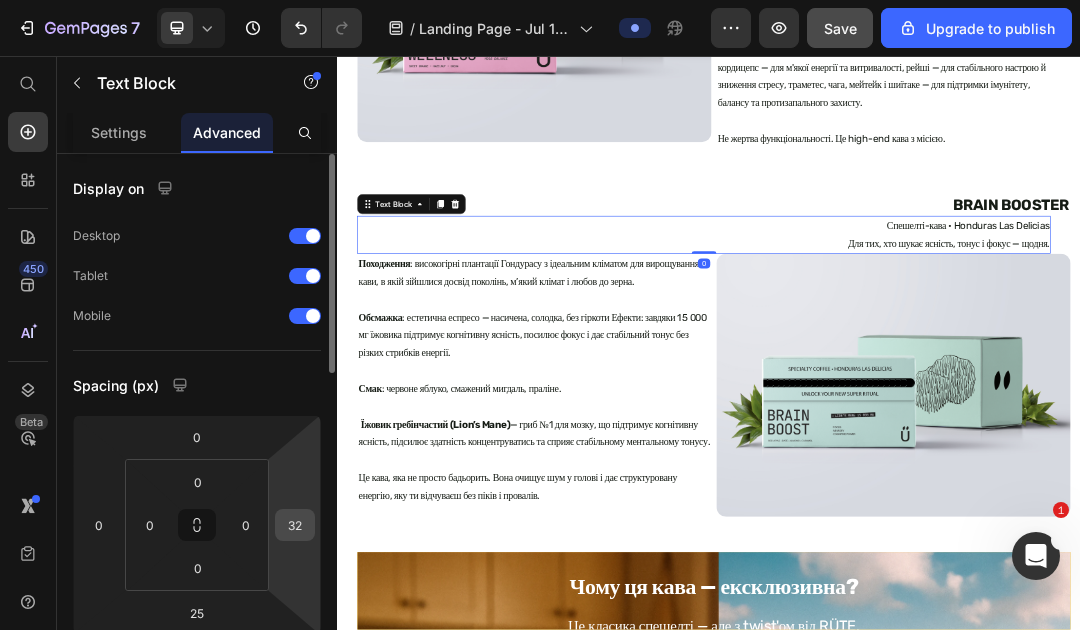 click on "32" at bounding box center [295, 525] 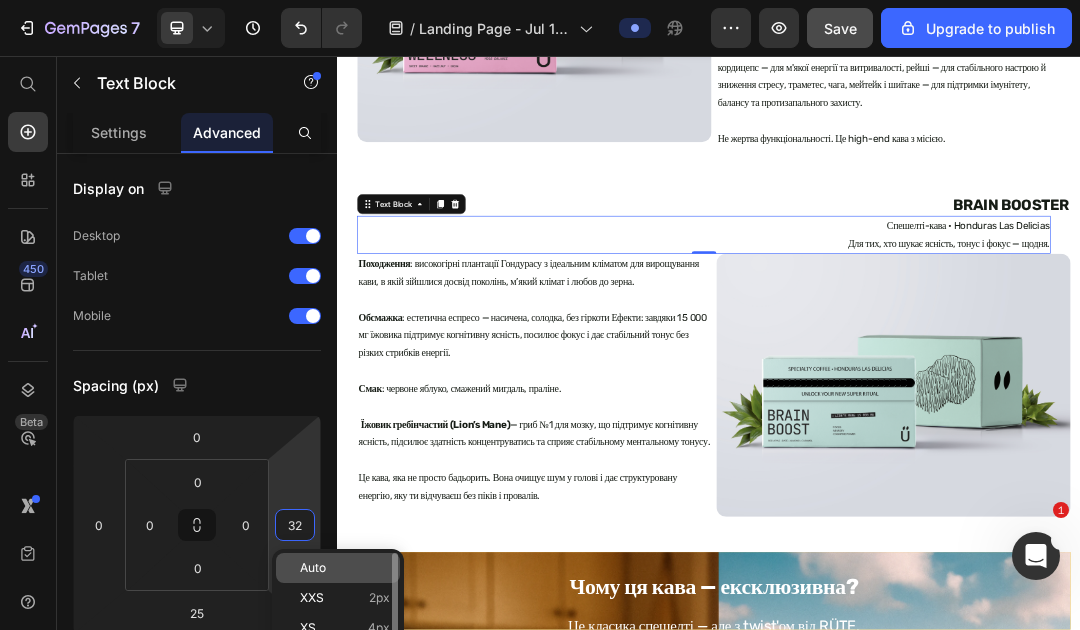 type on "2" 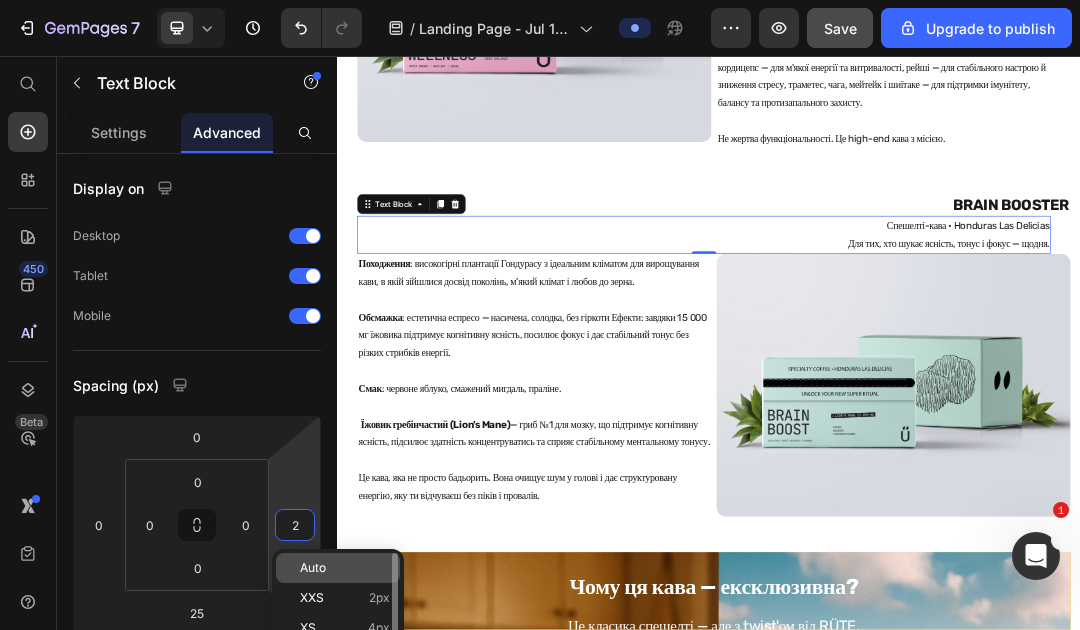 click on "Auto" at bounding box center (313, 568) 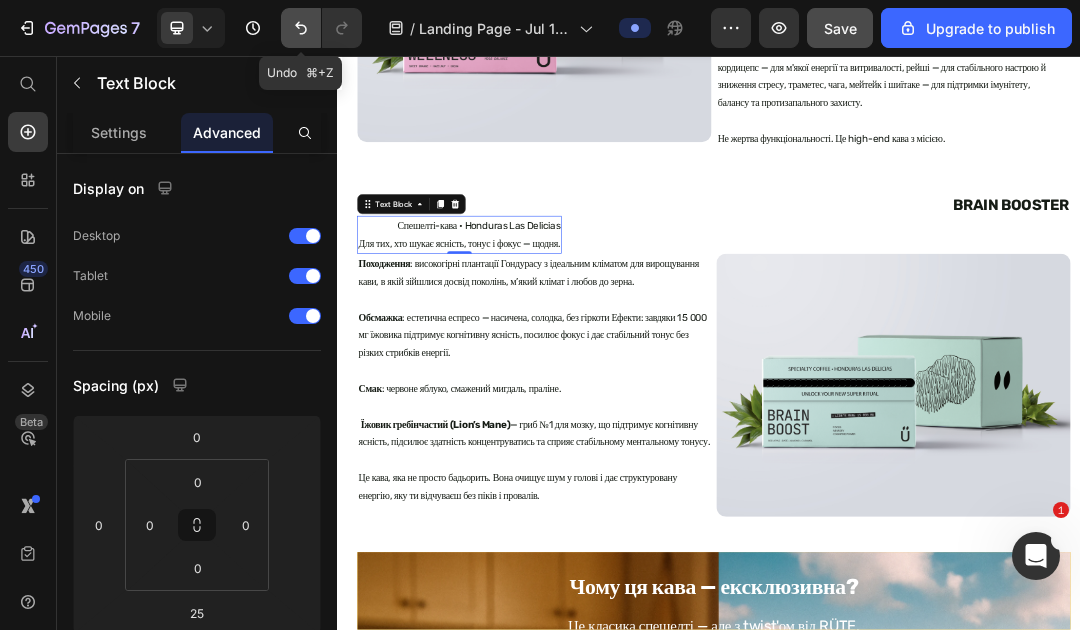 click 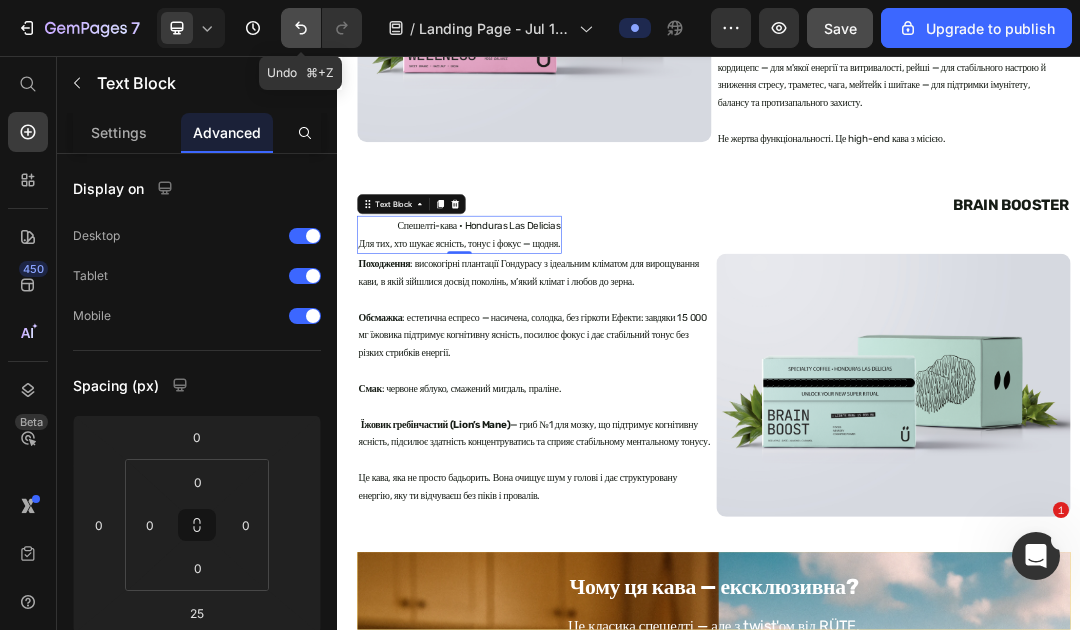 type on "2" 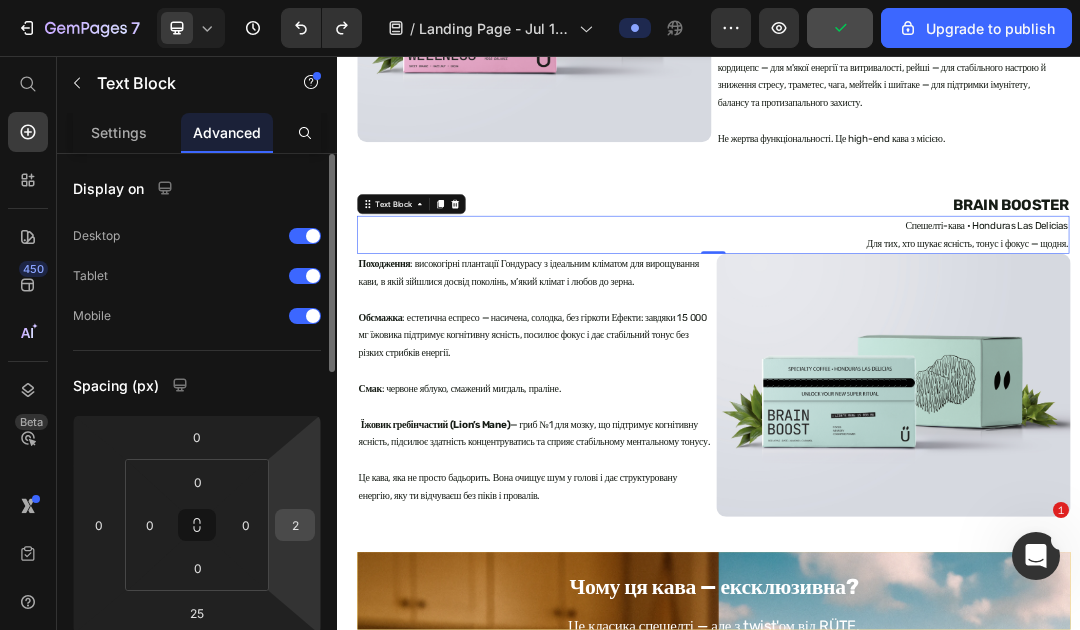 click on "2" at bounding box center (295, 525) 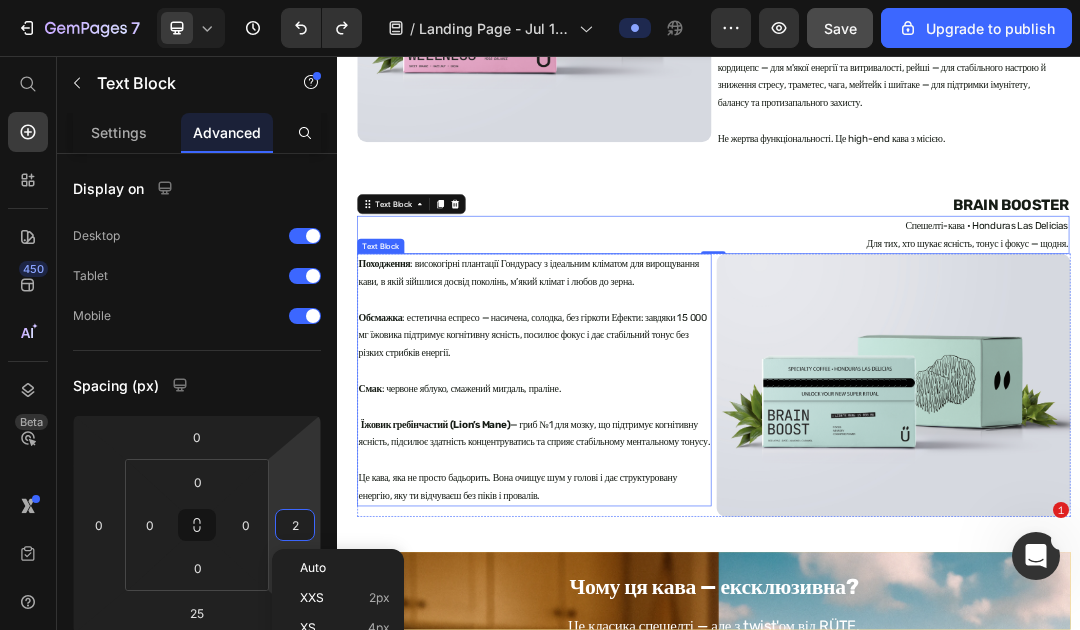 click on "Обсмажка : естетична еспресо — насичена, солодка, без гіркоти Ефекти: завдяки 15 000 мг їжовика підтримує когнітивну ясність, посилює фокус і дає стабільний тонус без різких стрибків енергії." at bounding box center [655, 508] 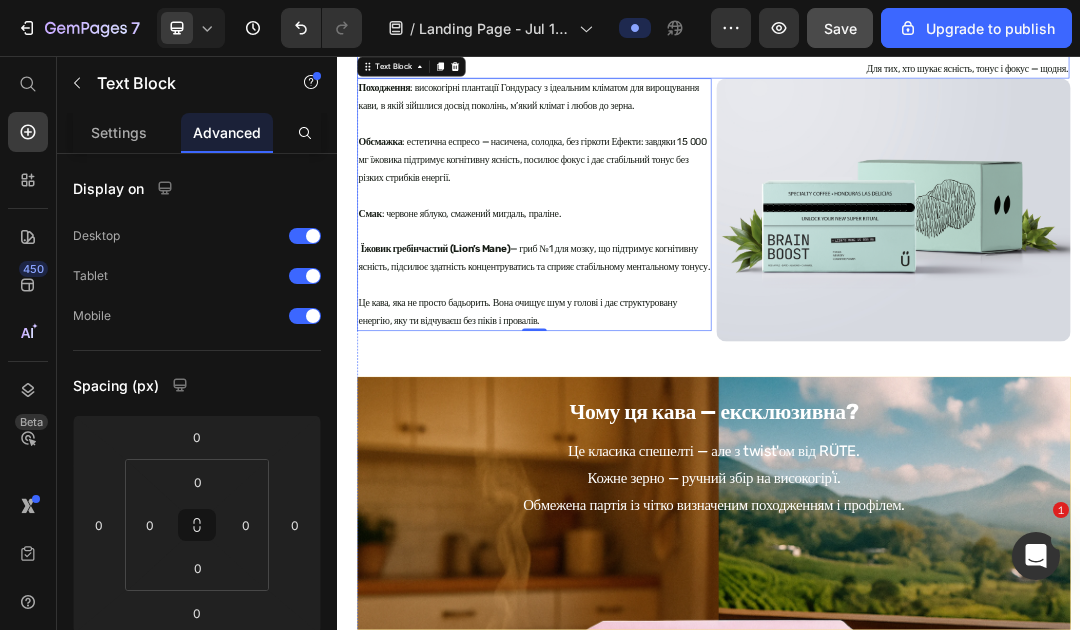 scroll, scrollTop: 1747, scrollLeft: 0, axis: vertical 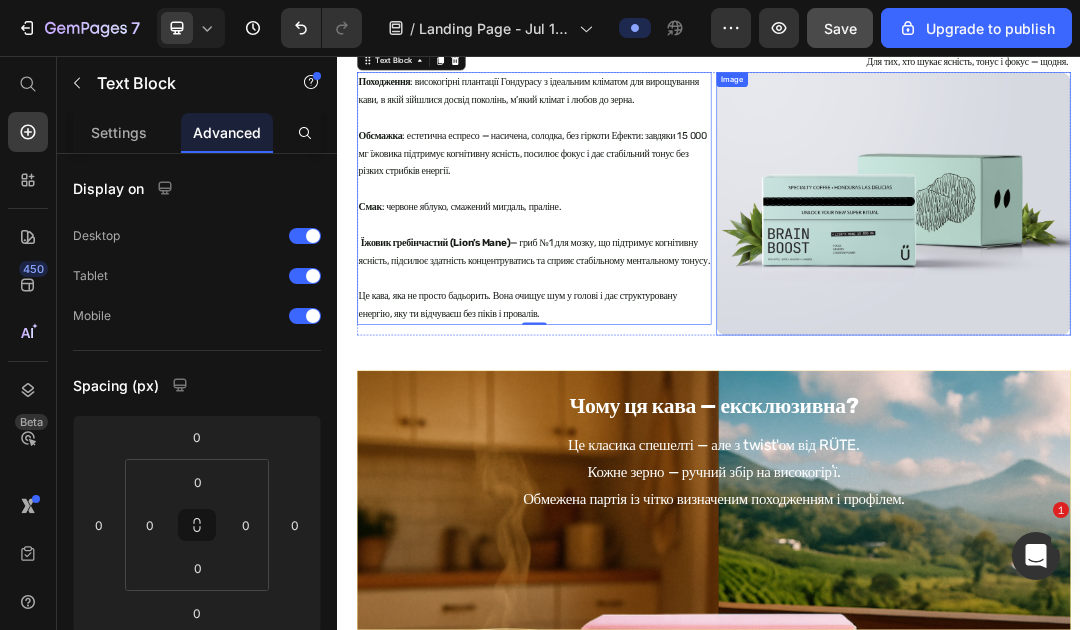 click at bounding box center (1235, 295) 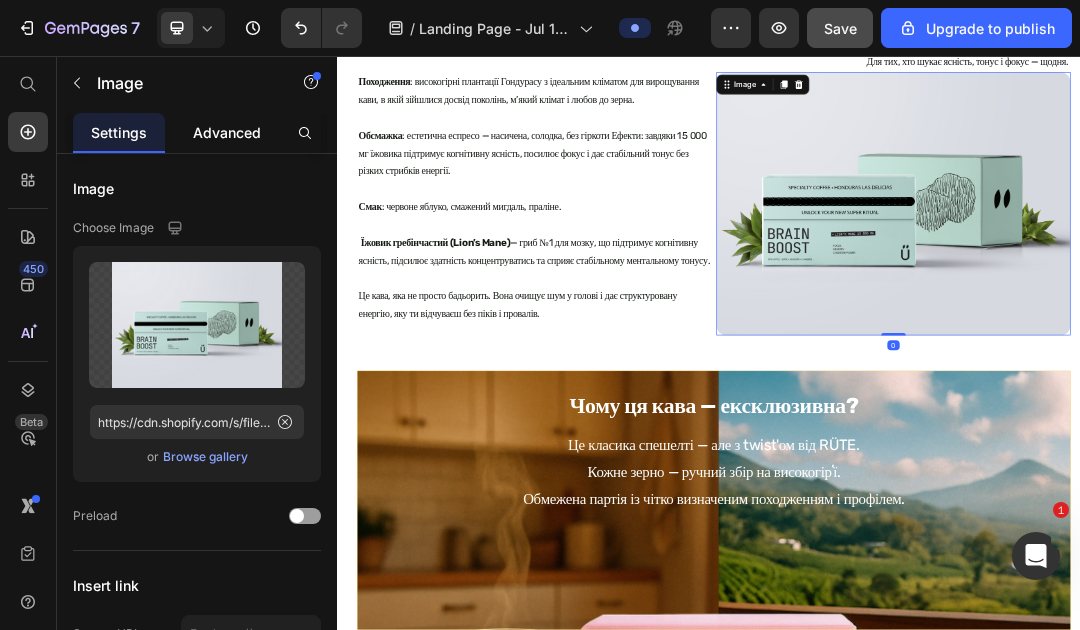 click on "Advanced" at bounding box center (227, 132) 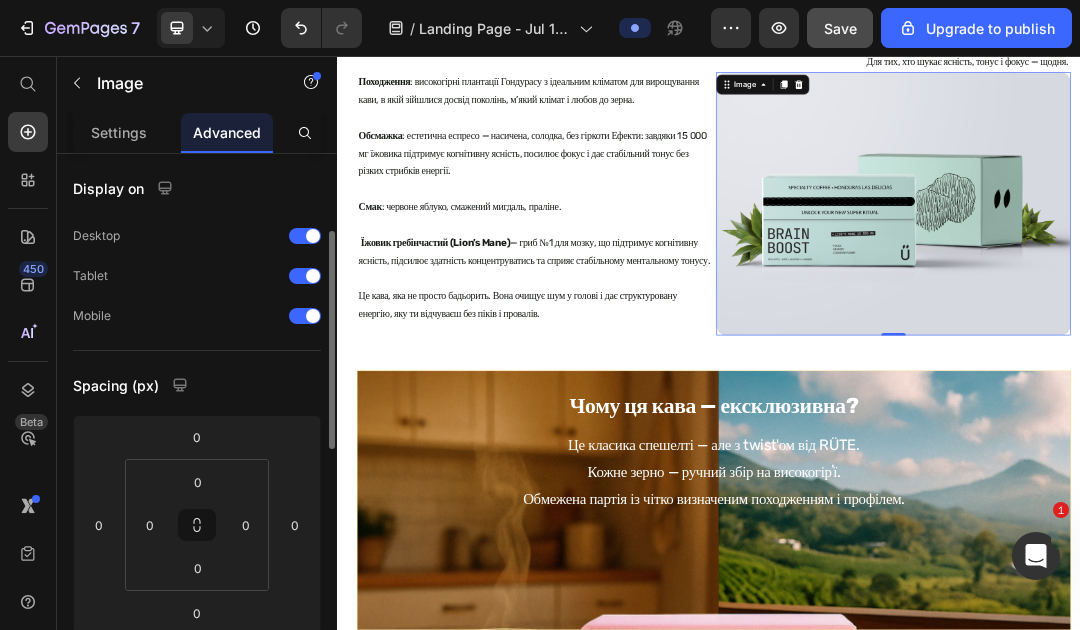 scroll, scrollTop: 56, scrollLeft: 0, axis: vertical 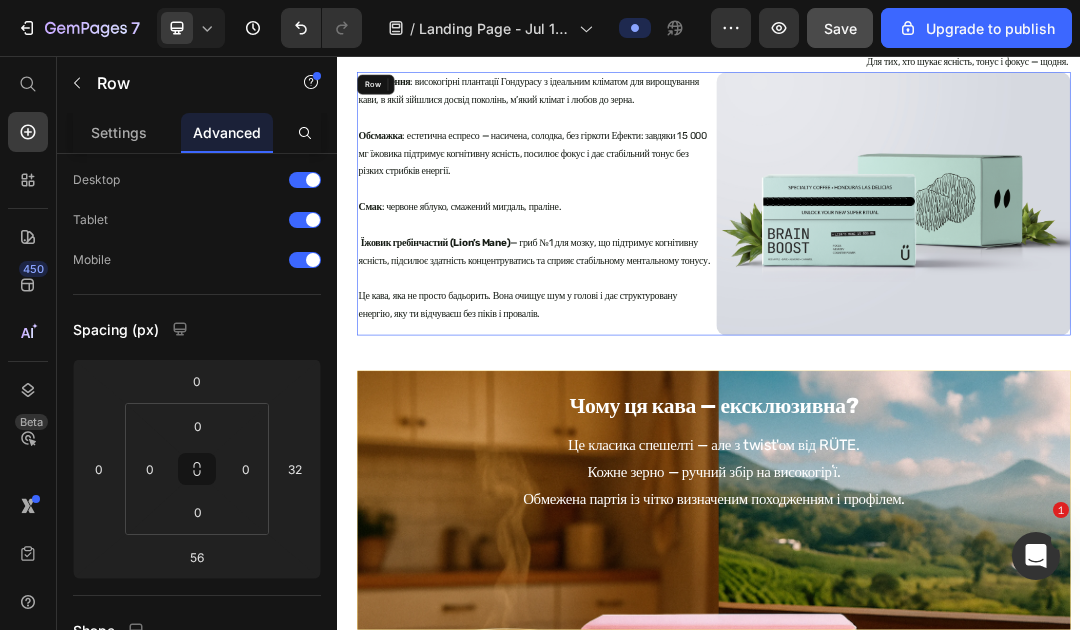 click on "Image   0" at bounding box center (1235, 295) 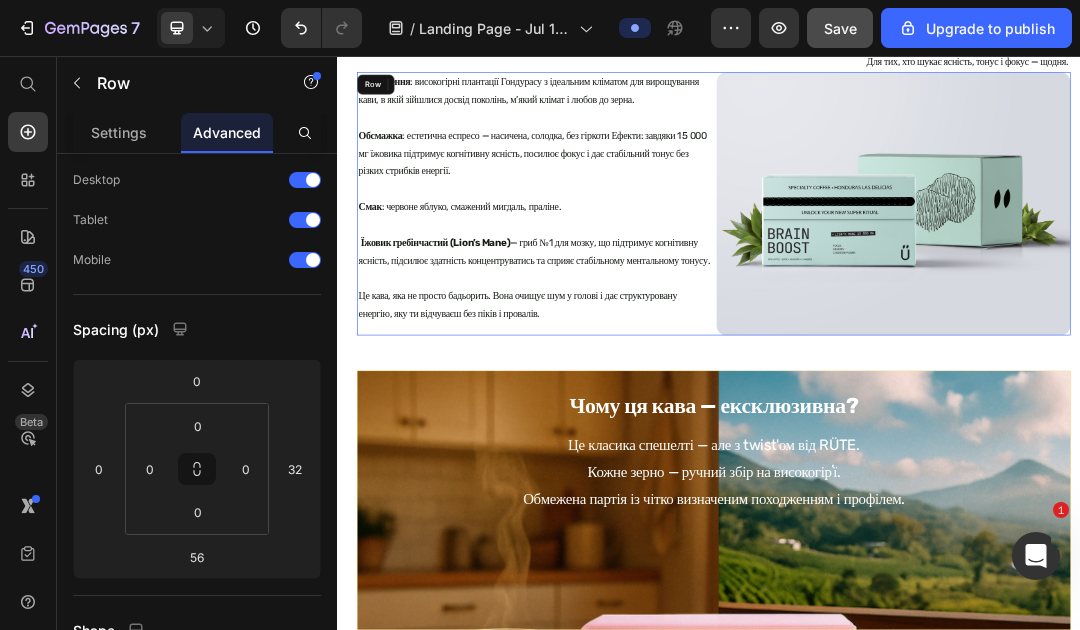 scroll, scrollTop: 0, scrollLeft: 0, axis: both 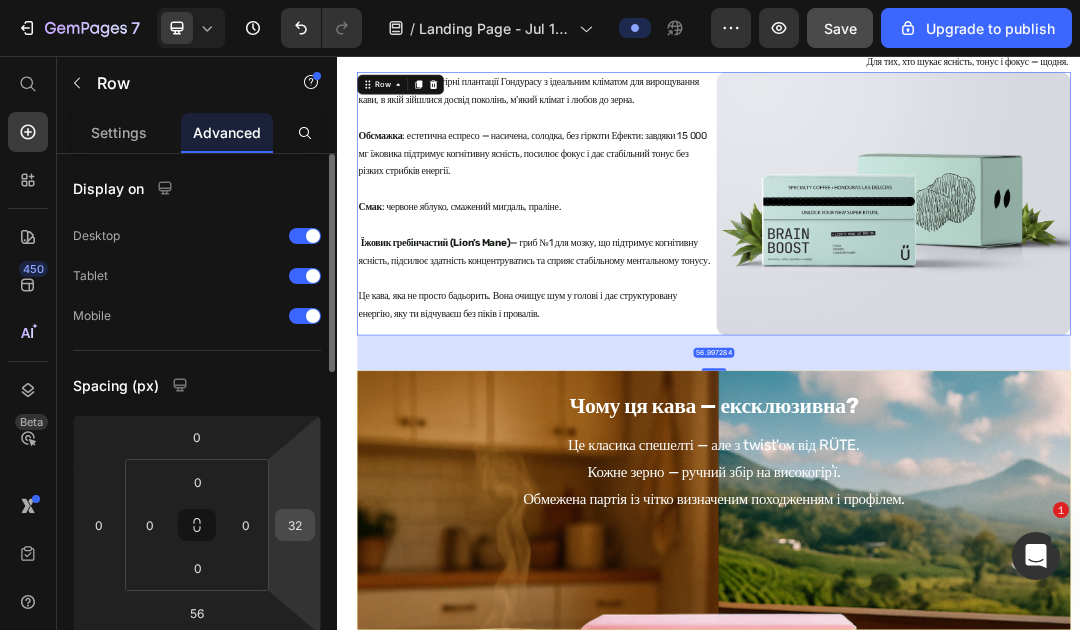 click on "32" at bounding box center (295, 525) 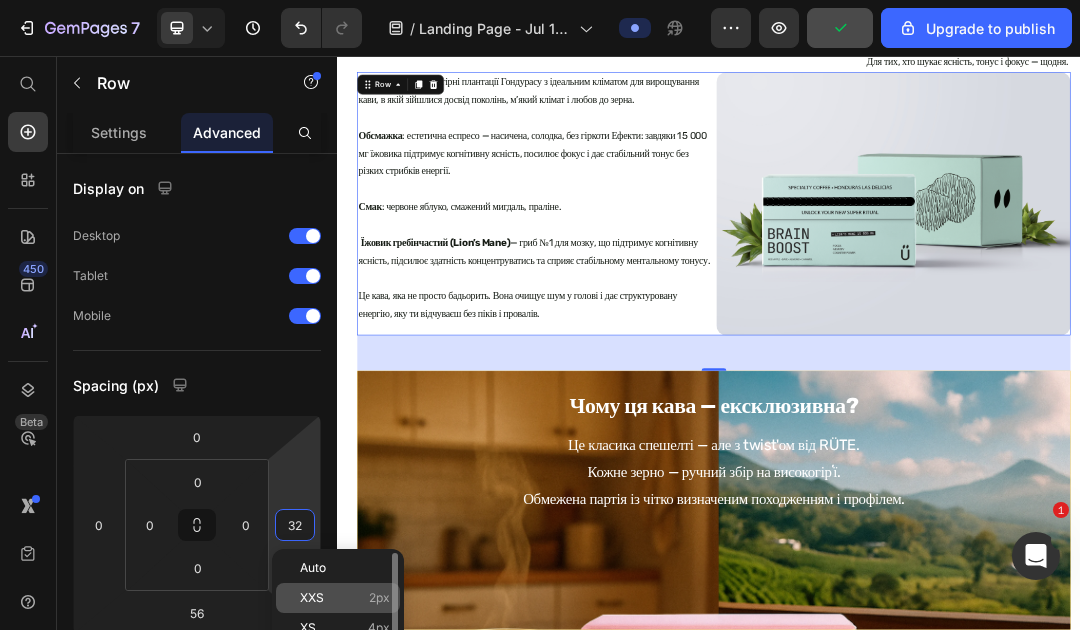 type on "2" 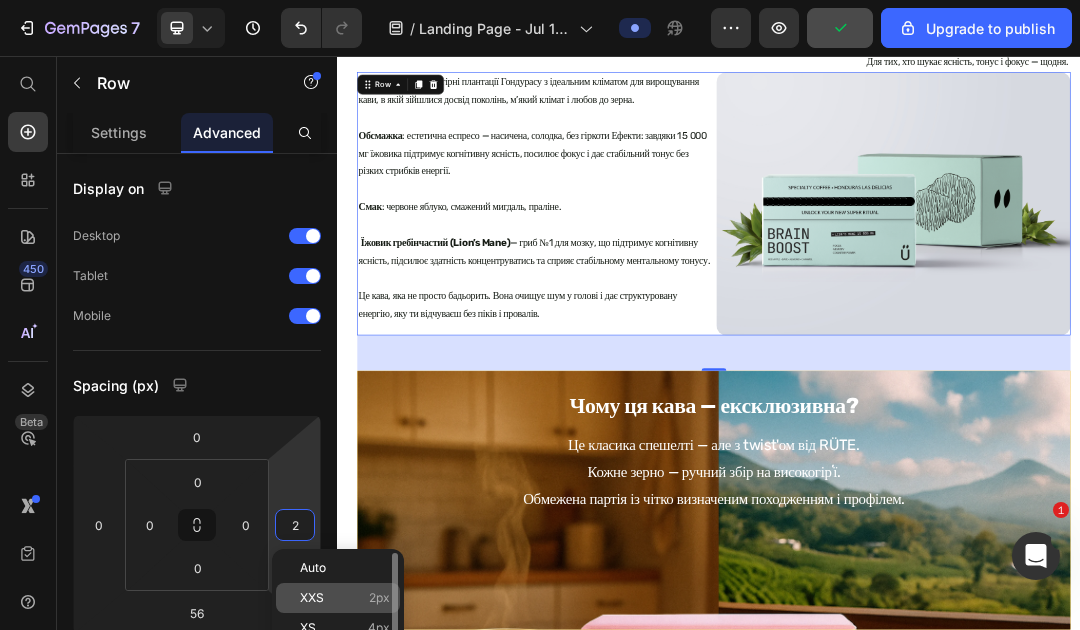 click on "XXS 2px" 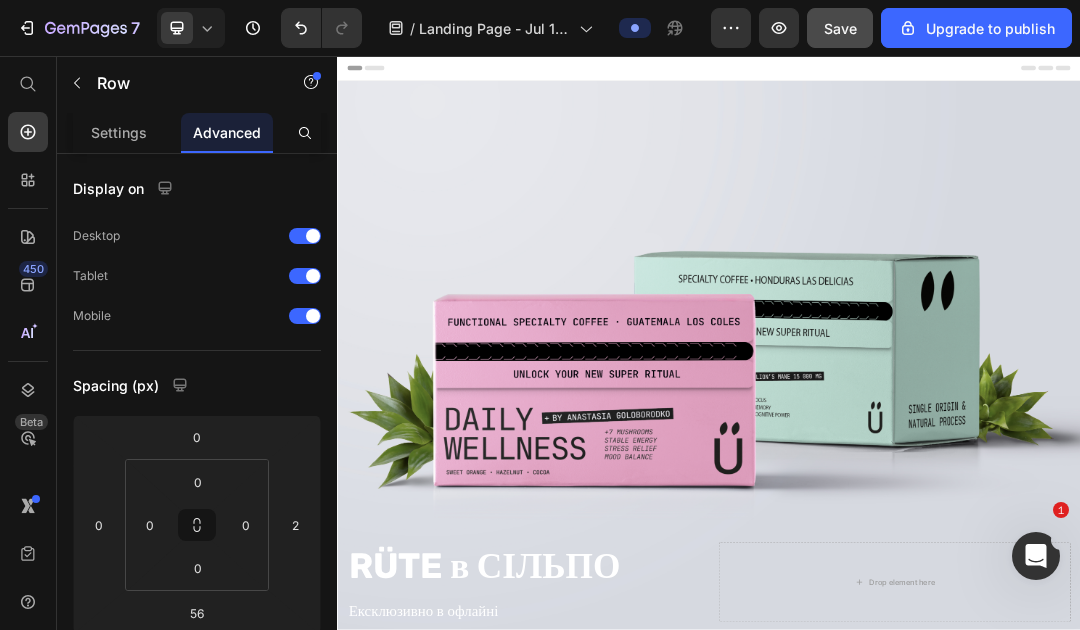 scroll, scrollTop: 0, scrollLeft: 0, axis: both 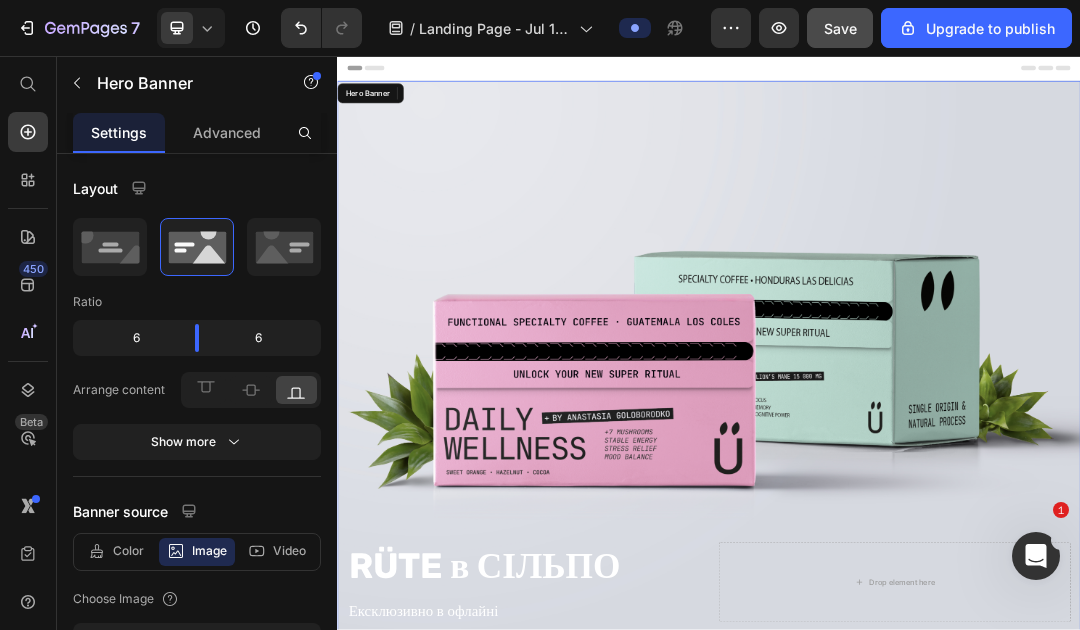 click at bounding box center (937, 542) 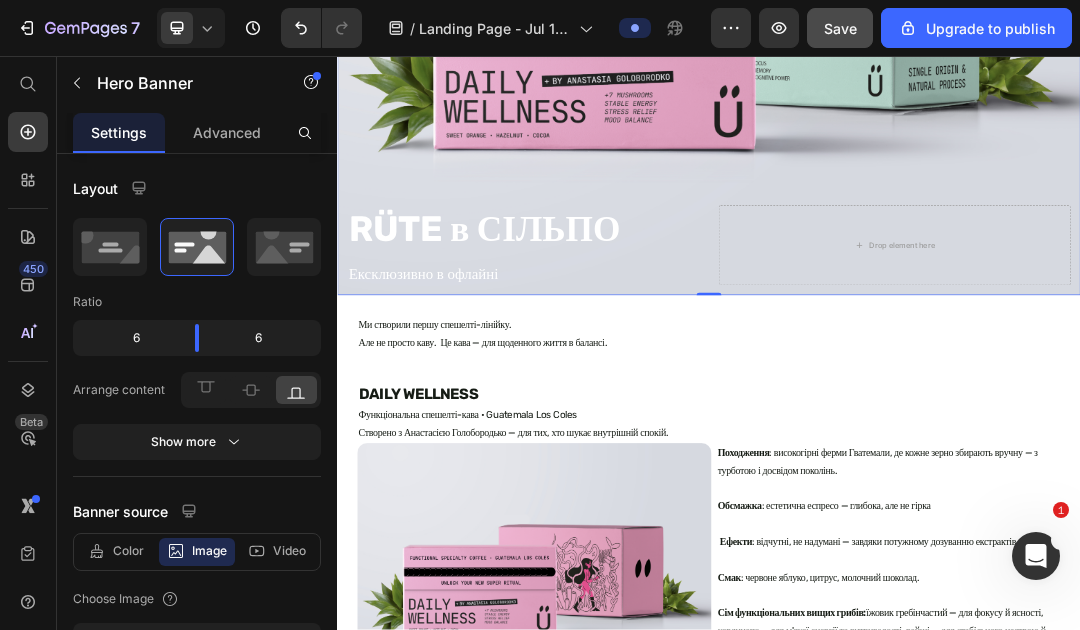scroll, scrollTop: 646, scrollLeft: 0, axis: vertical 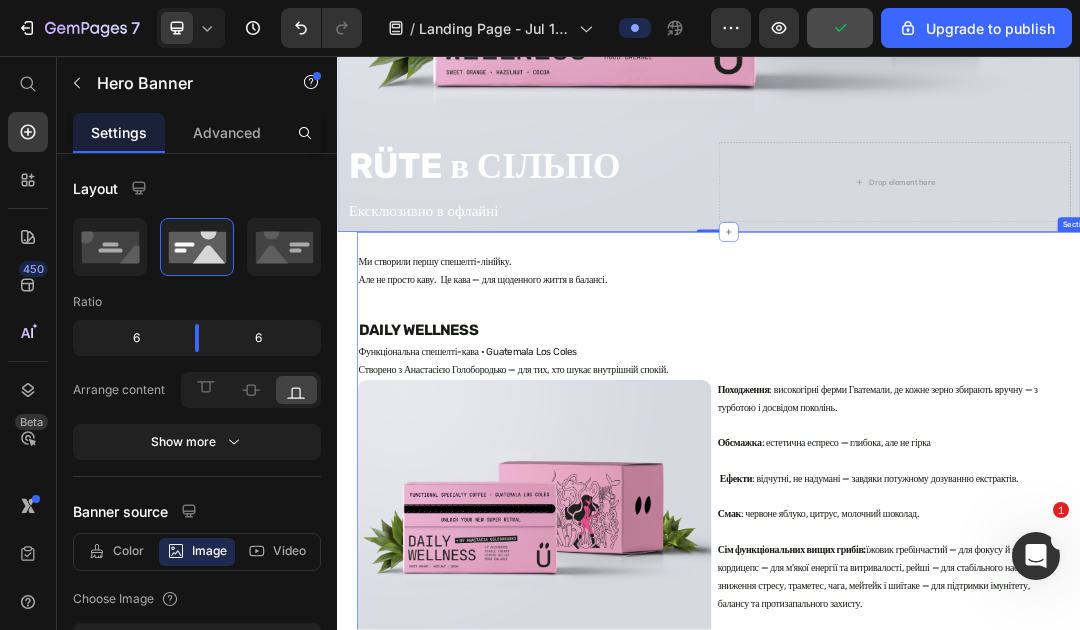 click on "Ми створили першу спешелті-лінійку. Але не просто каву.  Це кава — для щоденного життя в балансі. Text Block DAILY WELLNESS Heading Функціональна спешелті-кава • Guatemala Los Coles Створено з Анастасією Голобородько — для тих, хто шукає внутрішній спокій. Text Block Image Походження : високогірні ферми Гватемали, де кожне зерно збирають вручну — з турботою і досвідом поколінь.  Обсмажка : естетична еспресо — глибока, але не гірка   Ефекти : відчутні, не надумані — завдяки потужному дозуванню екстрактів. Смак : червоне яблуко, цитрус, молочний шоколад. Сім функціональних вищих грибів:" at bounding box center (969, 2091) 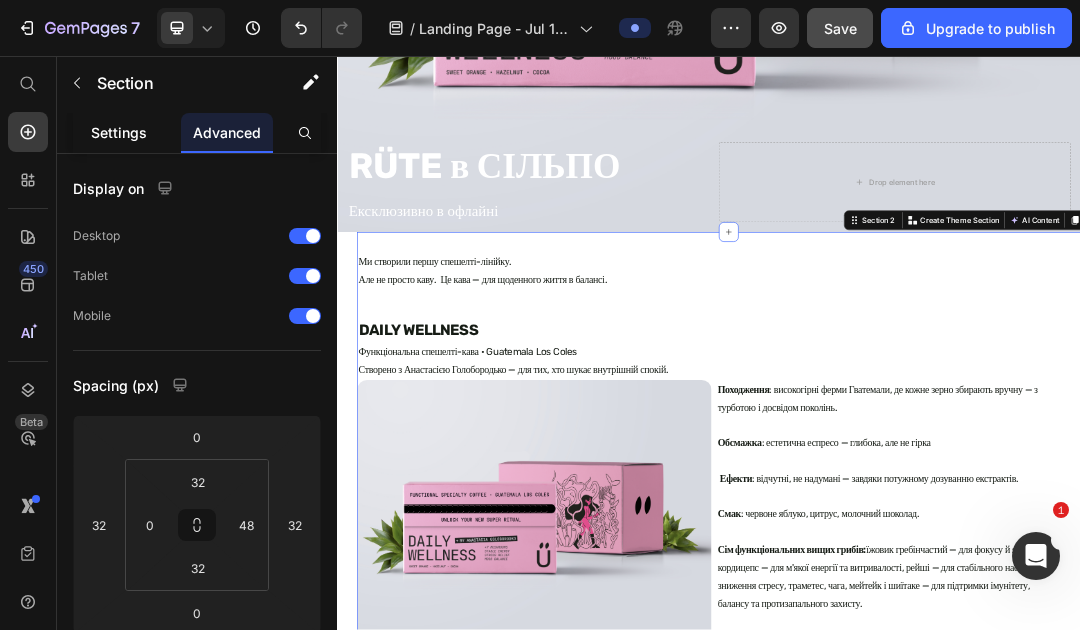 click on "Settings" at bounding box center (119, 132) 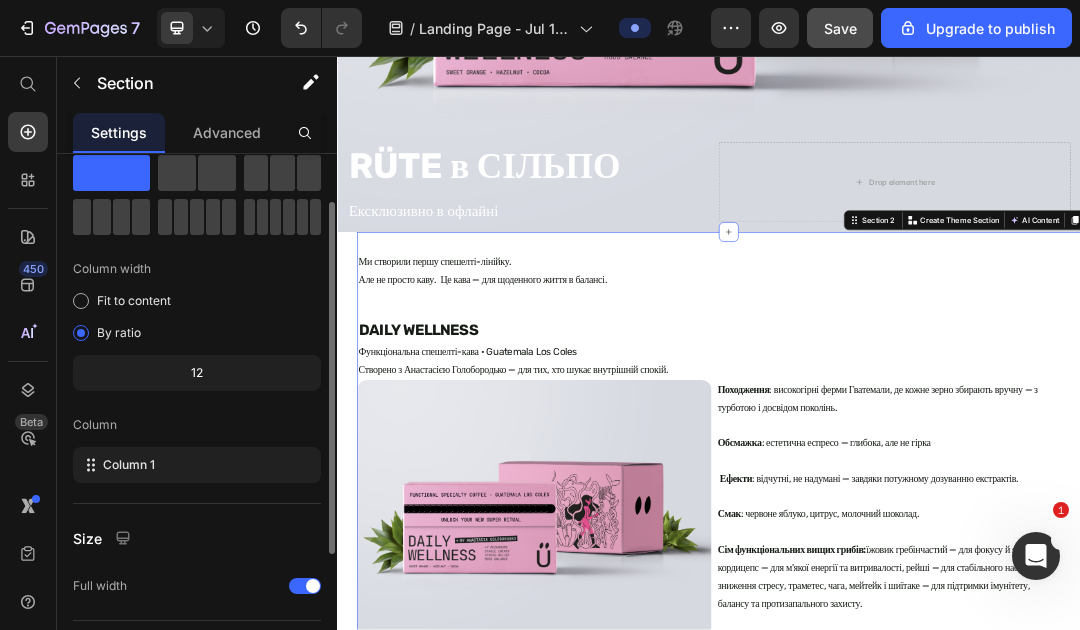 scroll, scrollTop: 68, scrollLeft: 0, axis: vertical 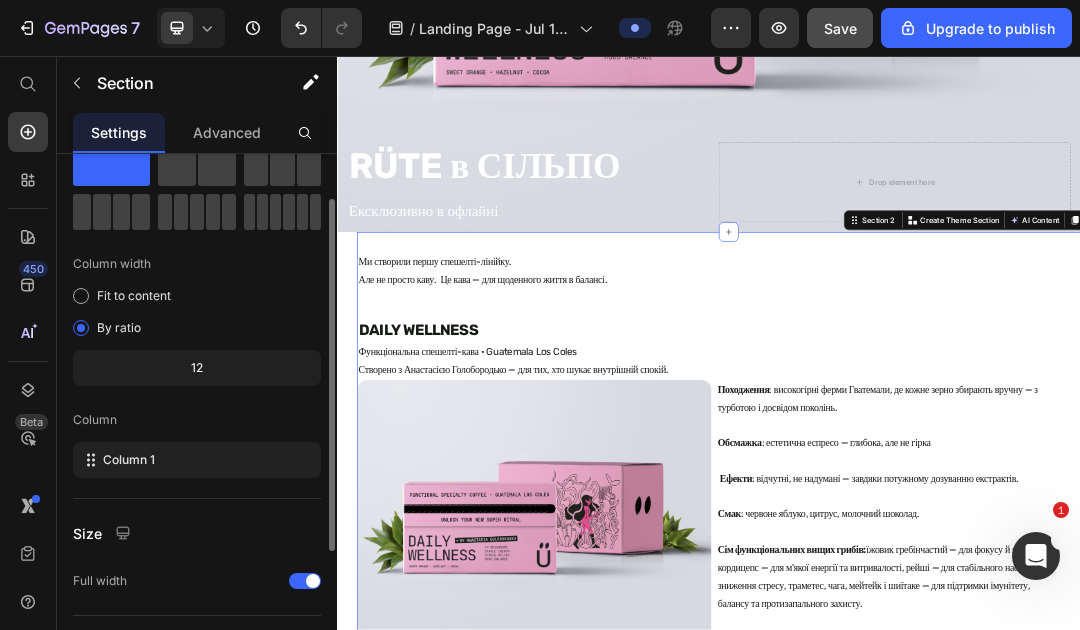click on "12" 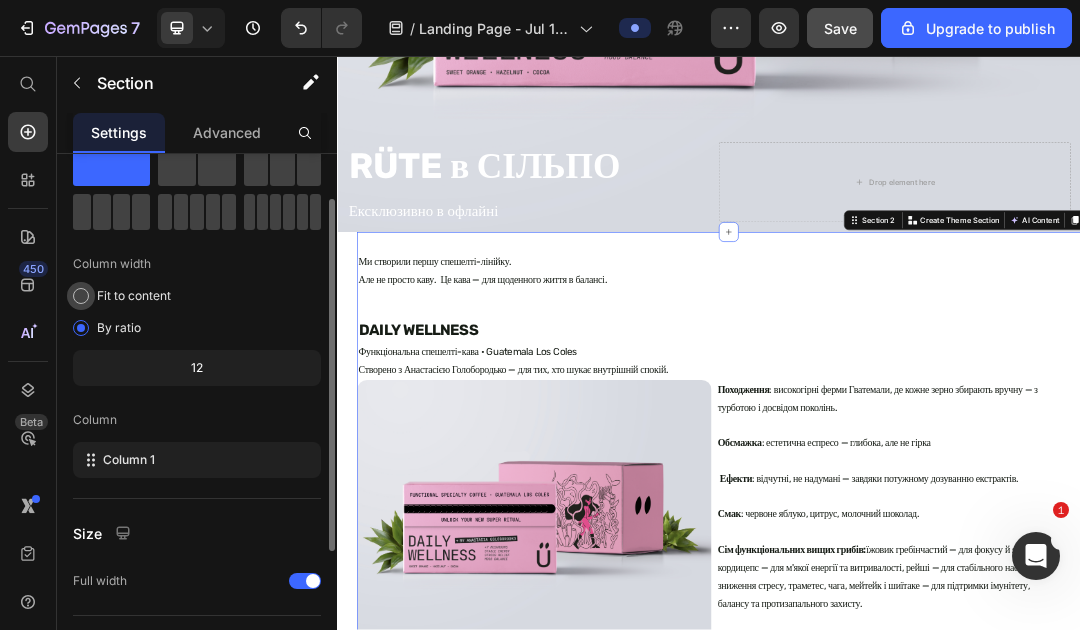 click on "Fit to content" at bounding box center [134, 296] 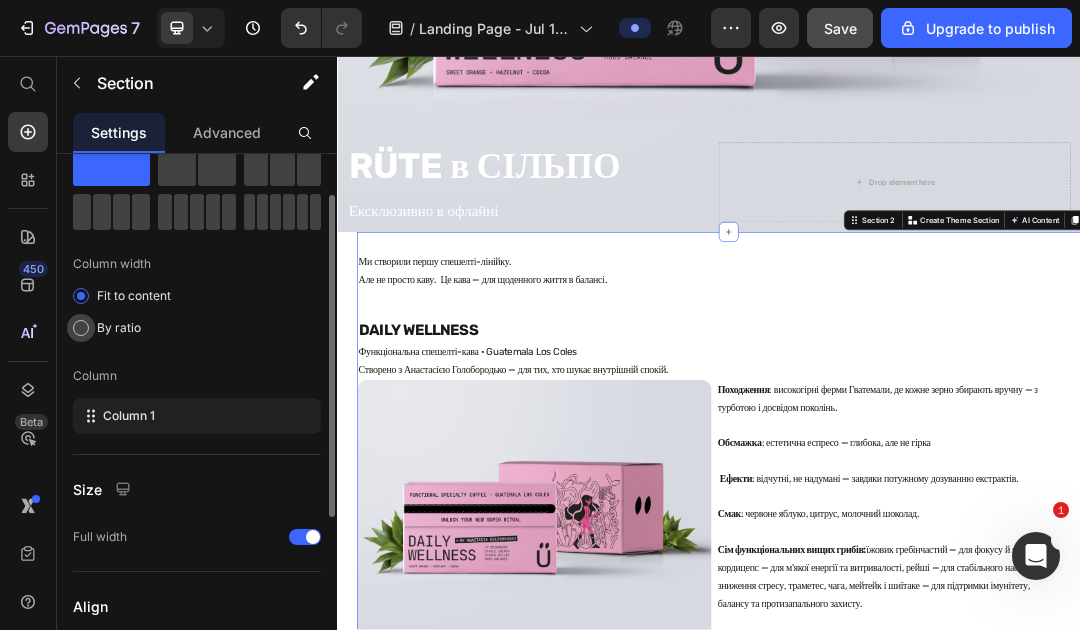 click on "By ratio" at bounding box center [119, 328] 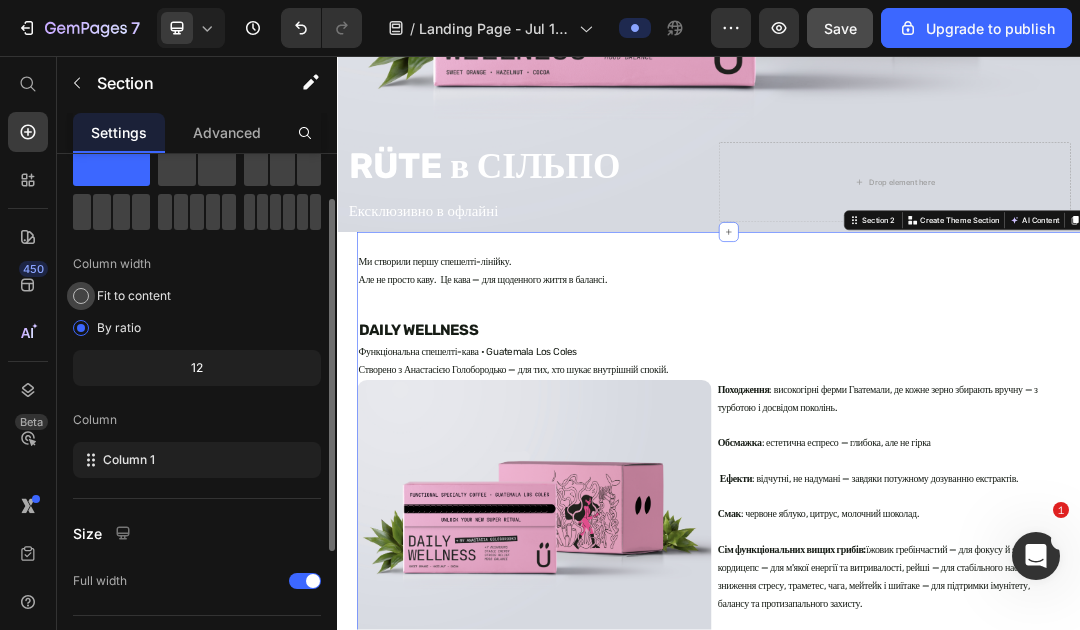 click on "Fit to content" at bounding box center (134, 296) 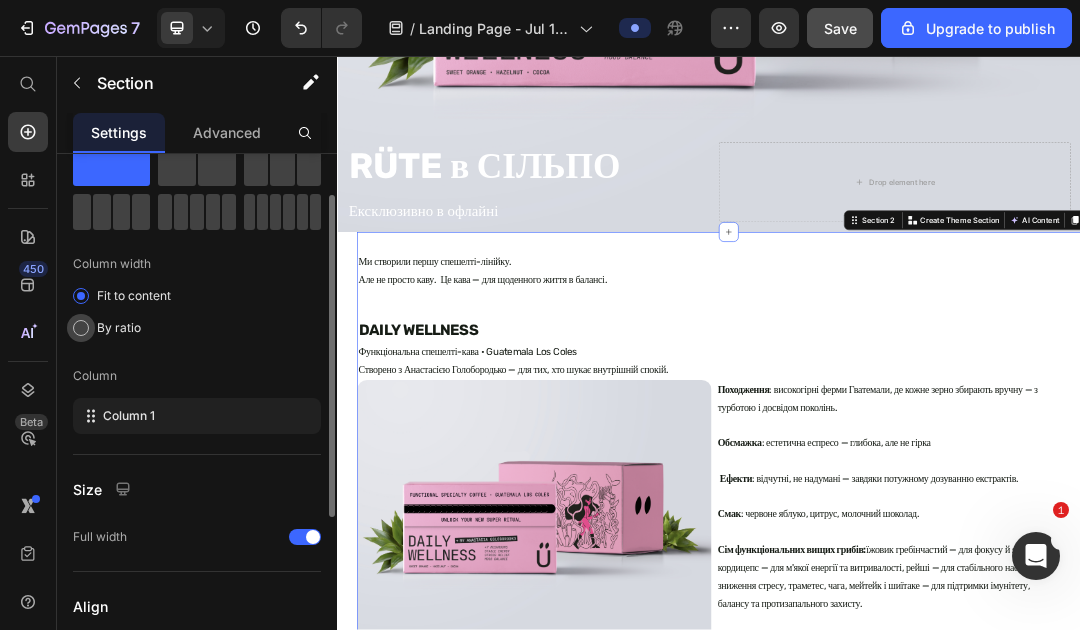click on "By ratio" at bounding box center [119, 328] 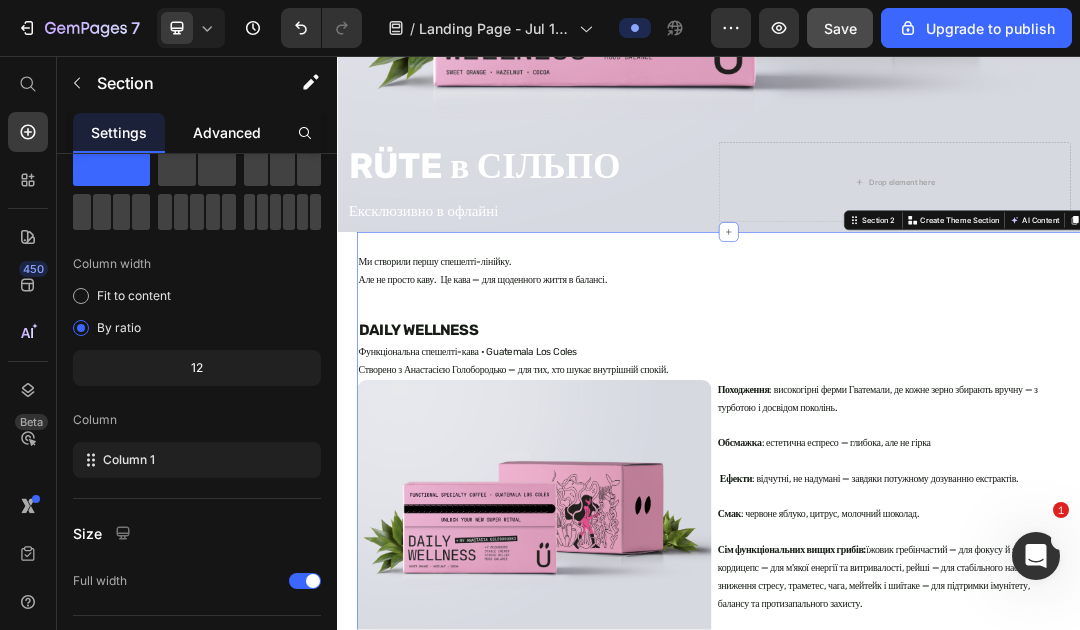 click on "Advanced" at bounding box center [227, 132] 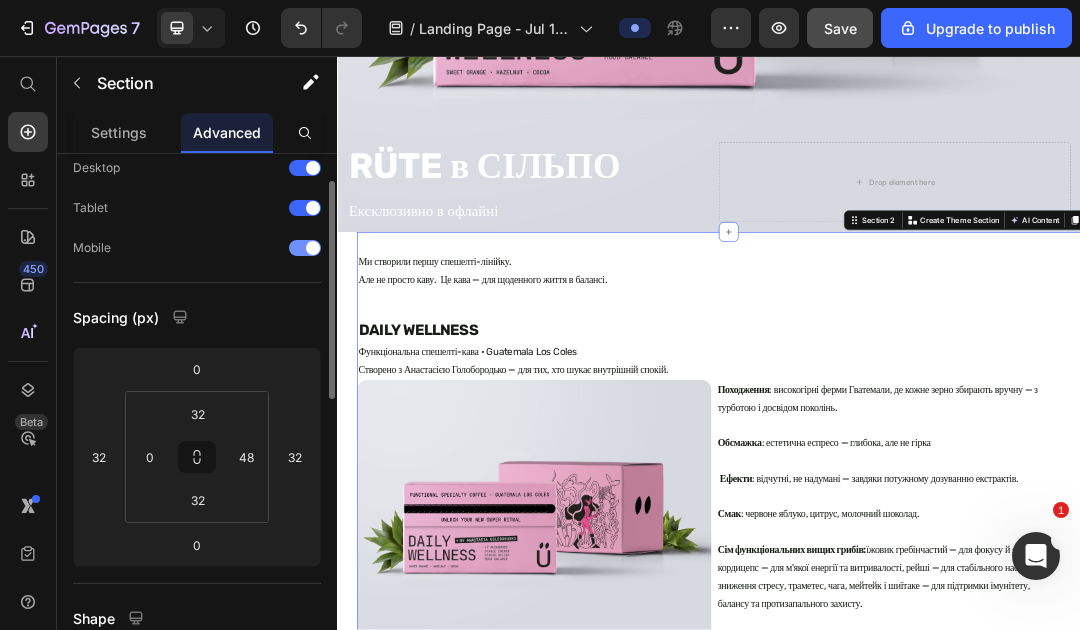 scroll, scrollTop: 0, scrollLeft: 0, axis: both 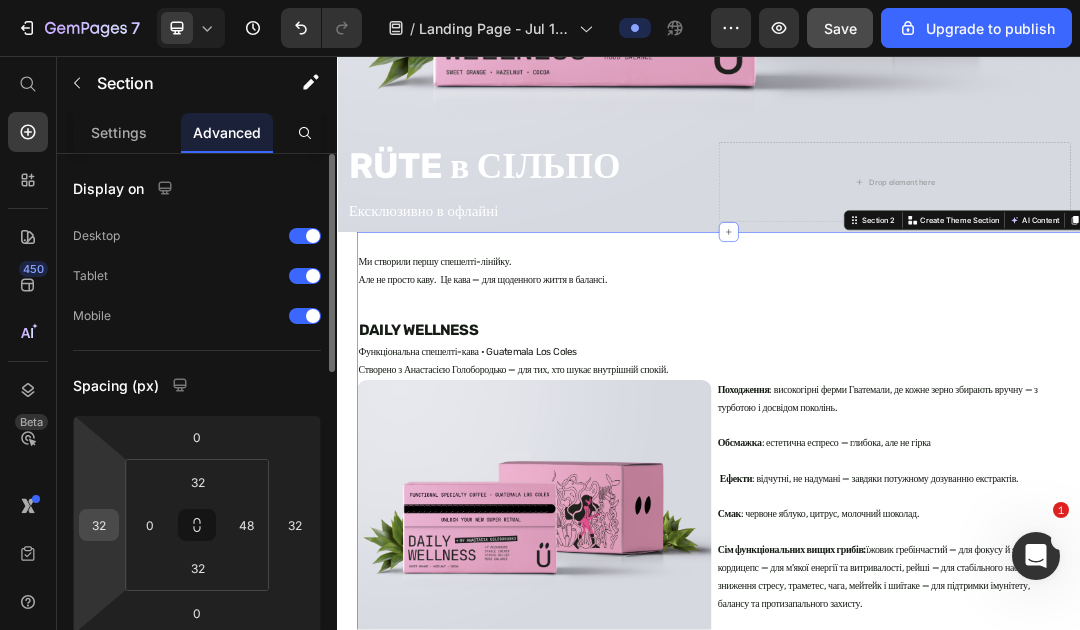 click on "32" at bounding box center [99, 525] 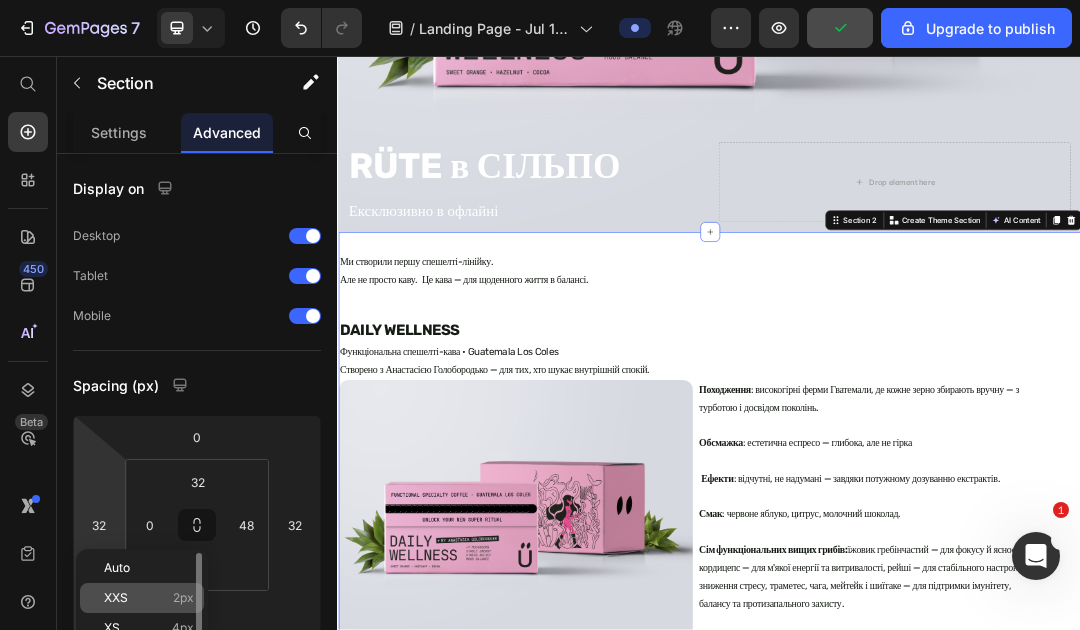 type on "2" 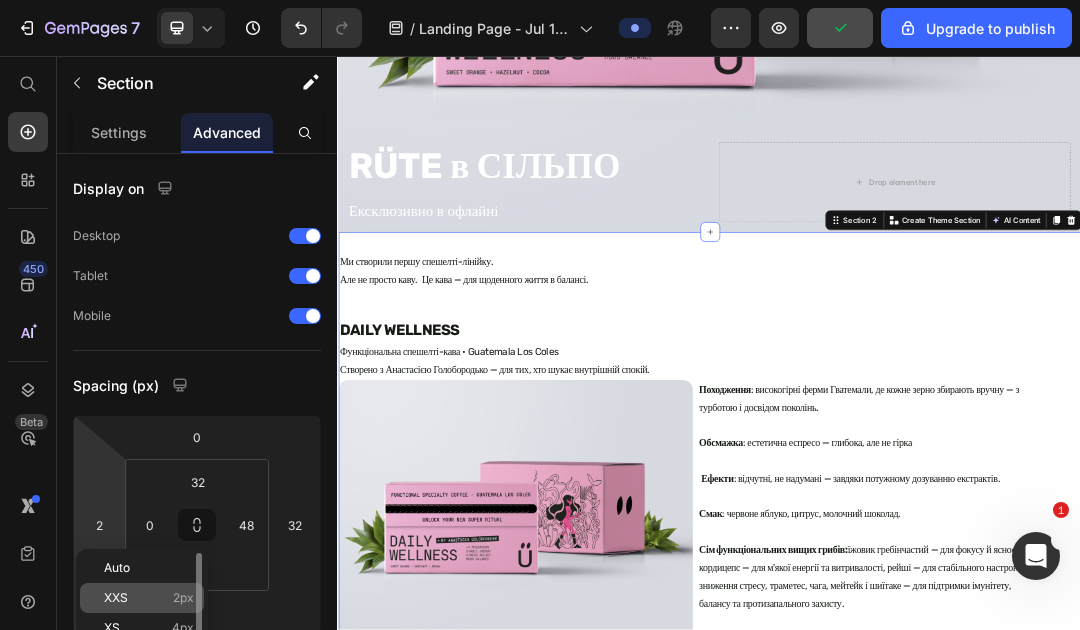 click on "XXS" at bounding box center [116, 598] 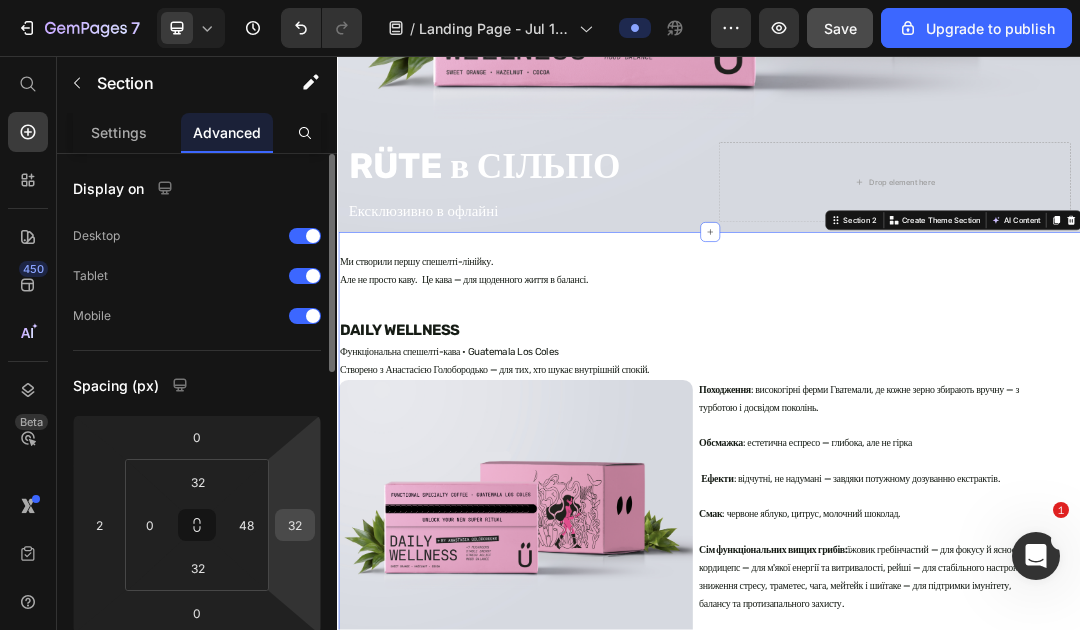 click on "32" at bounding box center (295, 525) 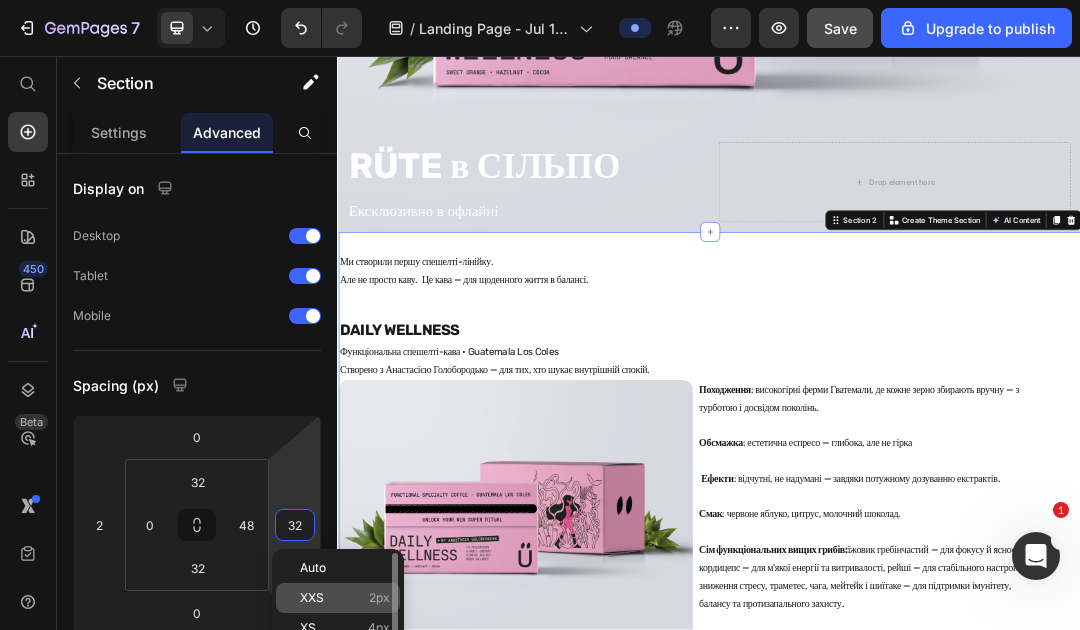 type on "2" 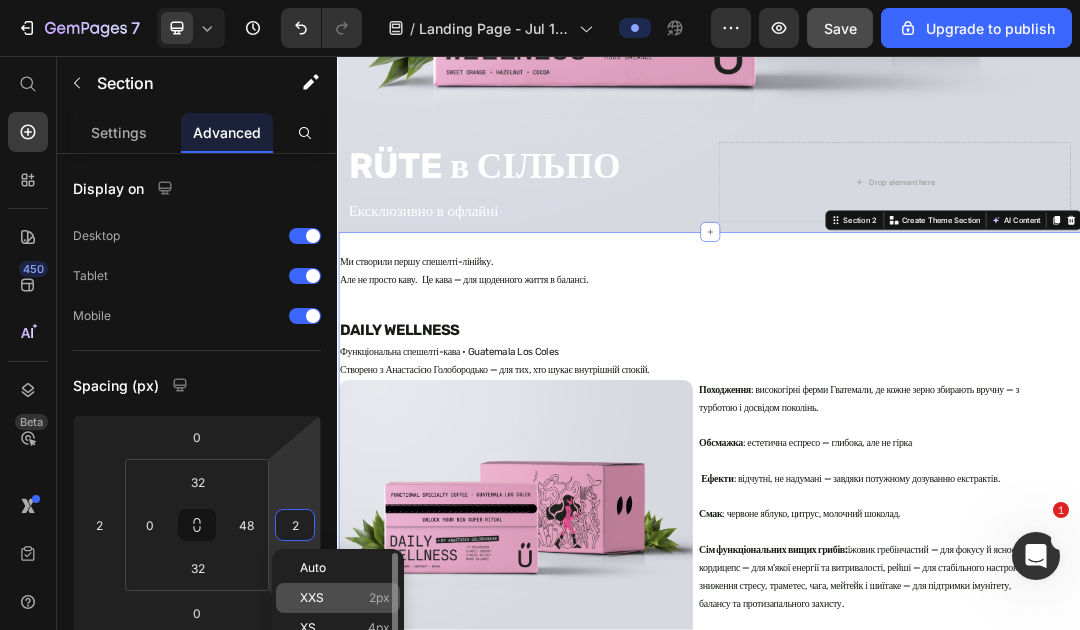 click on "XXS" at bounding box center [312, 598] 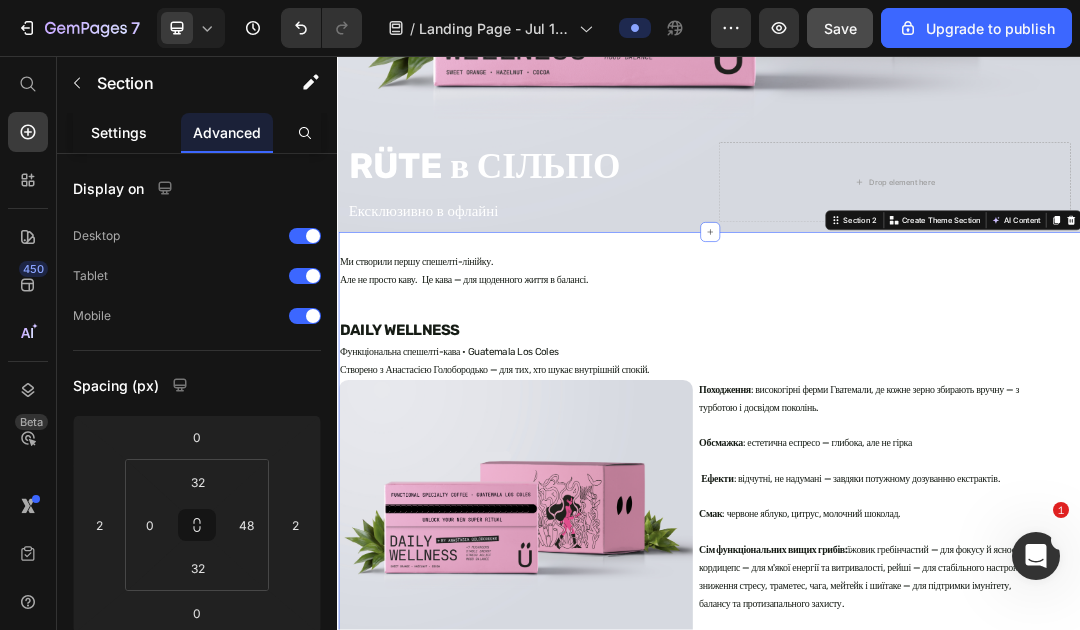 click on "Settings" at bounding box center (119, 132) 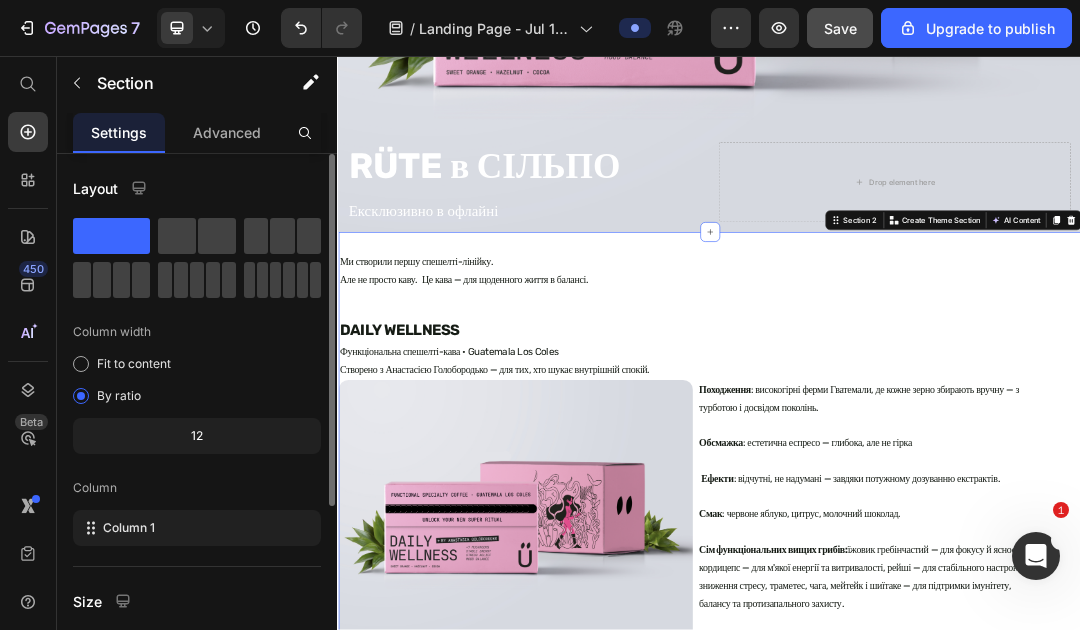 click on "12" 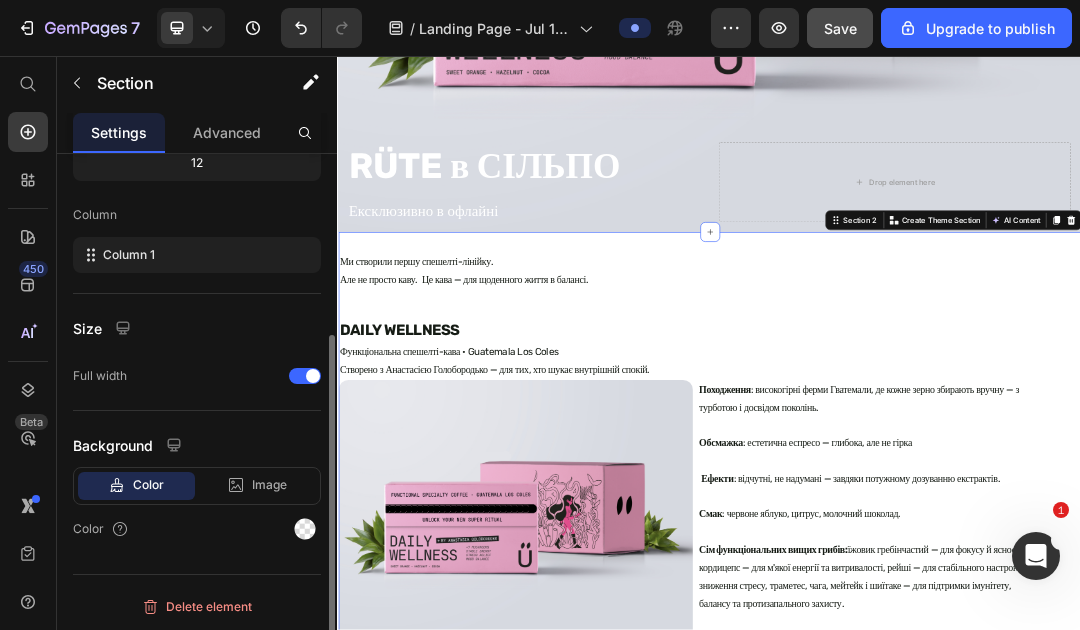 scroll, scrollTop: 273, scrollLeft: 0, axis: vertical 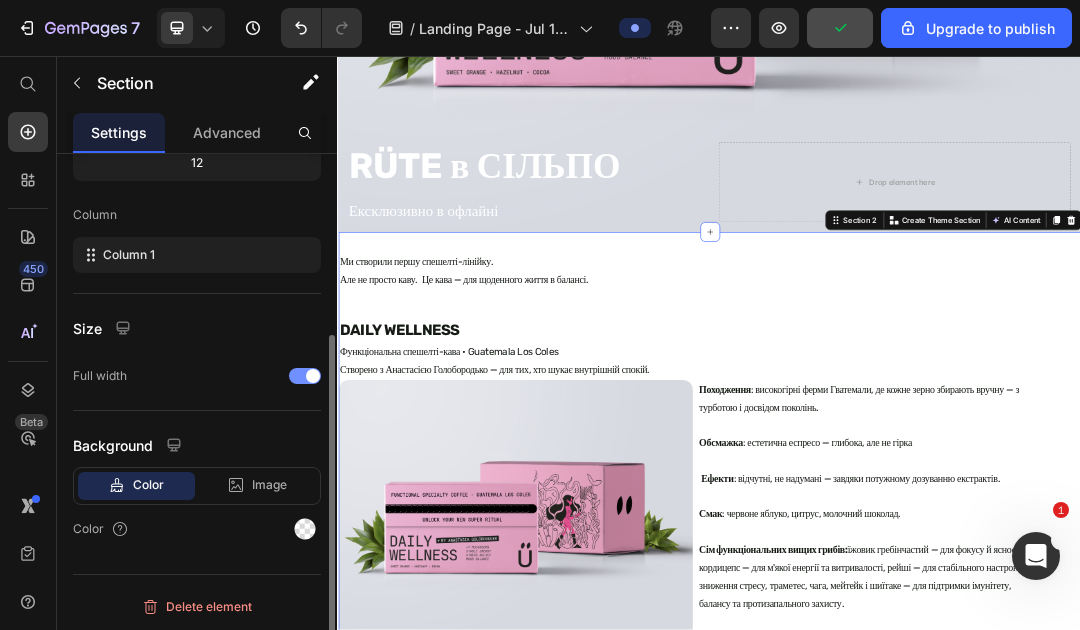 click at bounding box center (305, 376) 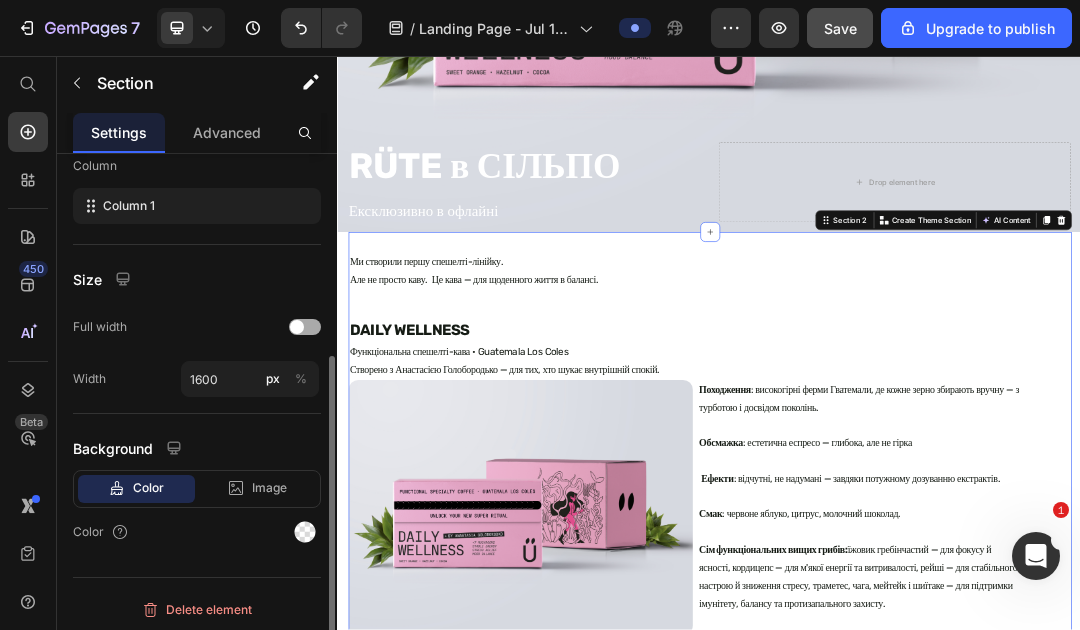 scroll, scrollTop: 323, scrollLeft: 0, axis: vertical 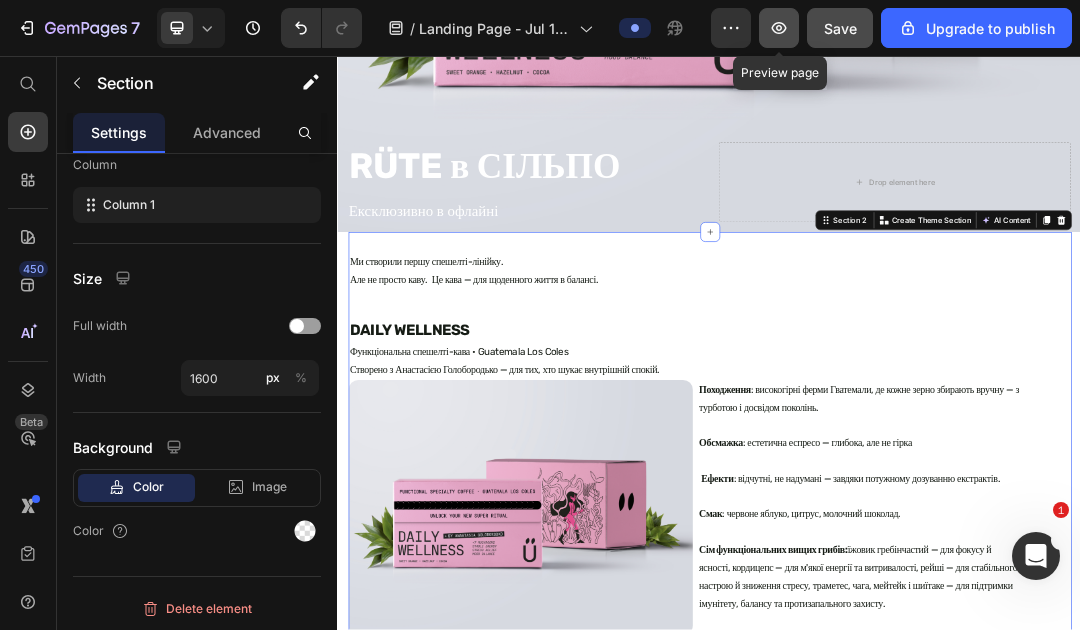 click 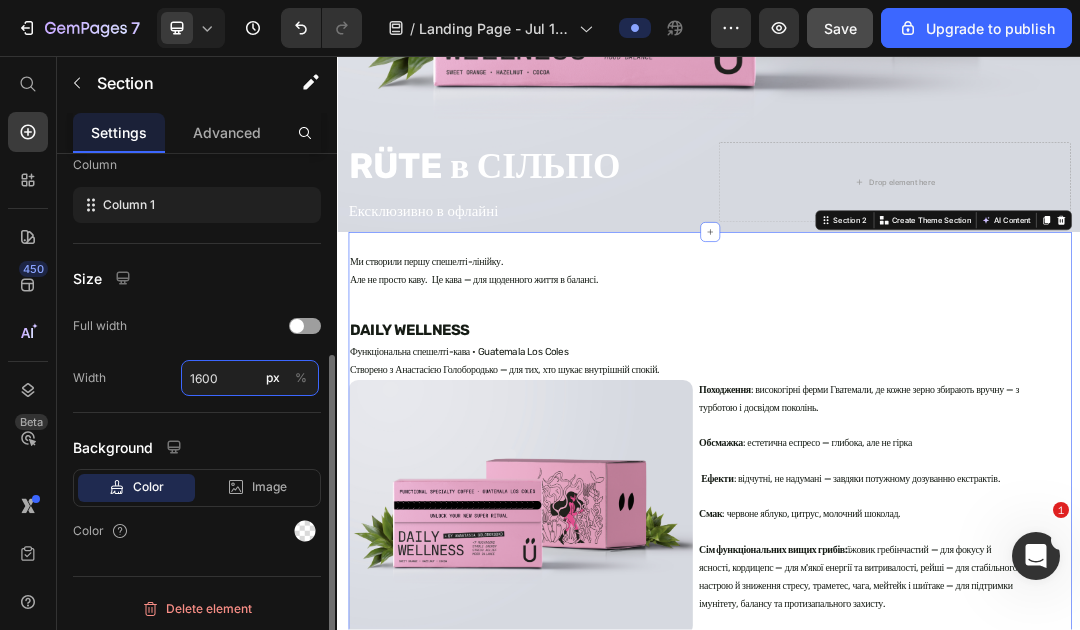 click on "1600" at bounding box center [250, 378] 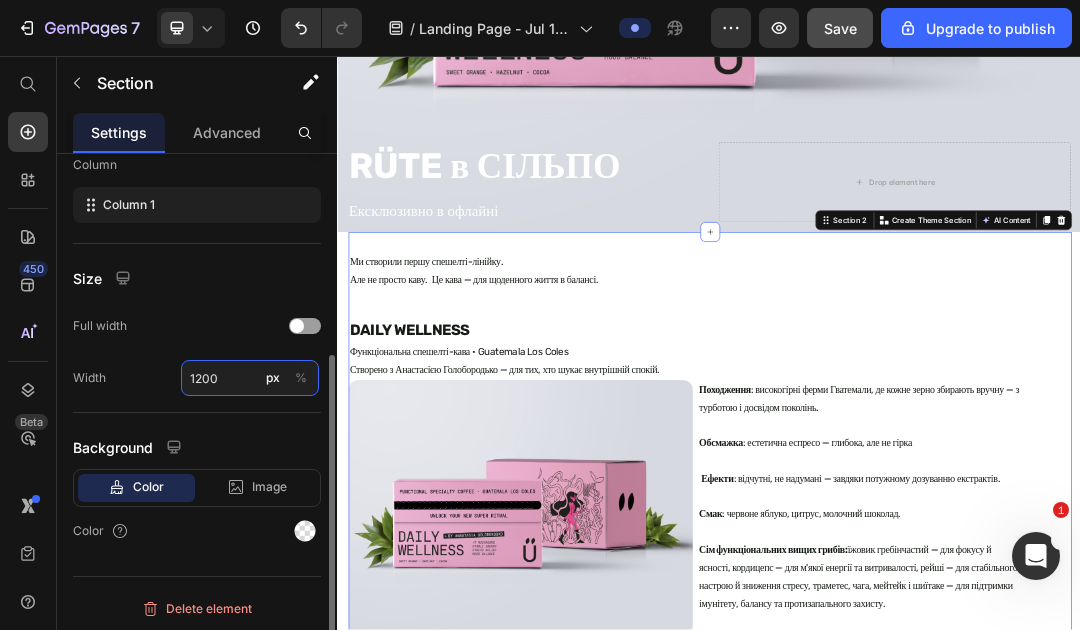 type on "1200" 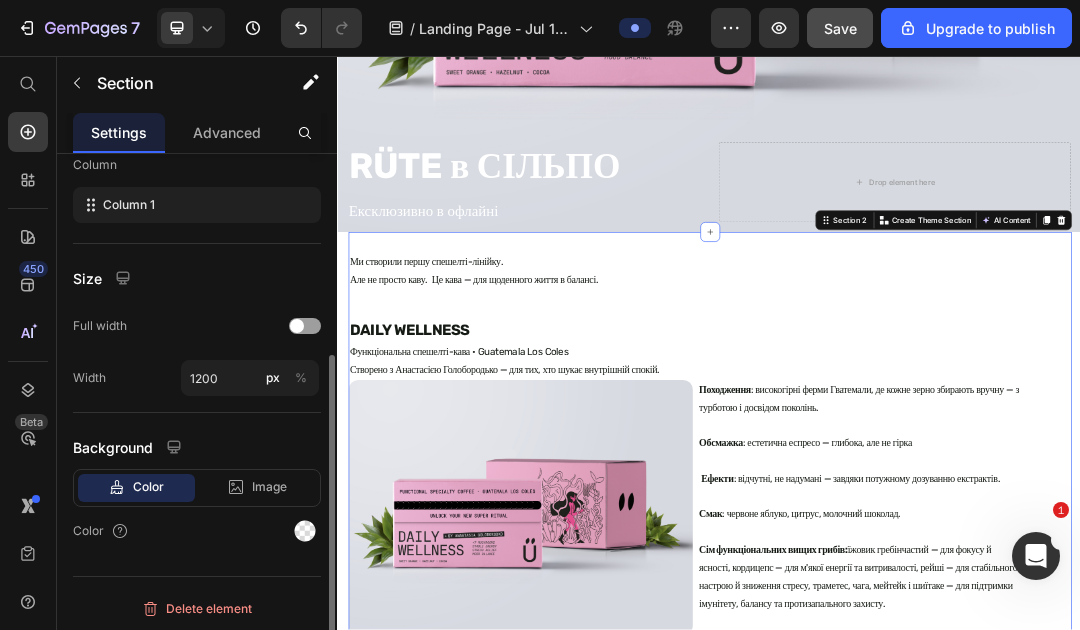 click on "Size Full width Width 1200 px %" 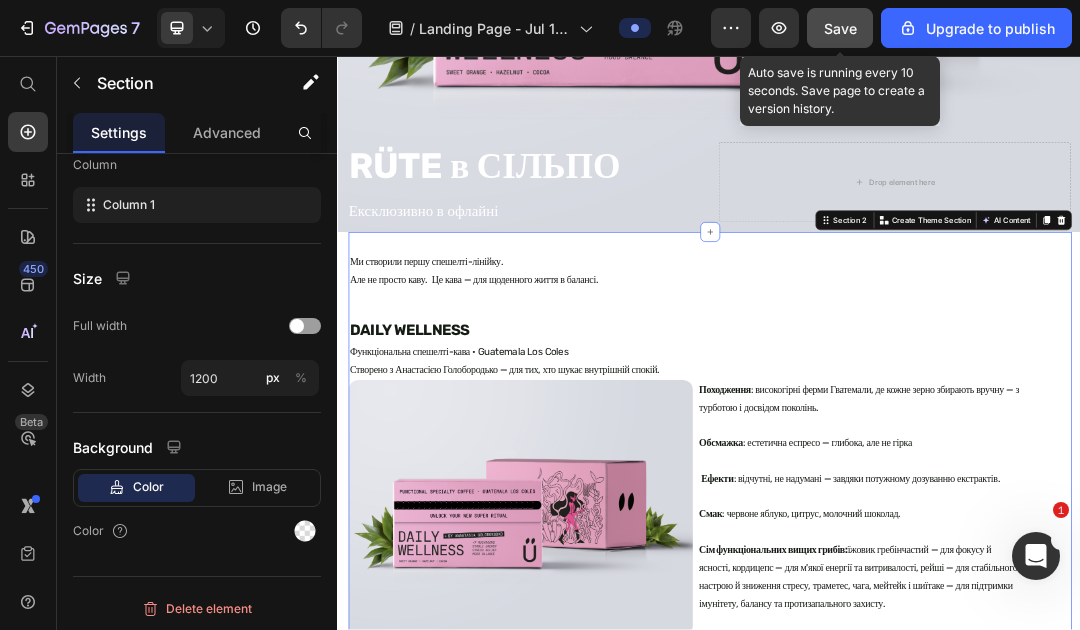 click on "Save" at bounding box center [840, 28] 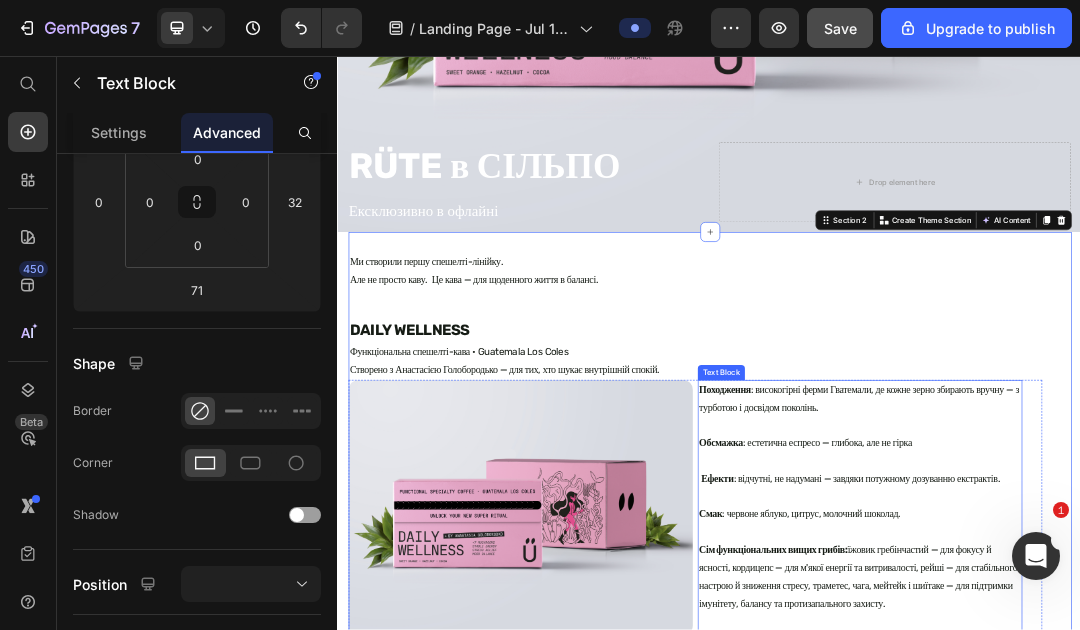 click at bounding box center [1181, 768] 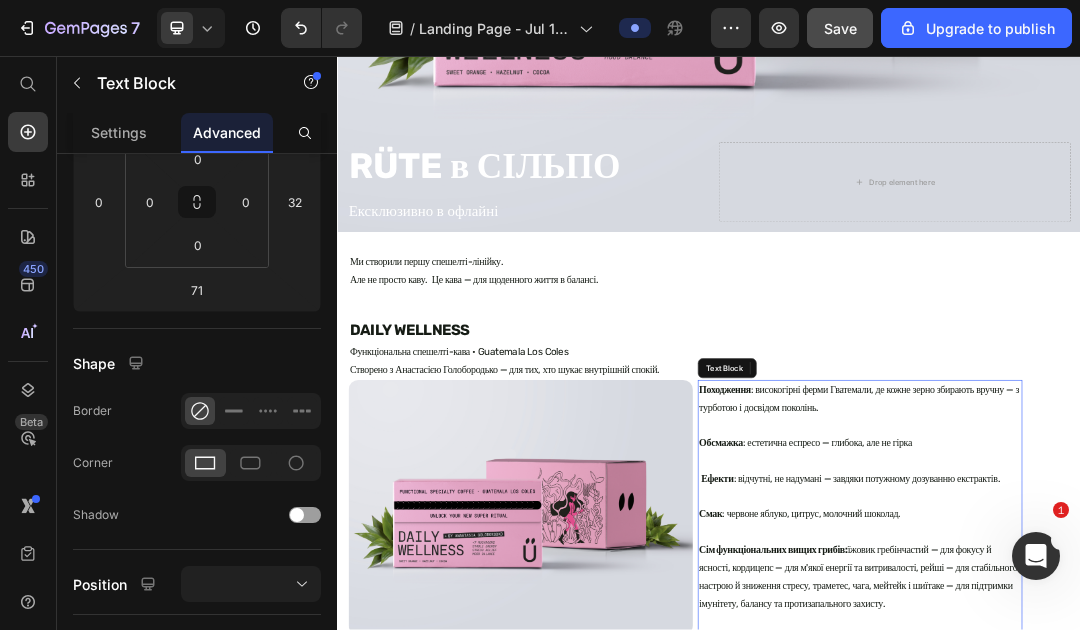 scroll, scrollTop: 0, scrollLeft: 0, axis: both 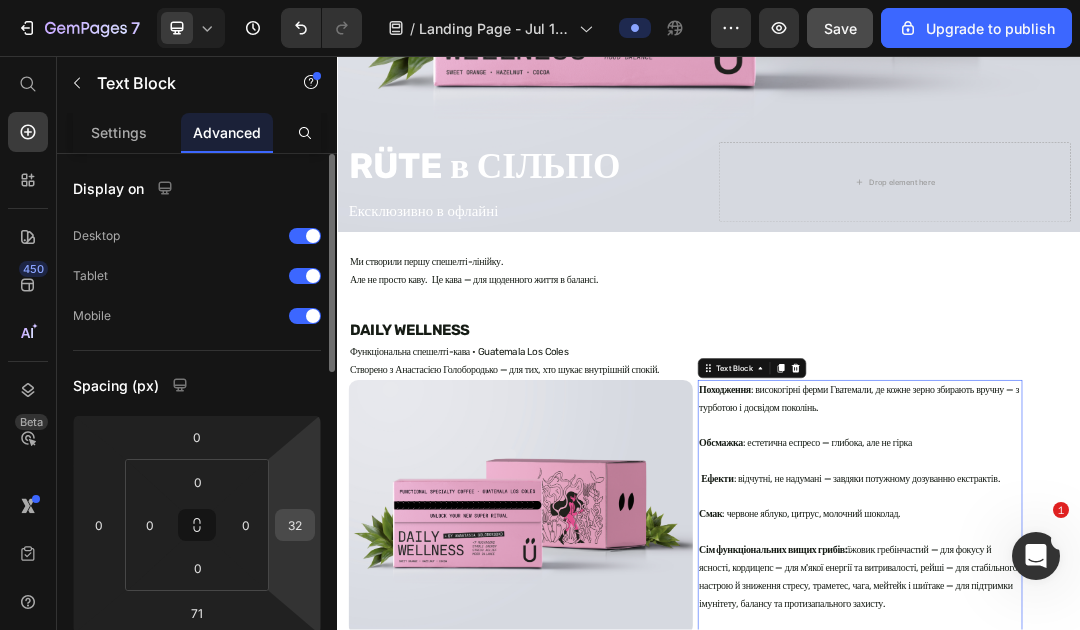 click on "32" at bounding box center [295, 525] 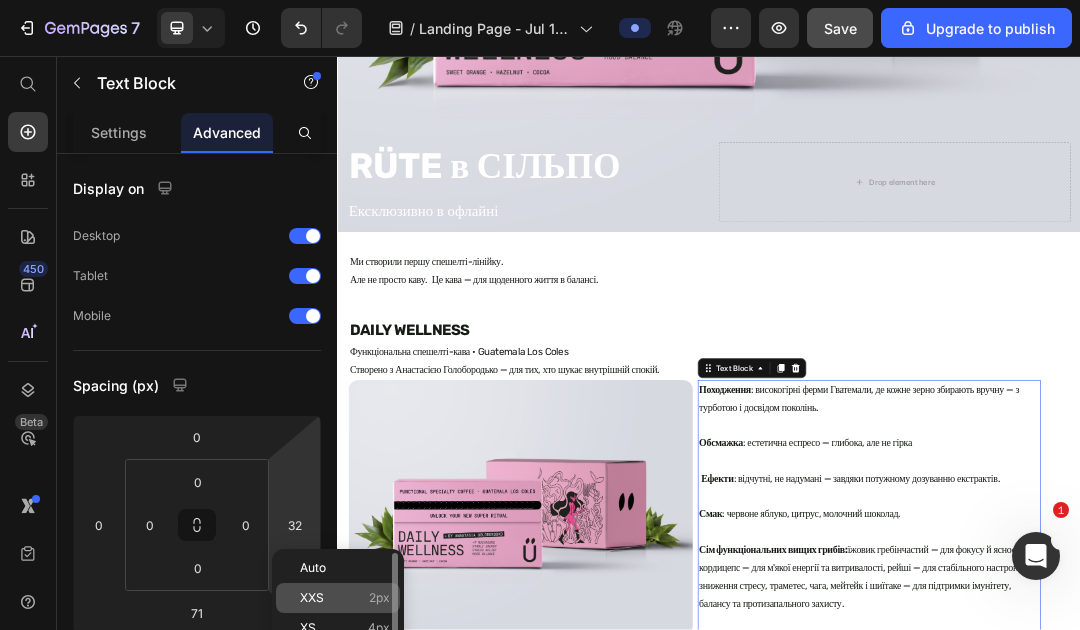 type on "2" 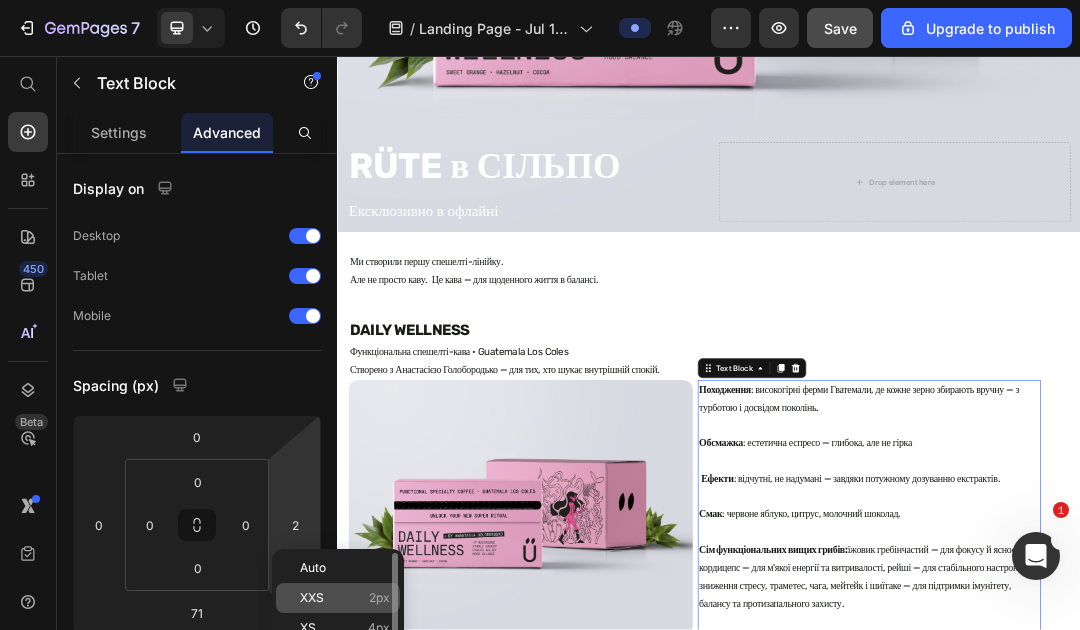 click on "XXS 2px" at bounding box center (345, 598) 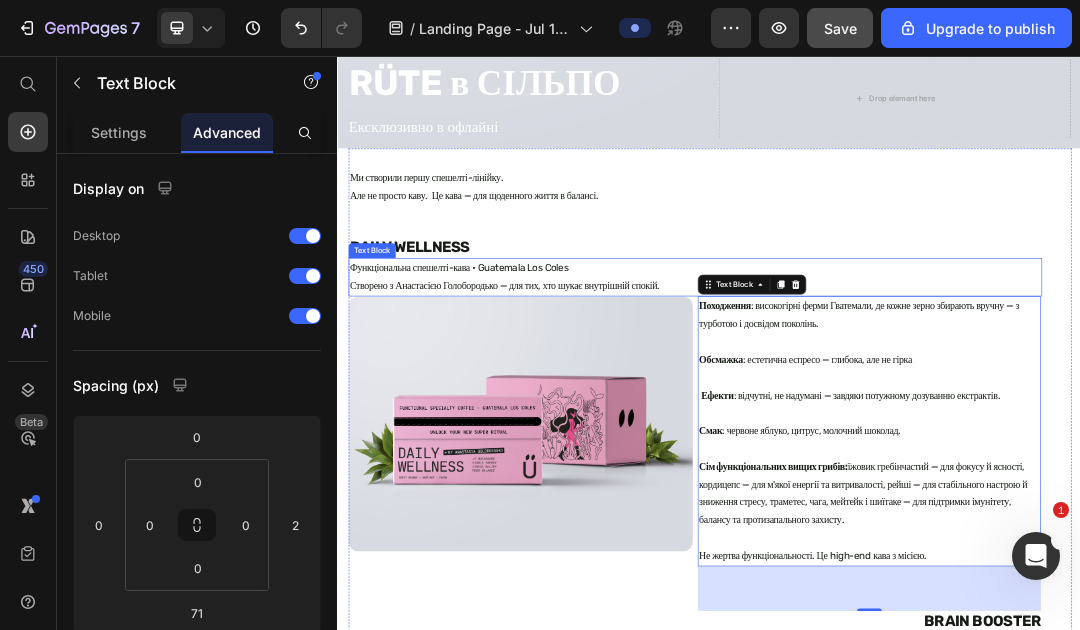 scroll, scrollTop: 783, scrollLeft: 0, axis: vertical 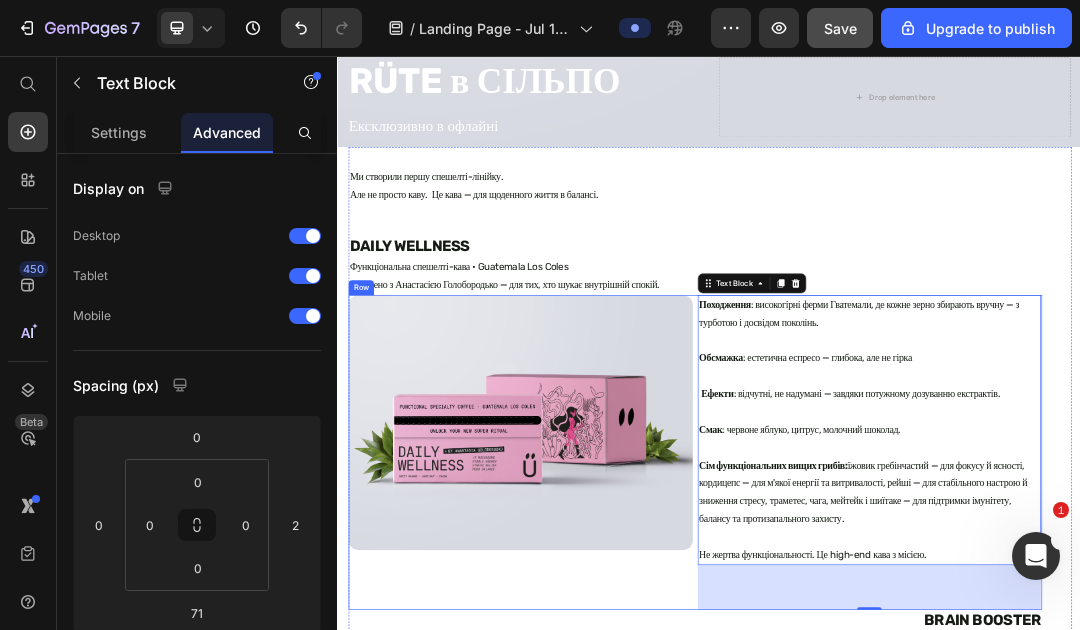 click on "Image" at bounding box center (633, 697) 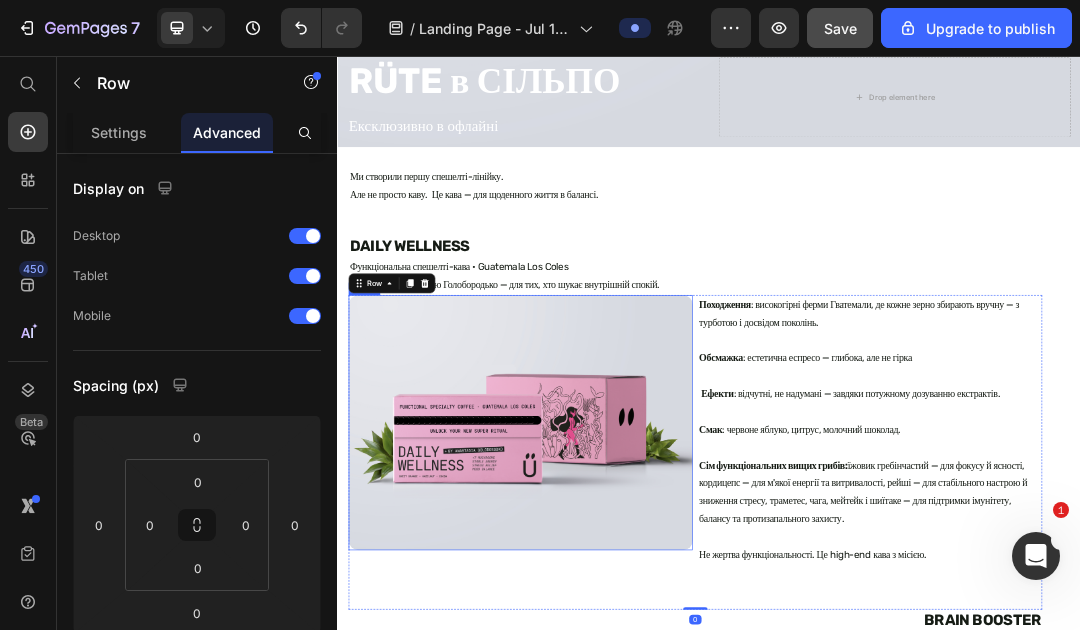 scroll, scrollTop: 951, scrollLeft: 0, axis: vertical 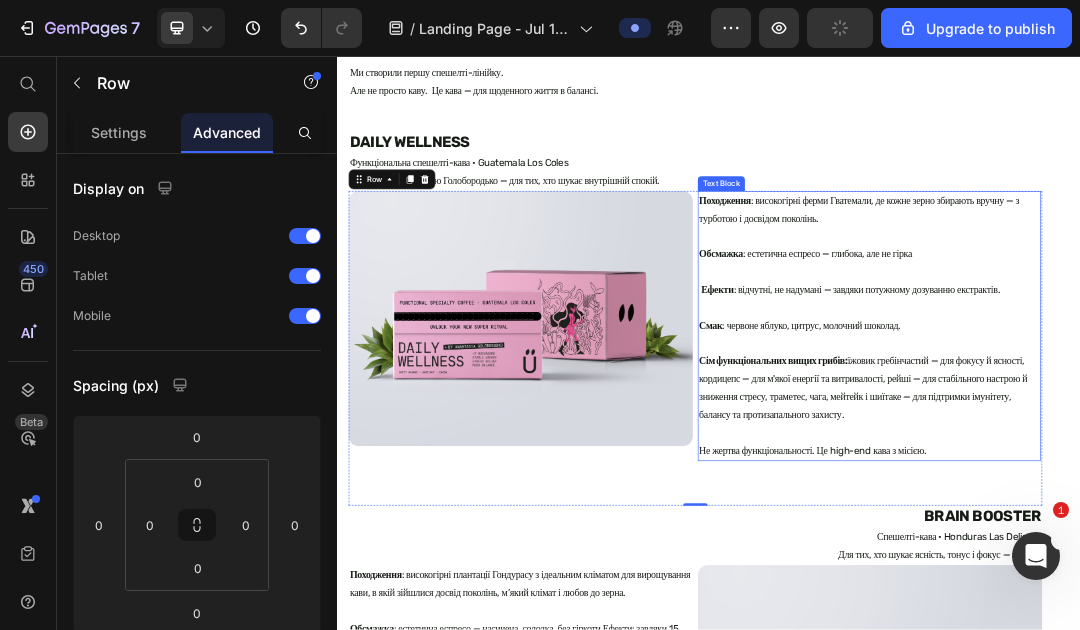 click on "Сім функціональних вищих грибів:  їжовик гребінчастий — для фокусу й ясності, кордицепс — для м'якої енергії та витривалості, рейші — для стабільного настрою й зниження стресу, траметес, чага, мейтейк і шиїтаке — для підтримки імунітету, балансу та протизапального захисту." at bounding box center (1196, 579) 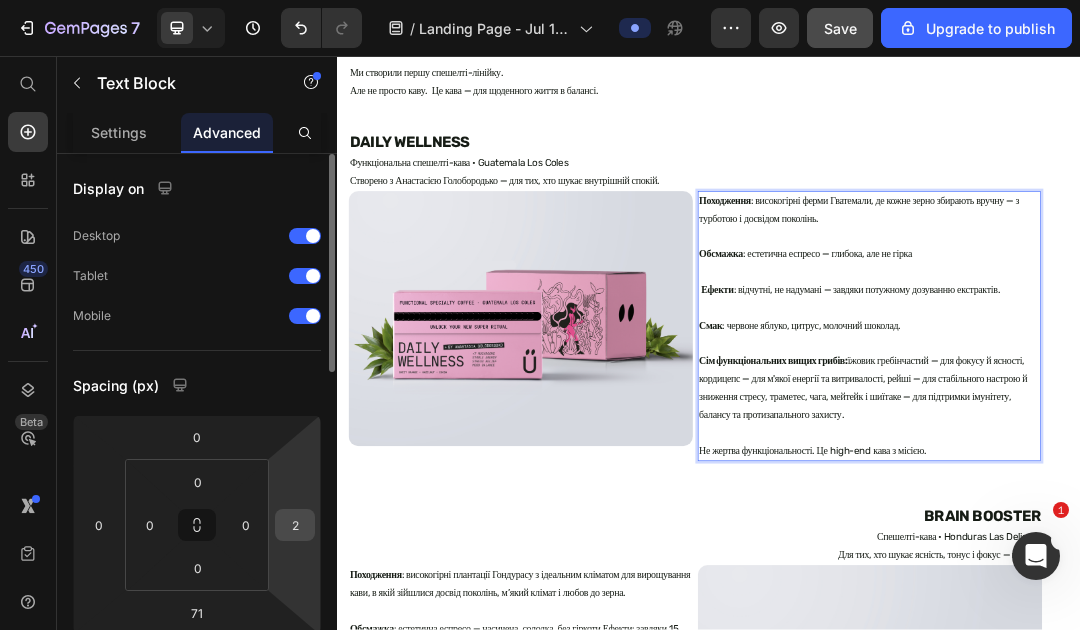 click on "2" at bounding box center [295, 525] 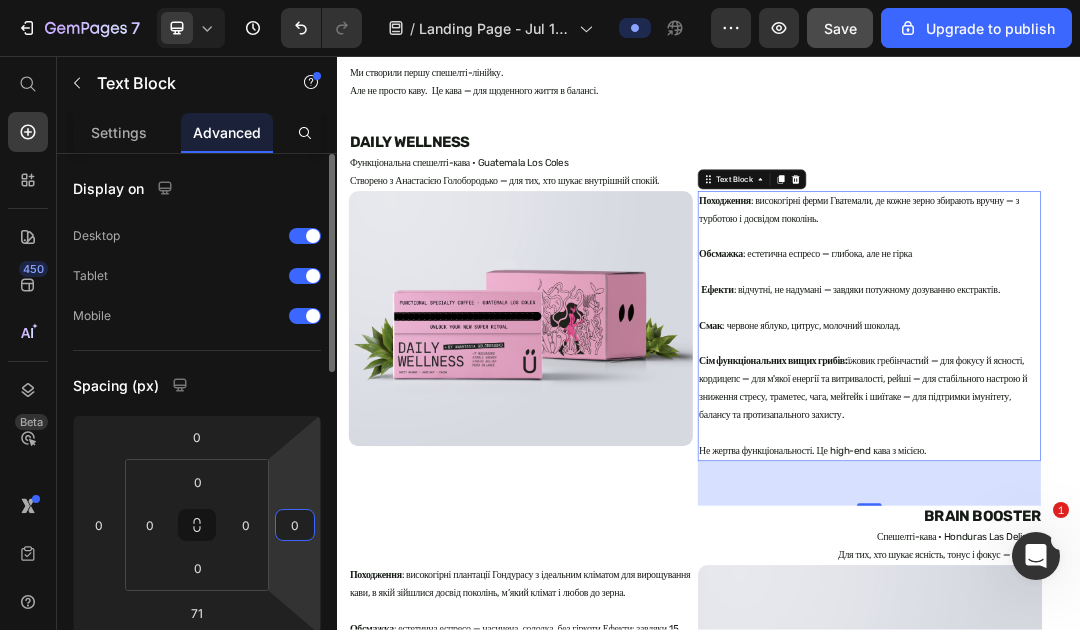 type on "0" 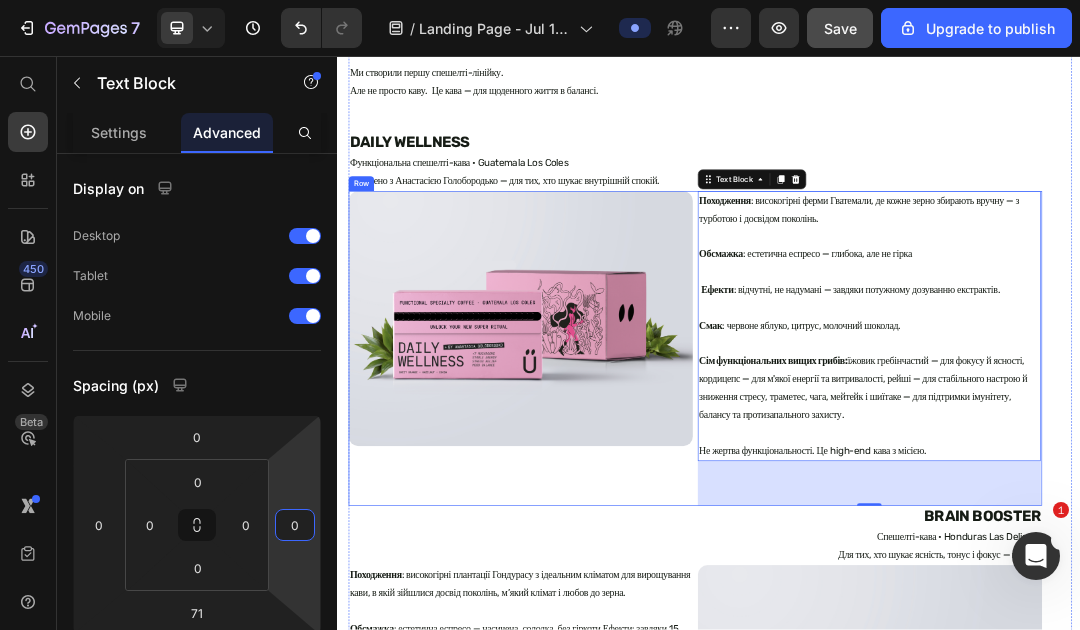 click on "Image" at bounding box center [633, 529] 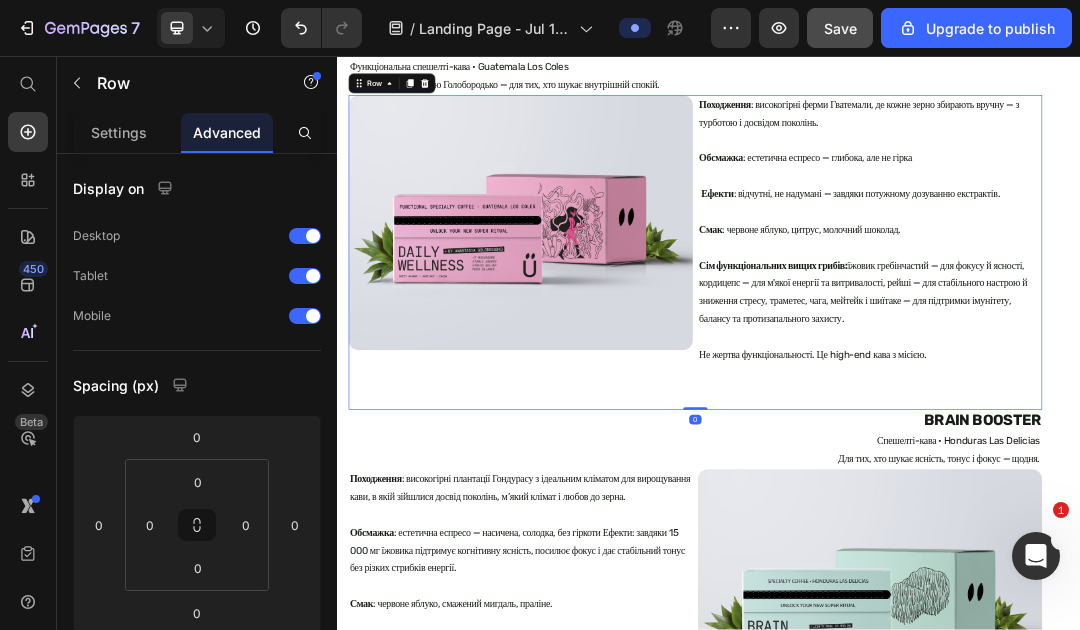 scroll, scrollTop: 1112, scrollLeft: 0, axis: vertical 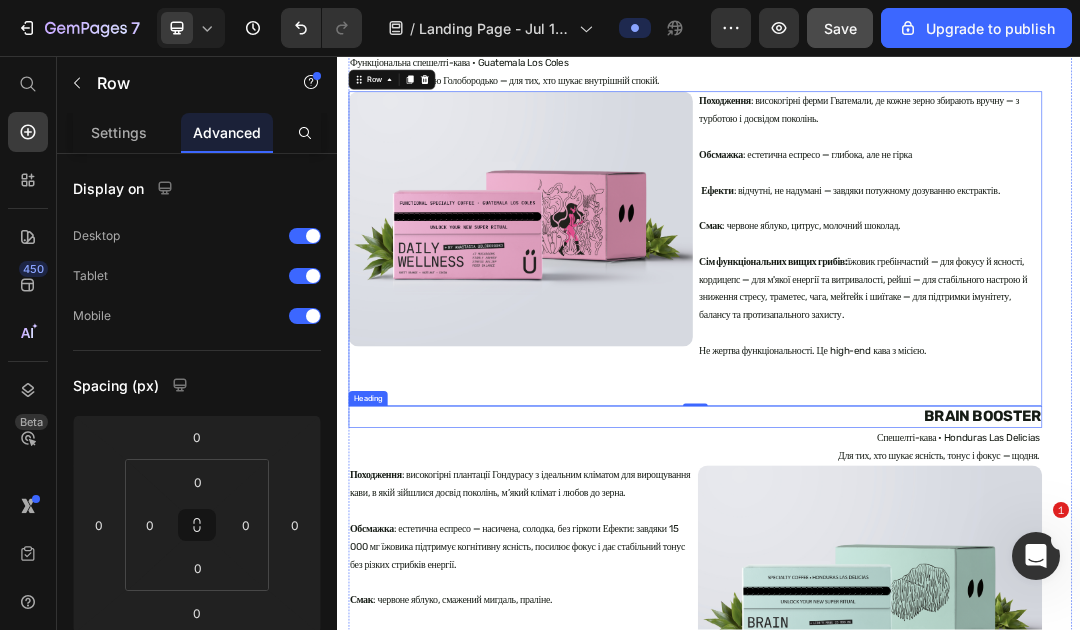 click on "BRAIN BOOSTER" at bounding box center [915, 639] 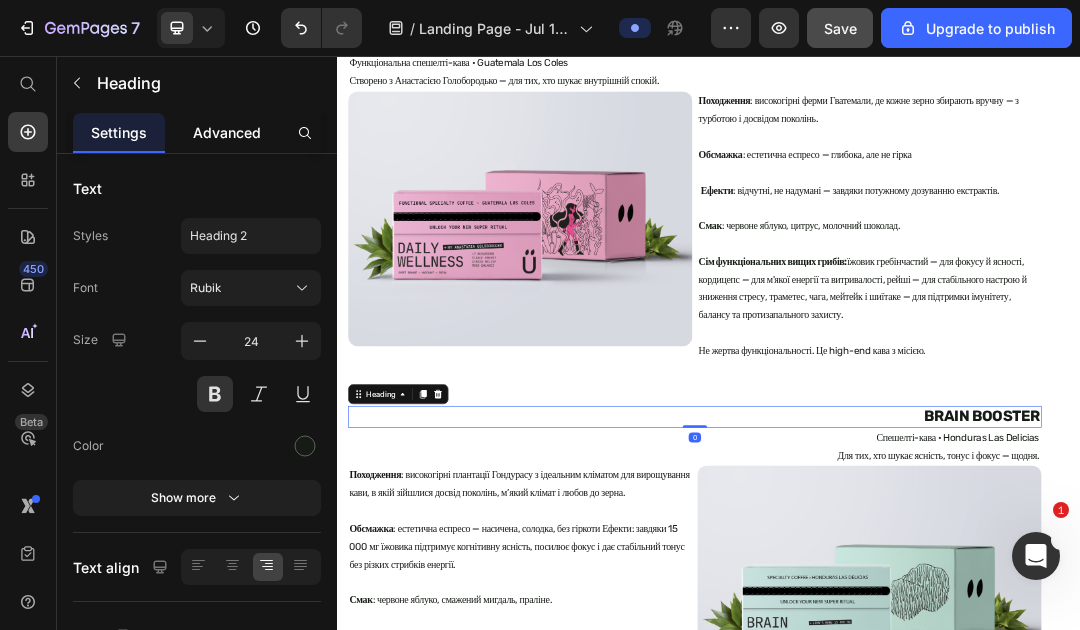 click on "Advanced" at bounding box center (227, 132) 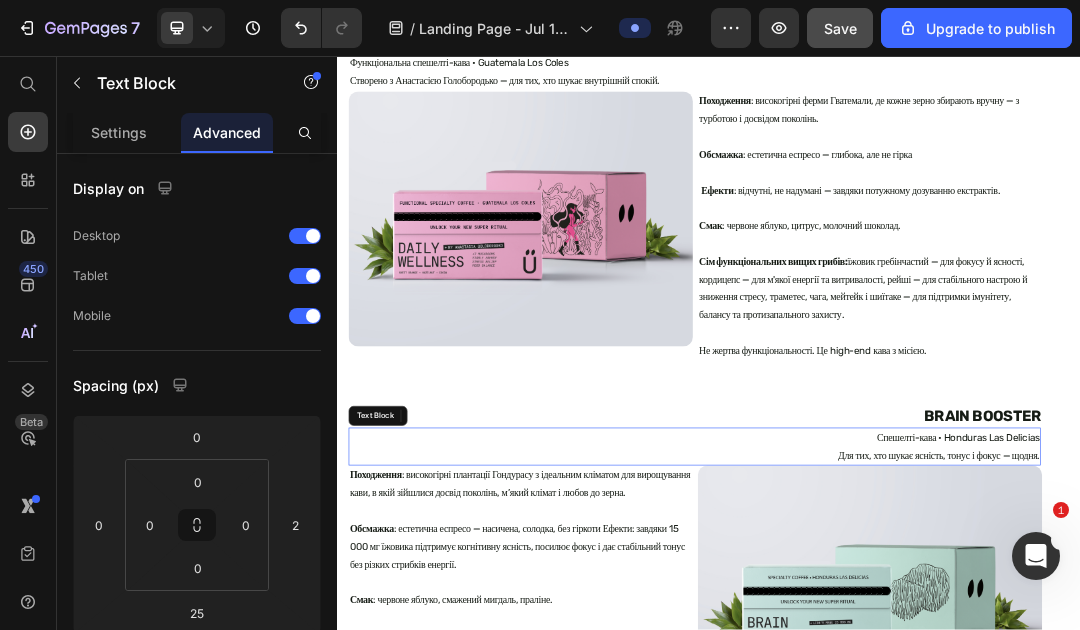 click on "Спешелті-кава • Honduras Las Delicias" at bounding box center (914, 673) 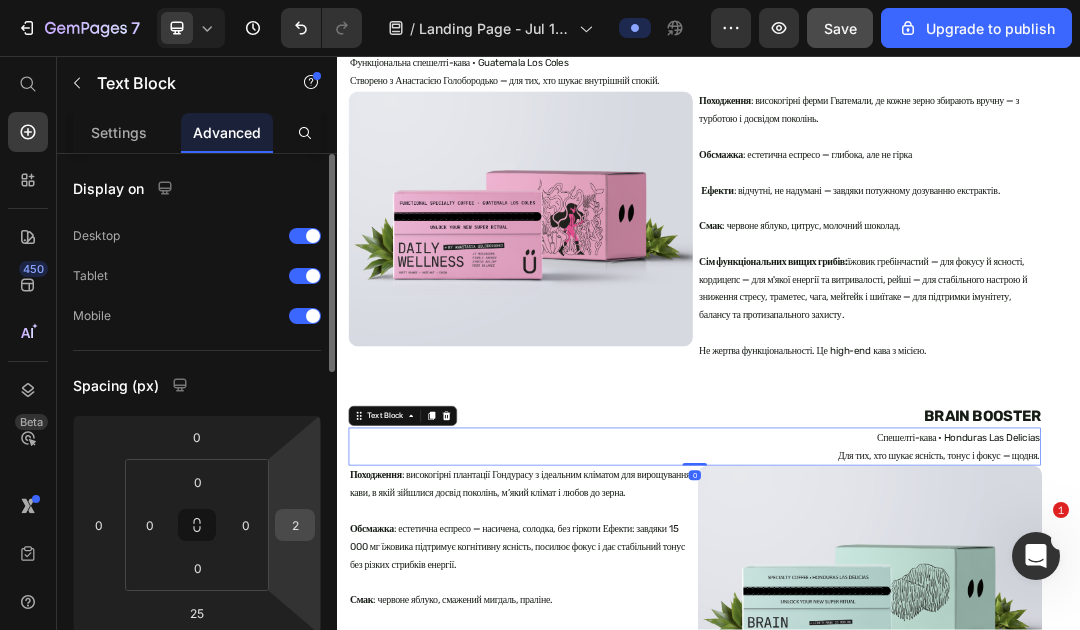 click on "2" at bounding box center [295, 525] 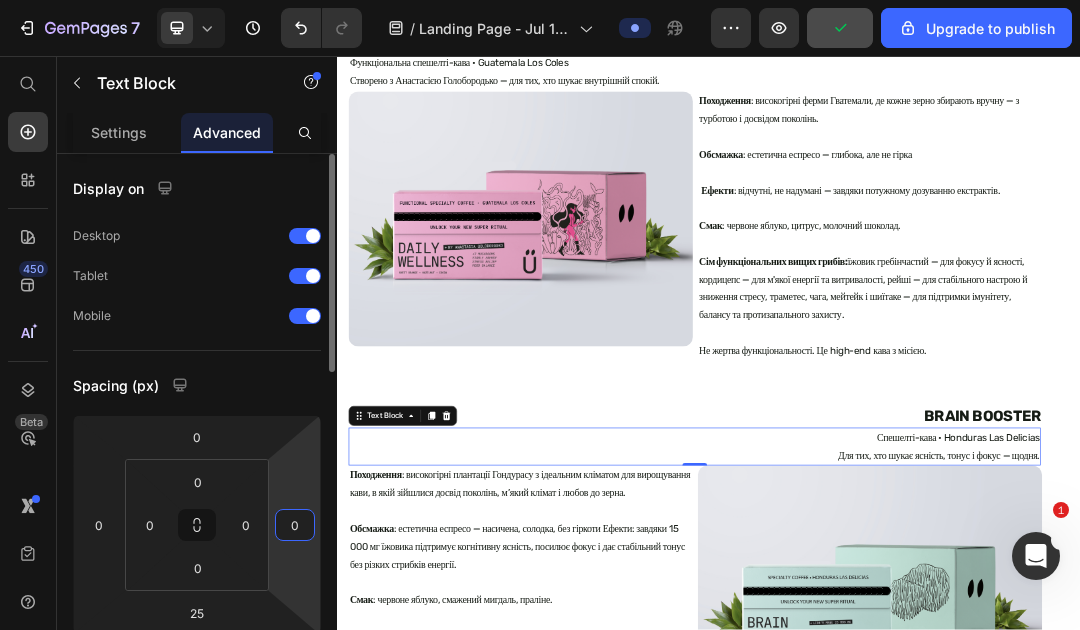 type on "0" 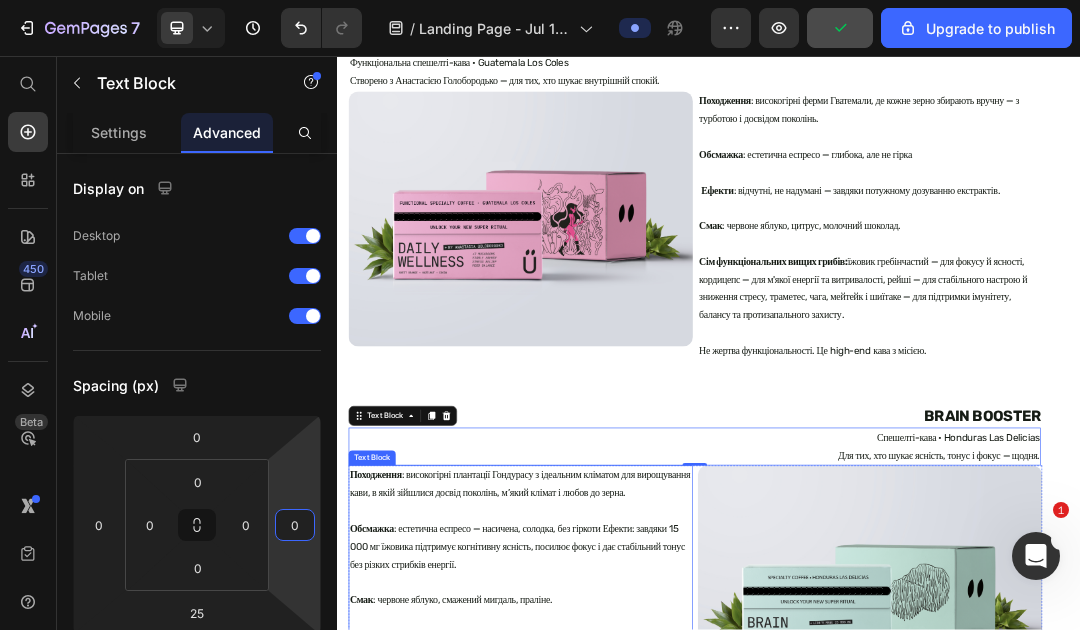 click at bounding box center [633, 792] 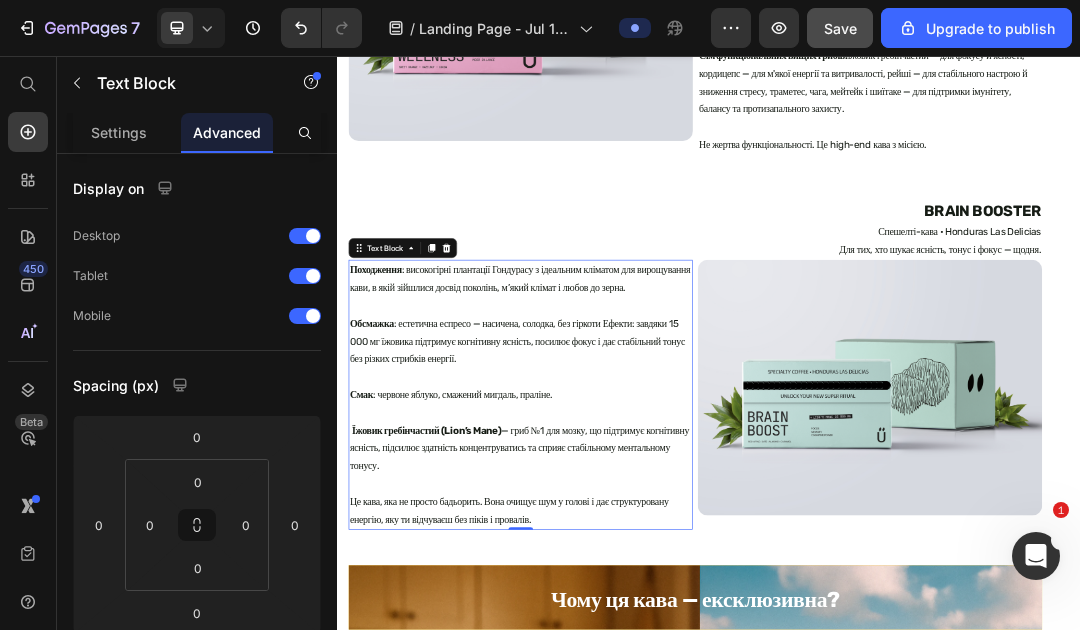 scroll, scrollTop: 1446, scrollLeft: 0, axis: vertical 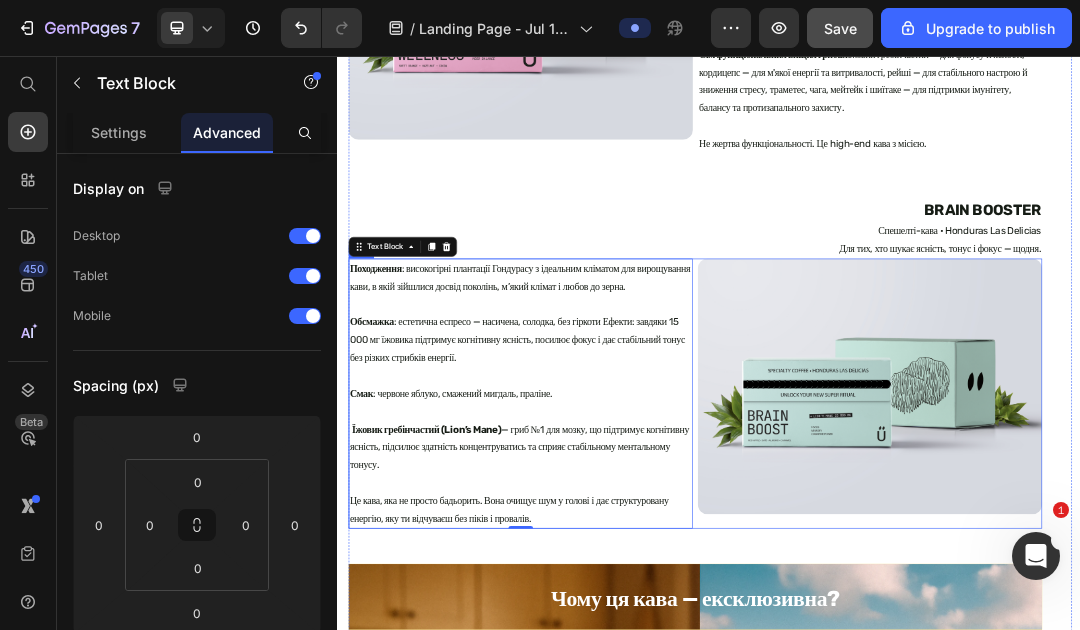 click on "Image" at bounding box center [1197, 602] 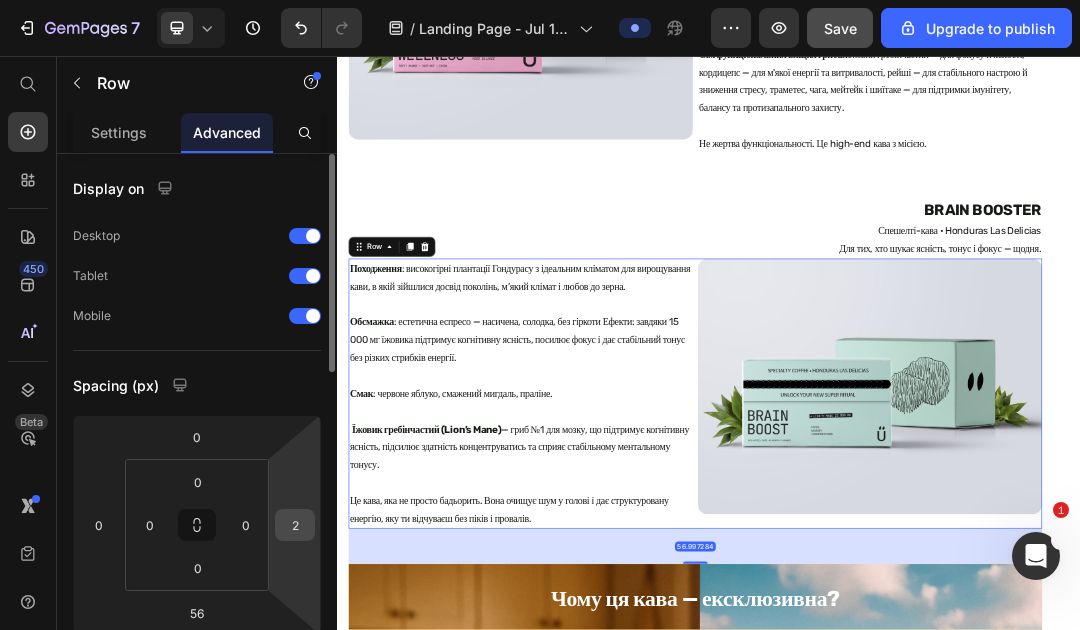 click on "2" at bounding box center [295, 525] 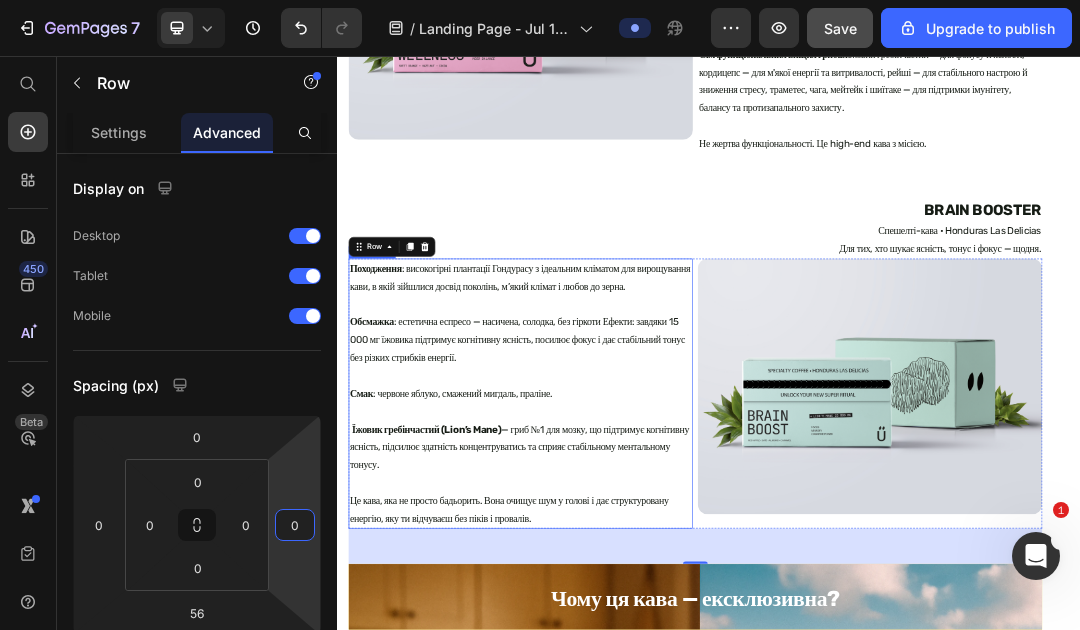 type on "0" 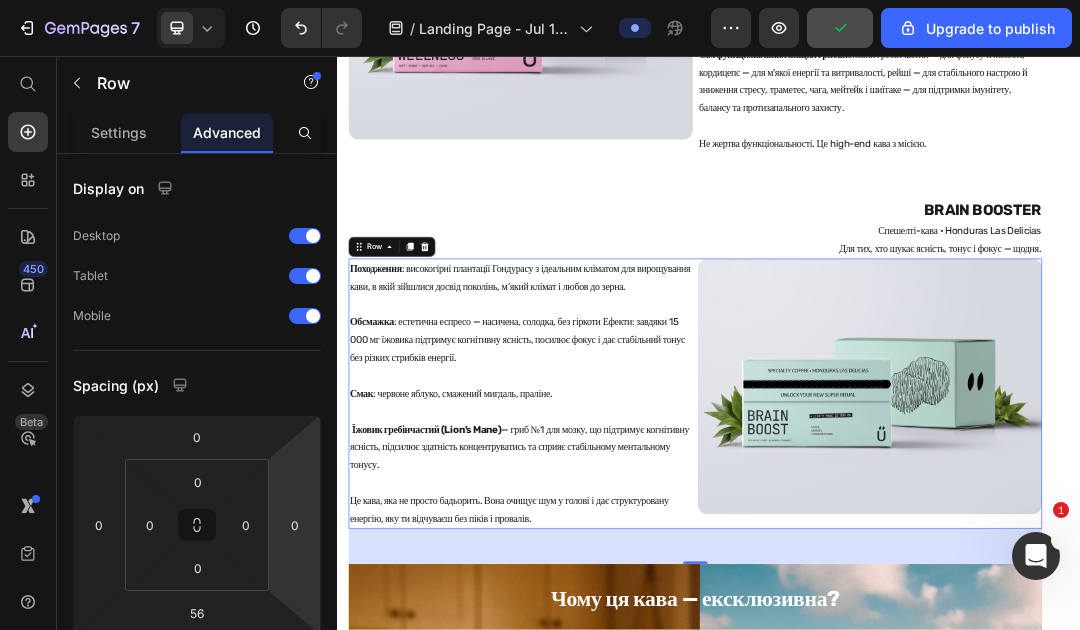 click on "Походження : високогірні плантації Гондурасу з ідеальним кліматом для вирощування кави, в якій зійшлися досвід поколінь, м’який клімат і любов до зерна.  Обсмажка : естетична еспресо — насичена, солодка, без гіркоти Ефекти: завдяки 15 000 мг їжовика підтримує когнітивну ясність, посилює фокус і дає стабільний тонус без різких стрибків енергії. Смак : червоне яблуко, смажений мигдаль, праліне.   Їжовик гребінчастий (Lion’s Mane)  — гриб №1 для мозку, що підтримує когнітивну ясність, підсилює здатність концентруватись та сприяє стабільному ментальному тонусу." at bounding box center (915, 602) 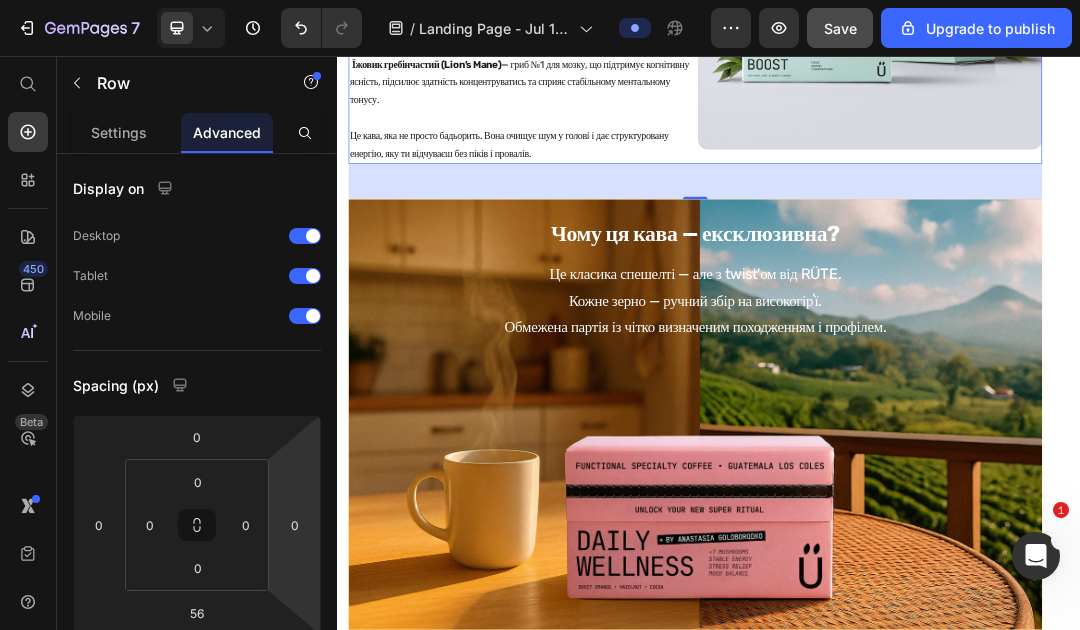 scroll, scrollTop: 2062, scrollLeft: 0, axis: vertical 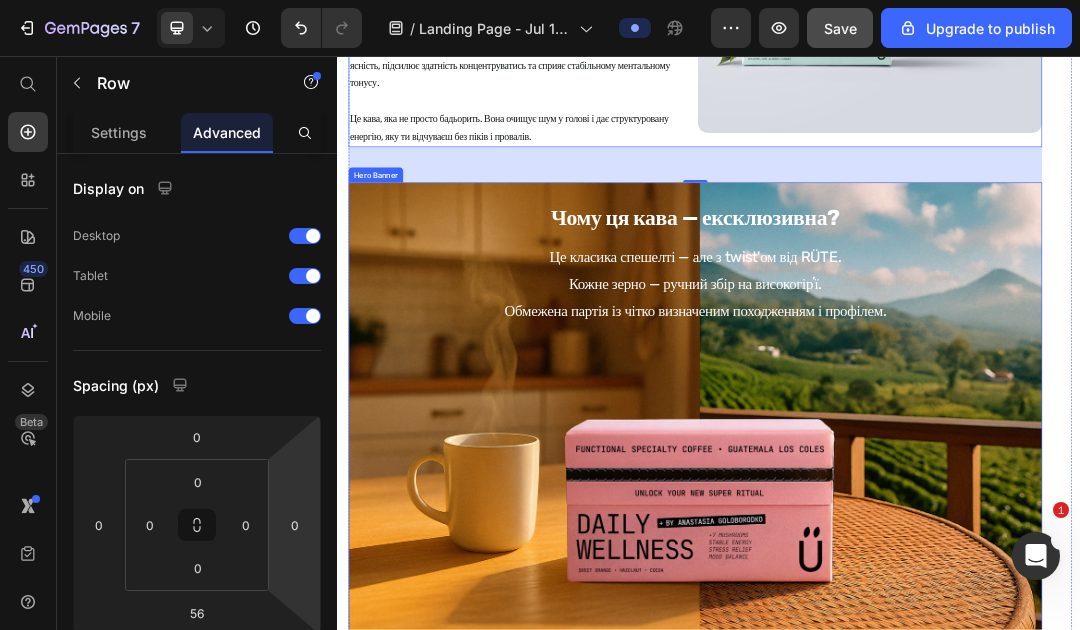 click at bounding box center (915, 634) 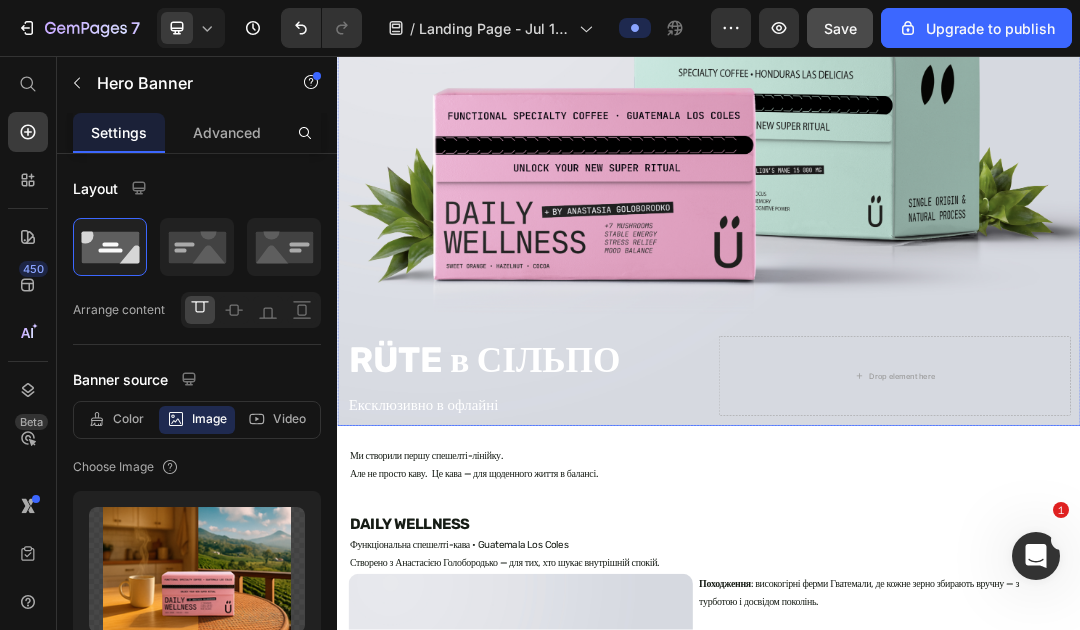 scroll, scrollTop: 334, scrollLeft: 0, axis: vertical 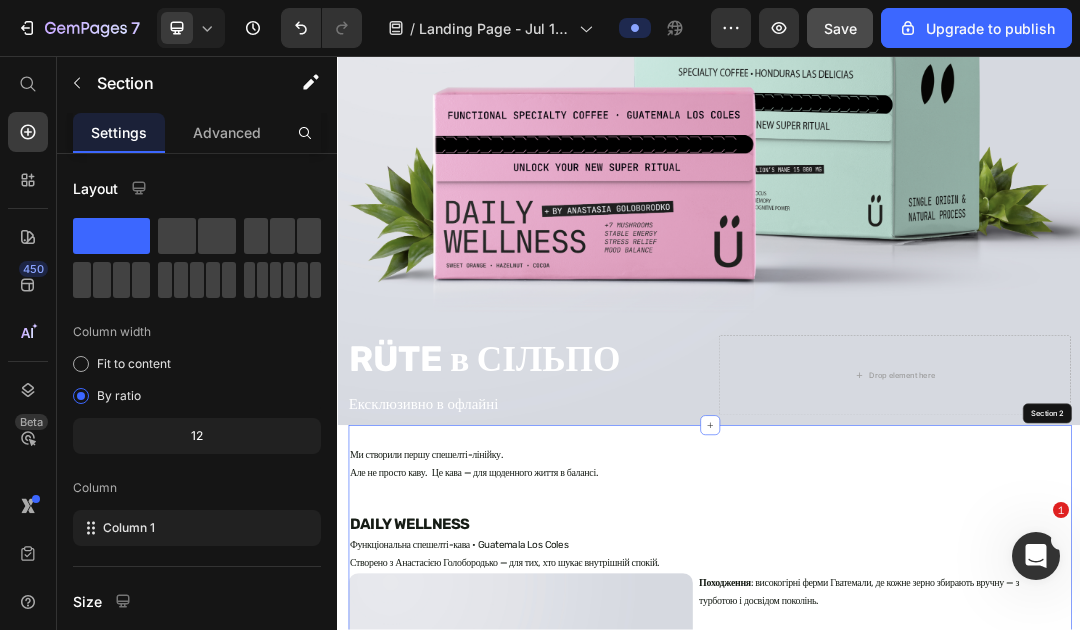 click on "Ми створили першу спешелті-лінійку. Але не просто каву.  Це кава — для щоденного життя в балансі. Text Block DAILY WELLNESS Heading Функціональна спешелті-кава • Guatemala Los Coles Створено з Анастасією Голобородько — для тих, хто шукає внутрішній спокій. Text Block Image Походження : високогірні ферми Гватемали, де кожне зерно збирають вручну — з турботою і досвідом поколінь.  Обсмажка : естетична еспресо — глибока, але не гірка   Ефекти : відчутні, не надумані — завдяки потужному дозуванню екстрактів. Смак : червоне яблуко, цитрус, молочний шоколад. Сім функціональних вищих грибів:" at bounding box center [939, 2388] 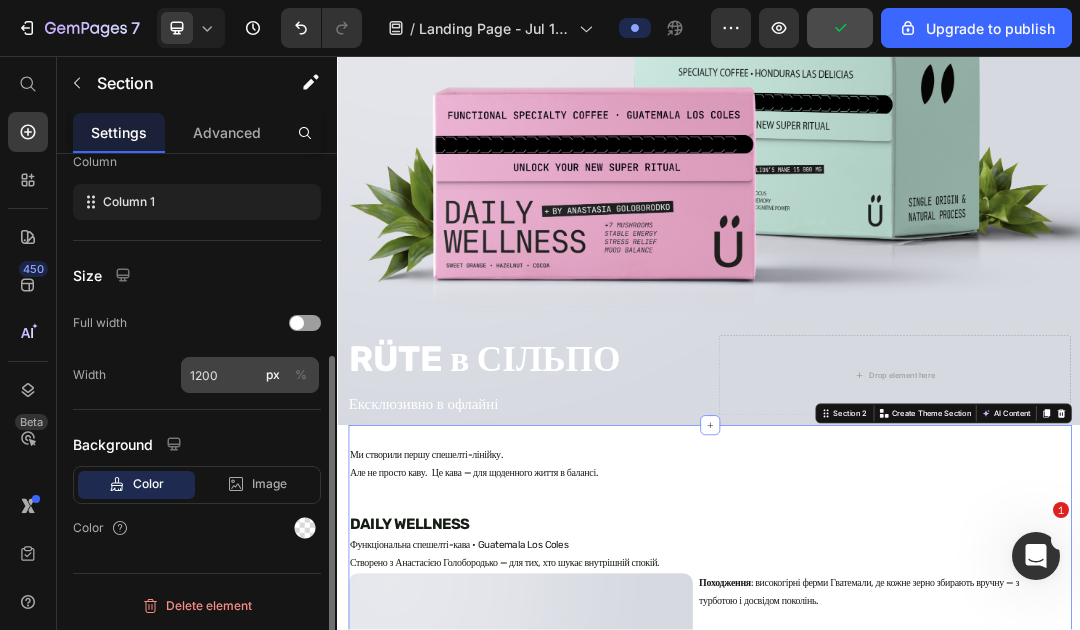 scroll, scrollTop: 326, scrollLeft: 0, axis: vertical 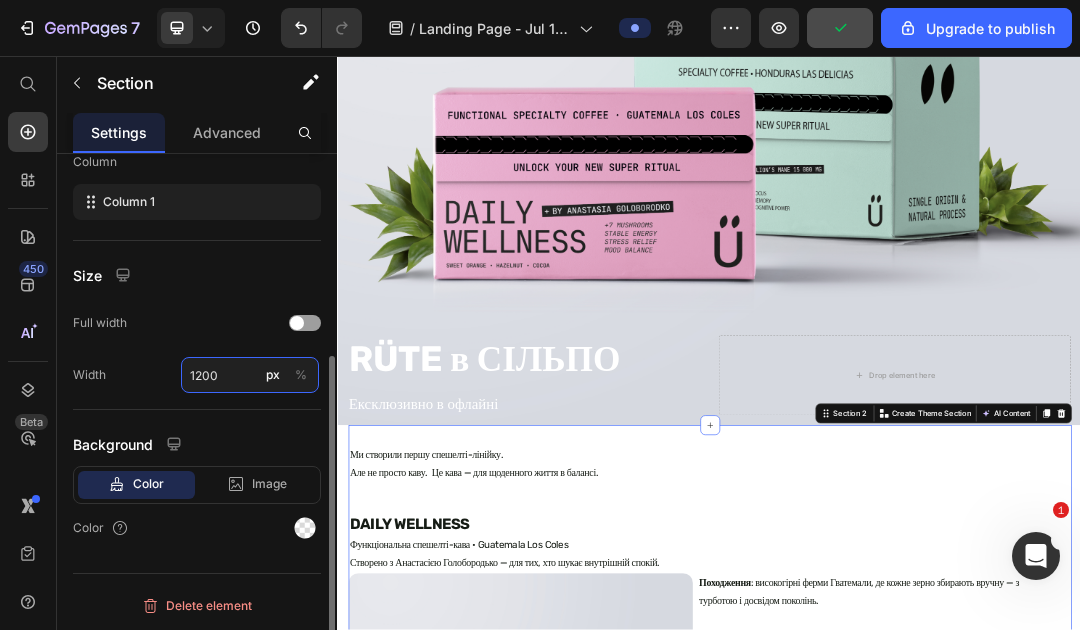 click on "1200" at bounding box center (250, 375) 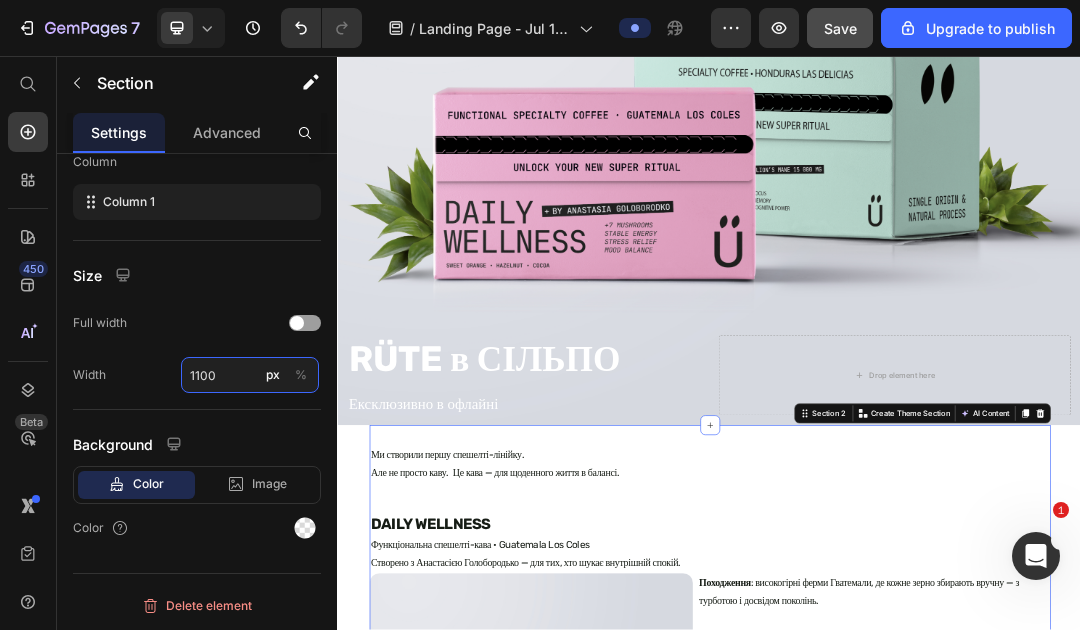type on "1100" 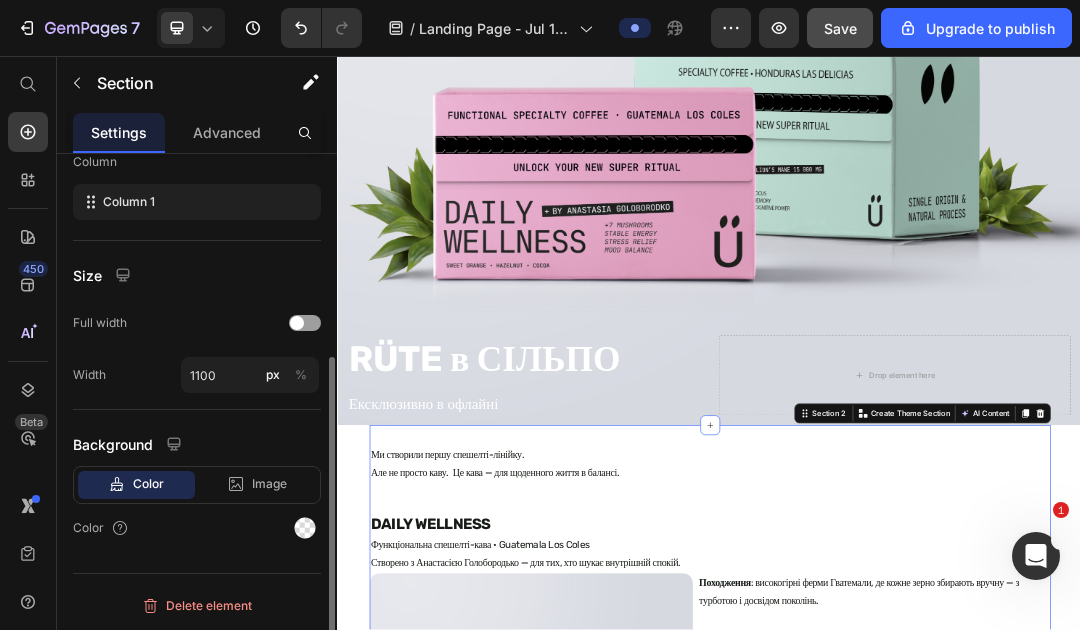 click on "Size" at bounding box center [197, 275] 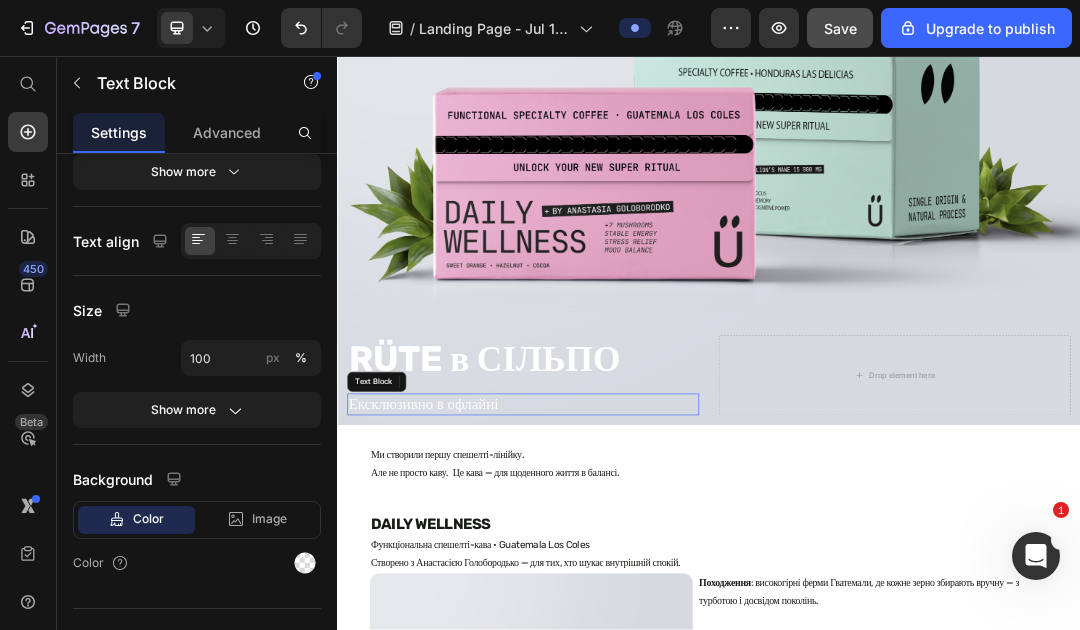 click on "Ексклюзивно в офлайні" at bounding box center [637, 619] 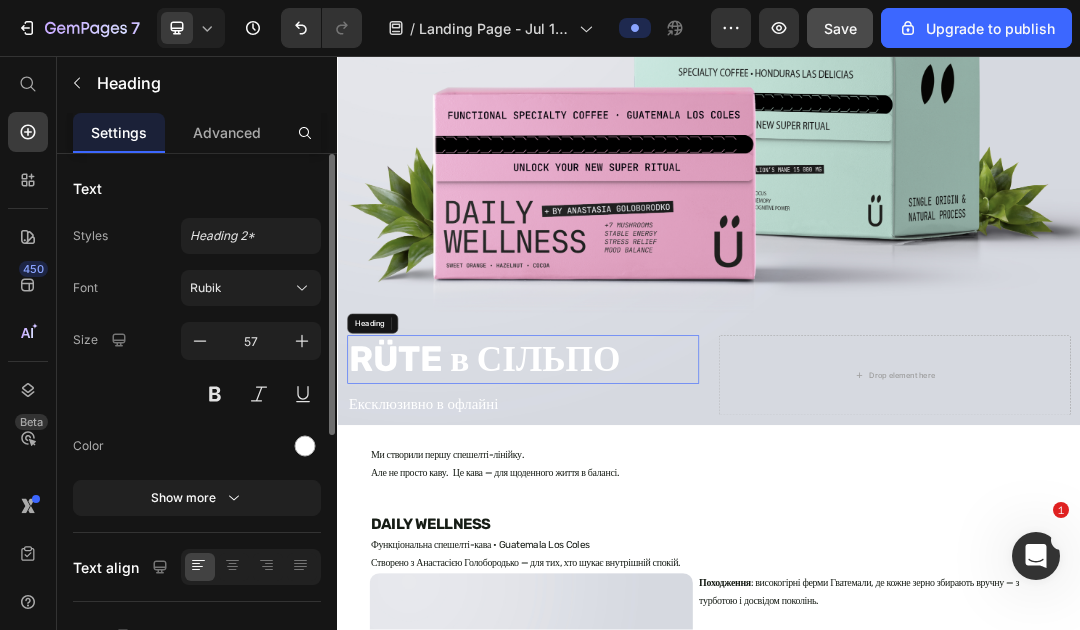 click on "RÜTE в СІЛЬПО" at bounding box center (637, 547) 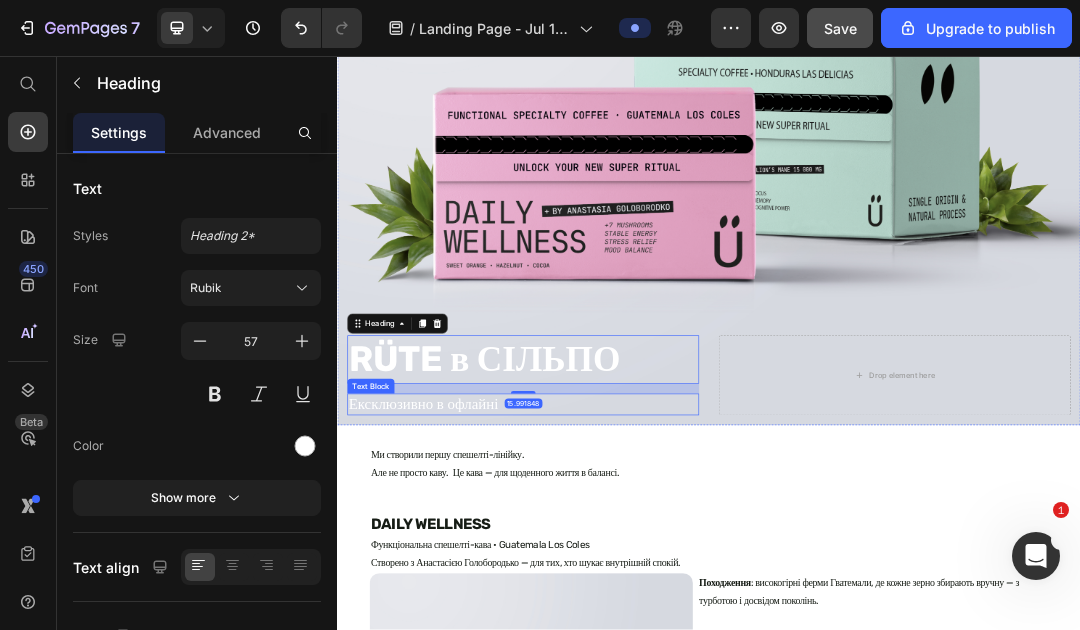 click on "Ексклюзивно в офлайні" at bounding box center [637, 619] 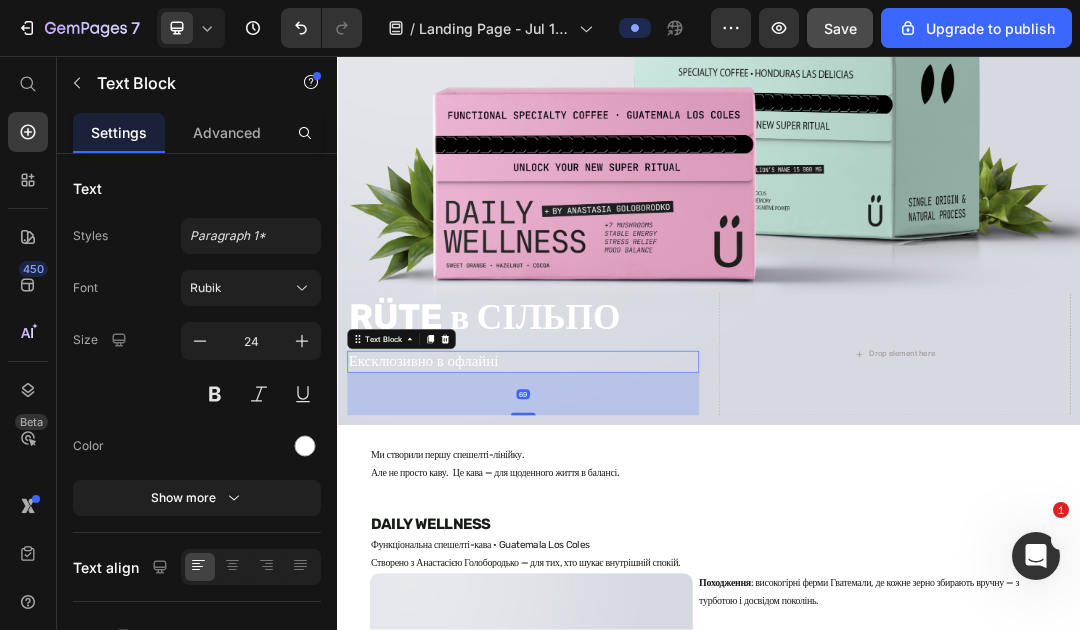drag, startPoint x: 641, startPoint y: 635, endPoint x: 637, endPoint y: 704, distance: 69.115845 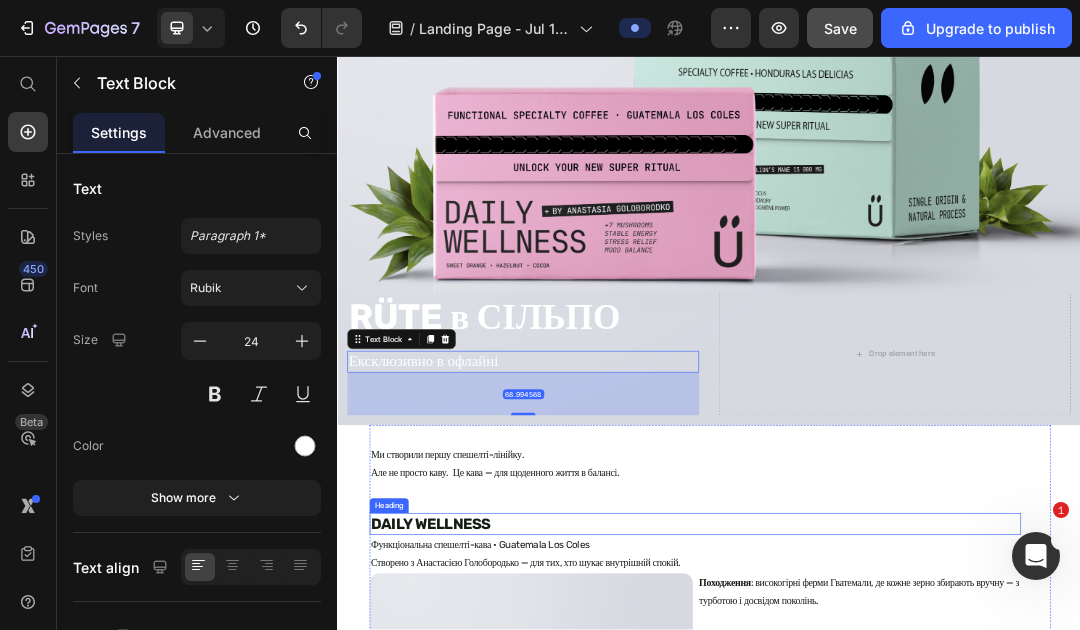 scroll, scrollTop: 460, scrollLeft: 0, axis: vertical 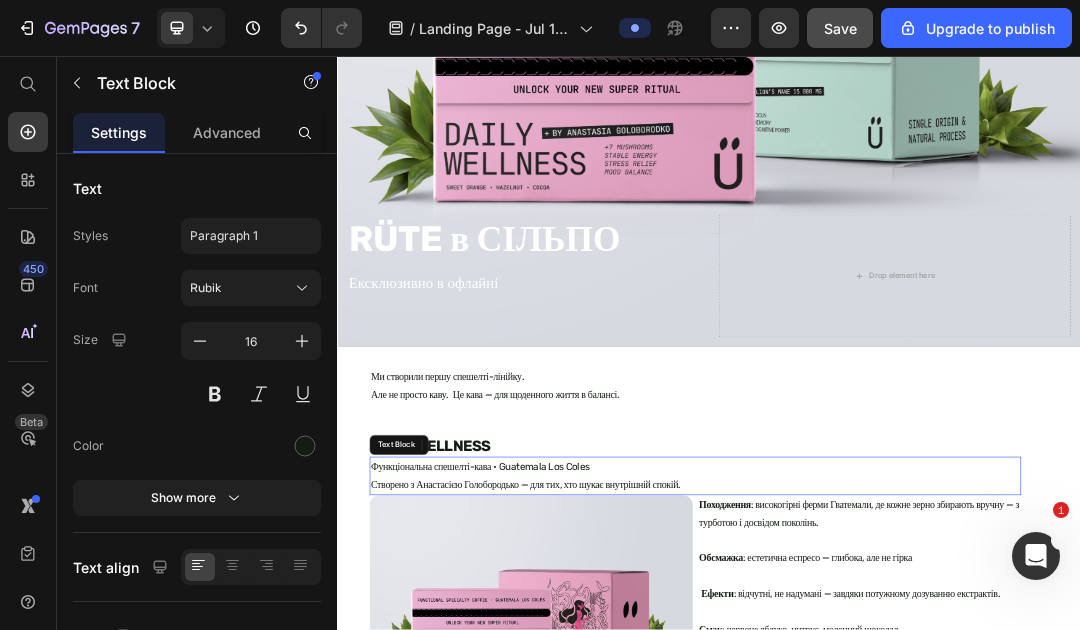 click on "Функціональна спешелті-кава • Guatemala Los Coles Створено з Анастасією Голобородько — для тих, хто шукає внутрішній спокій." at bounding box center (915, 735) 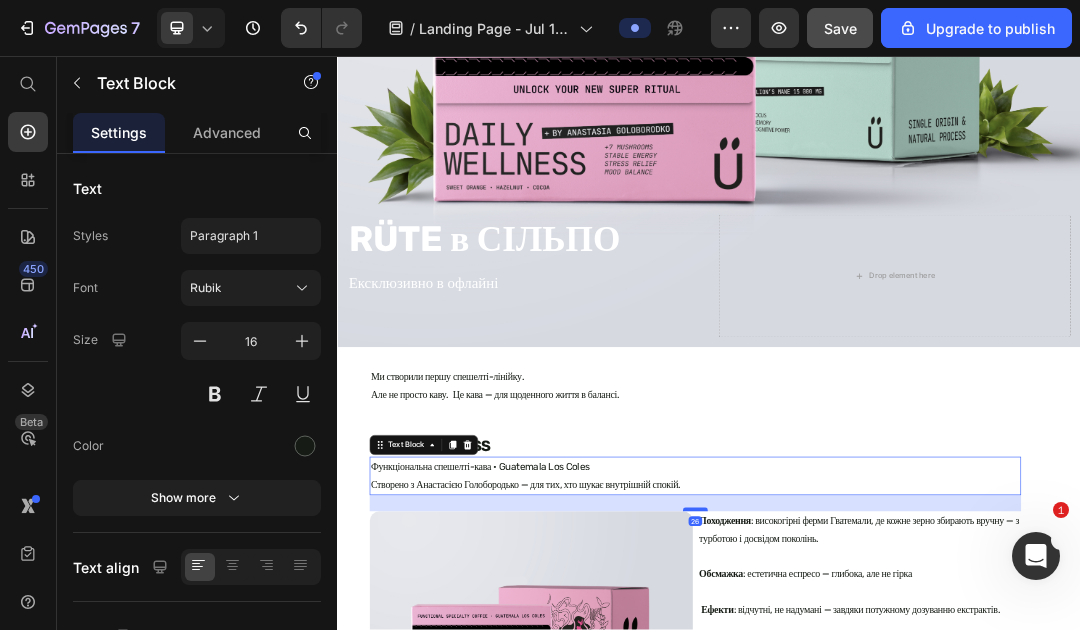 drag, startPoint x: 917, startPoint y: 762, endPoint x: 916, endPoint y: 788, distance: 26.019224 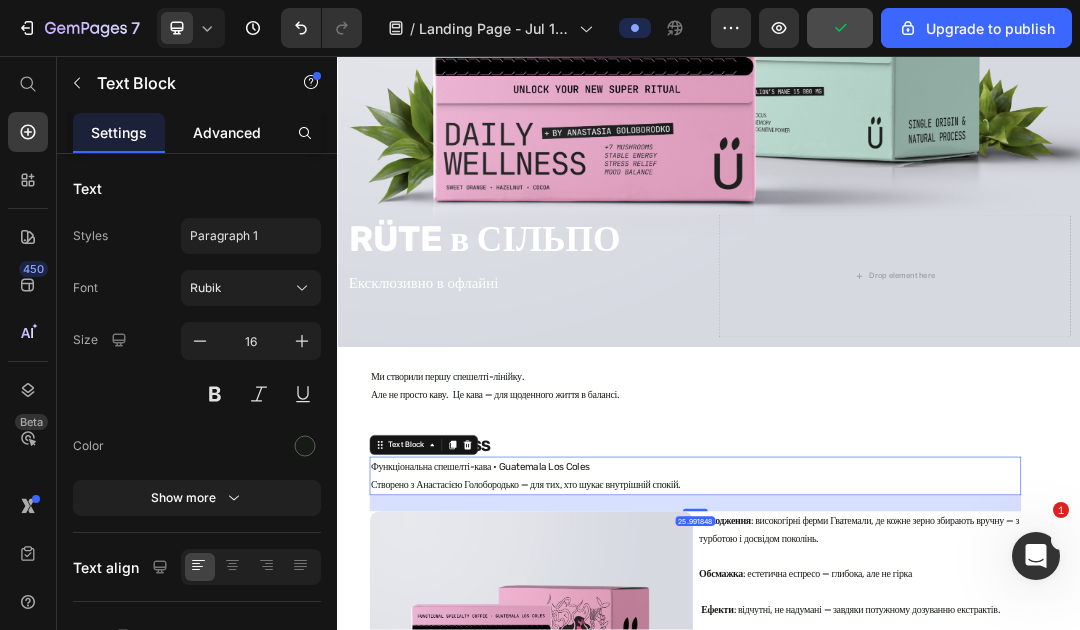 click on "Advanced" at bounding box center (227, 132) 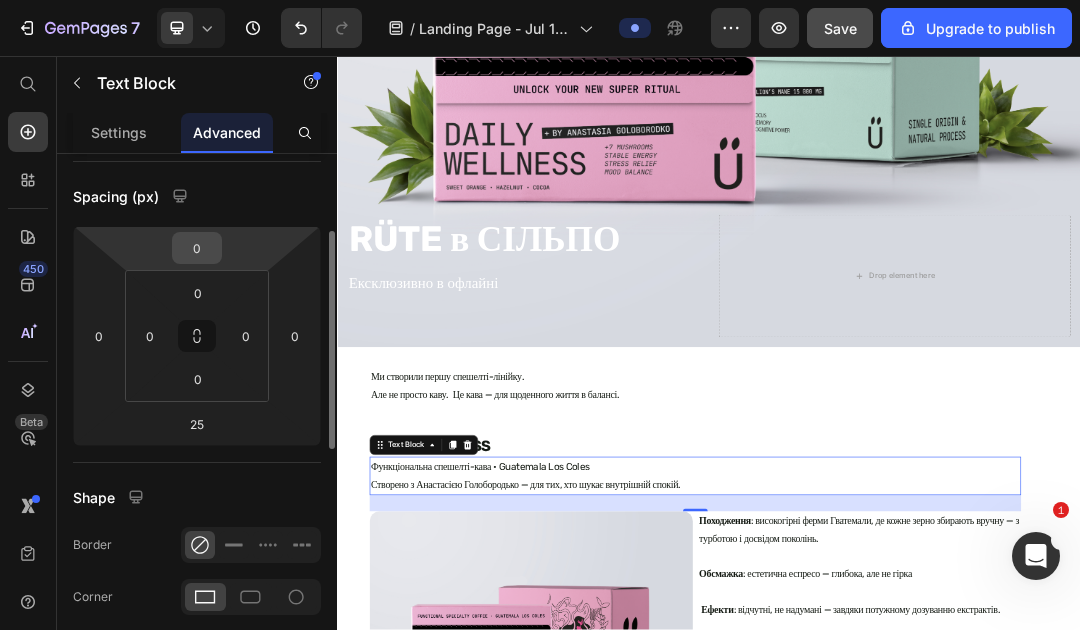 scroll, scrollTop: 188, scrollLeft: 0, axis: vertical 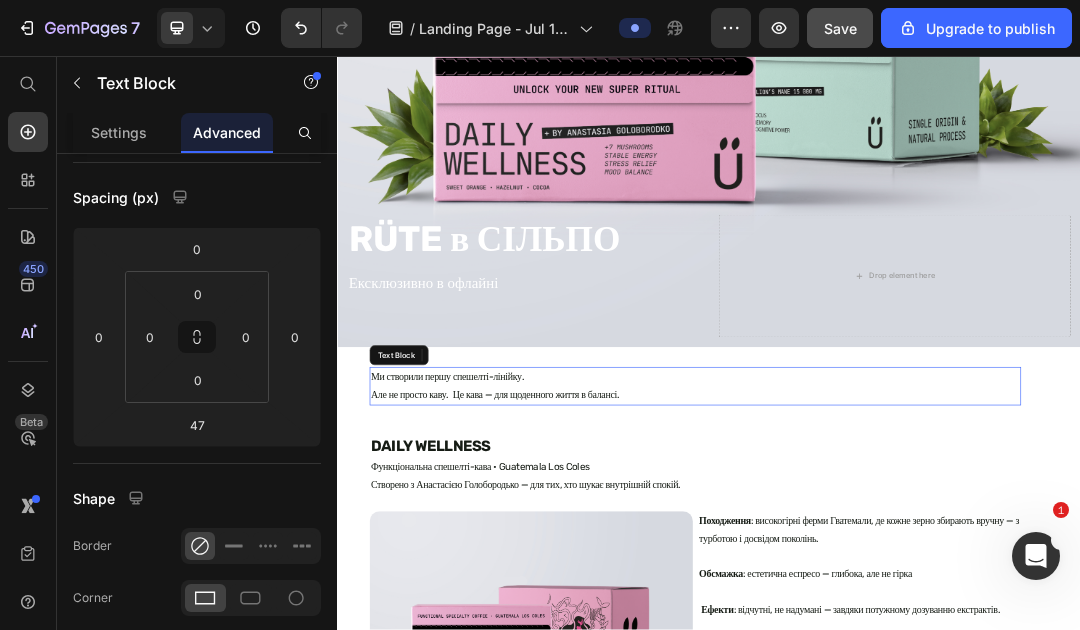 click on "Ми створили першу спешелті-лінійку. Але не просто каву.  Це кава — для щоденного життя в балансі." at bounding box center (915, 590) 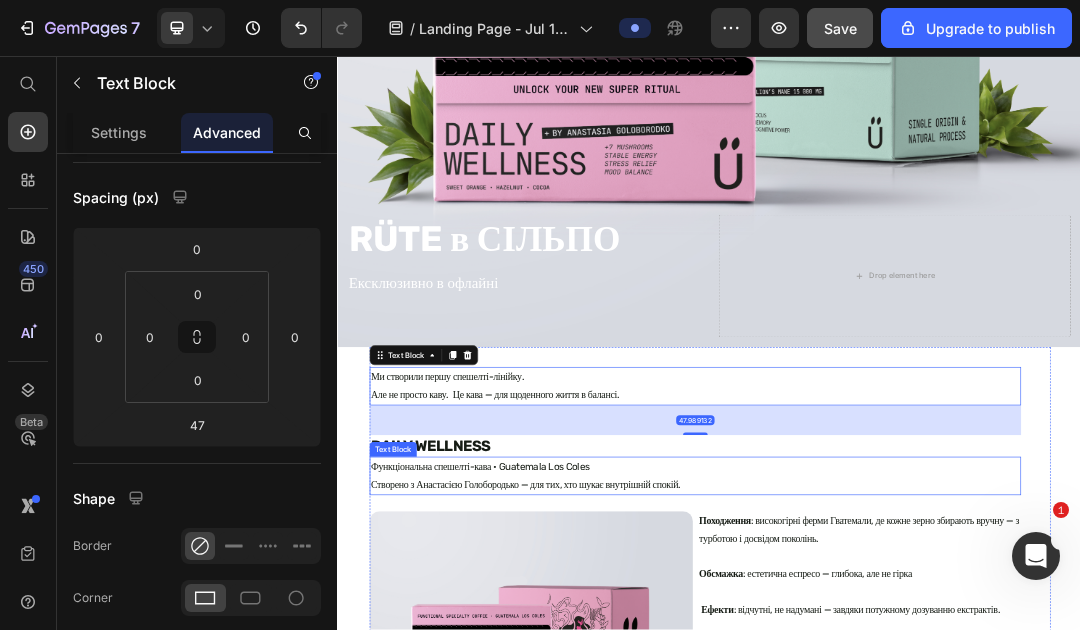 click on "Функціональна спешелті-кава • Guatemala Los Coles Створено з Анастасією Голобородько — для тих, хто шукає внутрішній спокій." at bounding box center (915, 735) 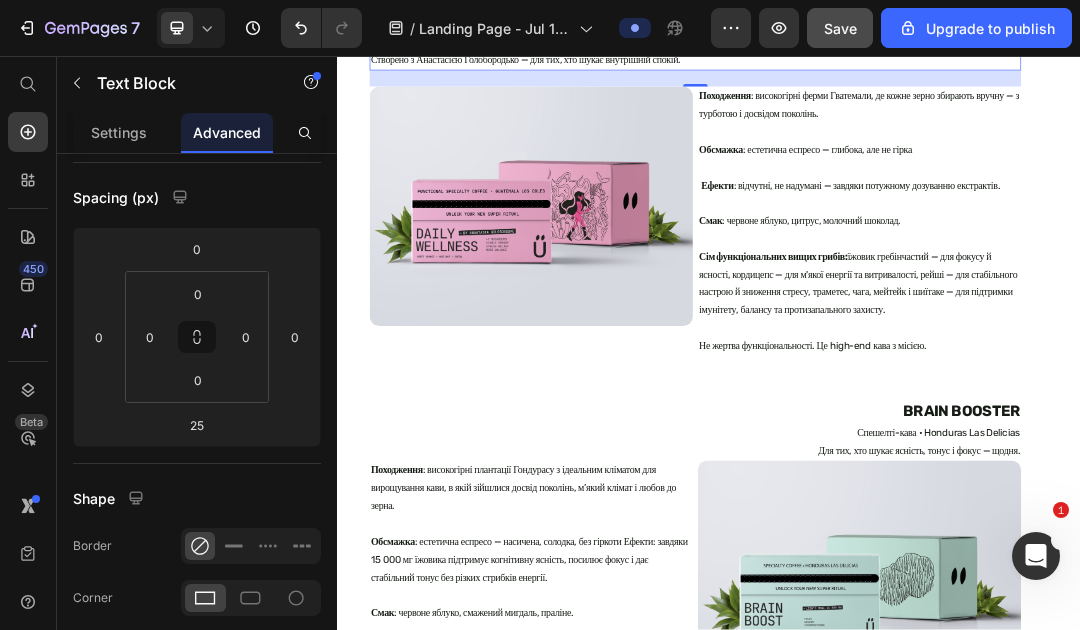 scroll, scrollTop: 1179, scrollLeft: 0, axis: vertical 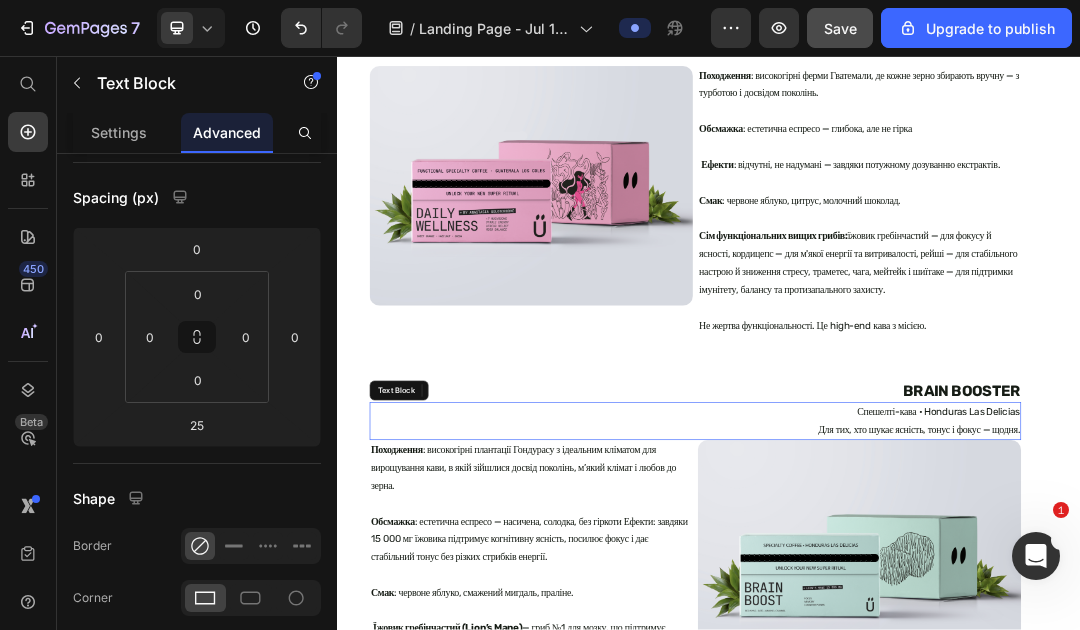 click on "Спешелті-кава • Honduras Las Delicias" at bounding box center (915, 632) 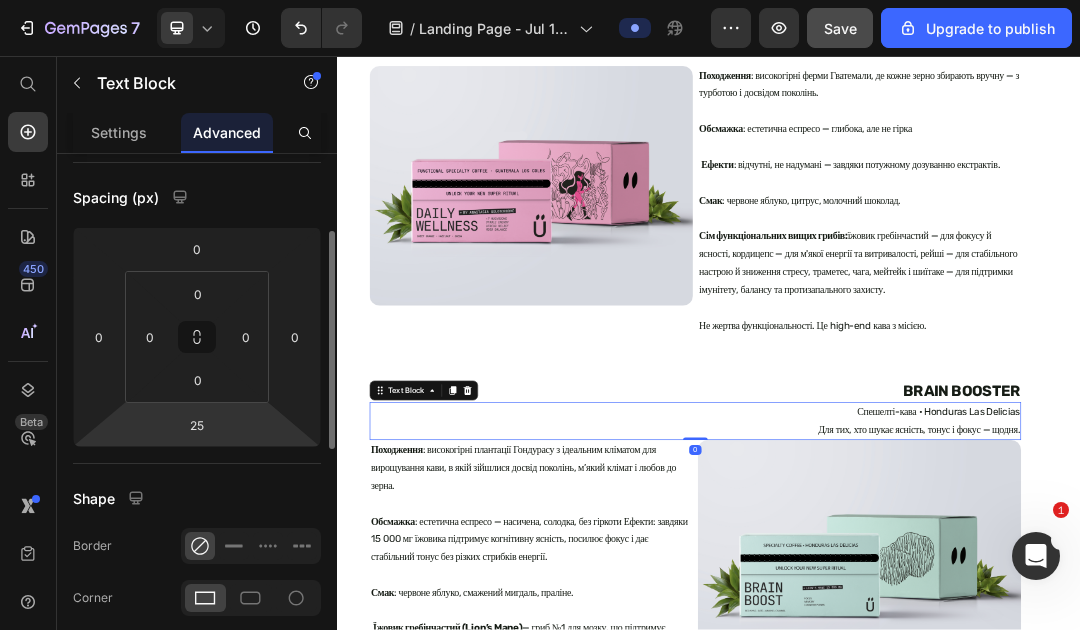 click on "7   /  Landing Page - Jul 11, 16:45:04 Preview  Save  Upgrade to publish 450 Beta Start with Sections Elements Hero Section Product Detail Brands Trusted Badges Guarantee Product Breakdown How to use Testimonials Compare Bundle FAQs Social Proof Brand Story Product List Collection Blog List Contact Sticky Add to Cart Custom Footer Browse Library 450 Layout
Row
Row
Row
Row Text
Heading
Text Block Button
Button
Button
Sticky Back to top Media
Image
Image" at bounding box center (540, 0) 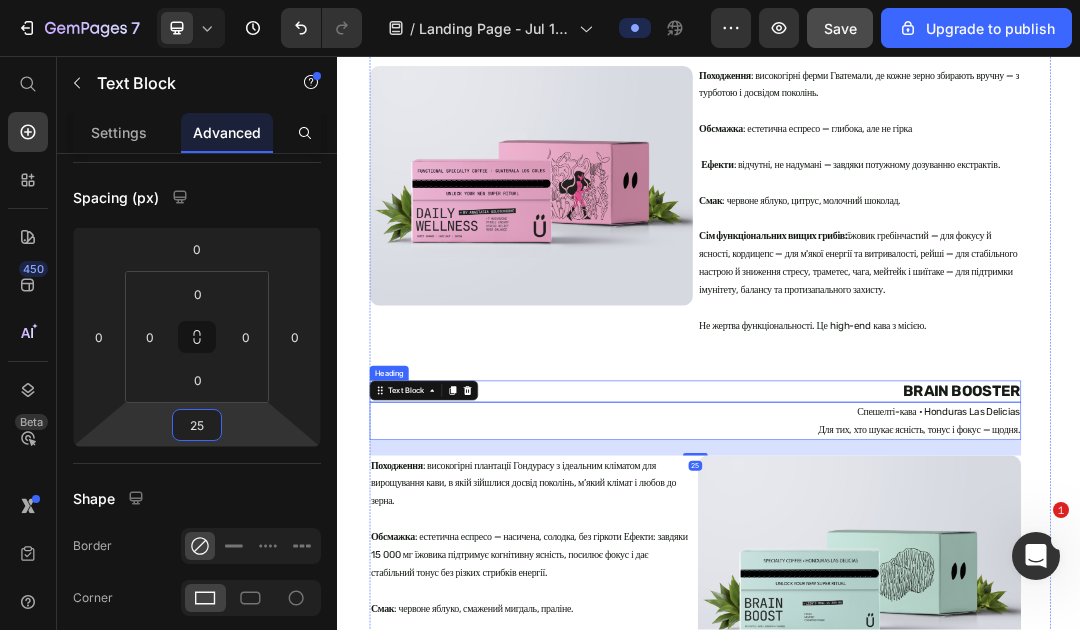 click on "BRAIN BOOSTER" at bounding box center (915, 598) 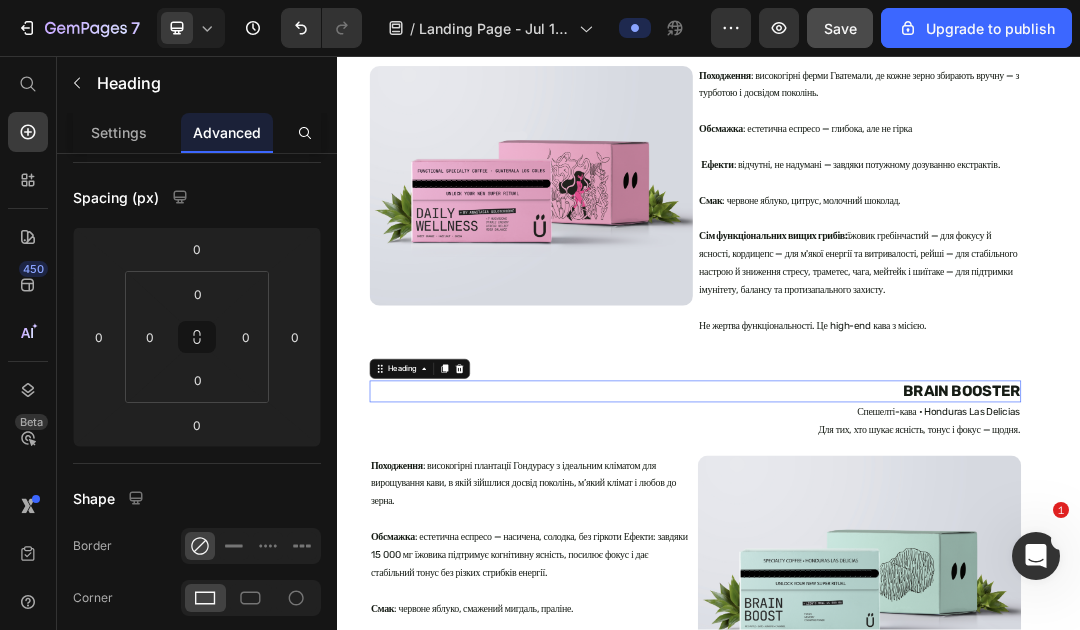 scroll, scrollTop: 0, scrollLeft: 0, axis: both 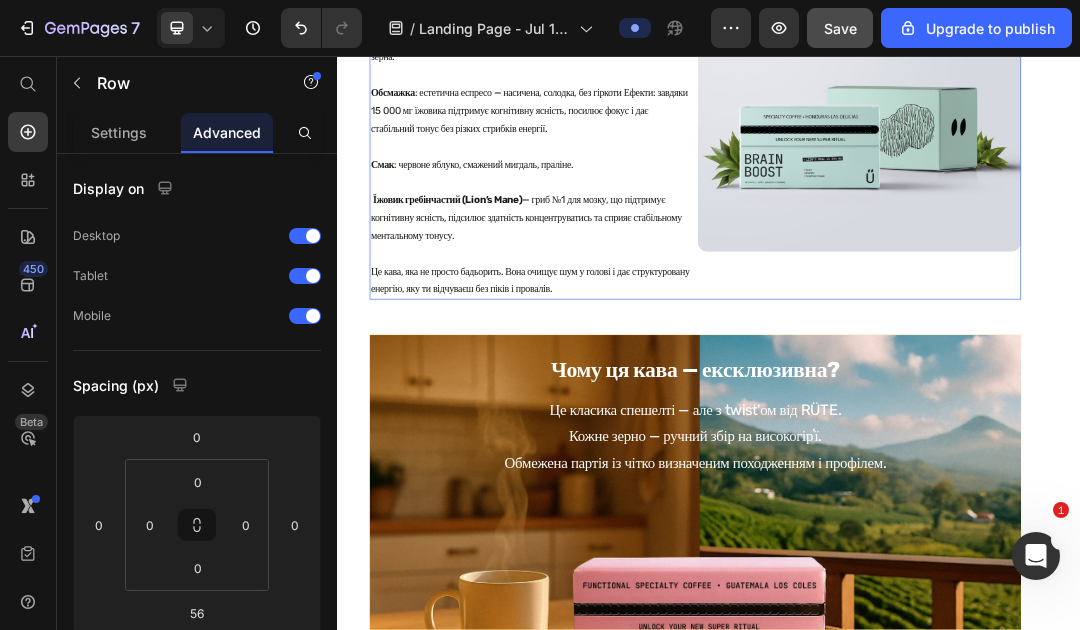 click on "Image" at bounding box center [1180, 217] 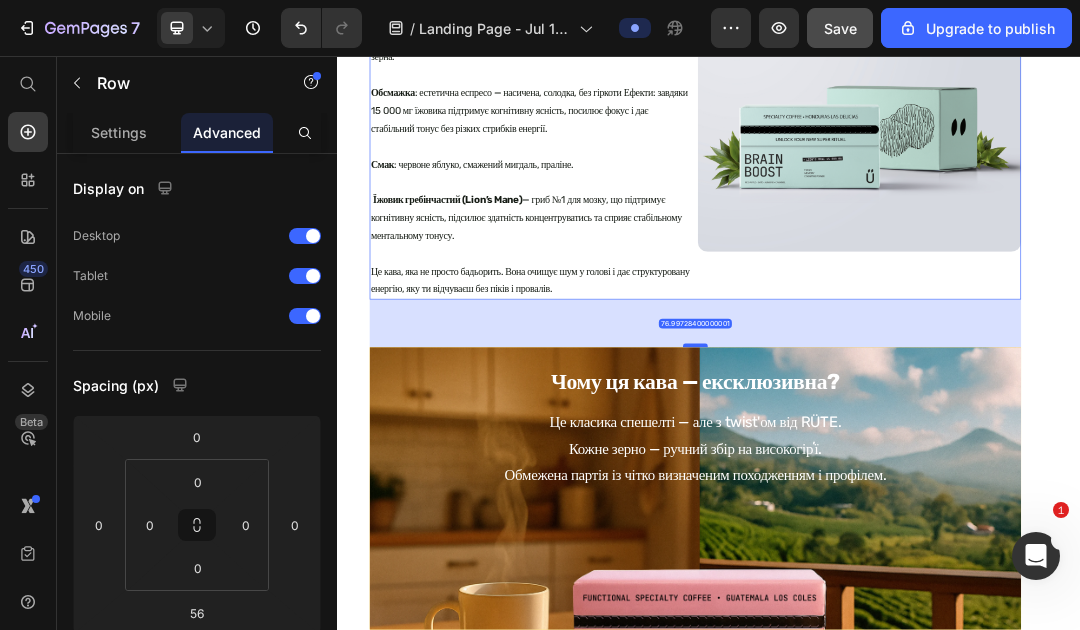 drag, startPoint x: 913, startPoint y: 552, endPoint x: 913, endPoint y: 572, distance: 20 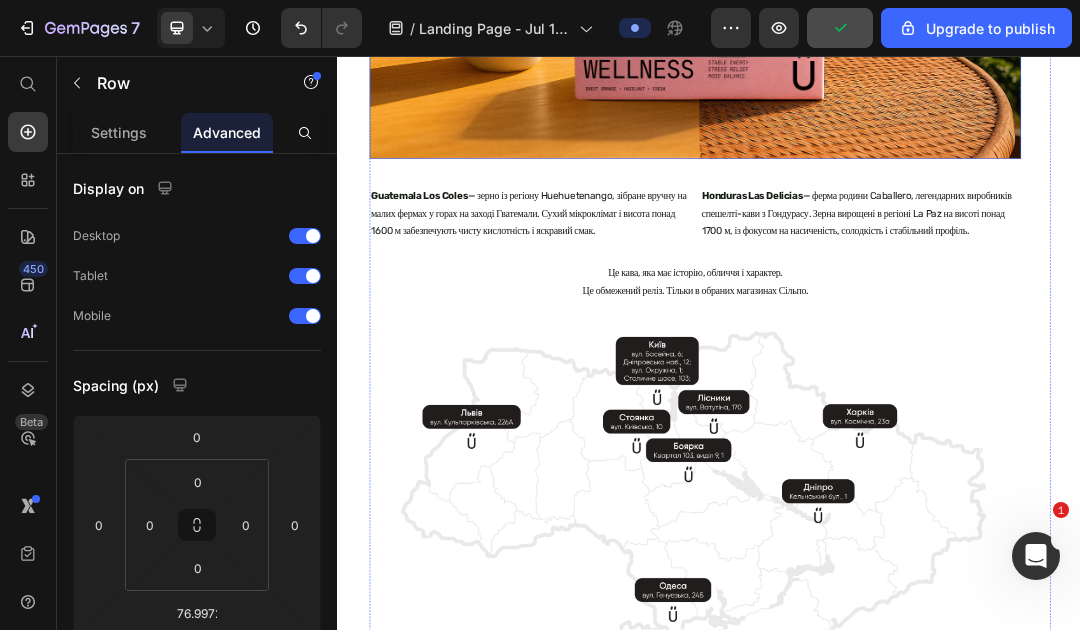 scroll, scrollTop: 2906, scrollLeft: 0, axis: vertical 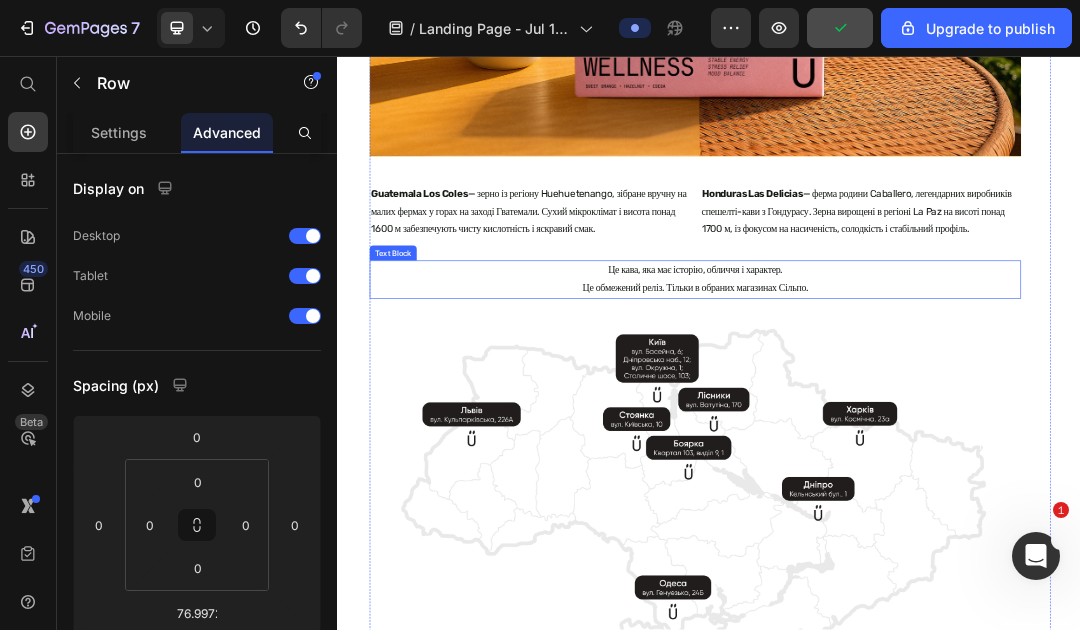 click on "Це обмежений реліз. Тільки в обраних магазинах Сільпо." at bounding box center [915, 432] 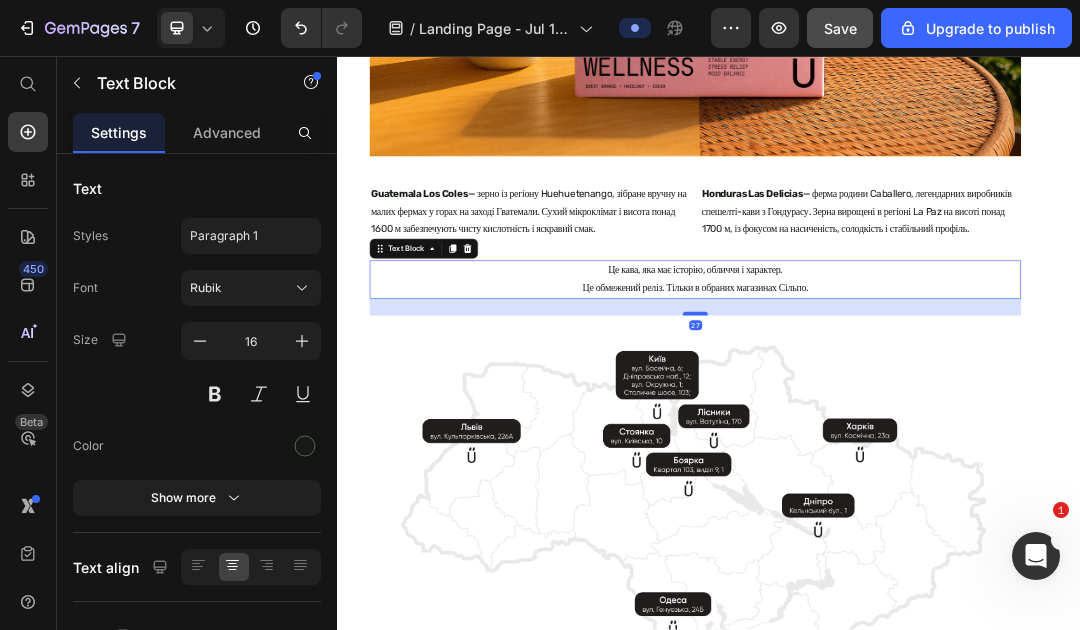 drag, startPoint x: 917, startPoint y: 525, endPoint x: 917, endPoint y: 552, distance: 27 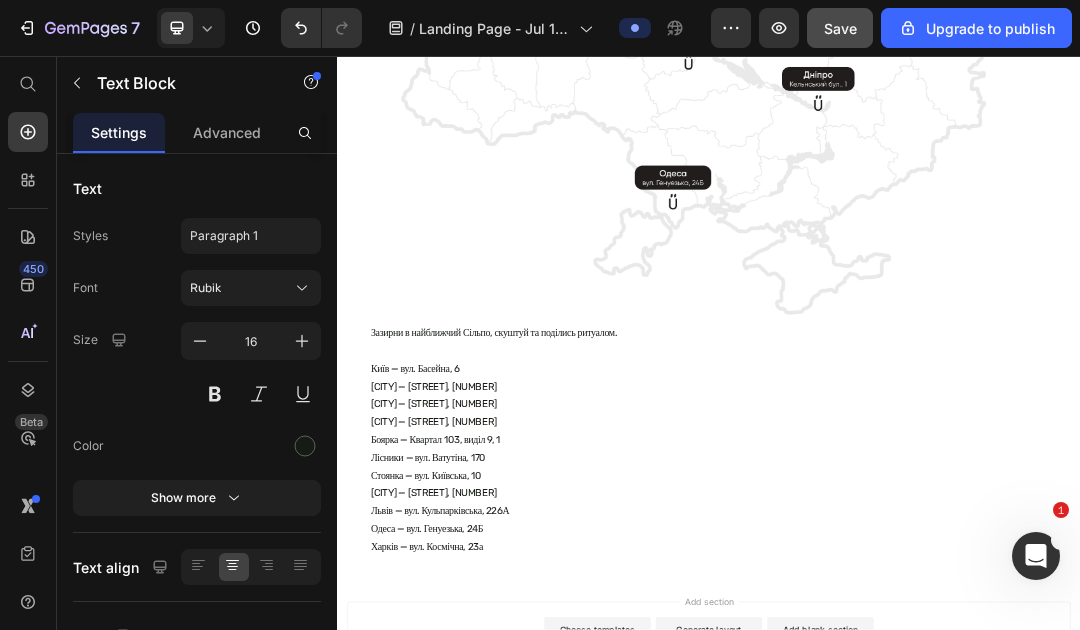 scroll, scrollTop: 3659, scrollLeft: 0, axis: vertical 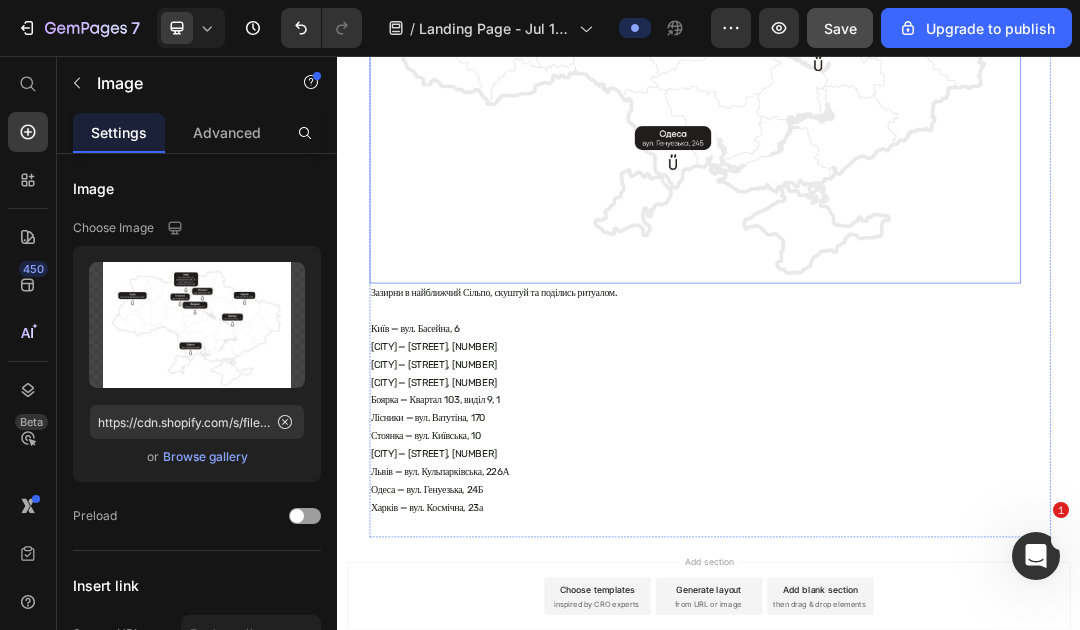 click at bounding box center (915, 73) 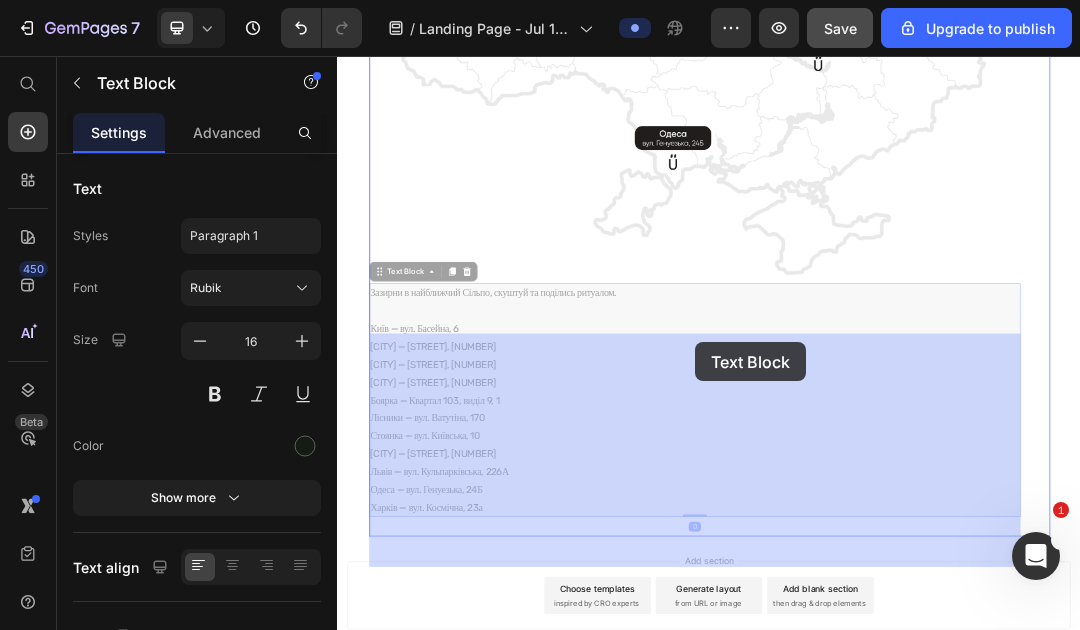drag, startPoint x: 915, startPoint y: 504, endPoint x: 915, endPoint y: 518, distance: 14 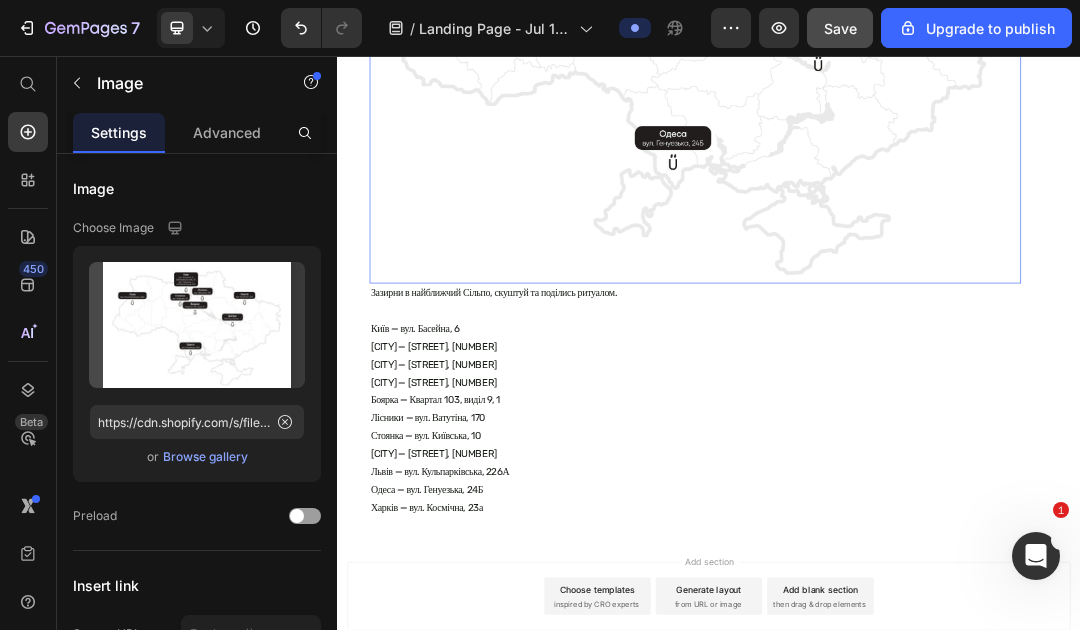 click at bounding box center [915, 73] 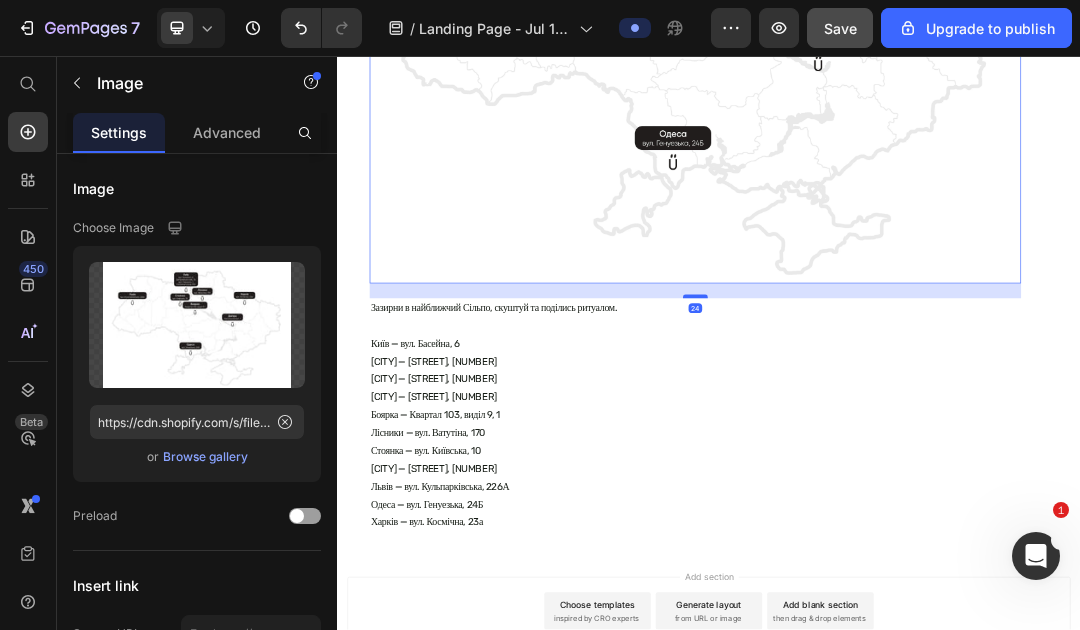 drag, startPoint x: 910, startPoint y: 503, endPoint x: 909, endPoint y: 527, distance: 24.020824 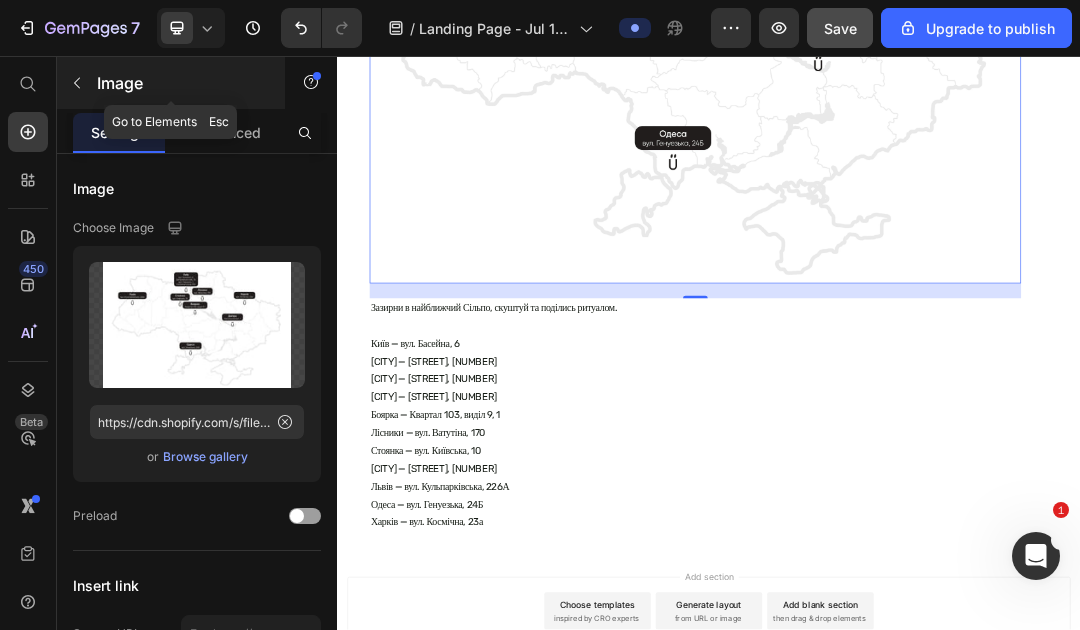 click 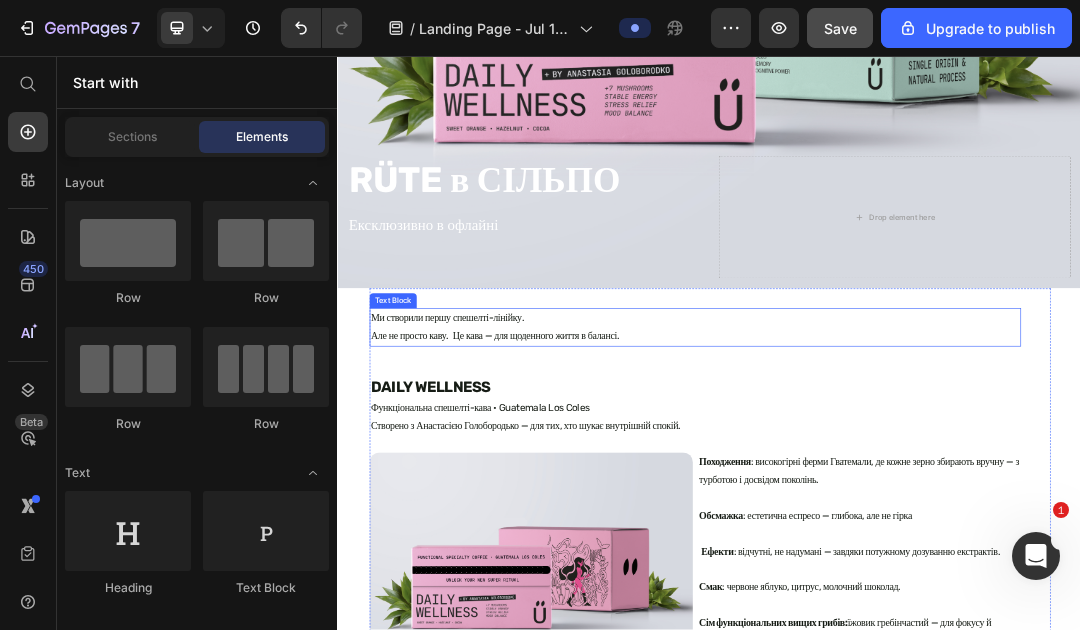 scroll, scrollTop: 586, scrollLeft: 0, axis: vertical 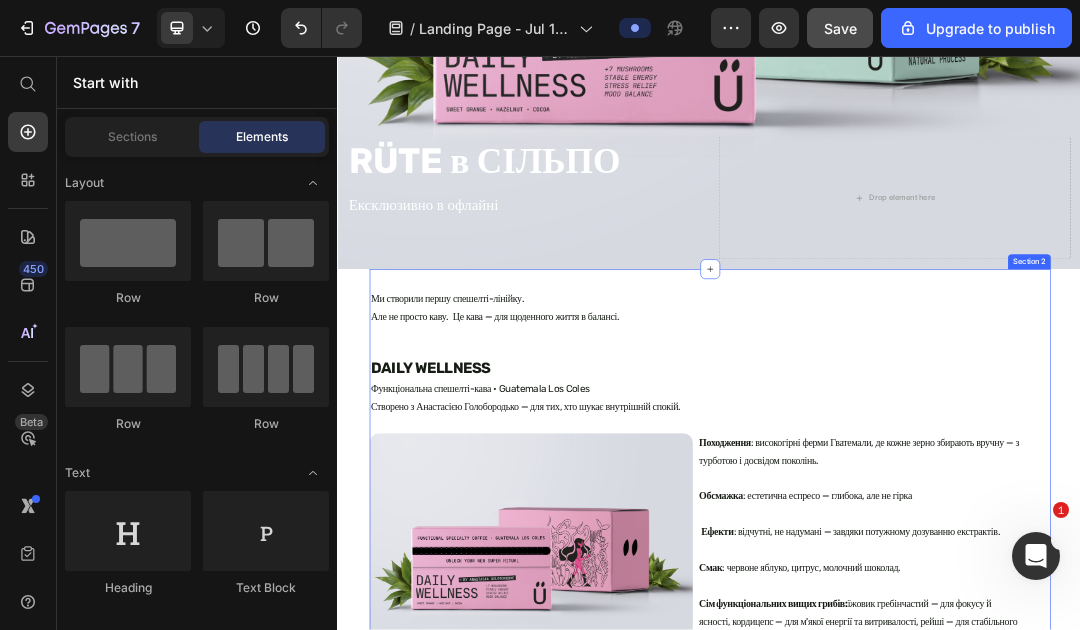click on "Ми створили першу спешелті-лінійку. Але не просто каву.  Це кава — для щоденного життя в балансі. Text Block DAILY WELLNESS Heading Функціональна спешелті-кава • Guatemala Los Coles Створено з Анастасією Голобородько — для тих, хто шукає внутрішній спокій. Text Block Image Походження : високогірні ферми Гватемали, де кожне зерно збирають вручну — з турботою і досвідом поколінь.  Обсмажка : естетична еспресо — глибока, але не гірка   Ефекти : відчутні, не надумані — завдяки потужному дозуванню екстрактів. Смак : червоне яблуко, цитрус, молочний шоколад. Сім функціональних вищих грибів:" at bounding box center [939, 2166] 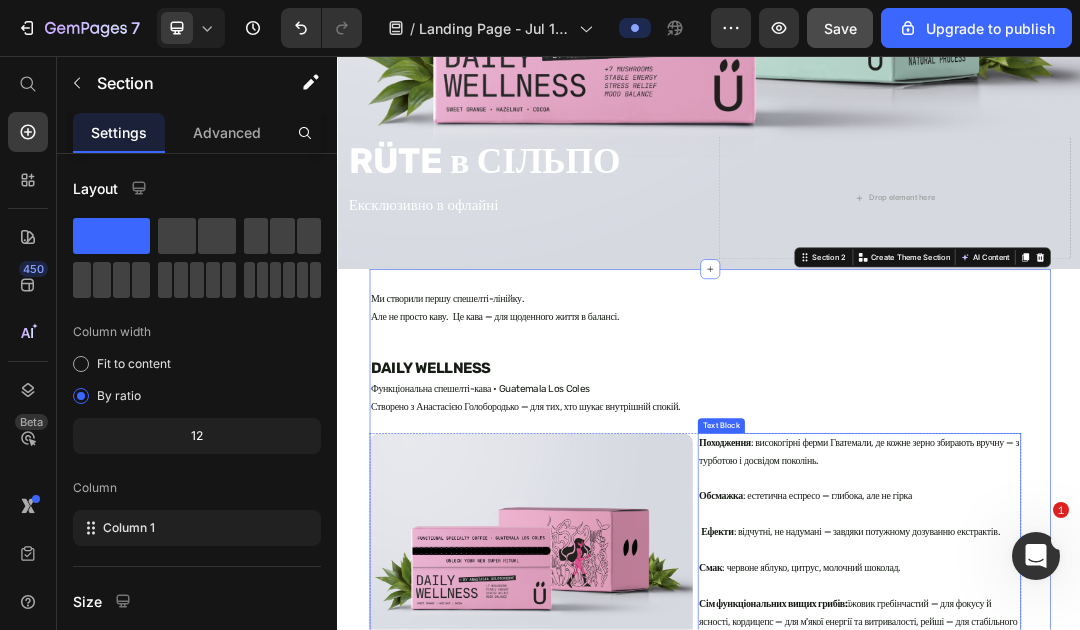 click on "Обсмажка : естетична еспресо — глибока, але не гірка" at bounding box center [1180, 768] 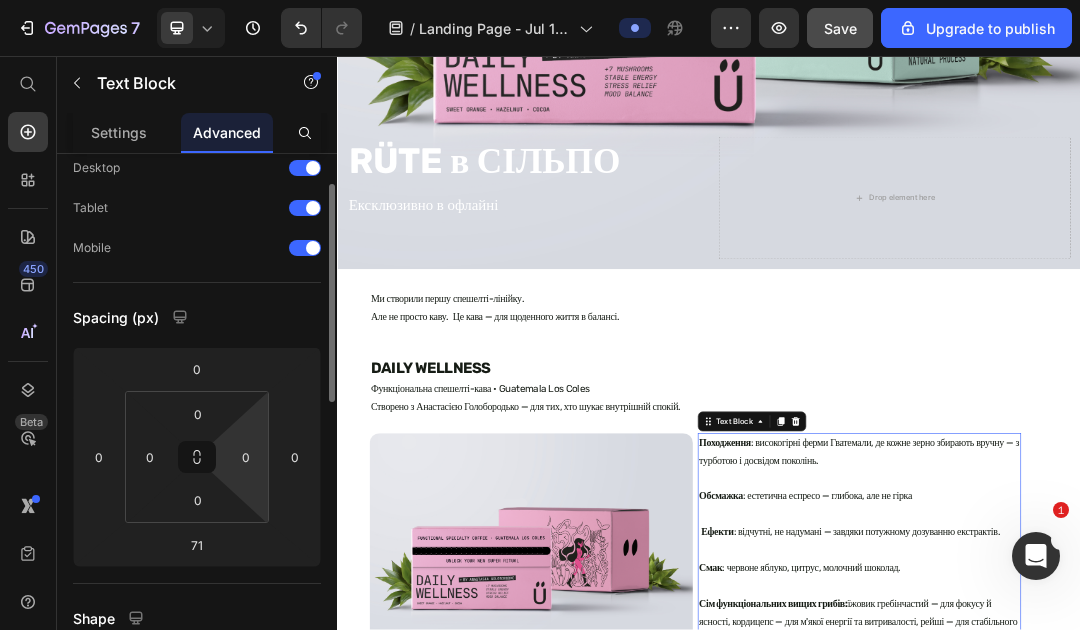 scroll, scrollTop: 70, scrollLeft: 0, axis: vertical 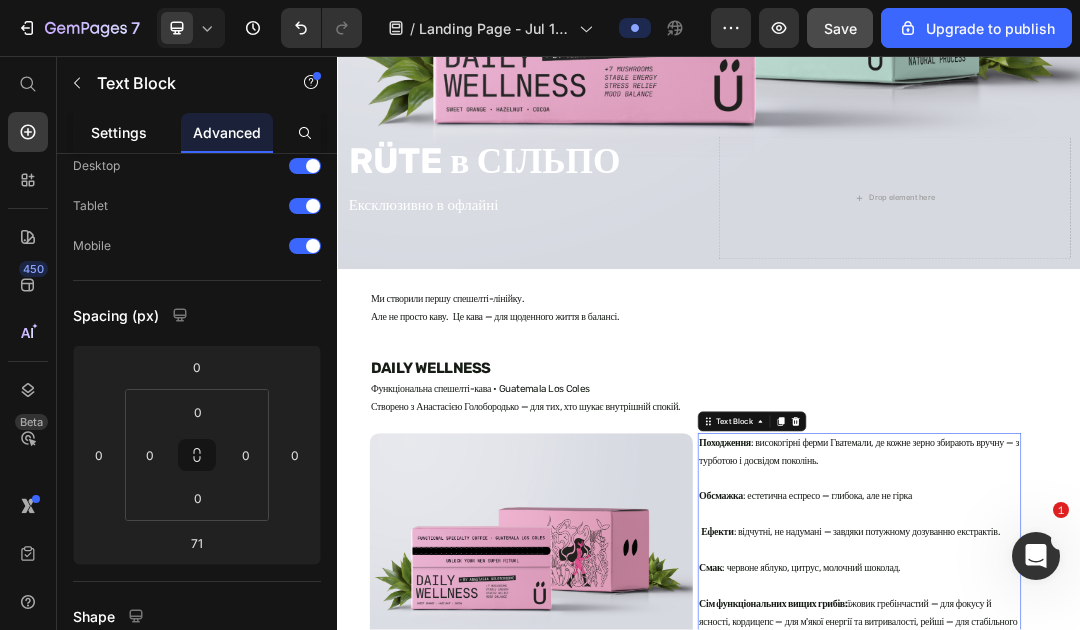 click on "Settings" at bounding box center (119, 132) 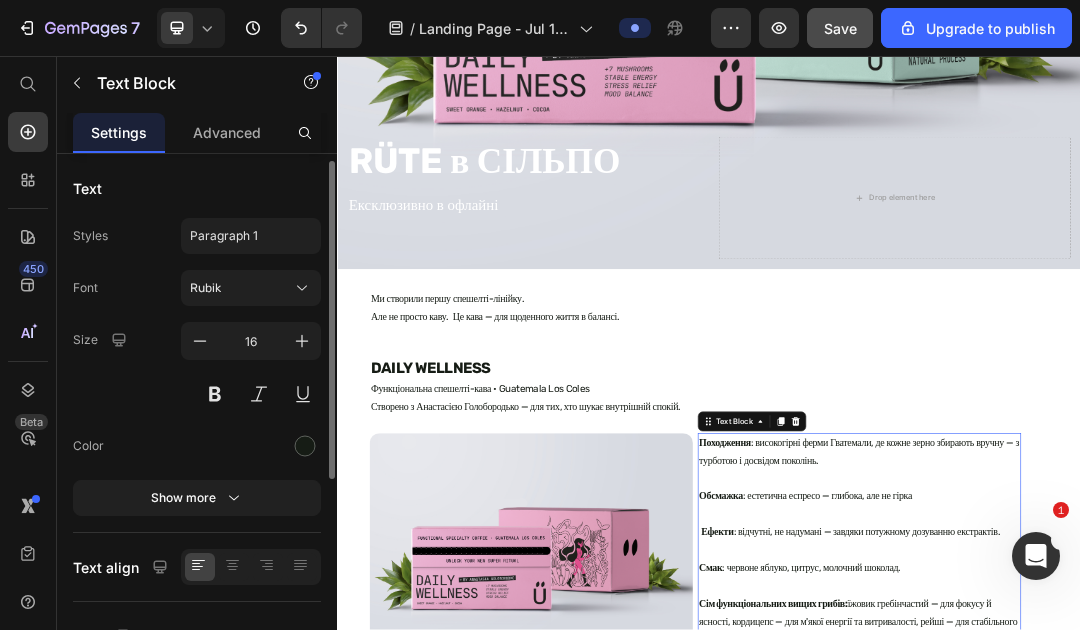 scroll, scrollTop: 5, scrollLeft: 0, axis: vertical 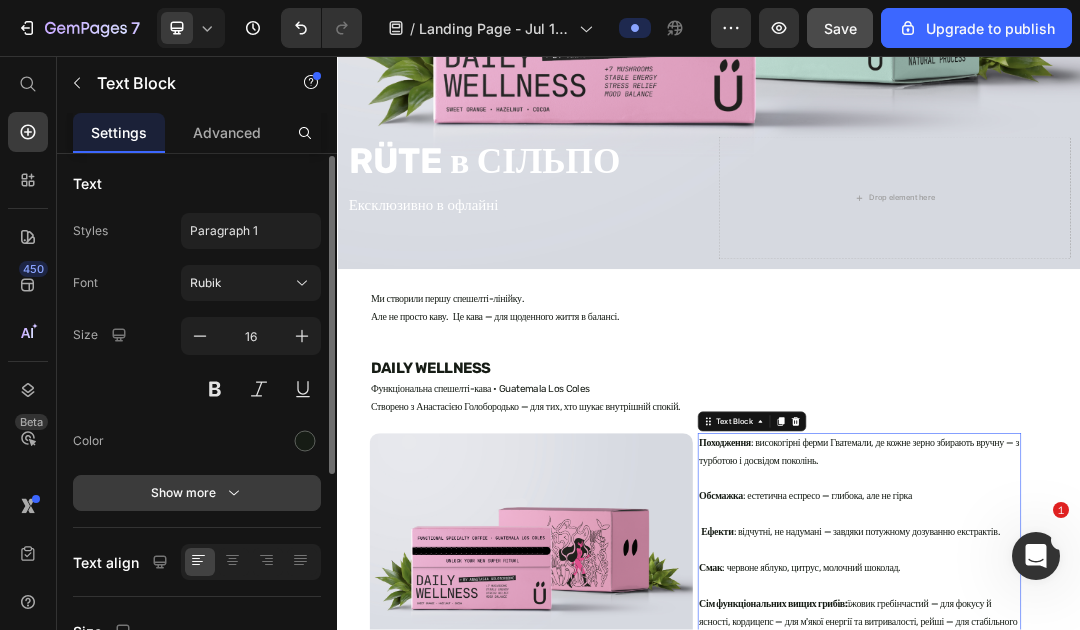 click on "Show more" at bounding box center (197, 493) 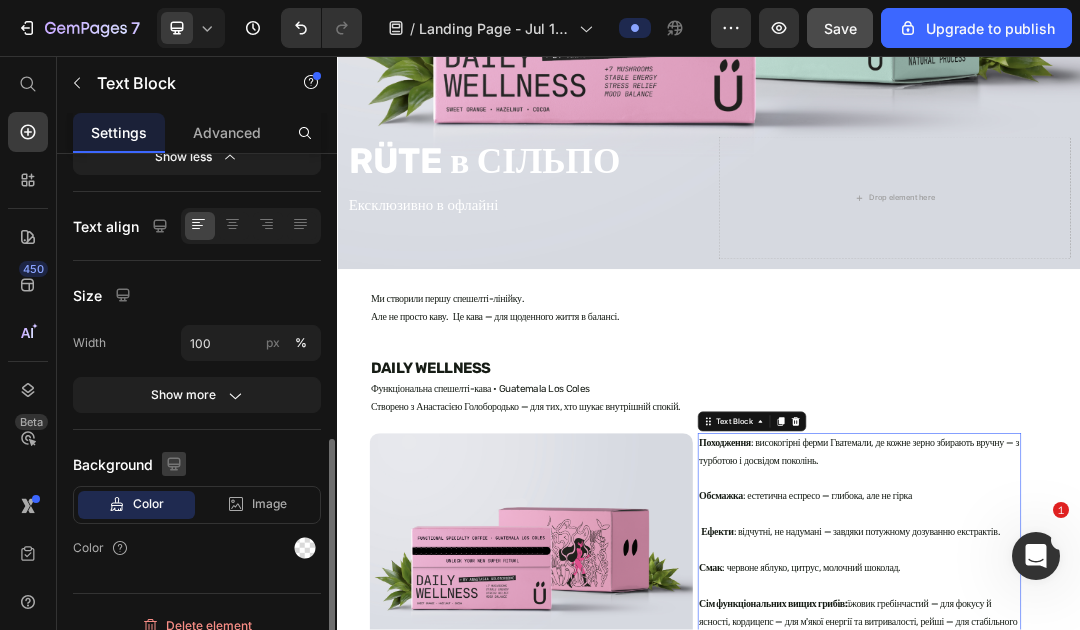 scroll, scrollTop: 607, scrollLeft: 0, axis: vertical 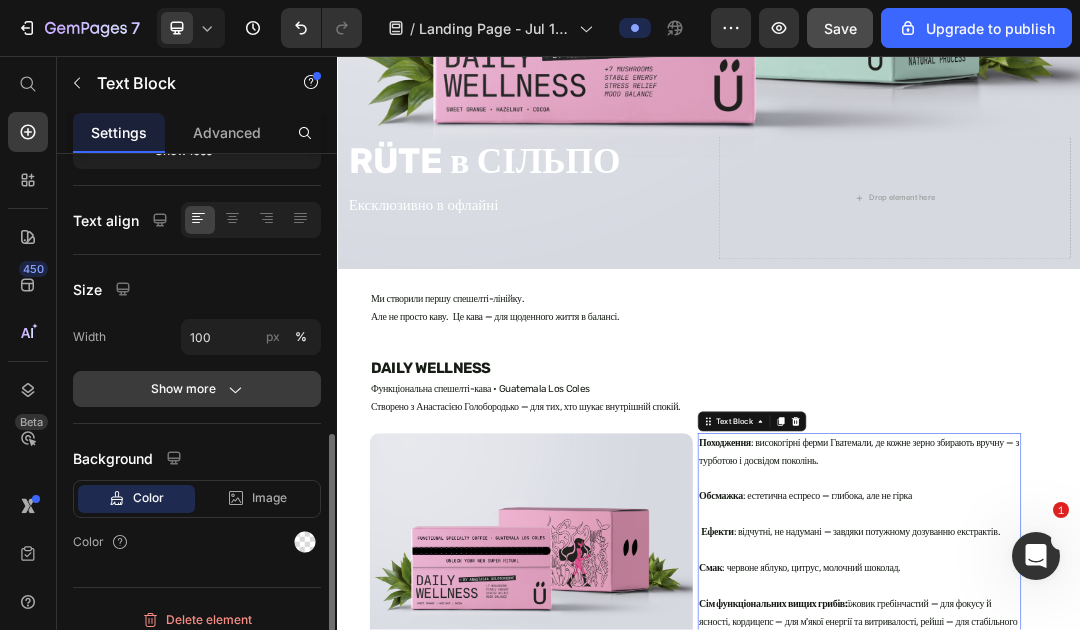 click on "Show more" at bounding box center (197, 389) 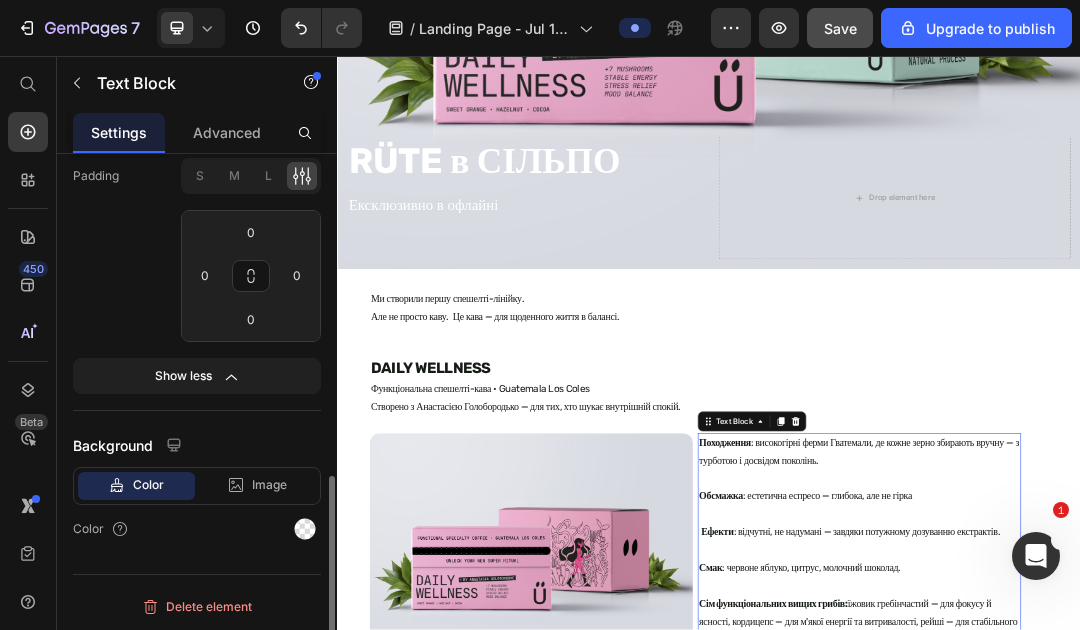 scroll, scrollTop: 0, scrollLeft: 0, axis: both 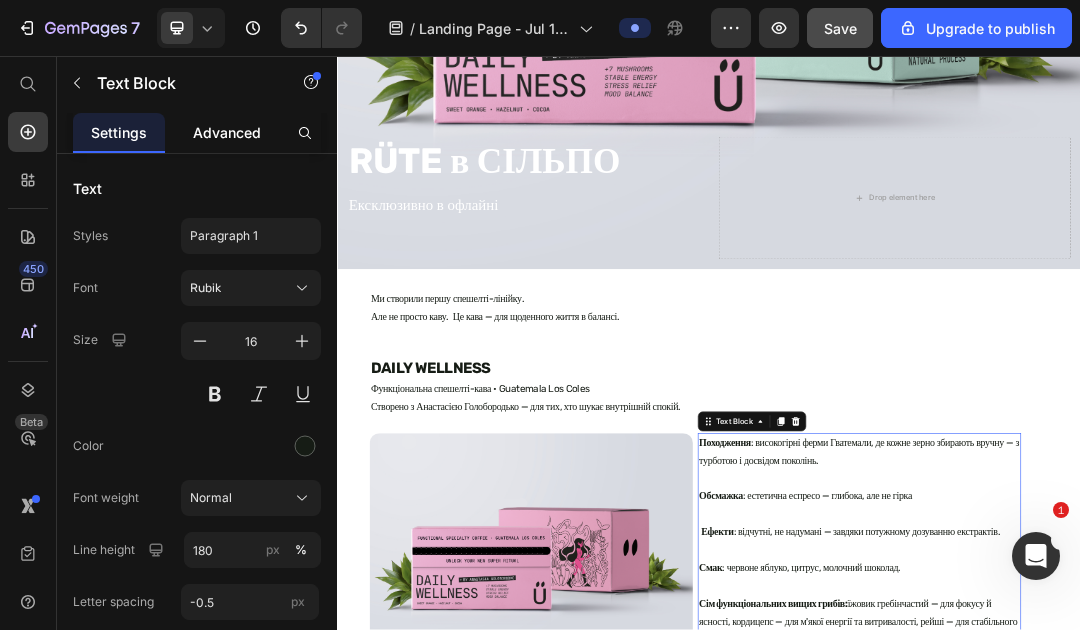 click on "Advanced" at bounding box center (227, 132) 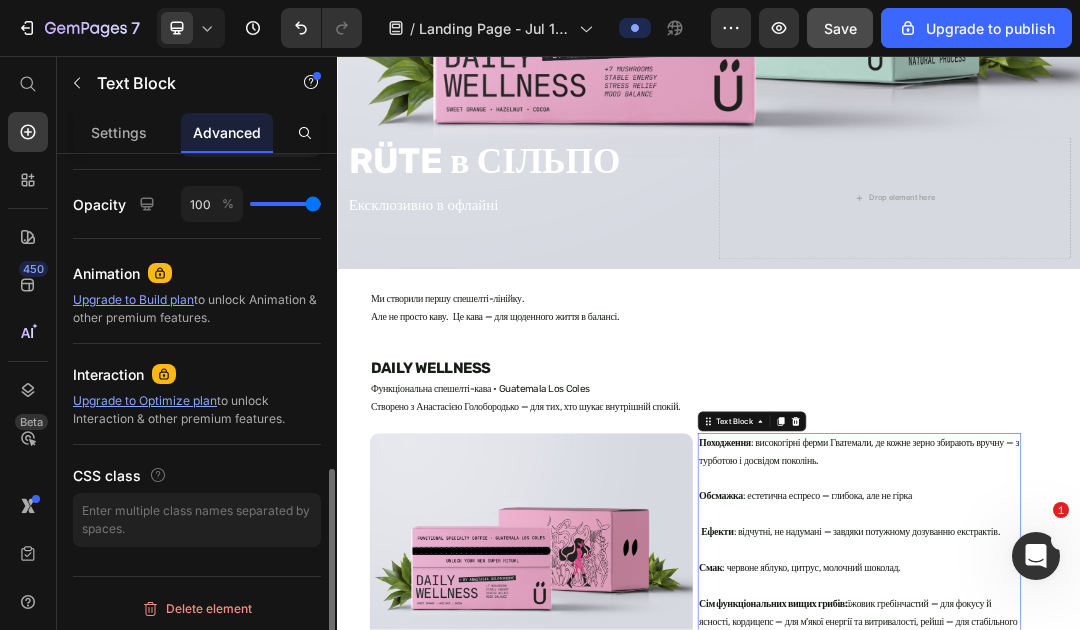 scroll, scrollTop: 0, scrollLeft: 0, axis: both 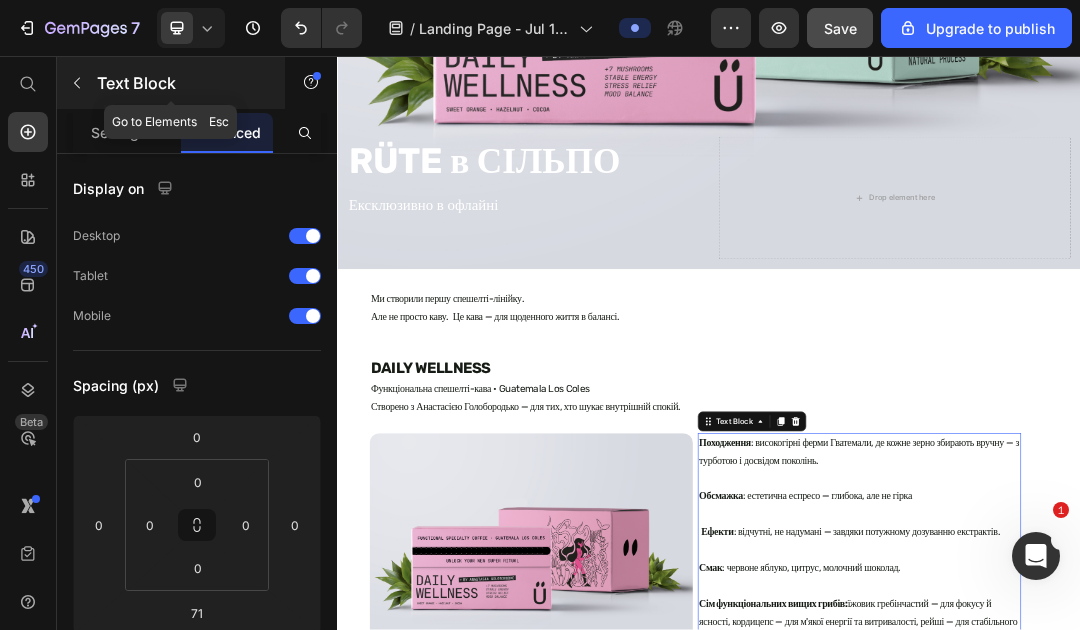 click 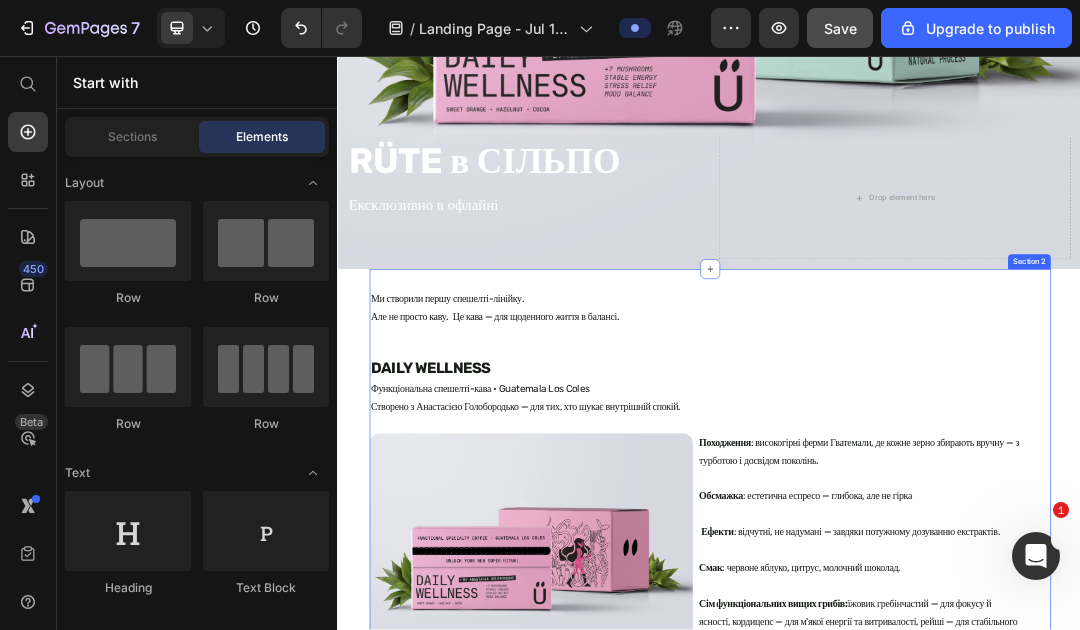 click on "Ми створили першу спешелті-лінійку. Але не просто каву.  Це кава — для щоденного життя в балансі. Text Block DAILY WELLNESS Heading Функціональна спешелті-кава • Guatemala Los Coles Створено з Анастасією Голобородько — для тих, хто шукає внутрішній спокій. Text Block Image Походження : високогірні ферми Гватемали, де кожне зерно збирають вручну — з турботою і досвідом поколінь.  Обсмажка : естетична еспресо — глибока, але не гірка   Ефекти : відчутні, не надумані — завдяки потужному дозуванню екстрактів. Смак : червоне яблуко, цитрус, молочний шоколад. Сім функціональних вищих грибів:" at bounding box center (939, 2166) 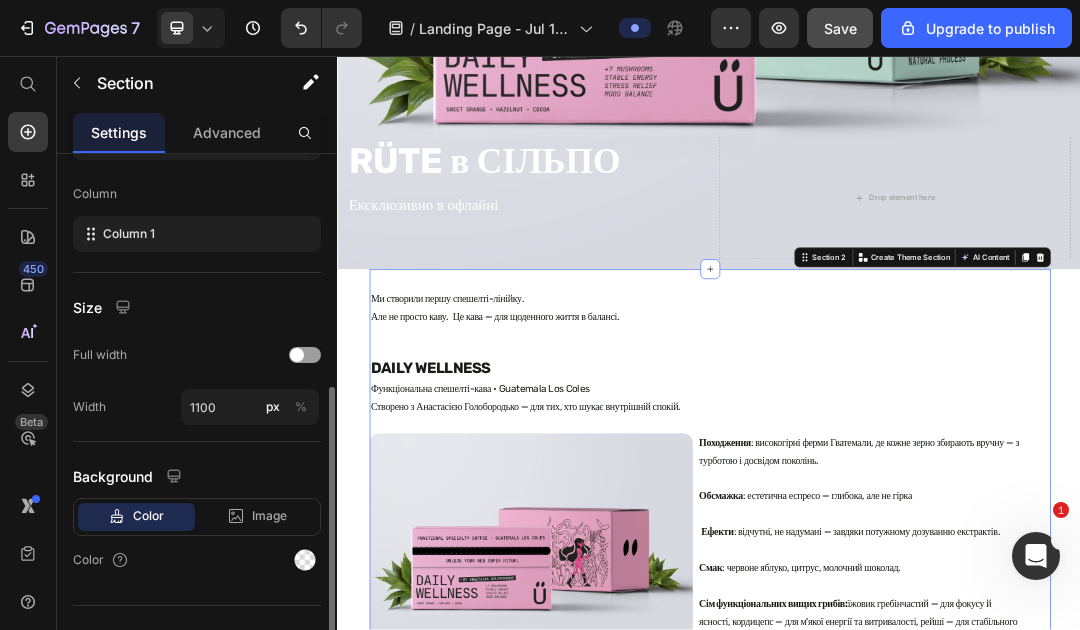 scroll, scrollTop: 326, scrollLeft: 0, axis: vertical 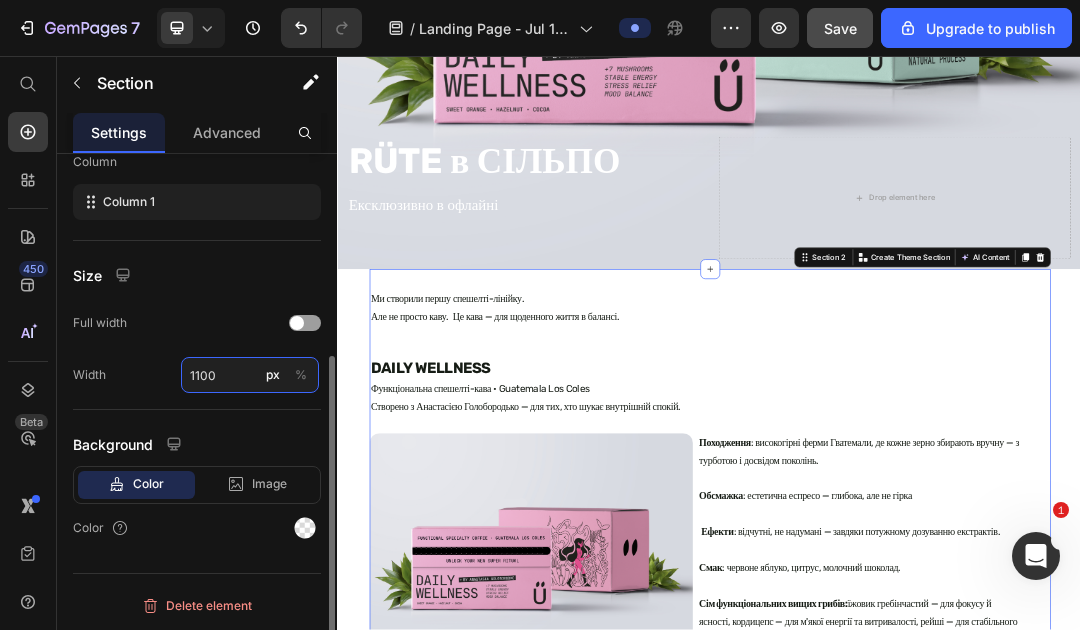 click on "1100" at bounding box center [250, 375] 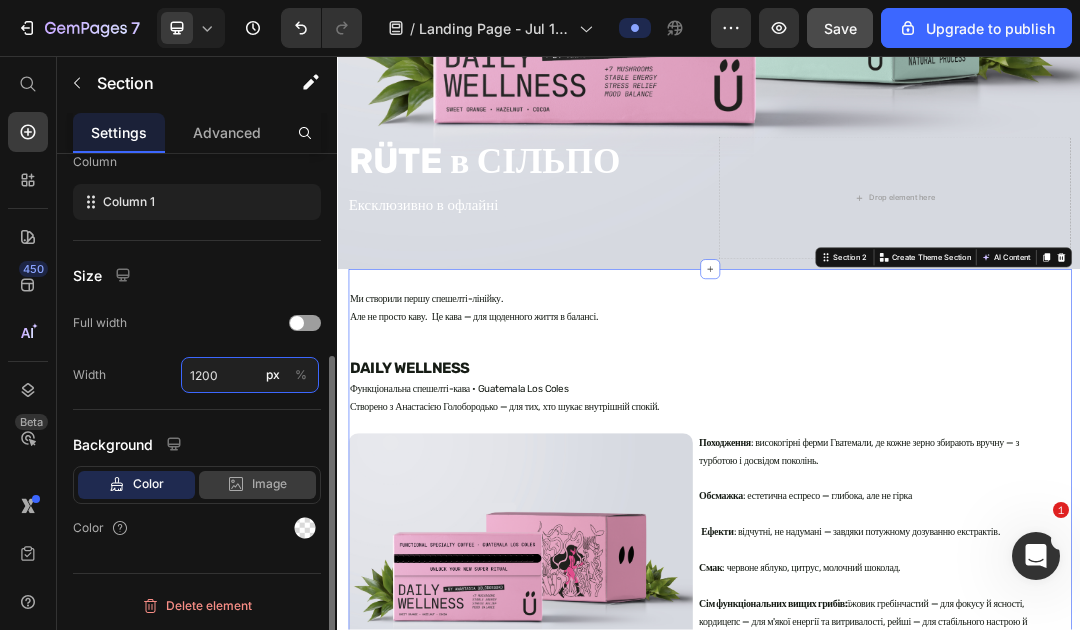 type on "1200" 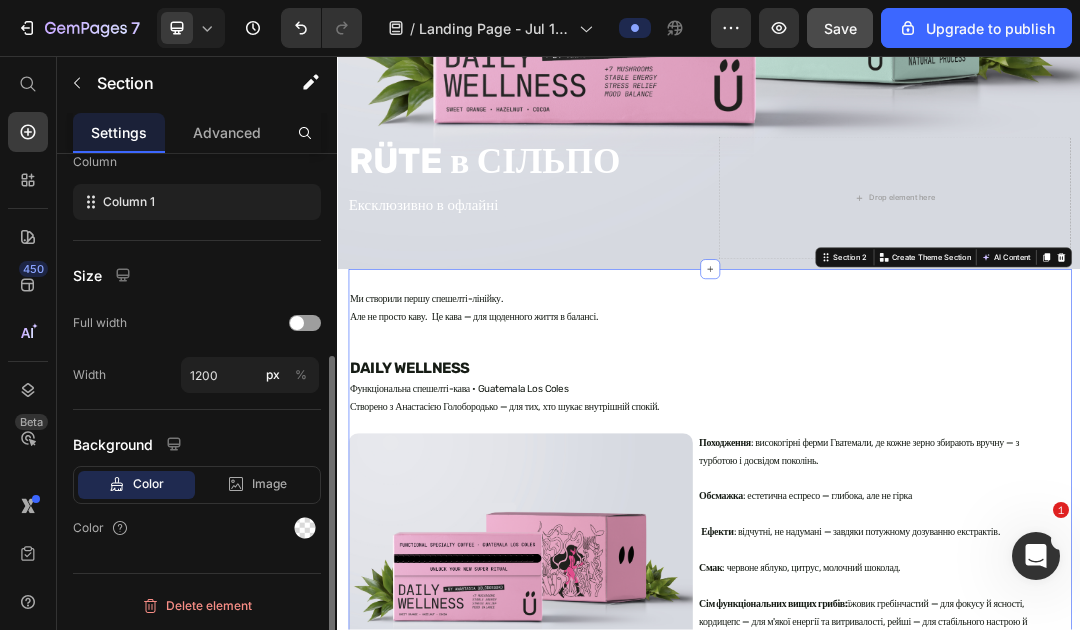 click on "Size Full width Width 1200 px %" 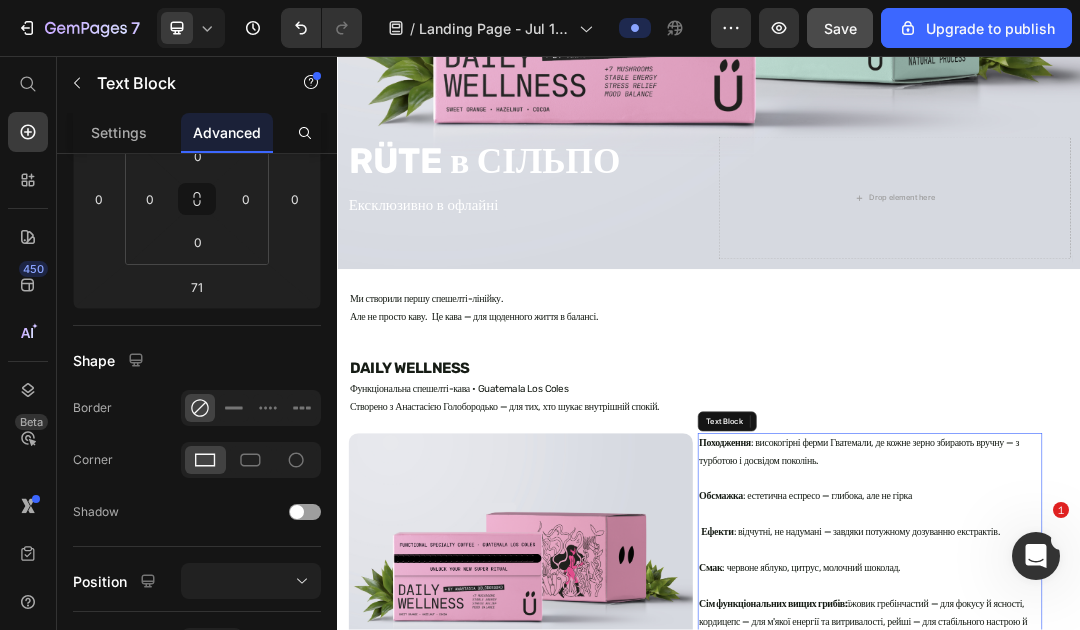 scroll, scrollTop: 0, scrollLeft: 0, axis: both 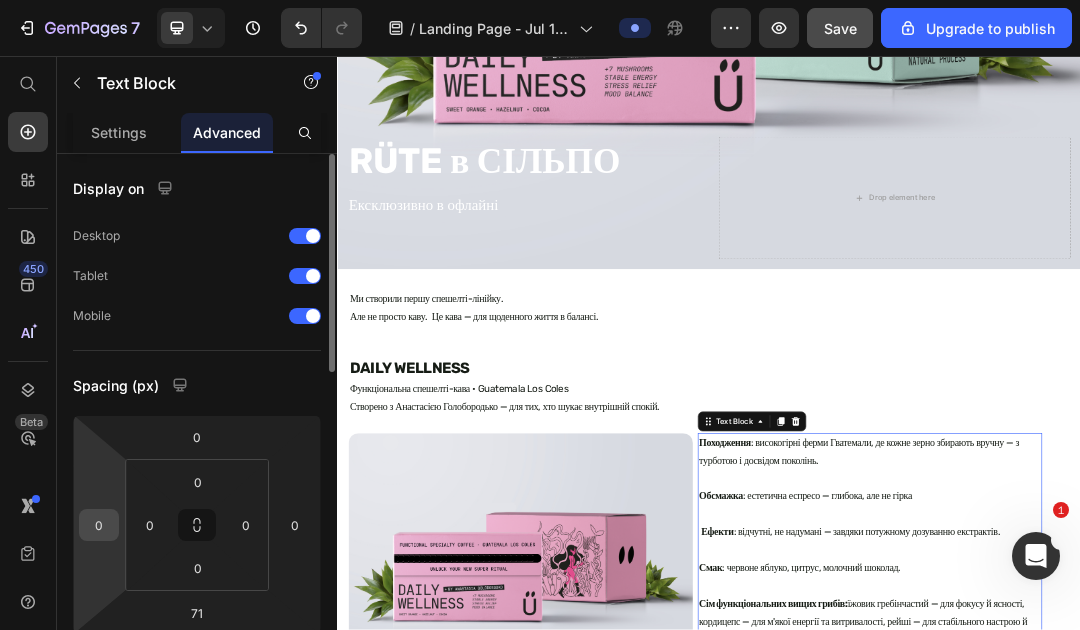 click on "0" at bounding box center (99, 525) 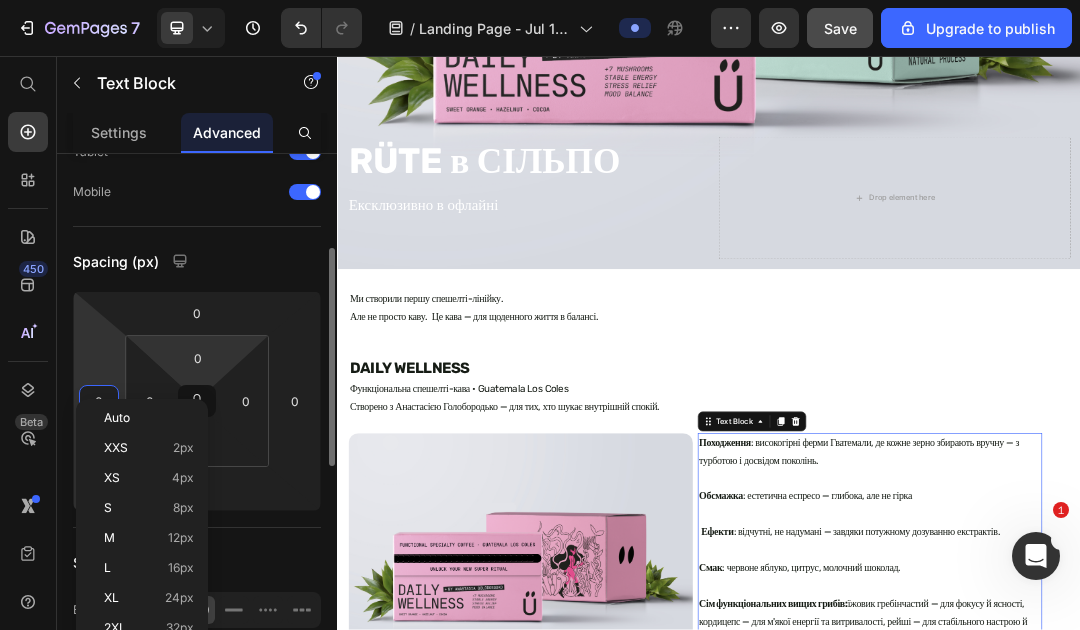 scroll, scrollTop: 175, scrollLeft: 0, axis: vertical 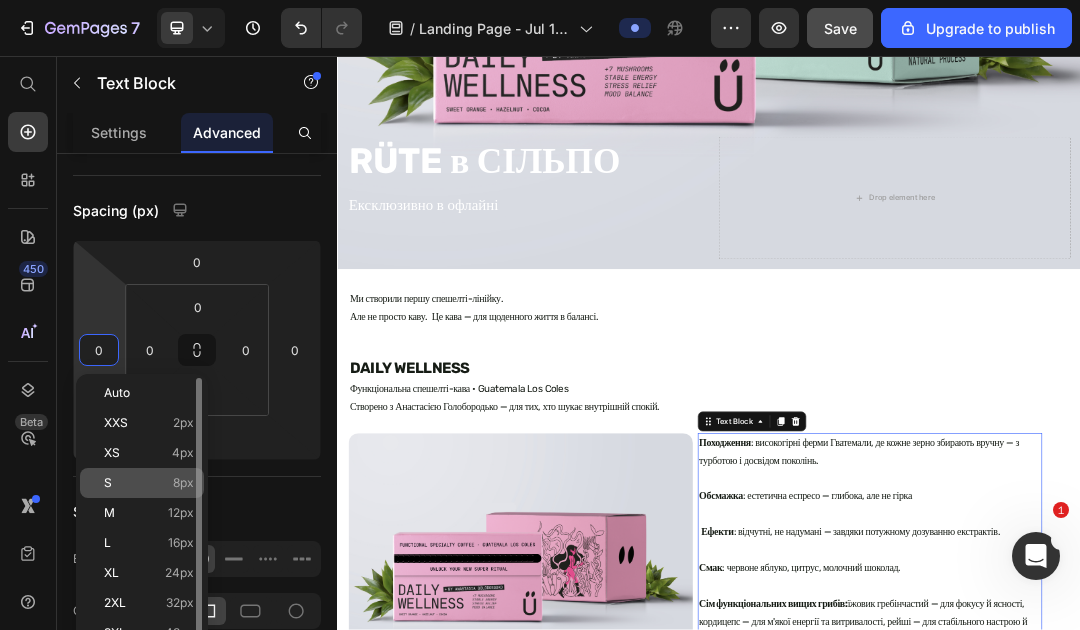 click on "S 8px" at bounding box center [149, 483] 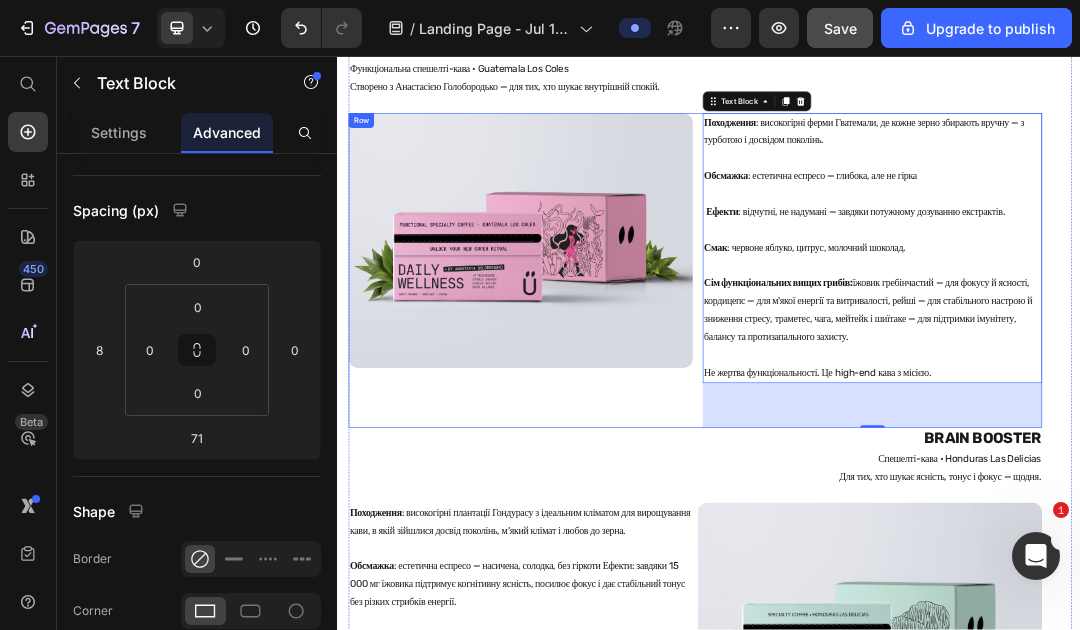 scroll, scrollTop: 1104, scrollLeft: 0, axis: vertical 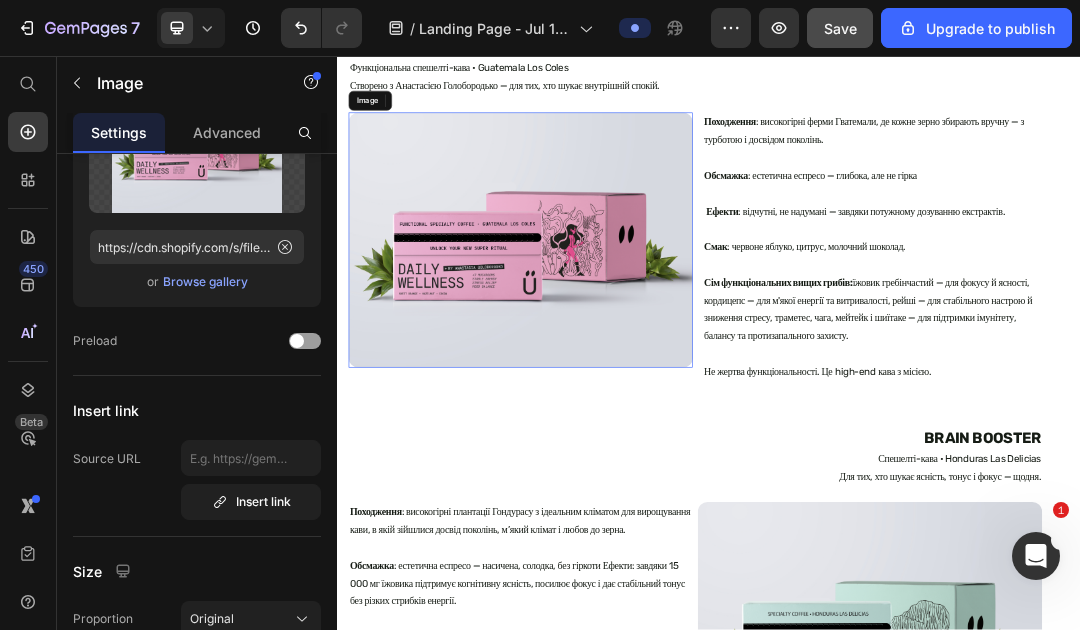 click at bounding box center [633, 354] 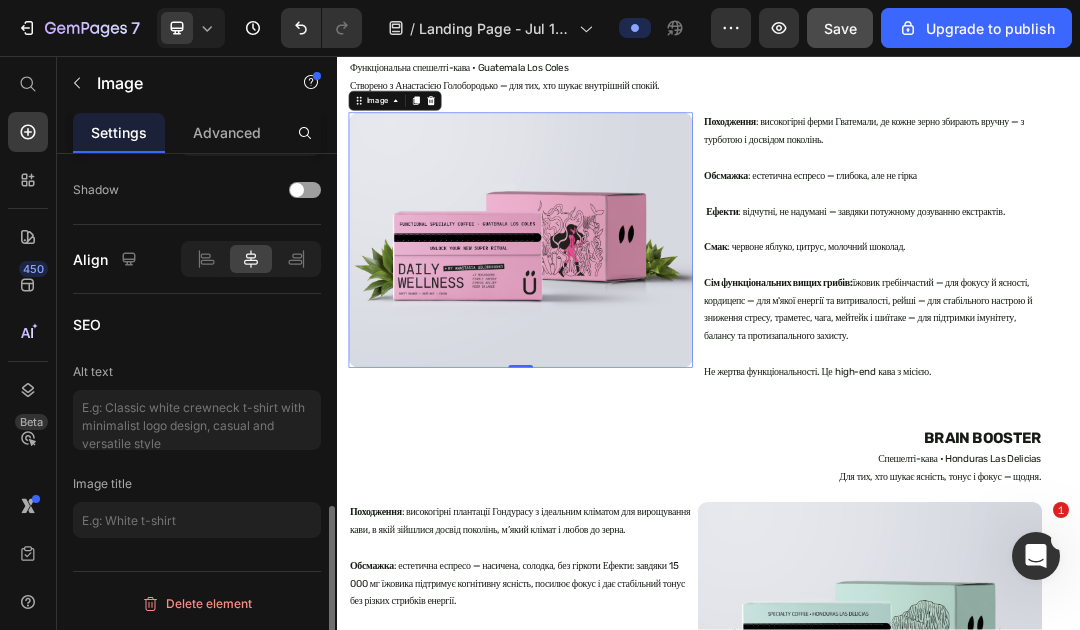 scroll, scrollTop: 1033, scrollLeft: 0, axis: vertical 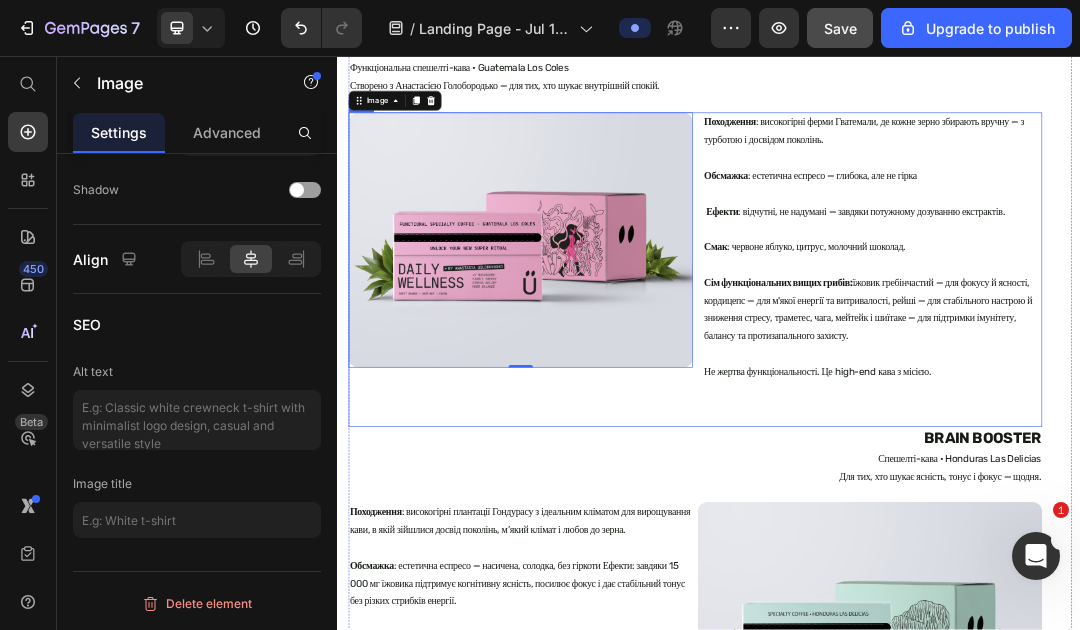 click on "Image   0" at bounding box center [633, 402] 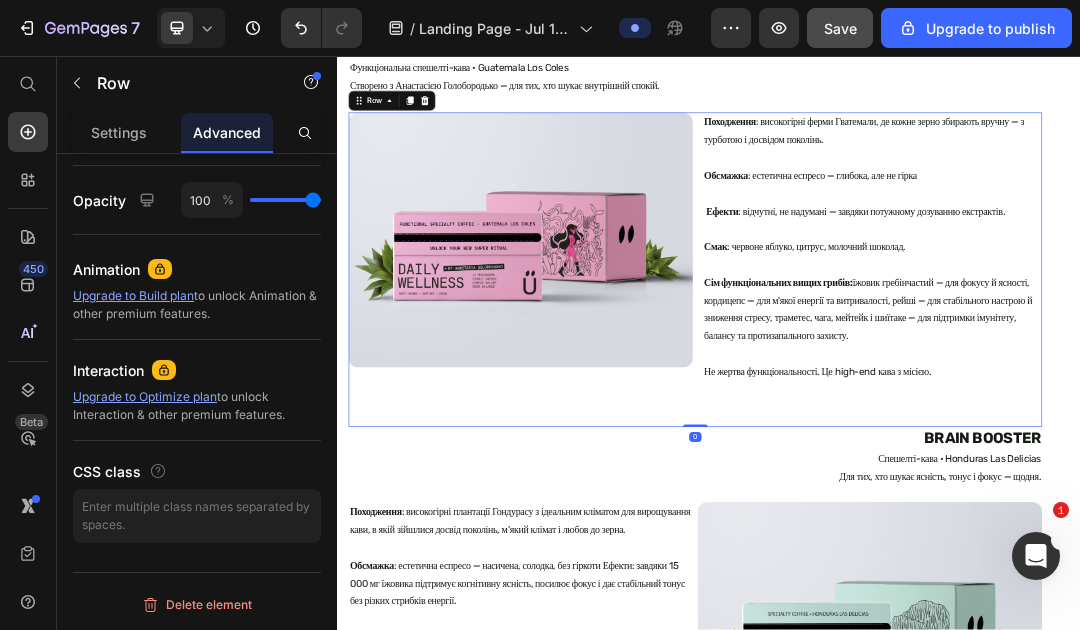 scroll, scrollTop: 0, scrollLeft: 0, axis: both 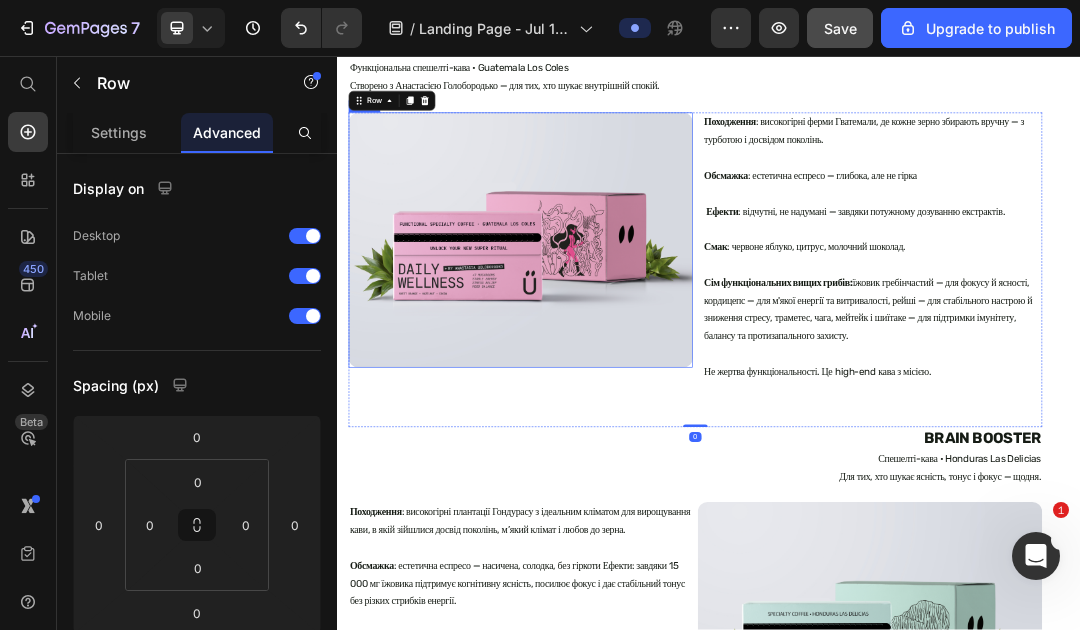 click at bounding box center (633, 354) 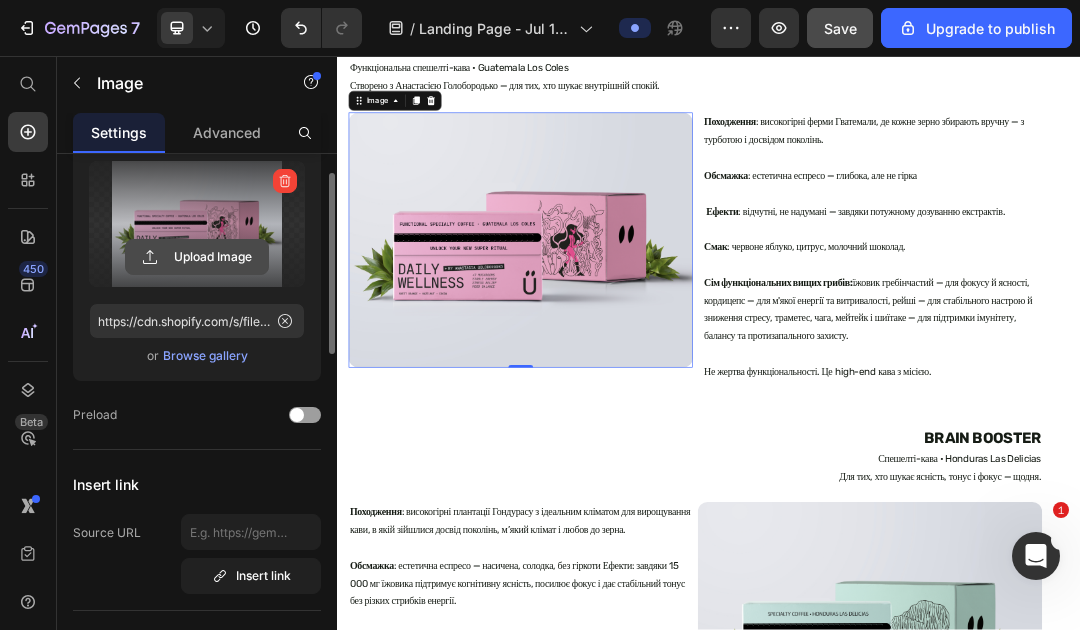 scroll, scrollTop: 90, scrollLeft: 0, axis: vertical 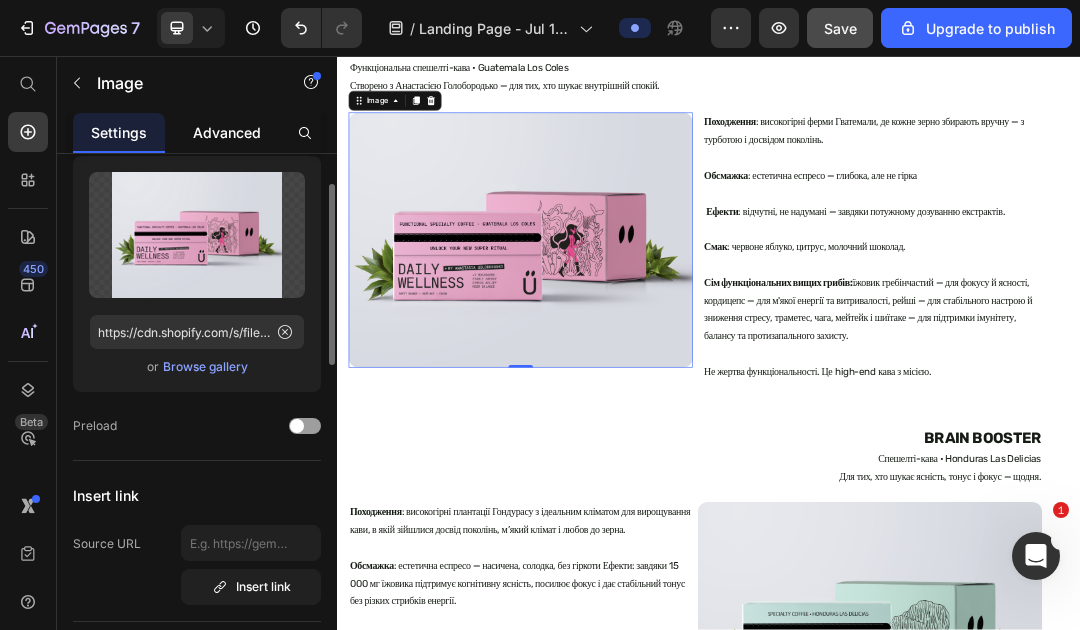 click on "Advanced" at bounding box center (227, 132) 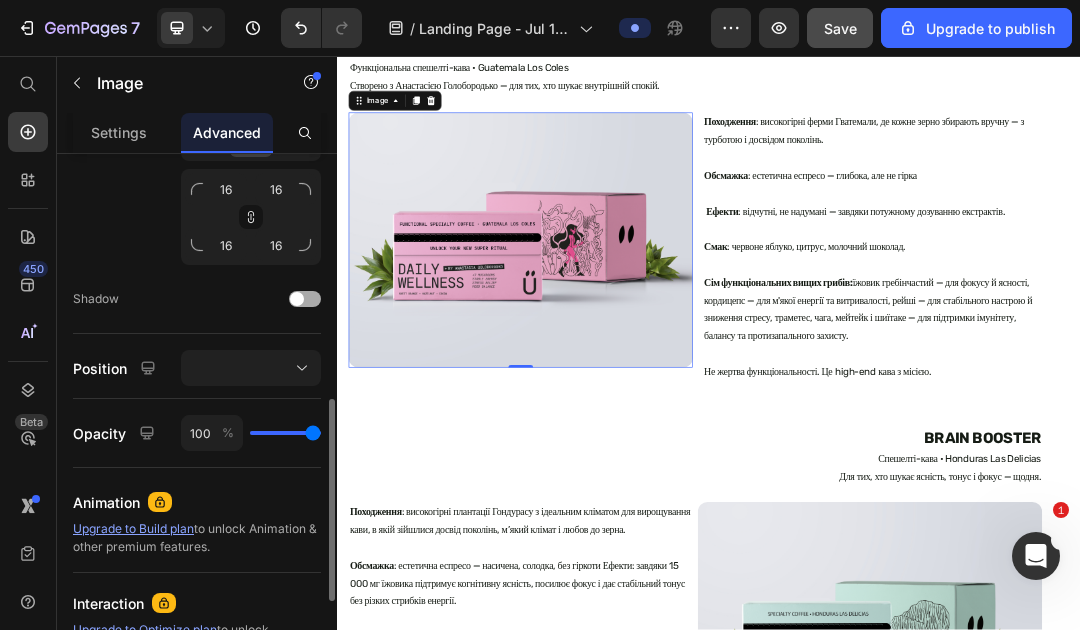 scroll, scrollTop: 644, scrollLeft: 0, axis: vertical 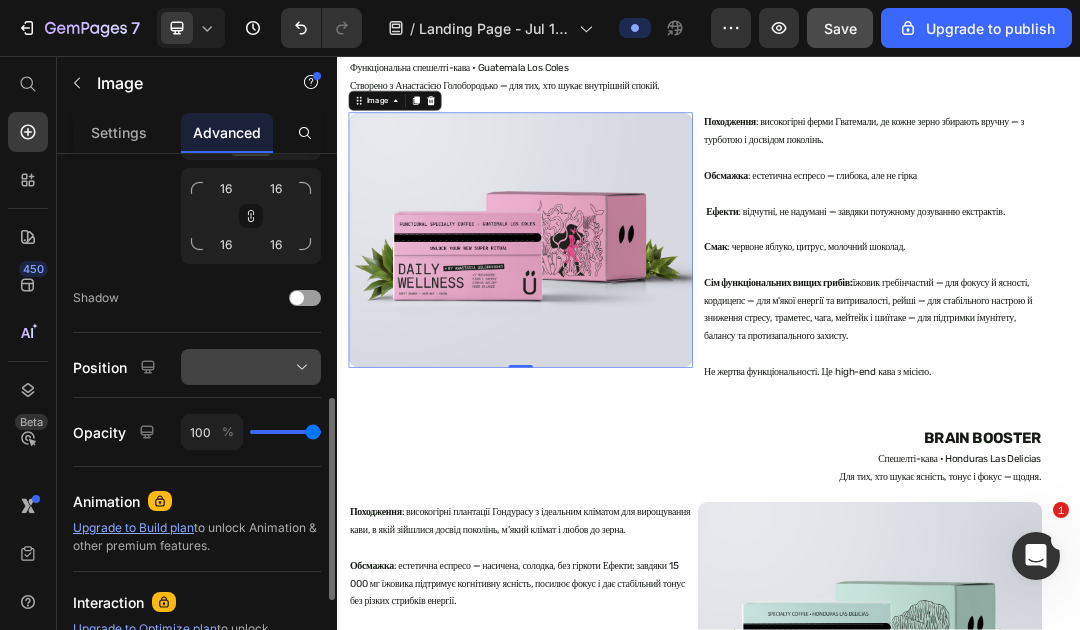 click at bounding box center (251, 367) 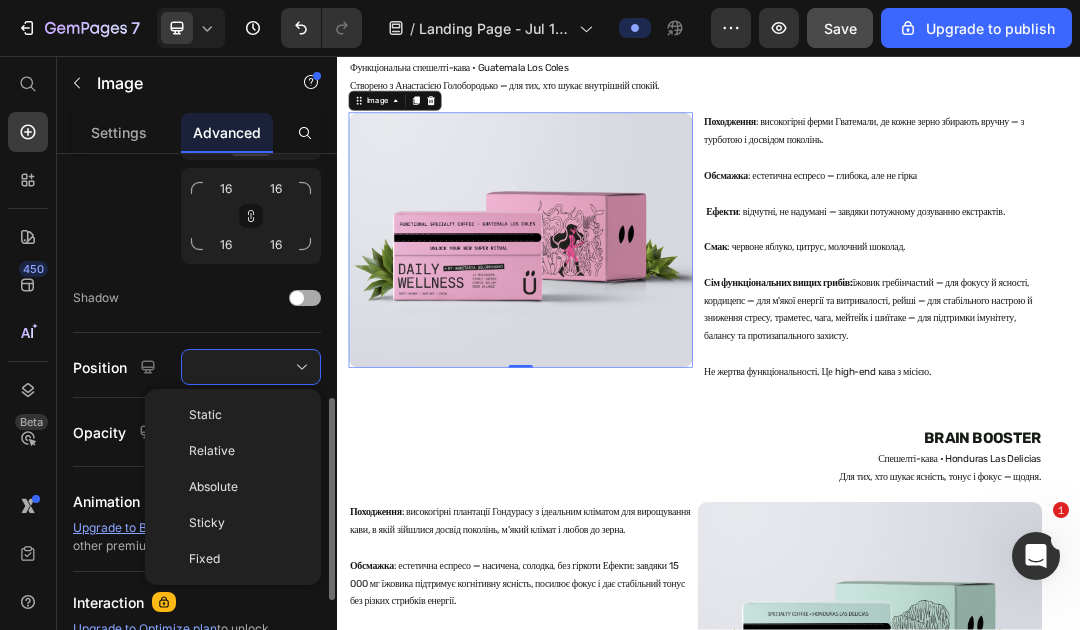 click on "Shadow" 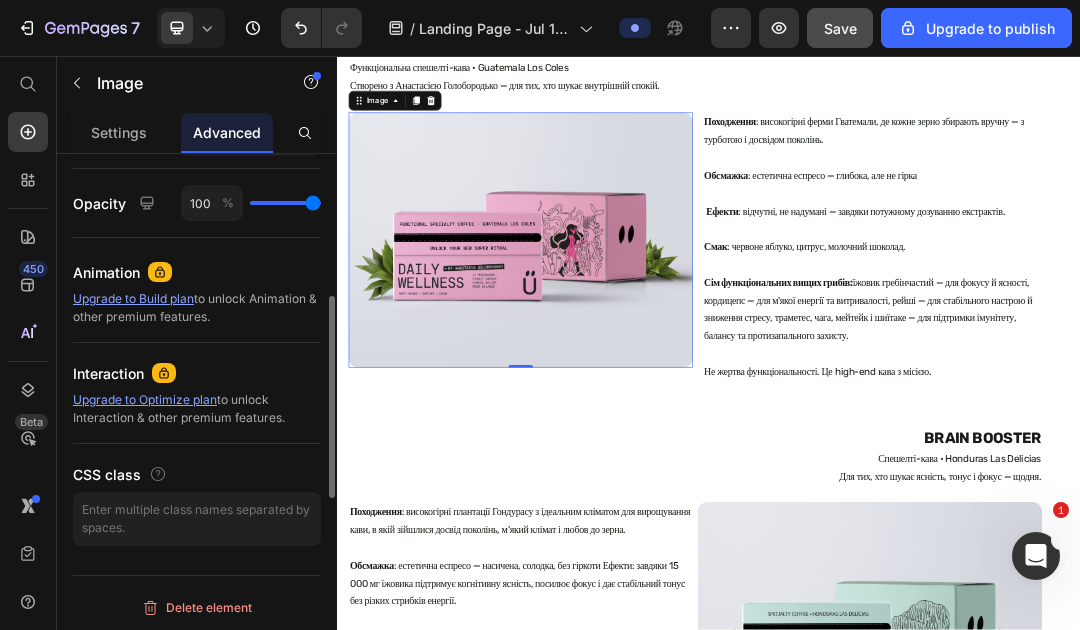 scroll, scrollTop: 0, scrollLeft: 0, axis: both 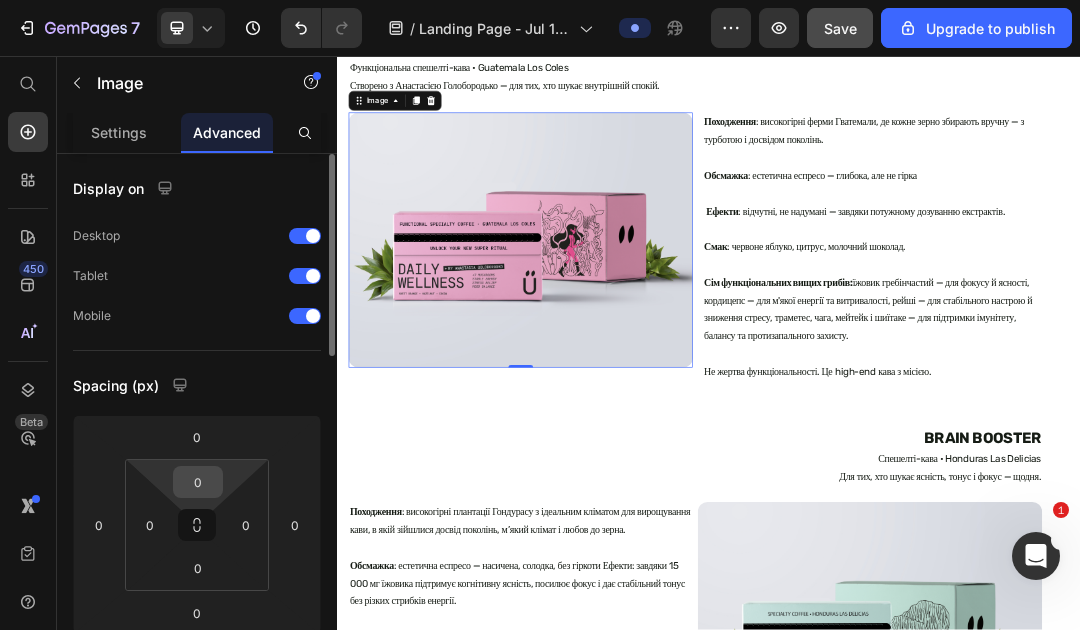 click on "0" at bounding box center [198, 482] 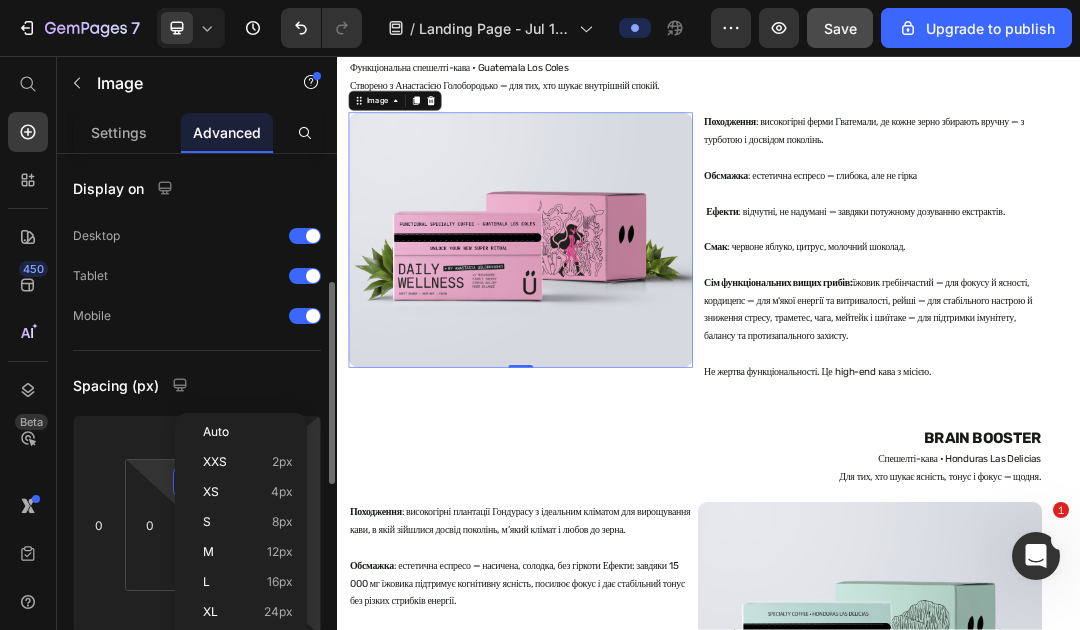 scroll, scrollTop: 93, scrollLeft: 0, axis: vertical 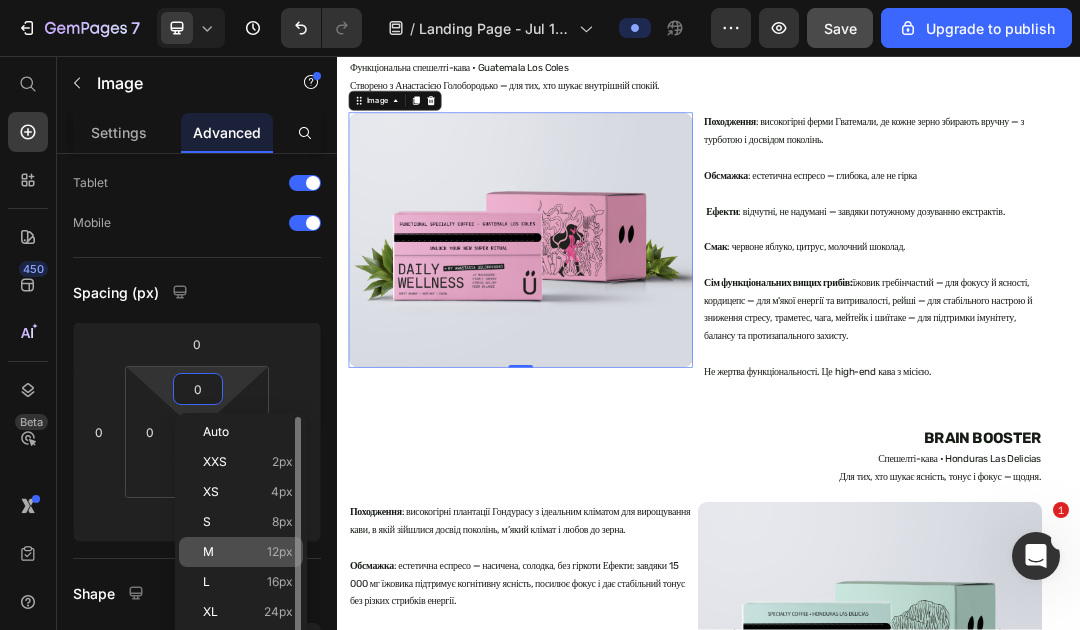click on "M 12px" at bounding box center (248, 552) 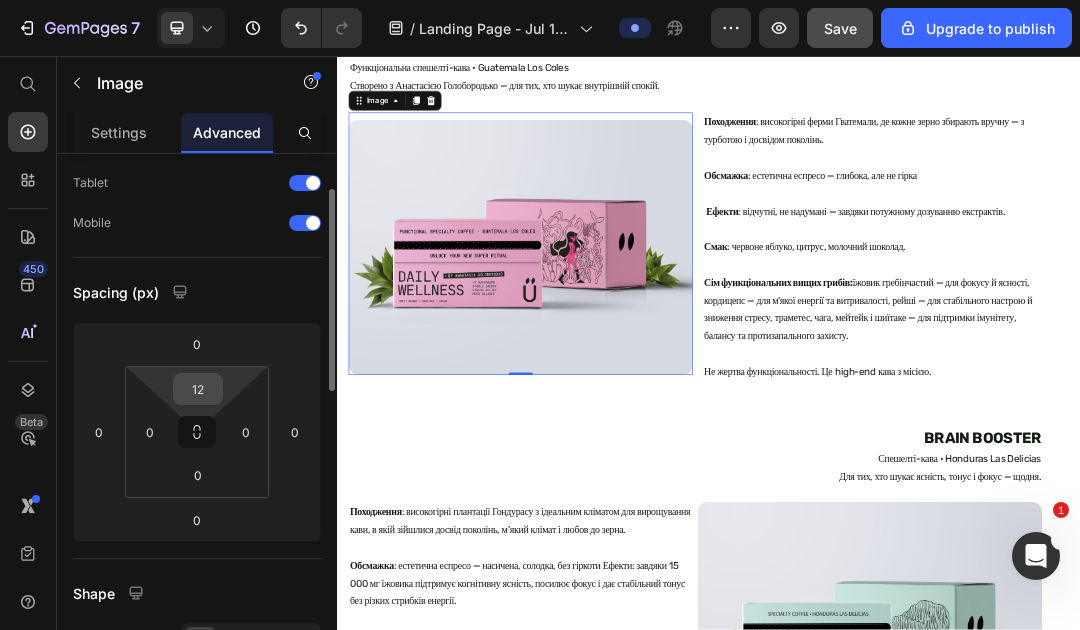 click on "12" at bounding box center (198, 389) 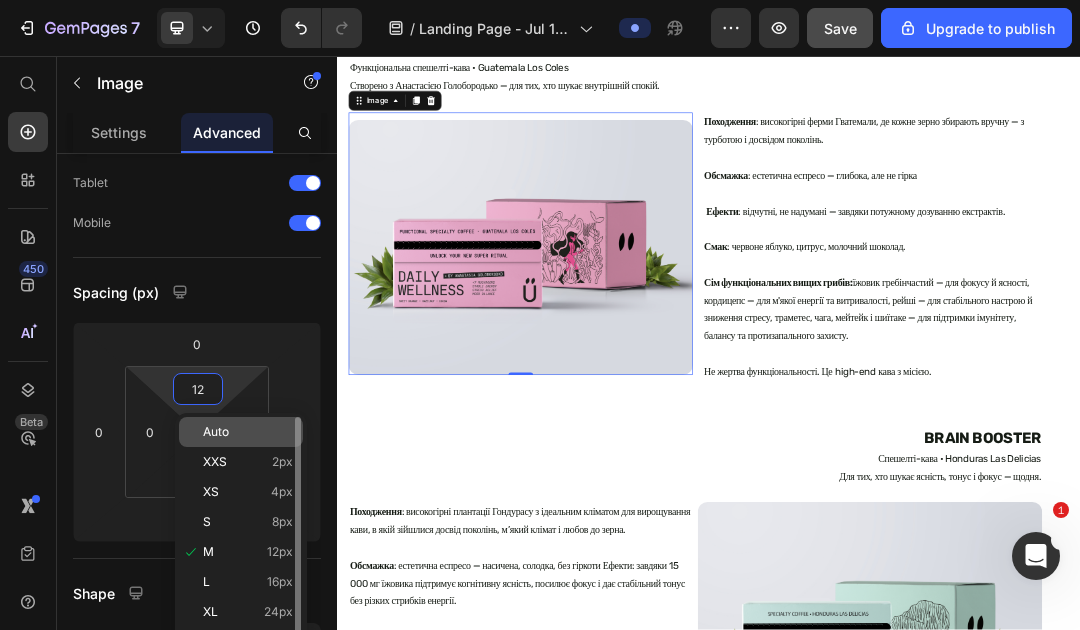 click on "Auto" at bounding box center [248, 432] 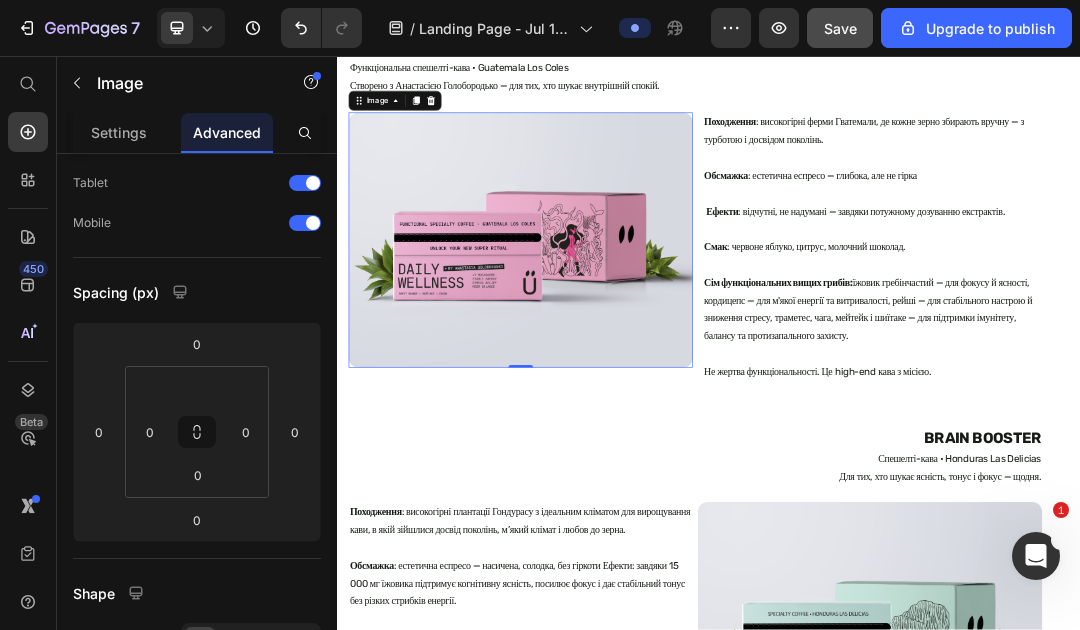 scroll, scrollTop: 424, scrollLeft: 0, axis: vertical 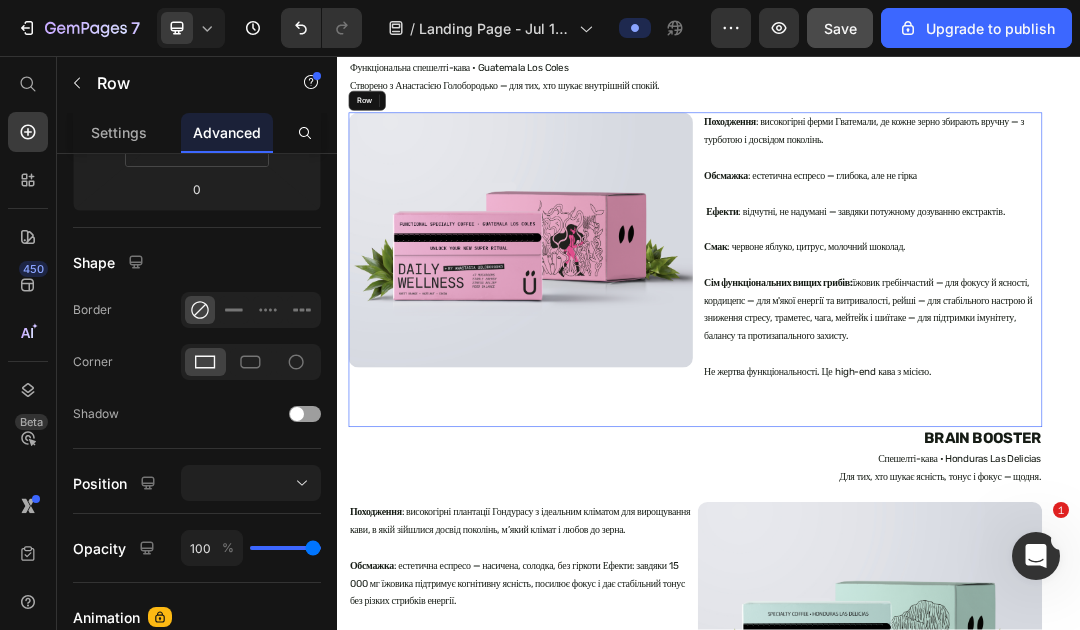 click on "Image   0" at bounding box center [633, 402] 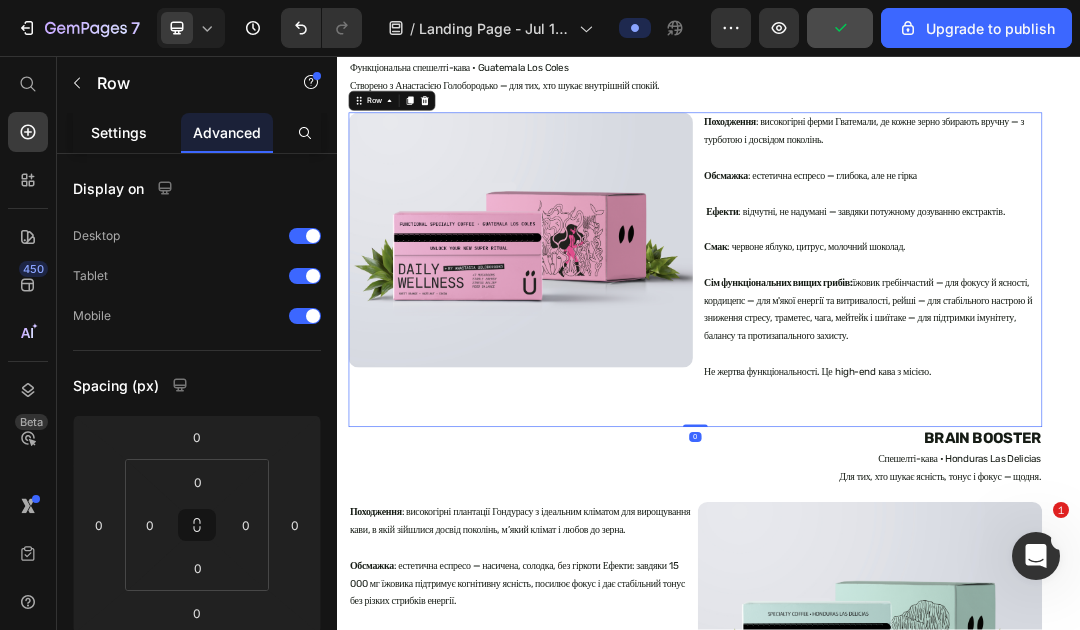 click on "Settings" at bounding box center [119, 132] 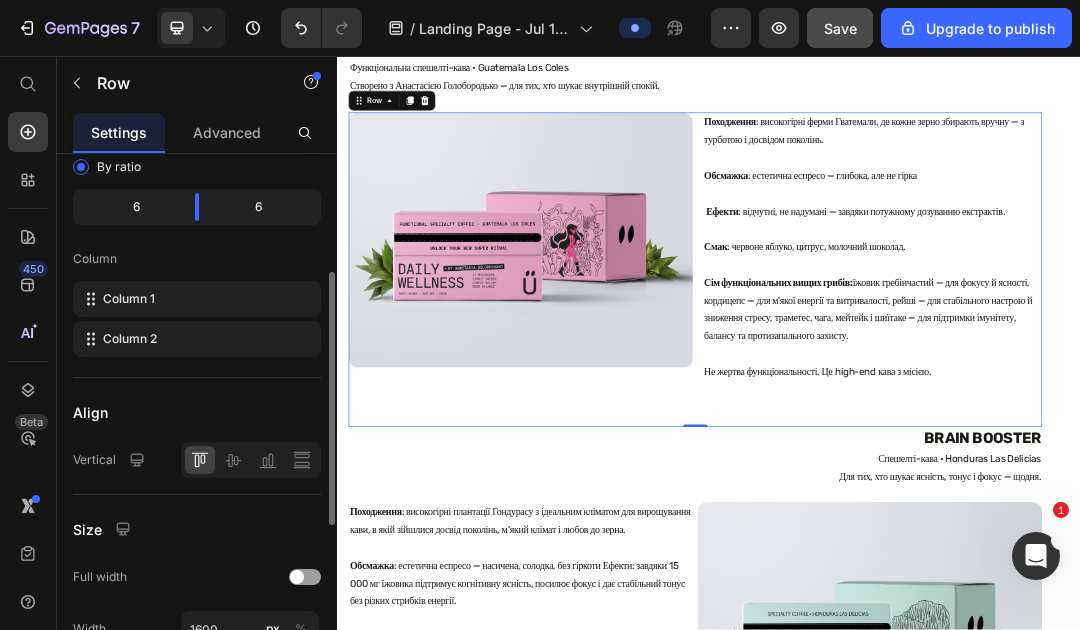 scroll, scrollTop: 235, scrollLeft: 0, axis: vertical 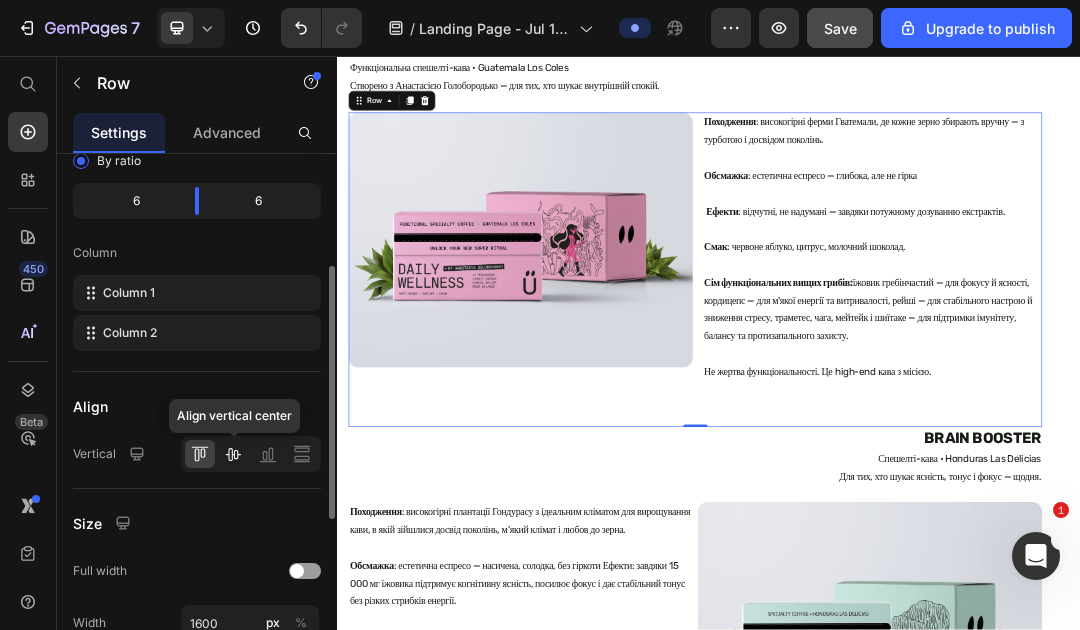 click 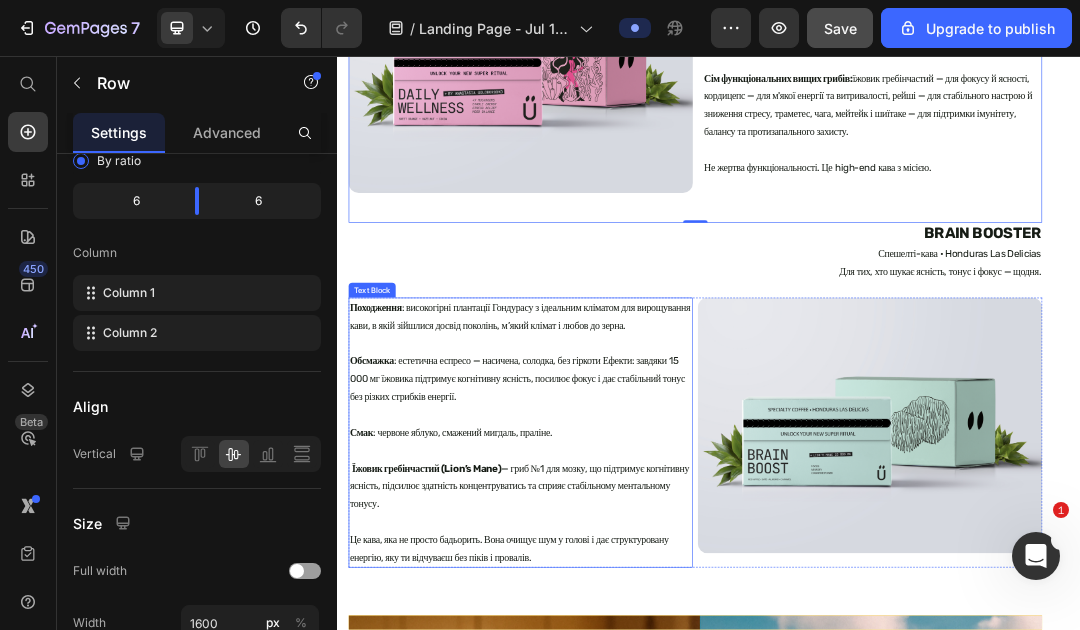 scroll, scrollTop: 1576, scrollLeft: 0, axis: vertical 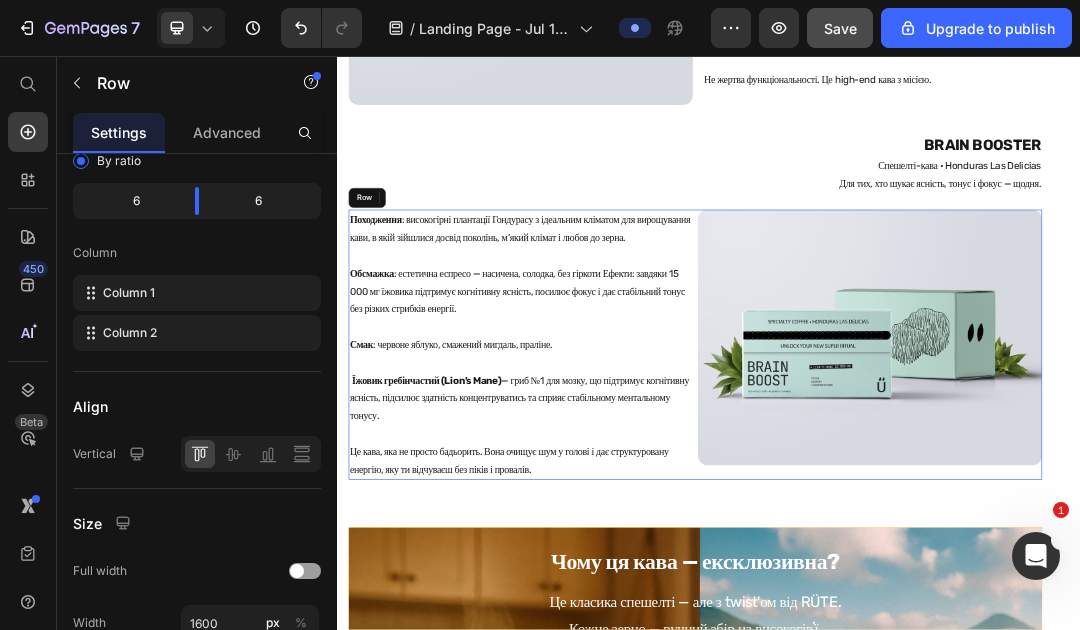 click on "Image" at bounding box center (1197, 523) 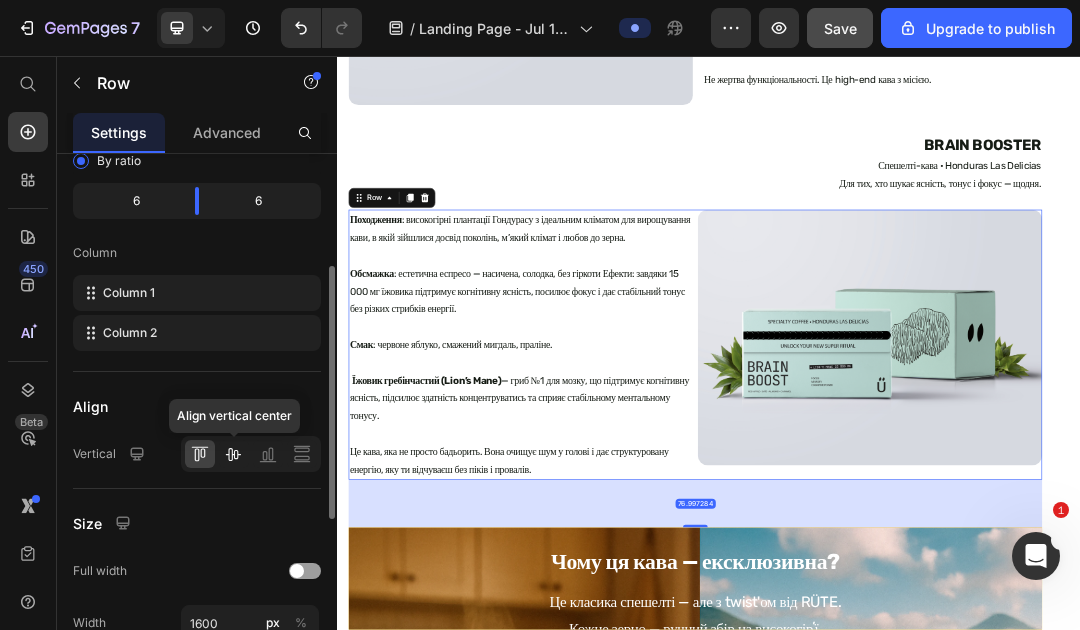 click 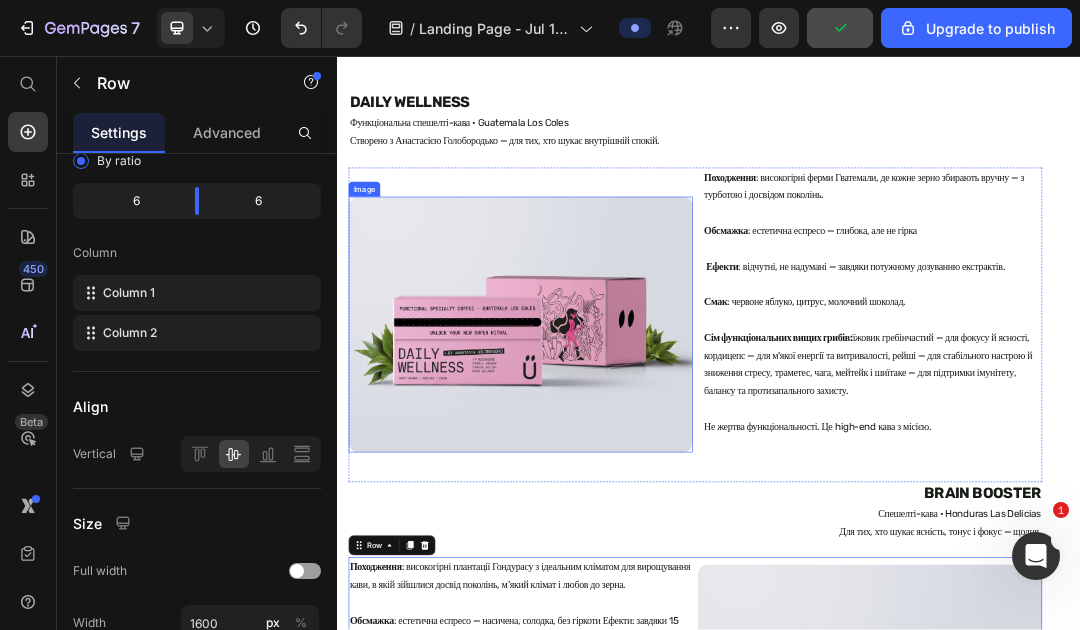scroll, scrollTop: 1020, scrollLeft: 0, axis: vertical 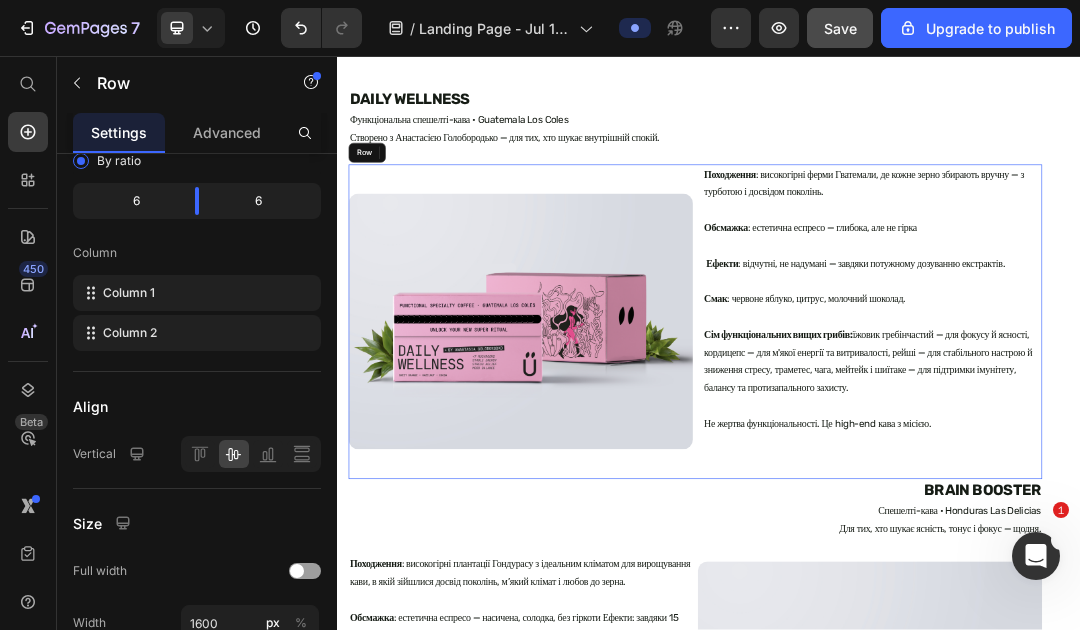 click on "Image" at bounding box center (633, 486) 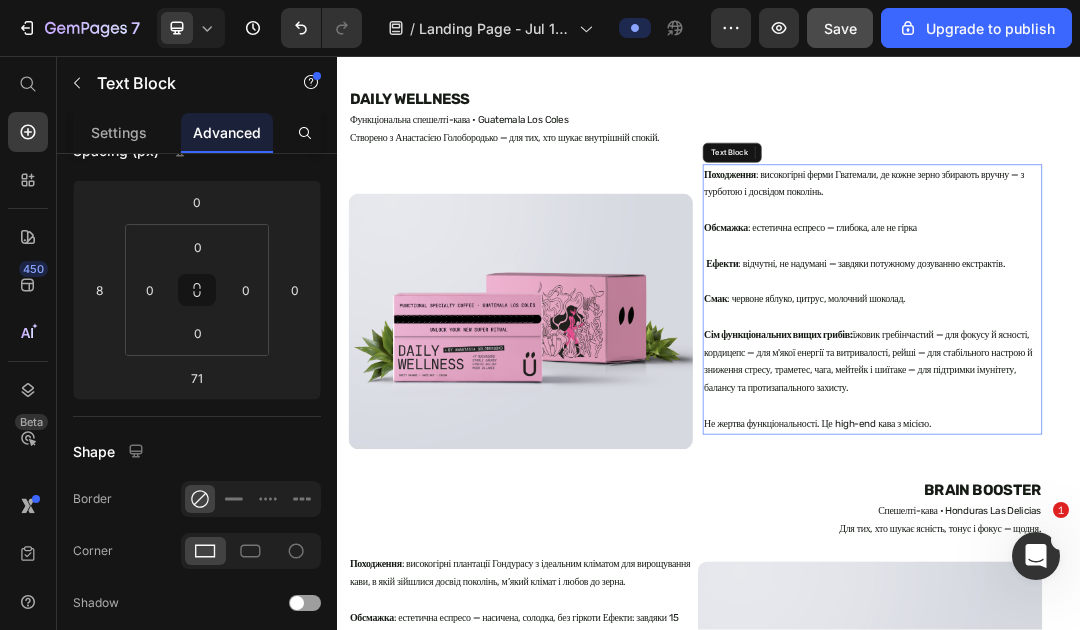click on "Не жертва функціональності. Це high-end кава з місією." at bounding box center [1201, 637] 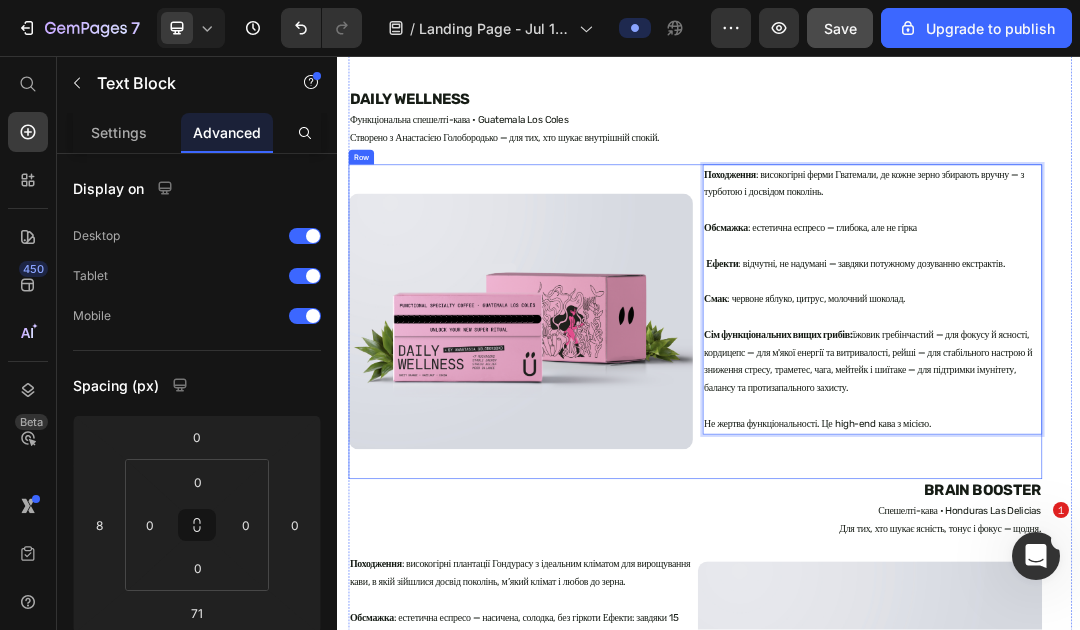 click on "Image" at bounding box center [633, 486] 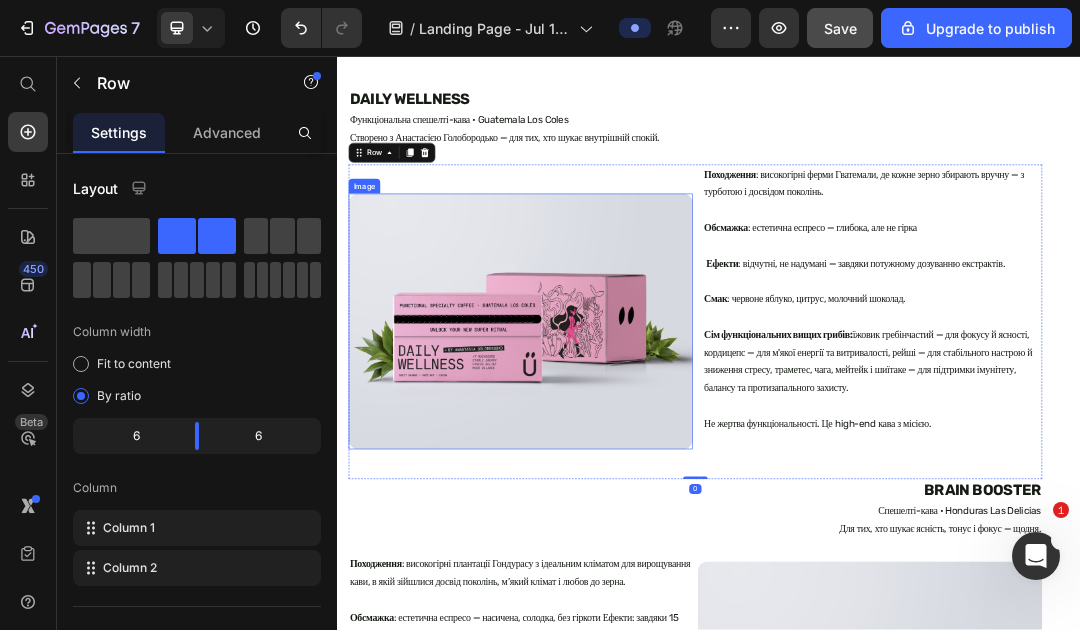 click at bounding box center (633, 485) 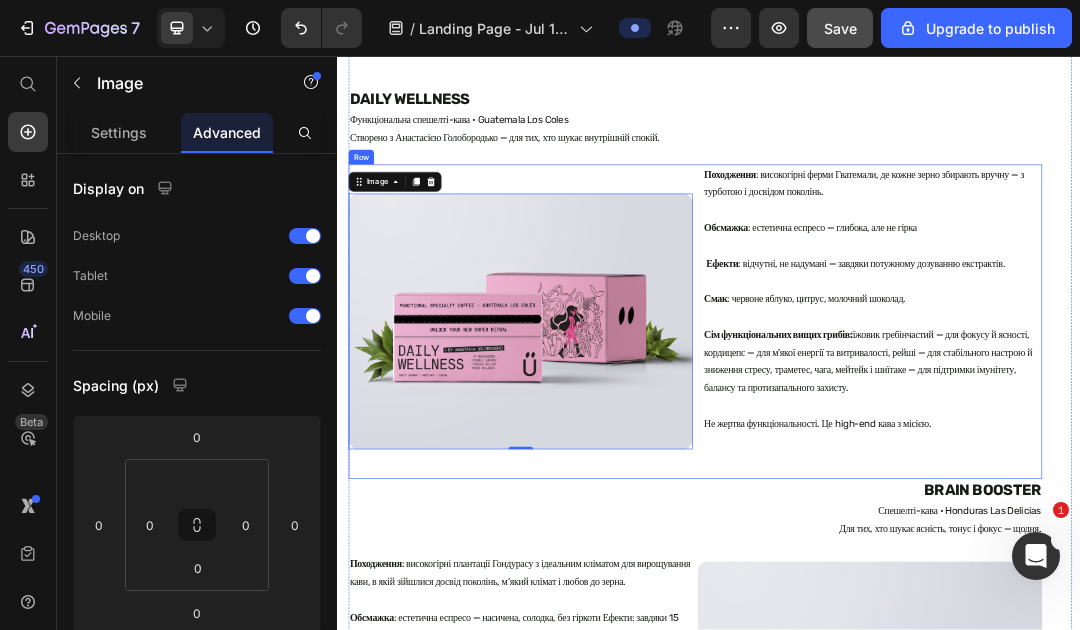 click on "Image   0" at bounding box center (633, 486) 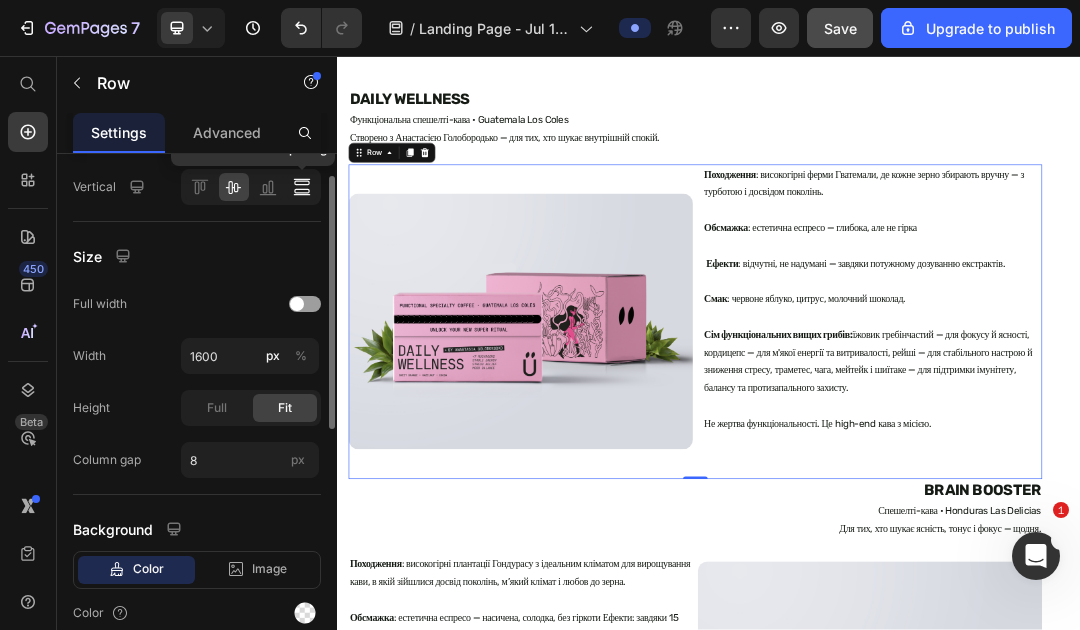 scroll, scrollTop: 355, scrollLeft: 0, axis: vertical 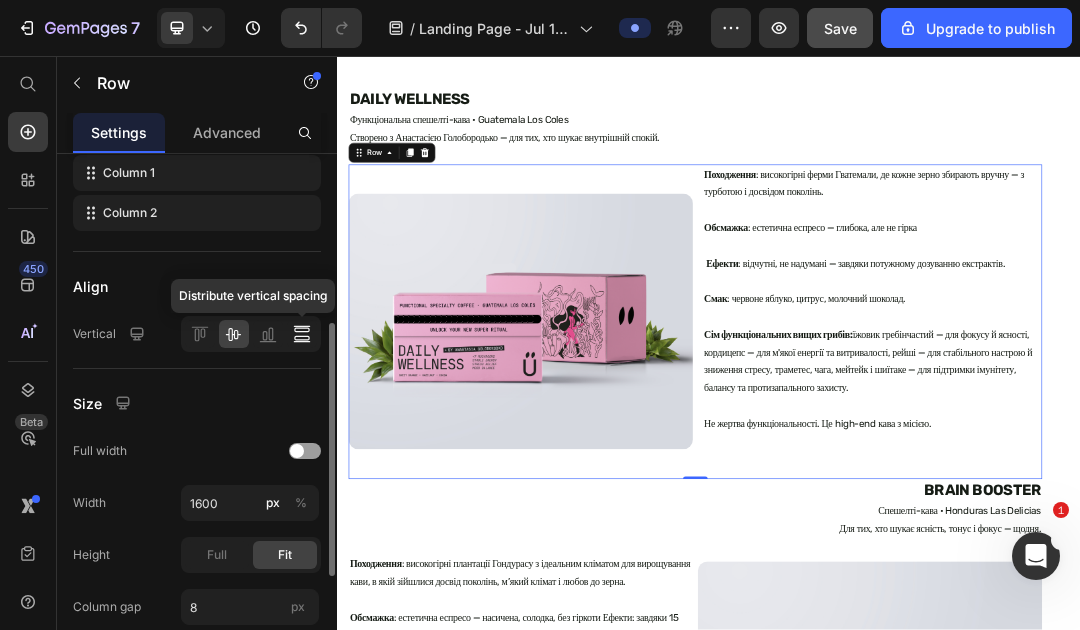 click 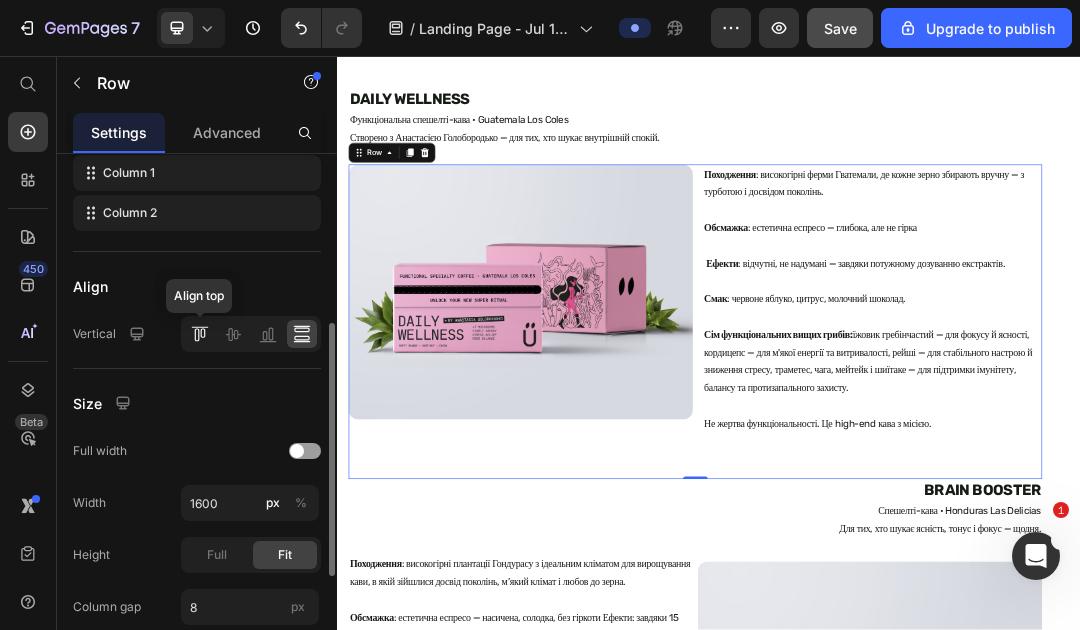 click 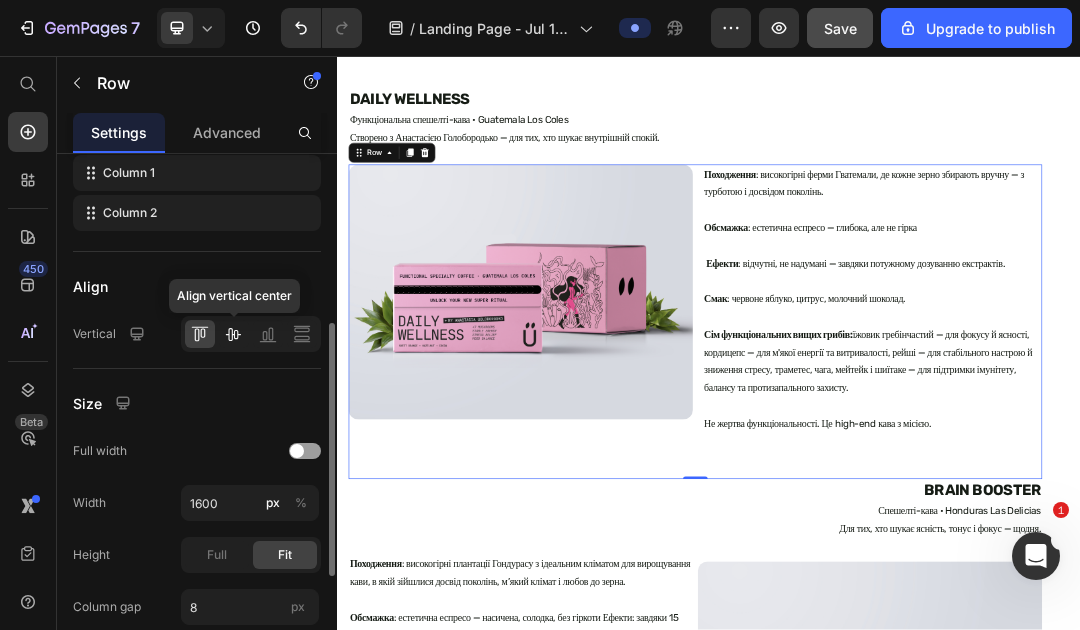 click 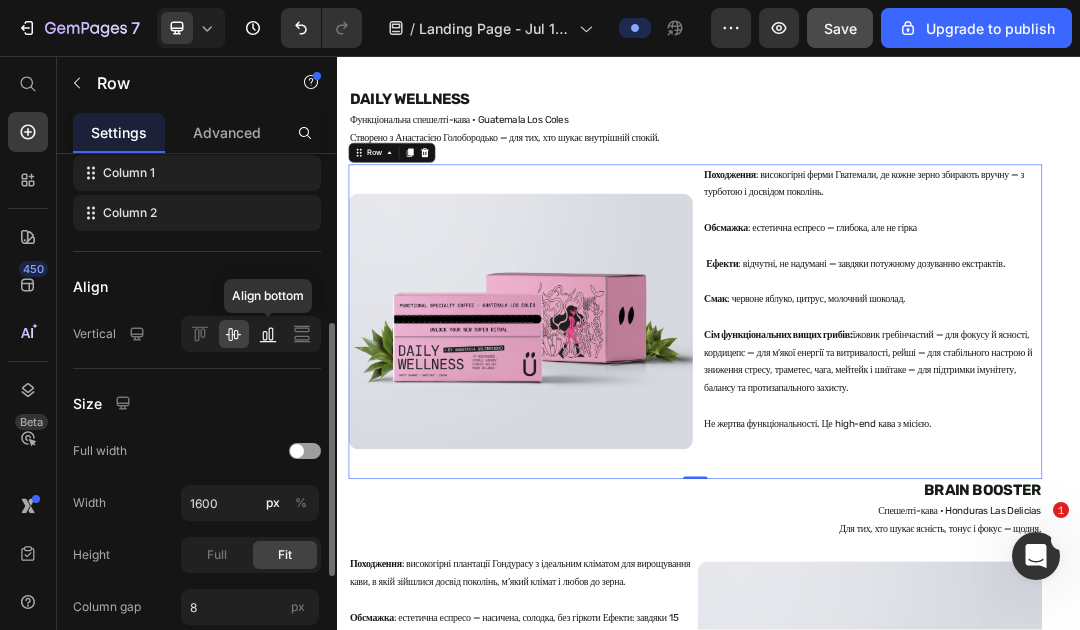 click 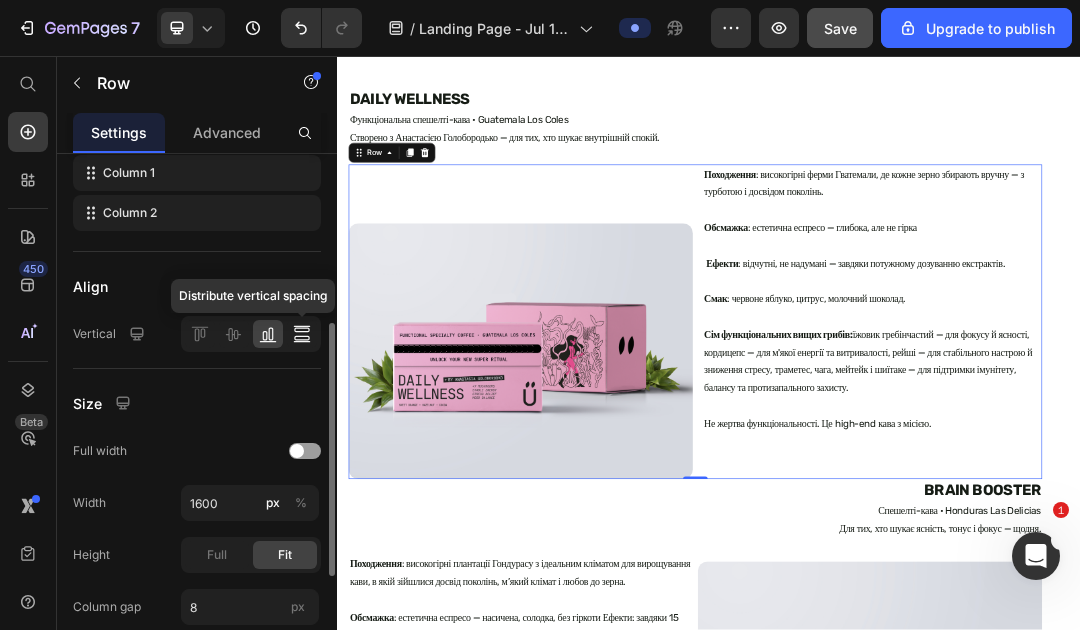 click 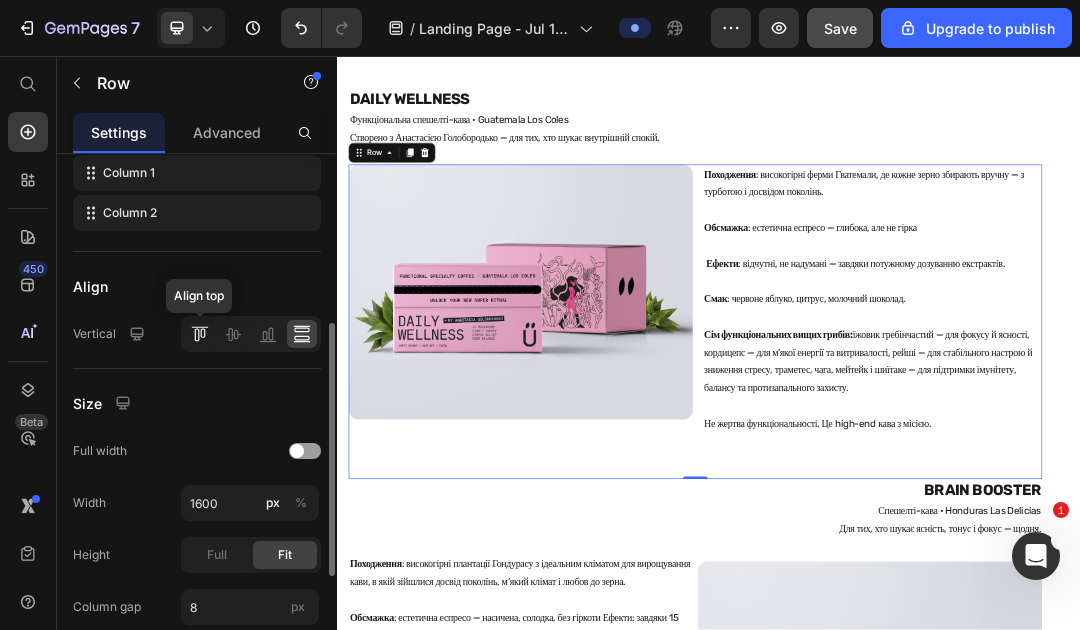 click 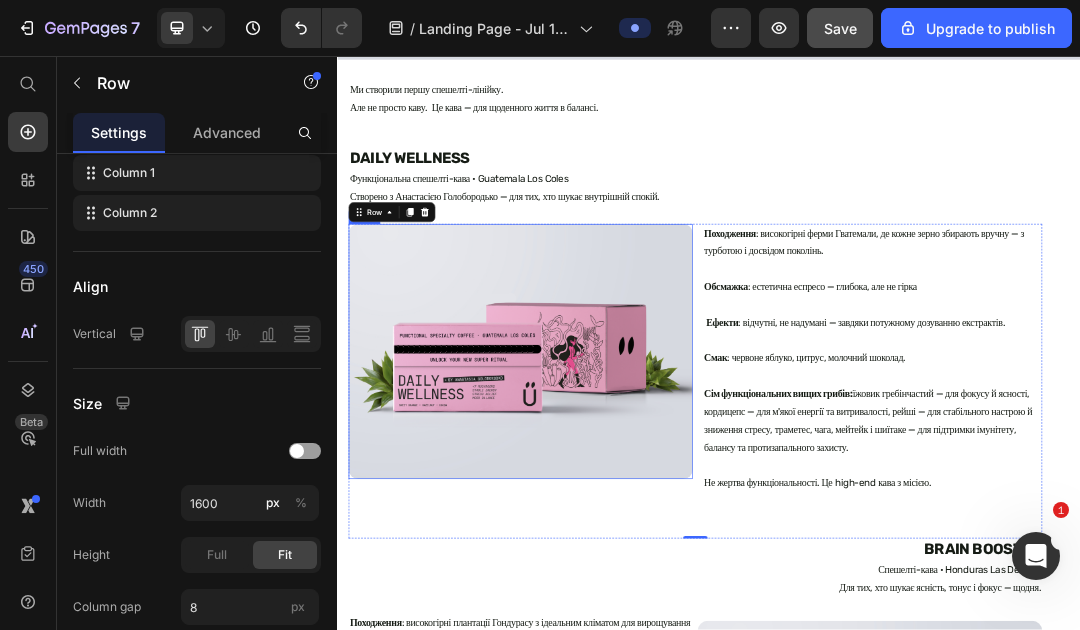 scroll, scrollTop: 960, scrollLeft: 0, axis: vertical 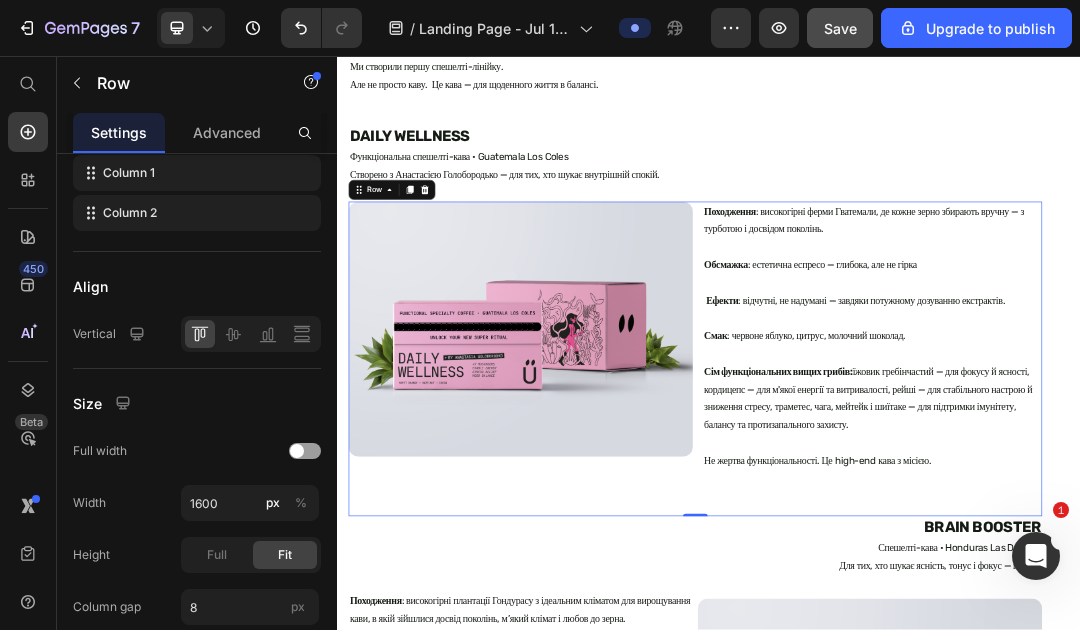 click on "Image" at bounding box center (633, 546) 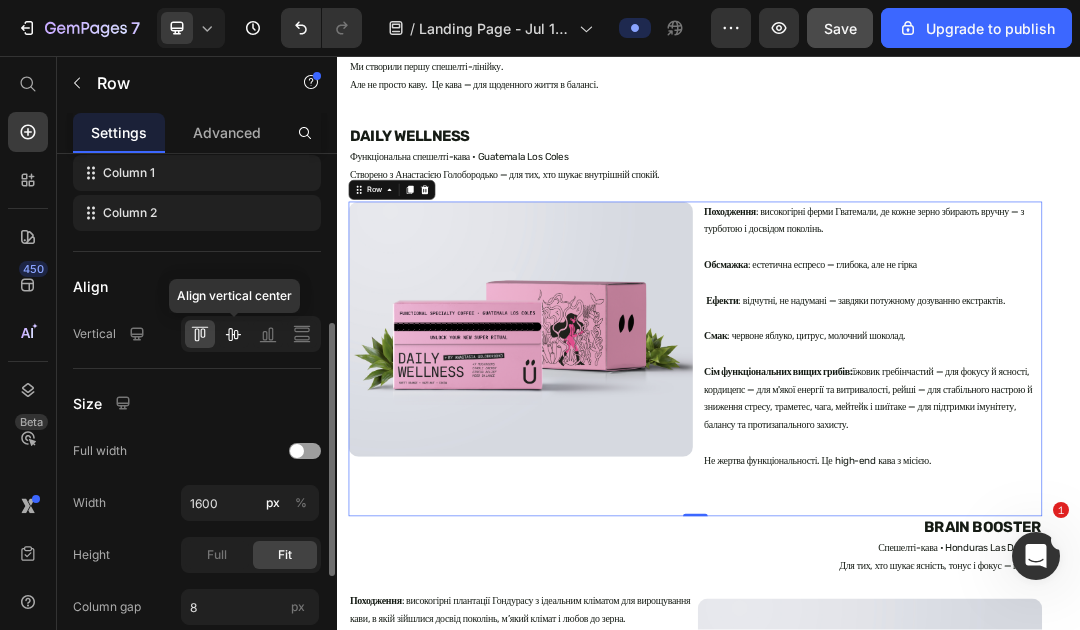 click 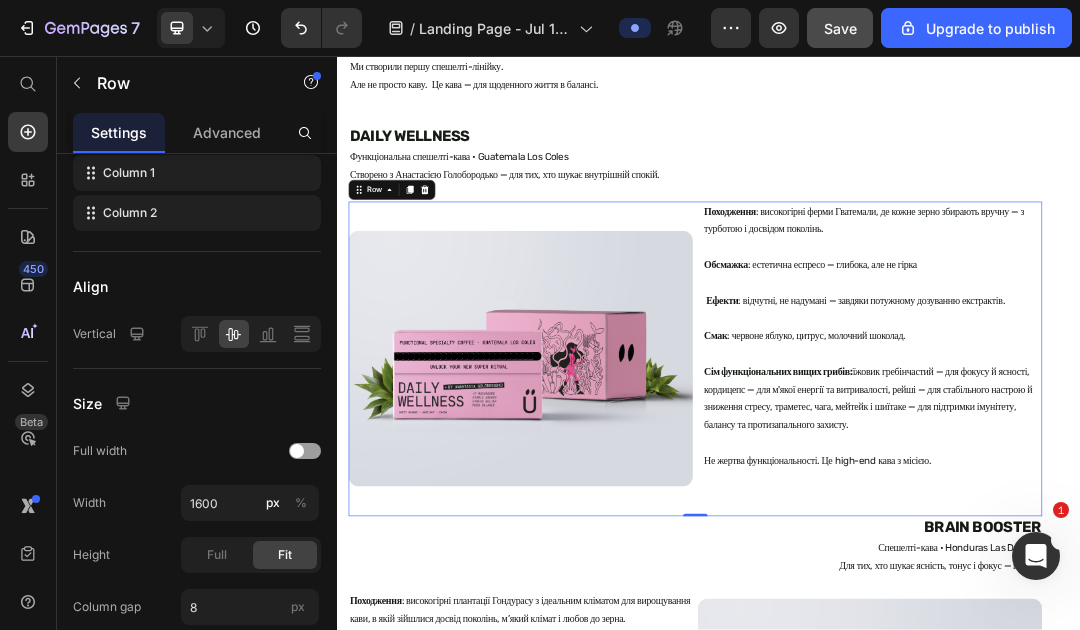 scroll, scrollTop: 1052, scrollLeft: 0, axis: vertical 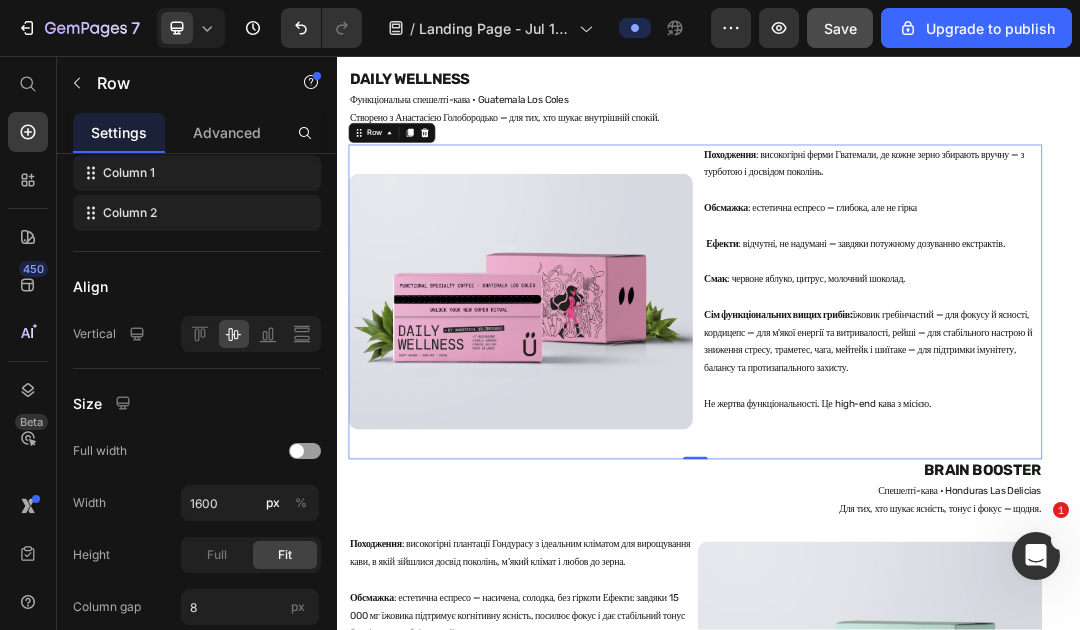 click on "Походження : високогірні ферми Гватемали, де кожне зерно збирають вручну — з турботою і досвідом поколінь.  Обсмажка : естетична еспресо — глибока, але не гірка   Ефекти : відчутні, не надумані — завдяки потужному дозуванню екстрактів. Смак : червоне яблуко, цитрус, молочний шоколад. Сім функціональних вищих грибів:  їжовик гребінчастий — для фокусу й ясності, кордицепс — для м'якої енергії та витривалості, рейші — для стабільного настрою й зниження стресу, траметес, чага, мейтейк і шиїтаке — для підтримки імунітету, балансу та протизапального захисту." at bounding box center [1197, 454] 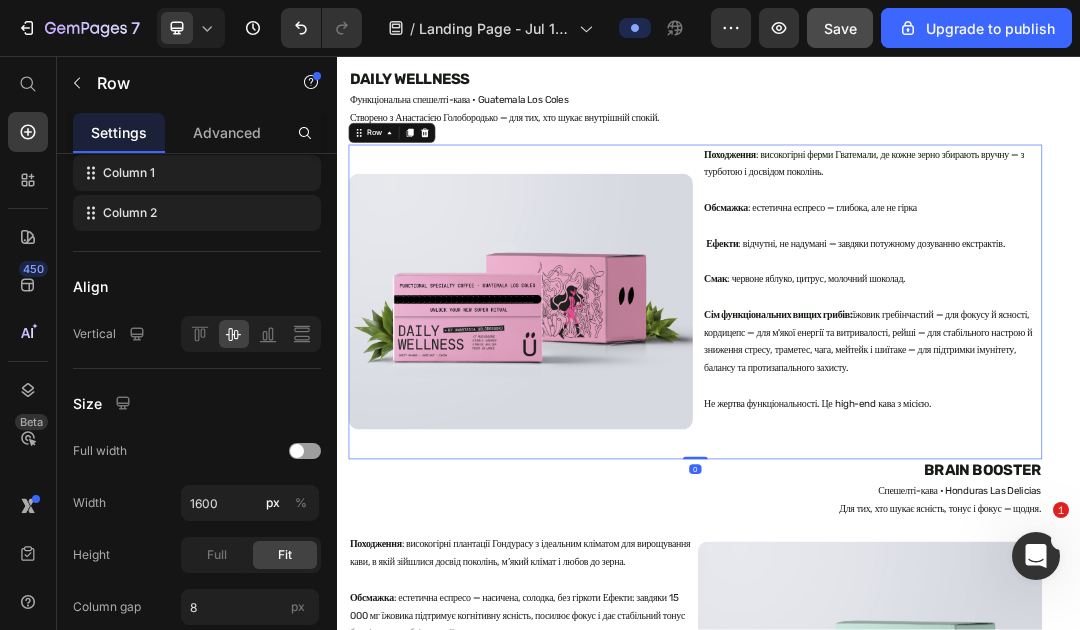drag, startPoint x: 920, startPoint y: 729, endPoint x: 925, endPoint y: 627, distance: 102.122475 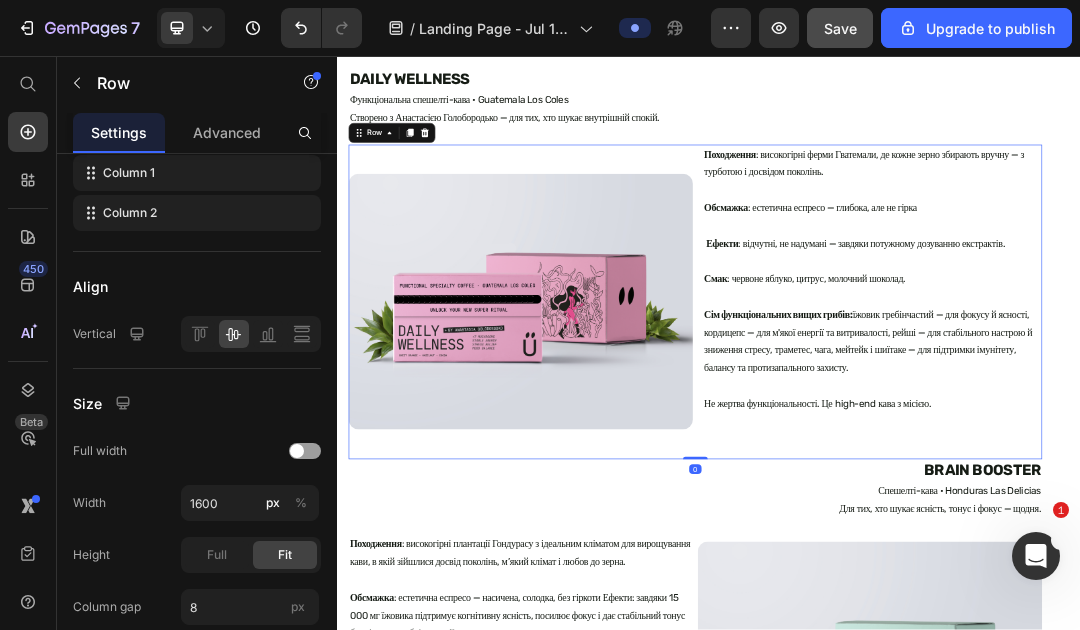 click on "Image Походження : високогірні ферми Гватемали, де кожне зерно збирають вручну — з турботою і досвідом поколінь.  Обсмажка : естетична еспресо — глибока, але не гірка   Ефекти : відчутні, не надумані — завдяки потужному дозуванню екстрактів. Смак : червоне яблуко, цитрус, молочний шоколад. Сім функціональних вищих грибів: Не жертва функціональності. Це high-end кава з місією. Text Block Row   0" at bounding box center [915, 454] 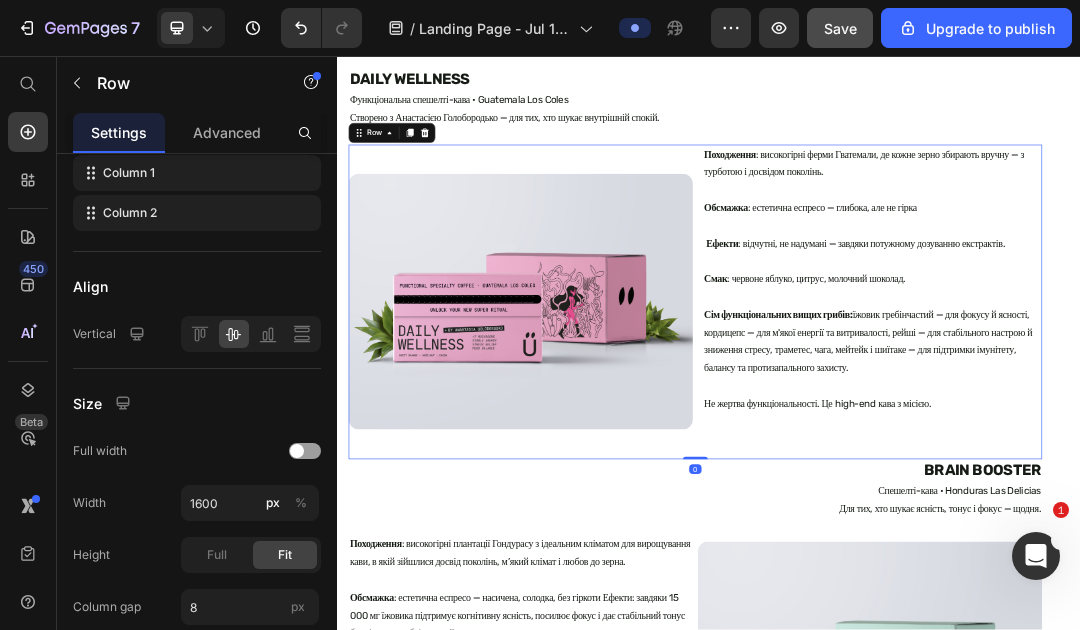 click on "Походження : високогірні ферми Гватемали, де кожне зерно збирають вручну — з турботою і досвідом поколінь.  Обсмажка : естетична еспресо — глибока, але не гірка   Ефекти : відчутні, не надумані — завдяки потужному дозуванню екстрактів. Смак : червоне яблуко, цитрус, молочний шоколад. Сім функціональних вищих грибів:  їжовик гребінчастий — для фокусу й ясності, кордицепс — для м'якої енергії та витривалості, рейші — для стабільного настрою й зниження стресу, траметес, чага, мейтейк і шиїтаке — для підтримки імунітету, балансу та протизапального захисту." at bounding box center (1197, 454) 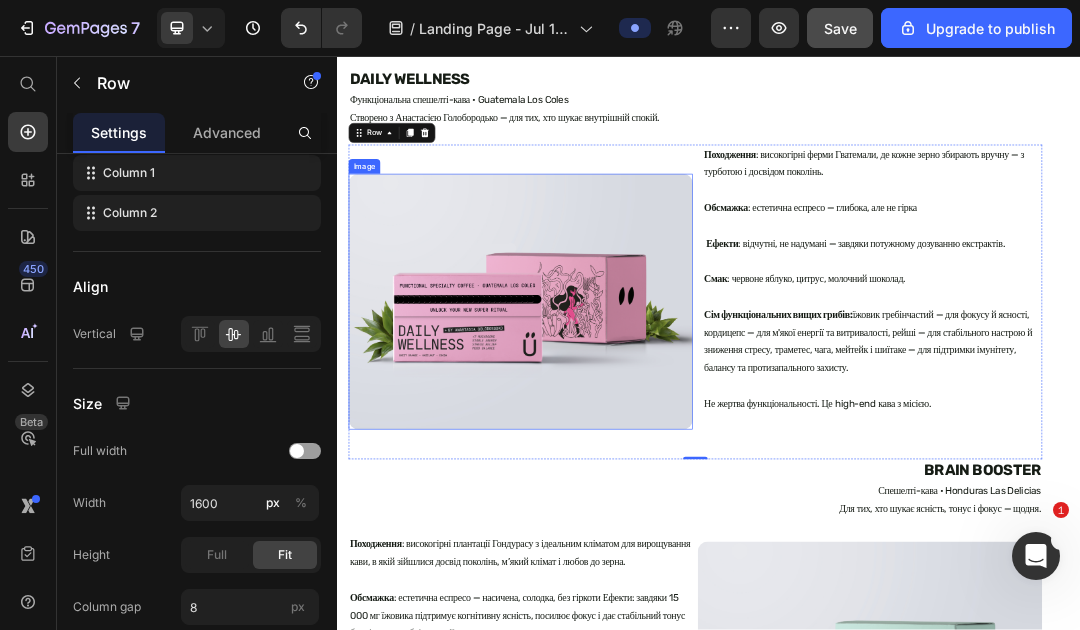 click at bounding box center (633, 453) 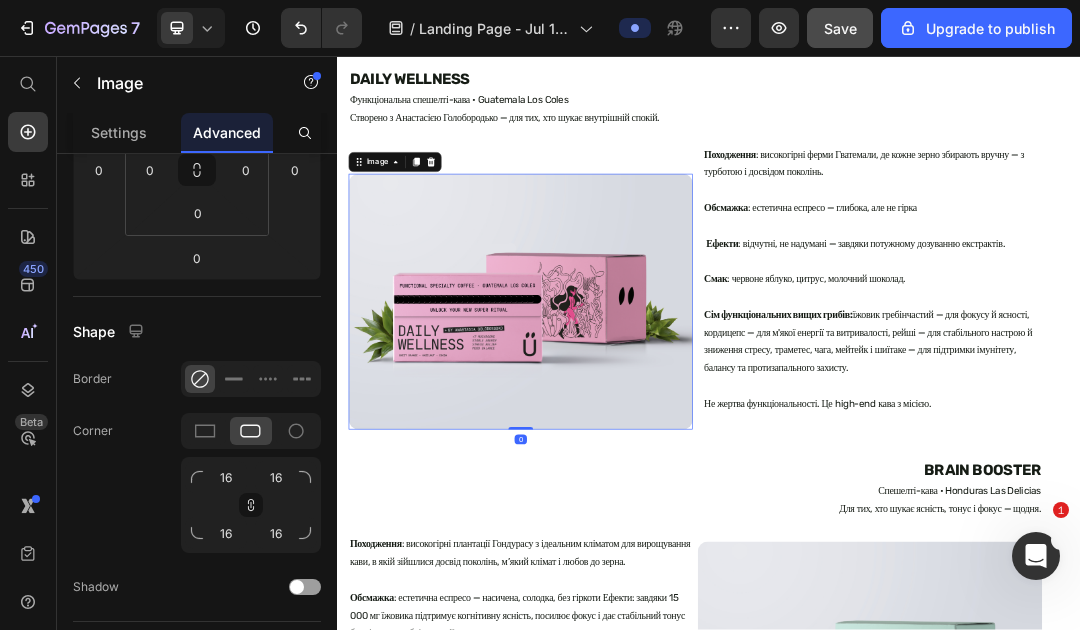 scroll, scrollTop: 0, scrollLeft: 0, axis: both 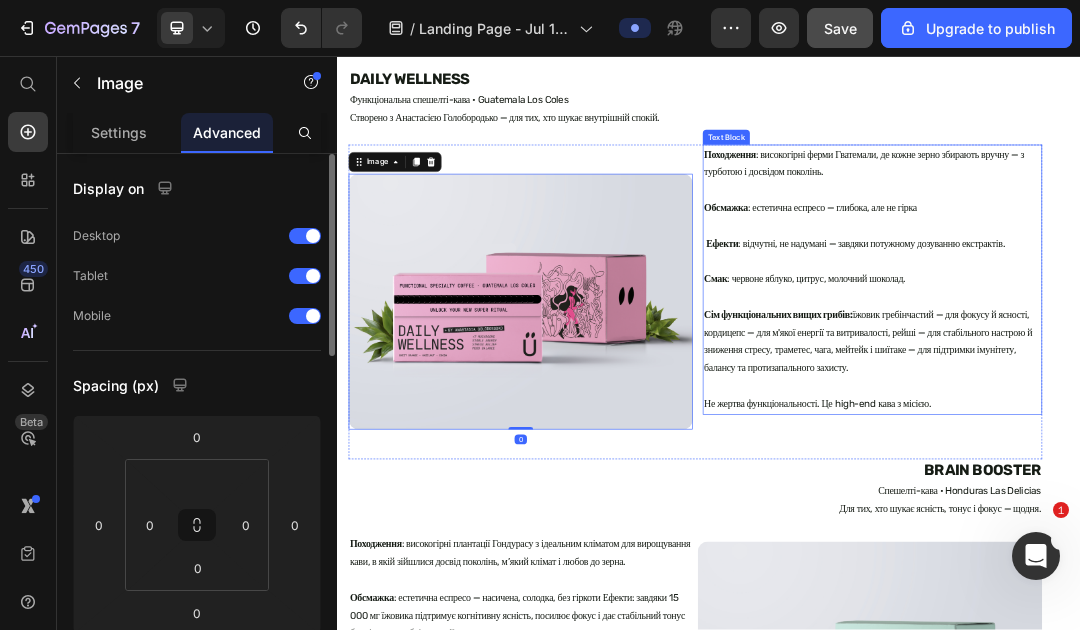 click at bounding box center (1201, 331) 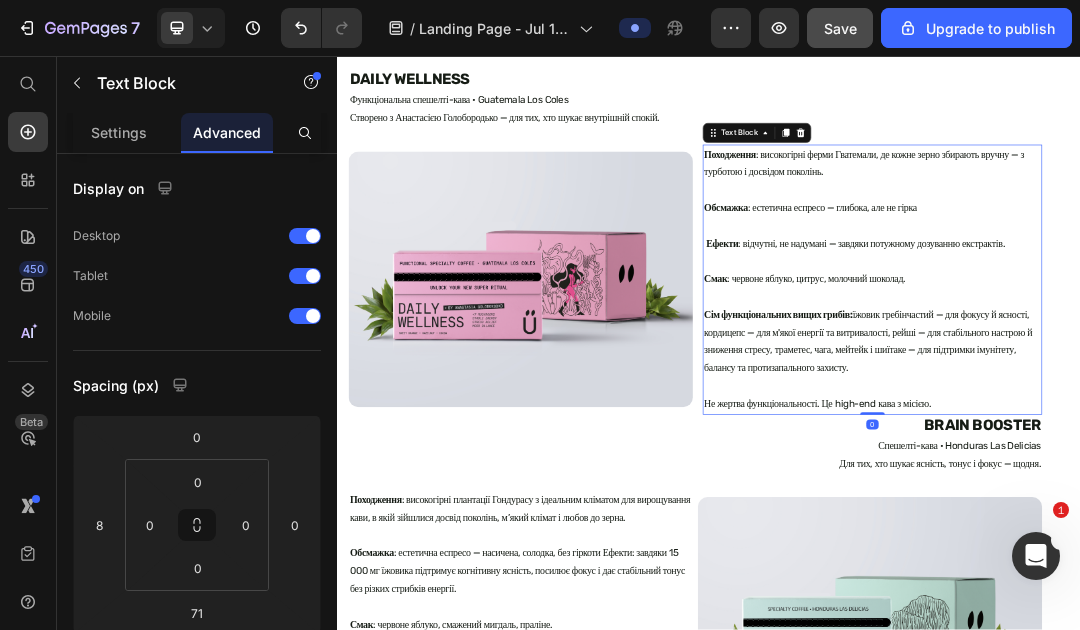 drag, startPoint x: 1199, startPoint y: 730, endPoint x: 1203, endPoint y: 636, distance: 94.08507 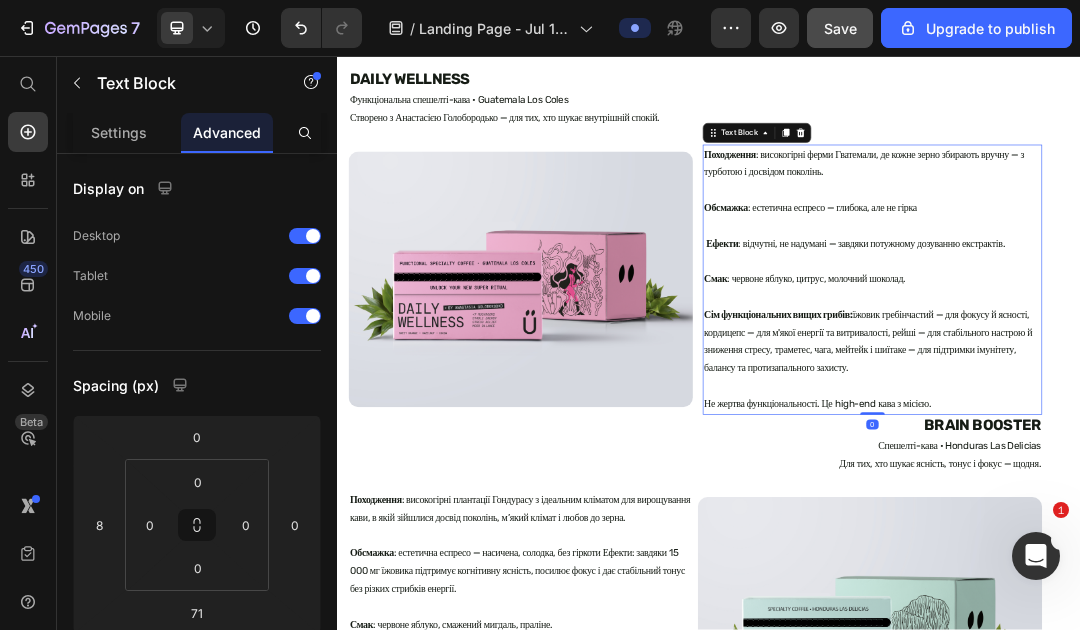 click on "Походження : високогірні ферми Гватемали, де кожне зерно збирають вручну — з турботою і досвідом поколінь.  Обсмажка : естетична еспресо — глибока, але не гірка   Ефекти : відчутні, не надумані — завдяки потужному дозуванню екстрактів. Смак : червоне яблуко, цитрус, молочний шоколад. Сім функціональних вищих грибів:  їжовик гребінчастий — для фокусу й ясності, кордицепс — для м'якої енергії та витривалості, рейші — для стабільного настрою й зниження стресу, траметес, чага, мейтейк і шиїтаке — для підтримки імунітету, балансу та протизапального захисту." at bounding box center (1201, 418) 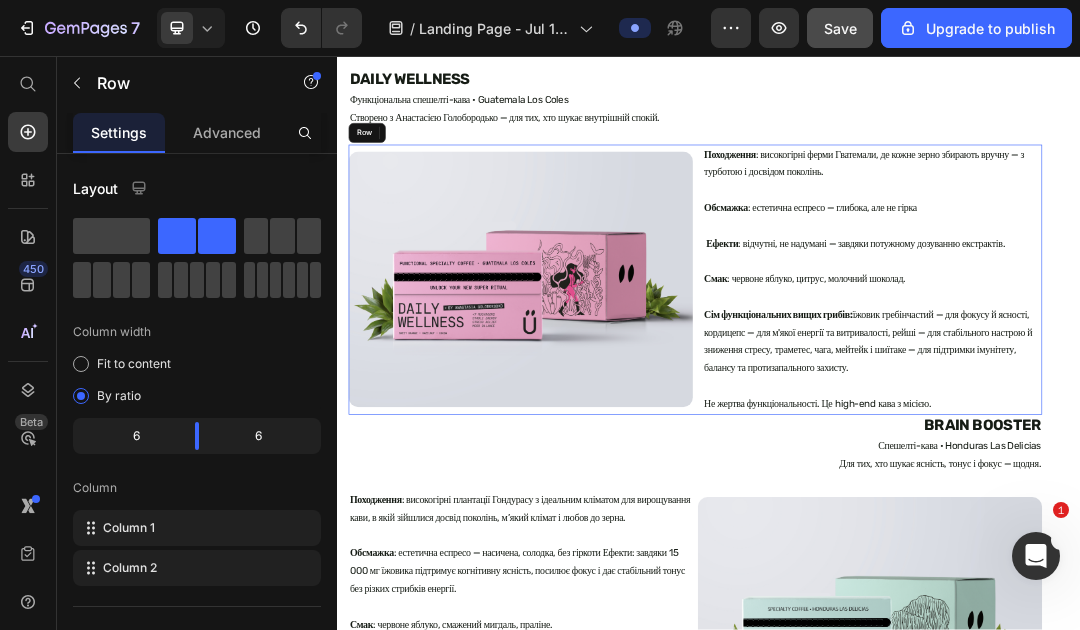 click on "Image" at bounding box center (633, 418) 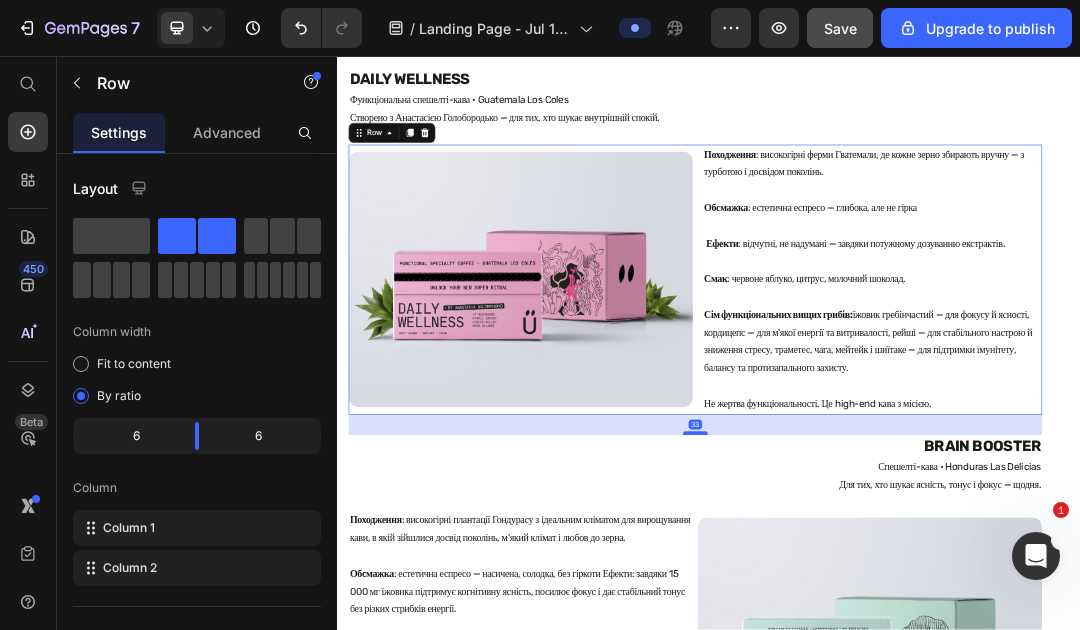 drag, startPoint x: 913, startPoint y: 660, endPoint x: 915, endPoint y: 693, distance: 33.06055 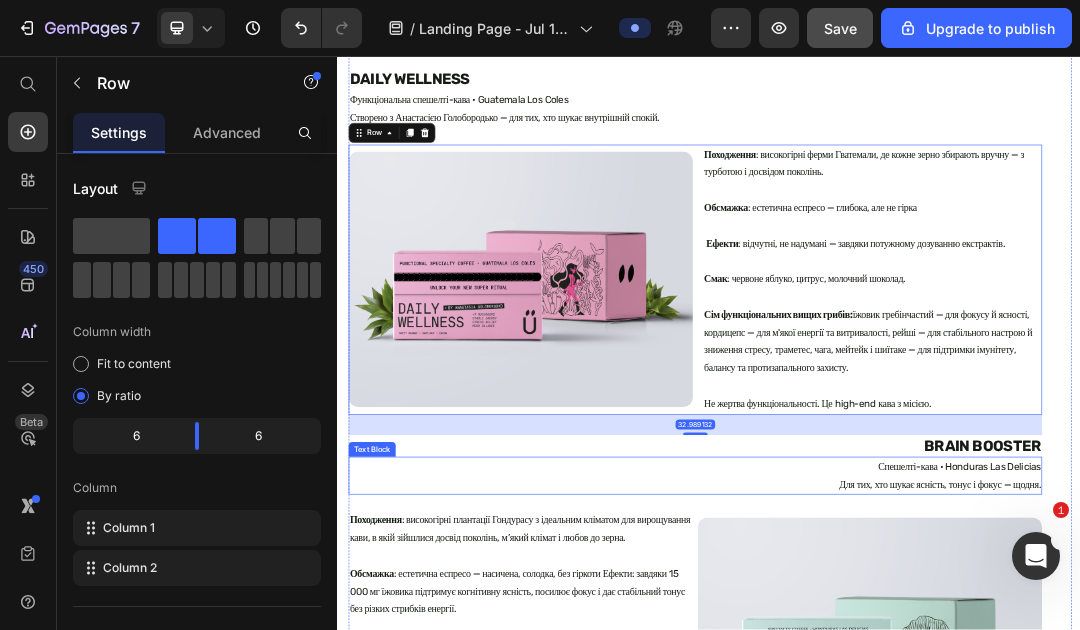 click on "Для тих, хто шукає ясність, тонус і фокус — щодня." at bounding box center (915, 749) 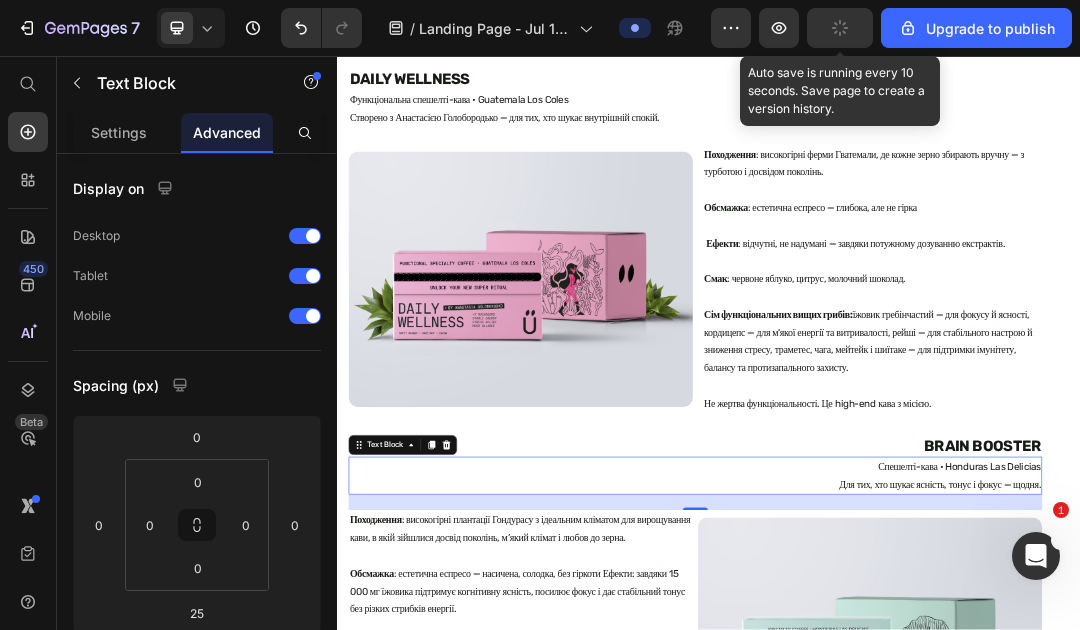 click 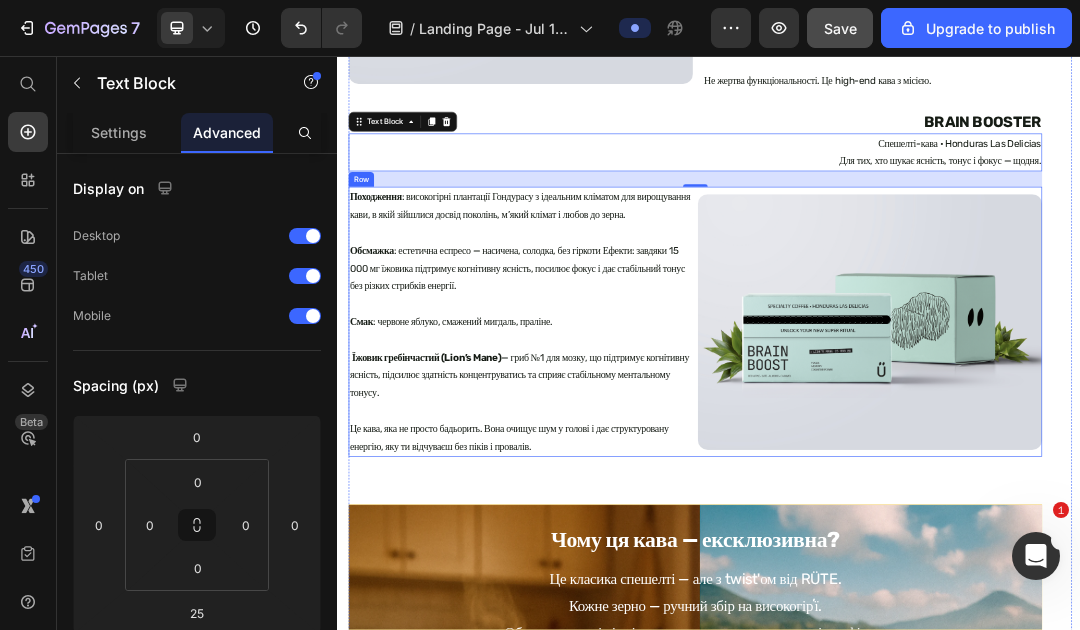 scroll, scrollTop: 1591, scrollLeft: 0, axis: vertical 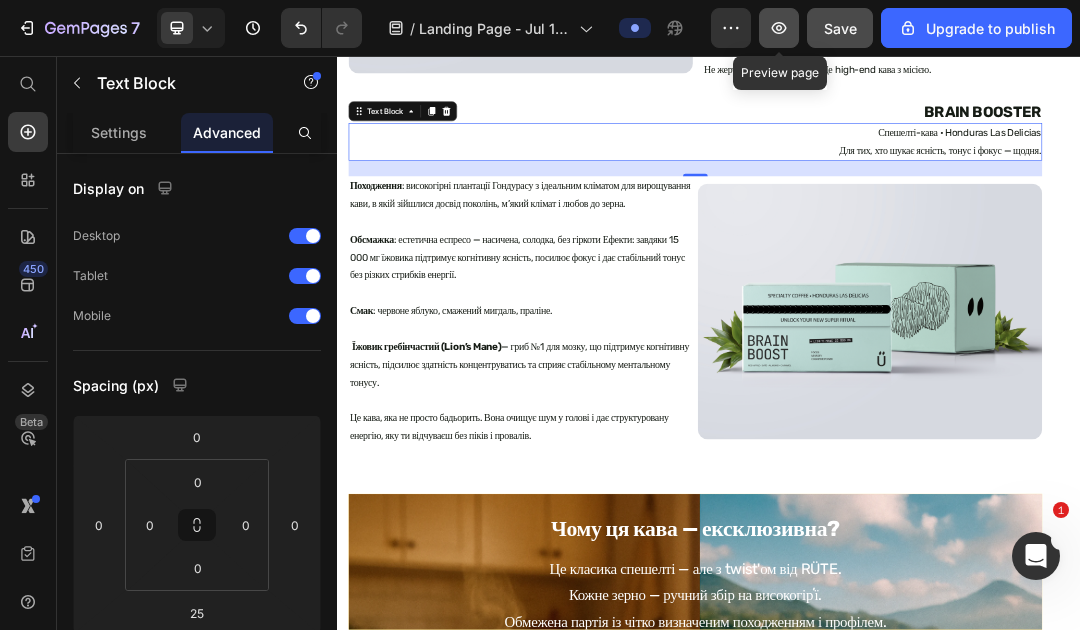 click 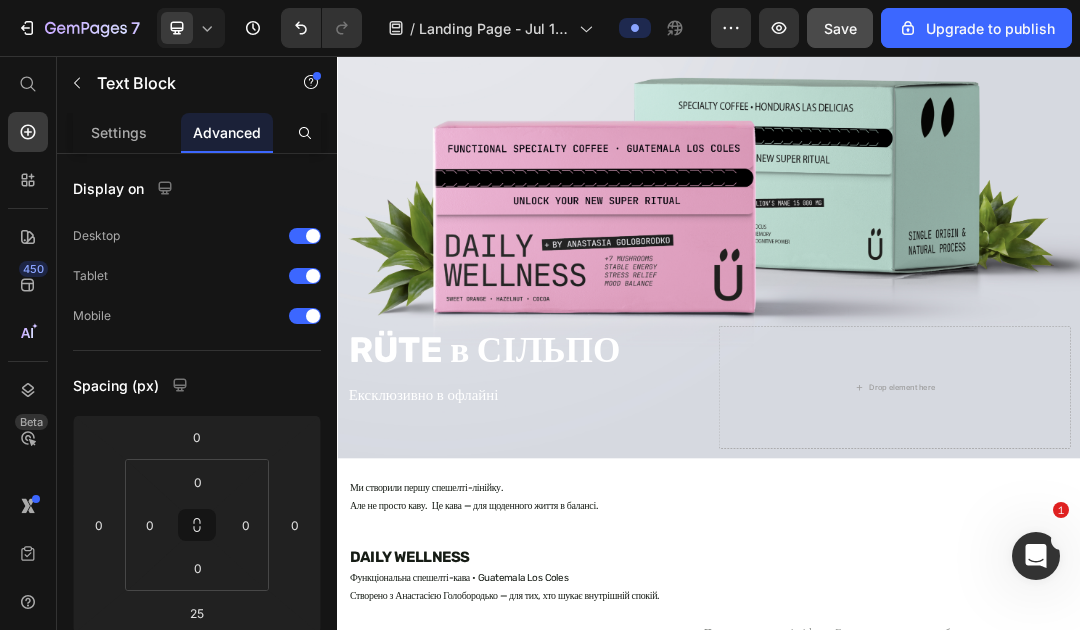 scroll, scrollTop: 295, scrollLeft: 0, axis: vertical 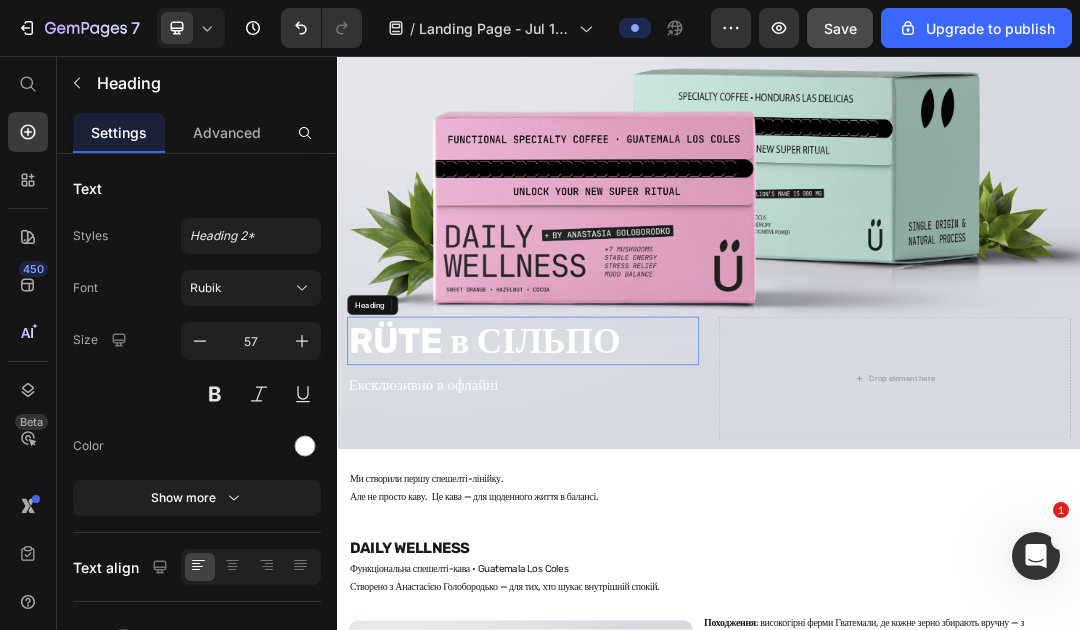 click on "RÜTE в СІЛЬПО" at bounding box center (637, 517) 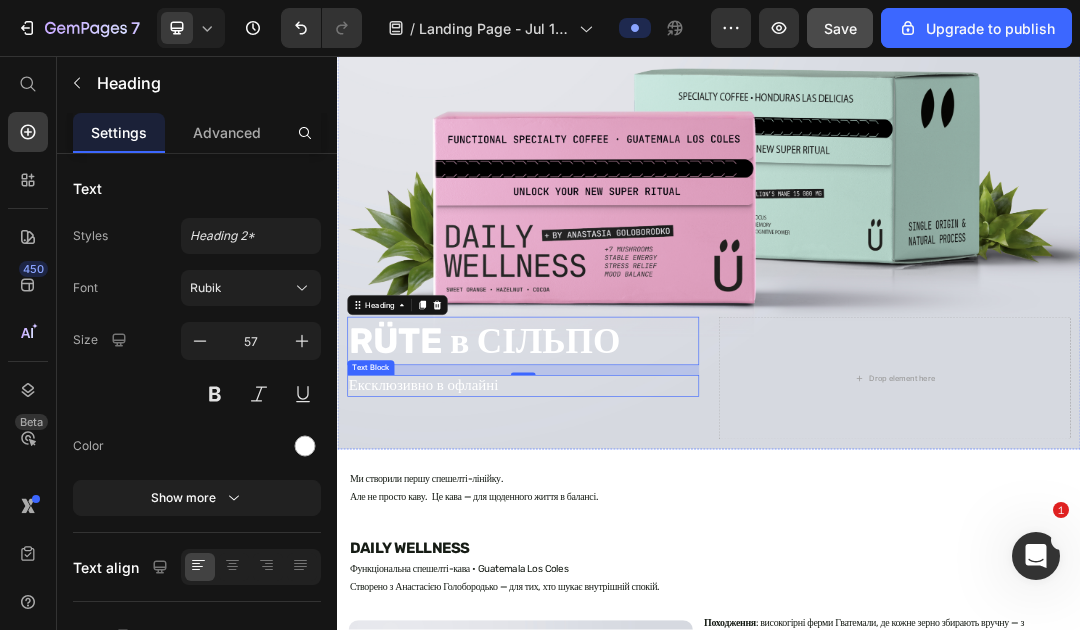click on "Ексклюзивно в офлайні" at bounding box center (637, 589) 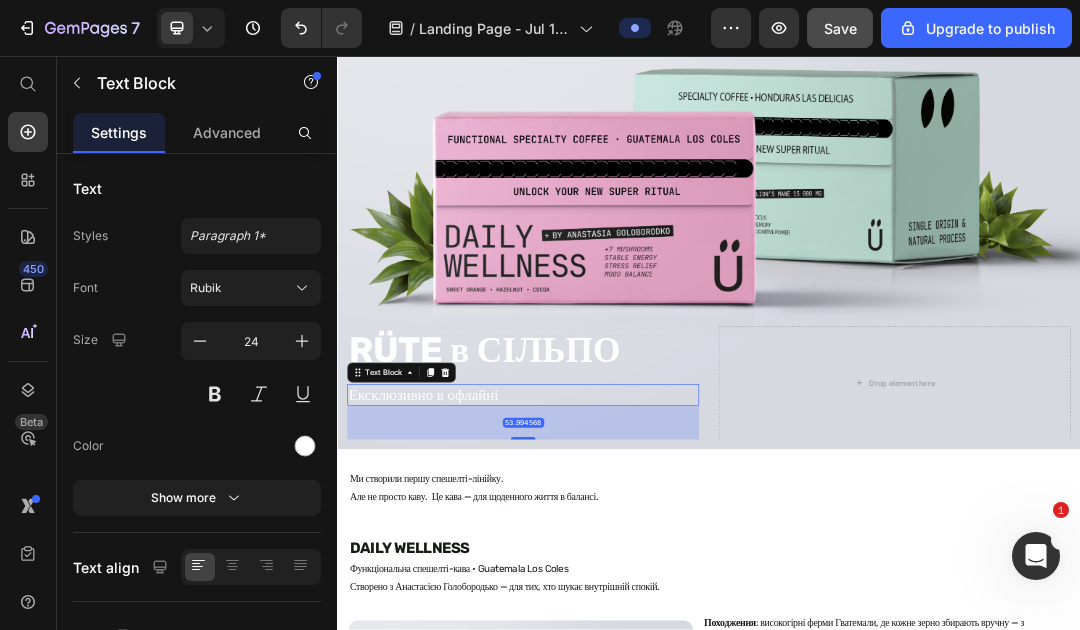 drag, startPoint x: 634, startPoint y: 675, endPoint x: 635, endPoint y: 659, distance: 16.03122 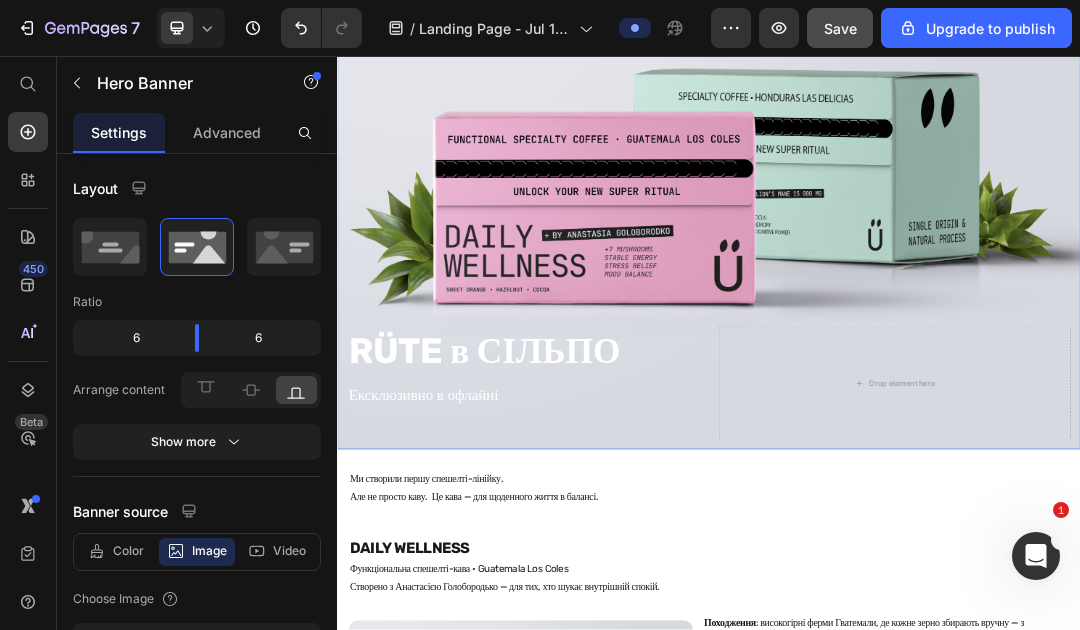 click at bounding box center [937, 247] 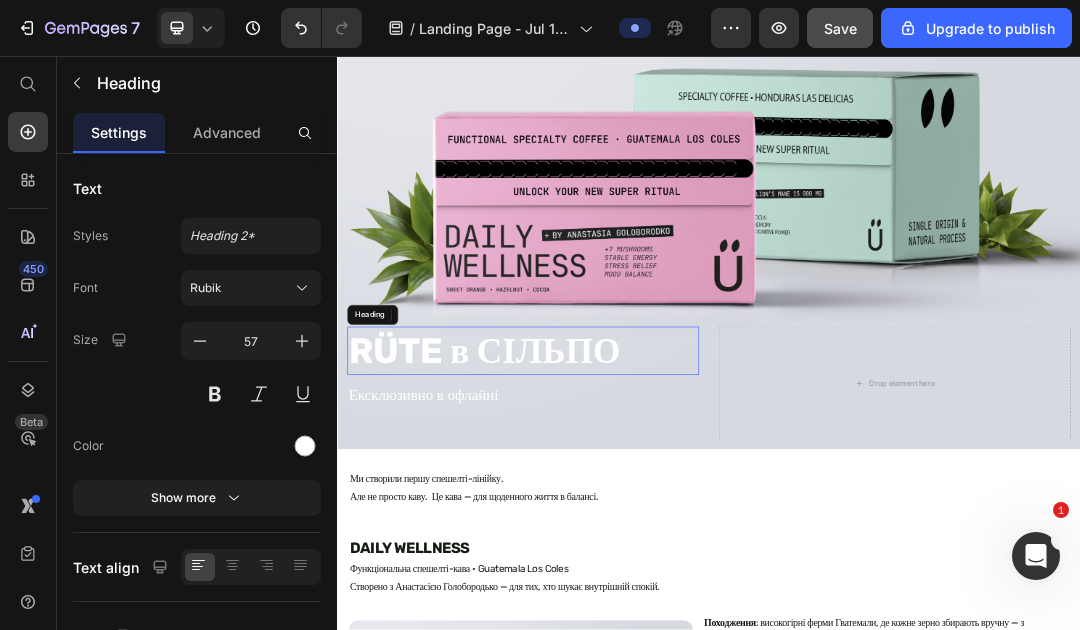 click on "RÜTE в СІЛЬПО" at bounding box center [637, 533] 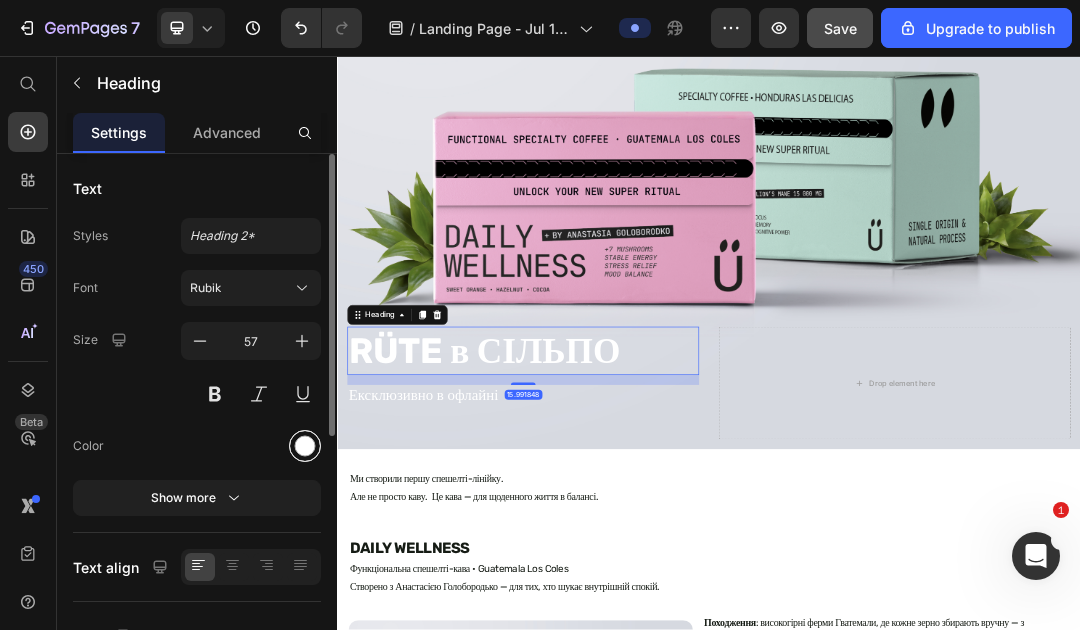 click at bounding box center (305, 446) 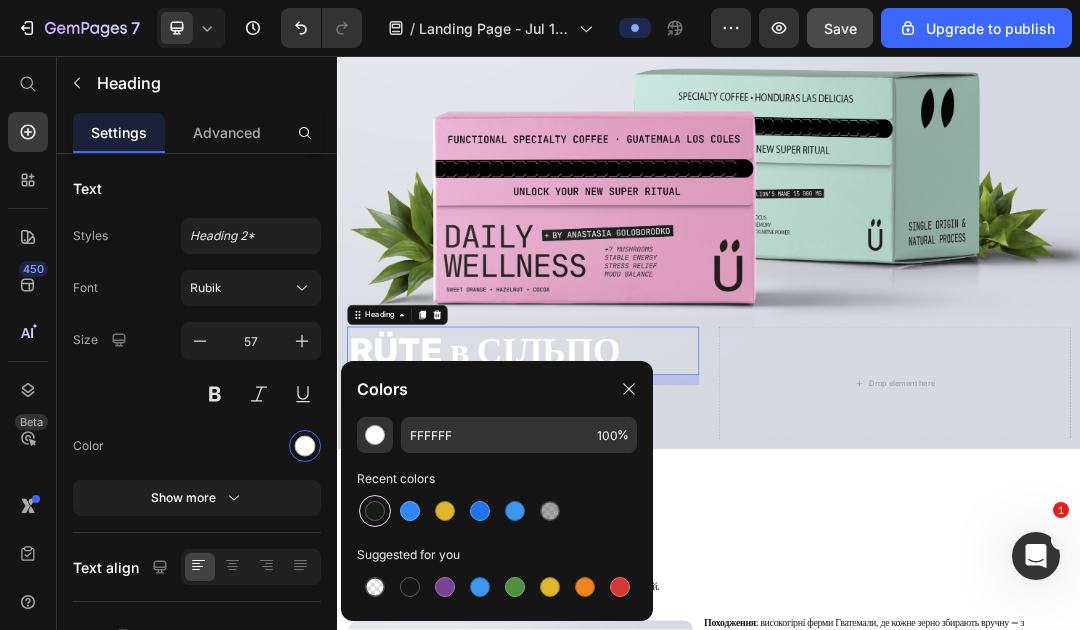 click at bounding box center [375, 511] 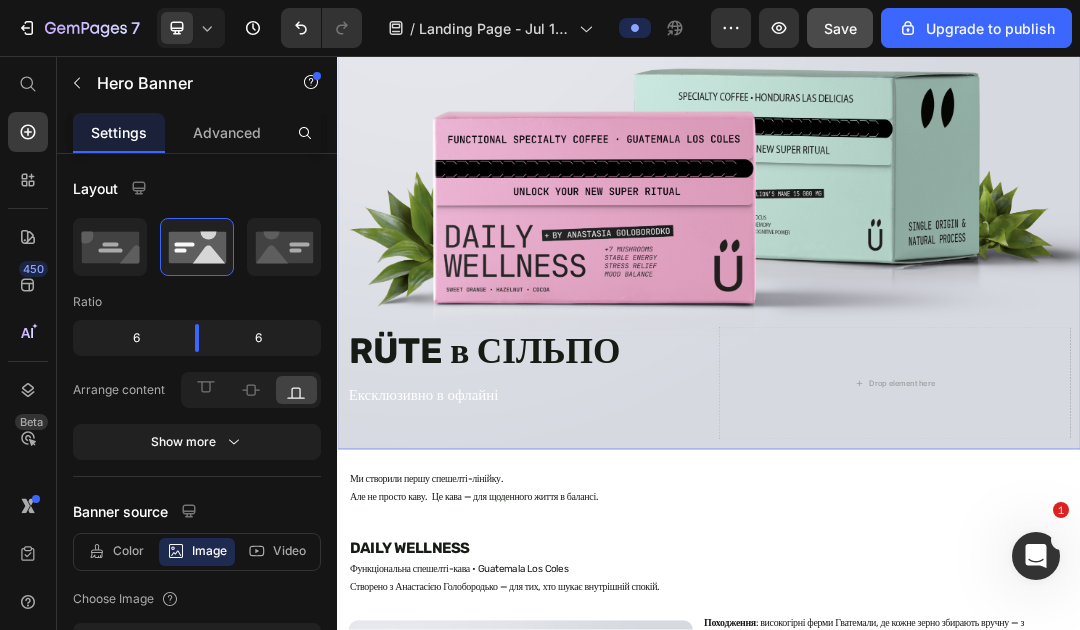click on "RÜTE в СІЛЬПО Heading   15.991848 Ексклюзивно в офлайні Text Block" at bounding box center [637, 585] 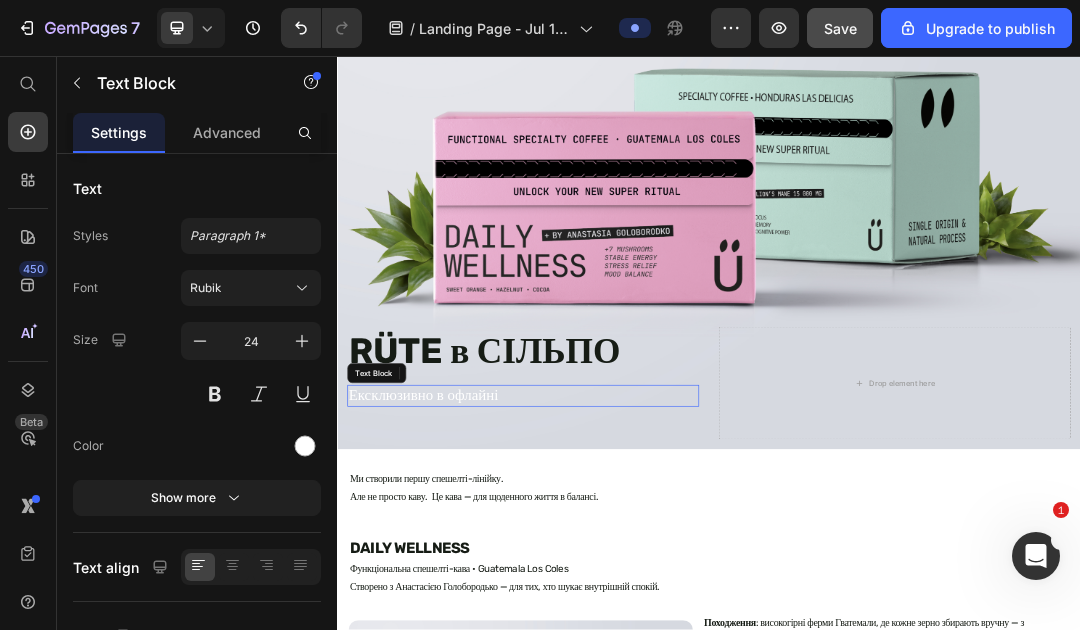 click on "Ексклюзивно в офлайні" at bounding box center [637, 605] 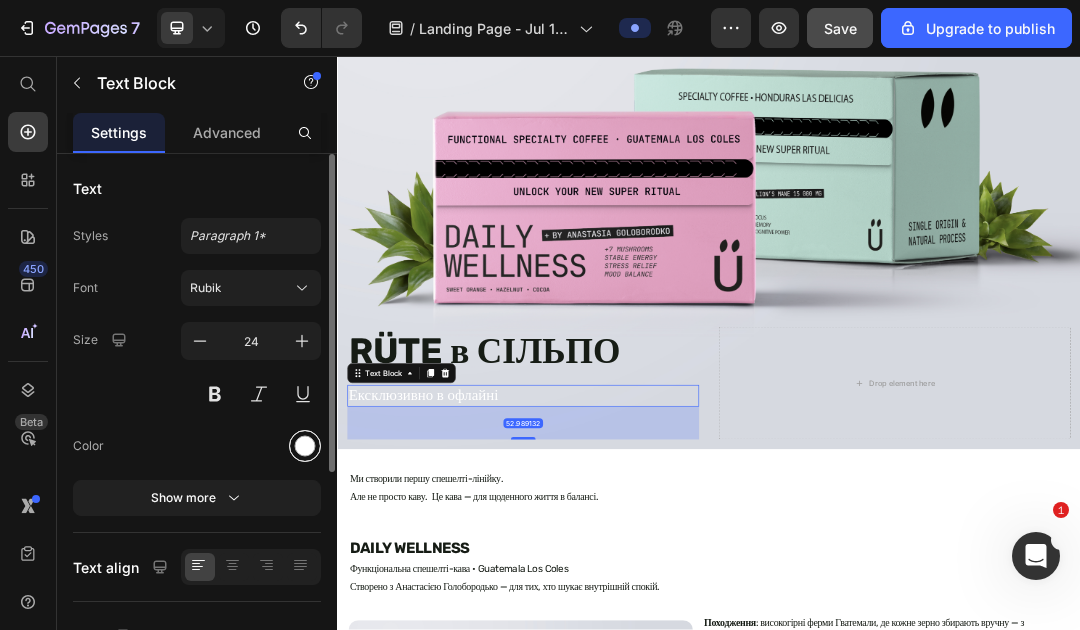click at bounding box center [305, 446] 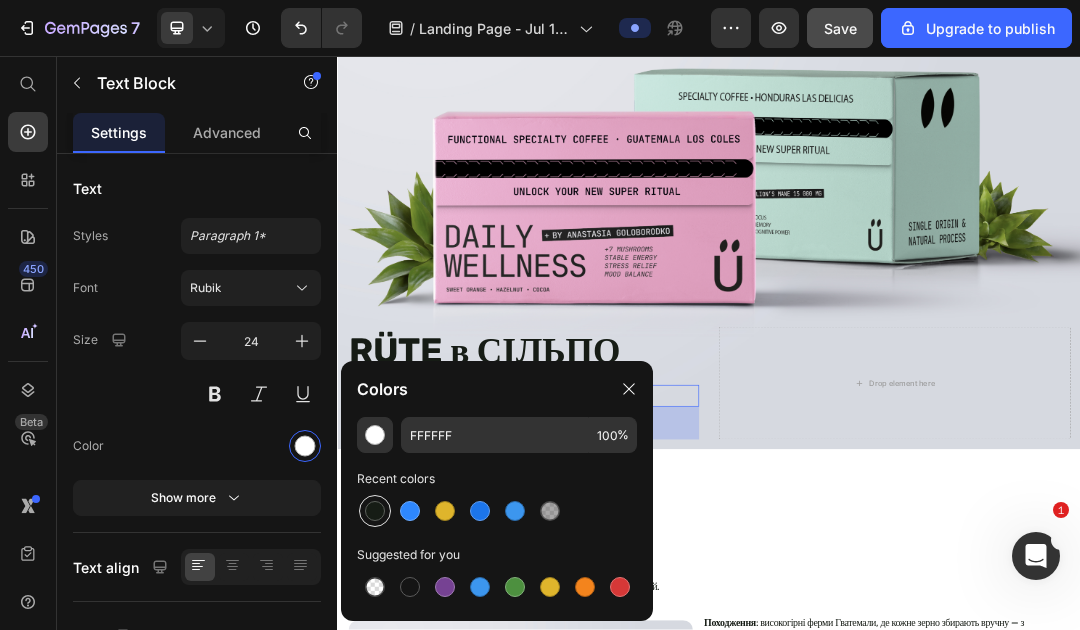 click at bounding box center [375, 511] 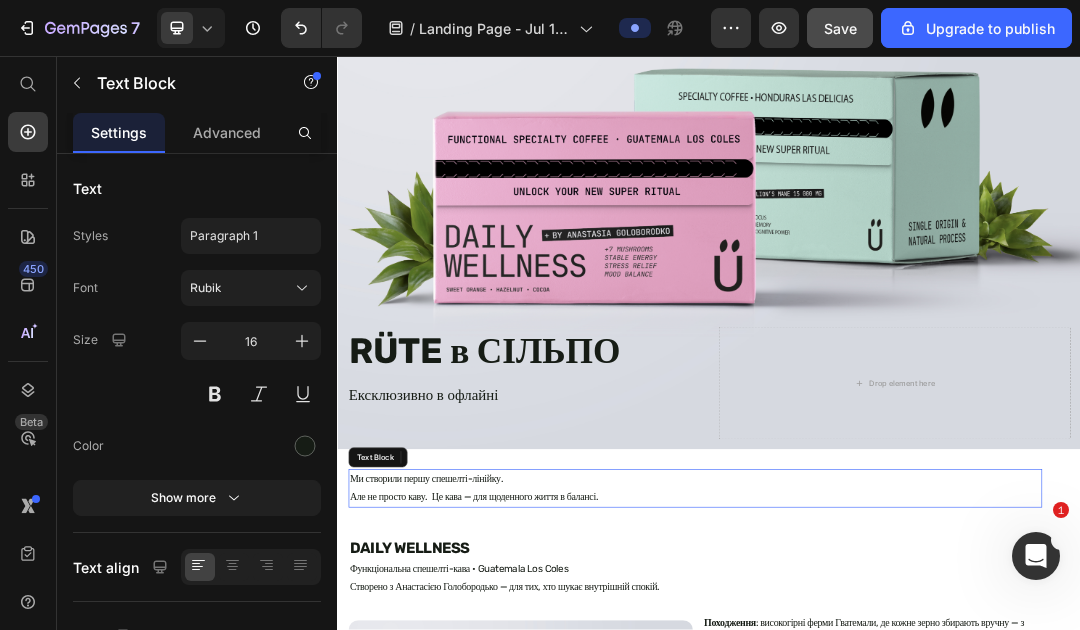 click on "Ми створили першу спешелті-лінійку. Але не просто каву.  Це кава — для щоденного життя в балансі." at bounding box center (915, 755) 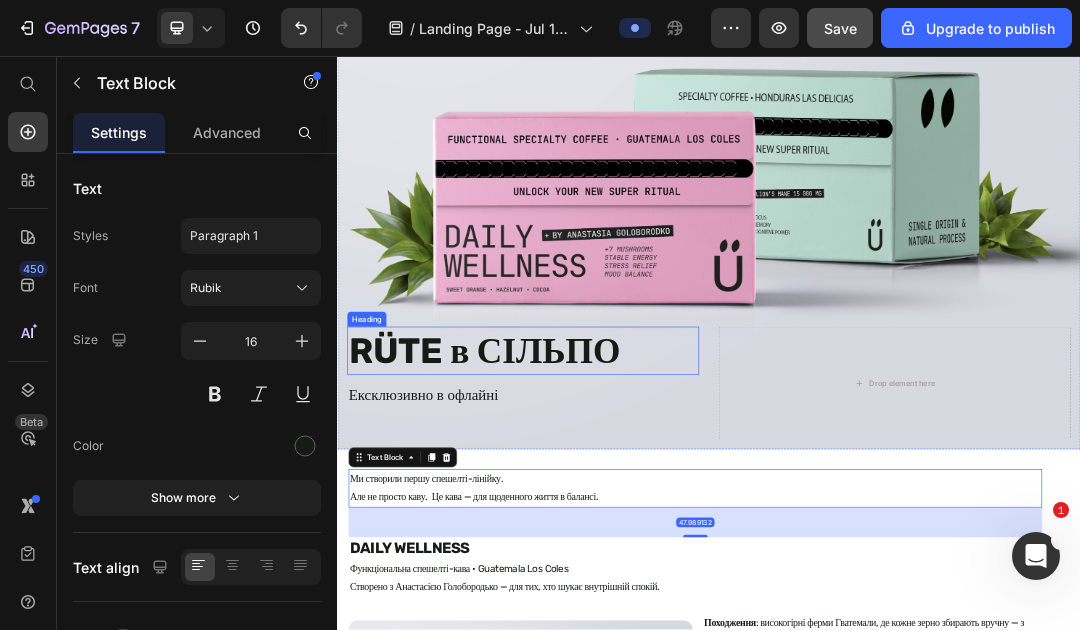 click on "RÜTE в СІЛЬПО" at bounding box center (637, 533) 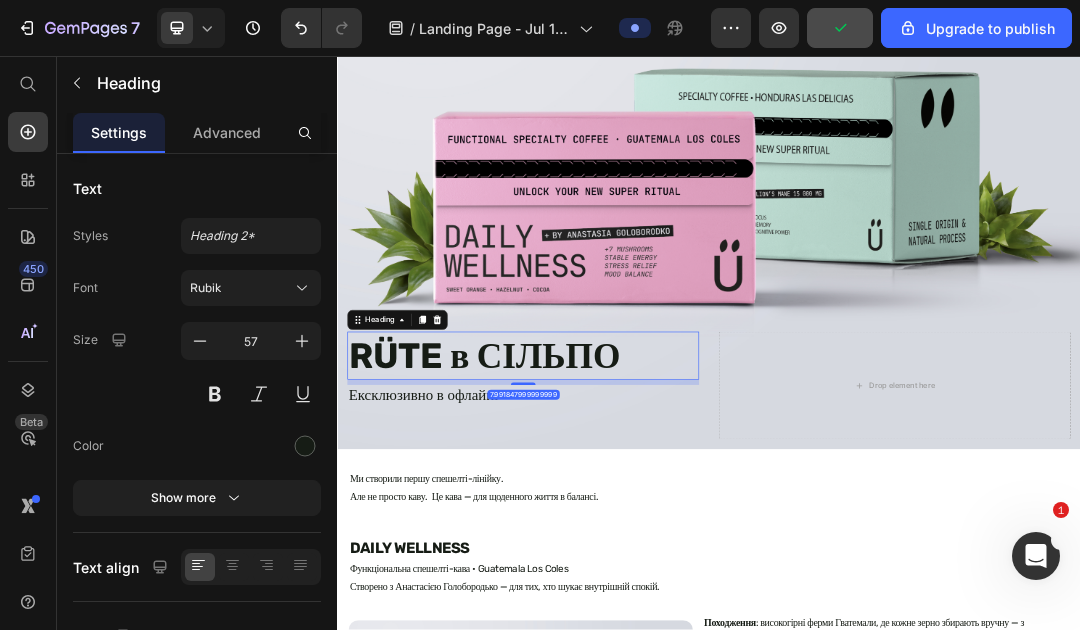 click on "RÜTE в СІЛЬПО Heading   7.991847999999999" at bounding box center (637, 541) 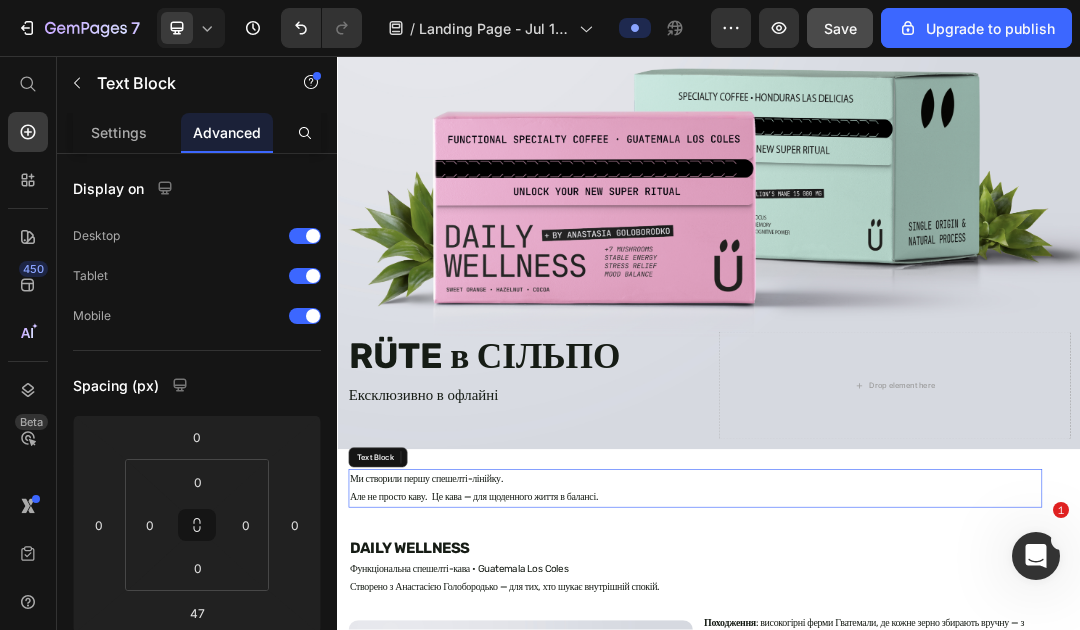 click on "Ми створили першу спешелті-лінійку. Але не просто каву.  Це кава — для щоденного життя в балансі." at bounding box center (915, 755) 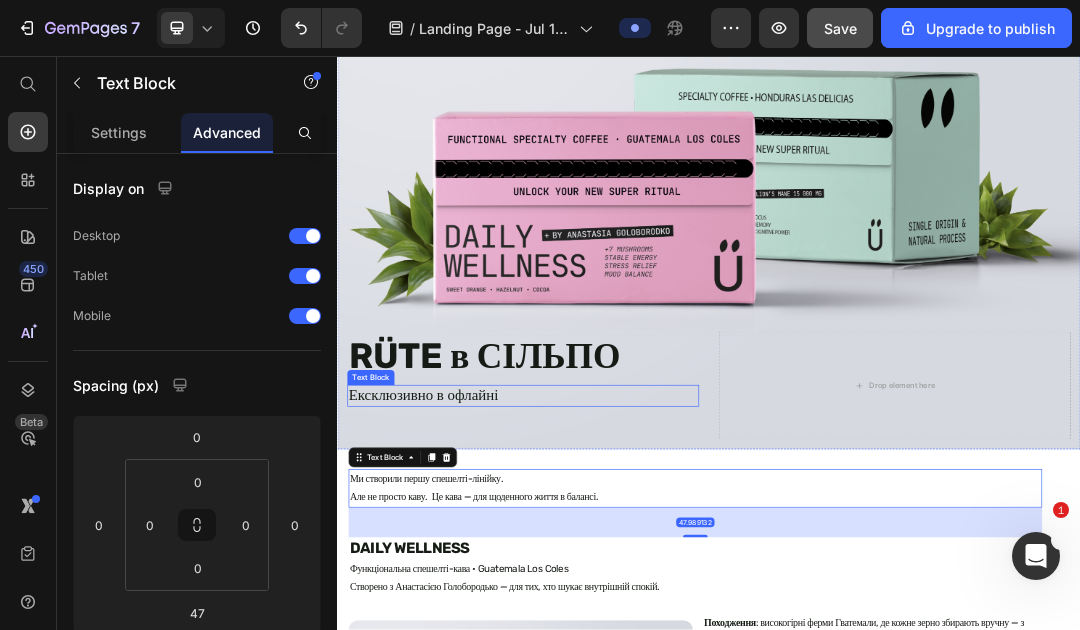click on "Ексклюзивно в офлайні" at bounding box center [637, 605] 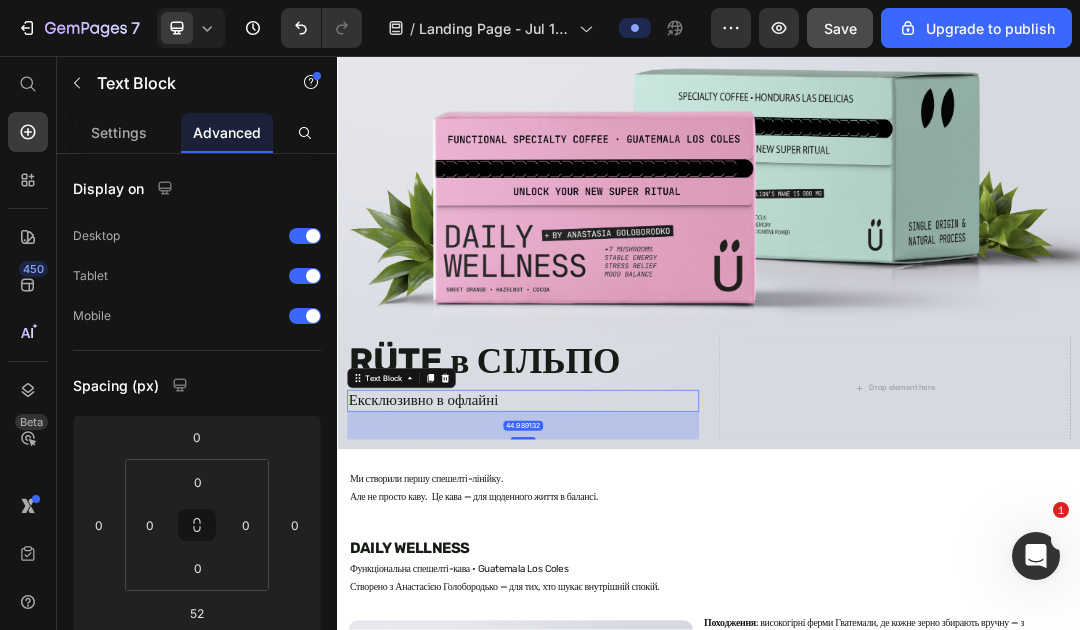 click on "44.989132" at bounding box center (637, 631) 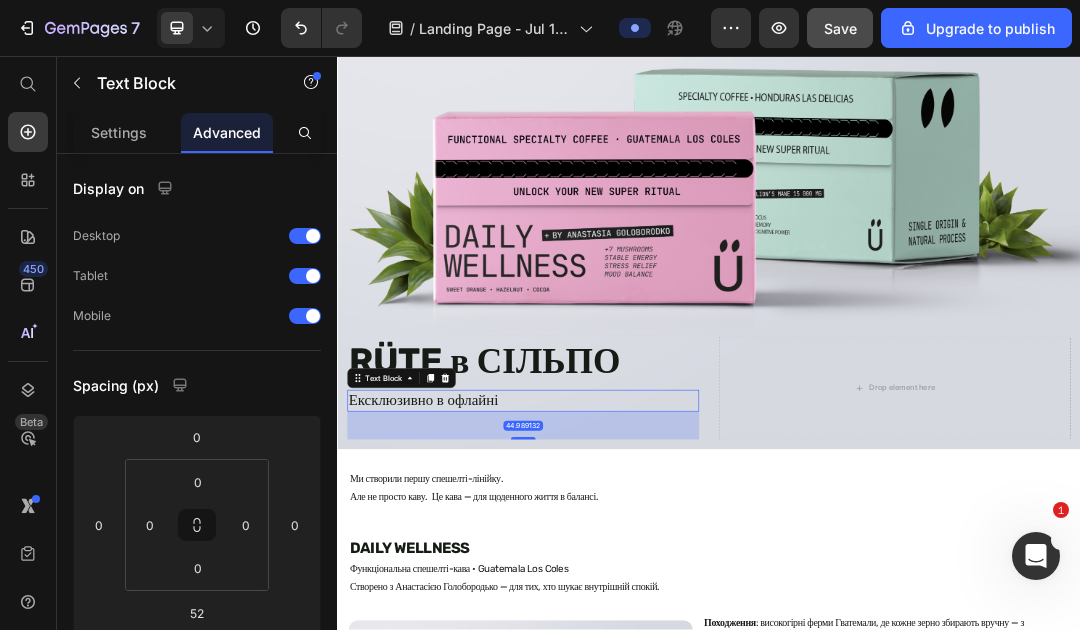 type on "44.989132" 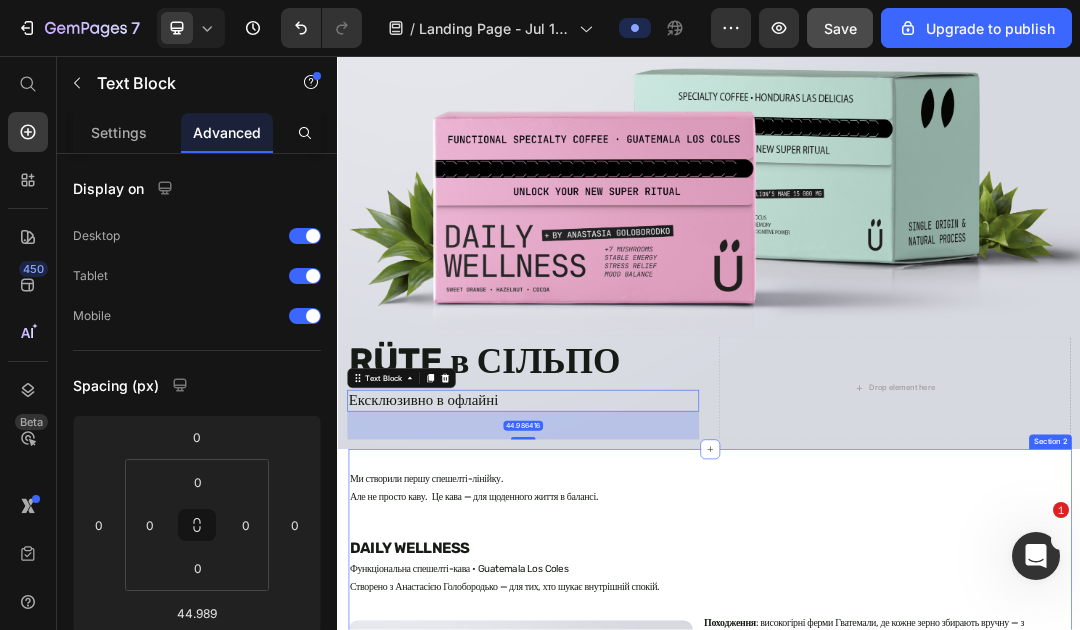 click on "Ми створили першу спешелті-лінійку. Але не просто каву.  Це кава — для щоденного життя в балансі. Text Block DAILY WELLNESS Heading Функціональна спешелті-кава • Guatemala Los Coles Створено з Анастасією Голобородько — для тих, хто шукає внутрішній спокій. Text Block Image Походження : високогірні ферми Гватемали, де кожне зерно збирають вручну — з турботою і досвідом поколінь.  Обсмажка : естетична еспресо — глибока, але не гірка   Ефекти : відчутні, не надумані — завдяки потужному дозуванню екстрактів. Смак : червоне яблуко, цитрус, молочний шоколад. Сім функціональних вищих грибів:" at bounding box center [939, 2468] 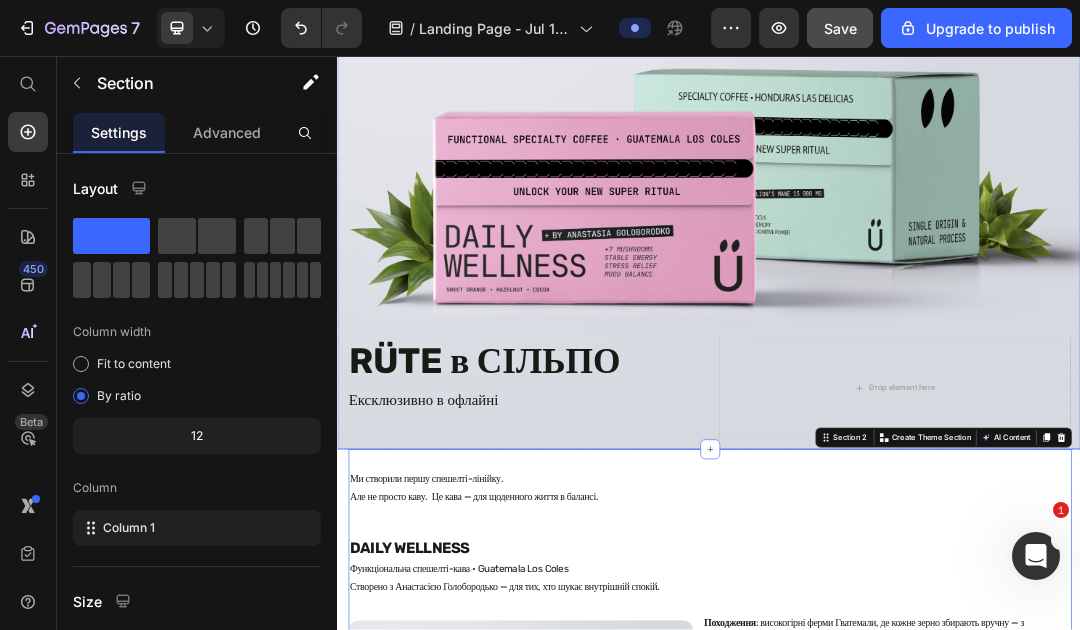 click at bounding box center [937, 247] 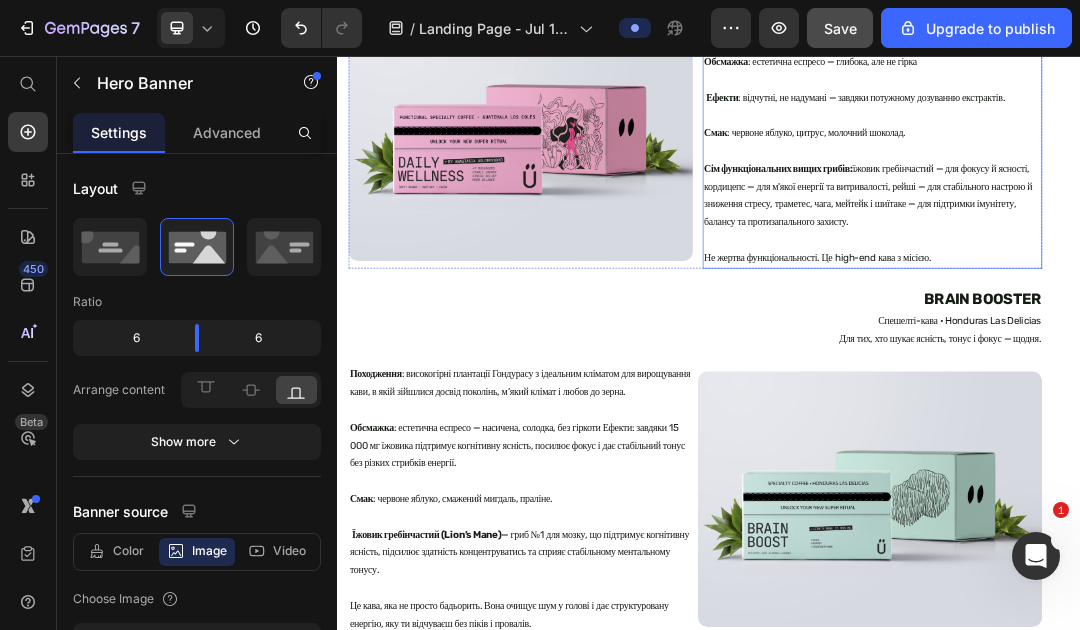 scroll, scrollTop: 1296, scrollLeft: 0, axis: vertical 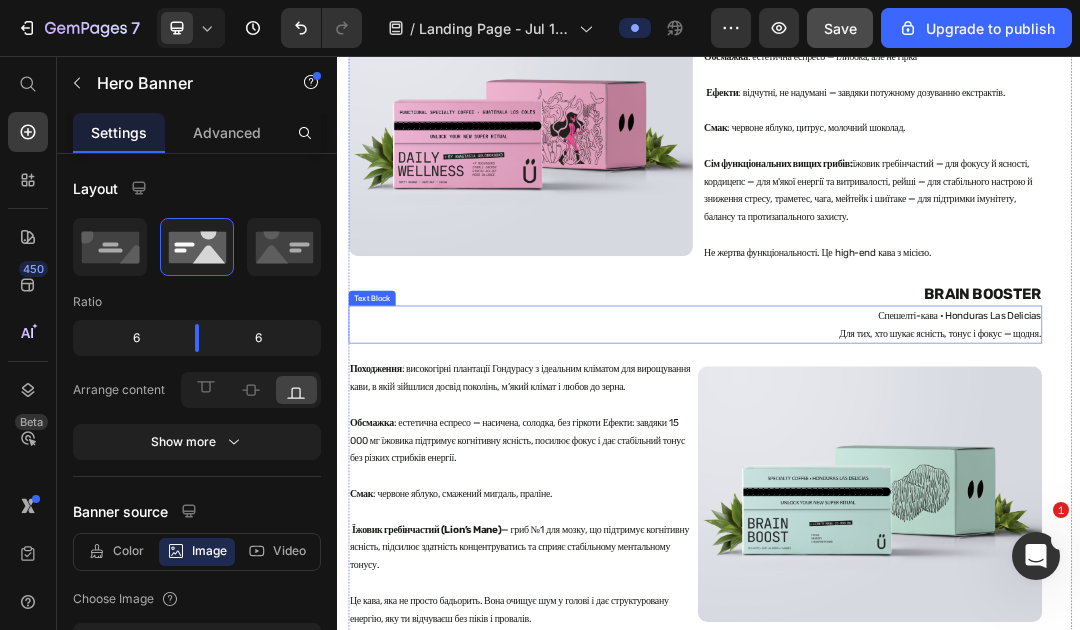 click on "Для тих, хто шукає ясність, тонус і фокус — щодня." at bounding box center [915, 505] 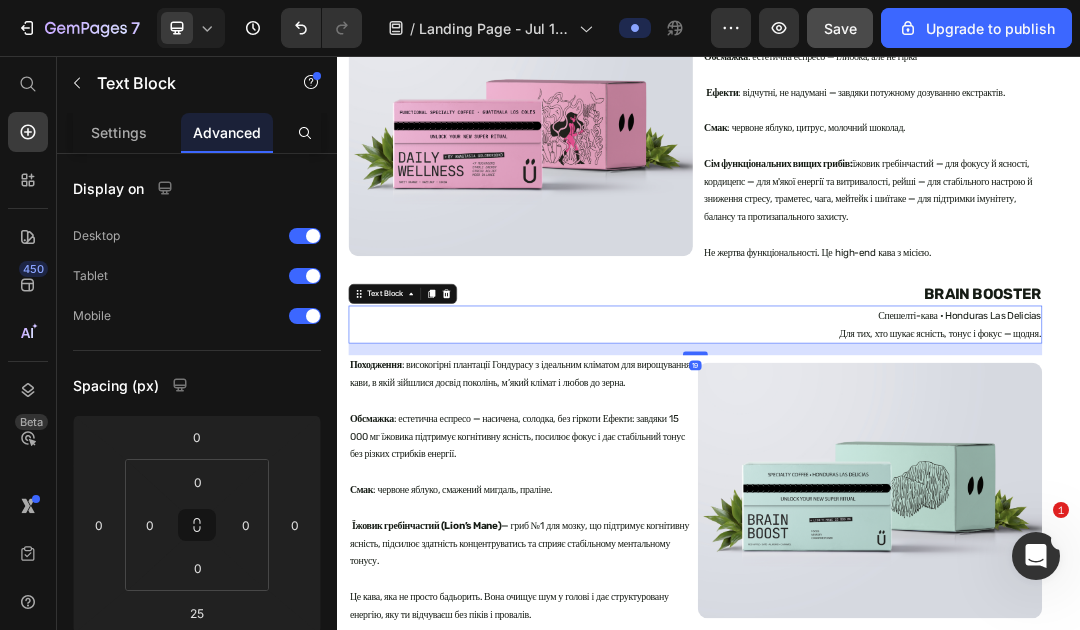 click at bounding box center (915, 537) 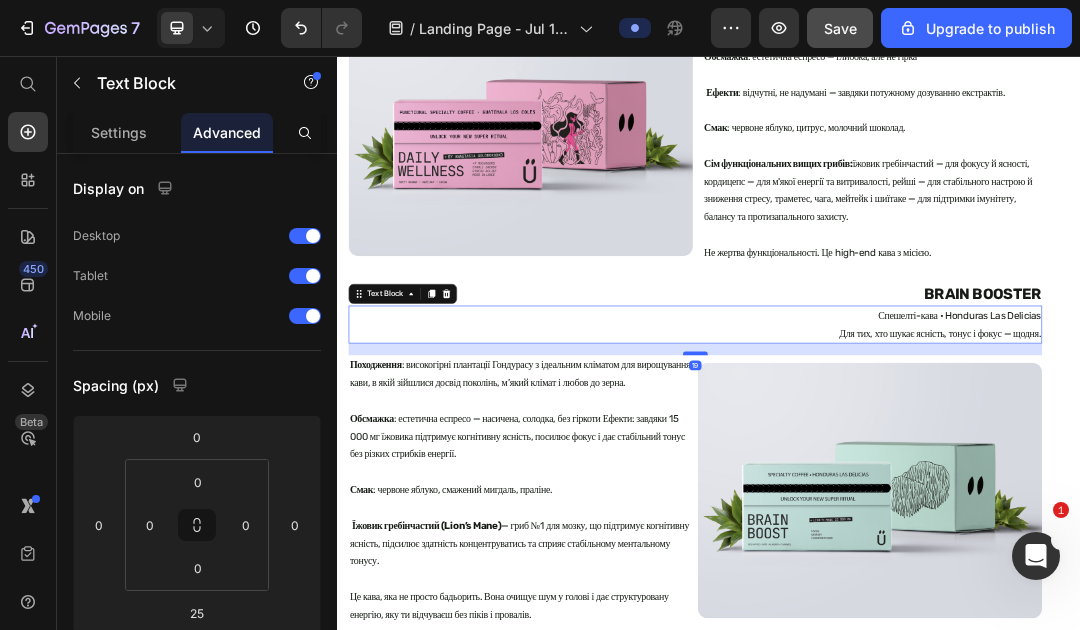 type on "18.994566" 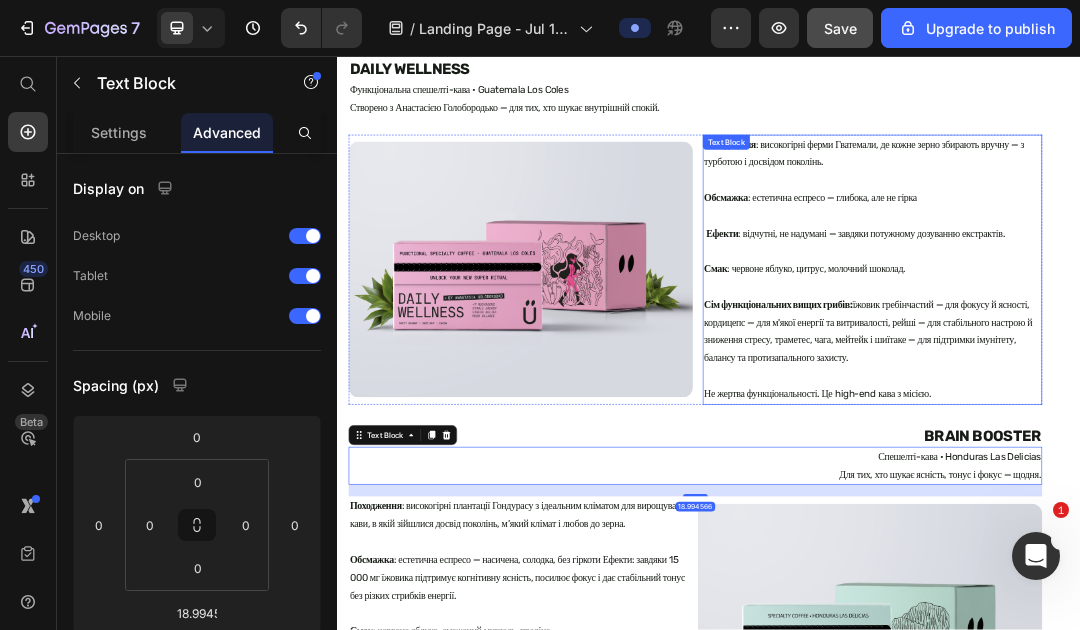 scroll, scrollTop: 990, scrollLeft: 0, axis: vertical 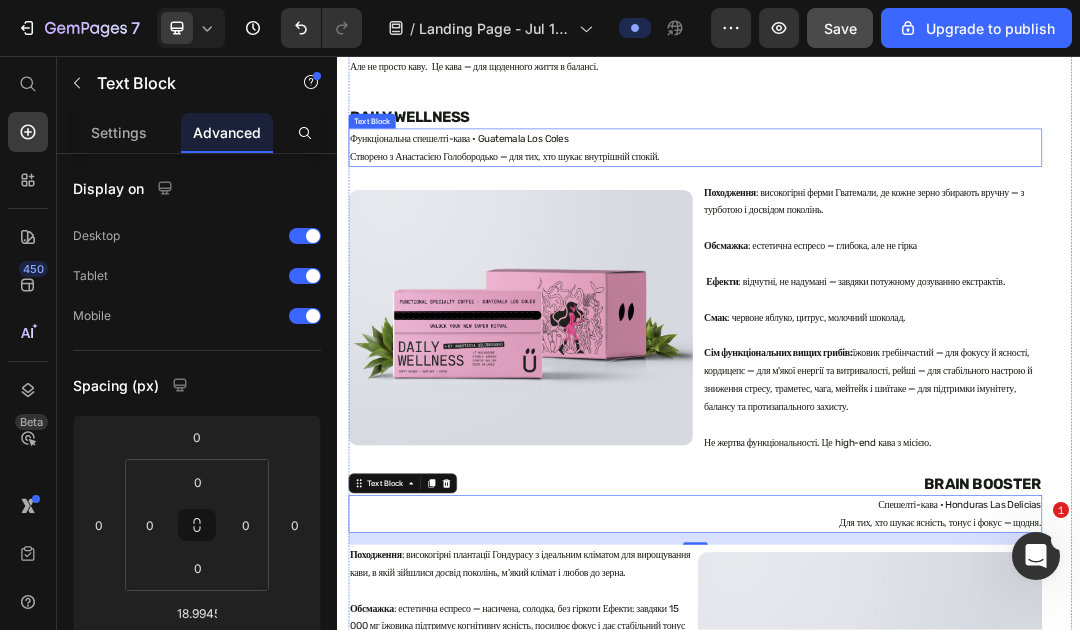click on "Функціональна спешелті-кава • Guatemala Los Coles Створено з Анастасією Голобородько — для тих, хто шукає внутрішній спокій." at bounding box center [915, 205] 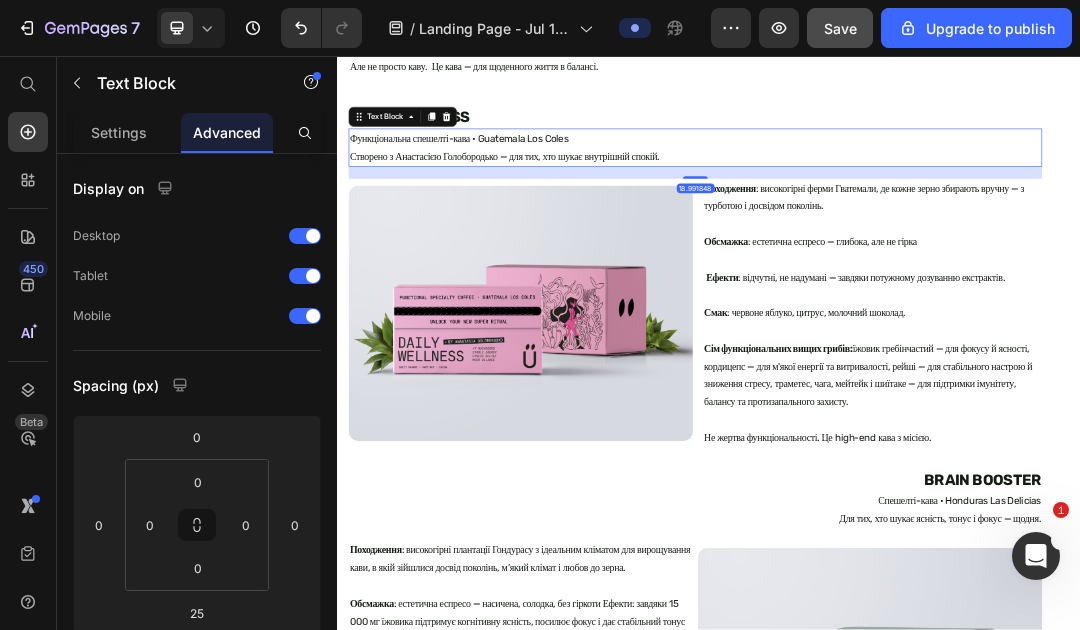 click on "18.991848" at bounding box center (915, 236) 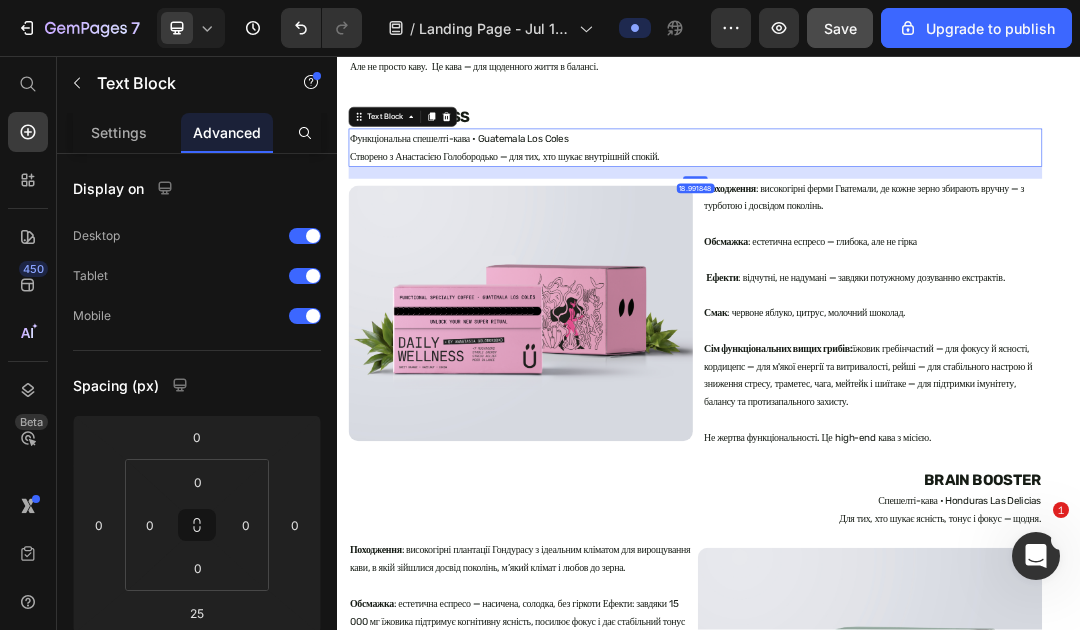 type on "18.991848" 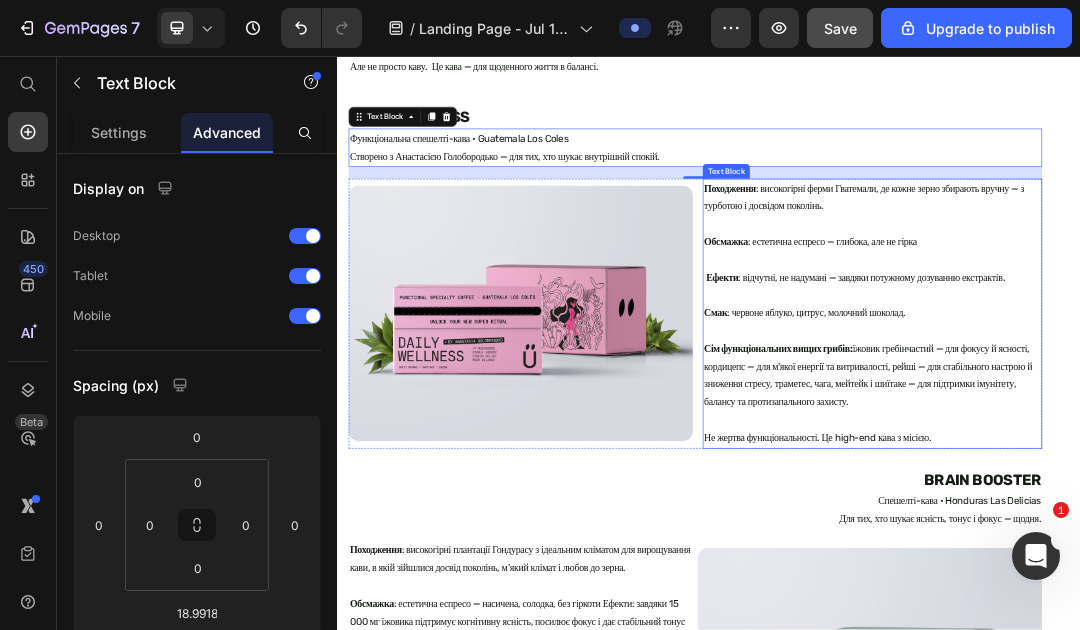 scroll, scrollTop: 1039, scrollLeft: 0, axis: vertical 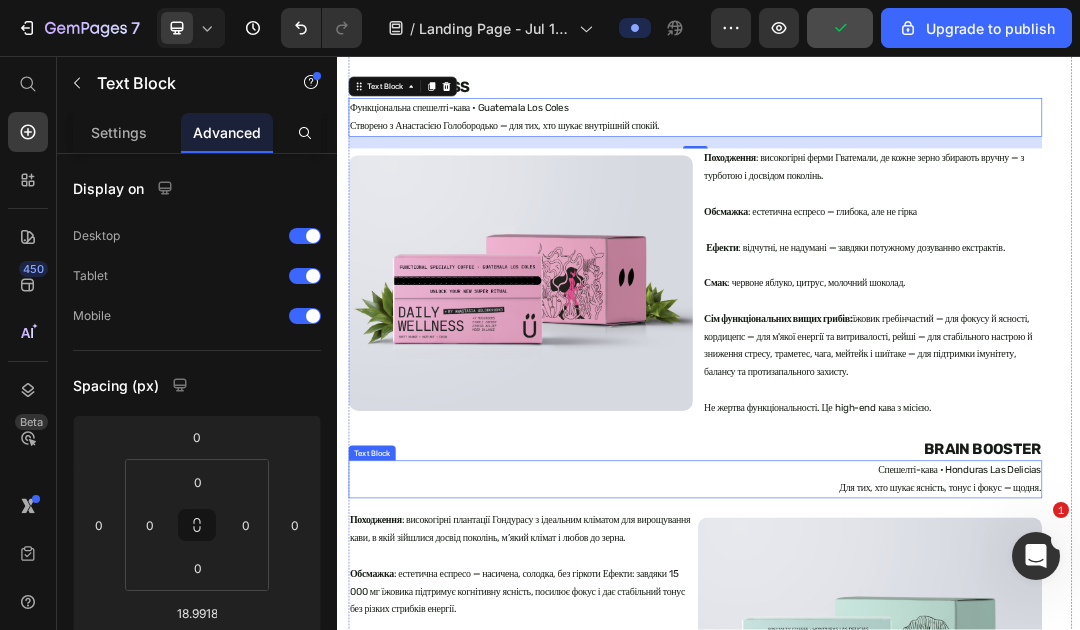 click on "Для тих, хто шукає ясність, тонус і фокус — щодня." at bounding box center (915, 755) 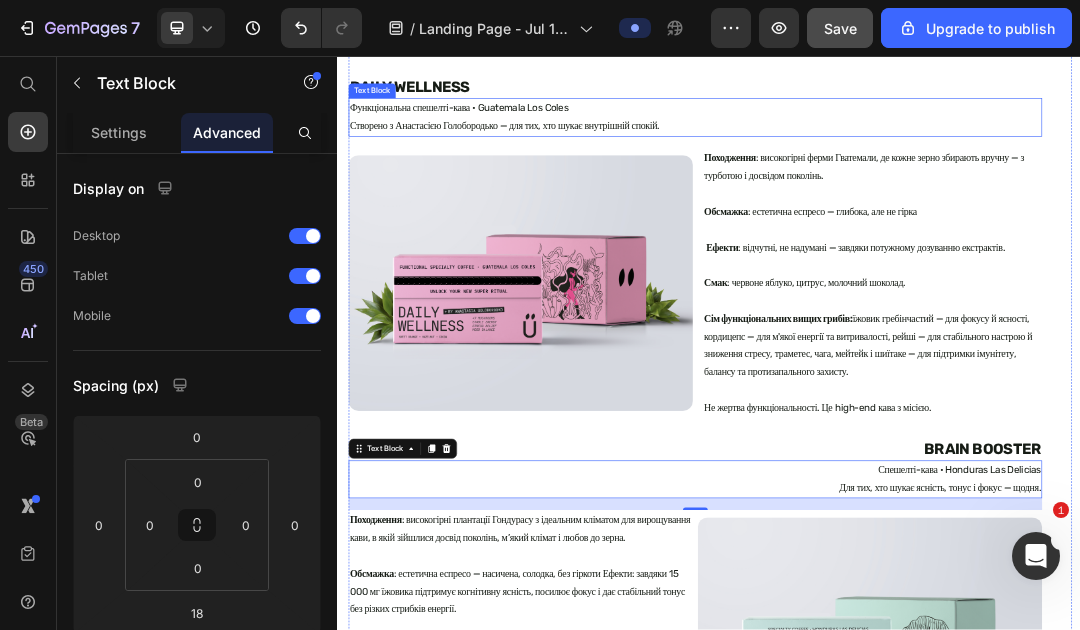 click on "Функціональна спешелті-кава • Guatemala Los Coles Створено з Анастасією Голобородько — для тих, хто шукає внутрішній спокій." at bounding box center (915, 156) 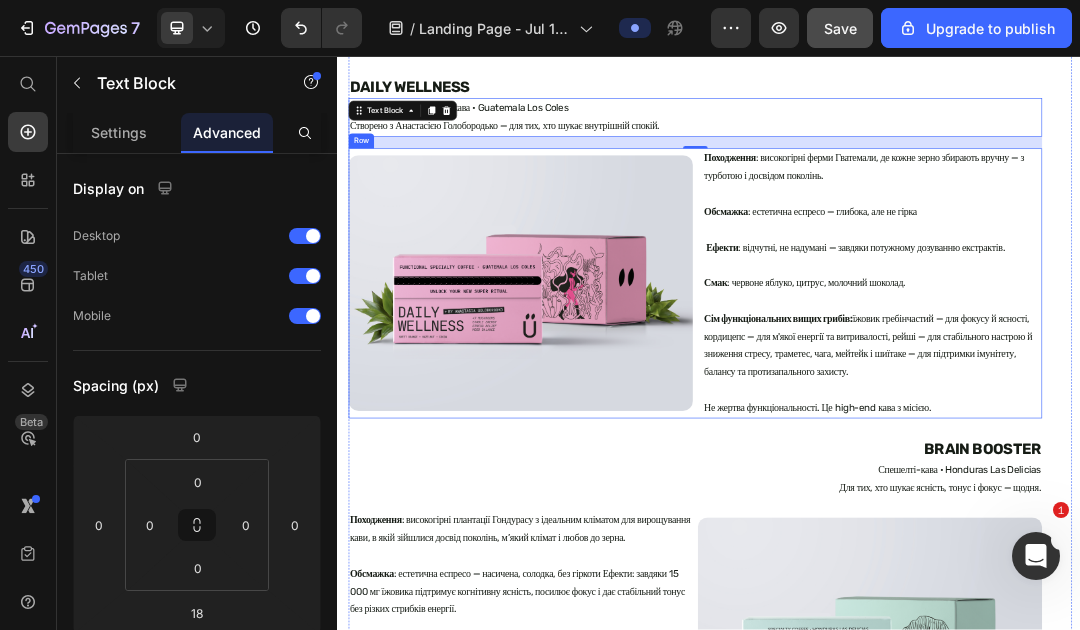 click on "Image" at bounding box center [633, 424] 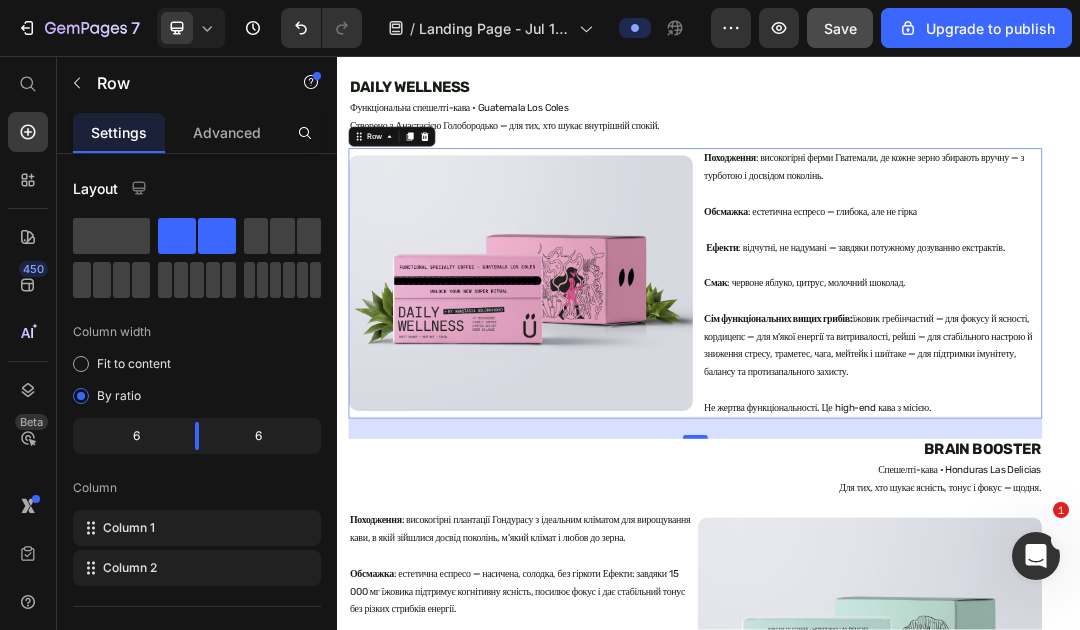 click at bounding box center [915, 672] 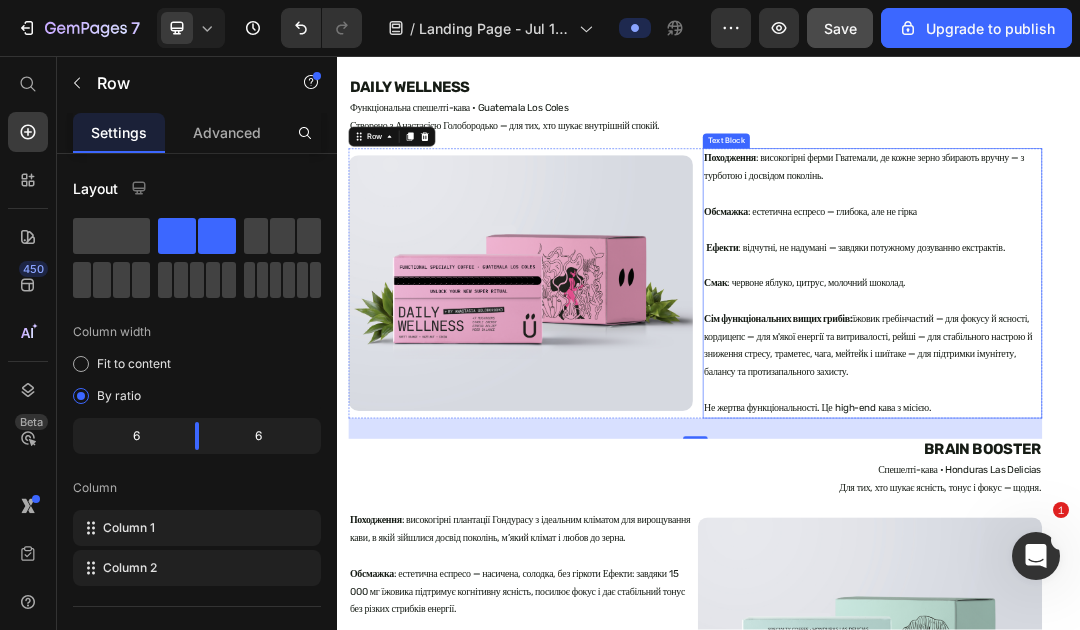 click on "Сім функціональних вищих грибів:" at bounding box center [1049, 480] 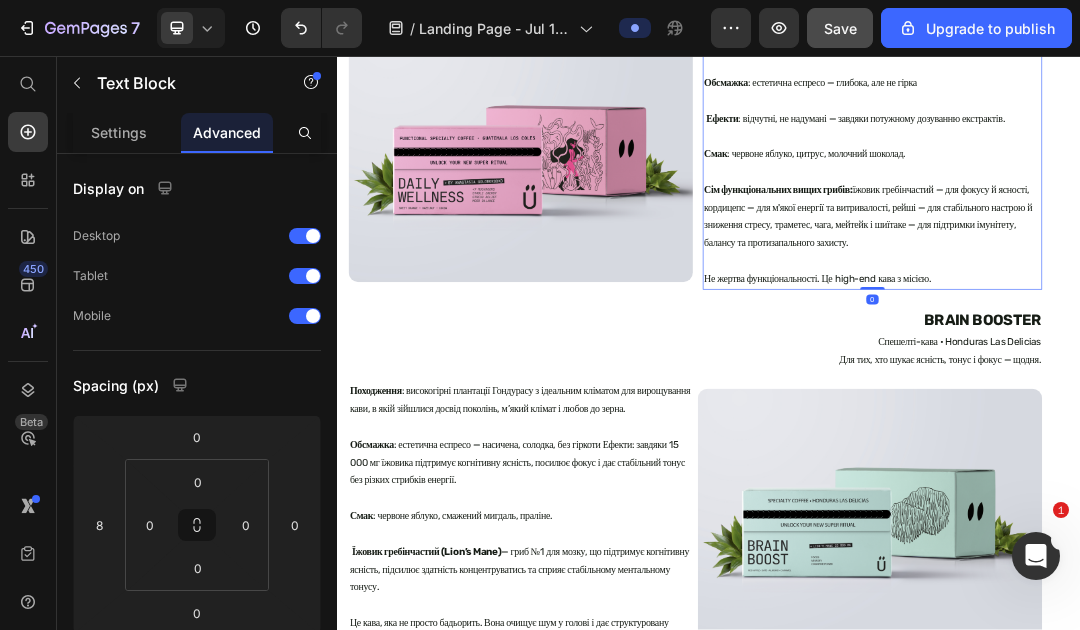 scroll, scrollTop: 1248, scrollLeft: 0, axis: vertical 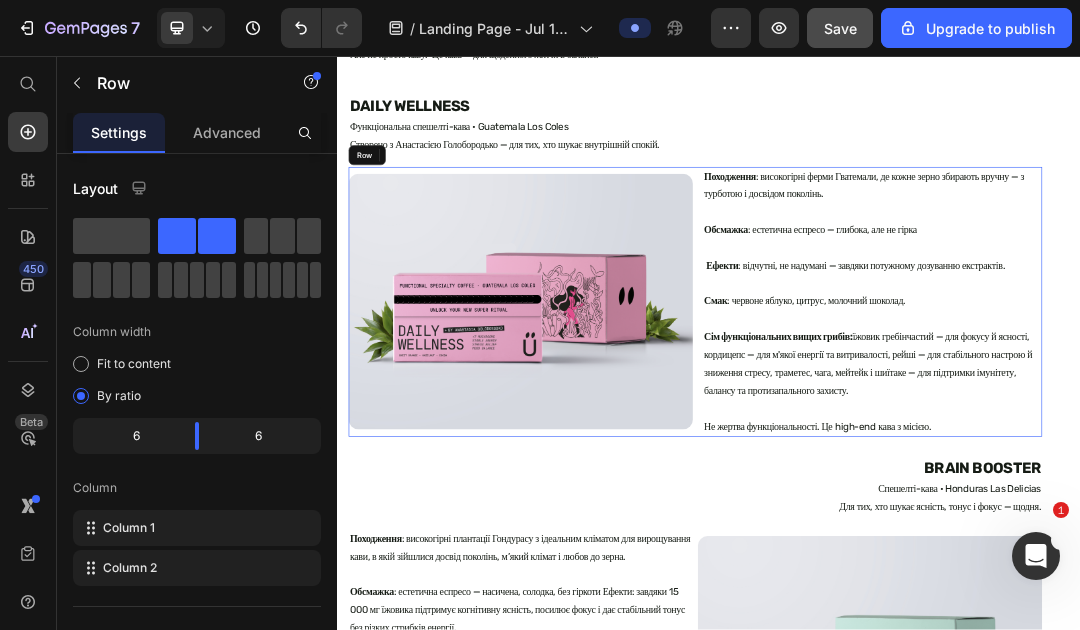 click on "Image" at bounding box center (633, 454) 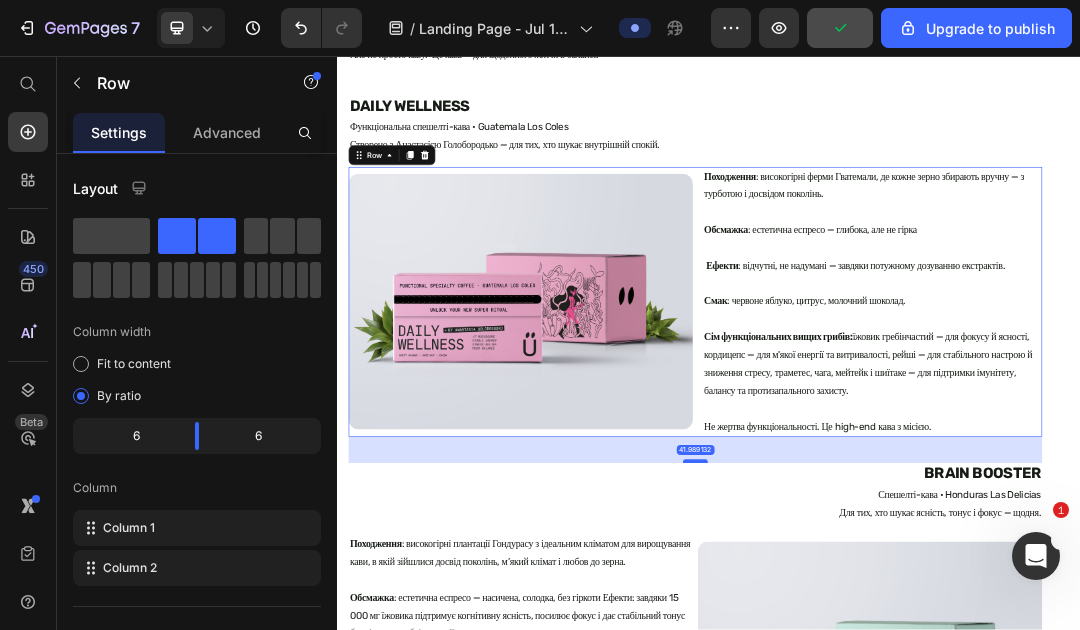 click at bounding box center (915, 711) 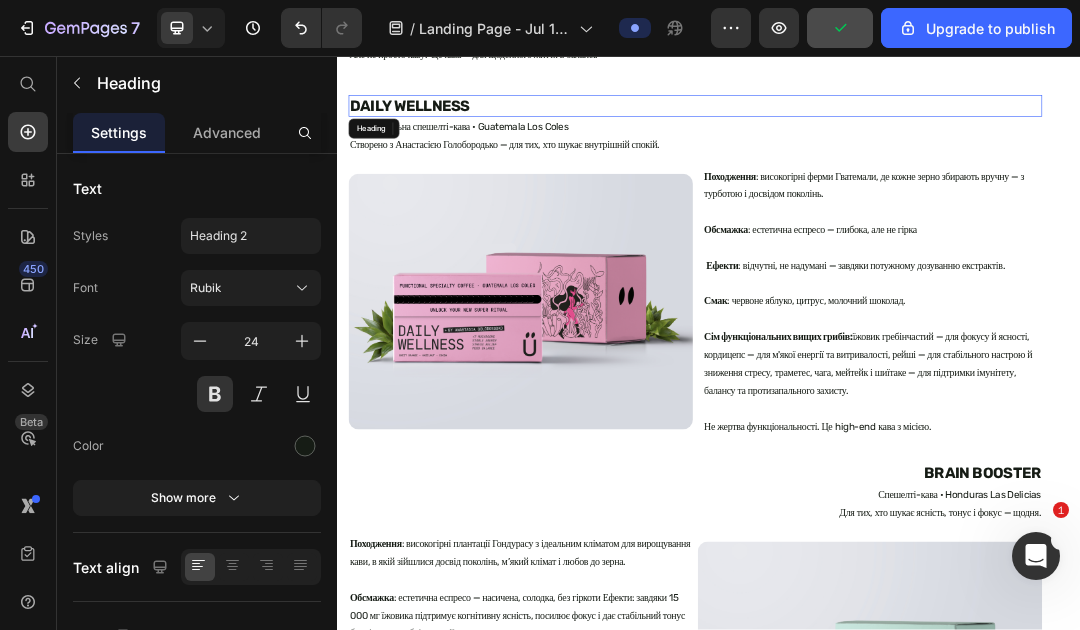 click on "DAILY WELLNESS" at bounding box center [915, 137] 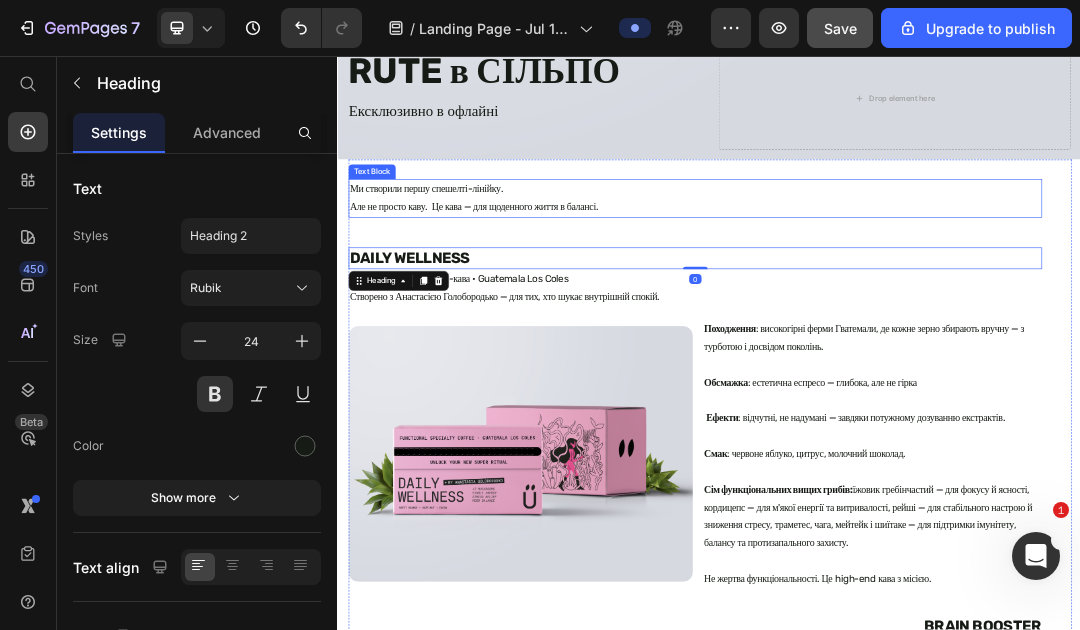 scroll, scrollTop: 764, scrollLeft: 0, axis: vertical 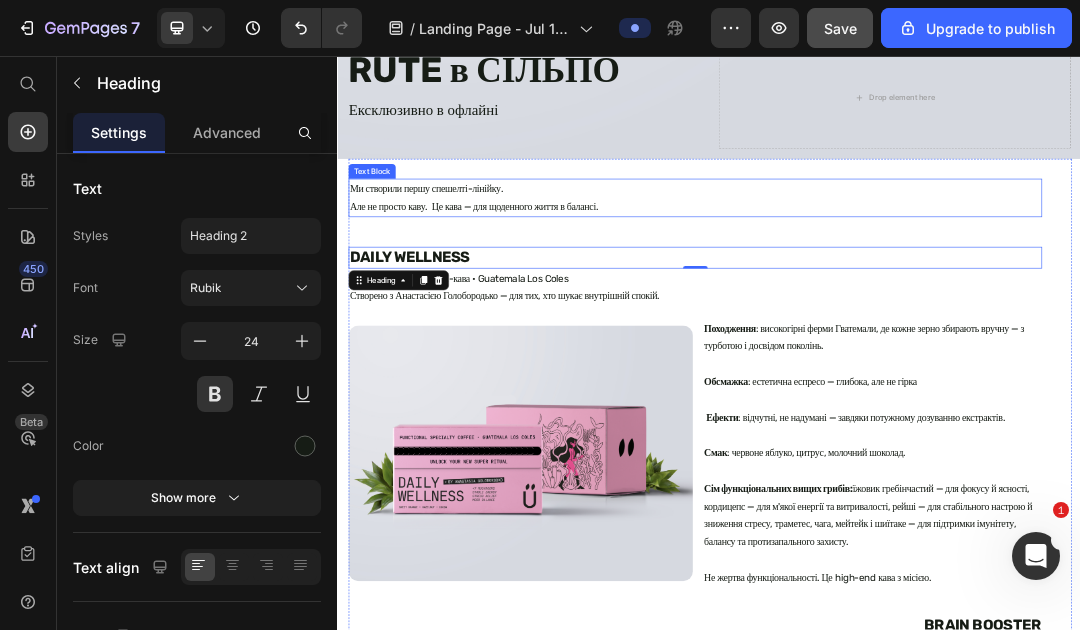 click on "Ми створили першу спешелті-лінійку. Але не просто каву.  Це кава — для щоденного життя в балансі." at bounding box center (915, 286) 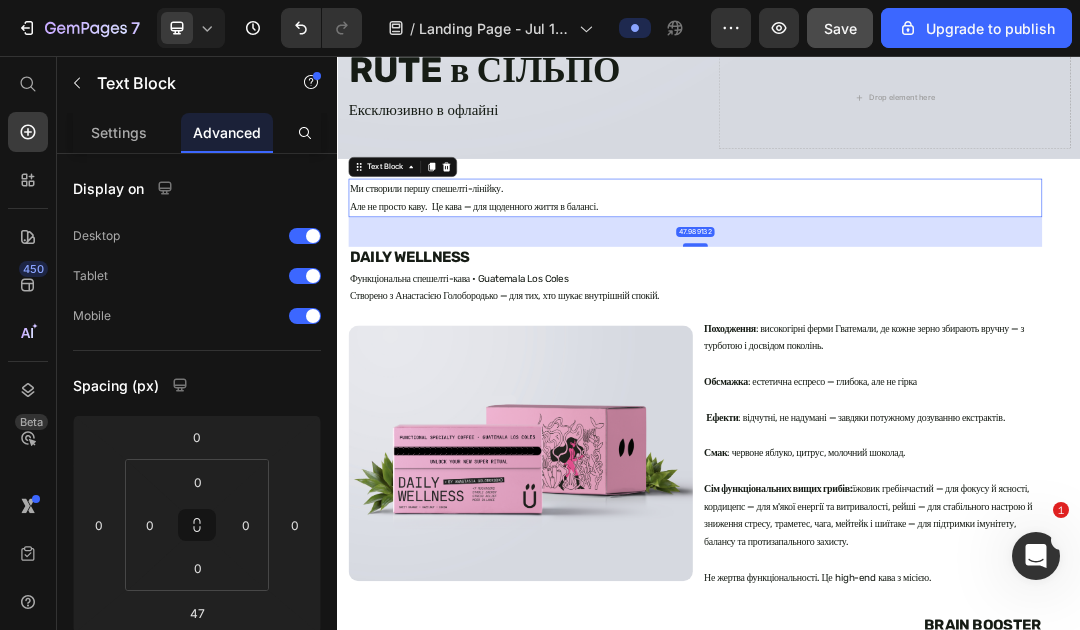 click at bounding box center (915, 362) 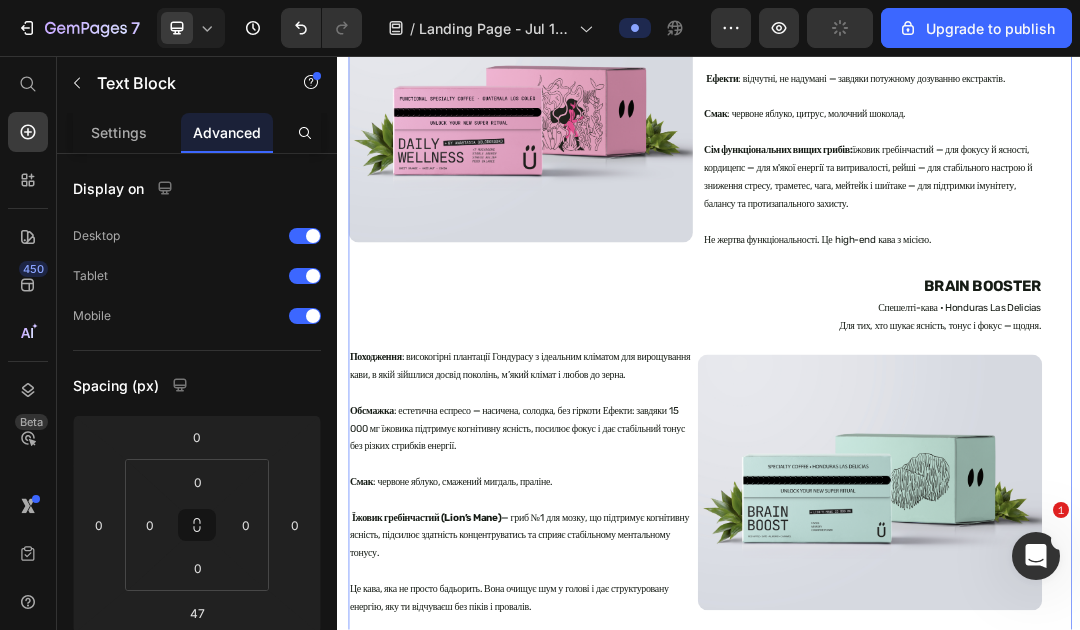 scroll, scrollTop: 1313, scrollLeft: 0, axis: vertical 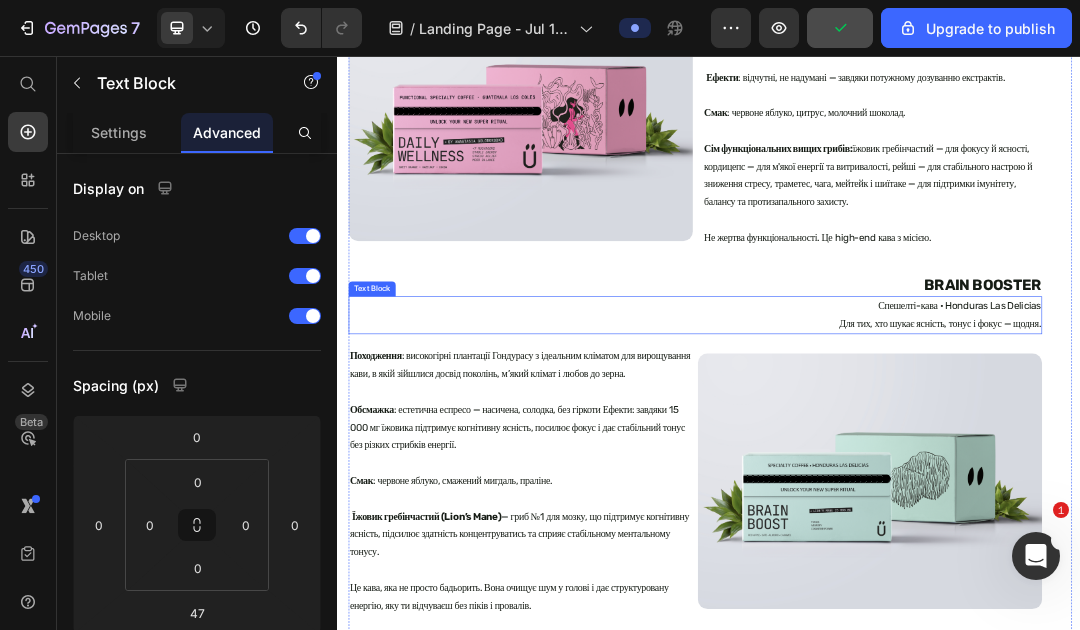 click on "Спешелті-кава • Honduras Las Delicias" at bounding box center (915, 461) 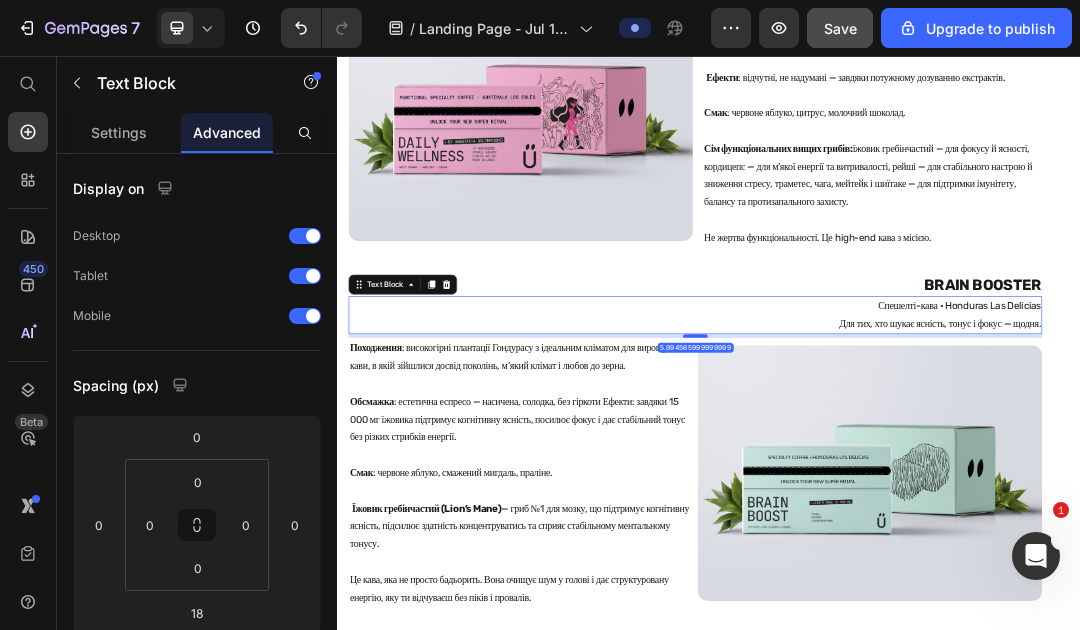drag, startPoint x: 917, startPoint y: 548, endPoint x: 917, endPoint y: 535, distance: 13 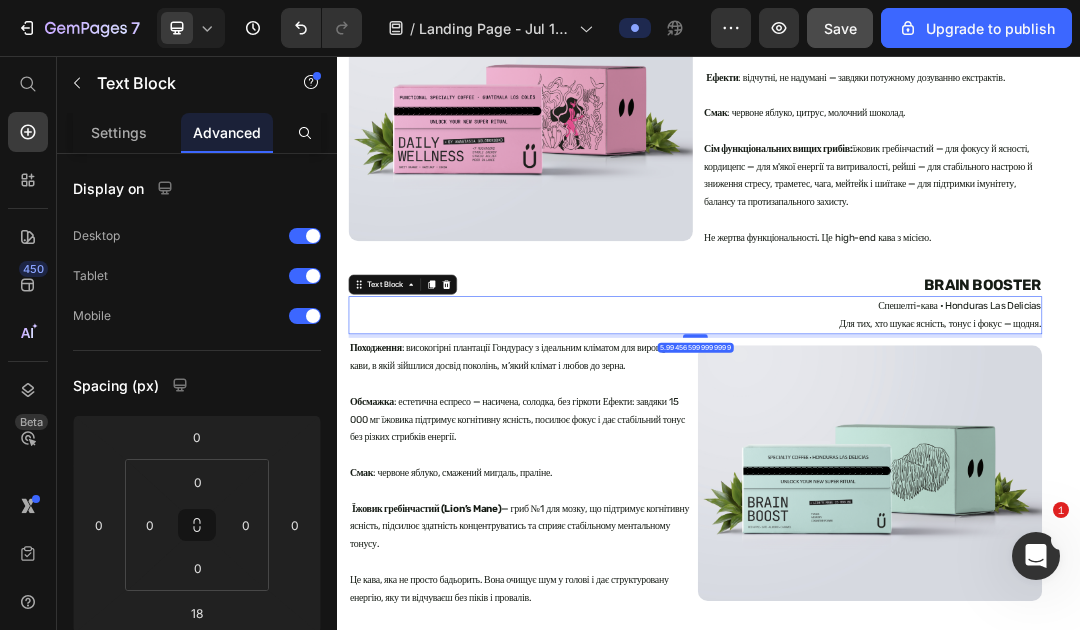click at bounding box center (915, 509) 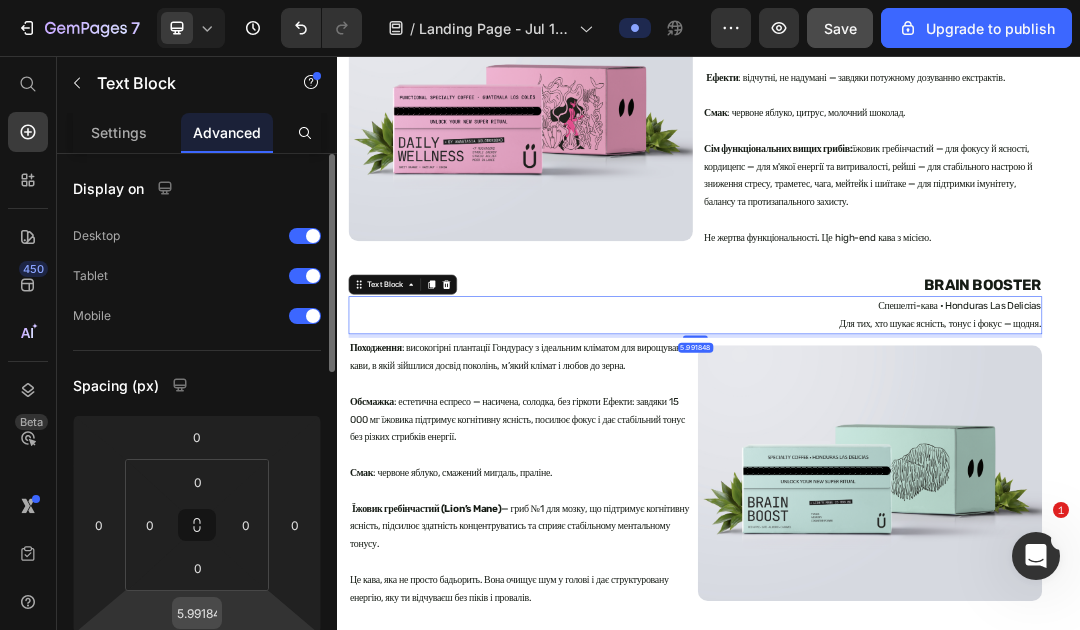 click on "5.991848" at bounding box center [197, 613] 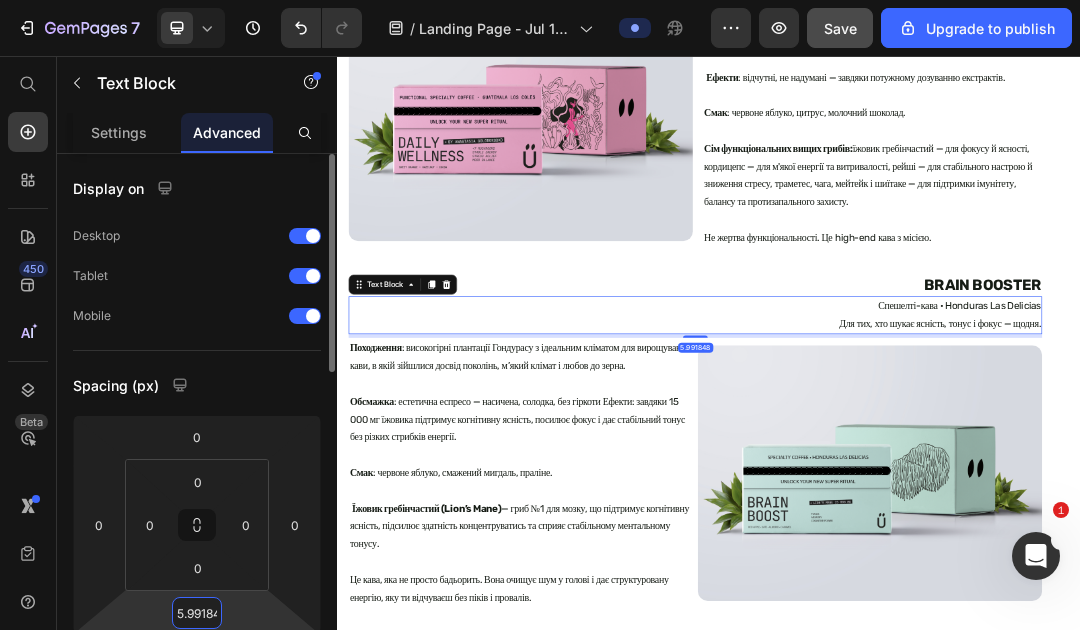 click on "5.991848" at bounding box center (197, 613) 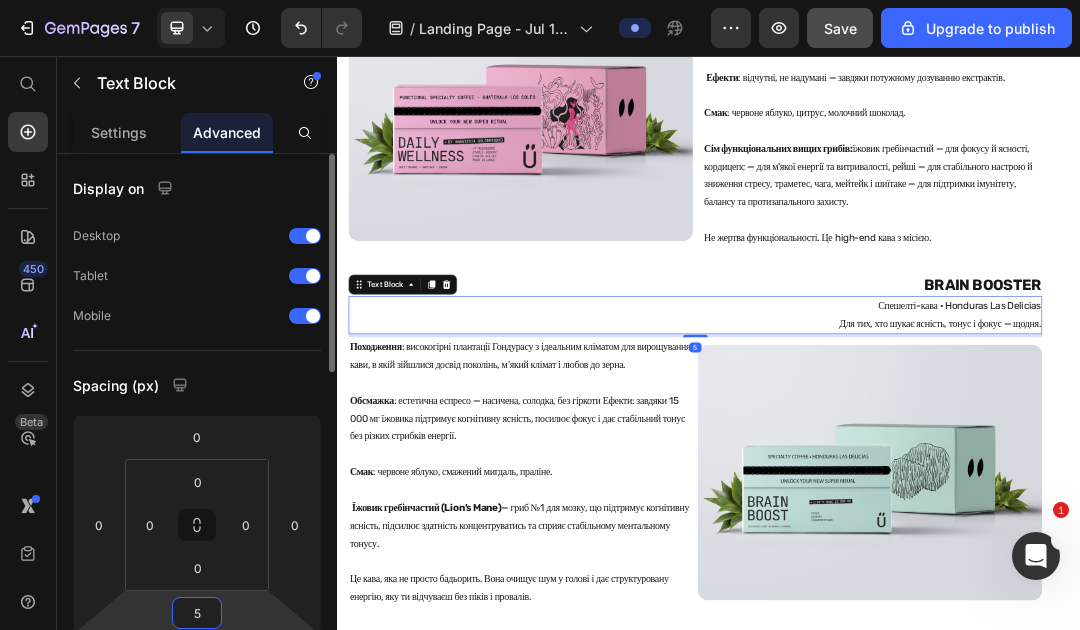 type on "5" 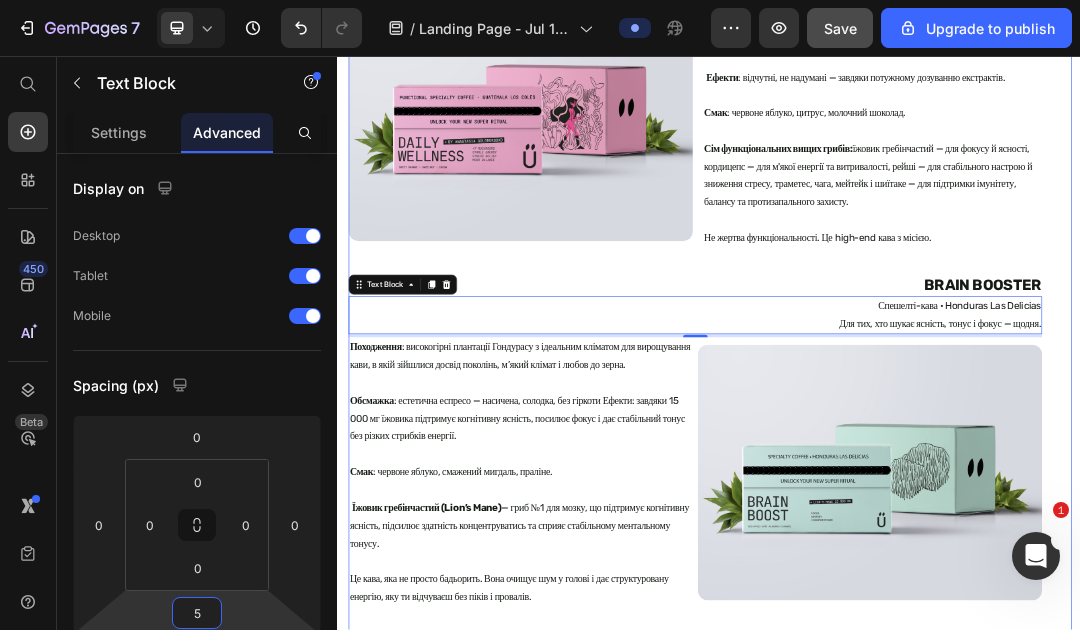 click on "Ми створили першу спешелті-лінійку. Але не просто каву.  Це кава — для щоденного життя в балансі. Text Block DAILY WELLNESS Heading Функціональна спешелті-кава • Guatemala Los Coles Створено з Анастасією Голобородько — для тих, хто шукає внутрішній спокій. Text Block Image Походження : високогірні ферми Гватемали, де кожне зерно збирають вручну — з турботою і досвідом поколінь.  Обсмажка : естетична еспресо — глибока, але не гірка   Ефекти : відчутні, не надумані — завдяки потужному дозуванню екстрактів. Смак : червоне яблуко, цитрус, молочний шоколад. Сім функціональних вищих грибів:" at bounding box center (915, 1441) 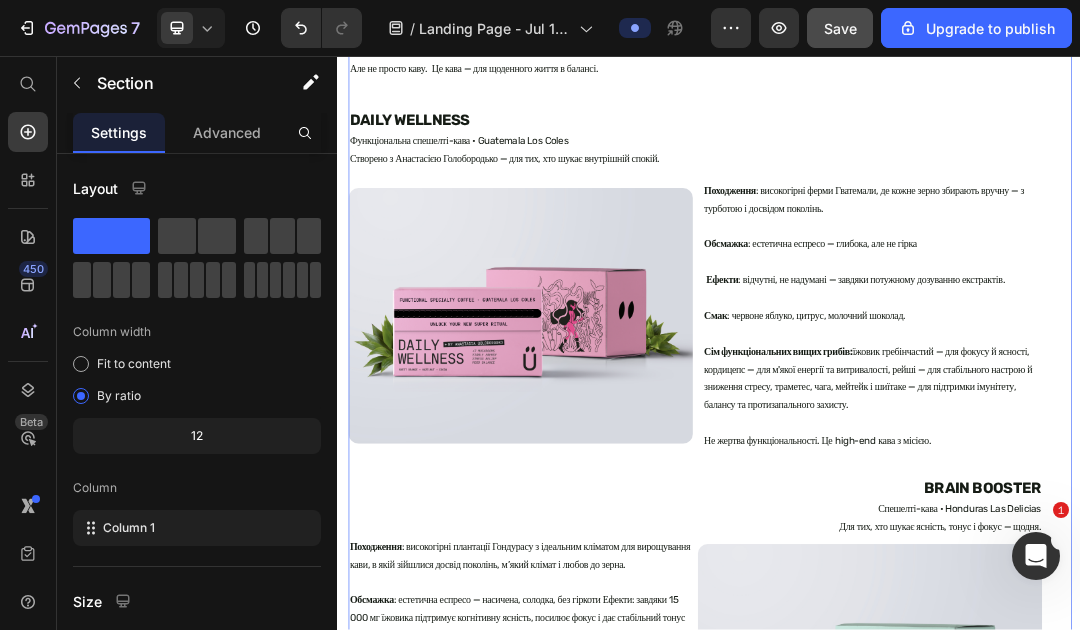 scroll, scrollTop: 986, scrollLeft: 0, axis: vertical 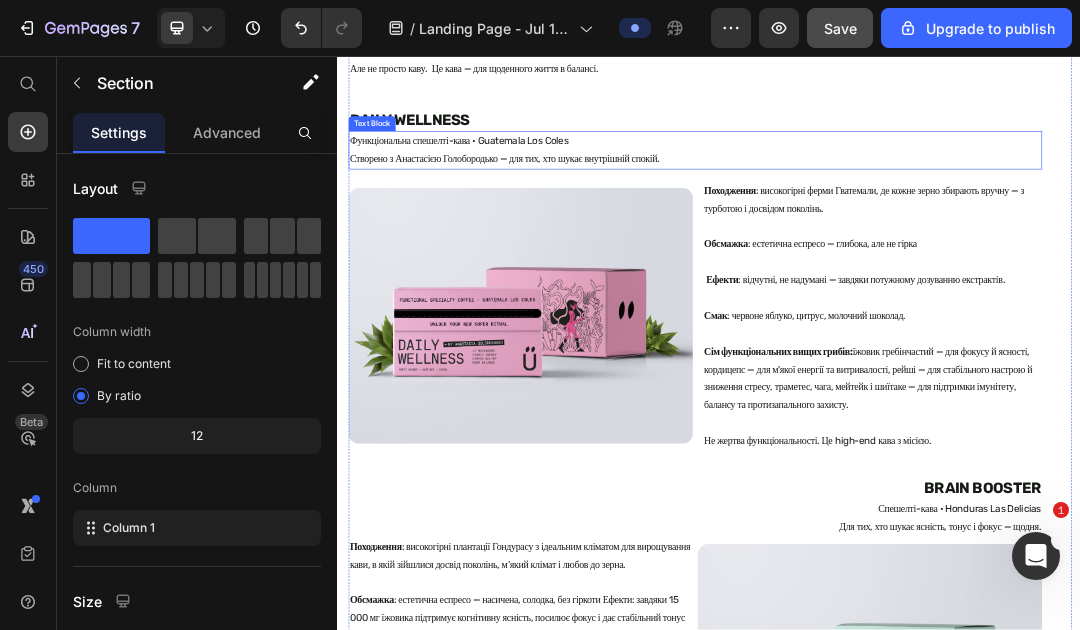 click on "Функціональна спешелті-кава • Guatemala Los Coles Створено з Анастасією Голобородько — для тих, хто шукає внутрішній спокій." at bounding box center (915, 209) 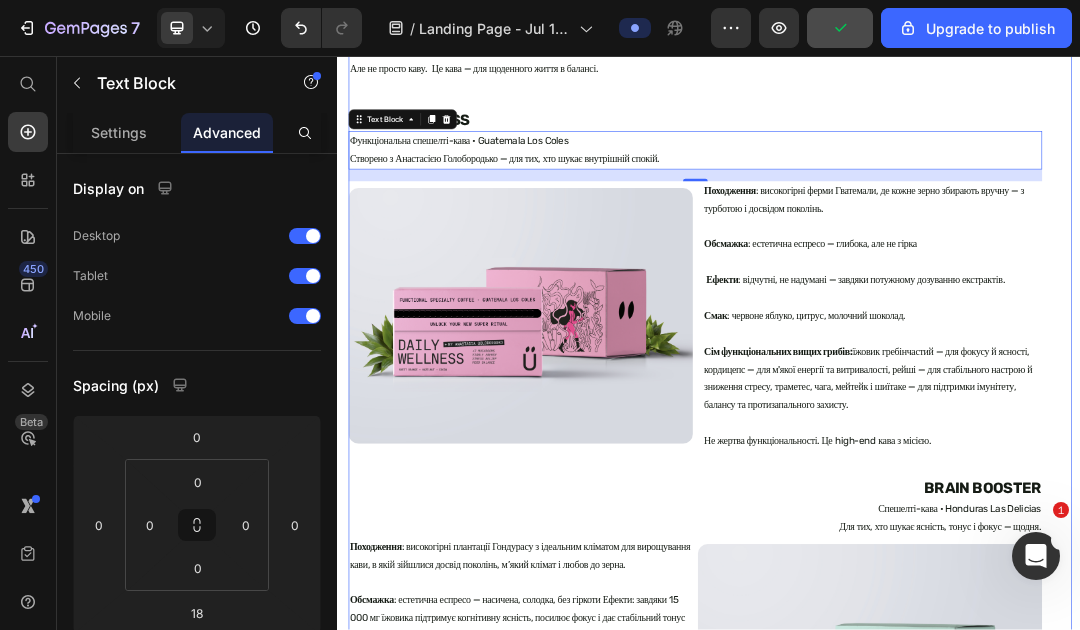 click on "Ми створили першу спешелті-лінійку. Але не просто каву.  Це кава — для щоденного життя в балансі. Text Block DAILY WELLNESS Heading Функціональна спешелті-кава • Guatemala Los Coles Створено з Анастасією Голобородько — для тих, хто шукає внутрішній спокій. Text Block   18.980978 Image Походження : високогірні ферми Гватемали, де кожне зерно збирають вручну — з турботою і досвідом поколінь.  Обсмажка : естетична еспресо — глибока, але не гірка   Ефекти : відчутні, не надумані — завдяки потужному дозуванню екстрактів. Смак : червоне яблуко, цитрус, молочний шоколад. Text Block Row BRAIN BOOSTER Heading Text Block" at bounding box center [915, 1766] 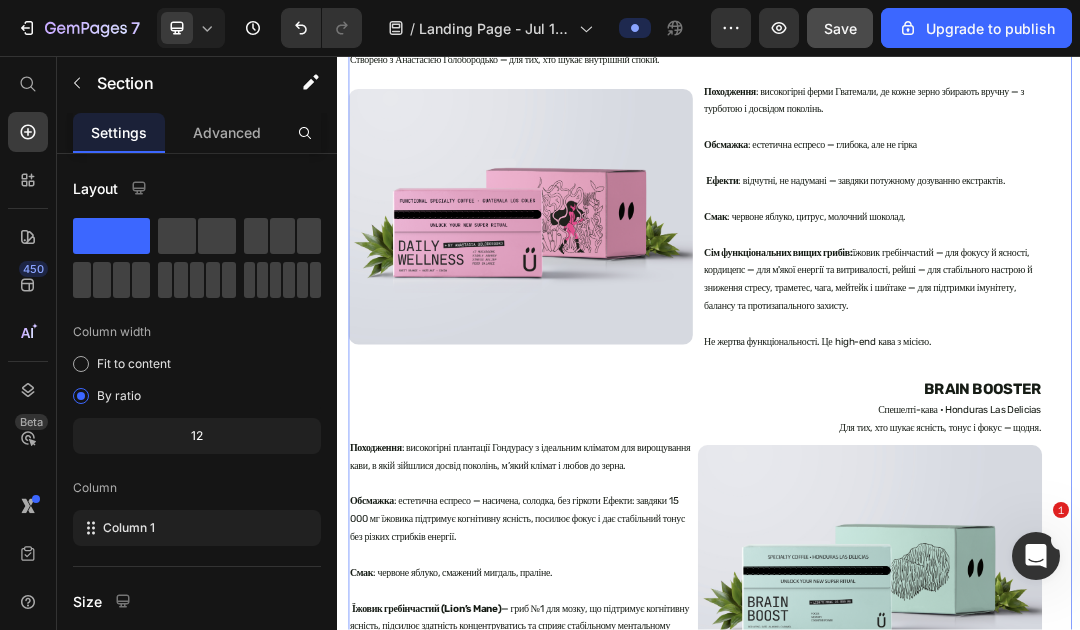 scroll, scrollTop: 1149, scrollLeft: 0, axis: vertical 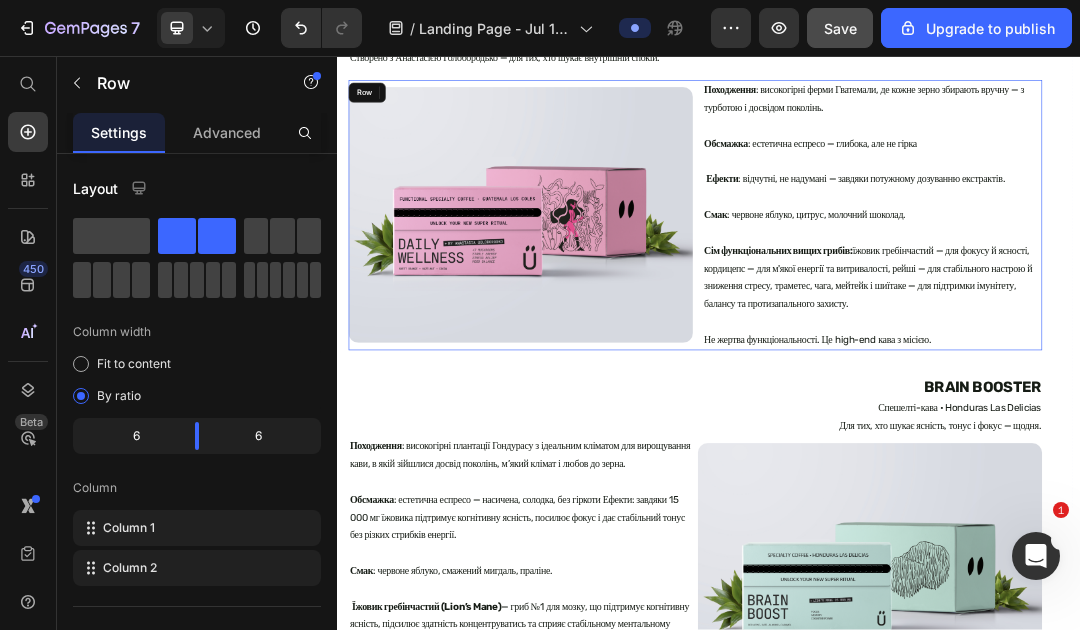 click on "Image Походження : високогірні ферми Гватемали, де кожне зерно збирають вручну — з турботою і досвідом поколінь.  Обсмажка : естетична еспресо — глибока, але не гірка   Ефекти : відчутні, не надумані — завдяки потужному дозуванню екстрактів. Смак : червоне яблуко, цитрус, молочний шоколад. Сім функціональних вищих грибів: Не жертва функціональності. Це high-end кава з місією. Text Block Row" at bounding box center [915, 314] 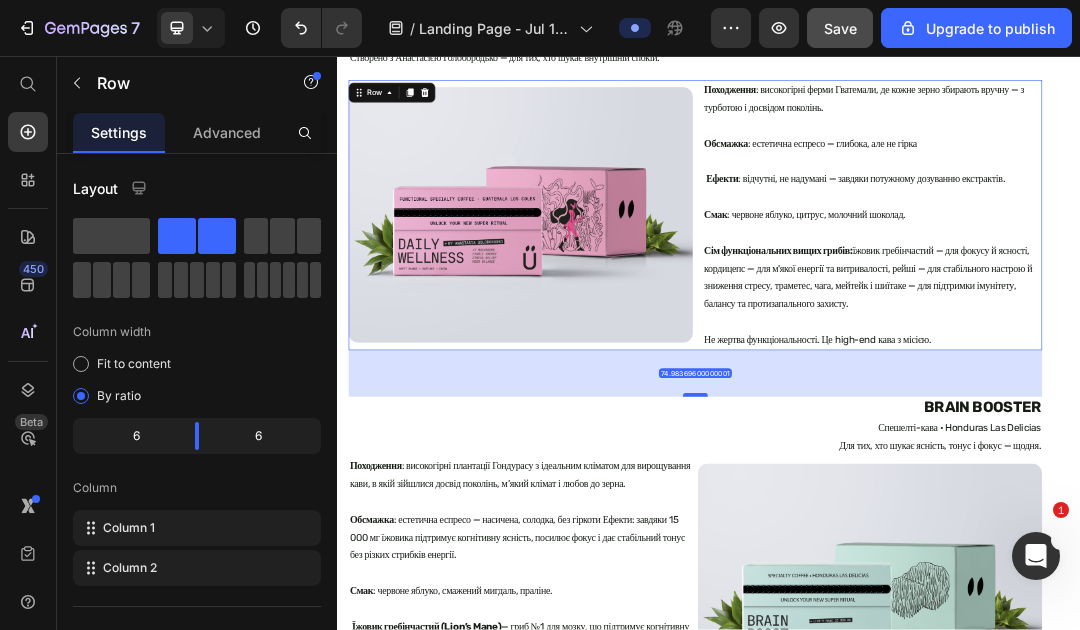 drag, startPoint x: 922, startPoint y: 595, endPoint x: 922, endPoint y: 628, distance: 33 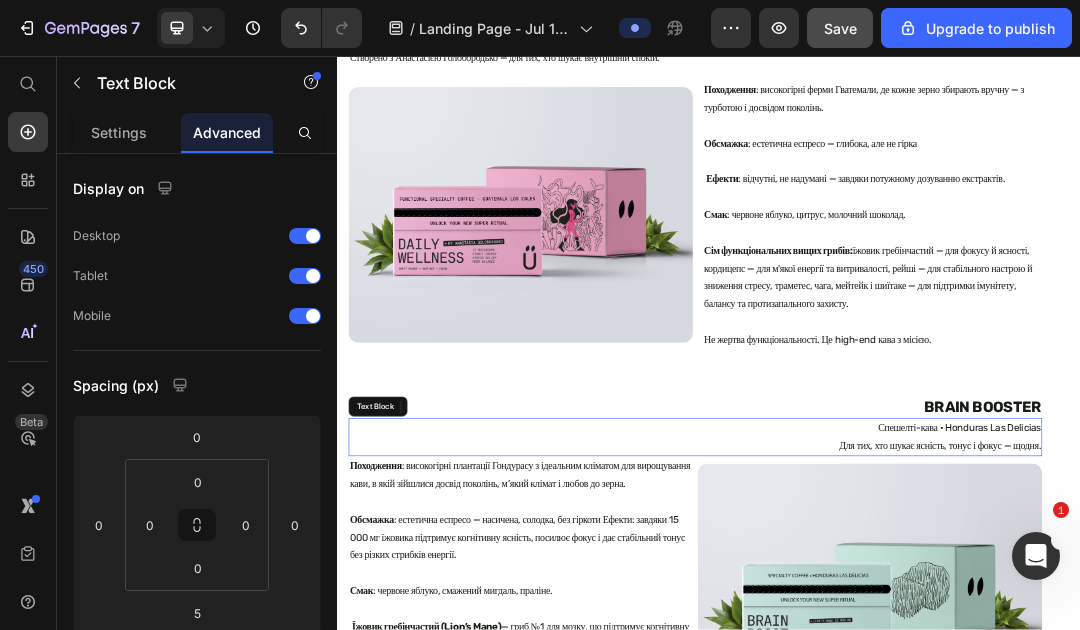 click on "Спешелті-кава • Honduras Las Delicias" at bounding box center [915, 658] 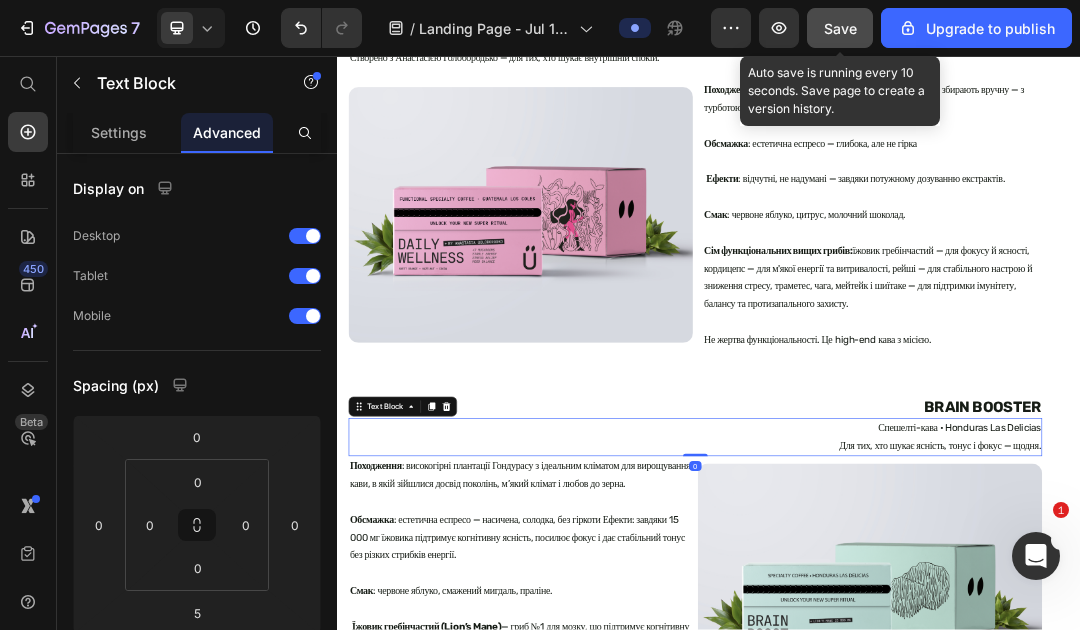click on "Save" 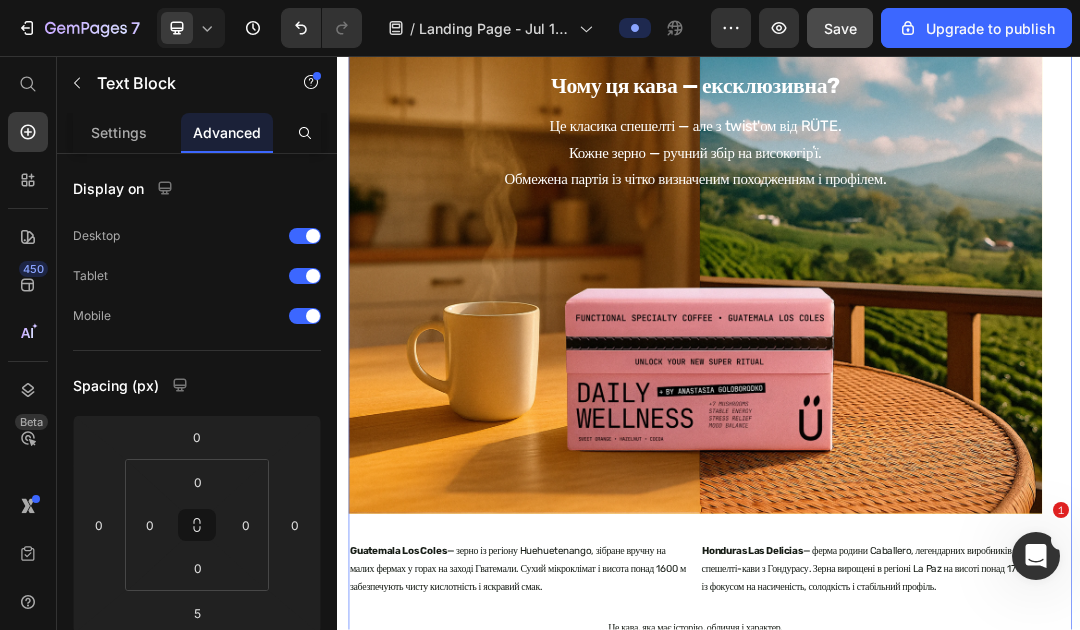 scroll, scrollTop: 2326, scrollLeft: 0, axis: vertical 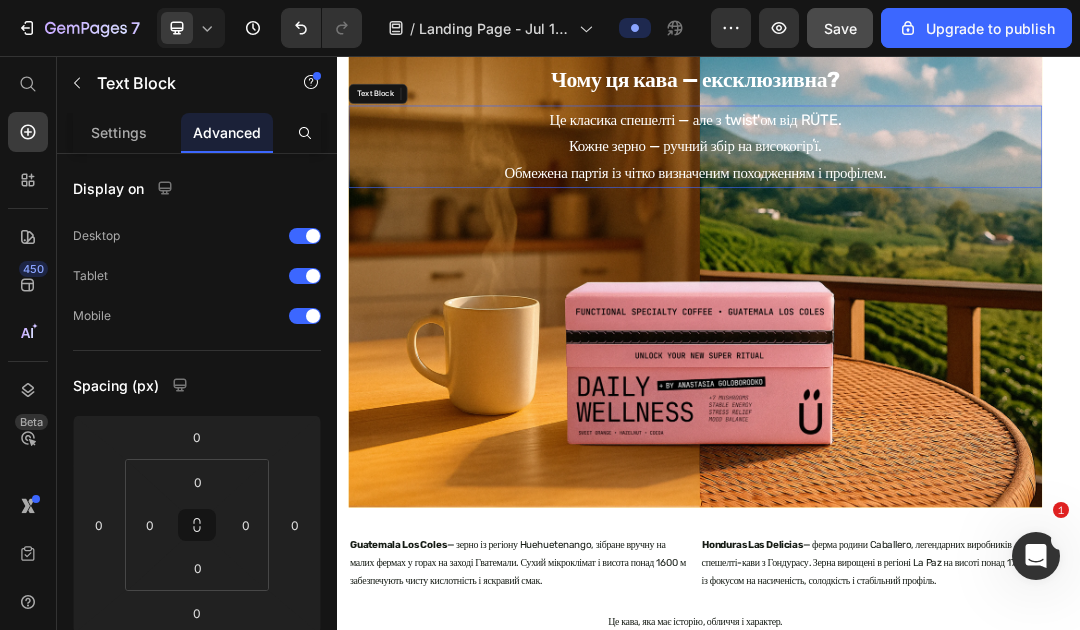 click on "Це класика спешелті — але з twist'ом від RÜTE. Кожне зерно — ручний збір на високогірʼї." at bounding box center (915, 182) 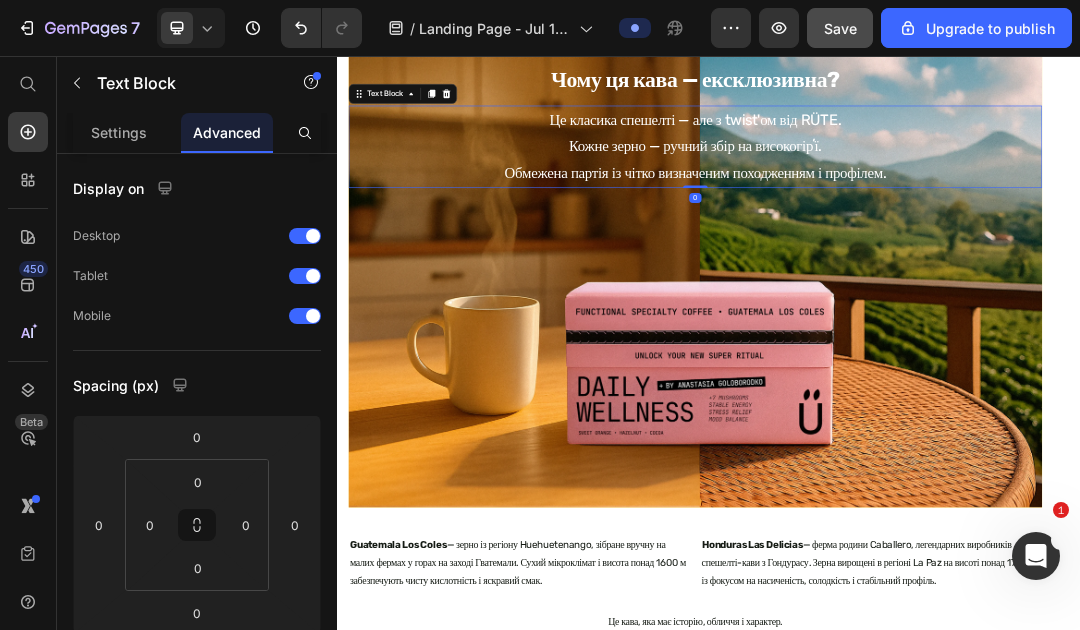 click on "Це класика спешелті — але з twist'ом від RÜTE. Кожне зерно — ручний збір на високогірʼї." at bounding box center [915, 182] 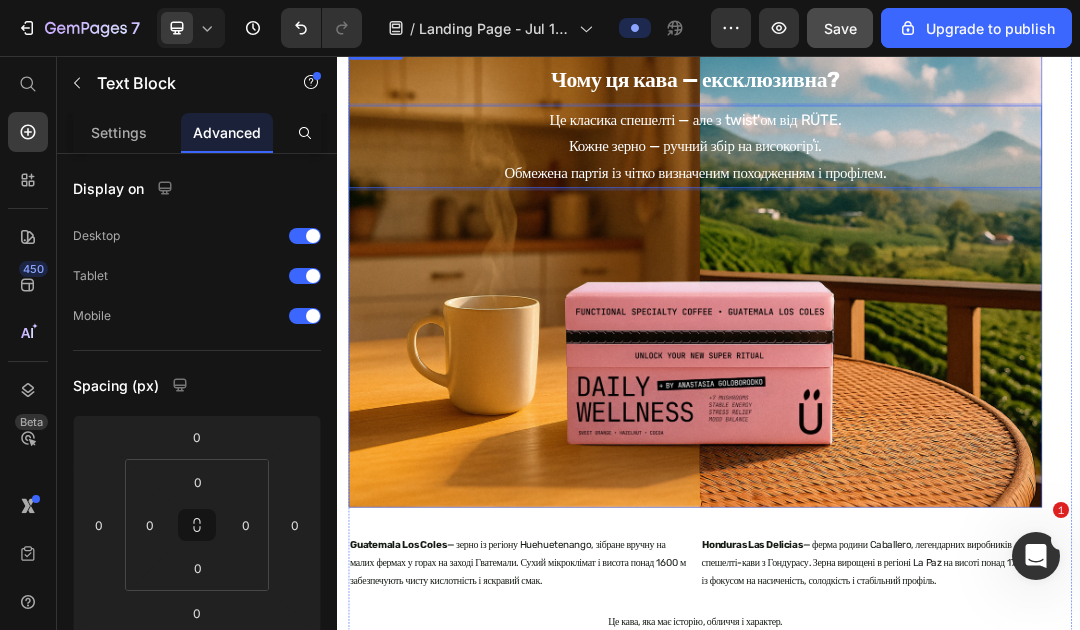click at bounding box center (915, 412) 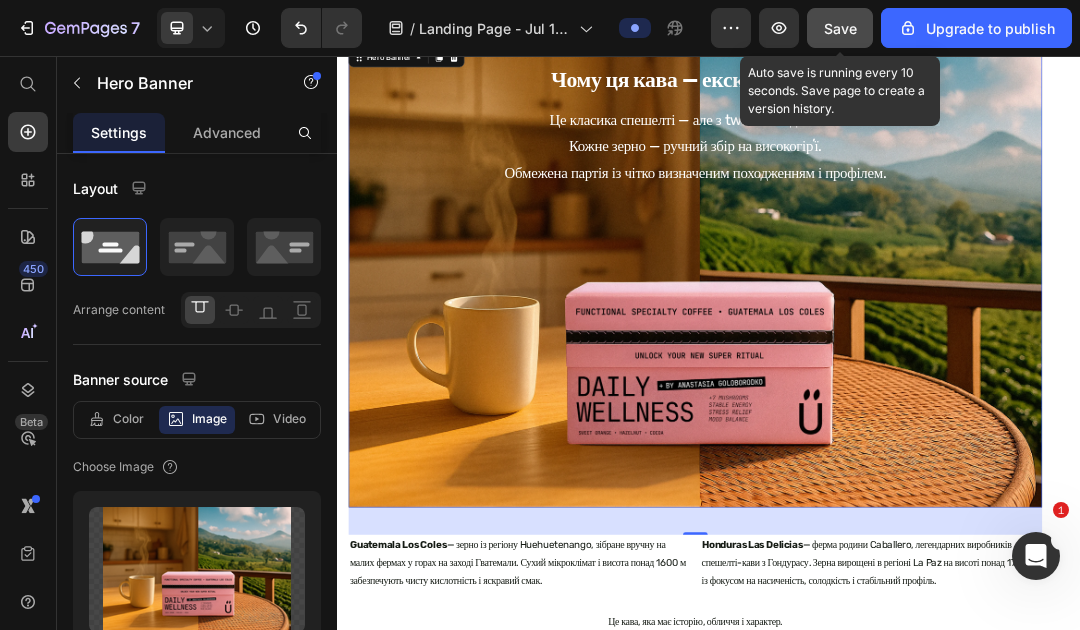 click on "Save" at bounding box center [840, 28] 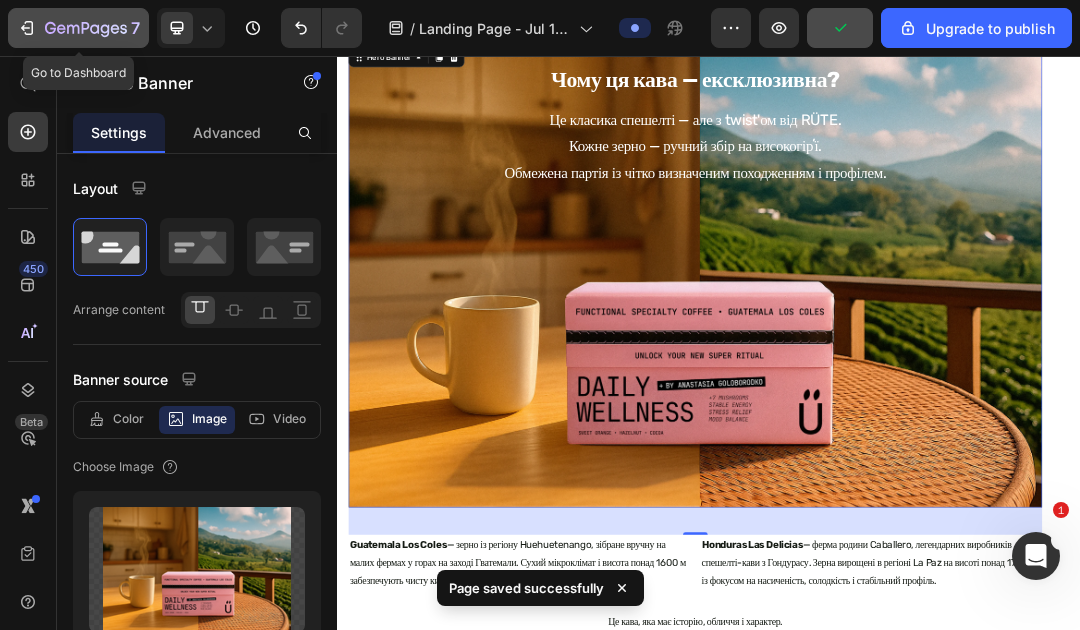 click 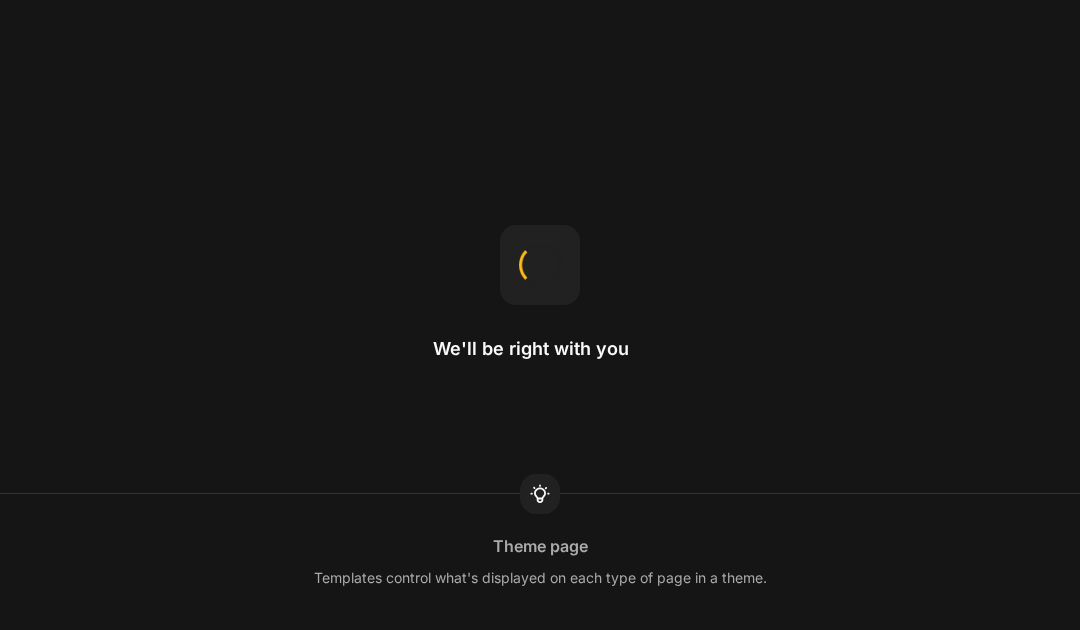 scroll, scrollTop: 0, scrollLeft: 0, axis: both 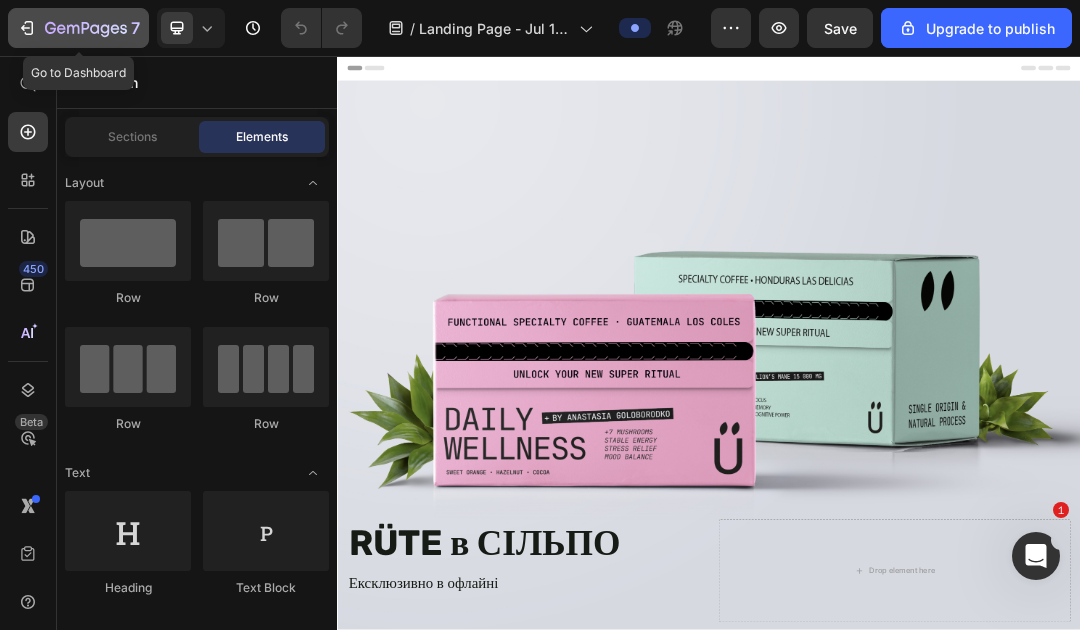 click on "7" 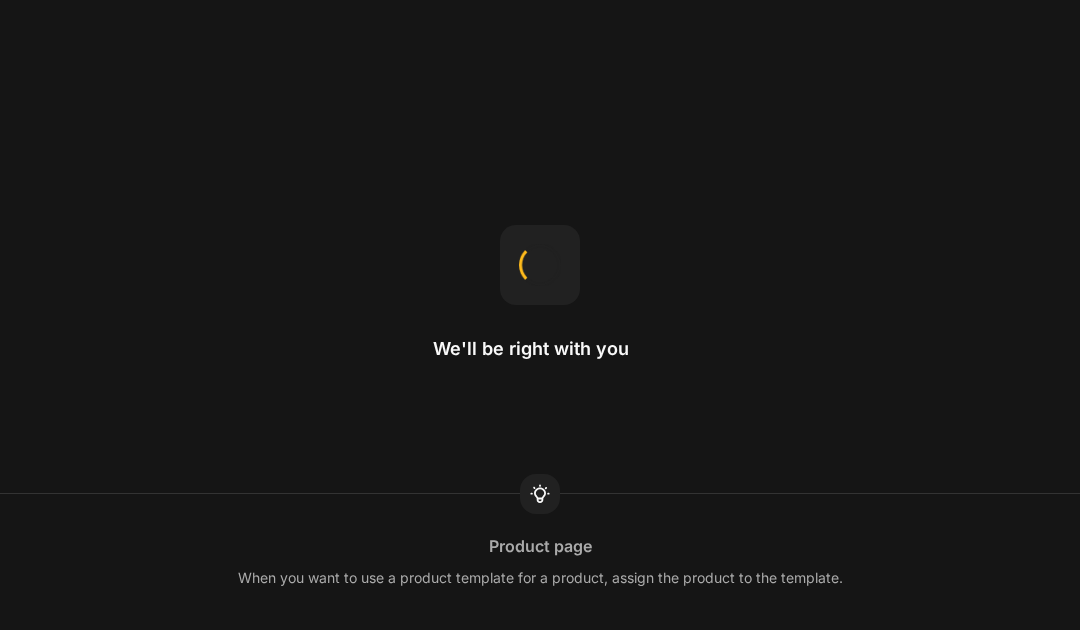 scroll, scrollTop: 0, scrollLeft: 0, axis: both 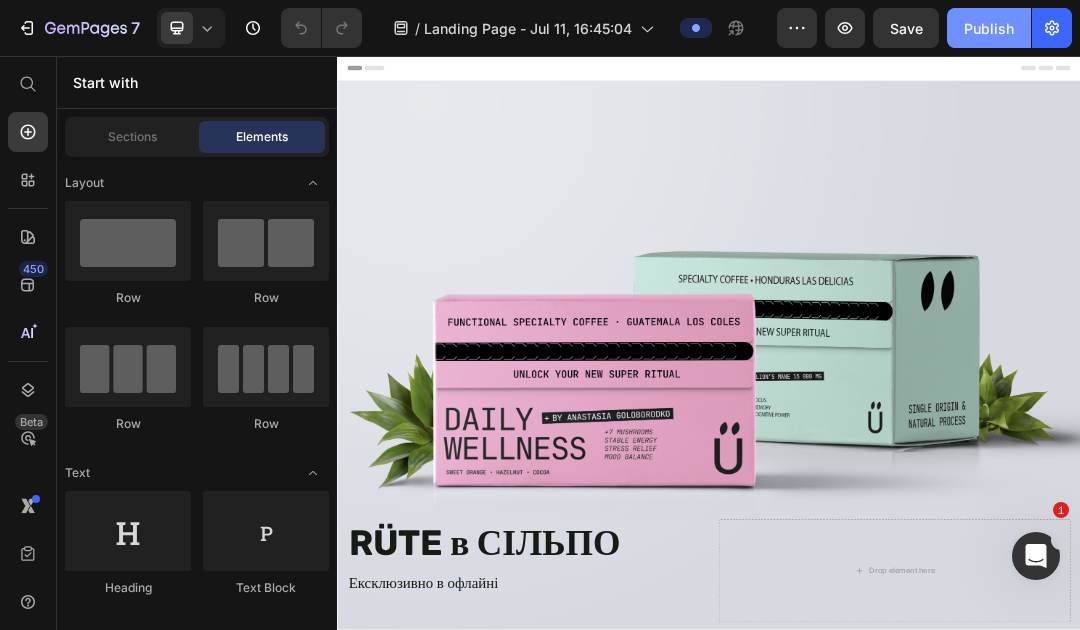 click on "Publish" at bounding box center [989, 28] 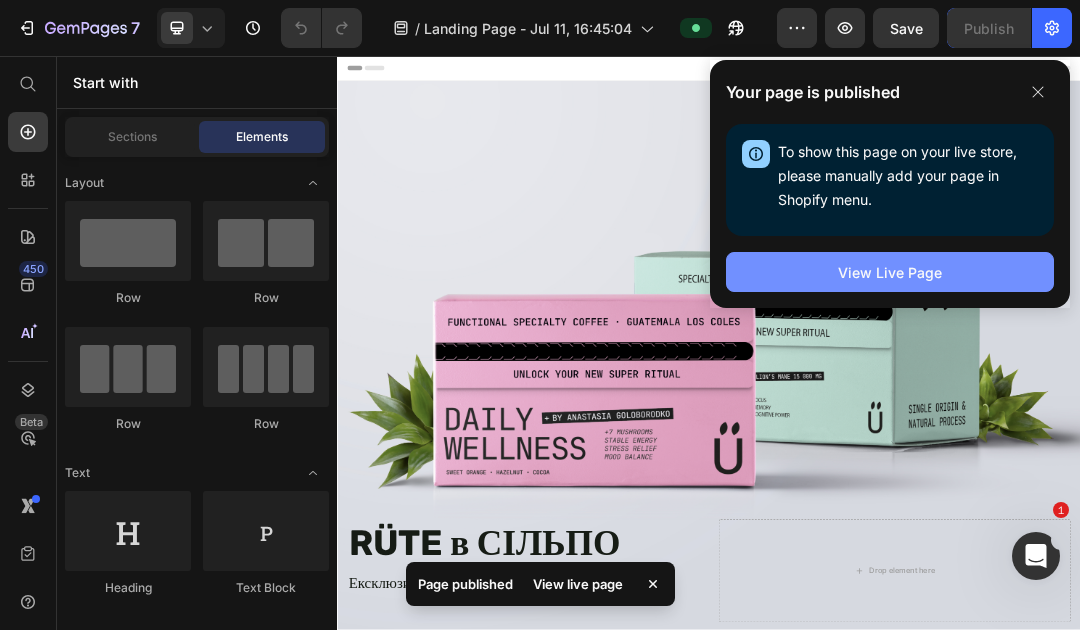 click on "View Live Page" at bounding box center (890, 272) 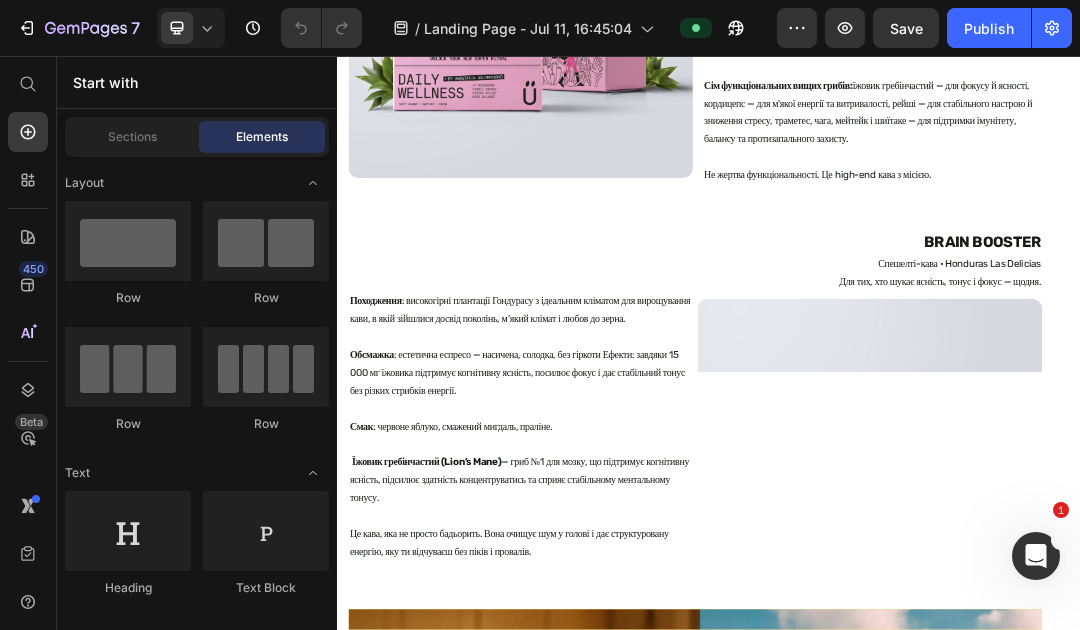 scroll, scrollTop: 1418, scrollLeft: 0, axis: vertical 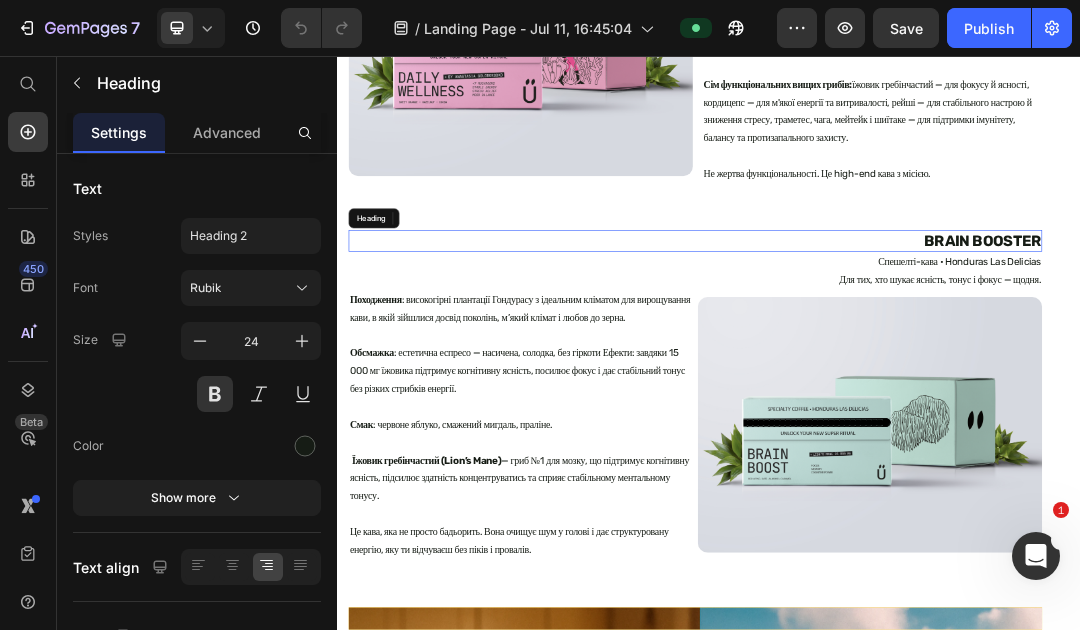 click on "BRAIN BOOSTER" at bounding box center (915, 355) 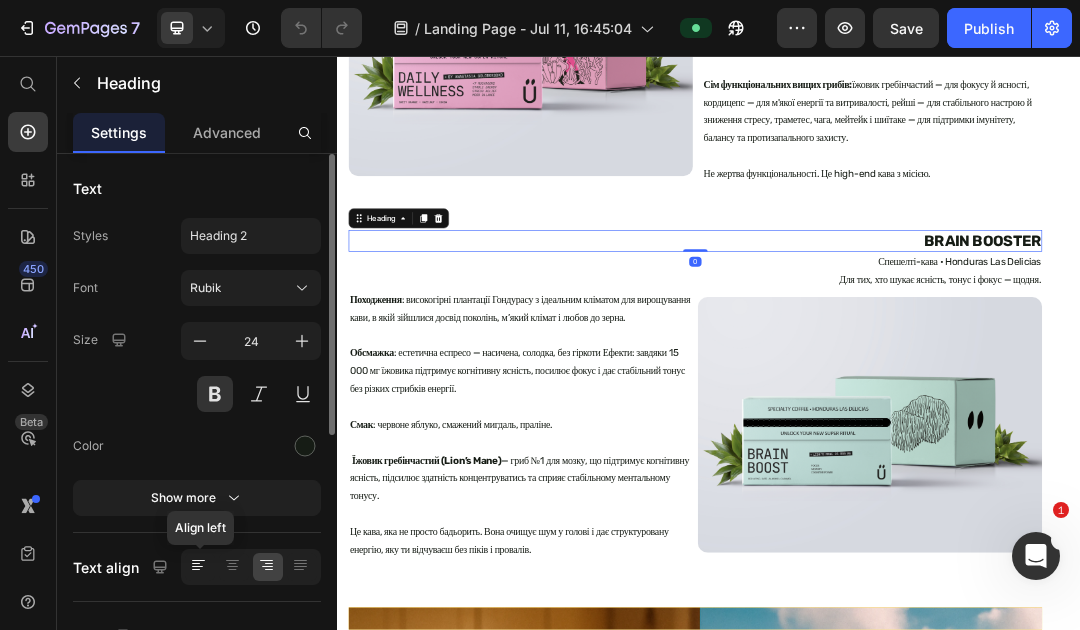 click 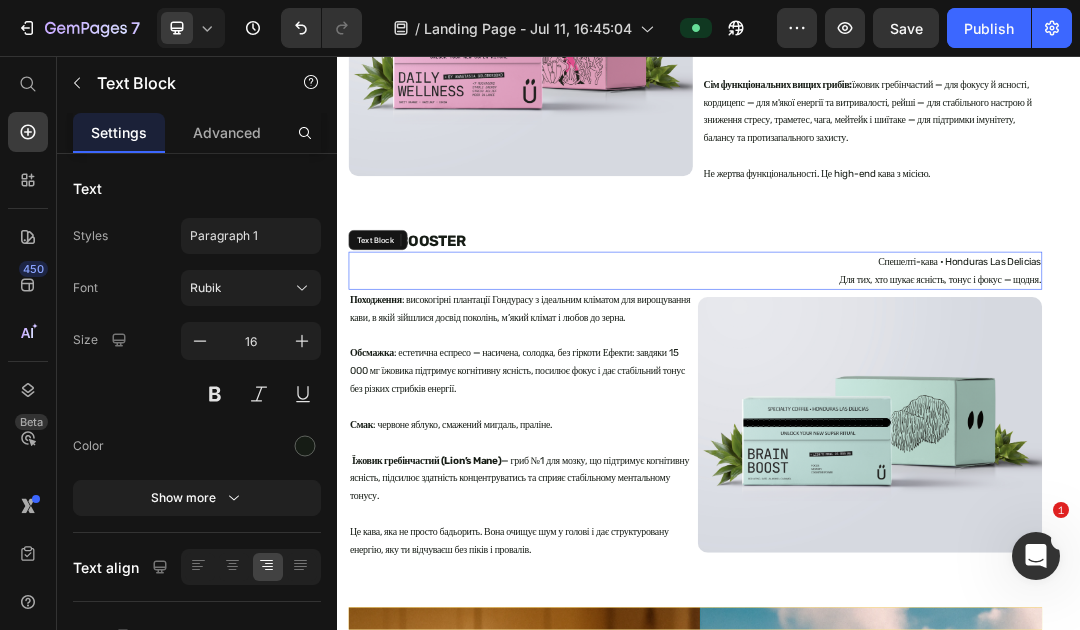 click on "Спешелті-кава • Honduras Las Delicias" at bounding box center [915, 389] 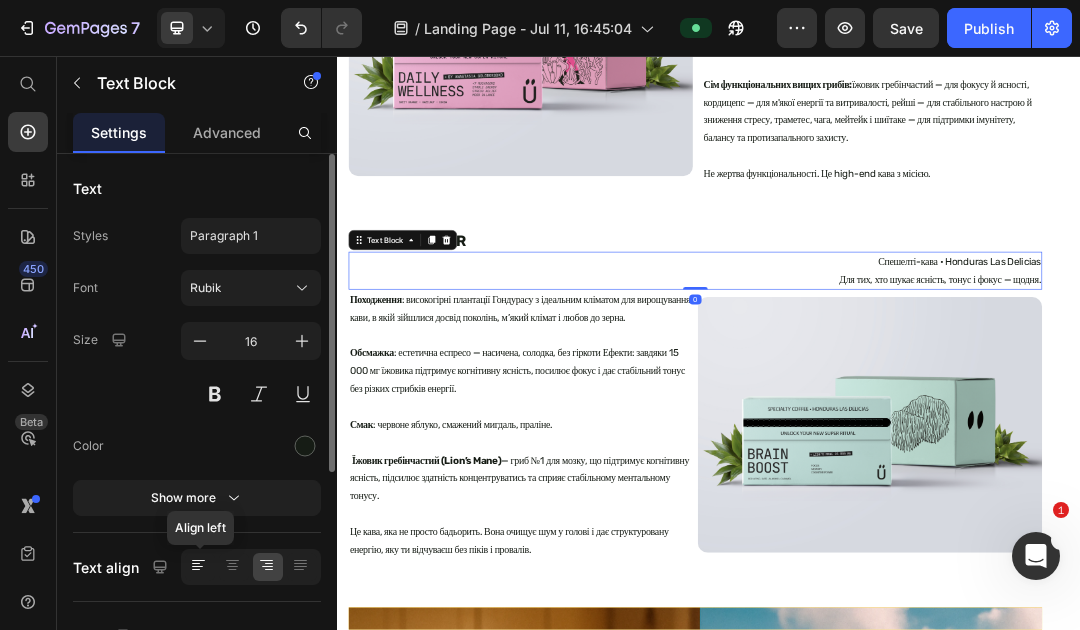 click 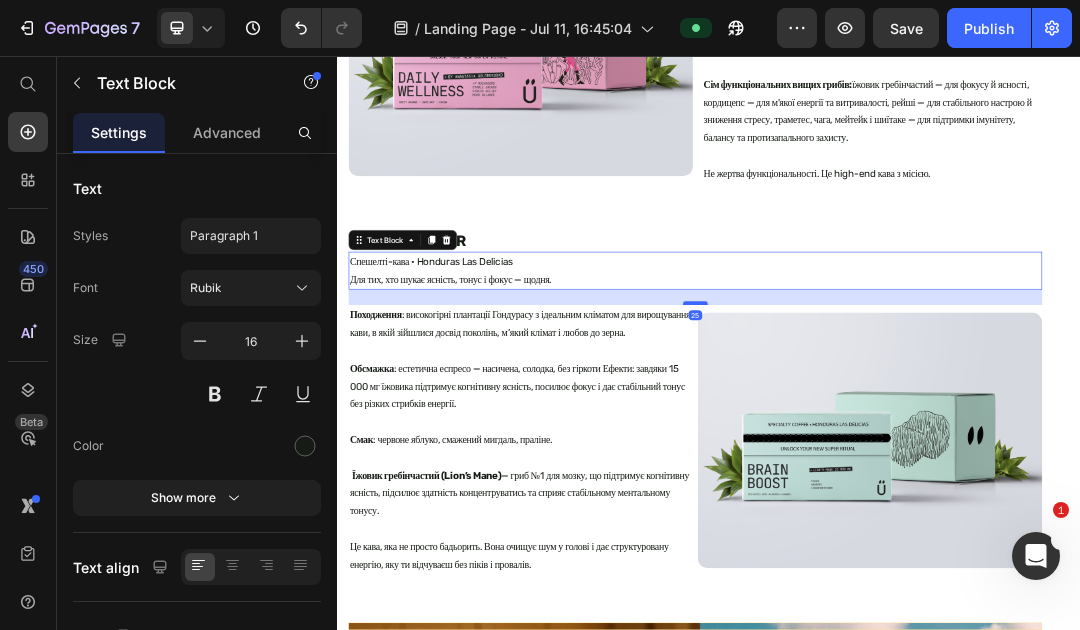 drag, startPoint x: 918, startPoint y: 456, endPoint x: 911, endPoint y: 481, distance: 25.96151 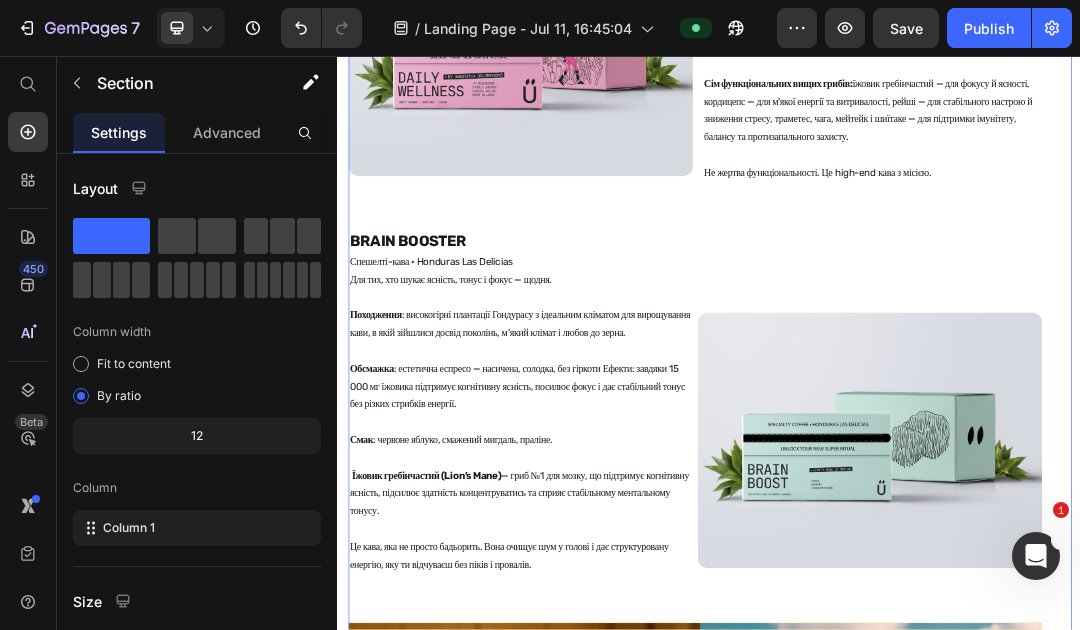 click on "Ми створили першу спешелті-лінійку. Але не просто каву.  Це кава — для щоденного життя в балансі. Text Block DAILY WELLNESS Heading Функціональна спешелті-кава • Guatemala Los Coles Створено з Анастасією Голобородько — для тих, хто шукає внутрішній спокій. Text Block Image Походження : високогірні ферми Гватемали, де кожне зерно збирають вручну — з турботою і досвідом поколінь.    Обсмажка : естетична еспресо — глибока, але не гірка     Ефекти : відчутні, не надумані — завдяки потужному дозуванню екстрактів.   Смак : червоне яблуко, цитрус, молочний шоколад. Text Block Row BRAIN BOOSTER Heading Text Block" at bounding box center (915, 989) 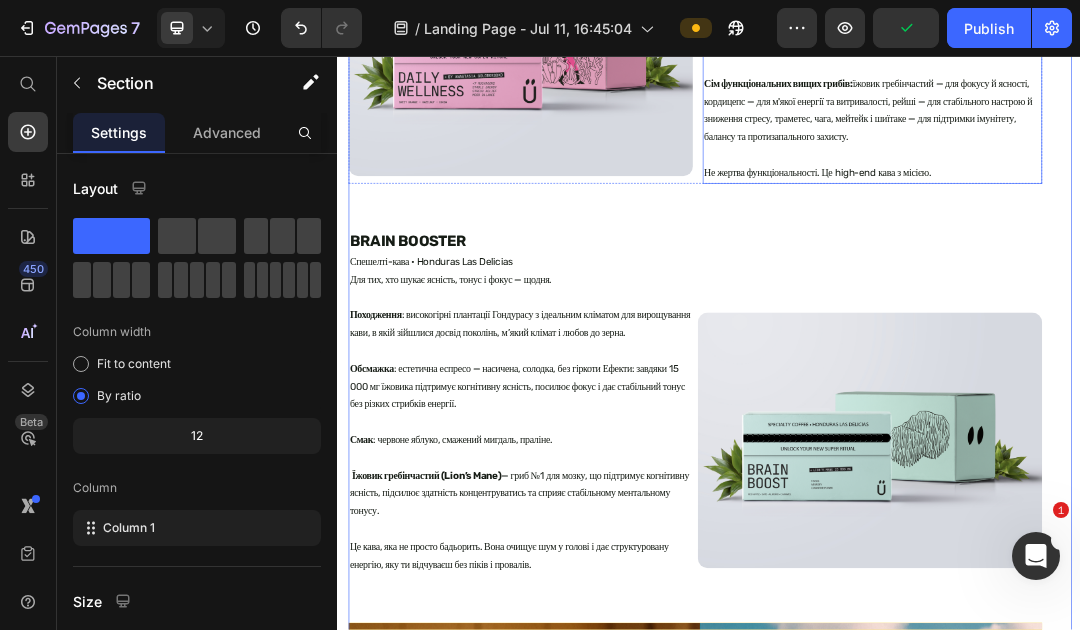 click on "Не жертва функціональності. Це high-end кава з місією." at bounding box center [1201, 232] 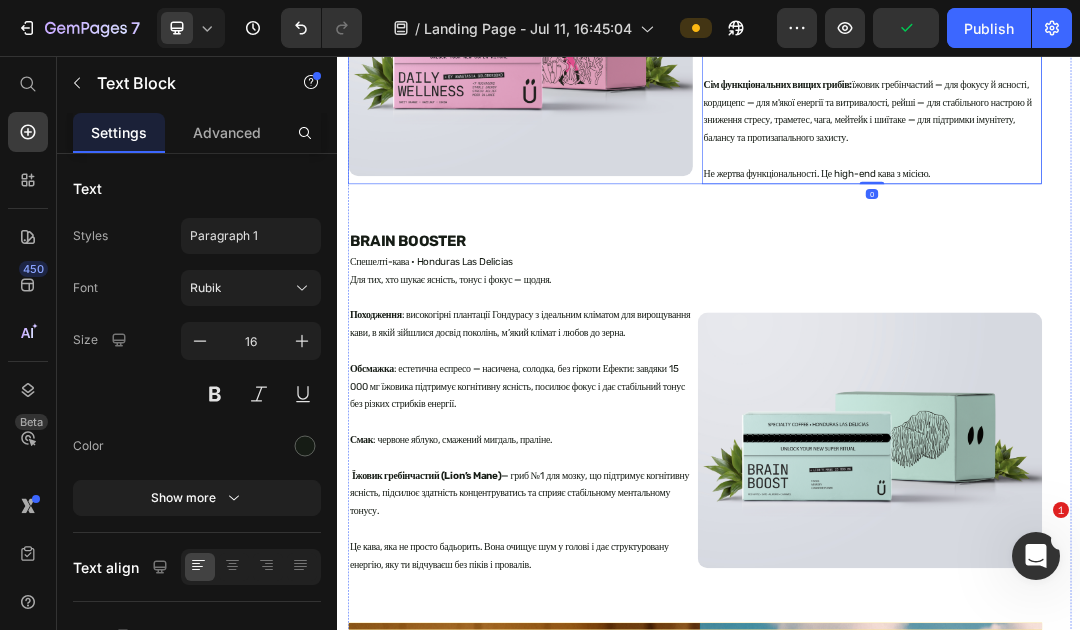click on "Image" at bounding box center [633, 45] 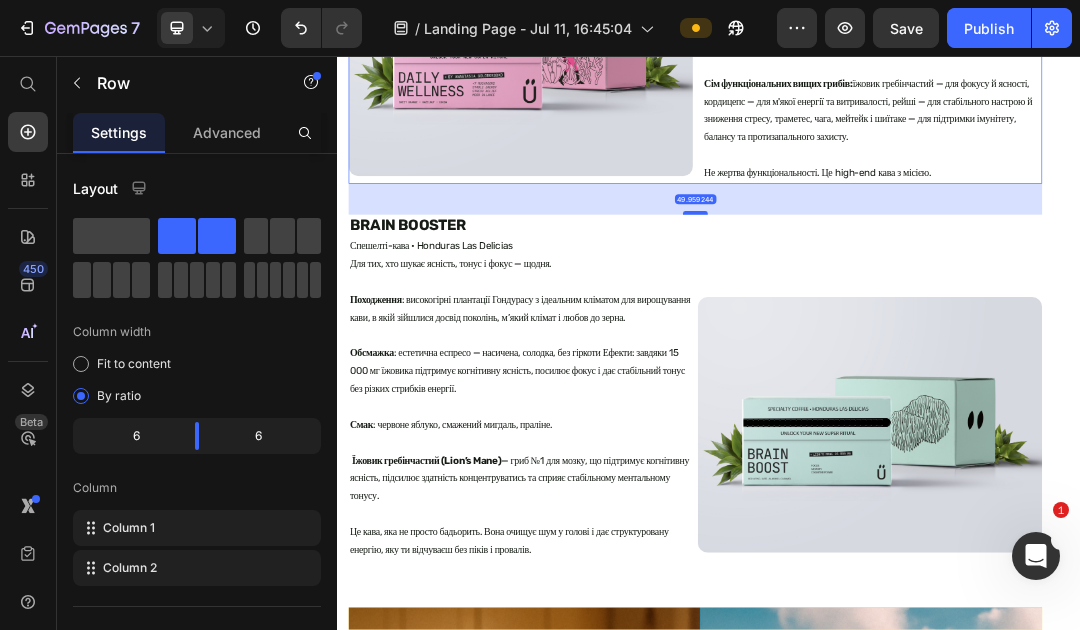 drag, startPoint x: 910, startPoint y: 360, endPoint x: 911, endPoint y: 335, distance: 25.019993 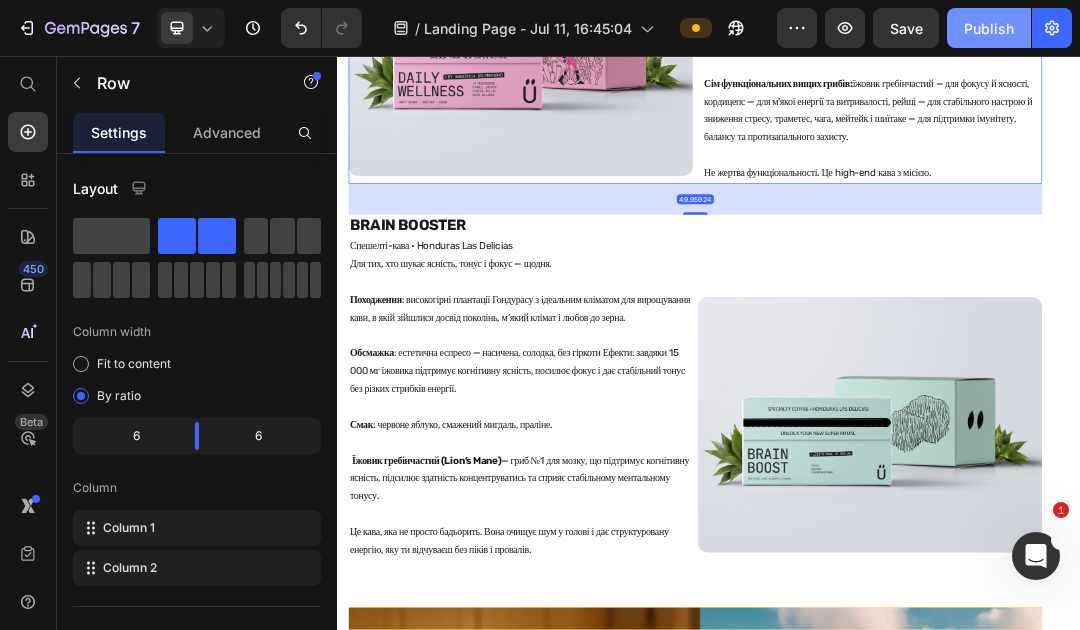 click on "Publish" at bounding box center (989, 28) 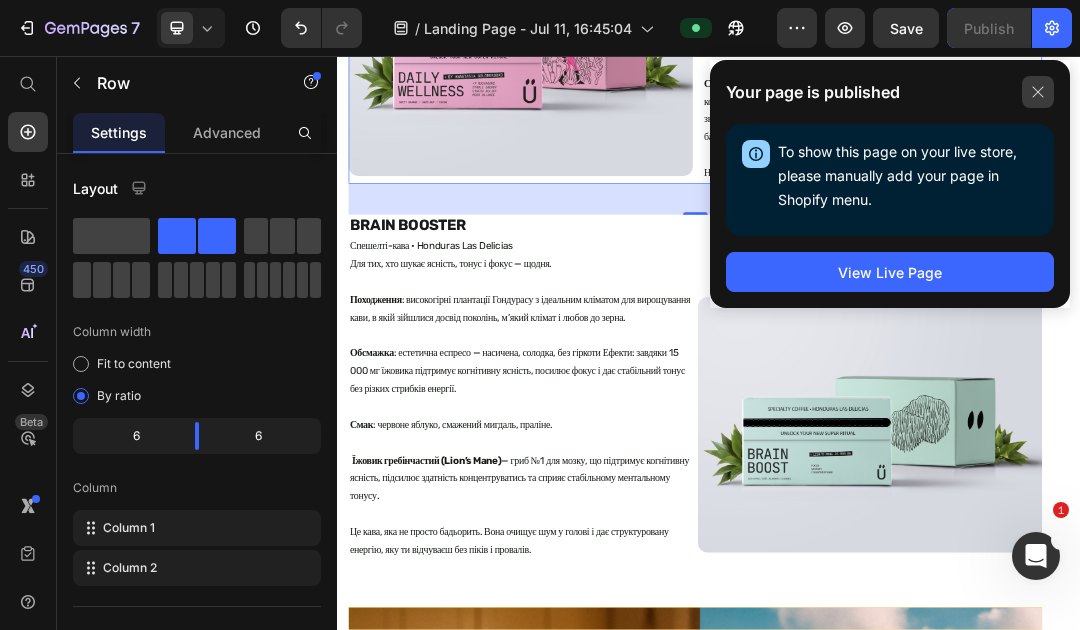 click 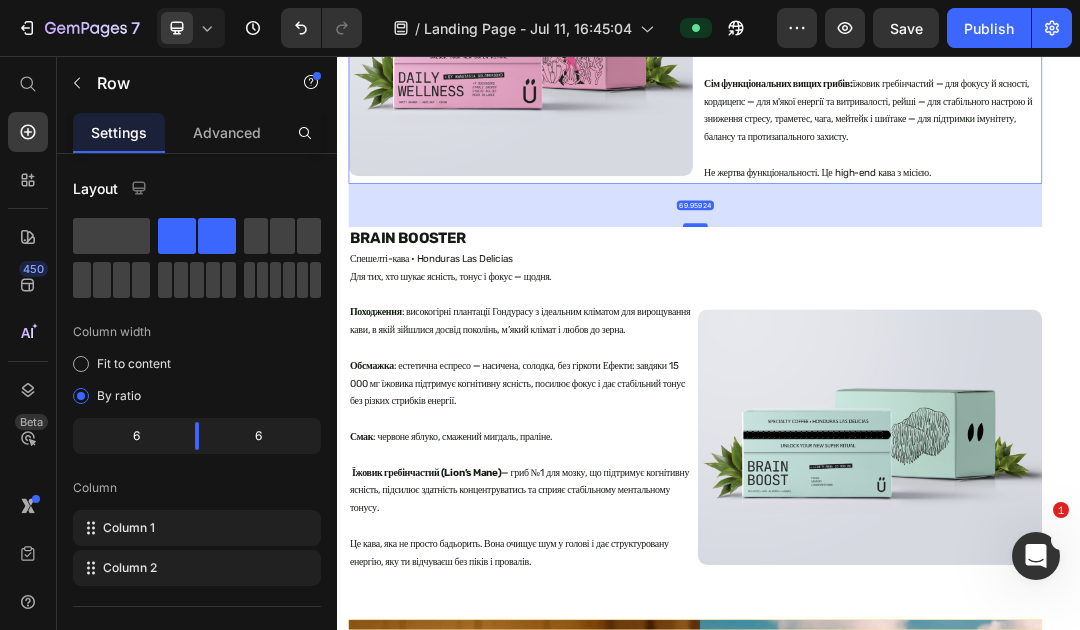 drag, startPoint x: 913, startPoint y: 335, endPoint x: 911, endPoint y: 355, distance: 20.09975 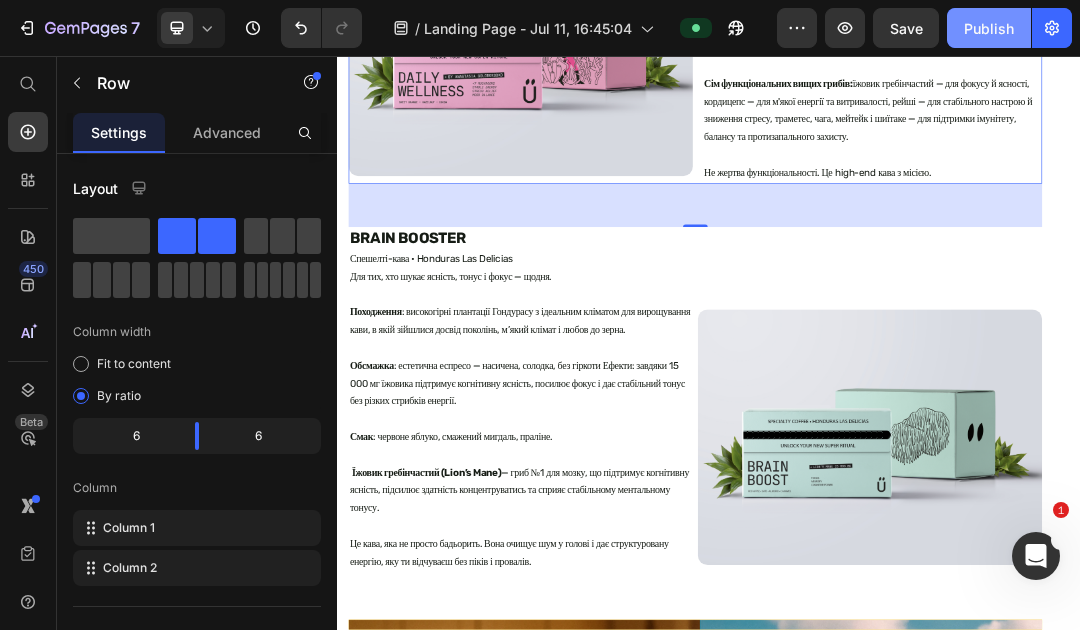 click on "Publish" at bounding box center [989, 28] 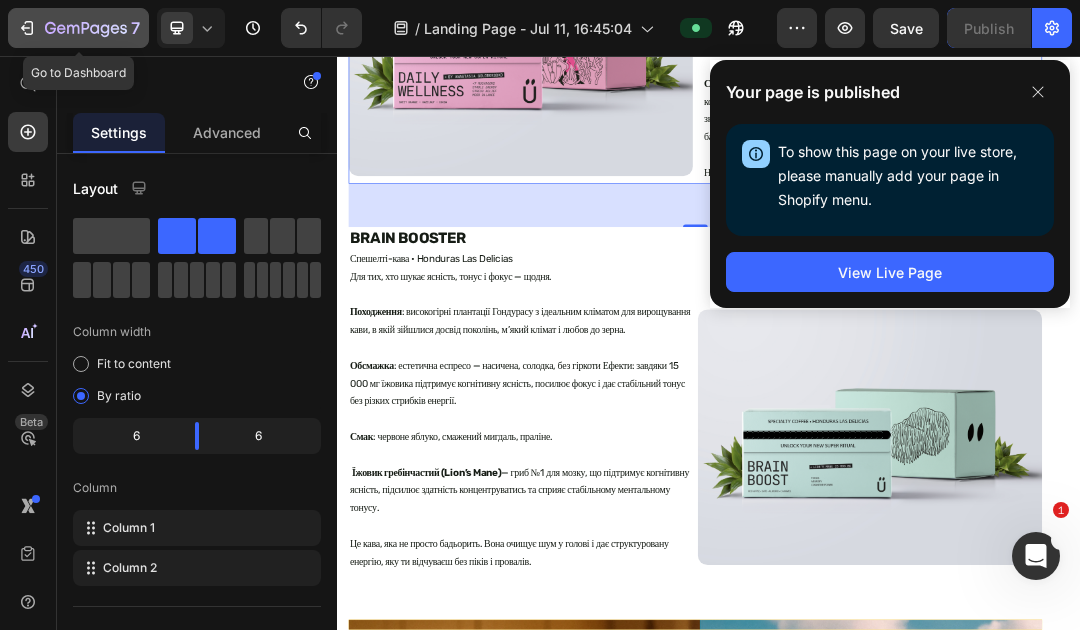 click on "7" 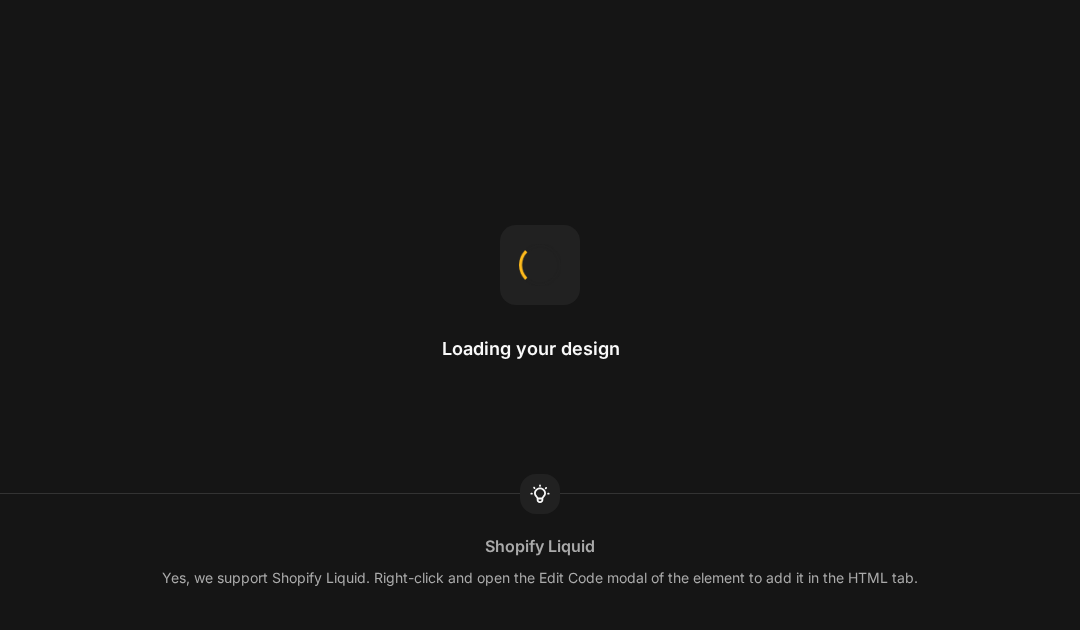 scroll, scrollTop: 0, scrollLeft: 0, axis: both 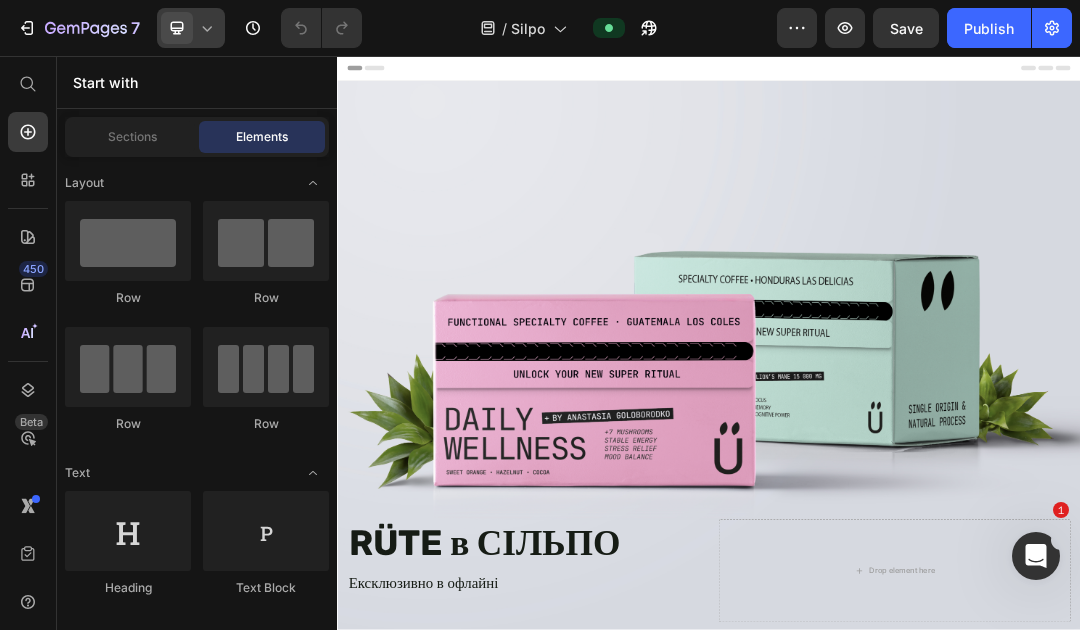 click at bounding box center (177, 28) 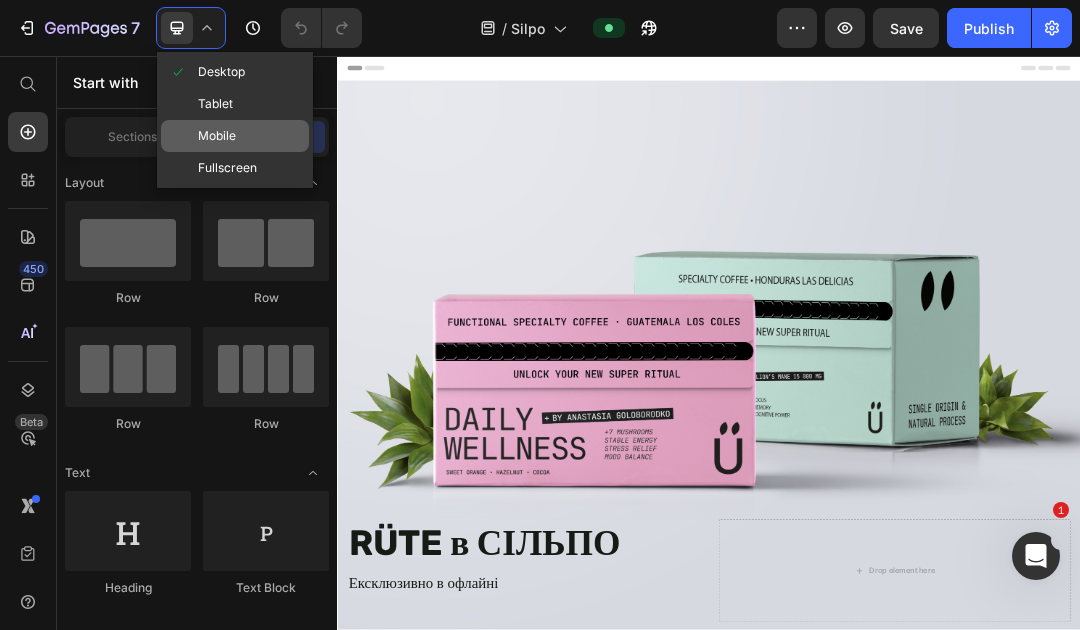 click on "Mobile" at bounding box center [217, 136] 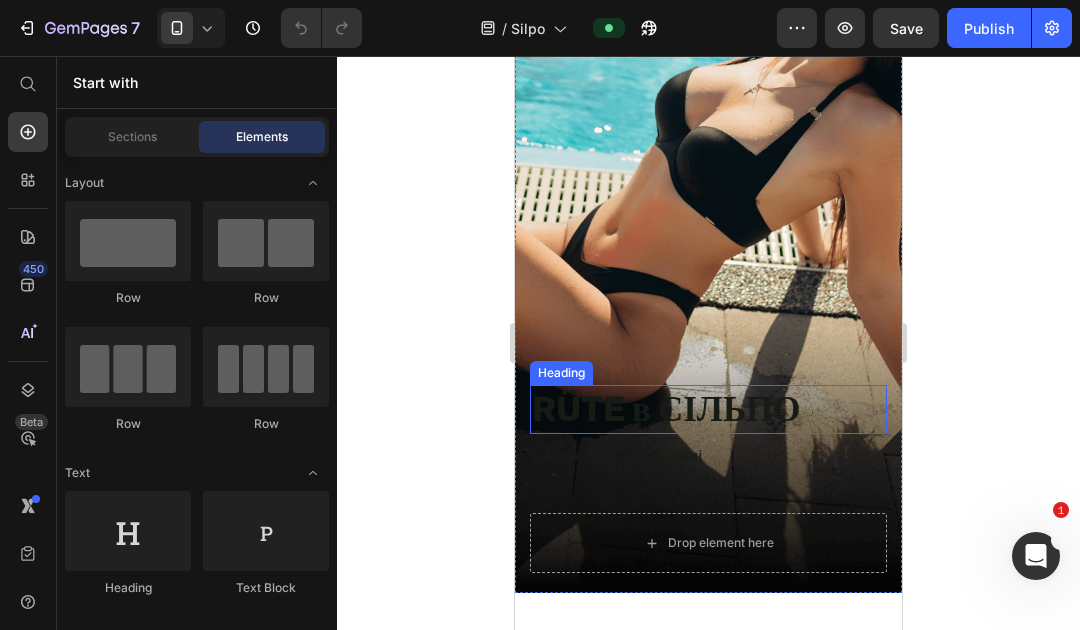 scroll, scrollTop: 190, scrollLeft: 0, axis: vertical 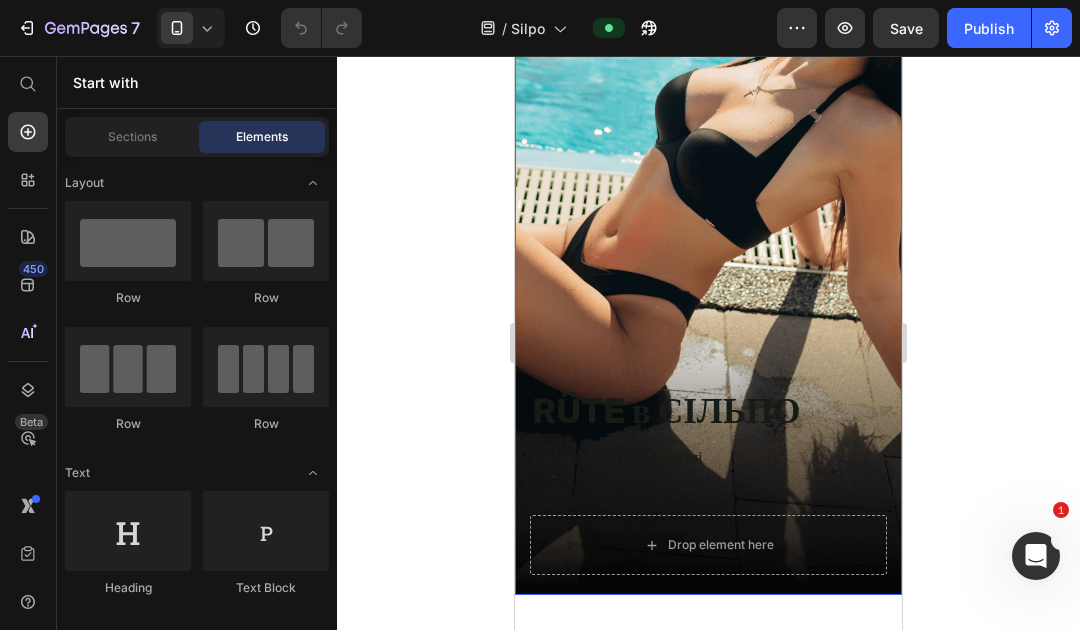 click at bounding box center [708, 251] 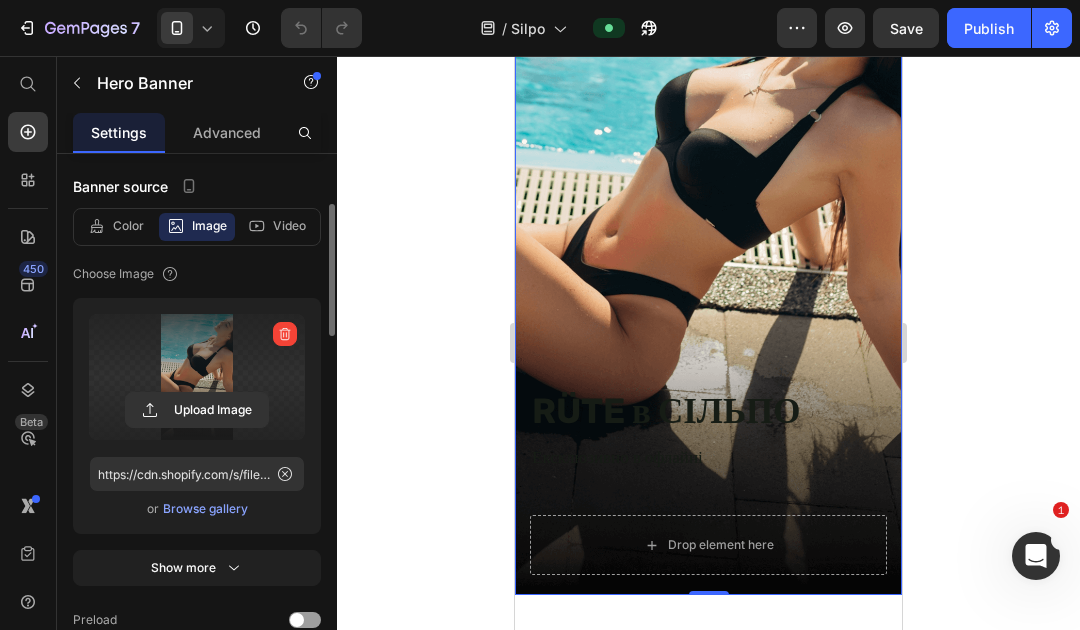 scroll, scrollTop: 195, scrollLeft: 0, axis: vertical 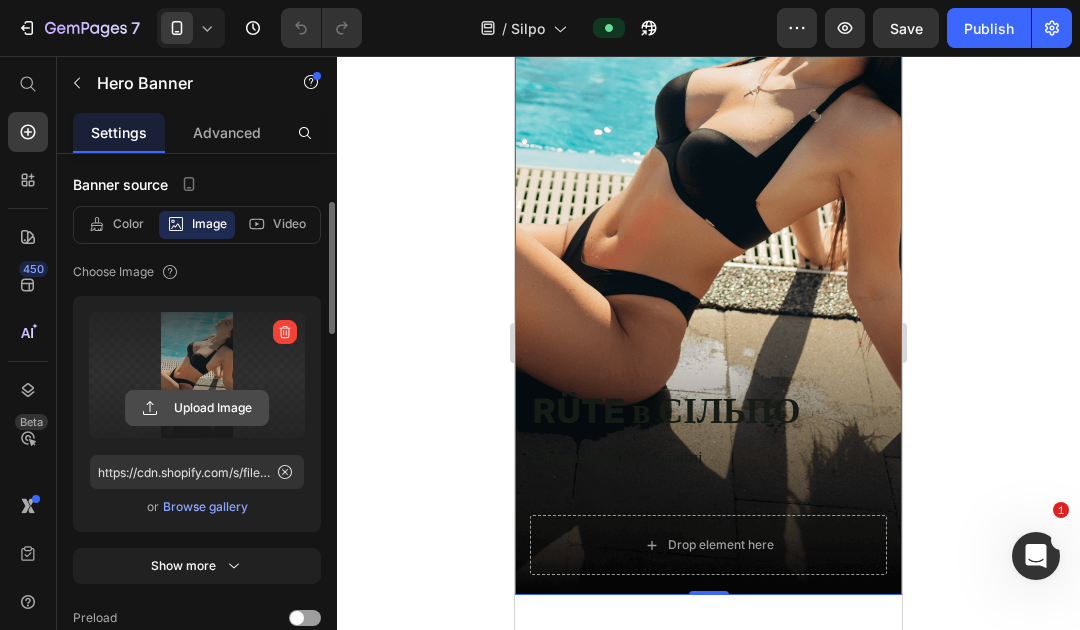 click 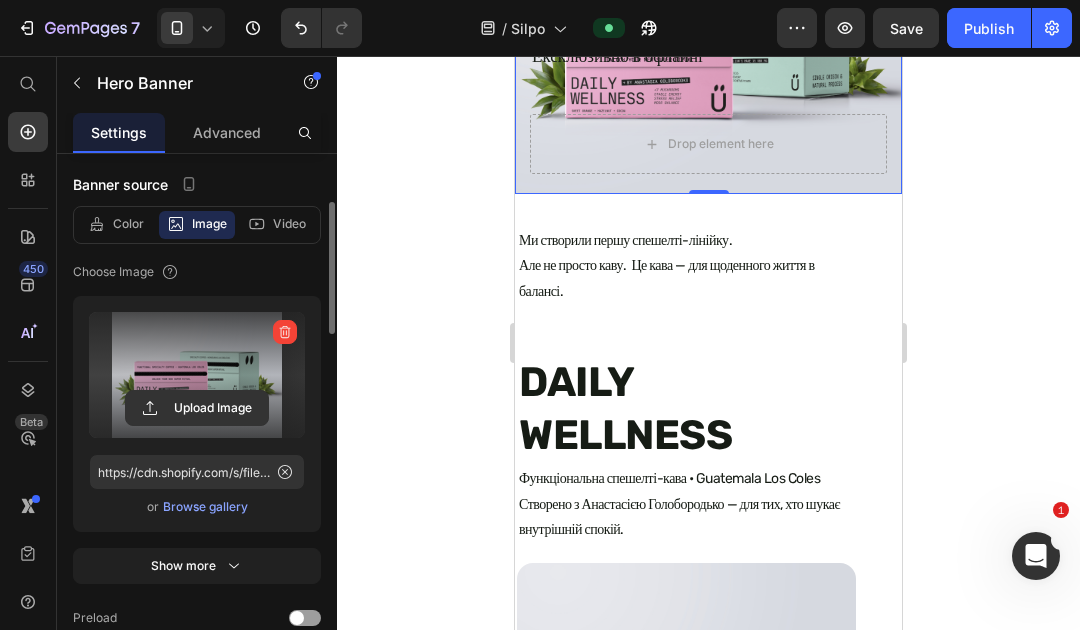 type on "https://cdn.shopify.com/s/files/1/0679/1285/9887/files/gempages_551498451787973482-fe5eb69a-f757-415c-9304-03bb00ec94ee.png" 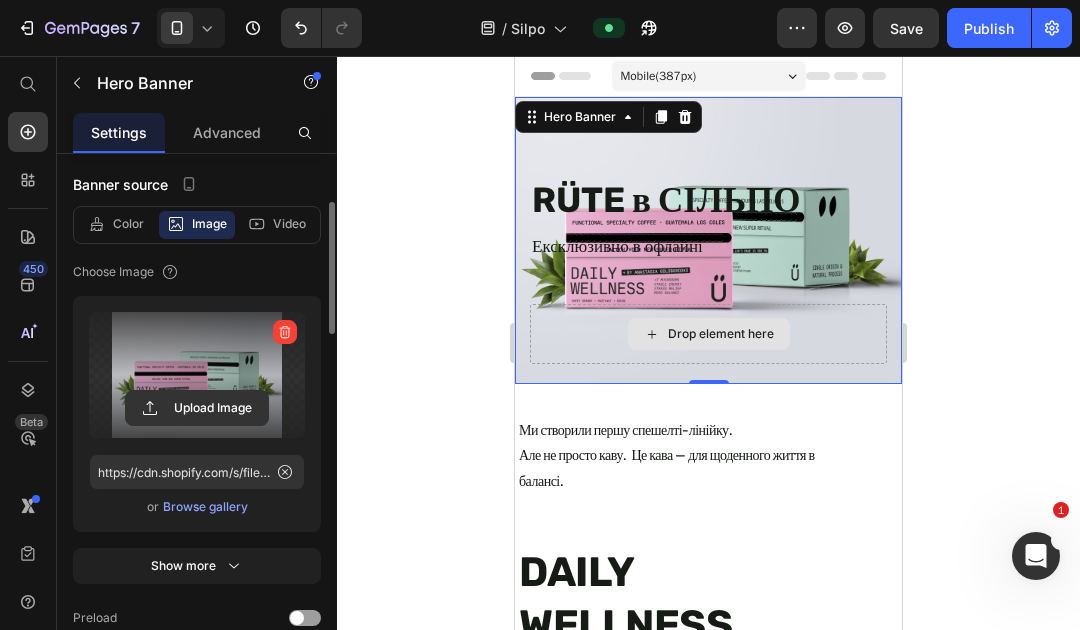 scroll, scrollTop: 0, scrollLeft: 0, axis: both 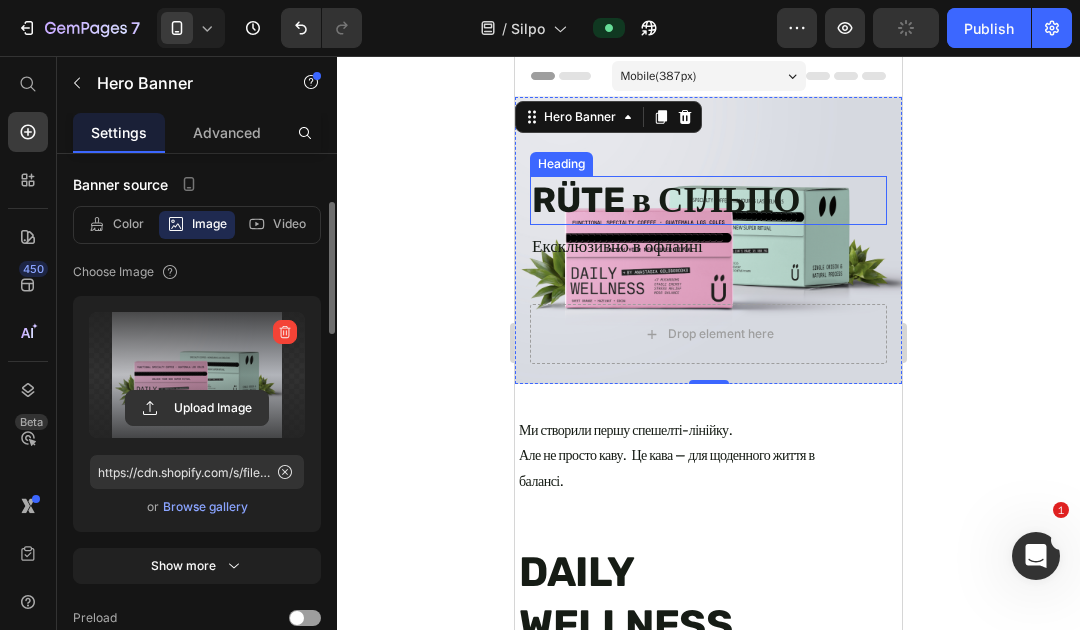 click on "RÜTE в СІЛЬПО" at bounding box center [708, 201] 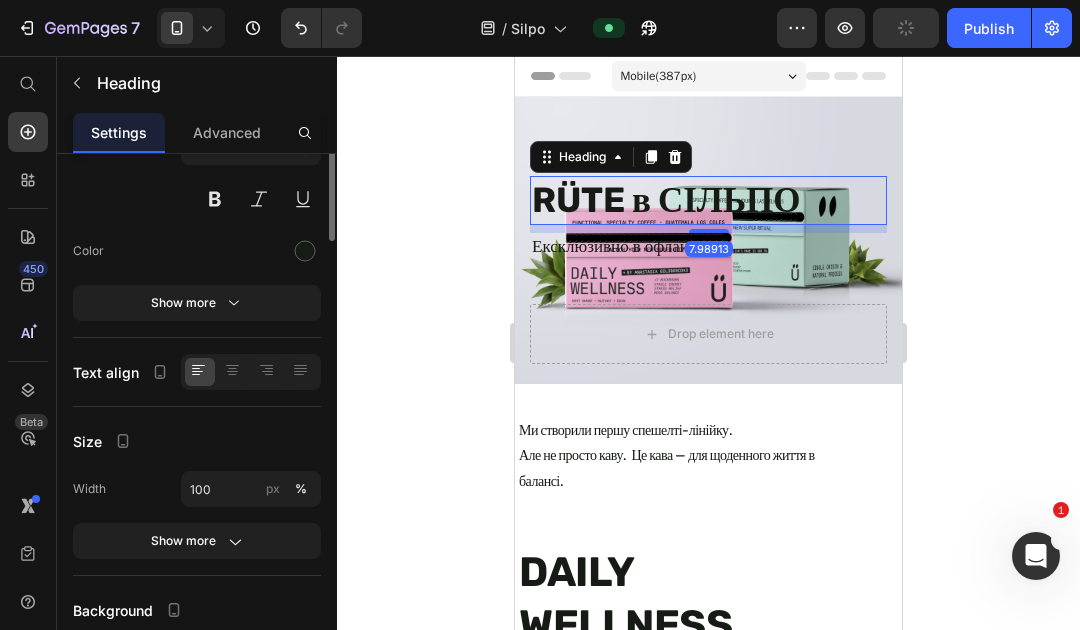 scroll, scrollTop: 0, scrollLeft: 0, axis: both 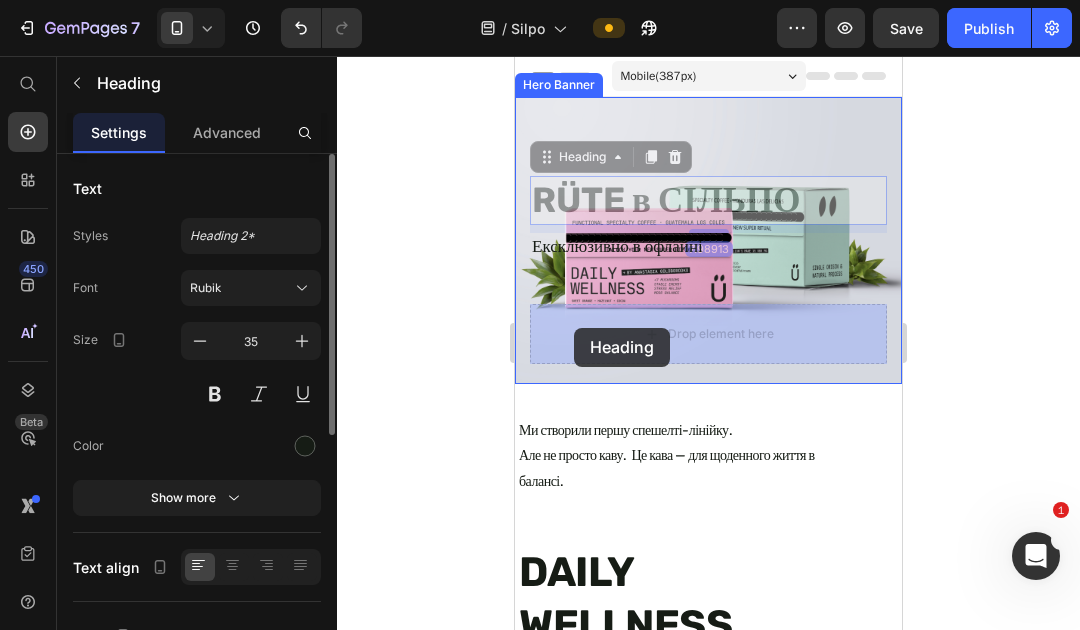 drag, startPoint x: 542, startPoint y: 153, endPoint x: 574, endPoint y: 328, distance: 177.90166 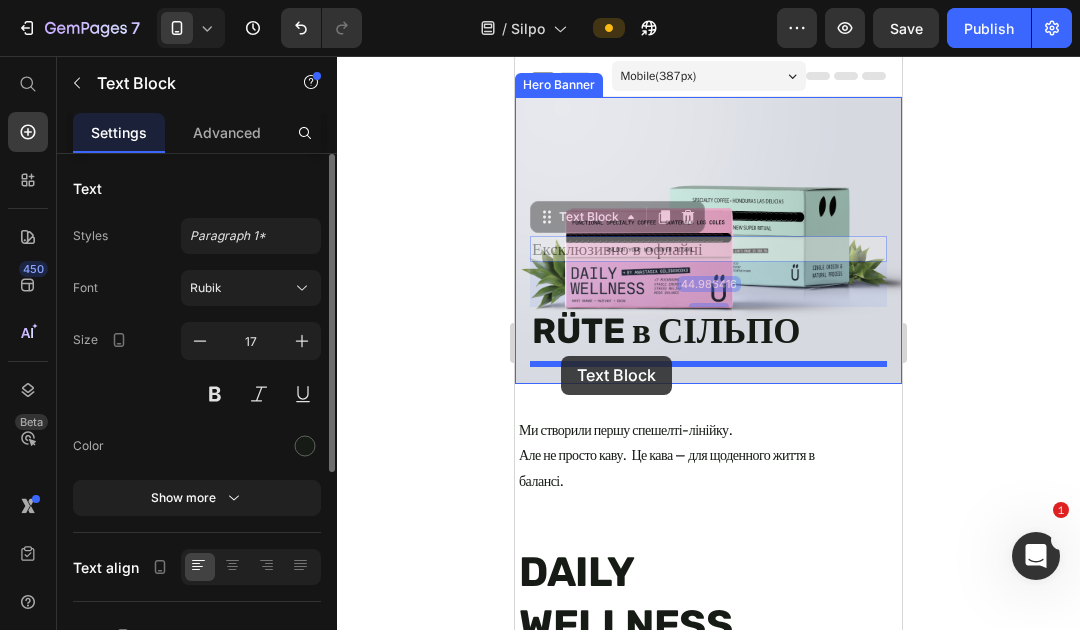 drag, startPoint x: 541, startPoint y: 223, endPoint x: 561, endPoint y: 356, distance: 134.49535 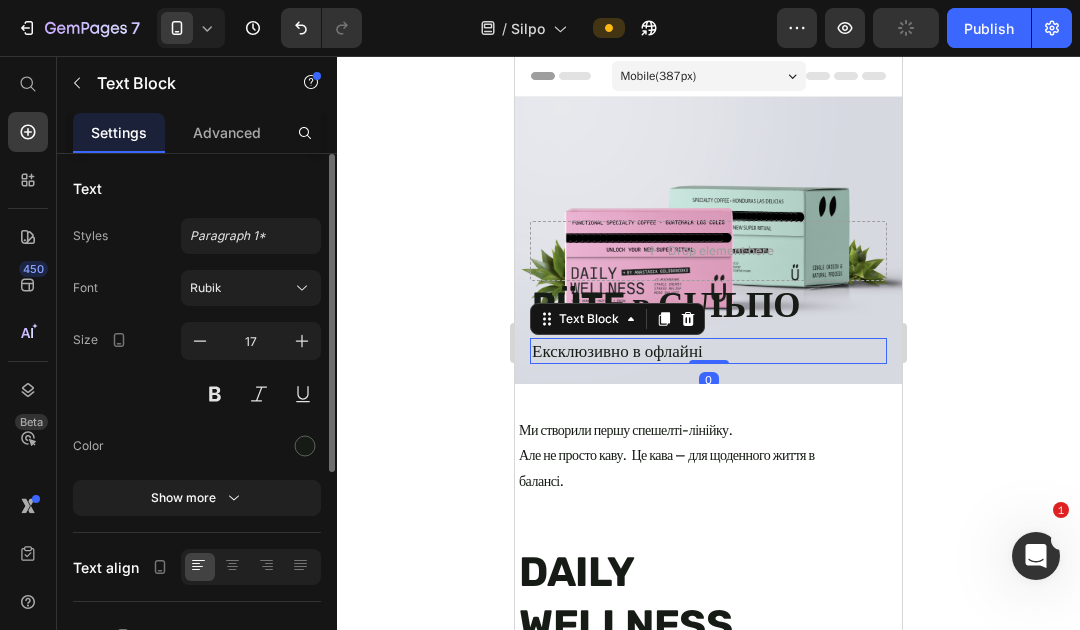 drag, startPoint x: 708, startPoint y: 362, endPoint x: 715, endPoint y: 312, distance: 50.48762 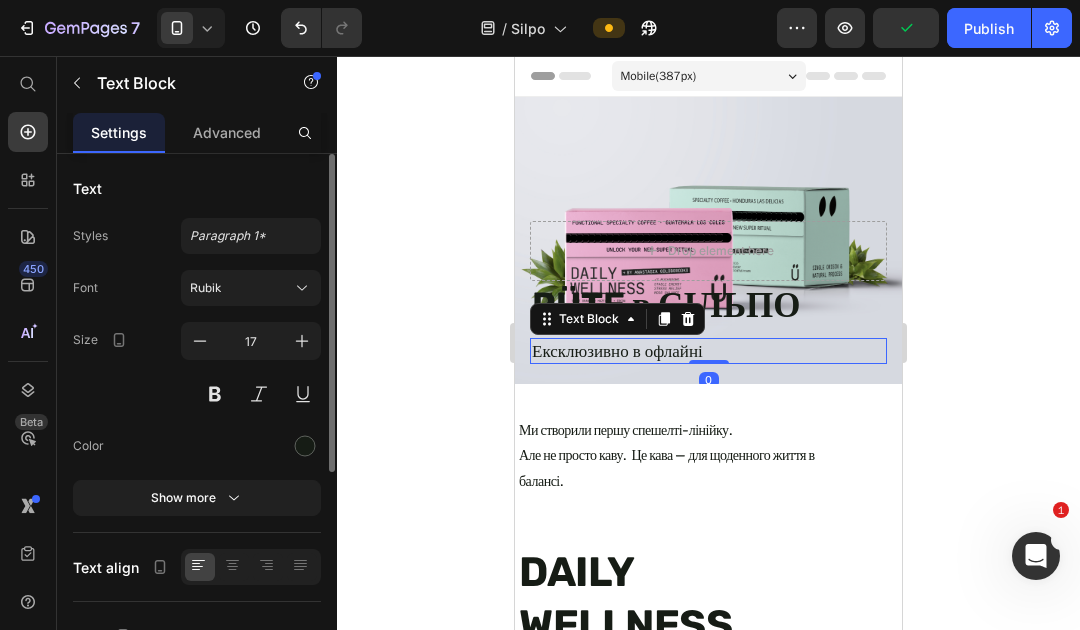 click 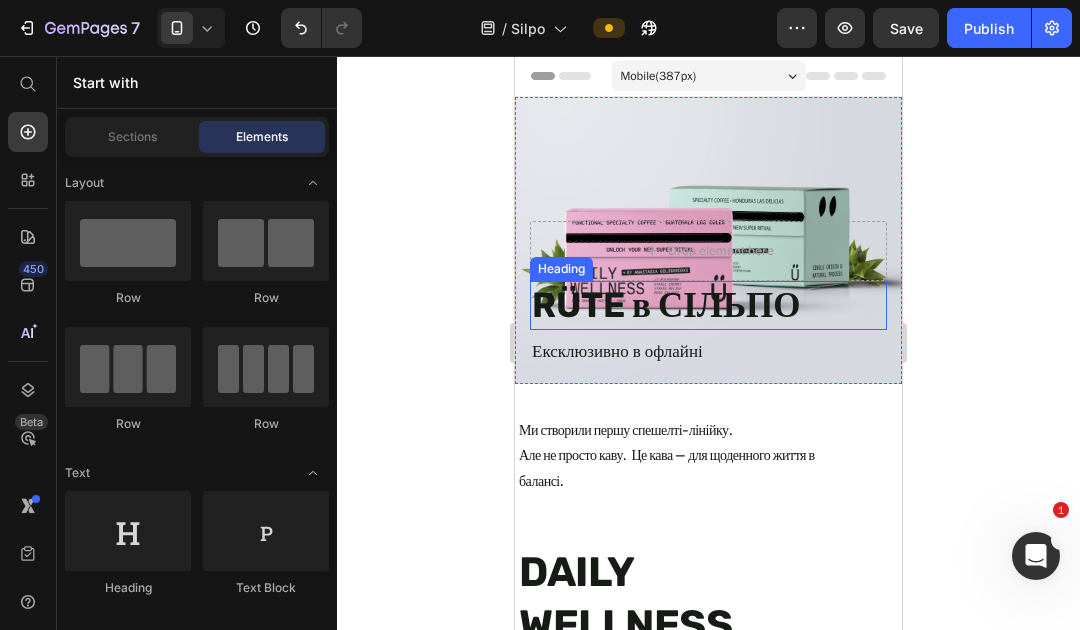 click on "RÜTE в СІЛЬПО" at bounding box center (708, 306) 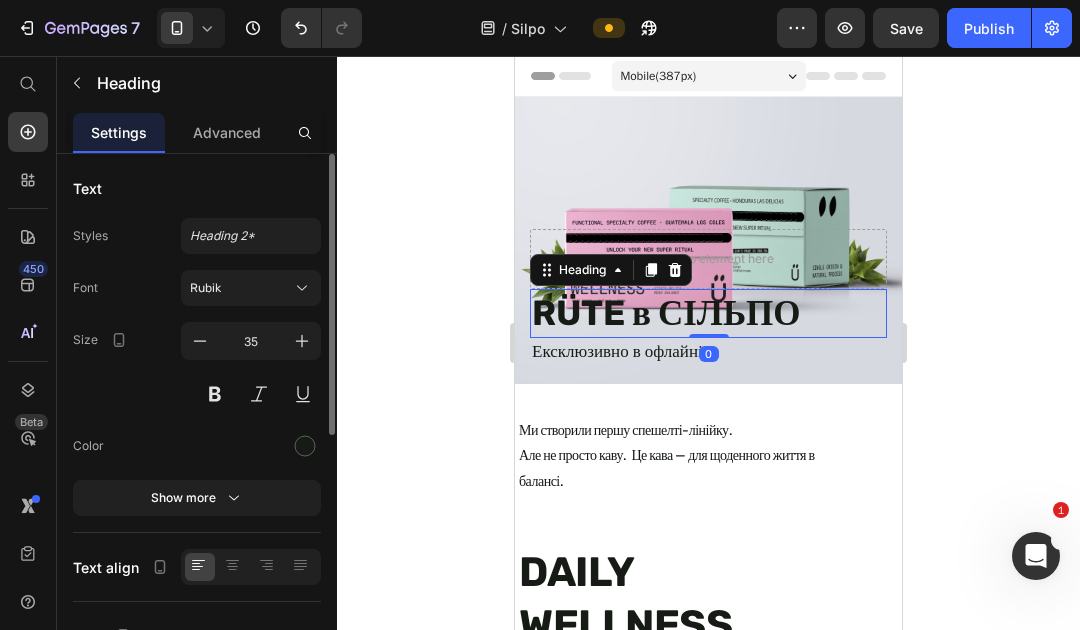 drag, startPoint x: 702, startPoint y: 334, endPoint x: 707, endPoint y: 302, distance: 32.38827 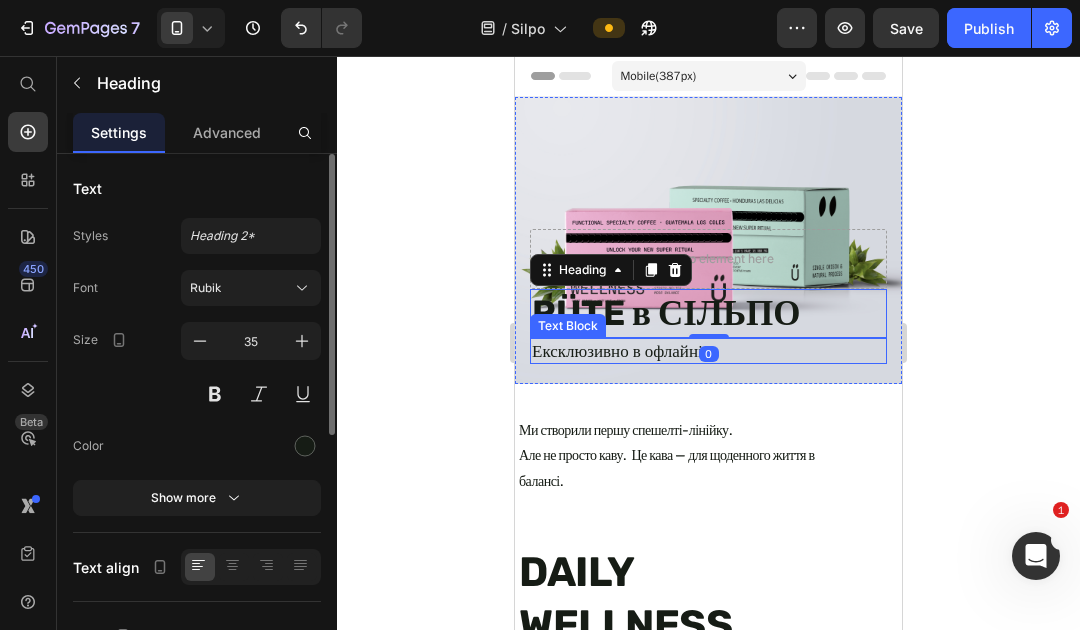 click on "Ексклюзивно в офлайні" at bounding box center (708, 351) 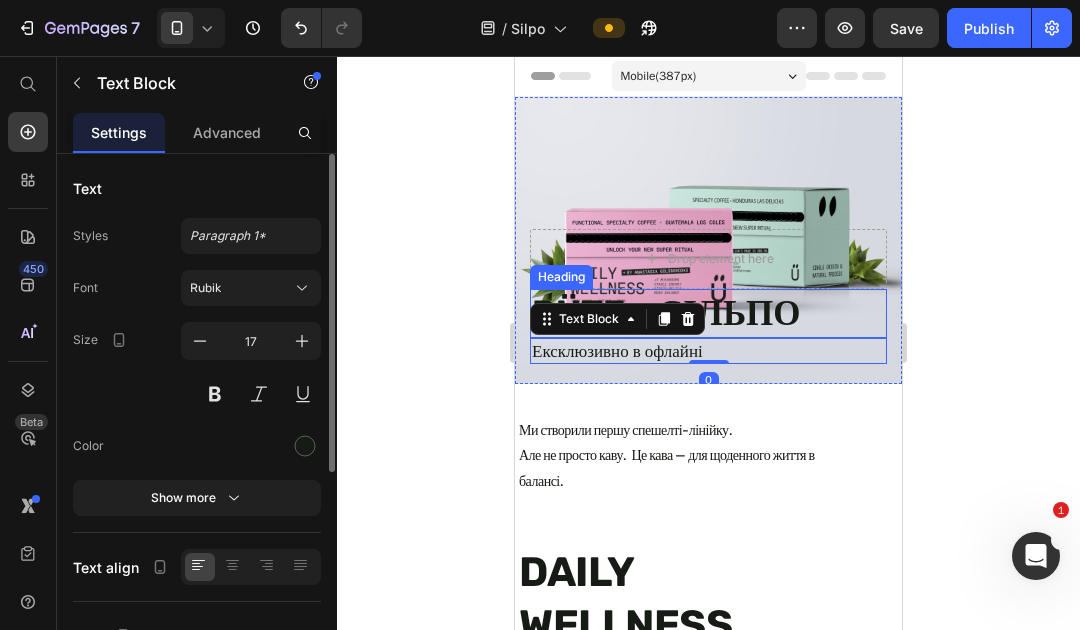 click on "RÜTE в СІЛЬПО" at bounding box center [708, 314] 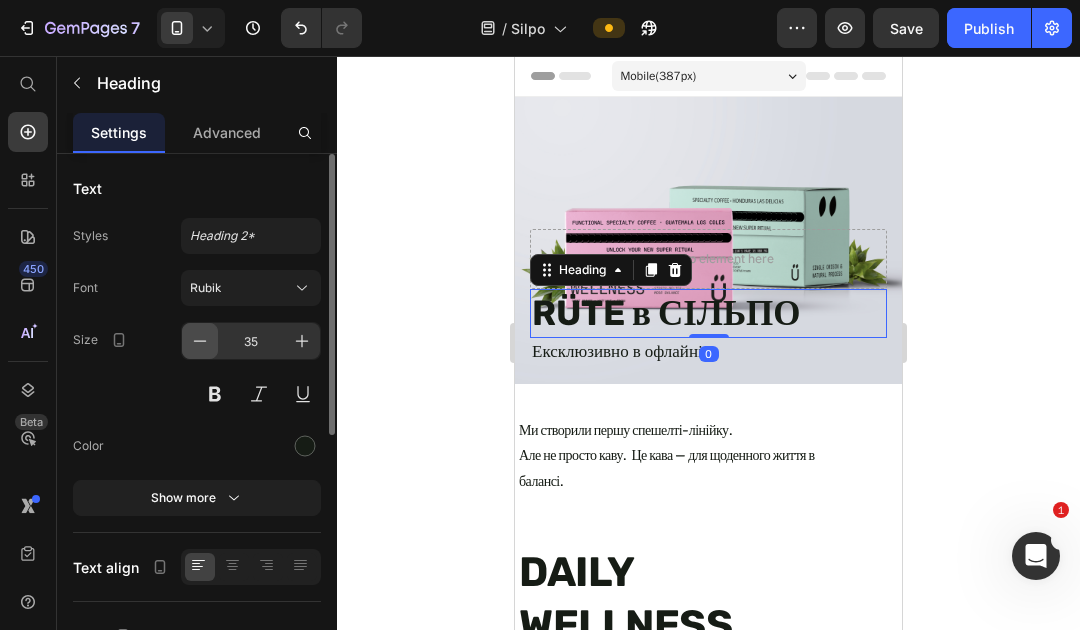 click 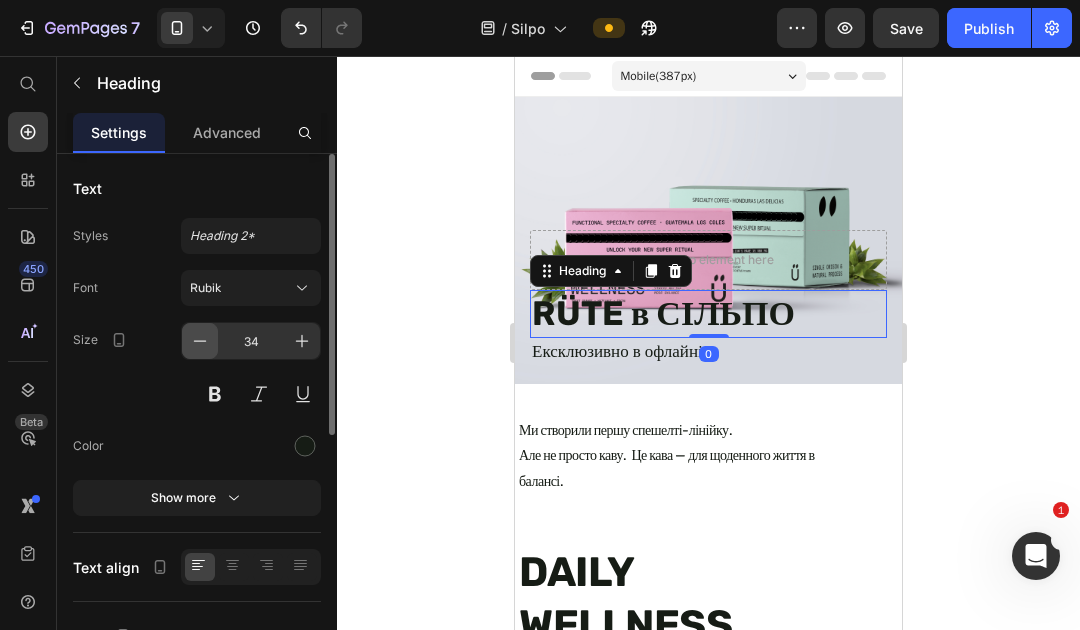 click 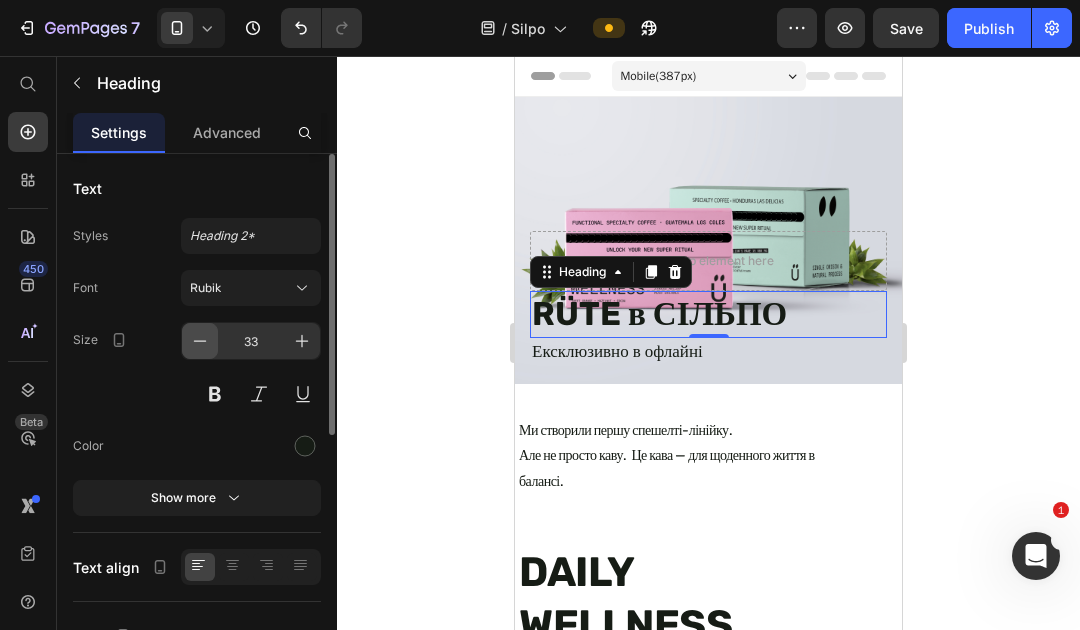 click 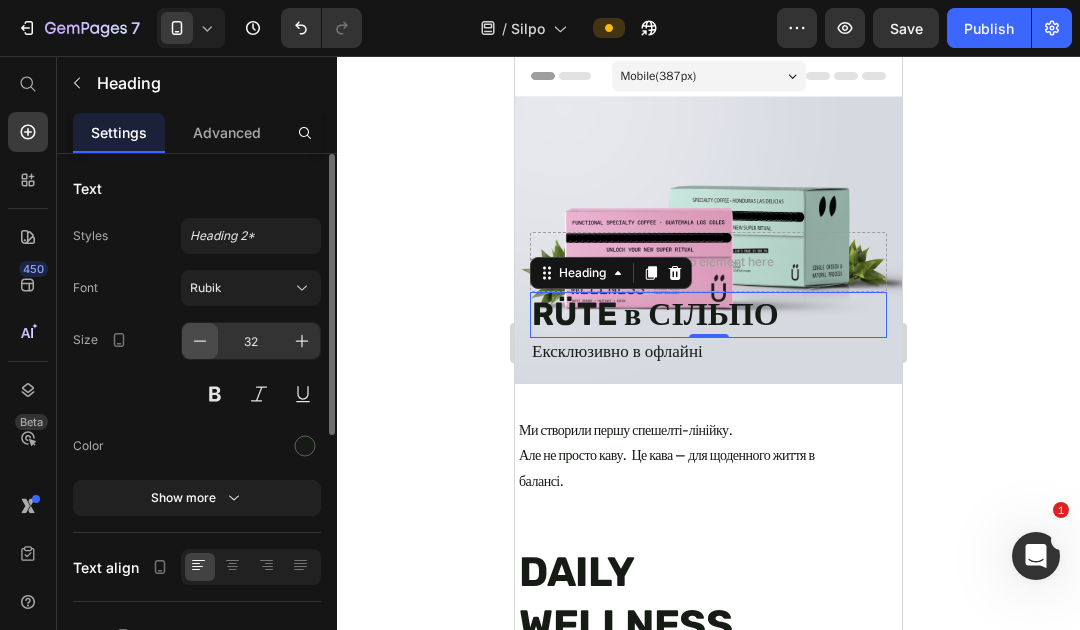 click 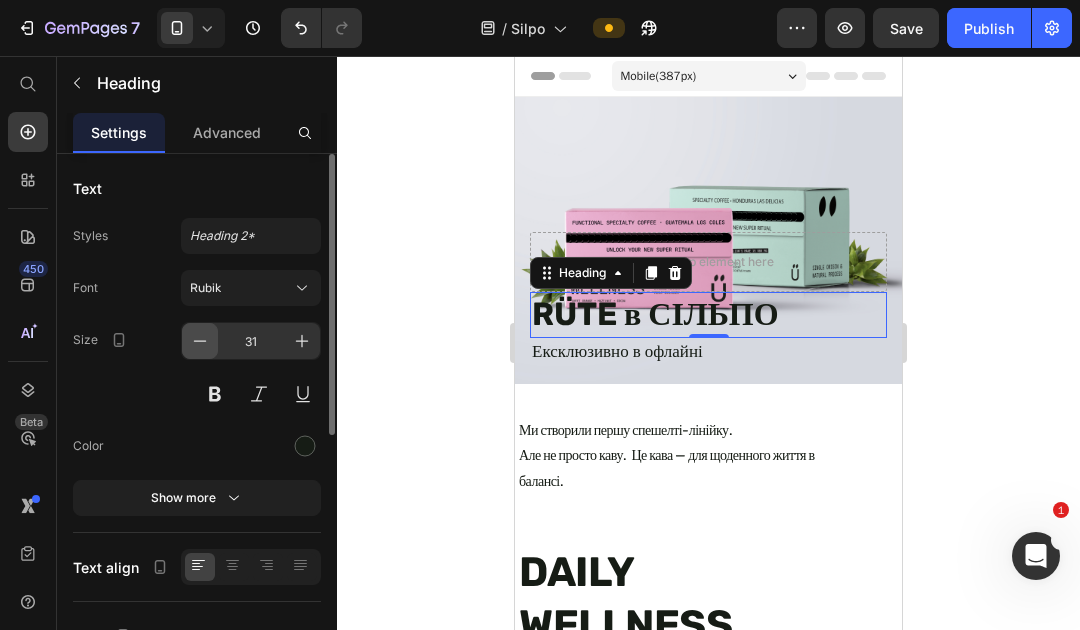 click 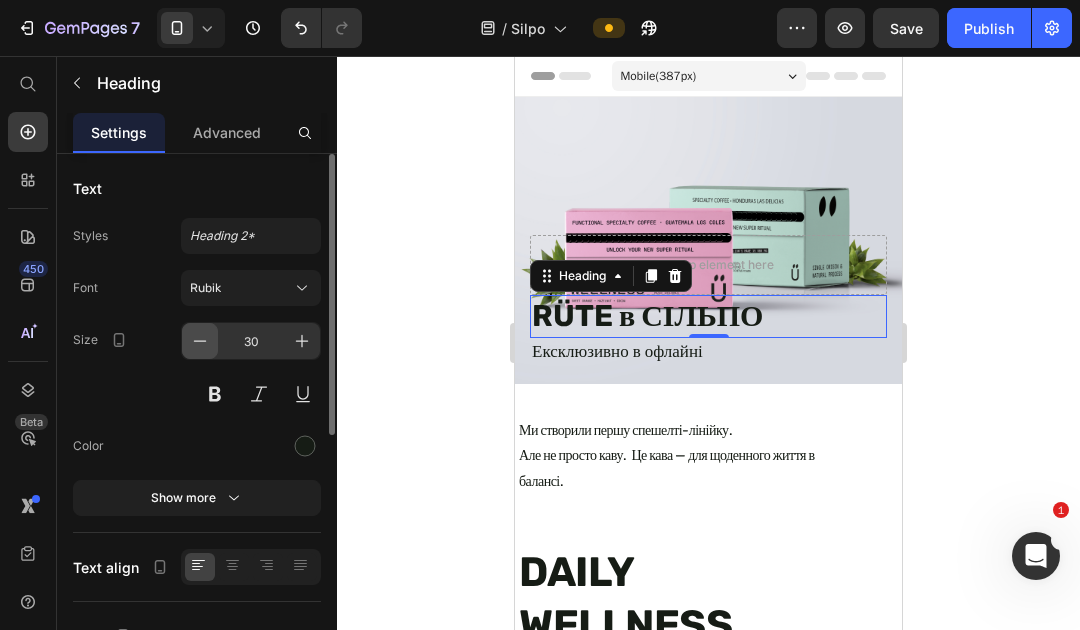 click 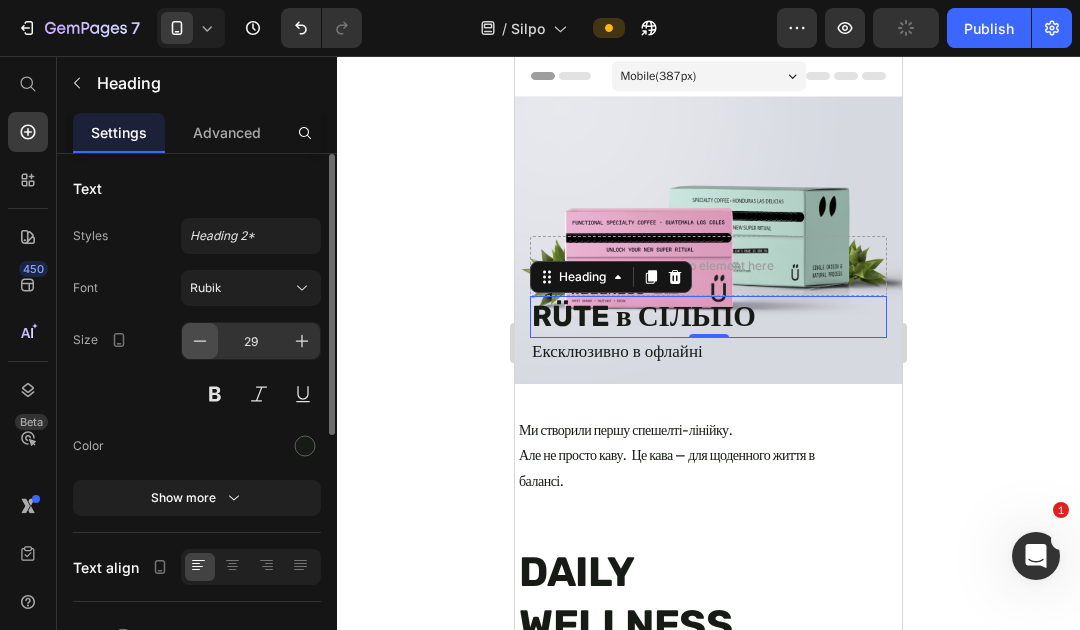 click 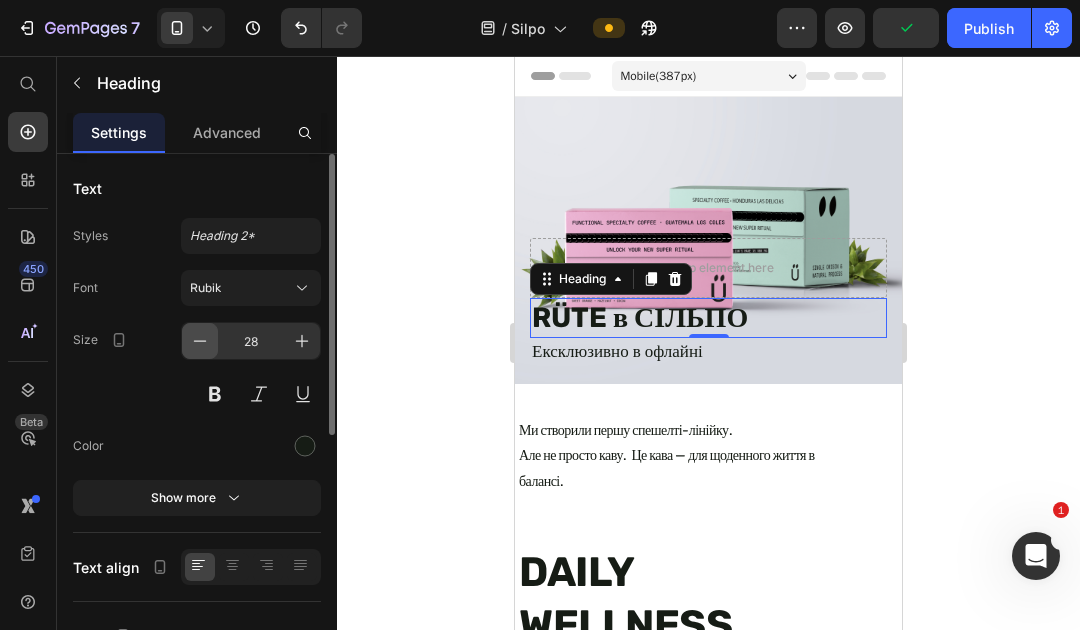 click 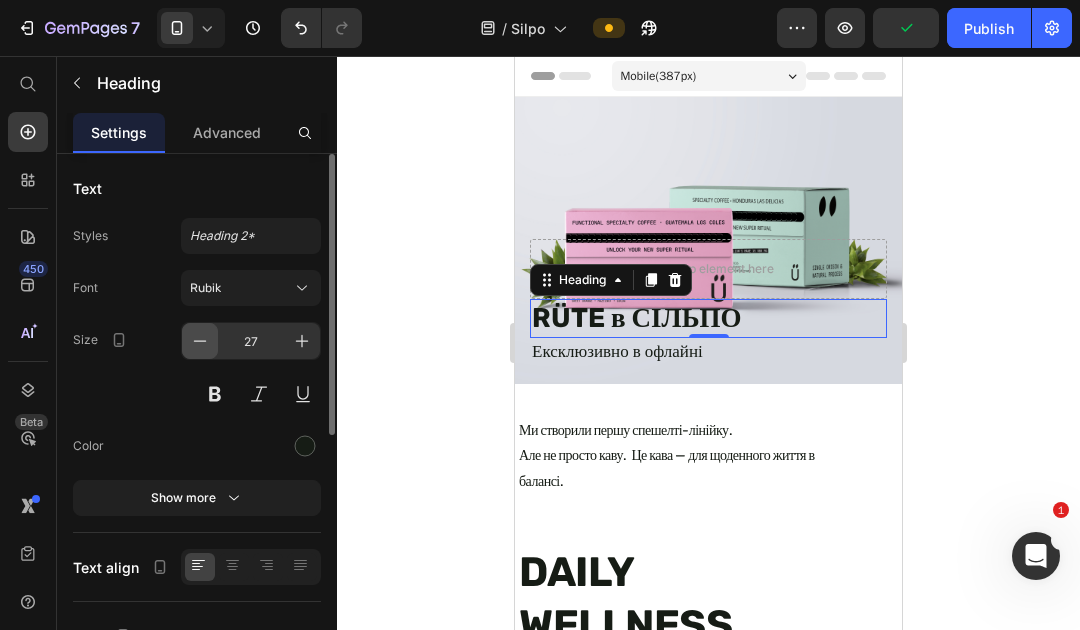click 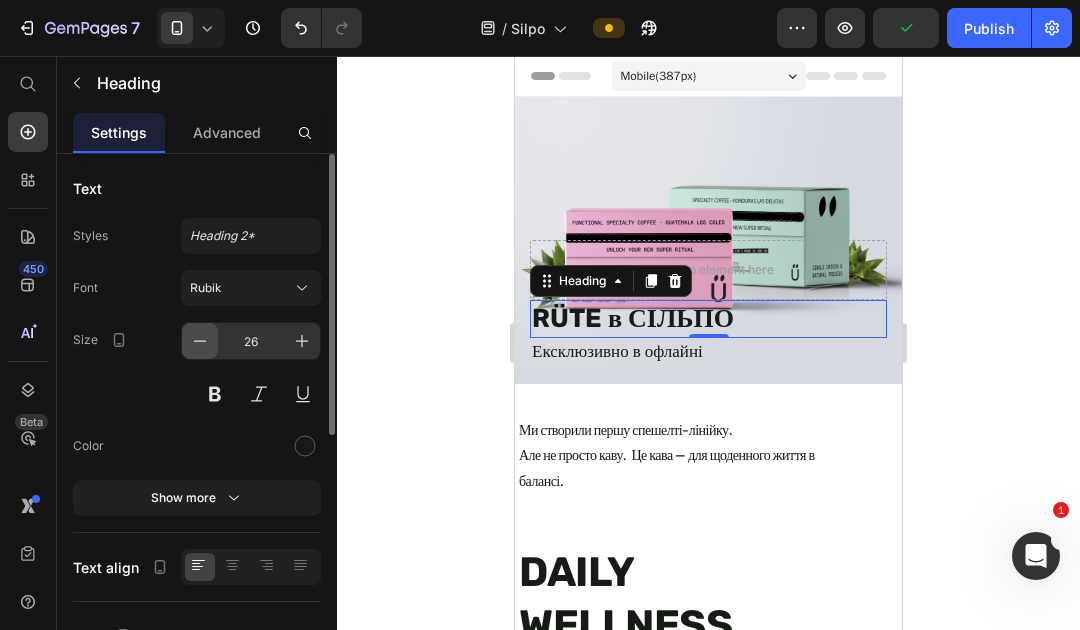 click 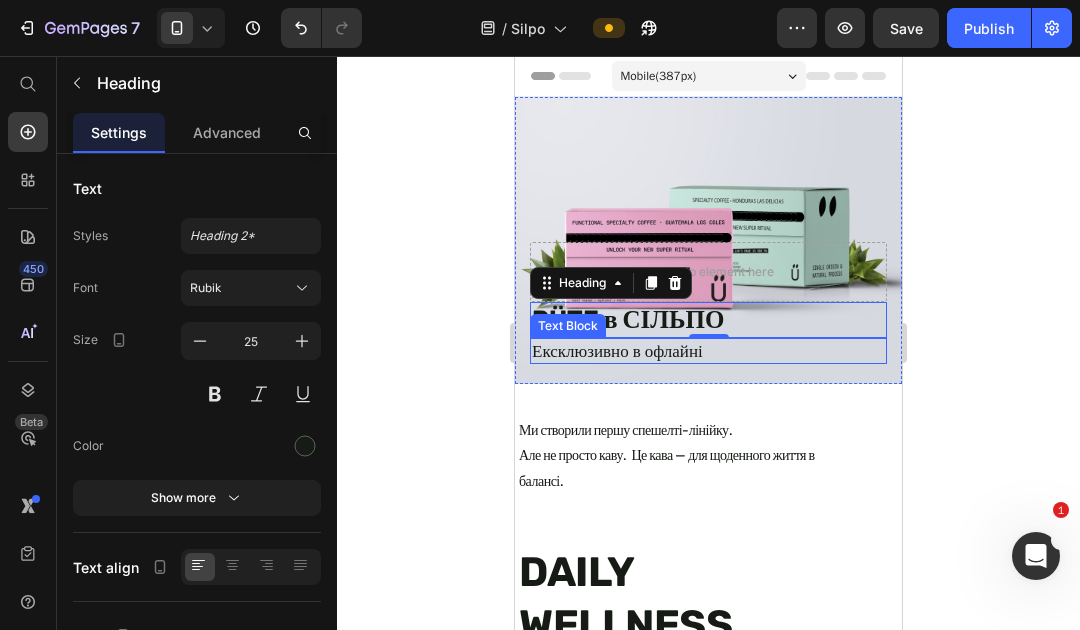 click on "Ексклюзивно в офлайні" at bounding box center [708, 351] 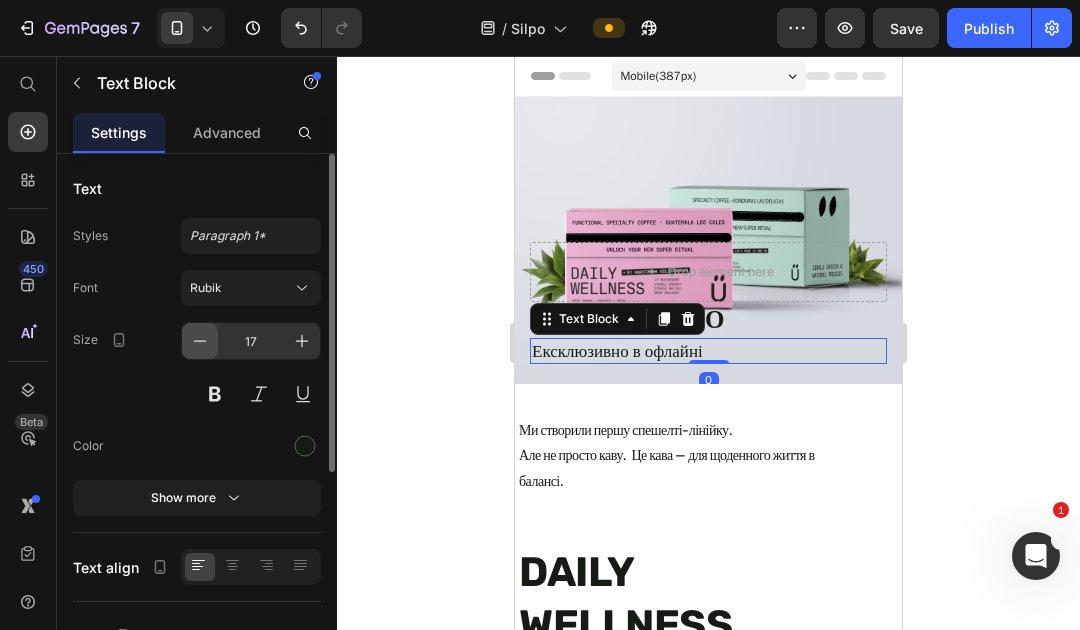click 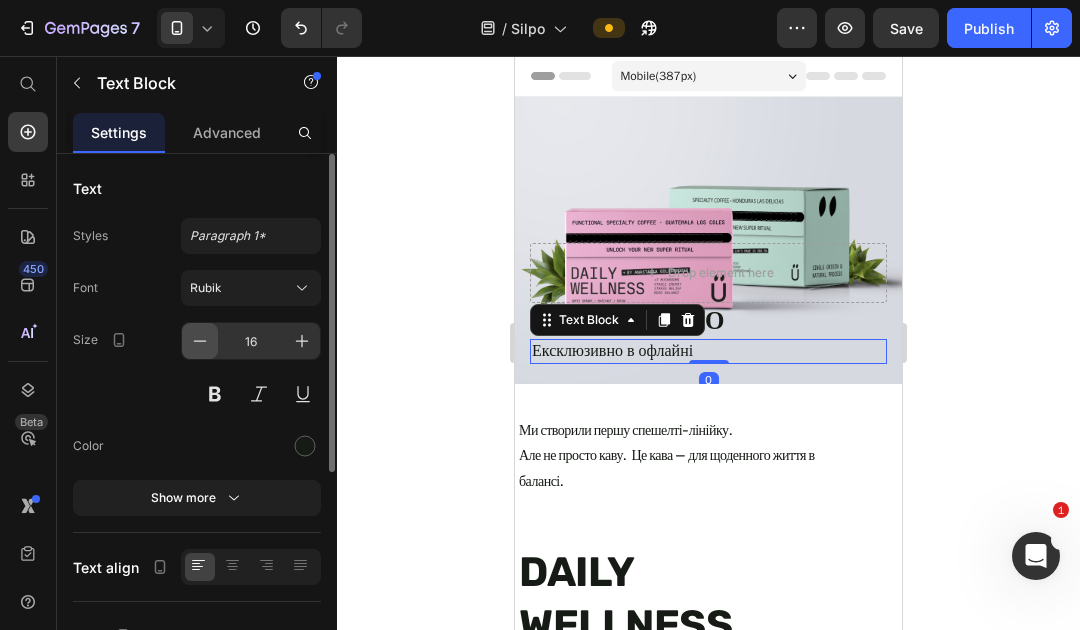 click 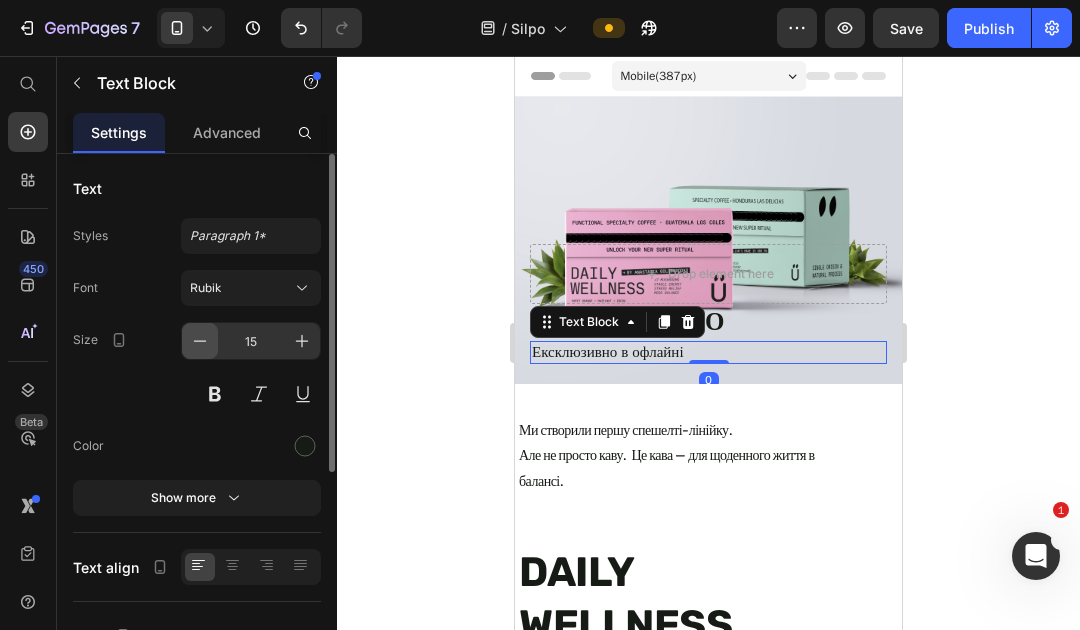 click 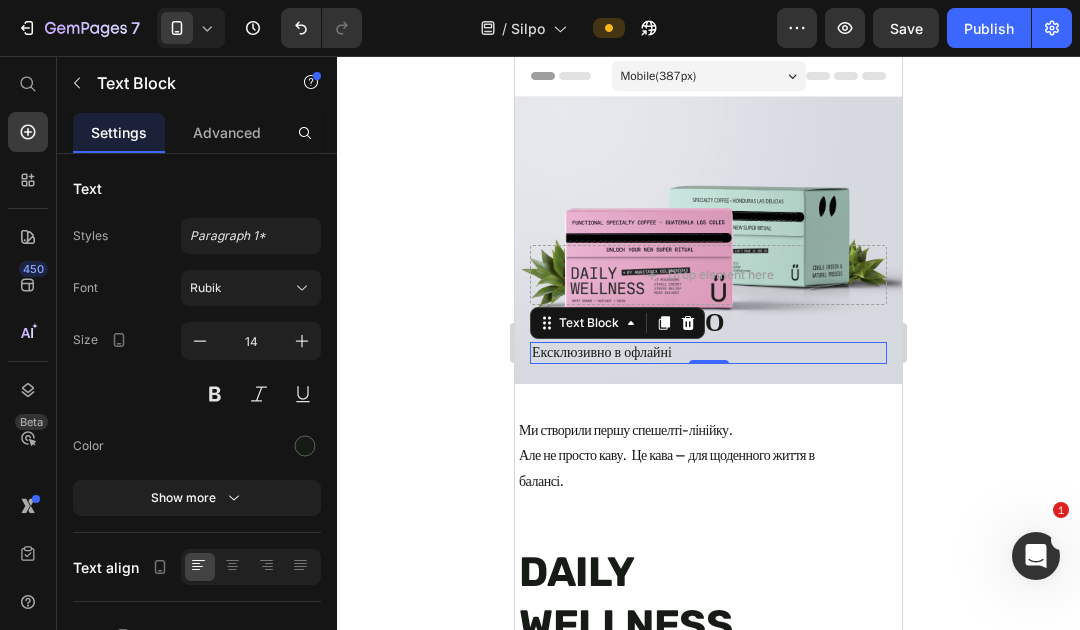 click 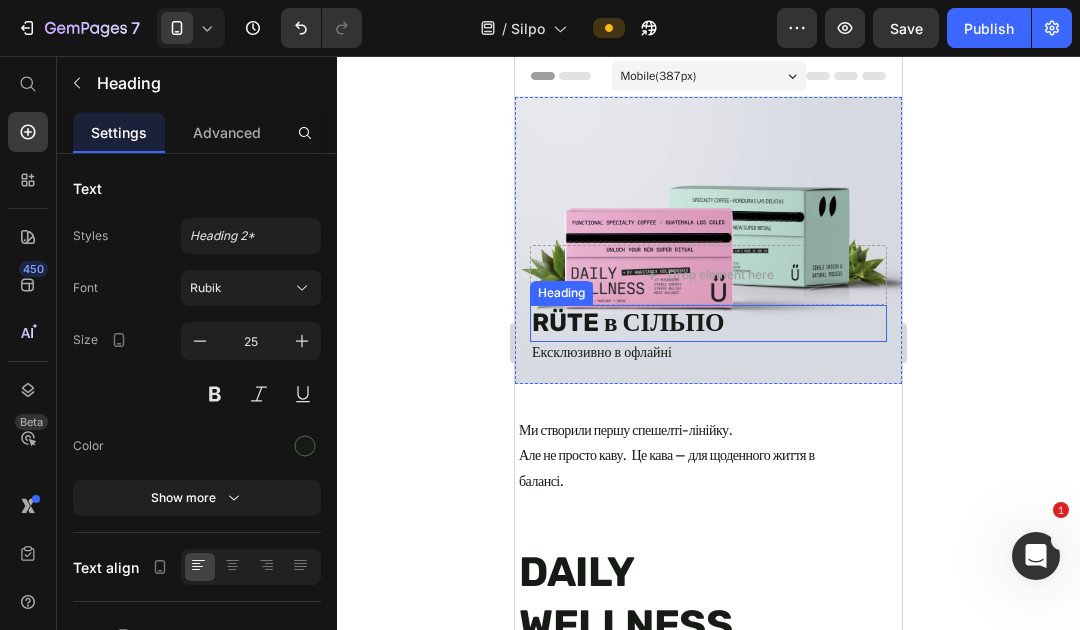 drag, startPoint x: 612, startPoint y: 324, endPoint x: 904, endPoint y: 390, distance: 299.366 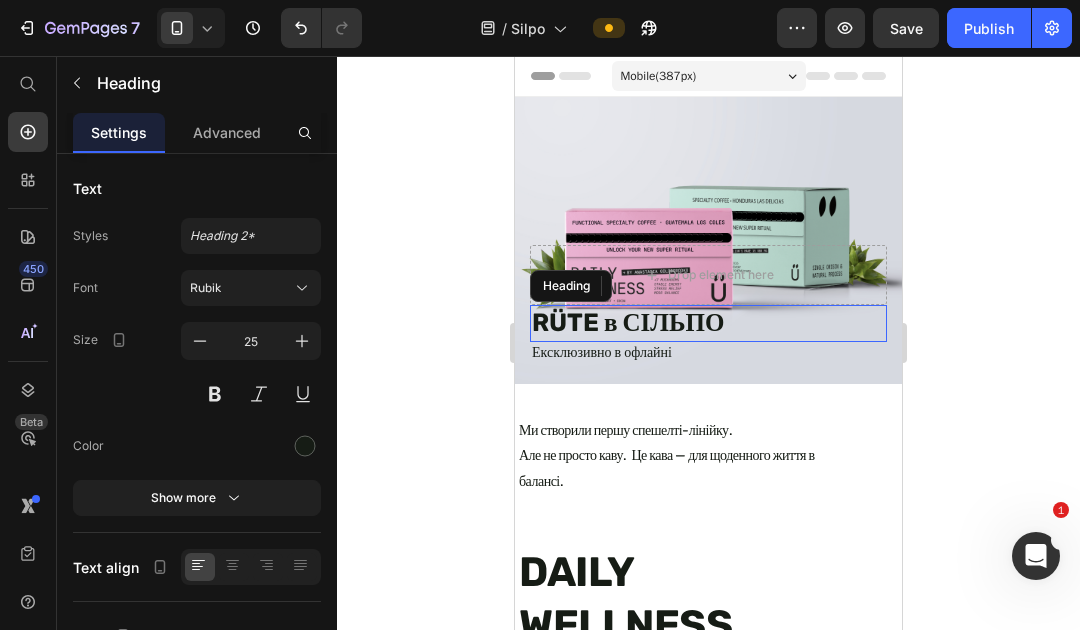 click on "RÜTE в СІЛЬПО" at bounding box center (708, 323) 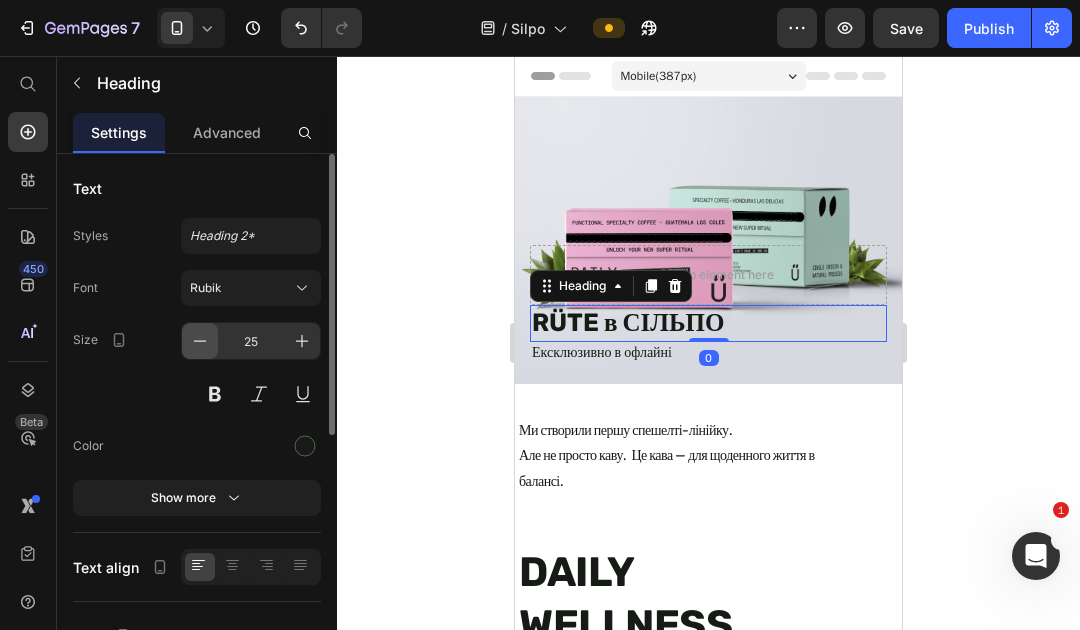 click 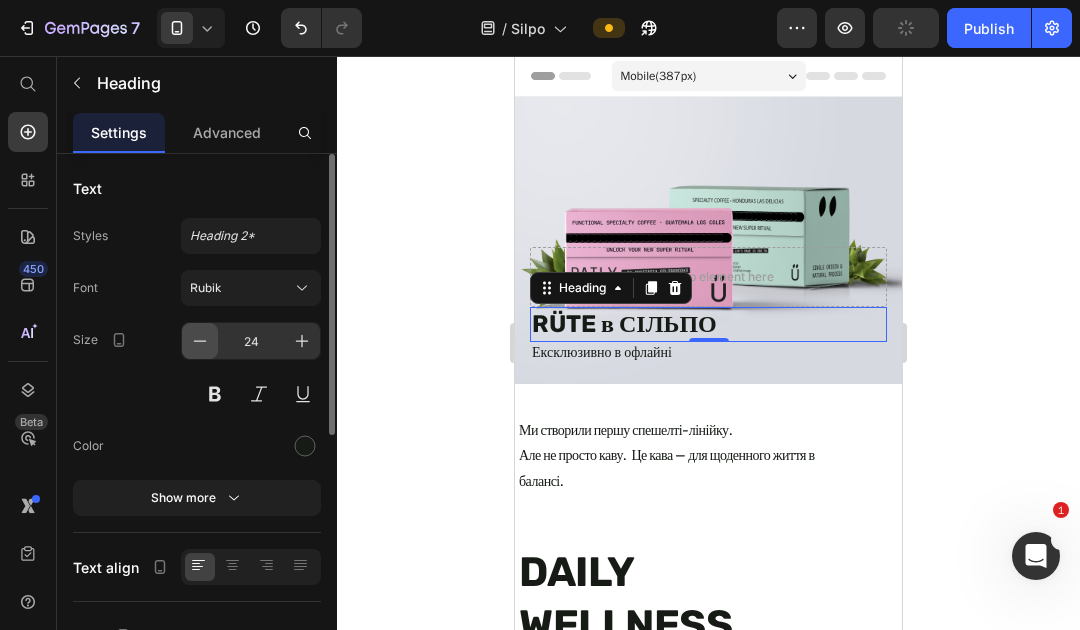click 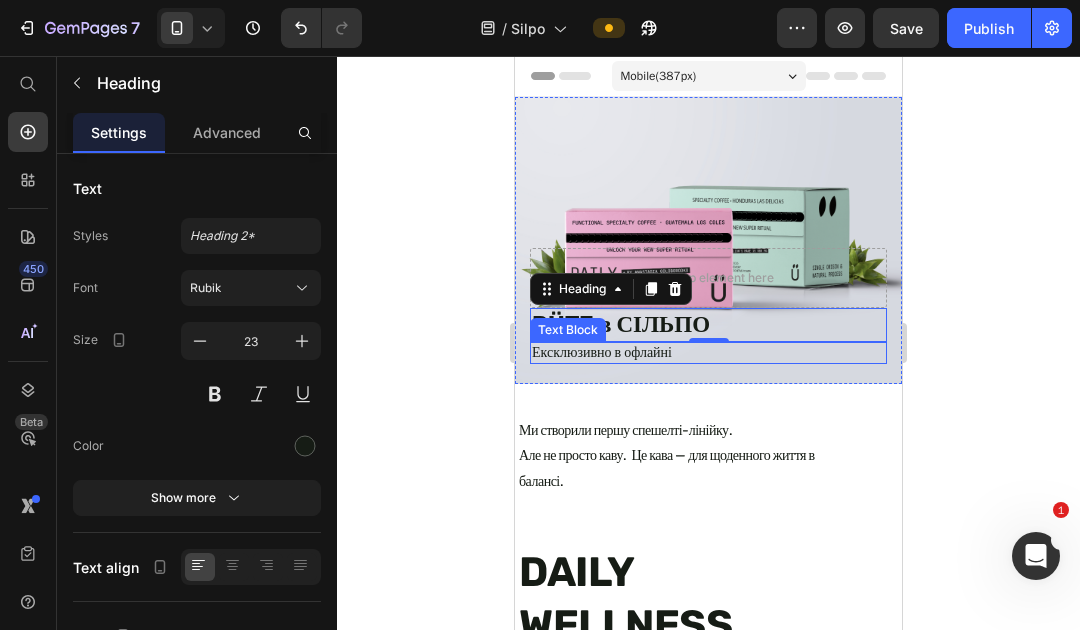 click on "Ексклюзивно в офлайні" at bounding box center [708, 353] 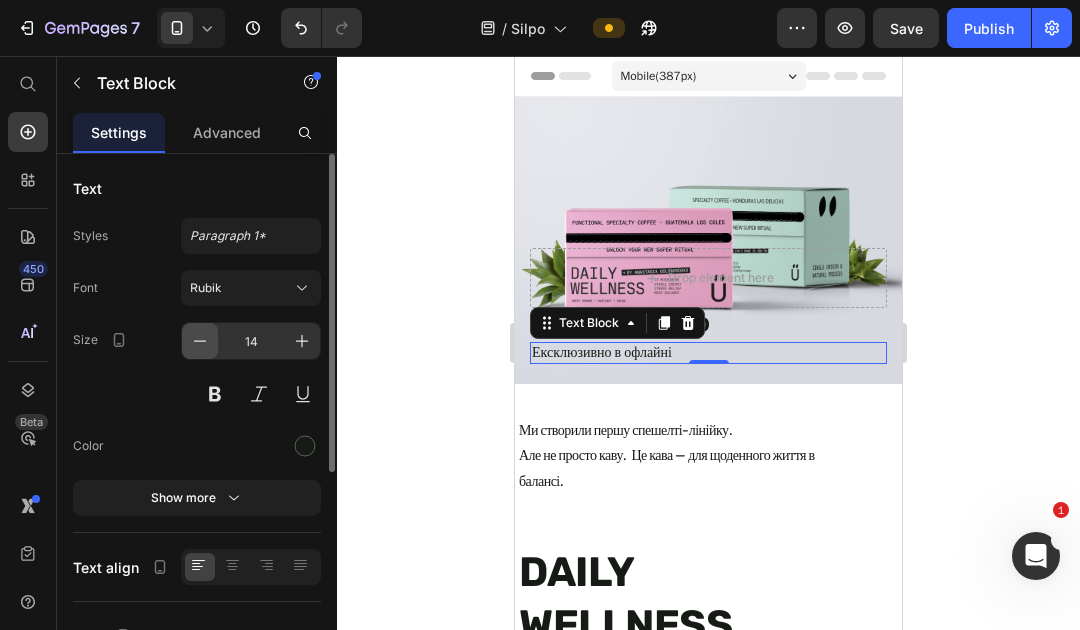 click 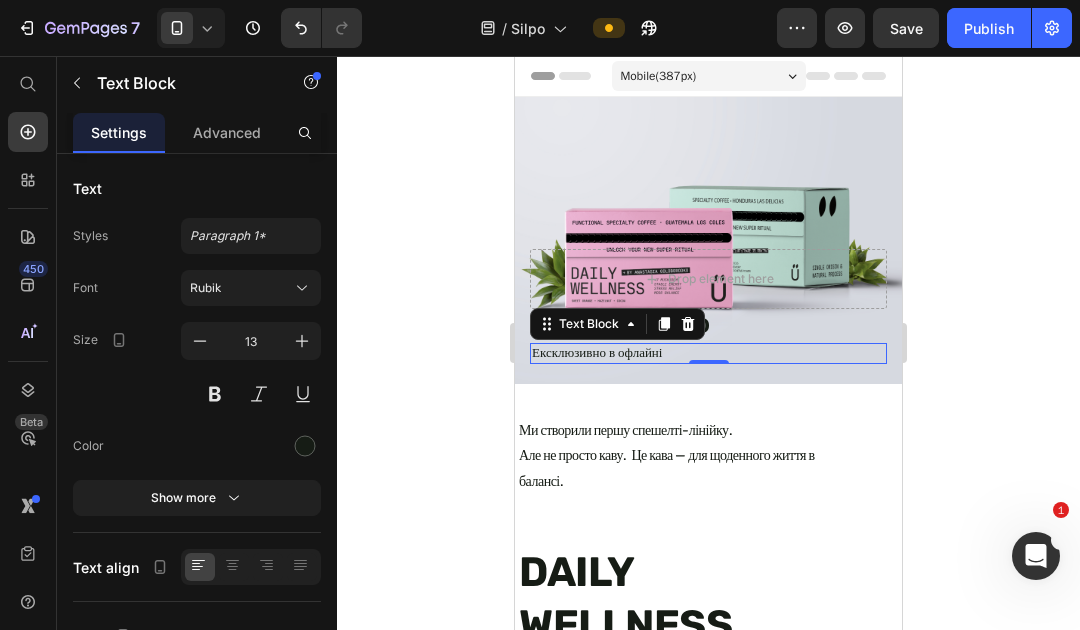 click 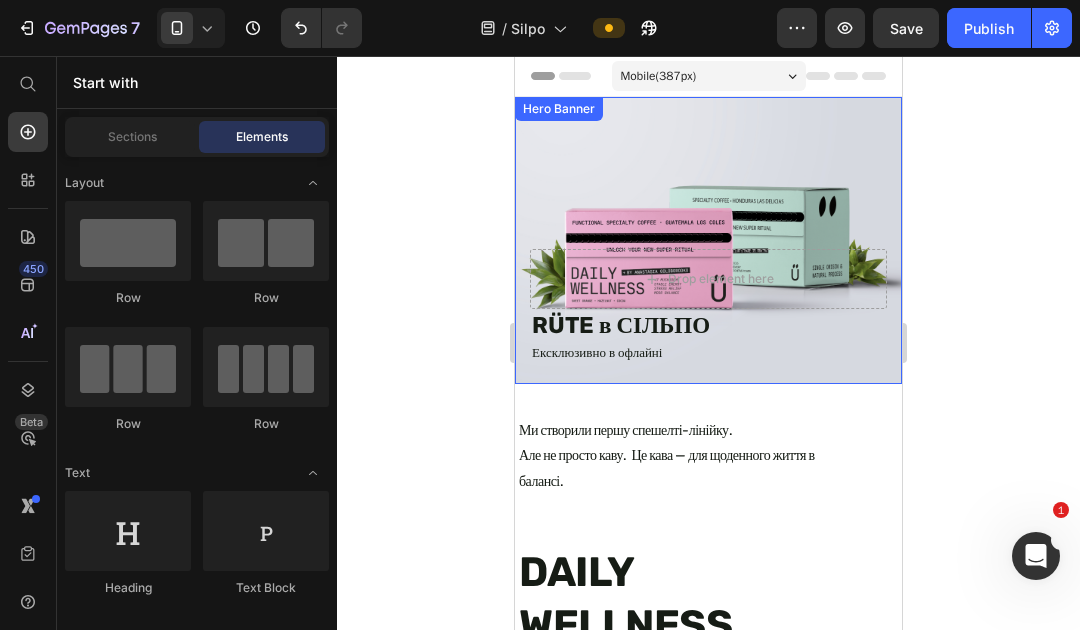 click at bounding box center (708, 240) 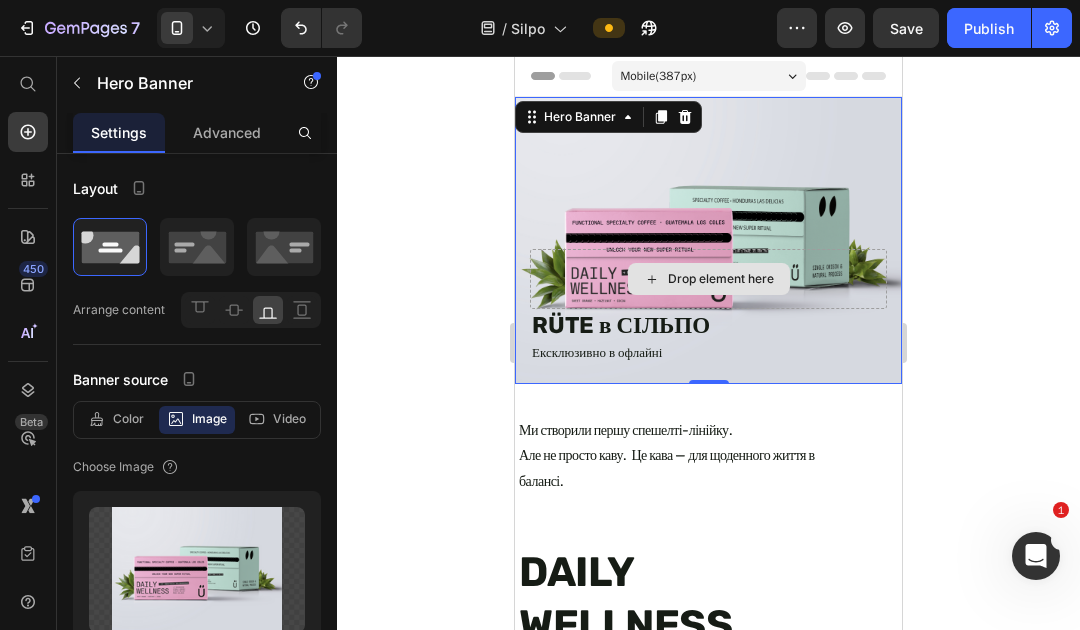 click on "Drop element here" at bounding box center (708, 279) 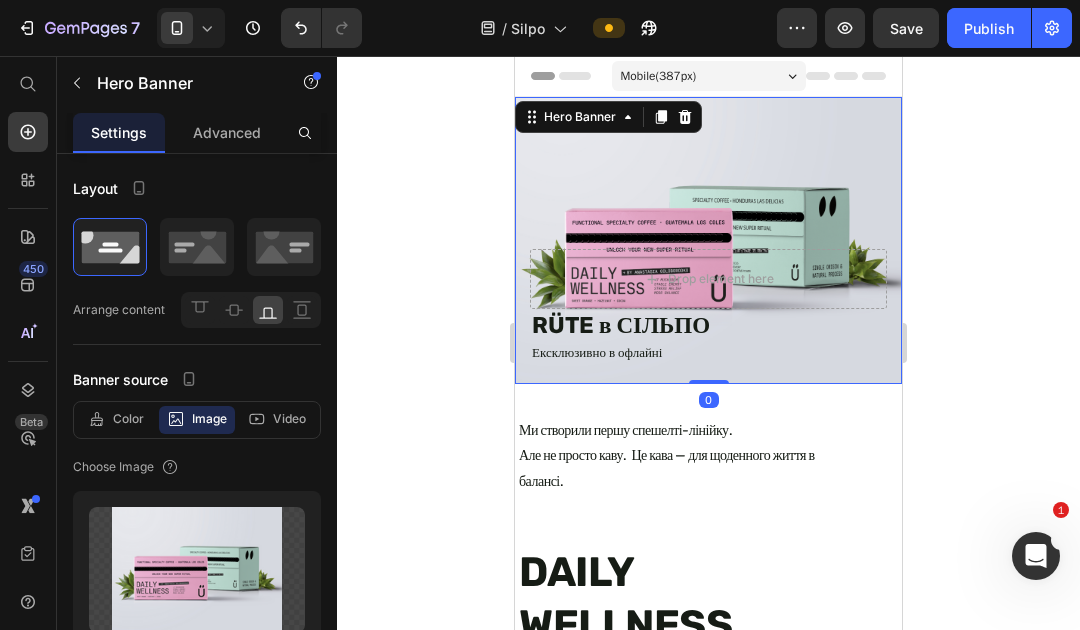 drag, startPoint x: 710, startPoint y: 382, endPoint x: 714, endPoint y: 364, distance: 18.439089 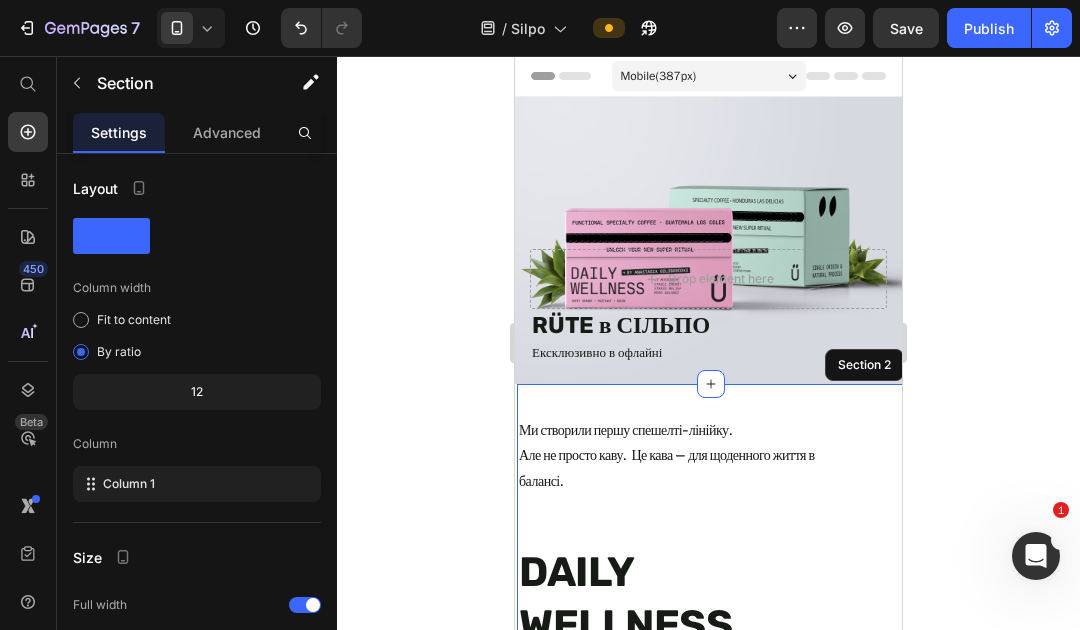 click on "Ми створили першу спешелті-лінійку. Але не просто каву.  Це кава — для щоденного життя в балансі. Text Block DAILY WELLNESS Heading Функціональна спешелті-кава • Guatemala Los Coles Створено з Анастасією Голобородько — для тих, хто шукає внутрішній спокій. Text Block Image Походження : високогірні ферми Гватемали, де кожне зерно збирають вручну — з турботою і досвідом поколінь.    Обсмажка : естетична еспресо — глибока, але не гірка     Ефекти : відчутні, не надумані — завдяки потужному дозуванню екстрактів.   Смак : червоне яблуко, цитрус, молочний шоколад. Text Block Row BRAIN BOOSTER Heading Text Block" at bounding box center (710, 1934) 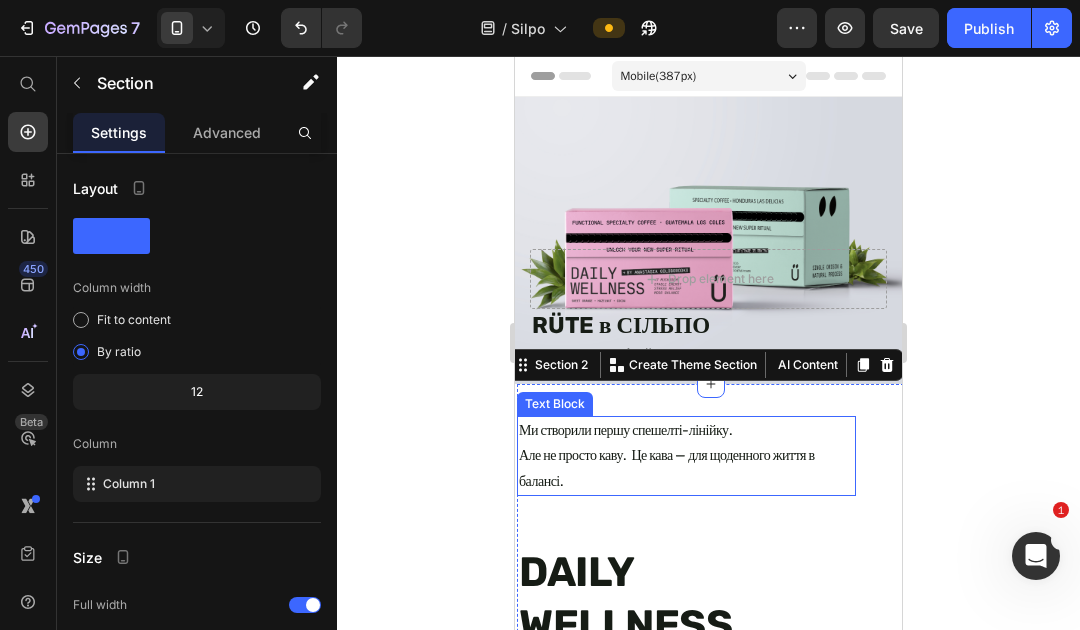 click on "Ми створили першу спешелті-лінійку. Але не просто каву.  Це кава — для щоденного життя в балансі." at bounding box center [686, 456] 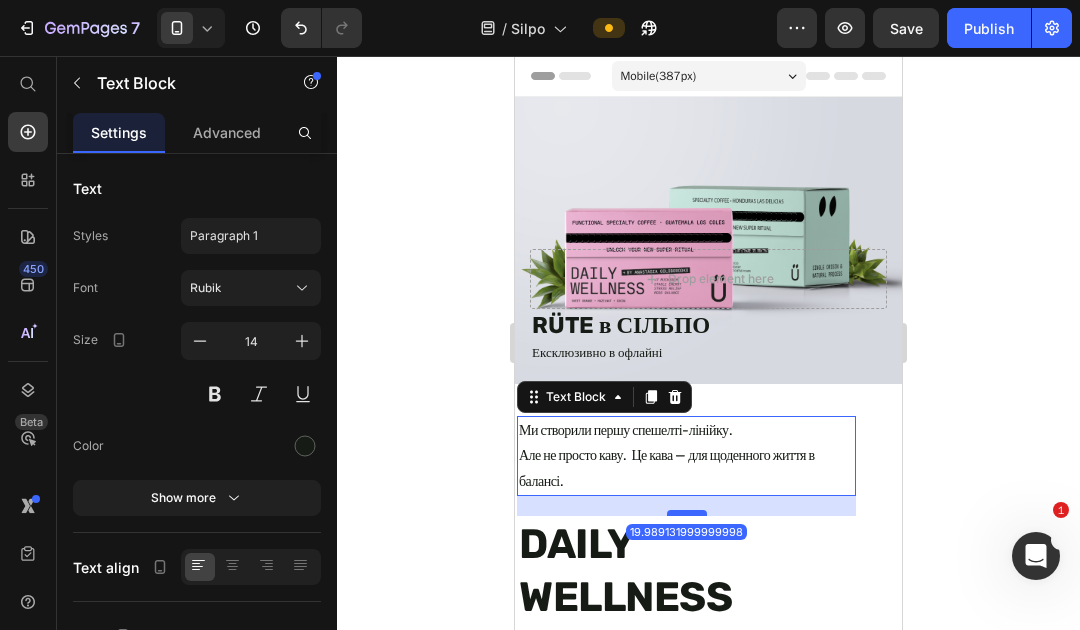 drag, startPoint x: 690, startPoint y: 539, endPoint x: 688, endPoint y: 511, distance: 28.071337 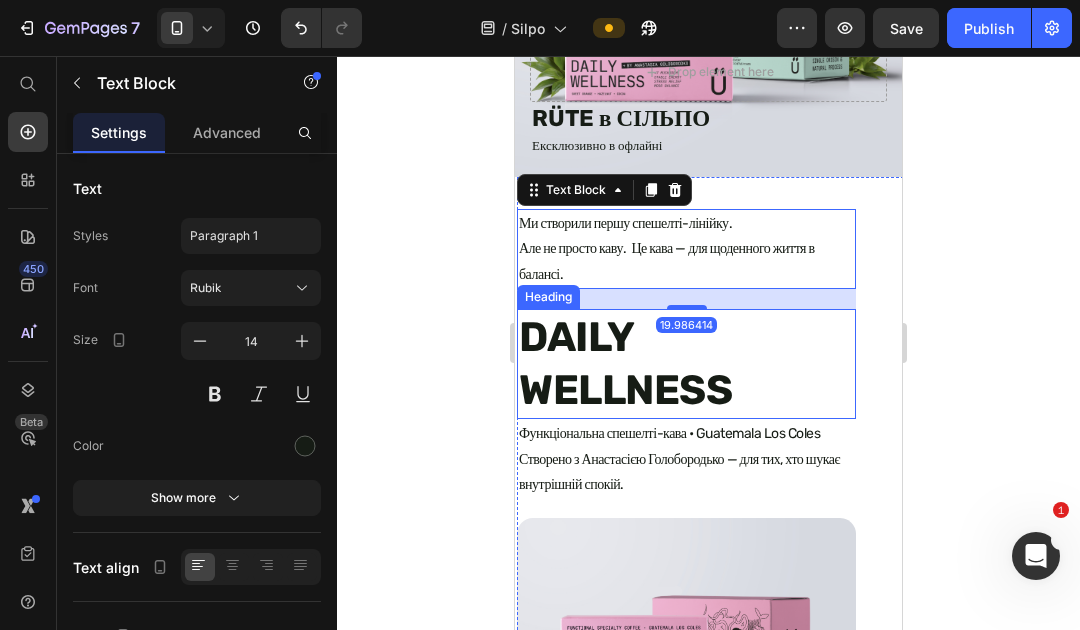 scroll, scrollTop: 235, scrollLeft: 0, axis: vertical 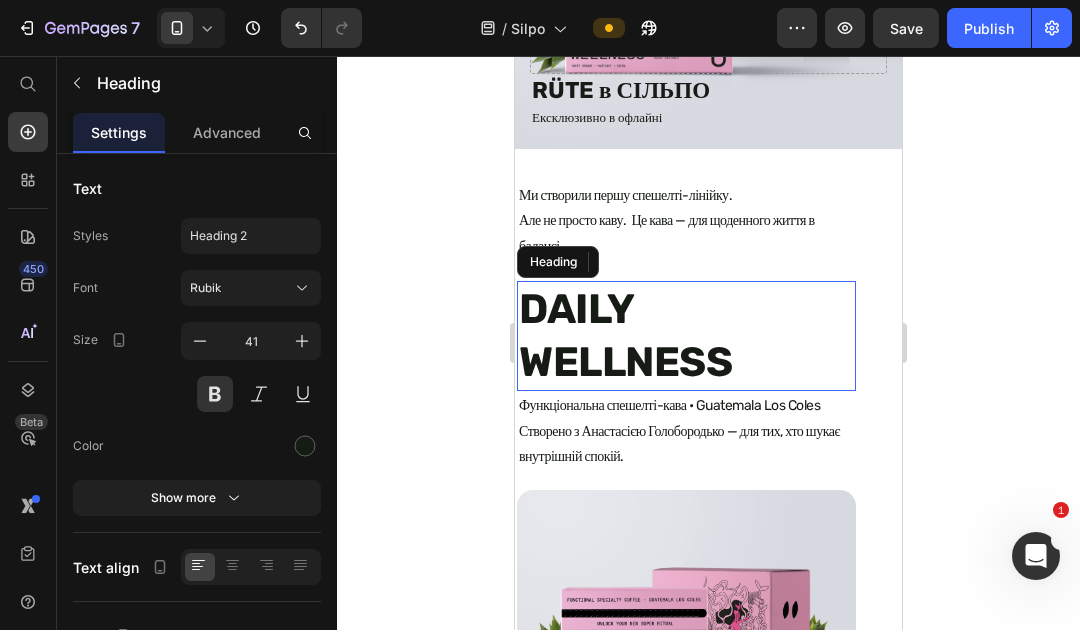 click on "DAILY WELLNESS" at bounding box center [686, 336] 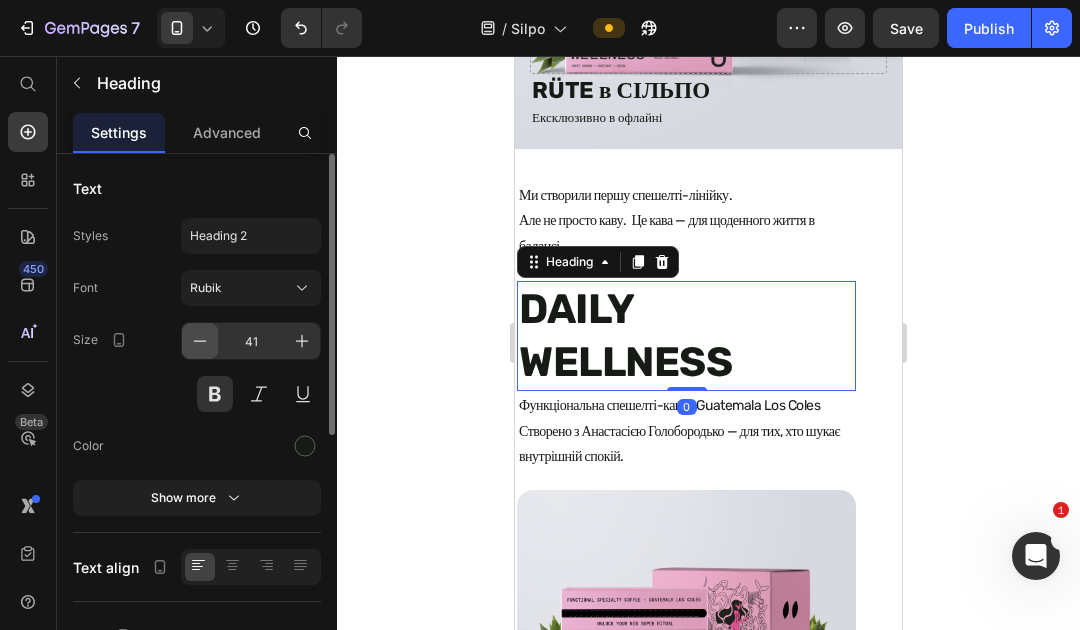 click 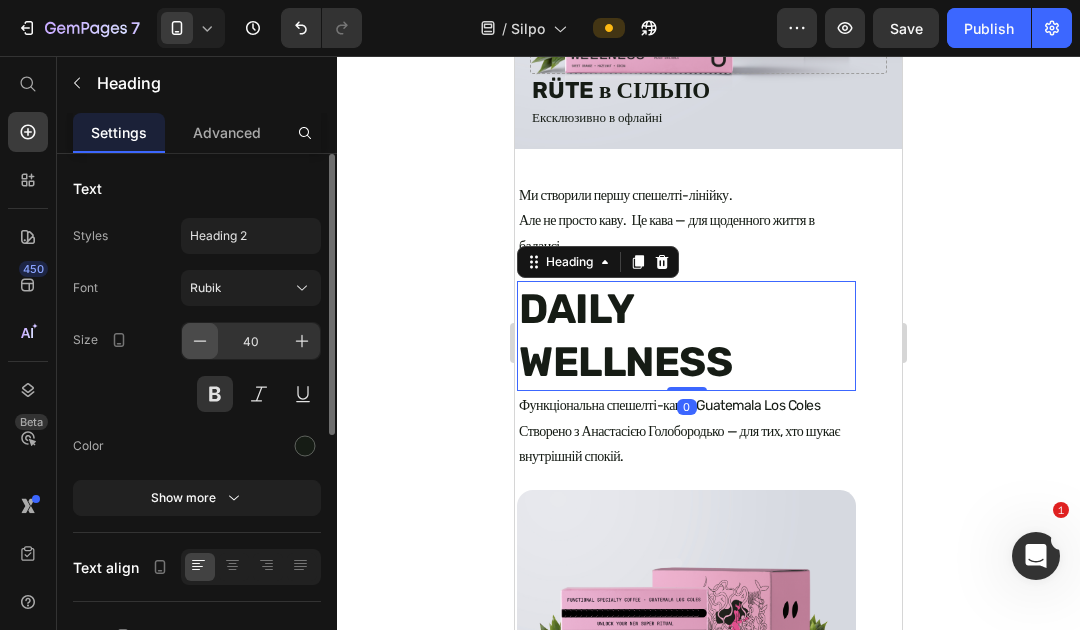 click 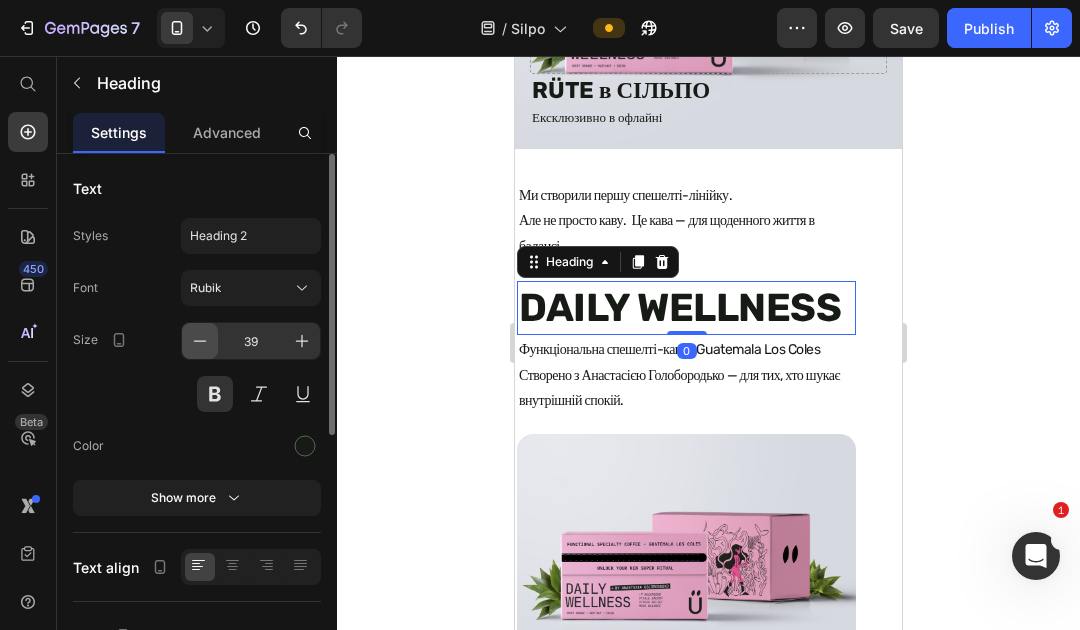 click 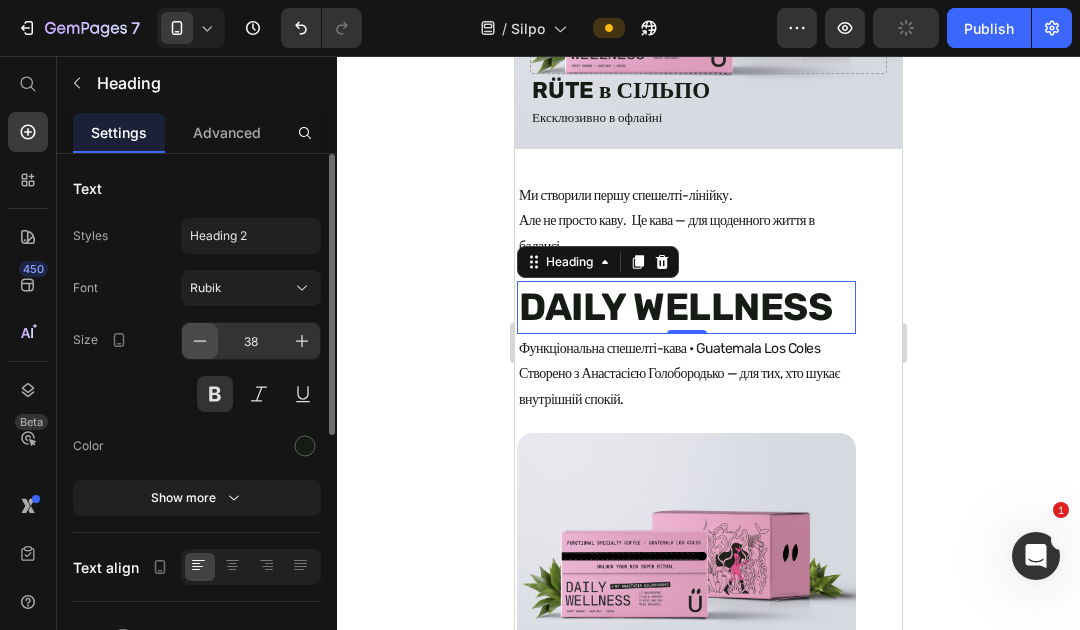 click 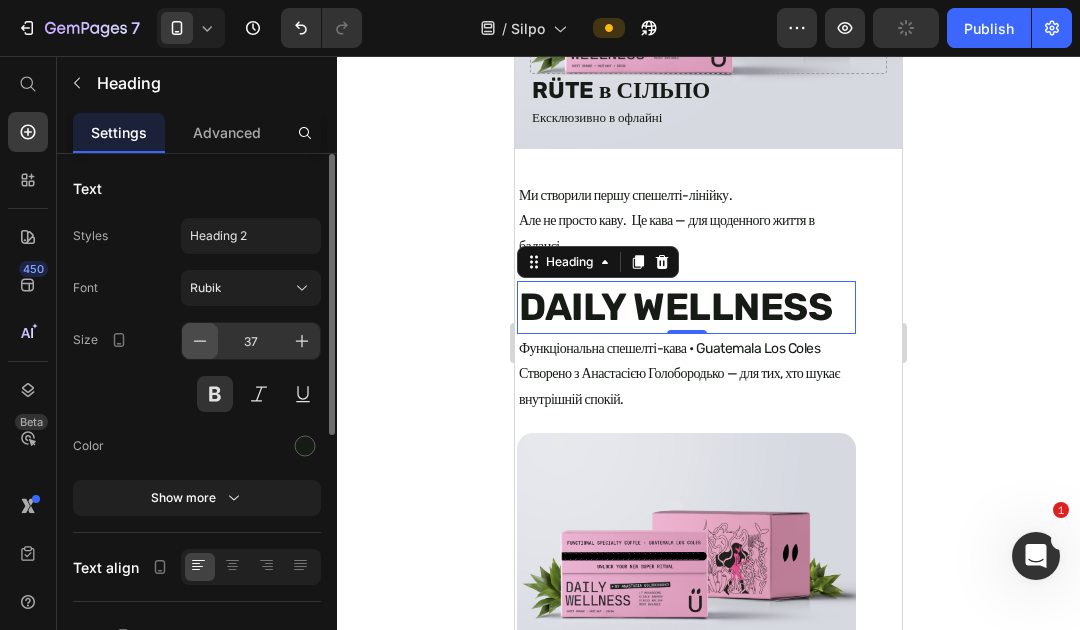 click 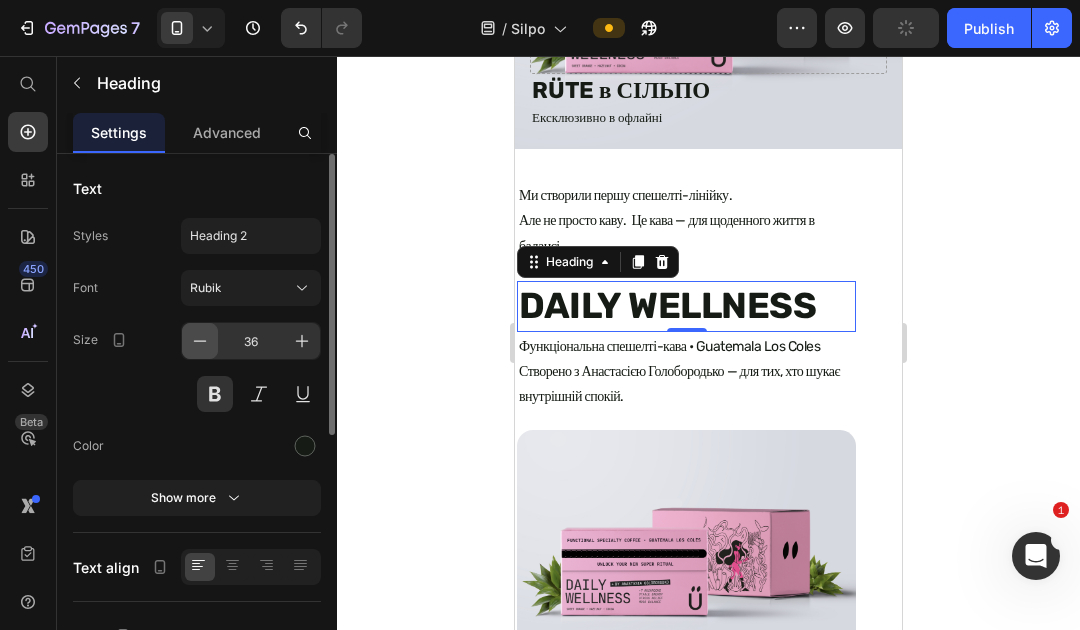 click 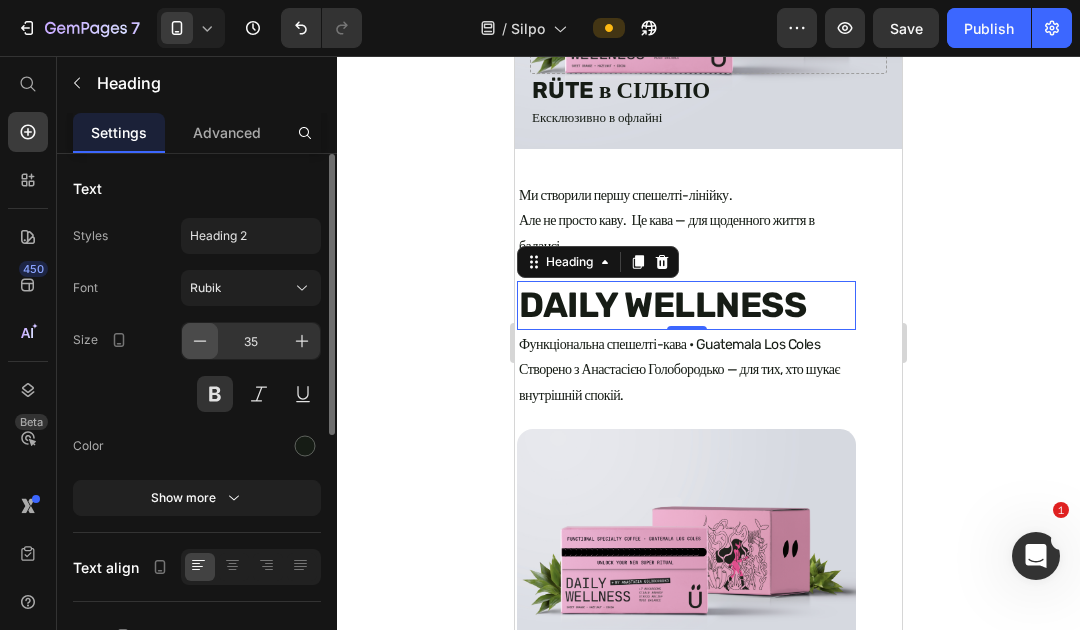 click 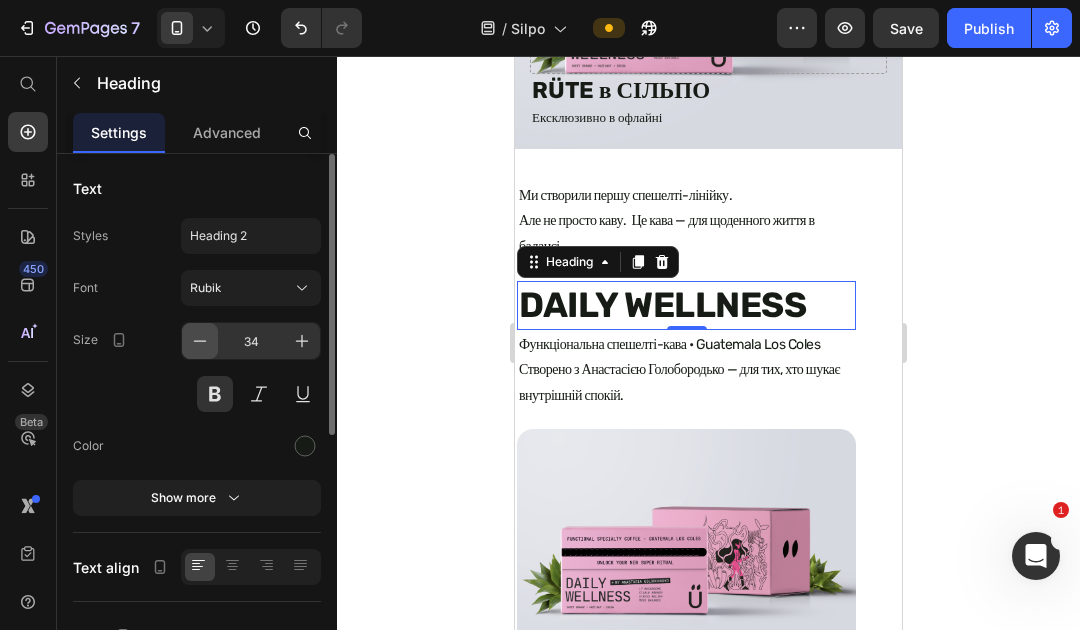 click 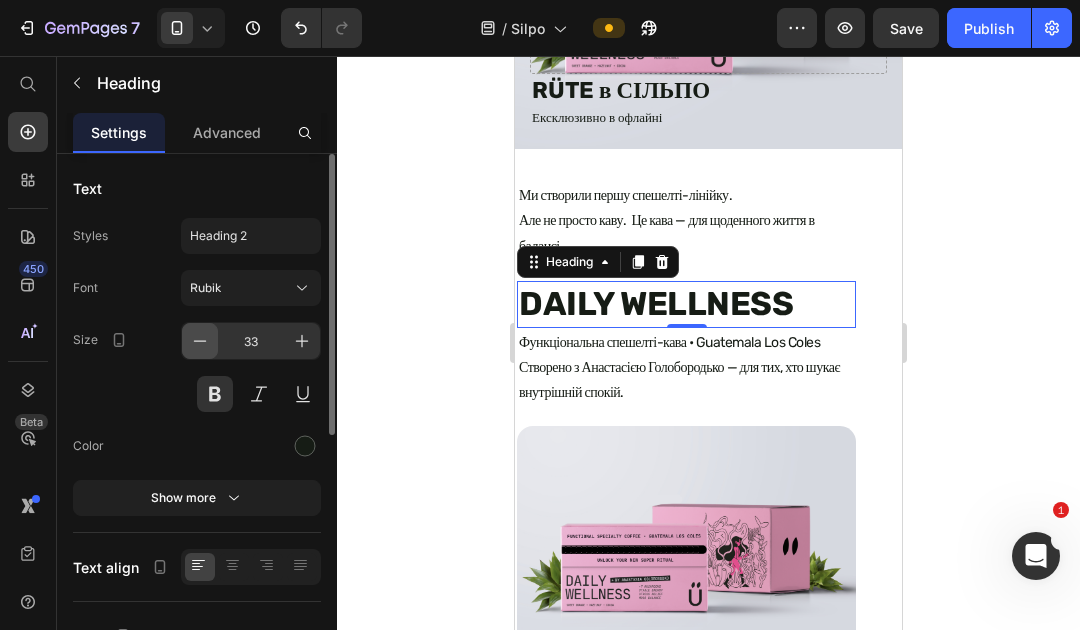 click 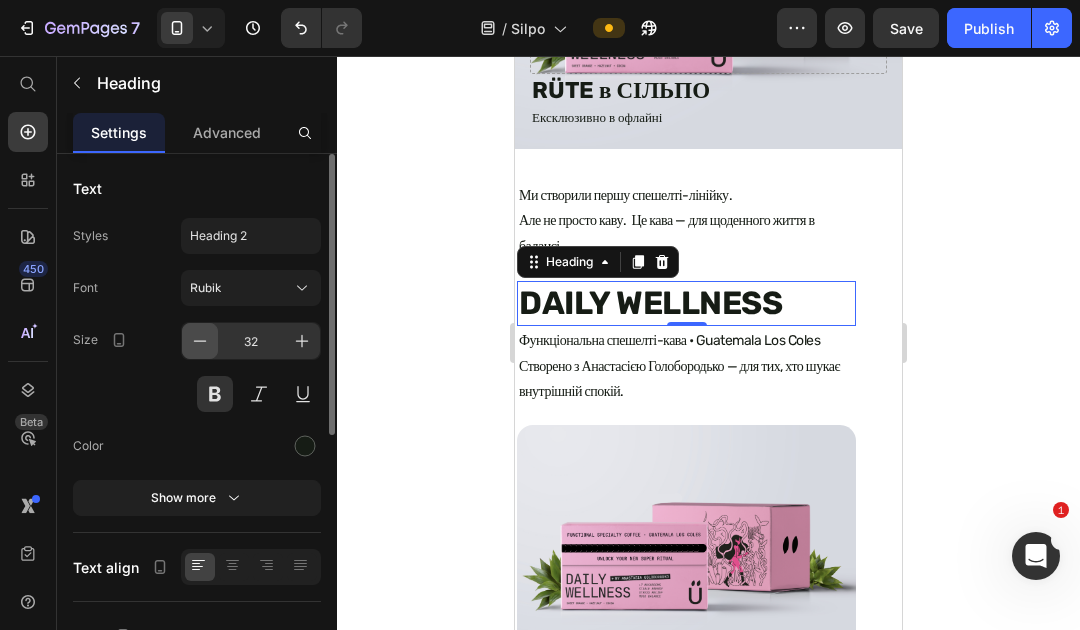 click 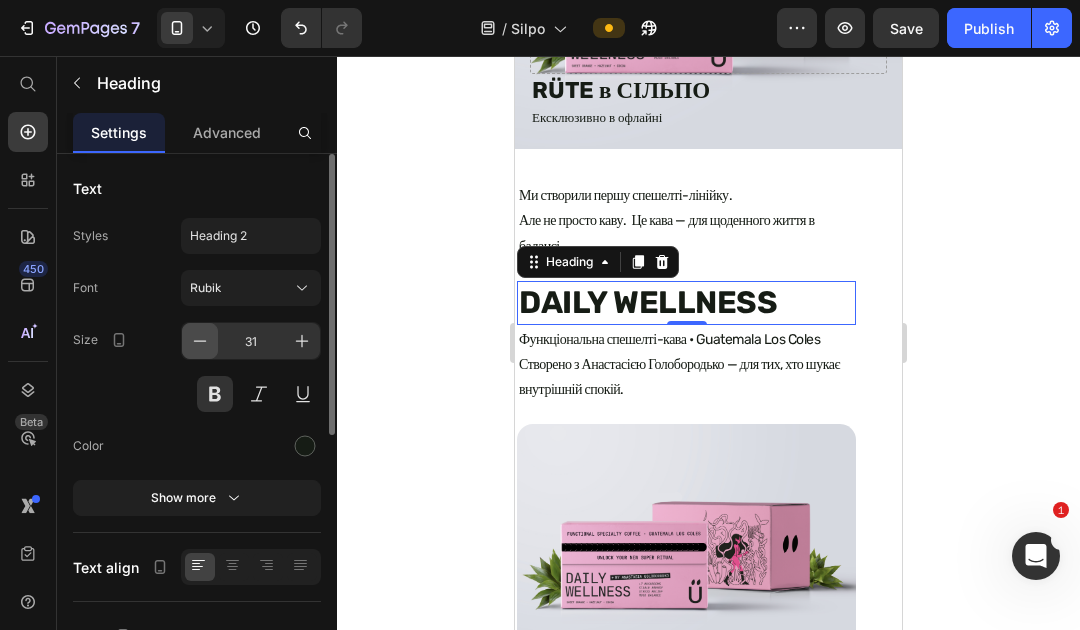 click 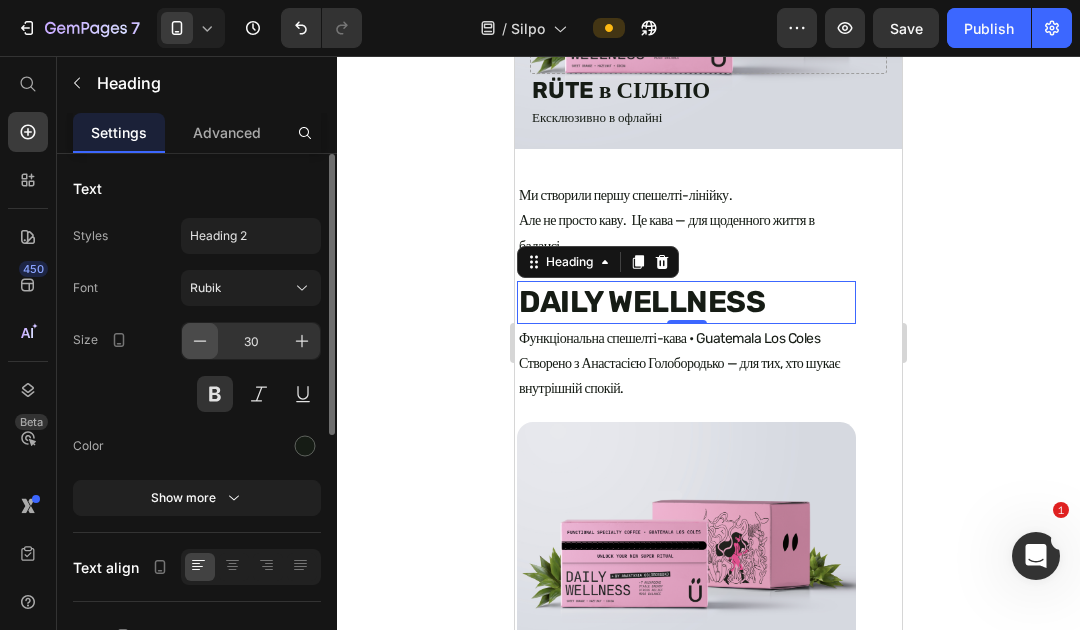 click 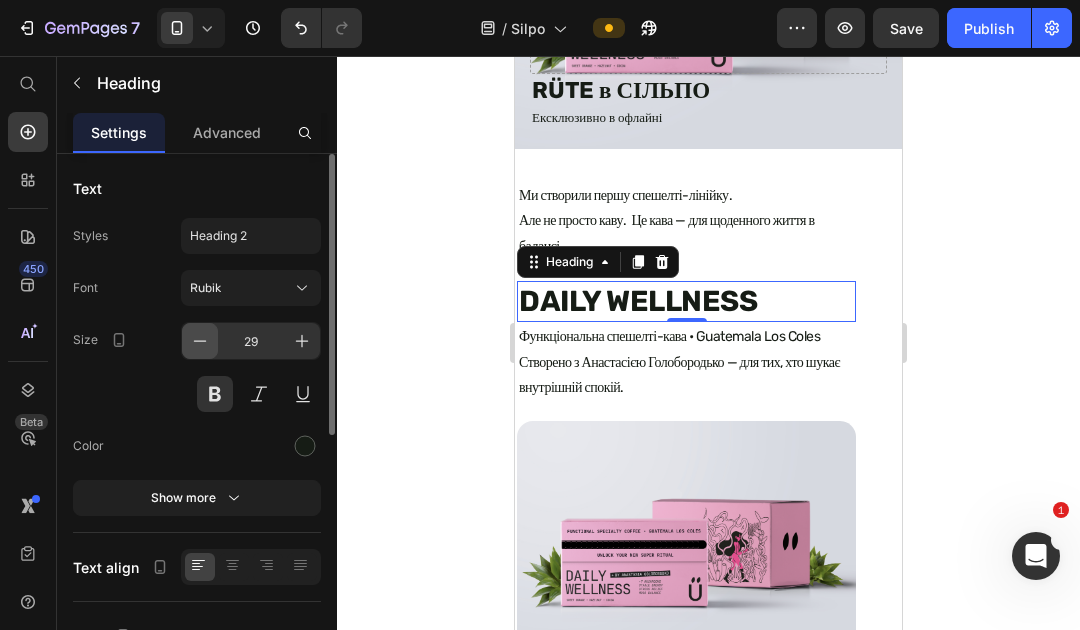 click 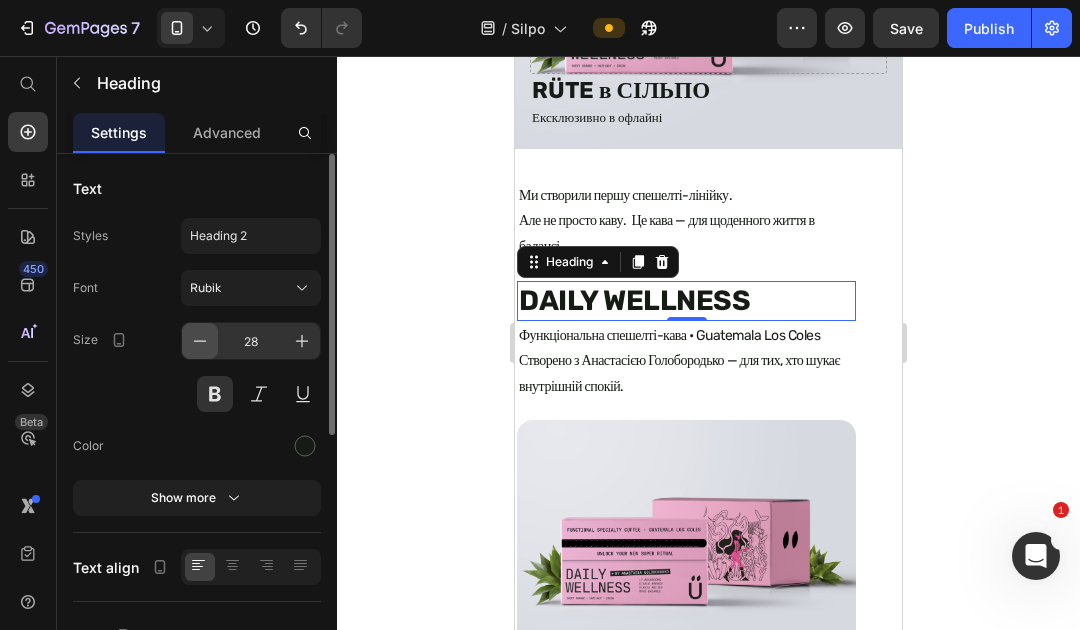 click 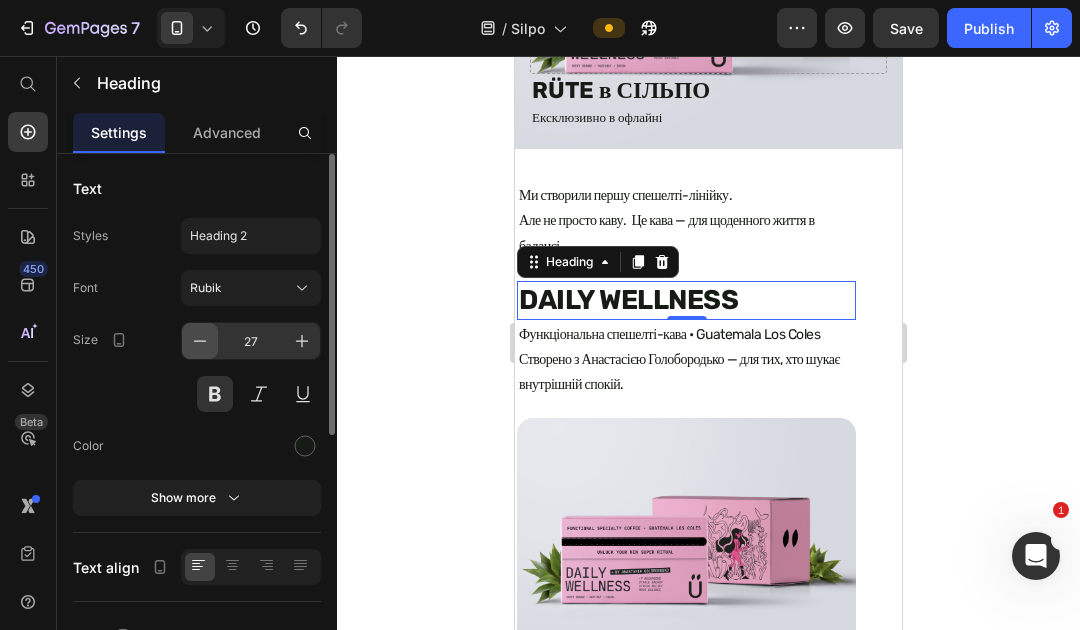 click 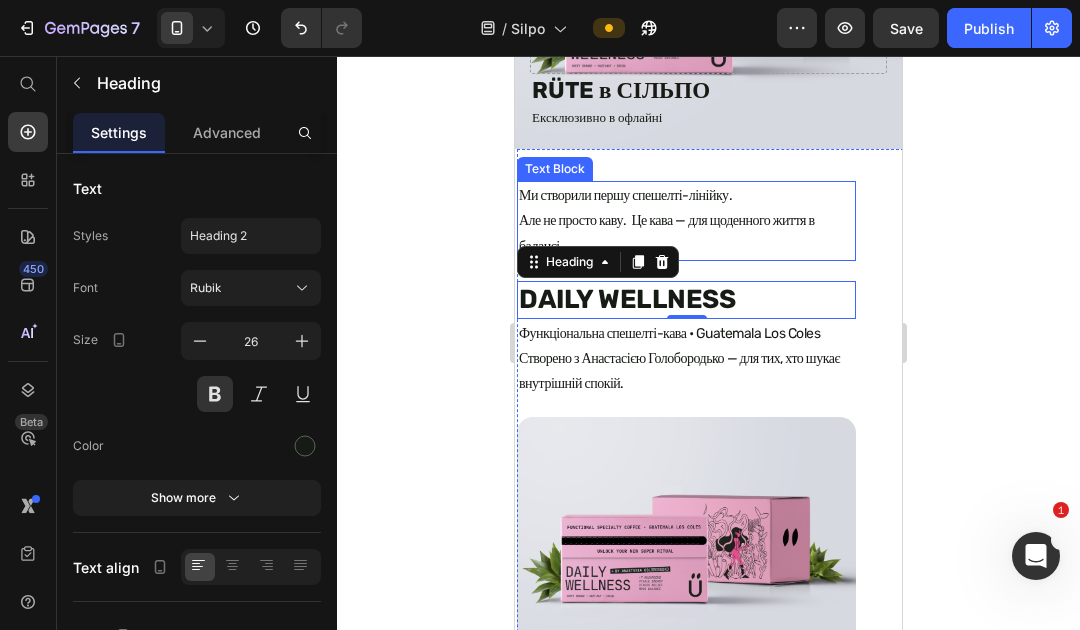 click on "Ми створили першу спешелті-лінійку. Але не просто каву.  Це кава — для щоденного життя в балансі." at bounding box center [686, 221] 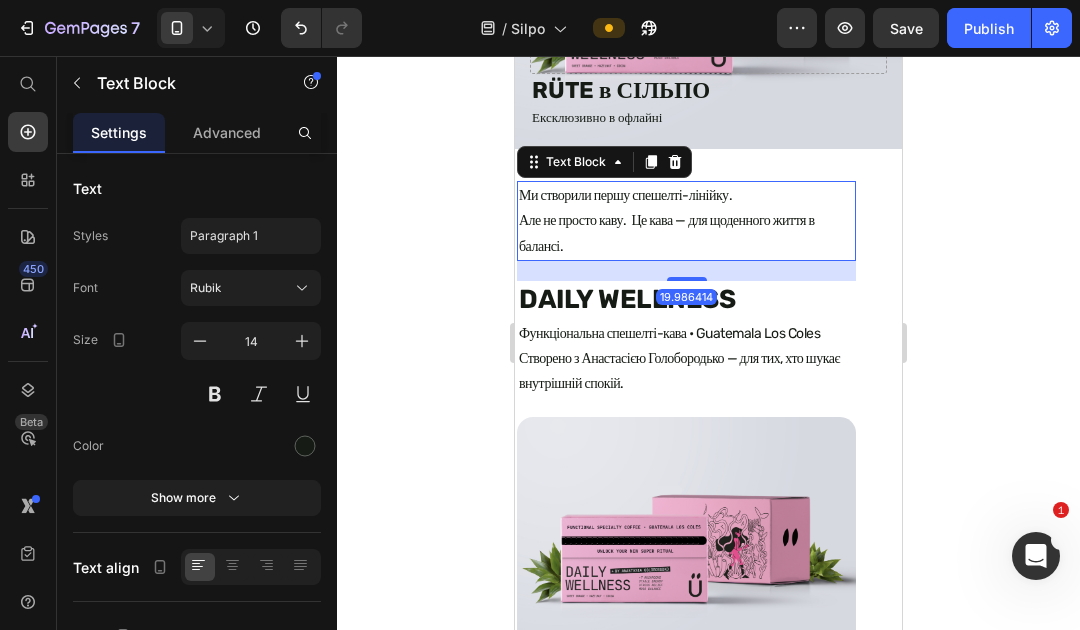 click 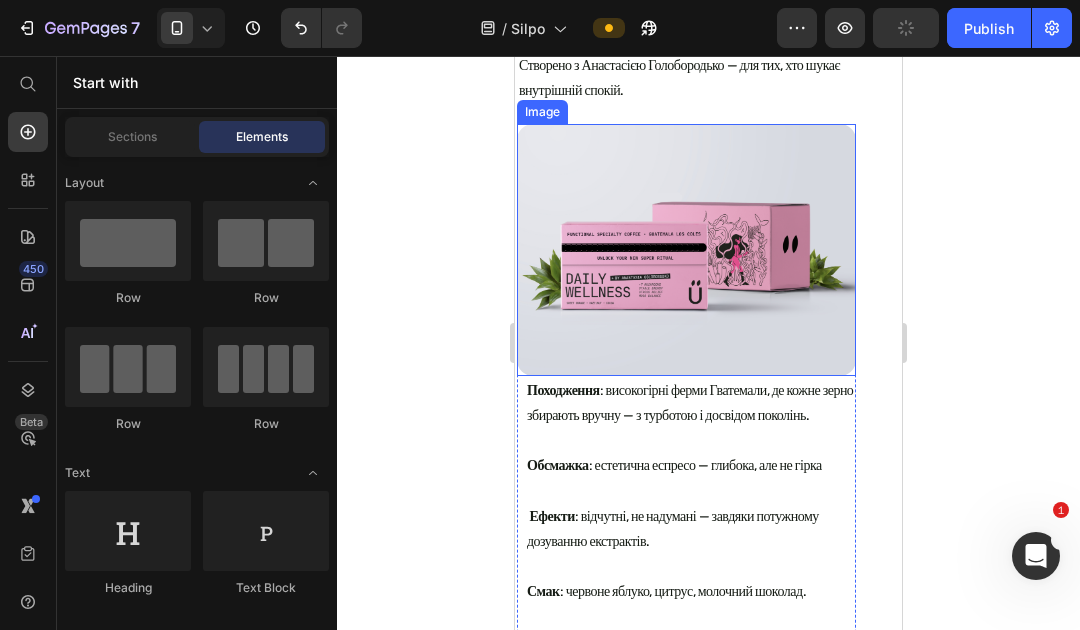scroll, scrollTop: 543, scrollLeft: 0, axis: vertical 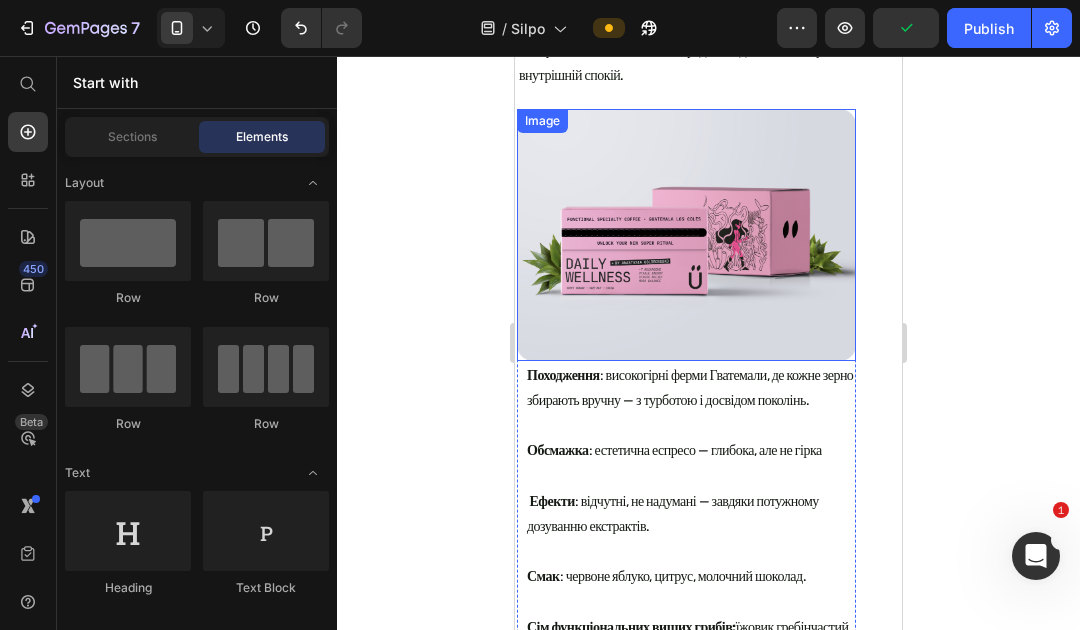 click at bounding box center (686, 235) 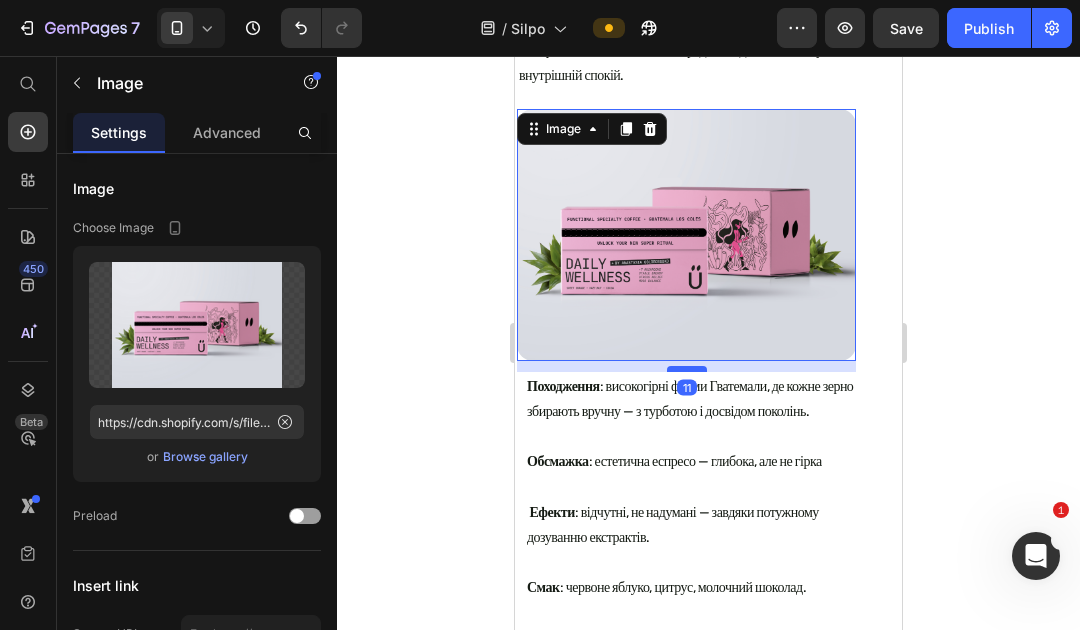 drag, startPoint x: 683, startPoint y: 351, endPoint x: 682, endPoint y: 362, distance: 11.045361 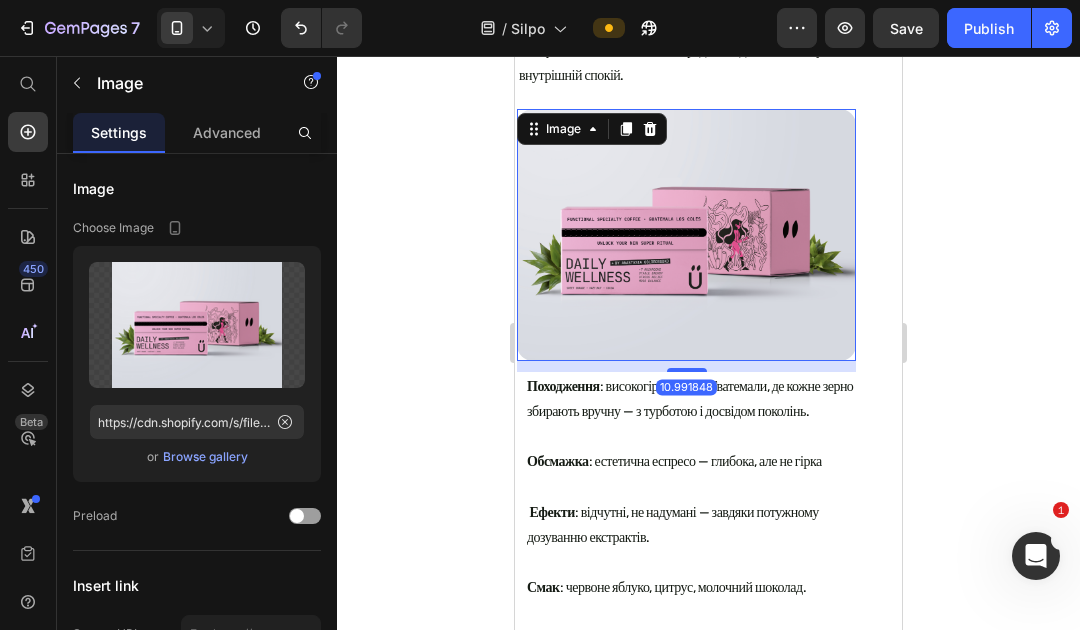 click 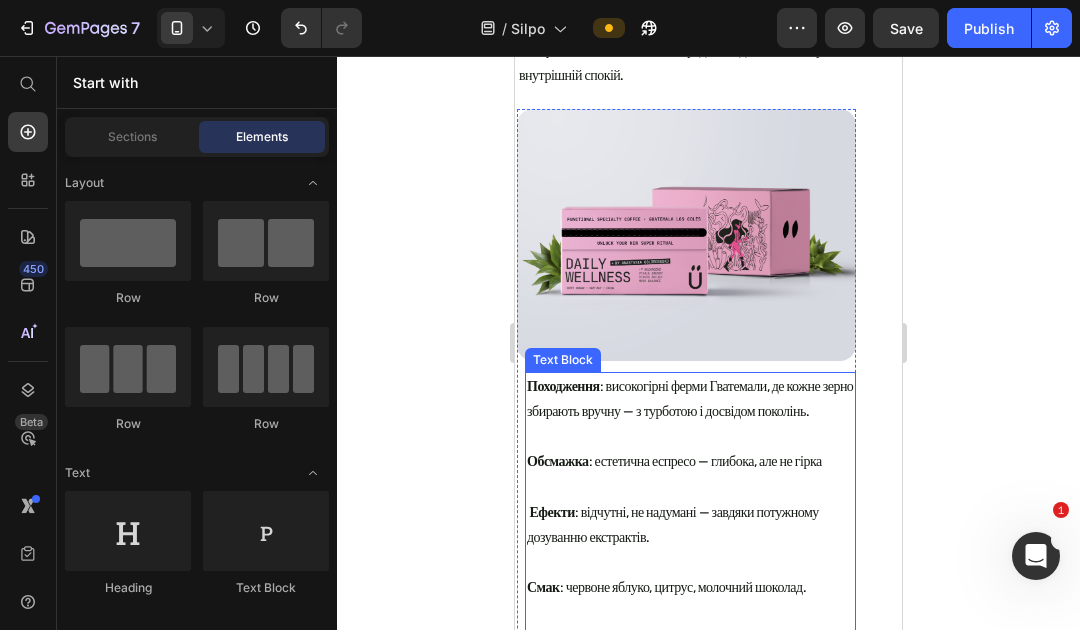 click on "Походження : високогірні ферми Гватемали, де кожне зерно збирають вручну — з турботою і досвідом поколінь." at bounding box center (690, 399) 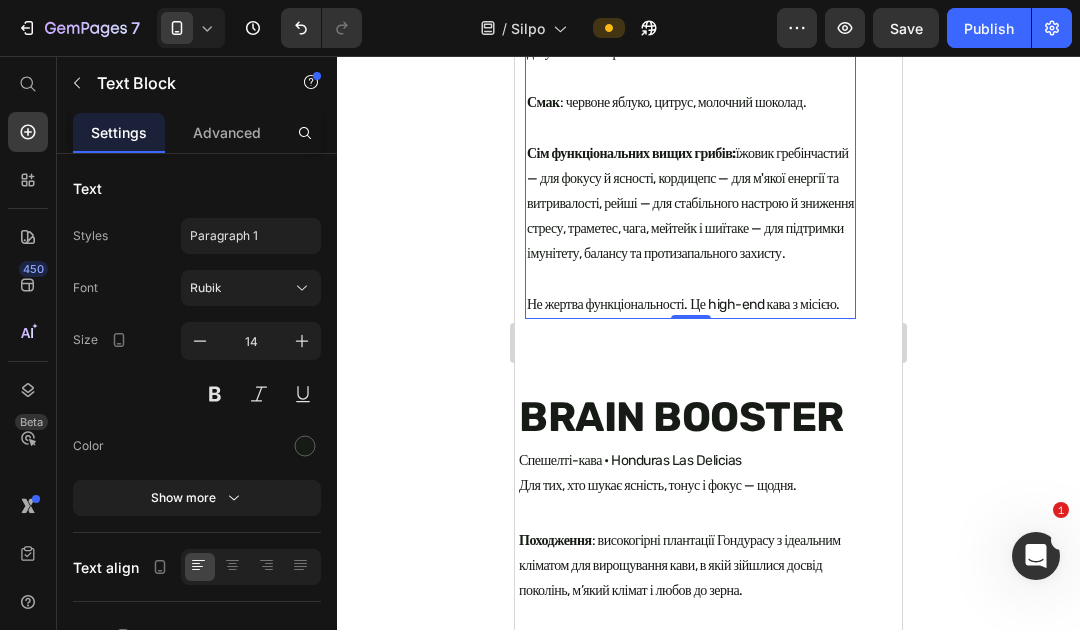 scroll, scrollTop: 1030, scrollLeft: 0, axis: vertical 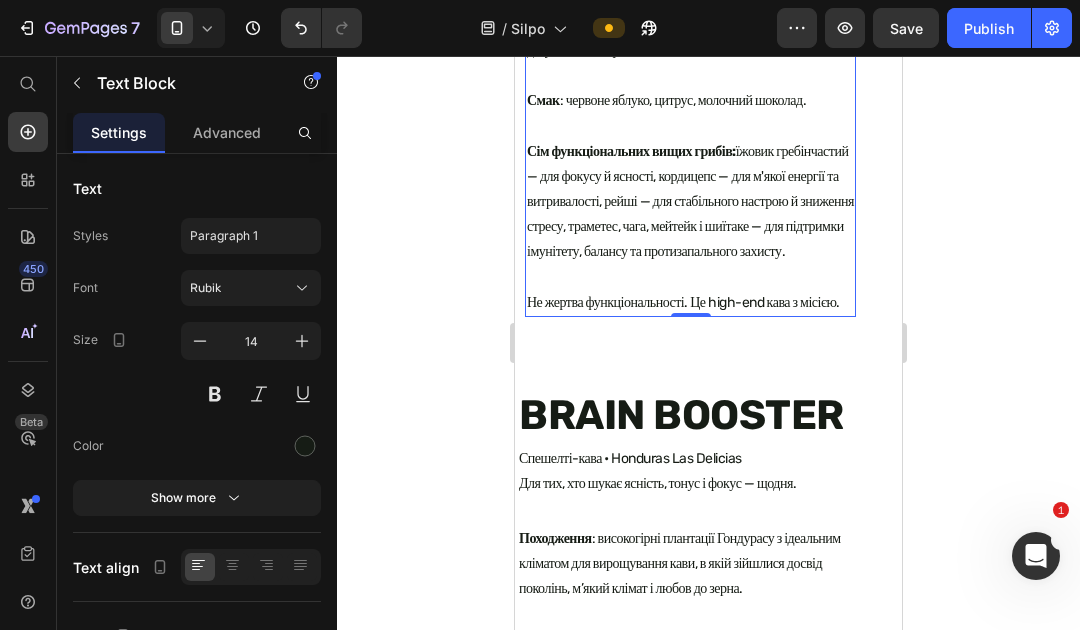 click on "Не жертва функціональності. Це high-end кава з місією." at bounding box center [690, 290] 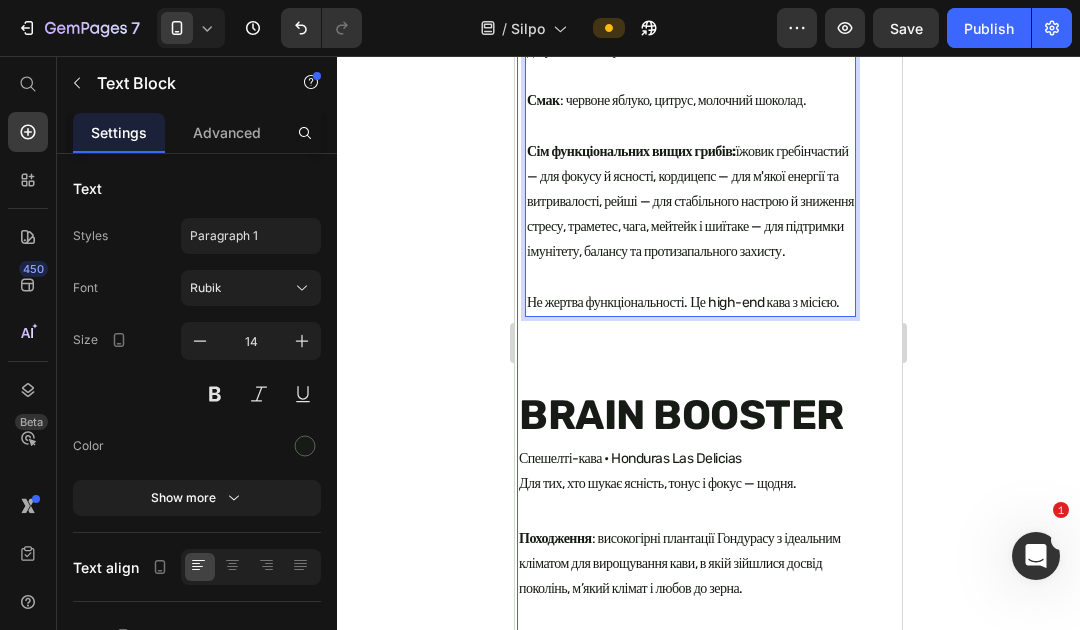 click on "Ми створили першу спешелті-лінійку. Але не просто каву.  Це кава — для щоденного життя в балансі. Text Block DAILY WELLNESS Heading Функціональна спешелті-кава • Guatemala Los Coles Створено з Анастасією Голобородько — для тих, хто шукає внутрішній спокій. Text Block Image Походження : високогірні ферми Гватемали, де кожне зерно збирають вручну — з турботою і досвідом поколінь.  Обсмажка : естетична еспресо — глибока, але не гірка   Ефекти : відчутні, не надумані — завдяки потужному дозуванню екстрактів. Смак : червоне яблуко, цитрус, молочний шоколад. Сім функціональних вищих грибів:" at bounding box center (686, 859) 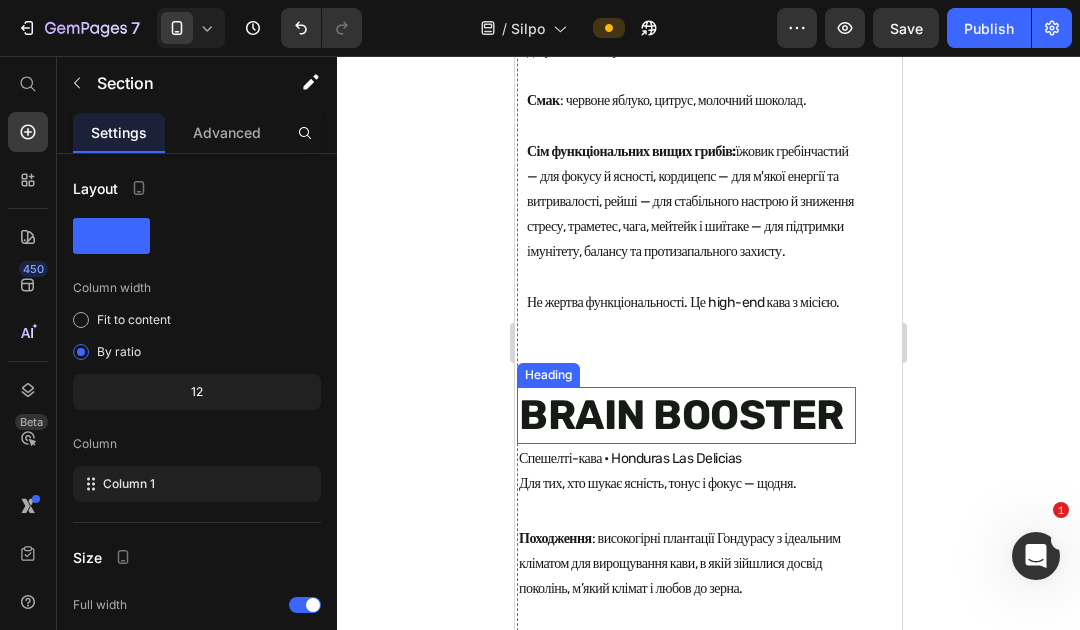 click on "BRAIN BOOSTER" at bounding box center (686, 415) 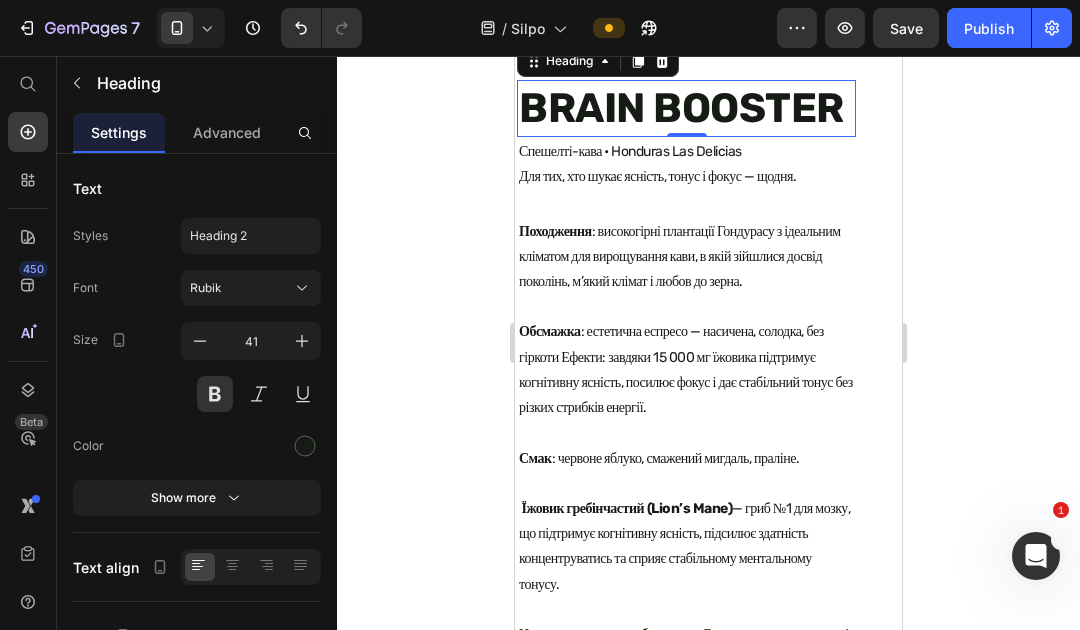 scroll, scrollTop: 1347, scrollLeft: 0, axis: vertical 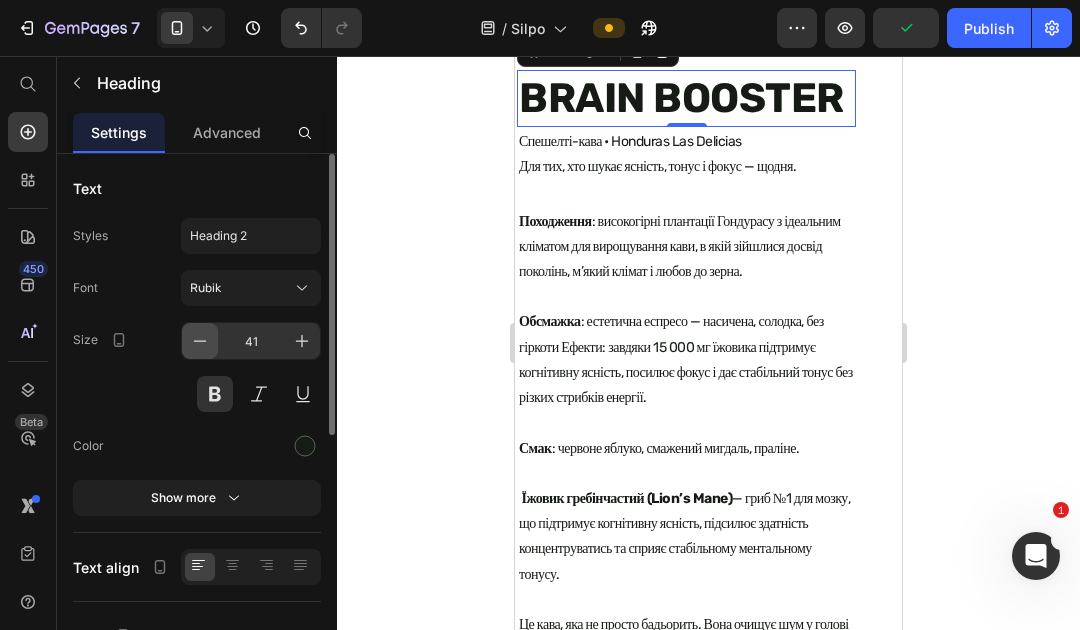 click 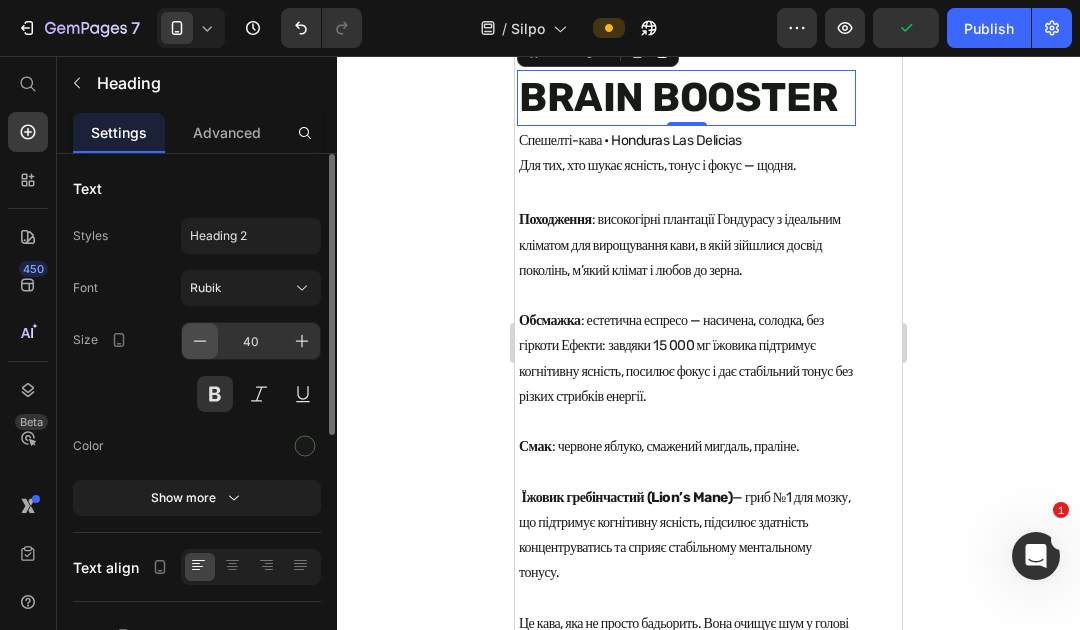 click 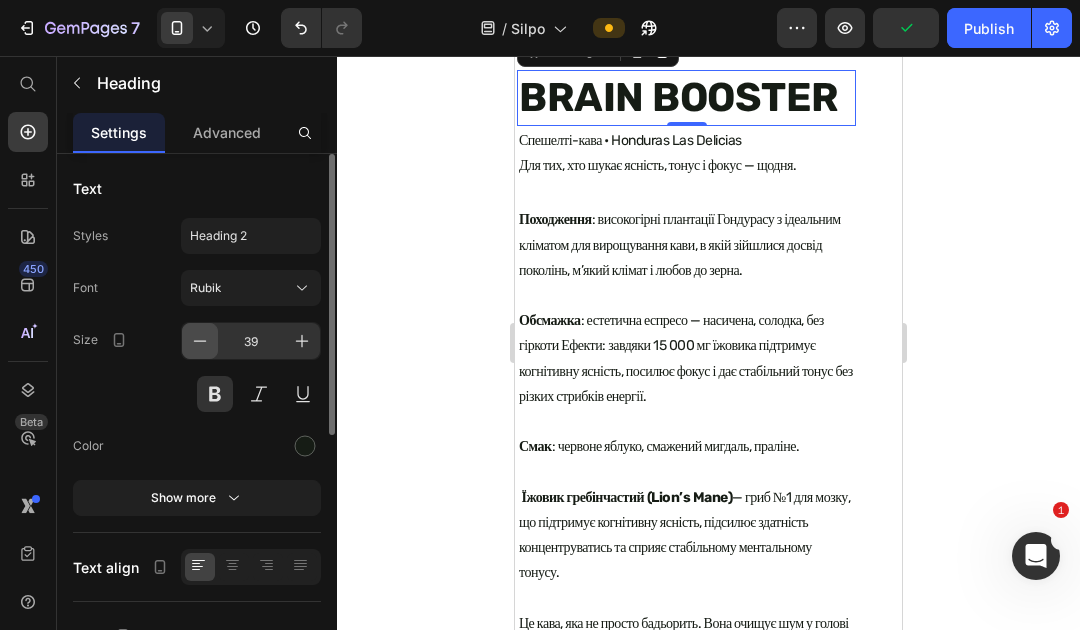 click 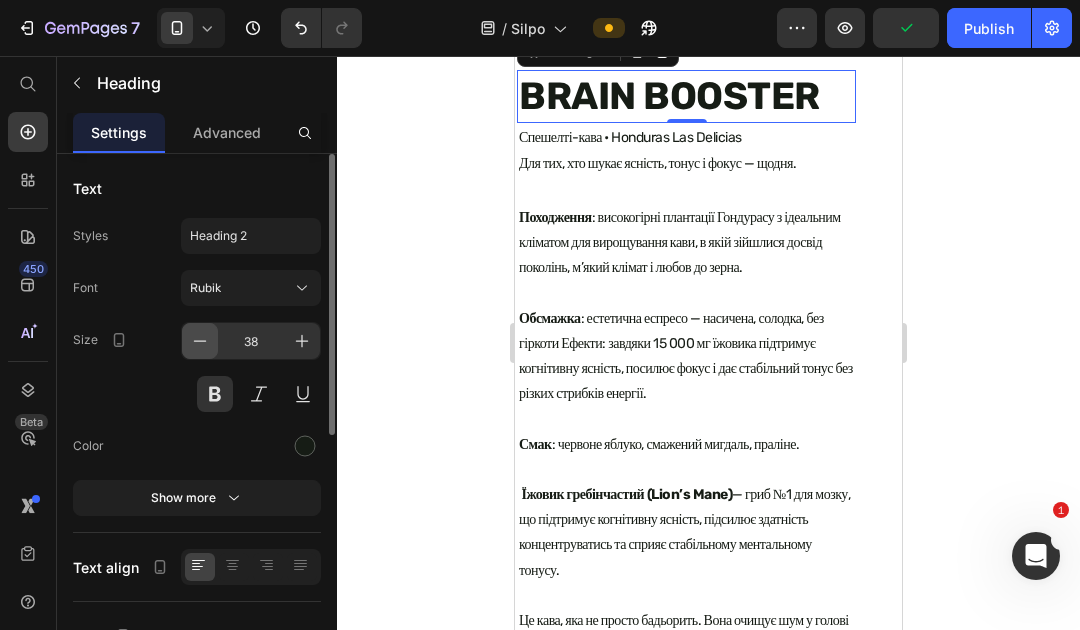 click 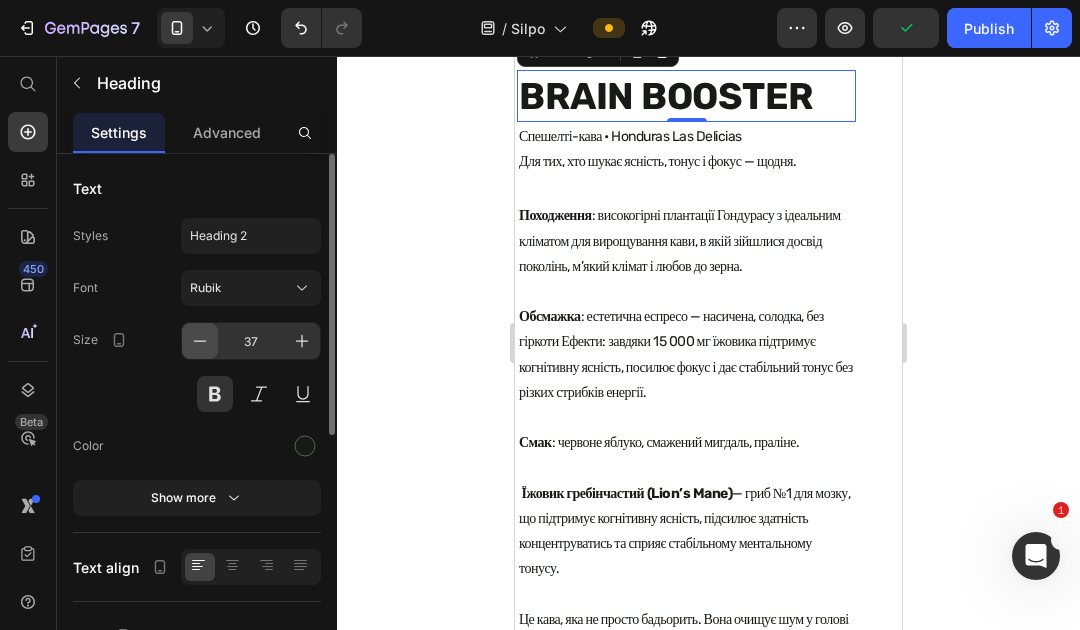 click 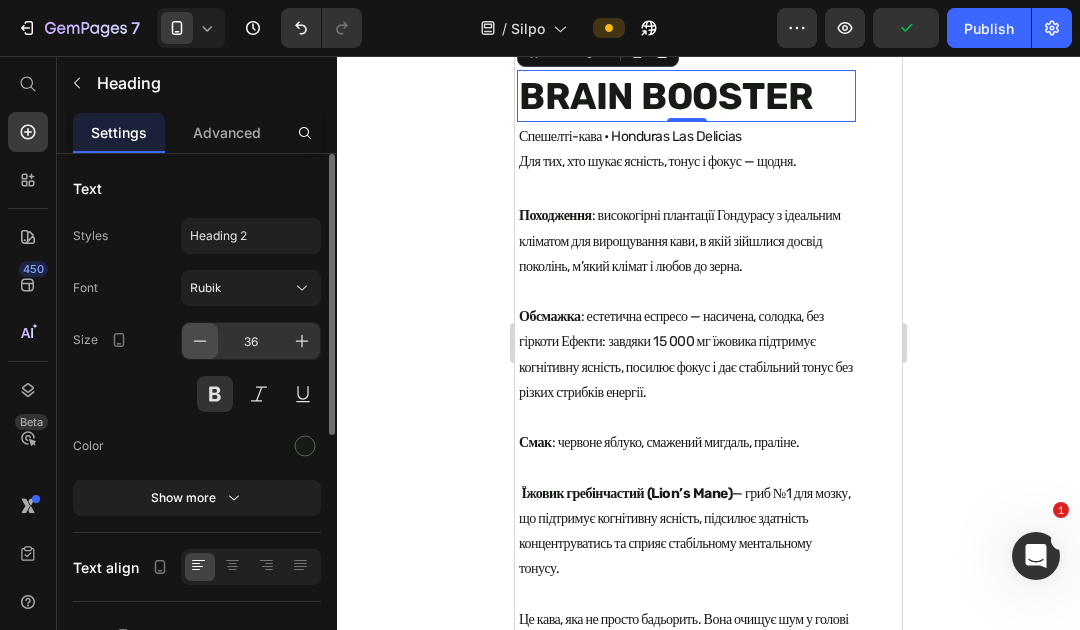 click 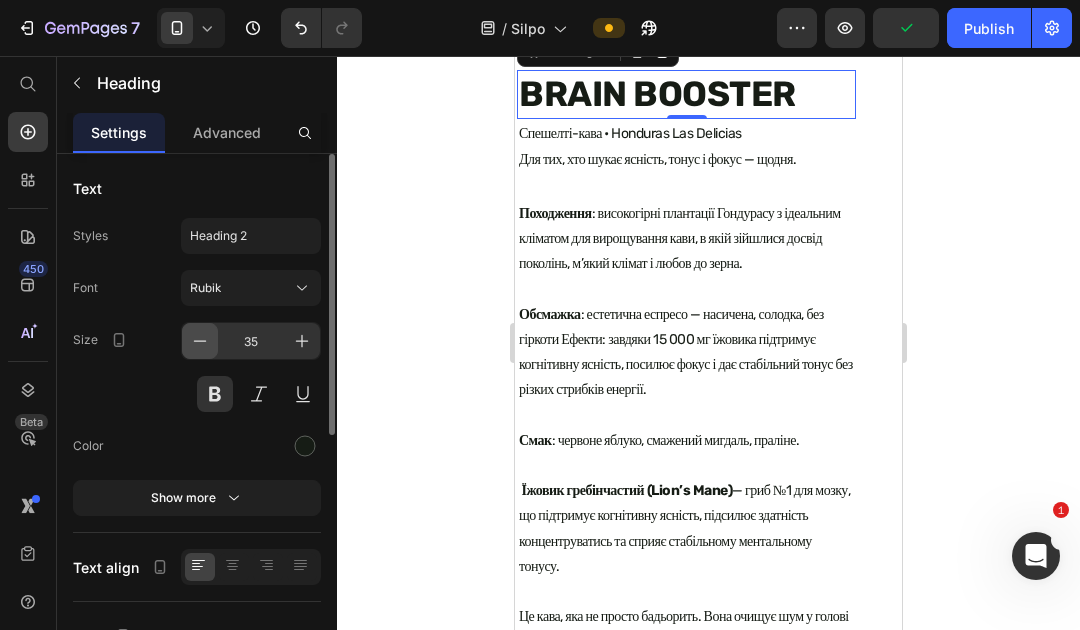 click 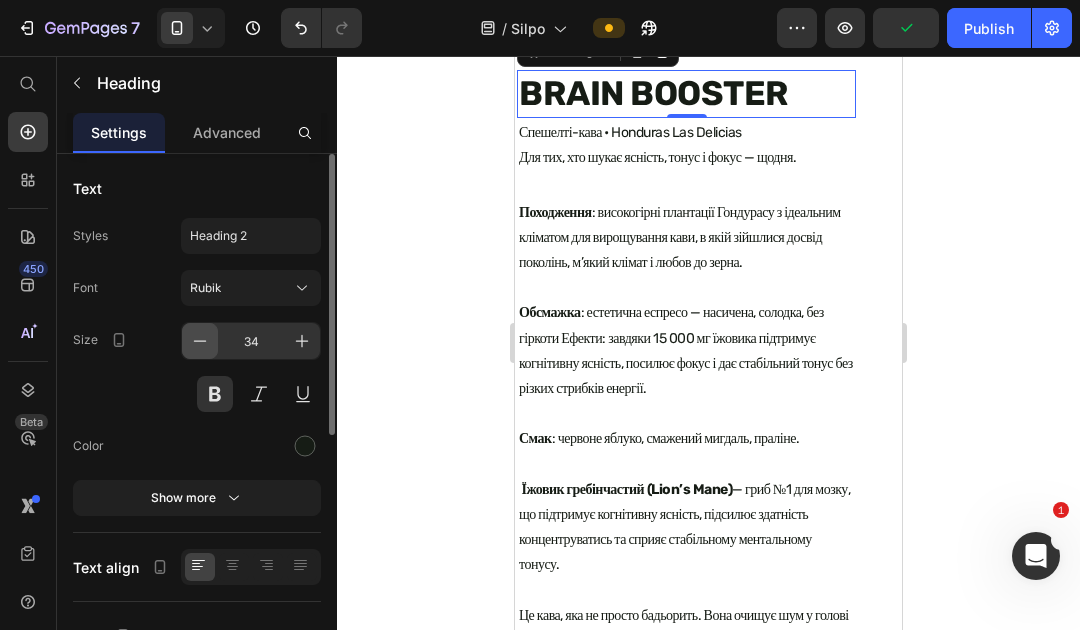 click 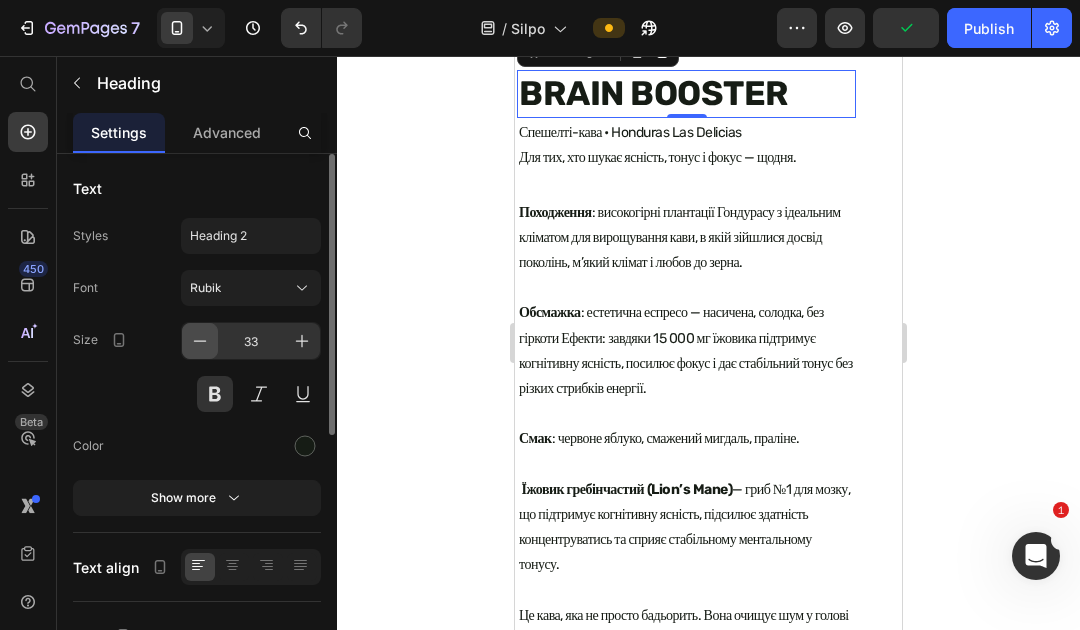 click 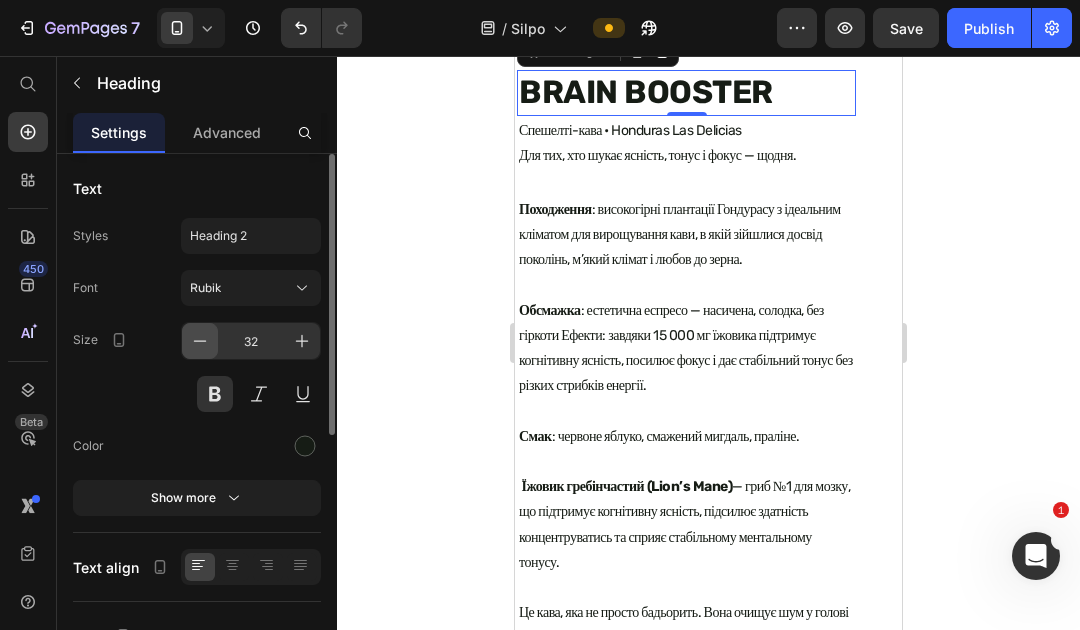 click 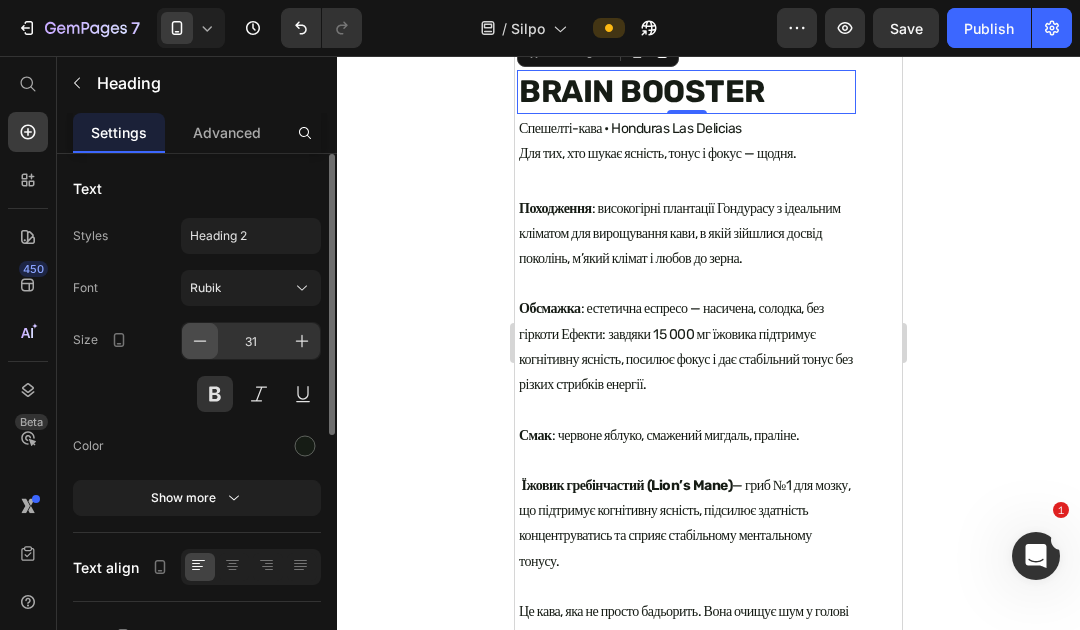 click 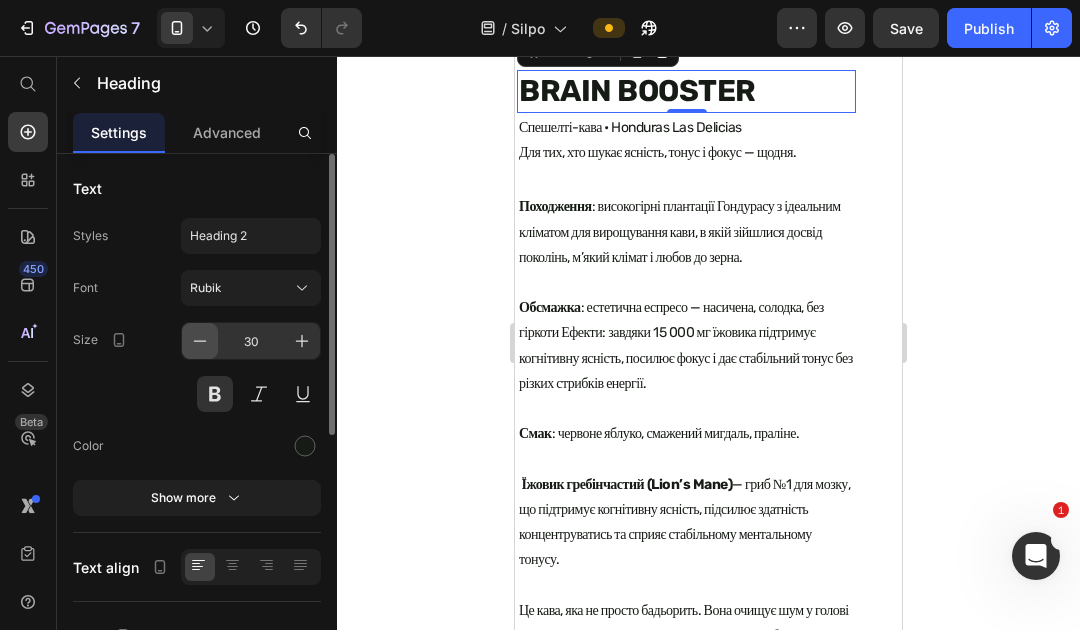 click 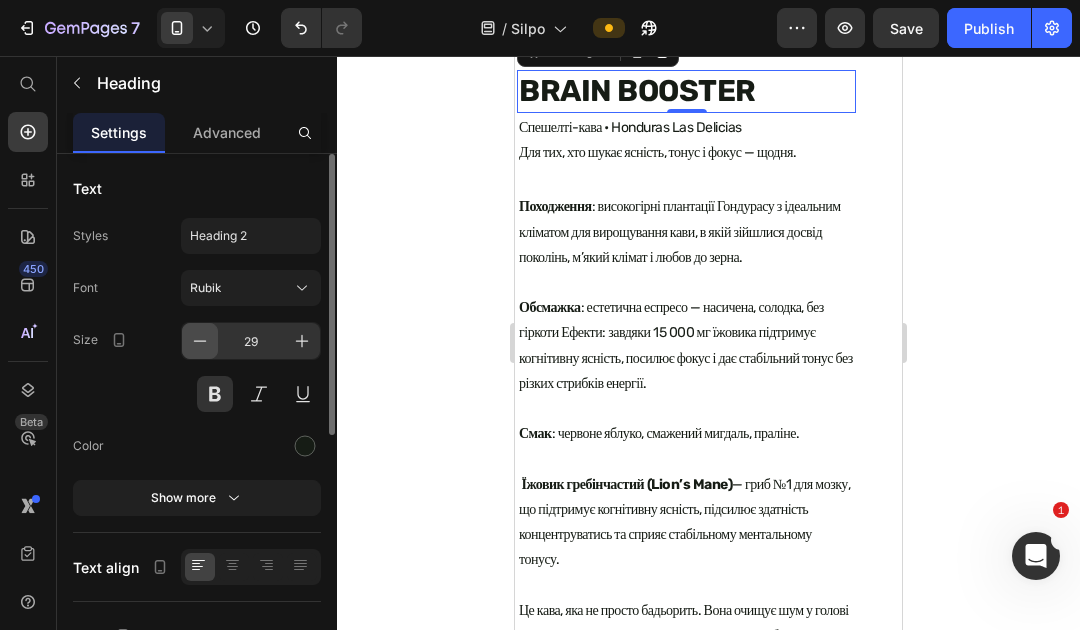 click 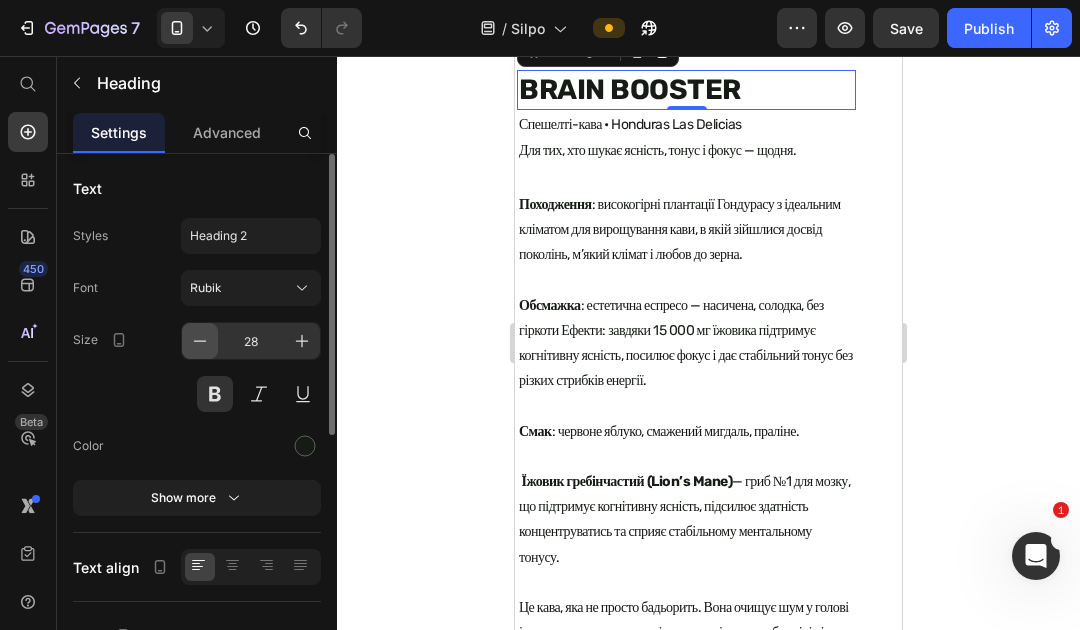 click 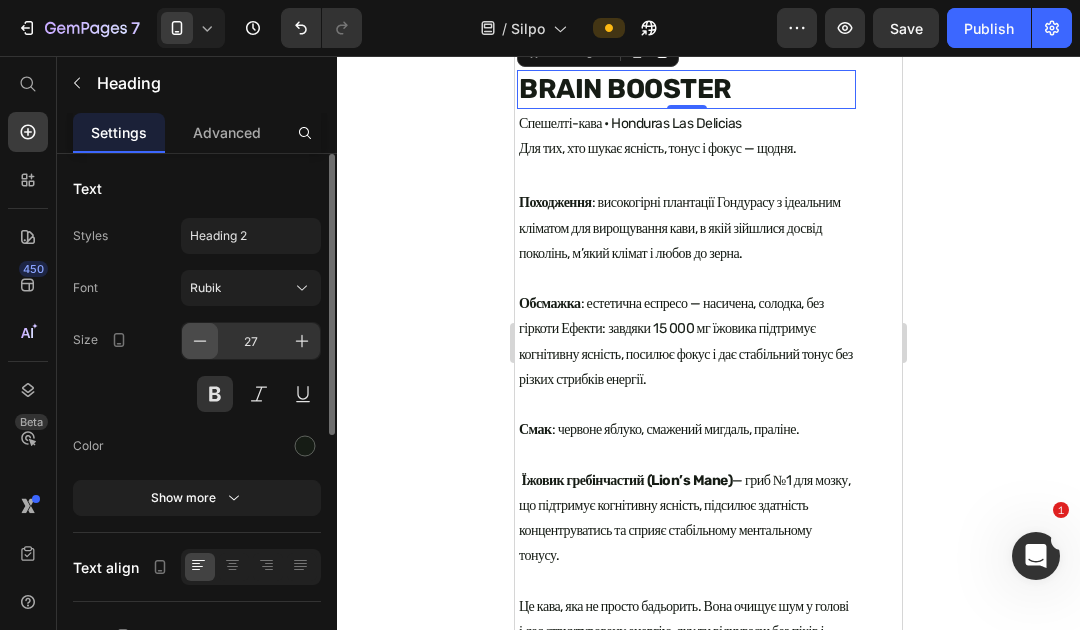 click 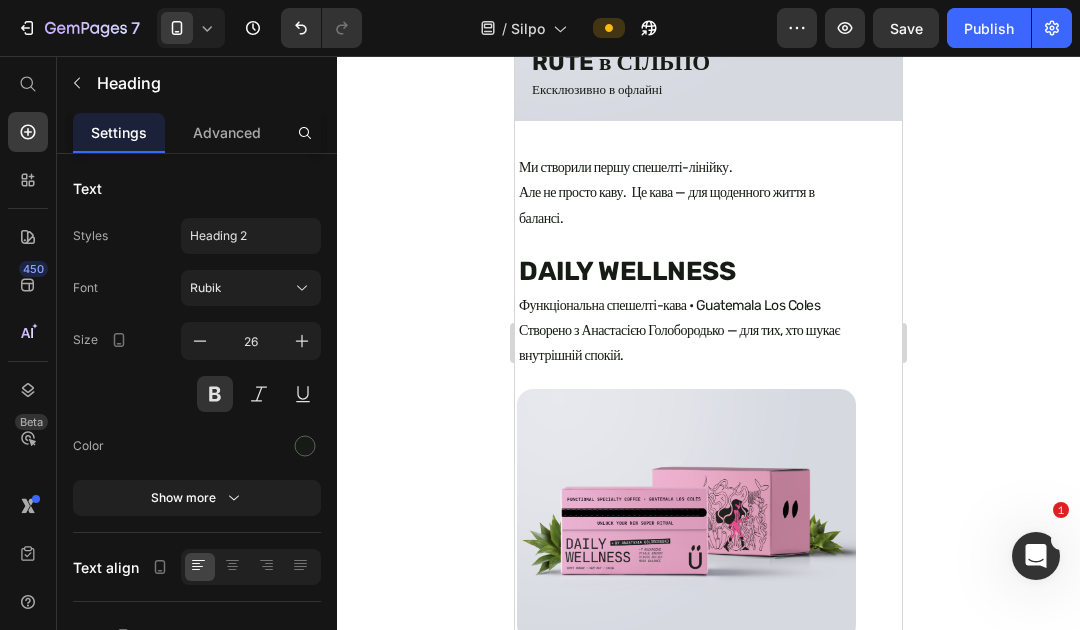 scroll, scrollTop: 253, scrollLeft: 0, axis: vertical 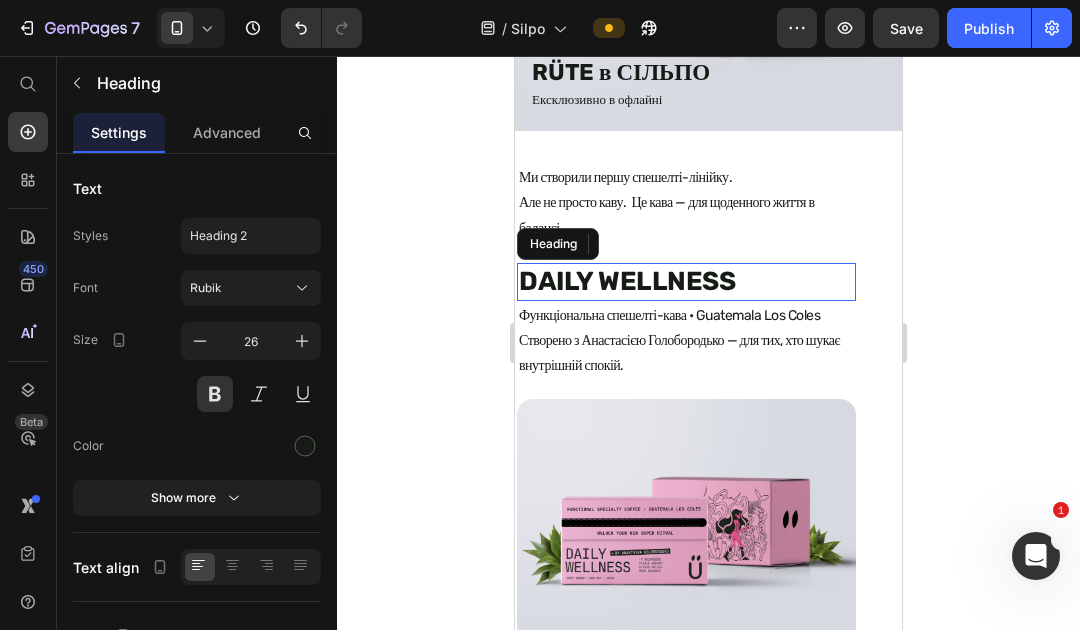 click on "DAILY WELLNESS" at bounding box center [686, 282] 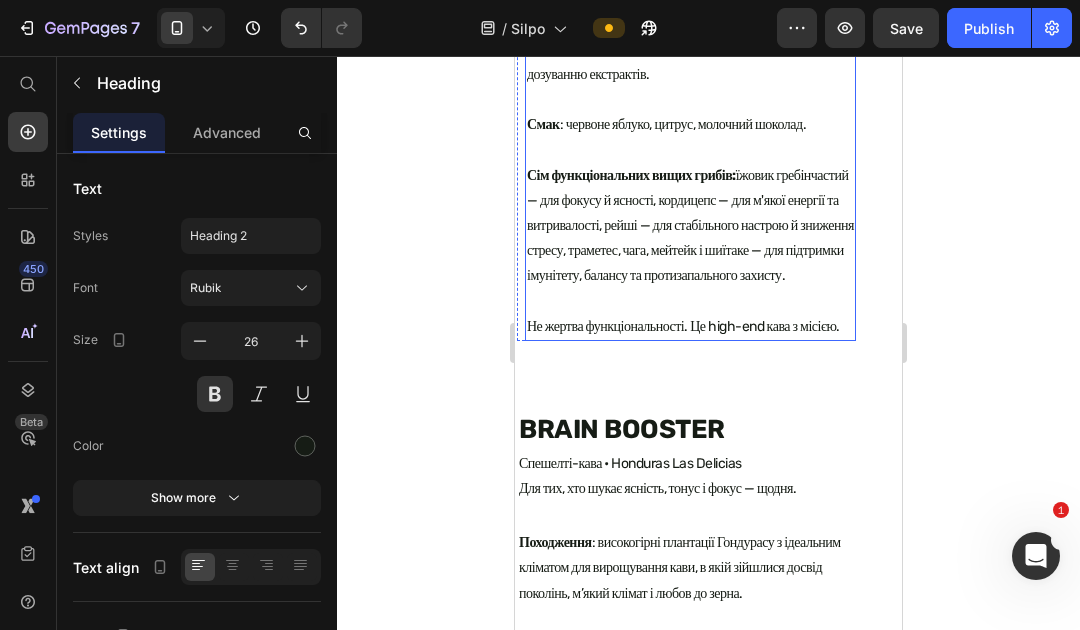 scroll, scrollTop: 1025, scrollLeft: 0, axis: vertical 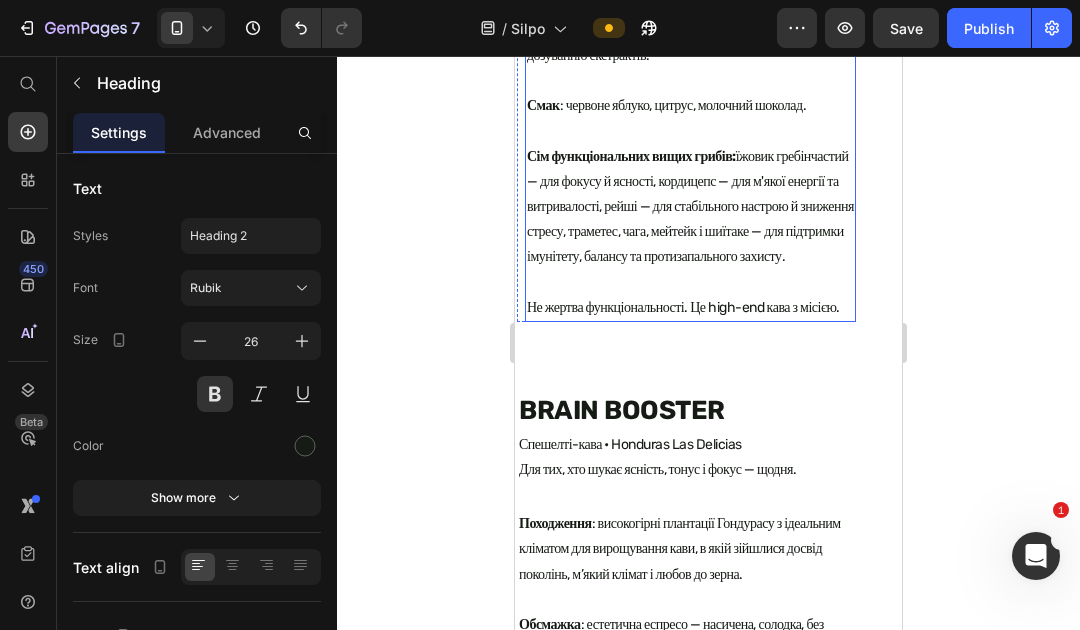 click on "Не жертва функціональності. Це high-end кава з місією." at bounding box center (690, 295) 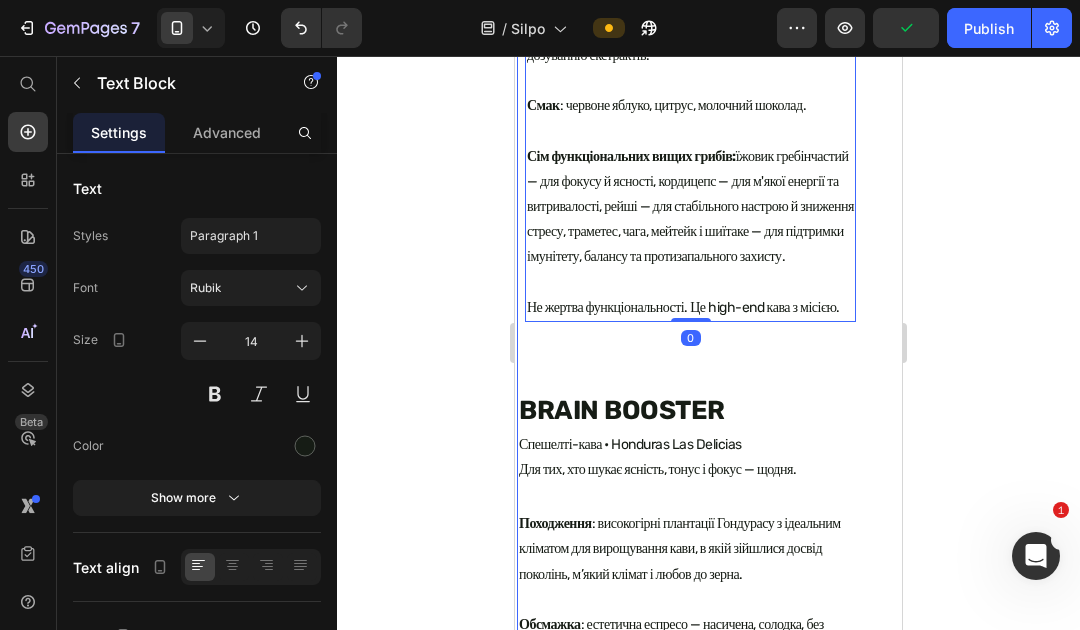 click on "Ми створили першу спешелті-лінійку. Але не просто каву.  Це кава — для щоденного життя в балансі. Text Block DAILY WELLNESS Heading Функціональна спешелті-кава • Guatemala Los Coles Створено з Анастасією Голобородько — для тих, хто шукає внутрішній спокій. Text Block Image Походження : високогірні ферми Гватемали, де кожне зерно збирають вручну — з турботою і досвідом поколінь.  Обсмажка : естетична еспресо — глибока, але не гірка   Ефекти : відчутні, не надумані — завдяки потужному дозуванню екстрактів. Смак : червоне яблуко, цитрус, молочний шоколад. Сім функціональних вищих грибів:" at bounding box center [686, 855] 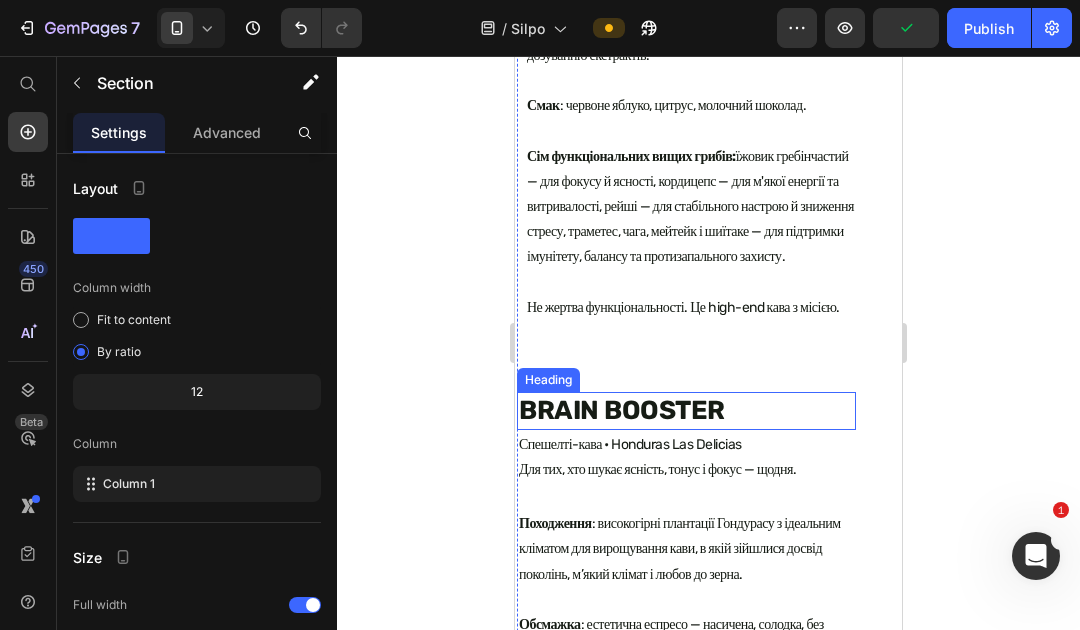 click on "BRAIN BOOSTER" at bounding box center [686, 411] 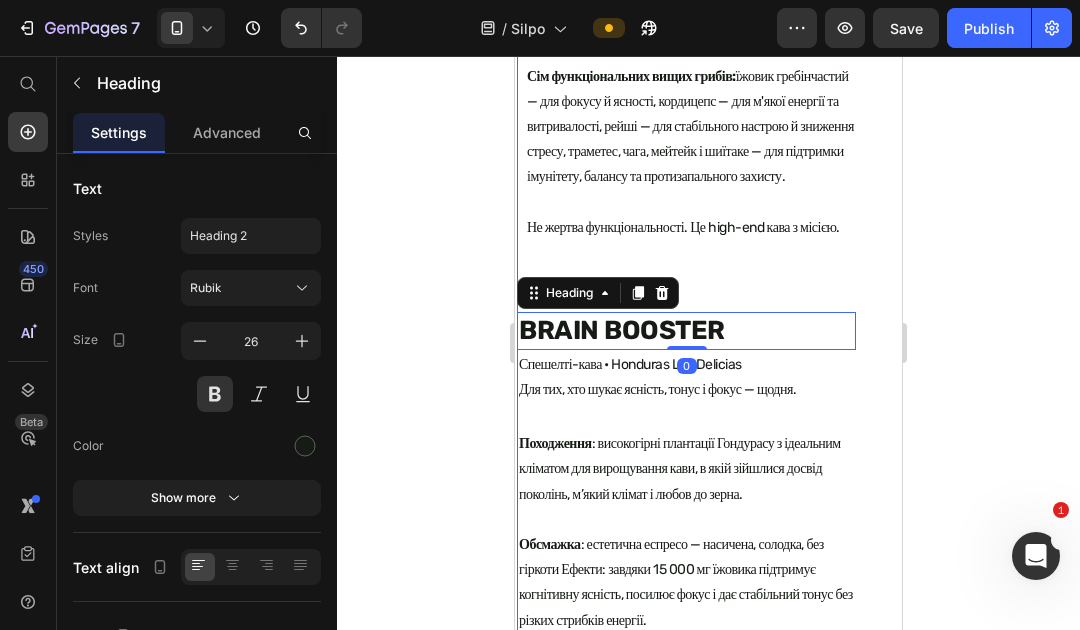 scroll, scrollTop: 1213, scrollLeft: 0, axis: vertical 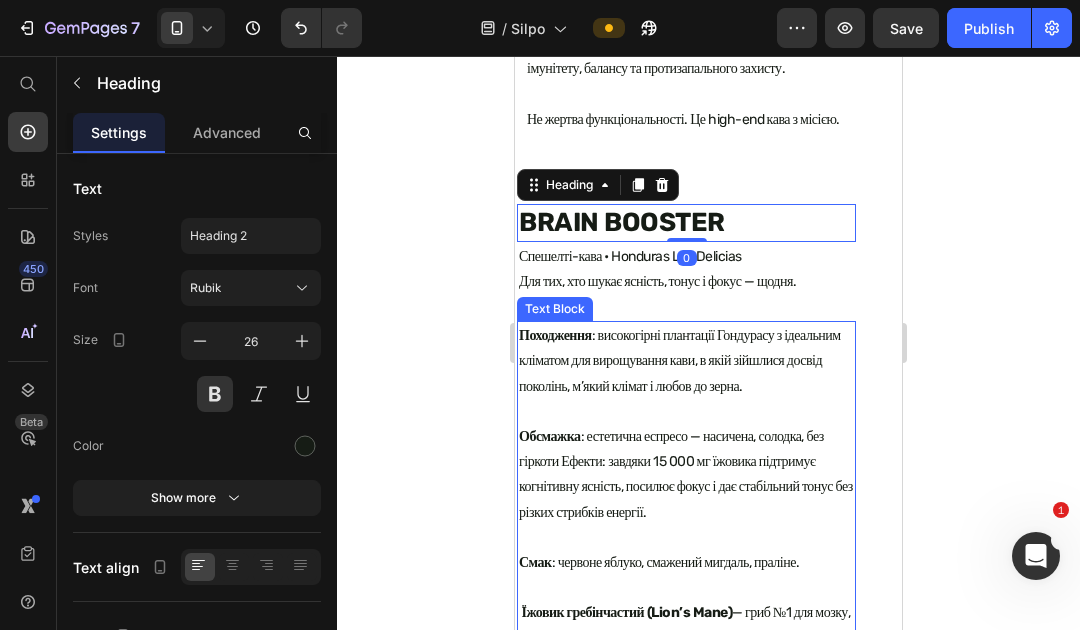 click on "Походження : високогірні плантації Гондурасу з ідеальним кліматом для вирощування кави, в якій зійшлися досвід поколінь, м’який клімат і любов до зерна." at bounding box center (686, 361) 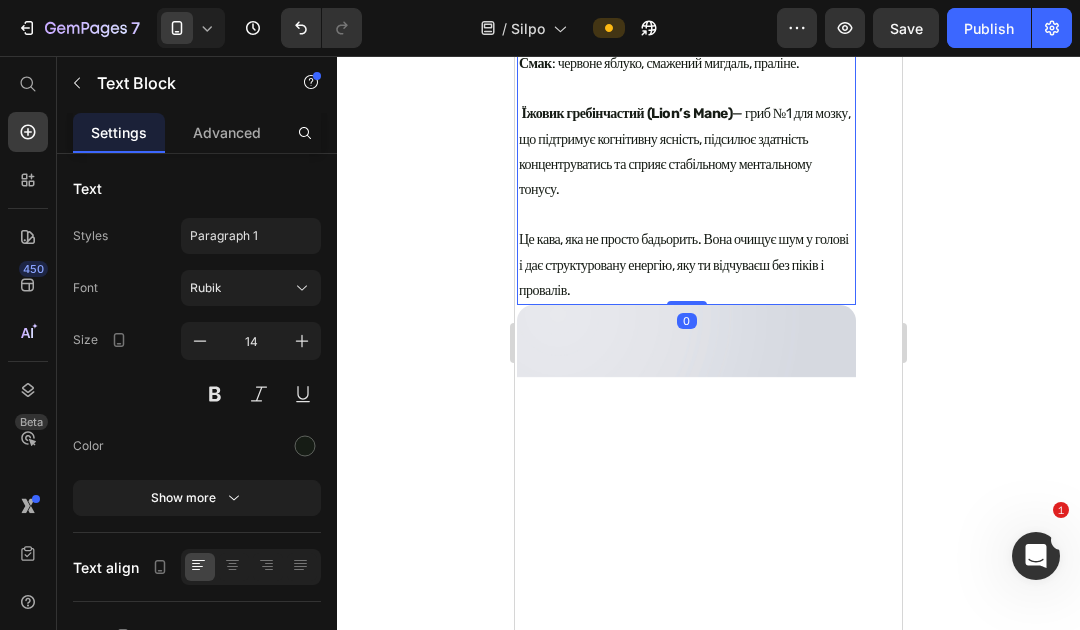 scroll, scrollTop: 1720, scrollLeft: 0, axis: vertical 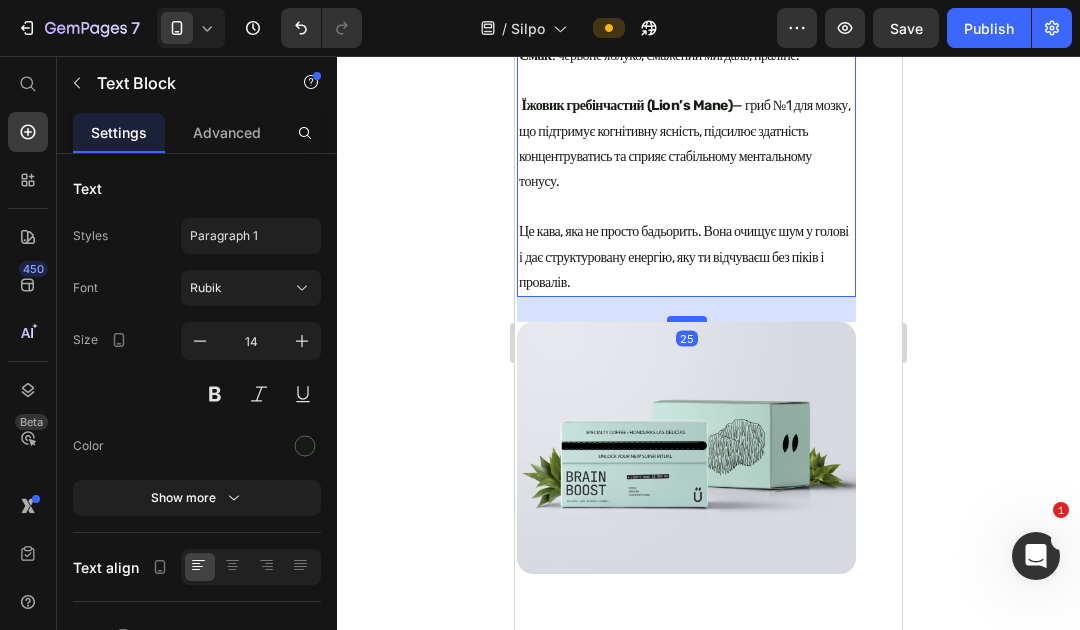 drag, startPoint x: 684, startPoint y: 402, endPoint x: 679, endPoint y: 427, distance: 25.495098 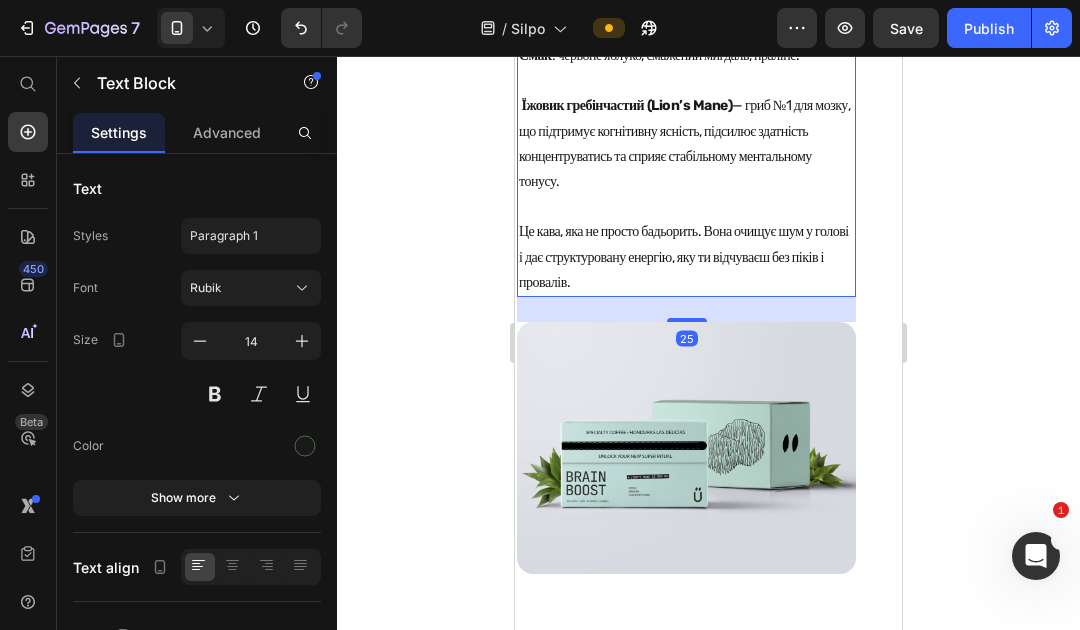 click 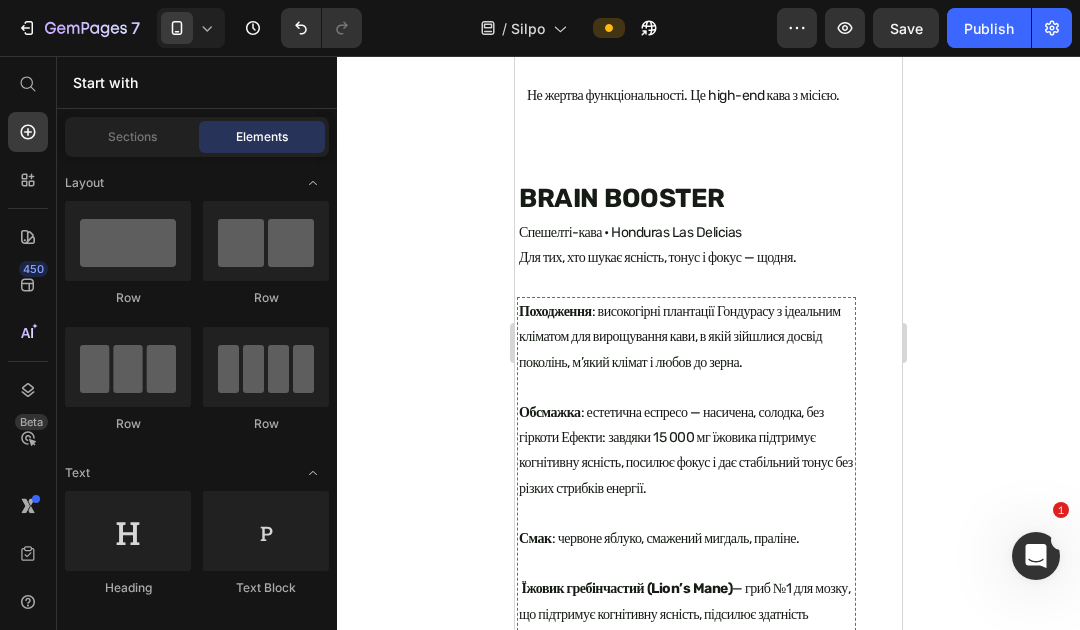 scroll, scrollTop: 1082, scrollLeft: 0, axis: vertical 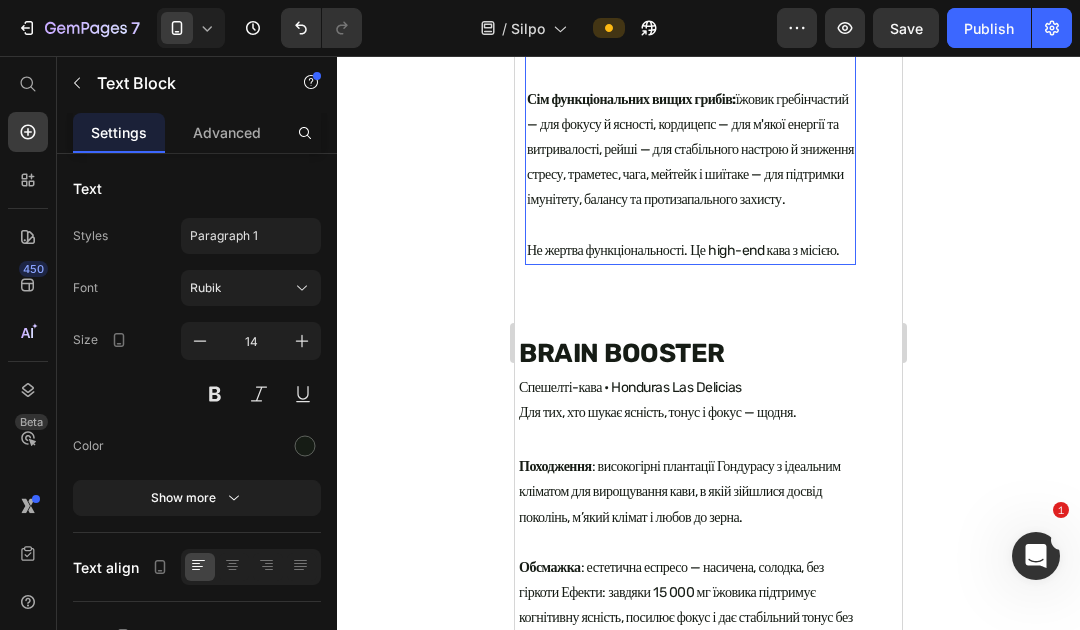 click on "Не жертва функціональності. Це high-end кава з місією." at bounding box center [690, 238] 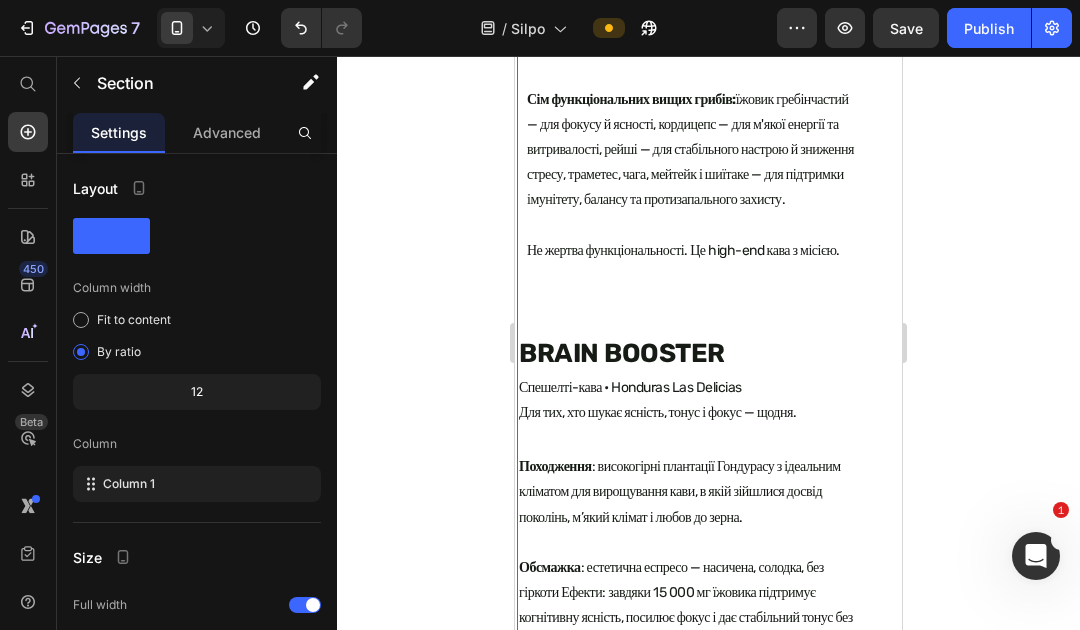 click on "Ми створили першу спешелті-лінійку. Але не просто каву.  Це кава — для щоденного життя в балансі. Text Block DAILY WELLNESS Heading Функціональна спешелті-кава • Guatemala Los Coles Створено з Анастасією Голобородько — для тих, хто шукає внутрішній спокій. Text Block Image Походження : високогірні ферми Гватемали, де кожне зерно збирають вручну — з турботою і досвідом поколінь.  Обсмажка : естетична еспресо — глибока, але не гірка   Ефекти : відчутні, не надумані — завдяки потужному дозуванню екстрактів. Смак : червоне яблуко, цитрус, молочний шоколад. Сім функціональних вищих грибів:" at bounding box center (686, 936) 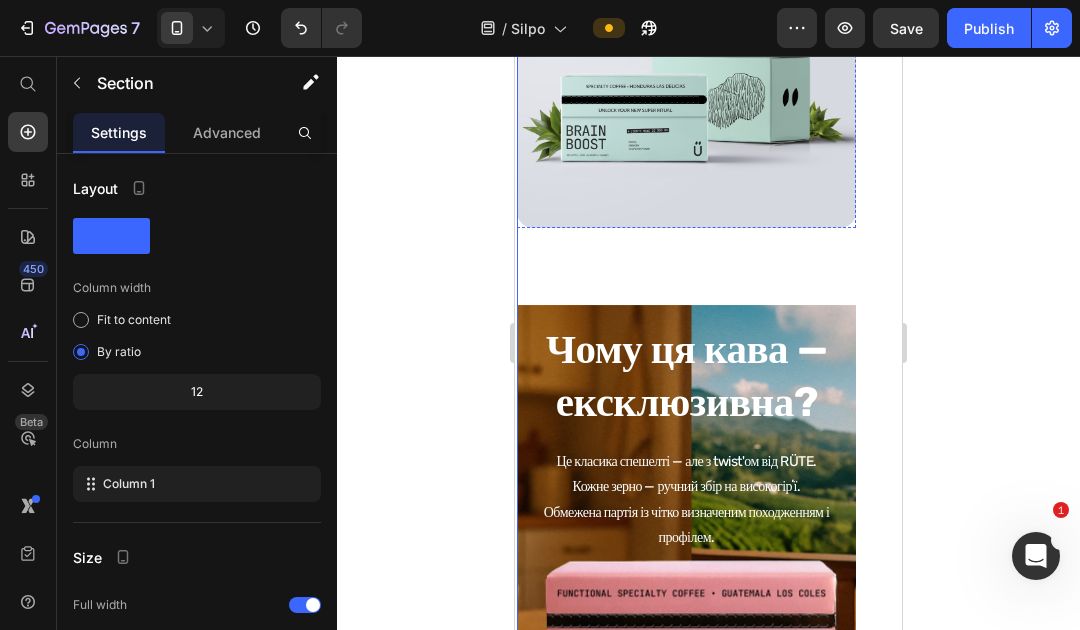 scroll, scrollTop: 2080, scrollLeft: 0, axis: vertical 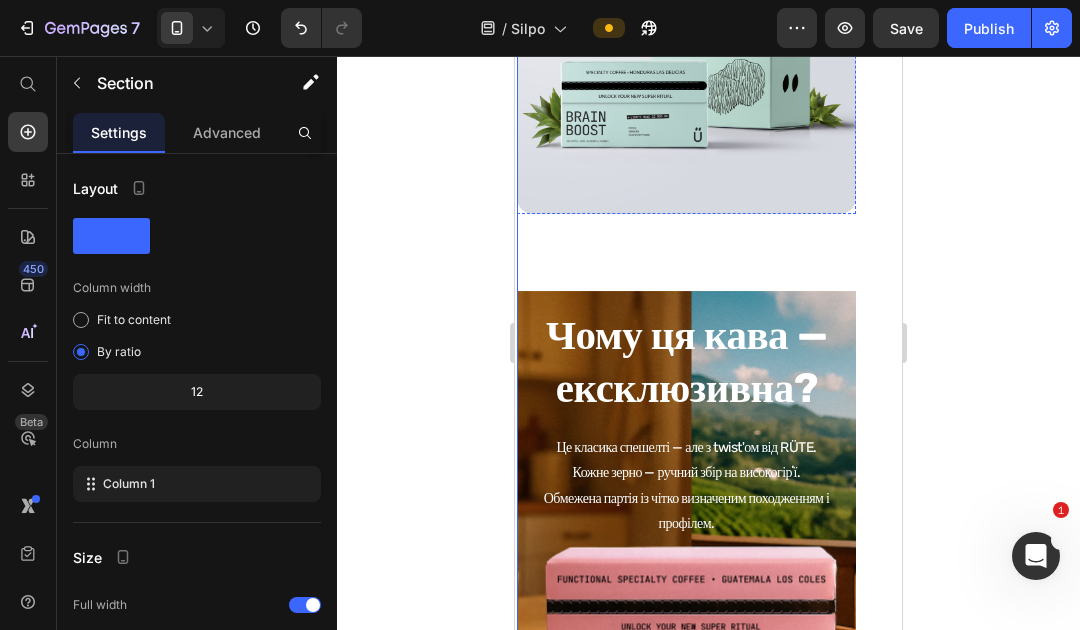 click on "Ми створили першу спешелті-лінійку. Але не просто каву.  Це кава — для щоденного життя в балансі. Text Block DAILY WELLNESS Heading Функціональна спешелті-кава • Guatemala Los Coles Створено з Анастасією Голобородько — для тих, хто шукає внутрішній спокій. Text Block Image Походження : високогірні ферми Гватемали, де кожне зерно збирають вручну — з турботою і досвідом поколінь.  Обсмажка : естетична еспресо — глибока, але не гірка   Ефекти : відчутні, не надумані — завдяки потужному дозуванню екстрактів. Смак : червоне яблуко, цитрус, молочний шоколад. Сім функціональних вищих грибів:" at bounding box center [686, -62] 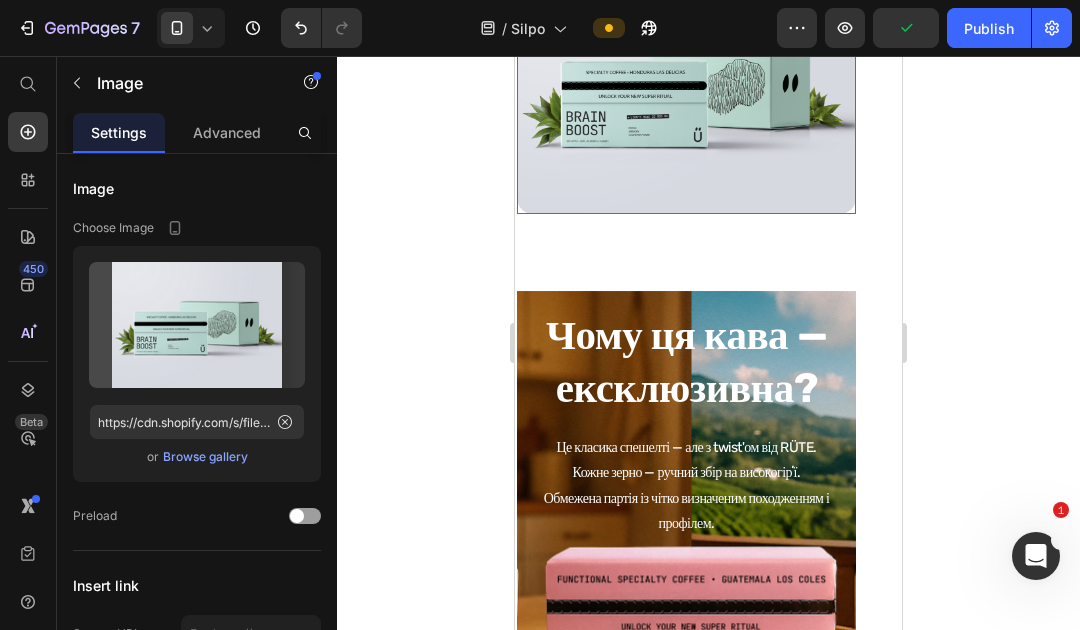 click at bounding box center (686, 88) 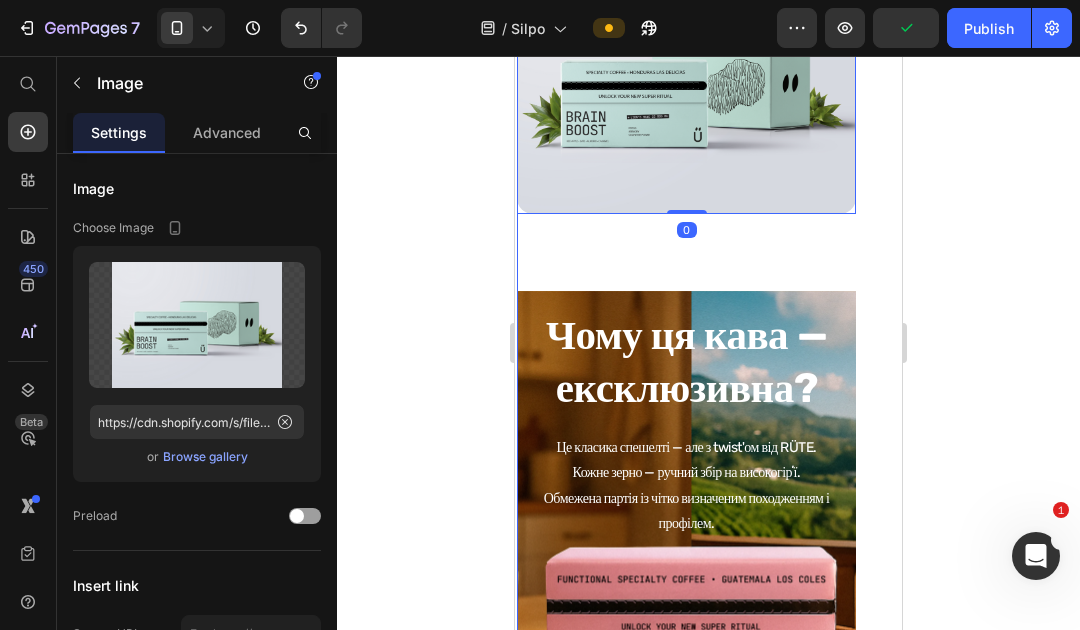 click on "Ми створили першу спешелті-лінійку. Але не просто каву.  Це кава — для щоденного життя в балансі. Text Block DAILY WELLNESS Heading Функціональна спешелті-кава • Guatemala Los Coles Створено з Анастасією Голобородько — для тих, хто шукає внутрішній спокій. Text Block Image Походження : високогірні ферми Гватемали, де кожне зерно збирають вручну — з турботою і досвідом поколінь.  Обсмажка : естетична еспресо — глибока, але не гірка   Ефекти : відчутні, не надумані — завдяки потужному дозуванню екстрактів. Смак : червоне яблуко, цитрус, молочний шоколад. Сім функціональних вищих грибів:" at bounding box center (686, -62) 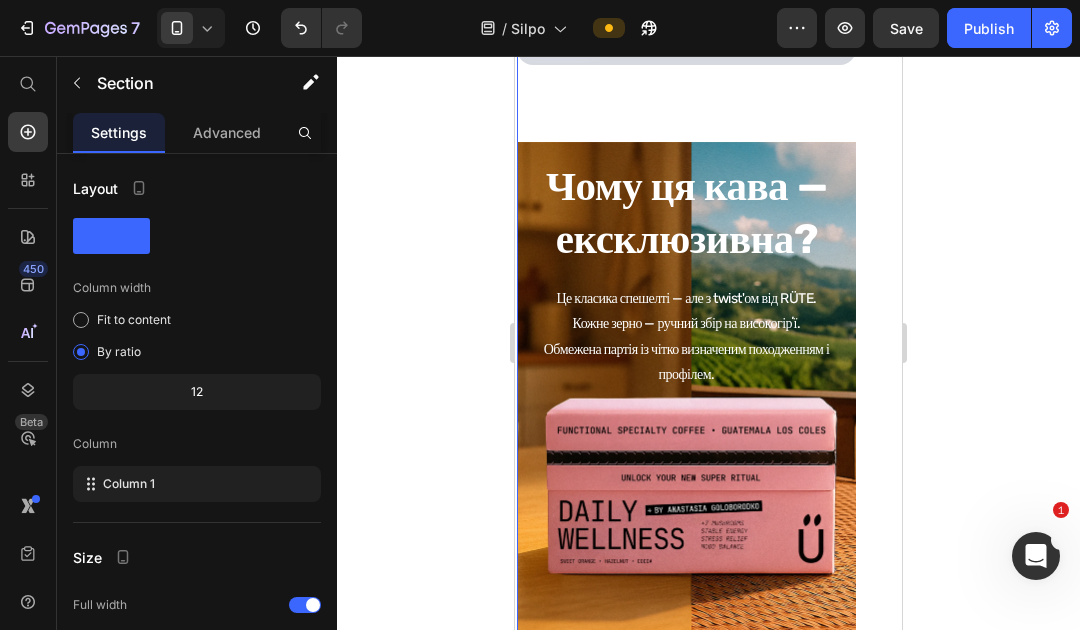 scroll, scrollTop: 2231, scrollLeft: 0, axis: vertical 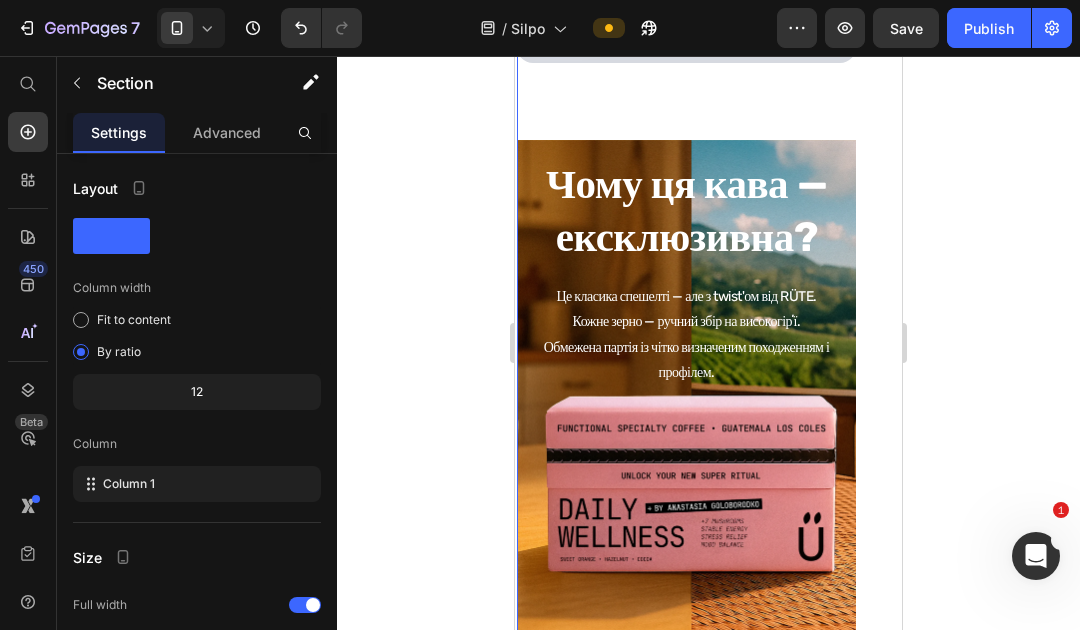 click on "Чому ця кава — ексклюзивна?" at bounding box center (686, 211) 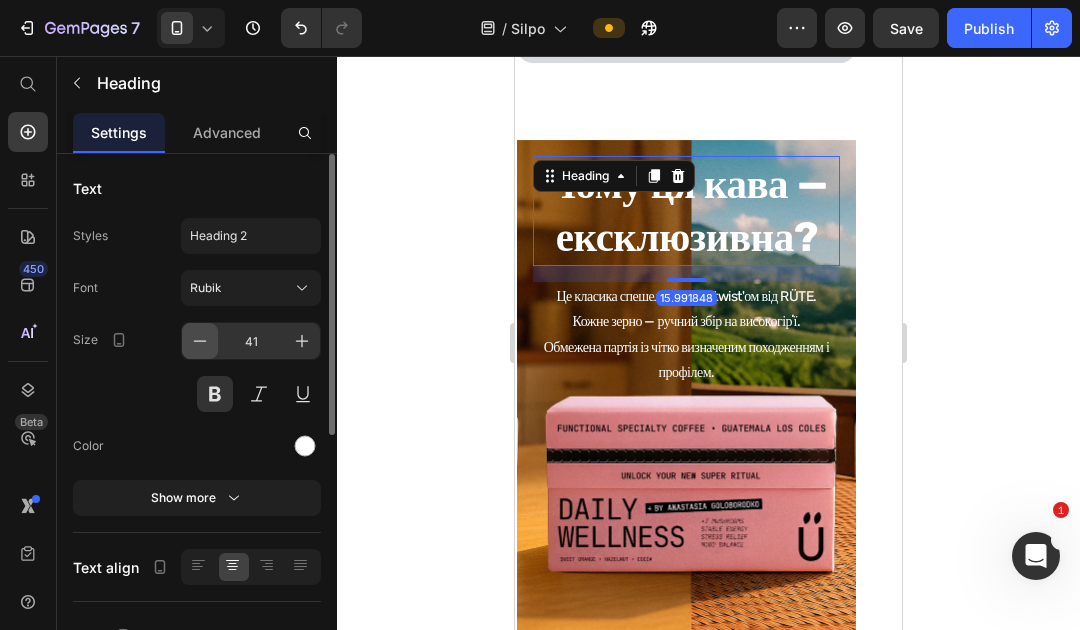 click 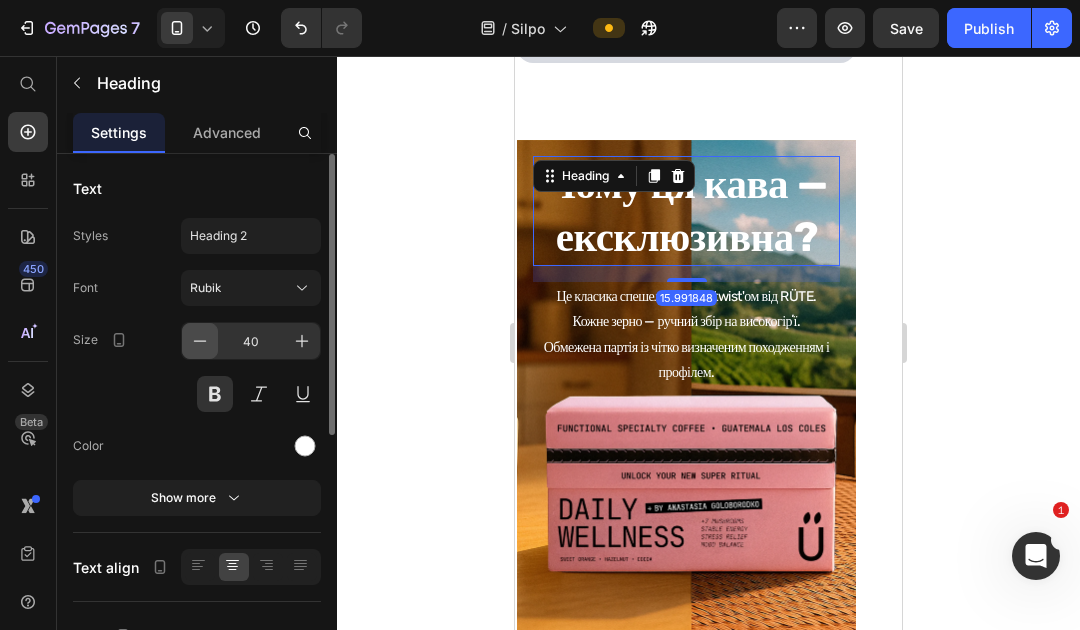 click 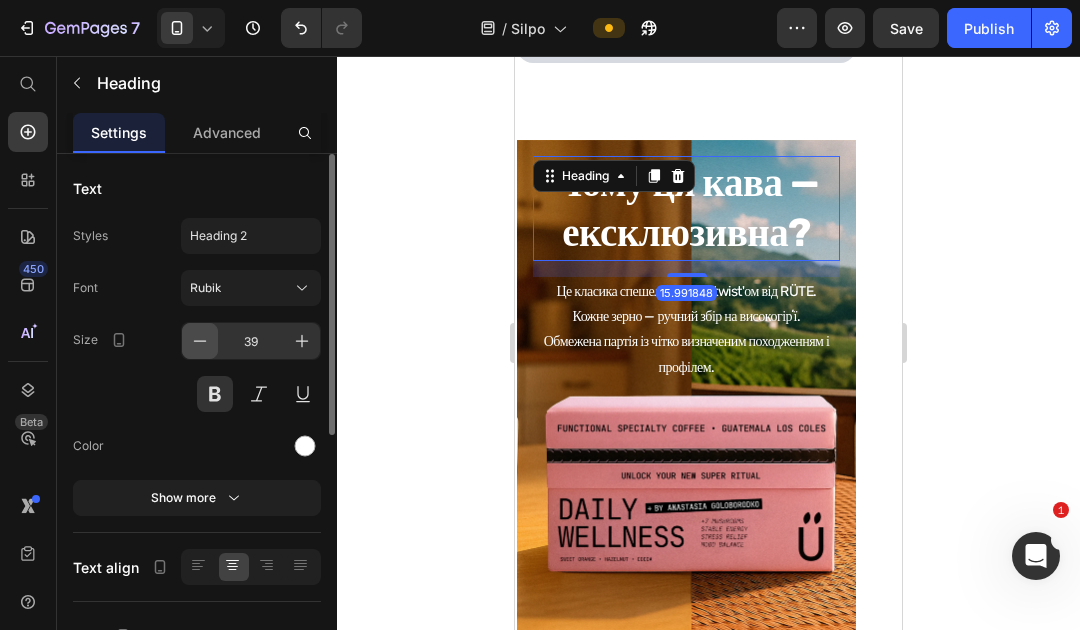 click 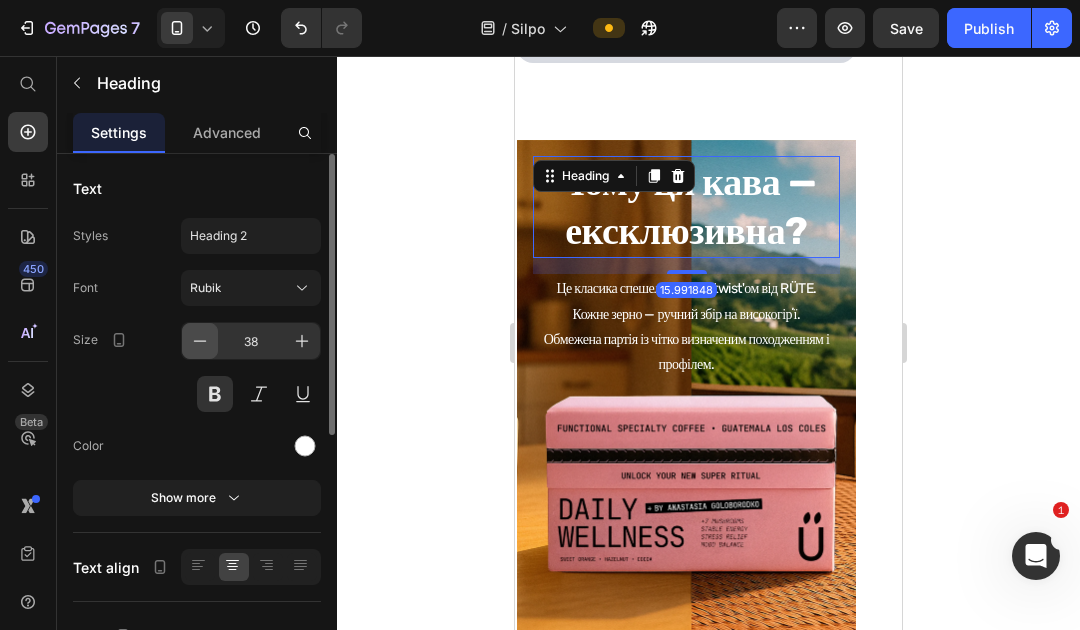 click 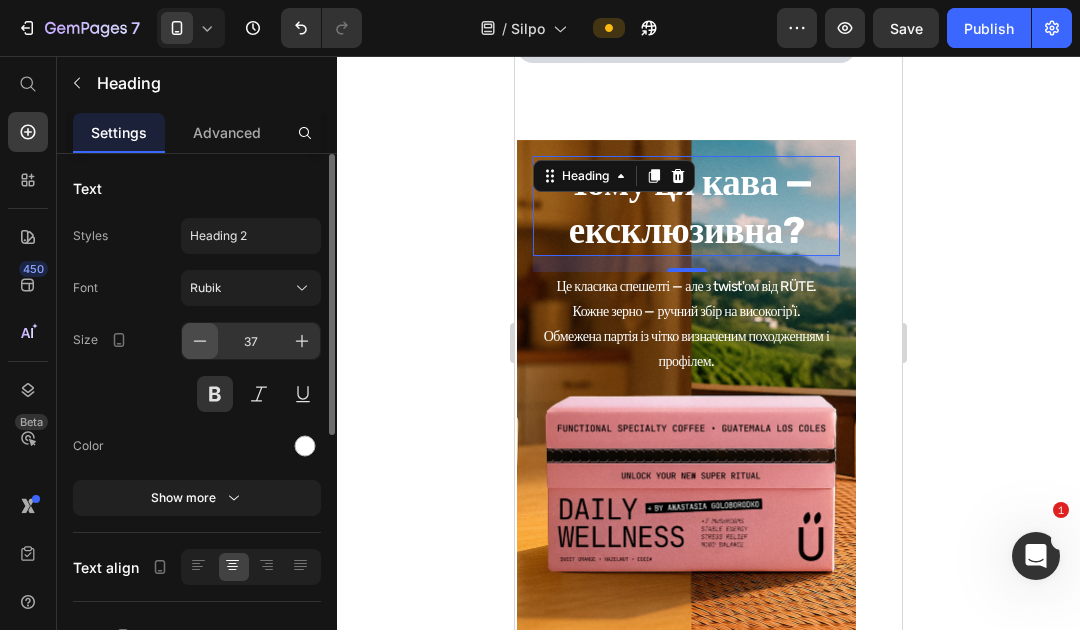 click 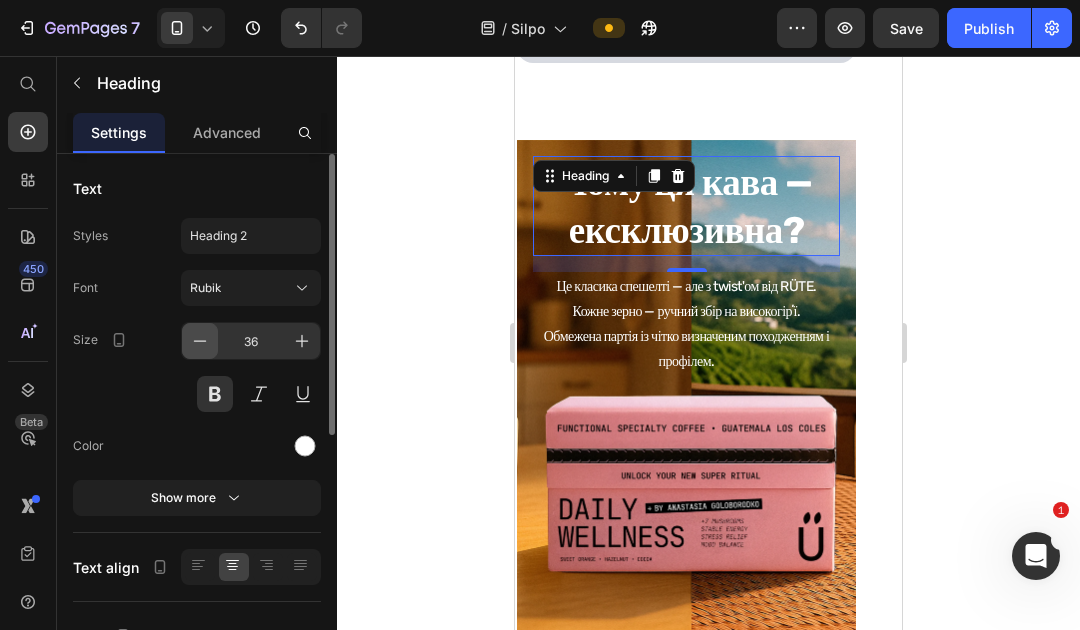 click 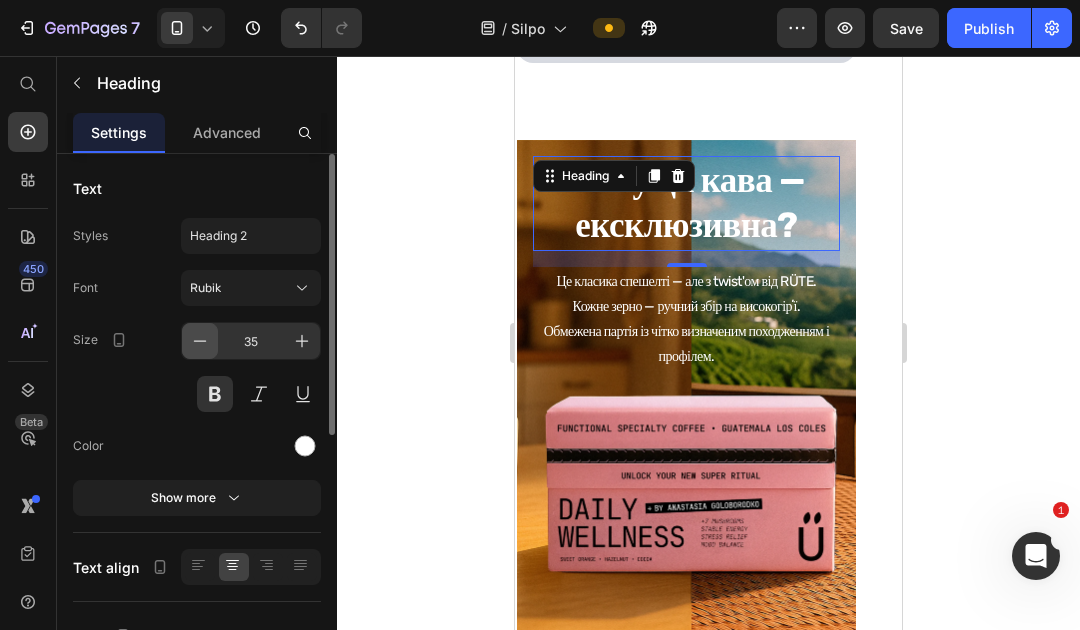 click 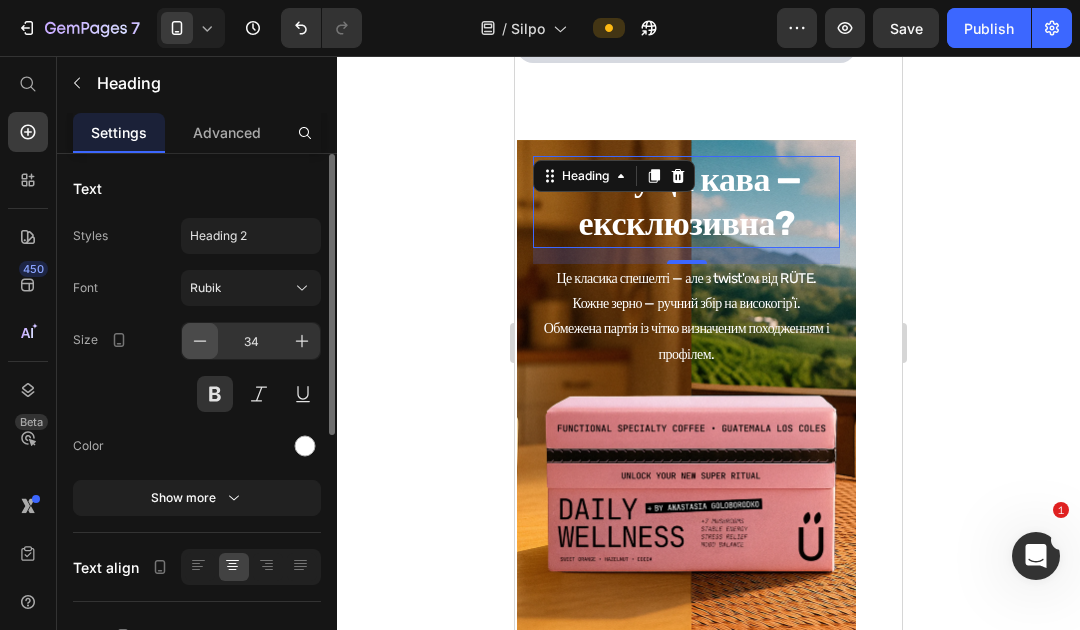 click 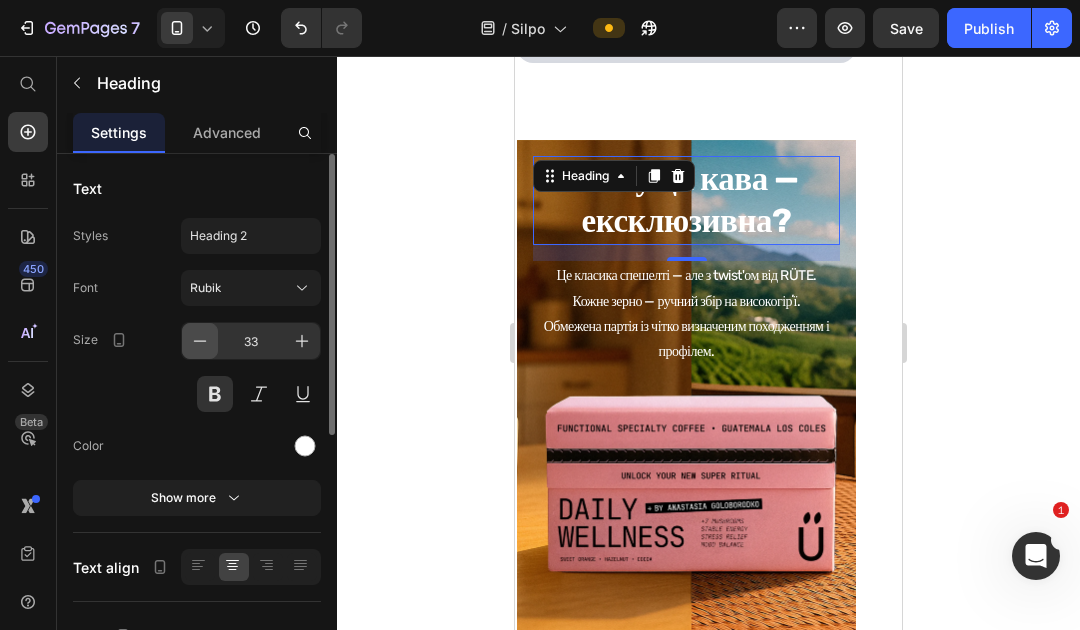 click 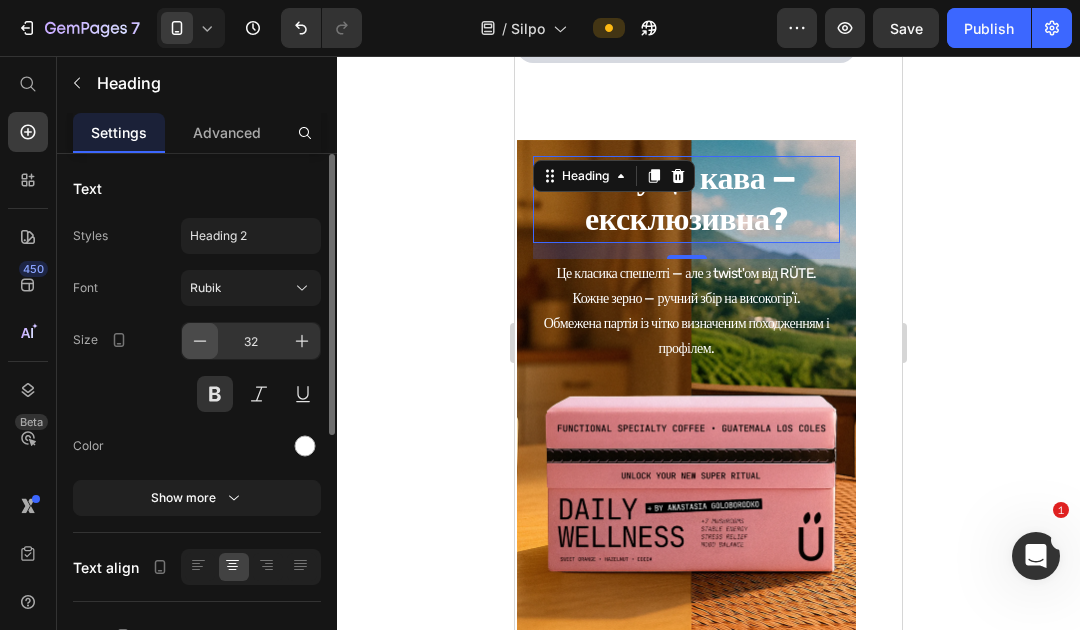 click 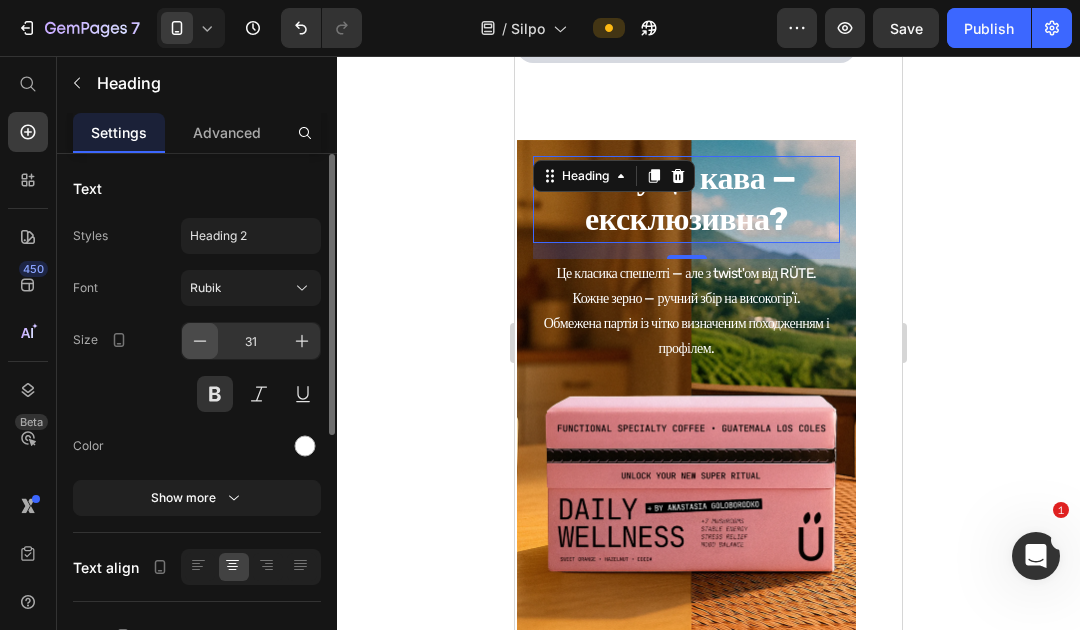 click 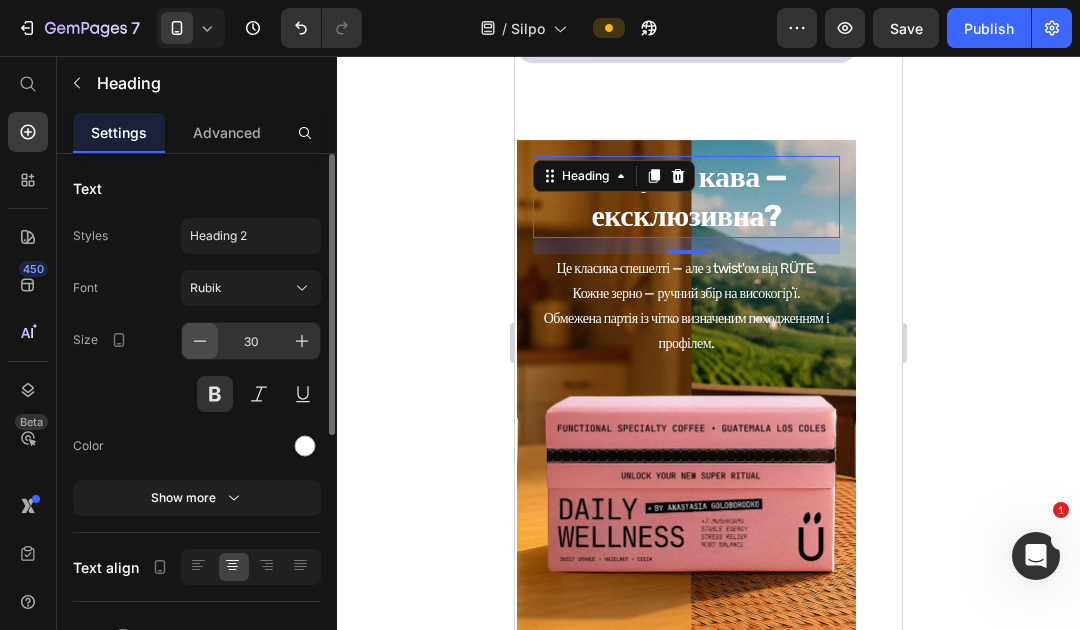 click 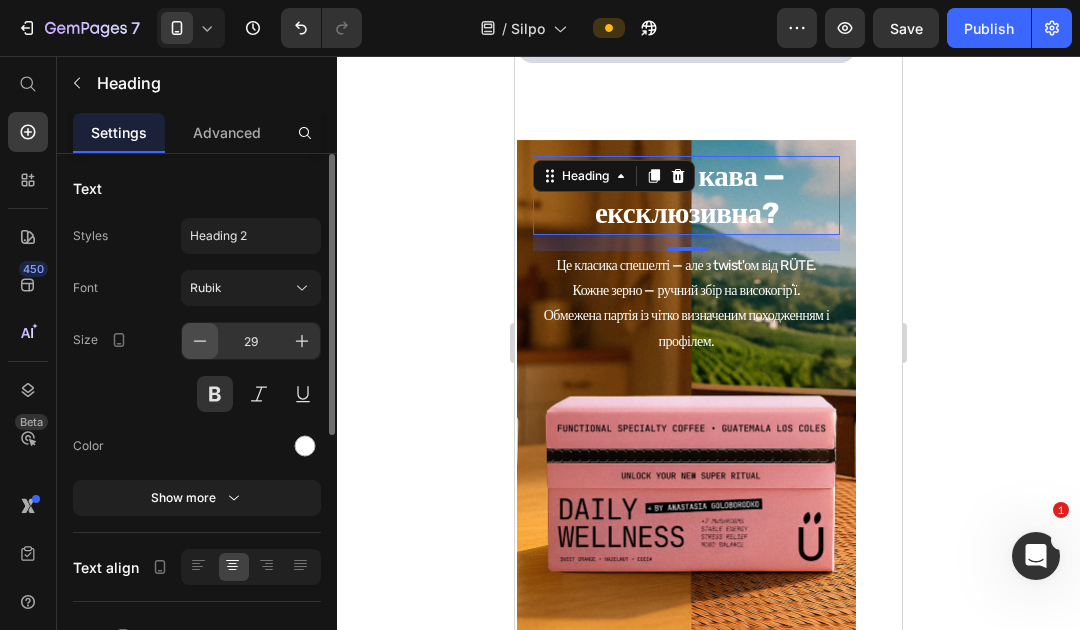 click 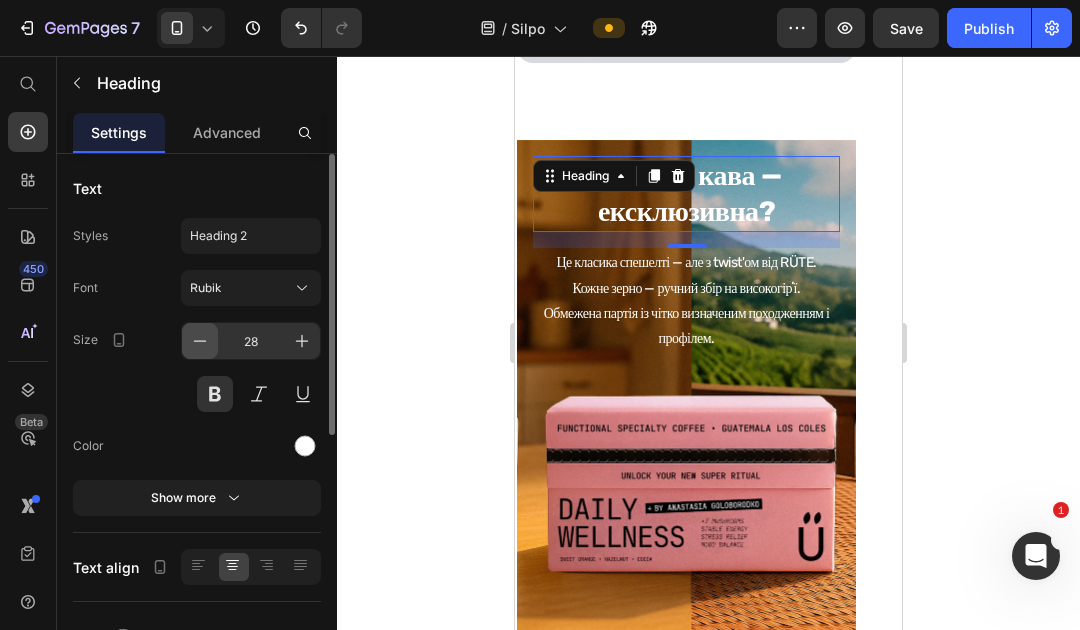 click 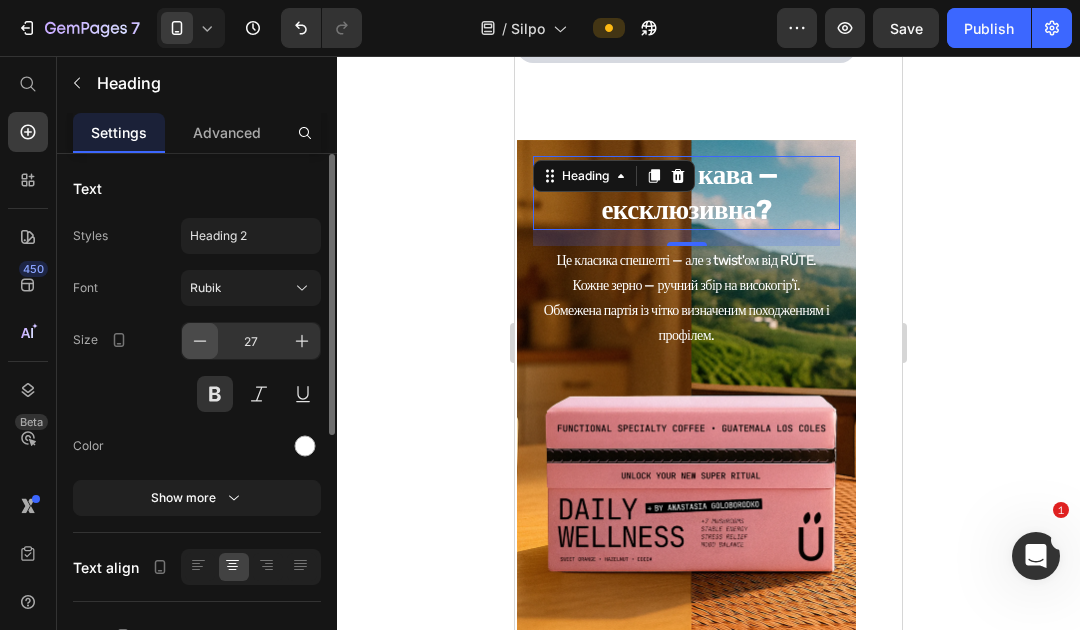 click 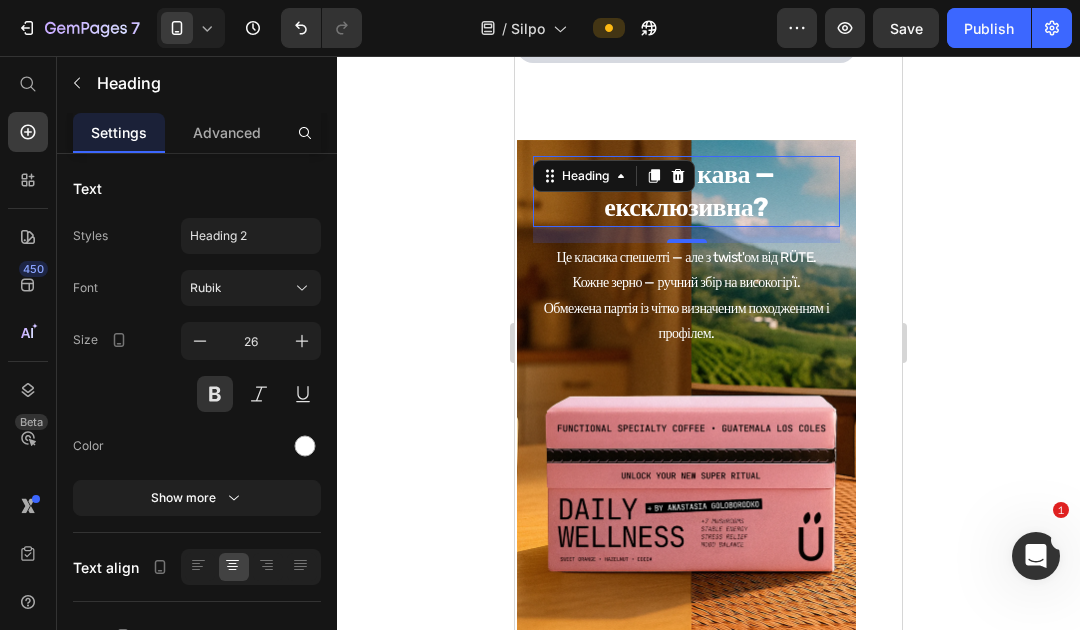 click 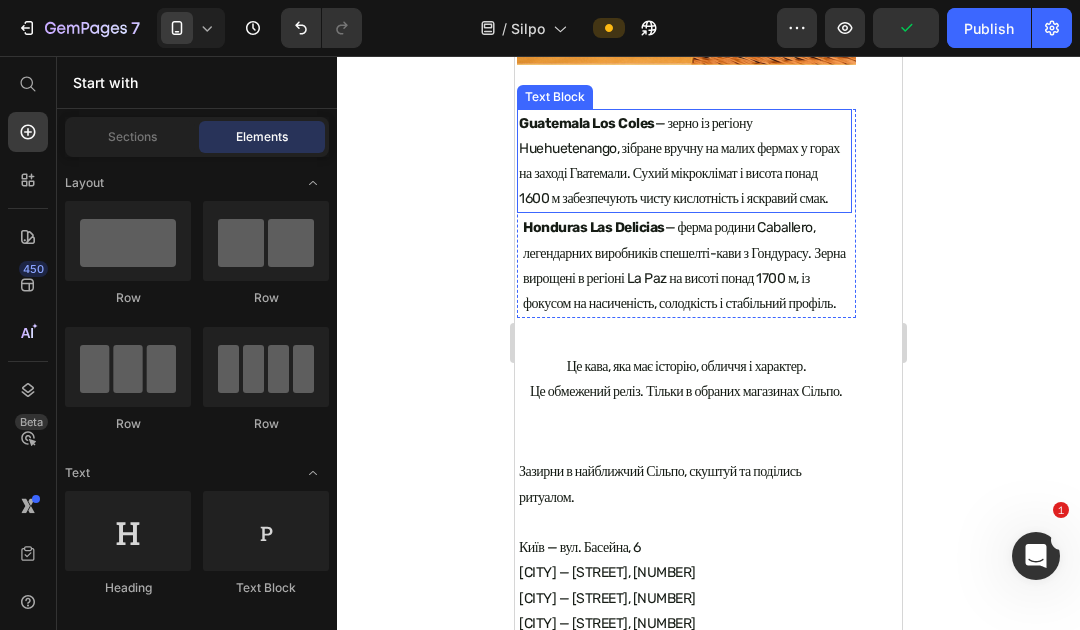 scroll, scrollTop: 2733, scrollLeft: 0, axis: vertical 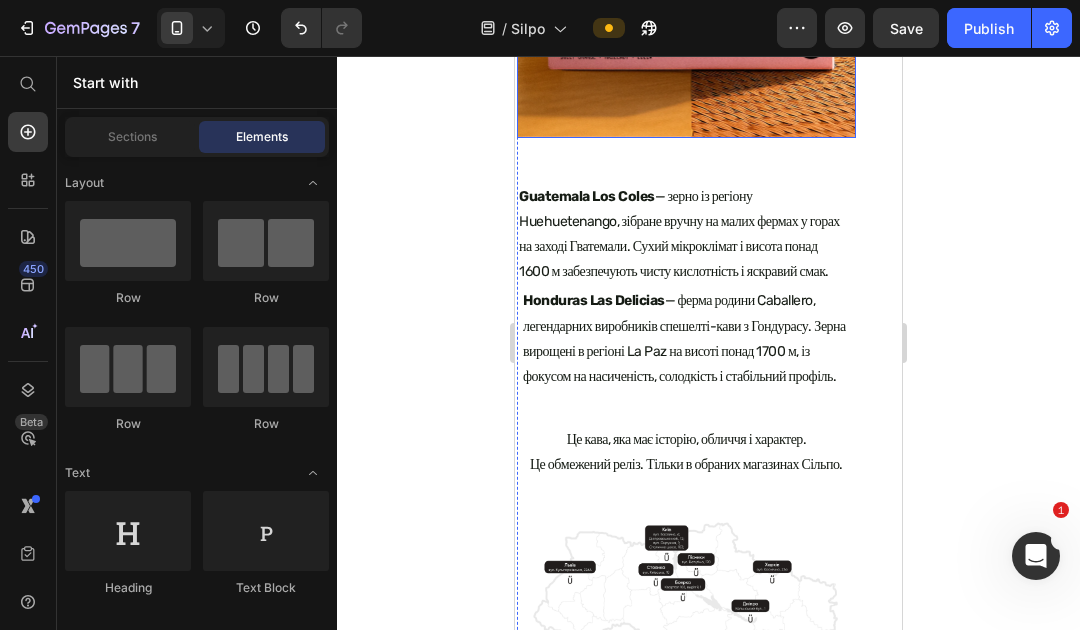 click at bounding box center (686, -112) 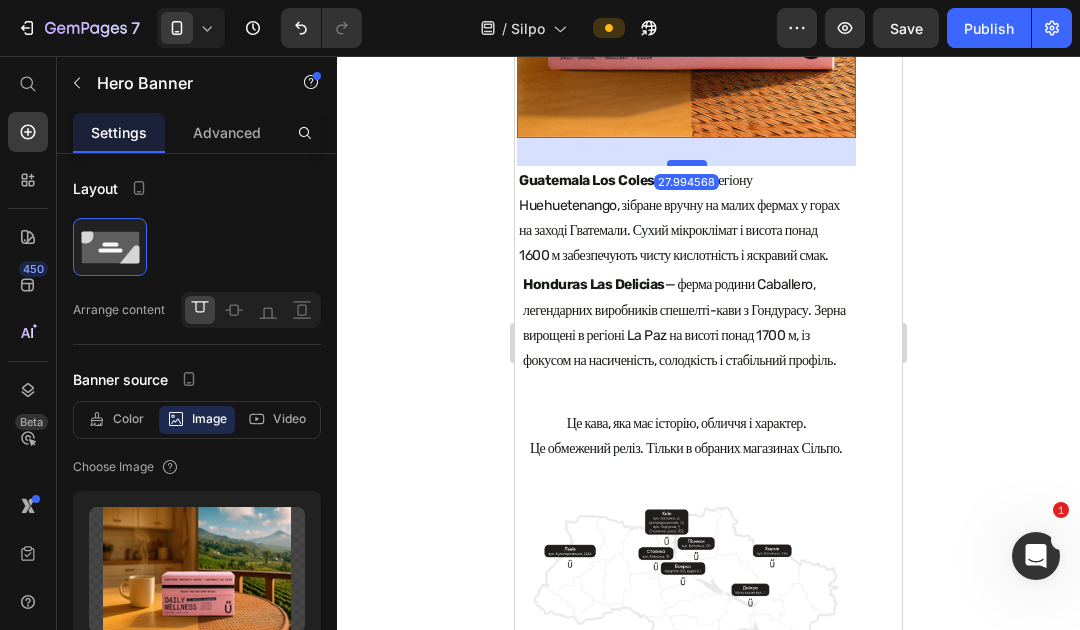 drag, startPoint x: 692, startPoint y: 285, endPoint x: 694, endPoint y: 269, distance: 16.124516 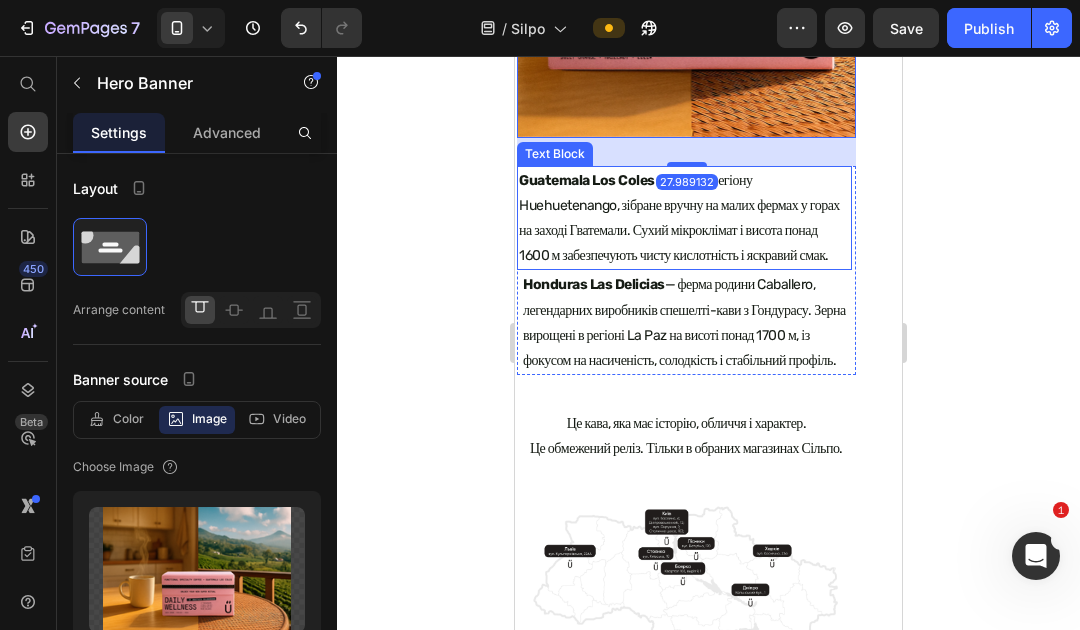 click 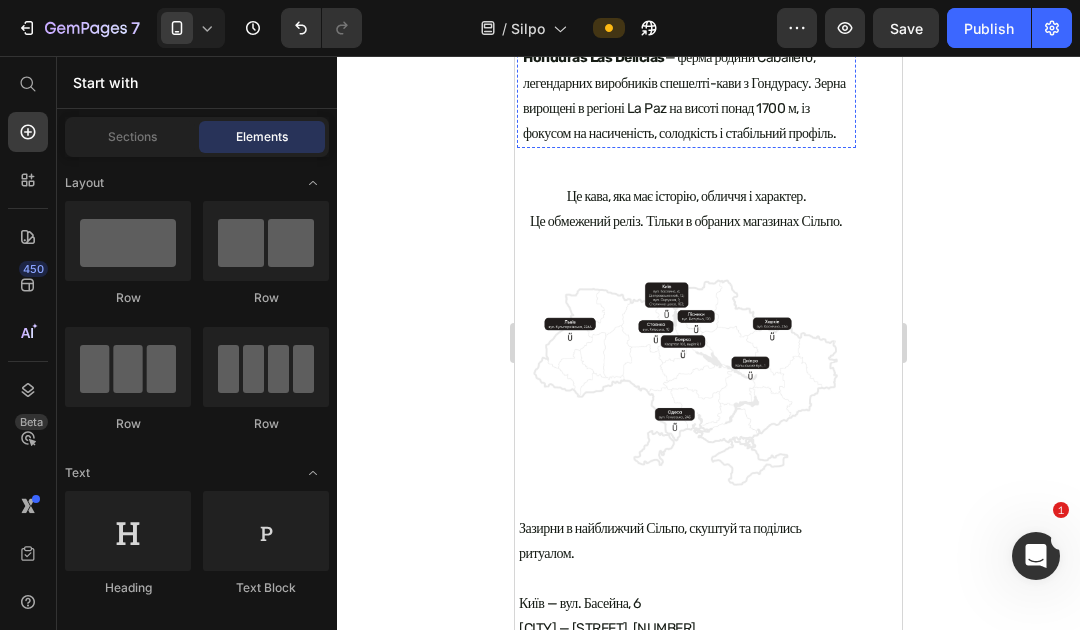 scroll, scrollTop: 2976, scrollLeft: 0, axis: vertical 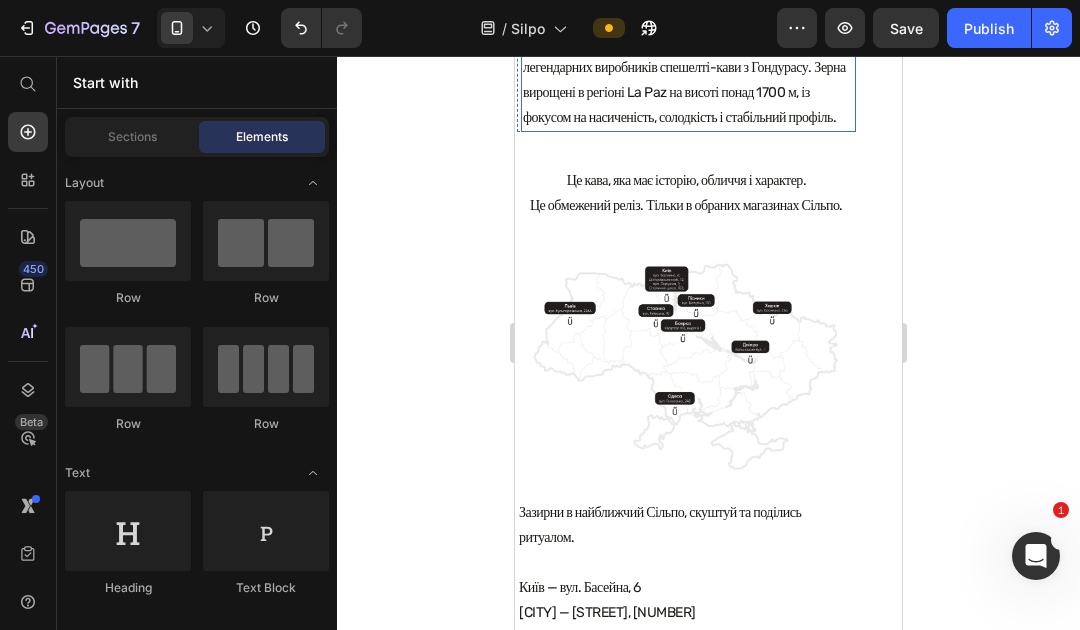 click on "Honduras Las Delicias  — ферма родини Caballero, легендарних виробників спешелті-кави з Гондурасу. Зерна вирощені в регіоні La Paz на висоті понад 1700 м, із фокусом на насиченість, солодкість і стабільний профіль." at bounding box center [688, 79] 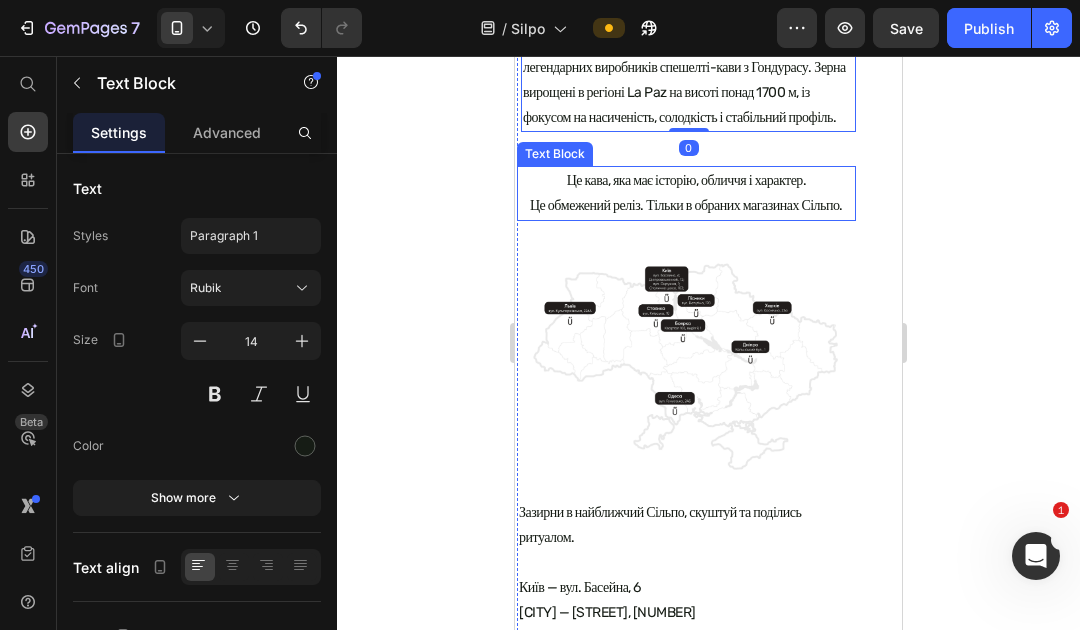 click on "Це обмежений реліз. Тільки в обраних магазинах Сільпо." at bounding box center (686, 205) 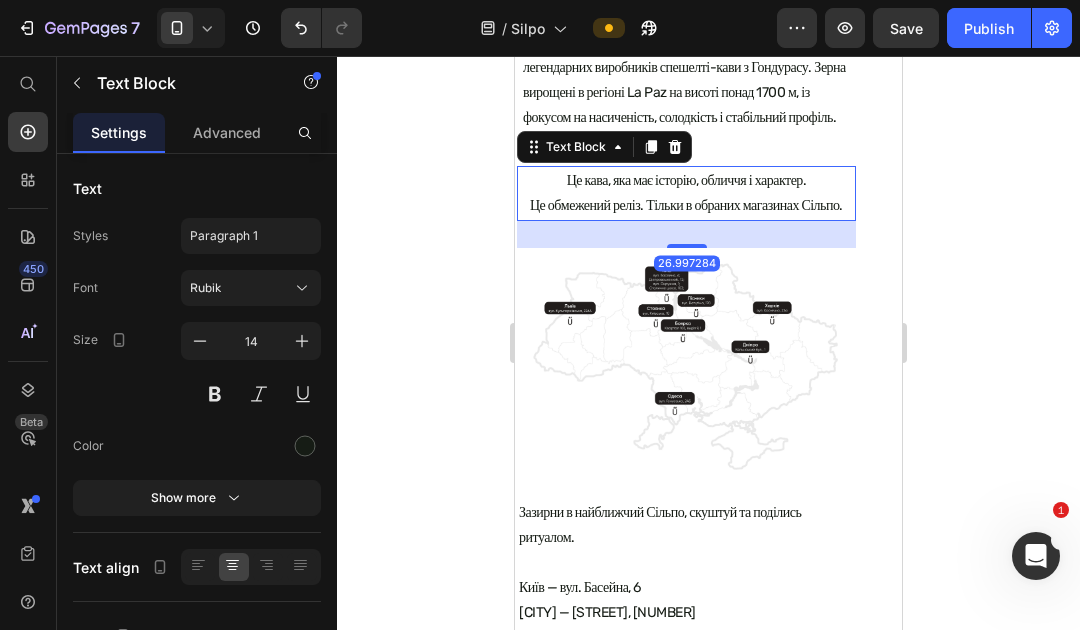 click 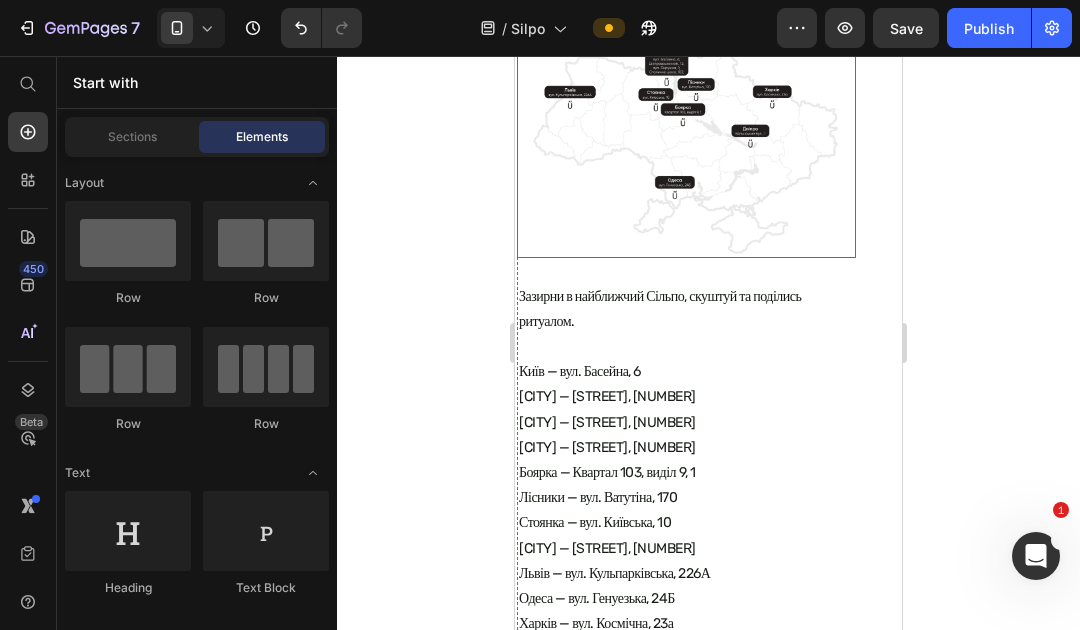 scroll, scrollTop: 3195, scrollLeft: 0, axis: vertical 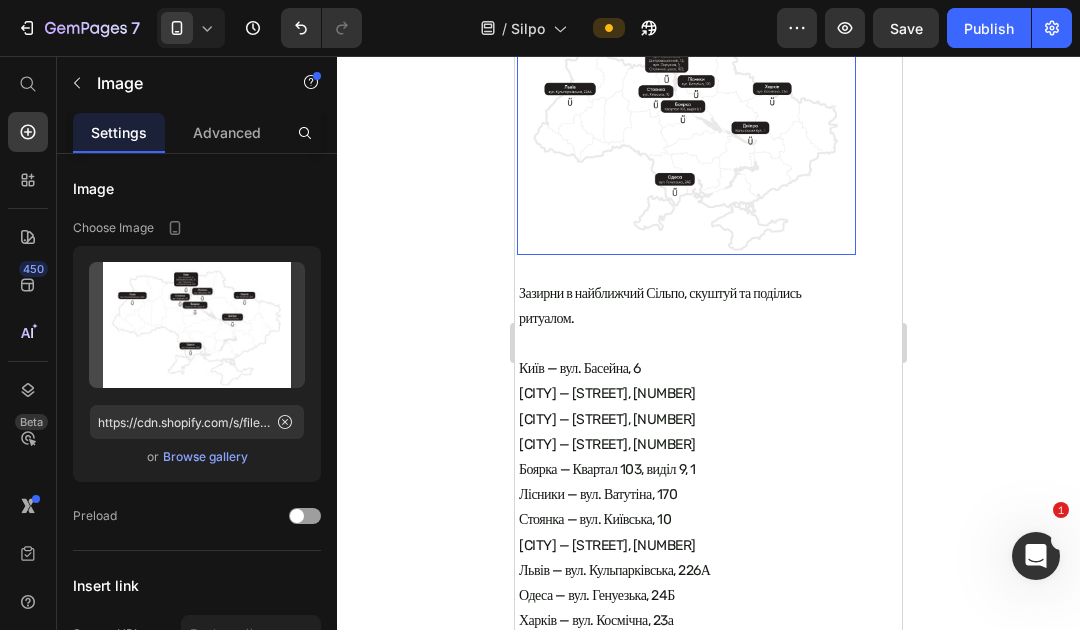 click at bounding box center (686, 142) 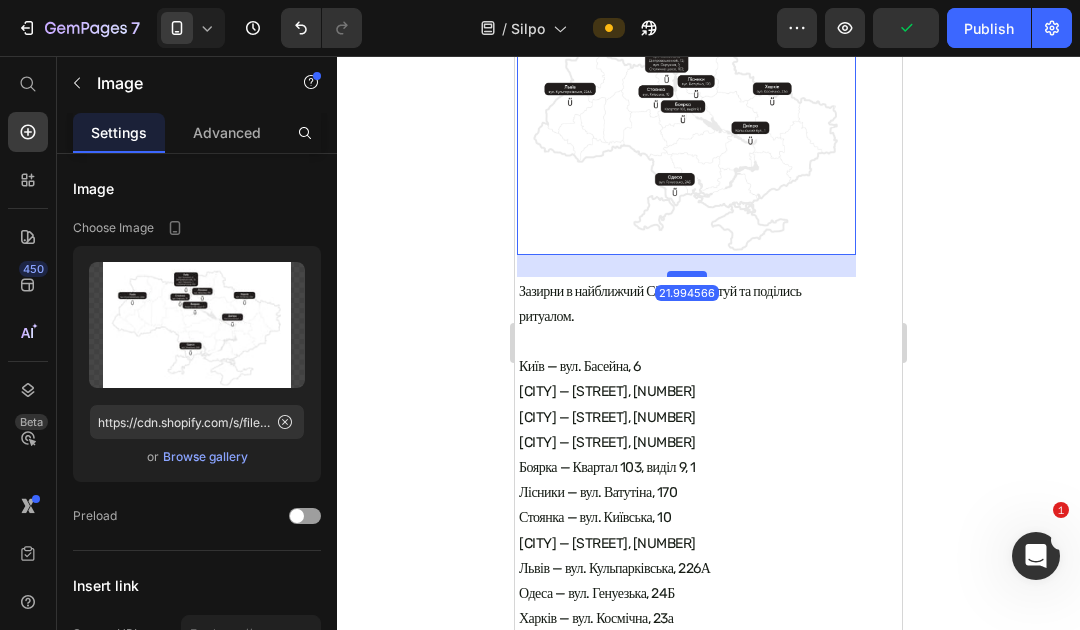 click at bounding box center (687, 274) 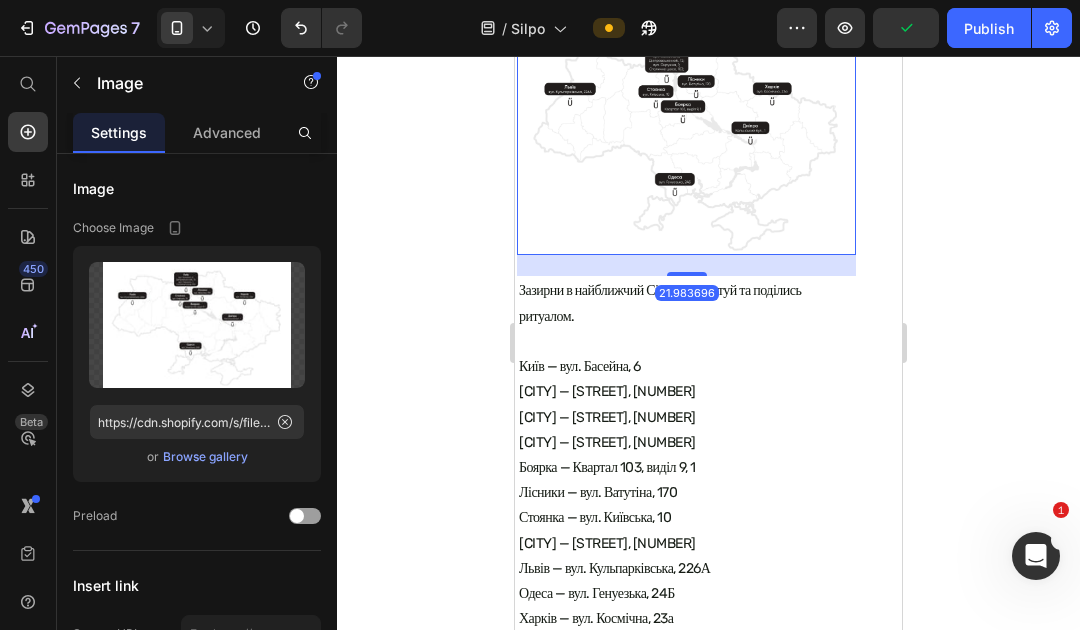 click 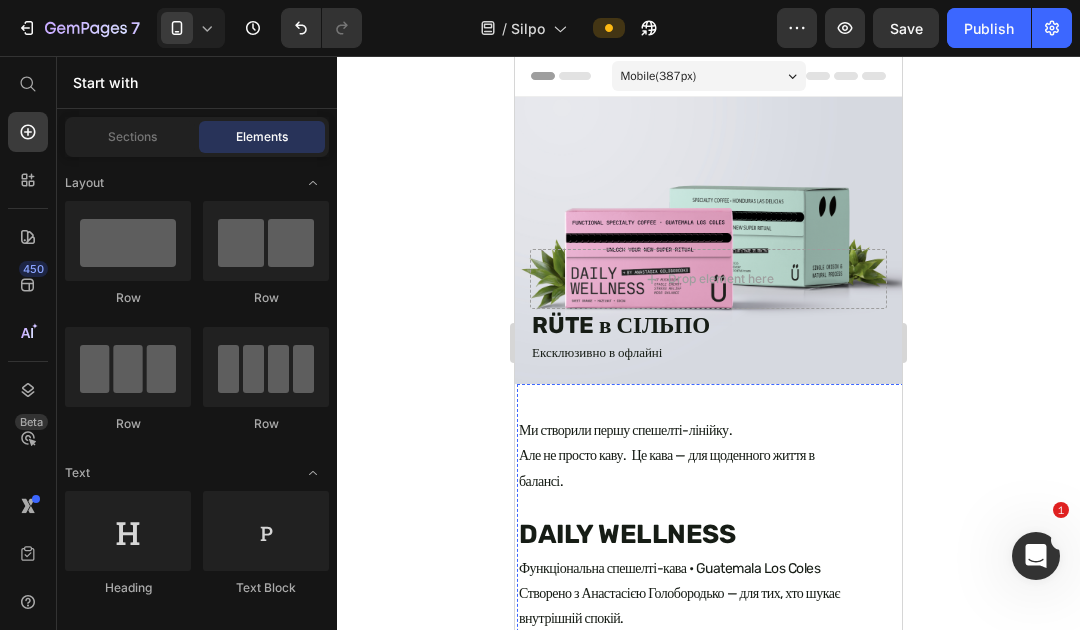 scroll, scrollTop: 0, scrollLeft: 0, axis: both 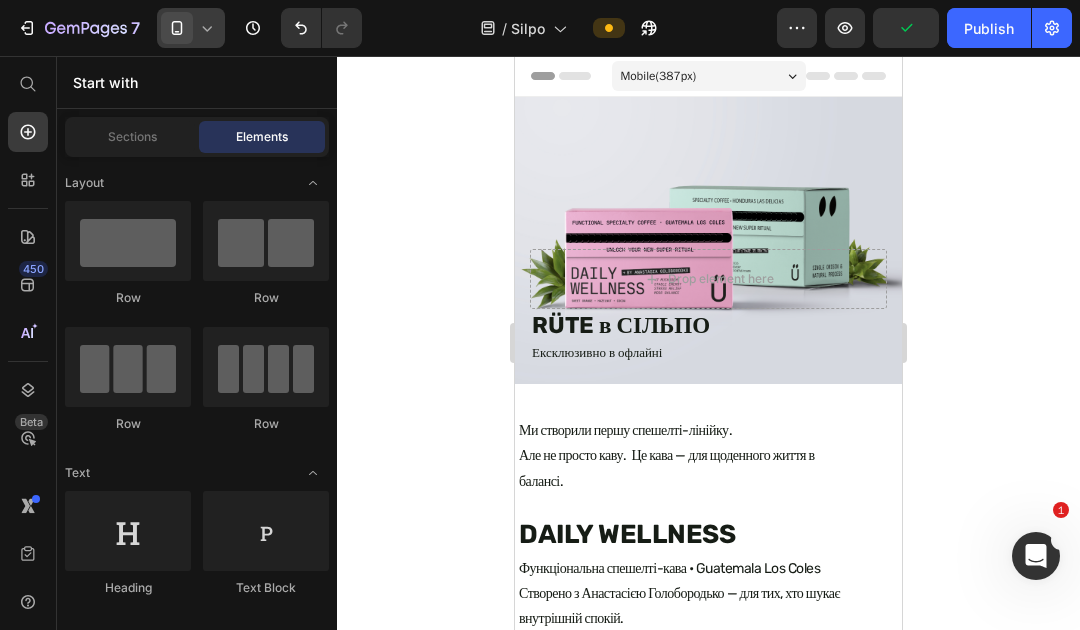 click 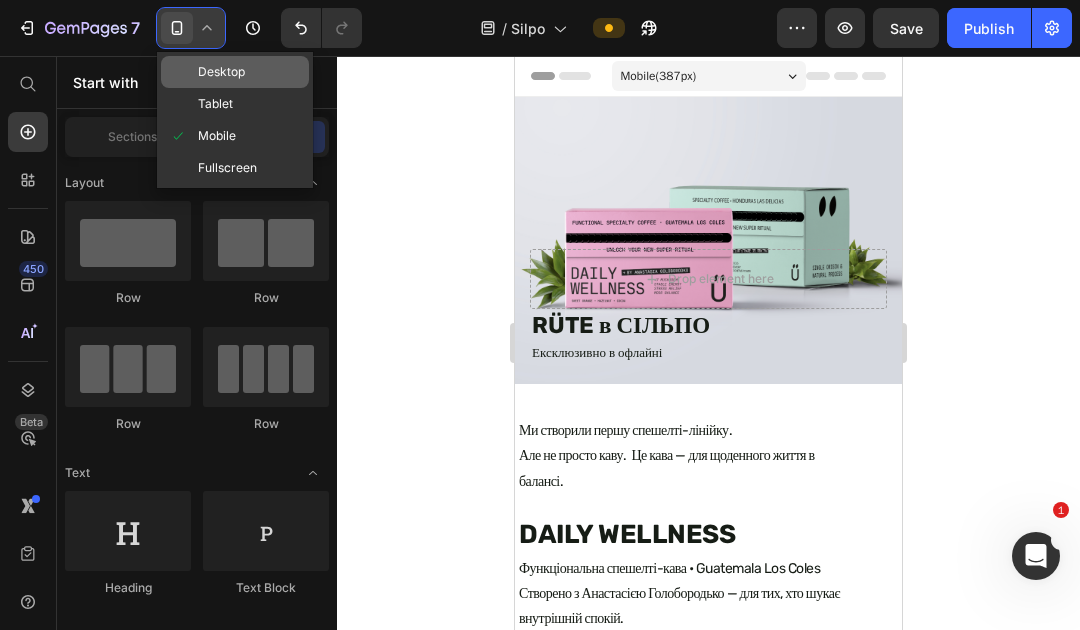 click on "Desktop" at bounding box center [221, 72] 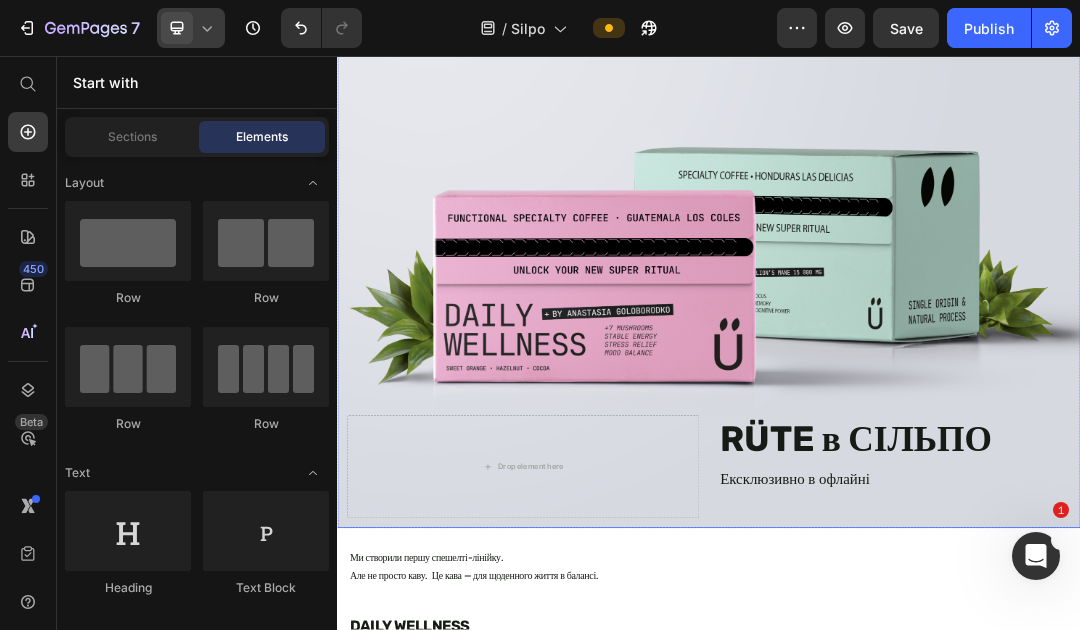 scroll, scrollTop: 207, scrollLeft: 0, axis: vertical 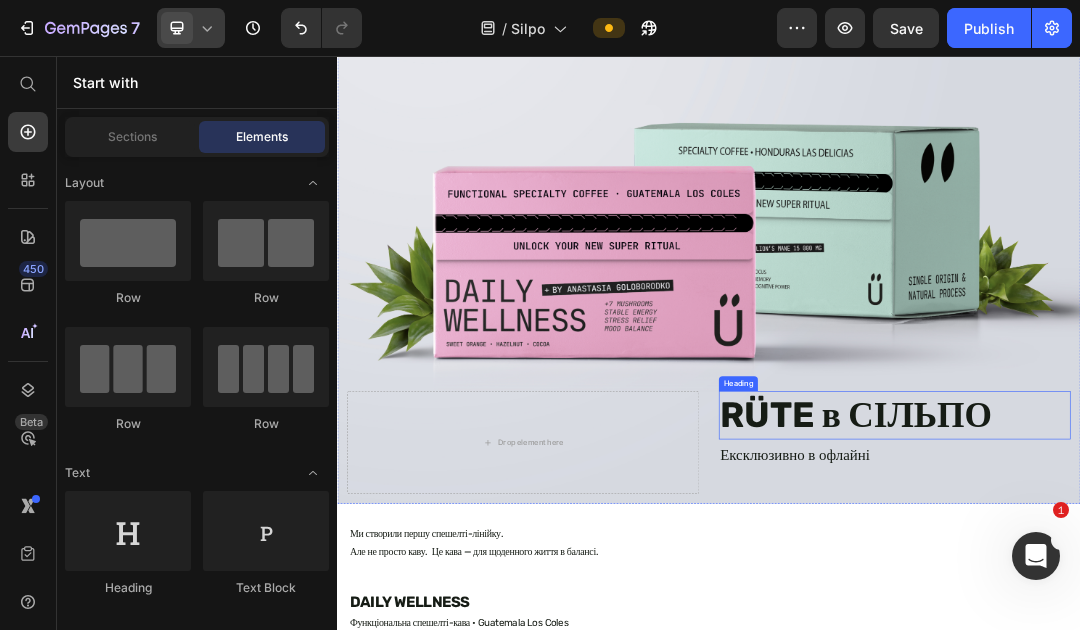 click on "RÜTE в СІЛЬПО" at bounding box center [1237, 637] 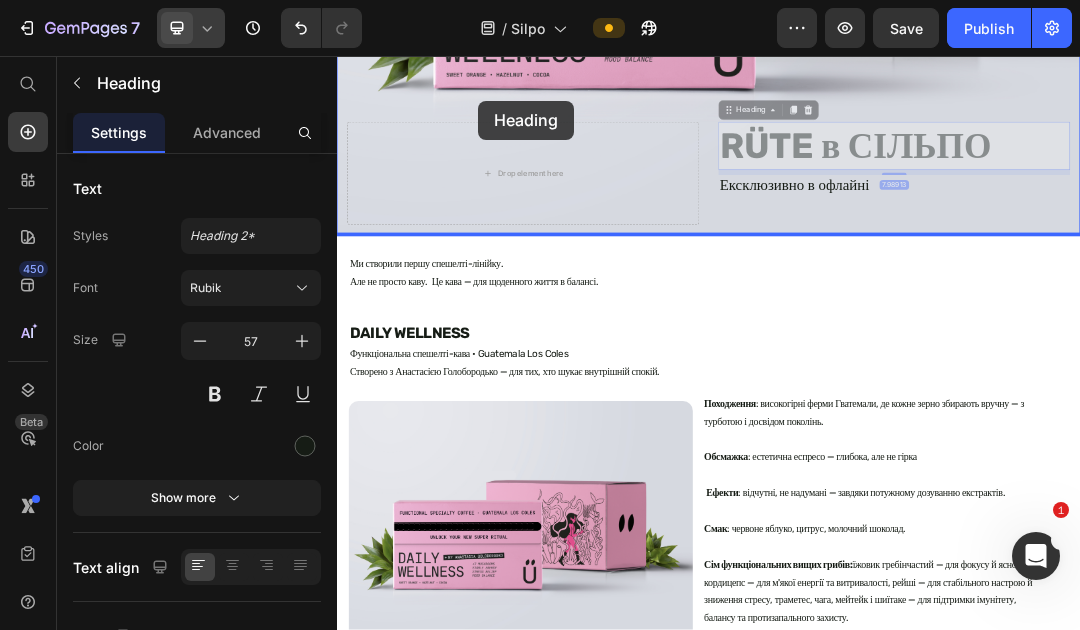 scroll, scrollTop: 632, scrollLeft: 0, axis: vertical 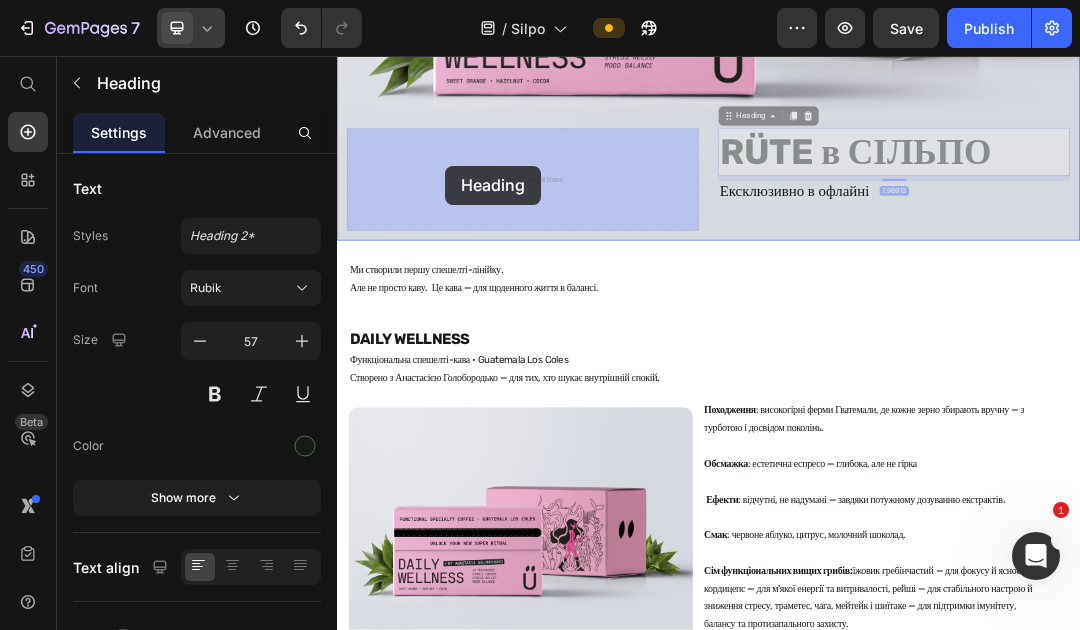 drag, startPoint x: 968, startPoint y: 576, endPoint x: 511, endPoint y: 232, distance: 572.00085 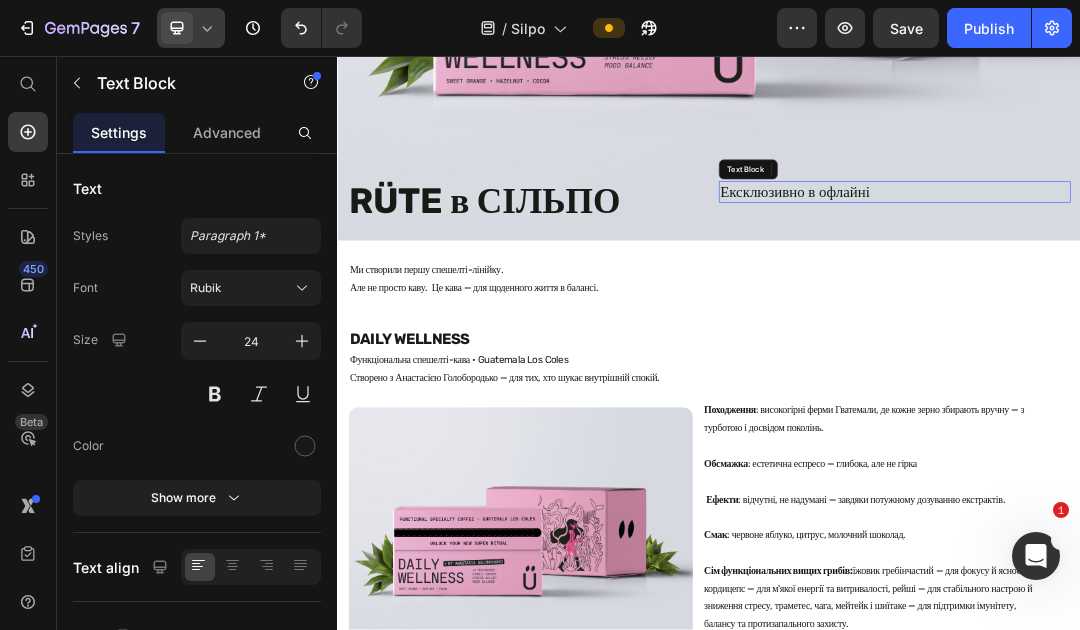 click on "Ексклюзивно в офлайні" at bounding box center (1237, 276) 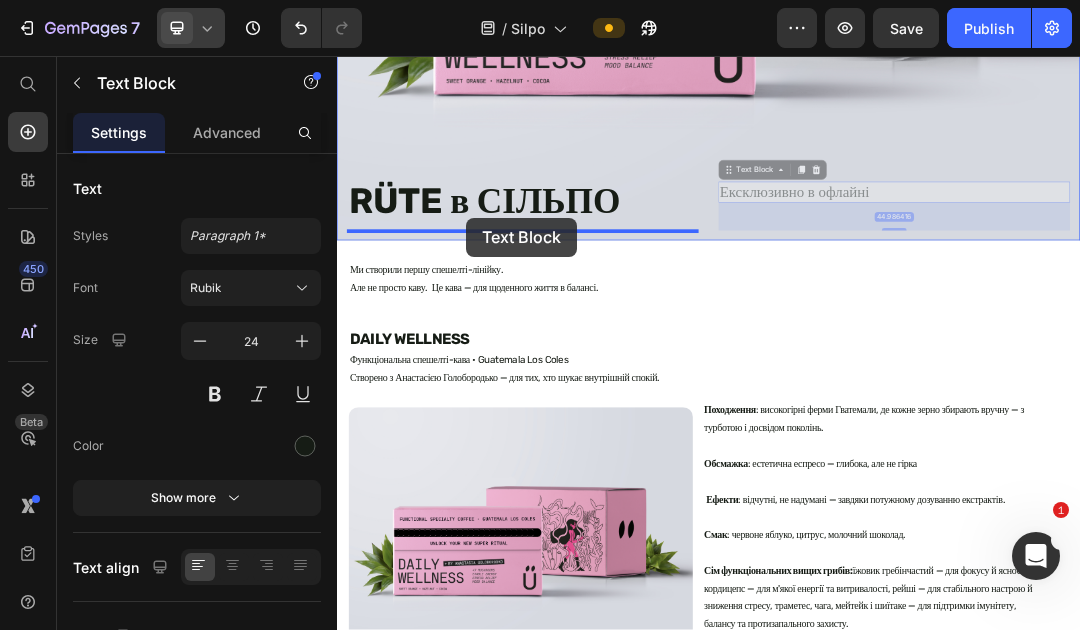 drag, startPoint x: 970, startPoint y: 237, endPoint x: 545, endPoint y: 317, distance: 432.46387 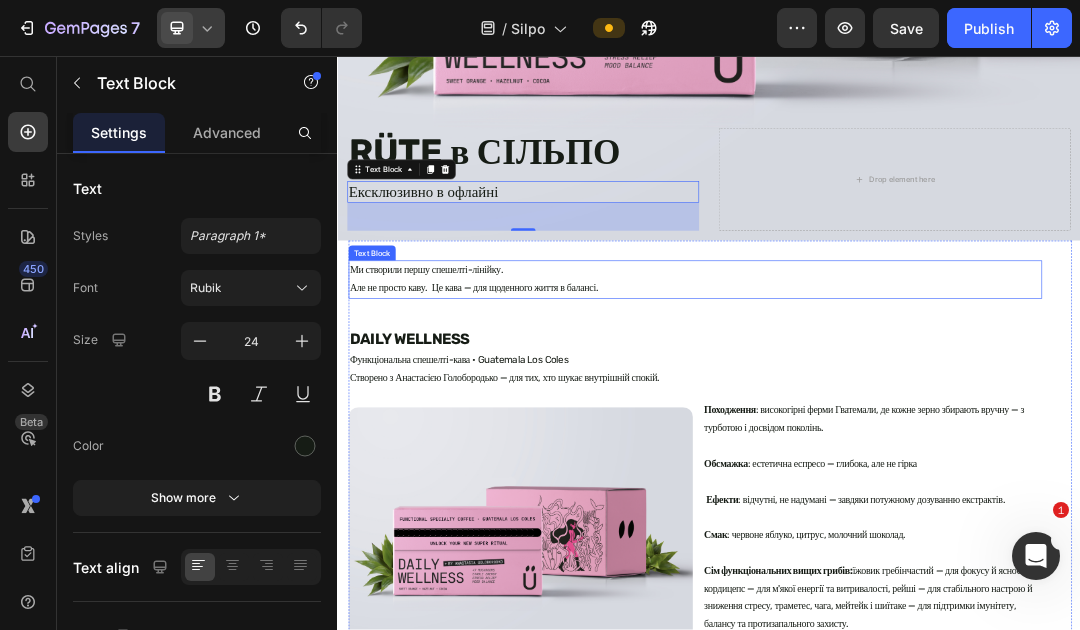 click on "Ми створили першу спешелті-лінійку. Але не просто каву.  Це кава — для щоденного життя в балансі." at bounding box center (915, 418) 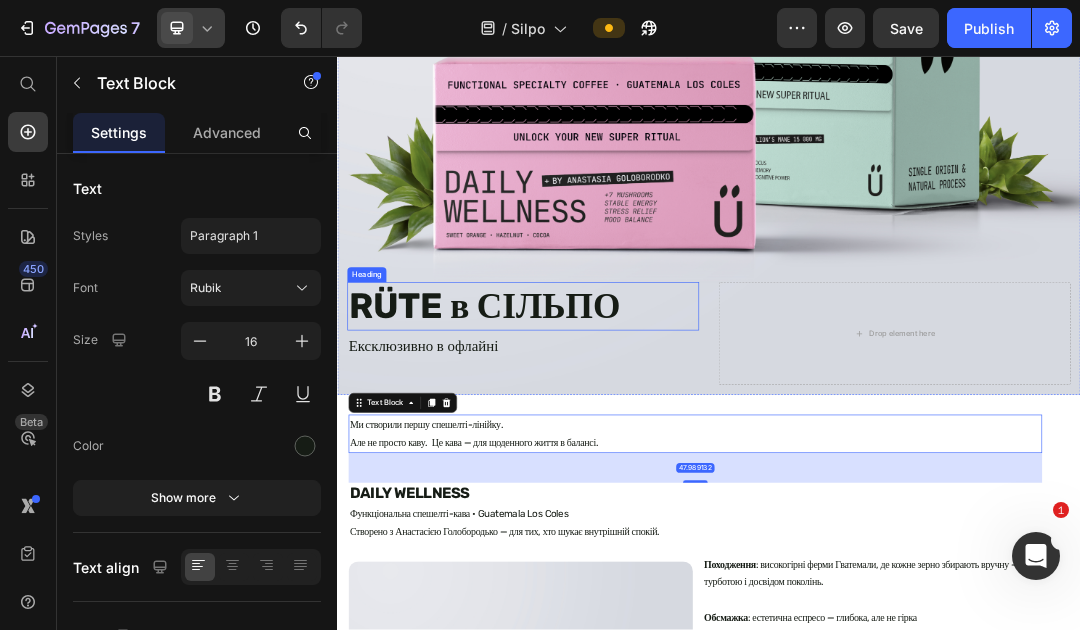 scroll, scrollTop: 384, scrollLeft: 0, axis: vertical 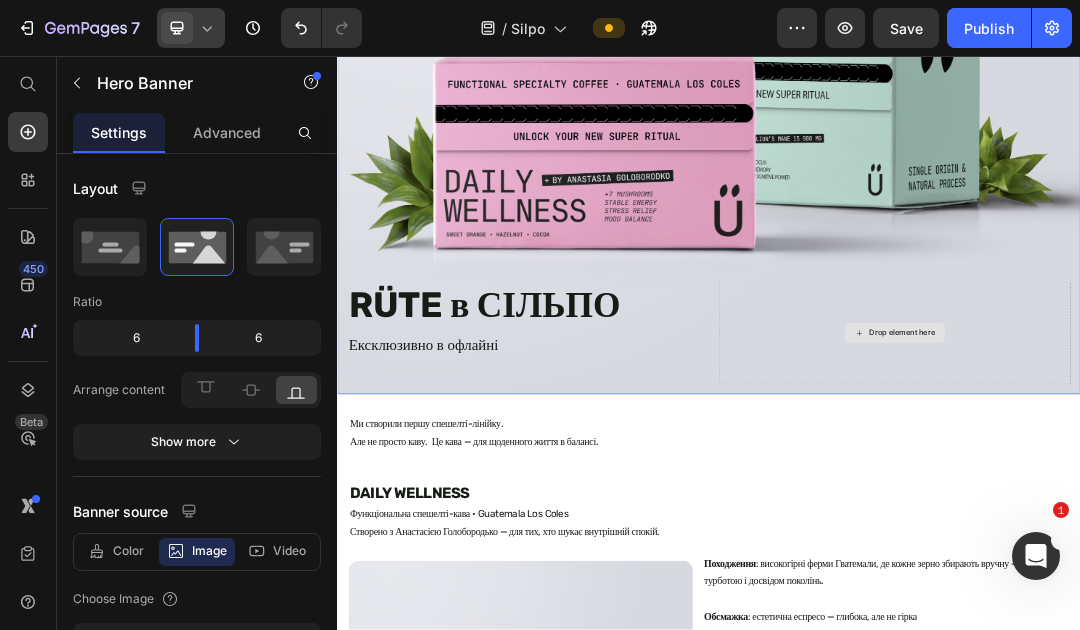 click on "Drop element here" at bounding box center (1237, 504) 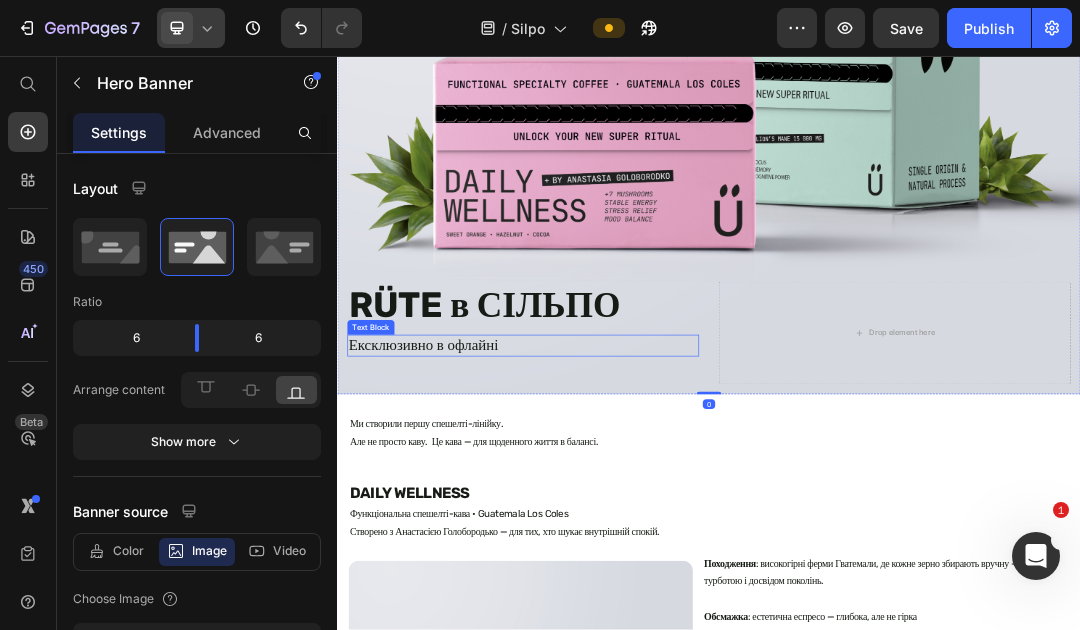 click on "Ексклюзивно в офлайні" at bounding box center [637, 524] 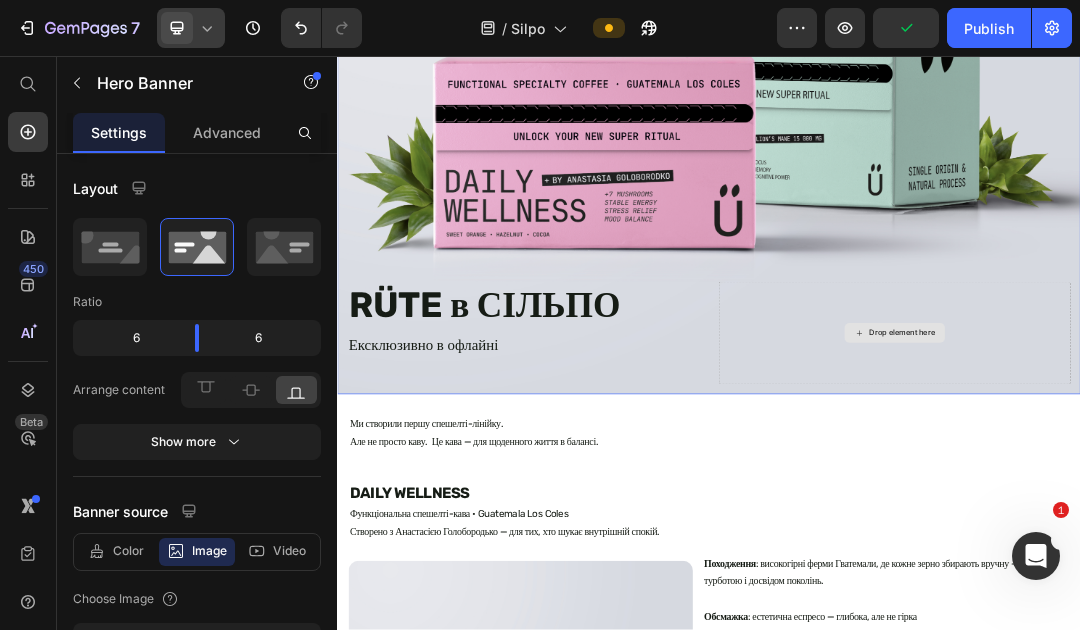 click on "Drop element here" at bounding box center [1237, 504] 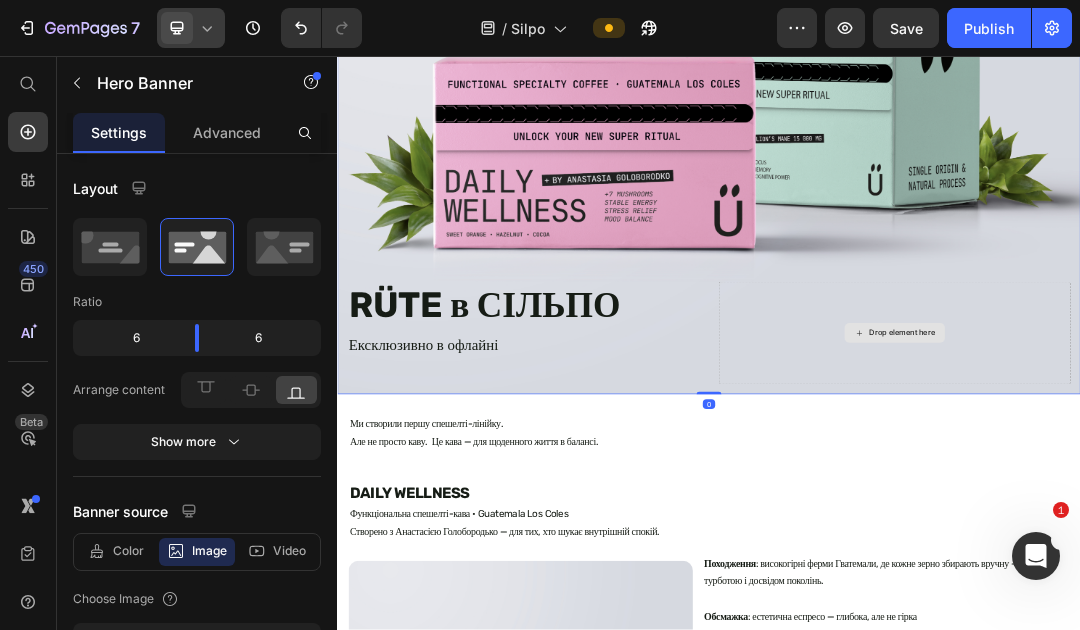 click on "Drop element here" at bounding box center (1237, 504) 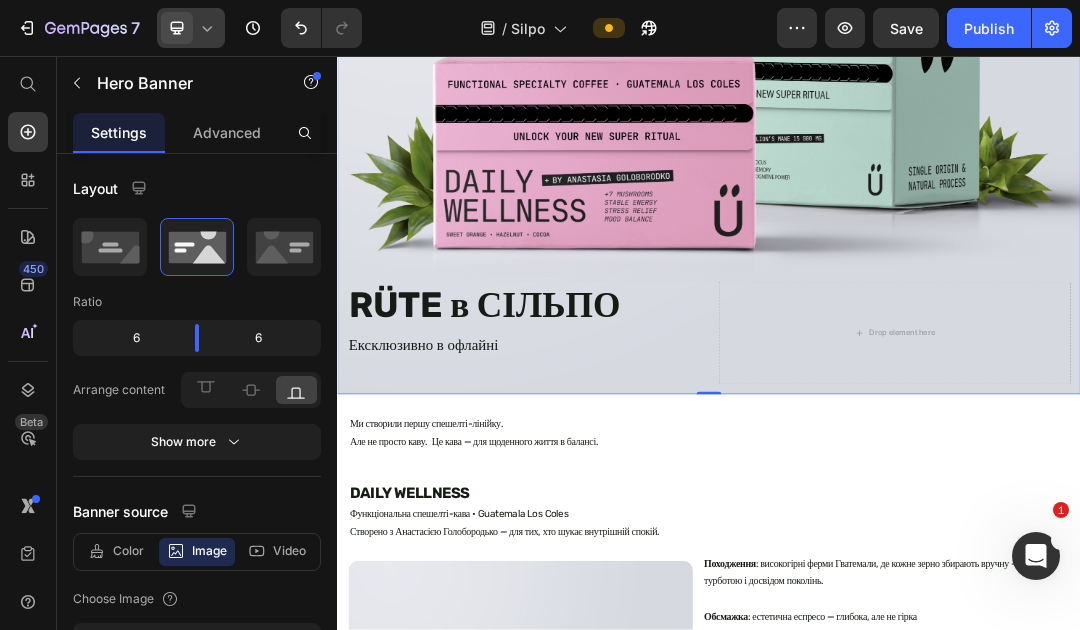 click 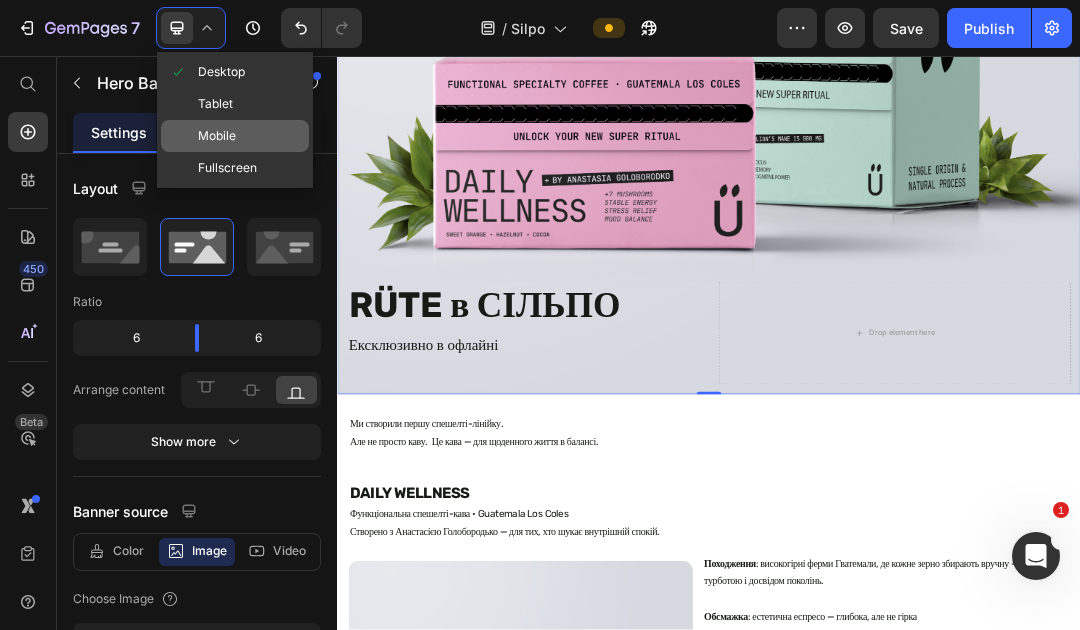 click on "Mobile" at bounding box center [217, 136] 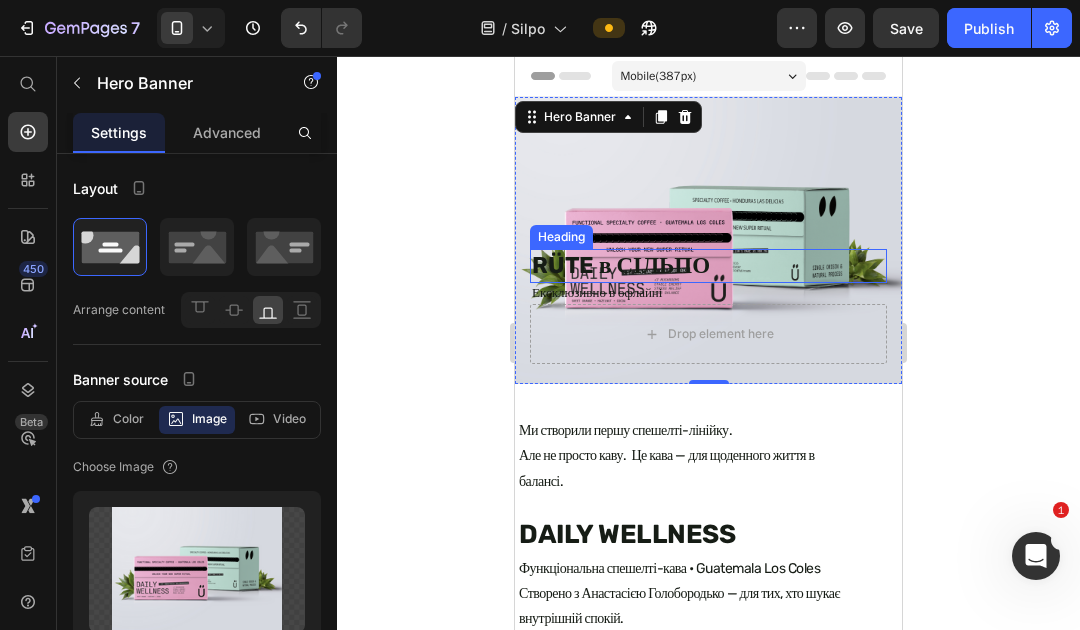 scroll, scrollTop: 0, scrollLeft: 0, axis: both 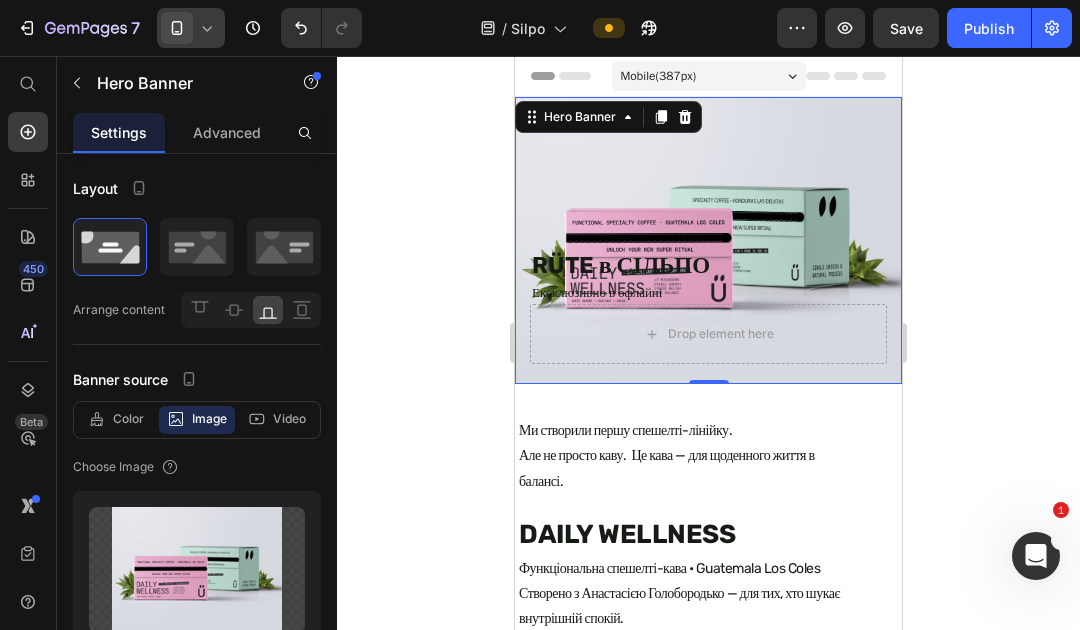 click 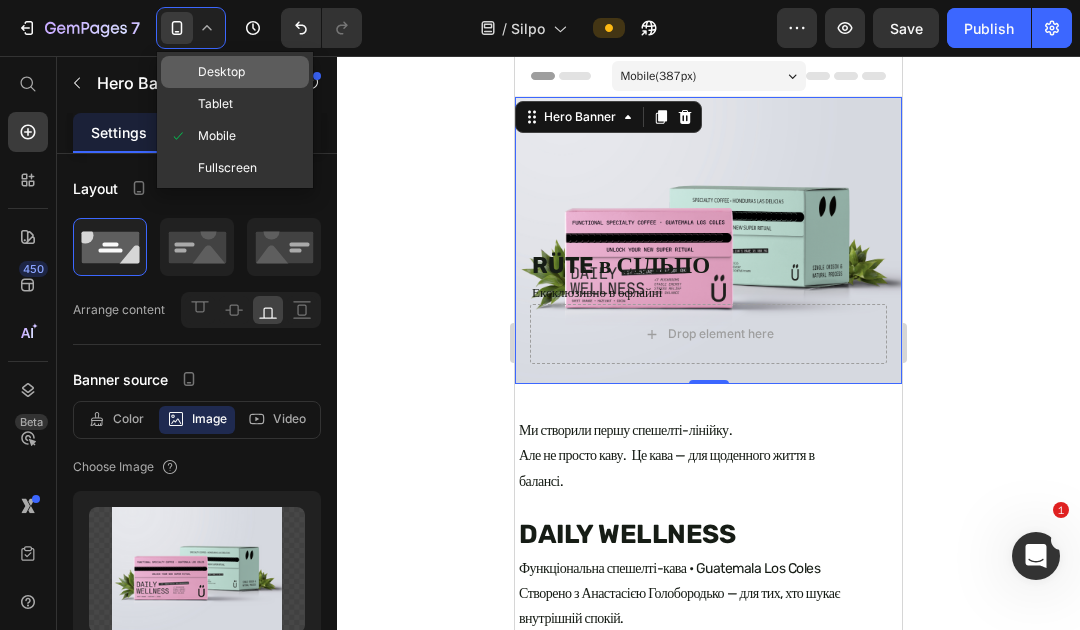 click on "Desktop" at bounding box center [221, 72] 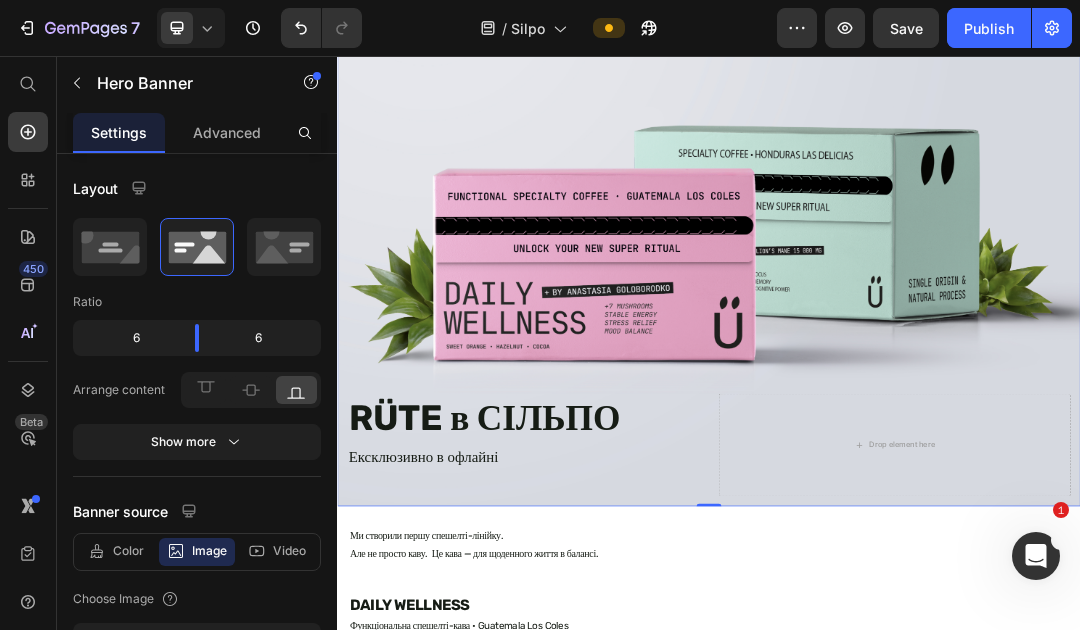 scroll, scrollTop: 202, scrollLeft: 0, axis: vertical 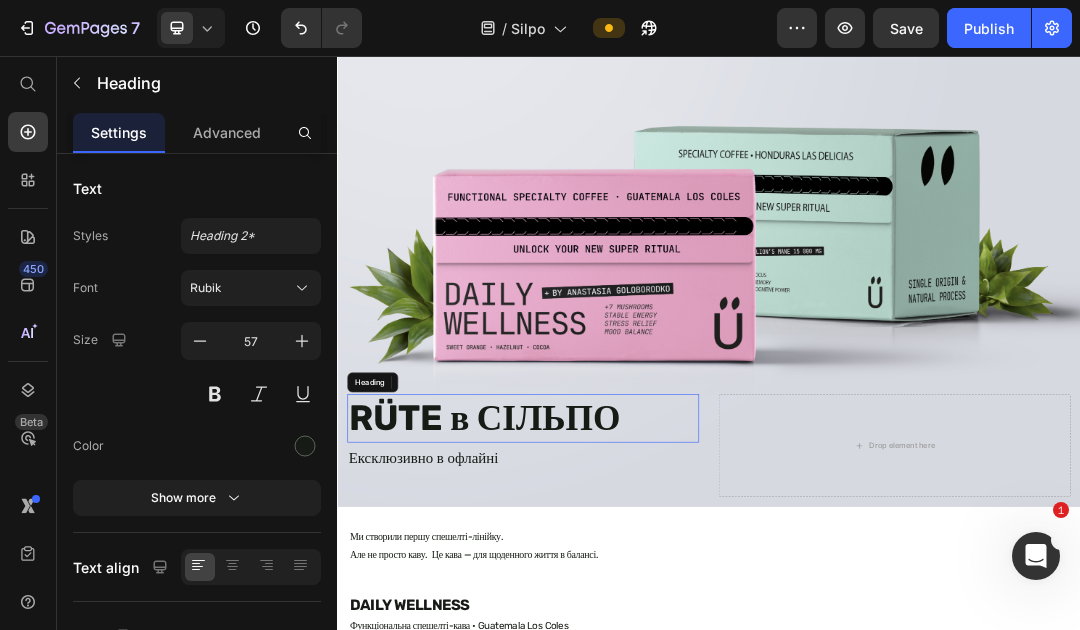 click on "RÜTE в СІЛЬПО" at bounding box center [637, 642] 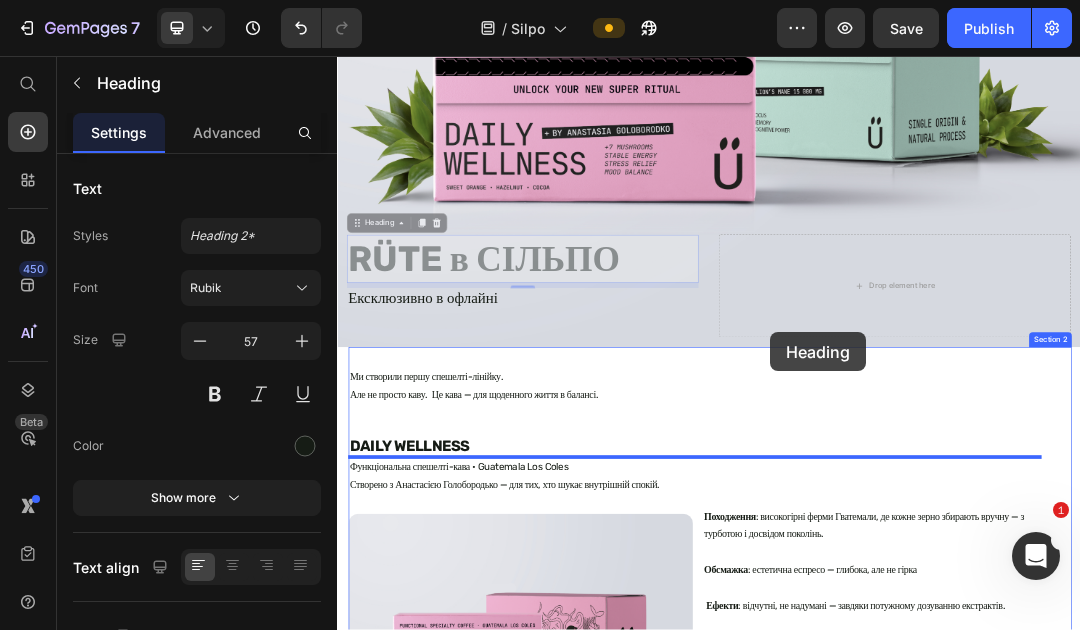 scroll, scrollTop: 576, scrollLeft: 0, axis: vertical 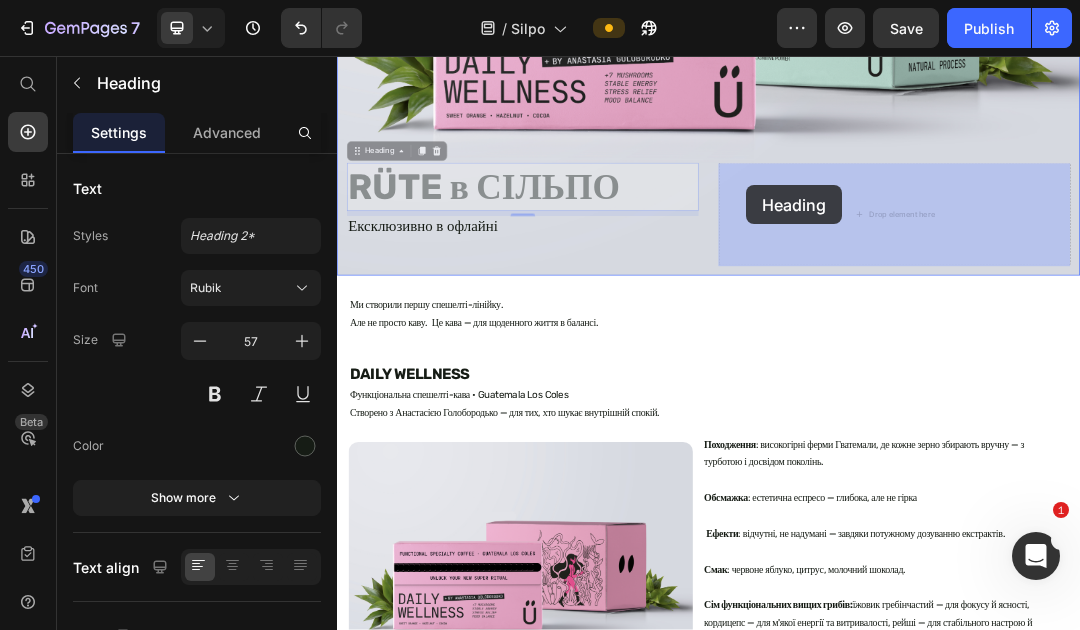 drag, startPoint x: 363, startPoint y: 586, endPoint x: 998, endPoint y: 264, distance: 711.9754 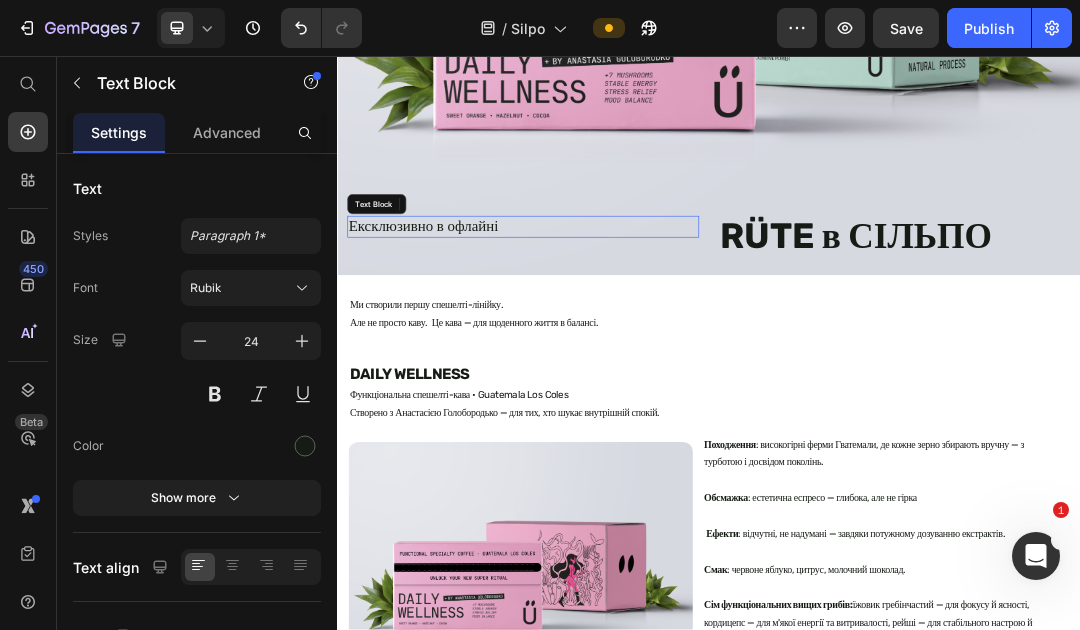 click on "Ексклюзивно в офлайні" at bounding box center (637, 332) 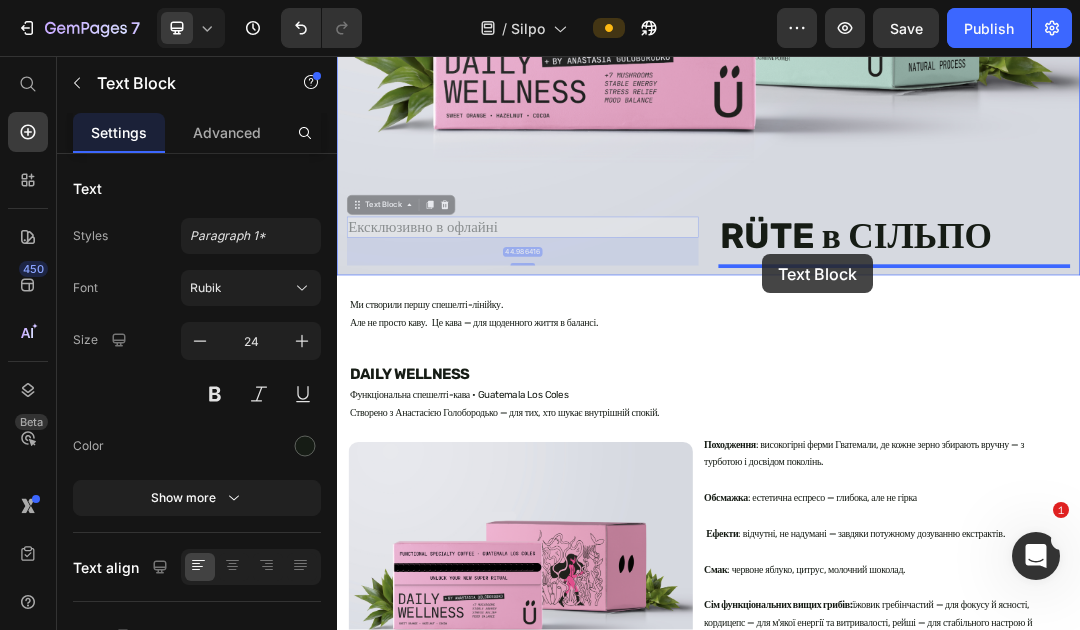 drag, startPoint x: 360, startPoint y: 294, endPoint x: 1023, endPoint y: 376, distance: 668.05164 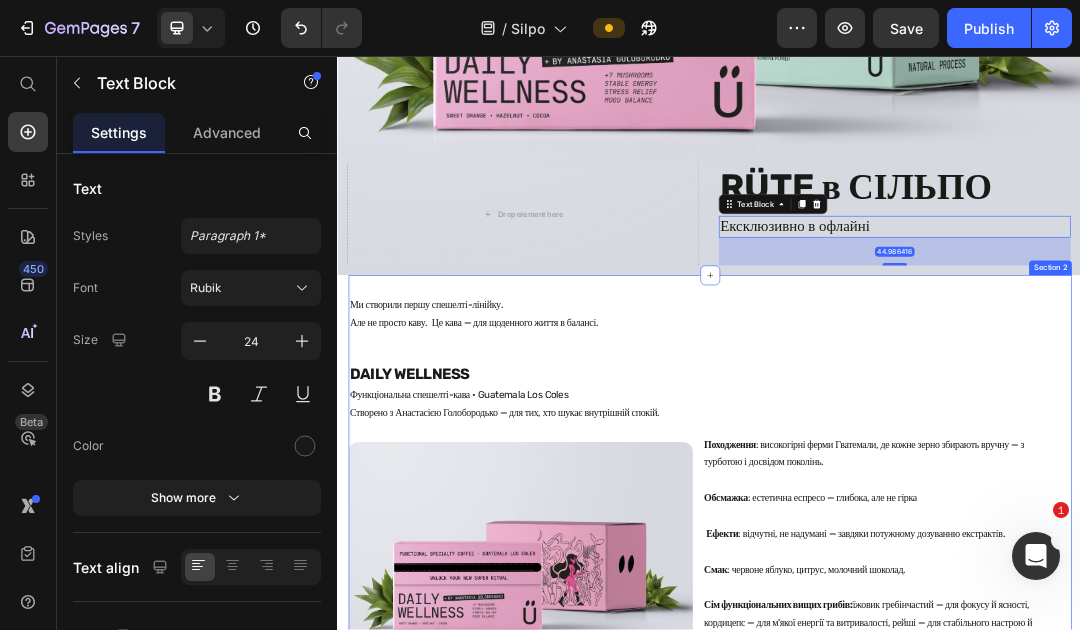 click on "Ми створили першу спешелті-лінійку. Але не просто каву.  Це кава — для щоденного життя в балансі. Text Block DAILY WELLNESS Heading Функціональна спешелті-кава • Guatemala Los Coles Створено з Анастасією Голобородько — для тих, хто шукає внутрішній спокій. Text Block Image Походження : високогірні ферми Гватемали, де кожне зерно збирають вручну — з турботою і досвідом поколінь.  Обсмажка : естетична еспресо — глибока, але не гірка   Ефекти : відчутні, не надумані — завдяки потужному дозуванню екстрактів. Смак : червоне яблуко, цитрус, молочний шоколад. Сім функціональних вищих грибів:" at bounding box center (915, 2202) 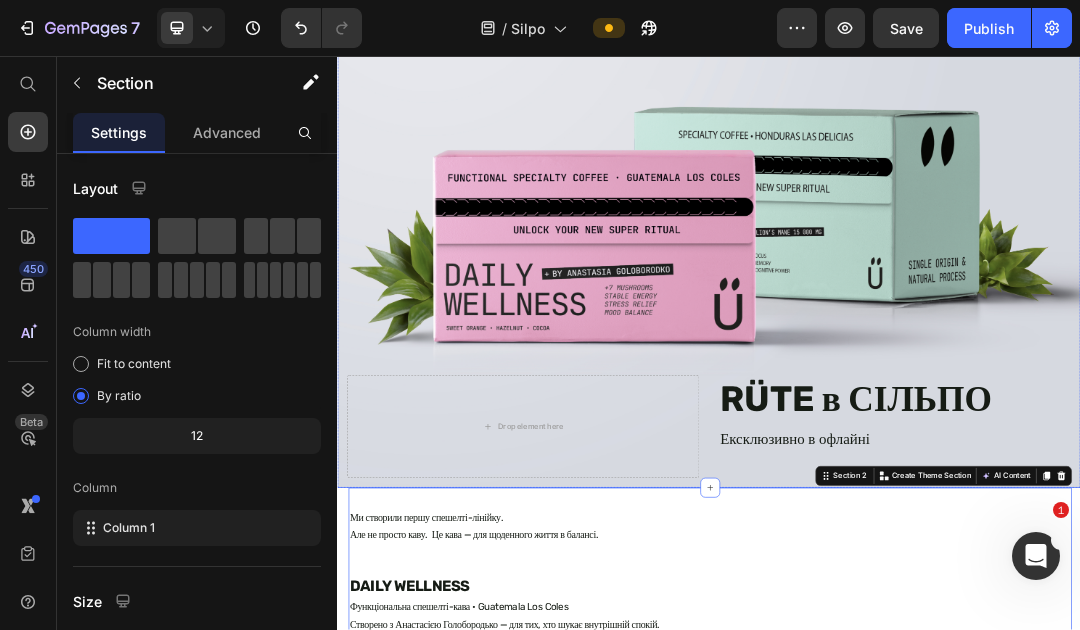 scroll, scrollTop: 238, scrollLeft: 0, axis: vertical 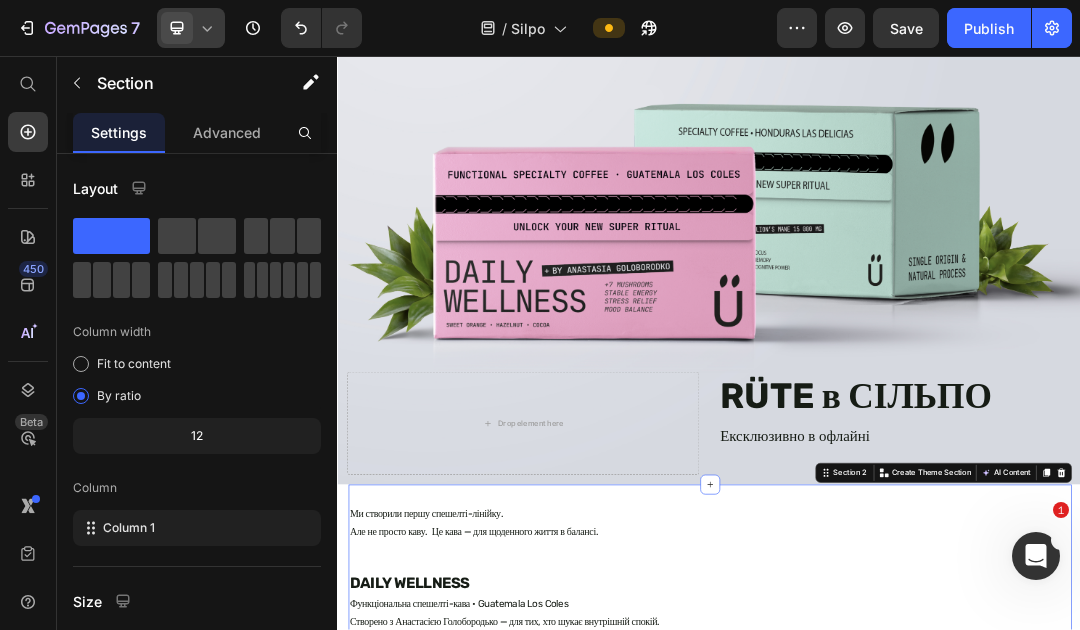click at bounding box center [177, 28] 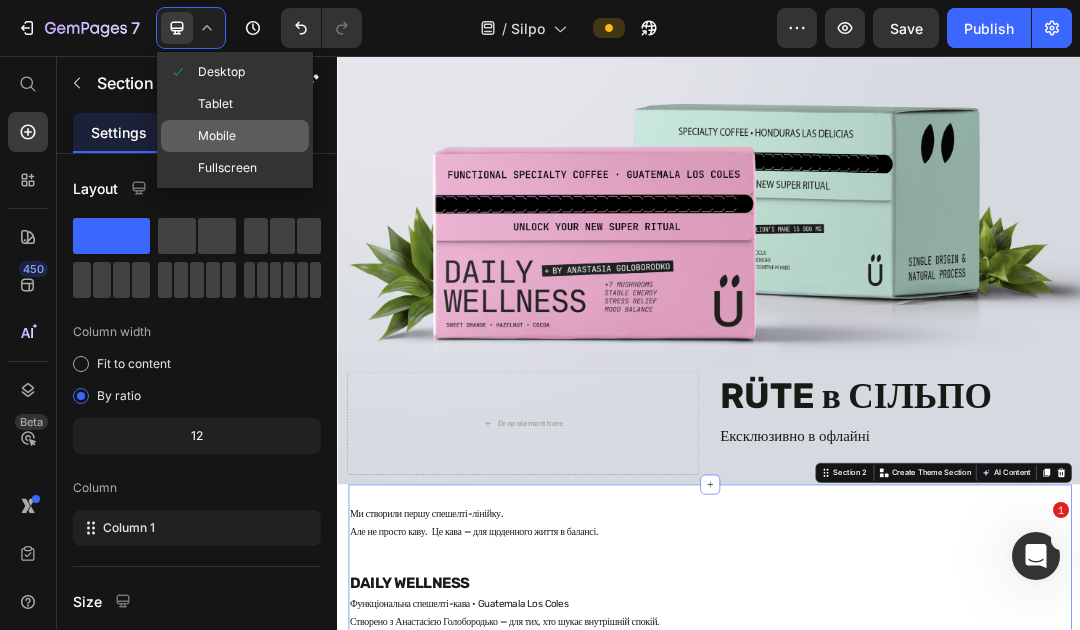 click on "Mobile" at bounding box center [217, 136] 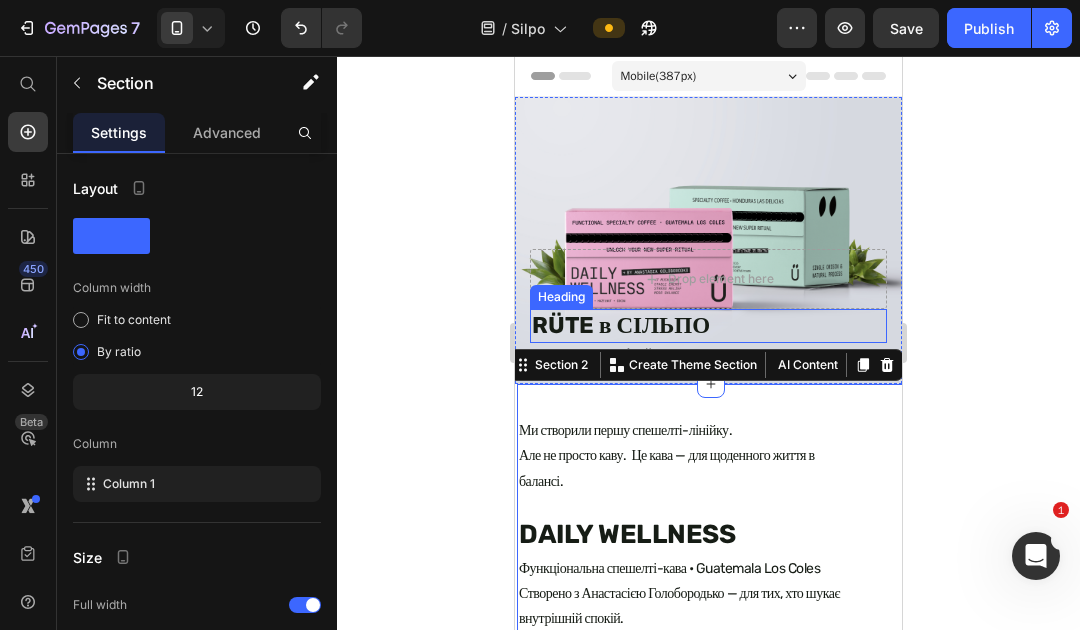 scroll, scrollTop: 0, scrollLeft: 0, axis: both 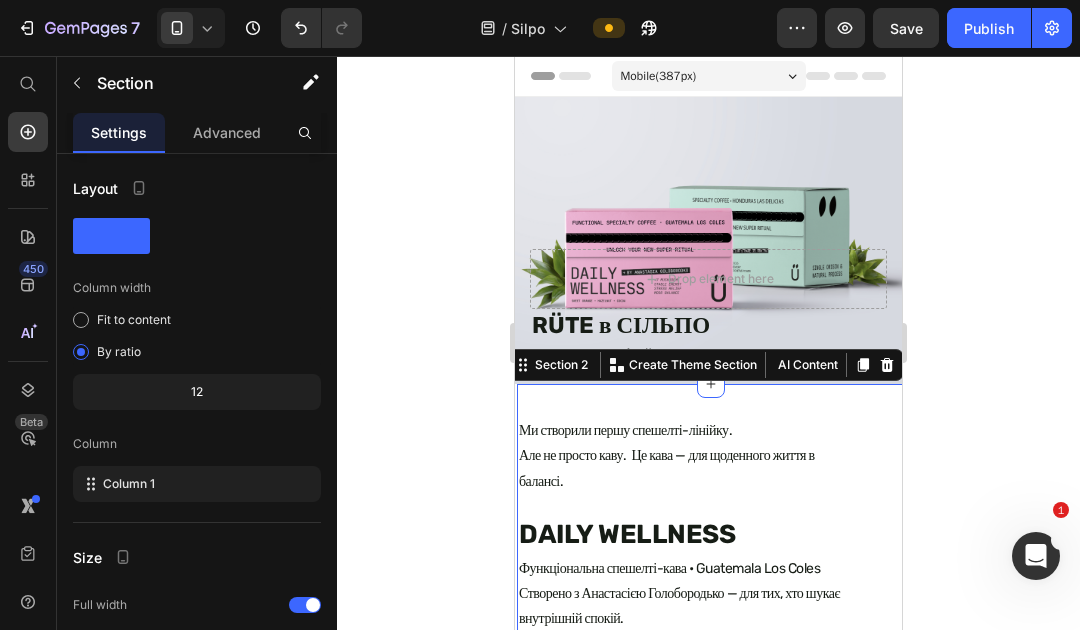 click 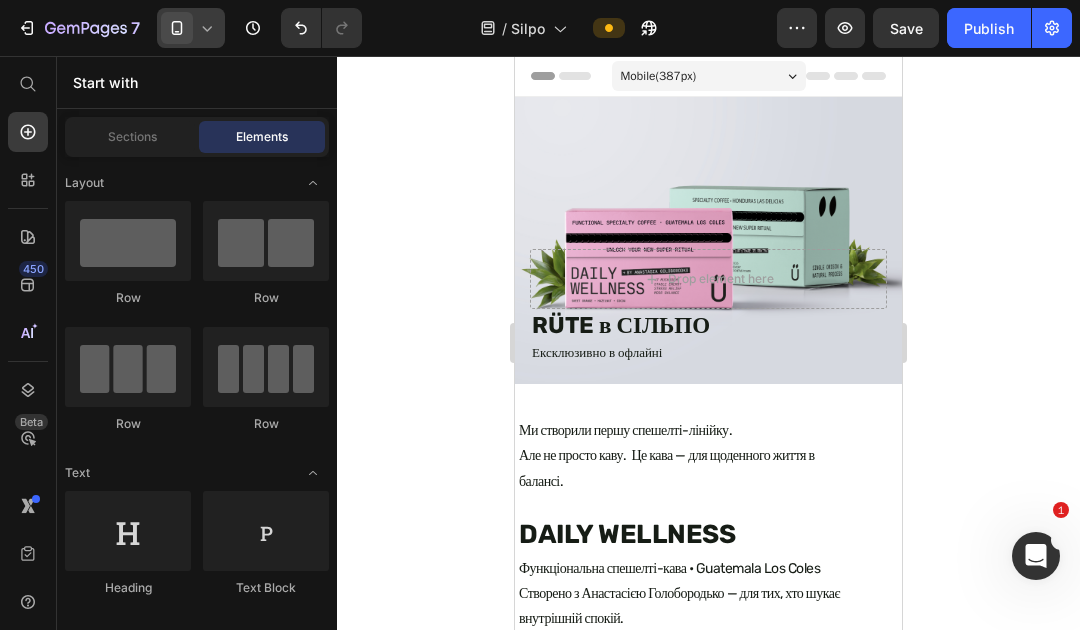 click 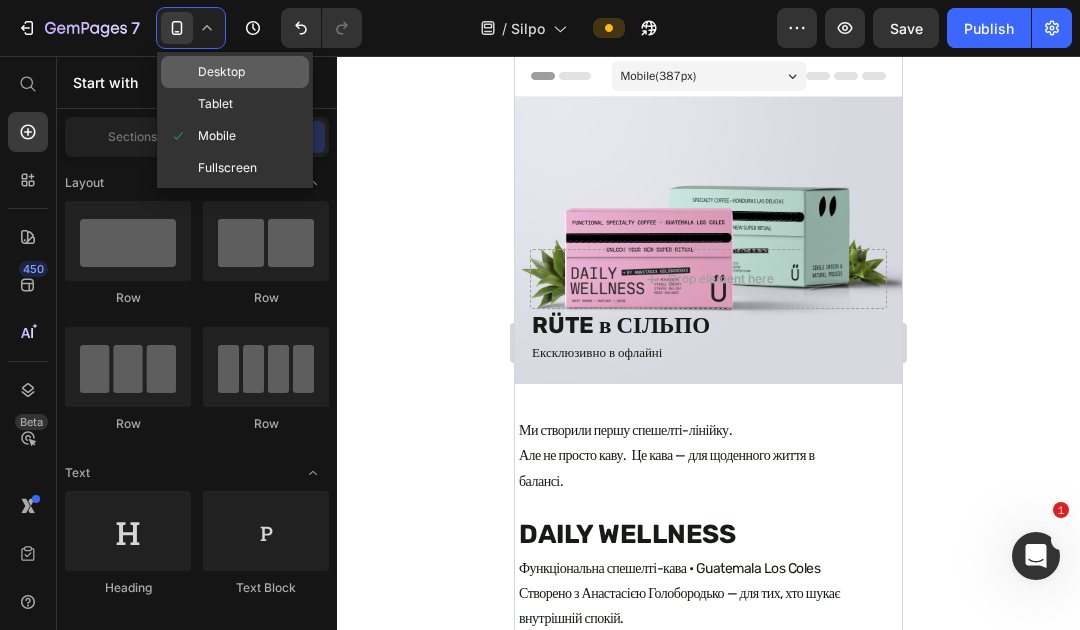 click on "Desktop" at bounding box center [221, 72] 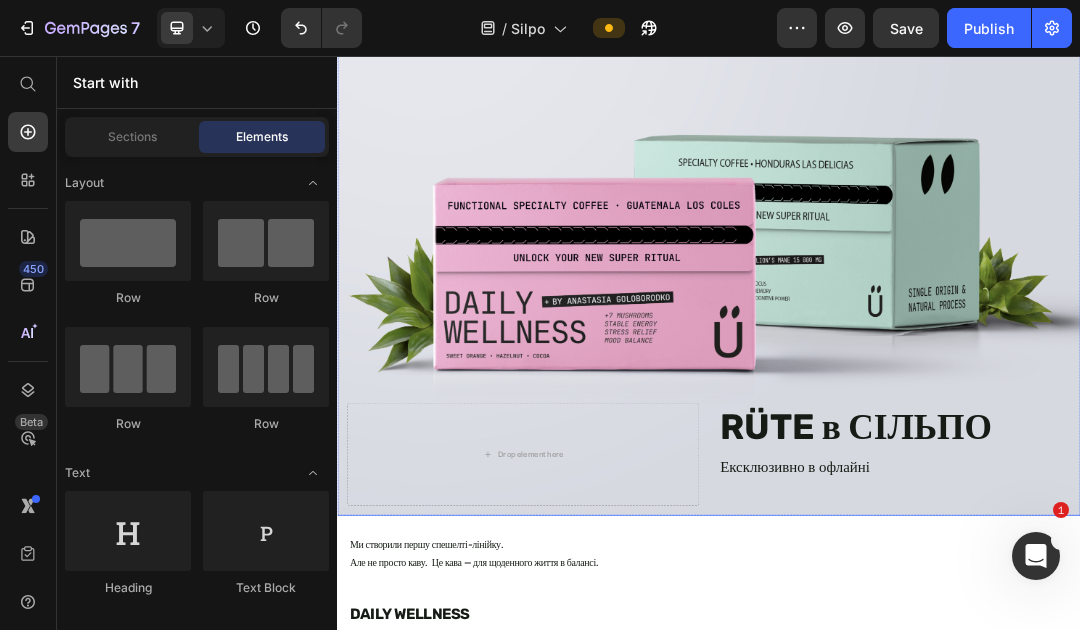 scroll, scrollTop: 200, scrollLeft: 0, axis: vertical 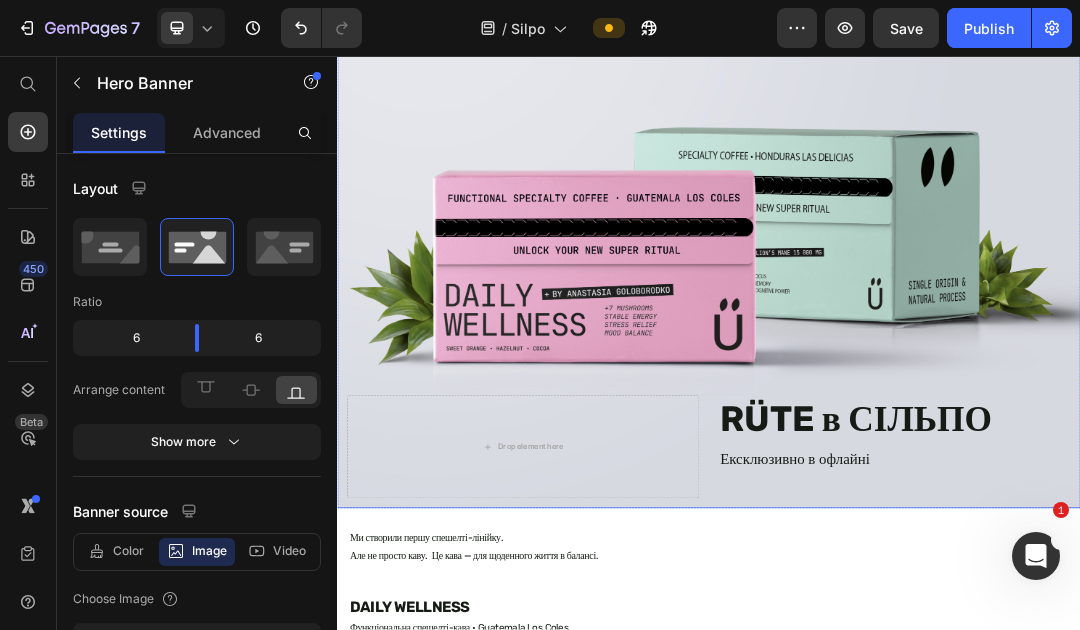 click on "RÜTE в СІЛЬПО Heading Ексклюзивно в офлайні Text Block" at bounding box center [1237, 688] 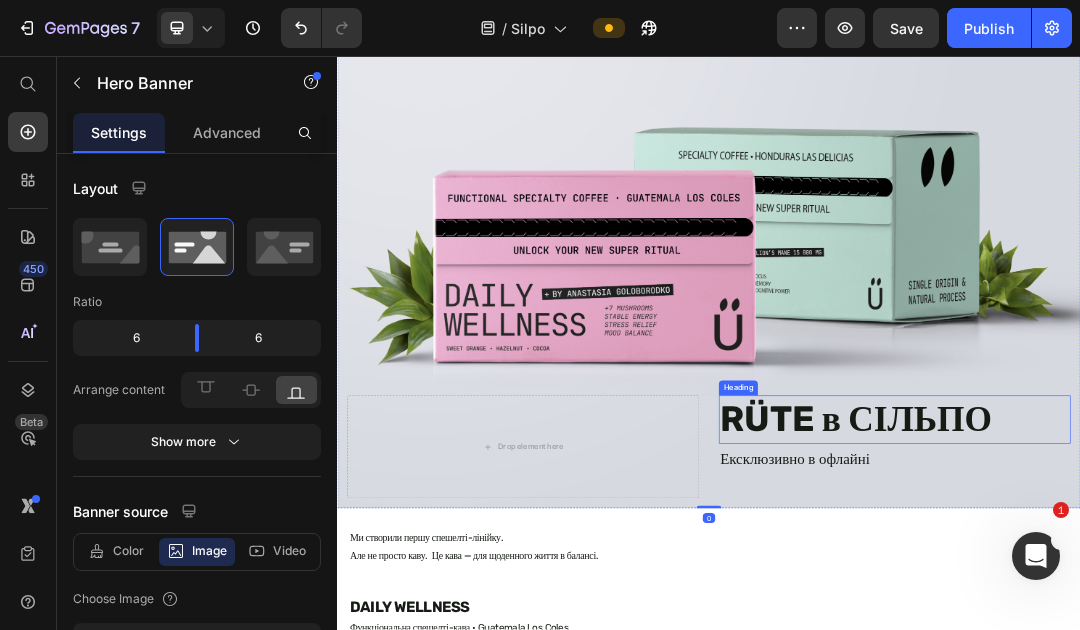 click on "RÜTE в СІЛЬПО" at bounding box center (1237, 644) 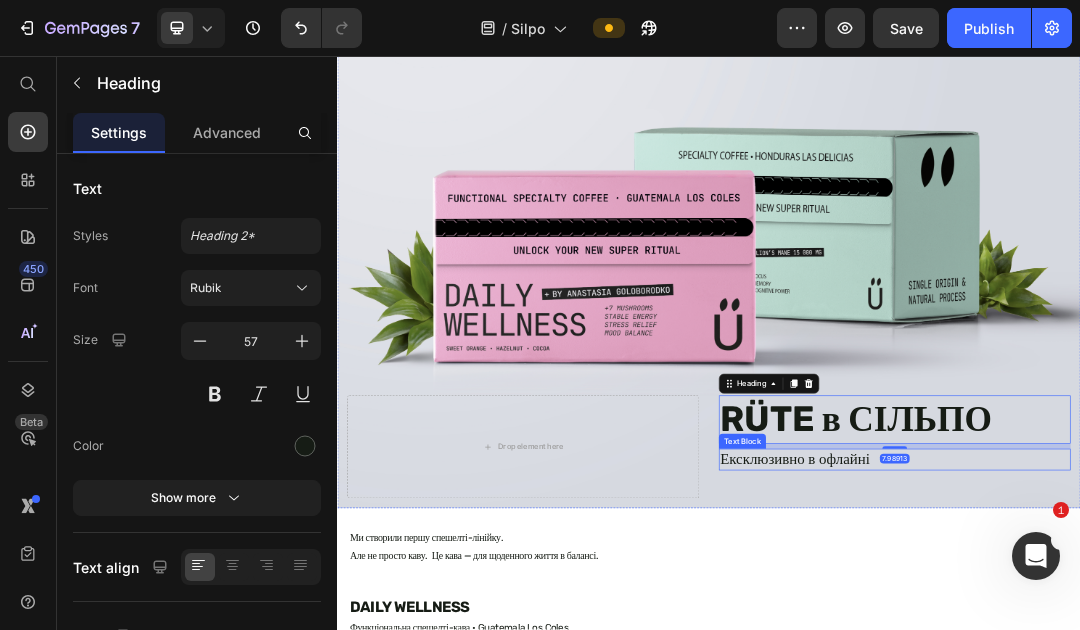 click on "Ексклюзивно в офлайні" at bounding box center [1237, 708] 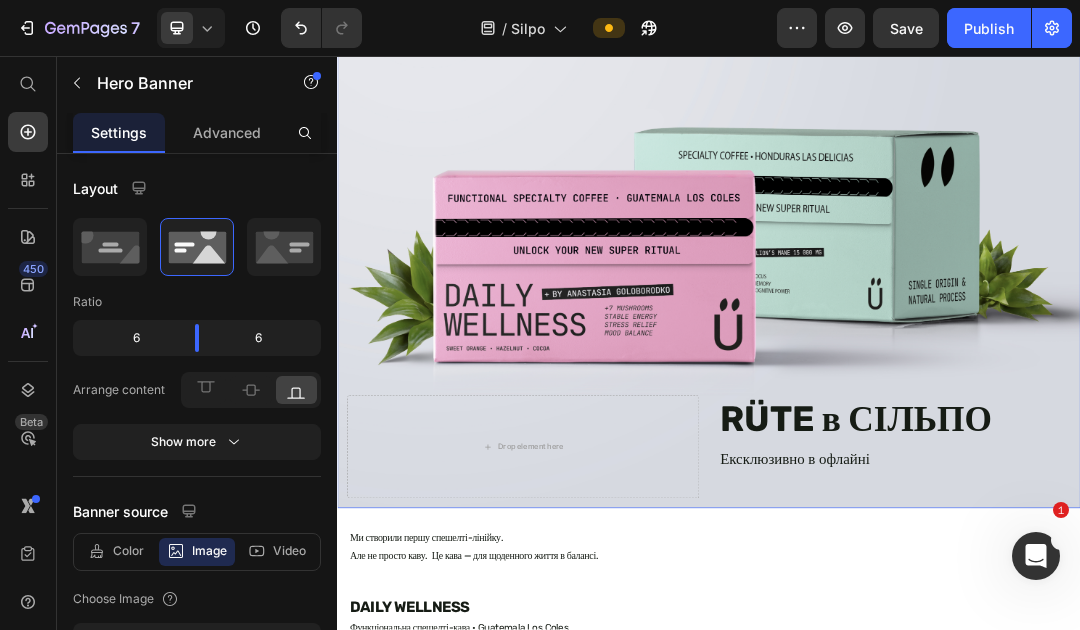 click on "Drop element here RÜTE в СІЛЬПО Heading Ексклюзивно в офлайні Text Block   [NUMBER]" at bounding box center (937, 688) 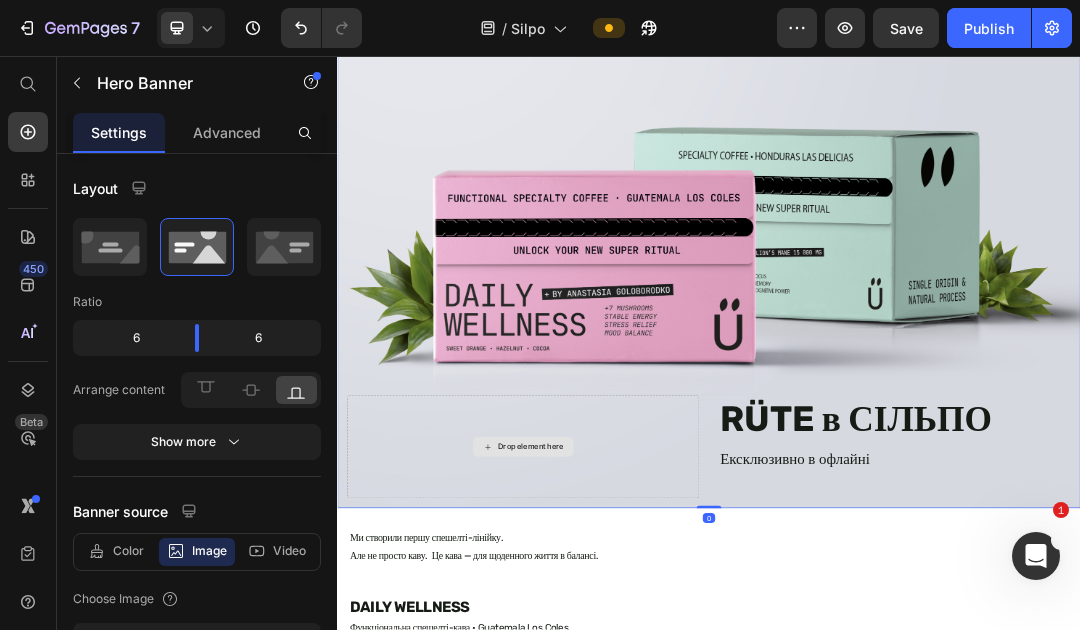 click on "Drop element here" at bounding box center [637, 688] 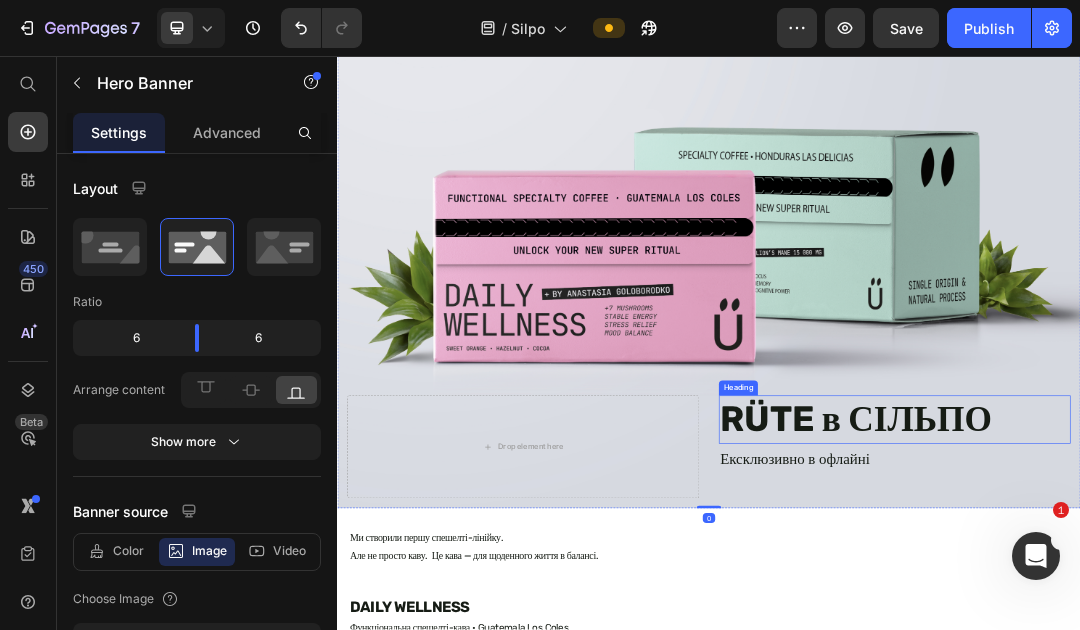 click on "RÜTE в СІЛЬПО" at bounding box center (1237, 644) 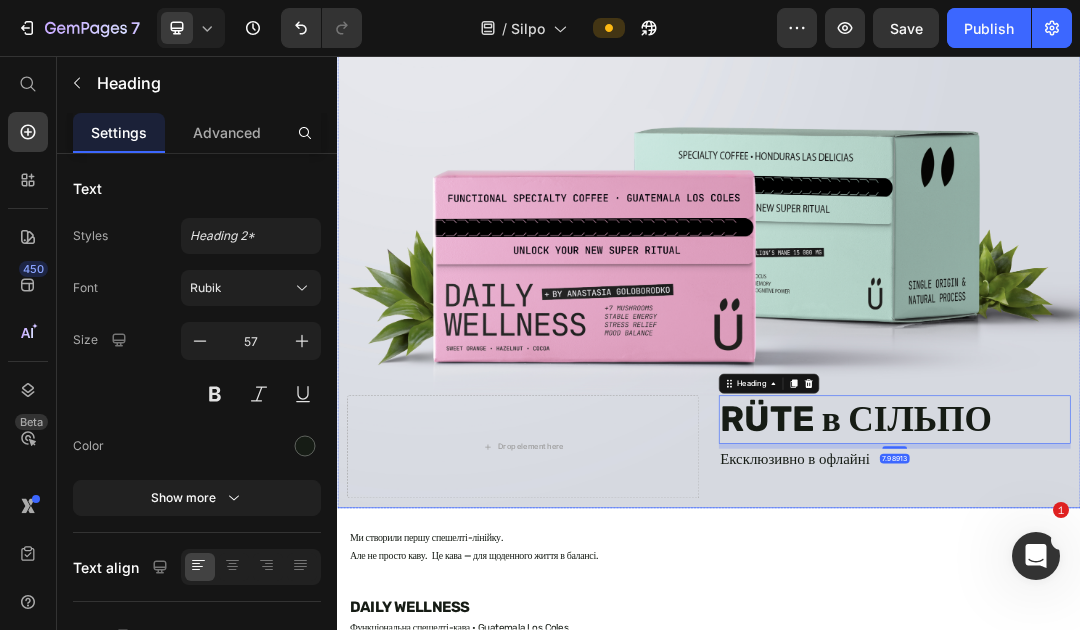 click on "Drop element here RÜTE в СІЛЬПО Heading   [NUMBER] Ексклюзивно в офлайні Text Block" at bounding box center [937, 688] 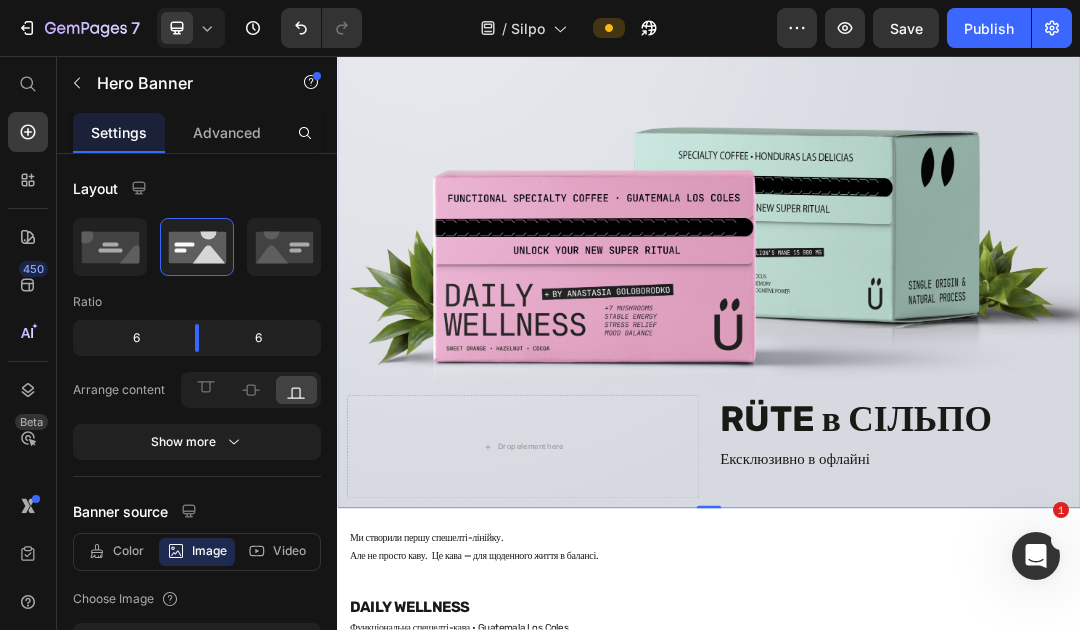 click at bounding box center [937, 342] 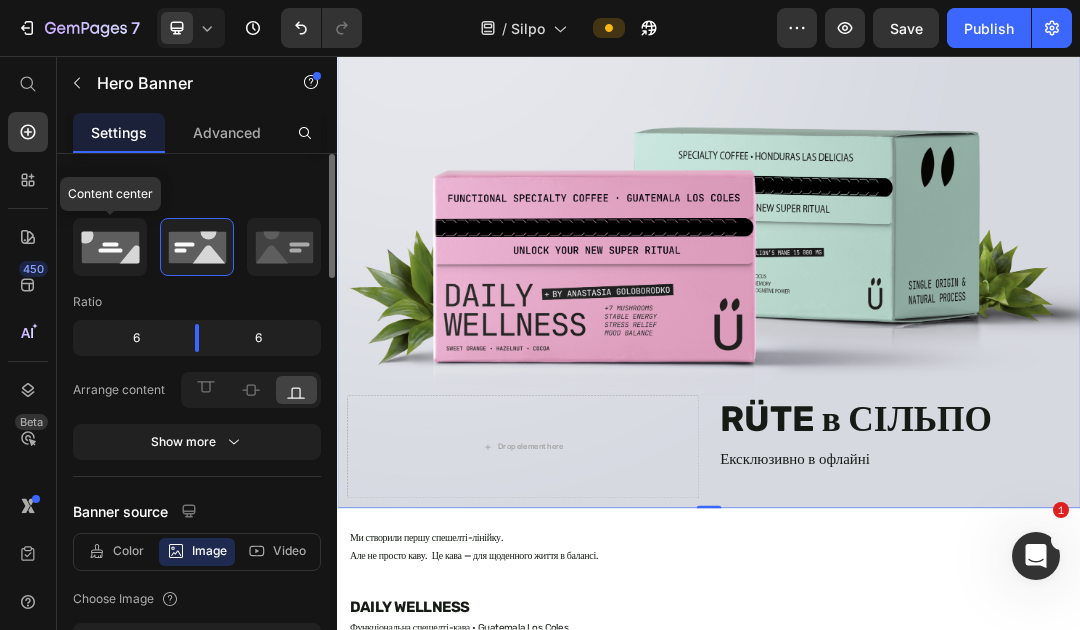 click 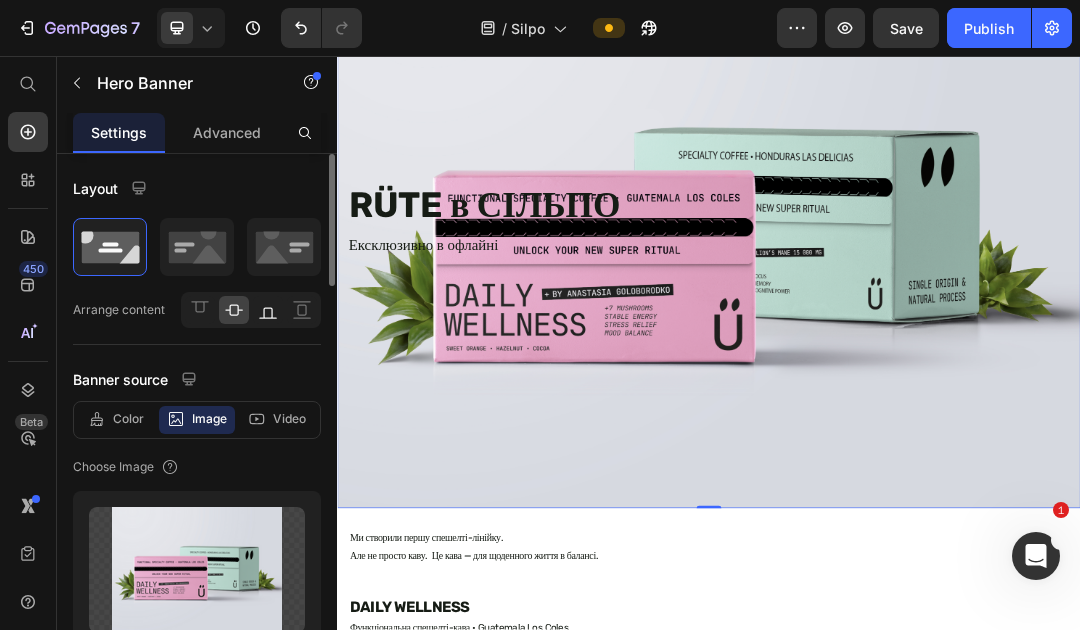 click 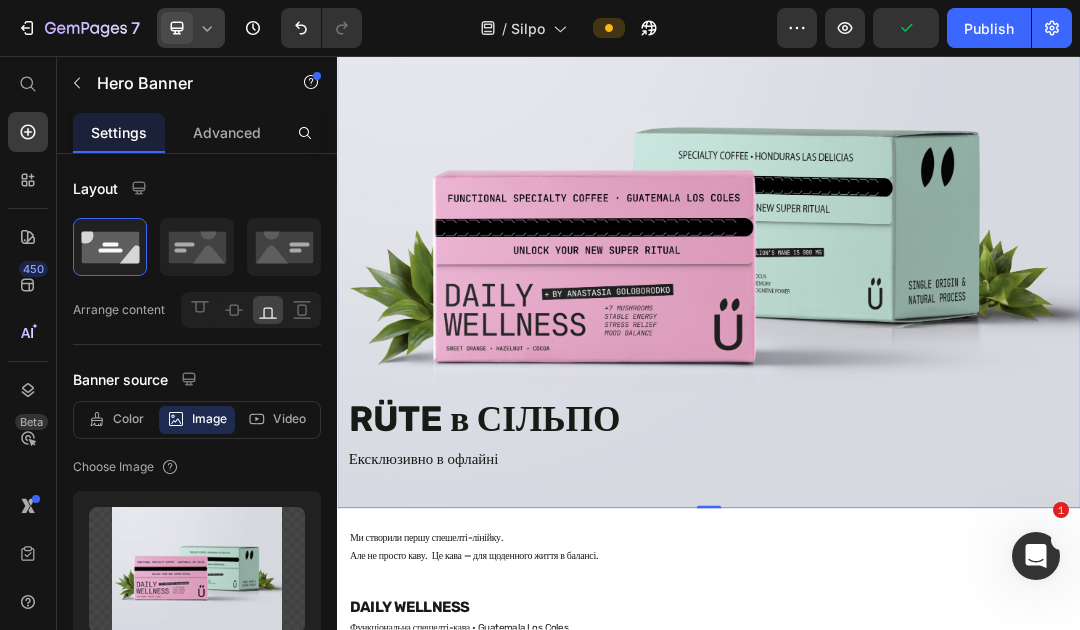 click 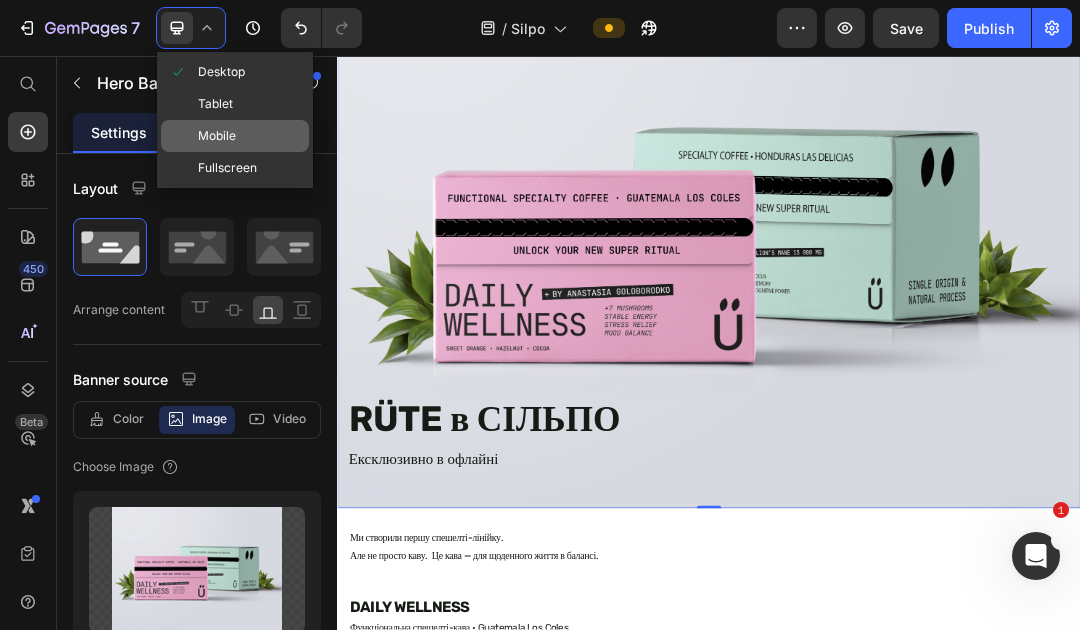 click on "Mobile" at bounding box center (217, 136) 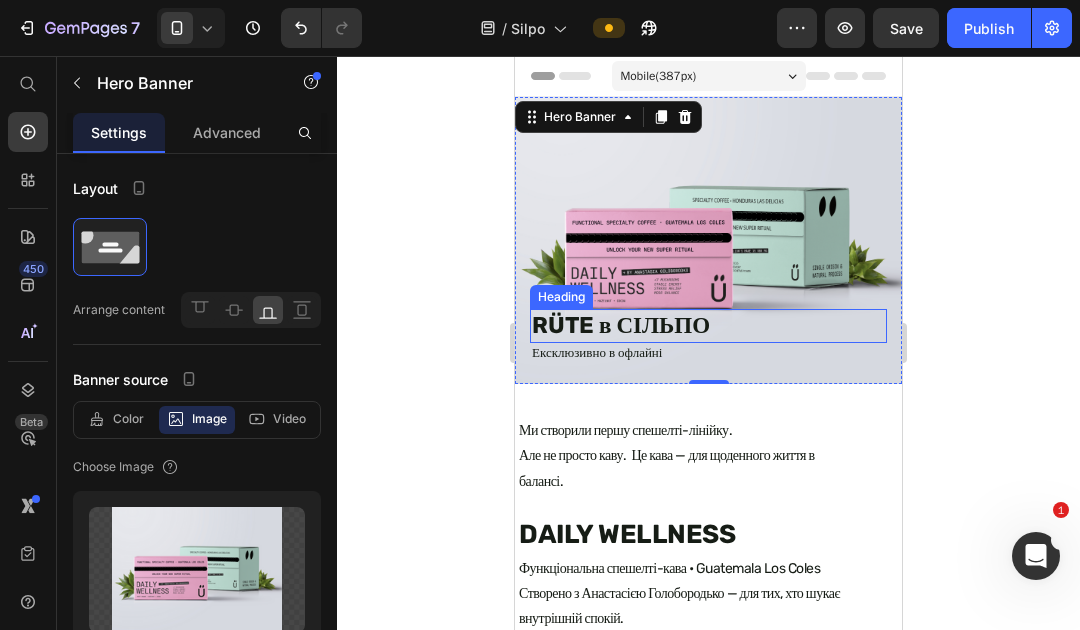 scroll, scrollTop: 0, scrollLeft: 0, axis: both 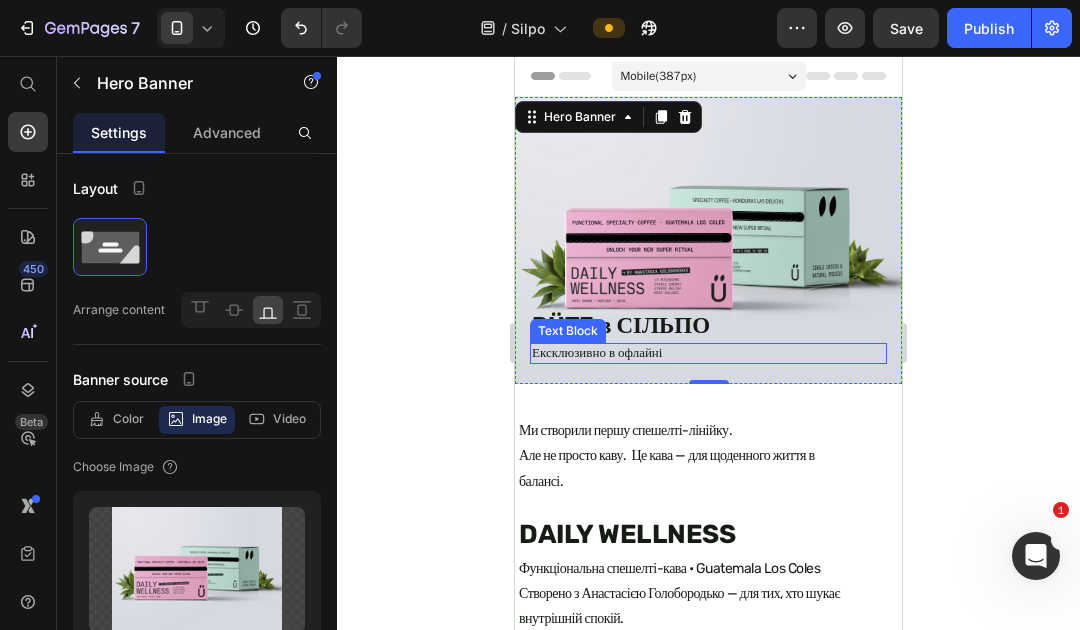 click on "Ексклюзивно в офлайні" at bounding box center (708, 353) 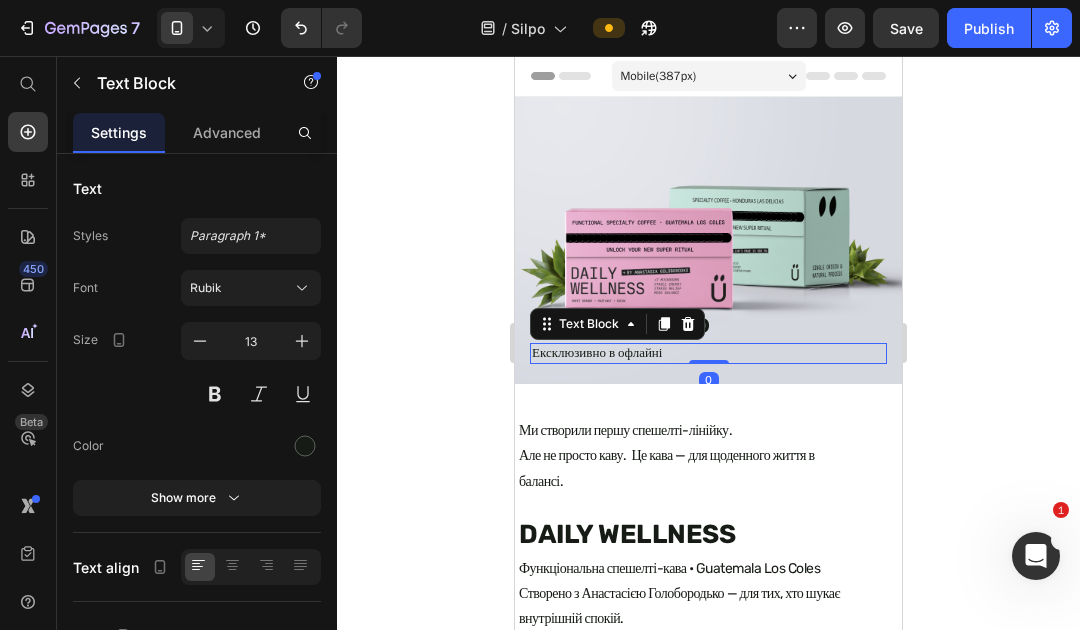 click 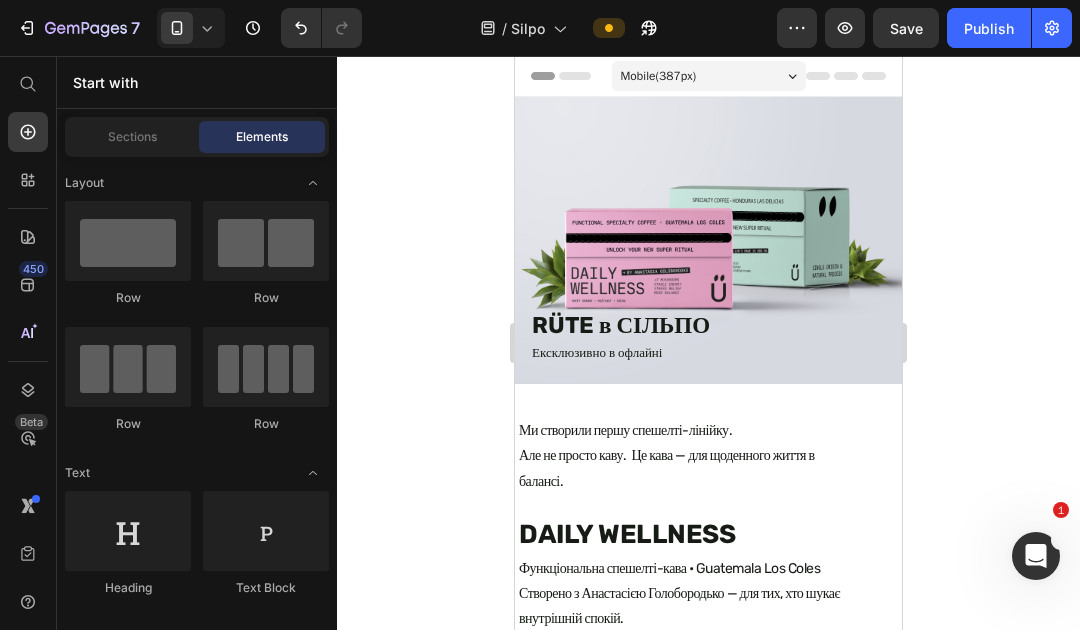 click 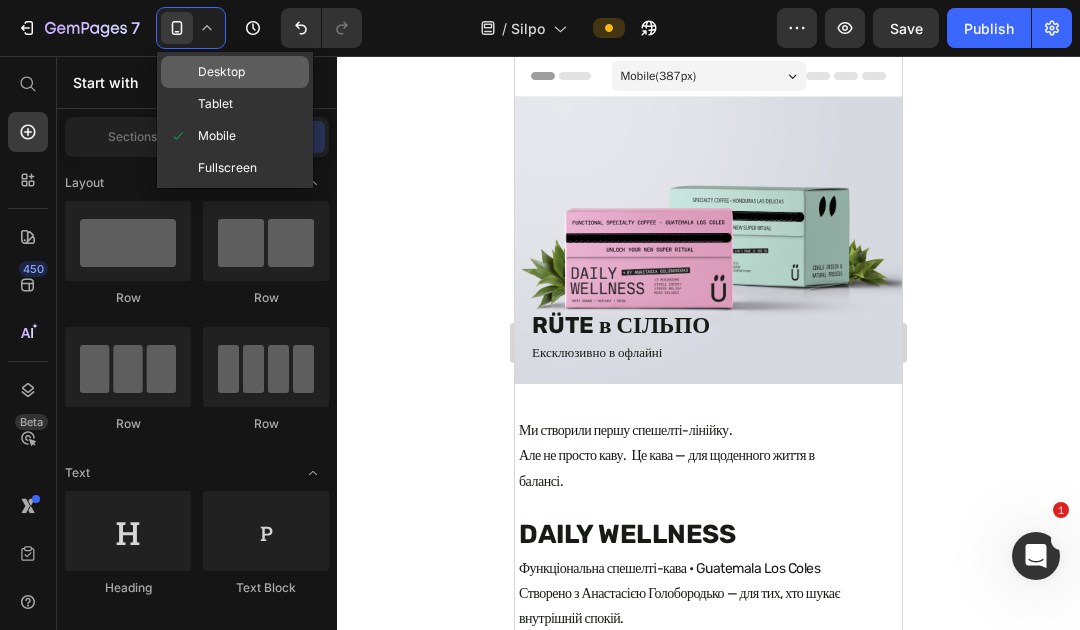 click on "Desktop" at bounding box center [221, 72] 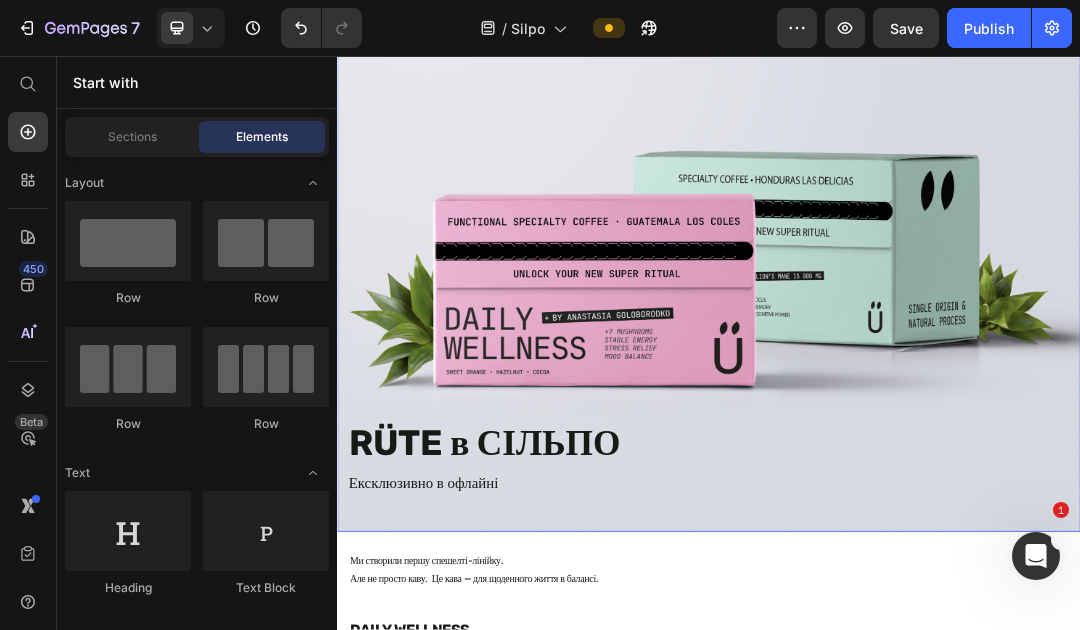 scroll, scrollTop: 210, scrollLeft: 0, axis: vertical 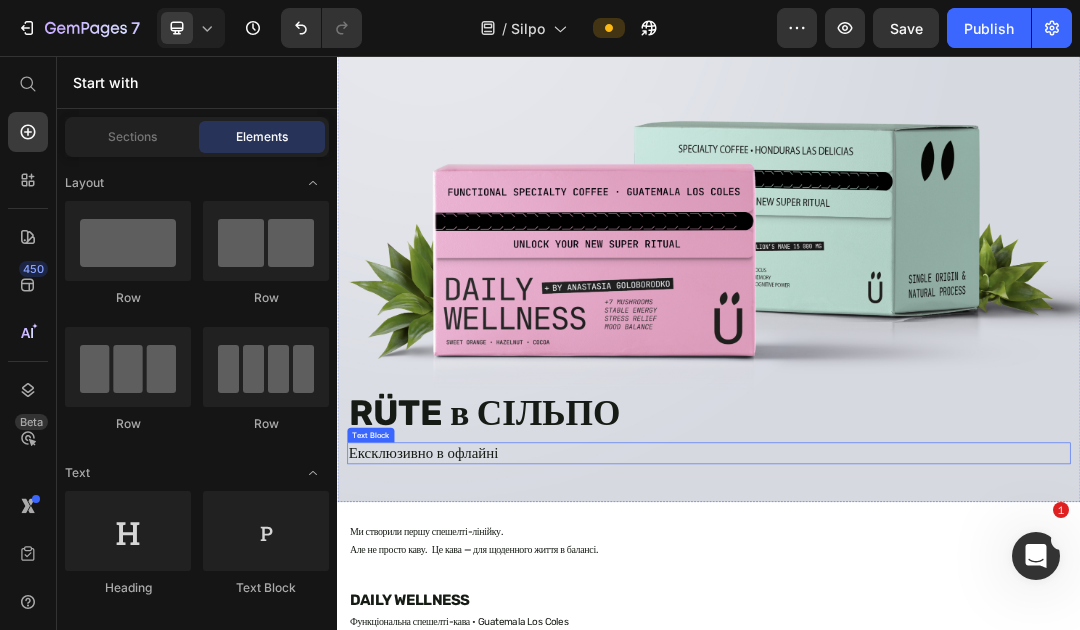 click on "Ексклюзивно в офлайні" at bounding box center (937, 698) 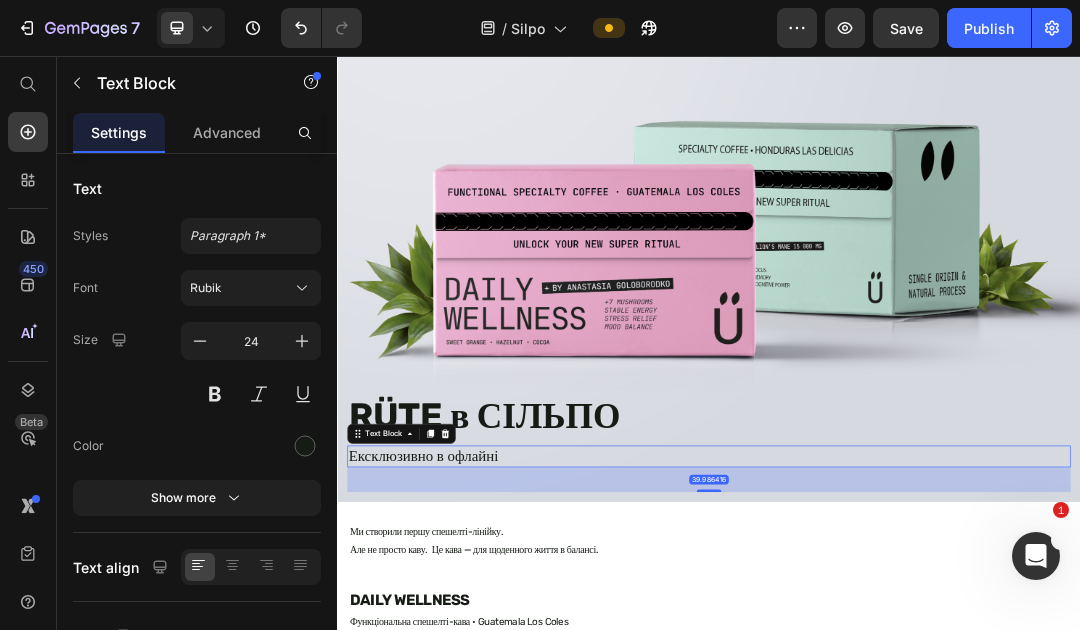 click on "39.986416" at bounding box center [937, 721] 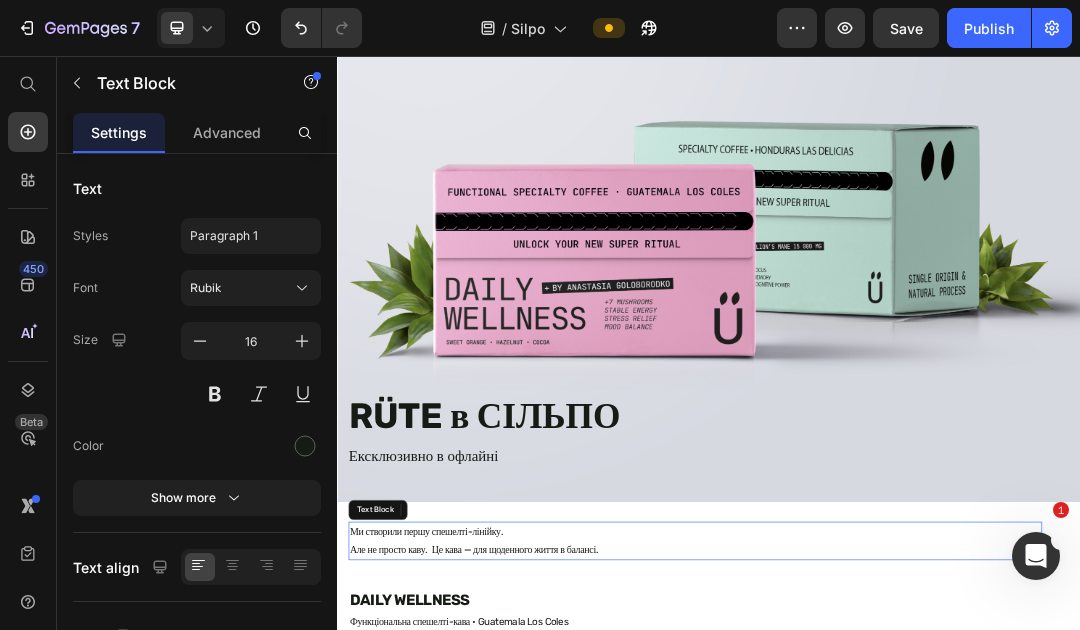 click on "Ми створили першу спешелті-лінійку. Але не просто каву.  Це кава — для щоденного життя в балансі." at bounding box center (915, 840) 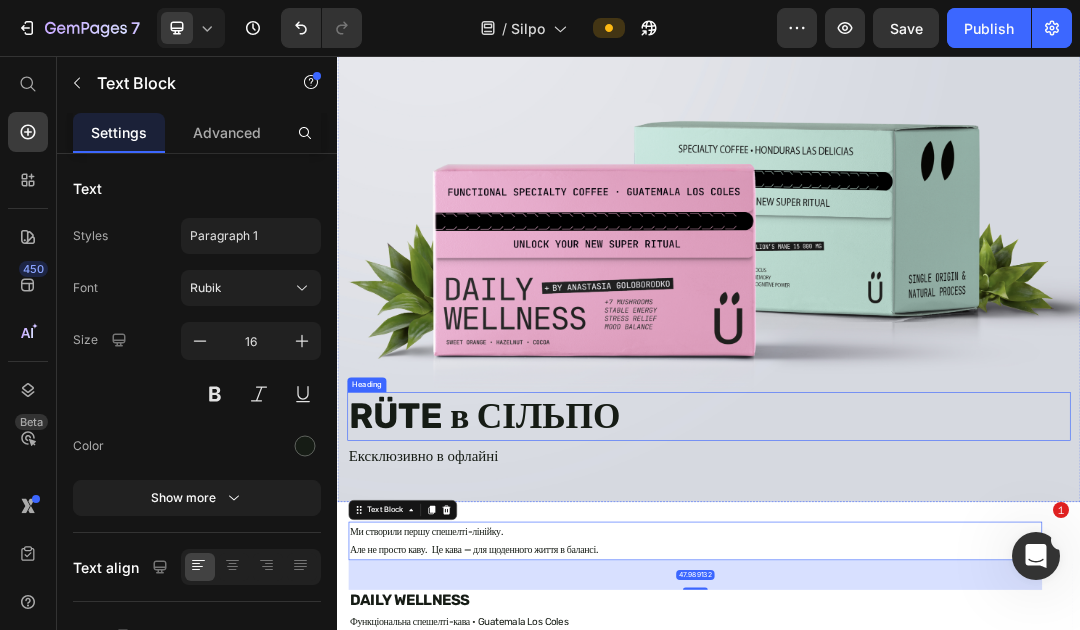 click on "RÜTE в СІЛЬПО" at bounding box center (937, 639) 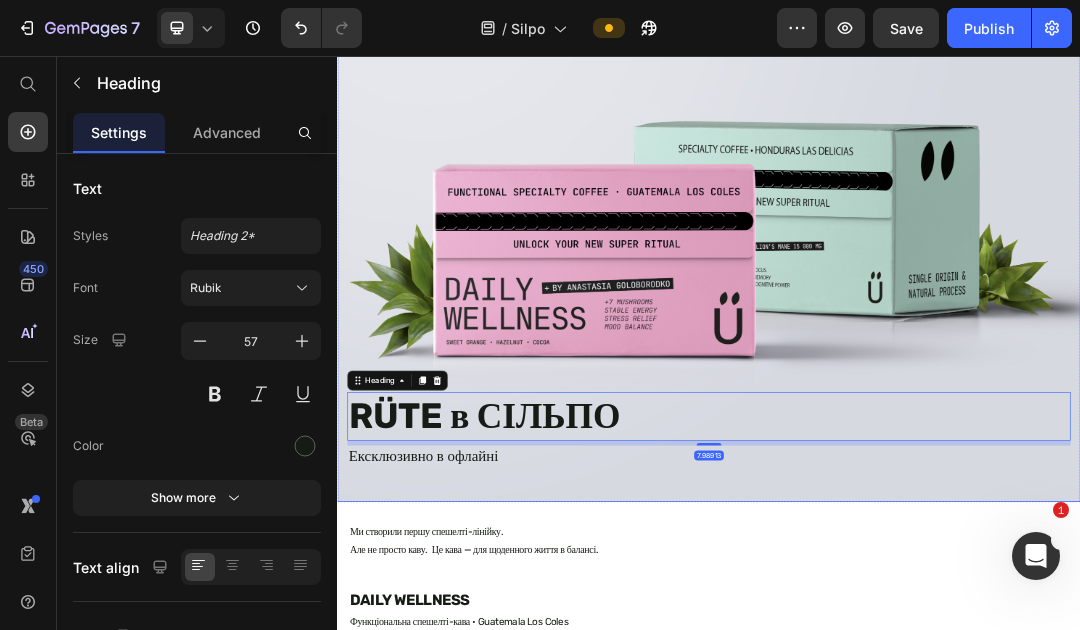 click at bounding box center (937, 332) 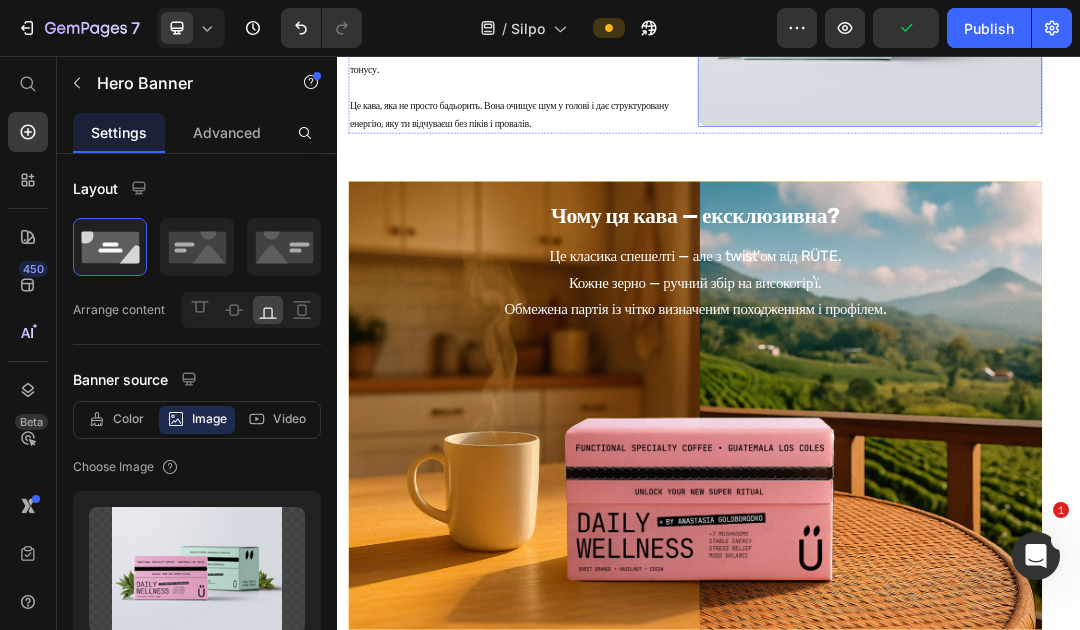 scroll, scrollTop: 2137, scrollLeft: 0, axis: vertical 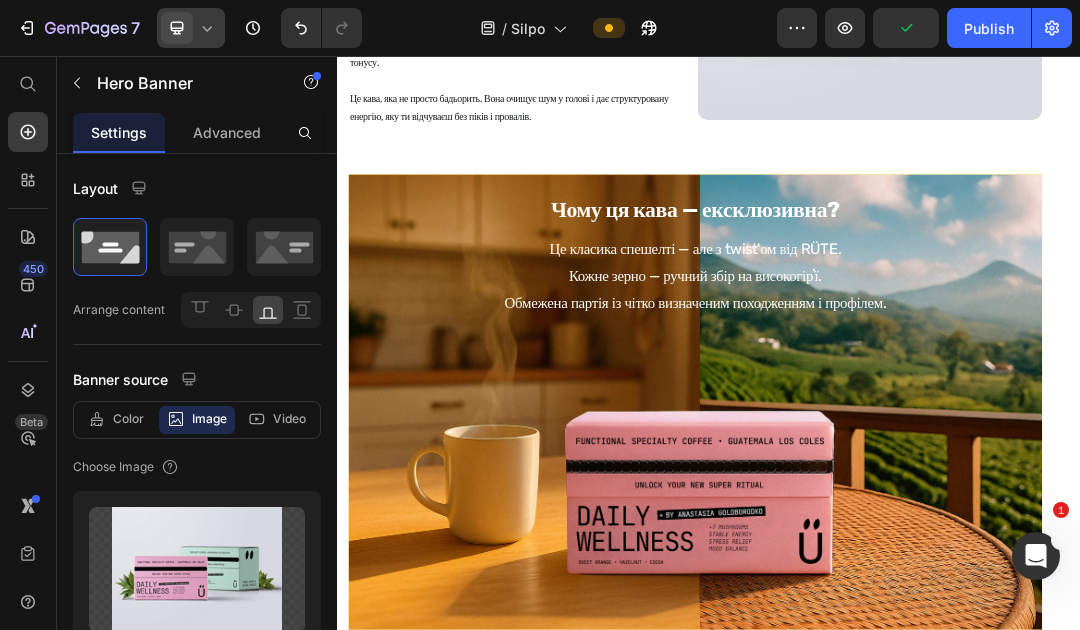 click 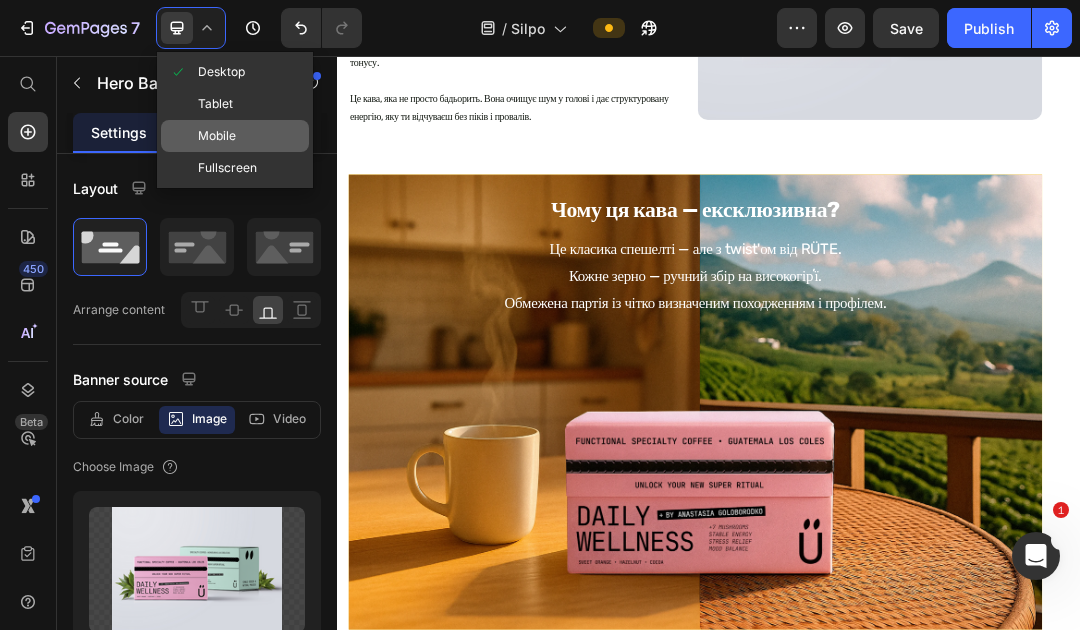 click on "Mobile" at bounding box center [217, 136] 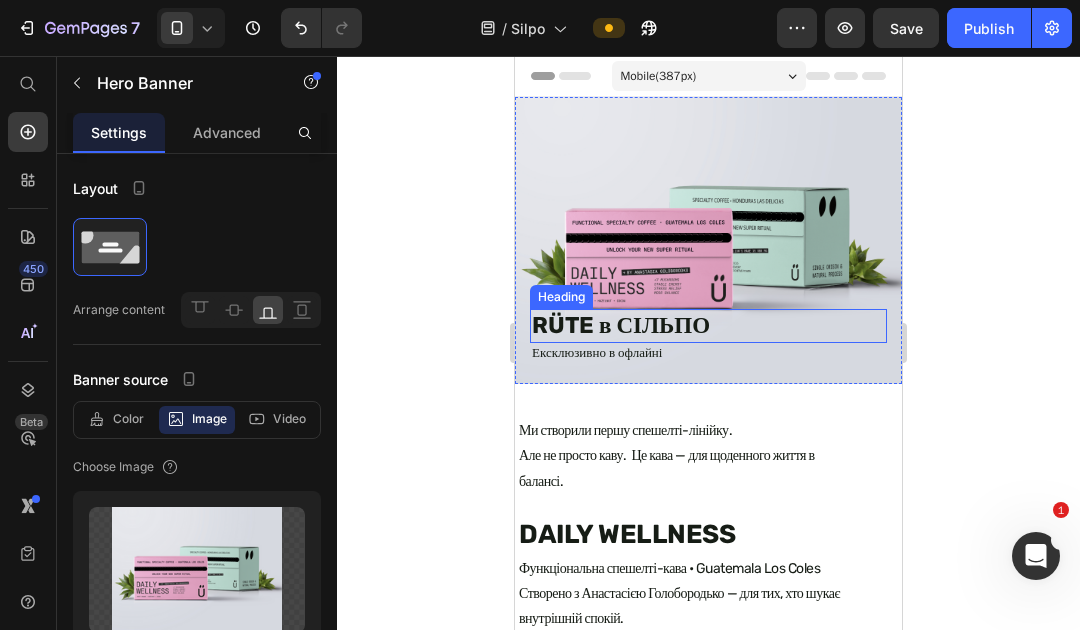 scroll, scrollTop: 0, scrollLeft: 0, axis: both 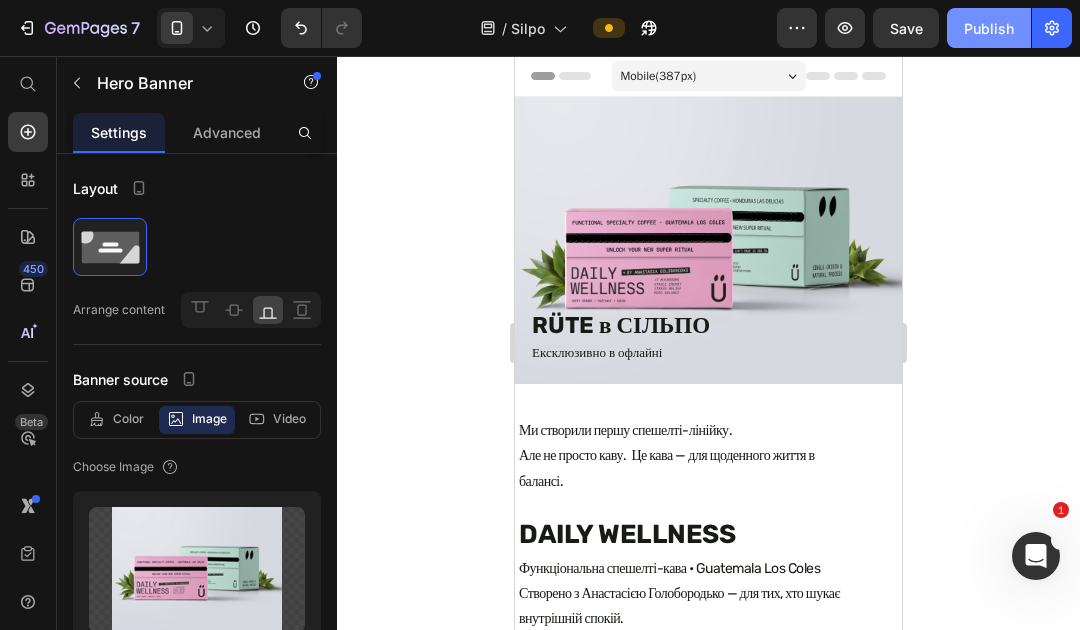 click on "Publish" at bounding box center (989, 28) 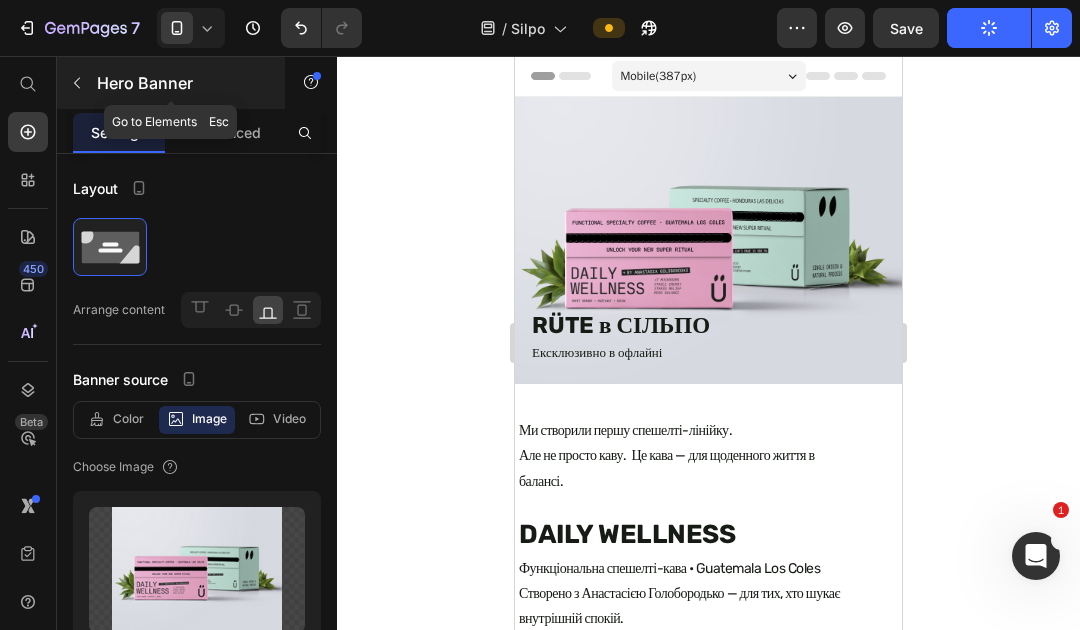 click 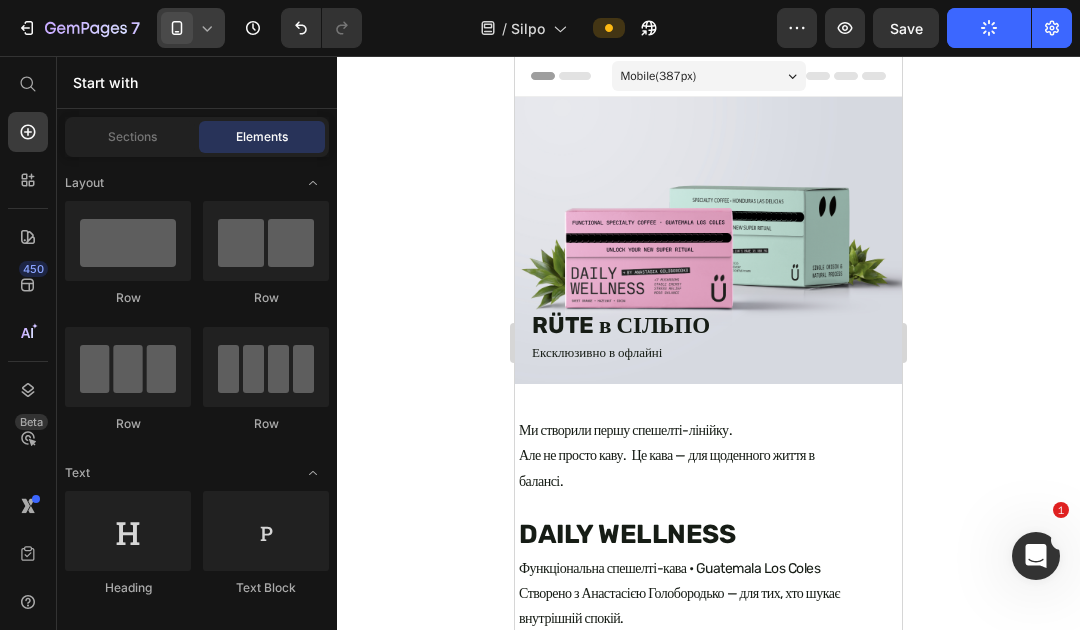 click at bounding box center (177, 28) 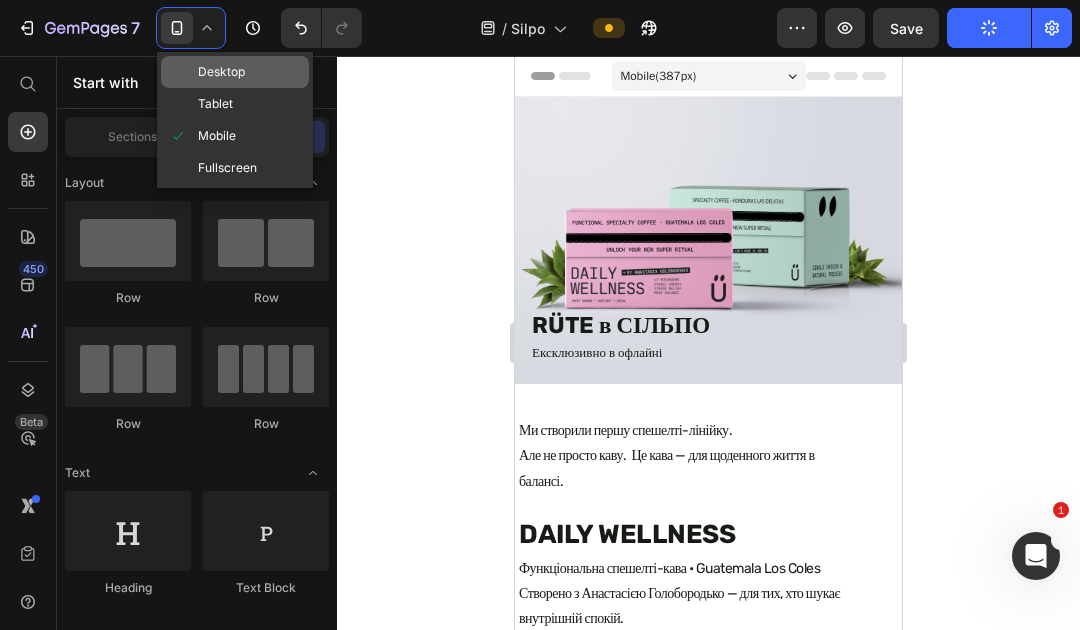 click on "Desktop" at bounding box center (221, 72) 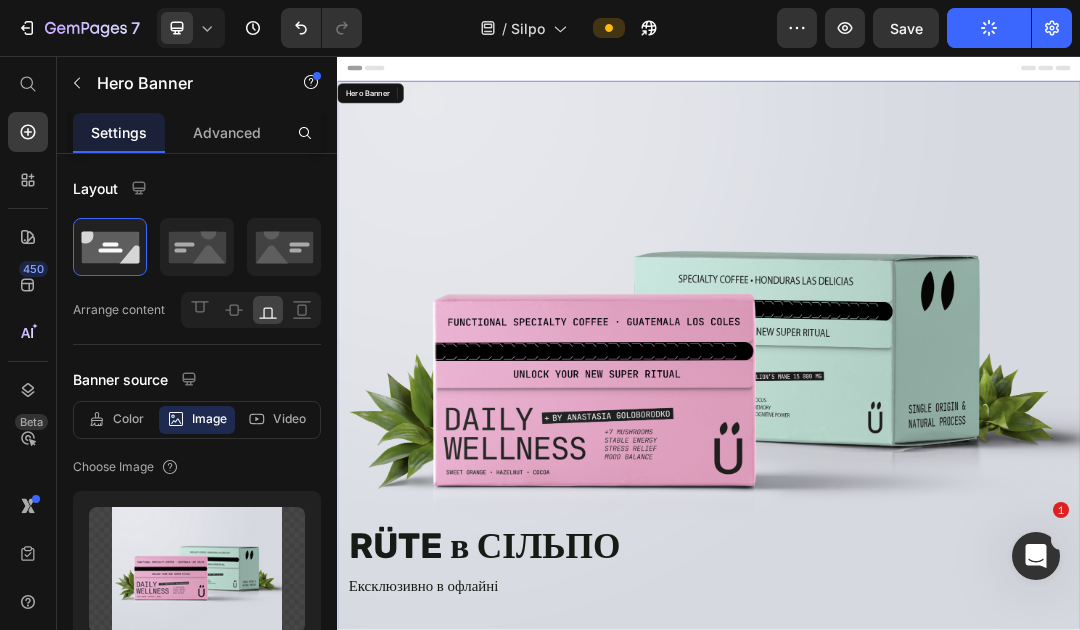 click at bounding box center (937, 542) 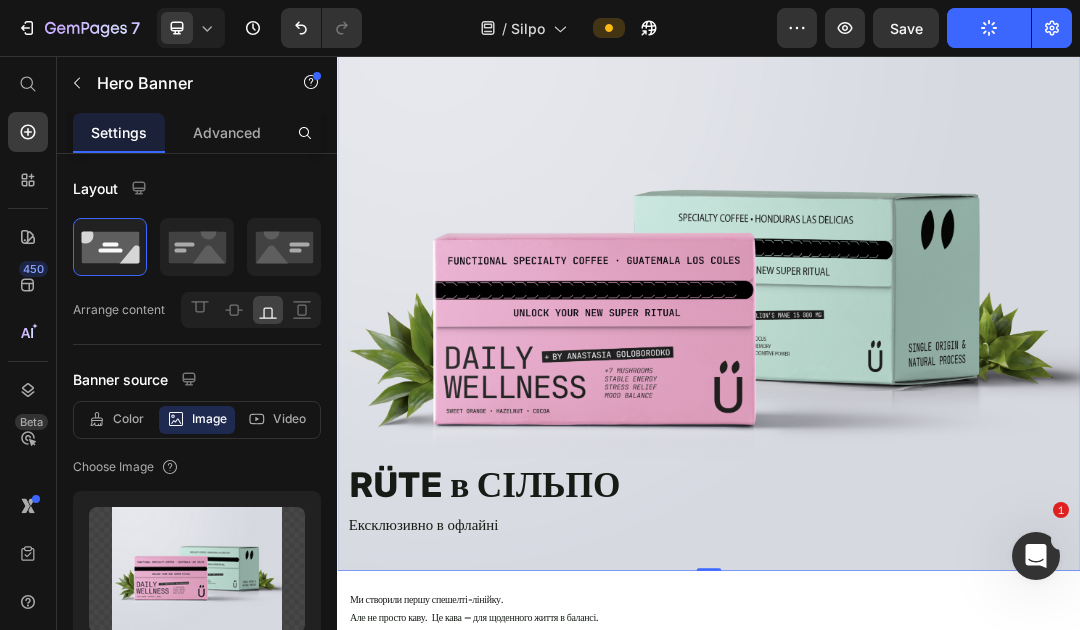 scroll, scrollTop: 124, scrollLeft: 0, axis: vertical 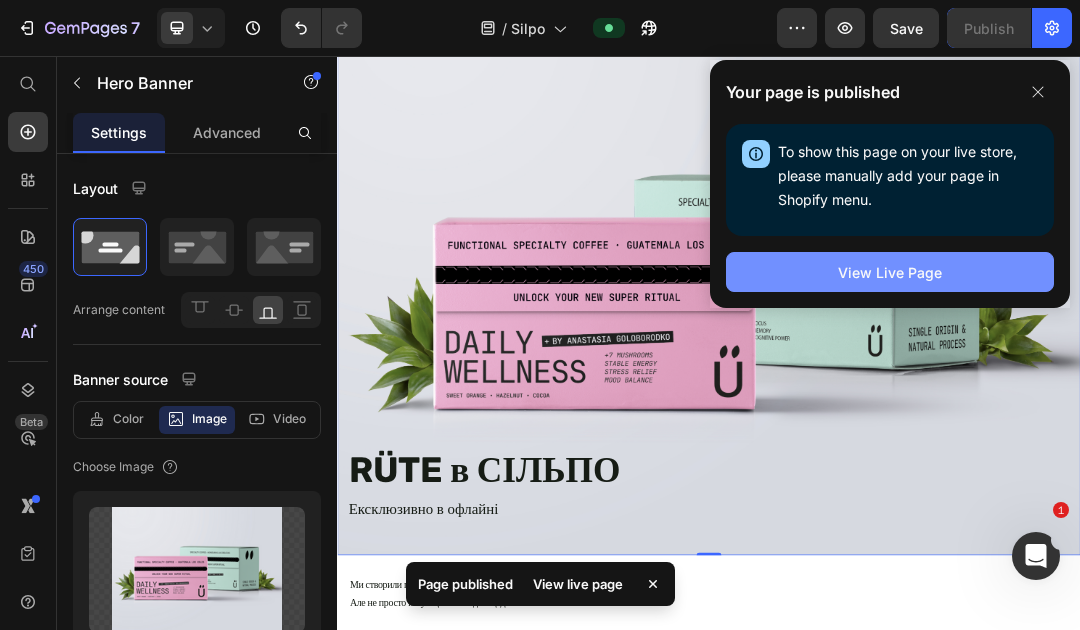 click on "View Live Page" at bounding box center (890, 272) 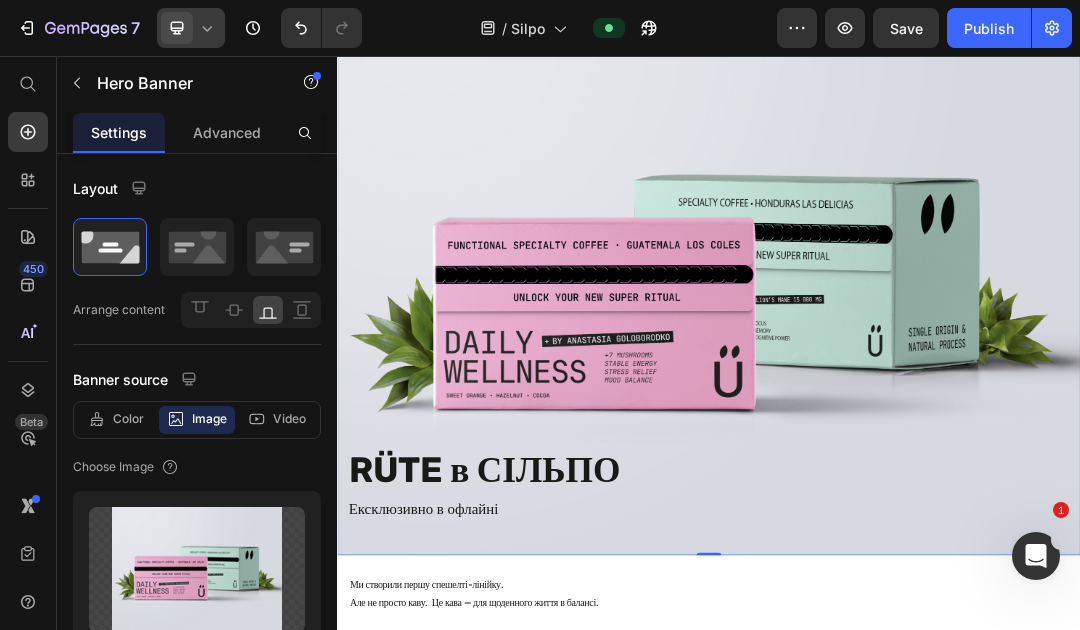 click 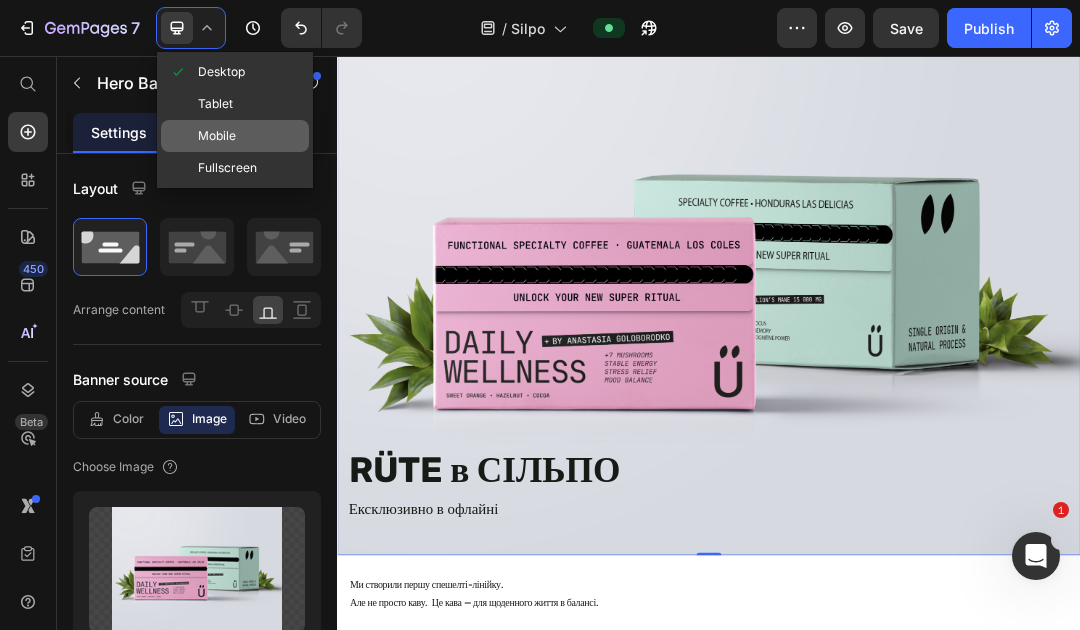 click on "Mobile" at bounding box center [217, 136] 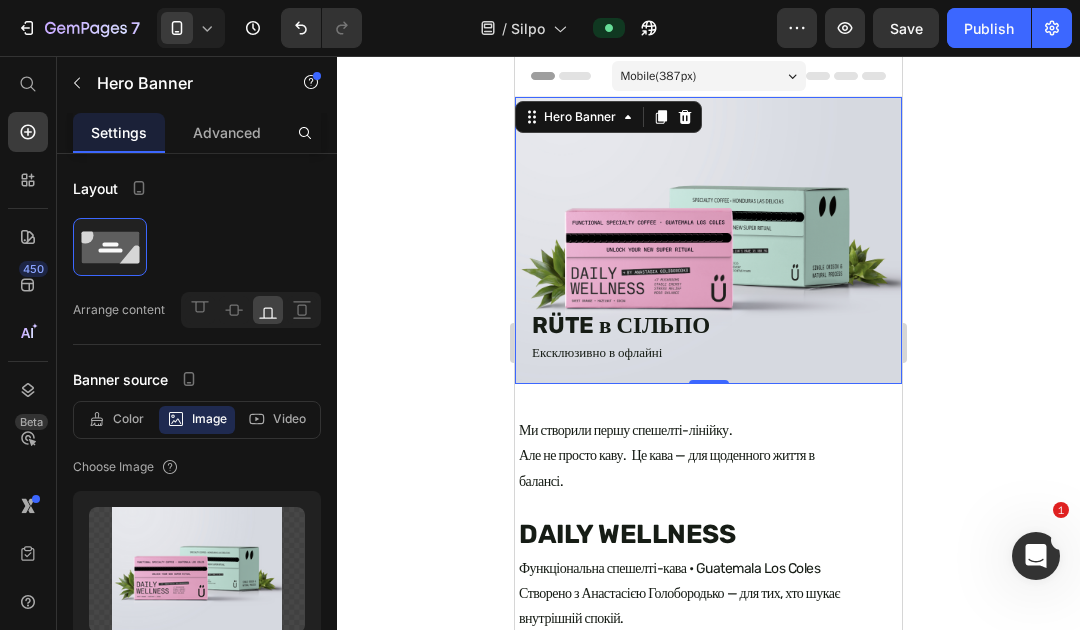 scroll, scrollTop: 0, scrollLeft: 0, axis: both 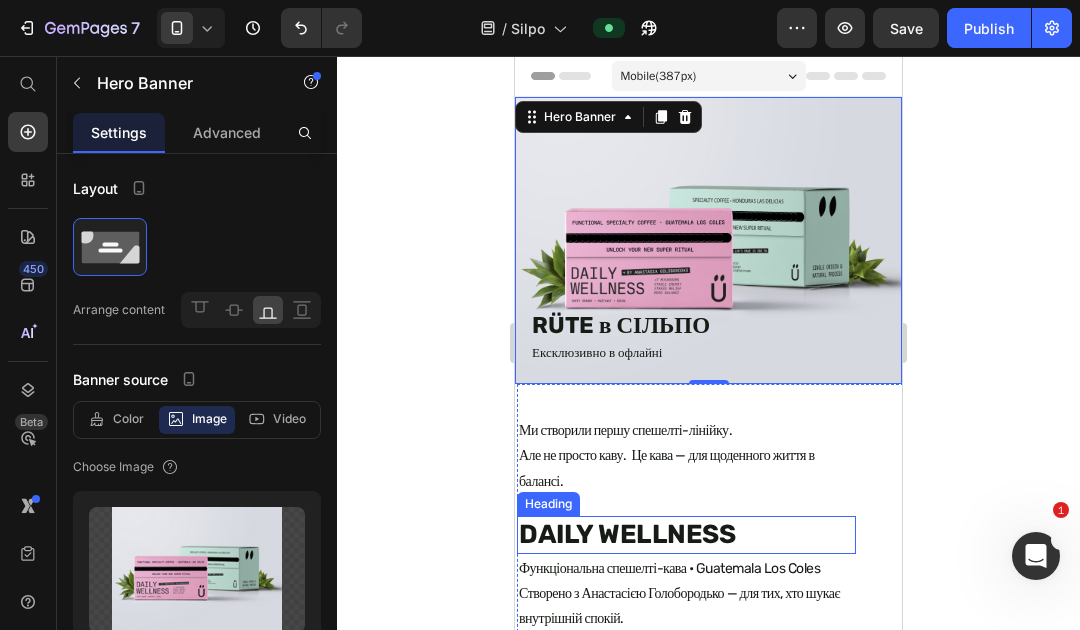 click on "DAILY WELLNESS" at bounding box center [686, 535] 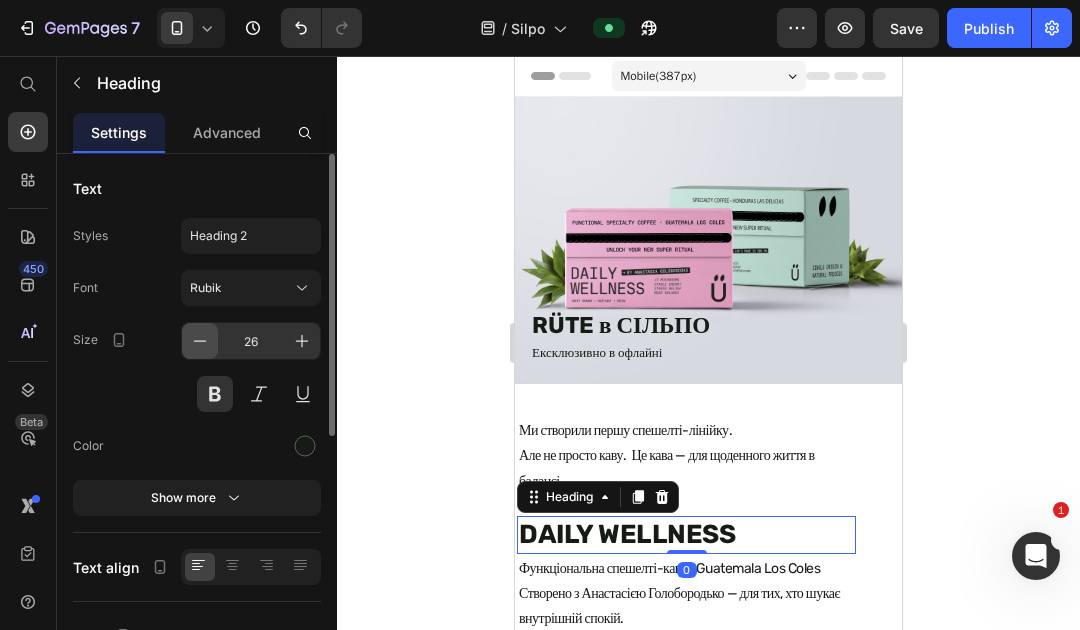 click 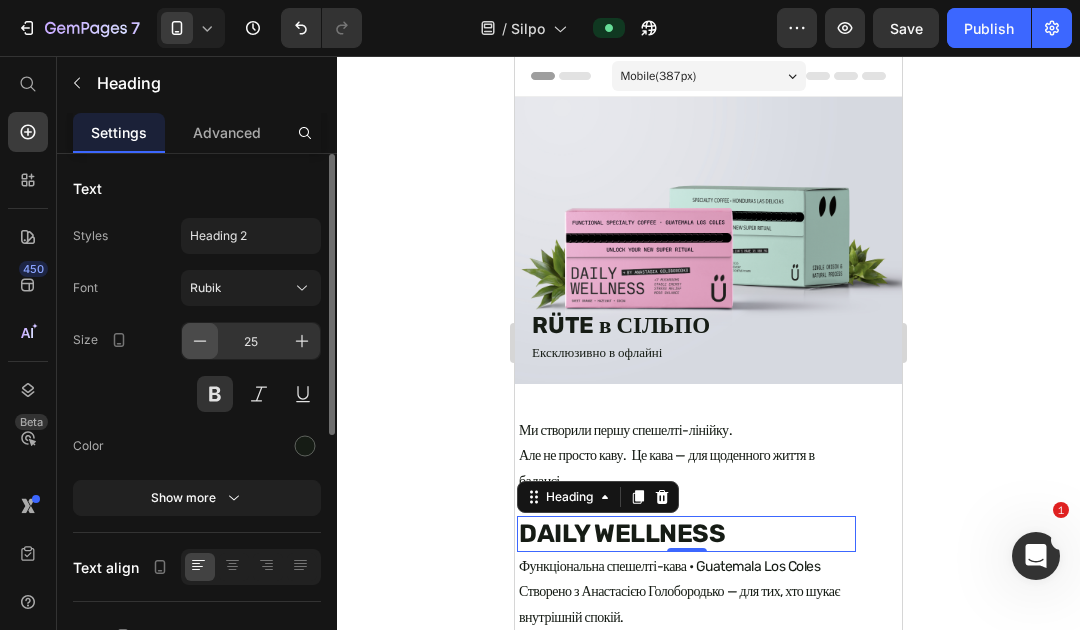 click 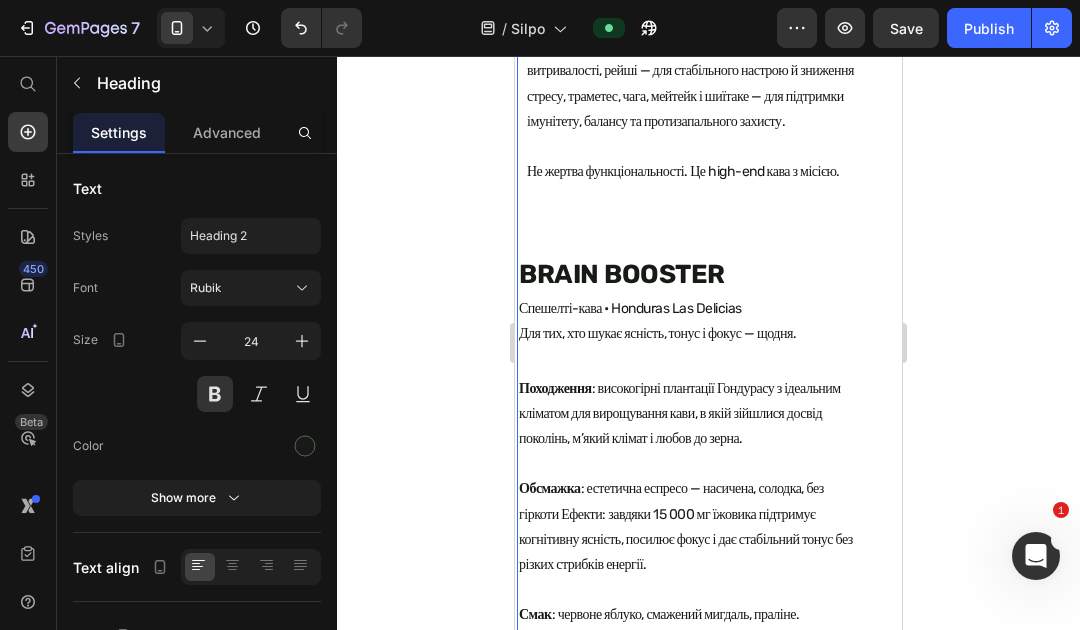 scroll, scrollTop: 1160, scrollLeft: 0, axis: vertical 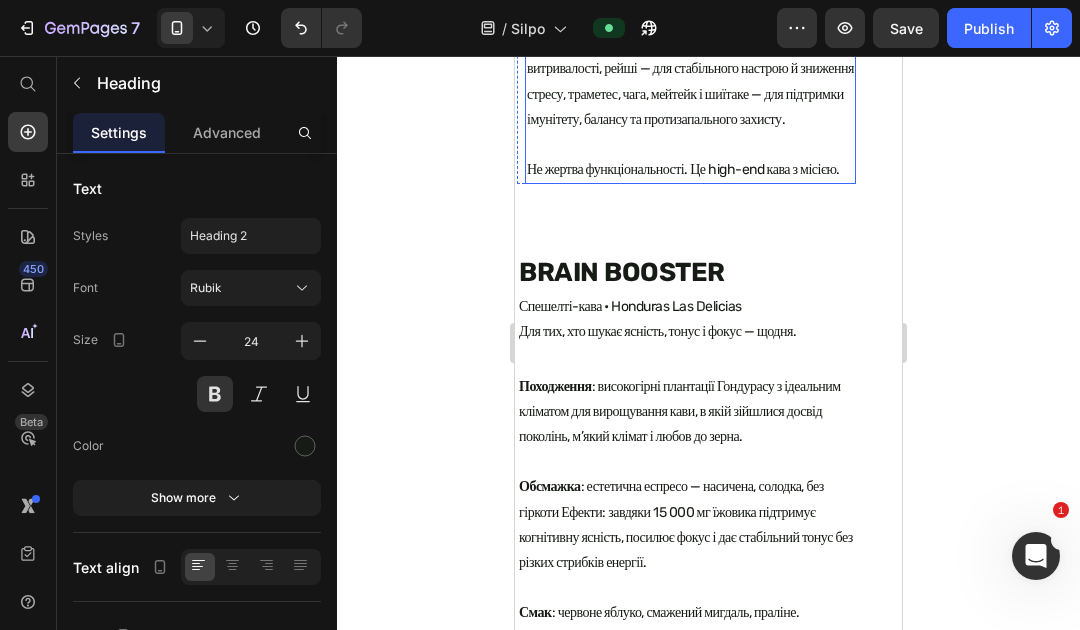 click on "Не жертва функціональності. Це high-end кава з місією." at bounding box center [690, 157] 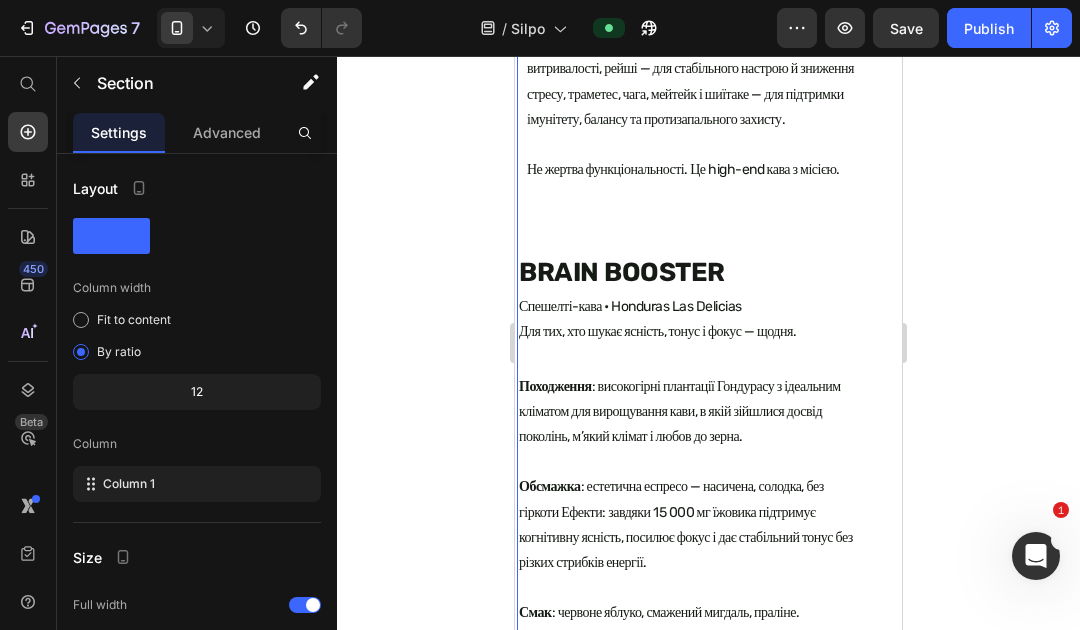 click on "Ми створили першу спешелті-лінійку. Але не просто каву.  Це кава — для щоденного життя в балансі. Text Block DAILY WELLNESS Heading Функціональна спешелті-кава • Guatemala Los Coles Створено з Анастасією Голобородько — для тих, хто шукає внутрішній спокій. Text Block Image Походження : високогірні ферми Гватемали, де кожне зерно збирають вручну — з турботою і досвідом поколінь.  Обсмажка : естетична еспресо — глибока, але не гірка   Ефекти : відчутні, не надумані — завдяки потужному дозуванню екстрактів. Смак : червоне яблуко, цитрус, молочний шоколад. Сім функціональних вищих грибів:" at bounding box center (686, 961) 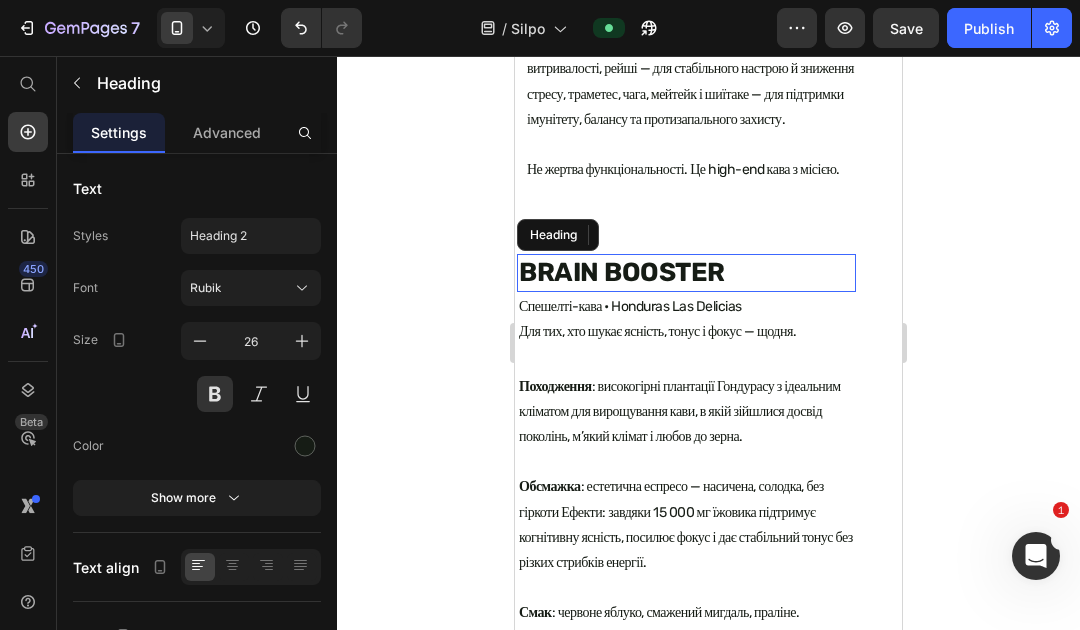 click on "BRAIN BOOSTER" at bounding box center [686, 273] 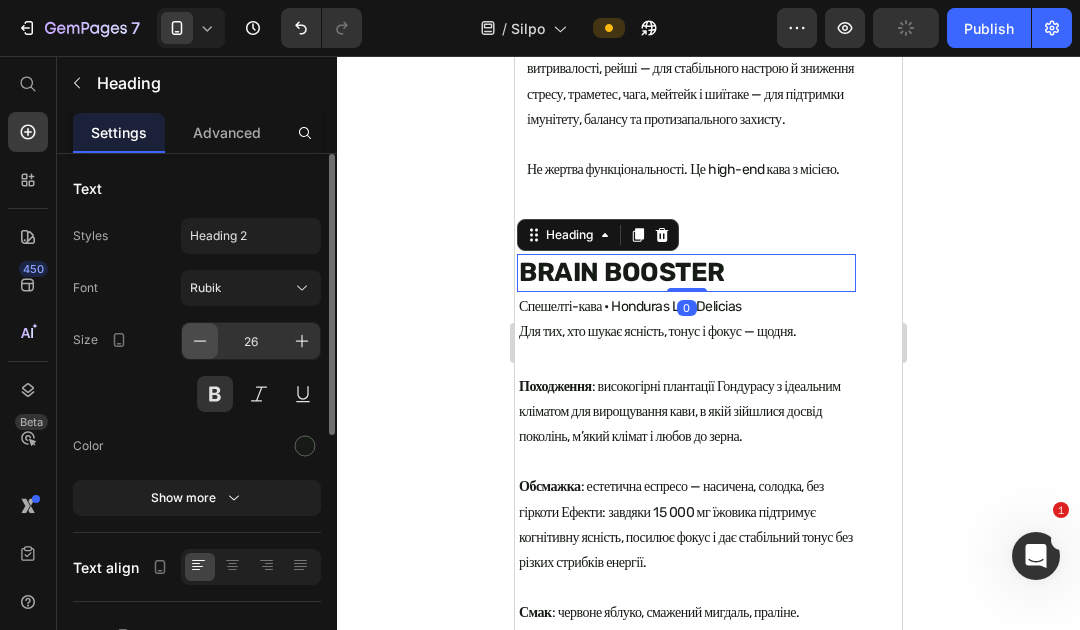 click 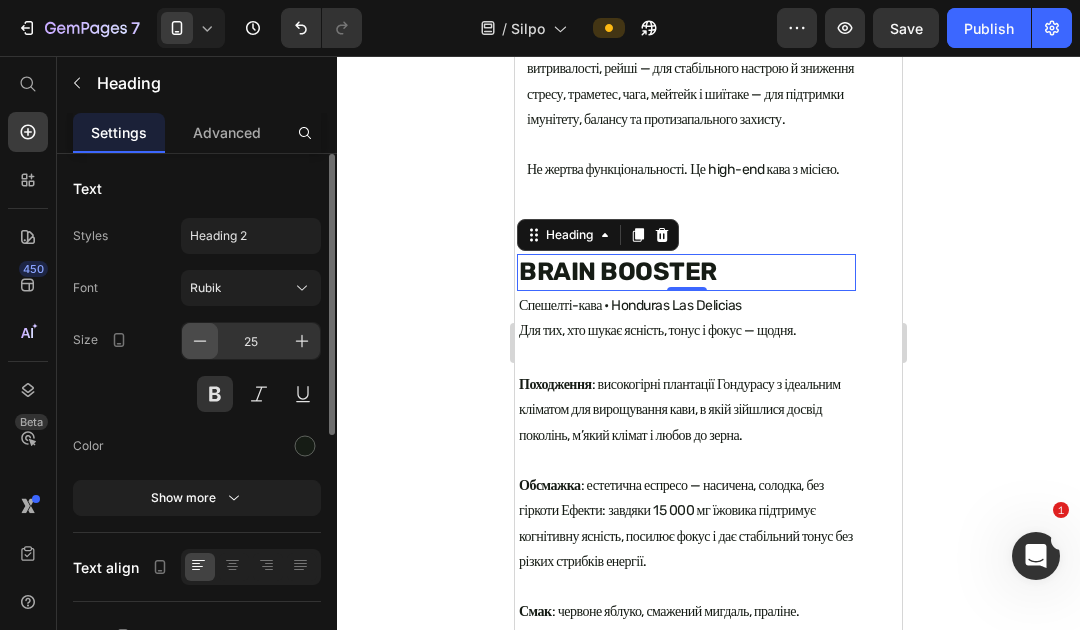 click 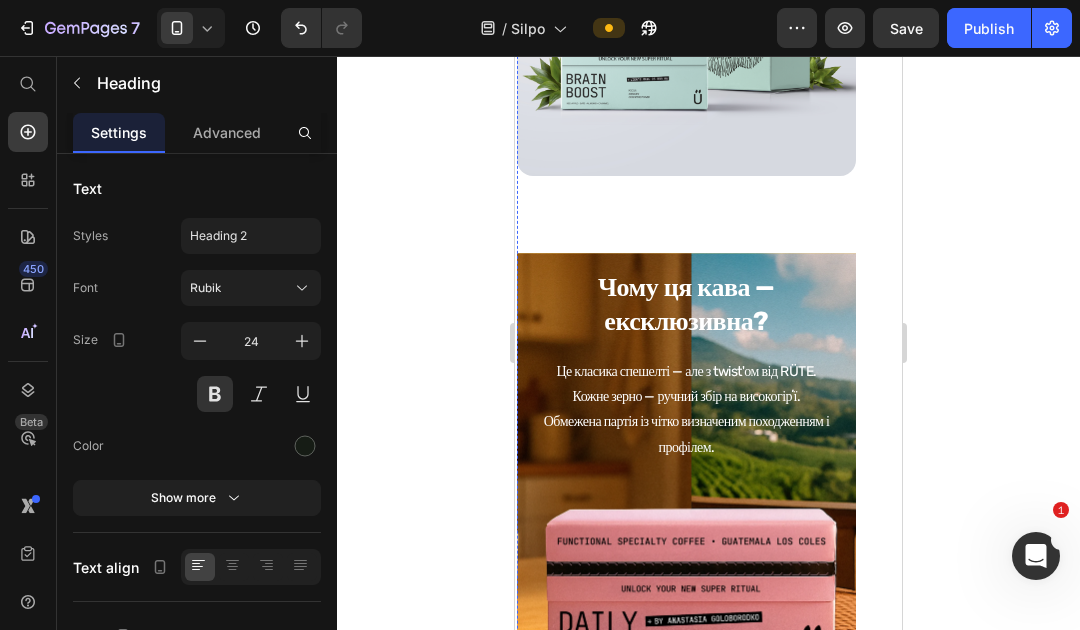 scroll, scrollTop: 2152, scrollLeft: 0, axis: vertical 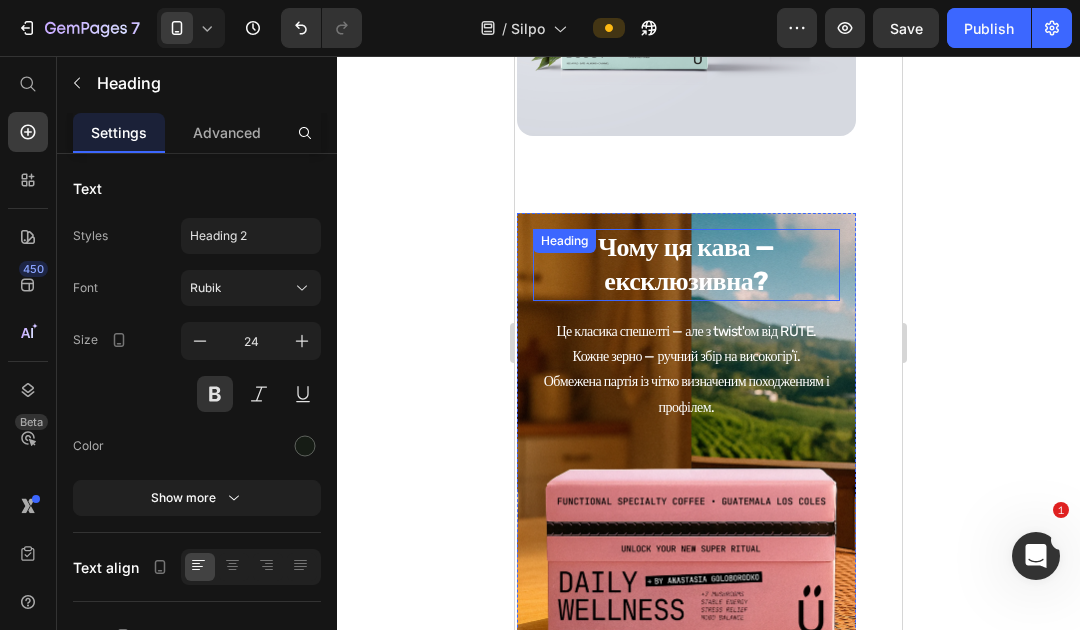 click on "Чому ця кава — ексклюзивна?" at bounding box center [686, 265] 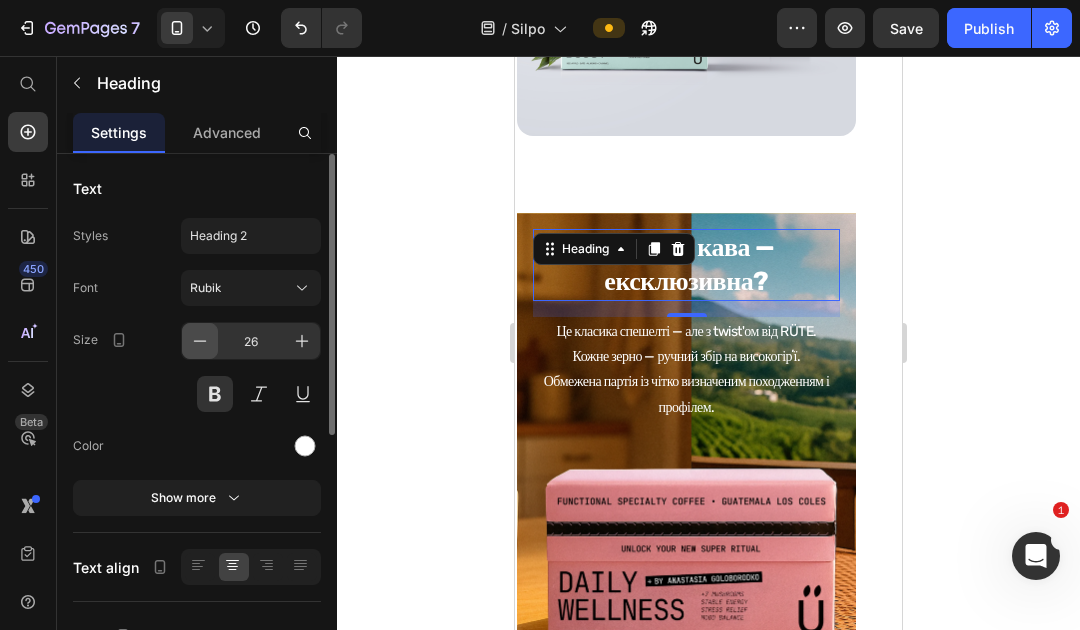 click 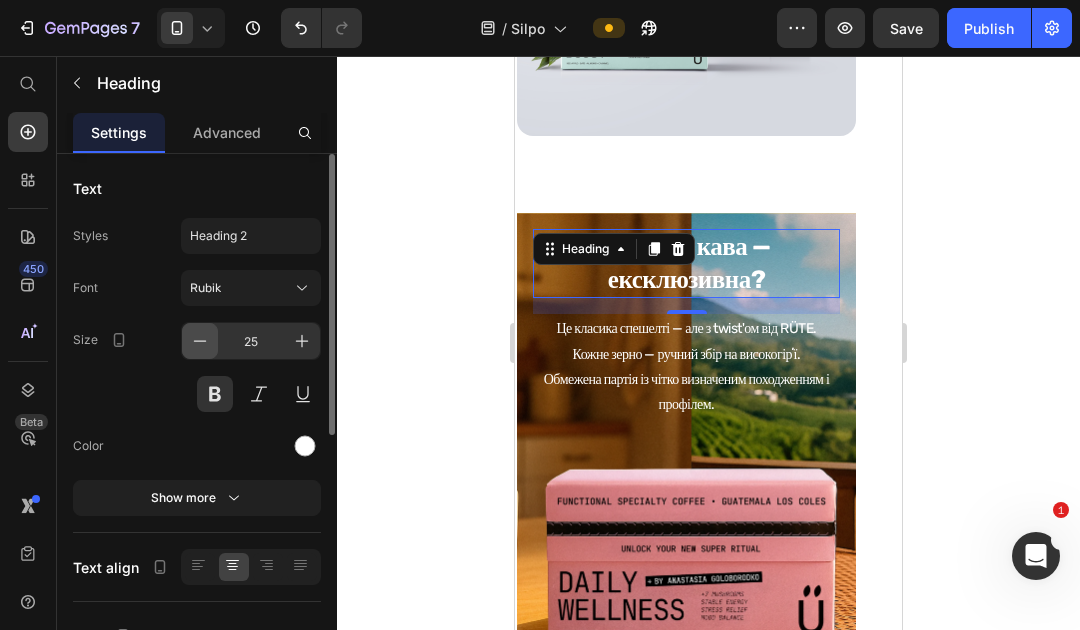click 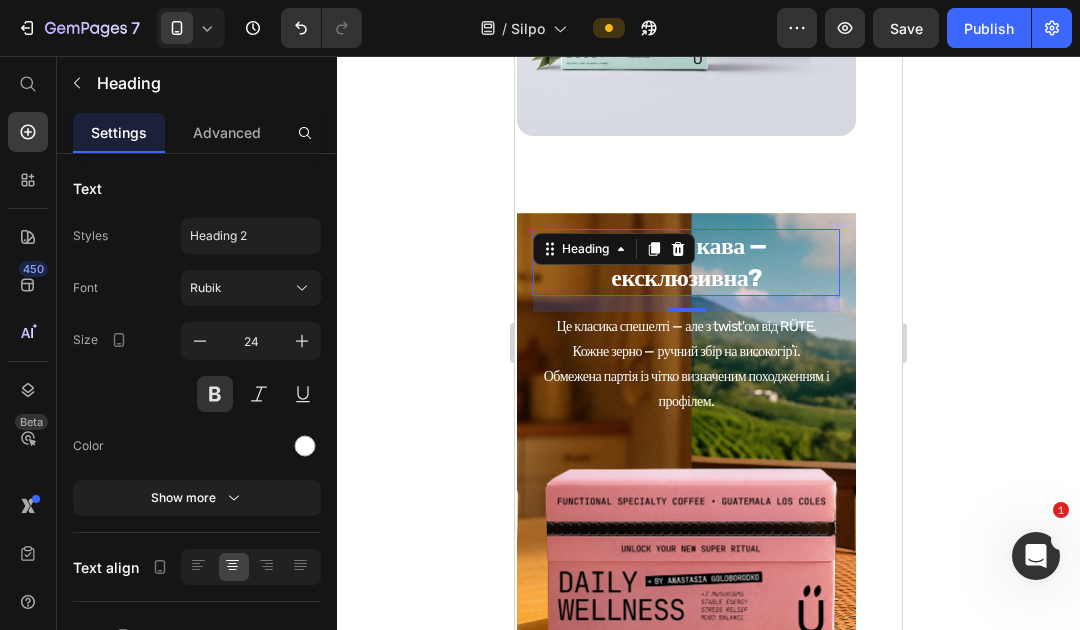 click 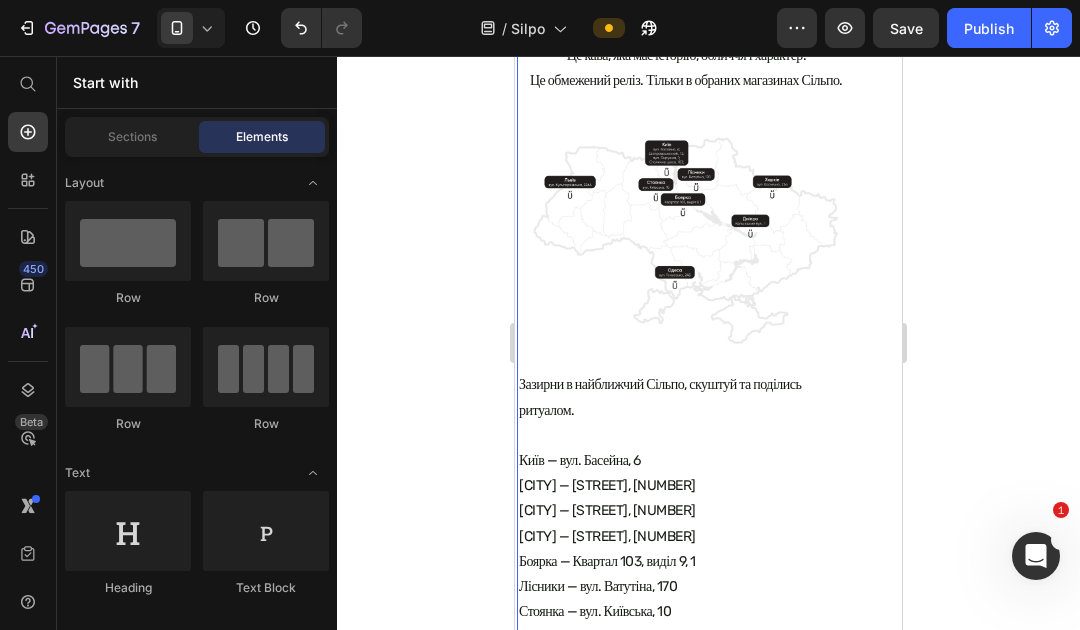 scroll, scrollTop: 3097, scrollLeft: 0, axis: vertical 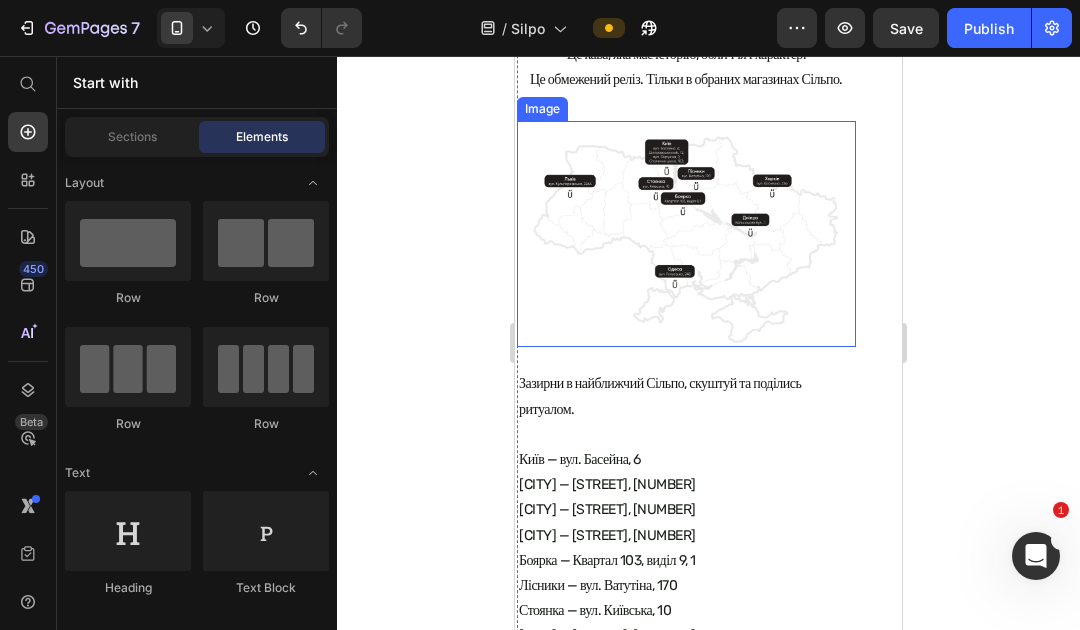 click at bounding box center [686, 234] 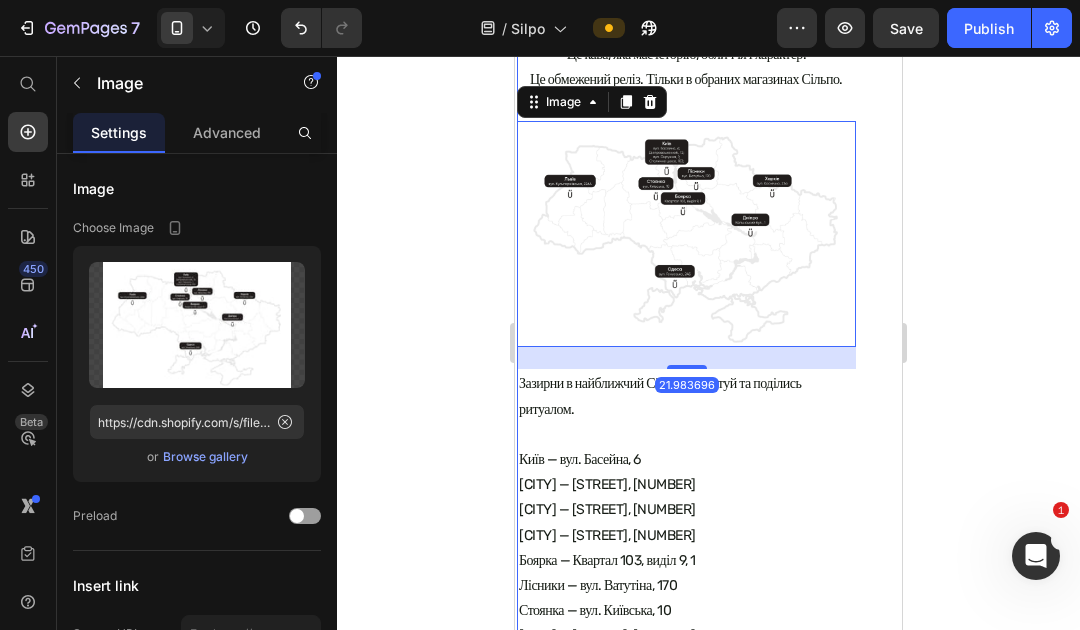 click on "Ми створили першу спешелті-лінійку. Але не просто каву.  Це кава — для щоденного життя в балансі. Text Block DAILY WELLNESS Heading Функціональна спешелті-кава • Guatemala Los Coles Створено з Анастасією Голобородько — для тих, хто шукає внутрішній спокій. Text Block Image Походження : високогірні ферми Гватемали, де кожне зерно збирають вручну — з турботою і досвідом поколінь.  Обсмажка : естетична еспресо — глибока, але не гірка   Ефекти : відчутні, не надумані — завдяки потужному дозуванню екстрактів. Смак : червоне яблуко, цитрус, молочний шоколад. Сім функціональних вищих грибів:" at bounding box center [710, -978] 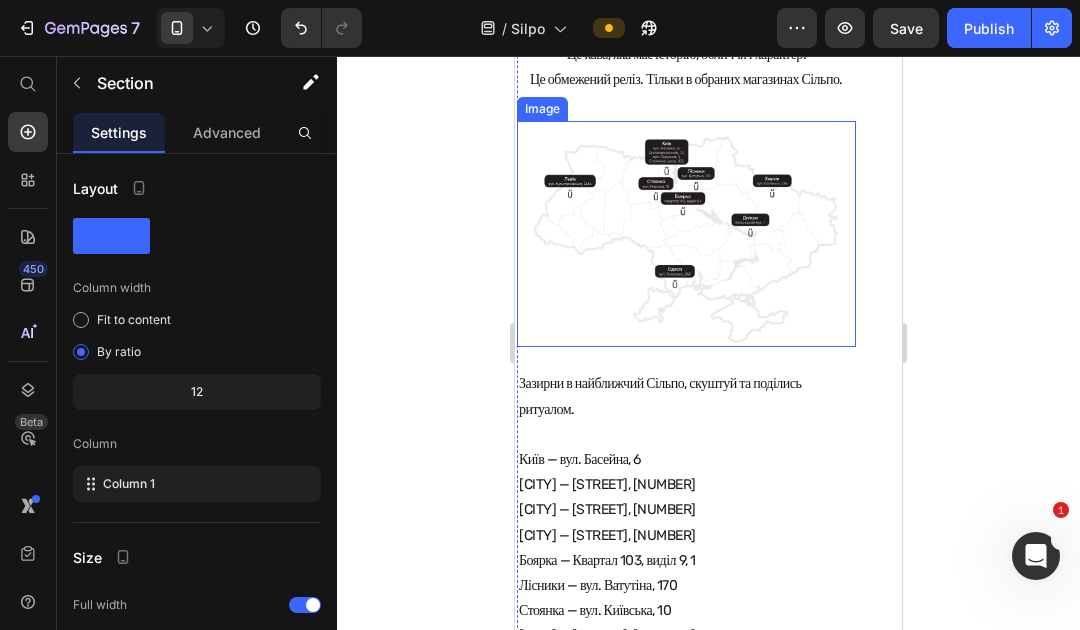 click at bounding box center (686, 234) 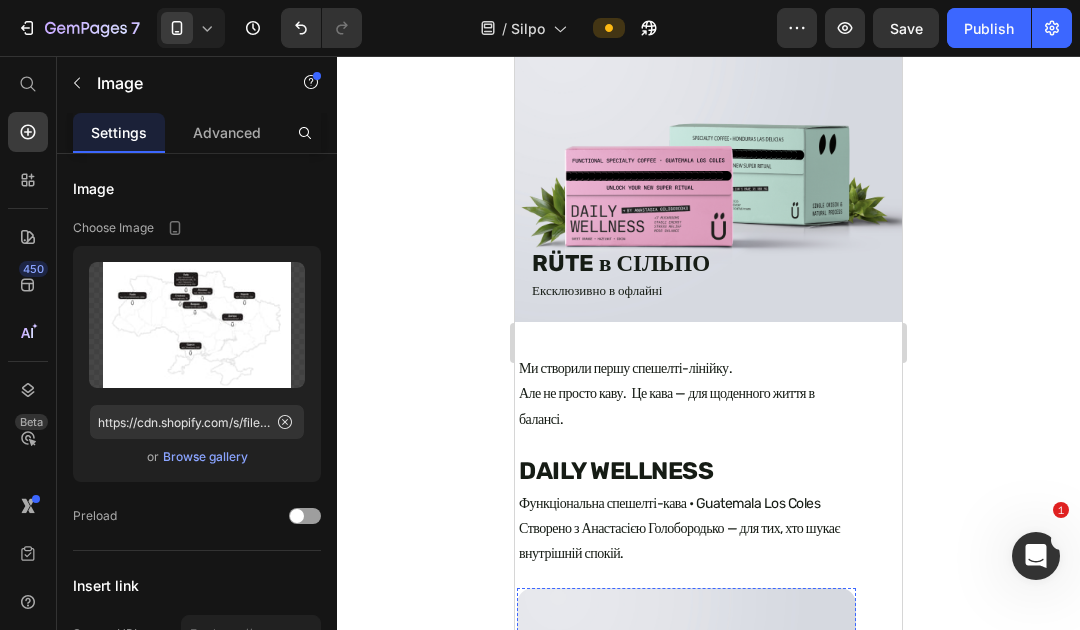 scroll, scrollTop: 31, scrollLeft: 0, axis: vertical 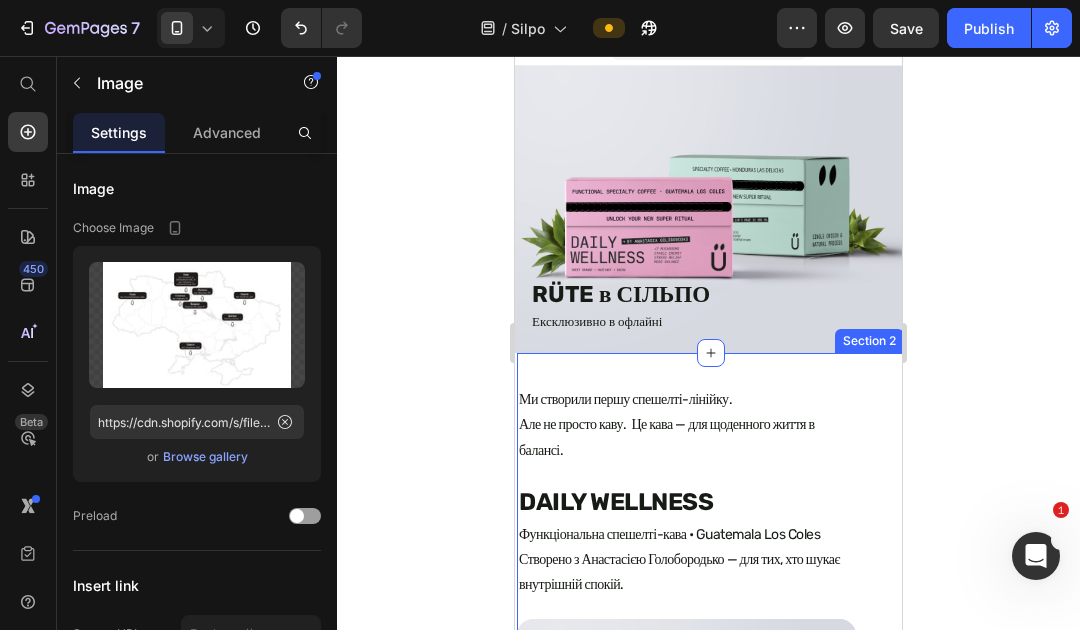 click on "Ми створили першу спешелті-лінійку. Але не просто каву.  Це кава — для щоденного життя в балансі. Text Block DAILY WELLNESS Heading Функціональна спешелті-кава • Guatemala Los Coles Створено з Анастасією Голобородько — для тих, хто шукає внутрішній спокій. Text Block Image Походження : високогірні ферми Гватемали, де кожне зерно збирають вручну — з турботою і досвідом поколінь.  Обсмажка : естетична еспресо — глибока, але не гірка   Ефекти : відчутні, не надумані — завдяки потужному дозуванню екстрактів. Смак : червоне яблуко, цитрус, молочний шоколад. Сім функціональних вищих грибів:" at bounding box center [710, 2088] 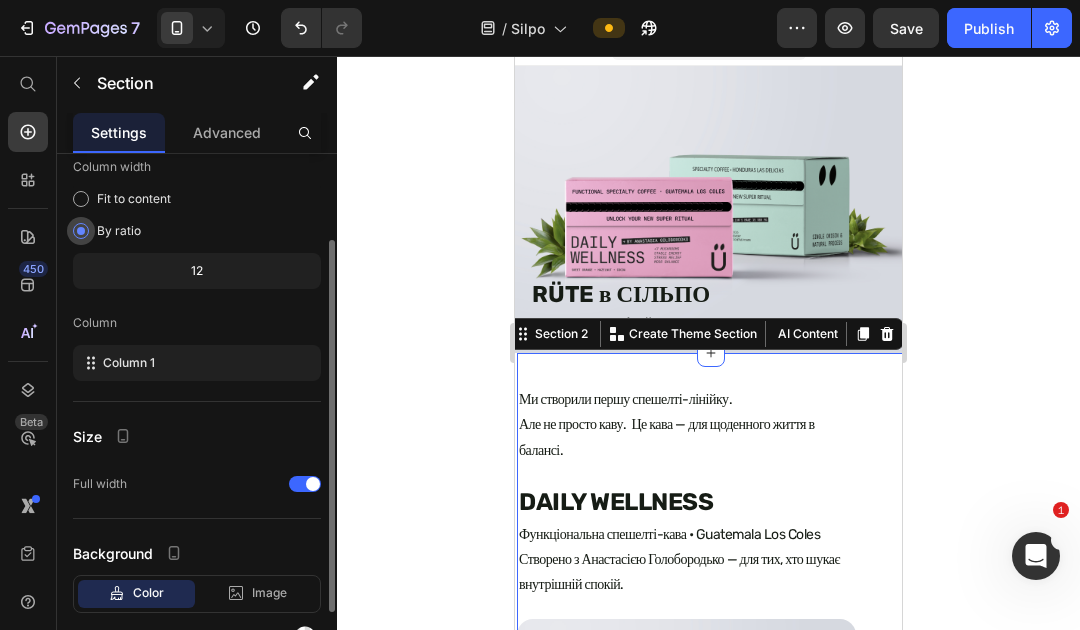 scroll, scrollTop: 122, scrollLeft: 0, axis: vertical 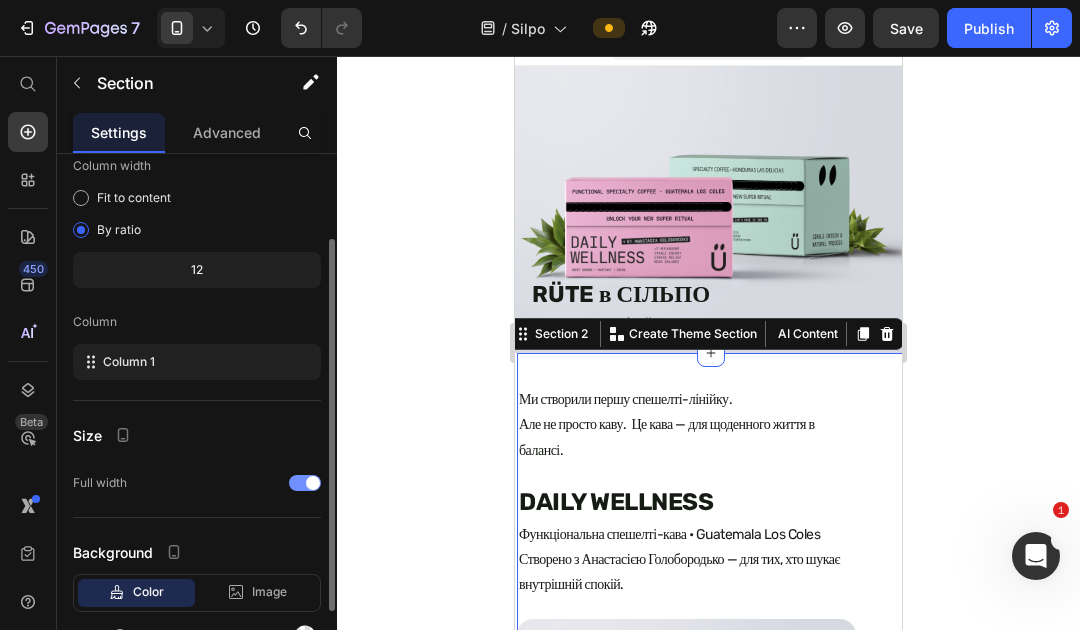 click at bounding box center [305, 483] 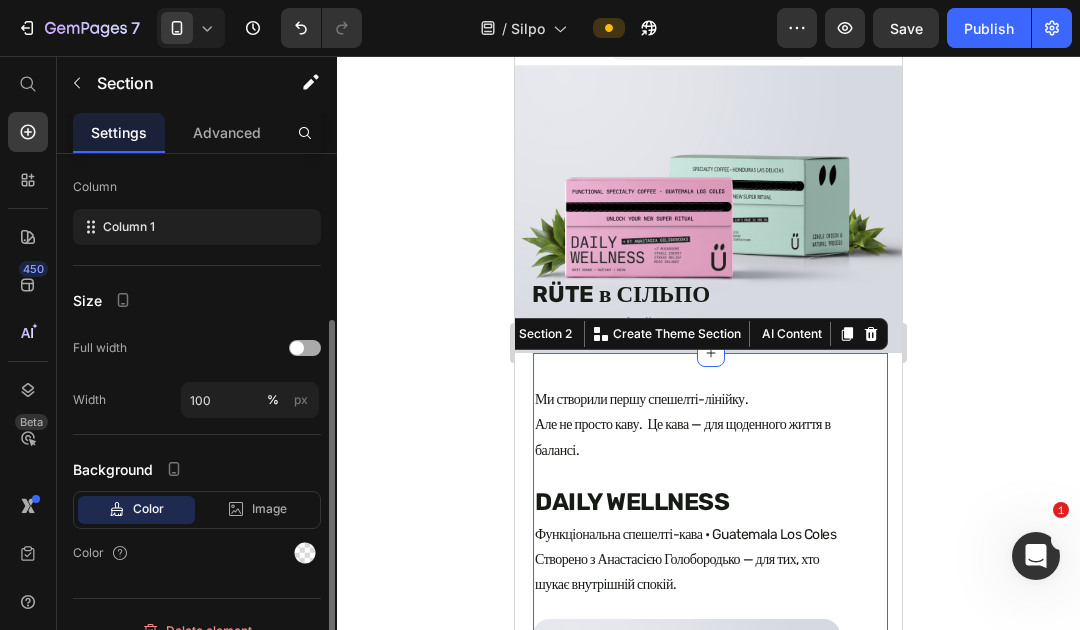 scroll, scrollTop: 256, scrollLeft: 0, axis: vertical 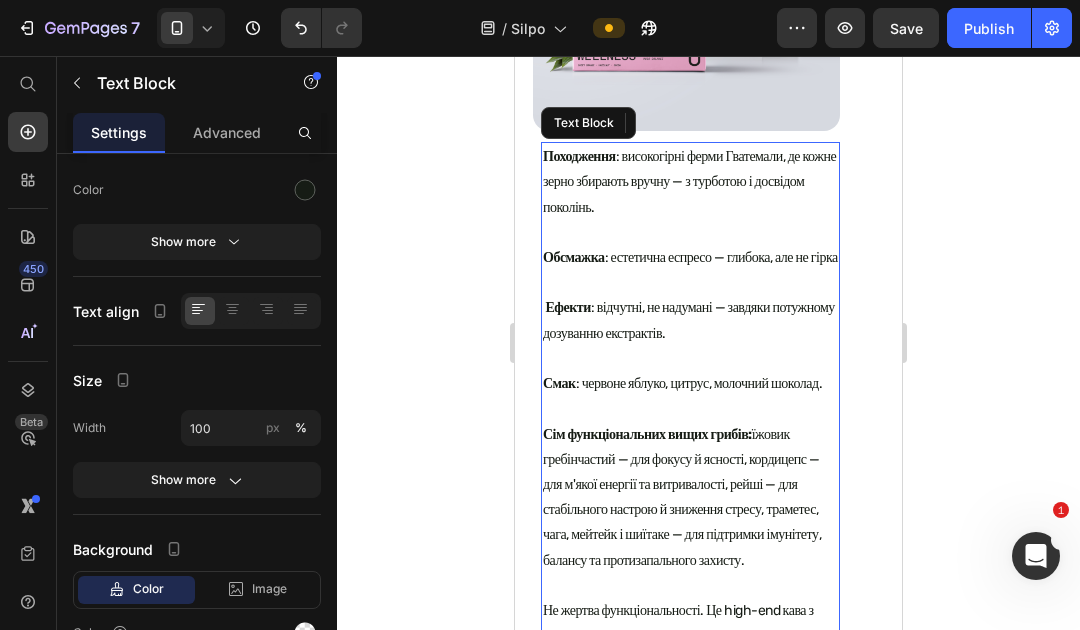 click on "Ефекти : відчутні, не надумані — завдяки потужному дозуванню екстрактів." at bounding box center [690, 320] 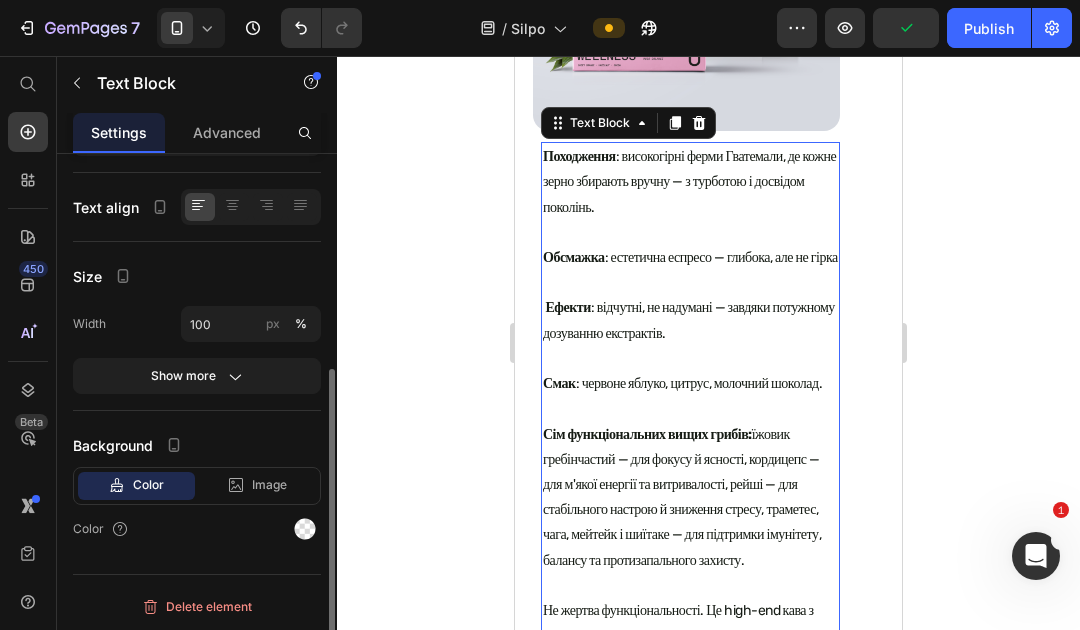 scroll, scrollTop: 0, scrollLeft: 0, axis: both 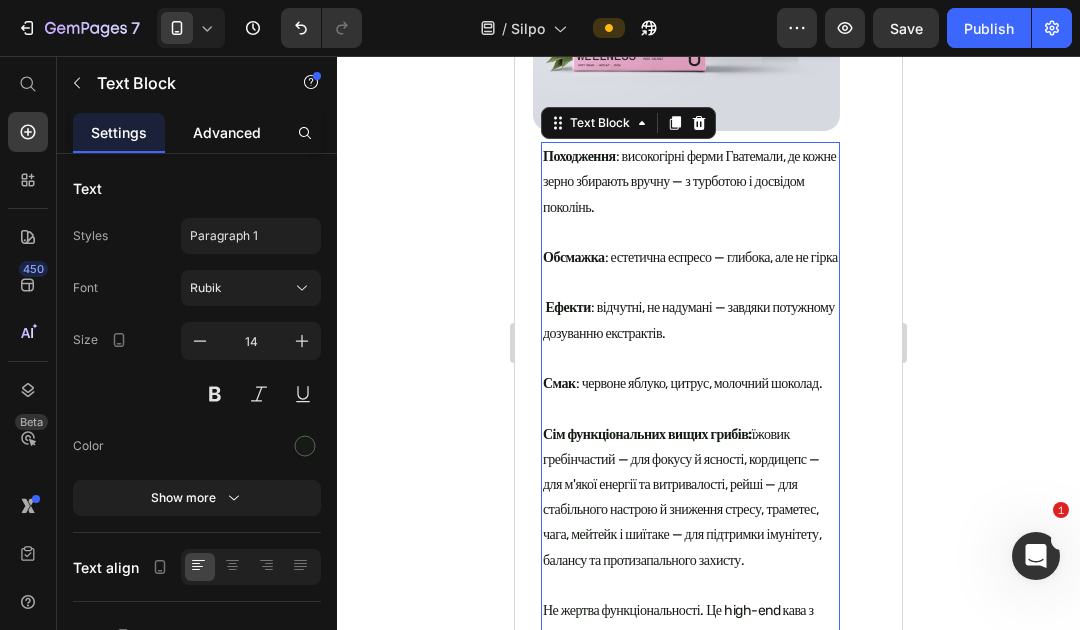 click on "Advanced" at bounding box center (227, 132) 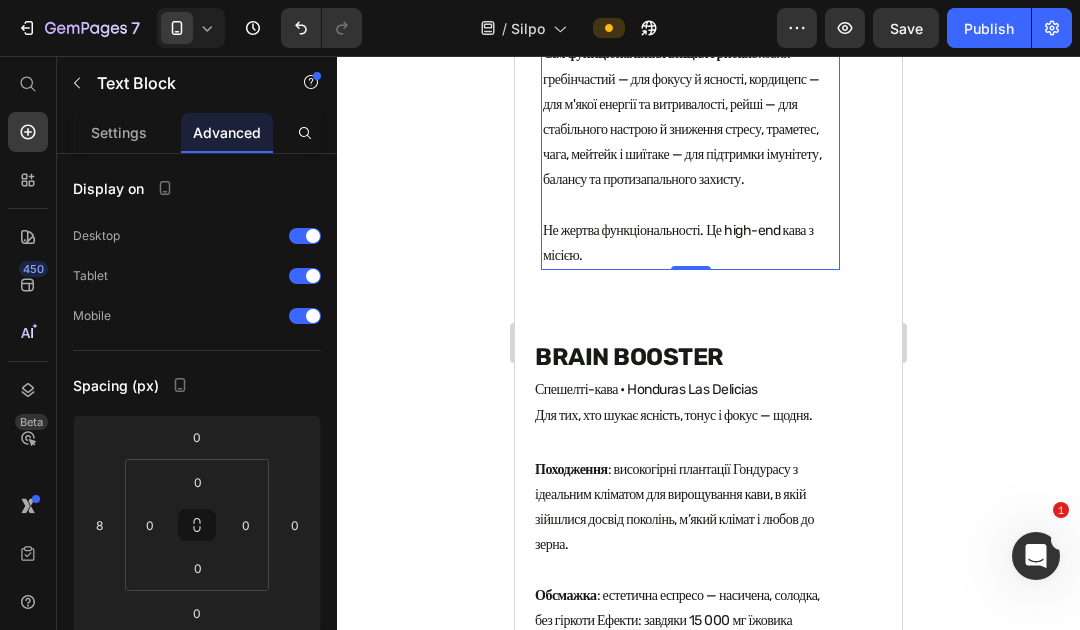 scroll, scrollTop: 1127, scrollLeft: 0, axis: vertical 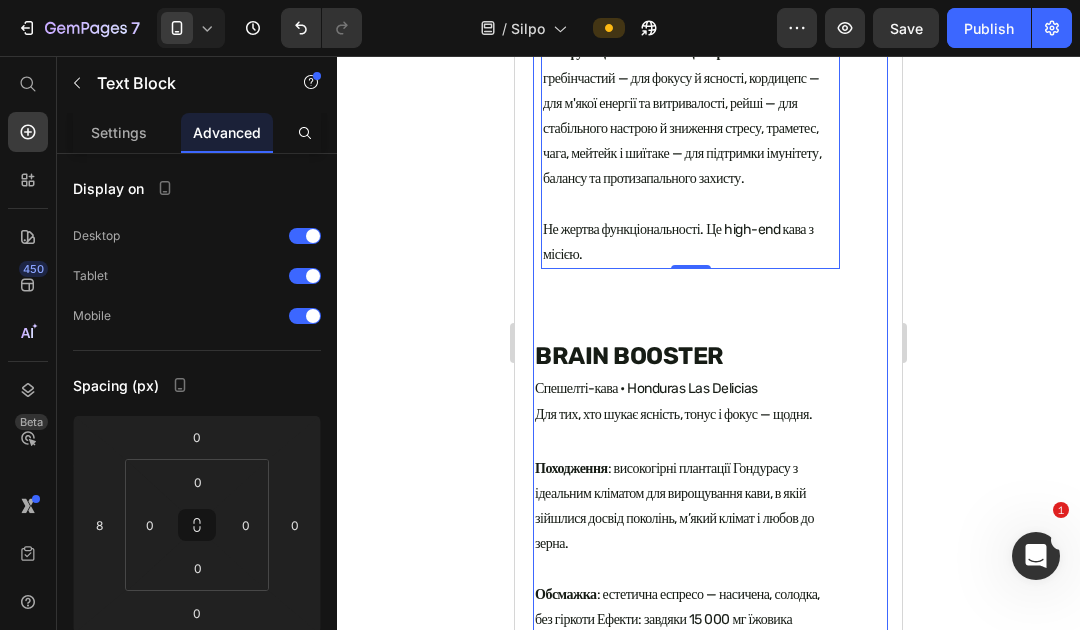 click on "Ми створили першу спешелті-лінійку. Але не просто каву.  Це кава — для щоденного життя в балансі. Text Block DAILY WELLNESS Heading Функціональна спешелті-кава • Guatemala Los Coles Створено з Анастасією Голобородько — для тих, хто шукає внутрішній спокій. Text Block Image Походження : високогірні ферми Гватемали, де кожне зерно збирають вручну — з турботою і досвідом поколінь.  Обсмажка : естетична еспресо — глибока, але не гірка   Ефекти : відчутні, не надумані — завдяки потужному дозуванню екстрактів. Смак : червоне яблуко, цитрус, молочний шоколад. Сім функціональних вищих грибів:" at bounding box center (686, 1046) 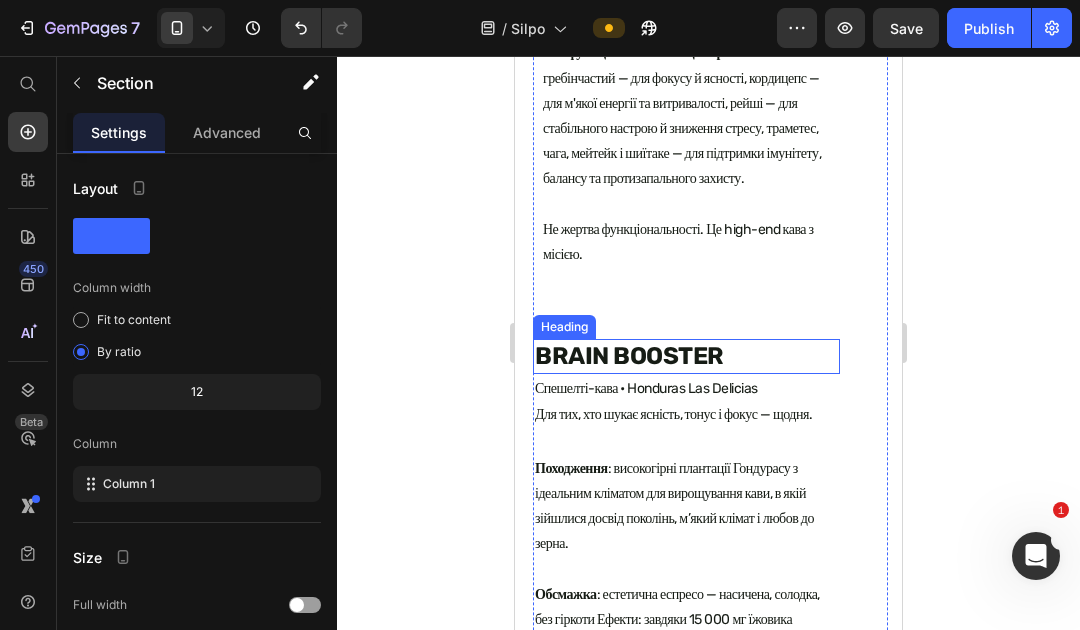 click on "BRAIN BOOSTER" at bounding box center (686, 356) 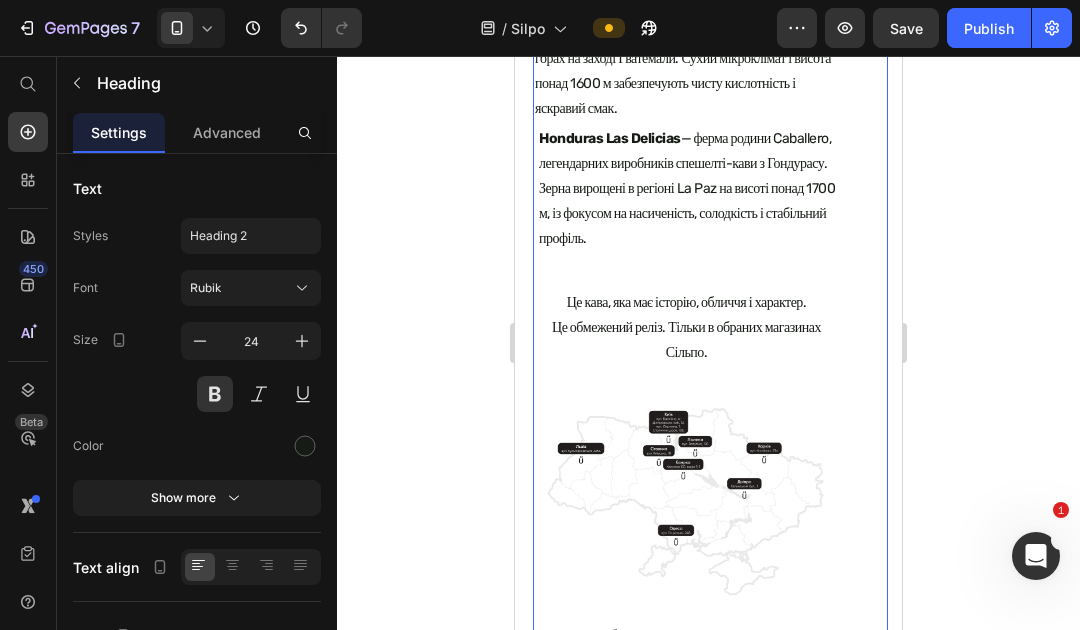 scroll, scrollTop: 2961, scrollLeft: 0, axis: vertical 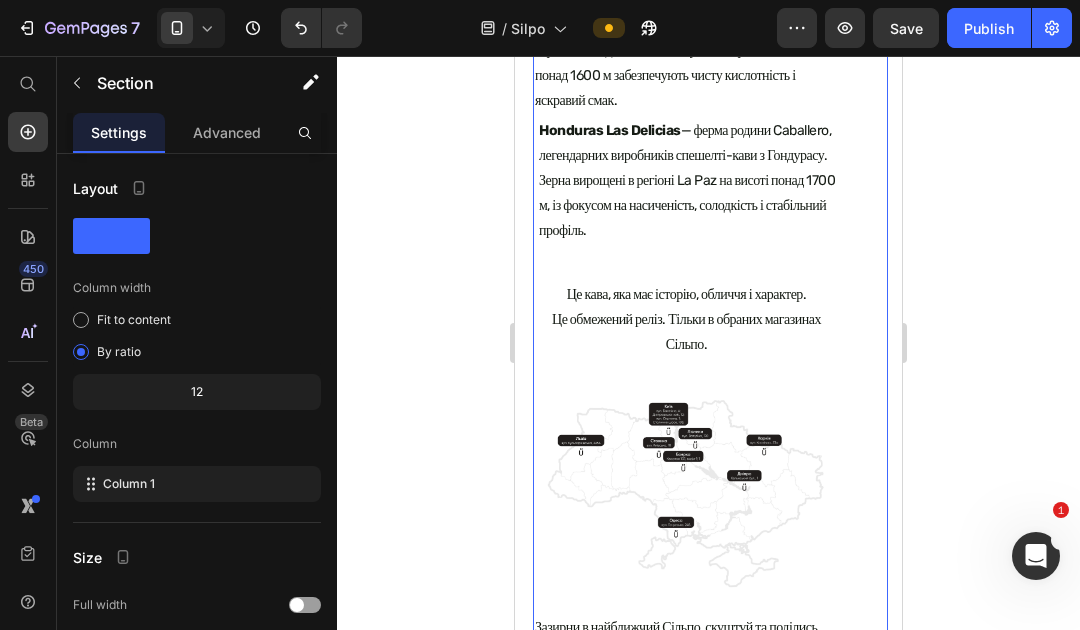 click on "Ми створили першу спешелті-лінійку. Але не просто каву.  Це кава — для щоденного життя в балансі. Text Block DAILY WELLNESS Heading Функціональна спешелті-кава • Guatemala Los Coles Створено з Анастасією Голобородько — для тих, хто шукає внутрішній спокій. Text Block Image Походження : високогірні ферми Гватемали, де кожне зерно збирають вручну — з турботою і досвідом поколінь.  Обсмажка : естетична еспресо — глибока, але не гірка   Ефекти : відчутні, не надумані — завдяки потужному дозуванню екстрактів. Смак : червоне яблуко, цитрус, молочний шоколад. Сім функціональних вищих грибів:" at bounding box center (710, -788) 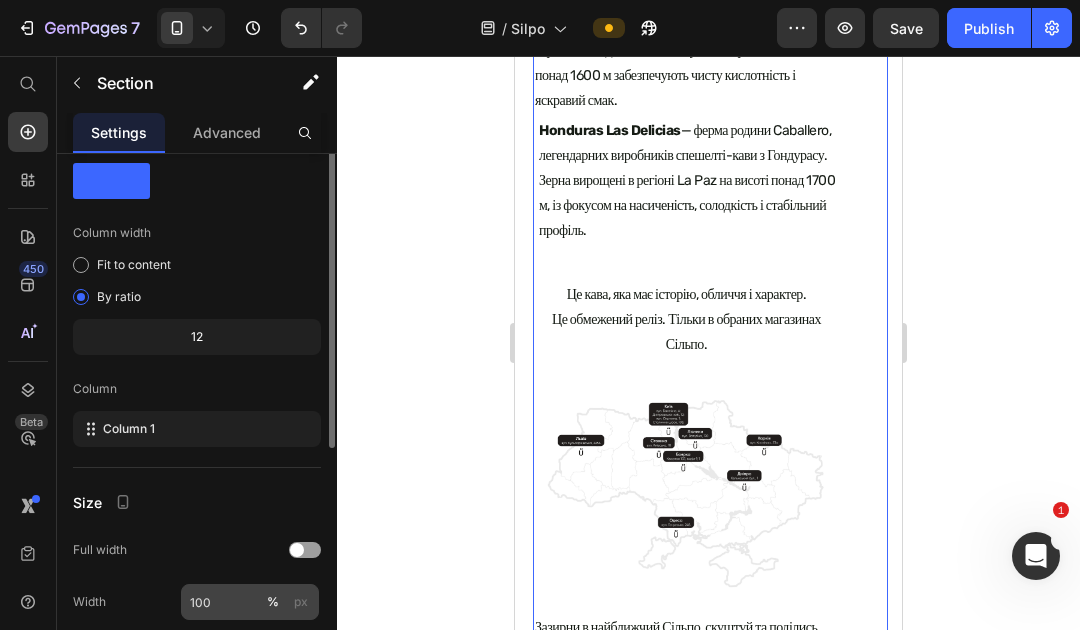 scroll, scrollTop: 0, scrollLeft: 0, axis: both 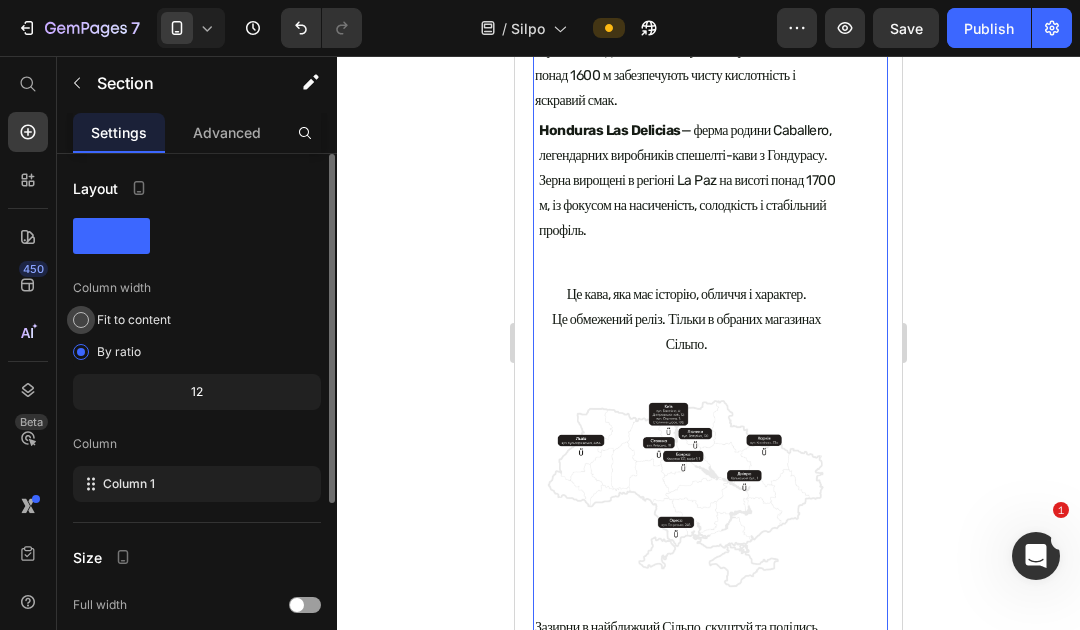 click on "Fit to content" at bounding box center (134, 320) 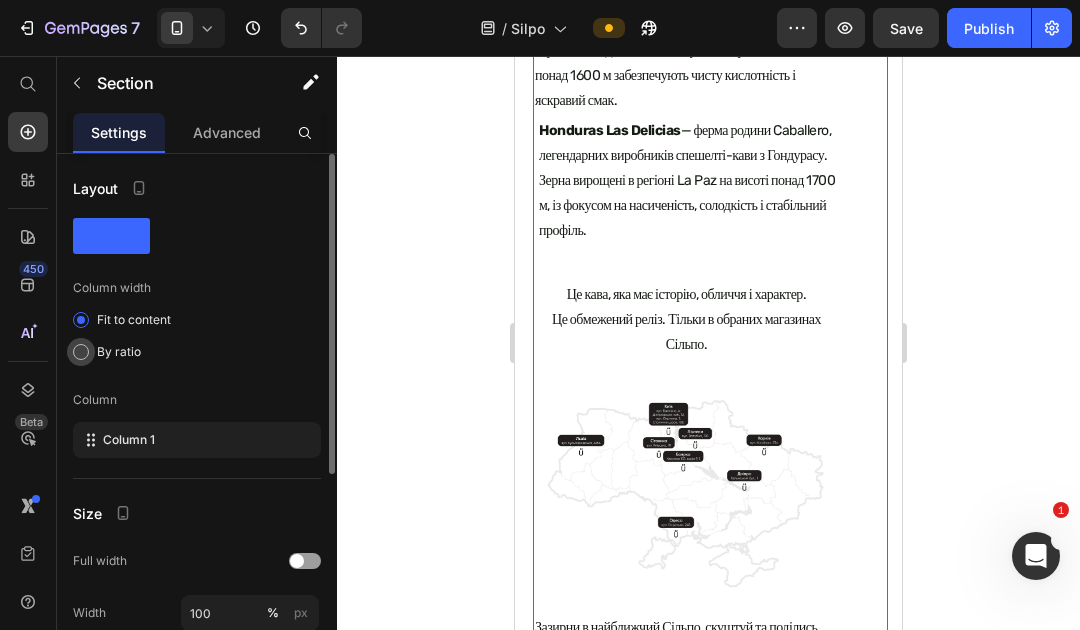 click on "By ratio" at bounding box center (119, 352) 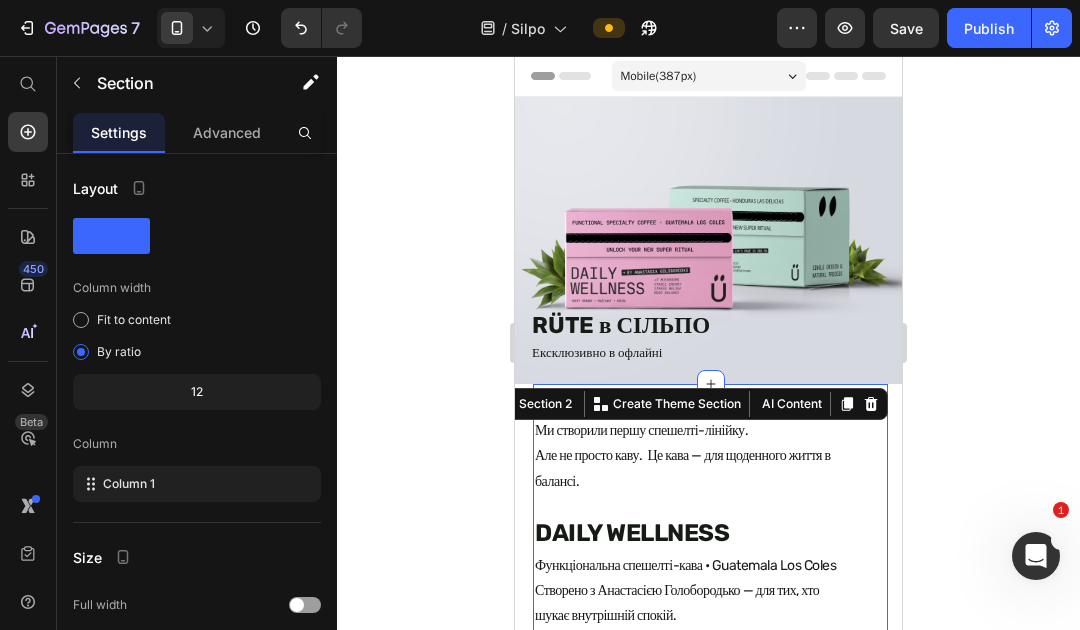 scroll, scrollTop: 0, scrollLeft: 0, axis: both 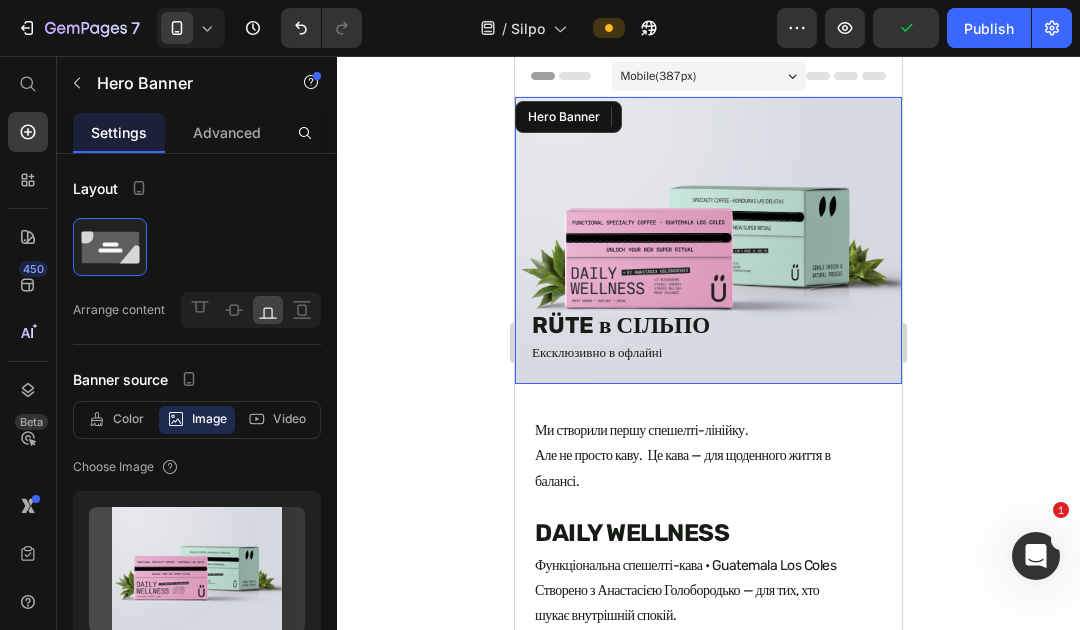 click at bounding box center [708, 240] 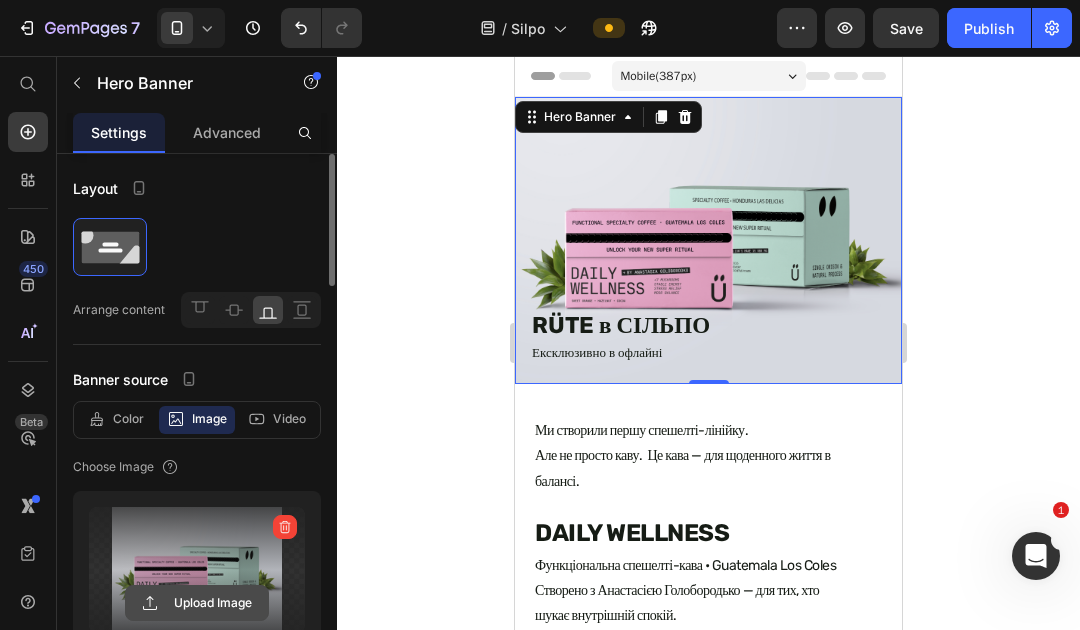 click 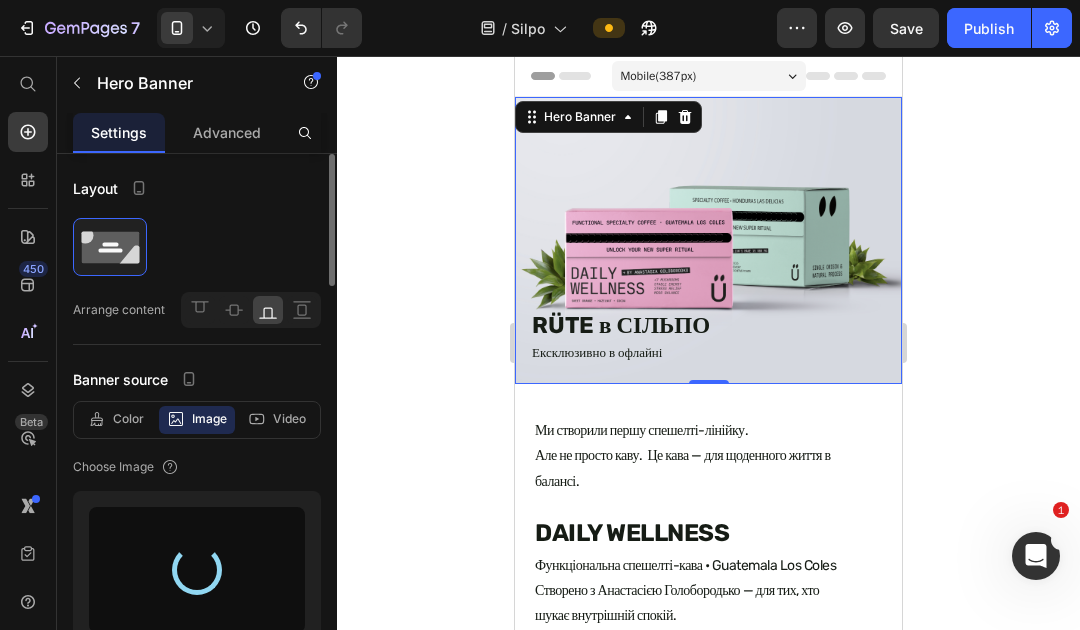 type on "https://cdn.shopify.com/s/files/1/0679/1285/9887/files/gempages_551498451787973482-f607dc25-b1b3-4b77-84fe-2191077e2eea.jpg" 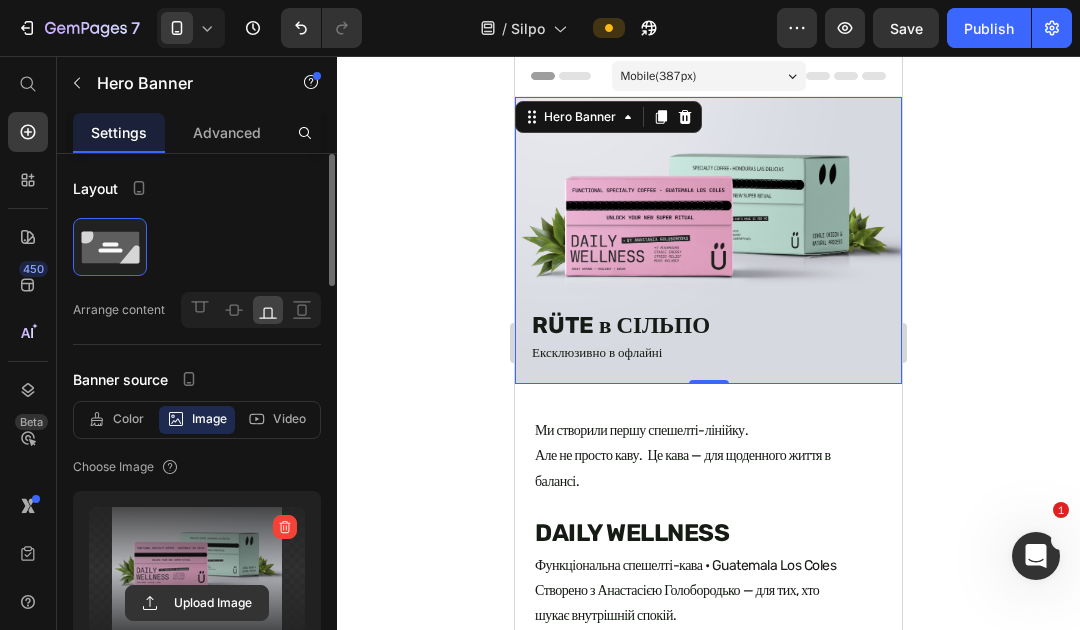 click 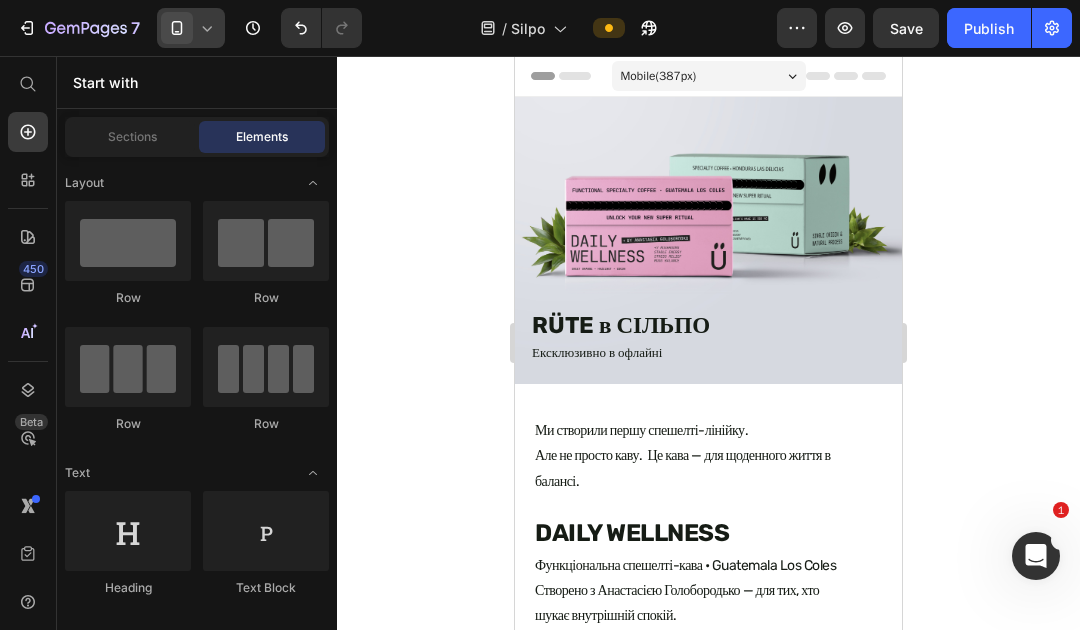 click 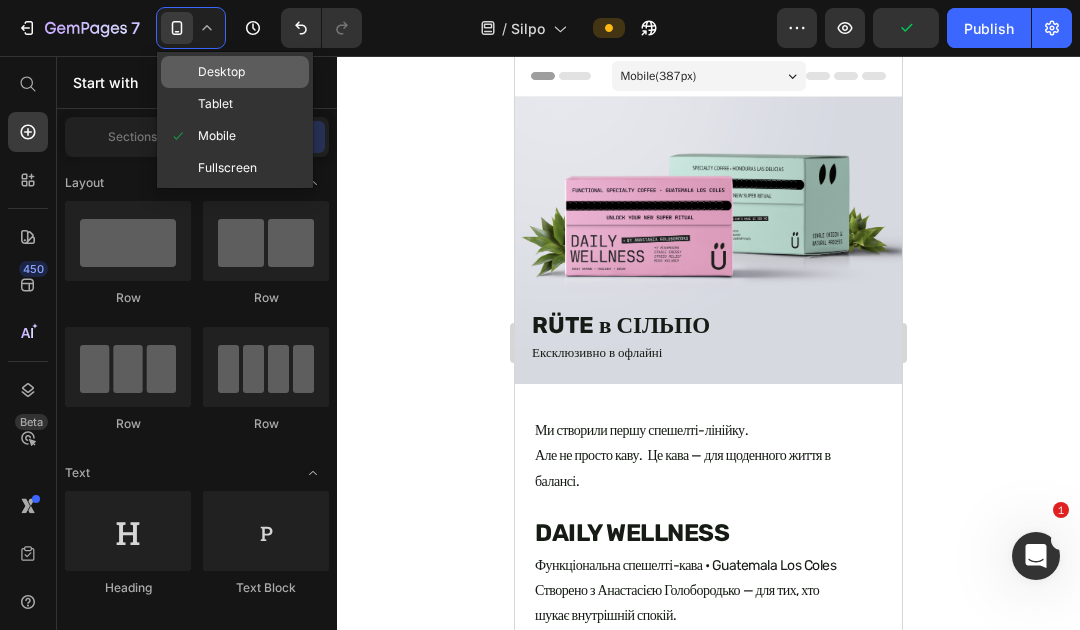 click on "Desktop" at bounding box center [221, 72] 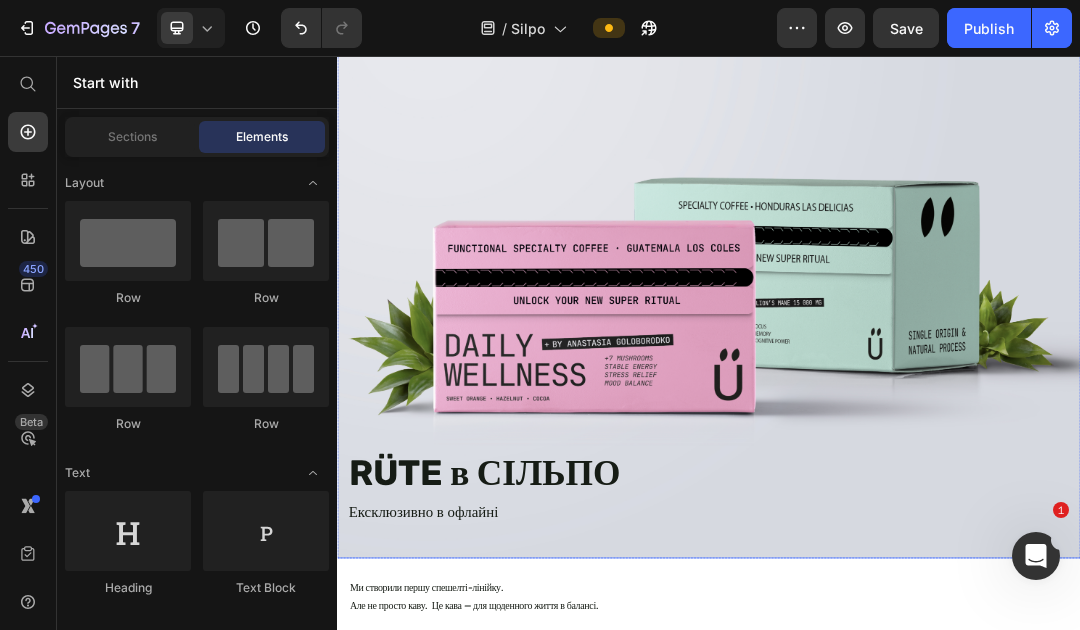 scroll, scrollTop: 116, scrollLeft: 0, axis: vertical 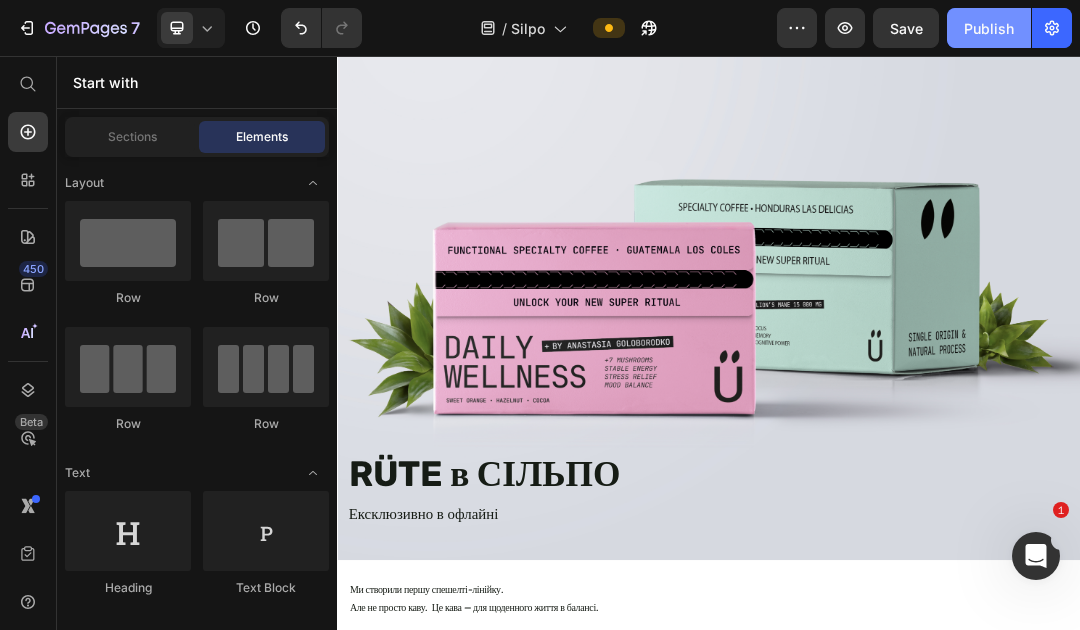 click on "Publish" at bounding box center [989, 28] 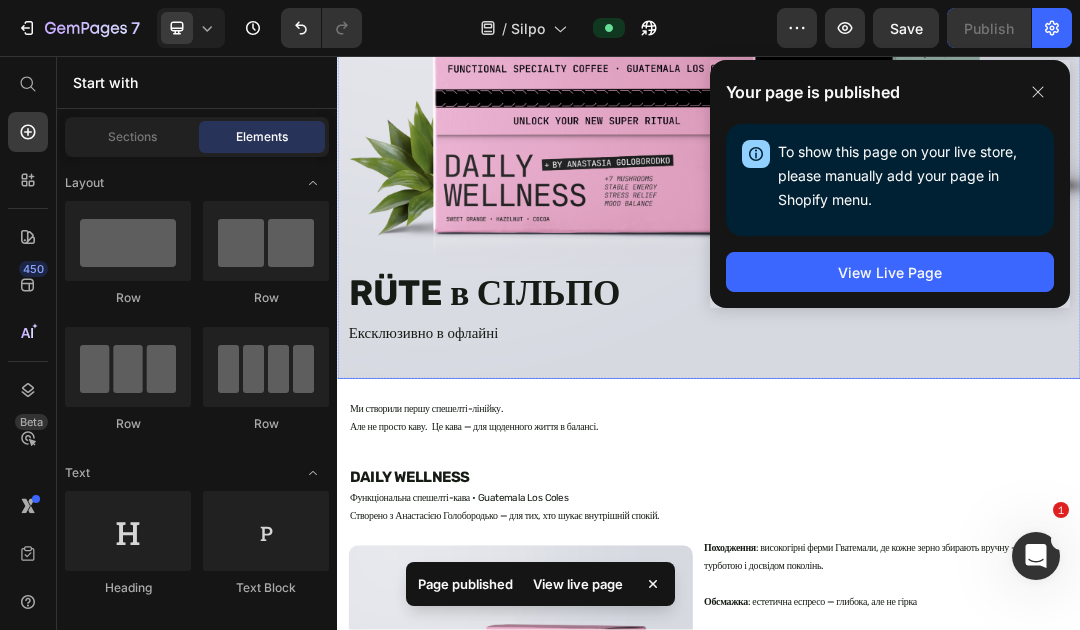 scroll, scrollTop: 411, scrollLeft: 0, axis: vertical 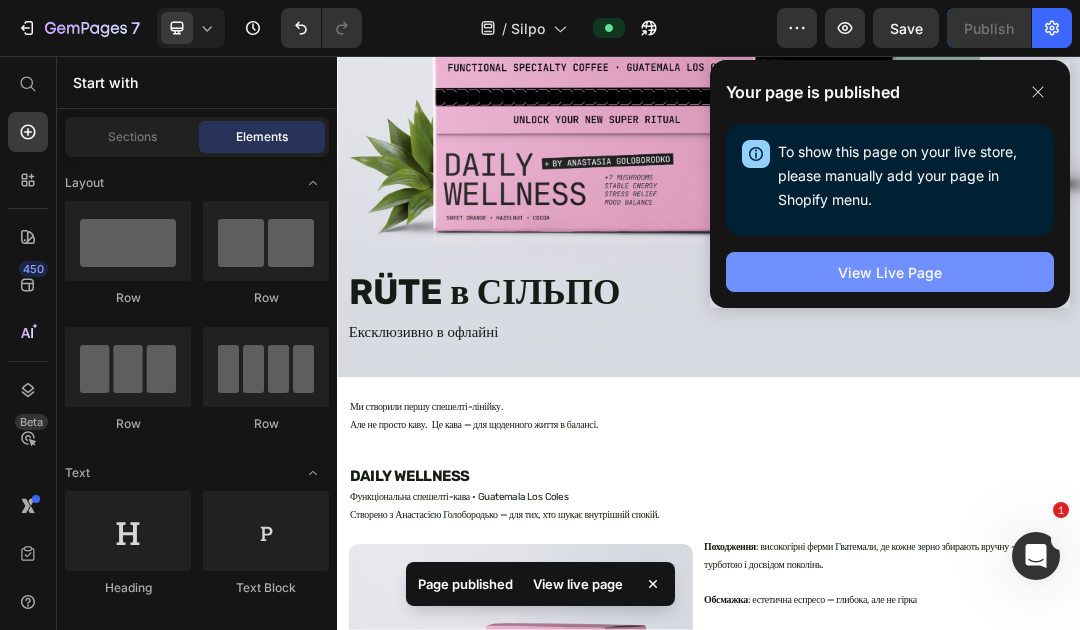 click on "View Live Page" at bounding box center [890, 272] 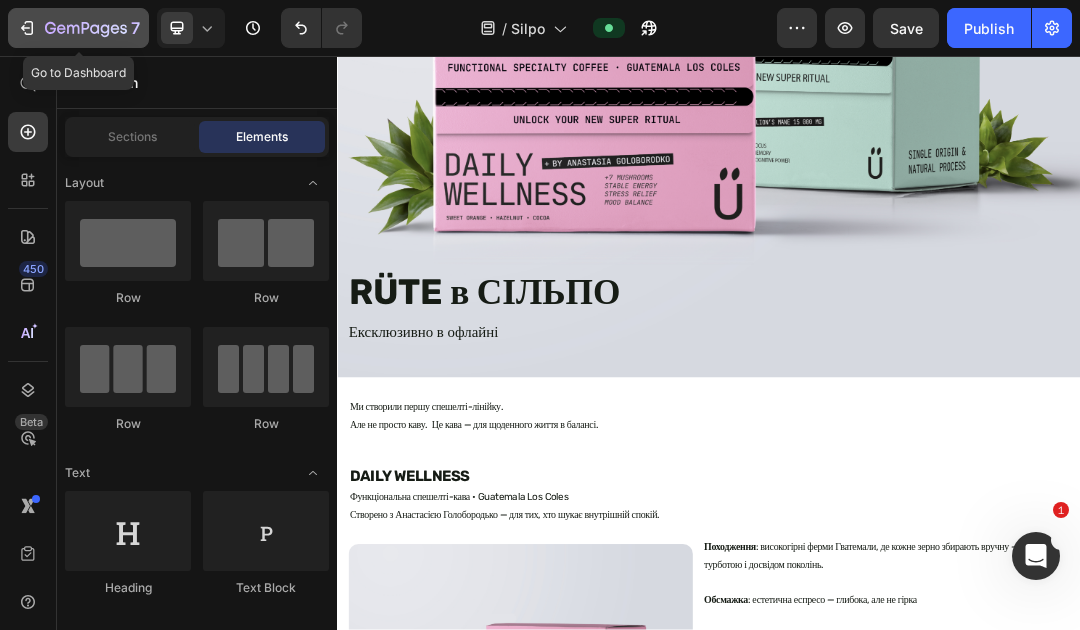 click 